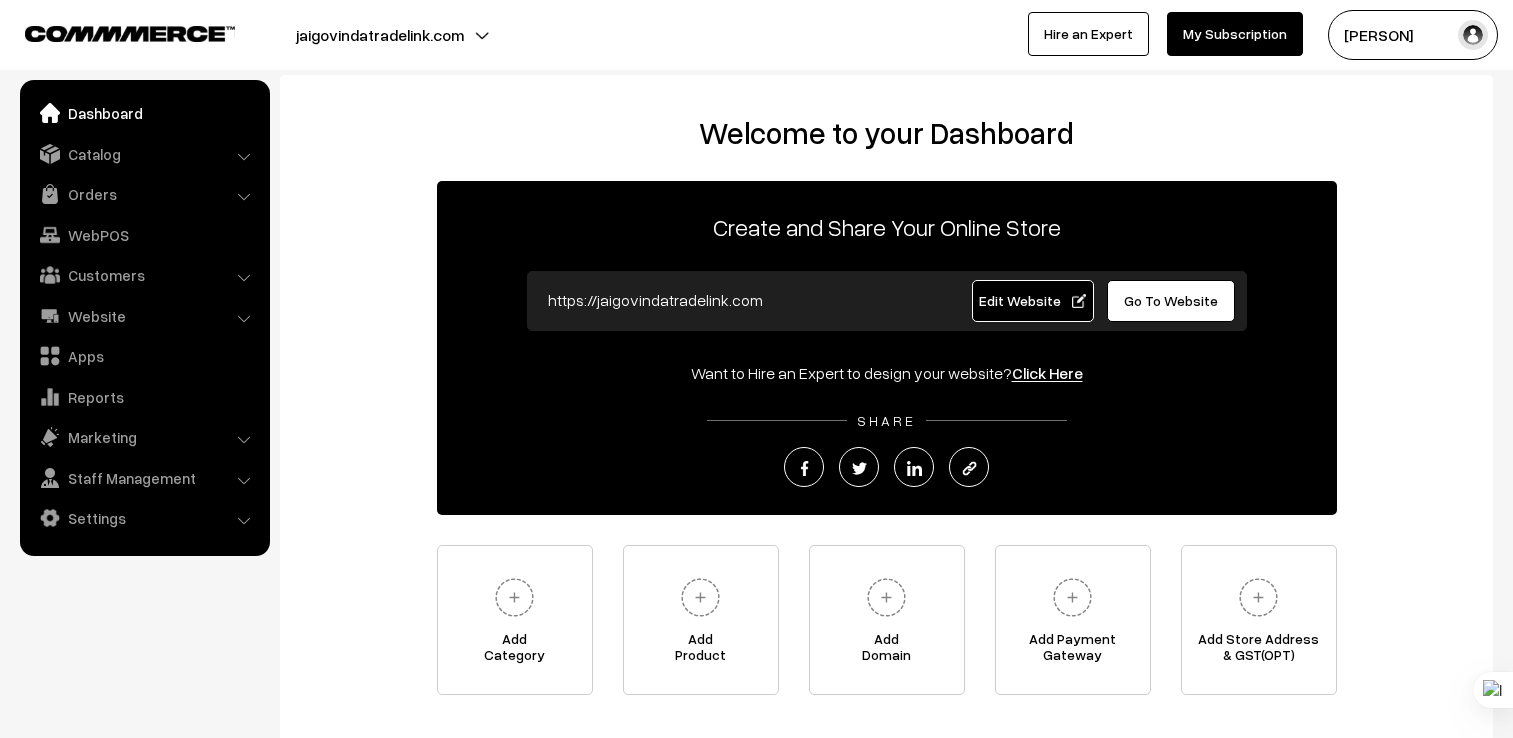 scroll, scrollTop: 0, scrollLeft: 0, axis: both 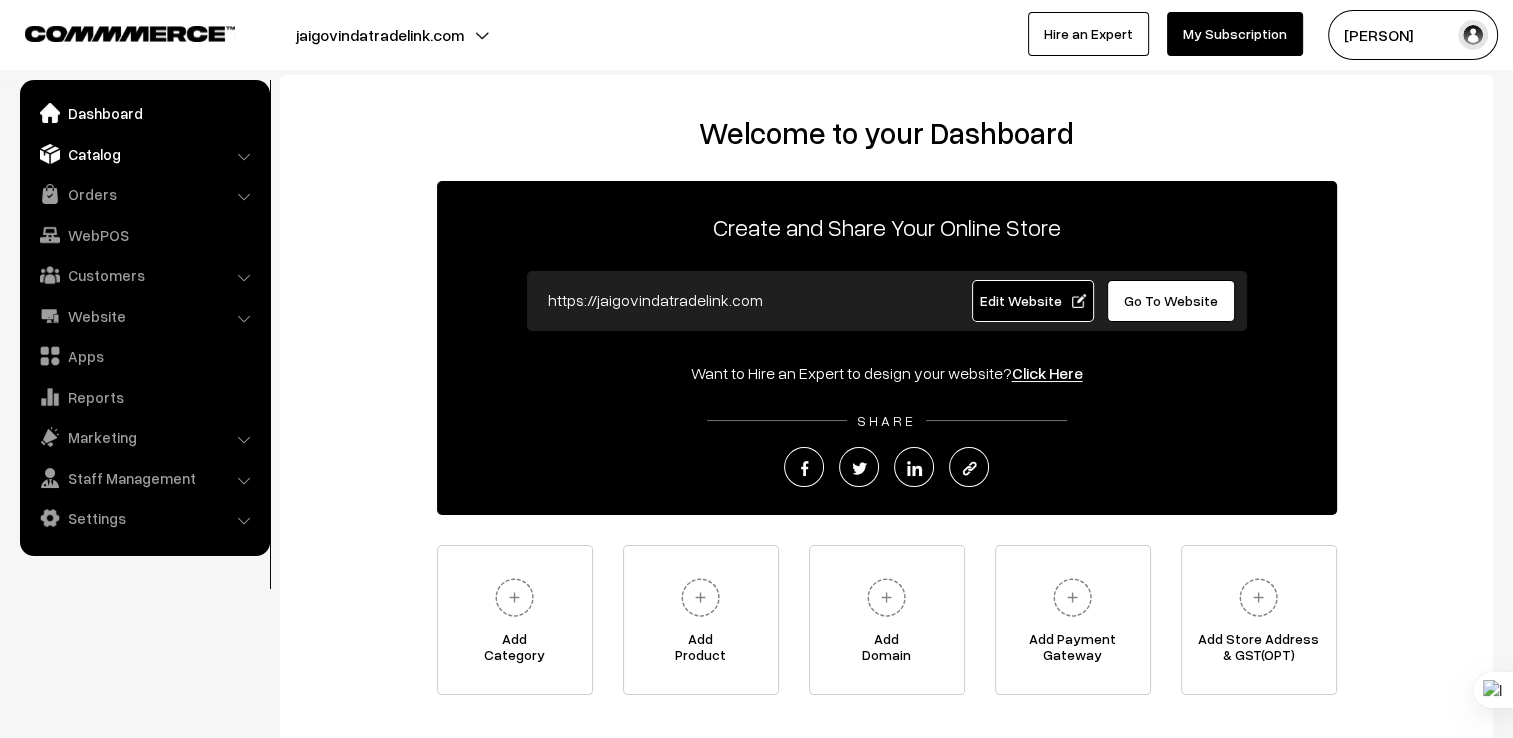 click on "Catalog" at bounding box center [144, 154] 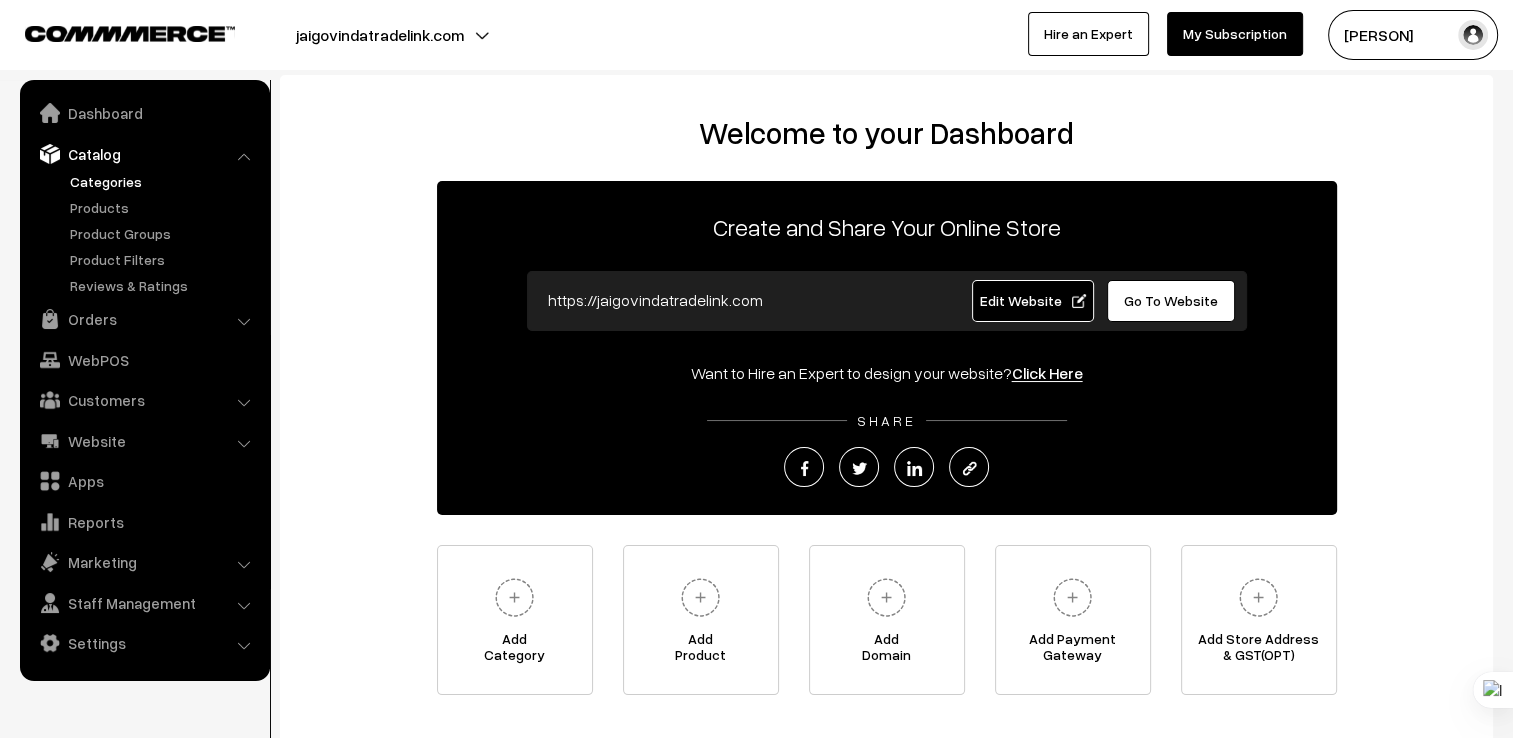 click on "Categories" at bounding box center (164, 181) 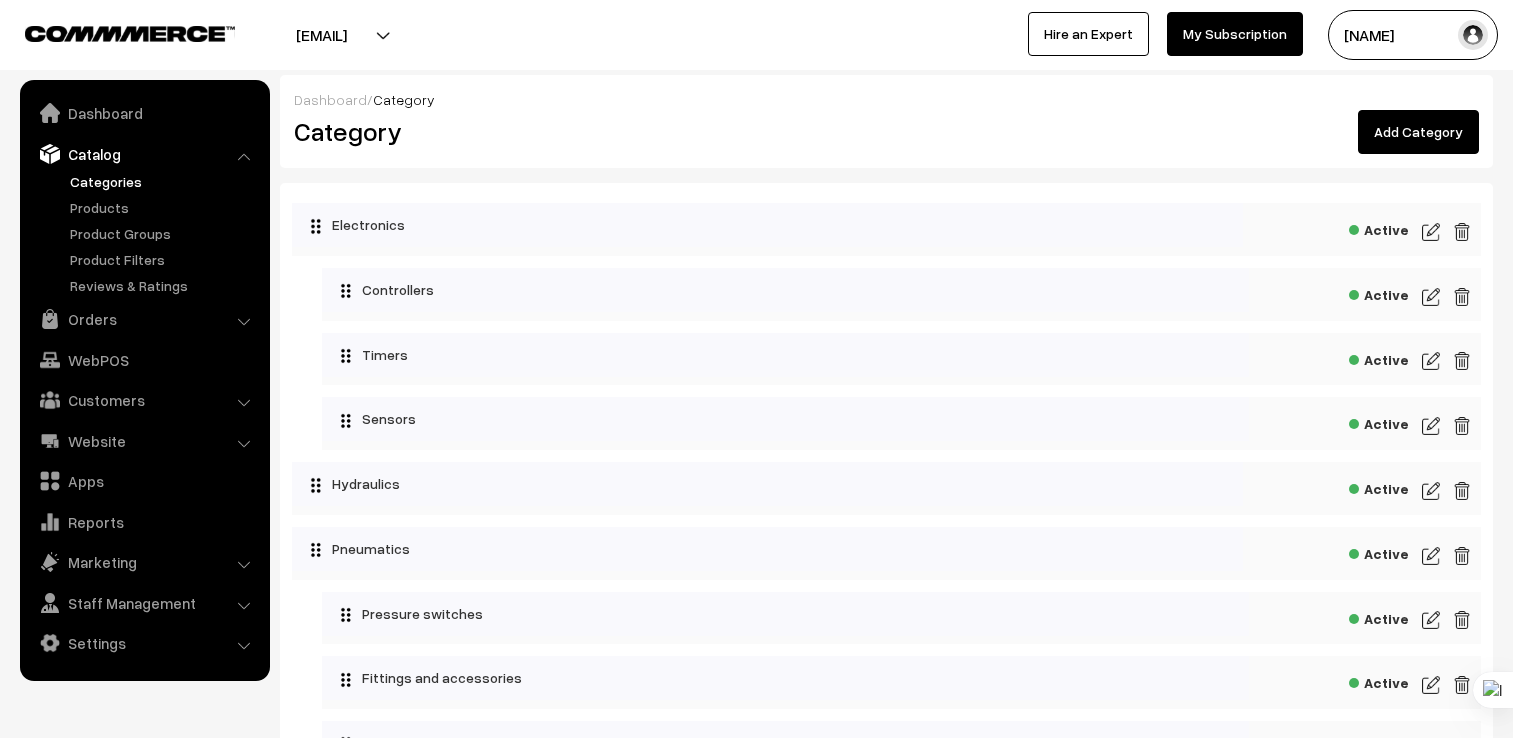 scroll, scrollTop: 0, scrollLeft: 0, axis: both 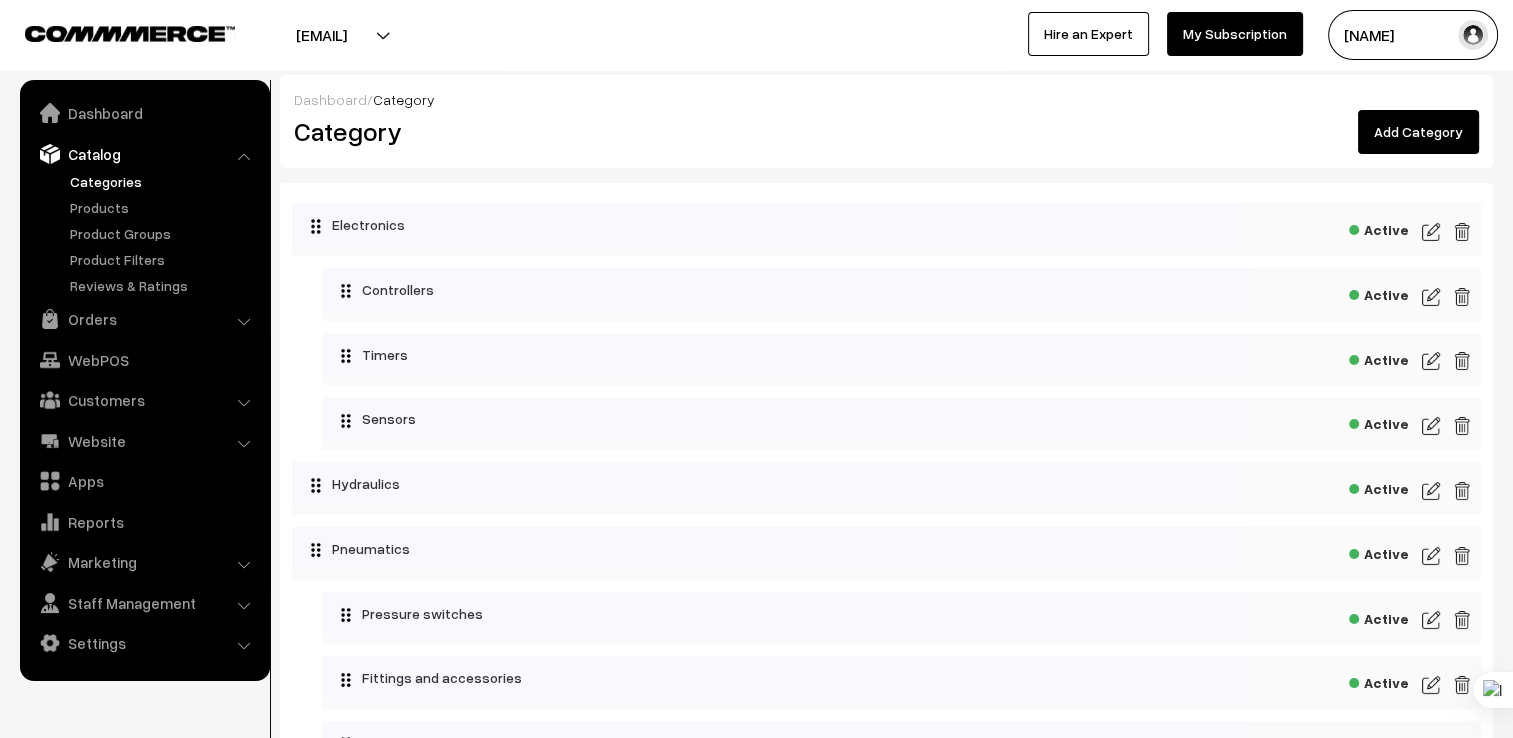 click on "Add Category" at bounding box center [1418, 132] 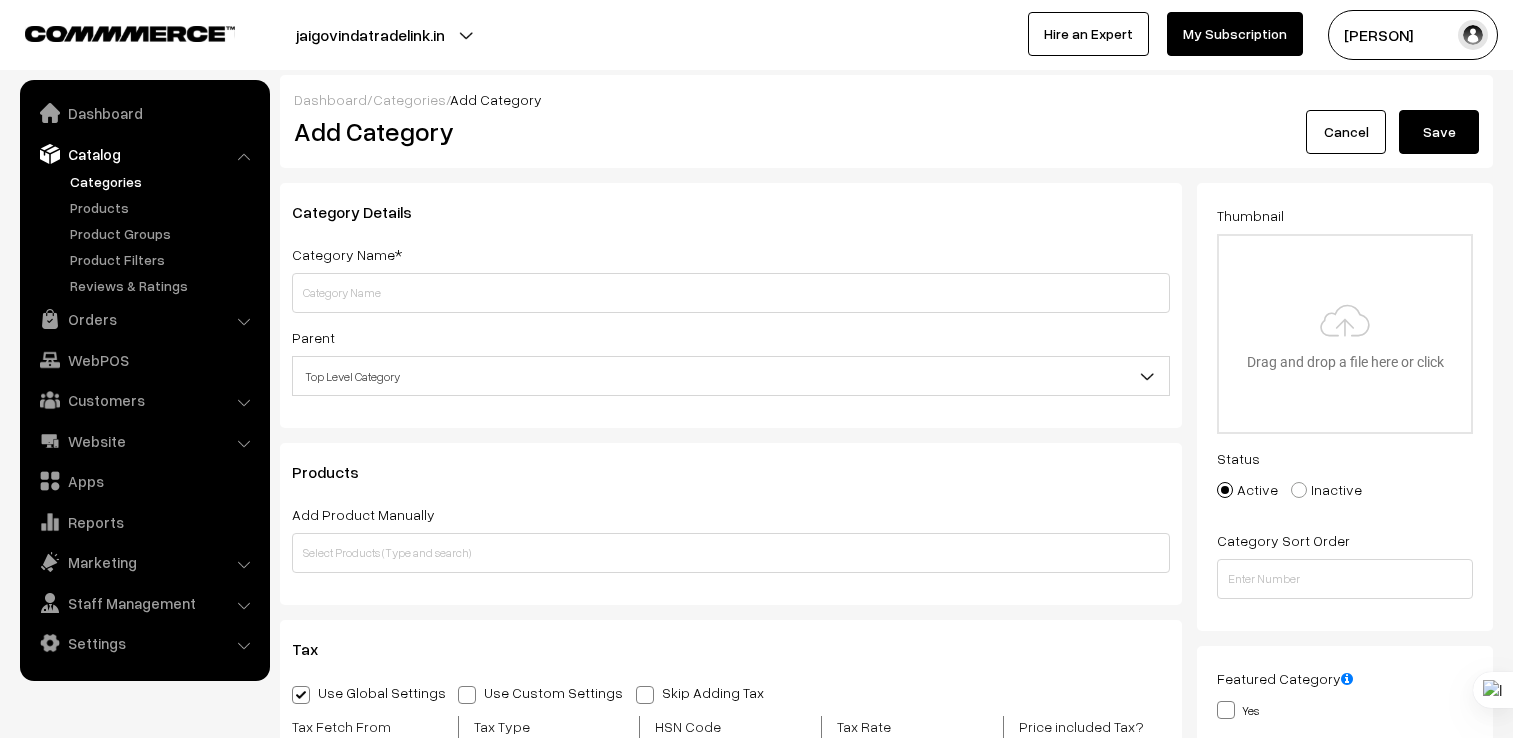 scroll, scrollTop: 0, scrollLeft: 0, axis: both 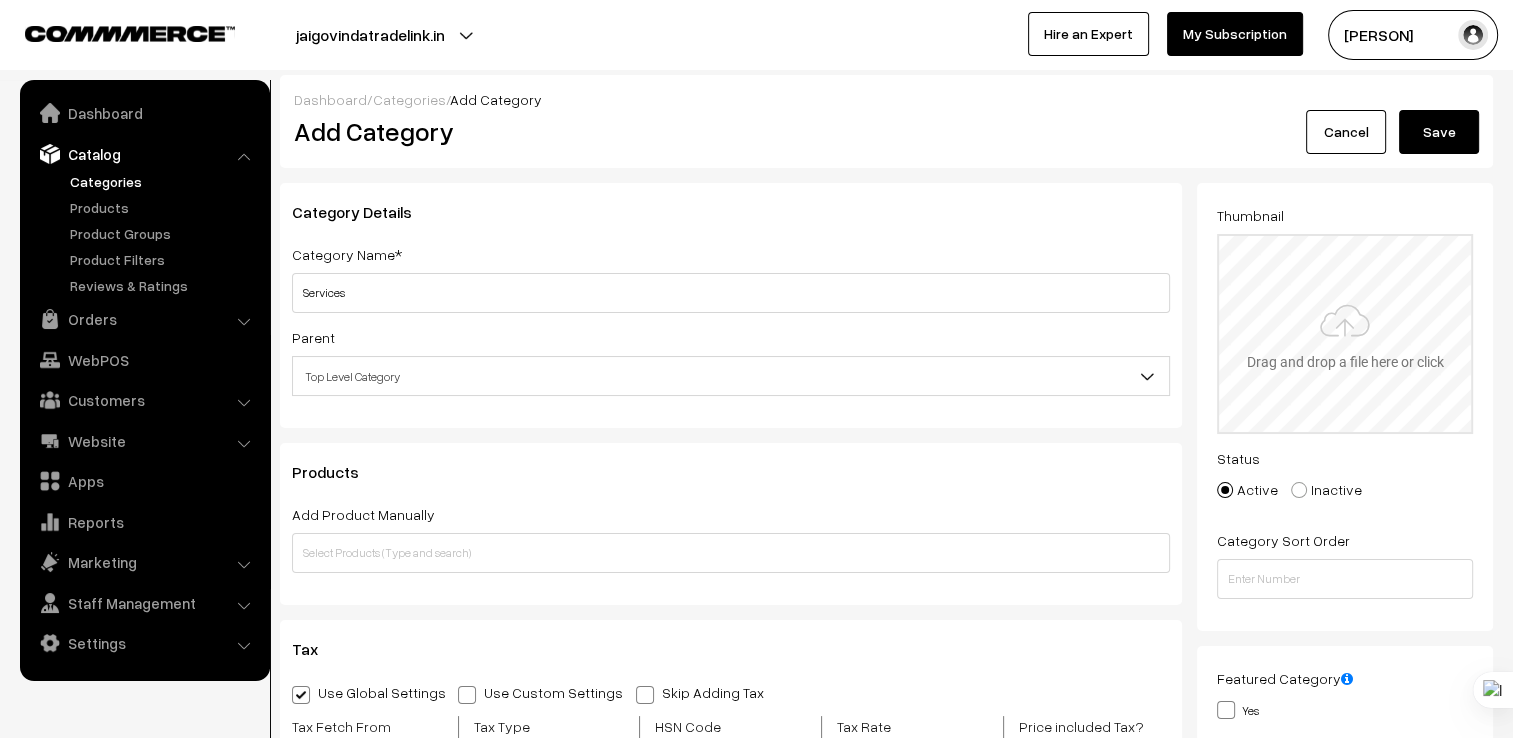 type on "Services" 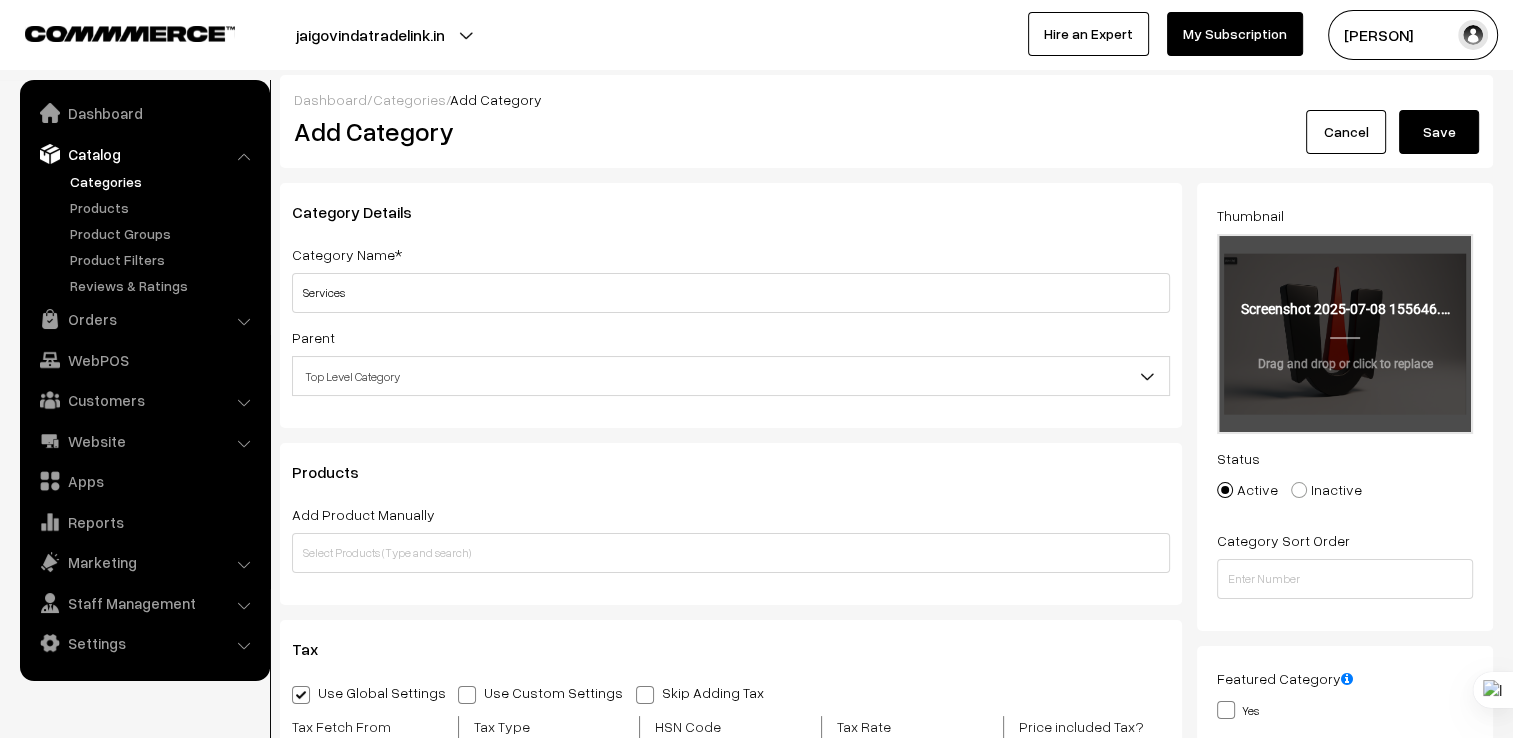 click at bounding box center [1345, 334] 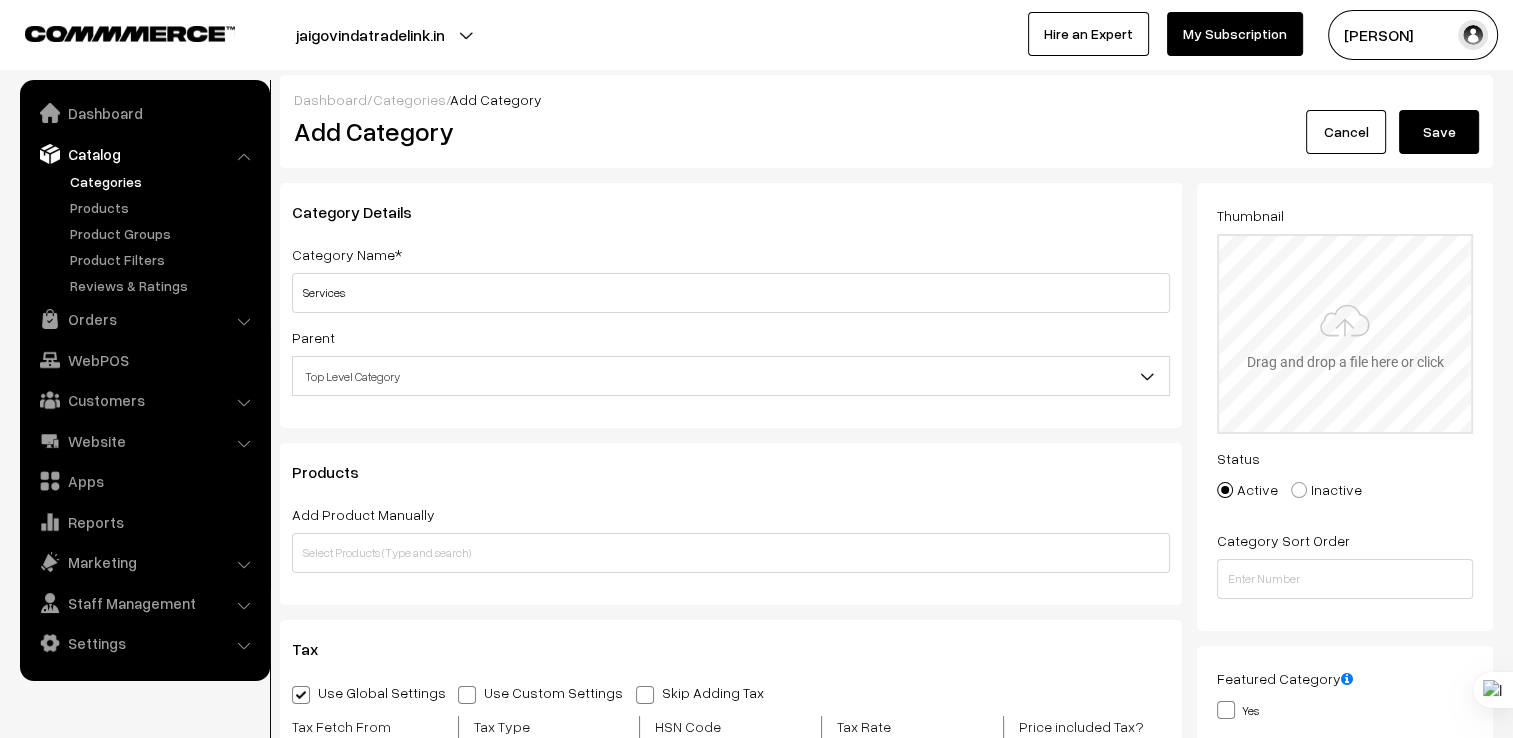 click at bounding box center (1345, 334) 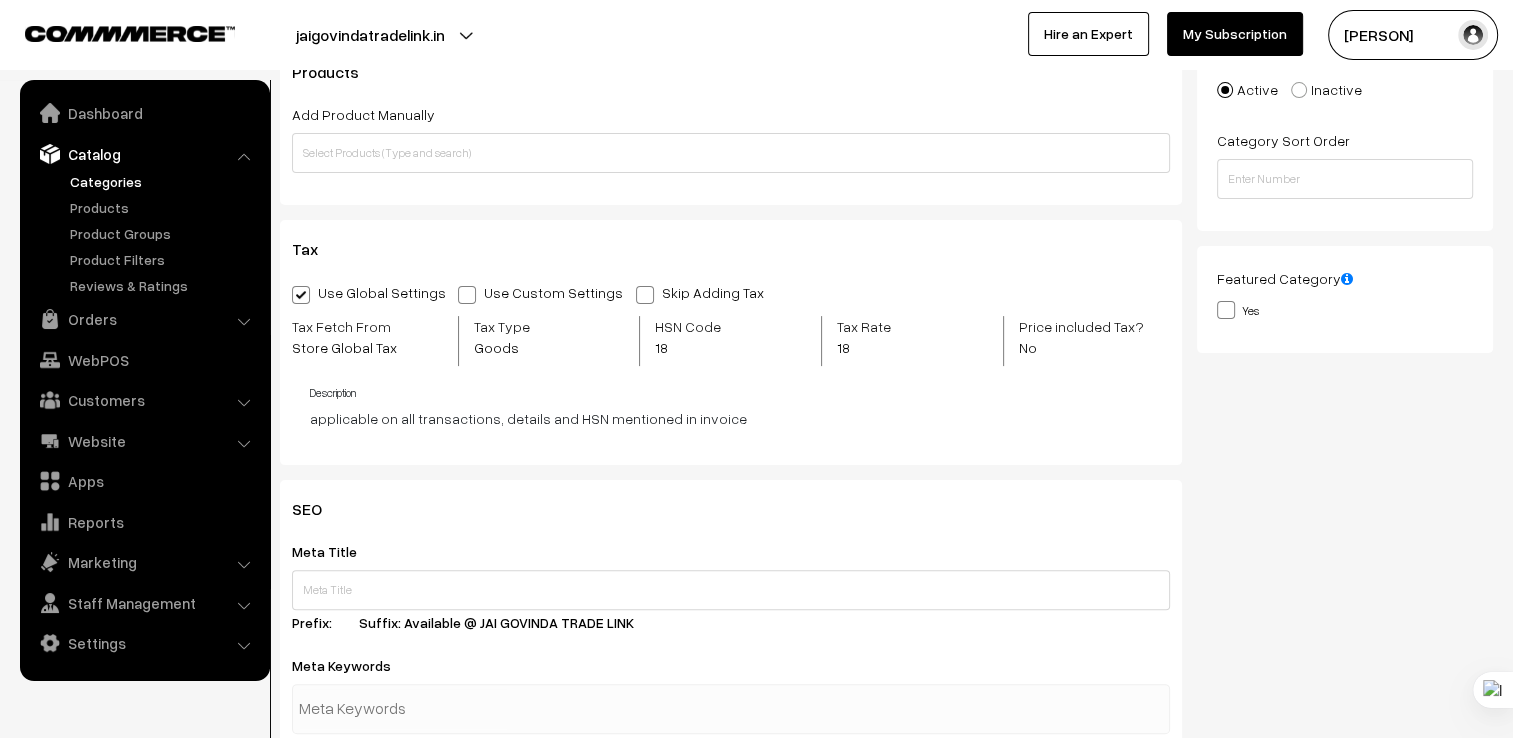 scroll, scrollTop: 1033, scrollLeft: 0, axis: vertical 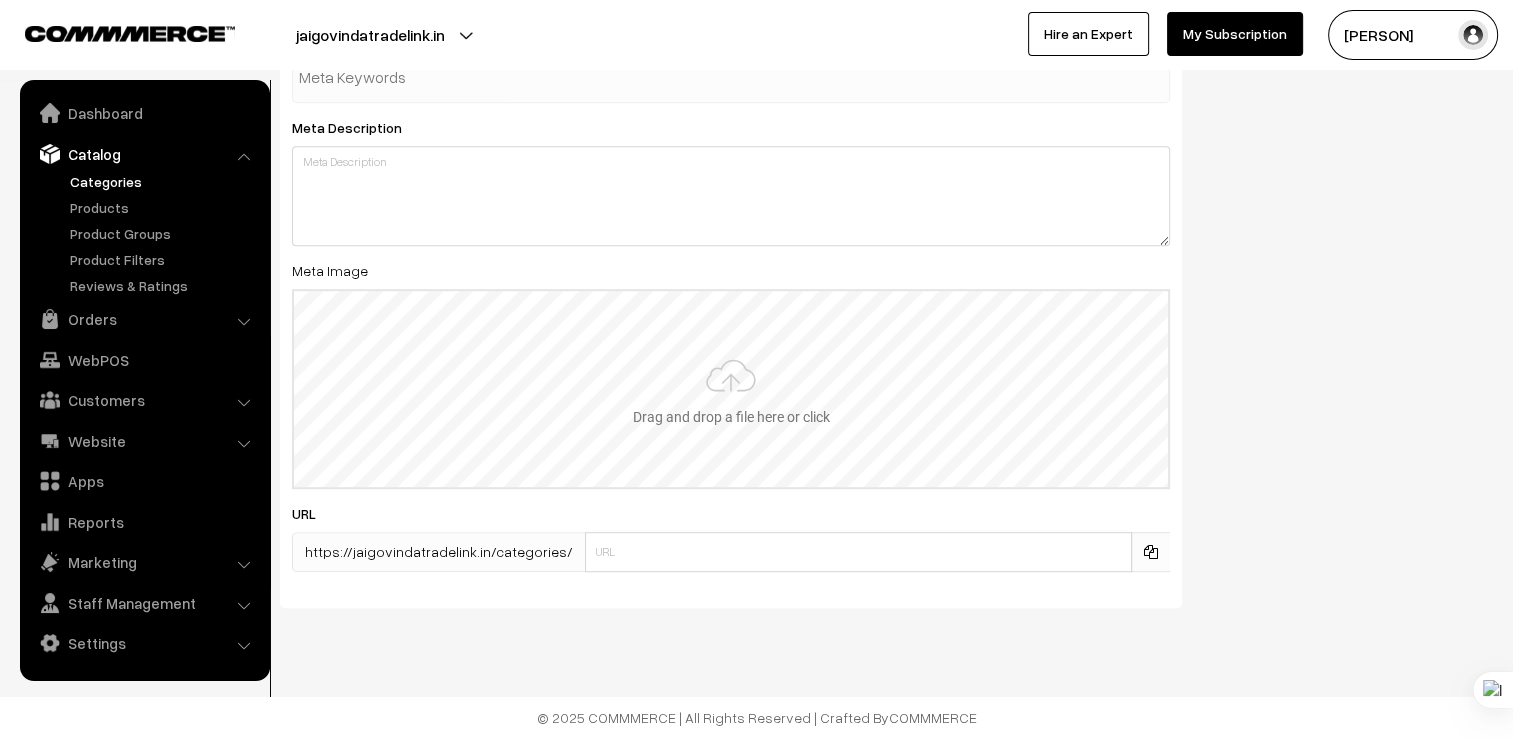 click at bounding box center (731, 389) 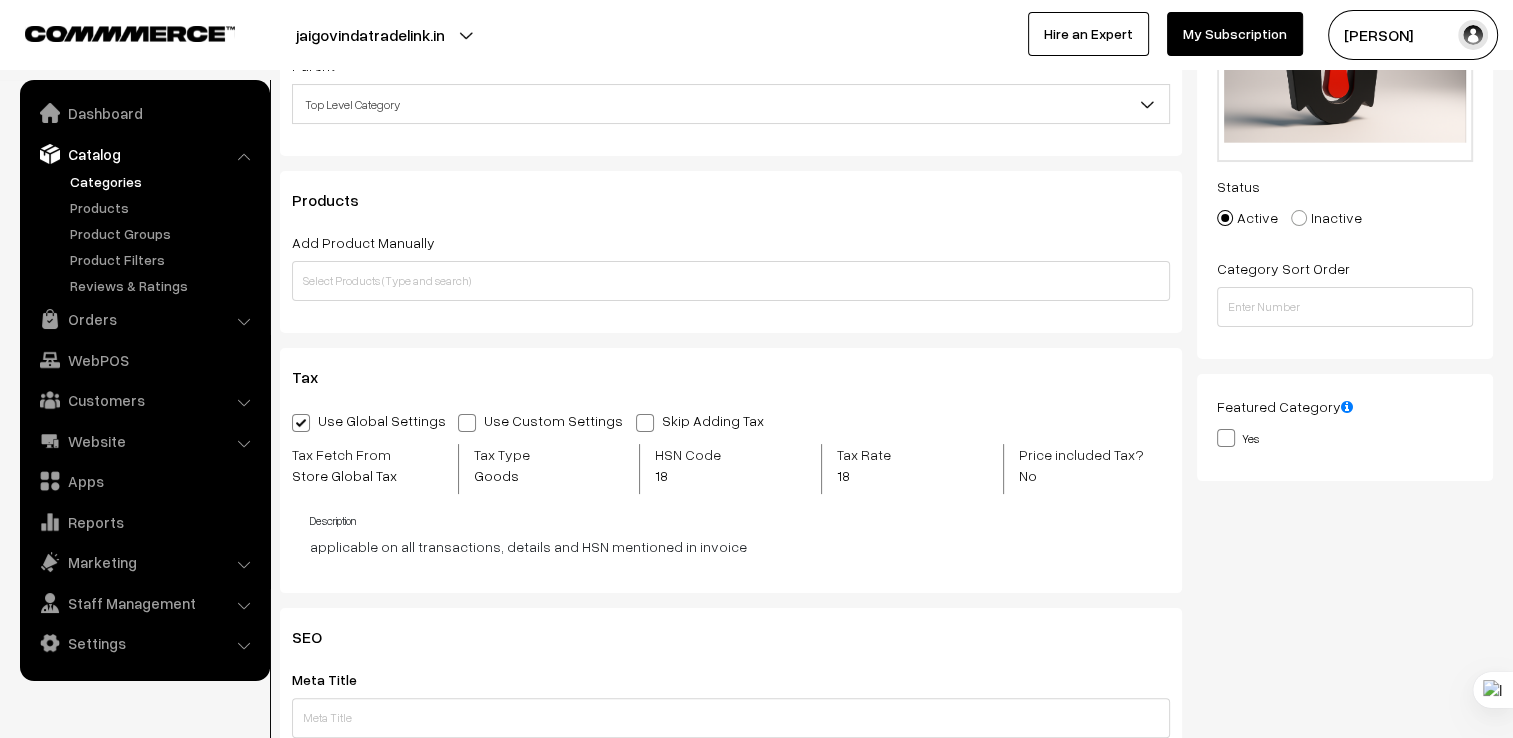 scroll, scrollTop: 300, scrollLeft: 0, axis: vertical 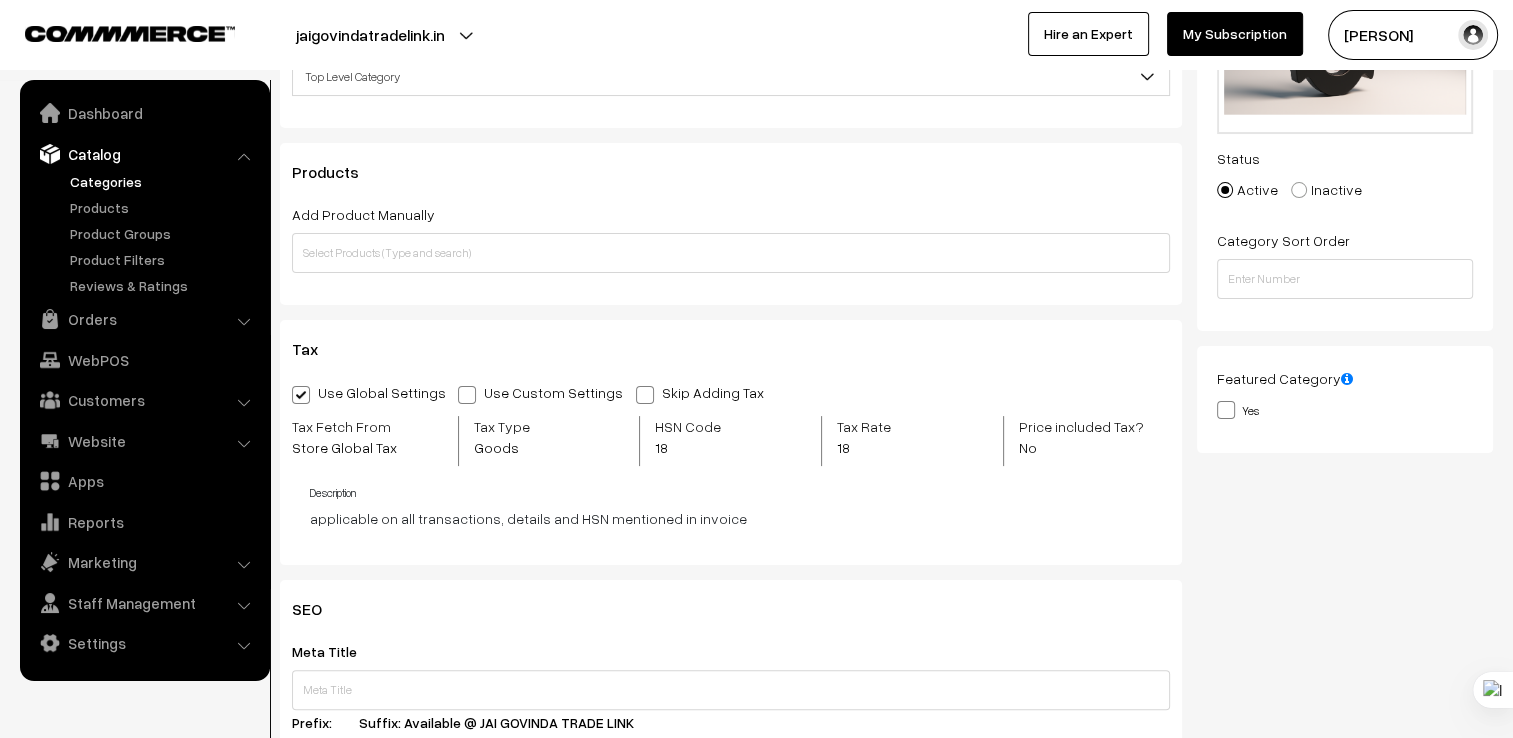 click on "Featured Category
Yes" at bounding box center (1345, 393) 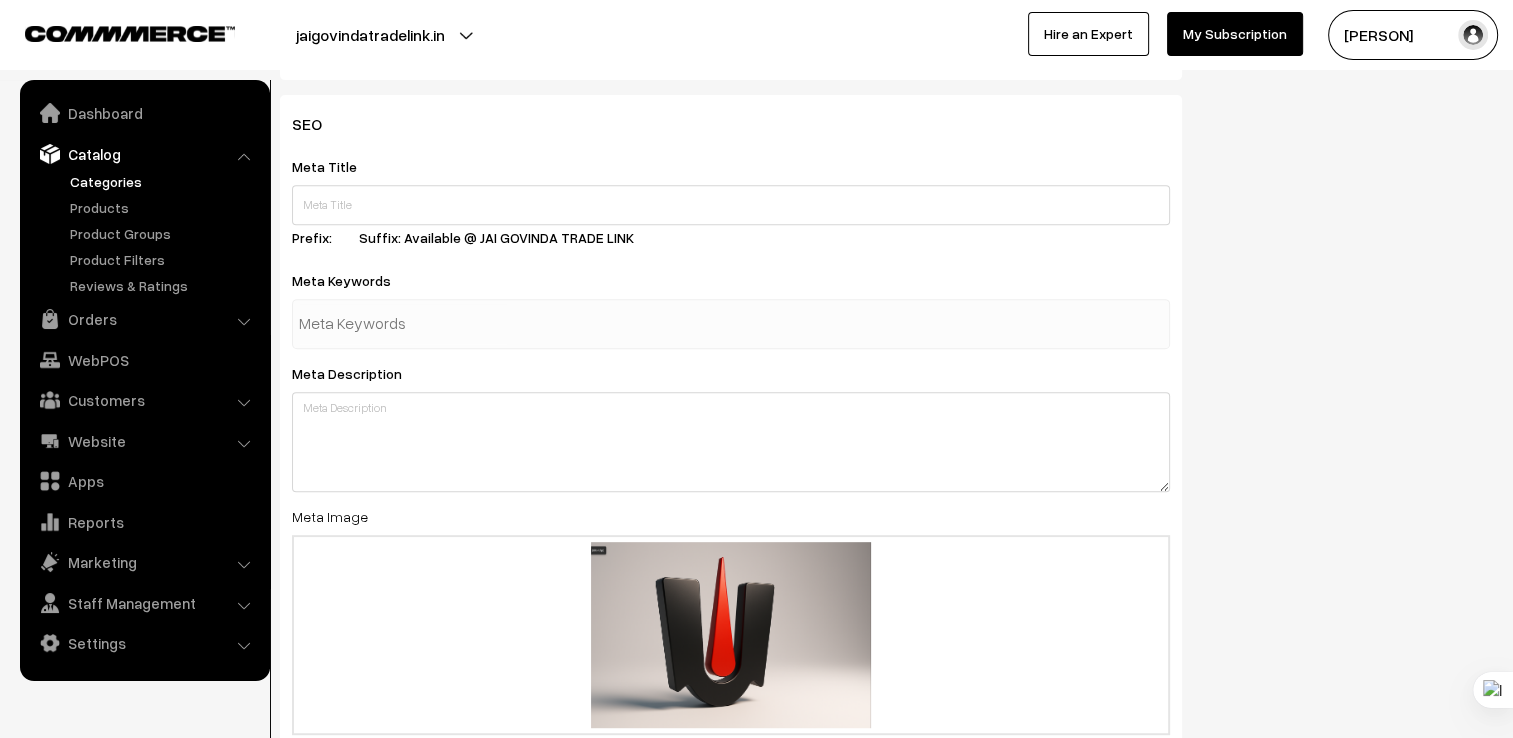 scroll, scrollTop: 800, scrollLeft: 0, axis: vertical 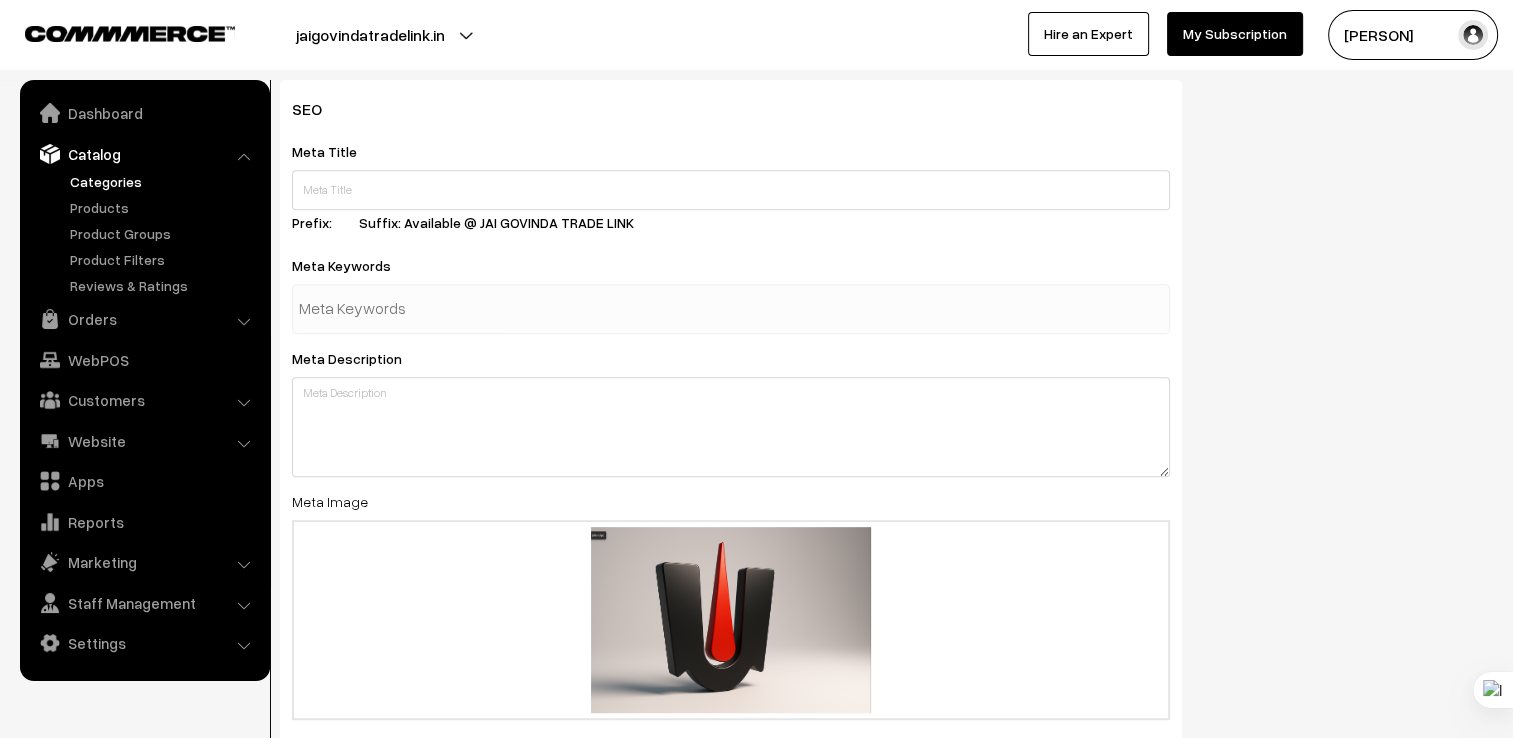 drag, startPoint x: 1421, startPoint y: 375, endPoint x: 1405, endPoint y: 382, distance: 17.464249 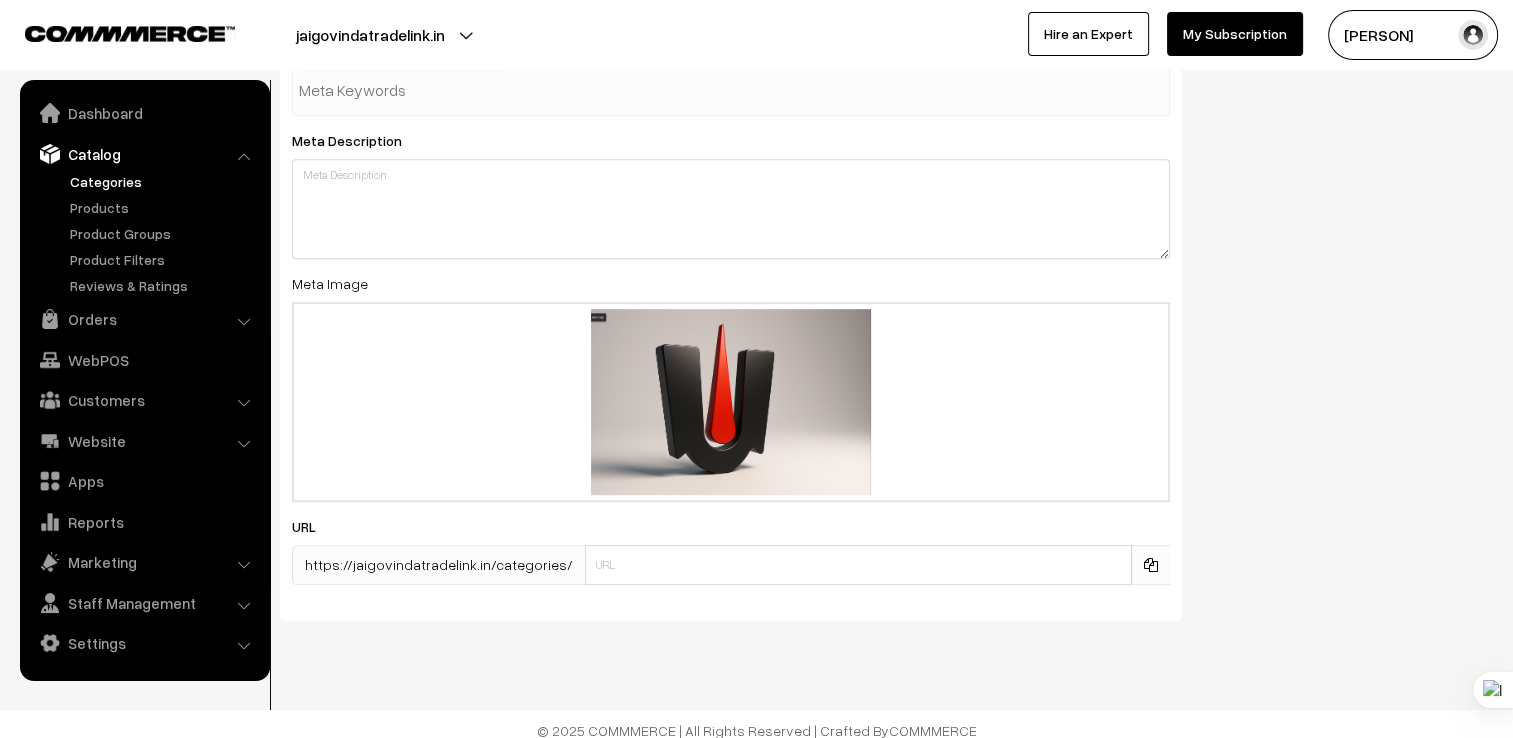 scroll, scrollTop: 1033, scrollLeft: 0, axis: vertical 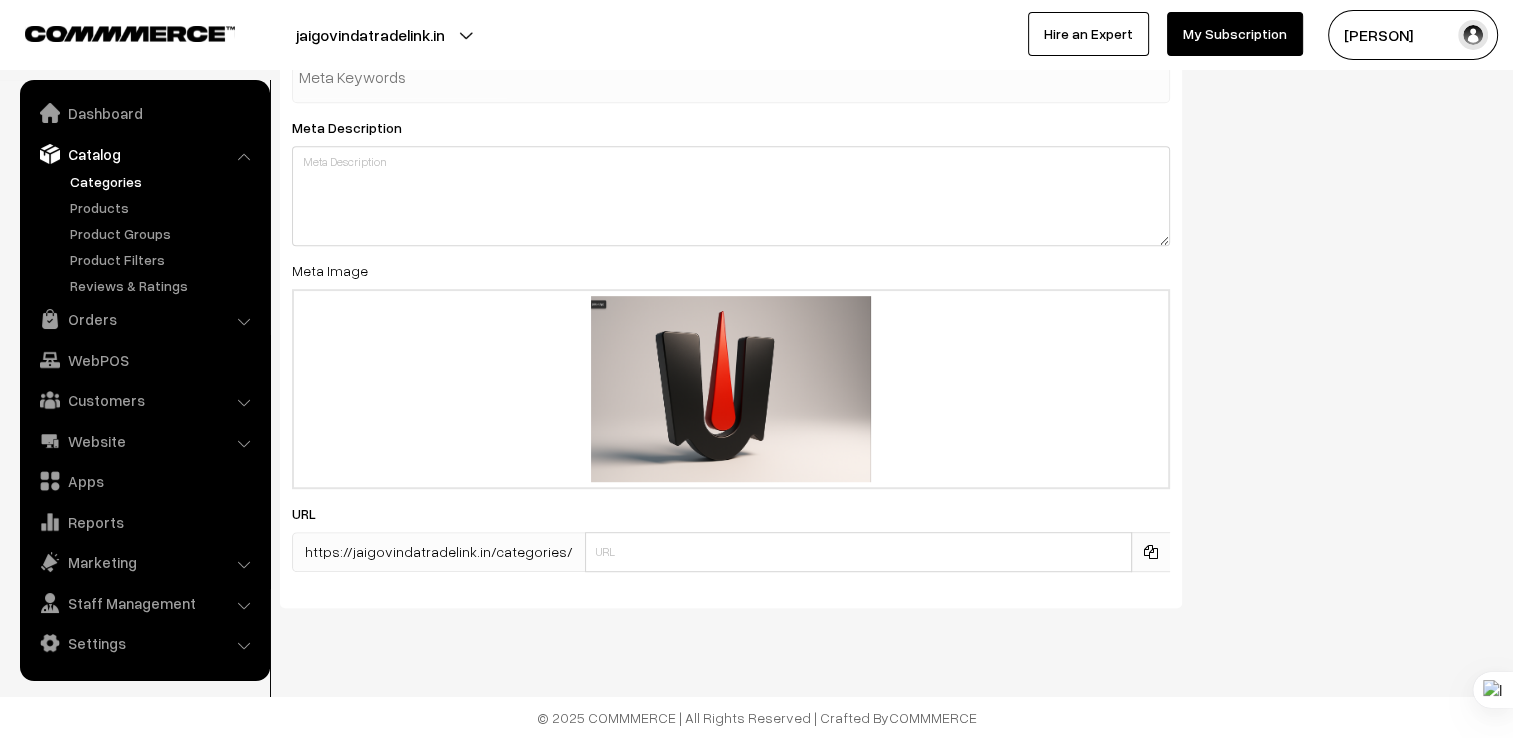 click on "SEO
Meta Title
Prefix:
Suffix: Available @ JAI GOVINDA TRADE LINK
Meta Keywords
Meta Description
Meta Image
Drag and drop a file here or click Ooops, something wrong appended.   Screenshot 2025-07-08 155646.png Drag and drop or click to replace
URL
https://jaigovindatradelink.in/categories/" at bounding box center [886, 236] 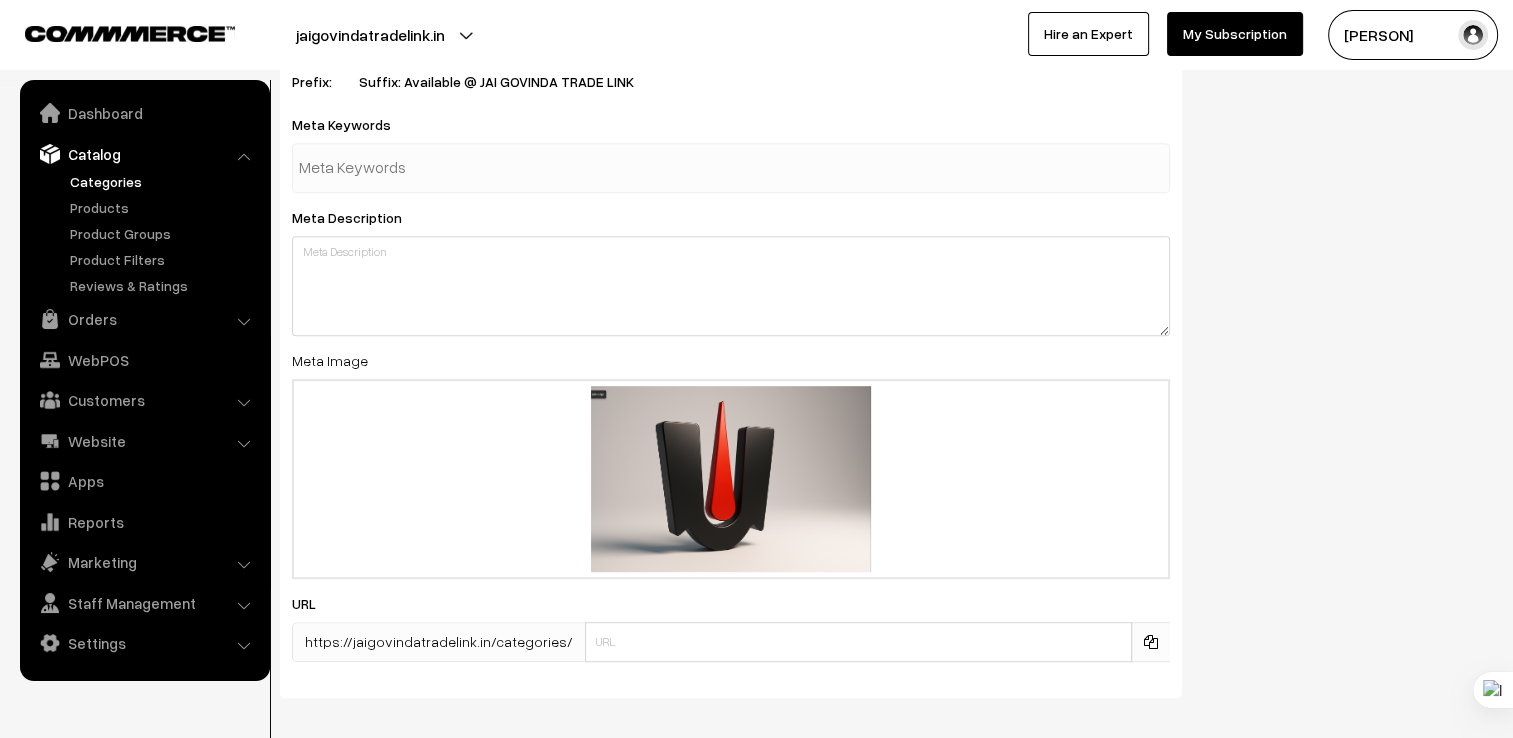 scroll, scrollTop: 933, scrollLeft: 0, axis: vertical 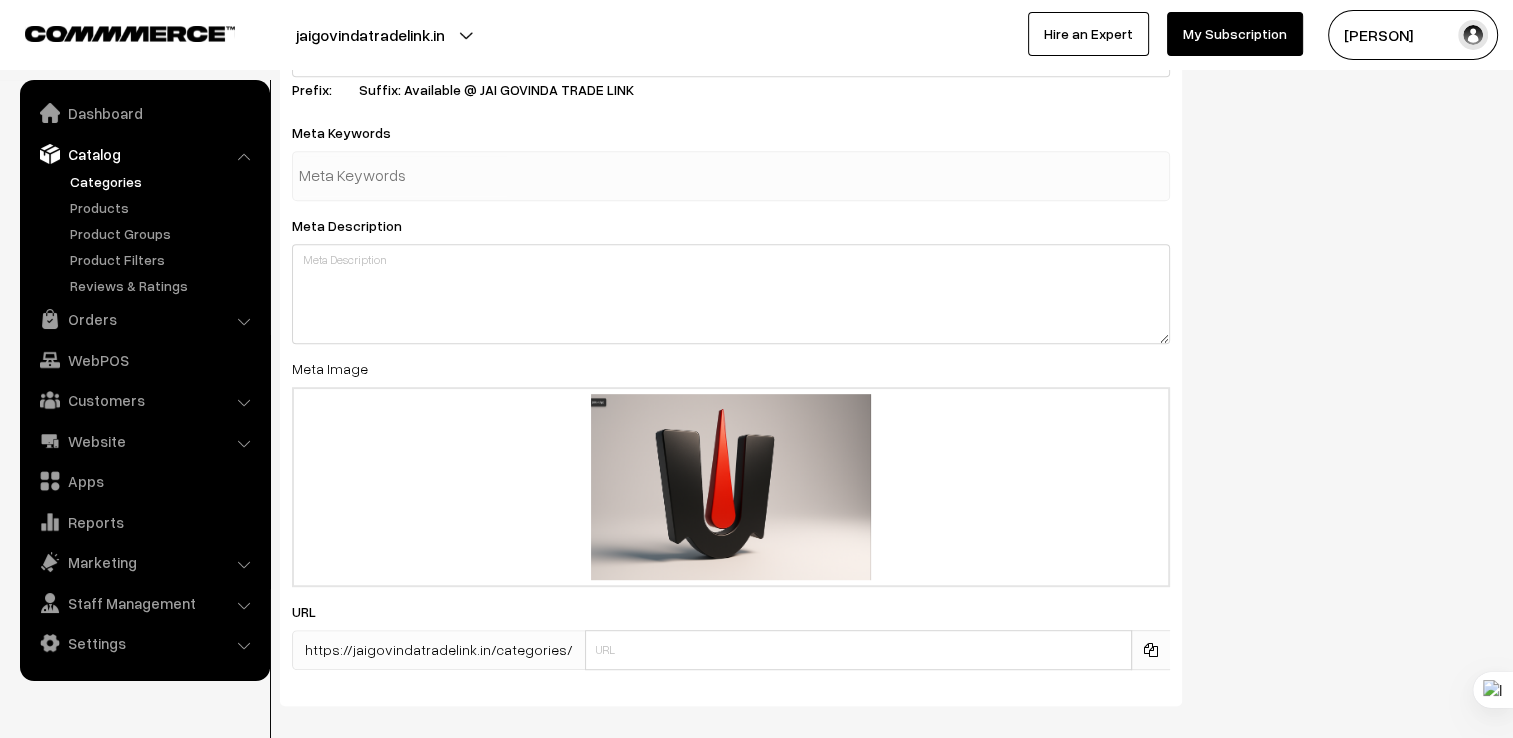 click at bounding box center [403, 176] 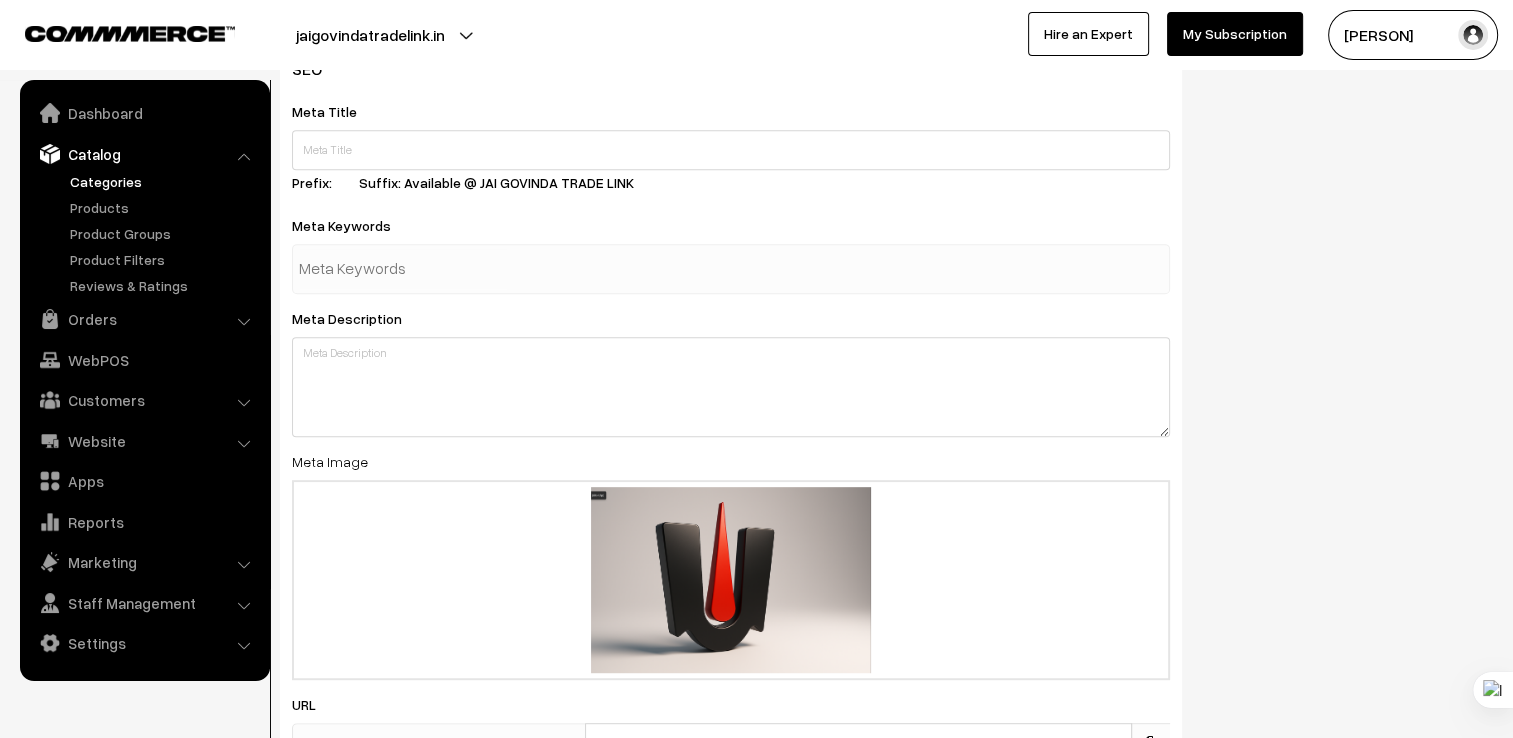 scroll, scrollTop: 833, scrollLeft: 0, axis: vertical 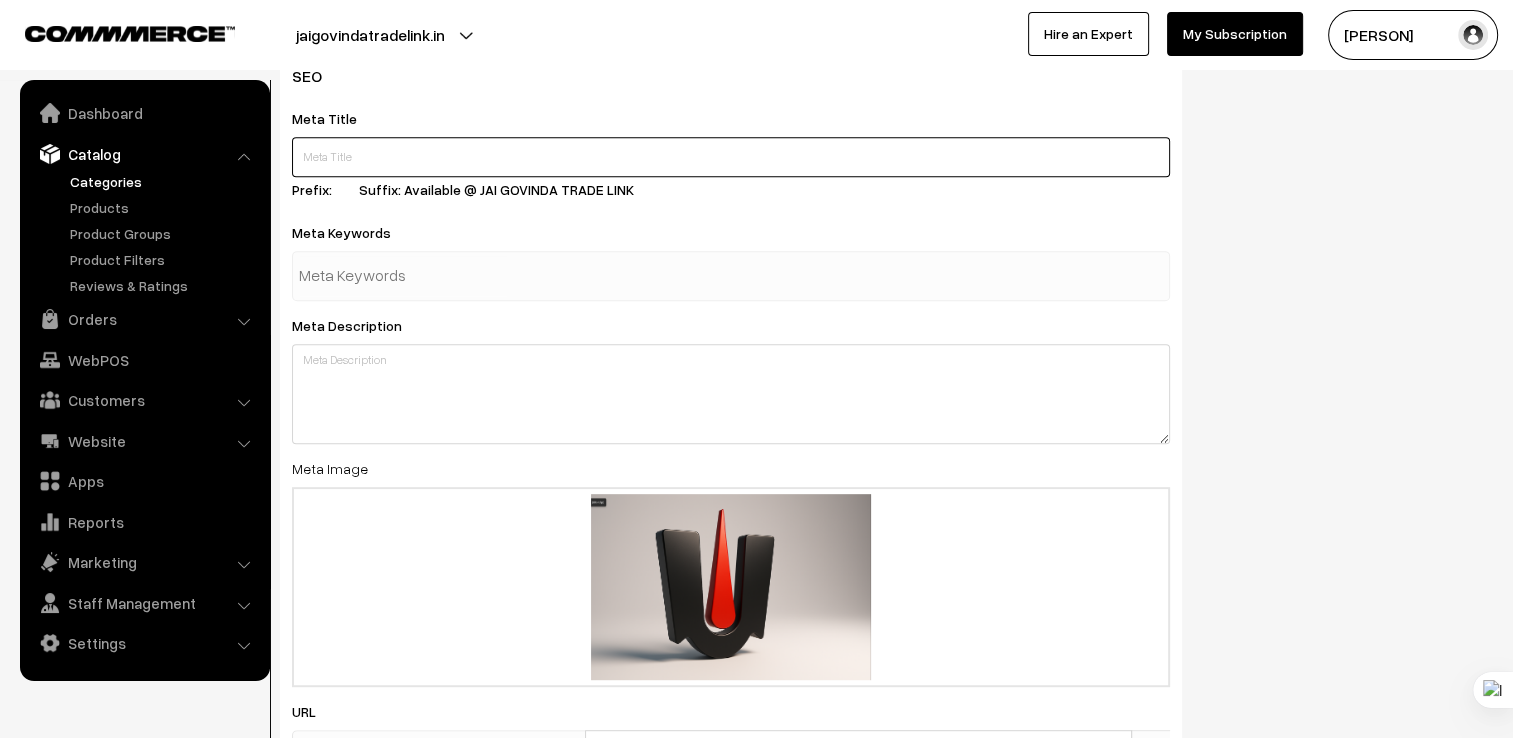 click at bounding box center (731, 157) 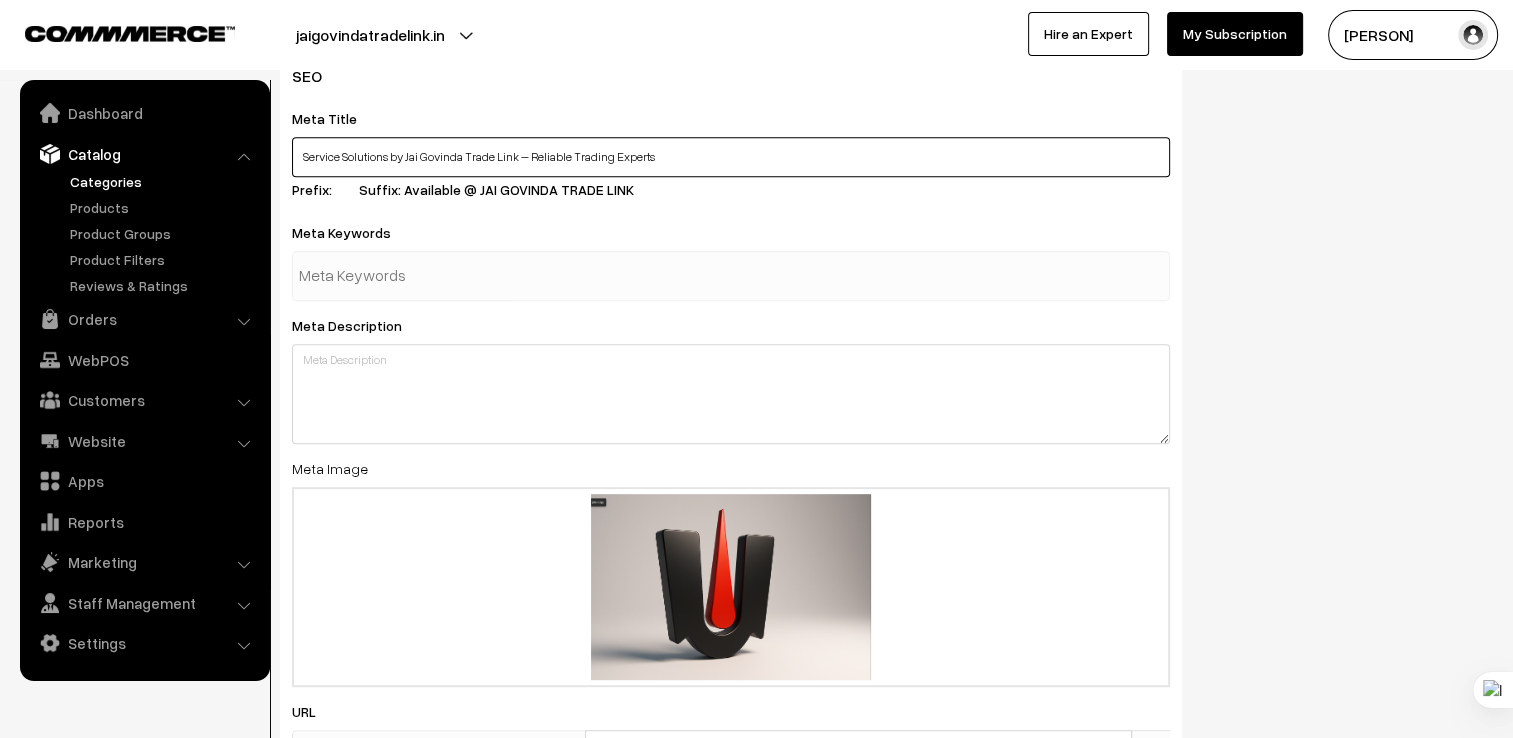 drag, startPoint x: 670, startPoint y: 159, endPoint x: 518, endPoint y: 170, distance: 152.3975 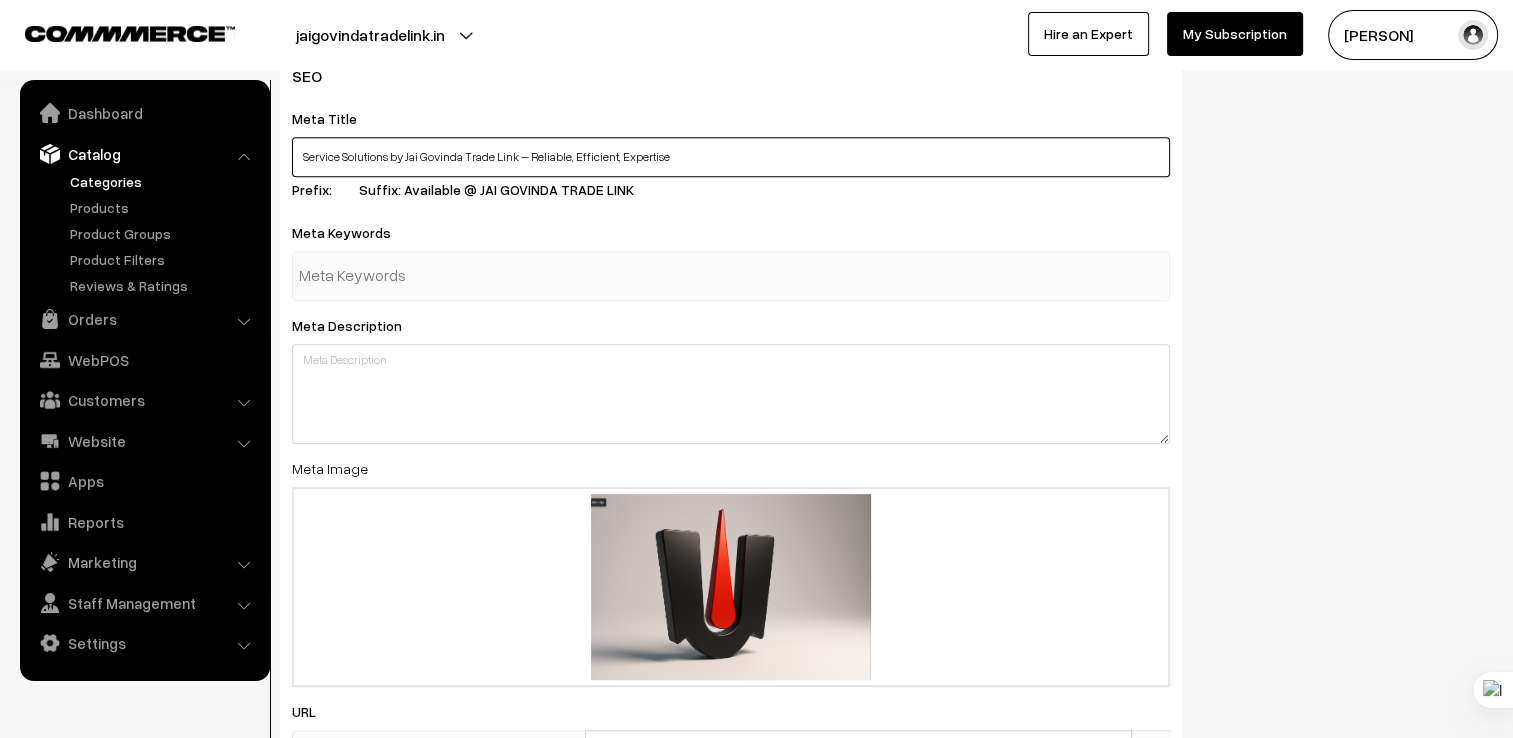 click on "Service Solutions by Jai Govinda Trade Link – Reliable, Efficient, Expertise" at bounding box center [731, 157] 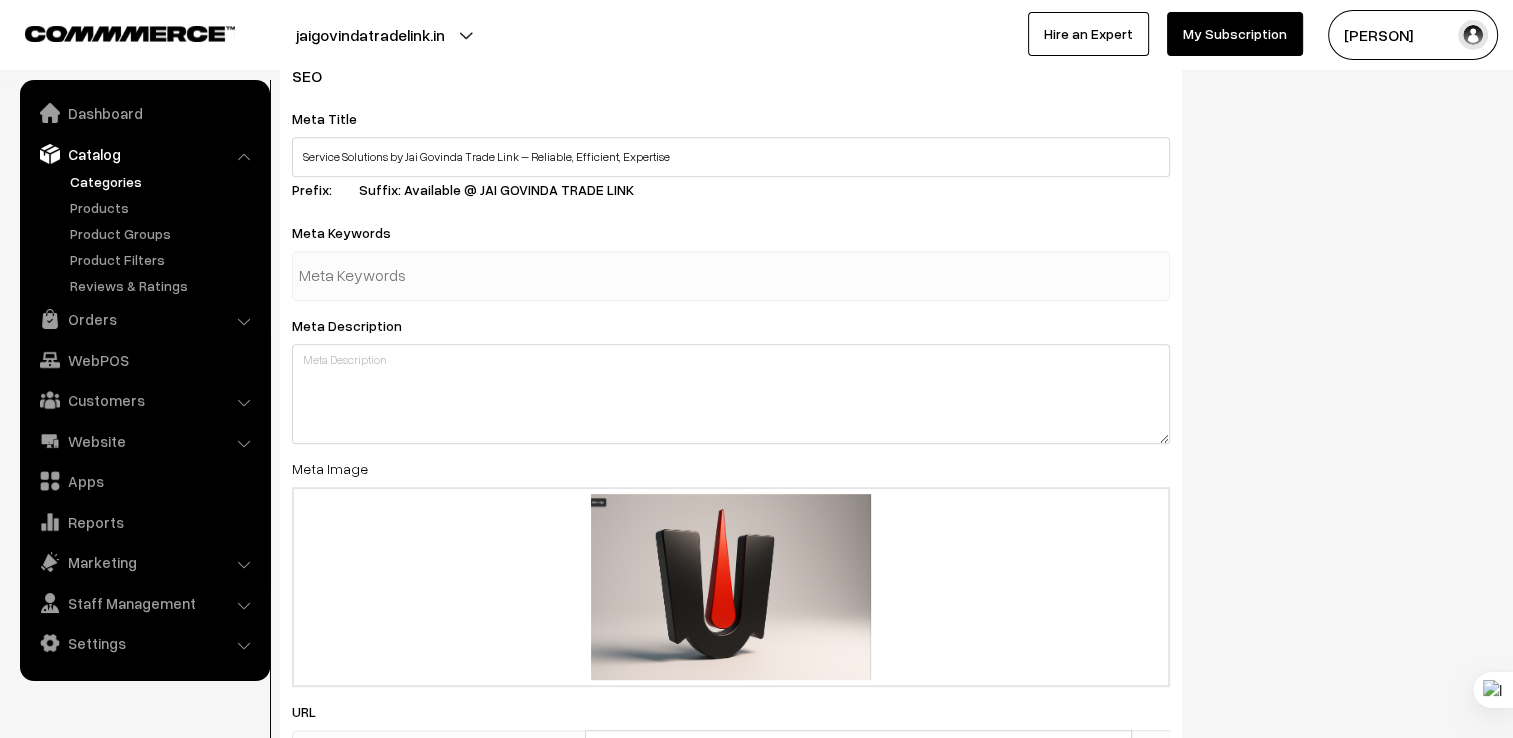click on "SEO
Meta Title
Service Solutions by Jai Govinda Trade Link – Reliable, Efficient, Expertise
Prefix:
Suffix: Available @ JAI GOVINDA TRADE LINK
Meta Keywords
Meta Description
Meta Image
Drag and drop a file here or click Ooops, something wrong appended.   Screenshot 2025-07-08 155646.png Drag and drop or click to replace
URL
https://jaigovindatradelink.in/categories/" at bounding box center [886, 434] 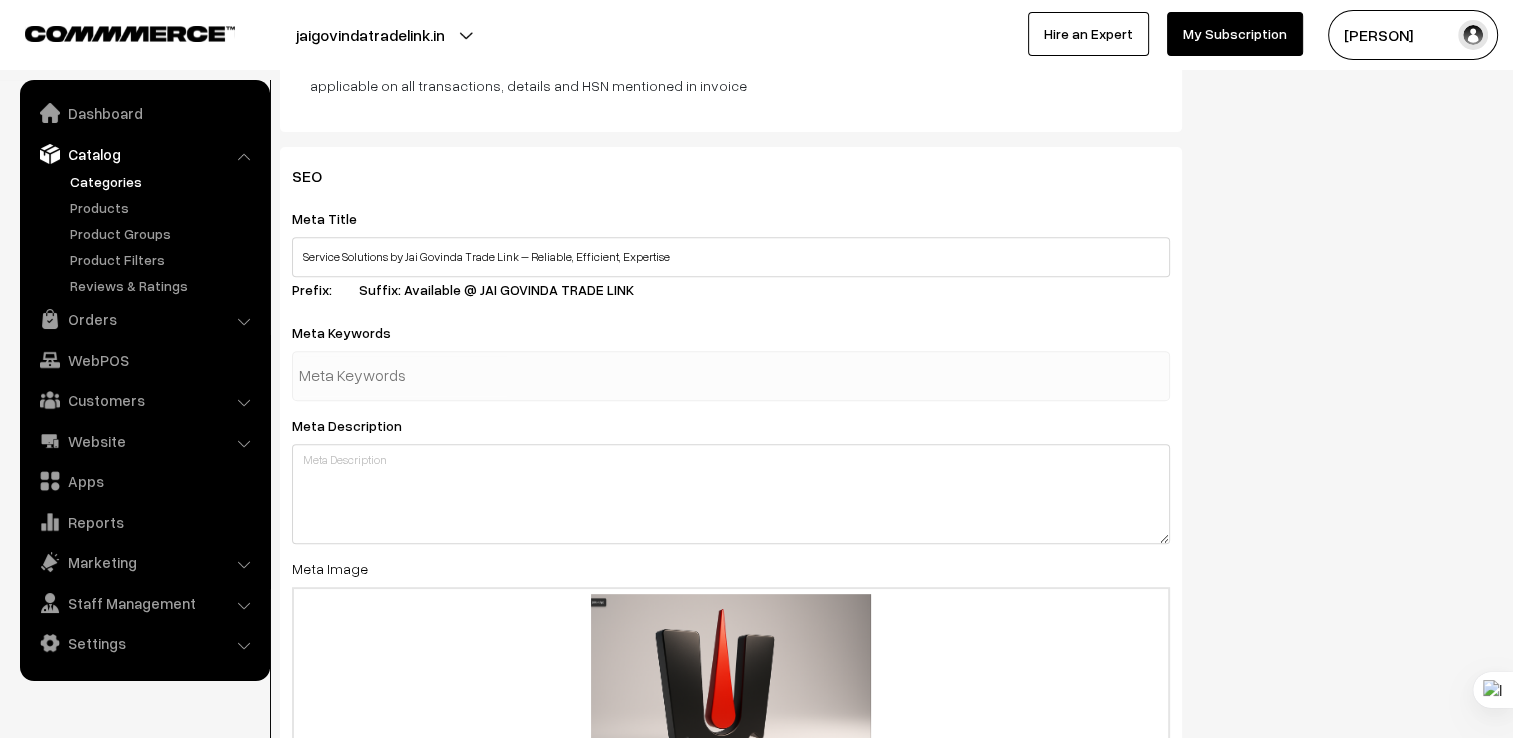 scroll, scrollTop: 633, scrollLeft: 0, axis: vertical 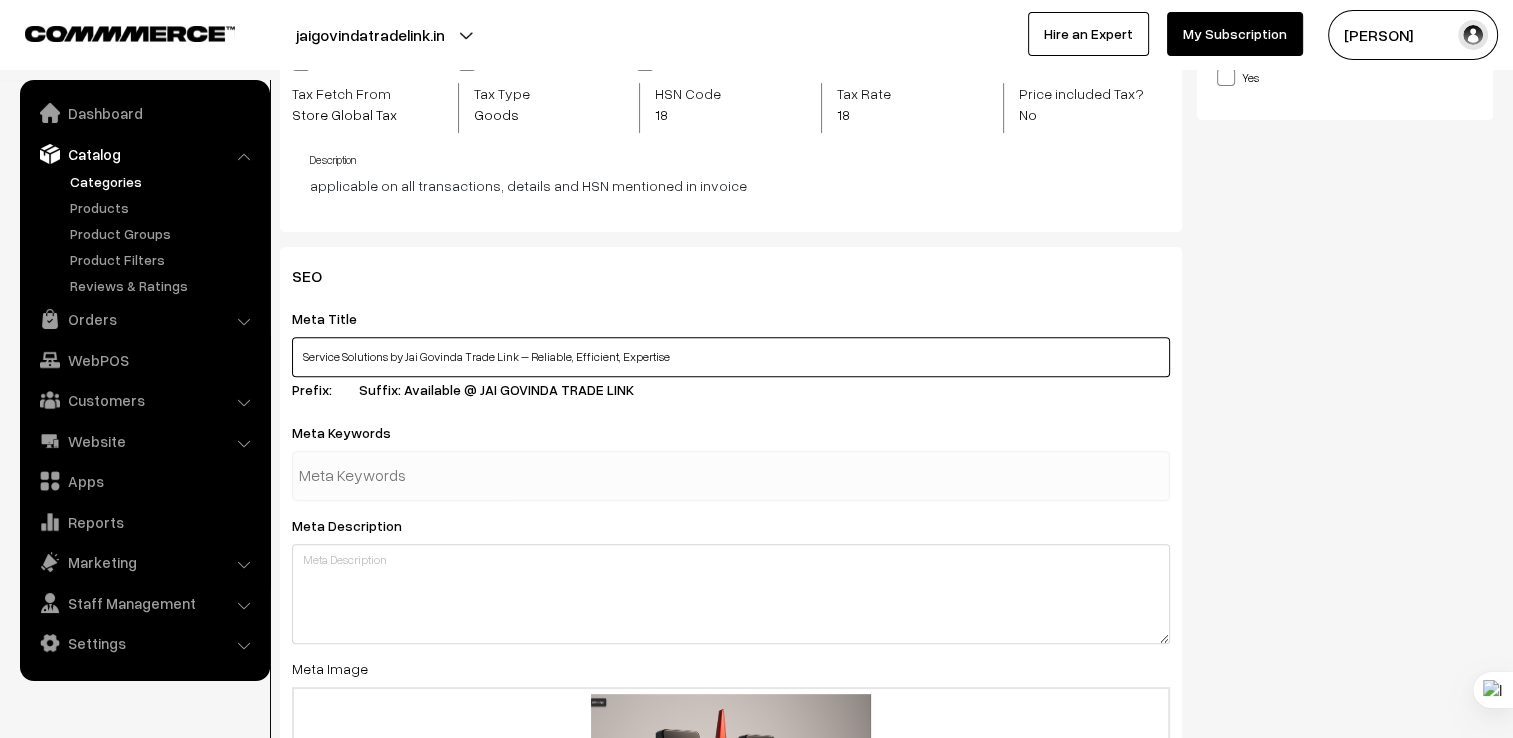 drag, startPoint x: 704, startPoint y: 358, endPoint x: 308, endPoint y: 354, distance: 396.0202 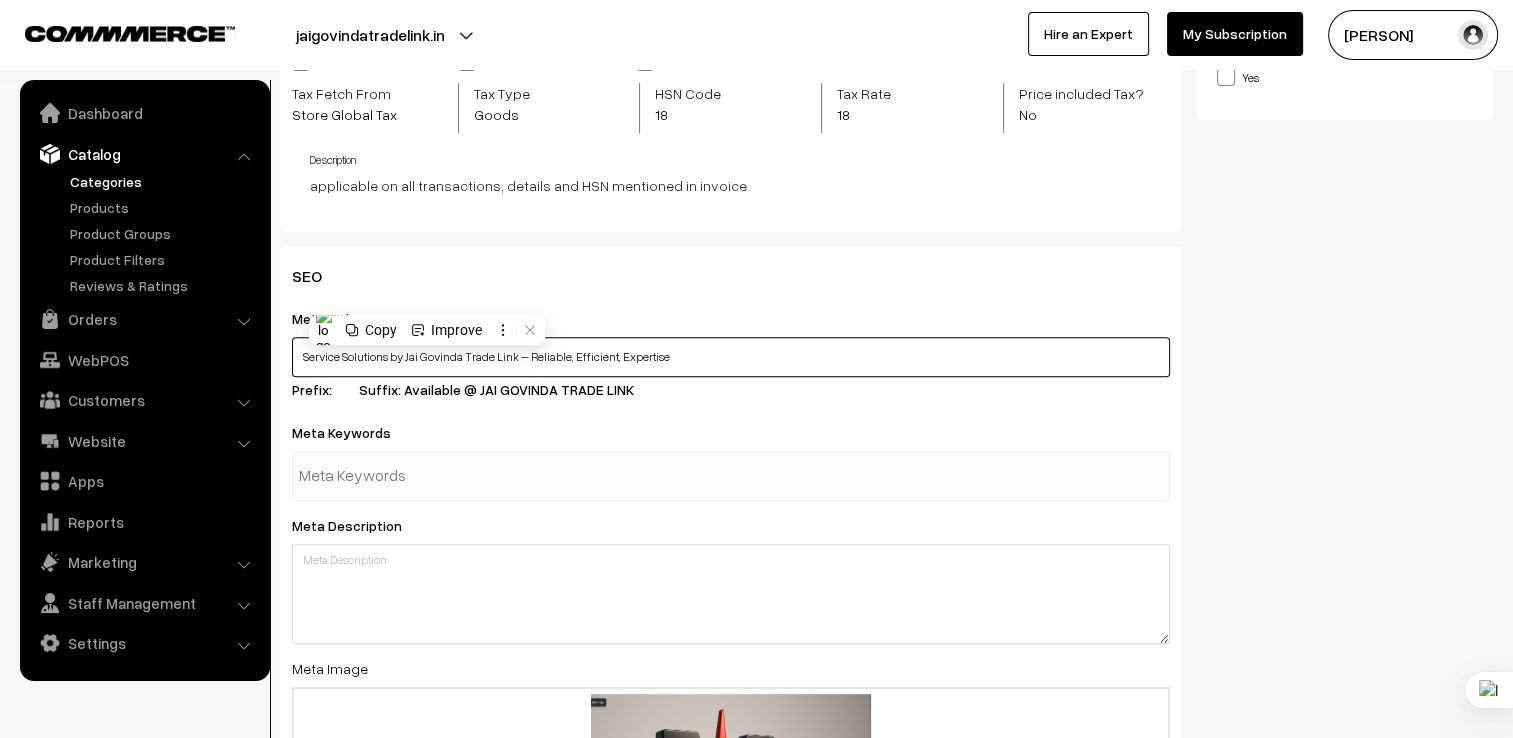 click on "Service Solutions by Jai Govinda Trade Link – Reliable, Efficient, Expertise" at bounding box center (731, 357) 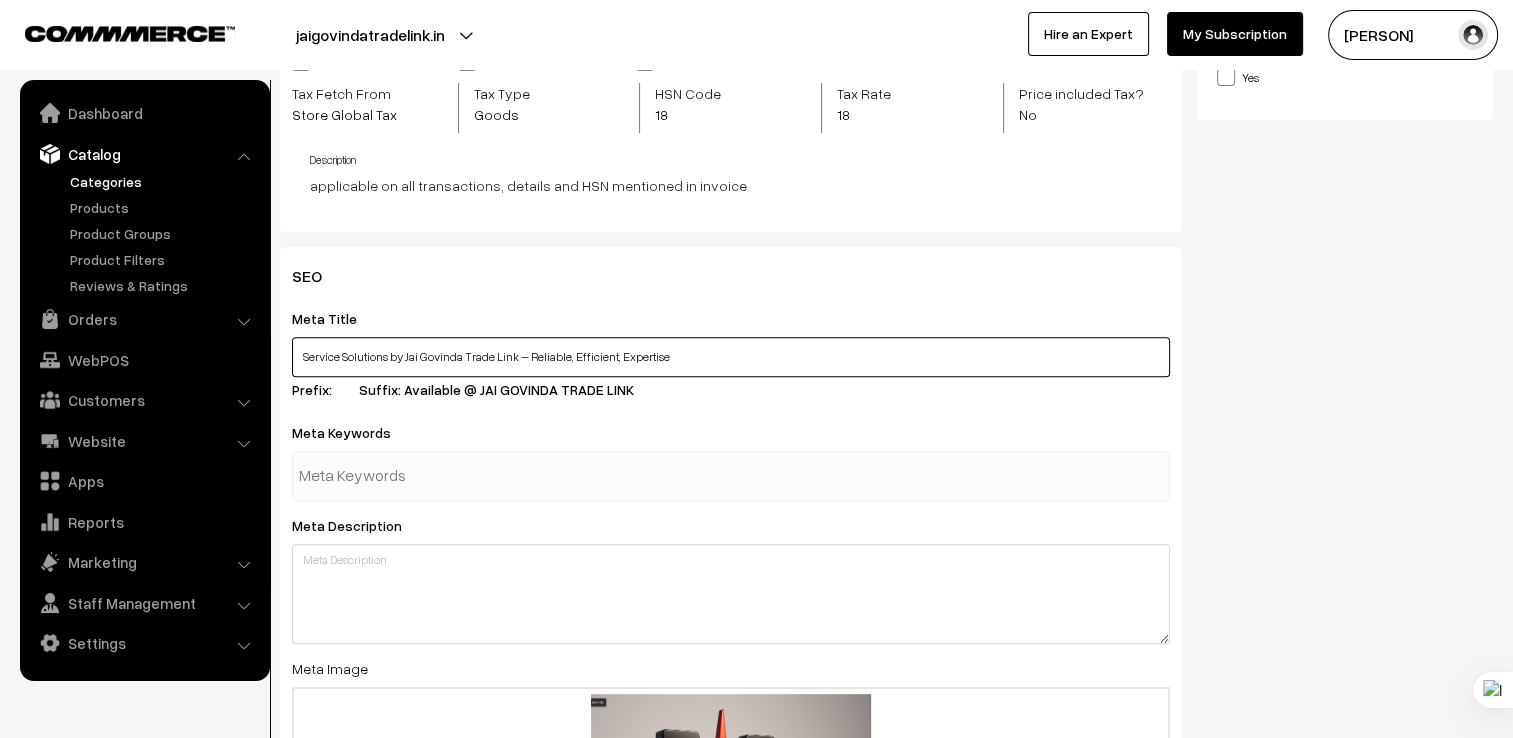 drag, startPoint x: 523, startPoint y: 355, endPoint x: 297, endPoint y: 355, distance: 226 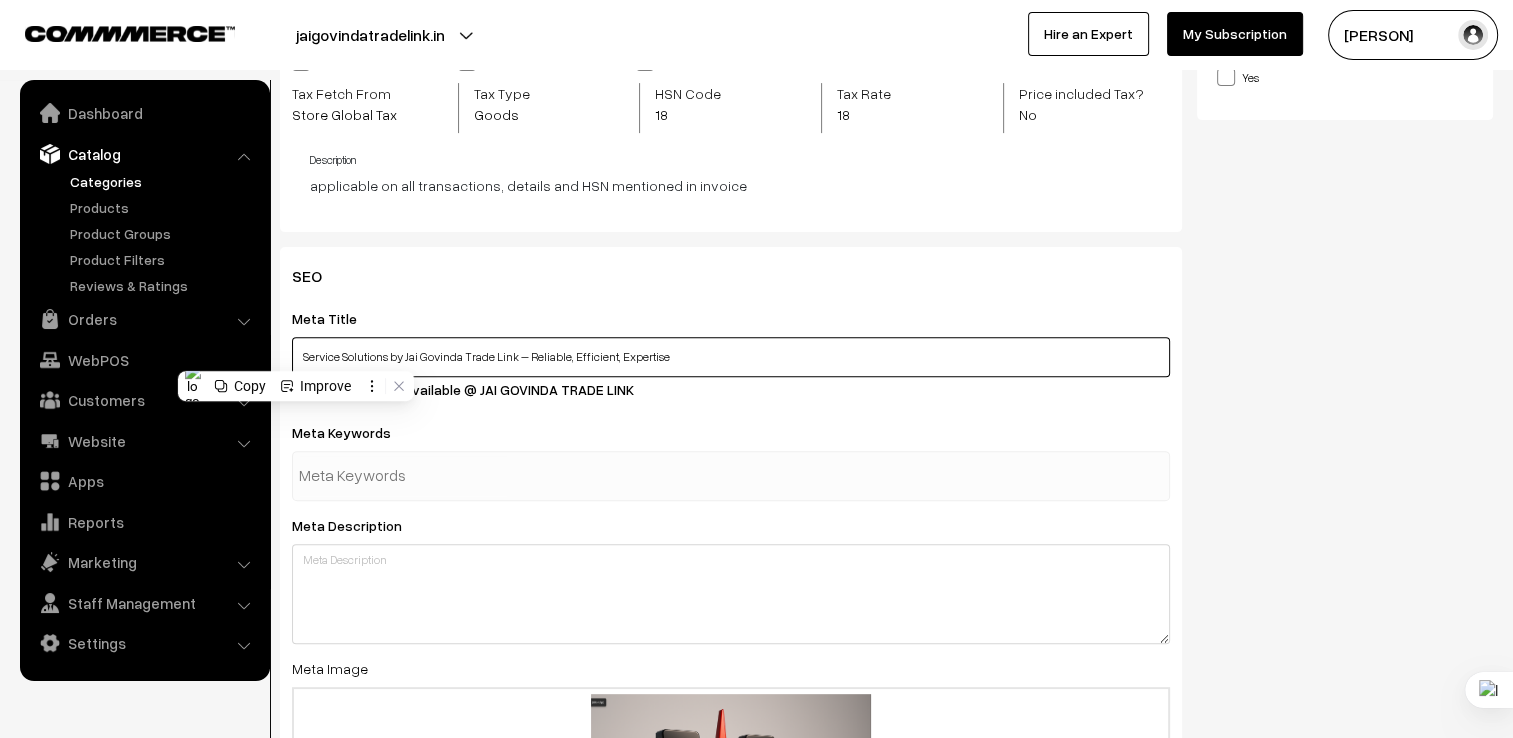 paste on "- Creative Design & Content Services  Jai Govinda Trade Link" 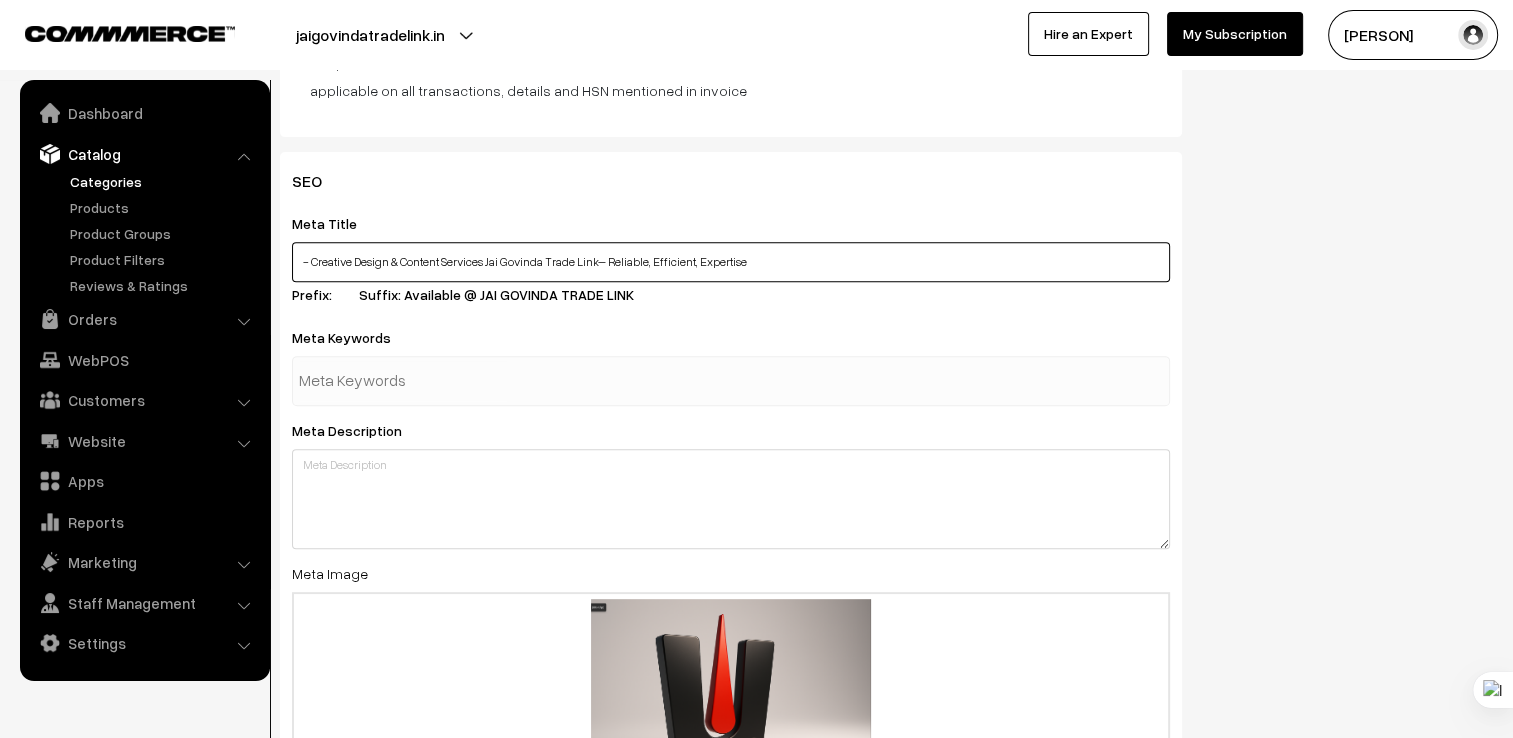 scroll, scrollTop: 733, scrollLeft: 0, axis: vertical 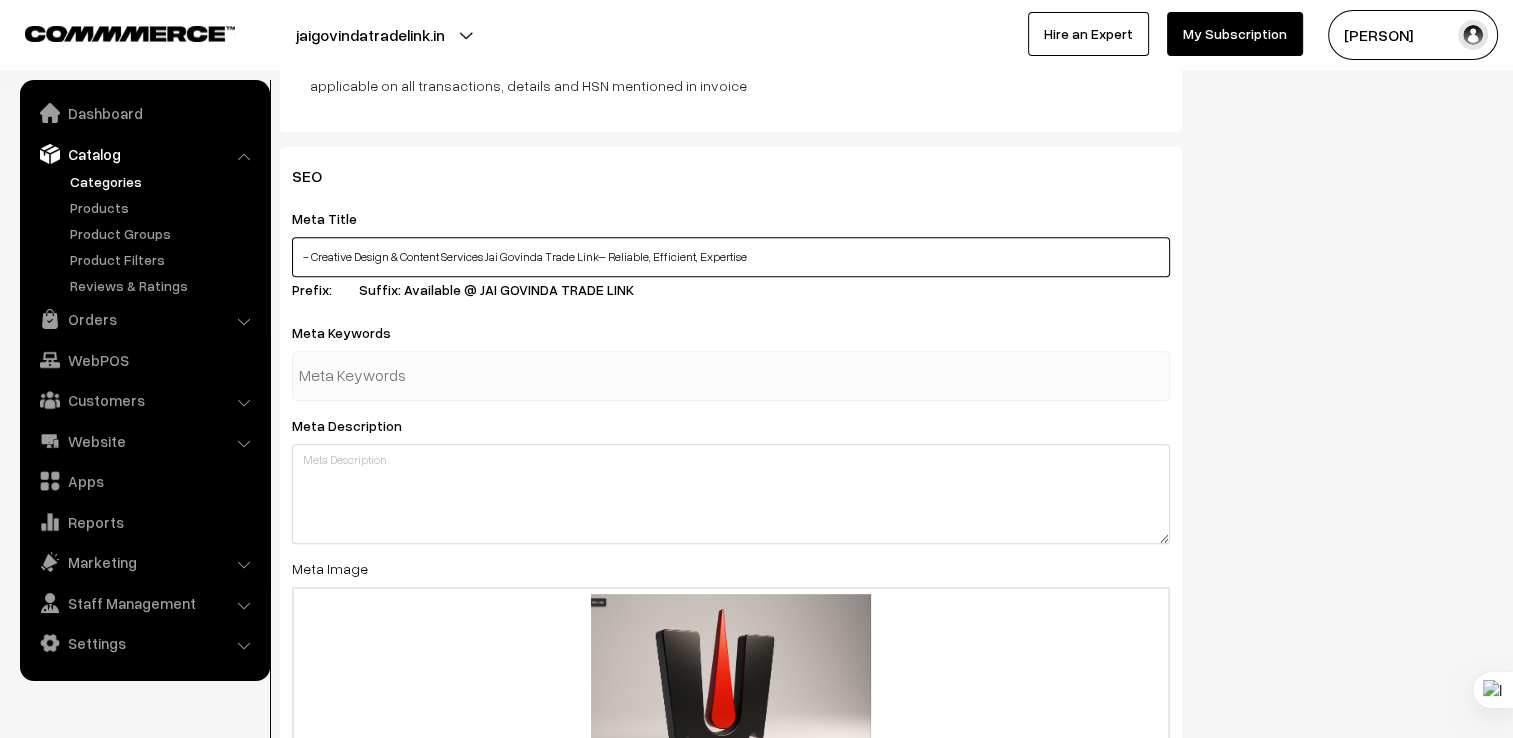 type on "- Creative Design & Content Services Jai Govinda Trade Link– Reliable, Efficient, Expertise" 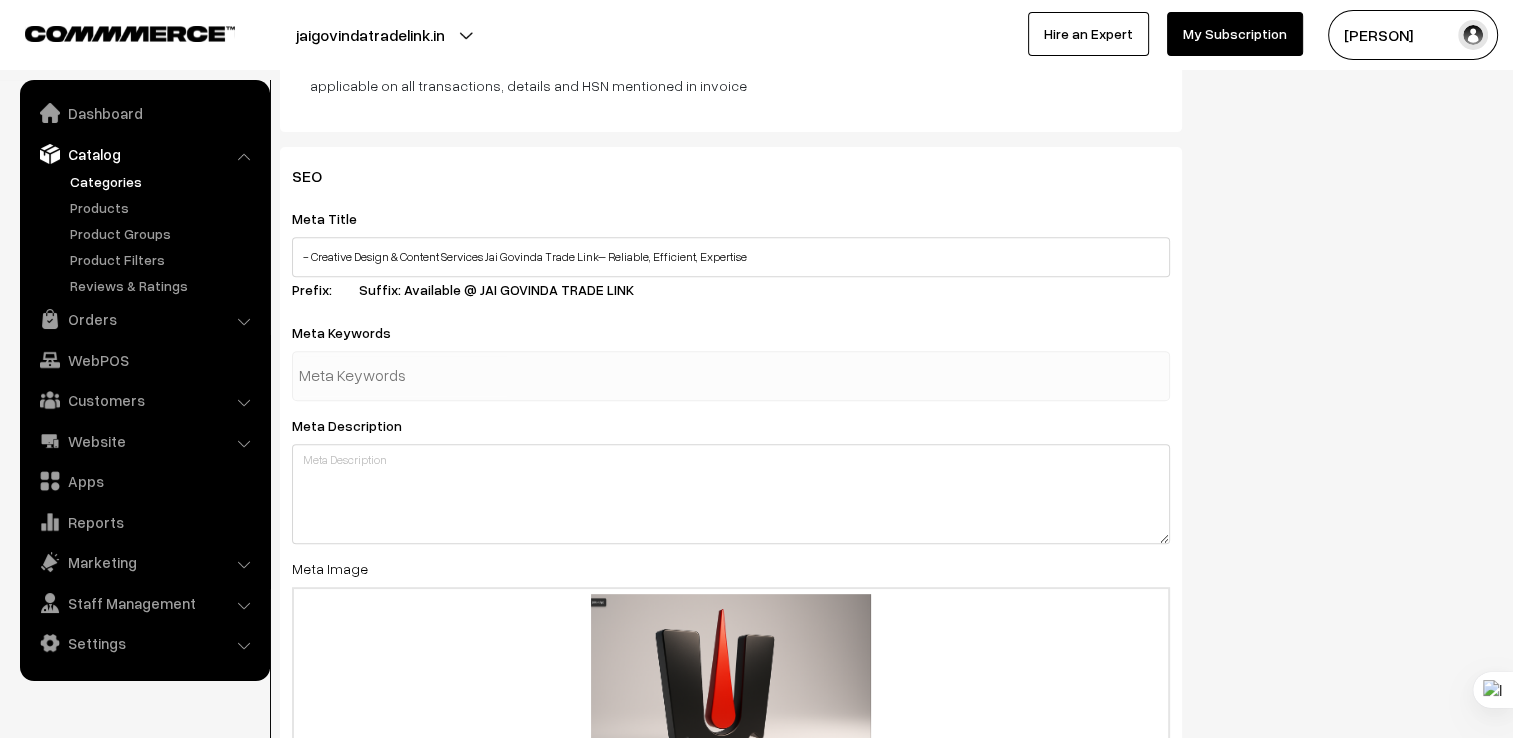 drag, startPoint x: 1384, startPoint y: 482, endPoint x: 1364, endPoint y: 484, distance: 20.09975 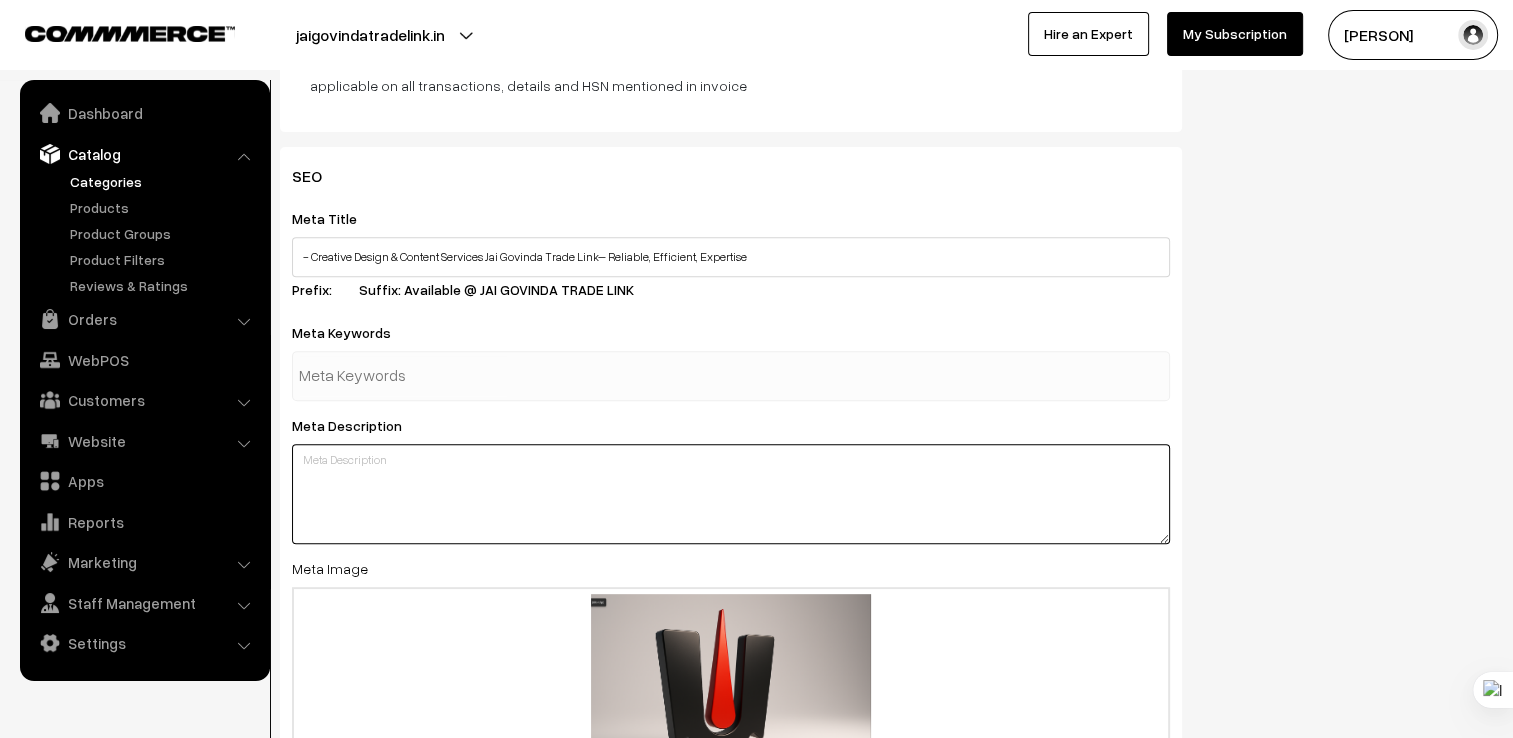 click at bounding box center (731, 494) 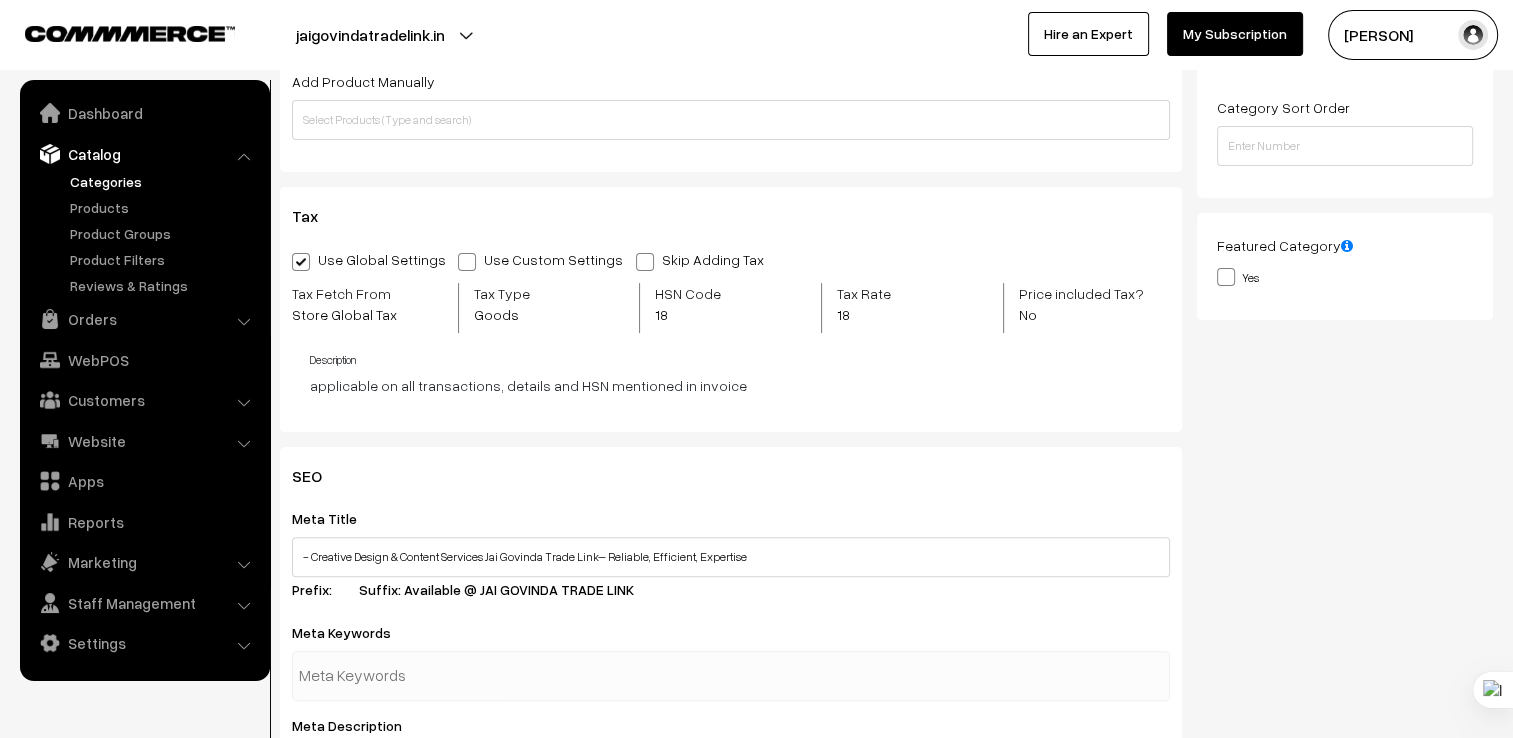 scroll, scrollTop: 0, scrollLeft: 0, axis: both 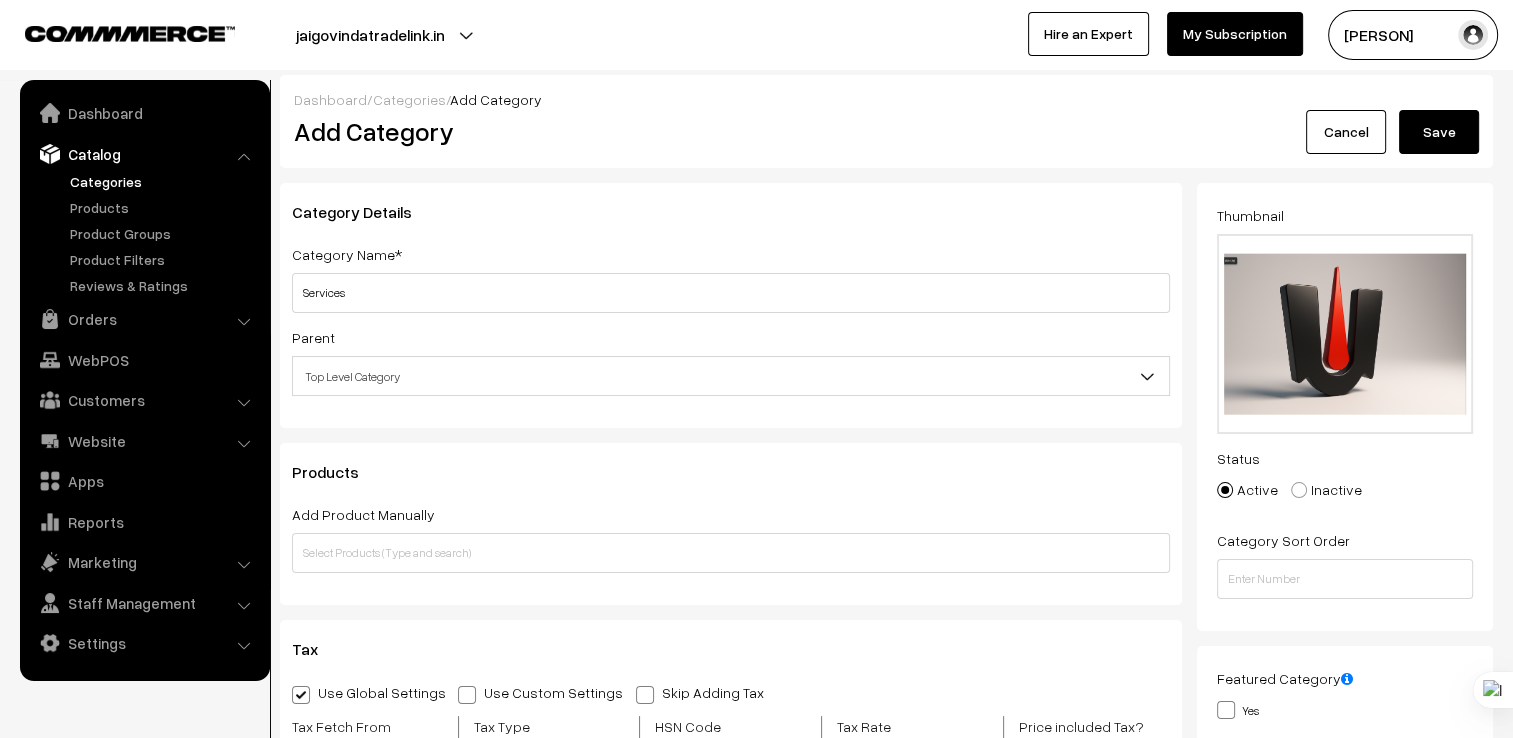 type on "Jai Govinda Trade Link offers end-to-end design and content solutions, including packaging, logos, brochures, flyers, letterheads, AI blogs, carousel posts and lead magnets" 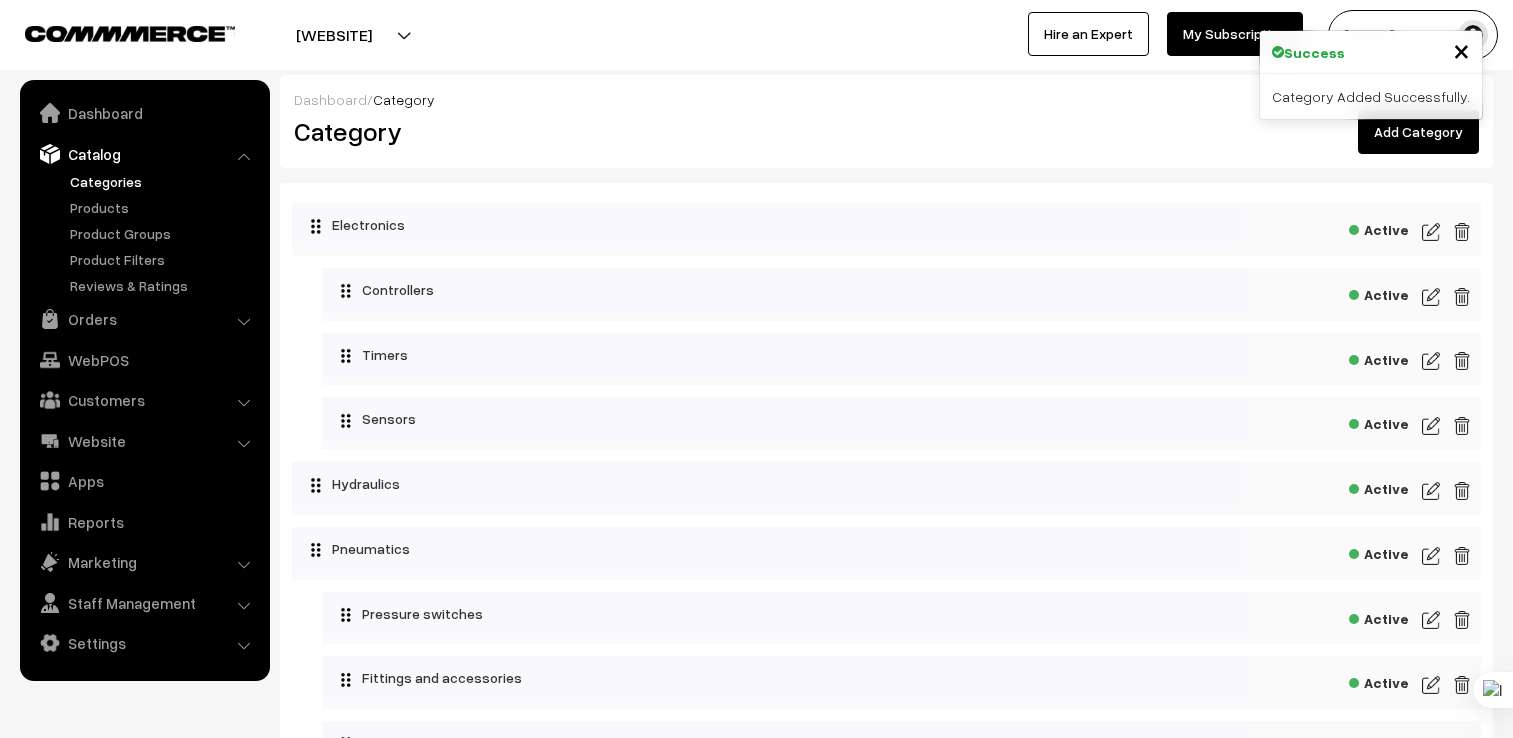 scroll, scrollTop: 0, scrollLeft: 0, axis: both 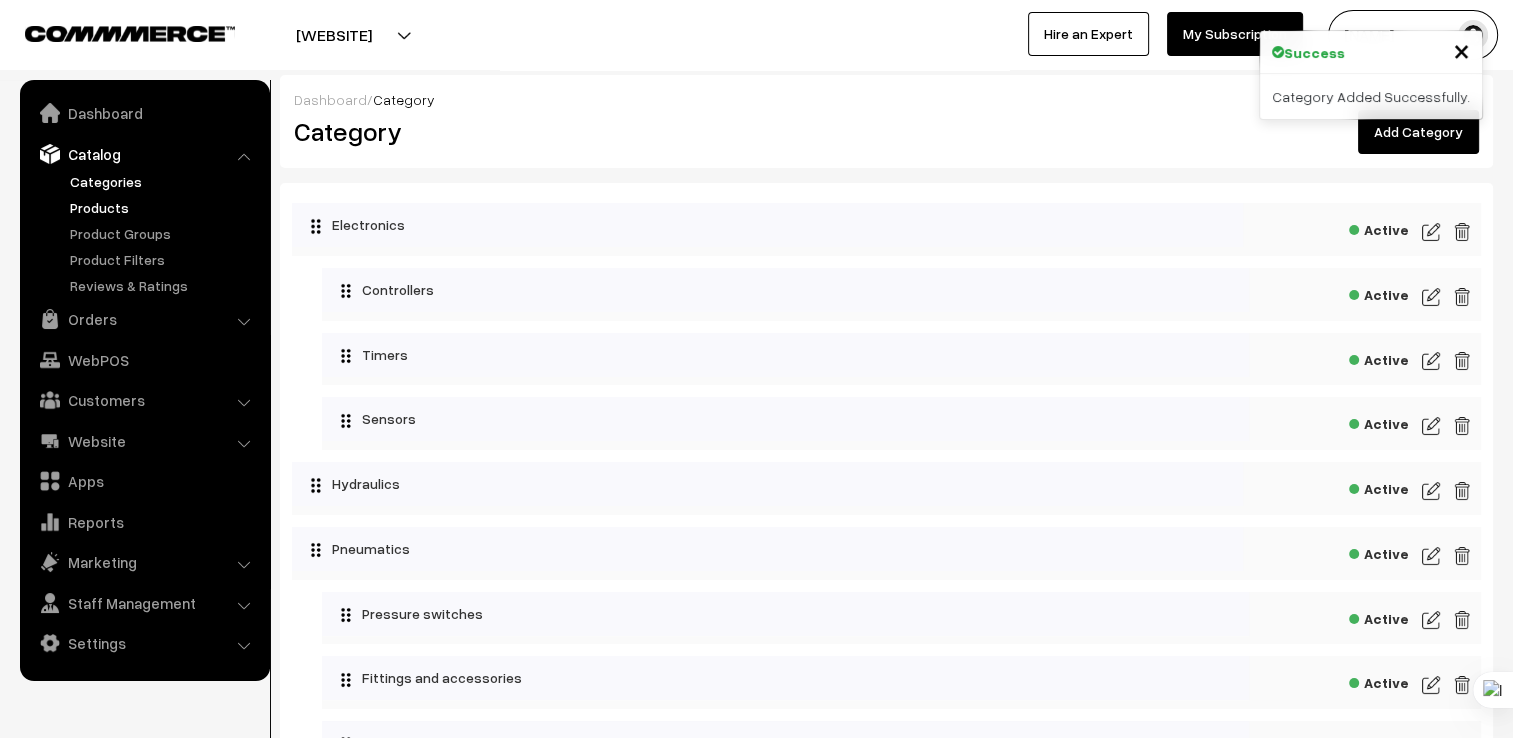 click on "Products" at bounding box center [164, 207] 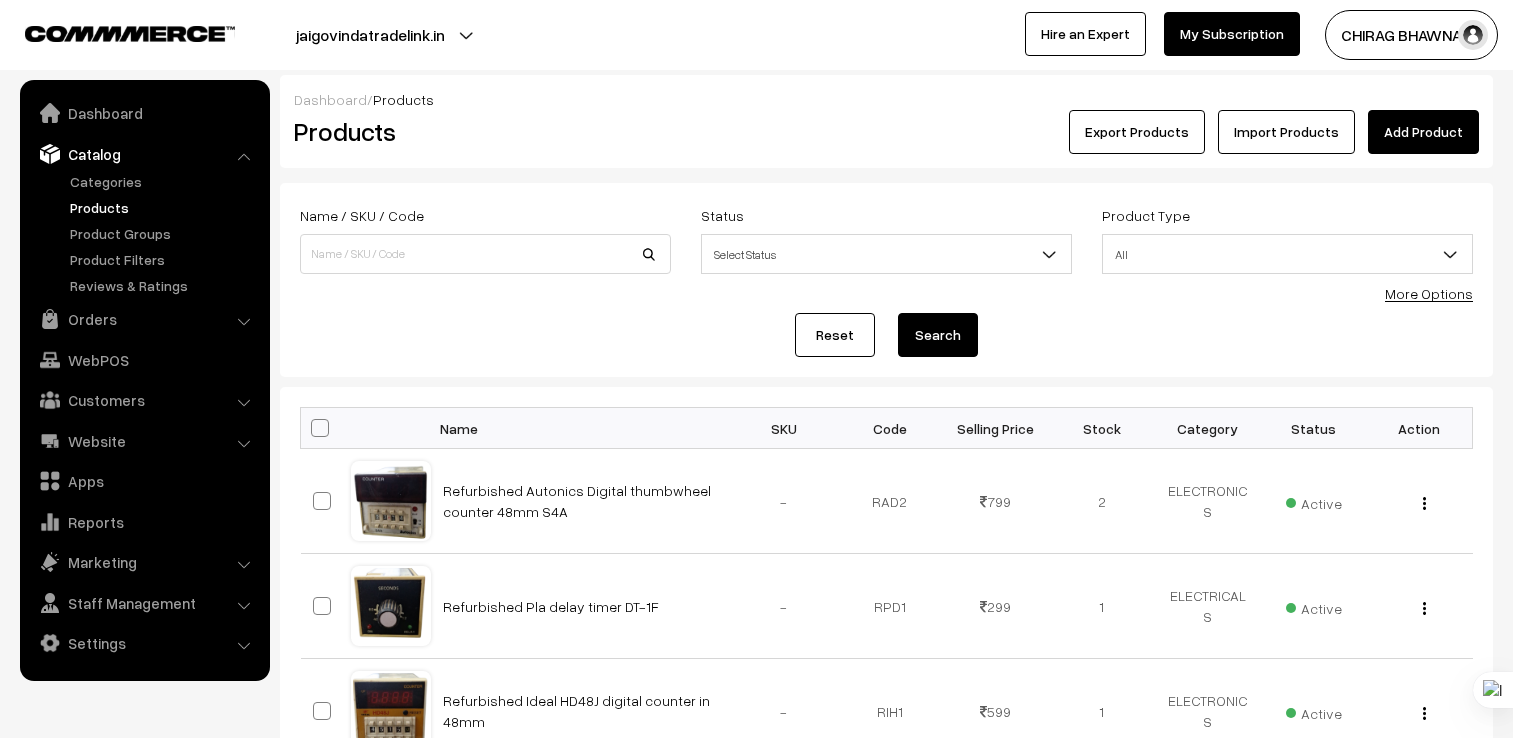scroll, scrollTop: 0, scrollLeft: 0, axis: both 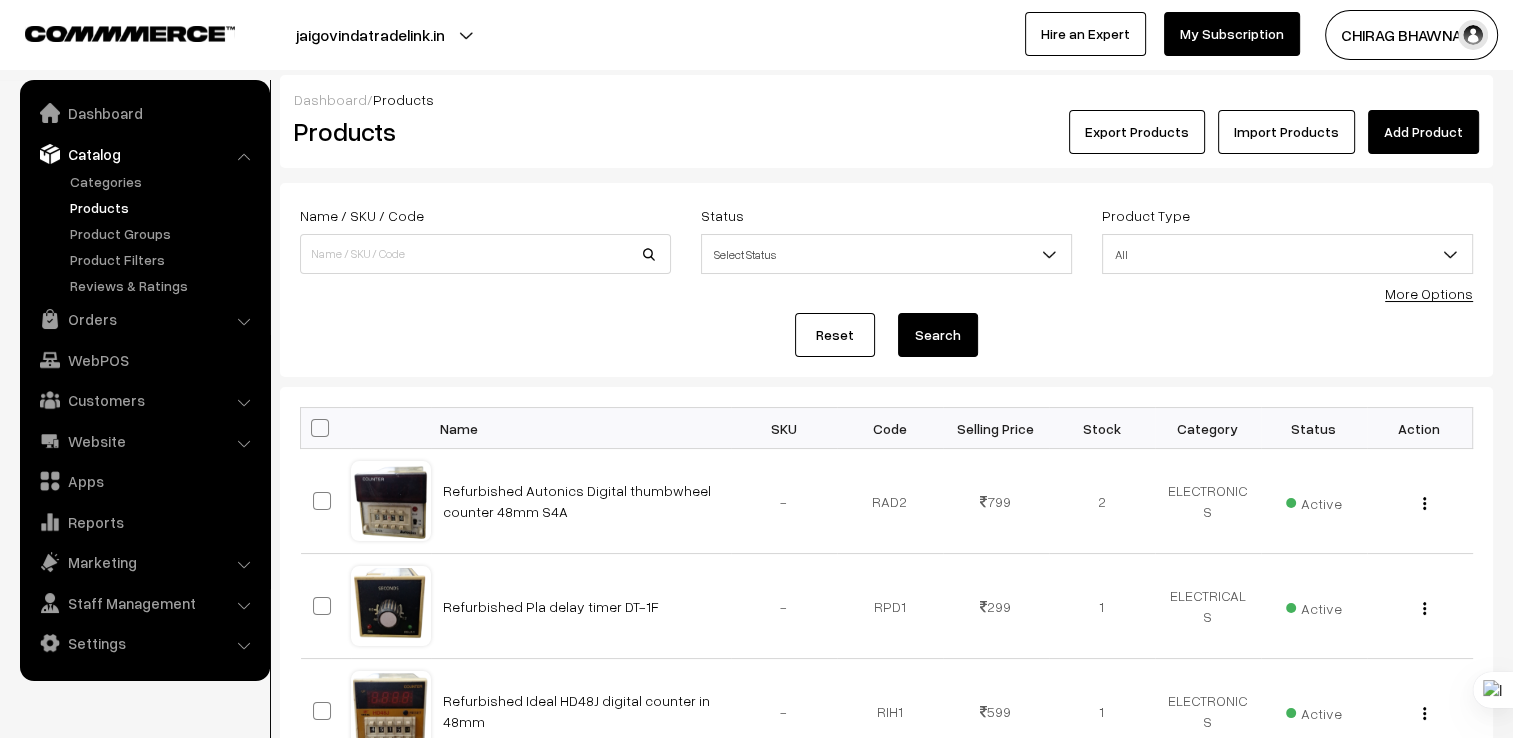 click on "Add Product" at bounding box center [1423, 132] 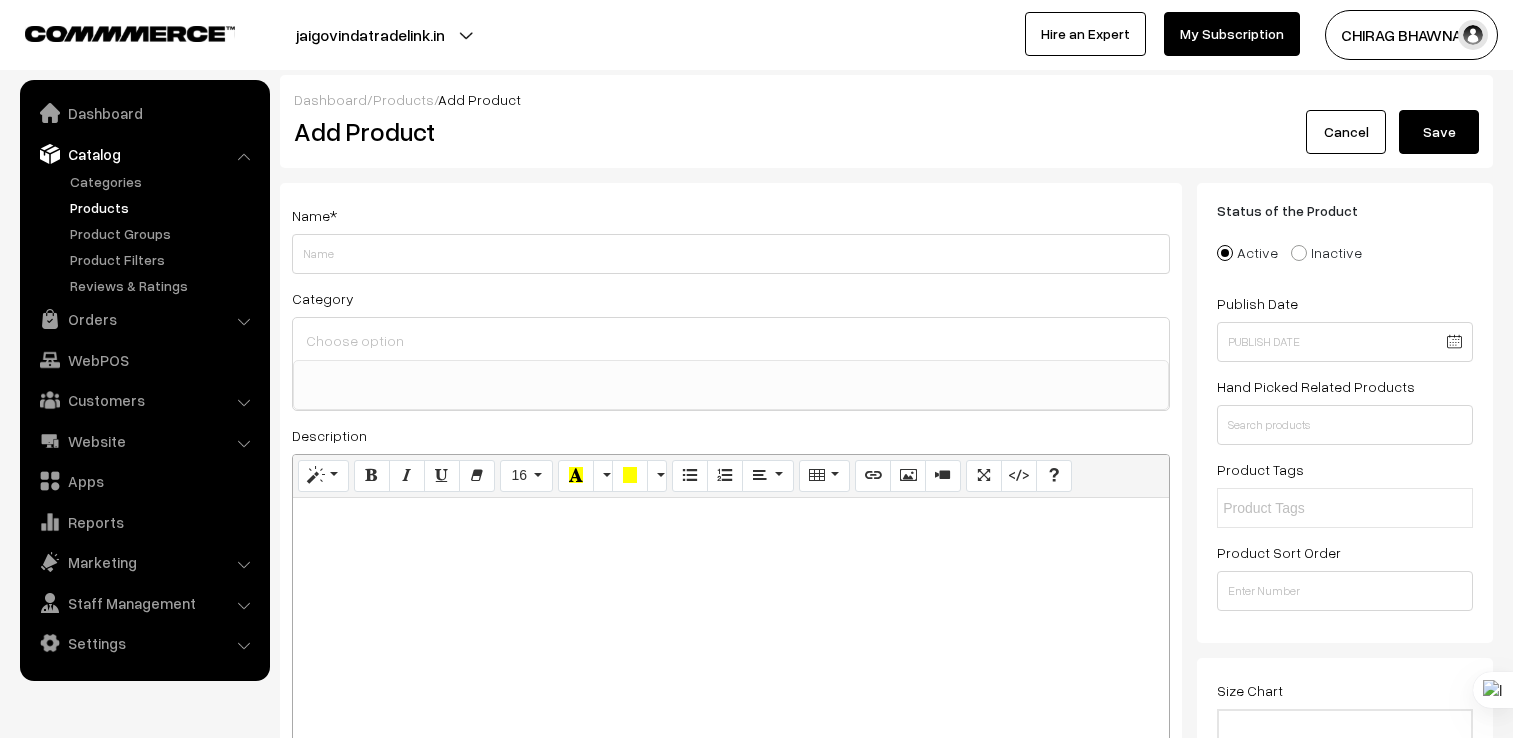 select 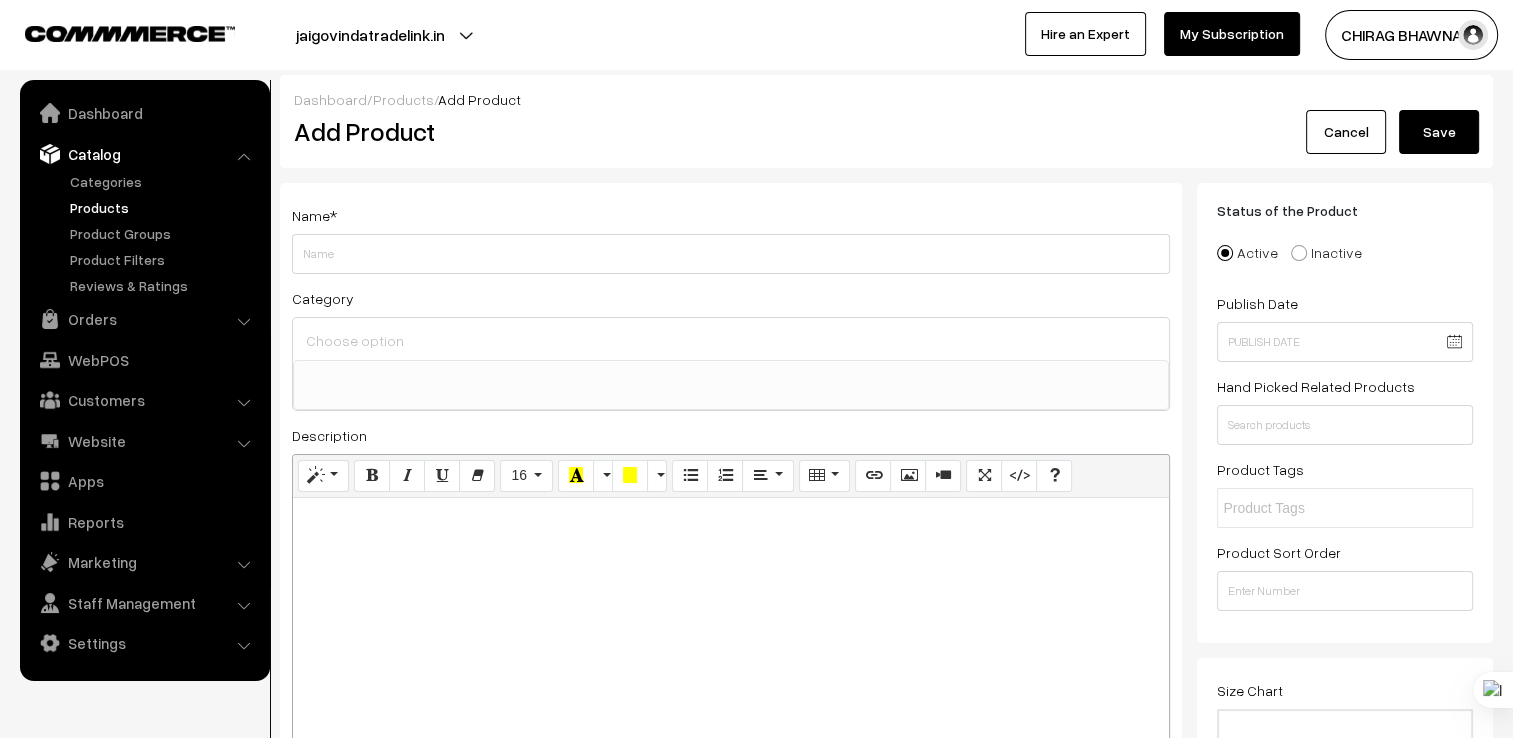 click on "Status of the Product
Active
Inactive
Product Type
-- Select --
-- Select --
Publish Date
Hand Picked Related Products
Product Tags" at bounding box center [1345, 407] 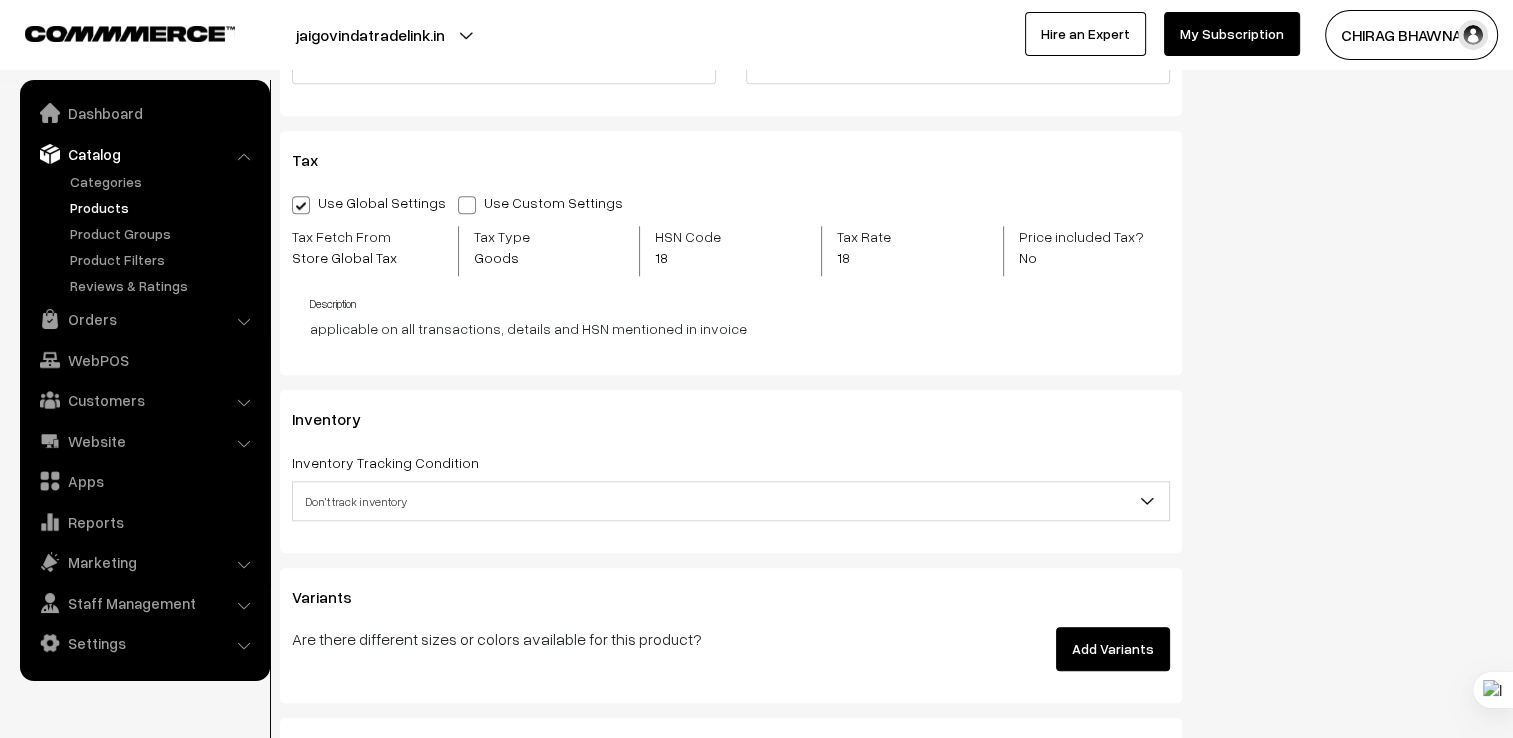 scroll, scrollTop: 1800, scrollLeft: 0, axis: vertical 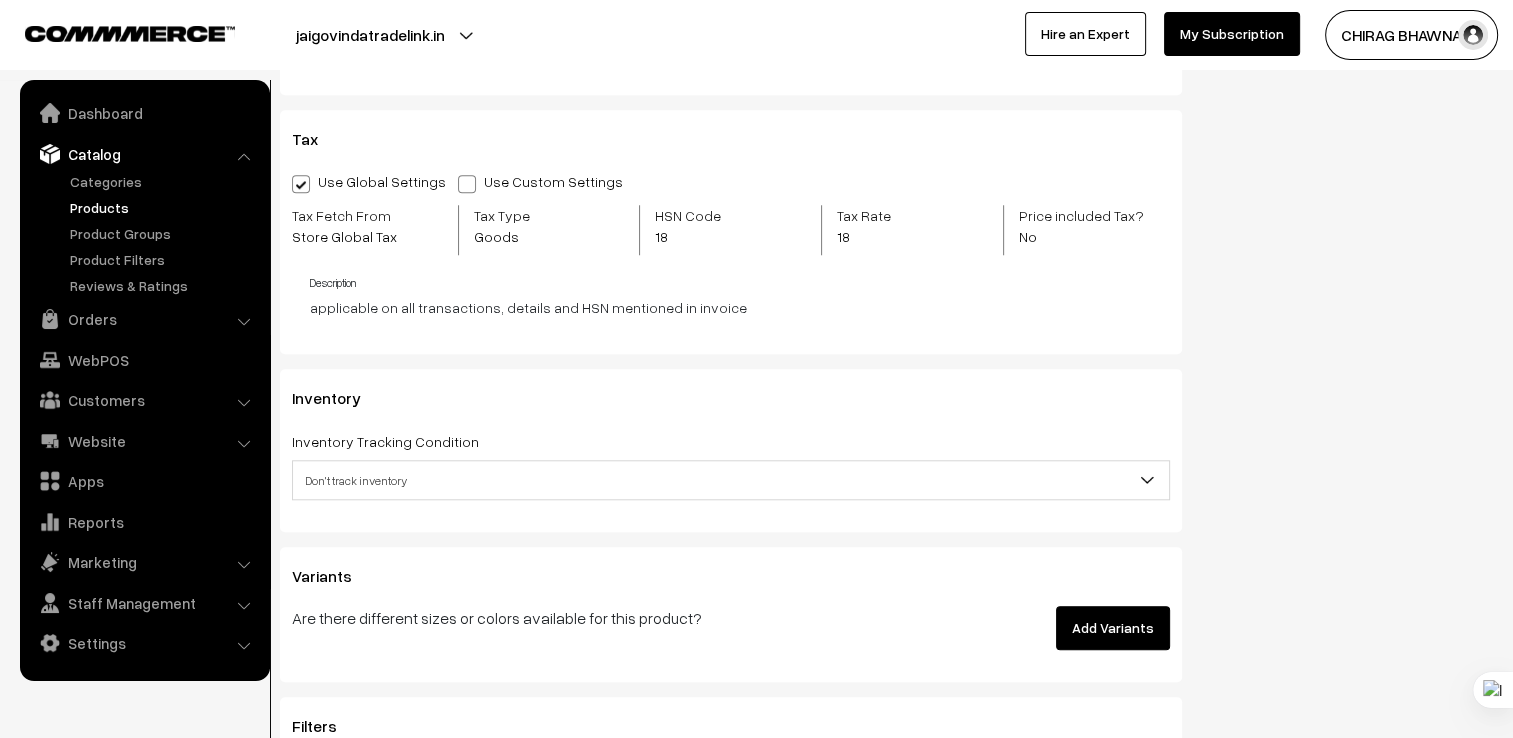 drag, startPoint x: 1433, startPoint y: 413, endPoint x: 1369, endPoint y: 412, distance: 64.00781 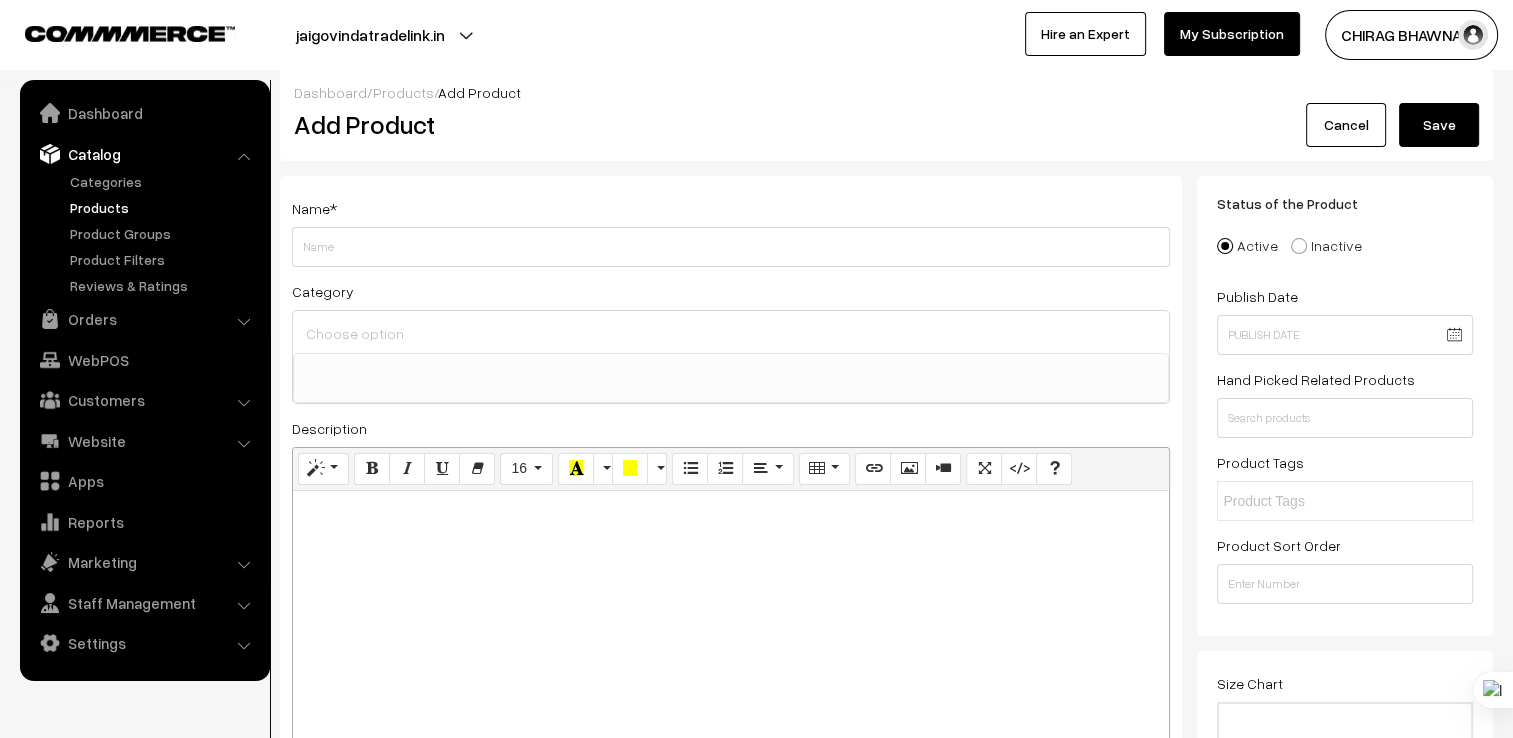 scroll, scrollTop: 0, scrollLeft: 0, axis: both 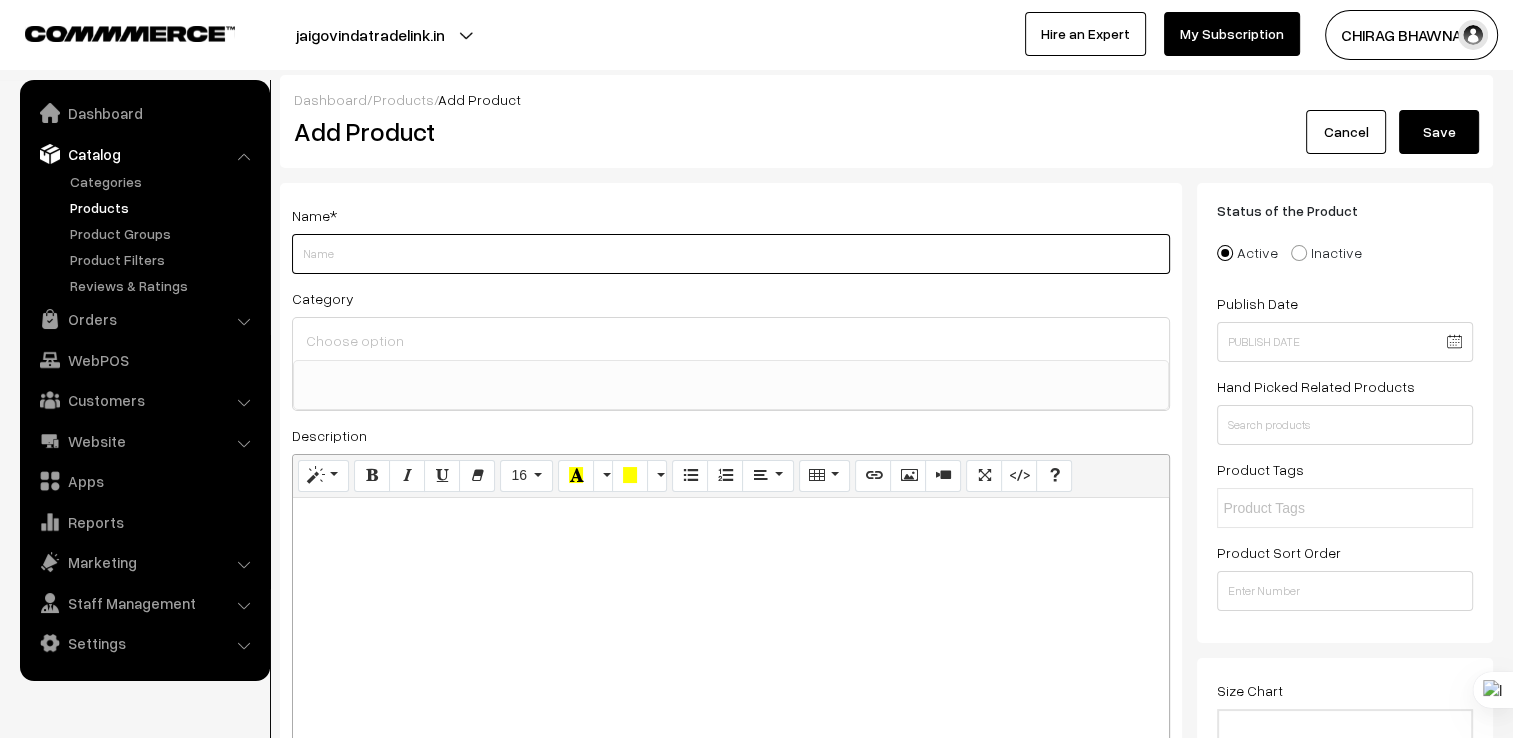 click on "Weight" at bounding box center [731, 254] 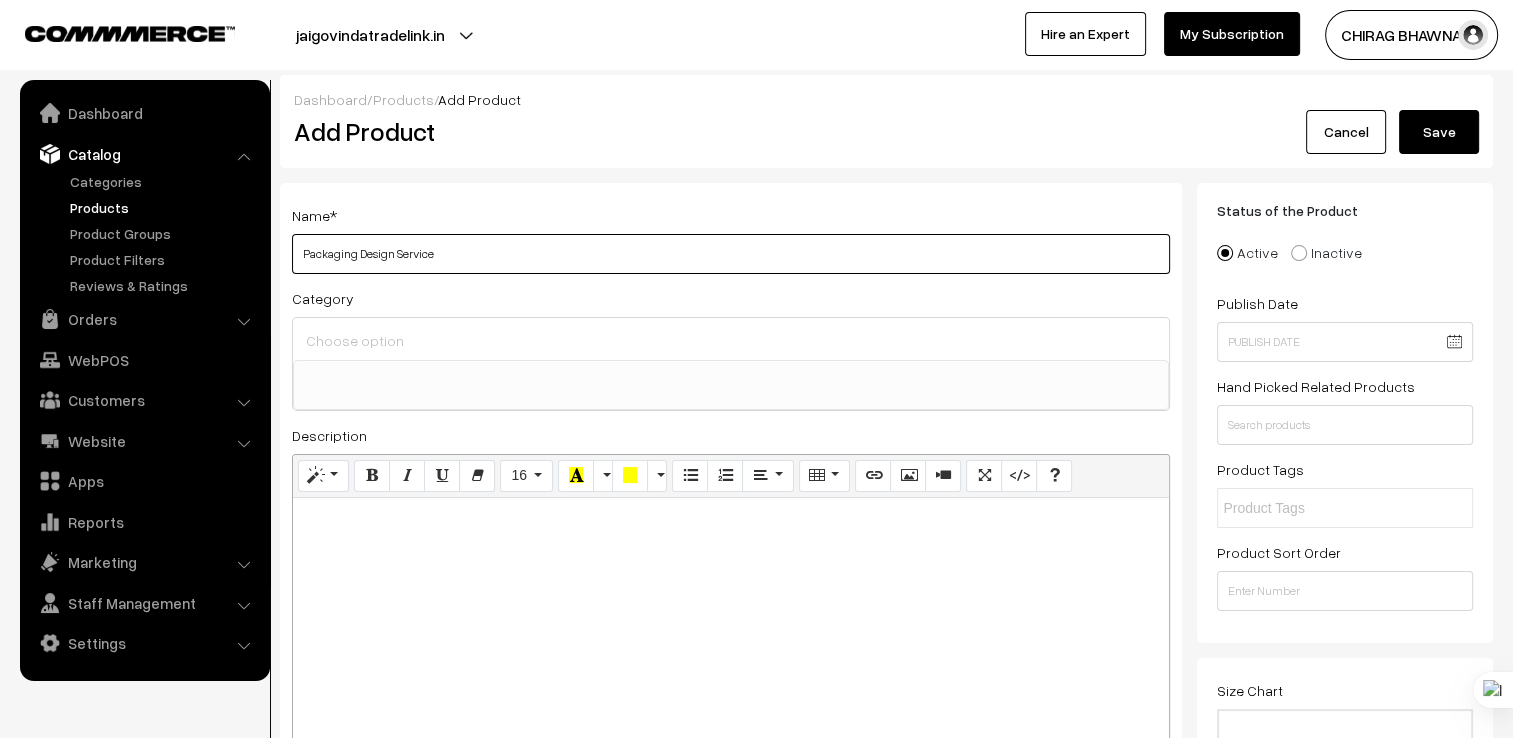 type on "Packaging Design Service" 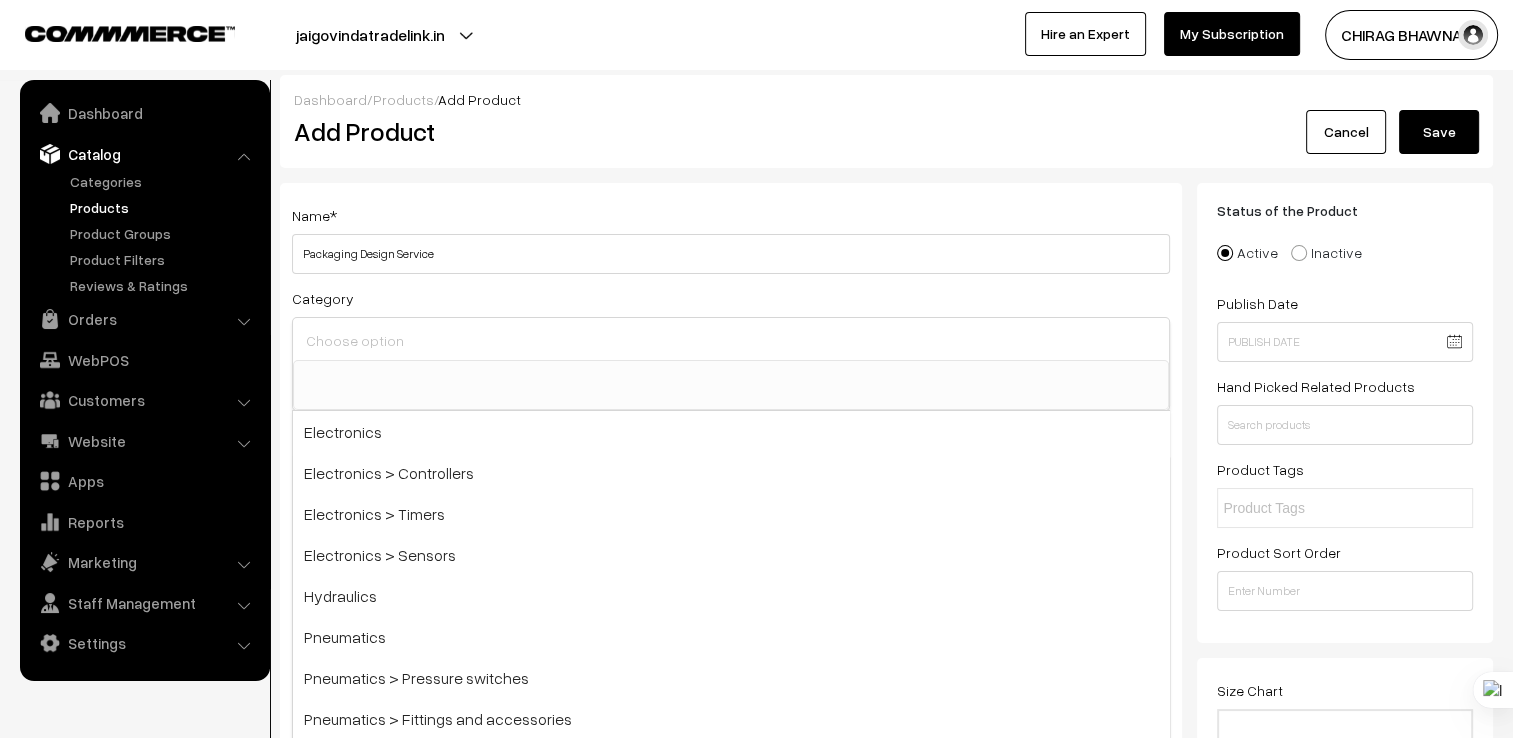 click at bounding box center [731, 340] 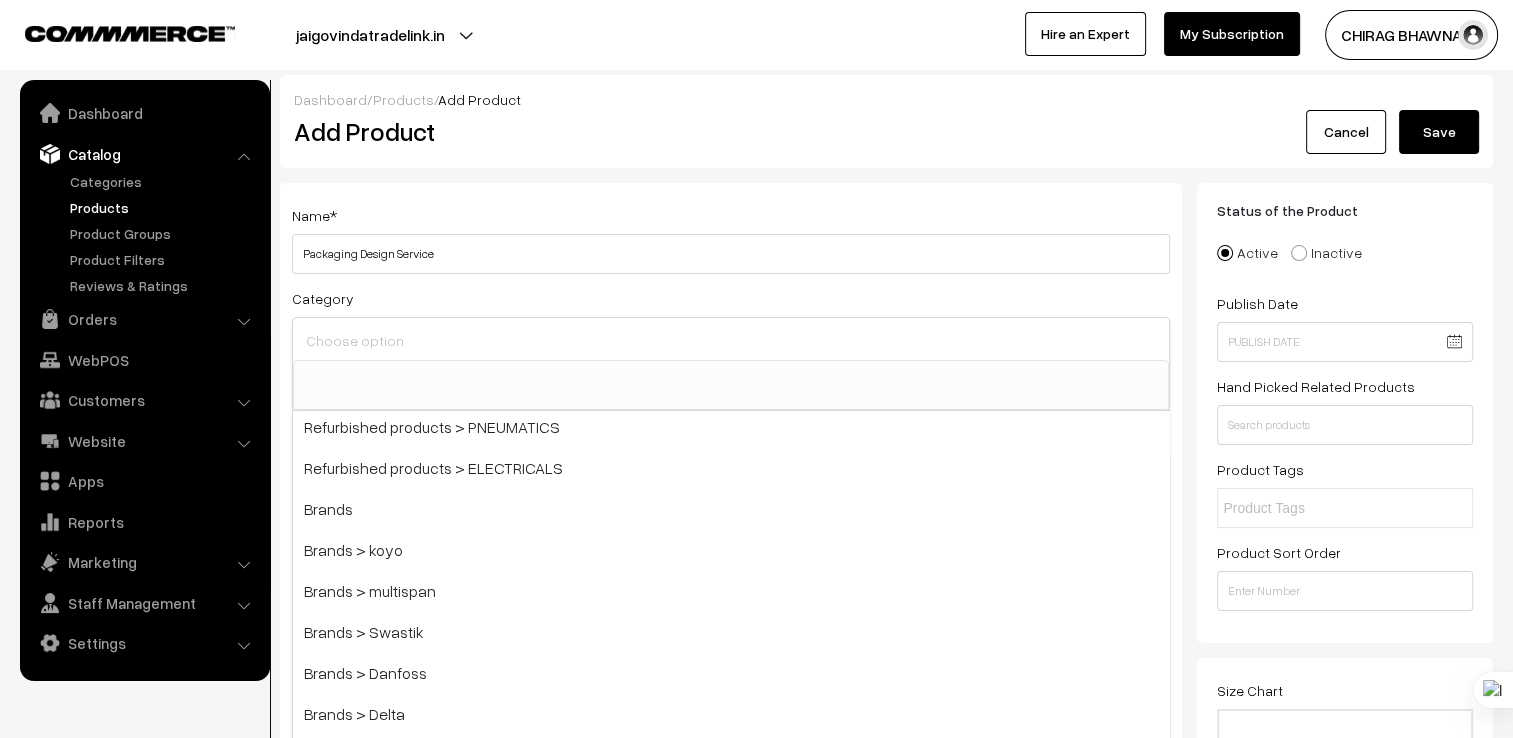 scroll, scrollTop: 2132, scrollLeft: 0, axis: vertical 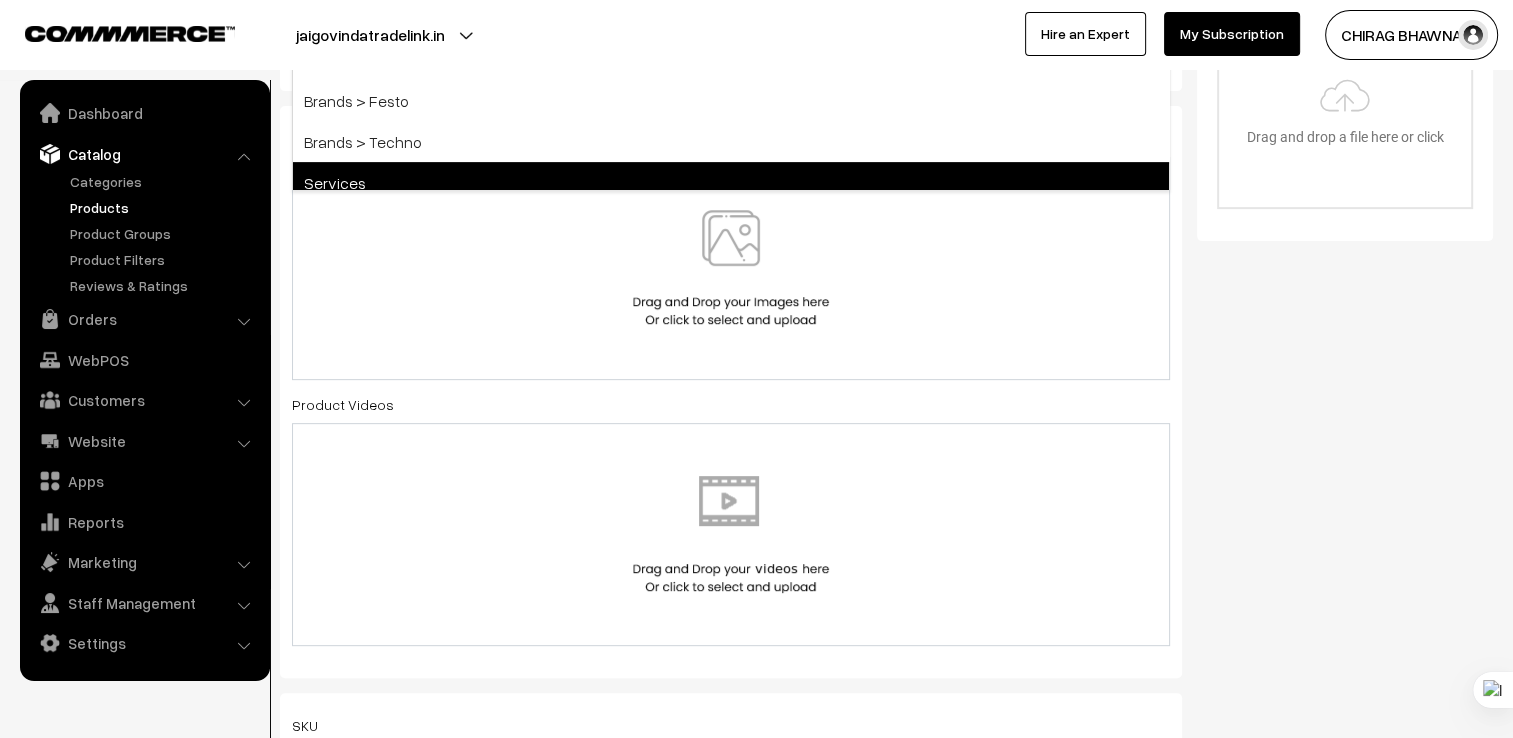 click on "Services" at bounding box center (731, 182) 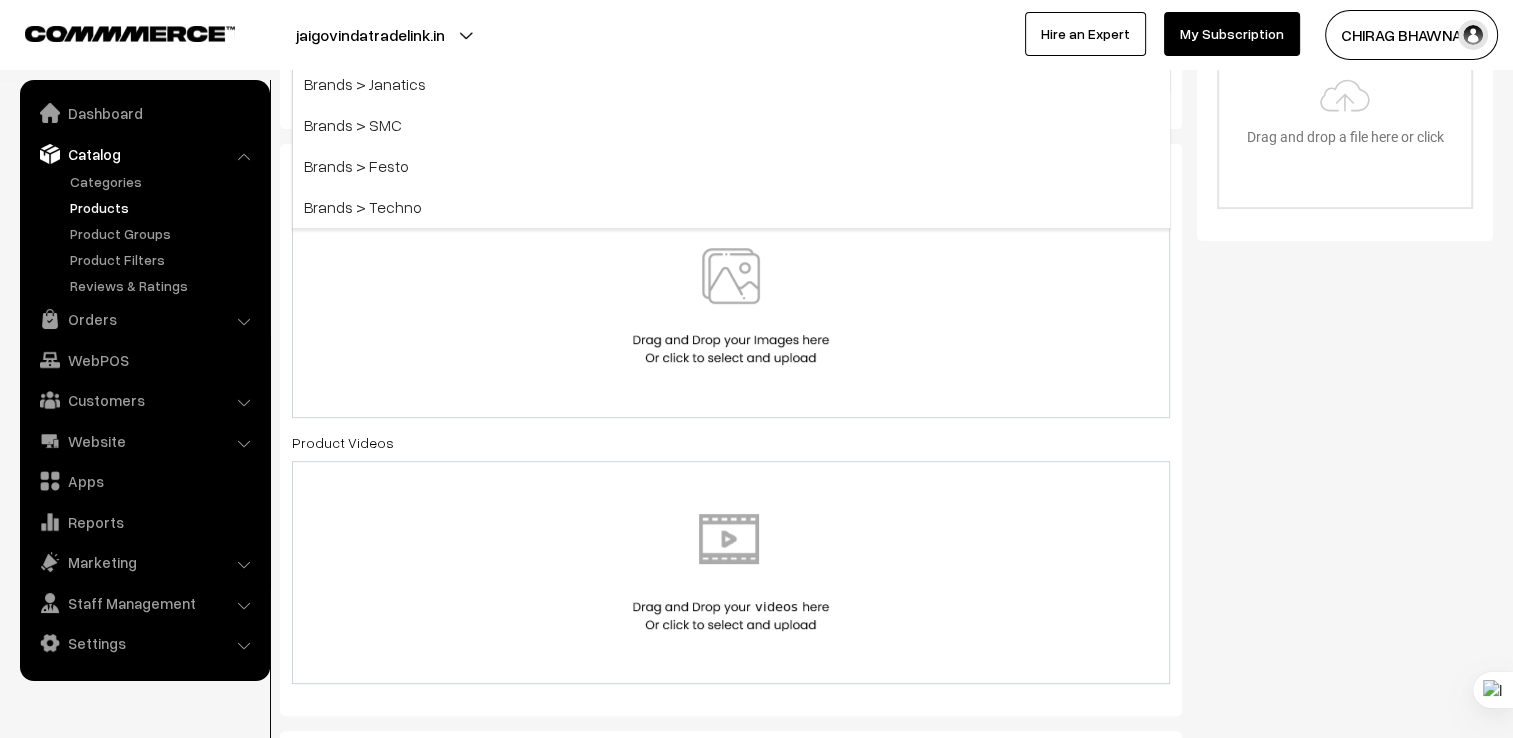 scroll, scrollTop: 778, scrollLeft: 0, axis: vertical 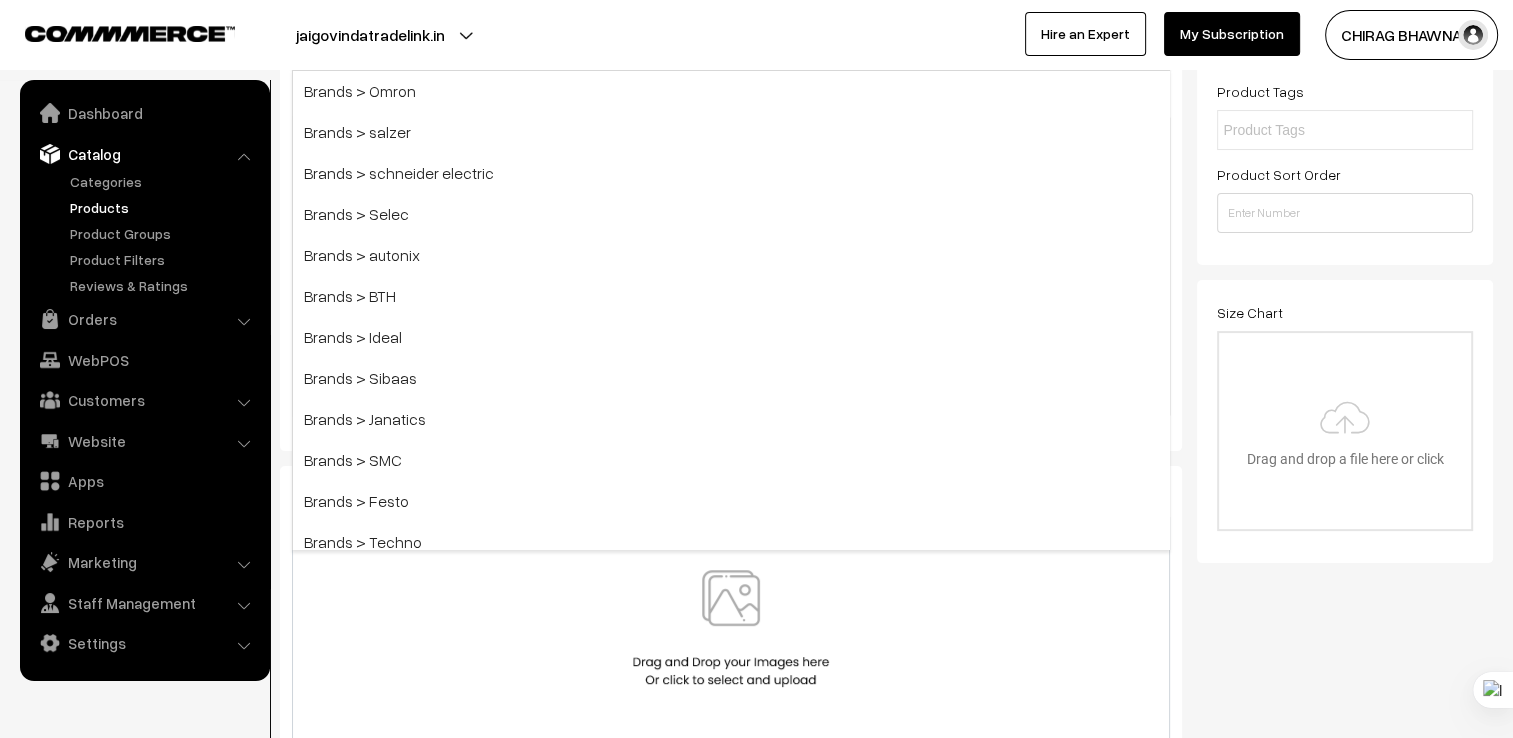 click at bounding box center [731, 628] 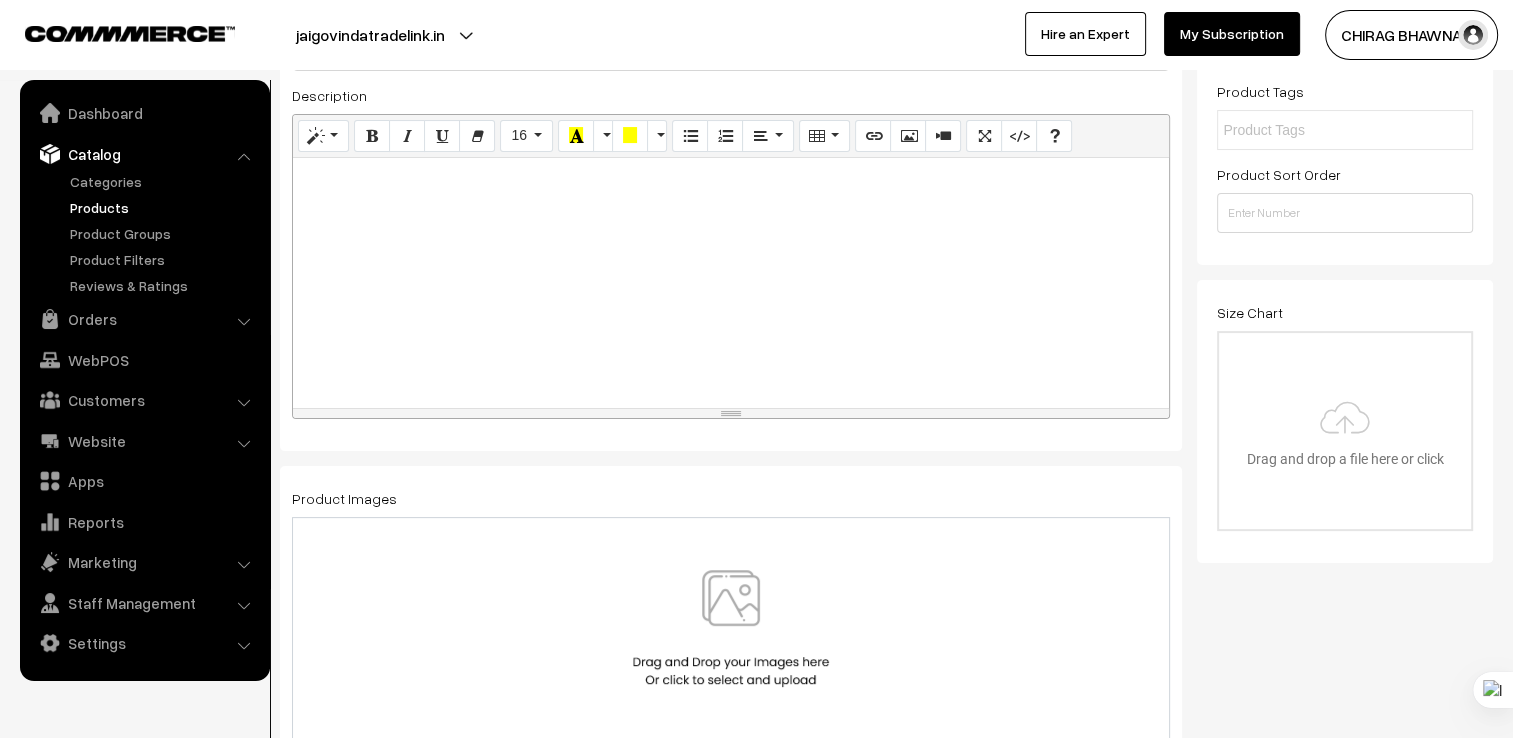 click at bounding box center [731, 283] 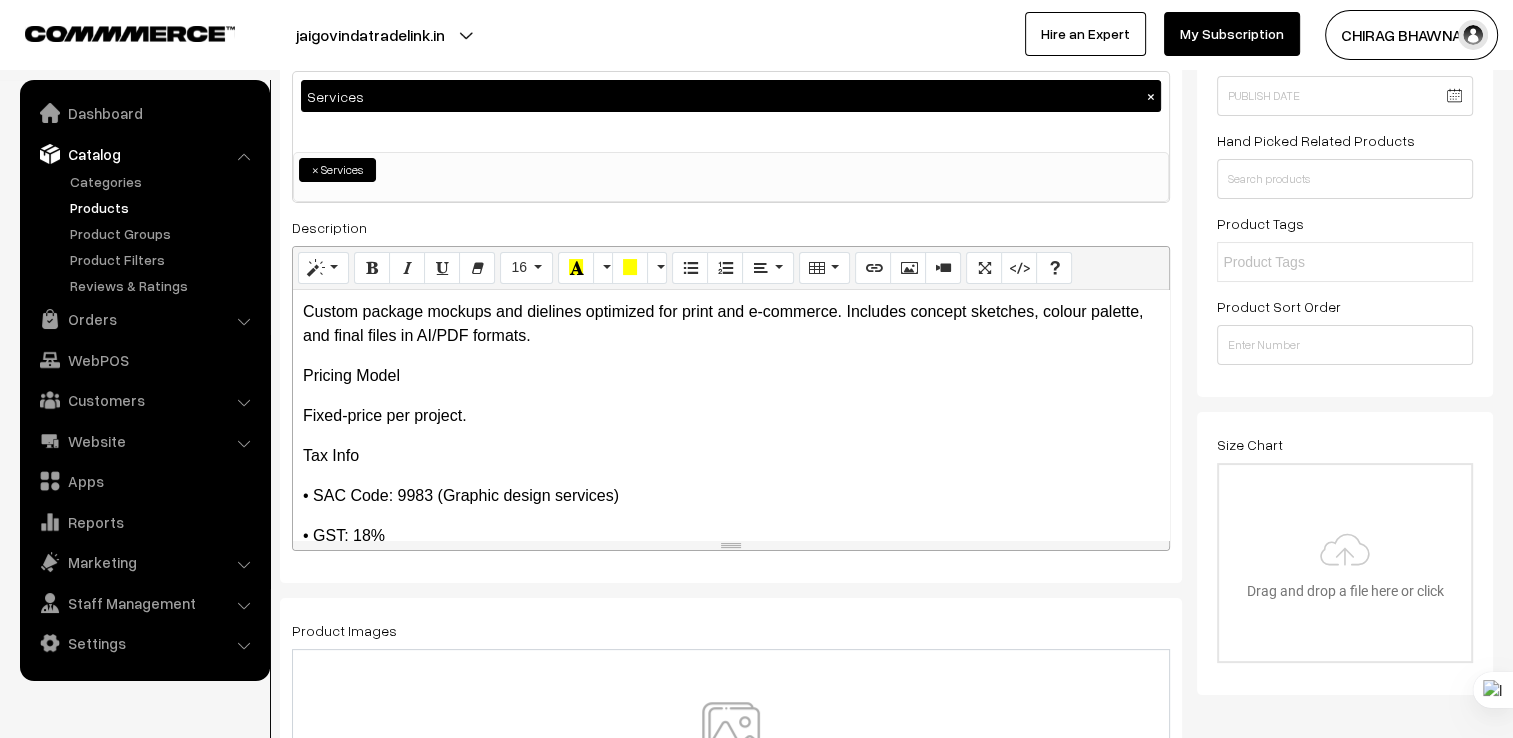 scroll, scrollTop: 300, scrollLeft: 0, axis: vertical 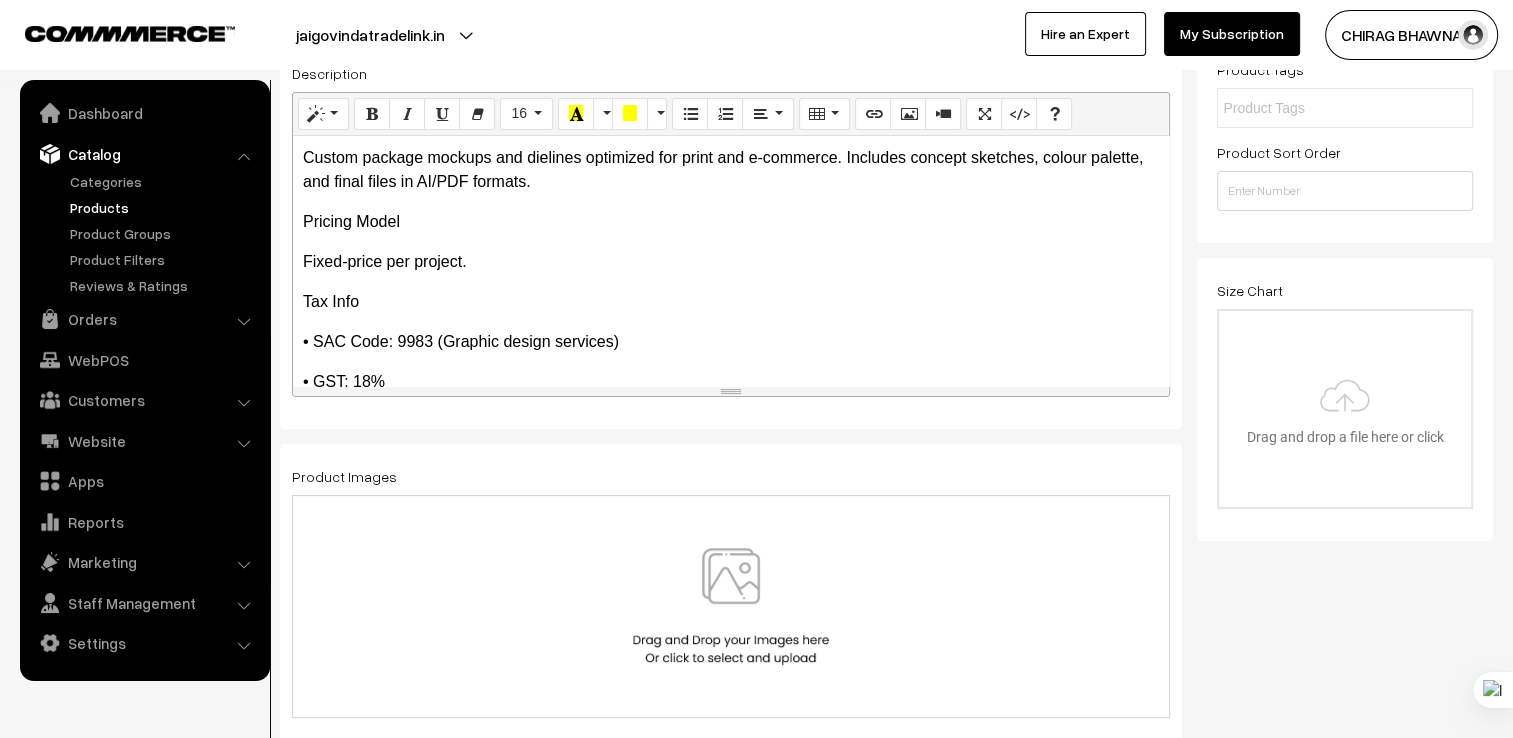 click at bounding box center (731, 606) 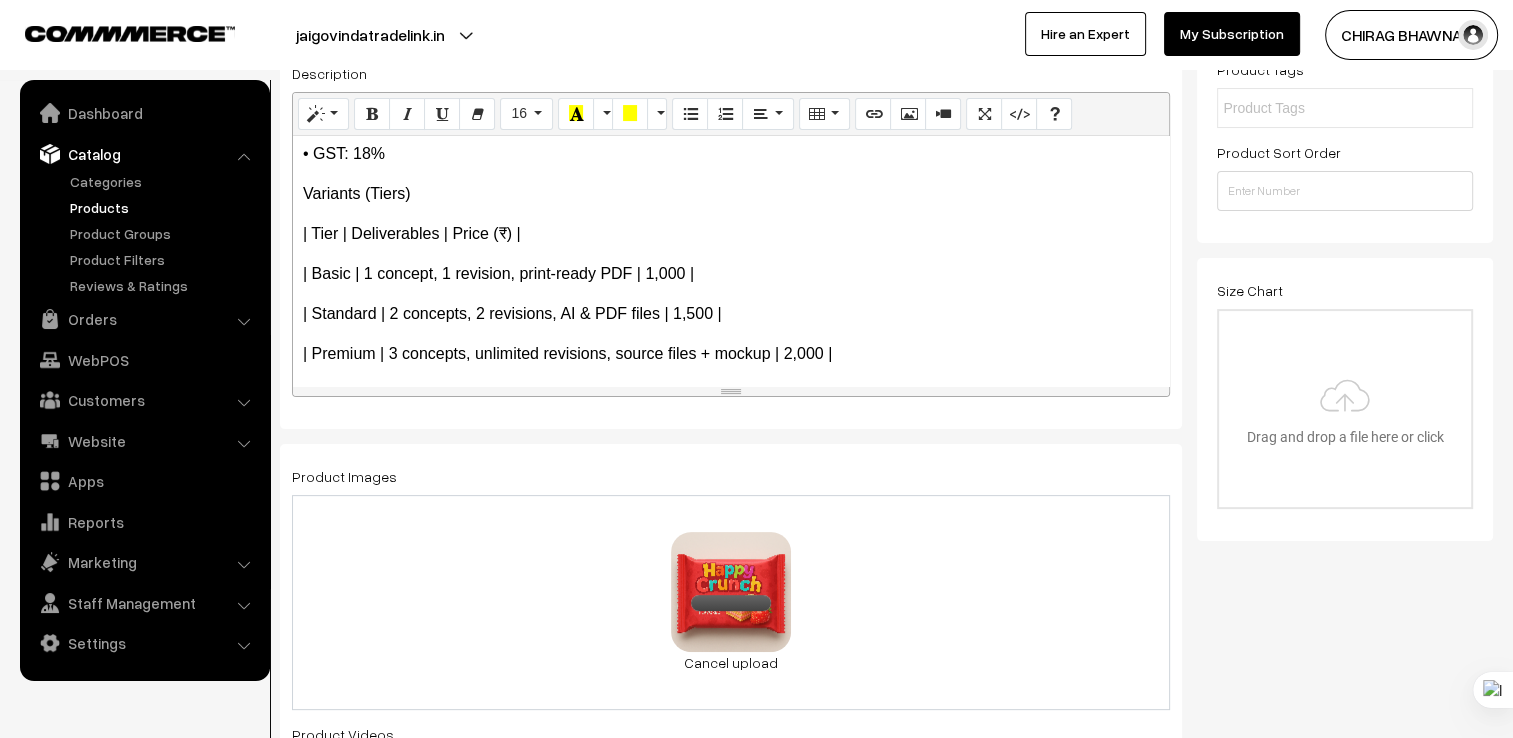 scroll, scrollTop: 300, scrollLeft: 0, axis: vertical 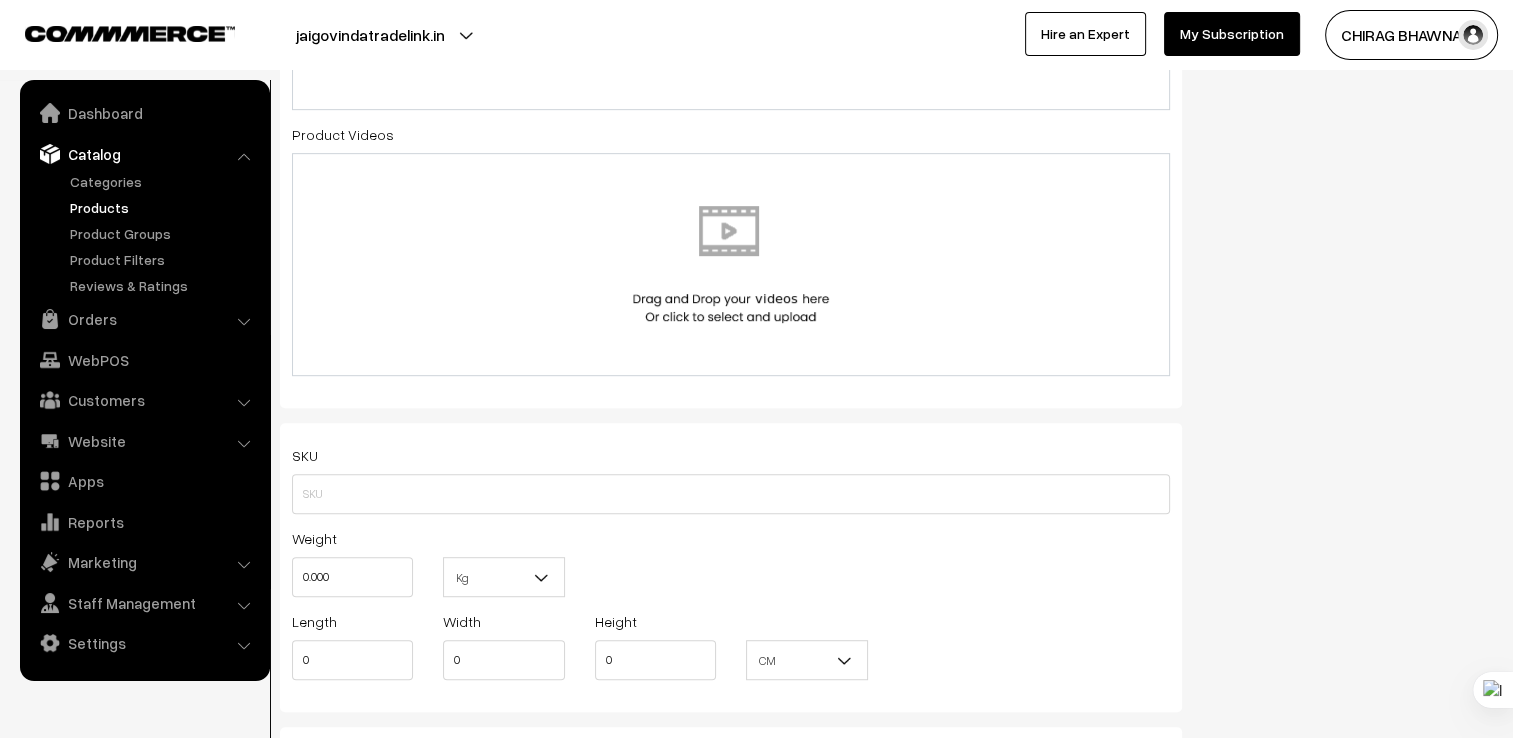 click at bounding box center [731, 264] 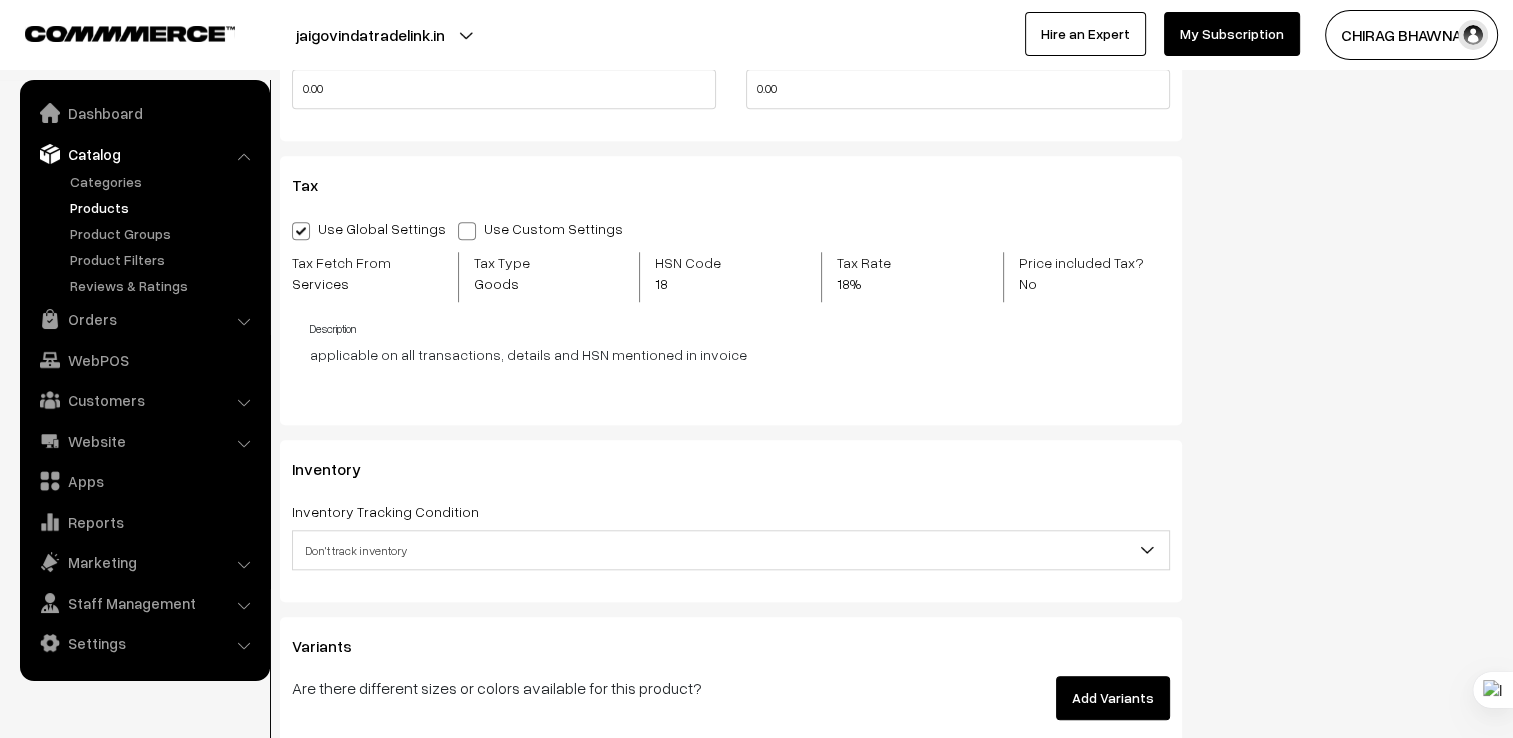 scroll, scrollTop: 1800, scrollLeft: 0, axis: vertical 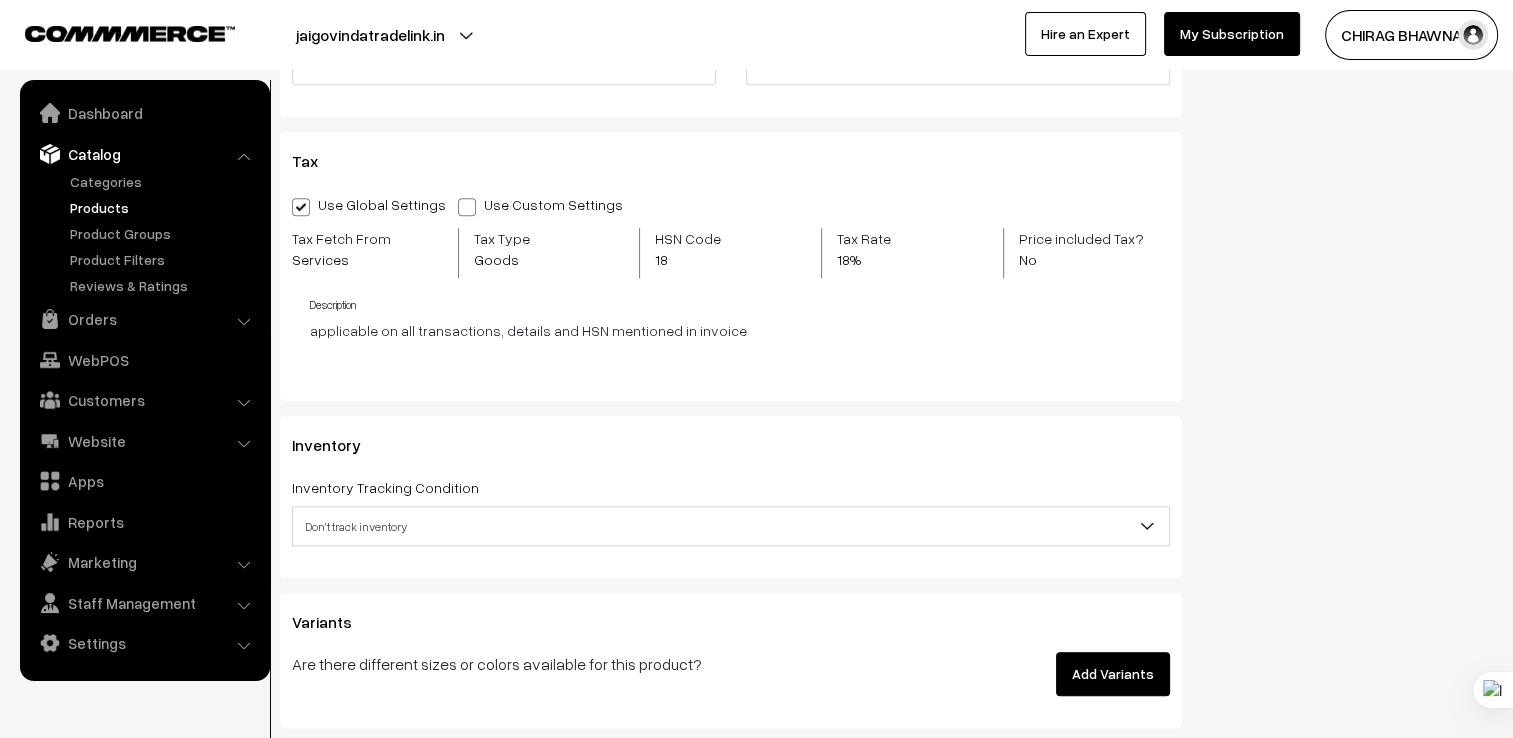 click at bounding box center (467, 207) 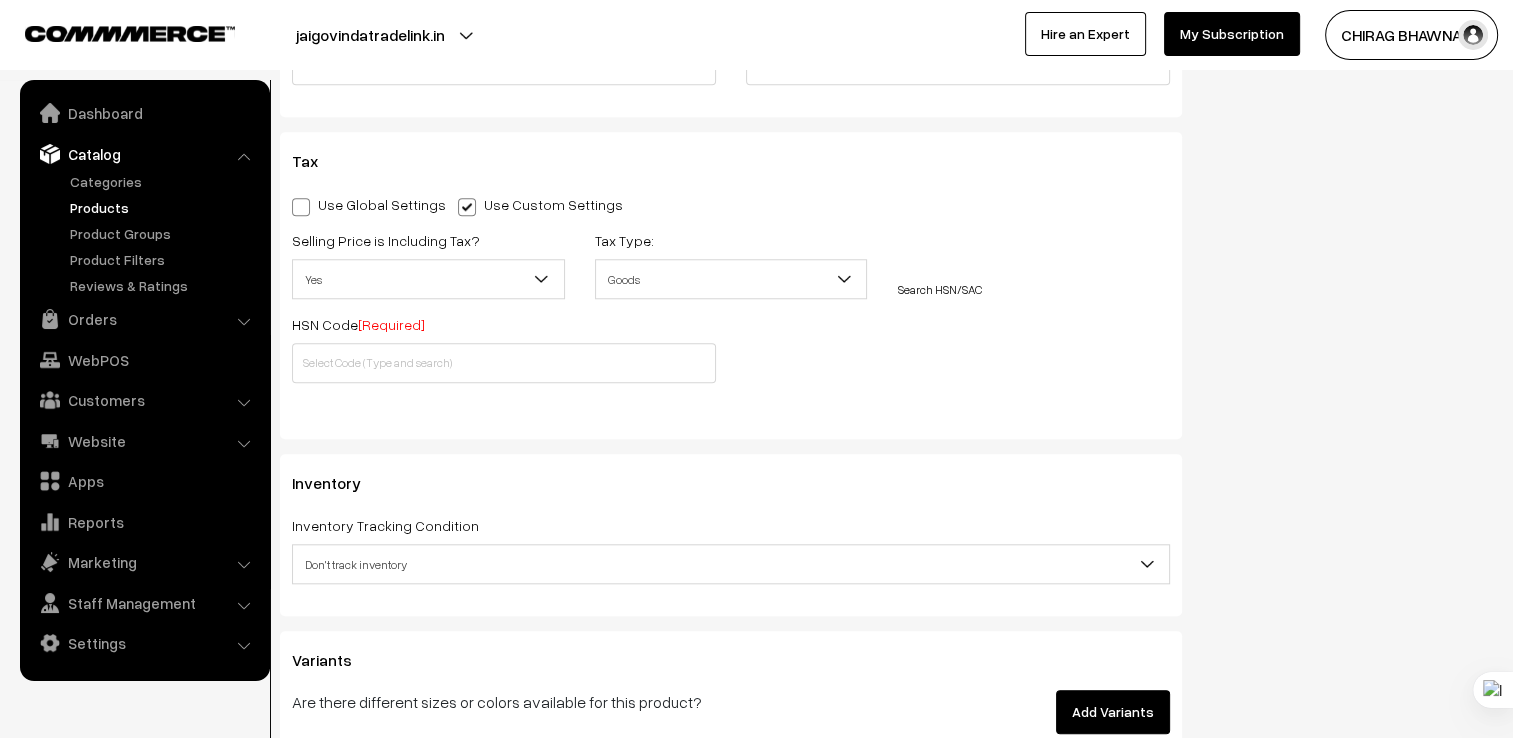 click on "Yes" at bounding box center [428, 279] 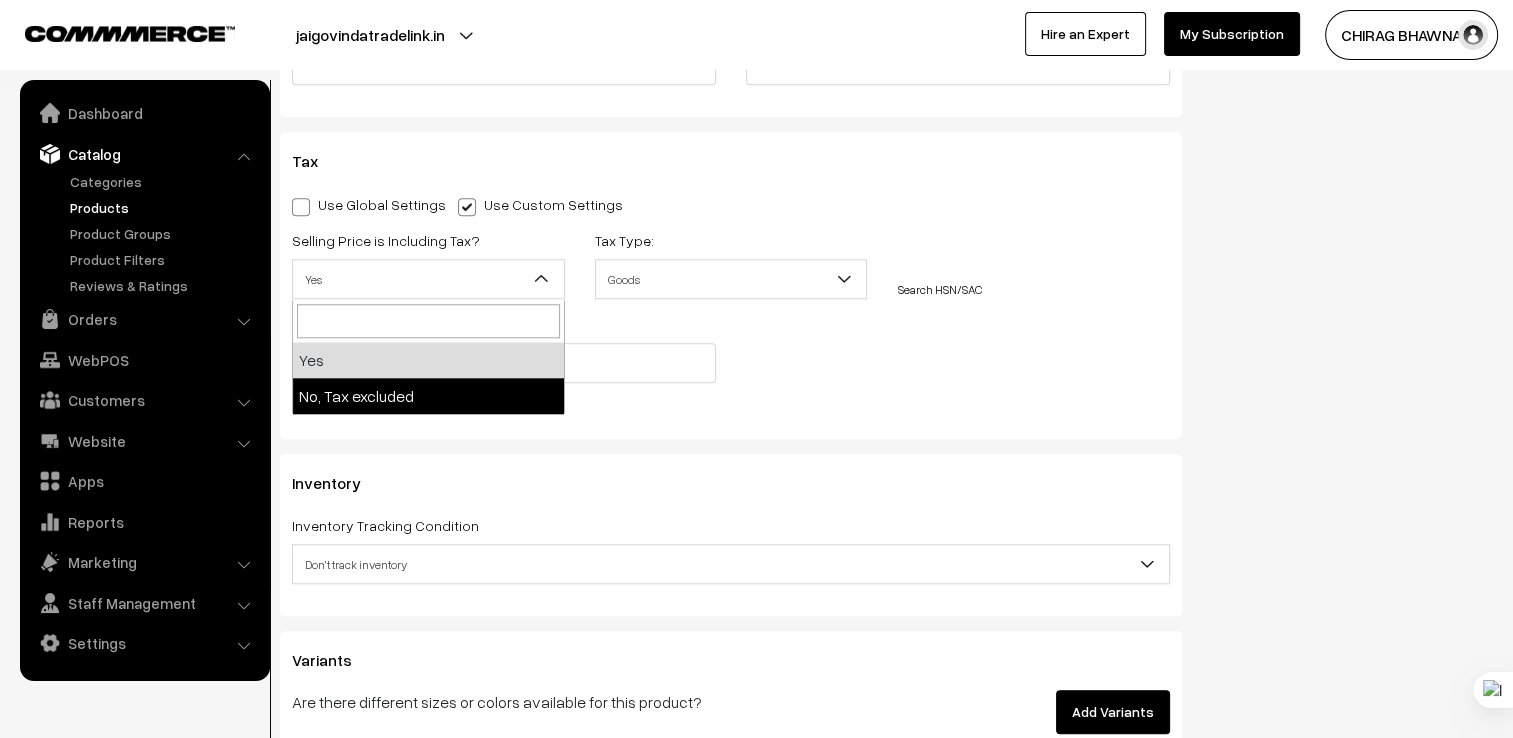 select on "2" 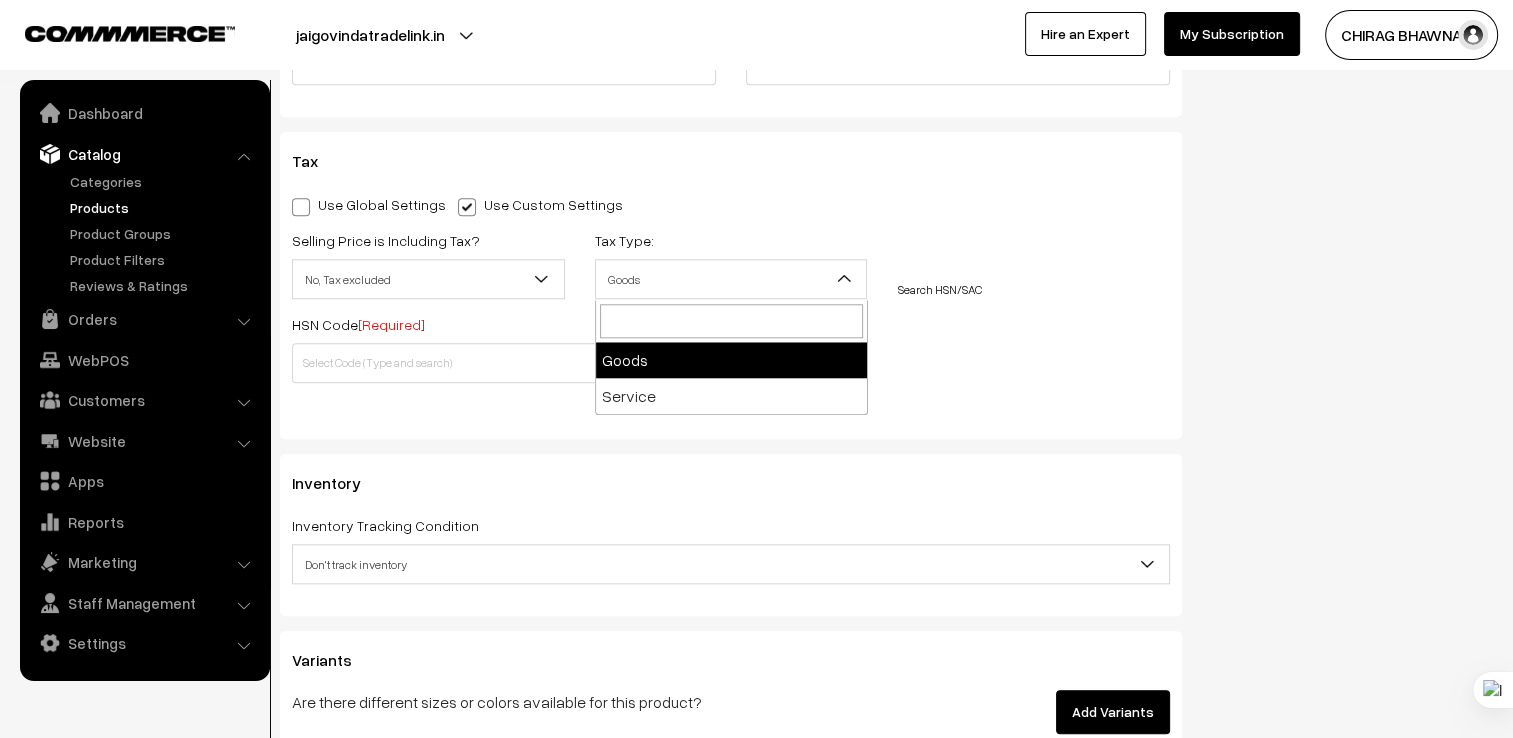 click on "Goods" at bounding box center [731, 279] 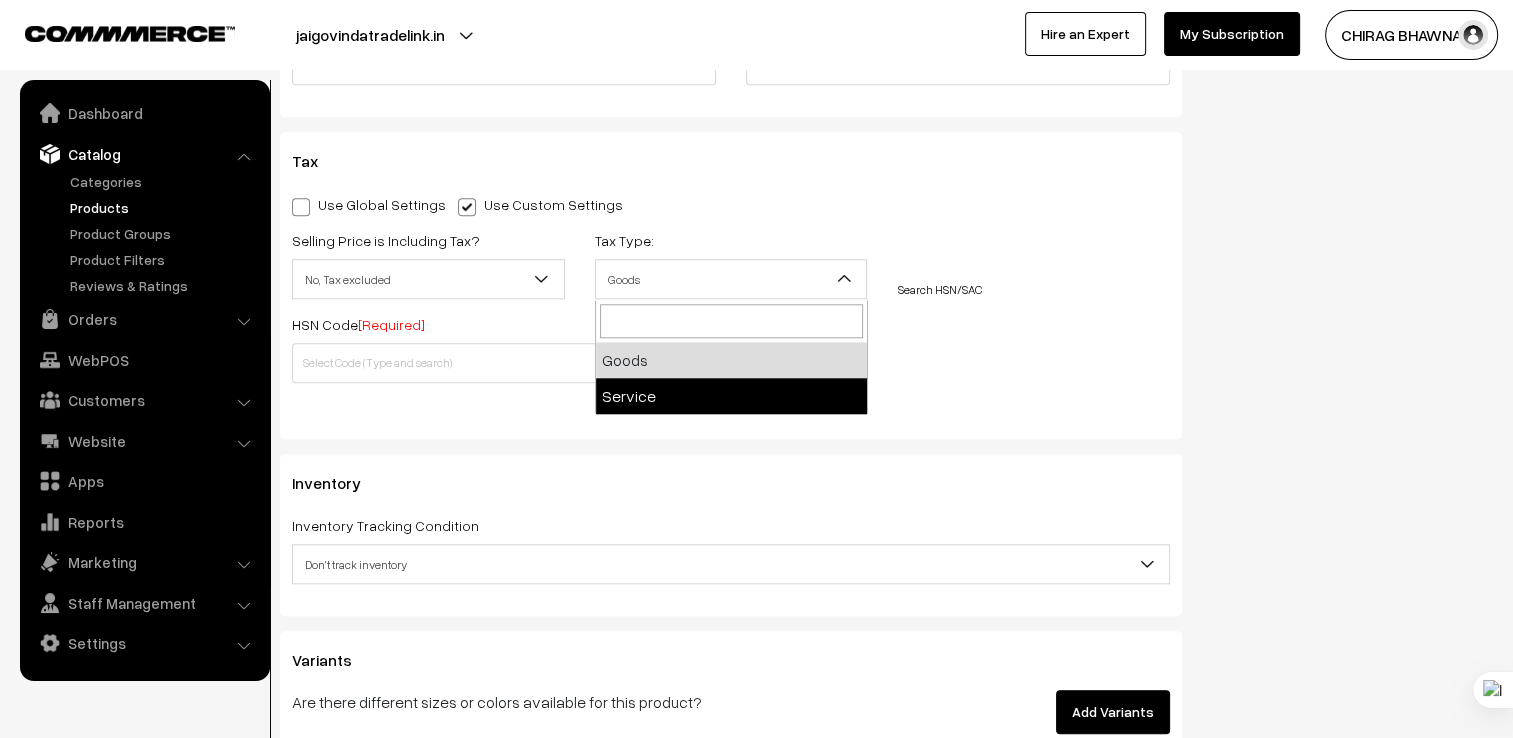 select on "2" 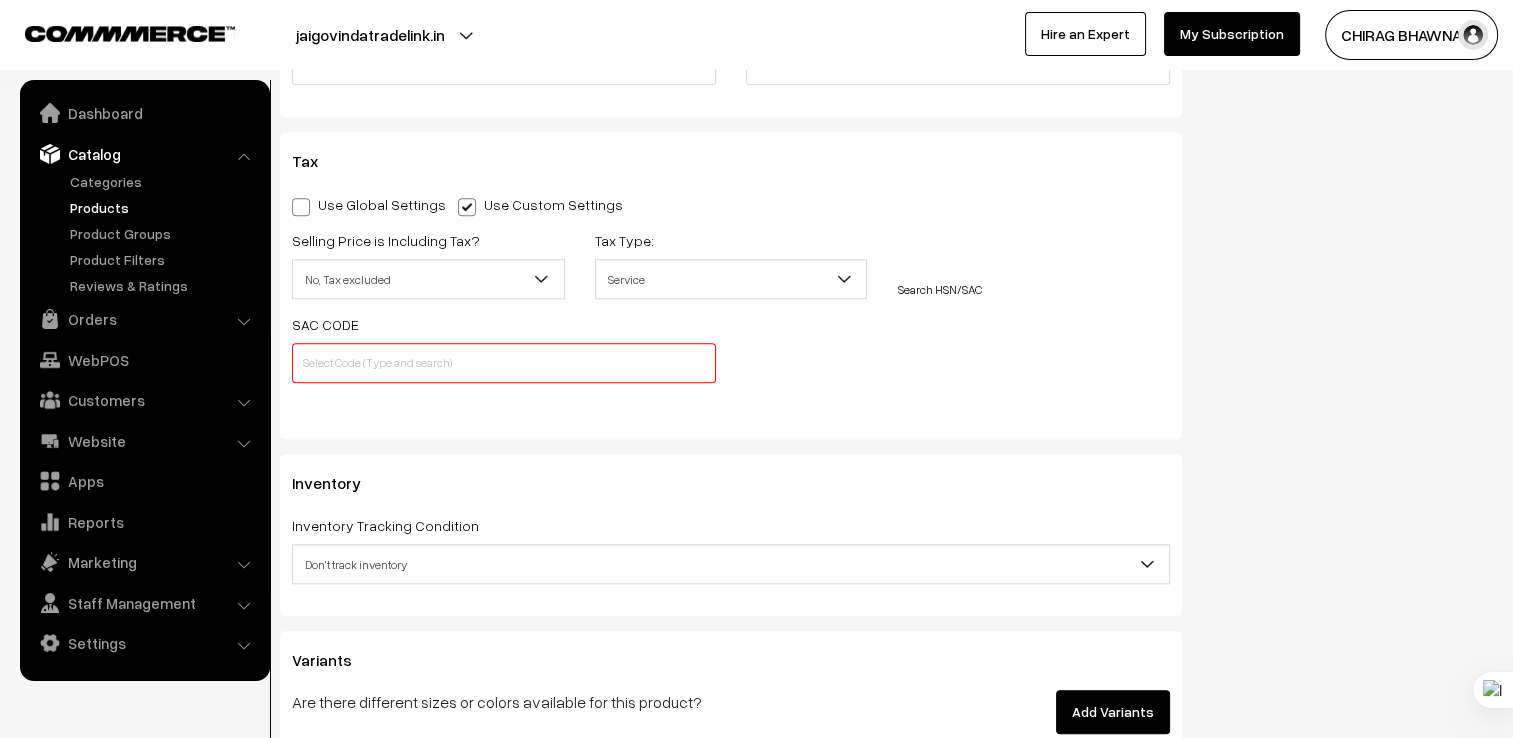 click at bounding box center [504, 363] 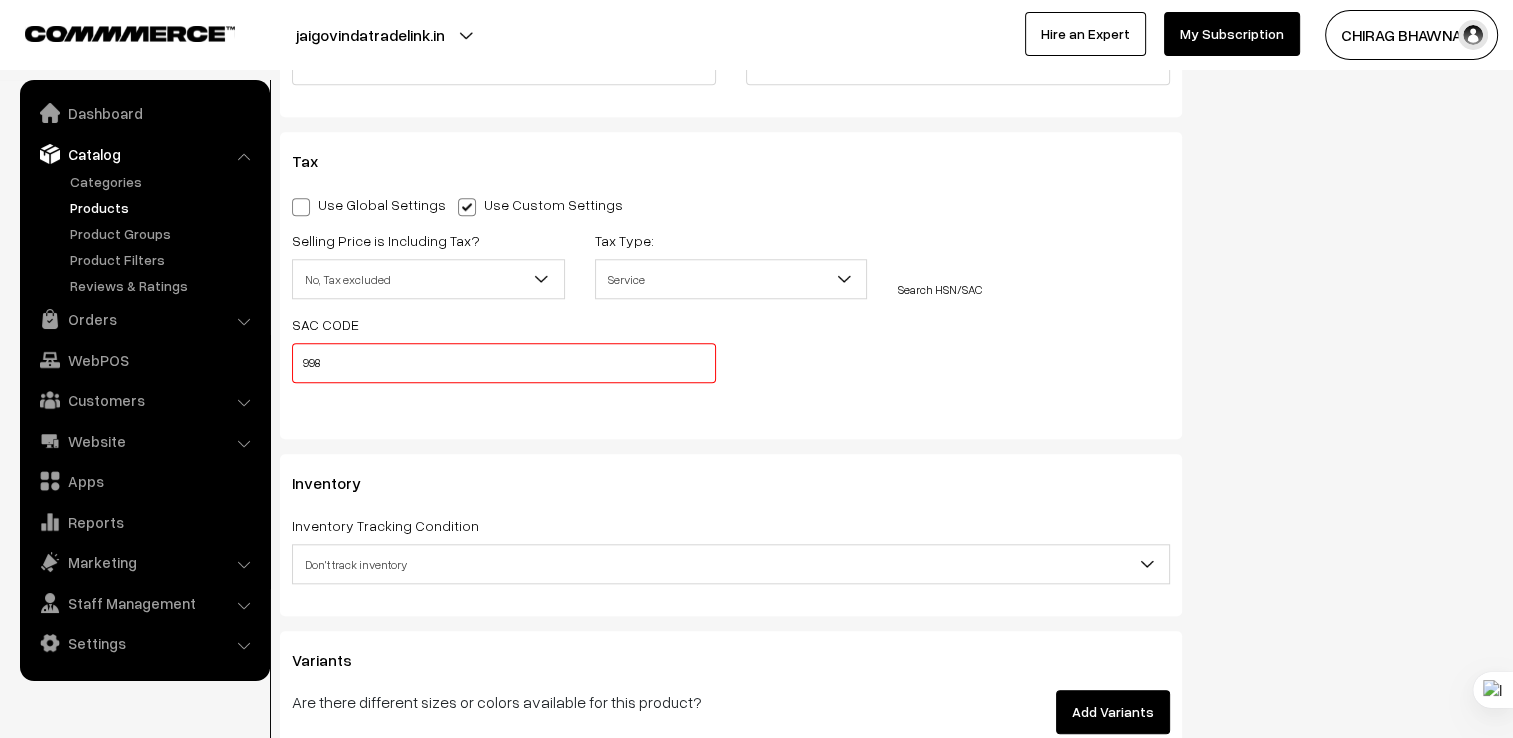 type on "9983" 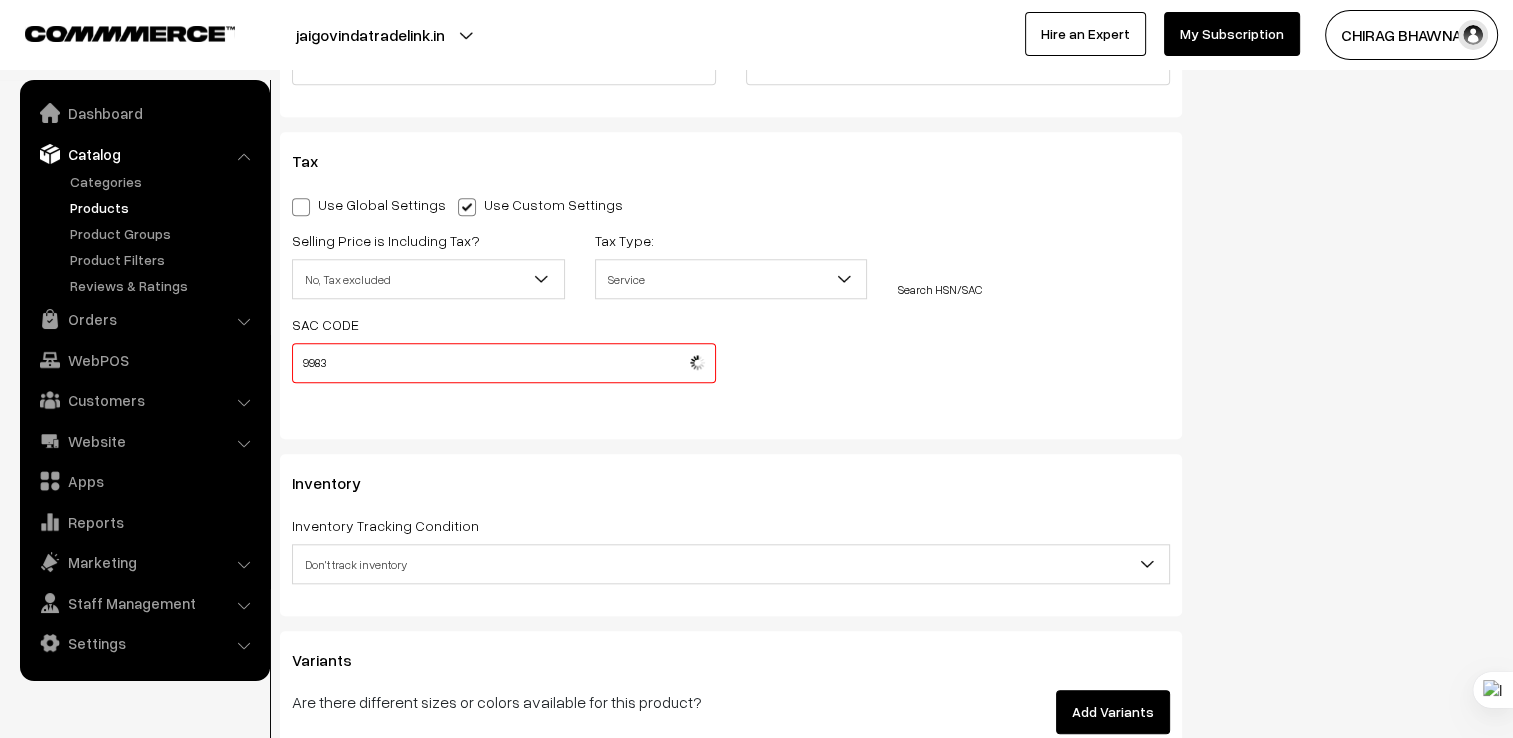 type on "9983" 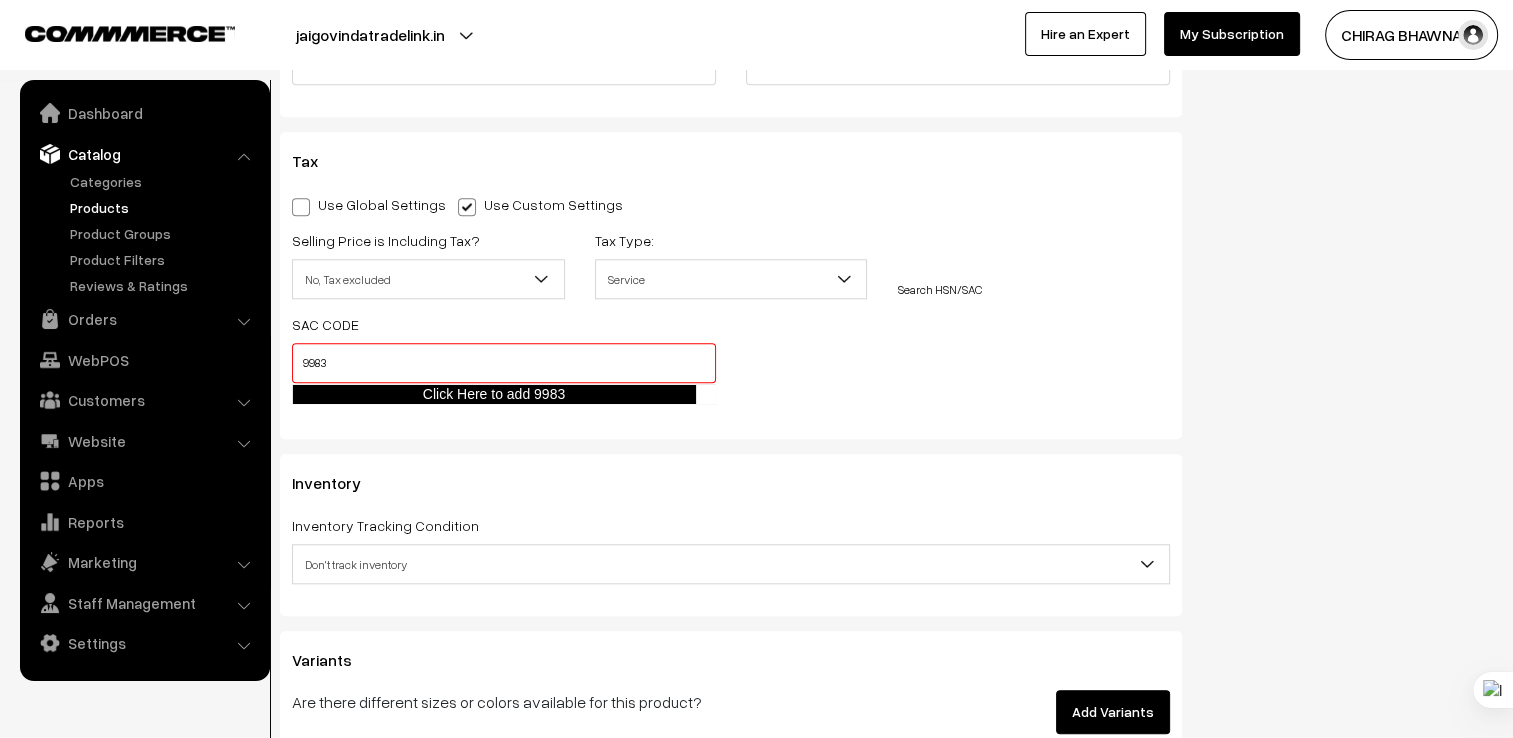 click on "Click Here to add 9983" 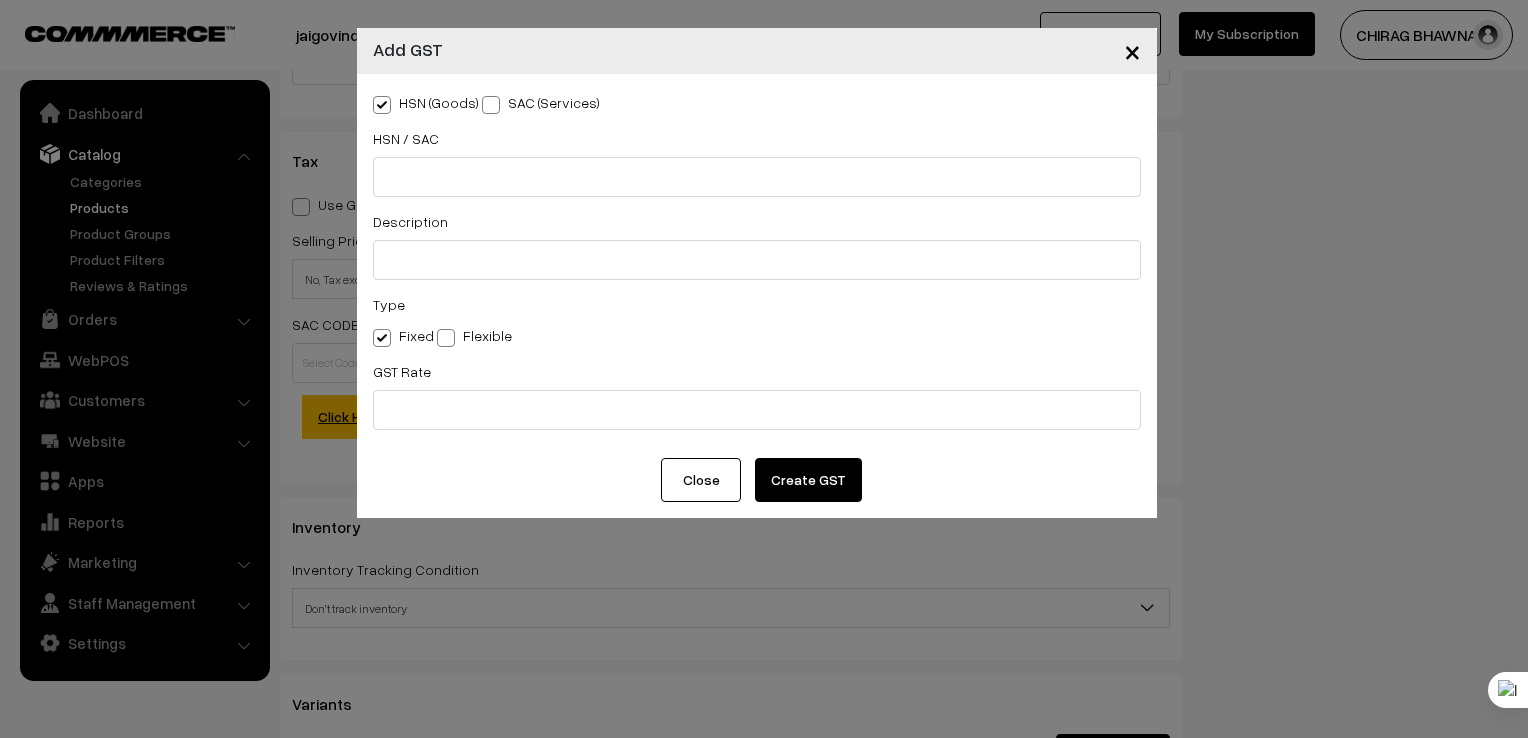 click on "HSN (Goods)
SAC (Services)
HSN / SAC
Description
Type
Fixed
Flexible
To" at bounding box center (757, 266) 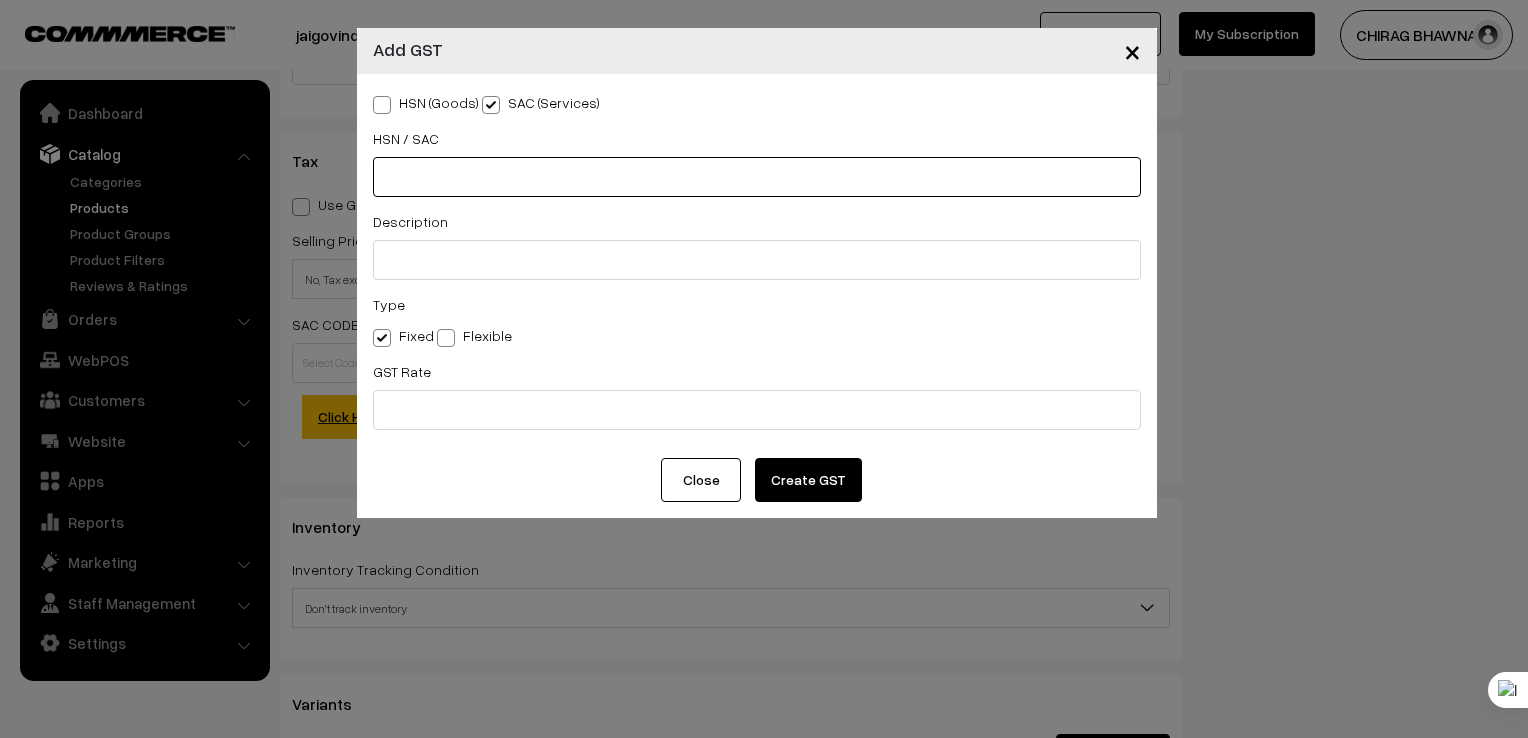 click at bounding box center [757, 177] 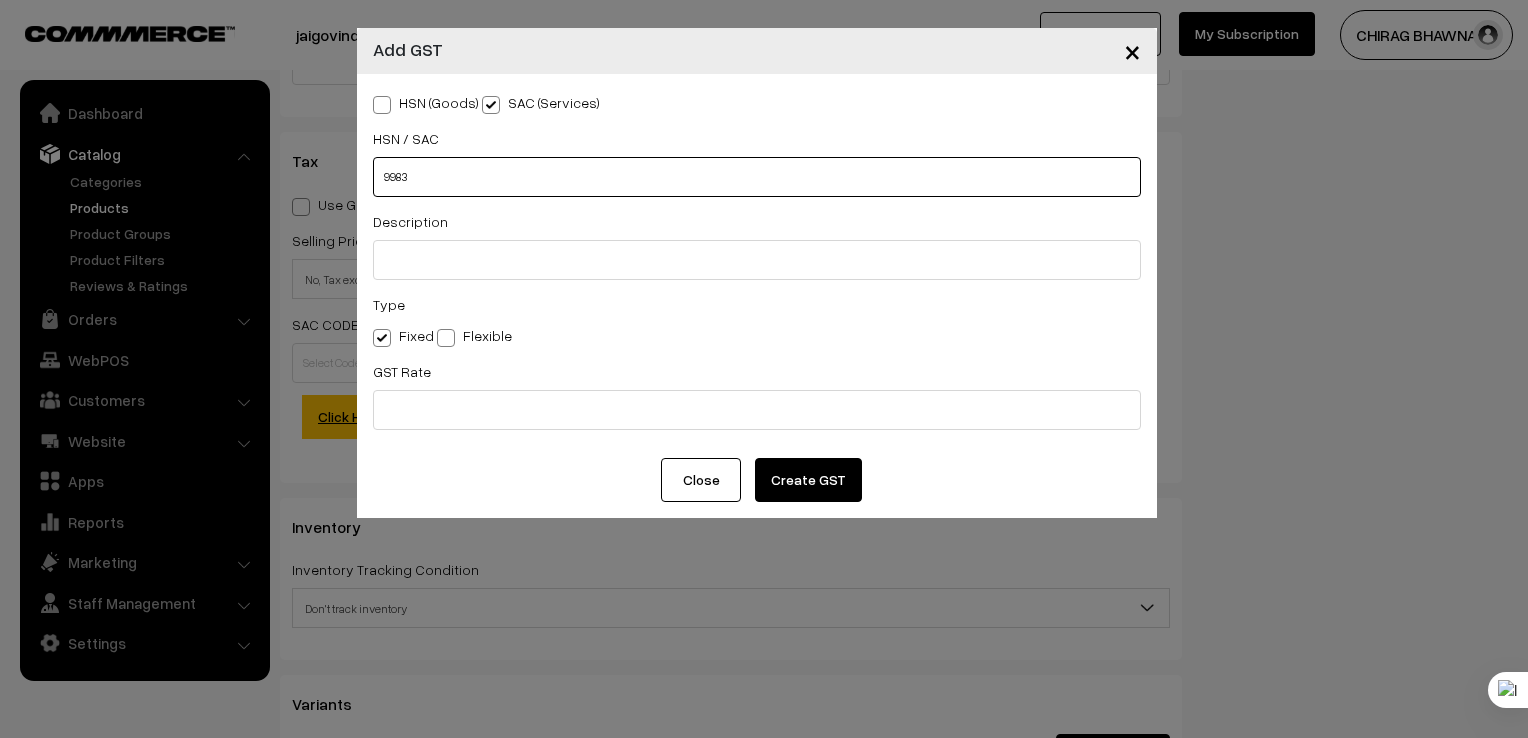 type on "9983" 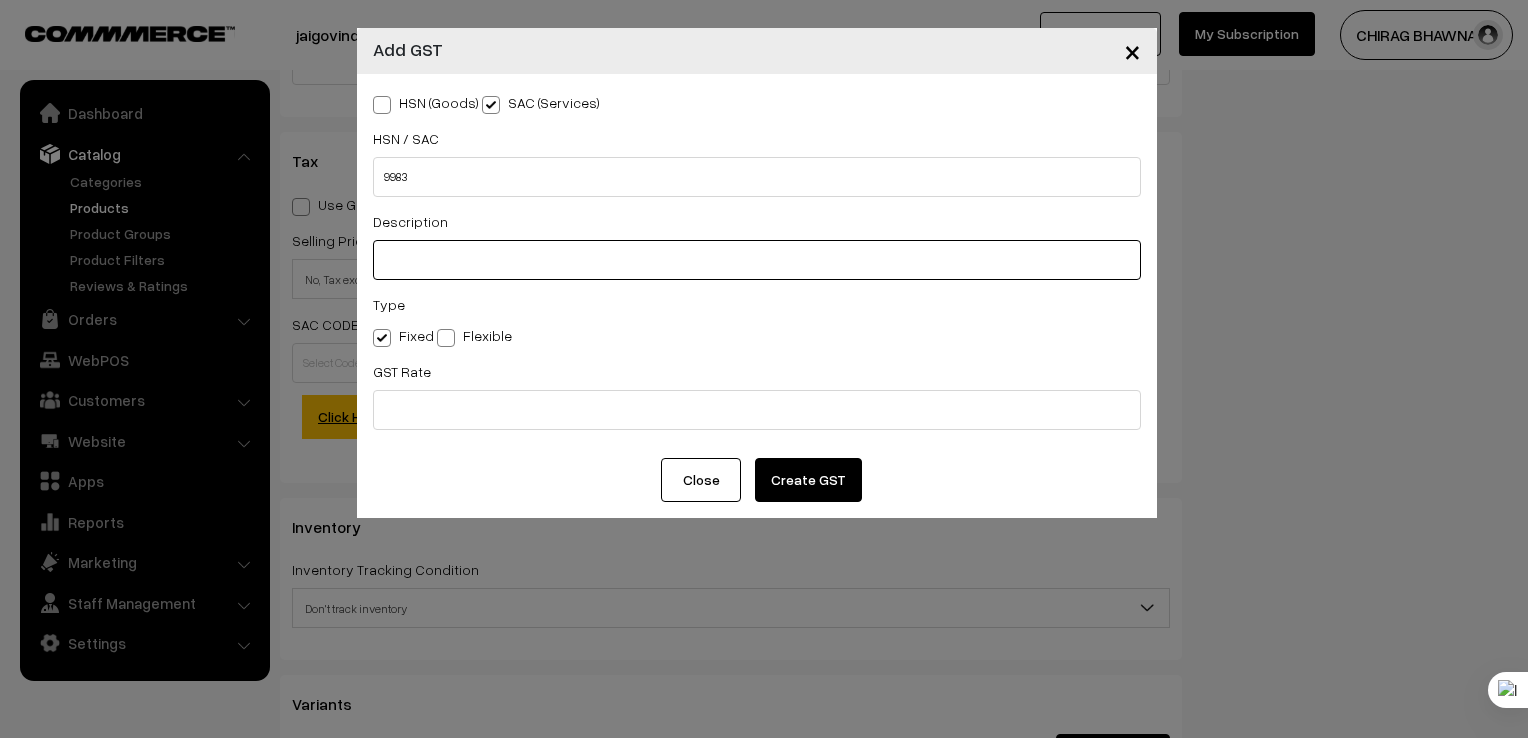 click at bounding box center [757, 260] 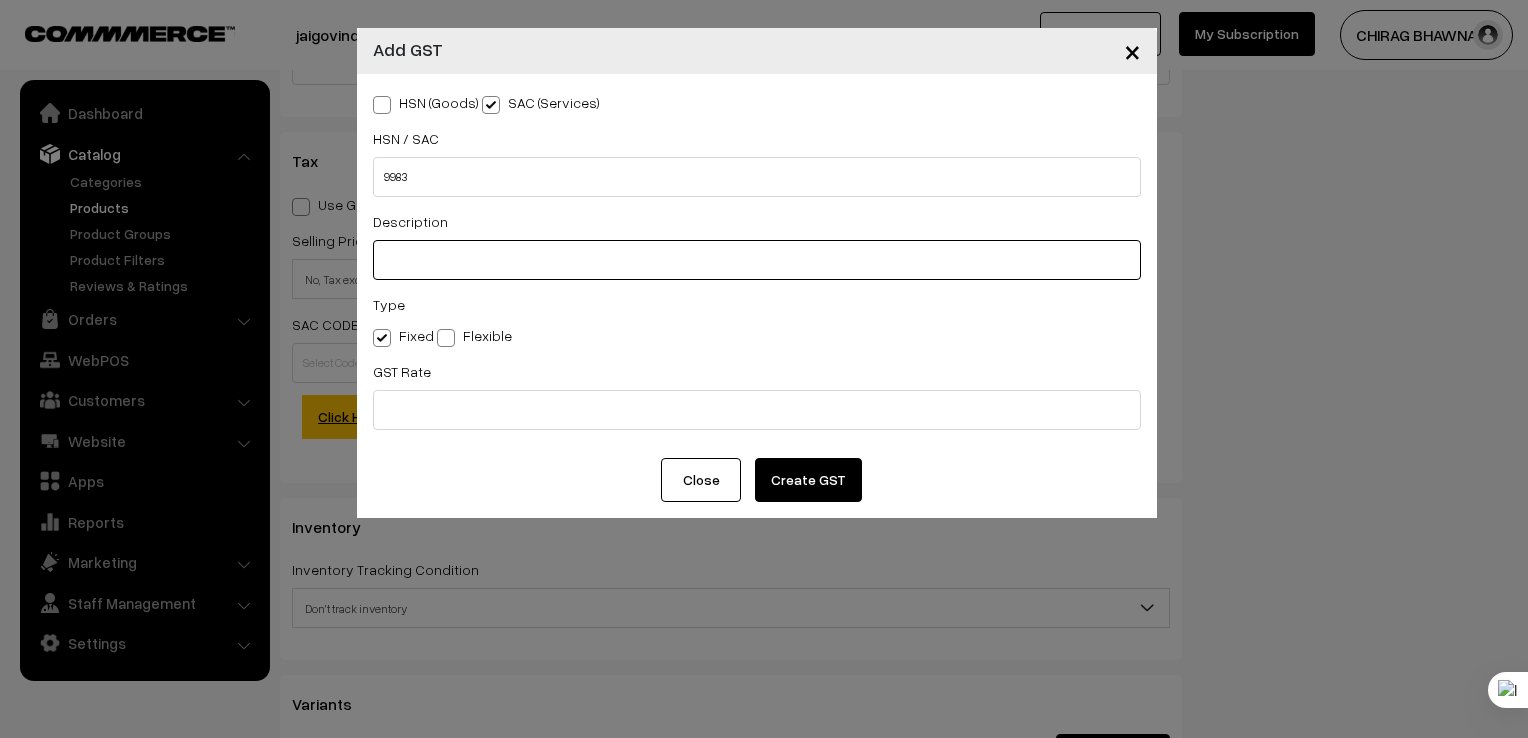 paste on "Graphic design services" 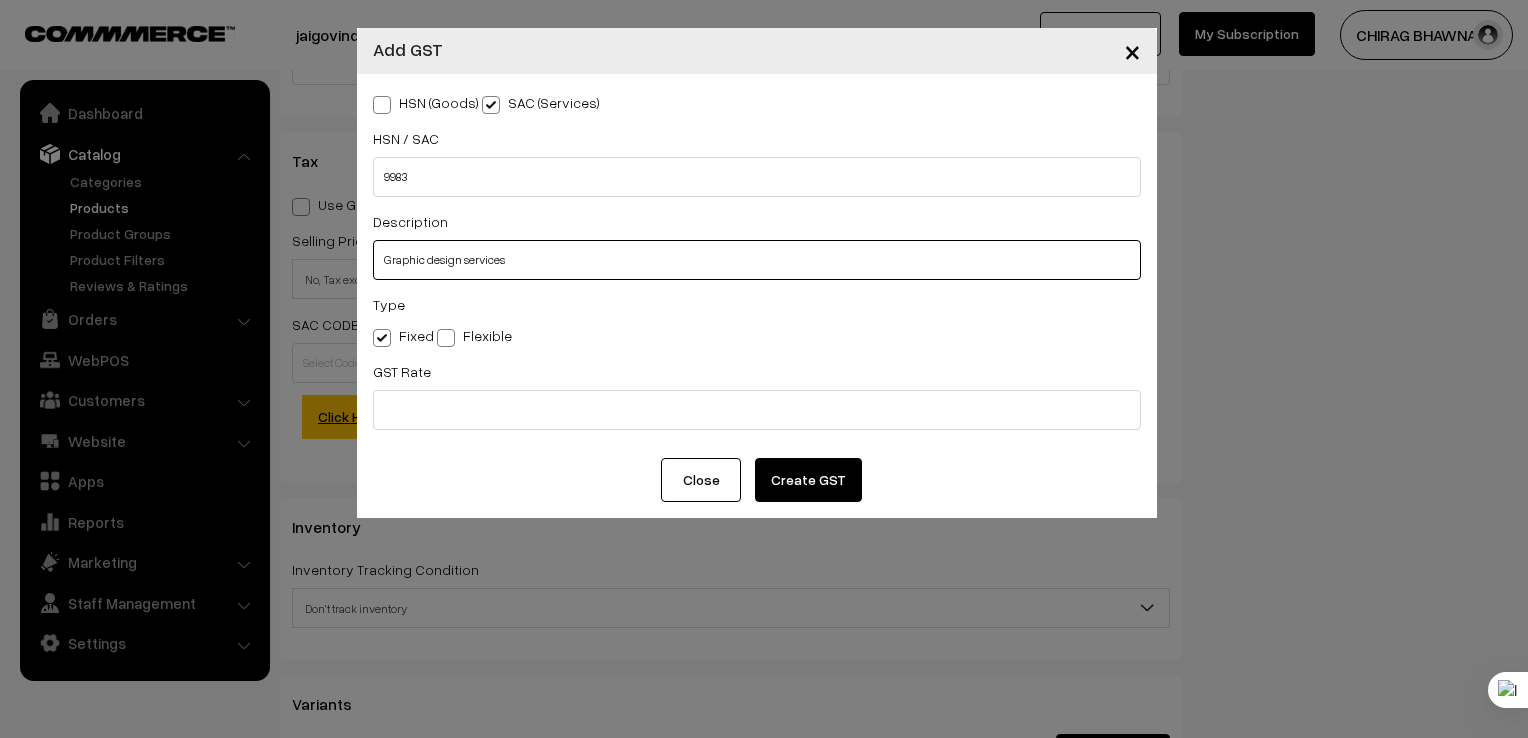 type on "Graphic design services" 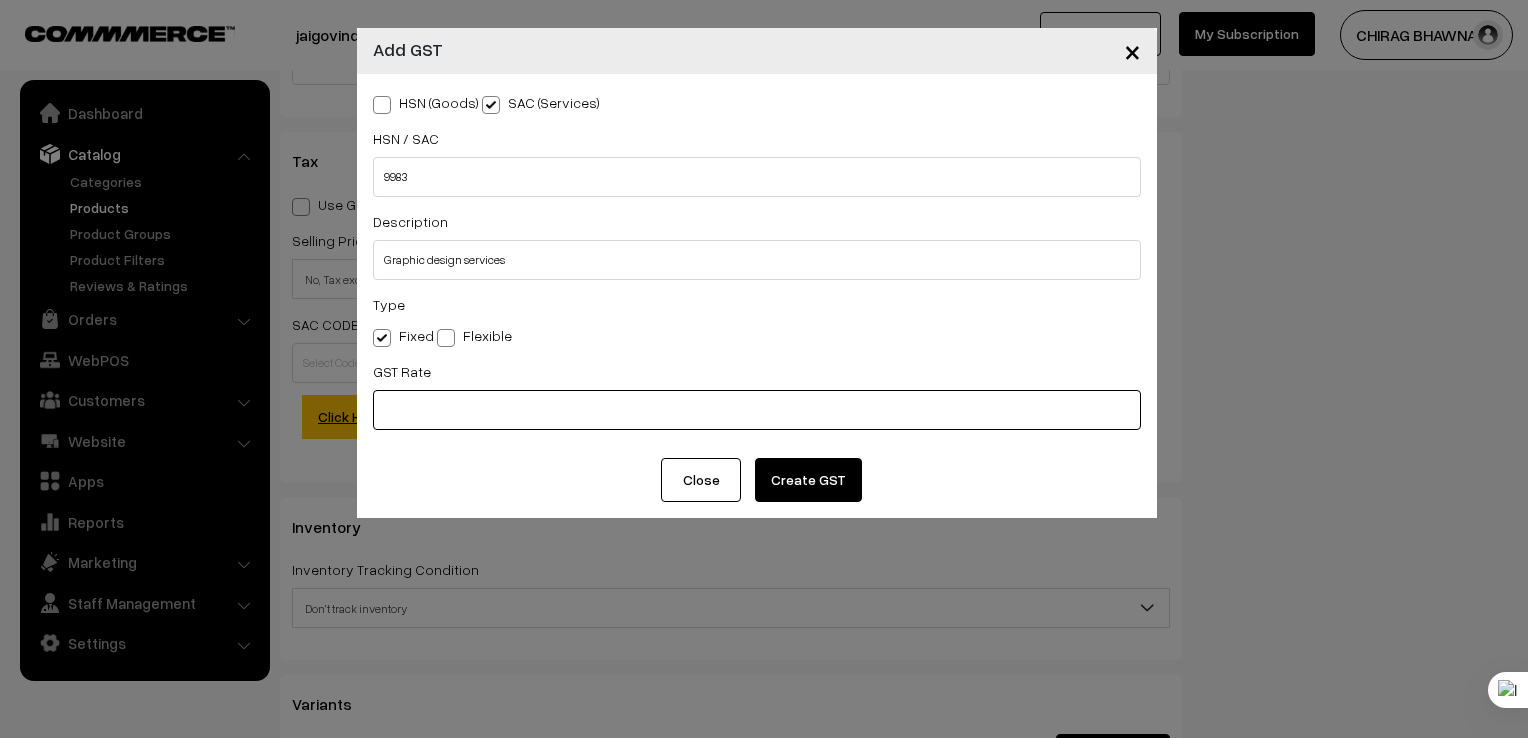 click at bounding box center (757, 410) 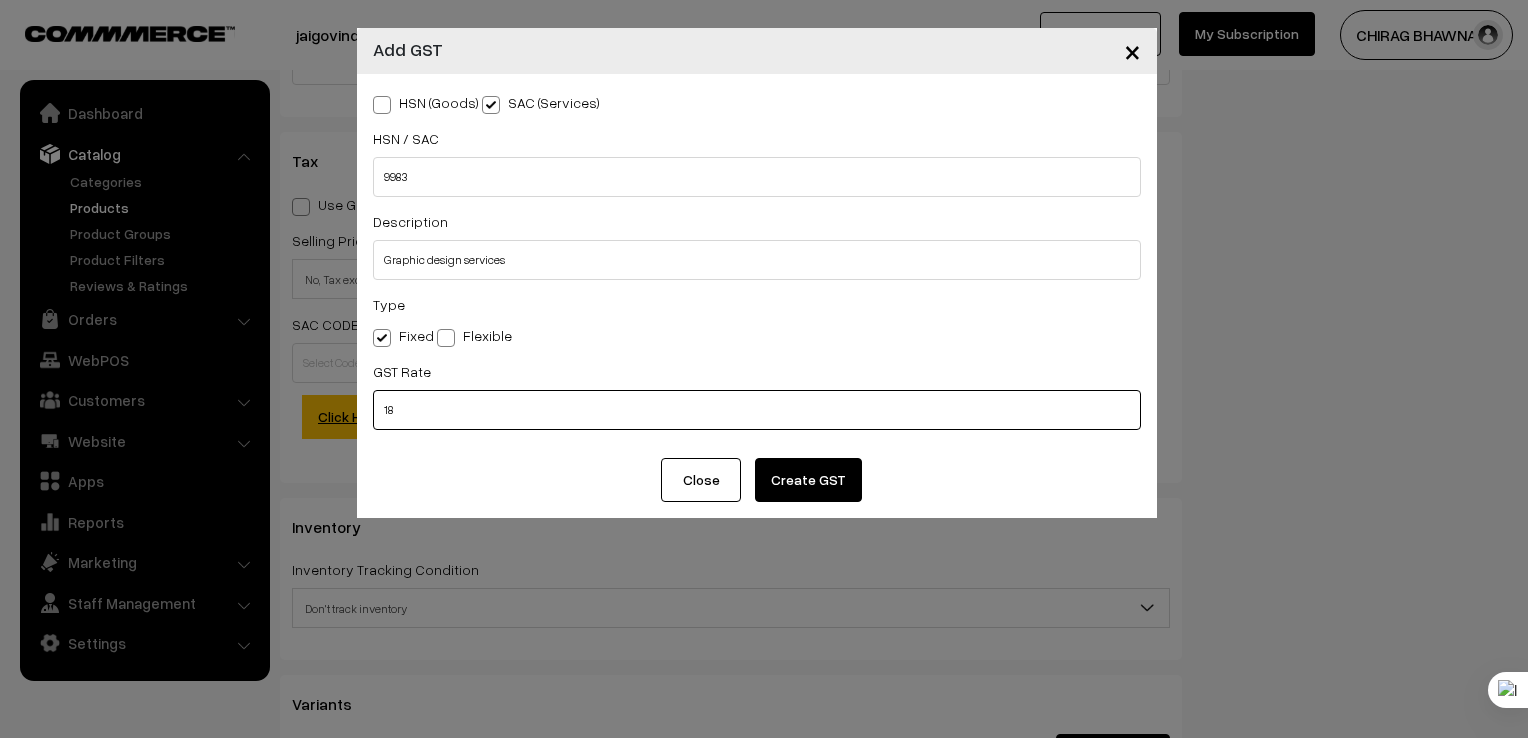 type on "18" 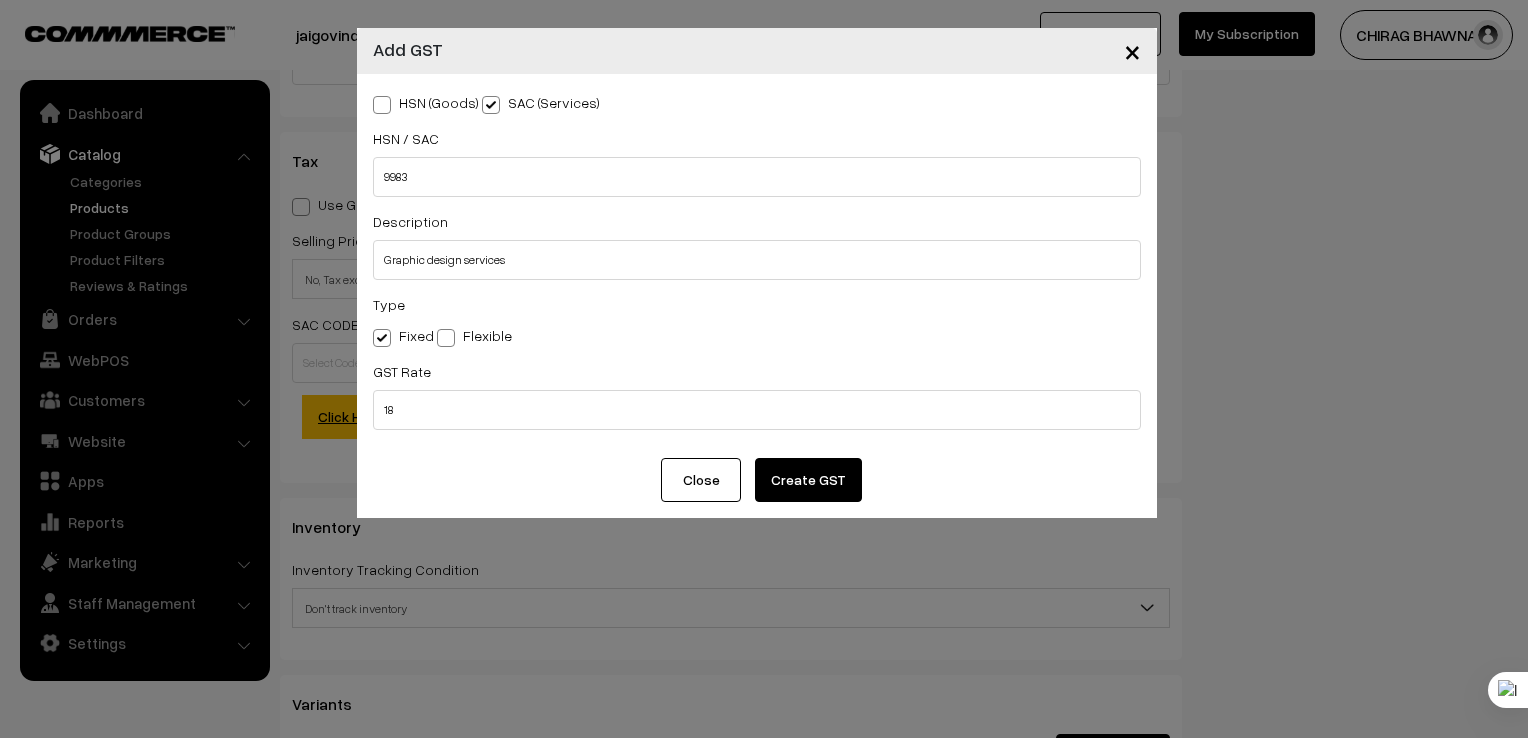 click on "Create GST" at bounding box center [808, 480] 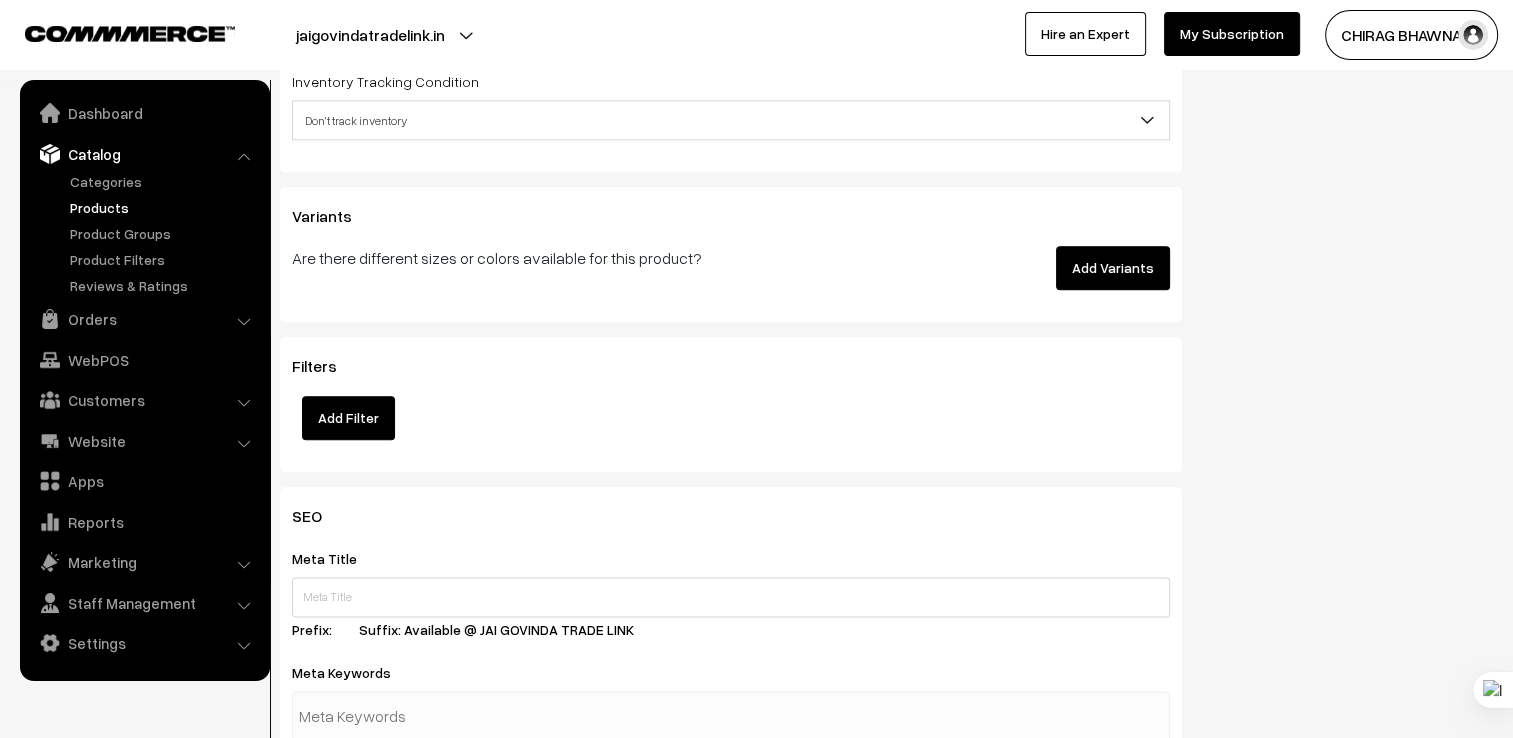 scroll, scrollTop: 2300, scrollLeft: 0, axis: vertical 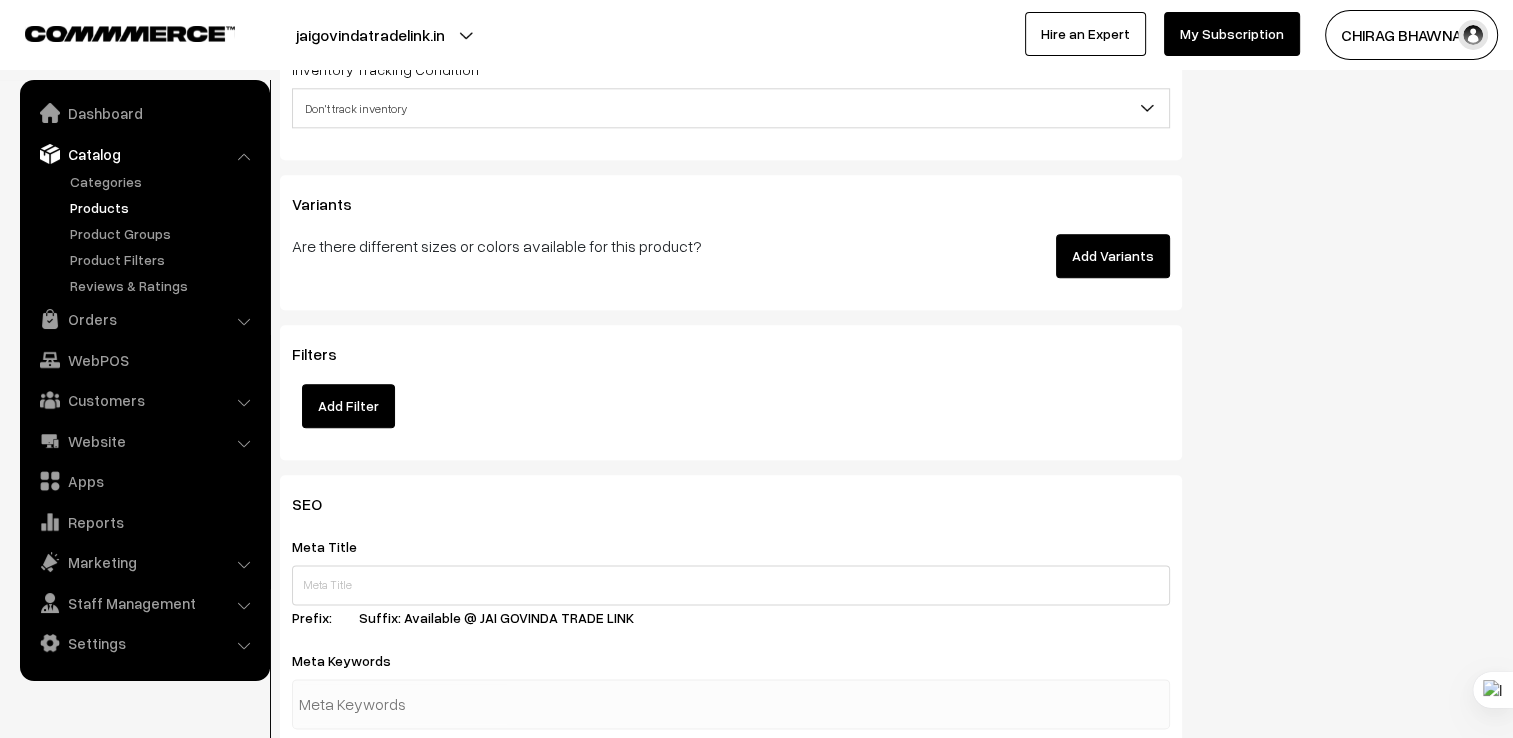 click on "Add Variants" at bounding box center [1113, 256] 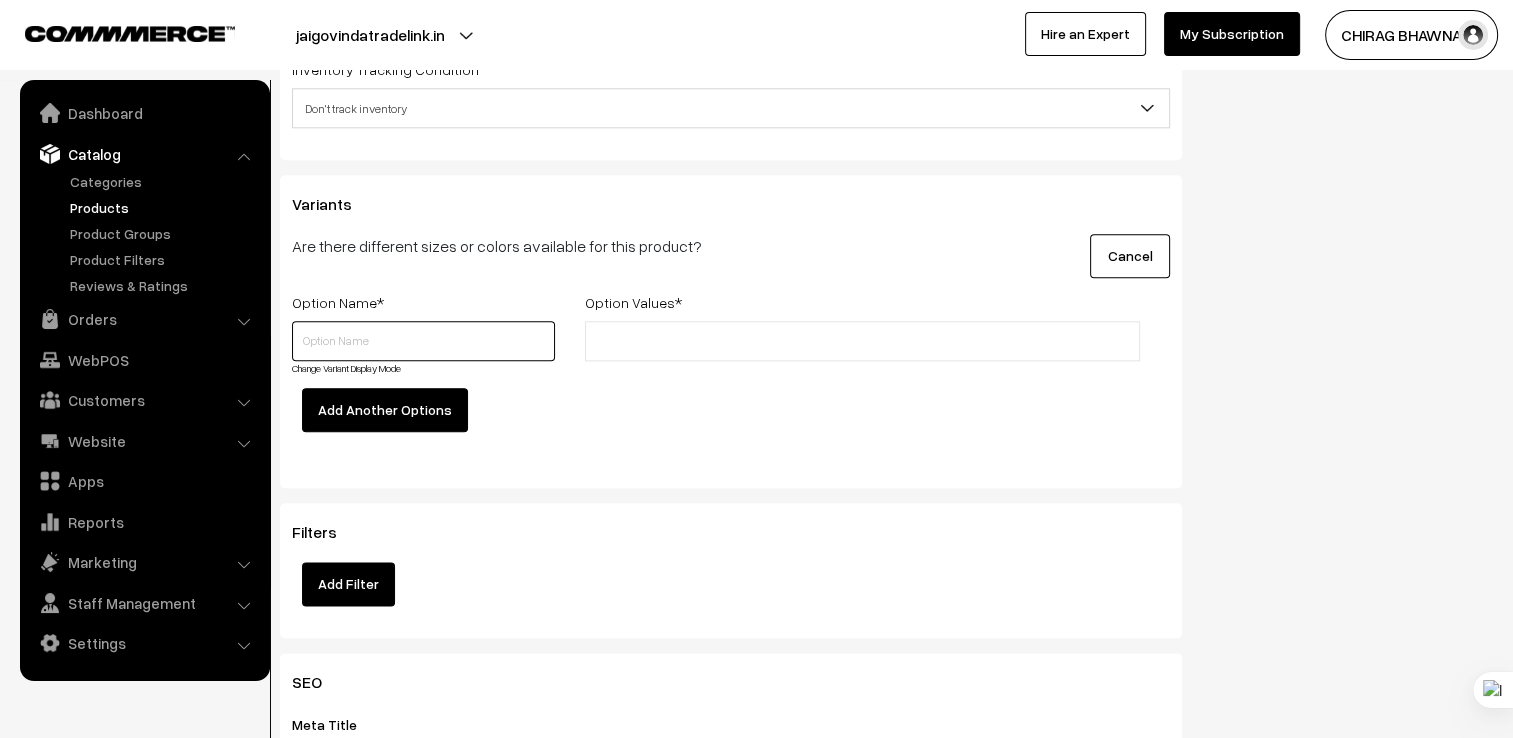 click at bounding box center [423, 341] 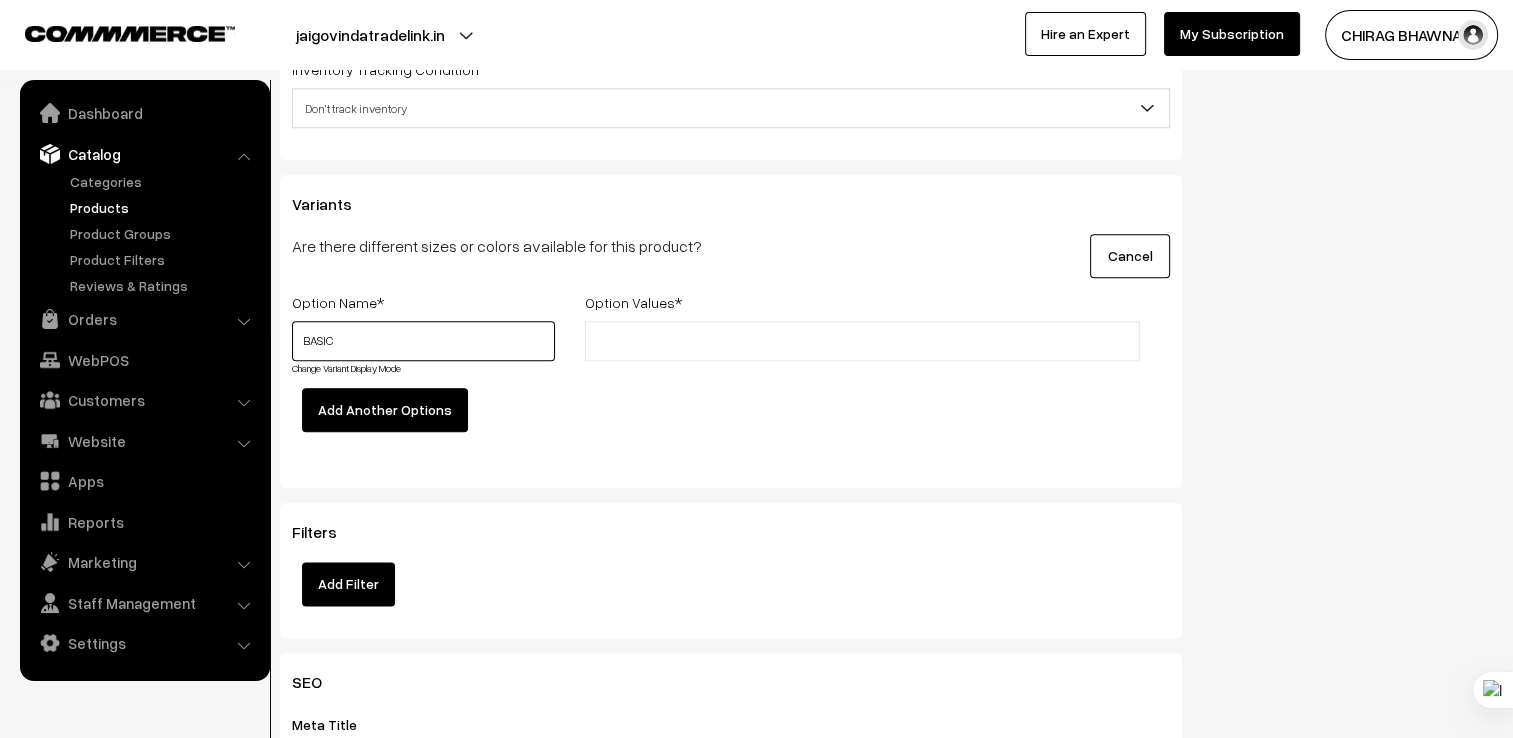 type on "BASIC" 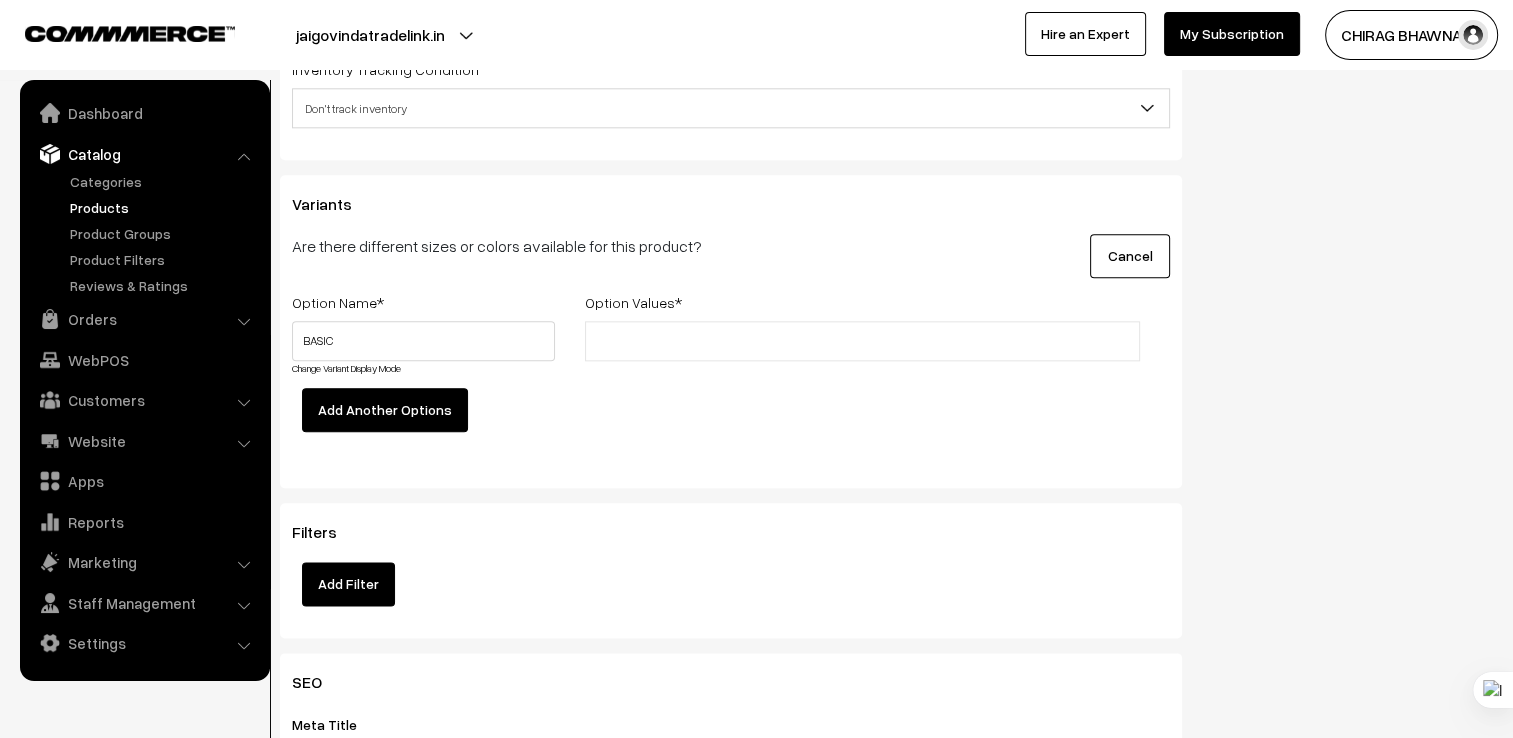 click on "Add Another Options" at bounding box center (385, 410) 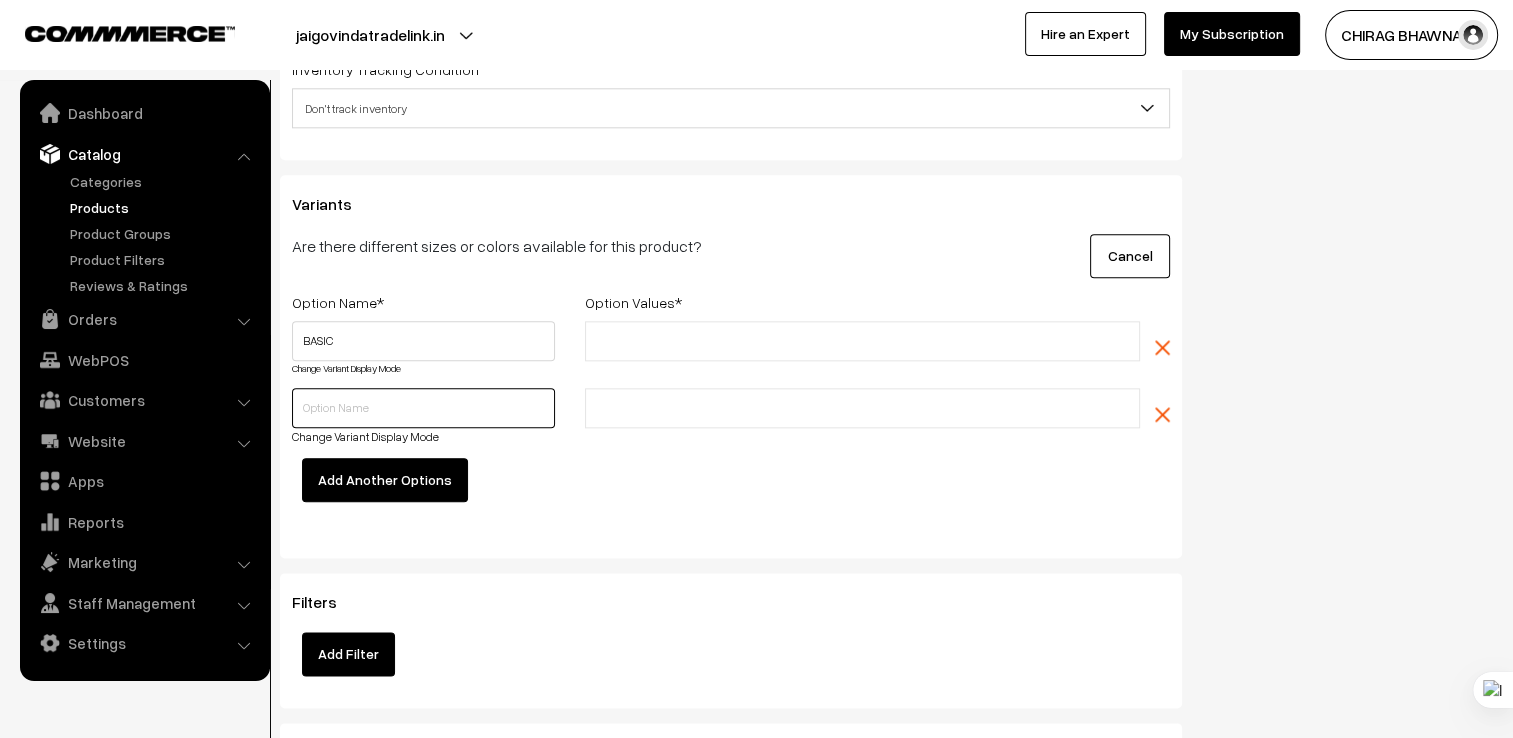 click at bounding box center [423, 408] 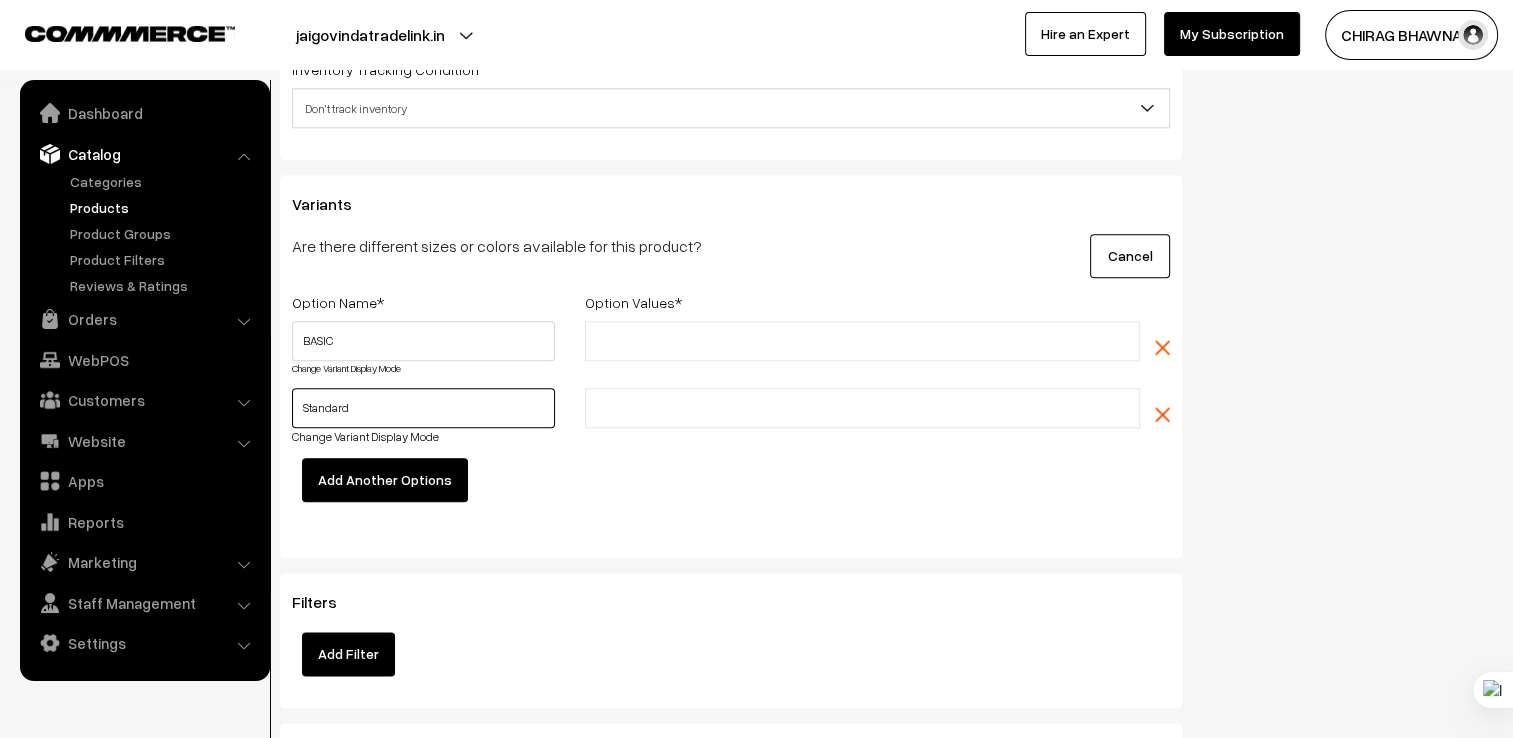 type on "Standard" 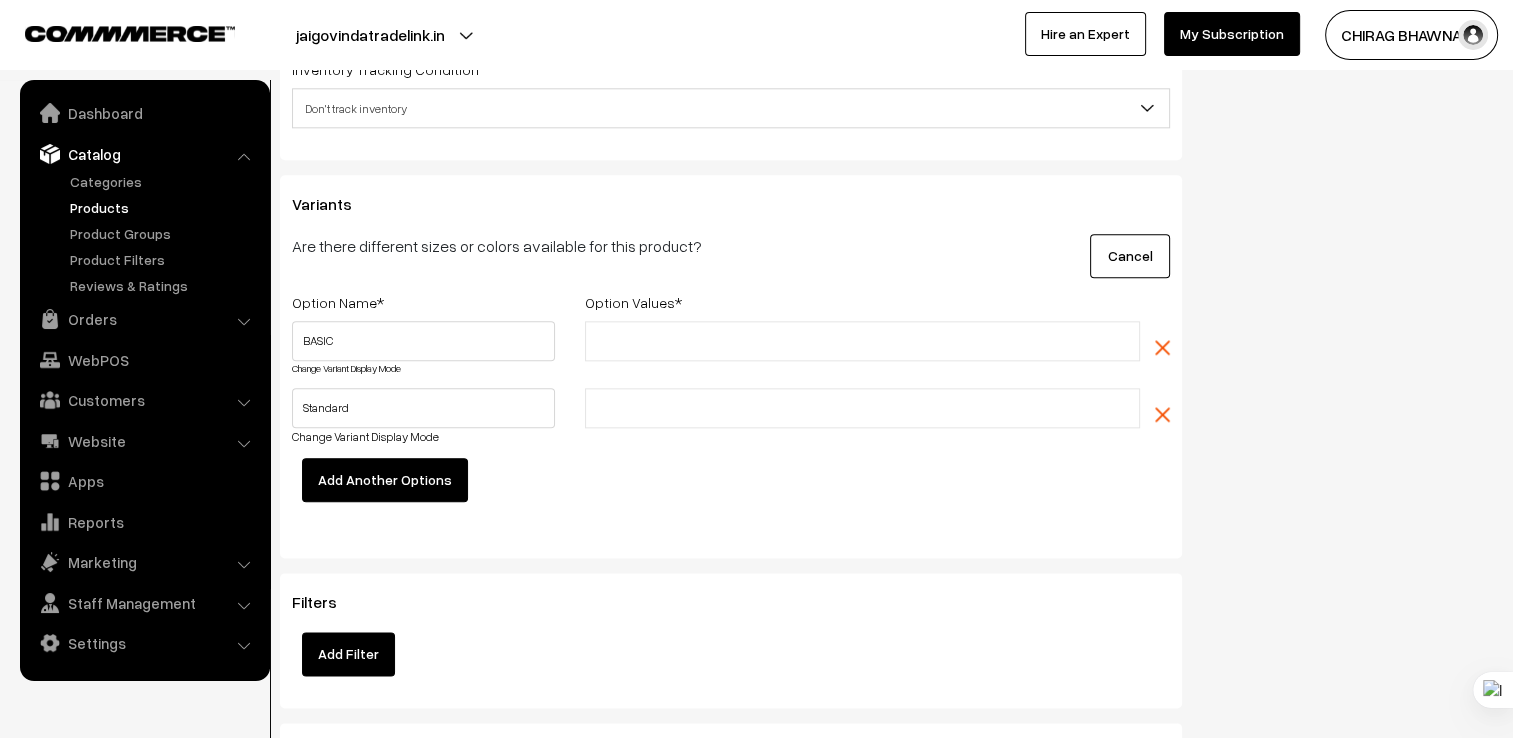 click on "Add Another Options" at bounding box center (385, 480) 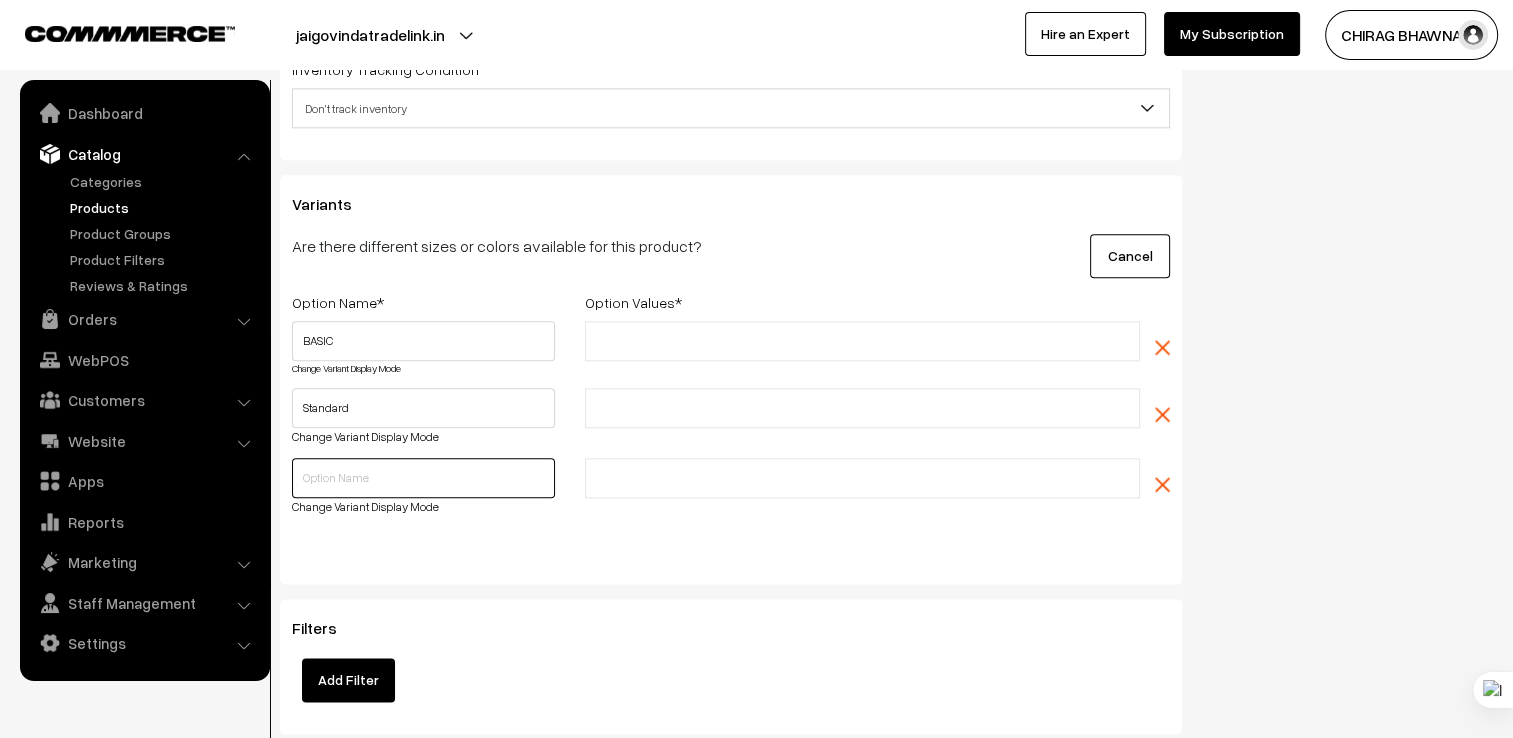 click at bounding box center [423, 478] 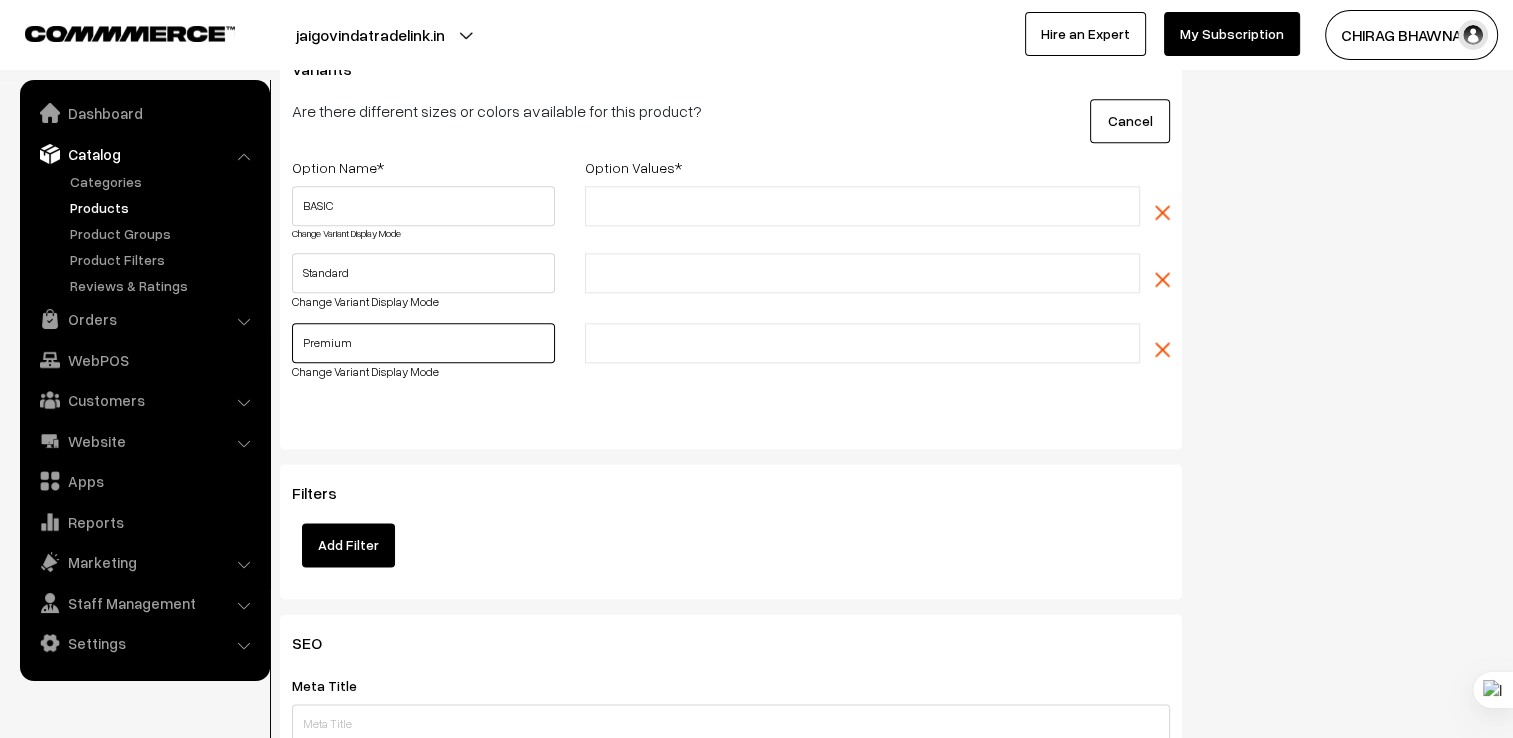 scroll, scrollTop: 2300, scrollLeft: 0, axis: vertical 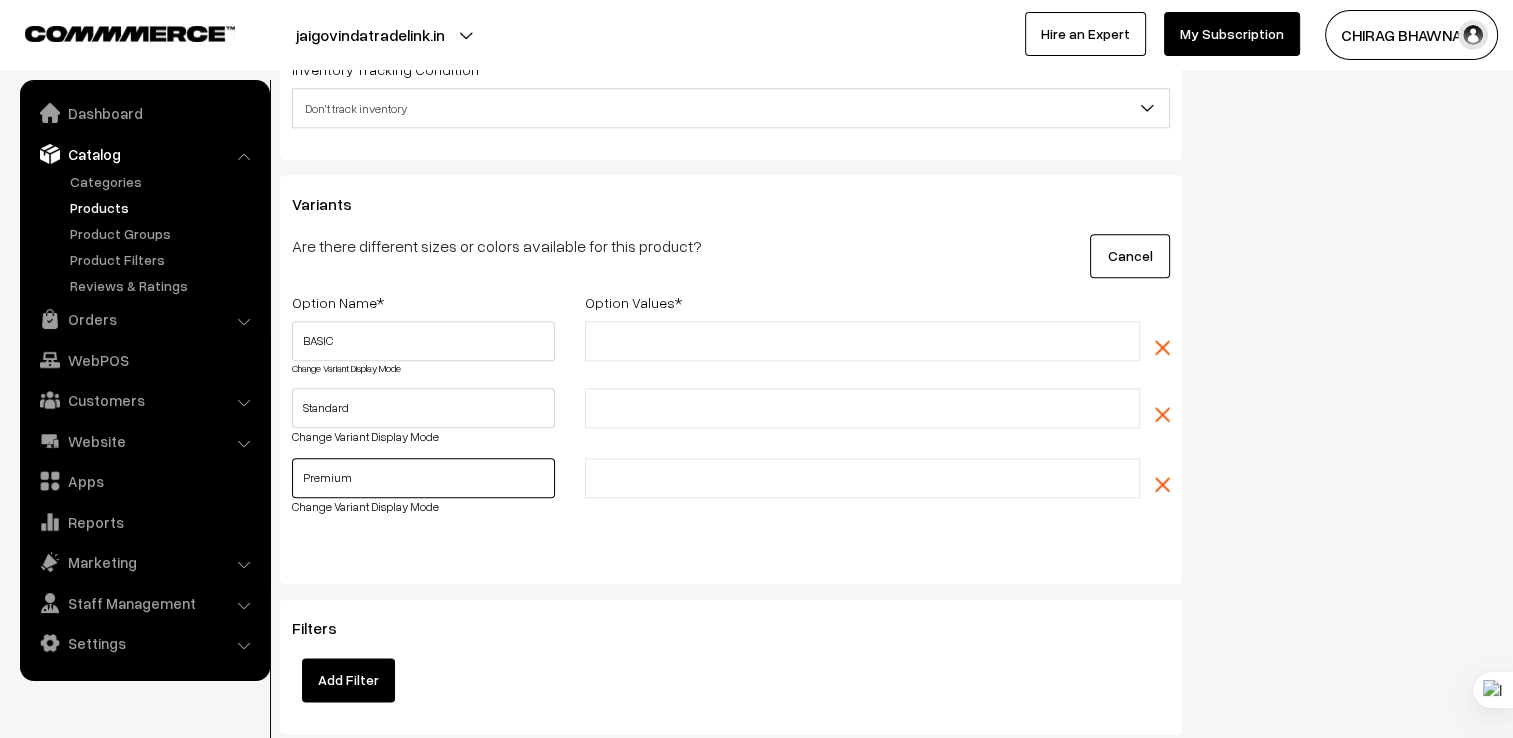 type on "Premium" 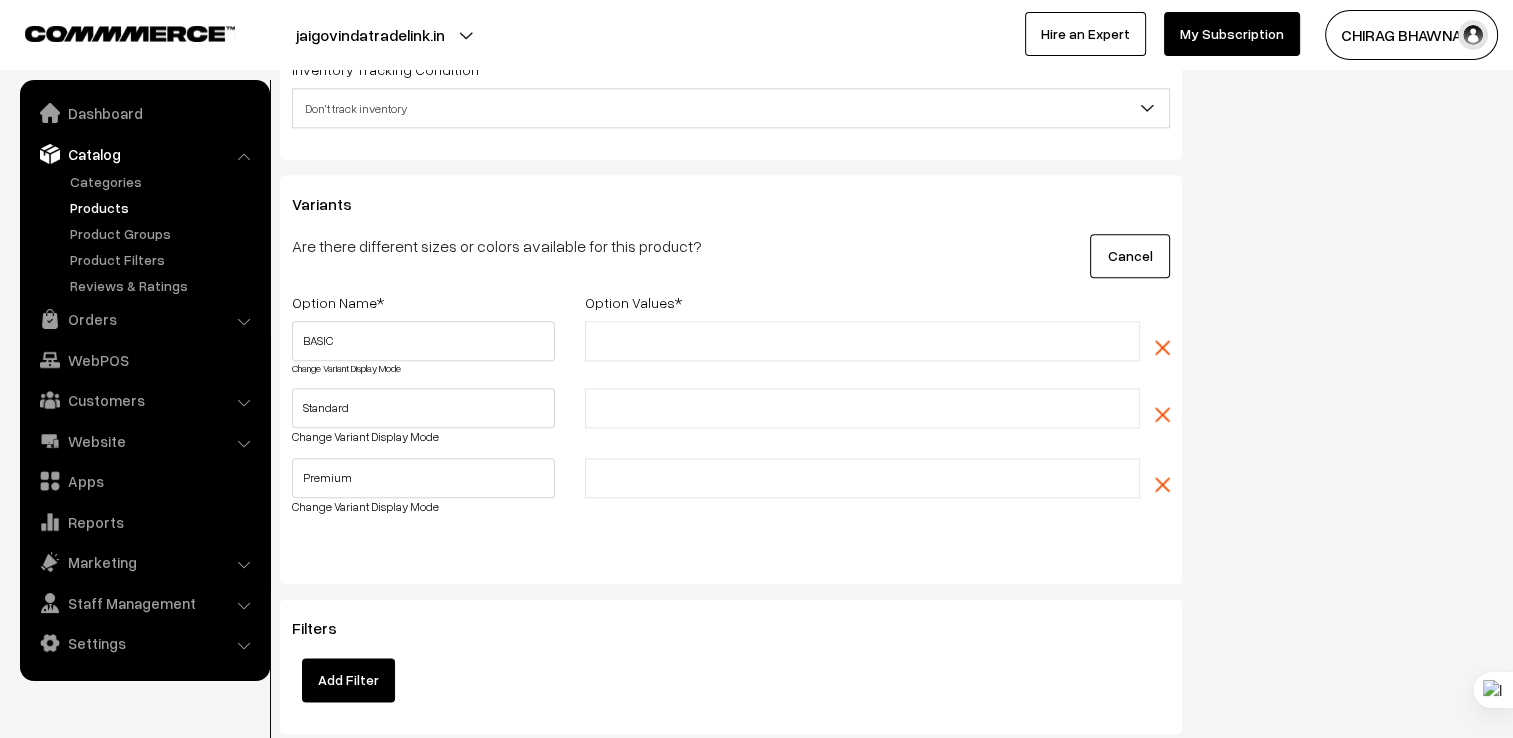 click at bounding box center [678, 341] 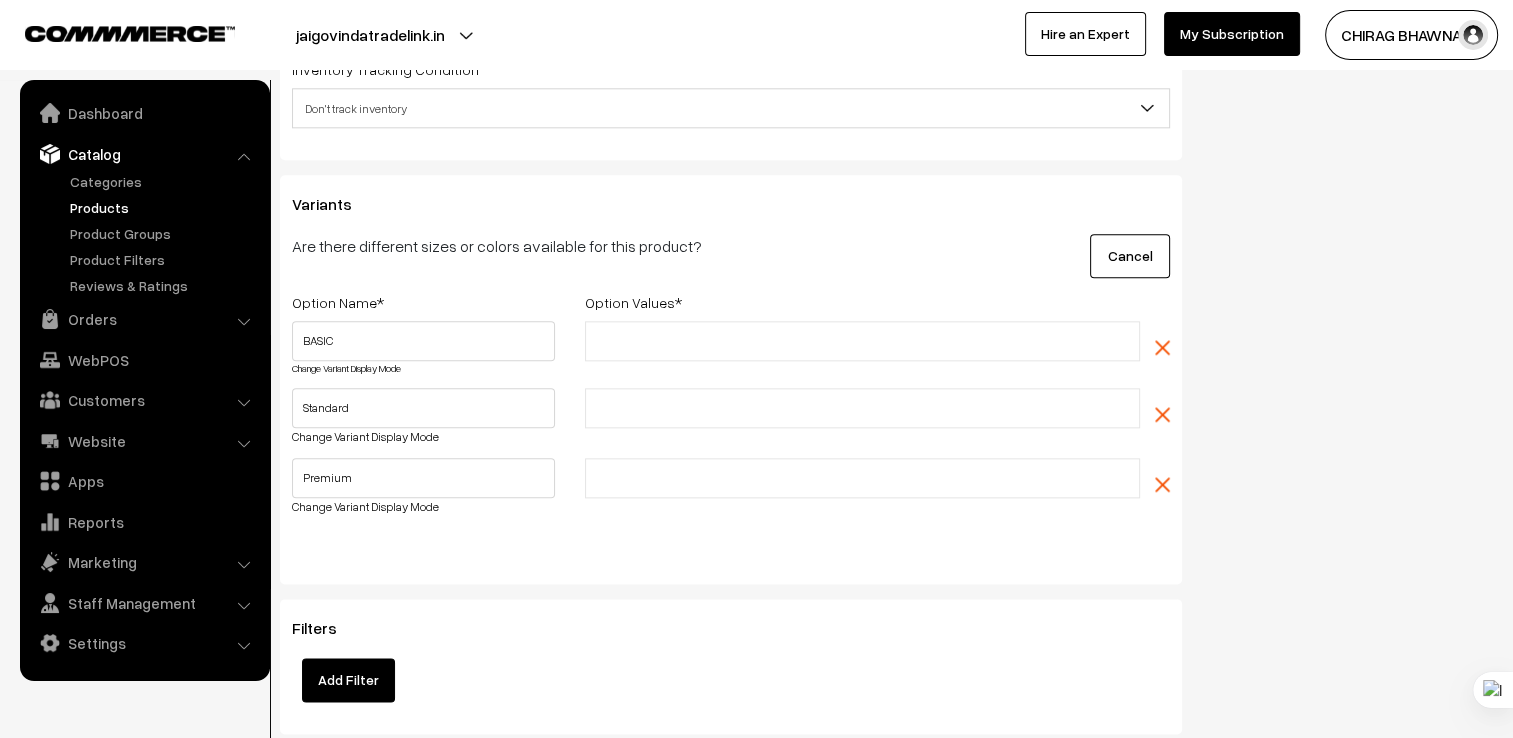 click at bounding box center [678, 341] 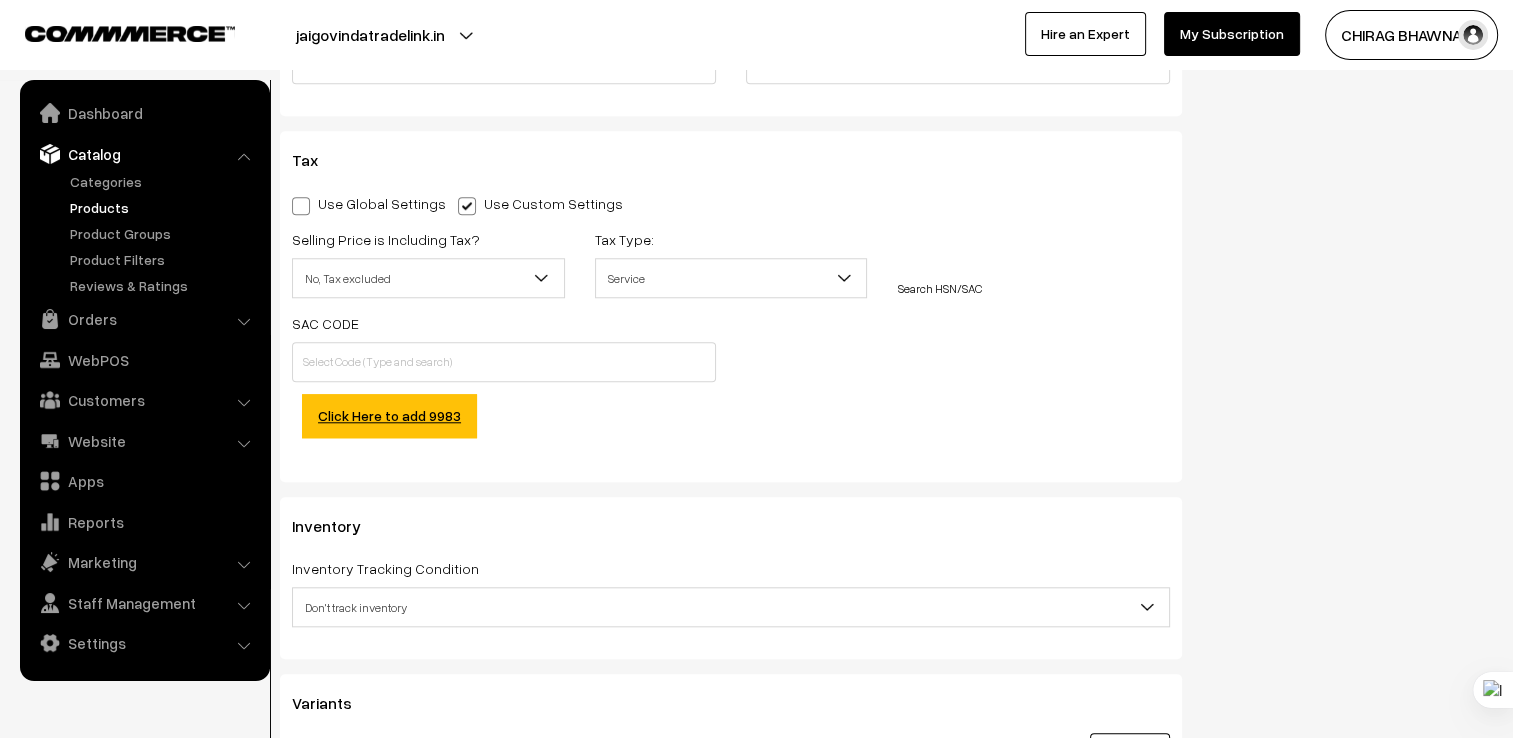 scroll, scrollTop: 1800, scrollLeft: 0, axis: vertical 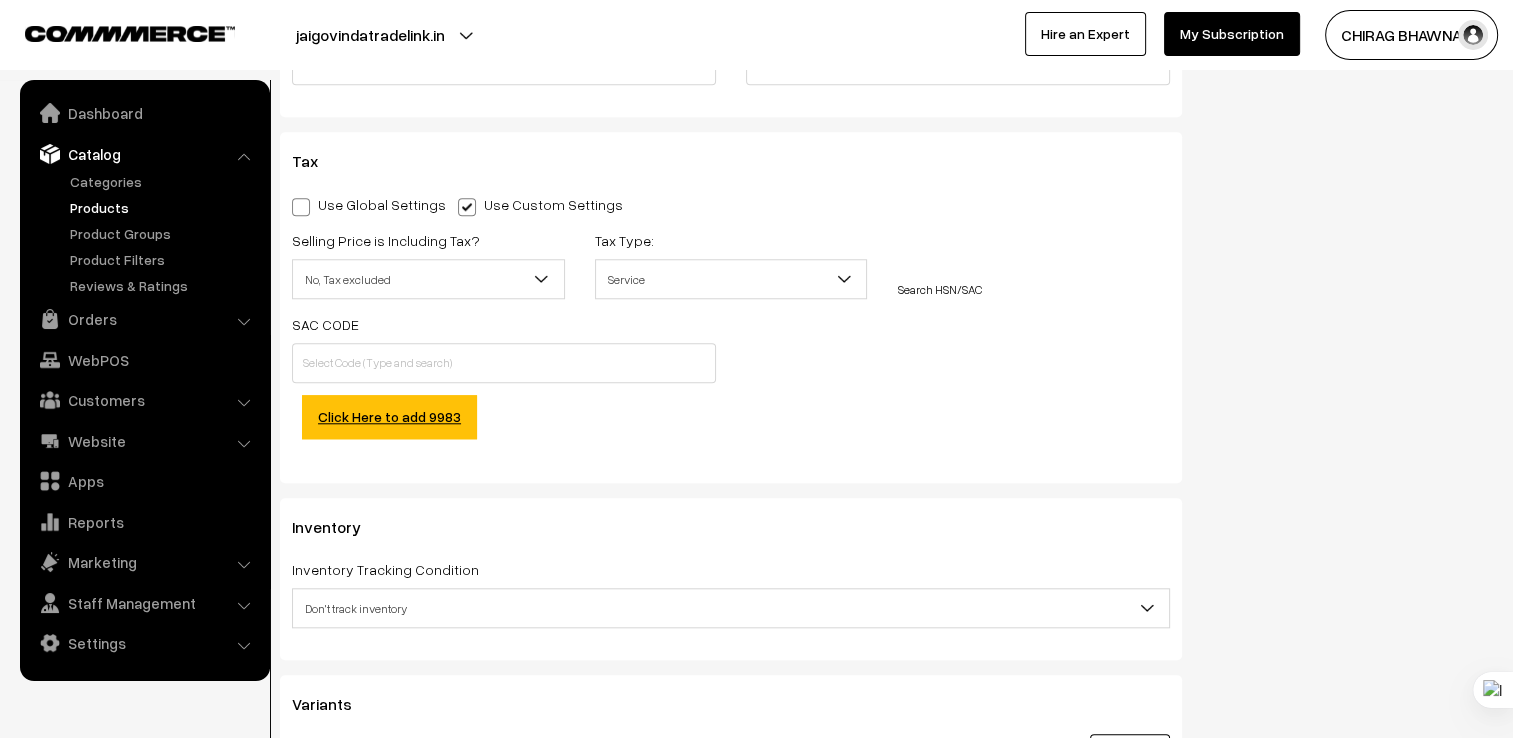 click at bounding box center (301, 207) 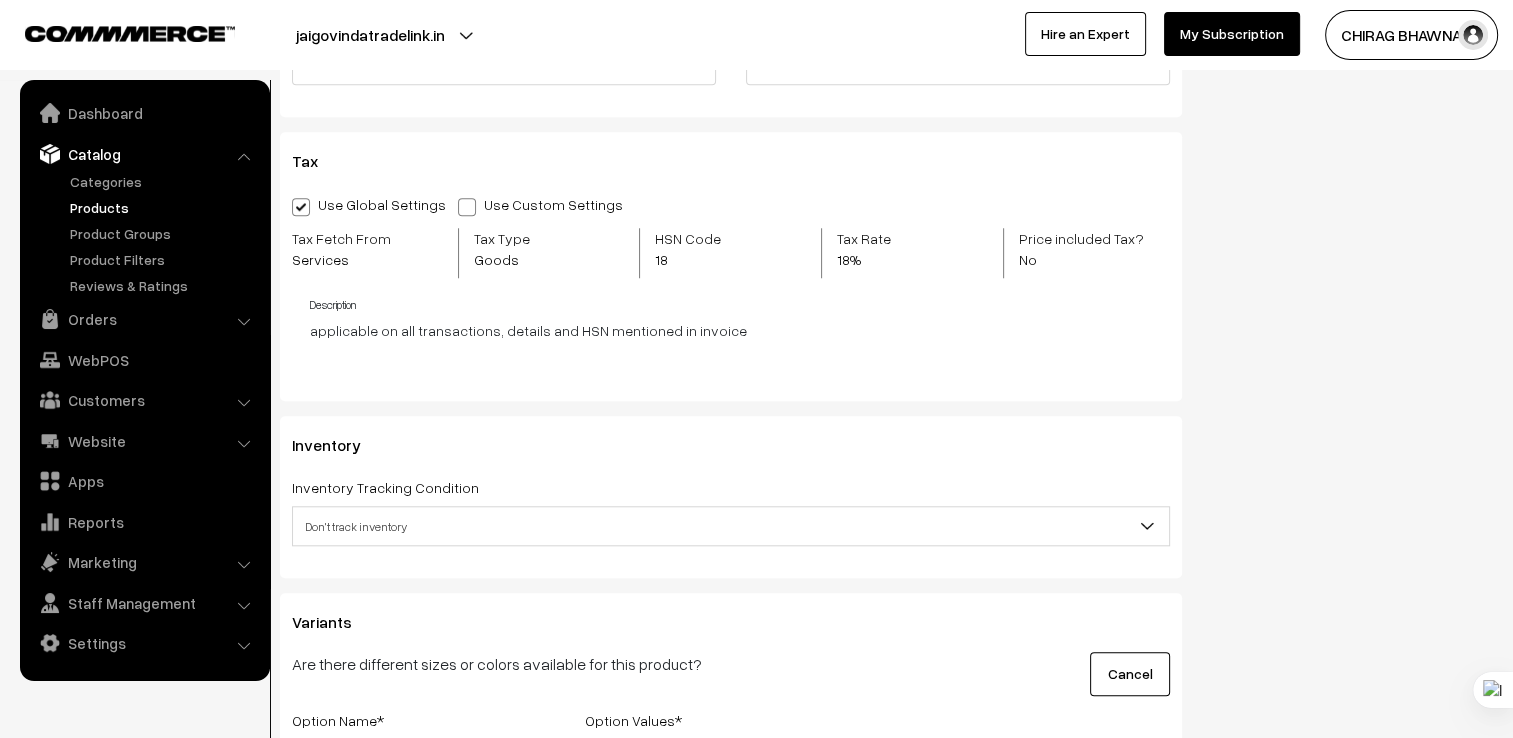 click at bounding box center [467, 207] 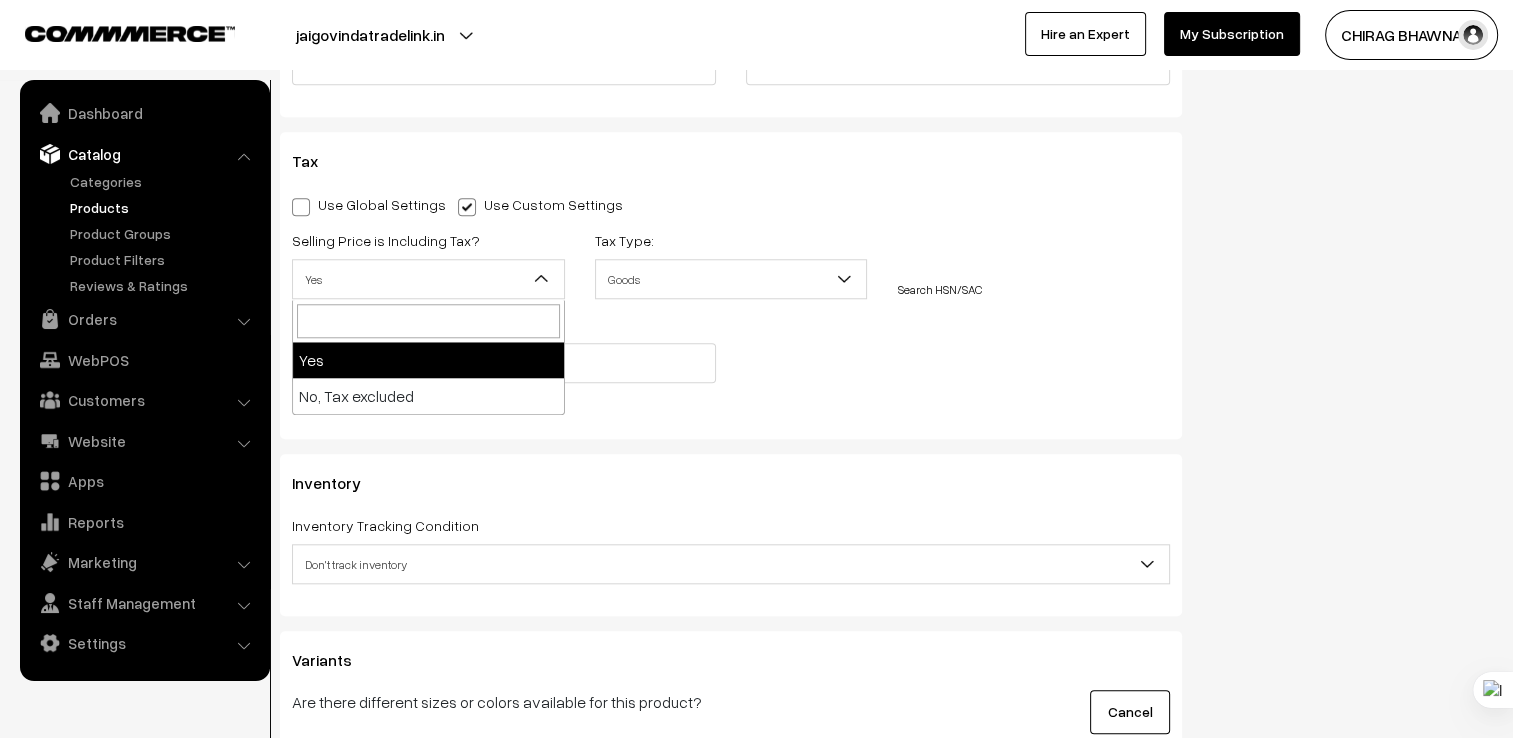 click on "Yes" at bounding box center (428, 279) 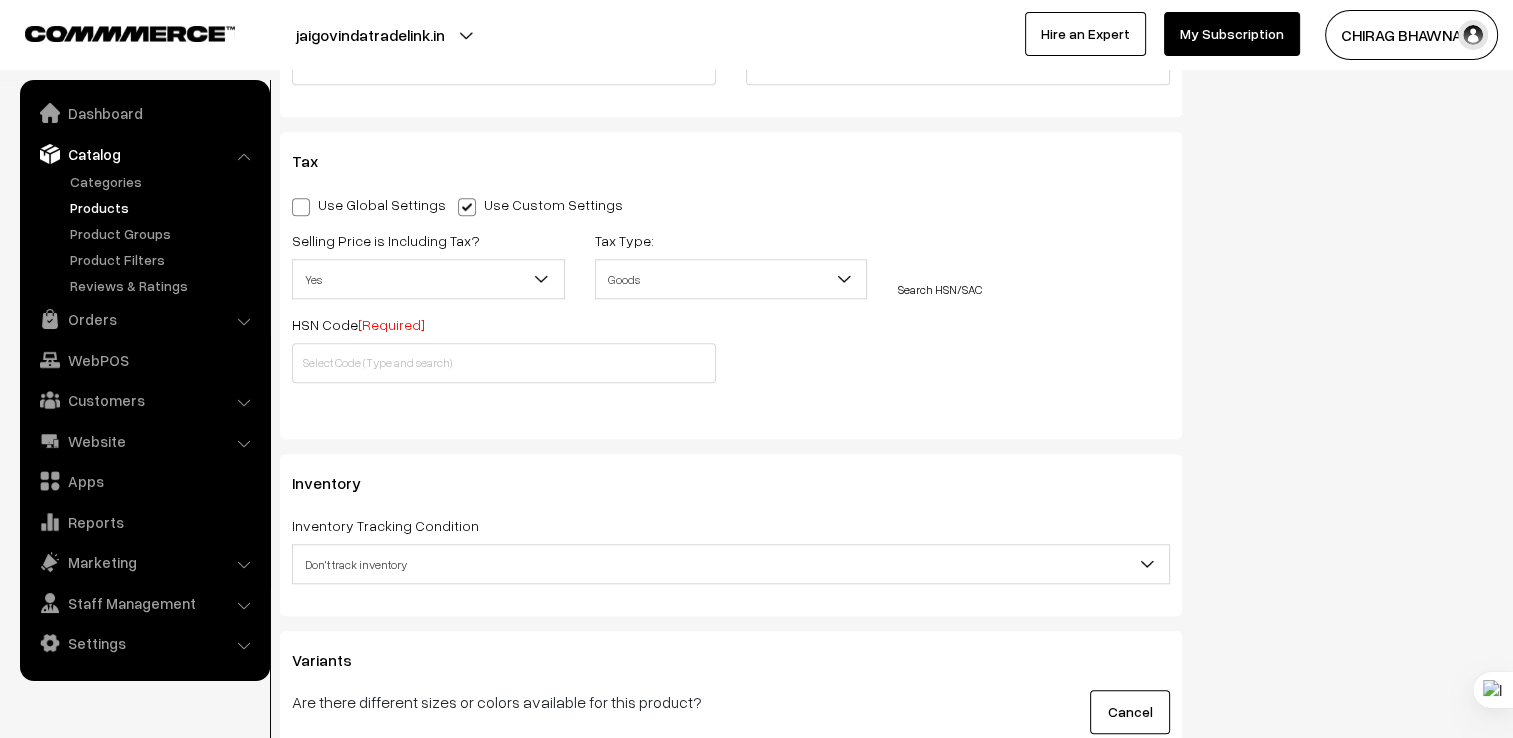 click on "Yes" at bounding box center (428, 279) 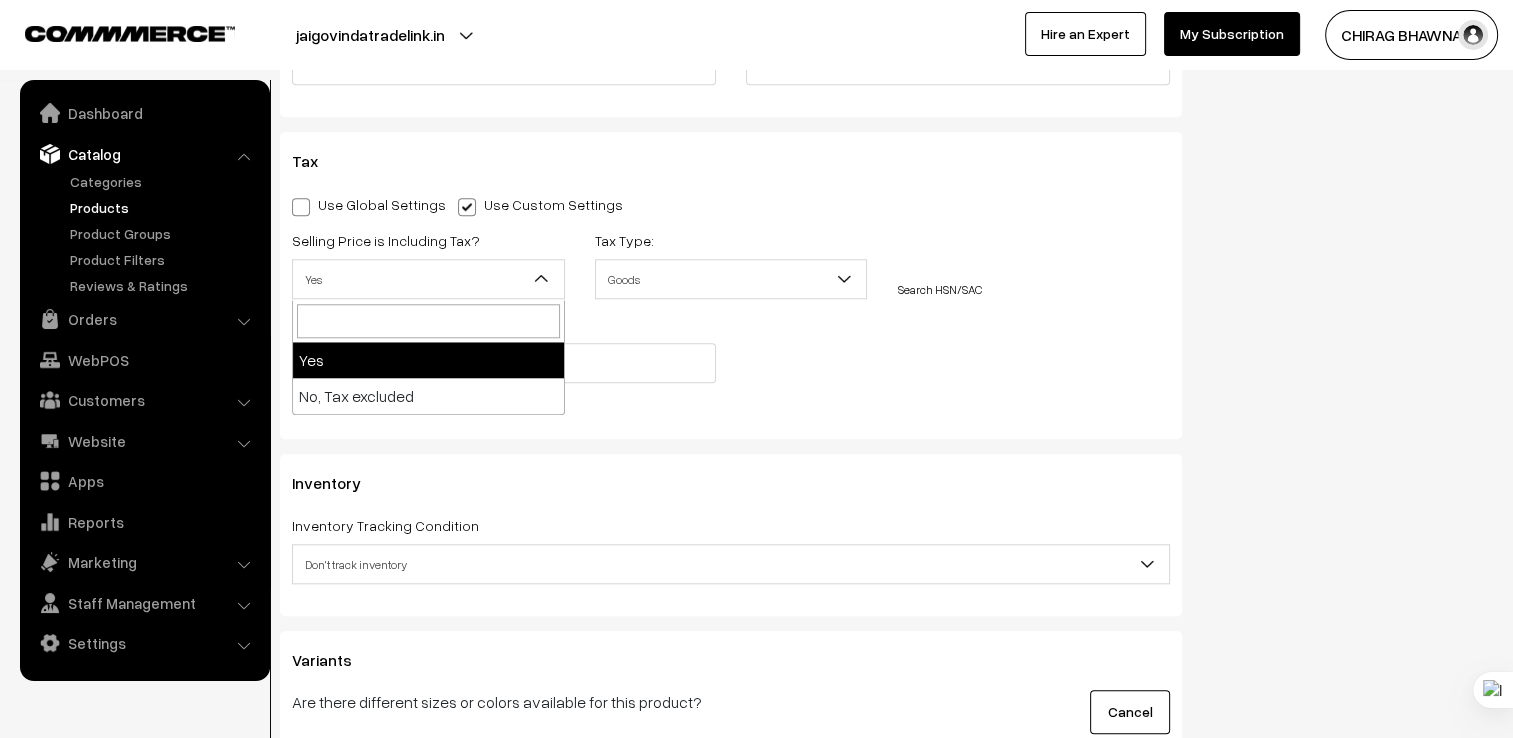 click on "Yes" at bounding box center (428, 279) 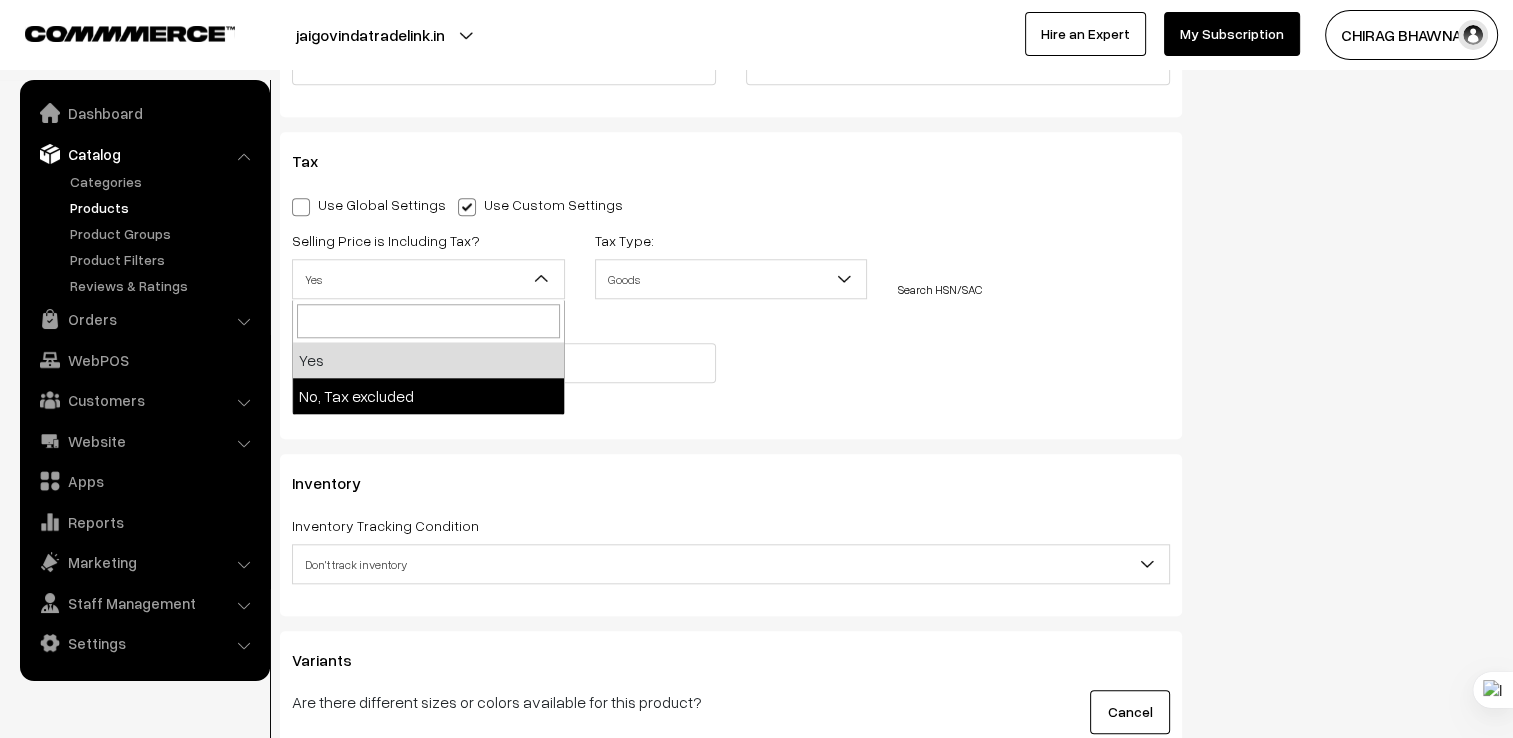 select on "2" 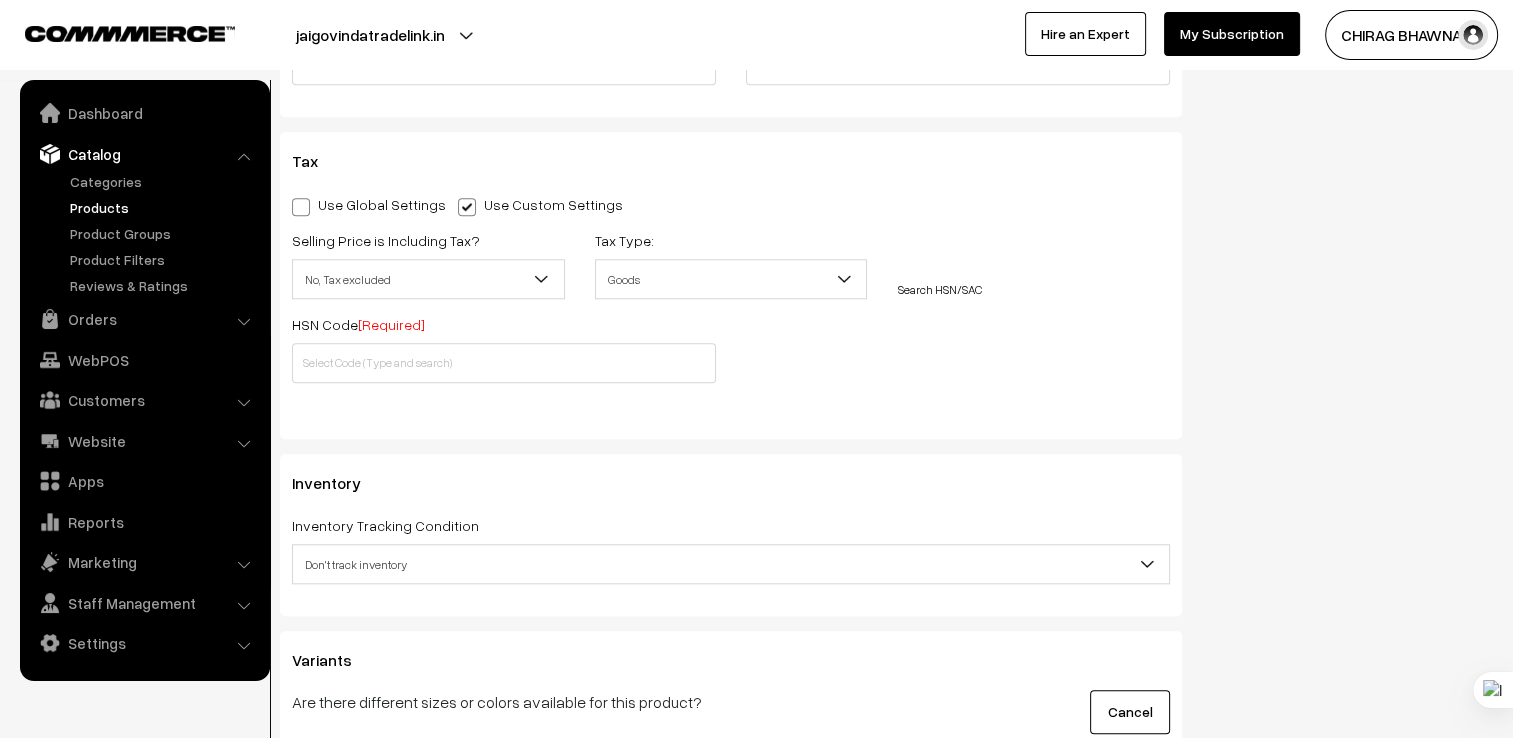 click on "Goods" at bounding box center [731, 279] 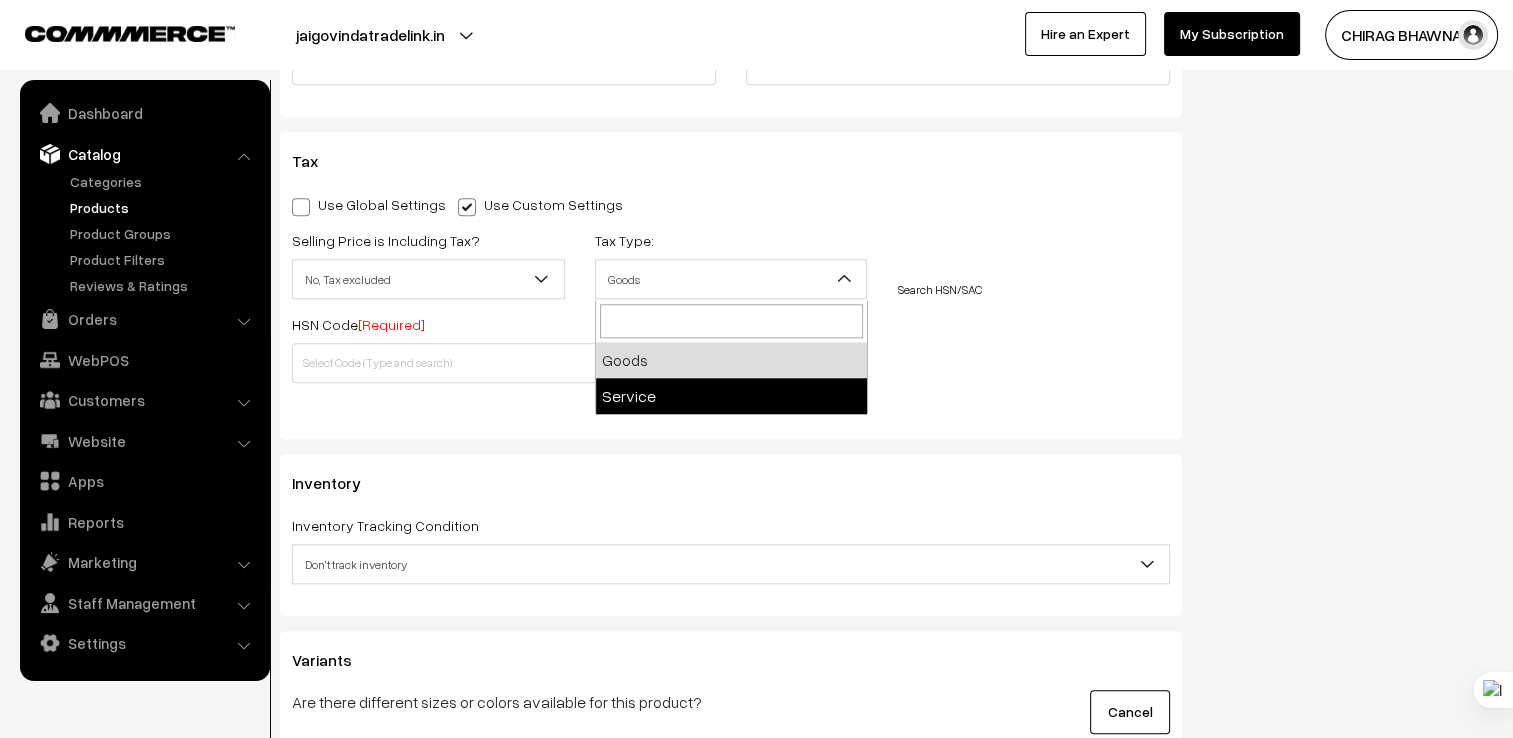 select on "2" 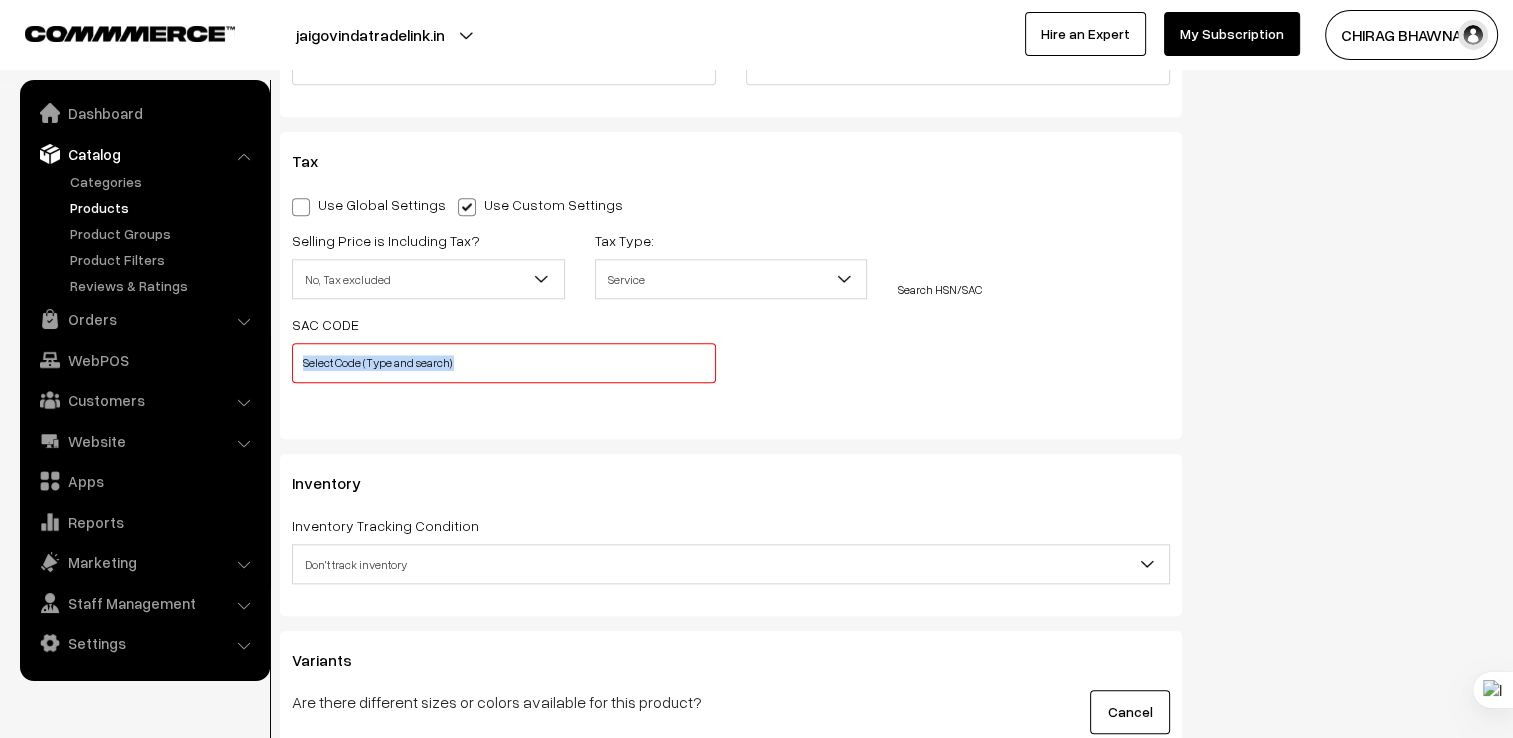 click on "Selling Price is Including Tax?
Yes
No, Tax excluded
No, Tax excluded
Tax Type:
Goods
Service
Service
Search HSN/SAC
SAC CODE" at bounding box center [731, 311] 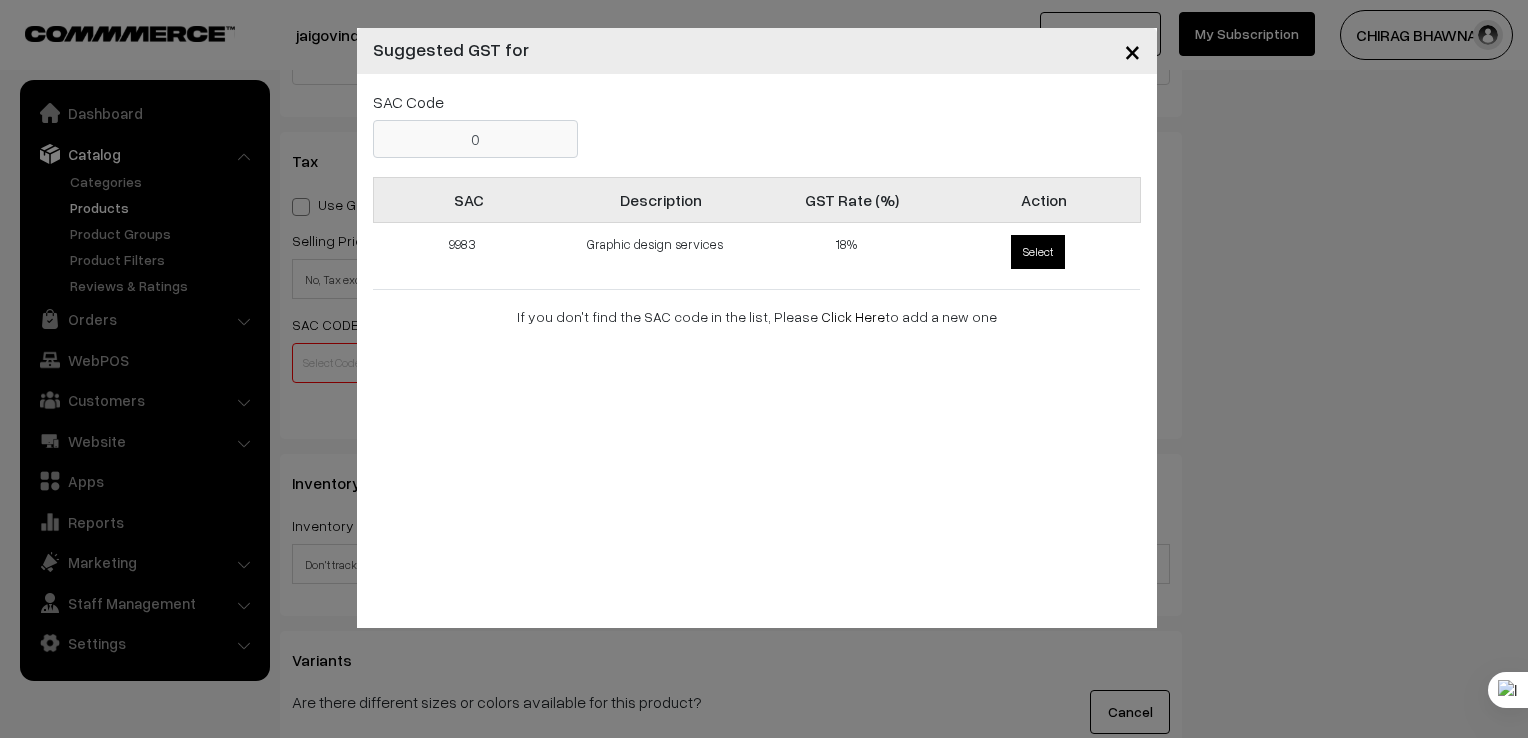 click on "Select" at bounding box center (1038, 252) 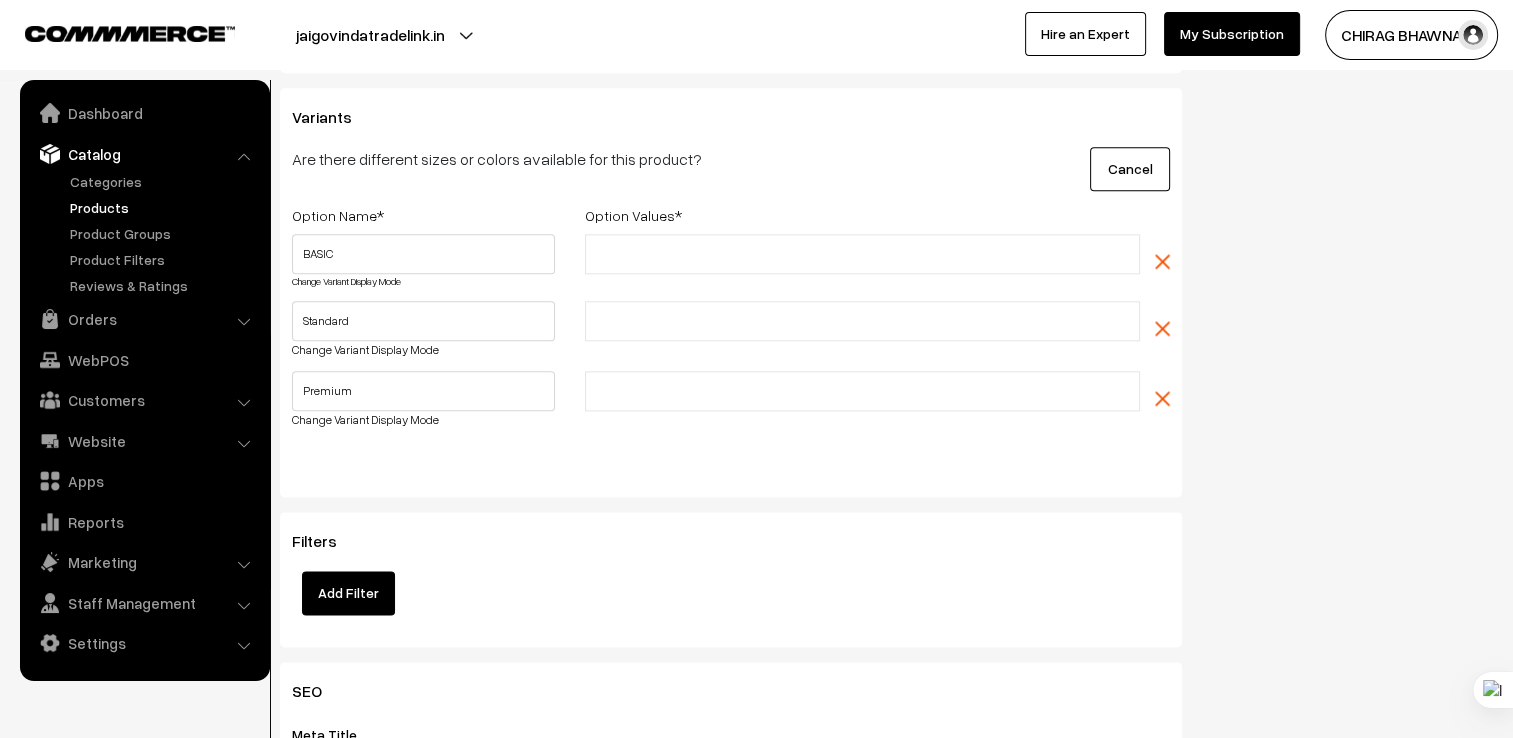 scroll, scrollTop: 2400, scrollLeft: 0, axis: vertical 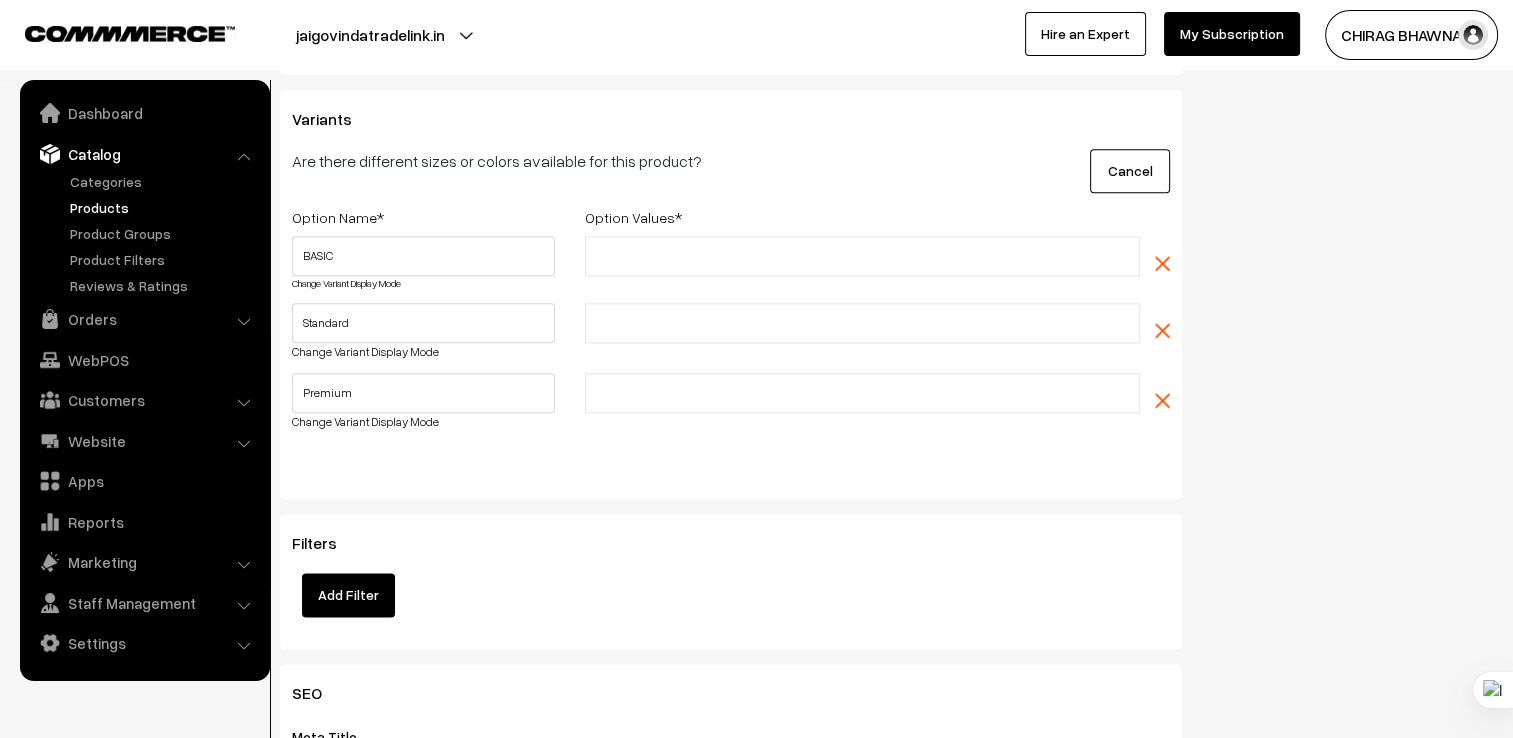 click on "Option Values  *" at bounding box center [862, 220] 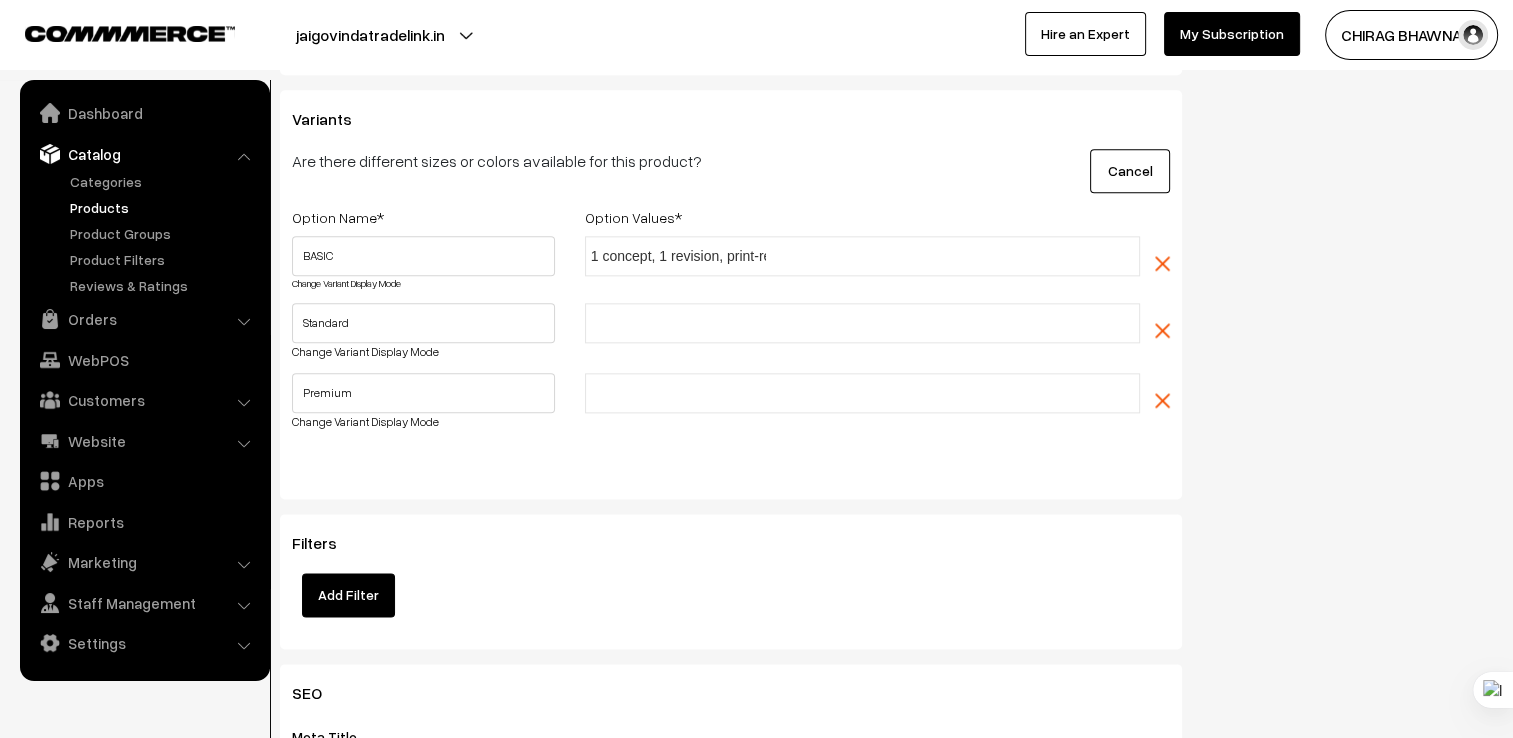 scroll, scrollTop: 0, scrollLeft: 60, axis: horizontal 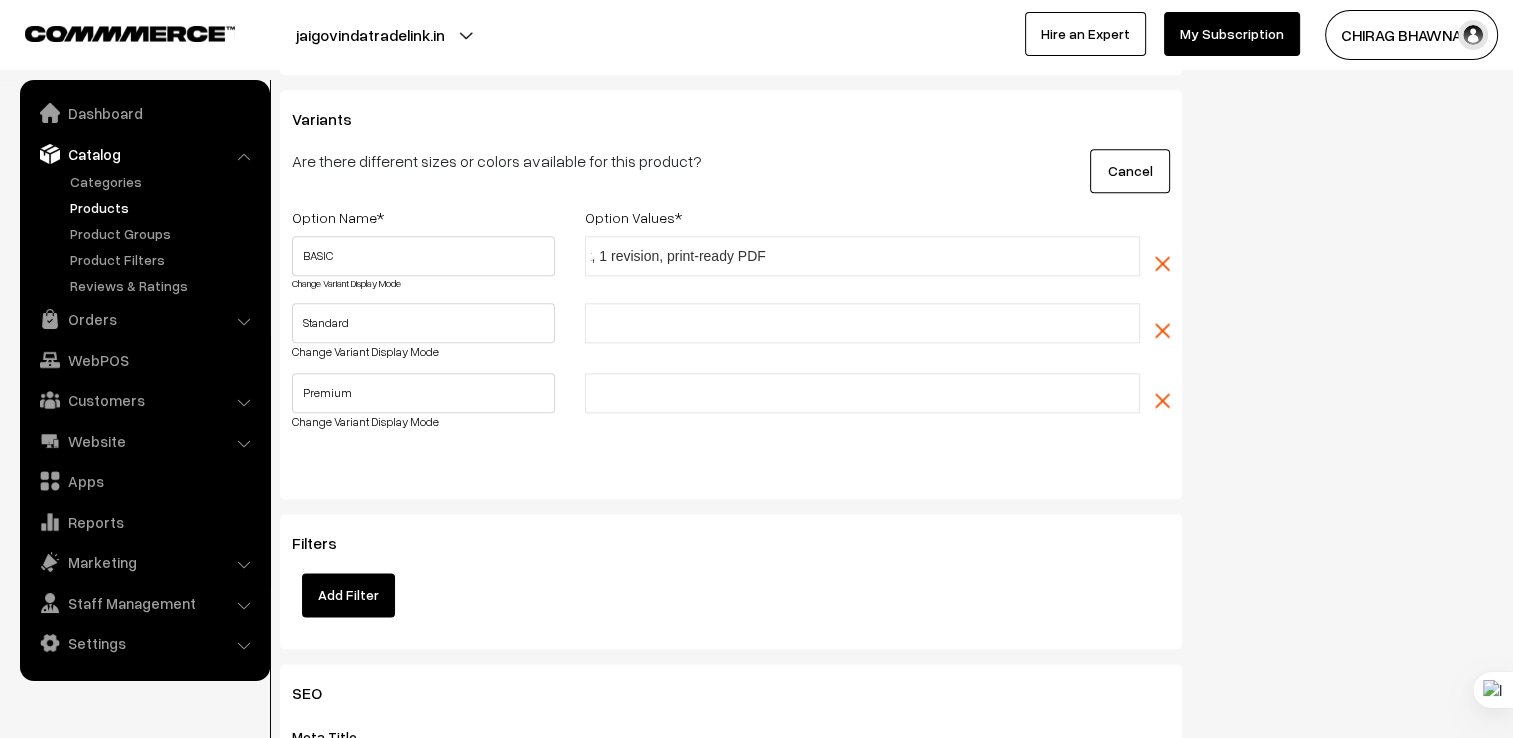 click on "1 concept, 1 revision, print-ready PDF" at bounding box center (678, 256) 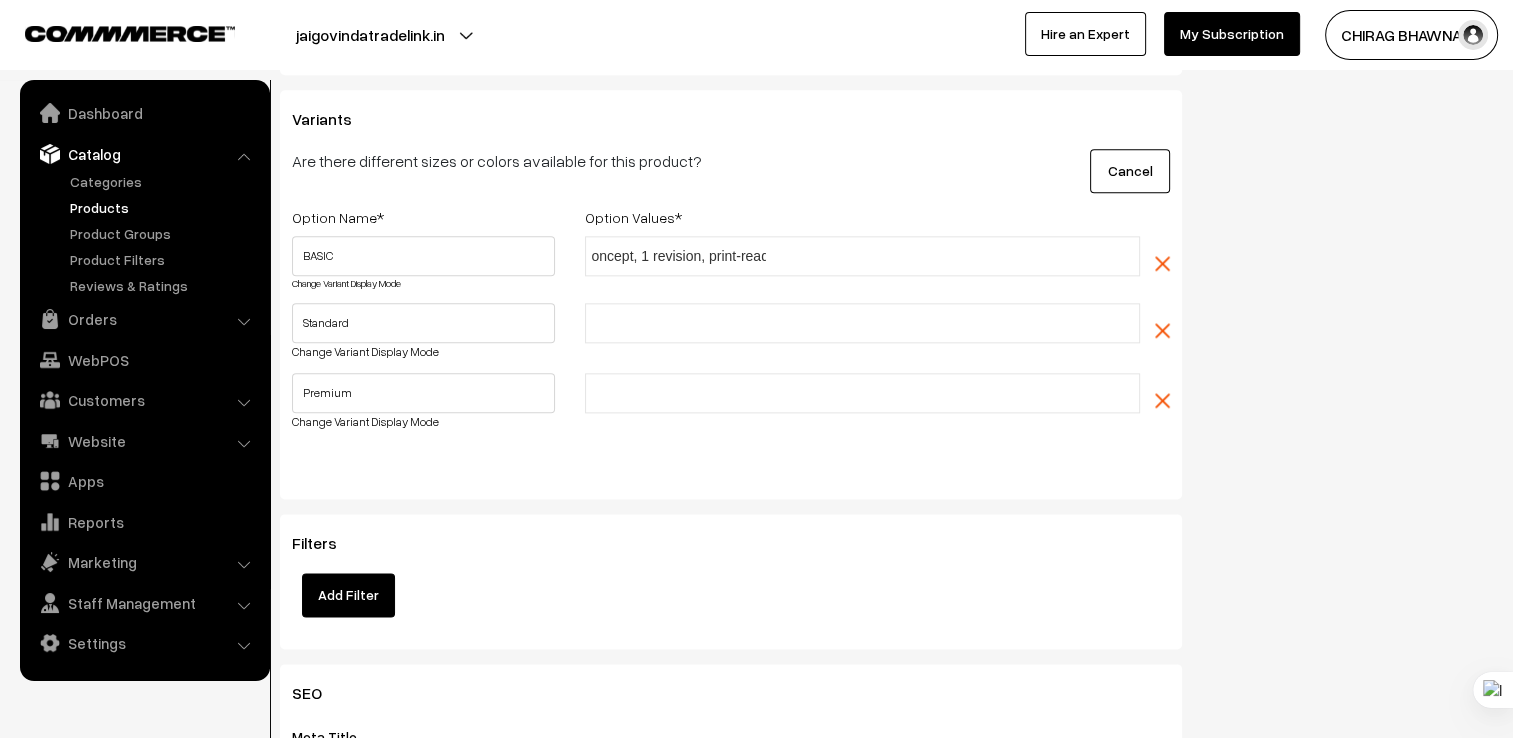 scroll, scrollTop: 0, scrollLeft: 0, axis: both 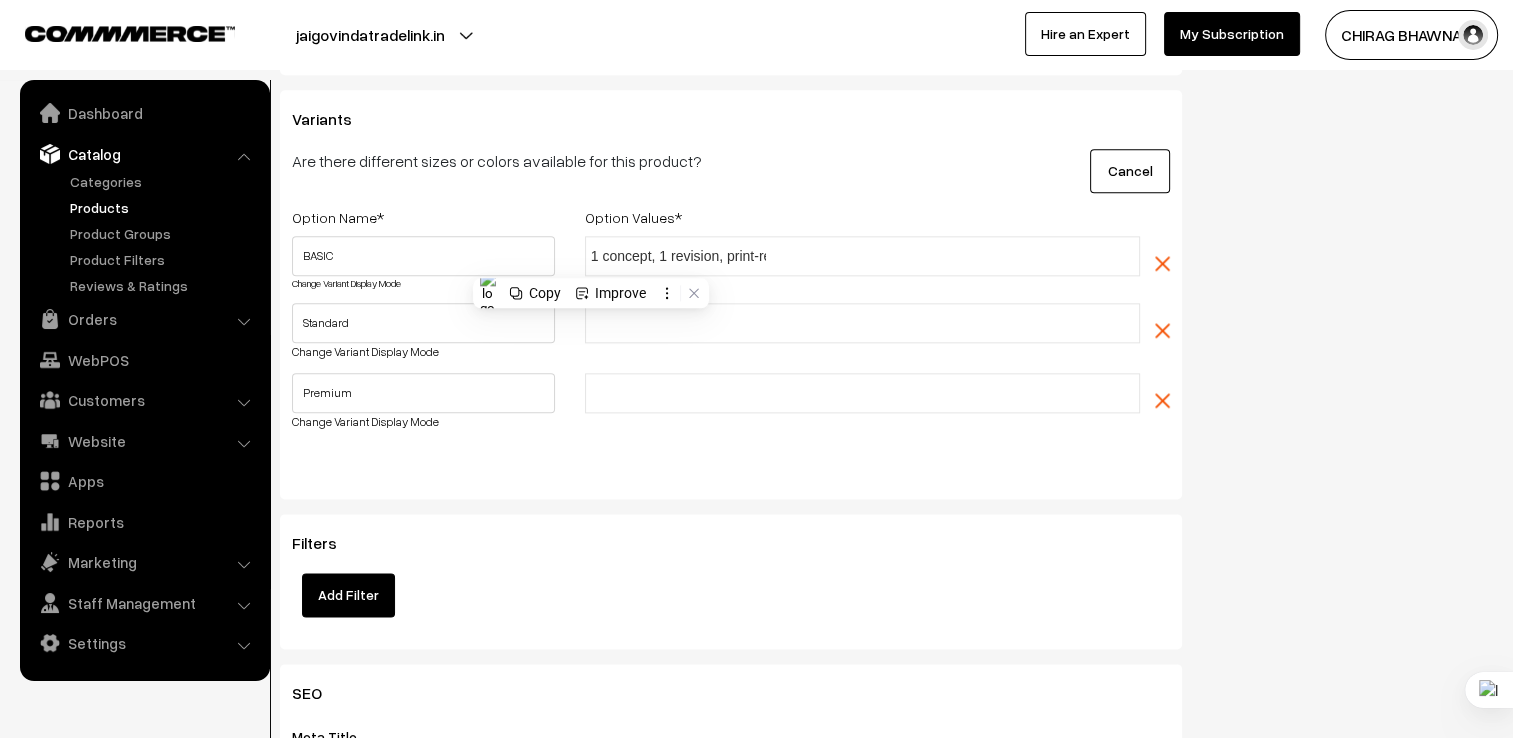 type 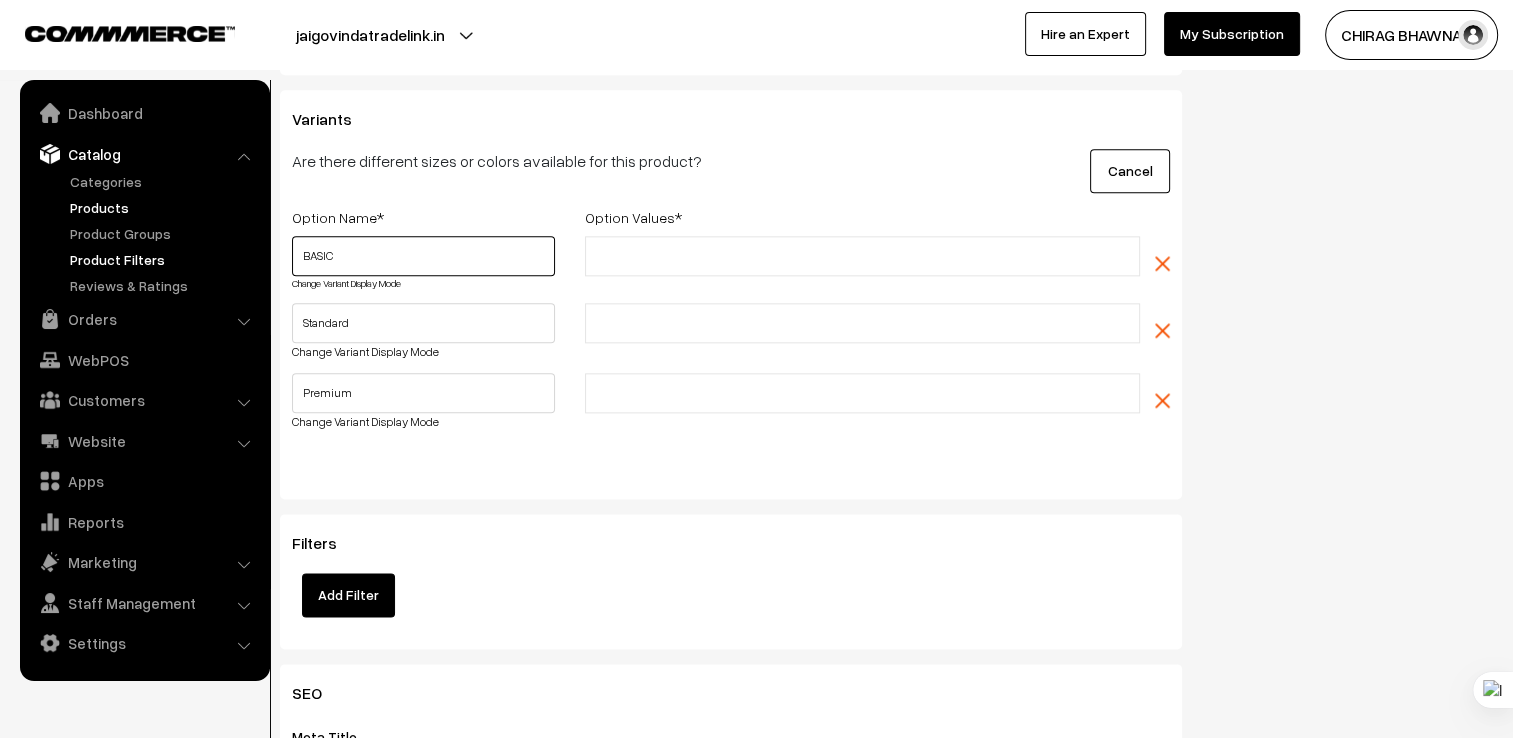 drag, startPoint x: 448, startPoint y: 256, endPoint x: 244, endPoint y: 256, distance: 204 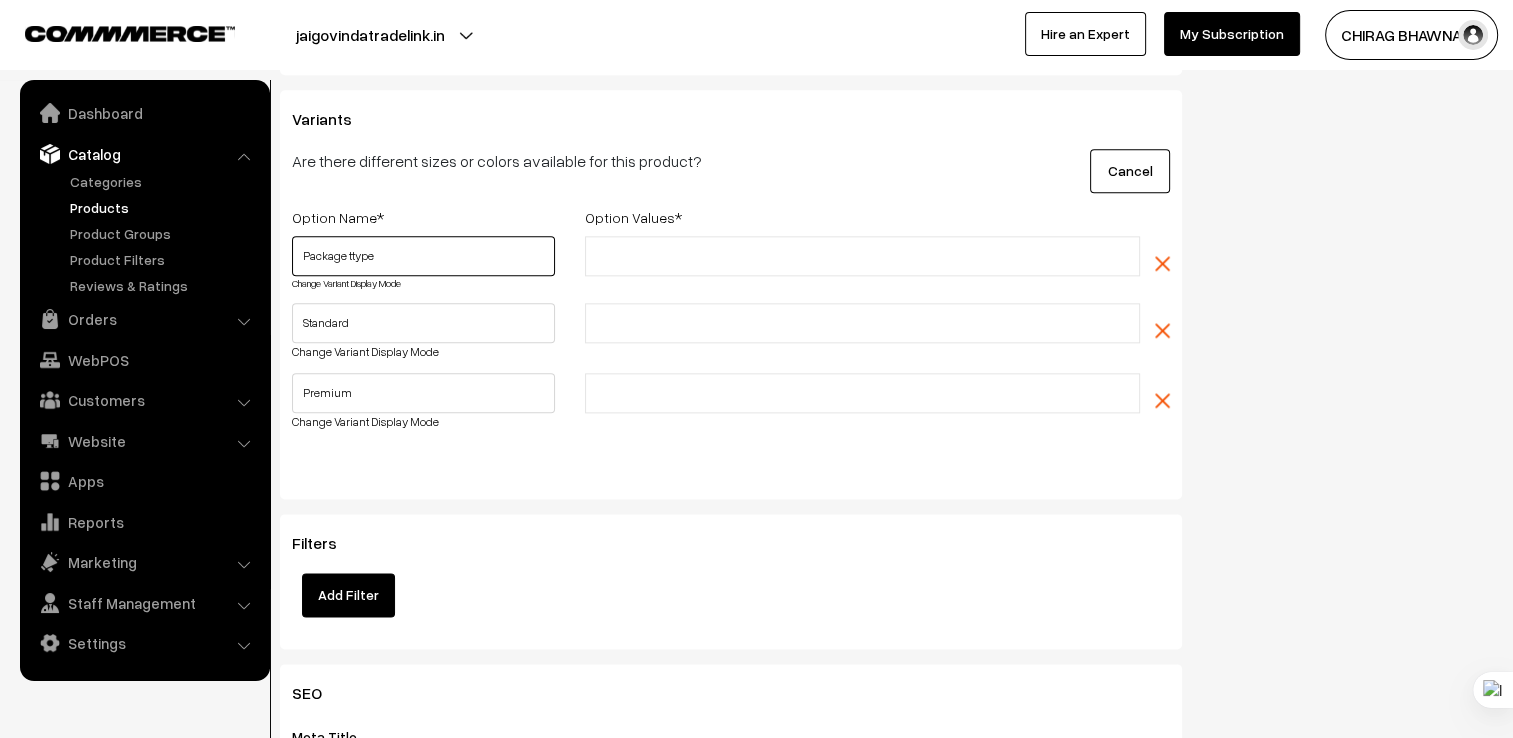 type on "Package ttype" 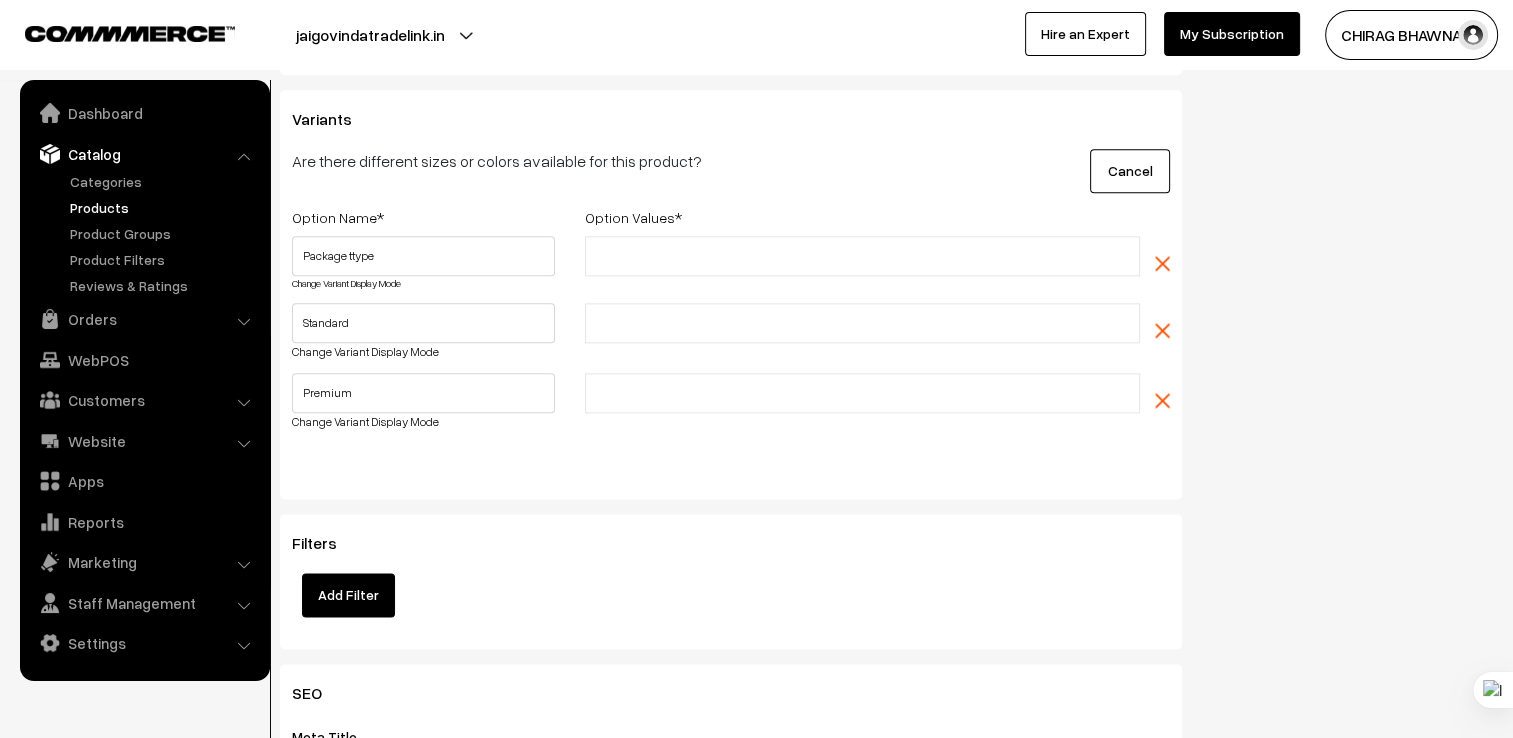 click at bounding box center (1162, 330) 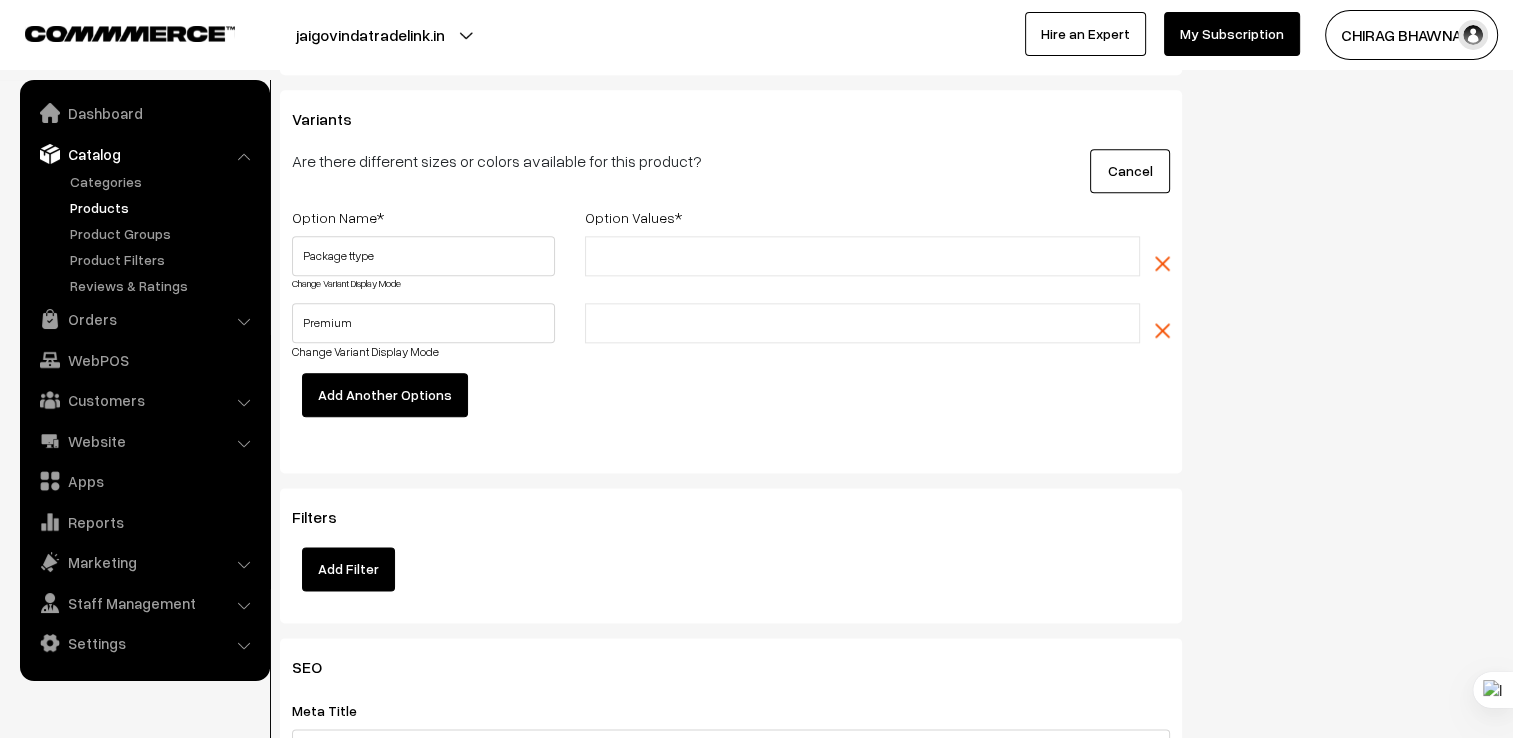 click at bounding box center (1162, 330) 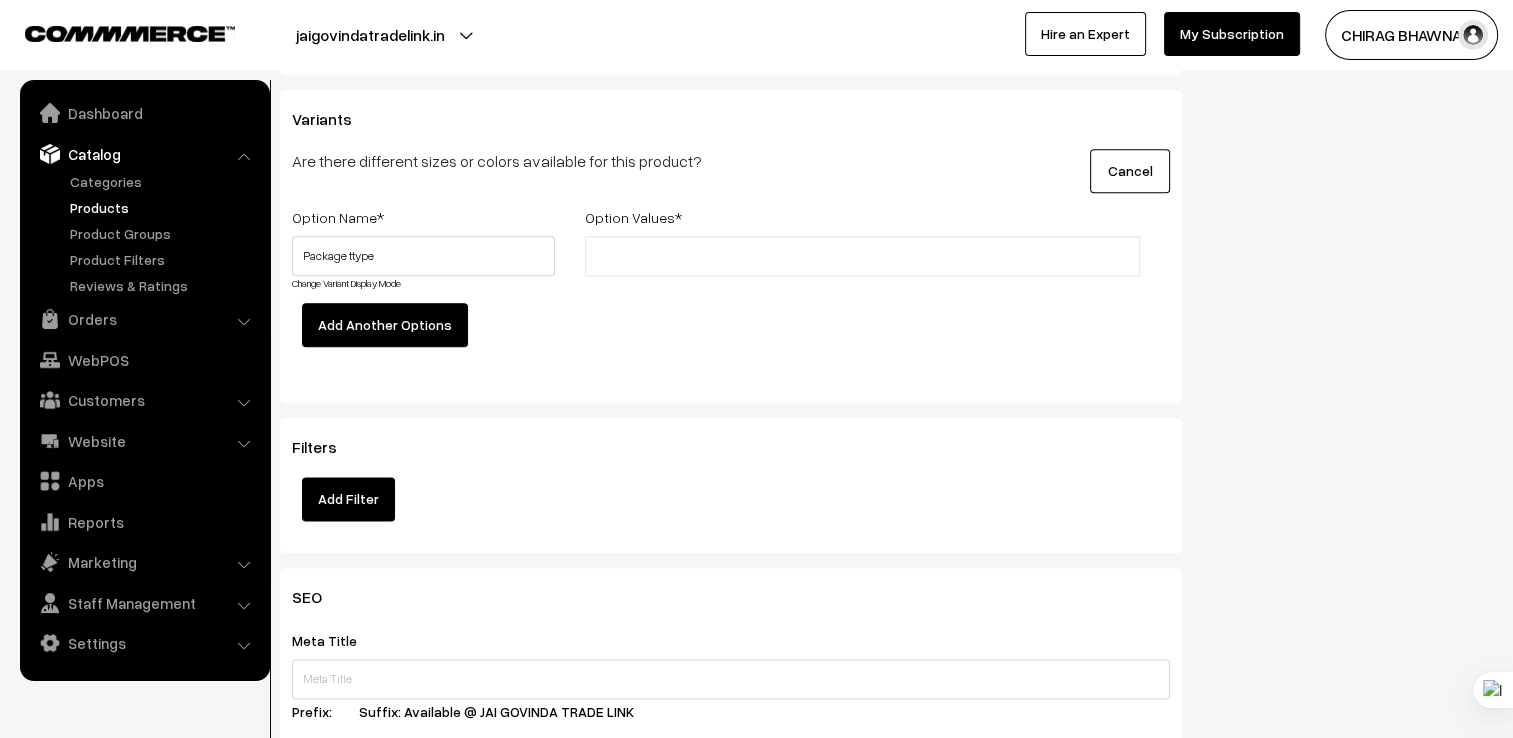 click at bounding box center (678, 256) 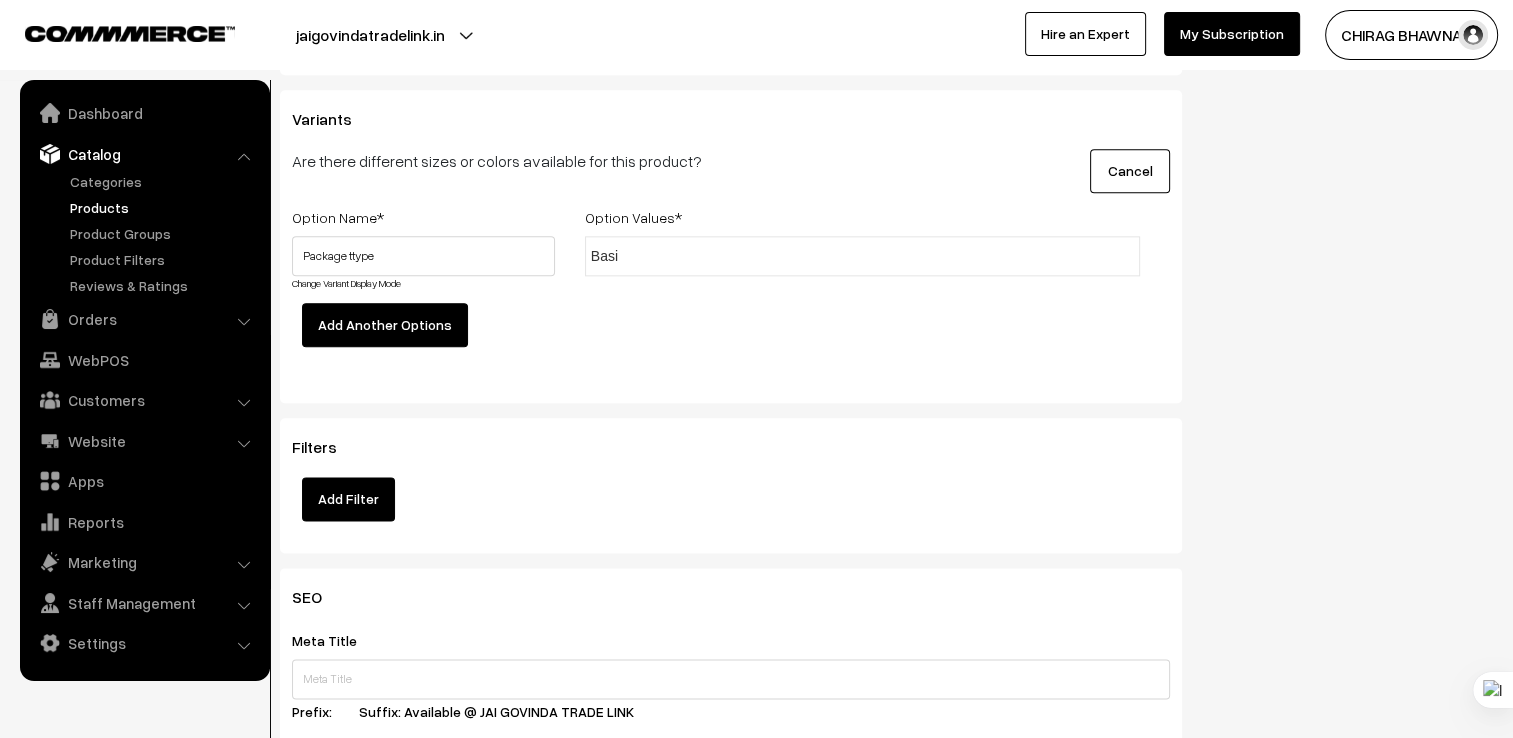 type on "Basic" 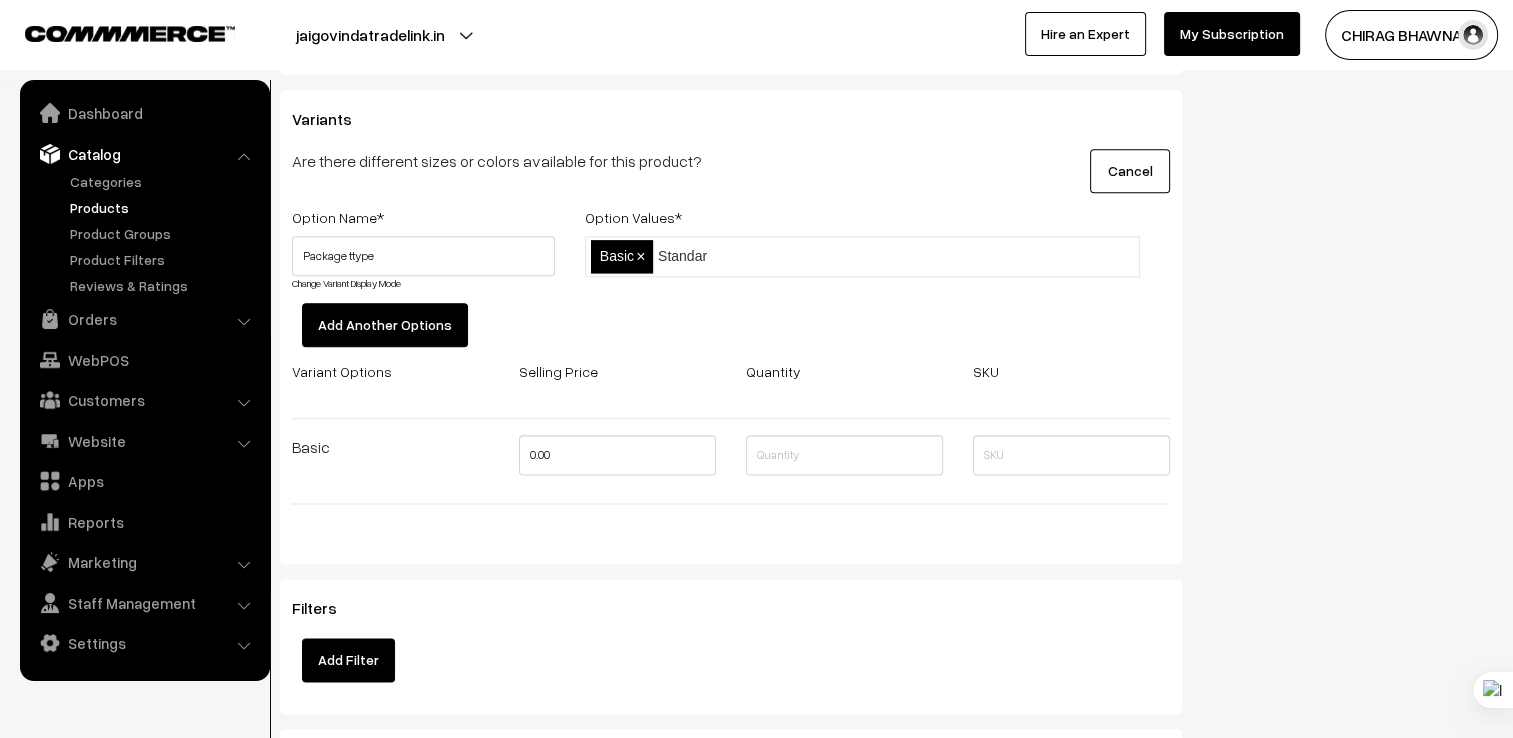 type on "Standard" 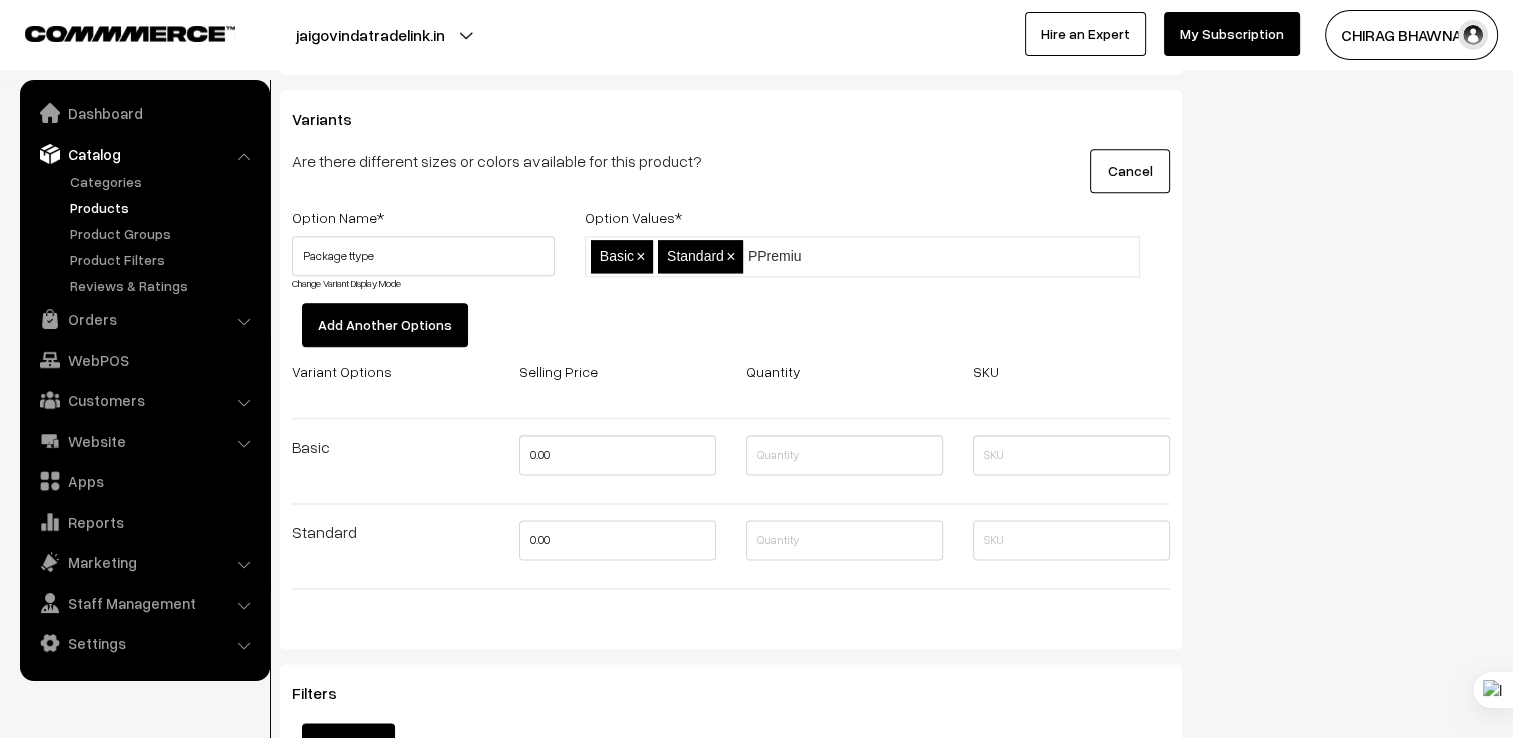 type on "PPremium" 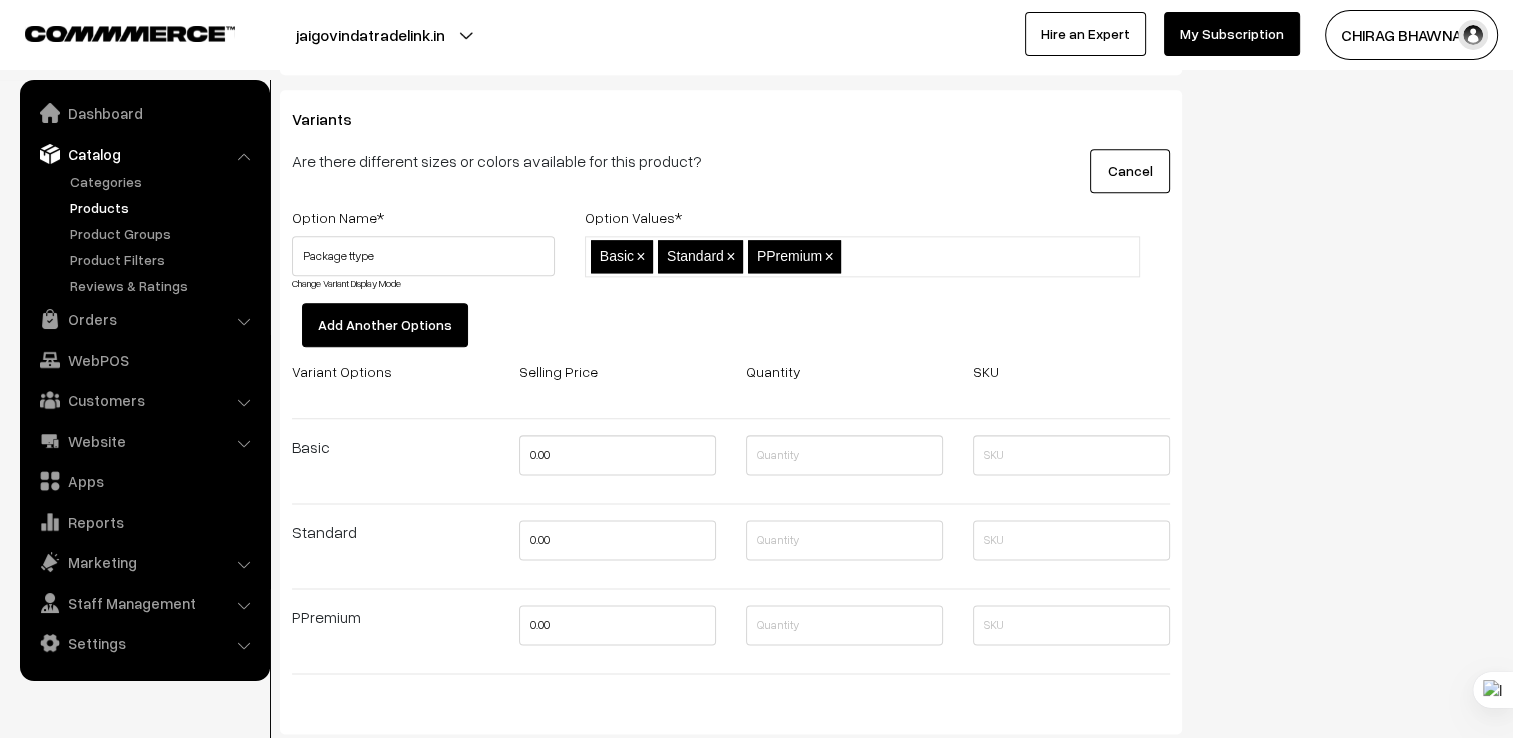 click on "×" at bounding box center (828, 256) 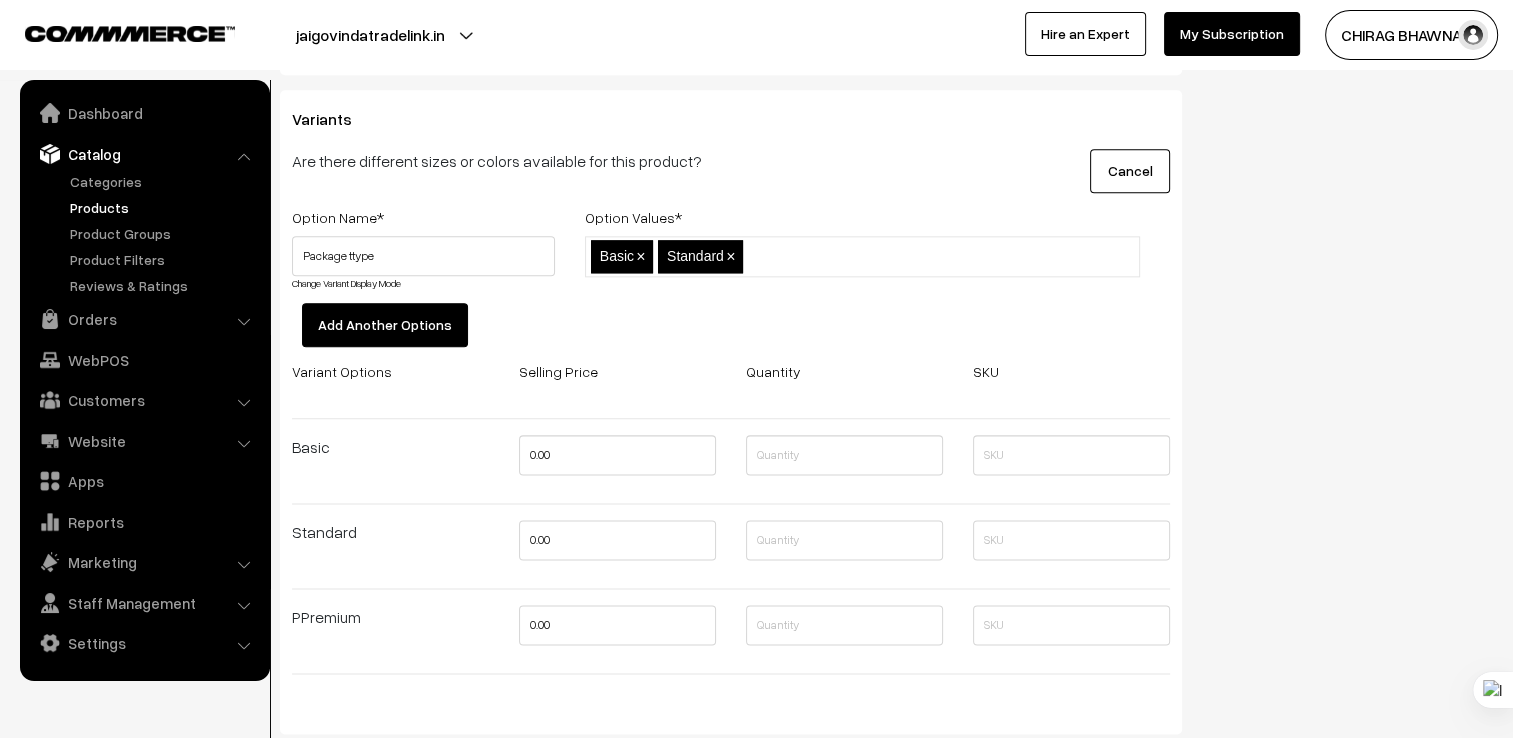 click at bounding box center (835, 256) 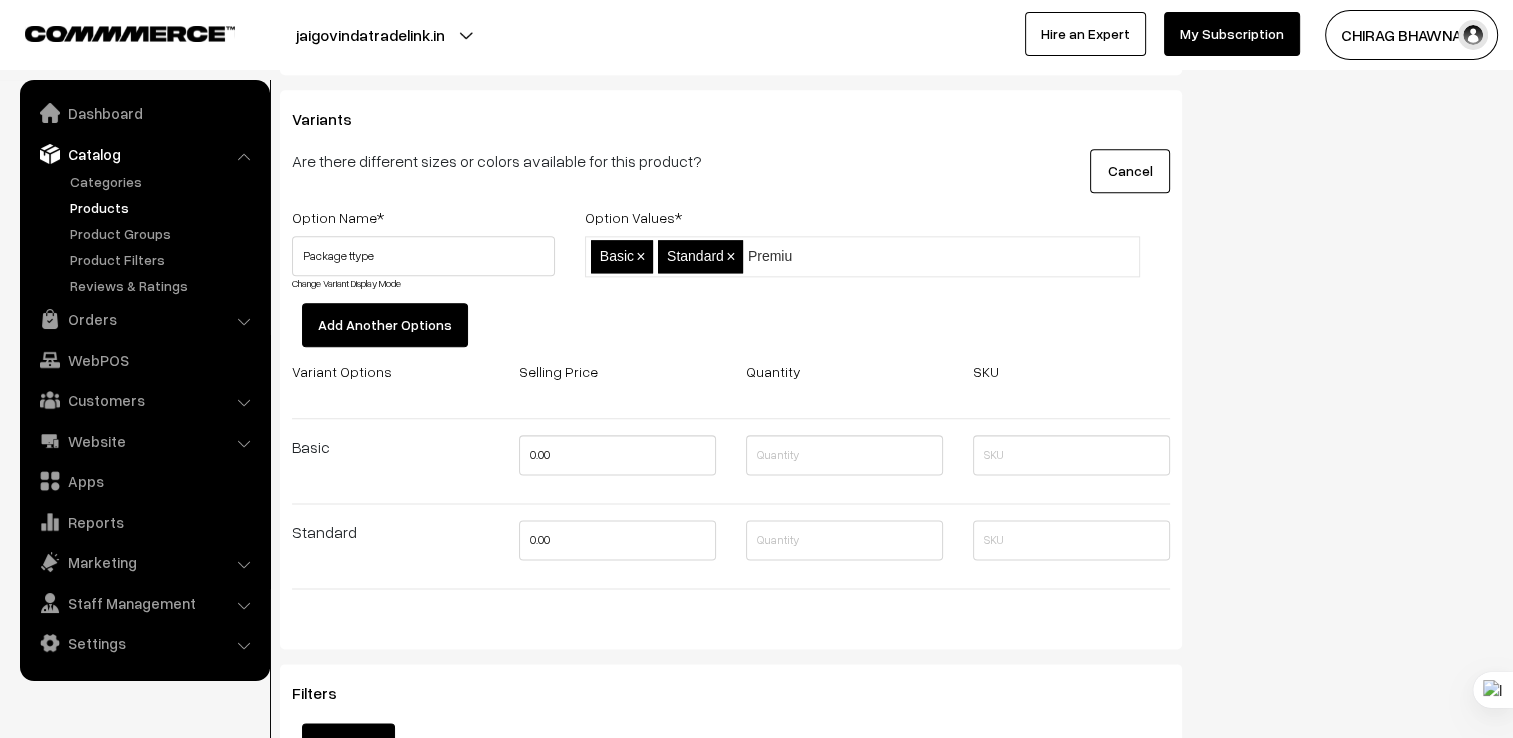 type on "Premium" 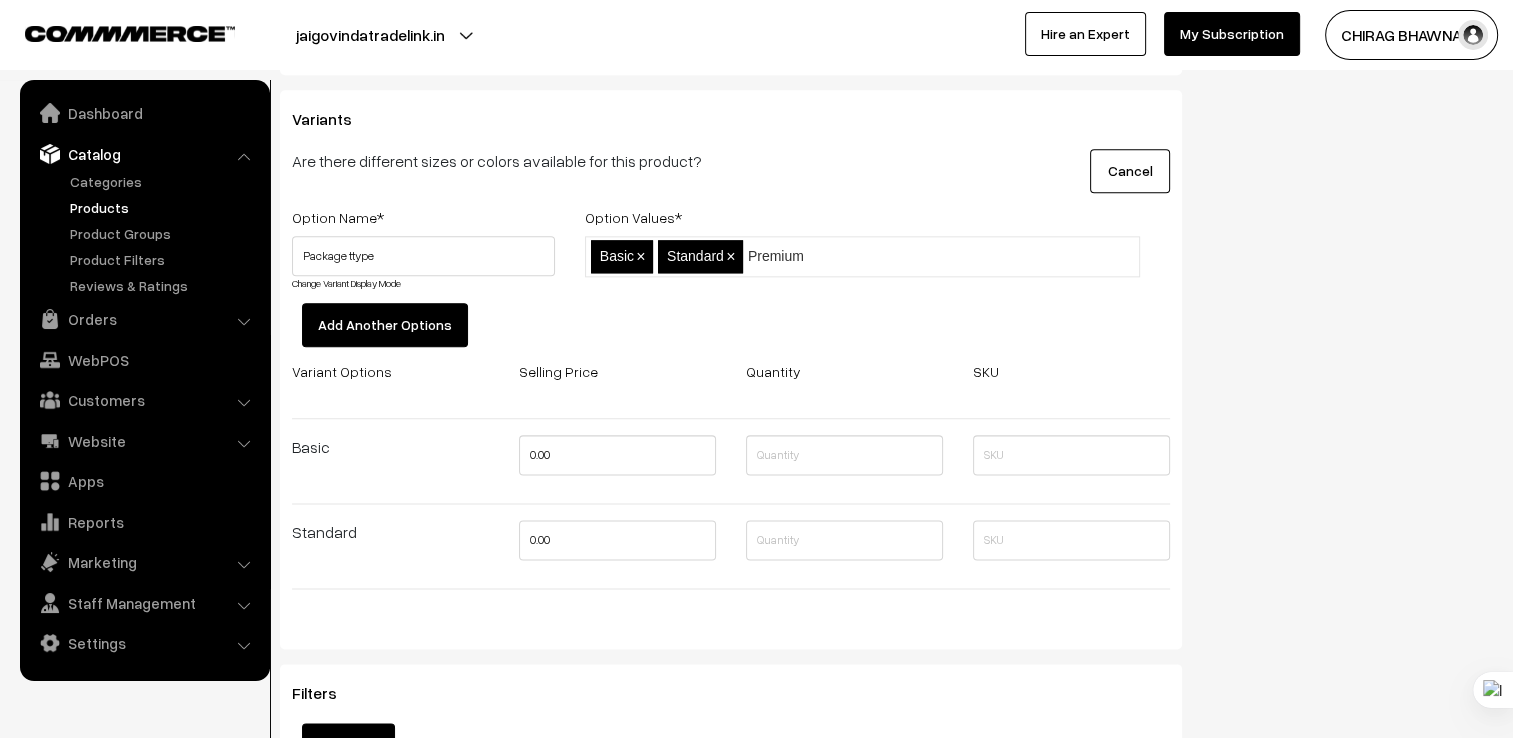 type 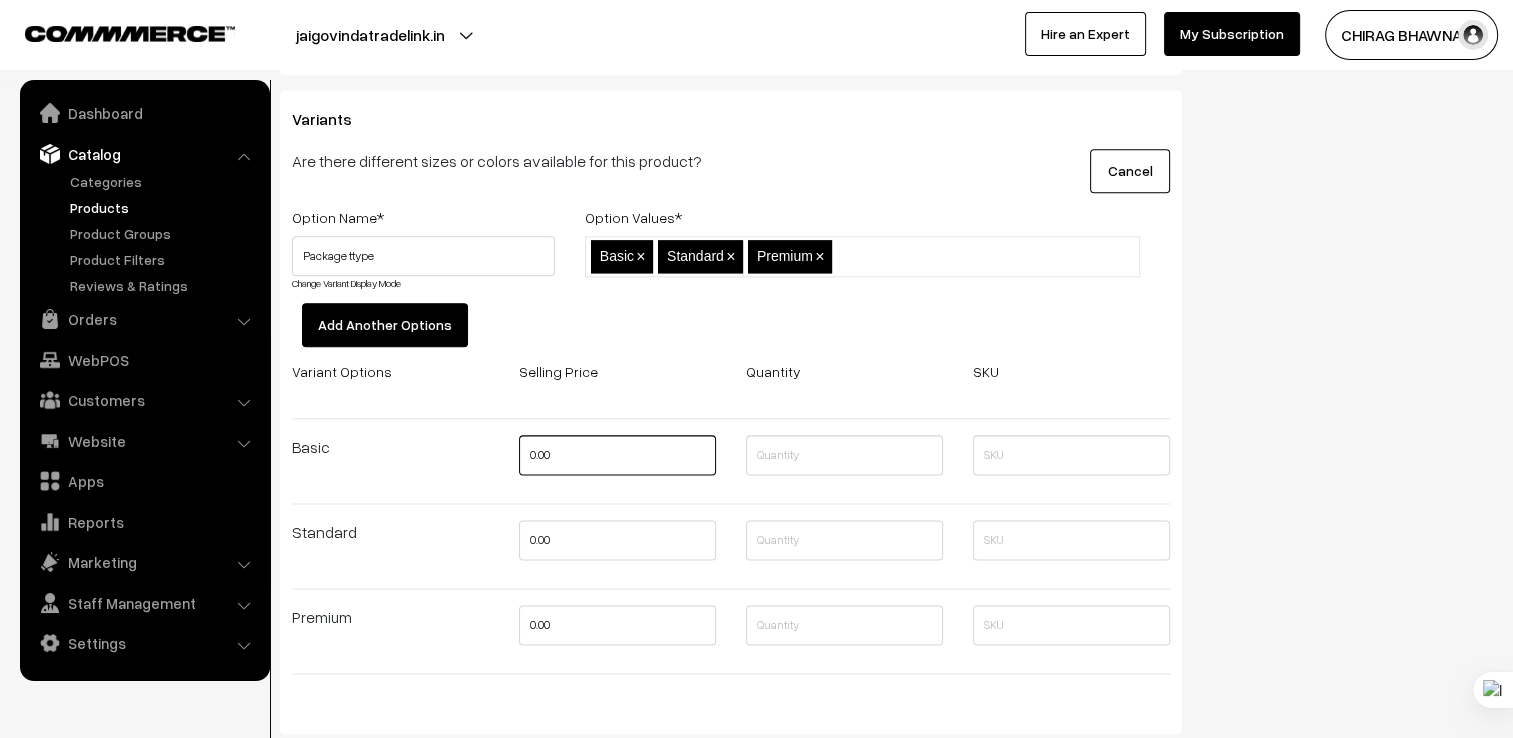 drag, startPoint x: 595, startPoint y: 465, endPoint x: 372, endPoint y: 470, distance: 223.05605 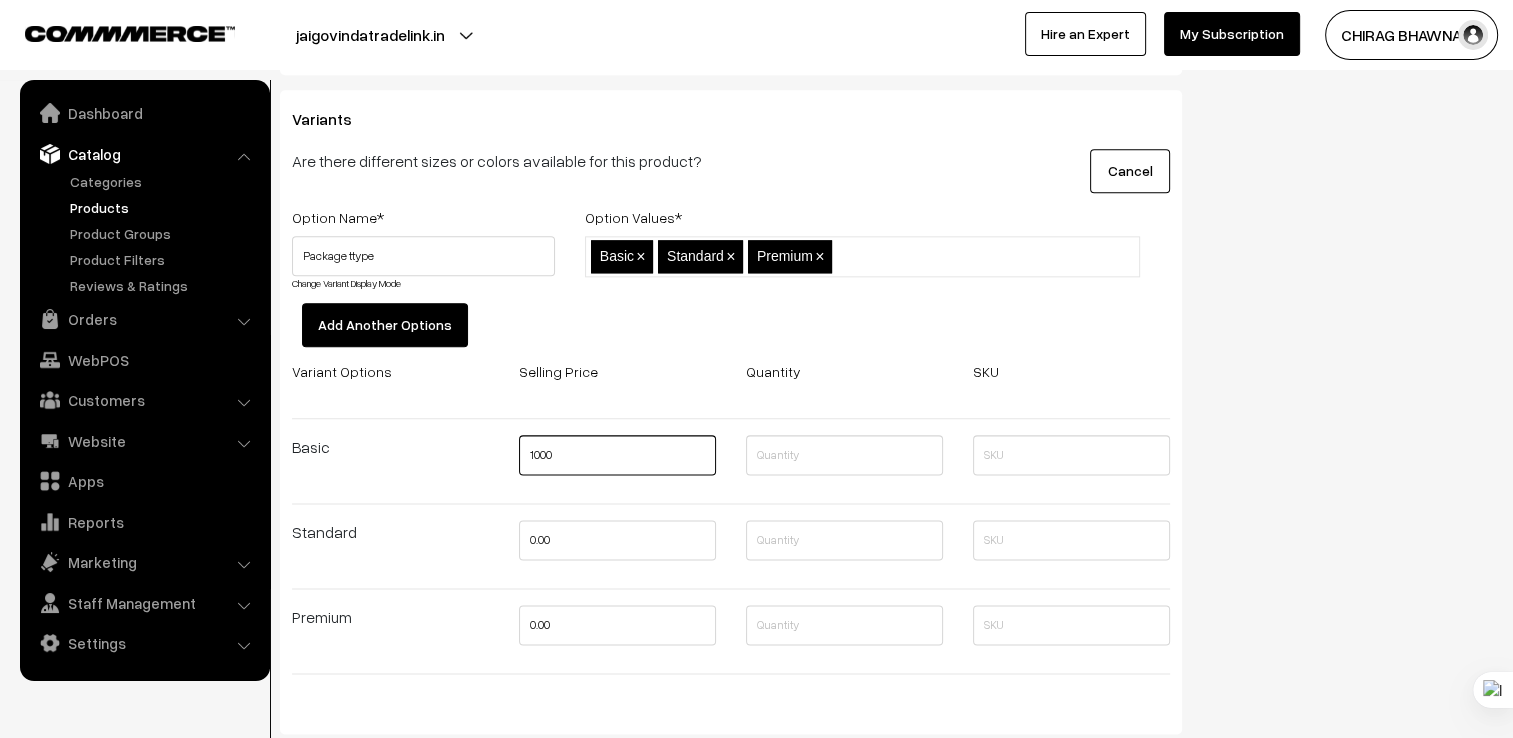 type on "1000" 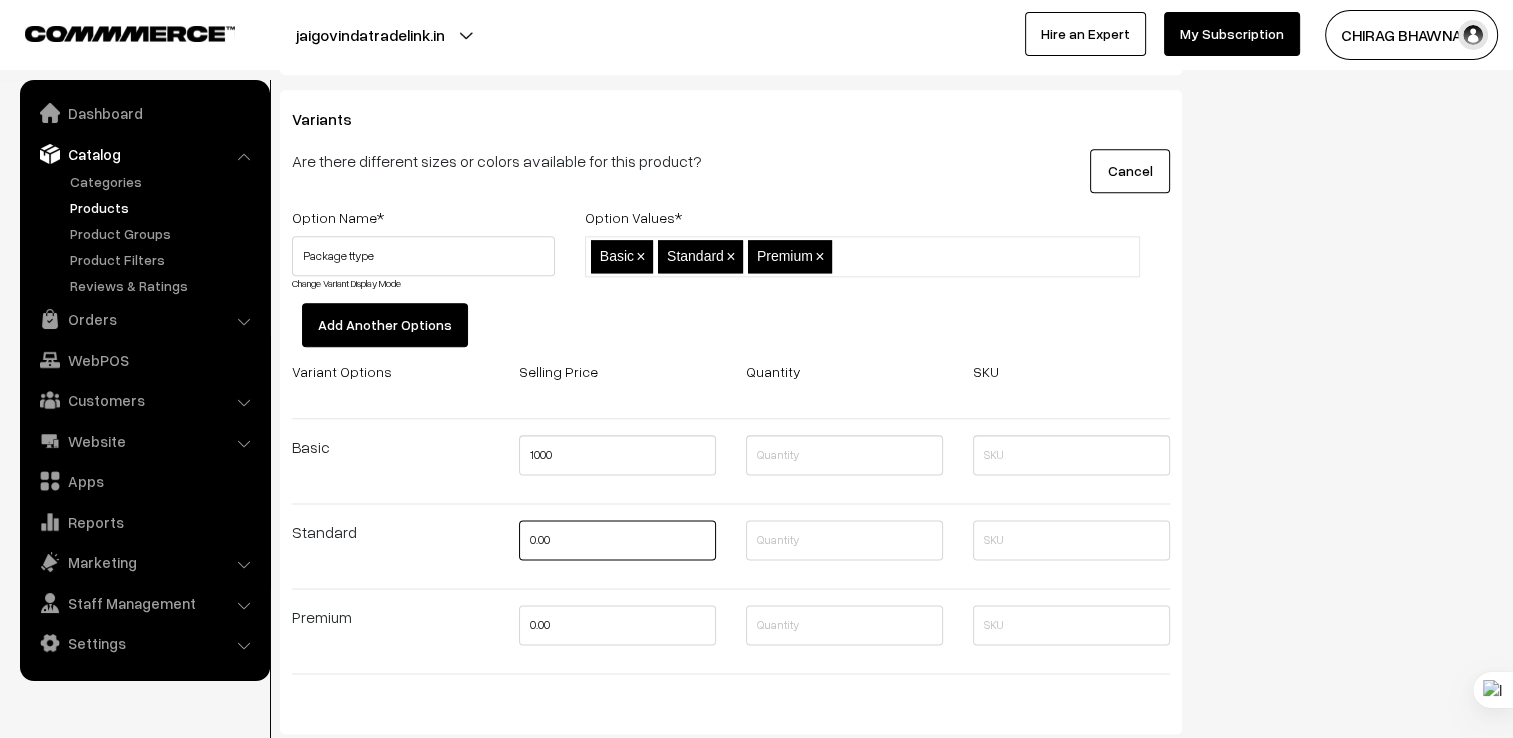 drag, startPoint x: 613, startPoint y: 554, endPoint x: 466, endPoint y: 523, distance: 150.23315 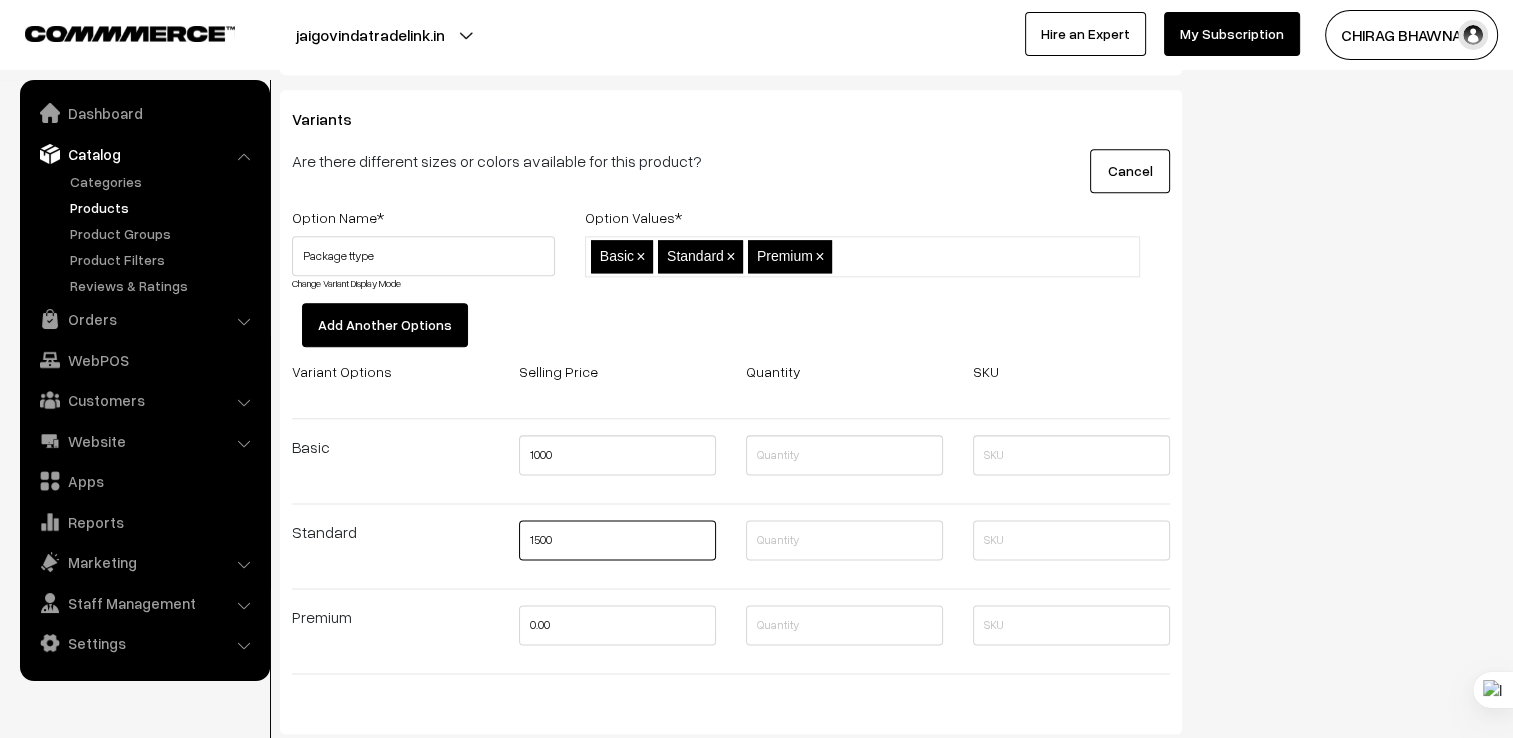 type on "1500" 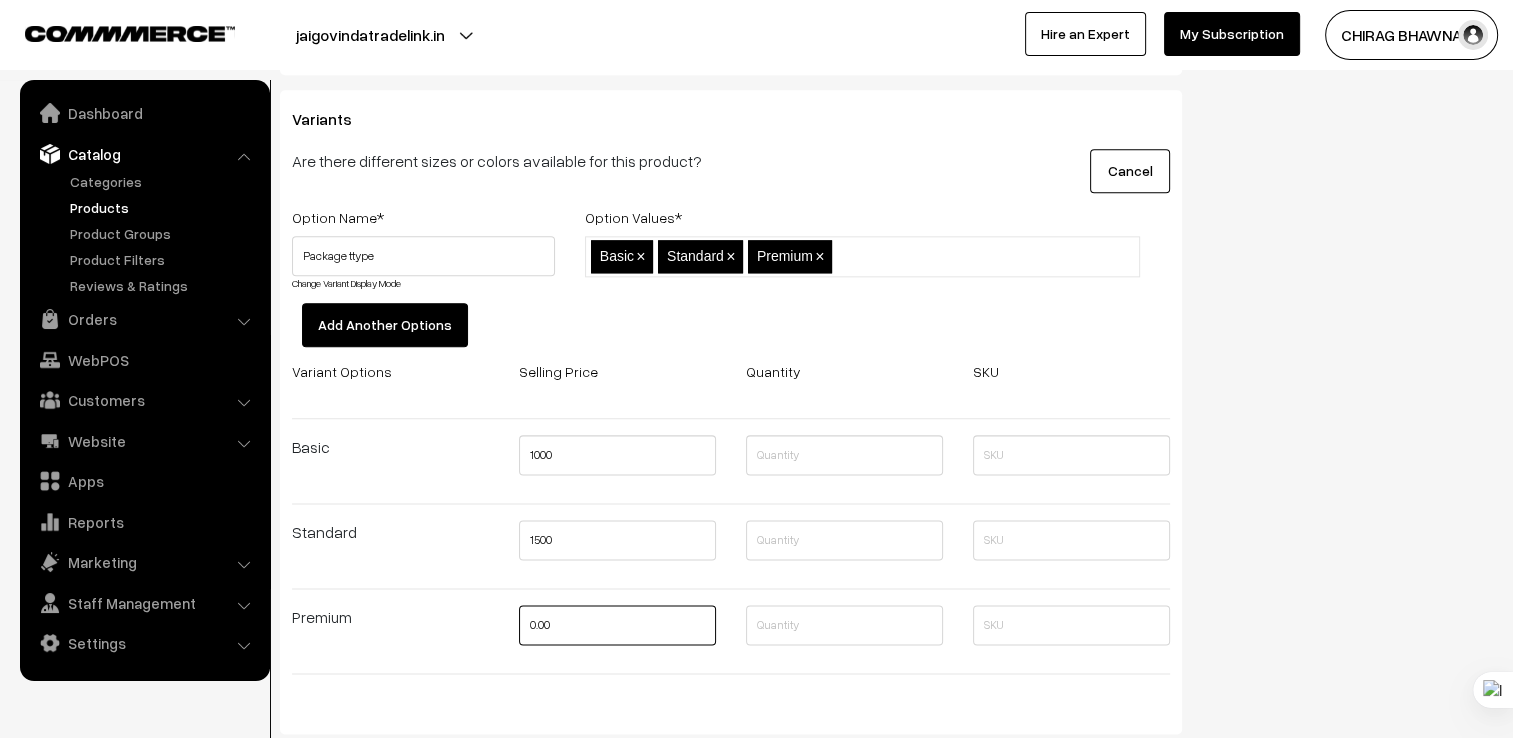 drag, startPoint x: 587, startPoint y: 619, endPoint x: 396, endPoint y: 619, distance: 191 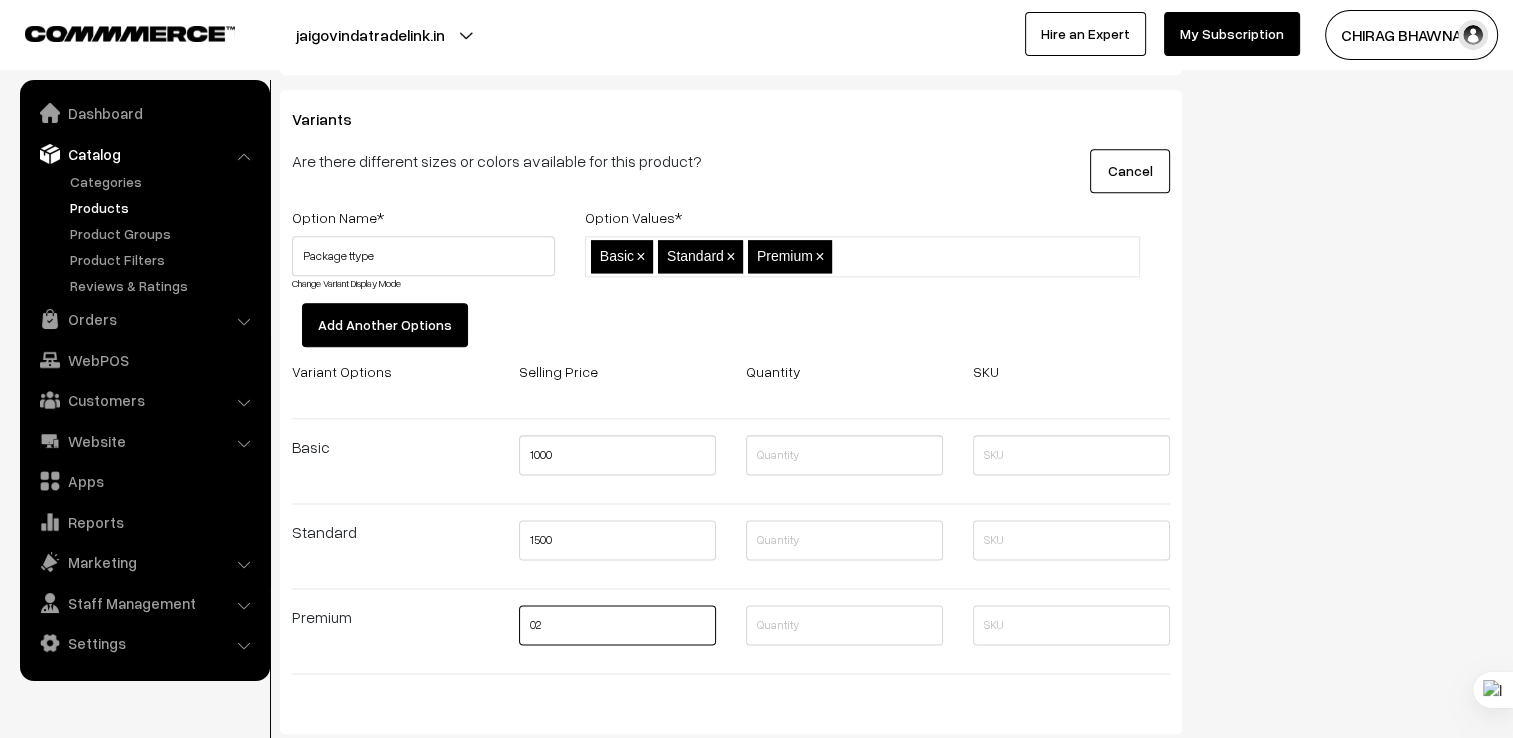 type on "0" 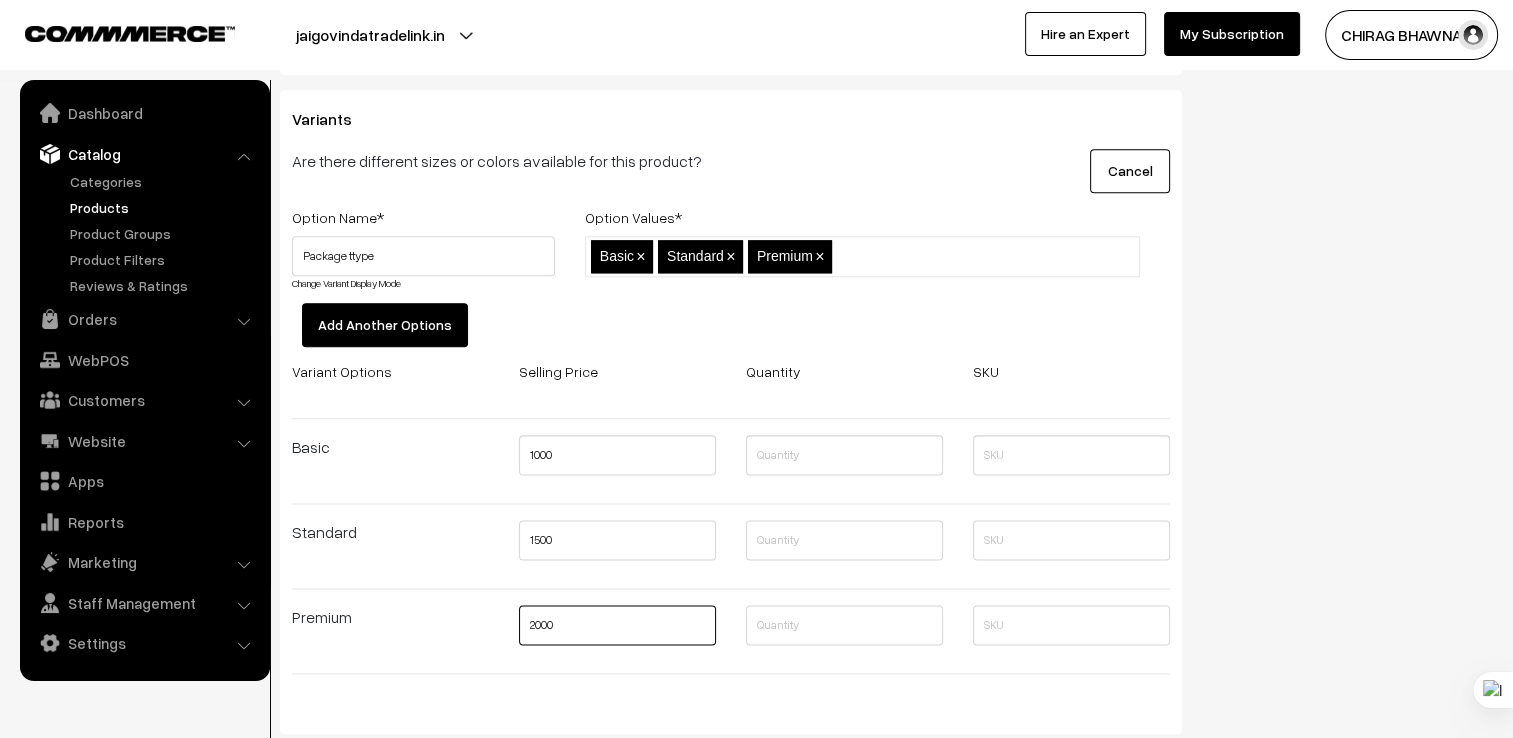 type on "2000" 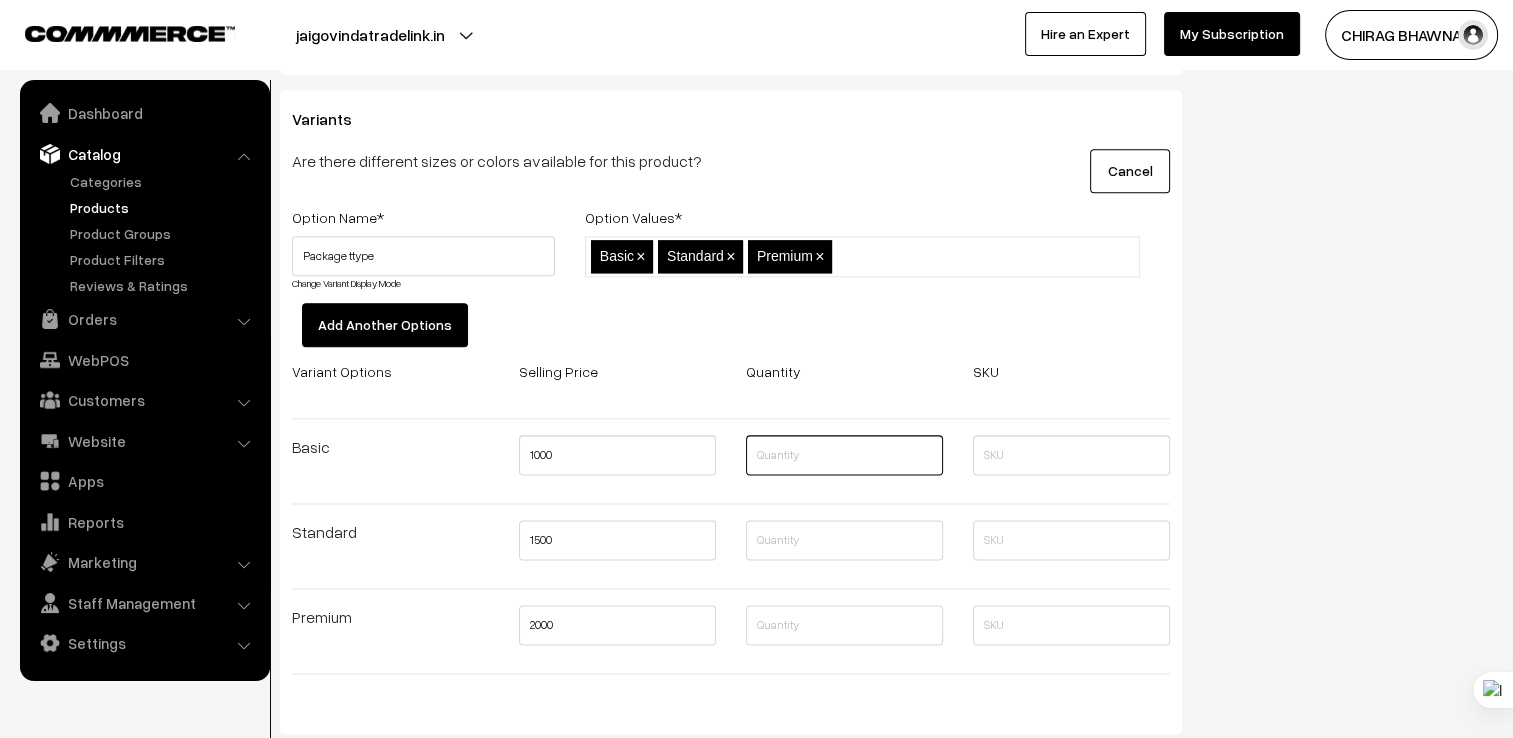 click at bounding box center [844, 455] 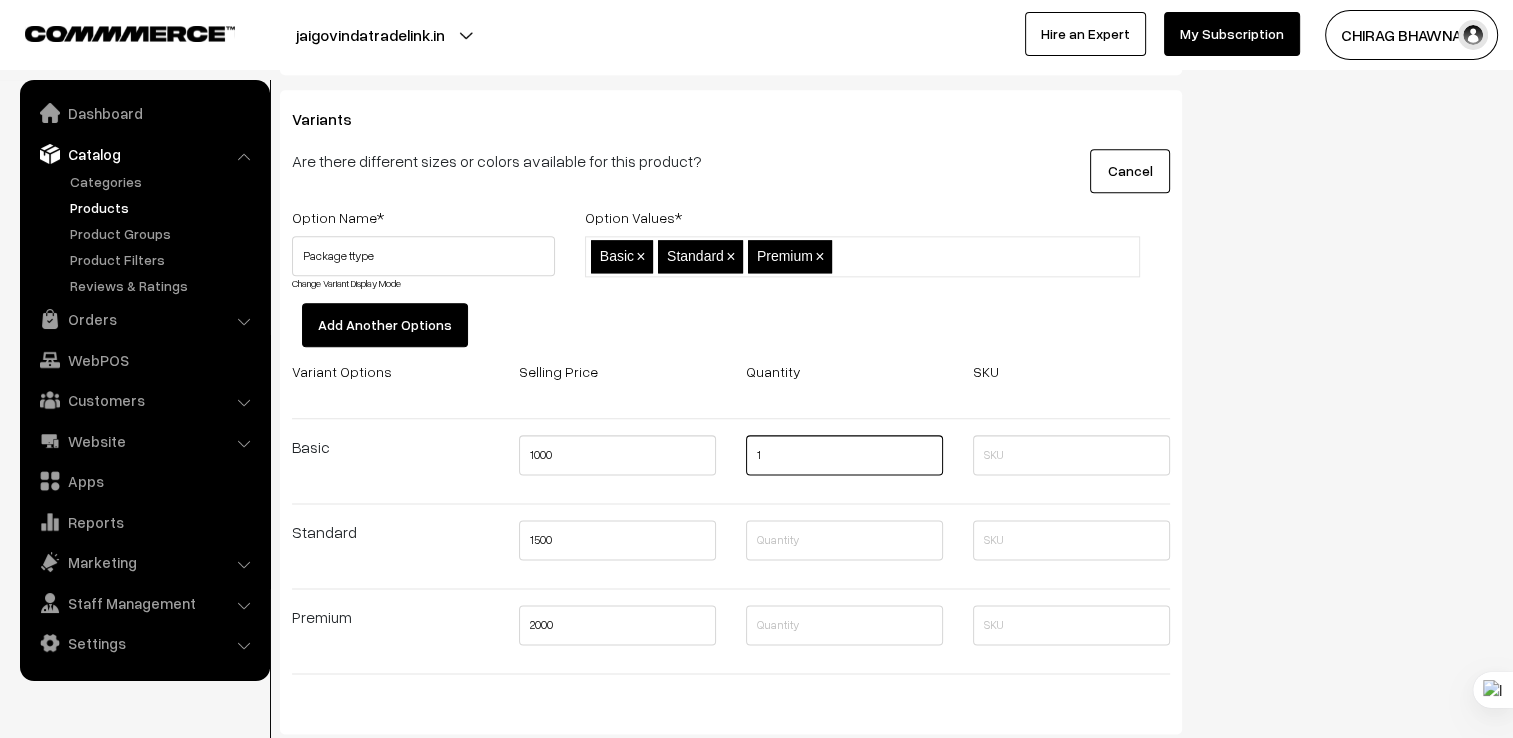 type on "1" 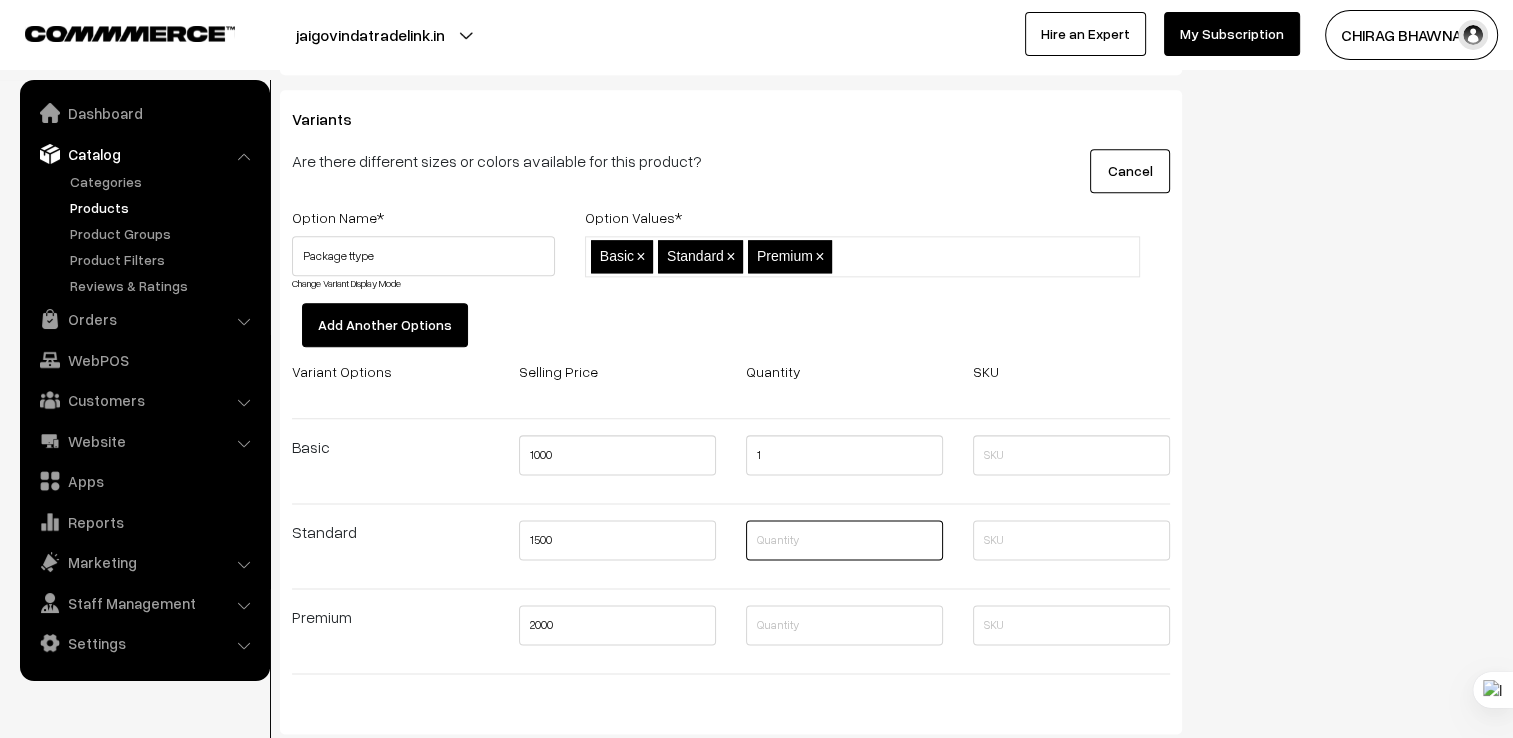 click at bounding box center [844, 540] 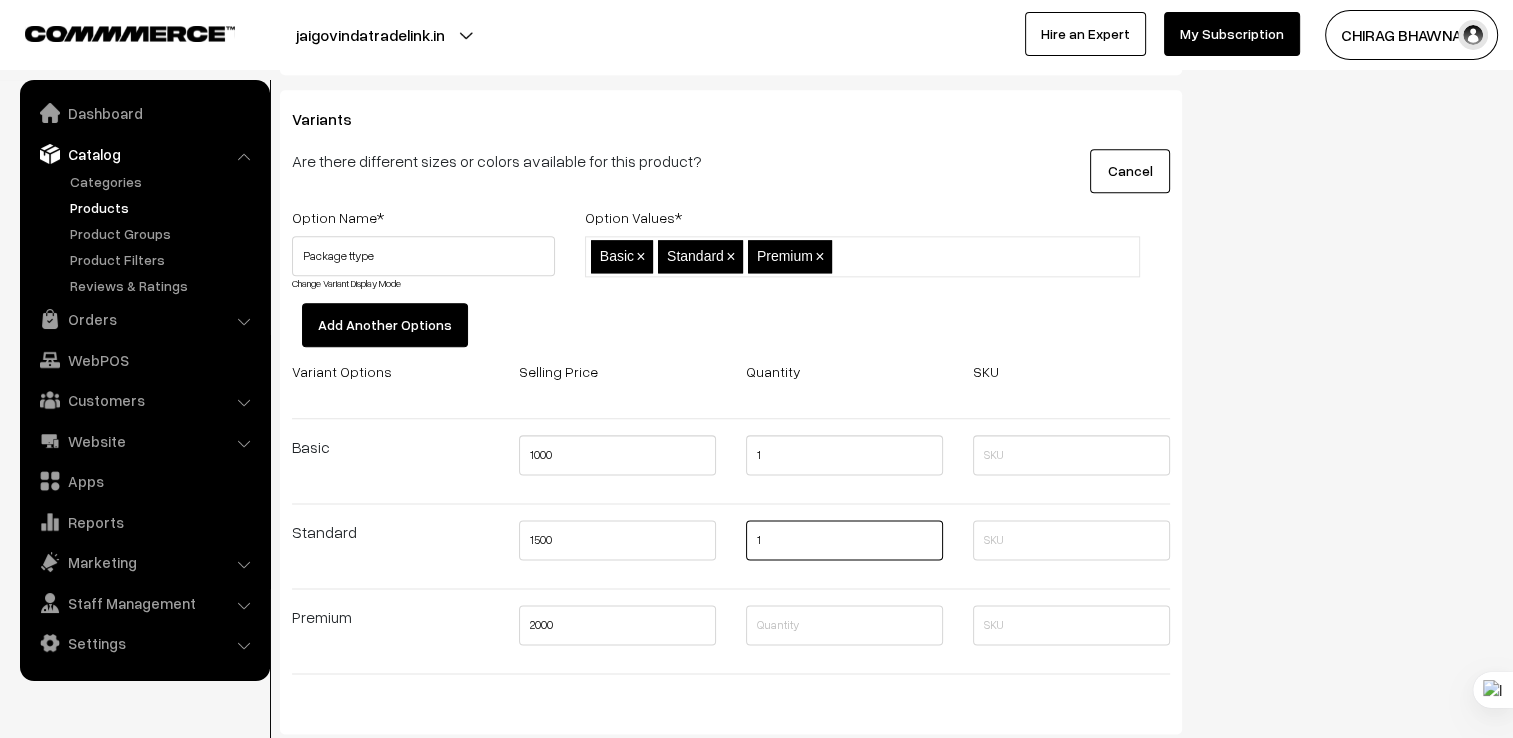 type on "1" 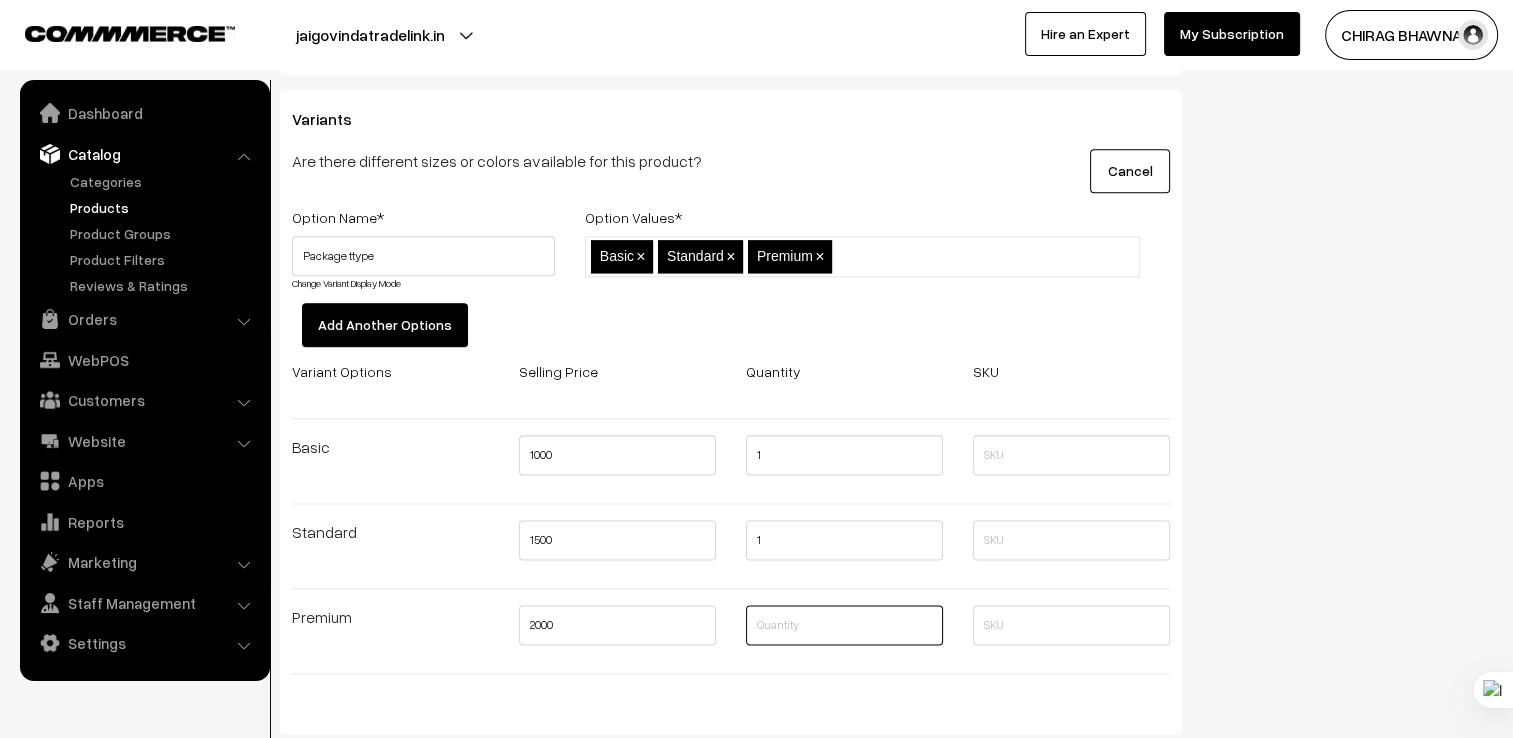 click at bounding box center [844, 625] 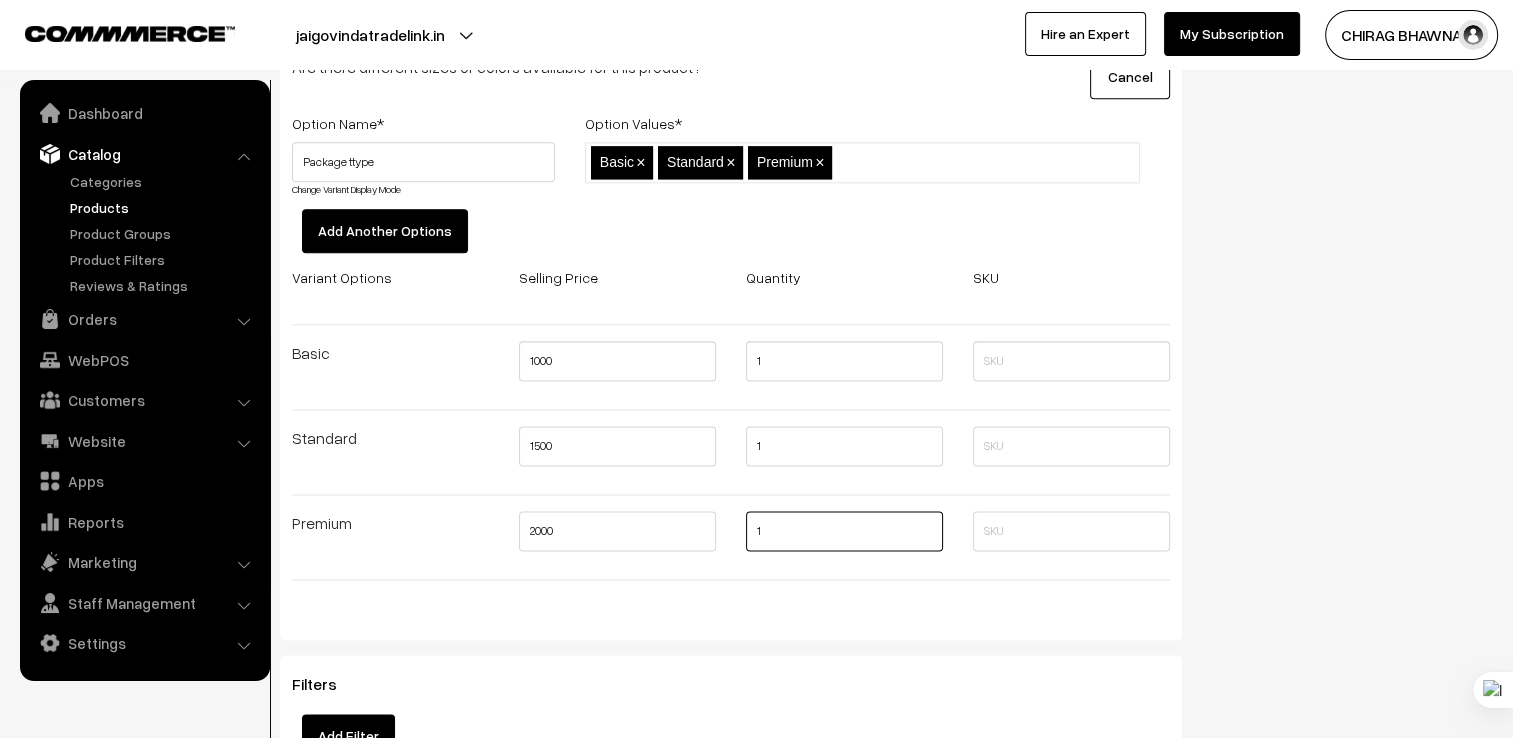 scroll, scrollTop: 2500, scrollLeft: 0, axis: vertical 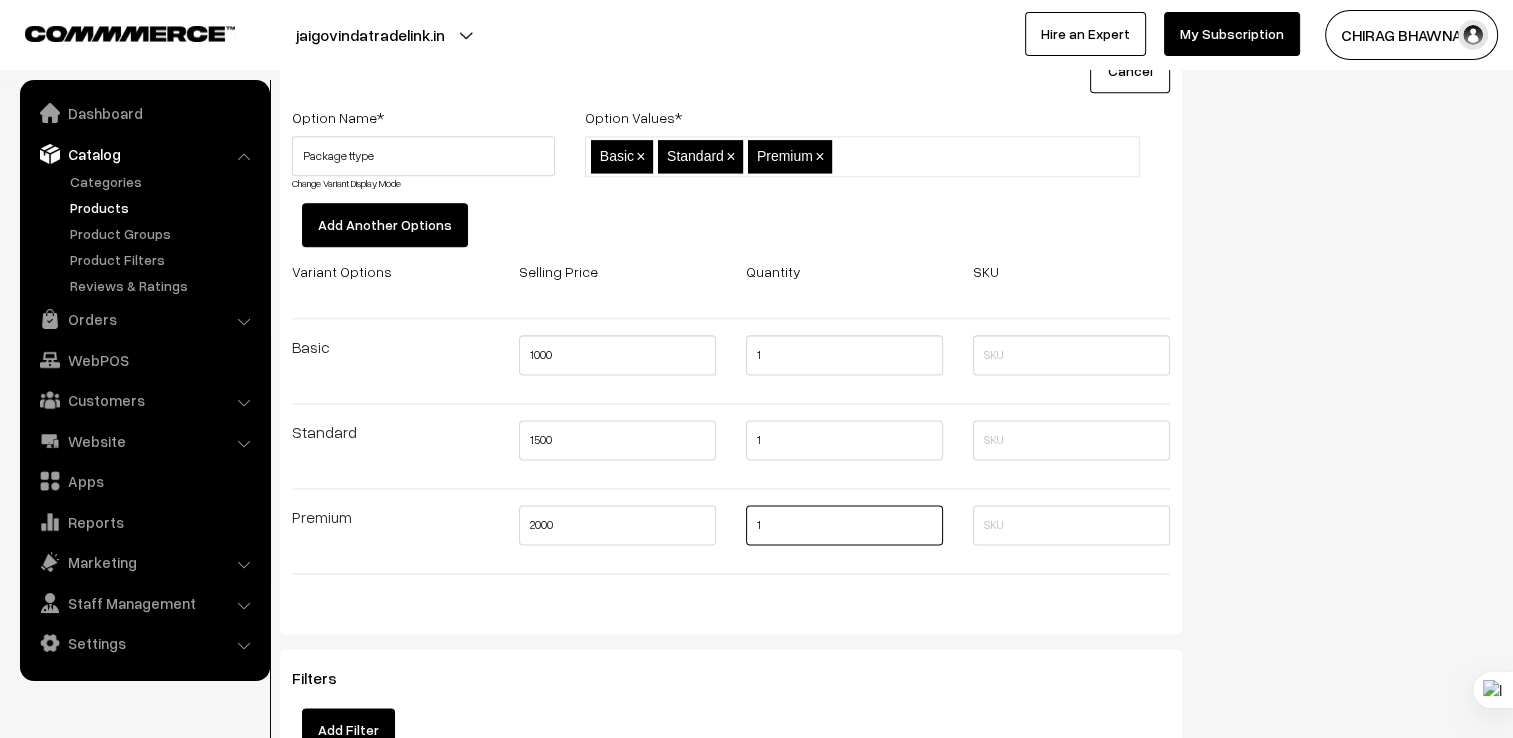type on "1" 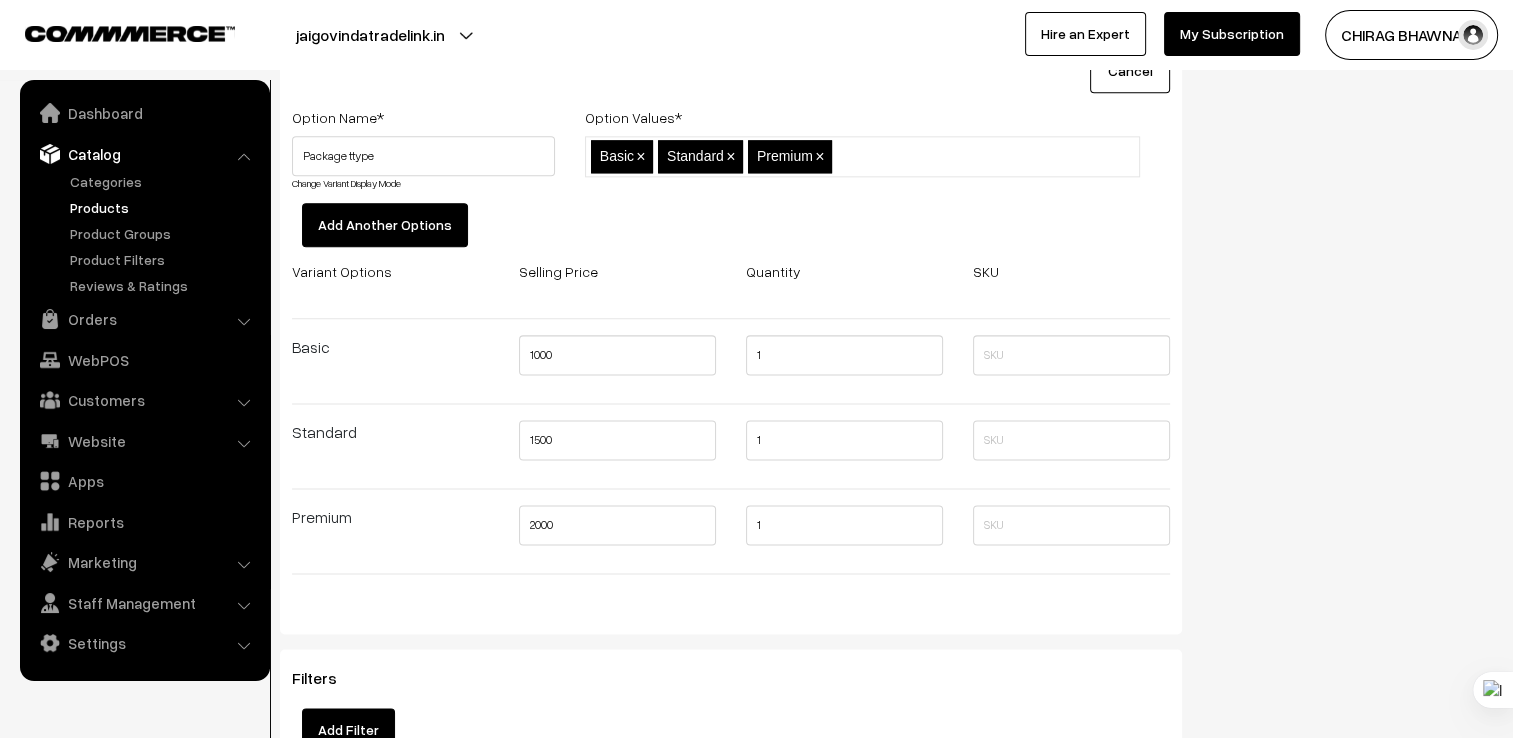 click on "Variant Options
Selling Price
Quantity
SKU
Basic
1000
1
Standard
1500
1
Premium
2000
1" at bounding box center [731, 430] 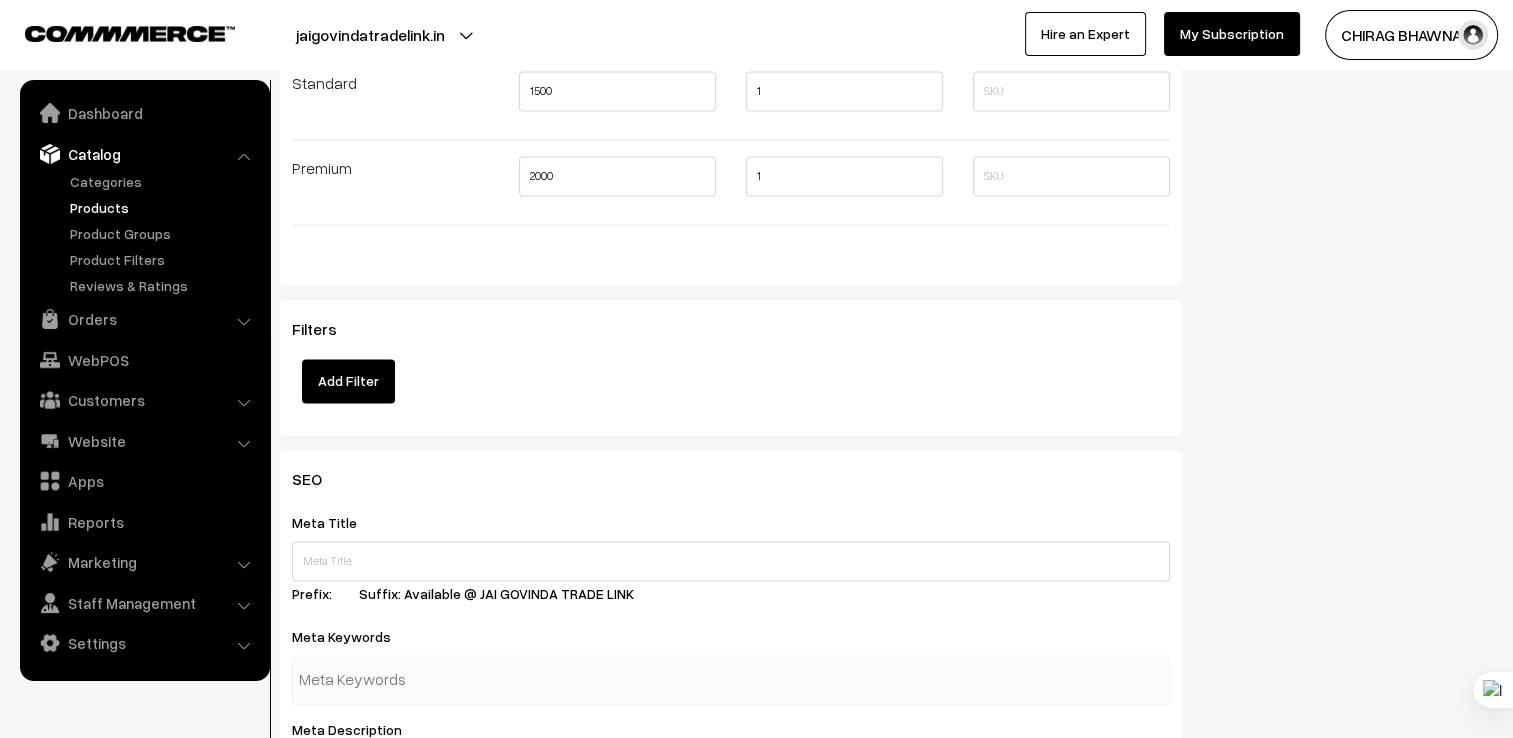 scroll, scrollTop: 2900, scrollLeft: 0, axis: vertical 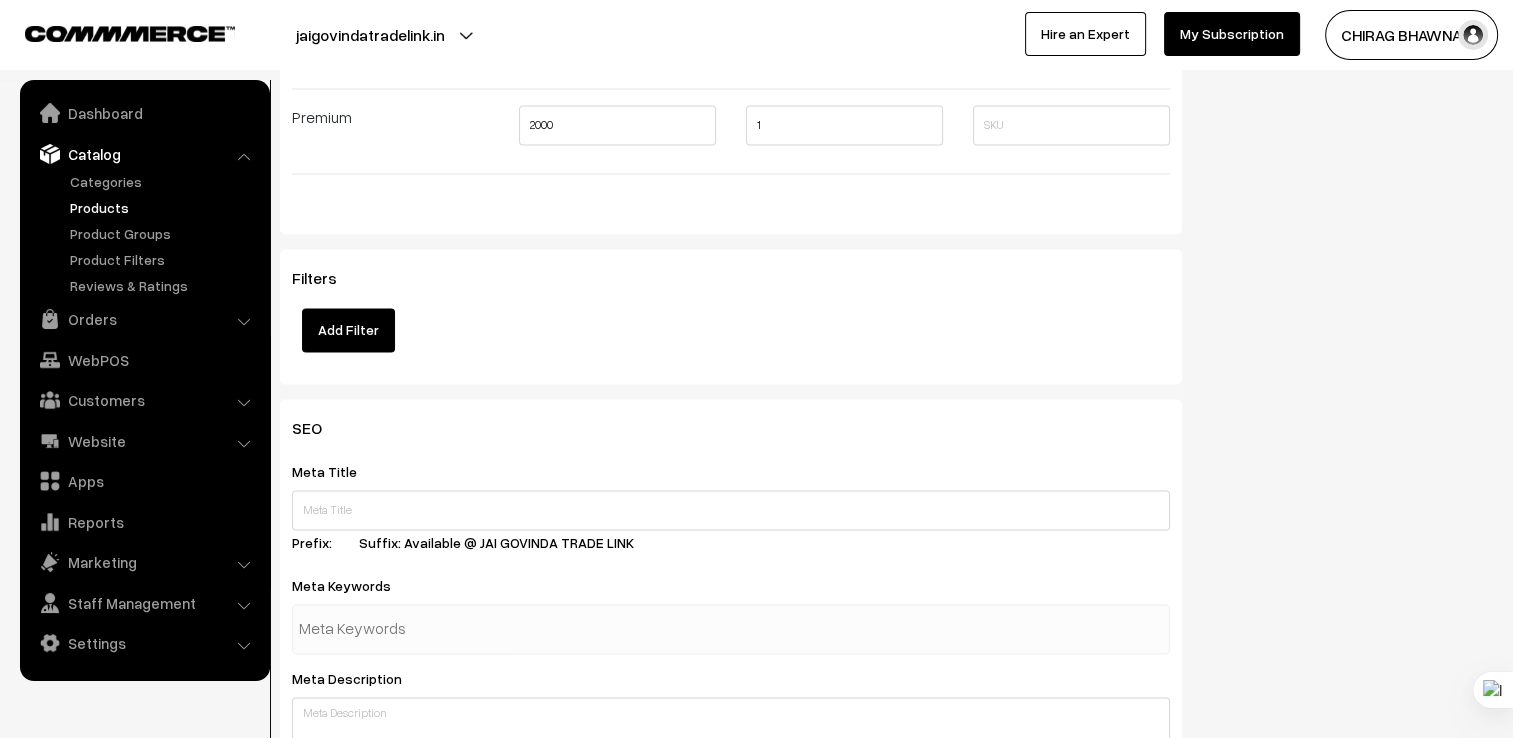click on "Add Filter" at bounding box center [348, 330] 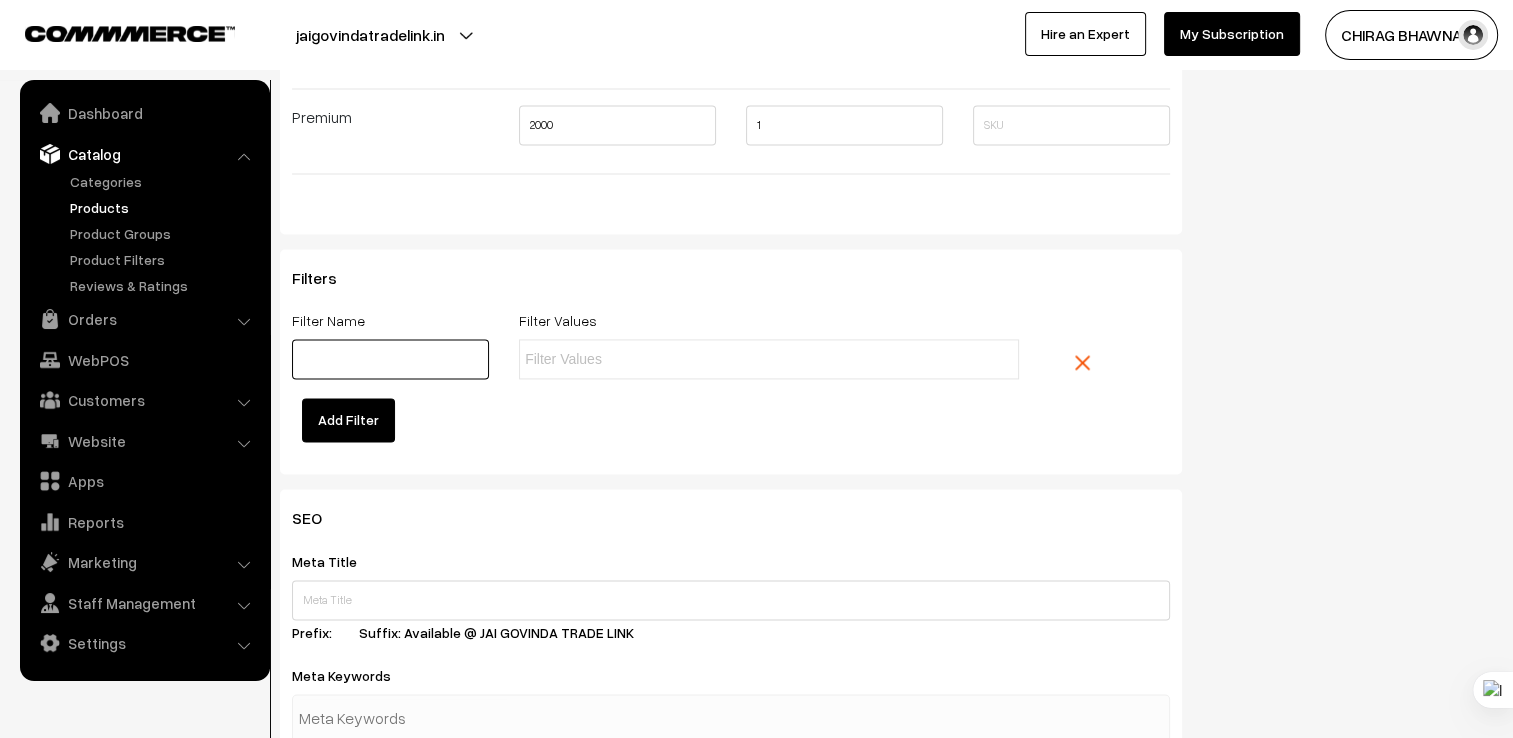click at bounding box center [390, 359] 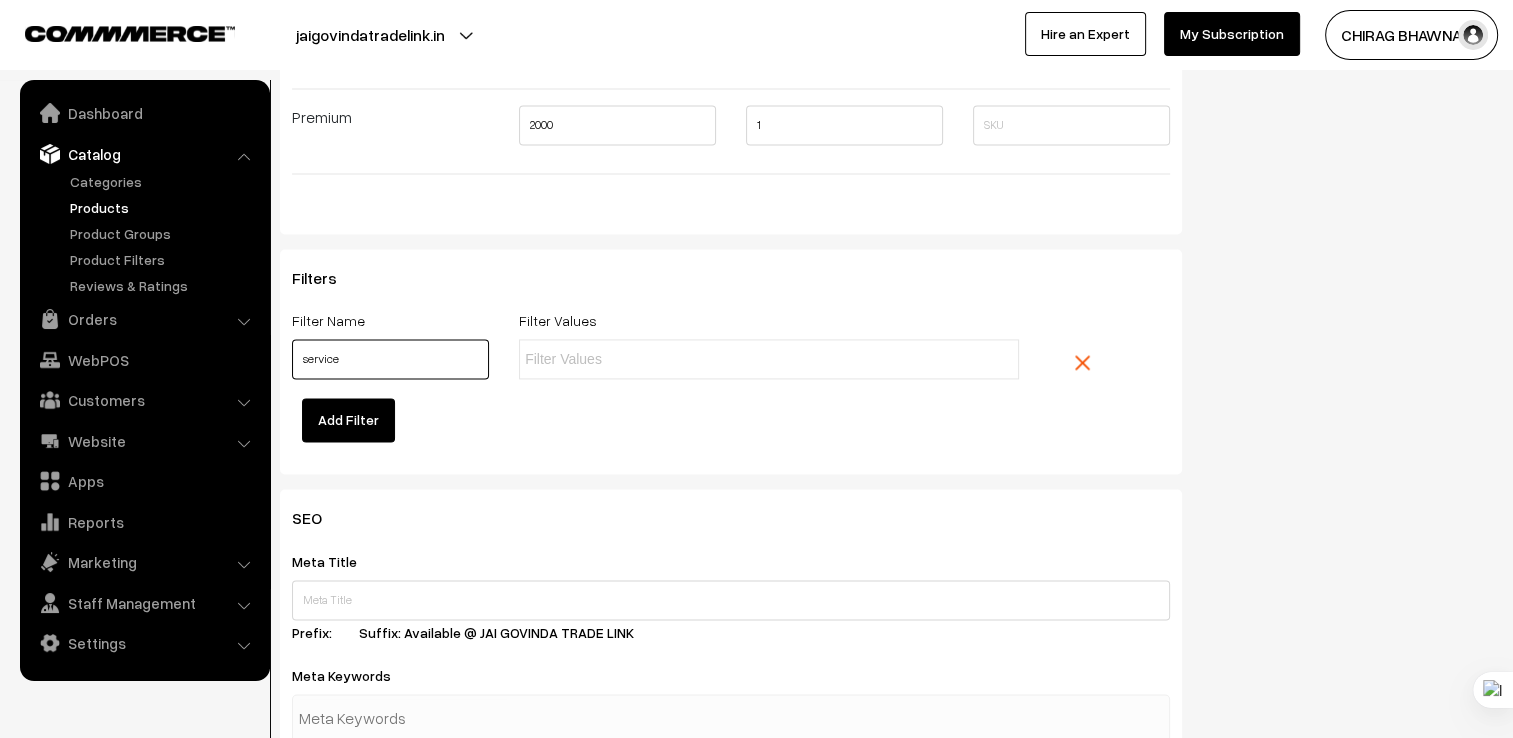 type on "service" 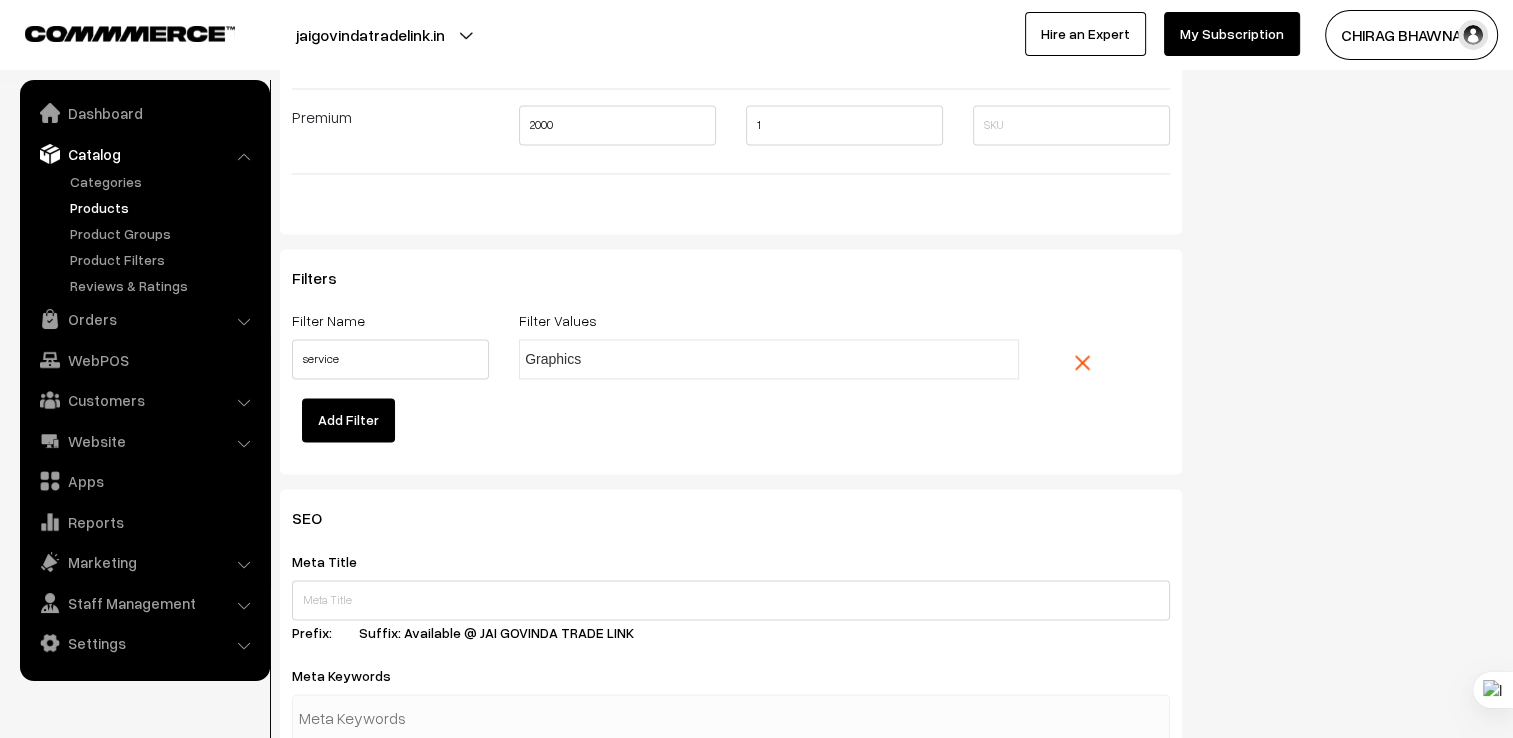 type on "Graphic" 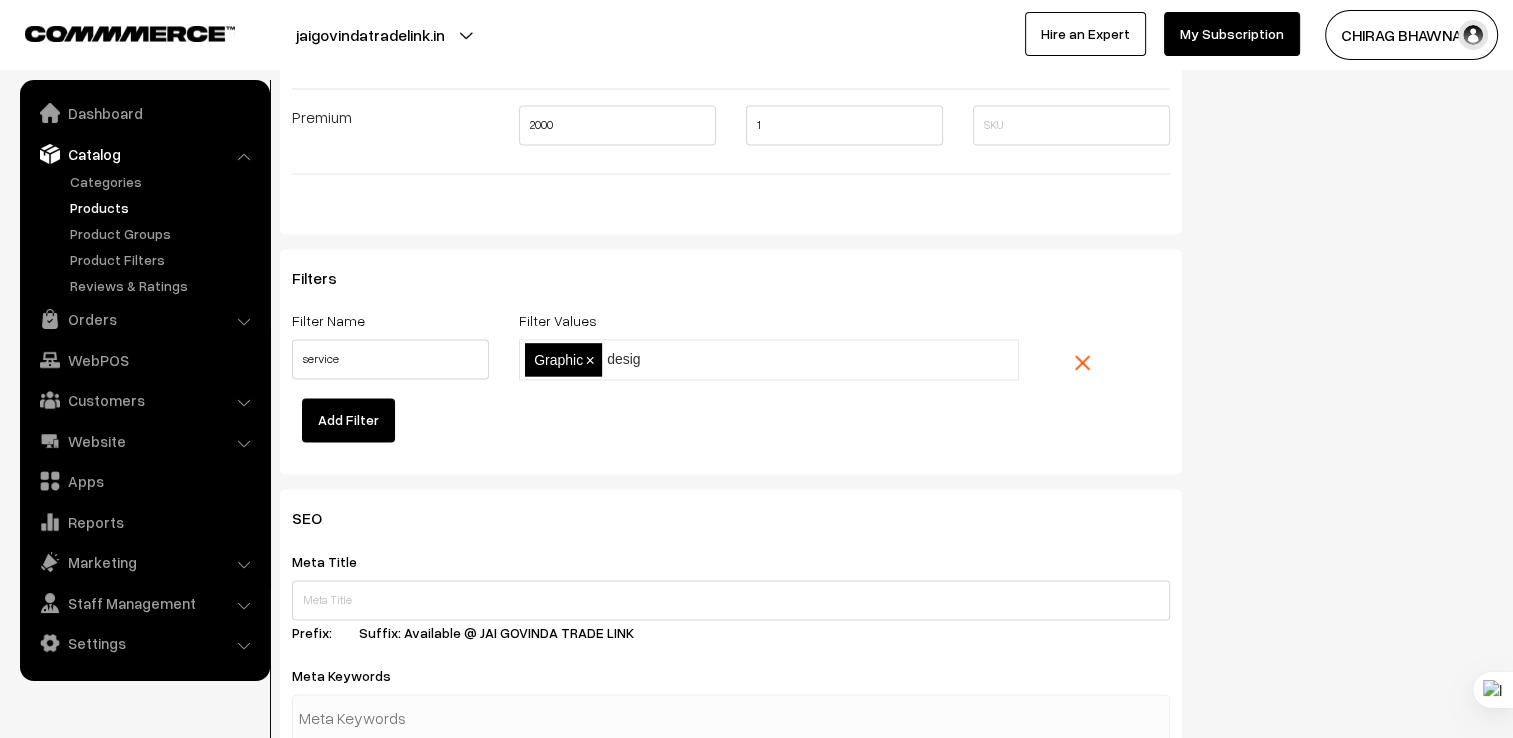 type on "design" 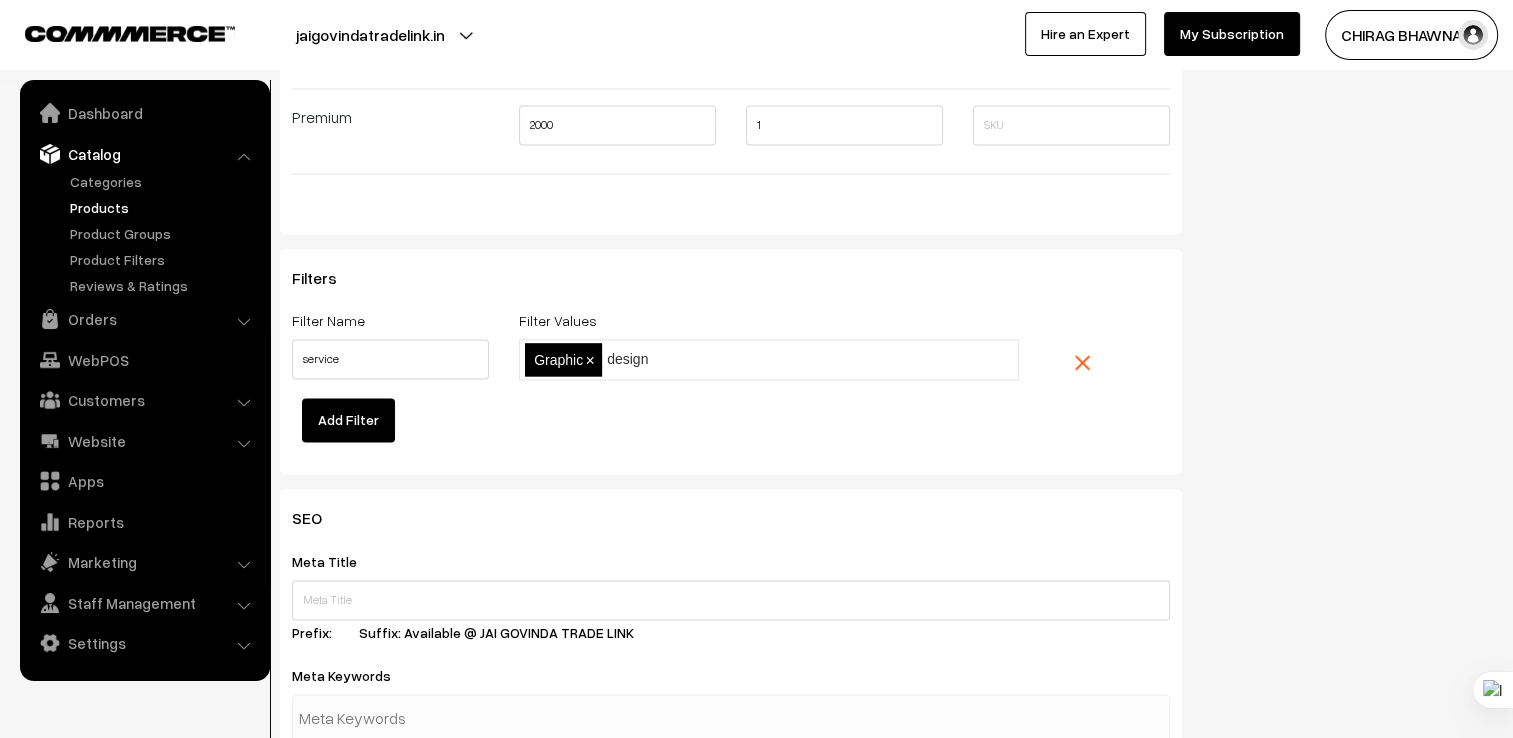 type 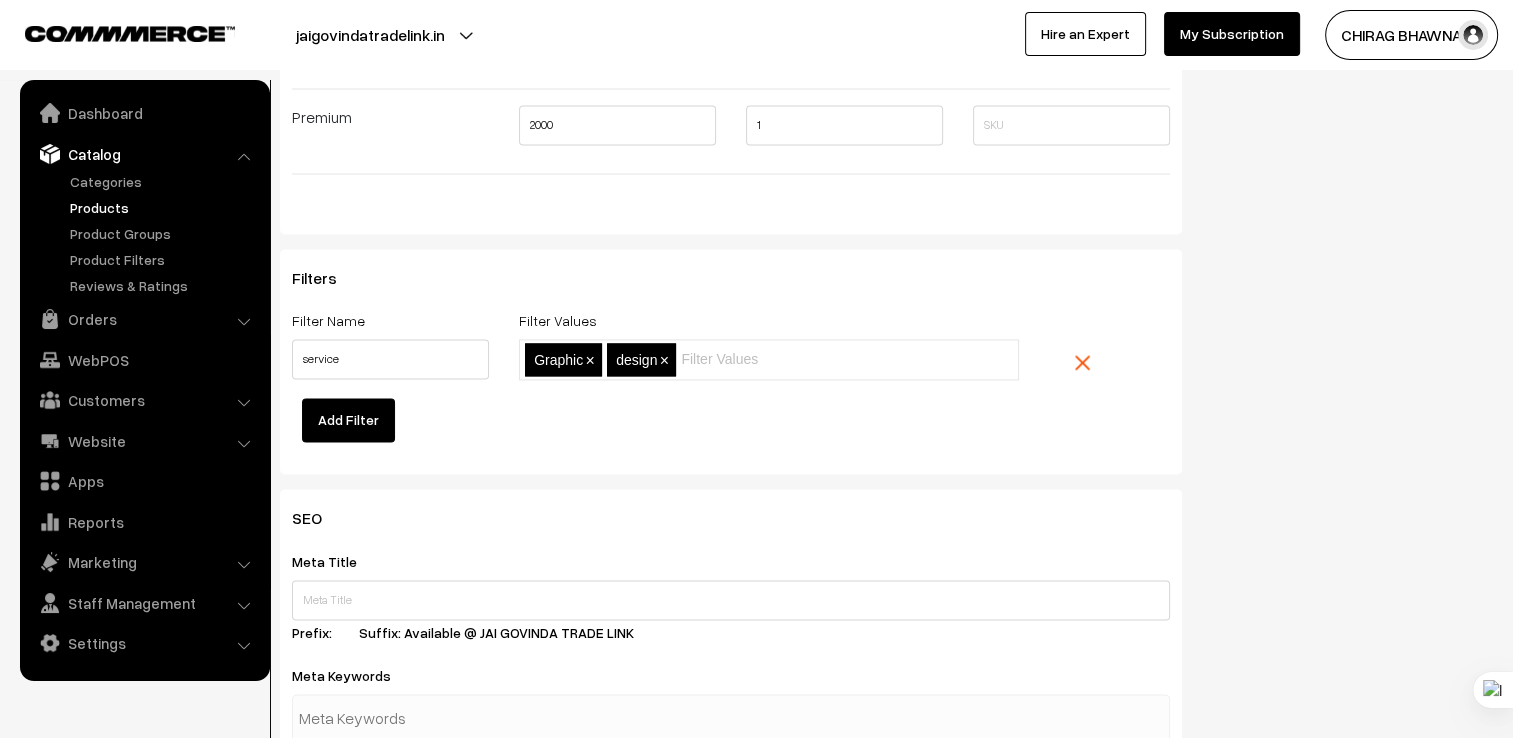 click on "Add Filter" at bounding box center (348, 420) 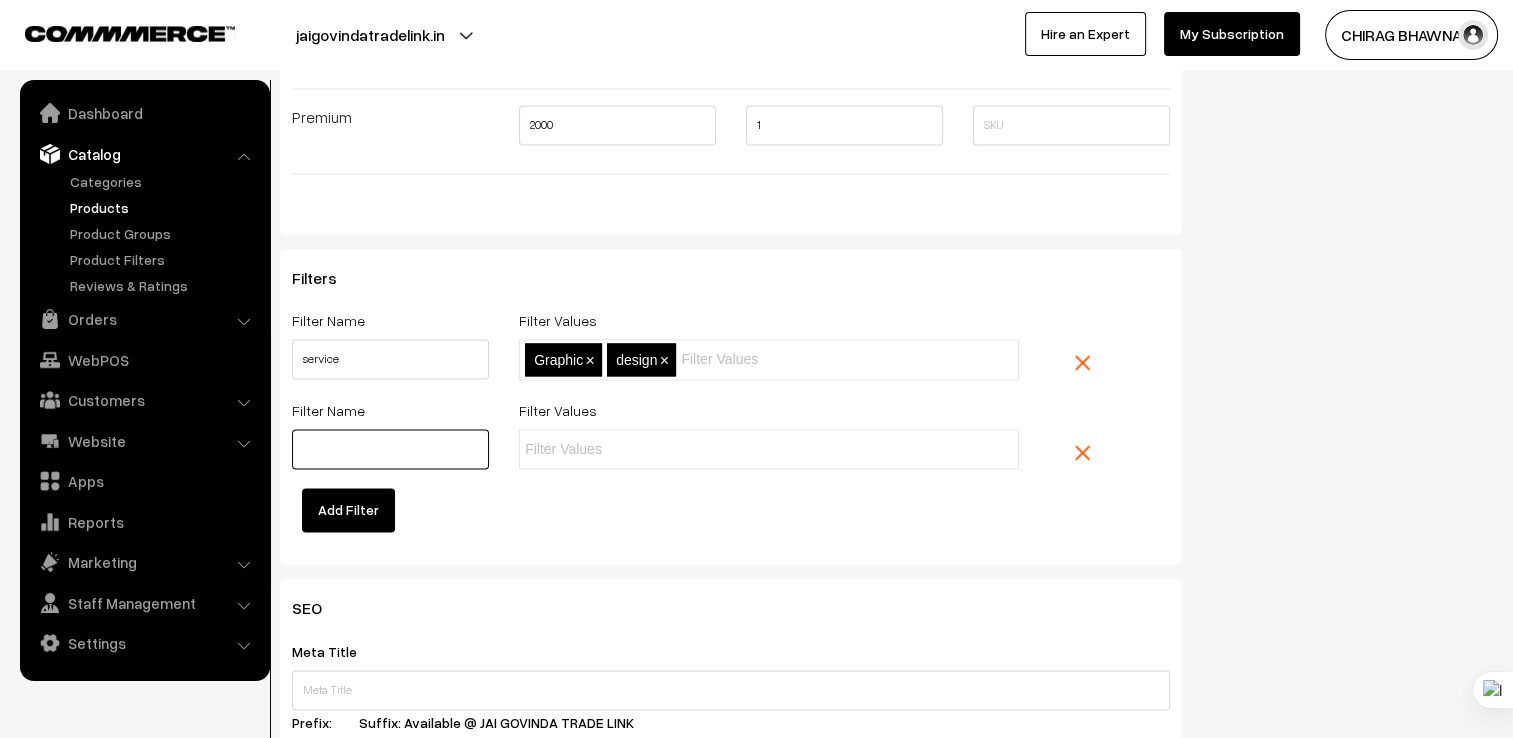click at bounding box center [390, 449] 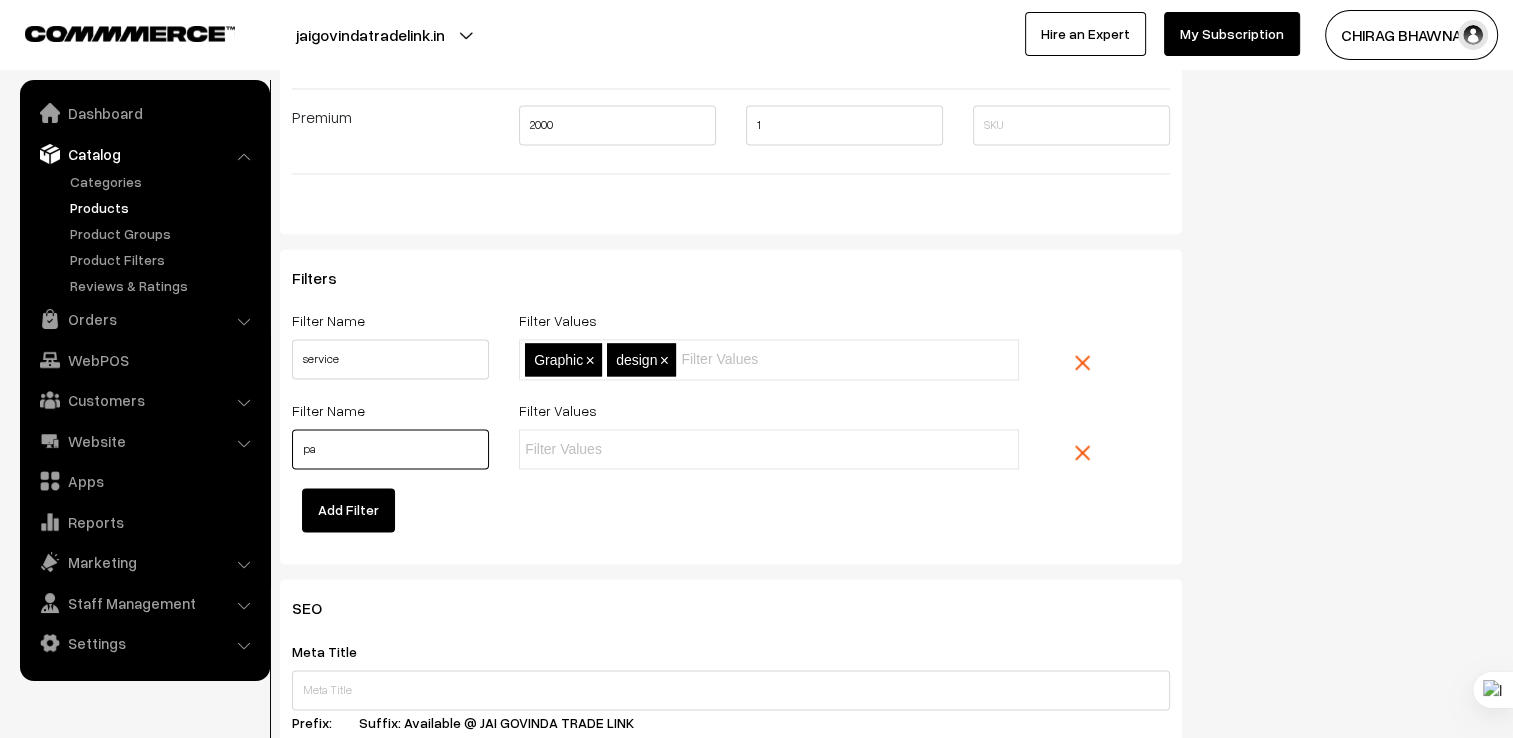 type on "p" 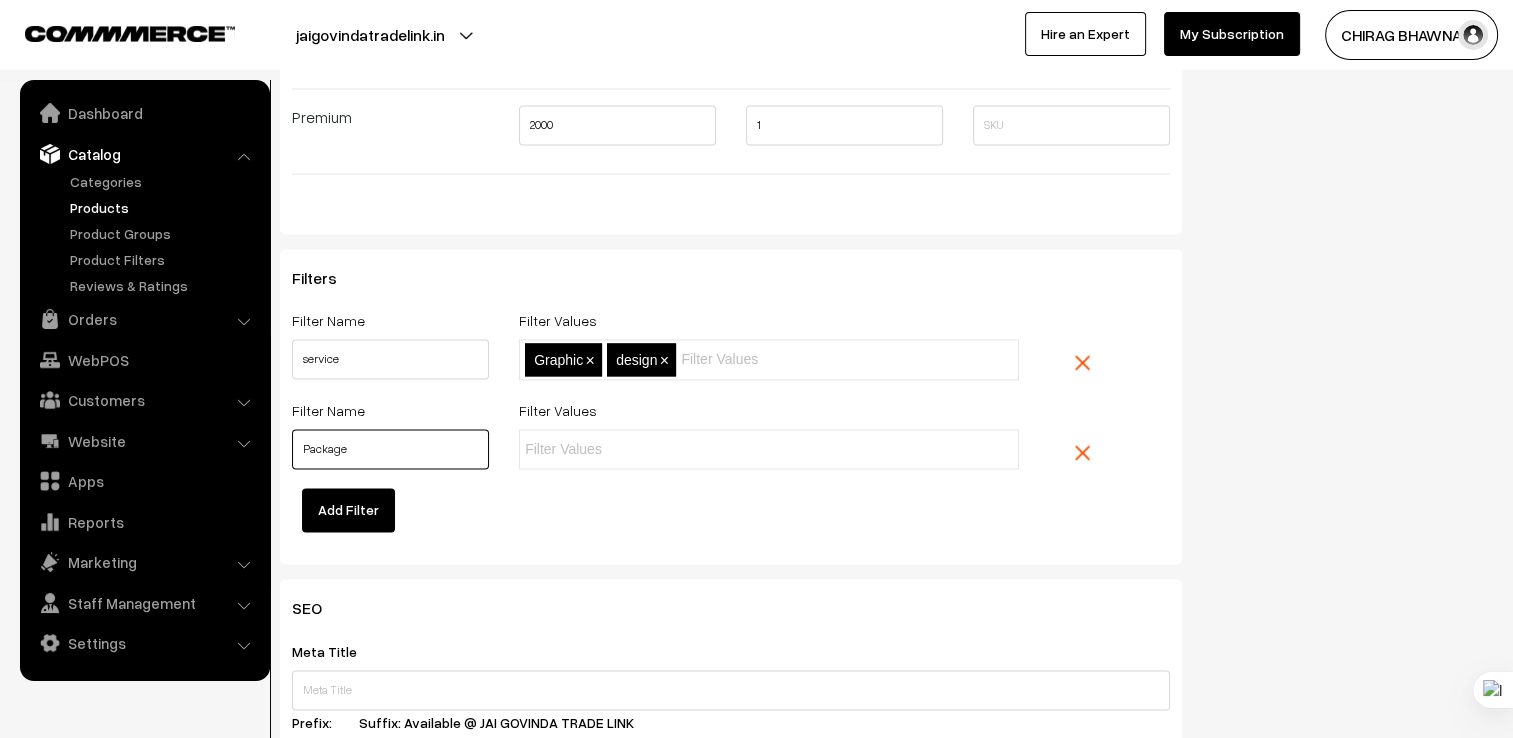 type on "Package" 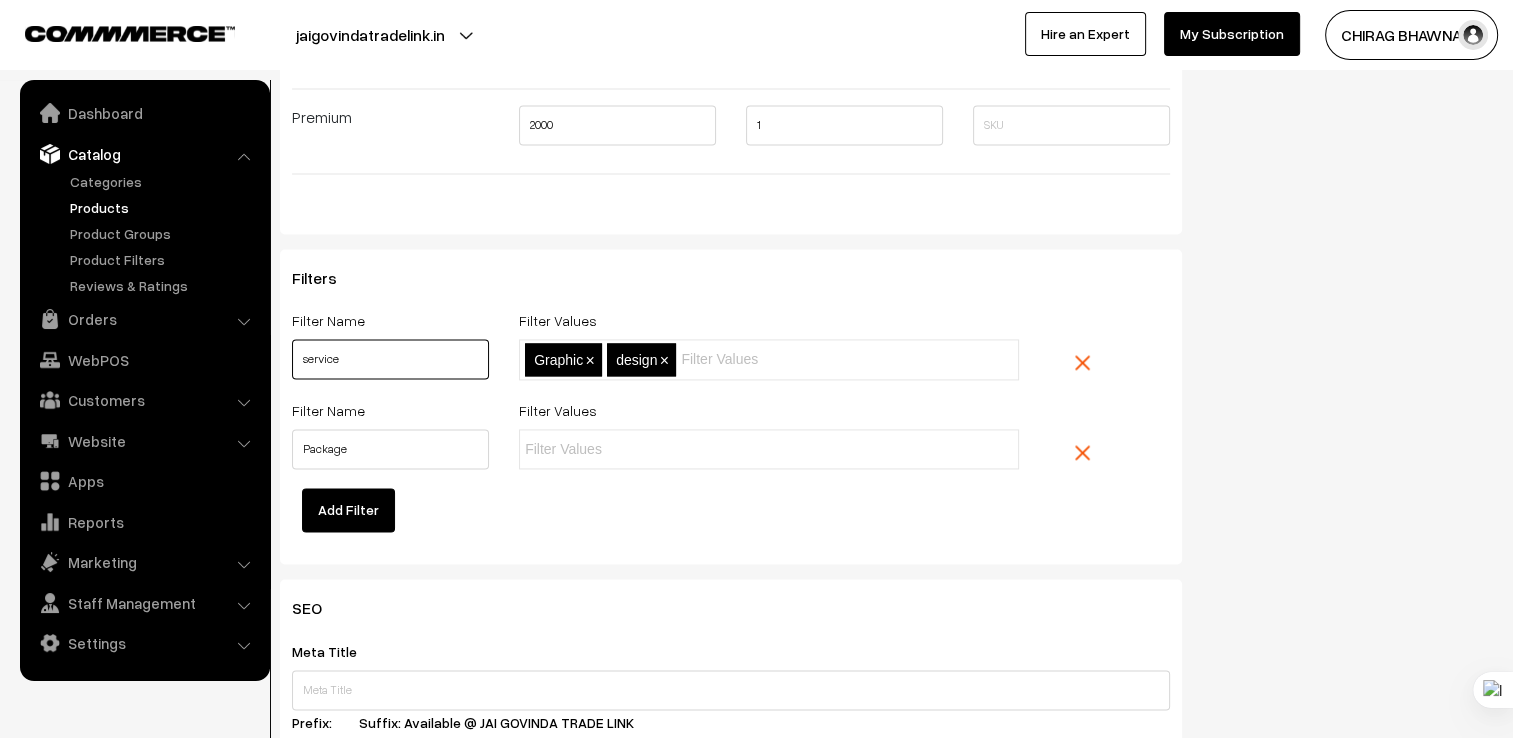 drag, startPoint x: 307, startPoint y: 362, endPoint x: 296, endPoint y: 362, distance: 11 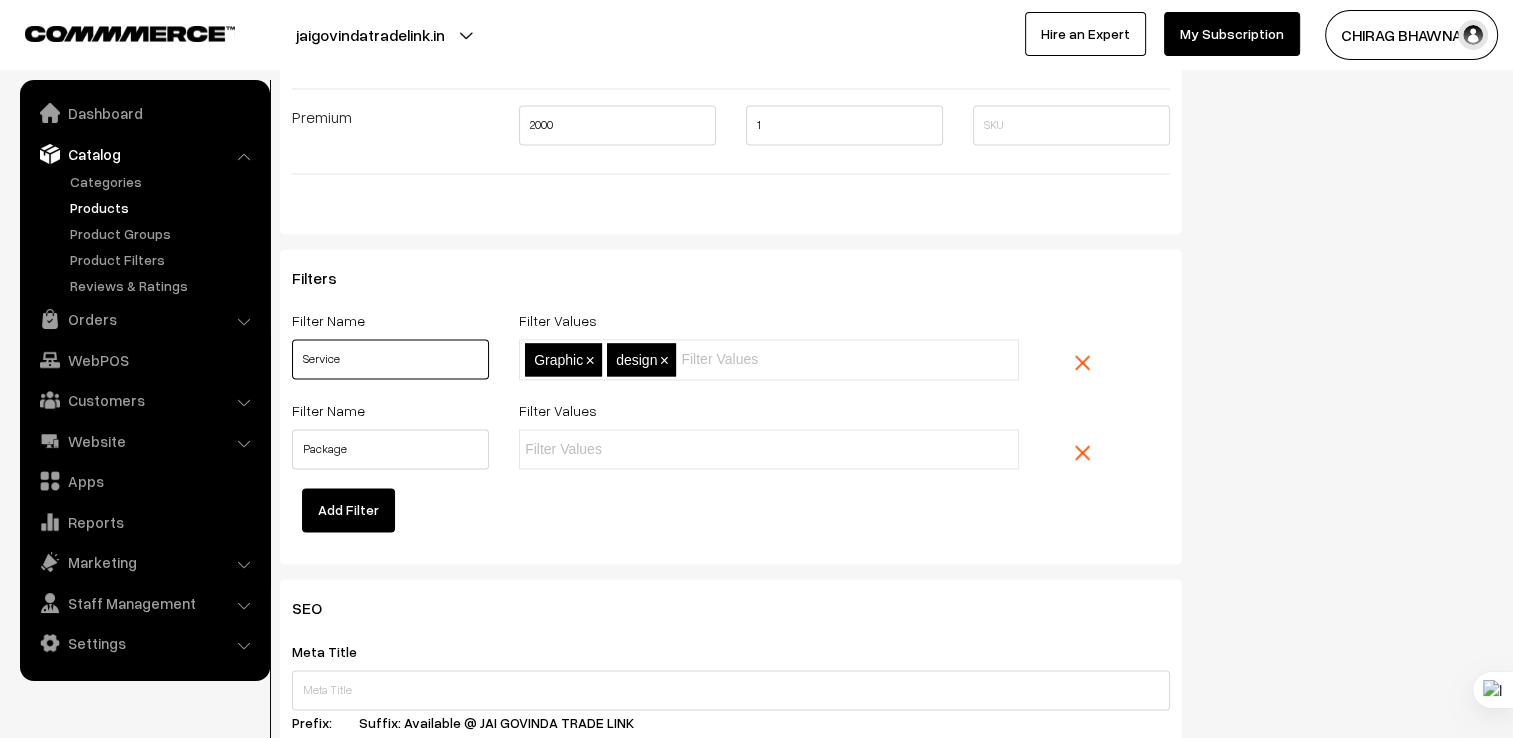 type on "Service" 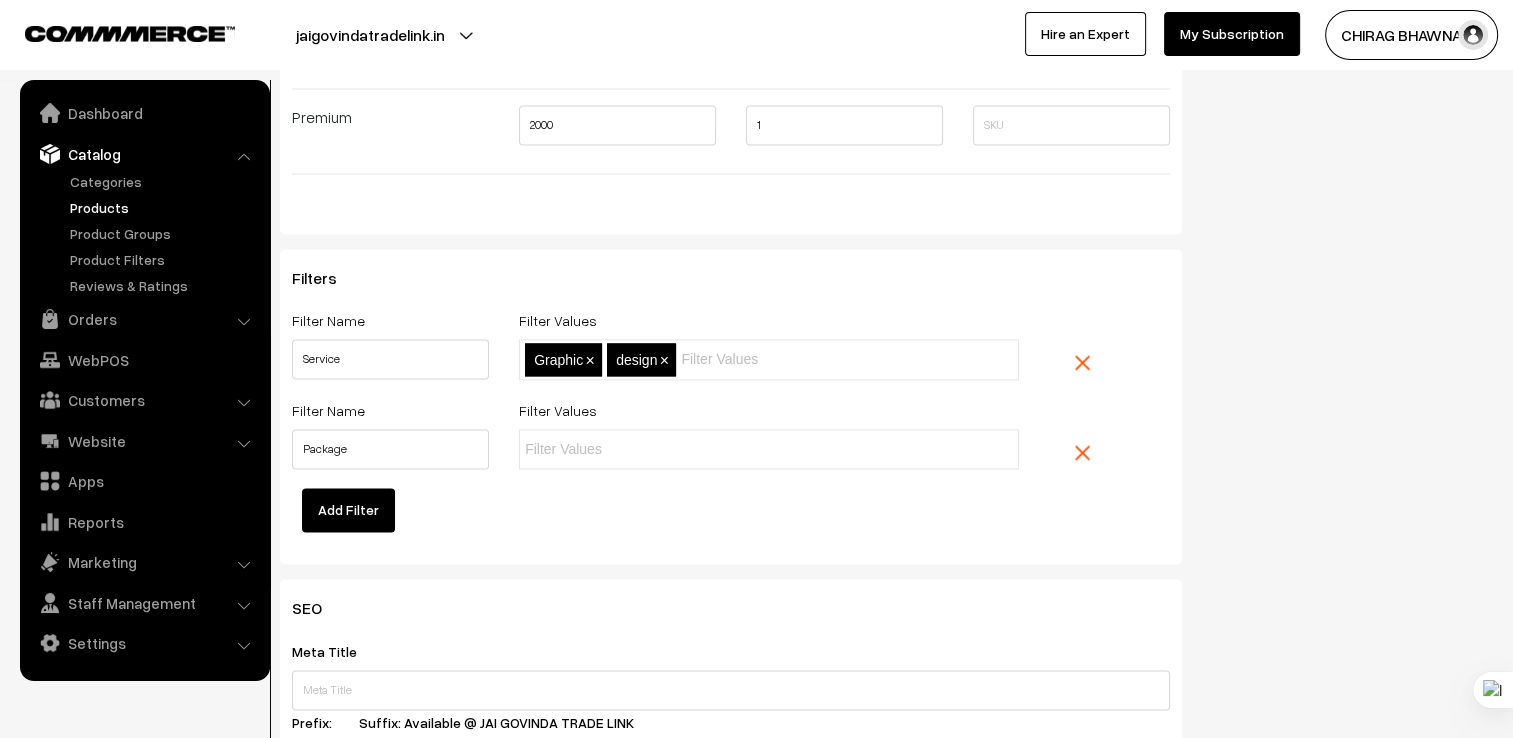 click at bounding box center [612, 449] 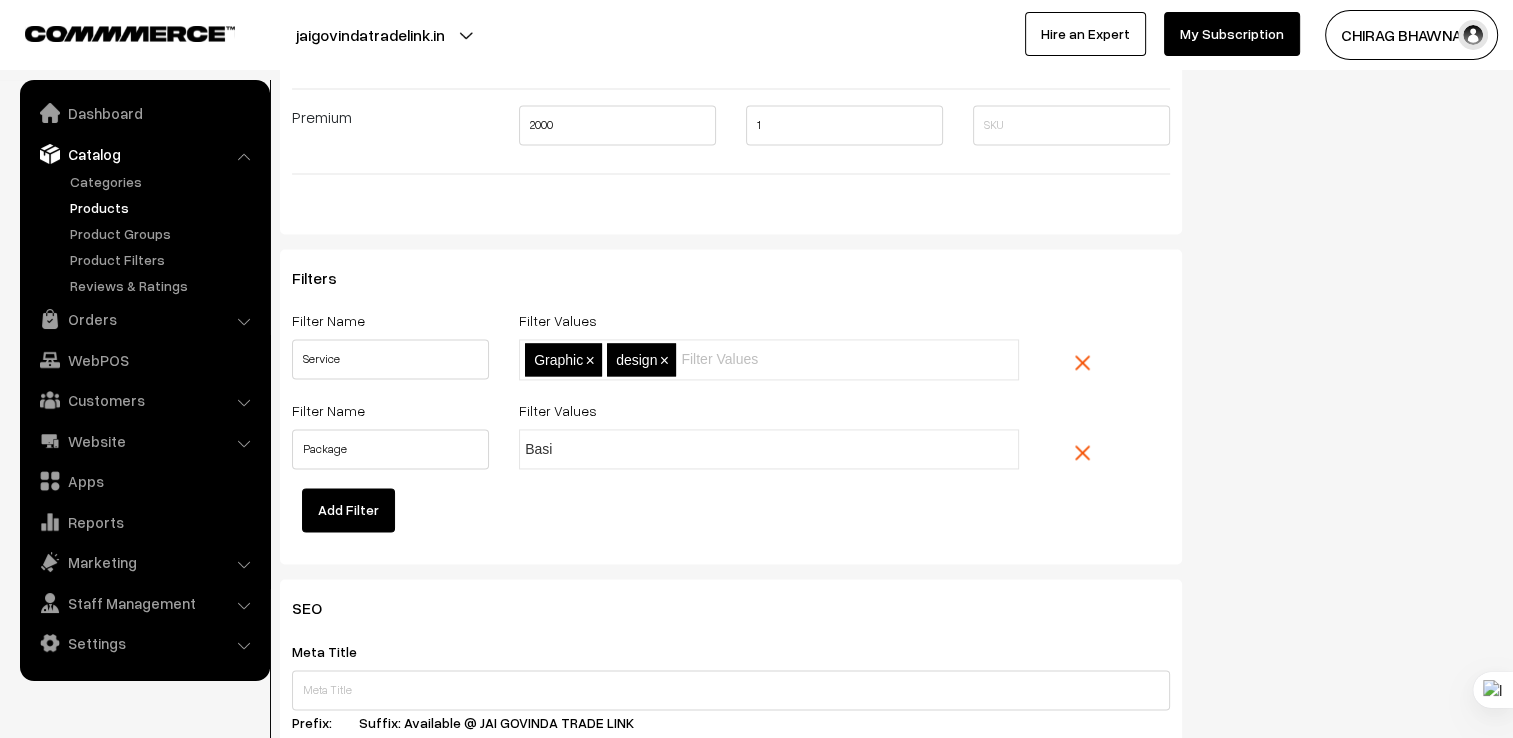 type on "Basic" 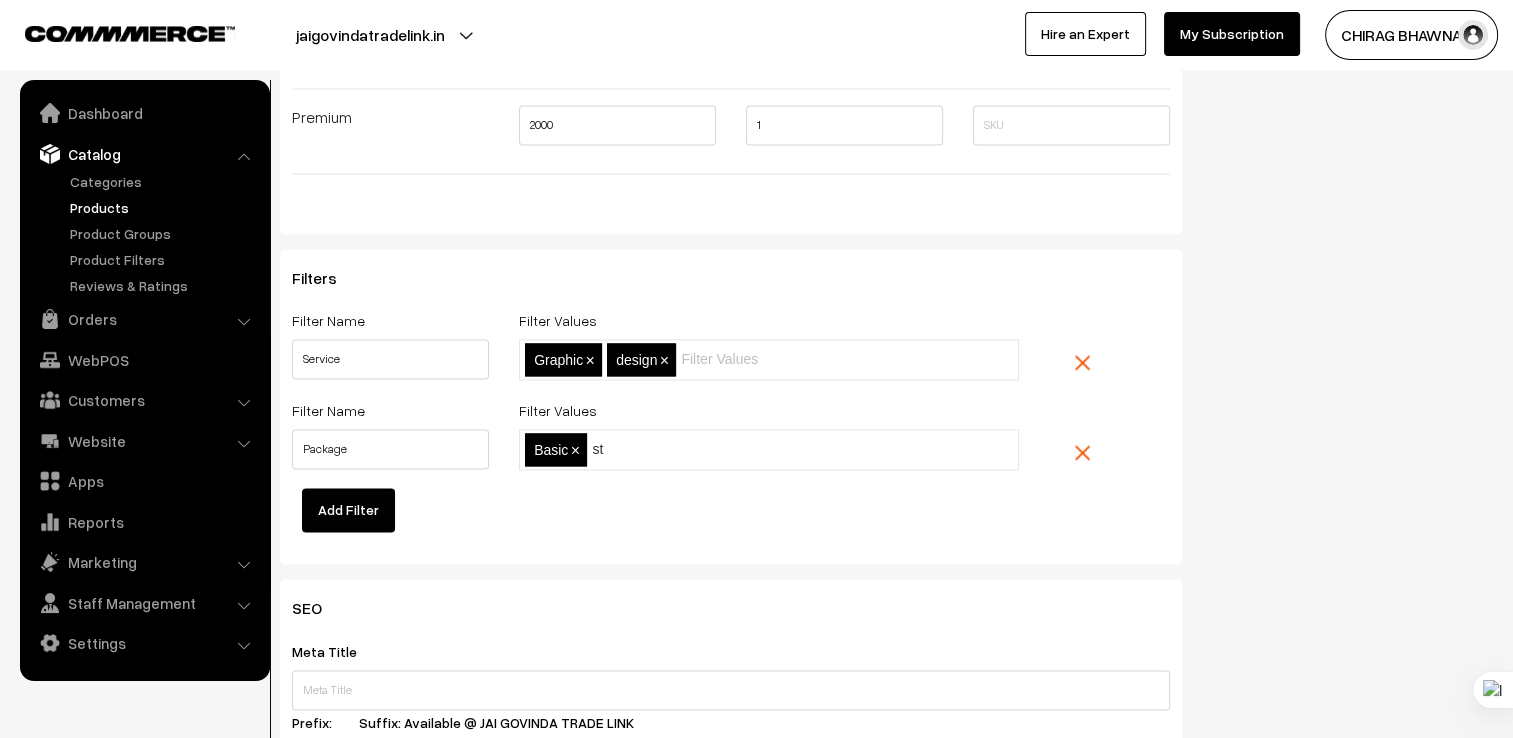 type on "s" 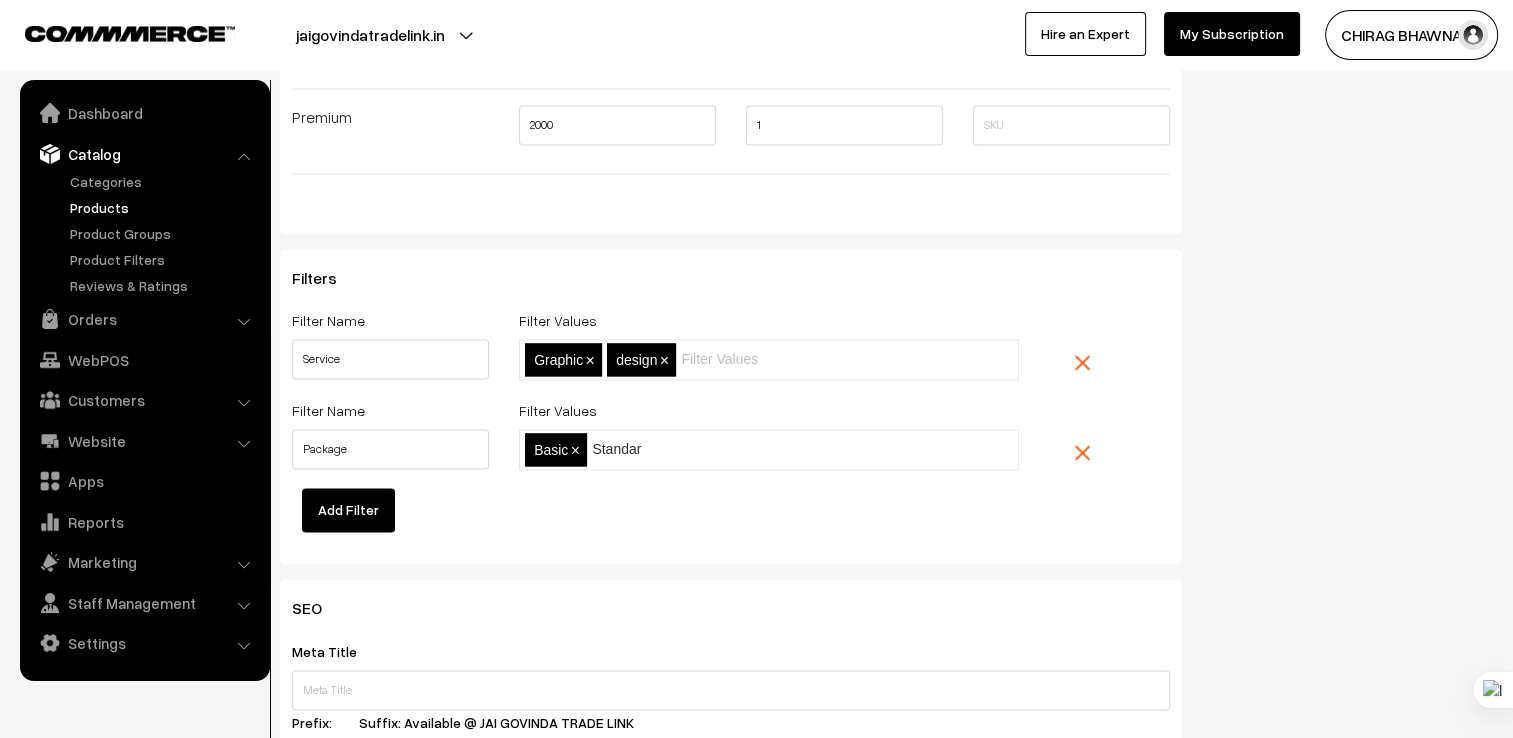 type on "Standard" 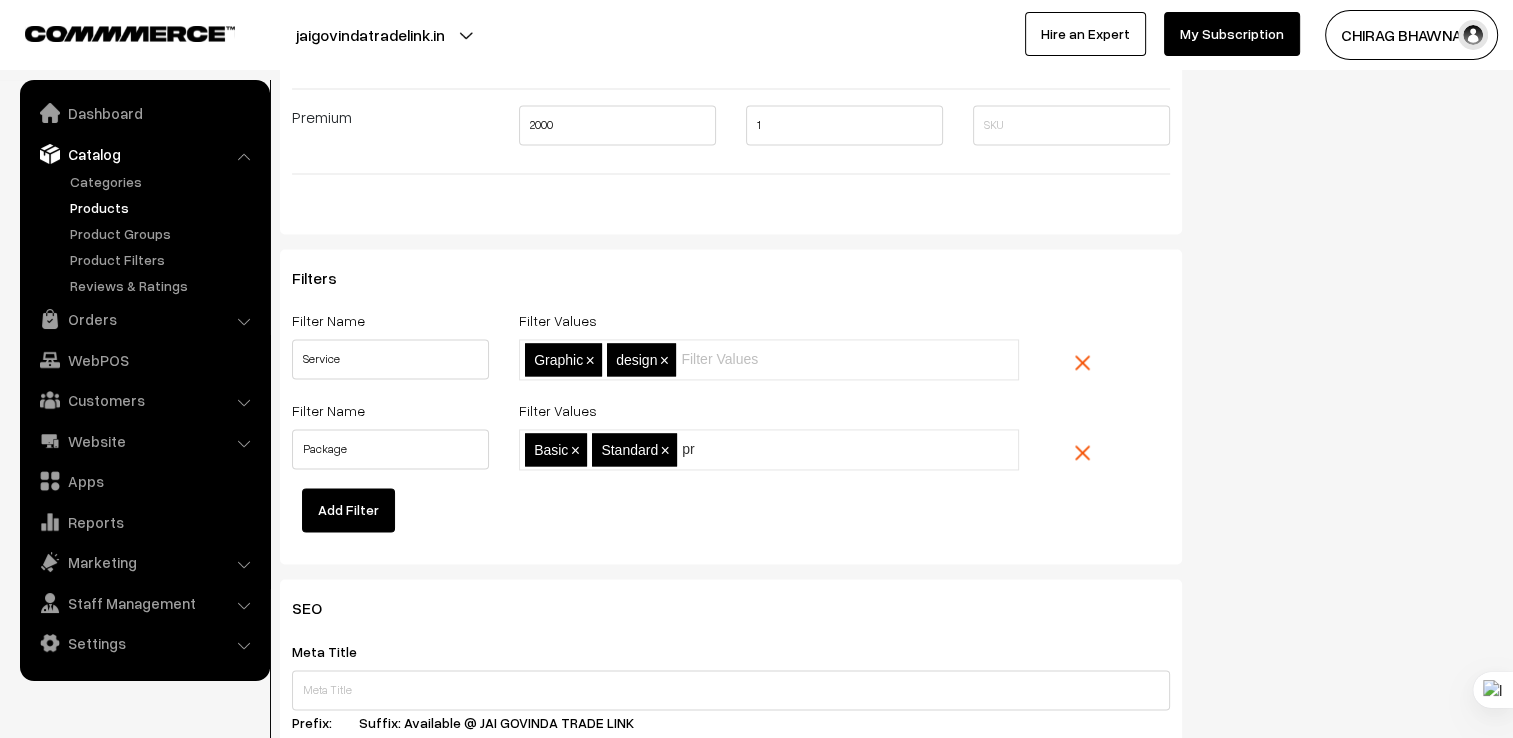 type on "p" 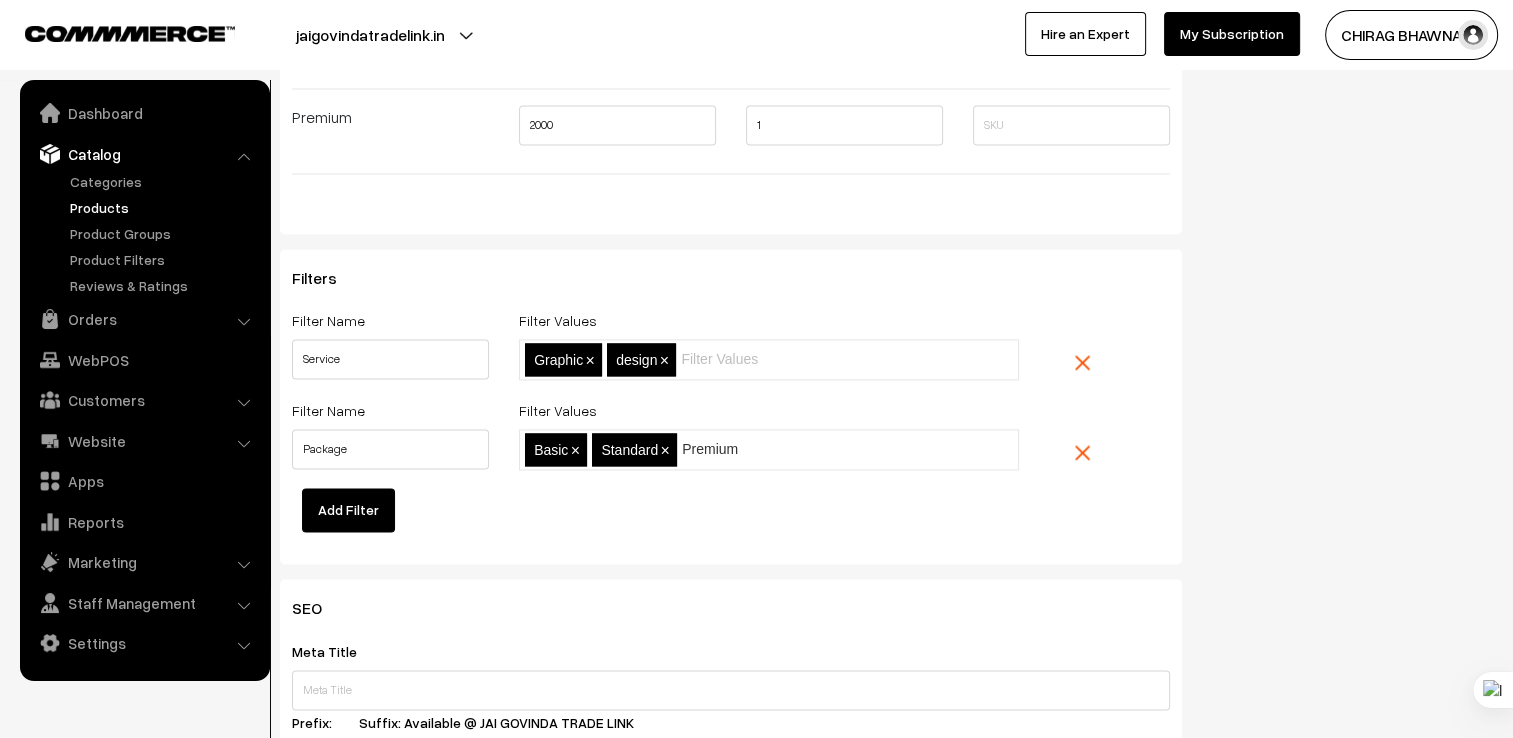 type on "Premium" 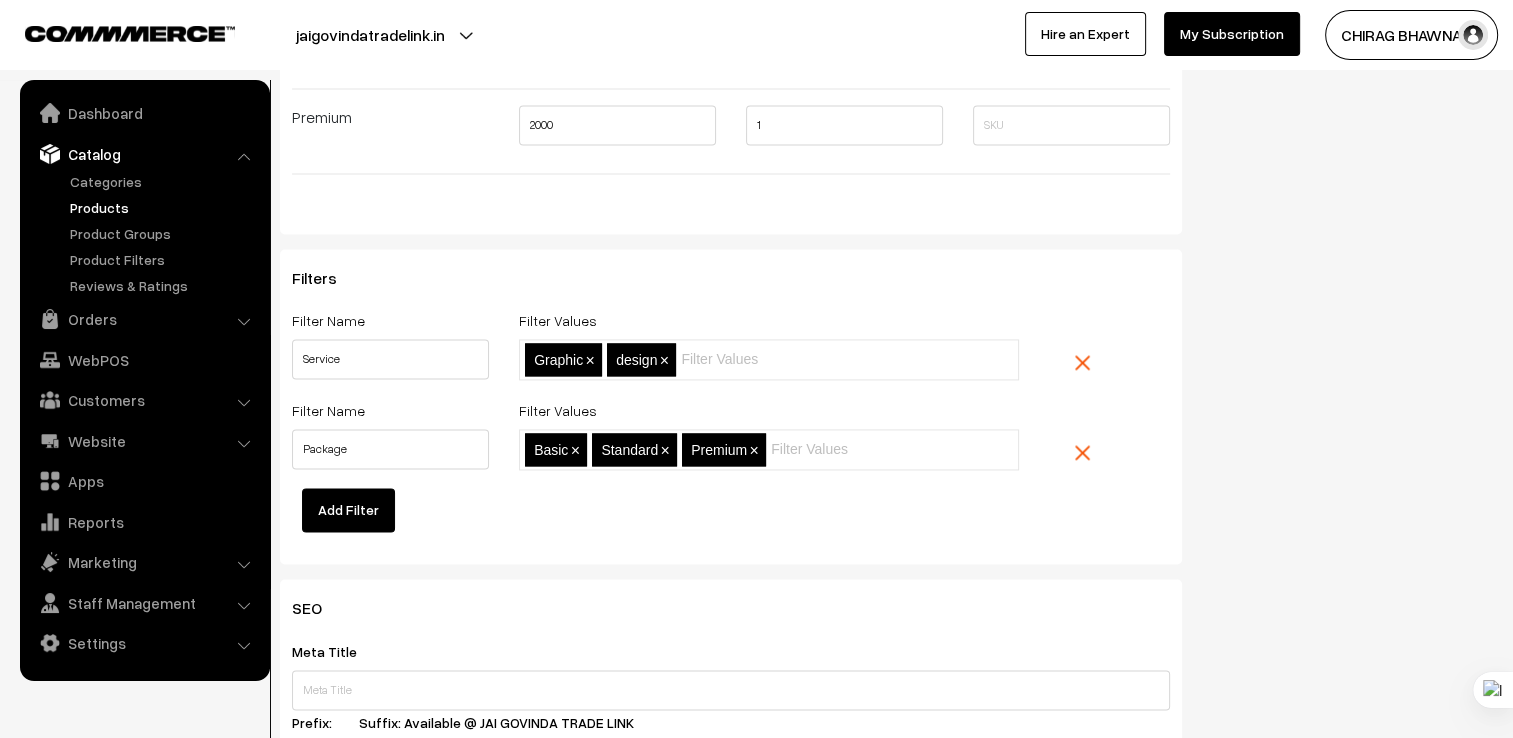 click on "Filters
Filter Name
Service
Filter Values
Graphic,design Graphic × design ×
Filter Name
Package
Filter Values
Basic,Standard,Premium Basic × Standard × Premium ×
Add Filter" at bounding box center [731, 400] 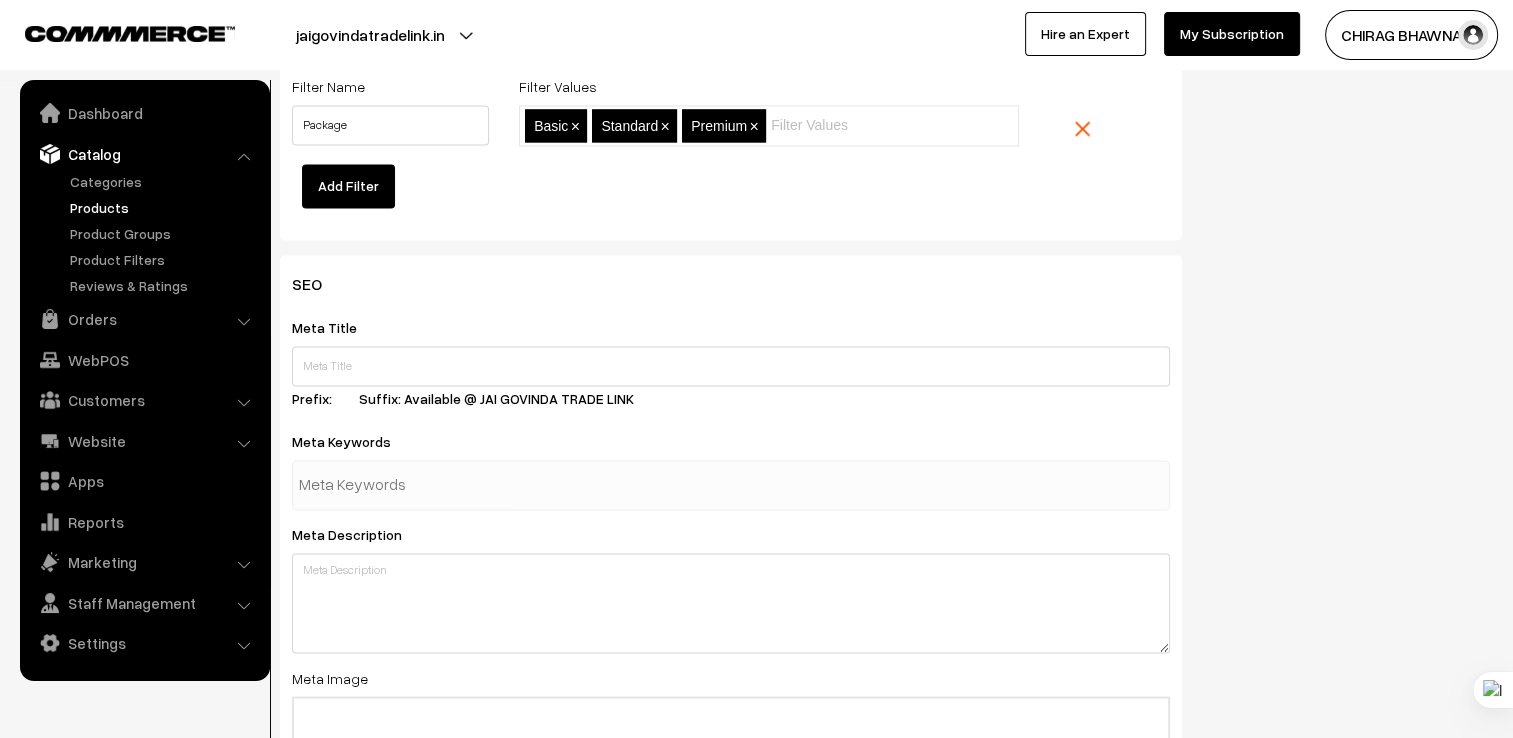scroll, scrollTop: 3300, scrollLeft: 0, axis: vertical 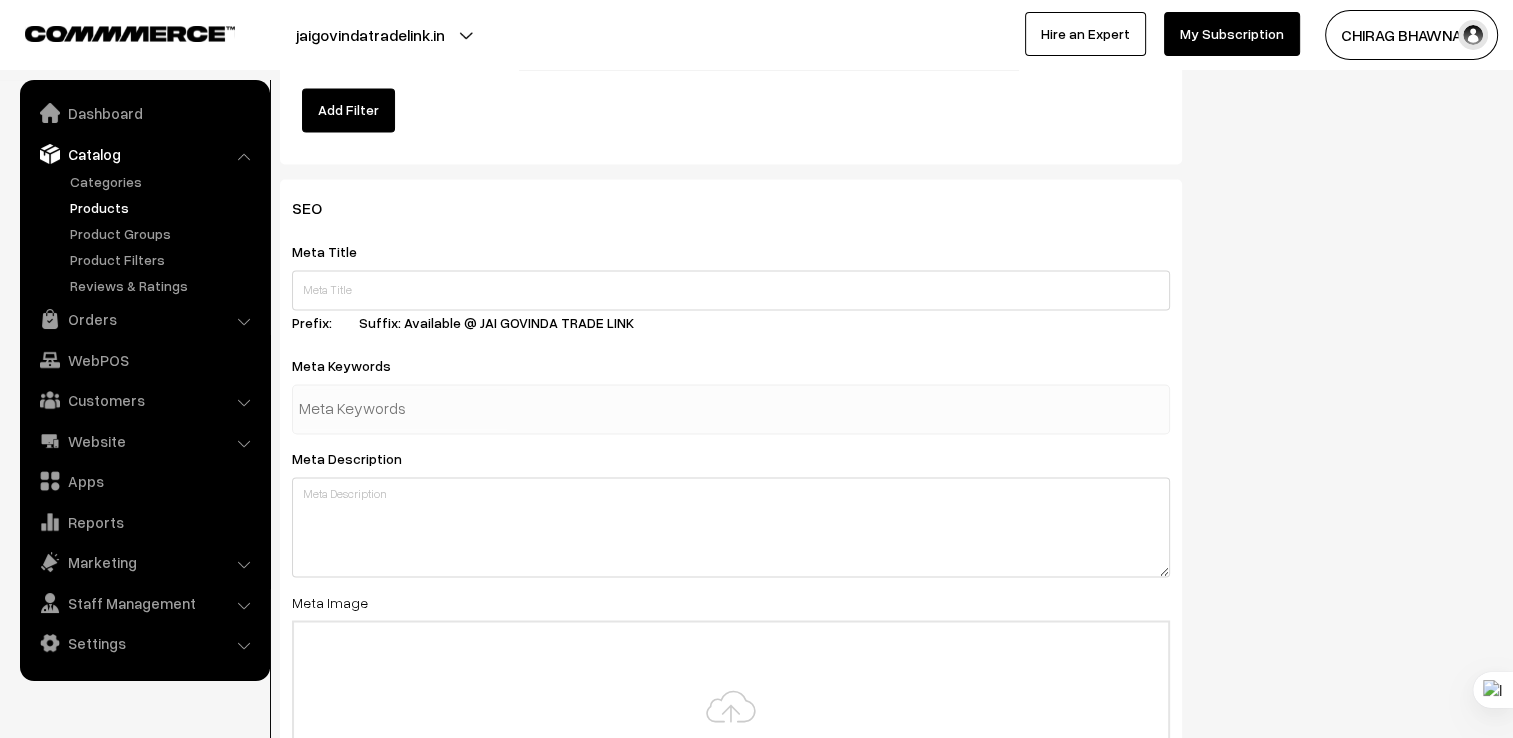 click on "Meta Title
Prefix:
Suffix: Available @ JAI GOVINDA TRADE LINK" at bounding box center [731, 290] 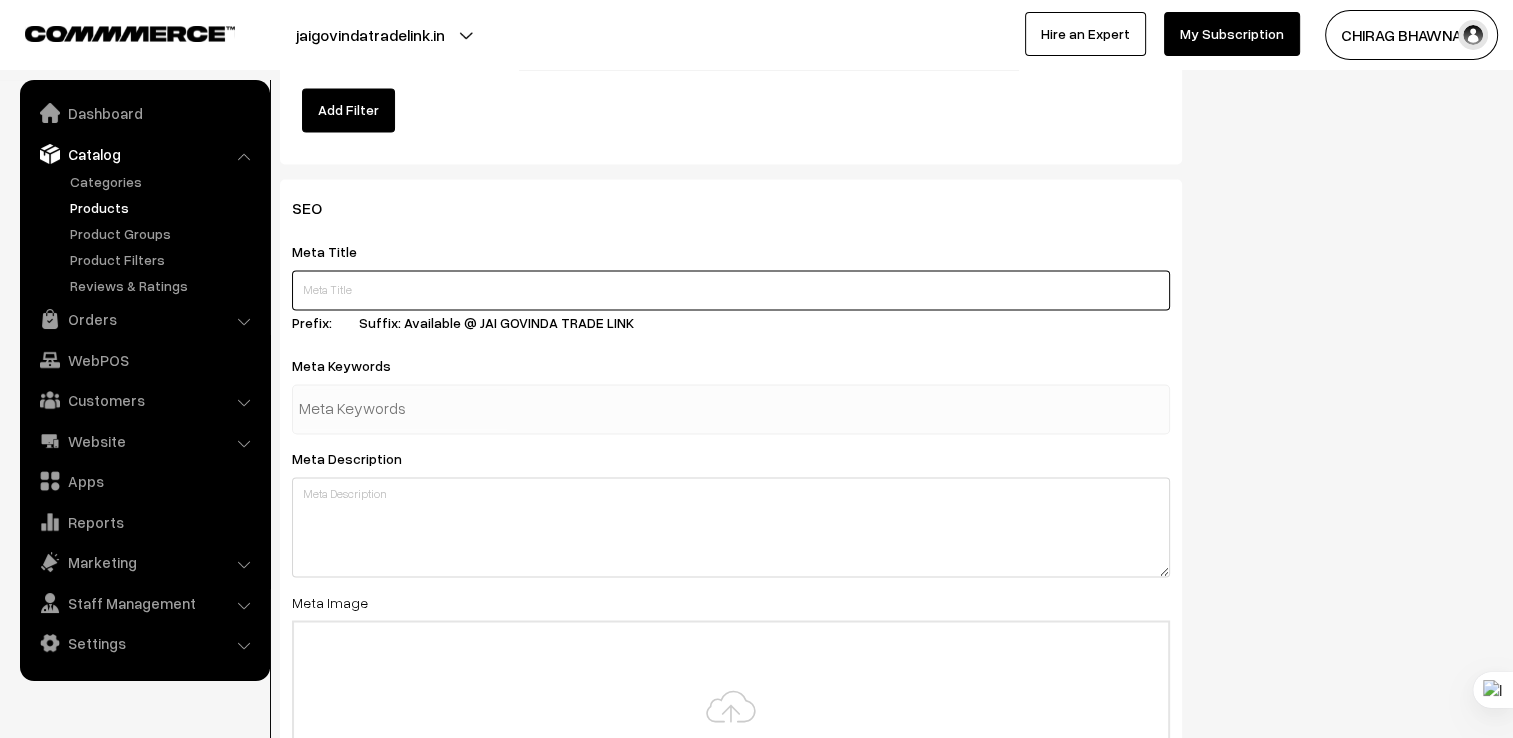 click at bounding box center [731, 290] 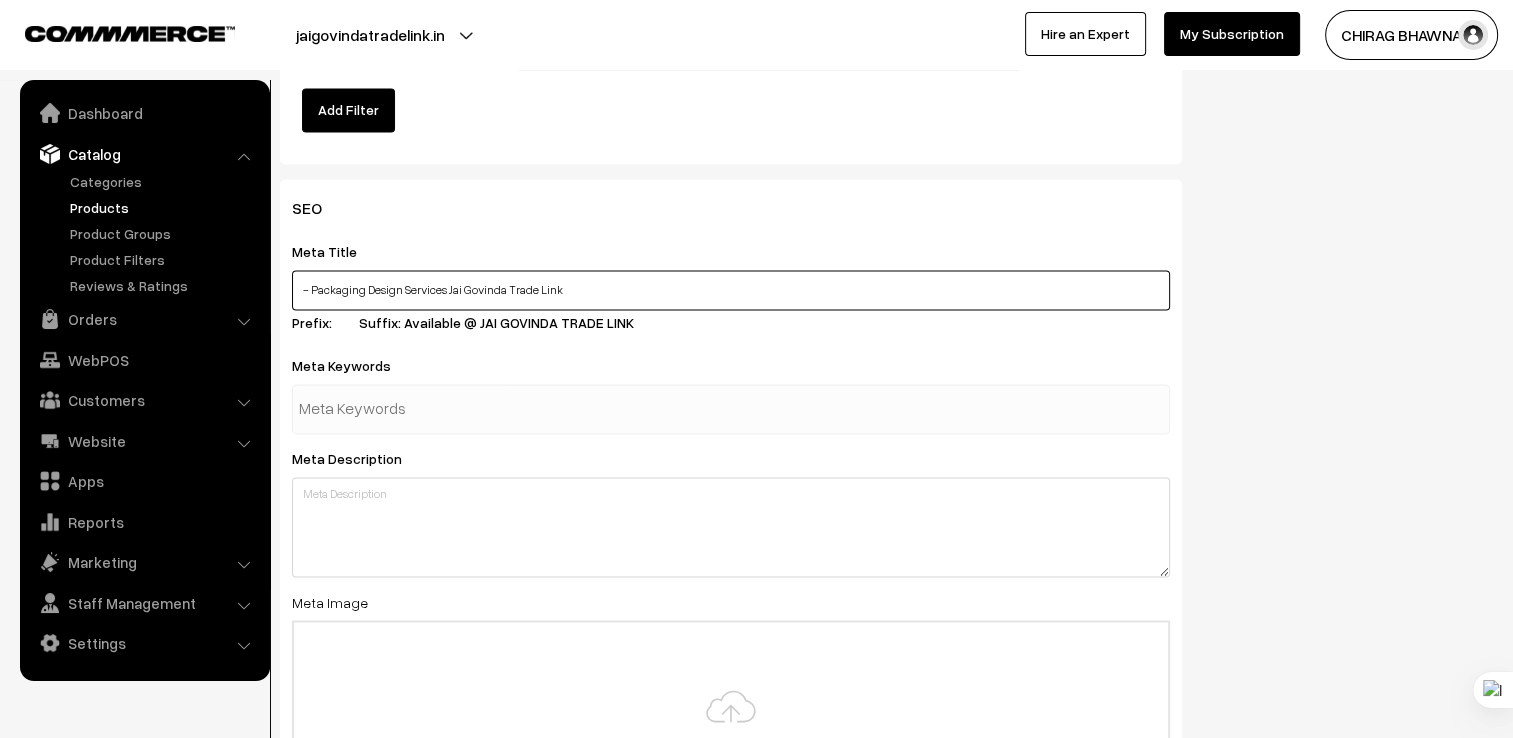 type on "- Packaging Design Services  Jai Govinda Trade Link" 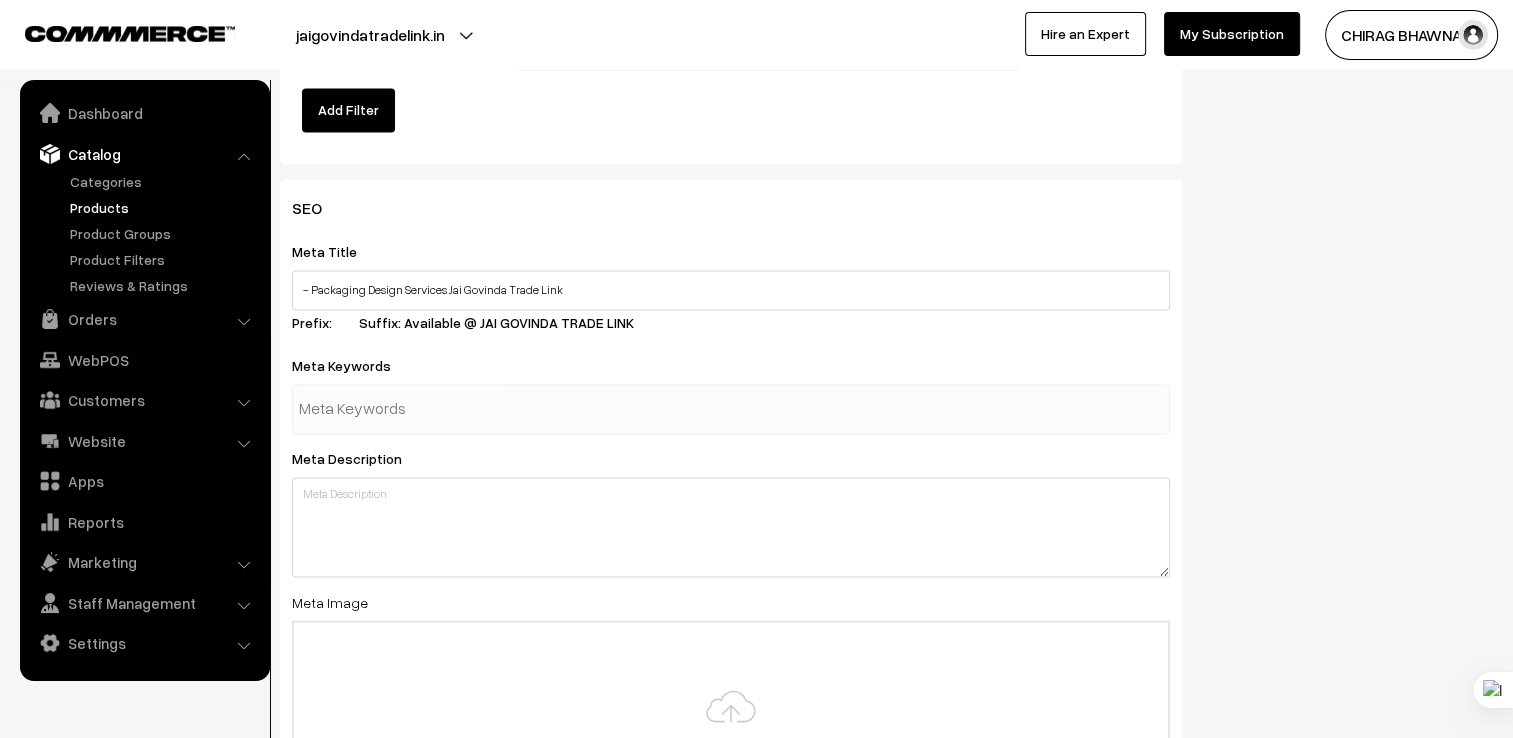 click at bounding box center (403, 409) 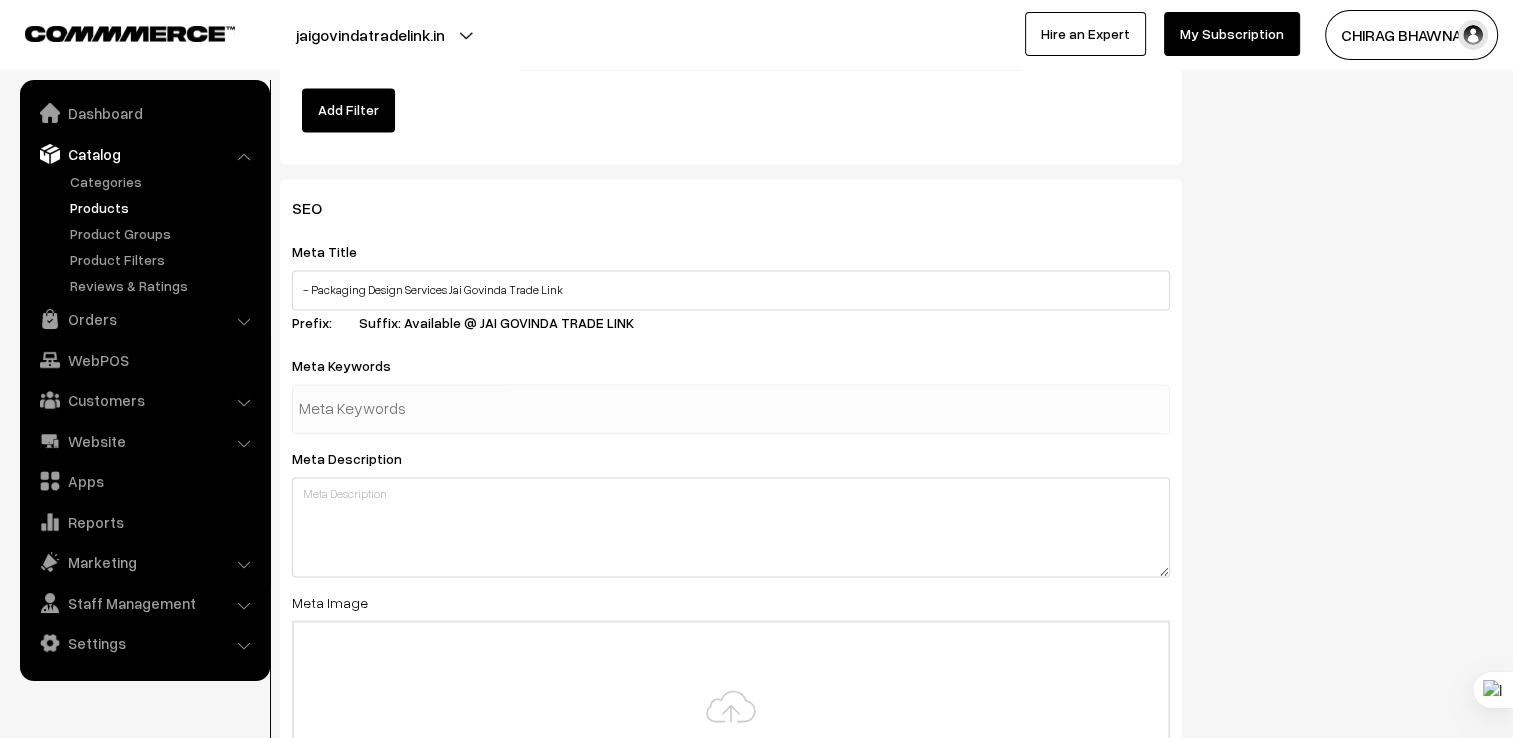 click on "SEO
Meta Title
- Packaging Design Services  Jai Govinda Trade Link
Prefix:
Suffix: Available @ JAI GOVINDA TRADE LINK
Meta Keywords
Meta Description
Meta Image
Drag and drop a file here or click Ooops, something wrong appended.   Drag and drop or click to replace
URL
https://jaigovindatradelink.in/products/" at bounding box center (886, 566) 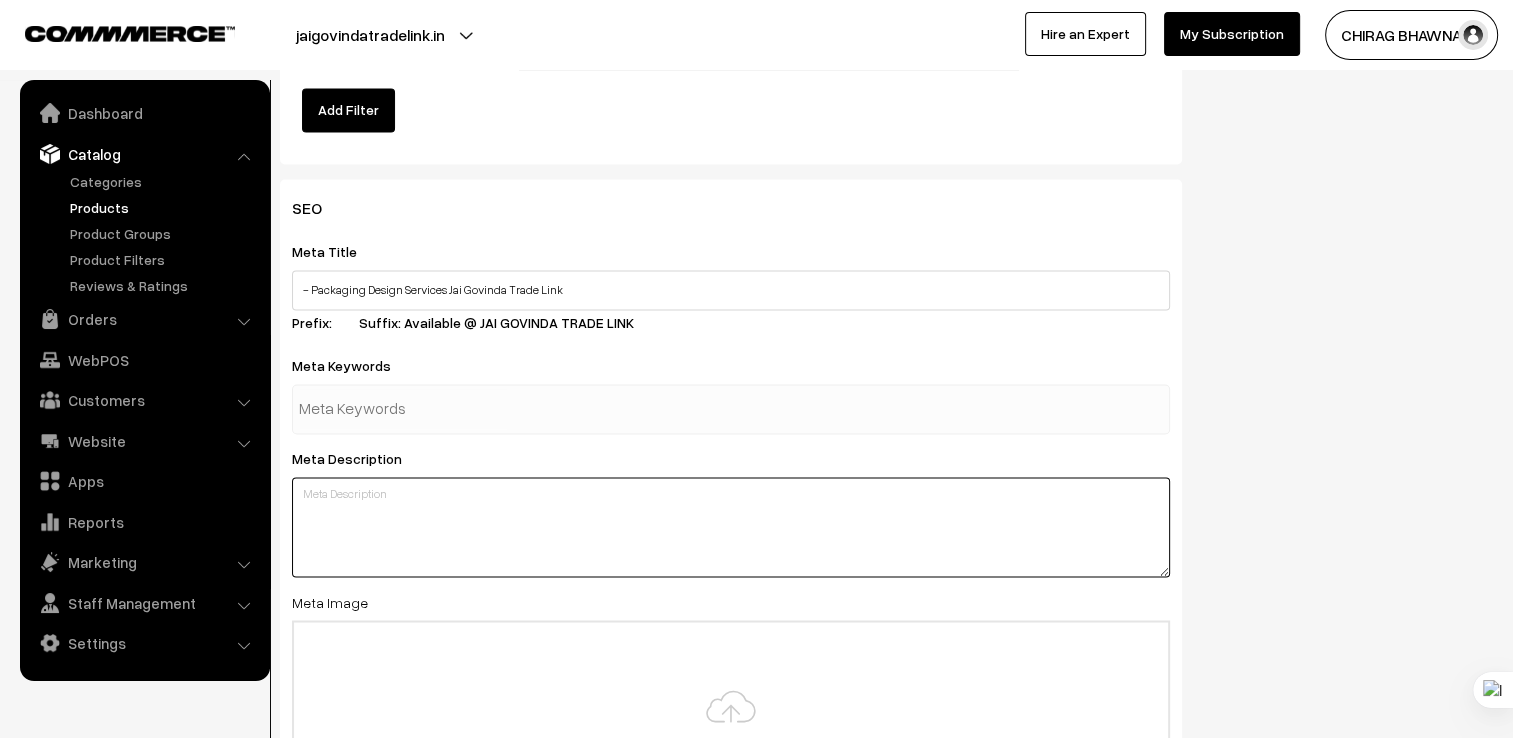 click at bounding box center (731, 527) 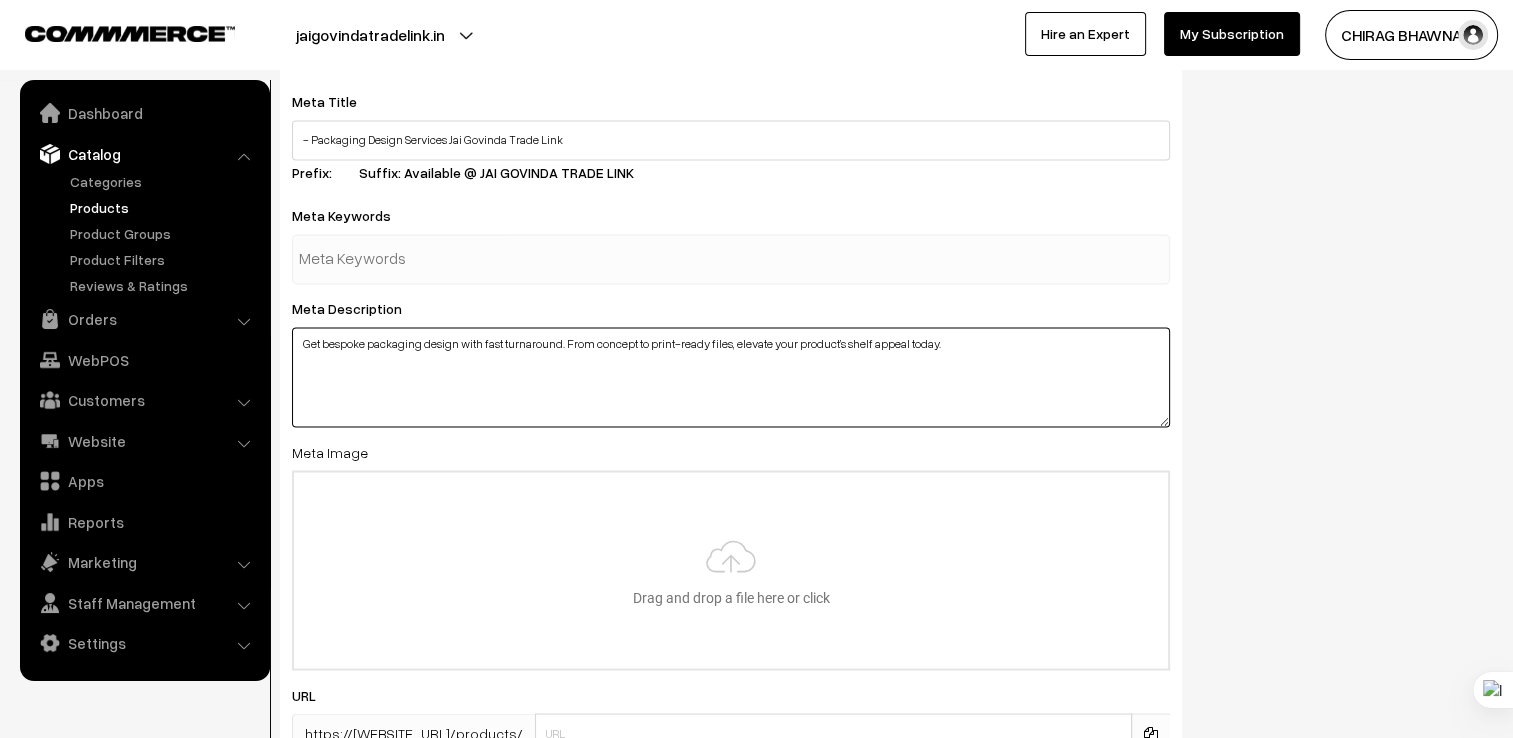 scroll, scrollTop: 3500, scrollLeft: 0, axis: vertical 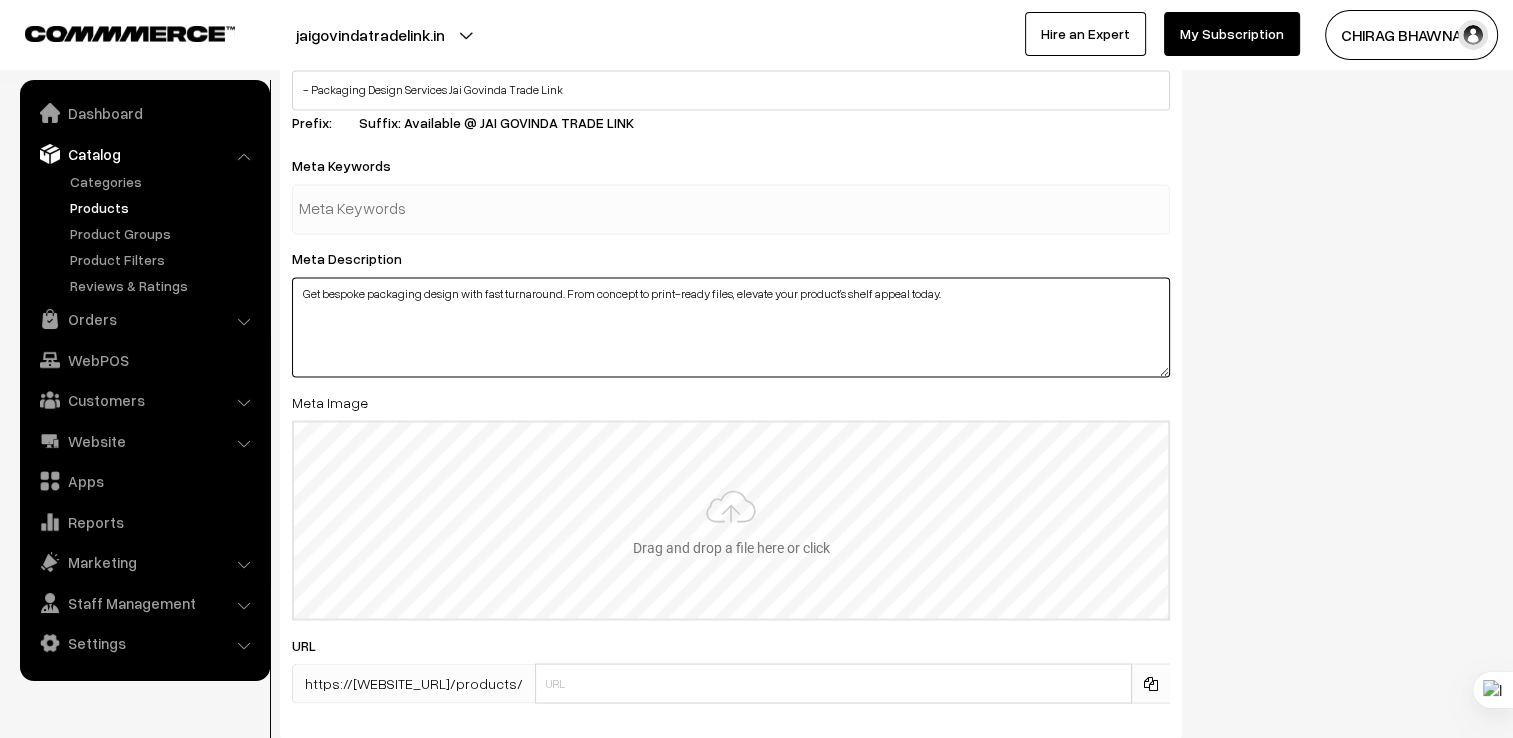 type on "Get bespoke packaging design with fast turnaround. From concept to print-ready files, elevate your product’s shelf appeal today." 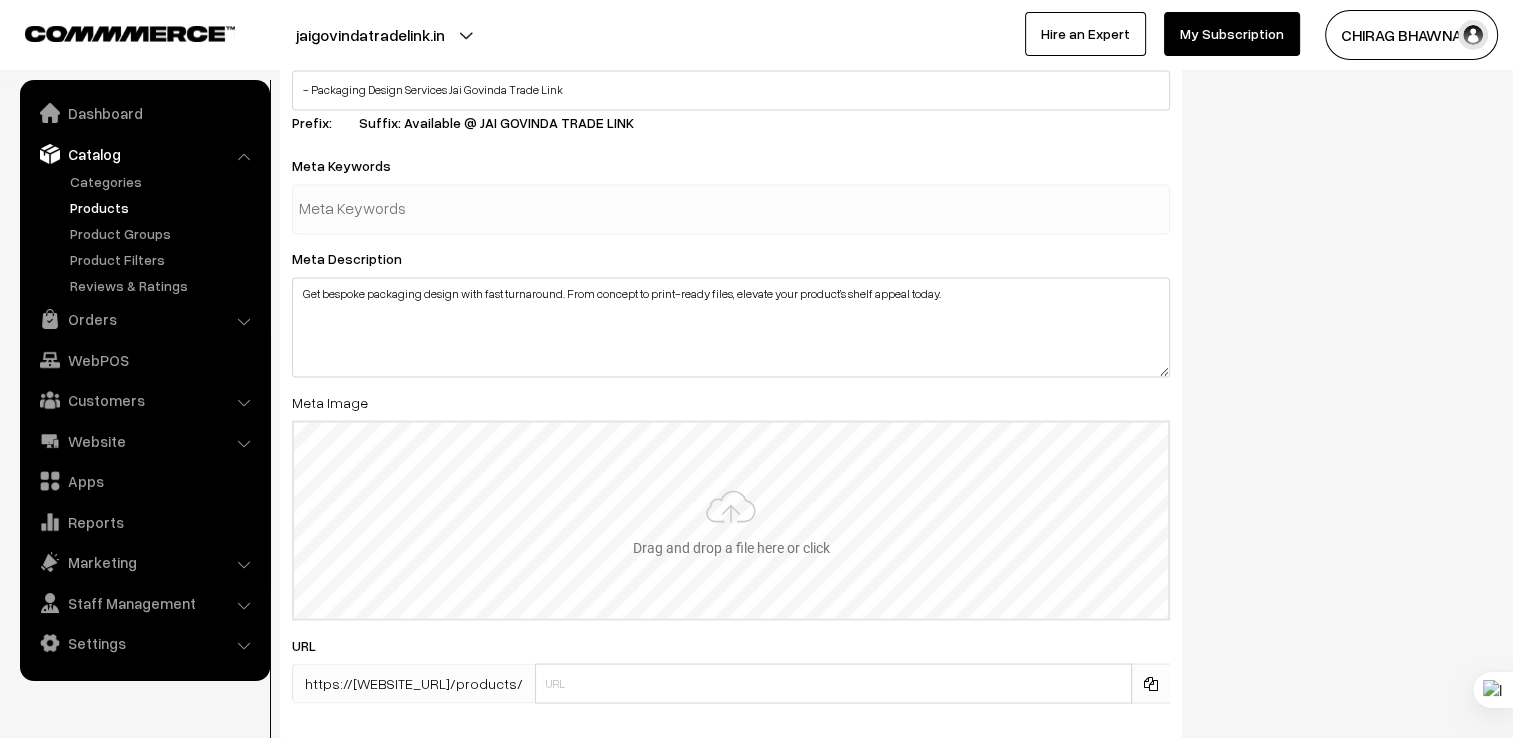 click at bounding box center (731, 520) 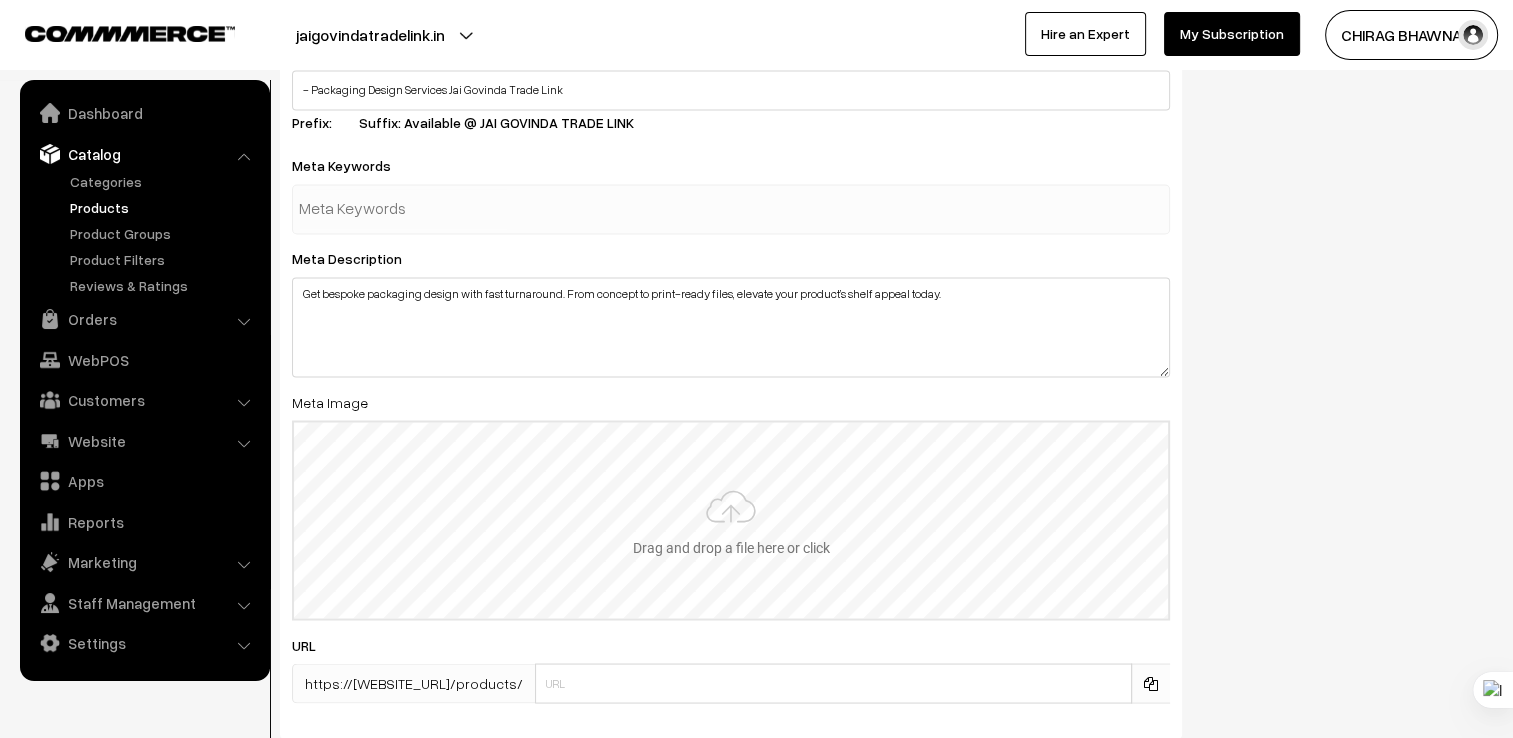 type on "C:\fakepath\Generate a quick Waf.png" 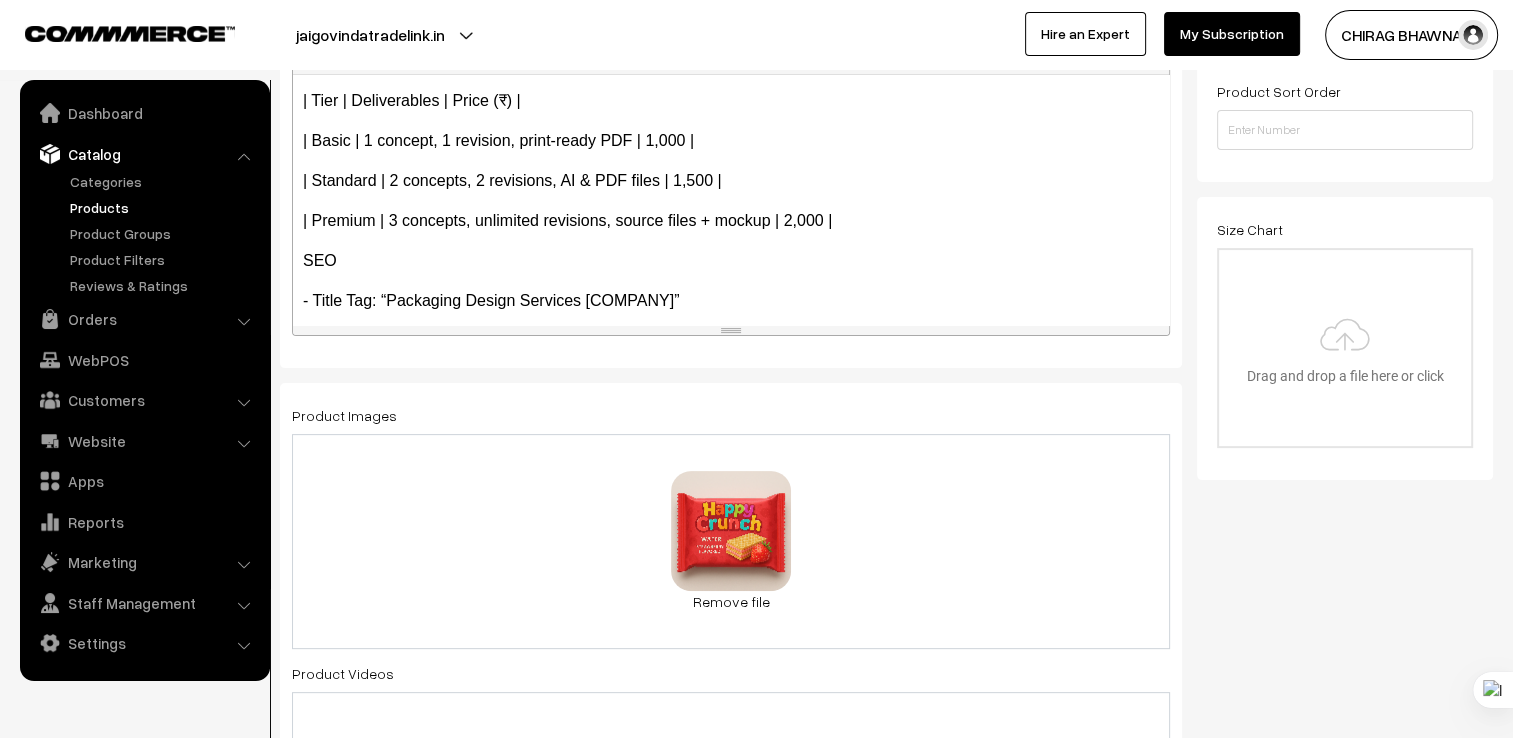 scroll, scrollTop: 400, scrollLeft: 0, axis: vertical 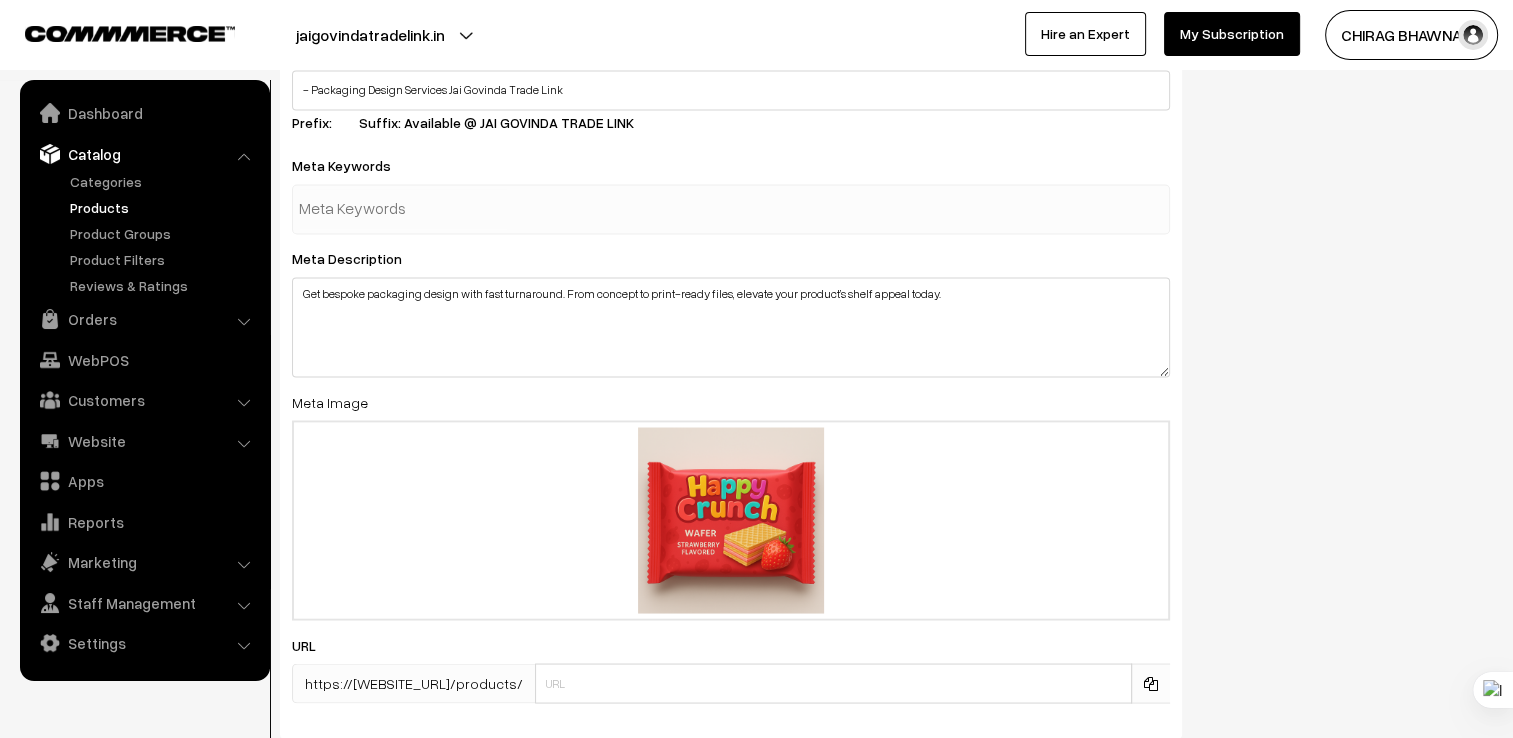 click at bounding box center [403, 209] 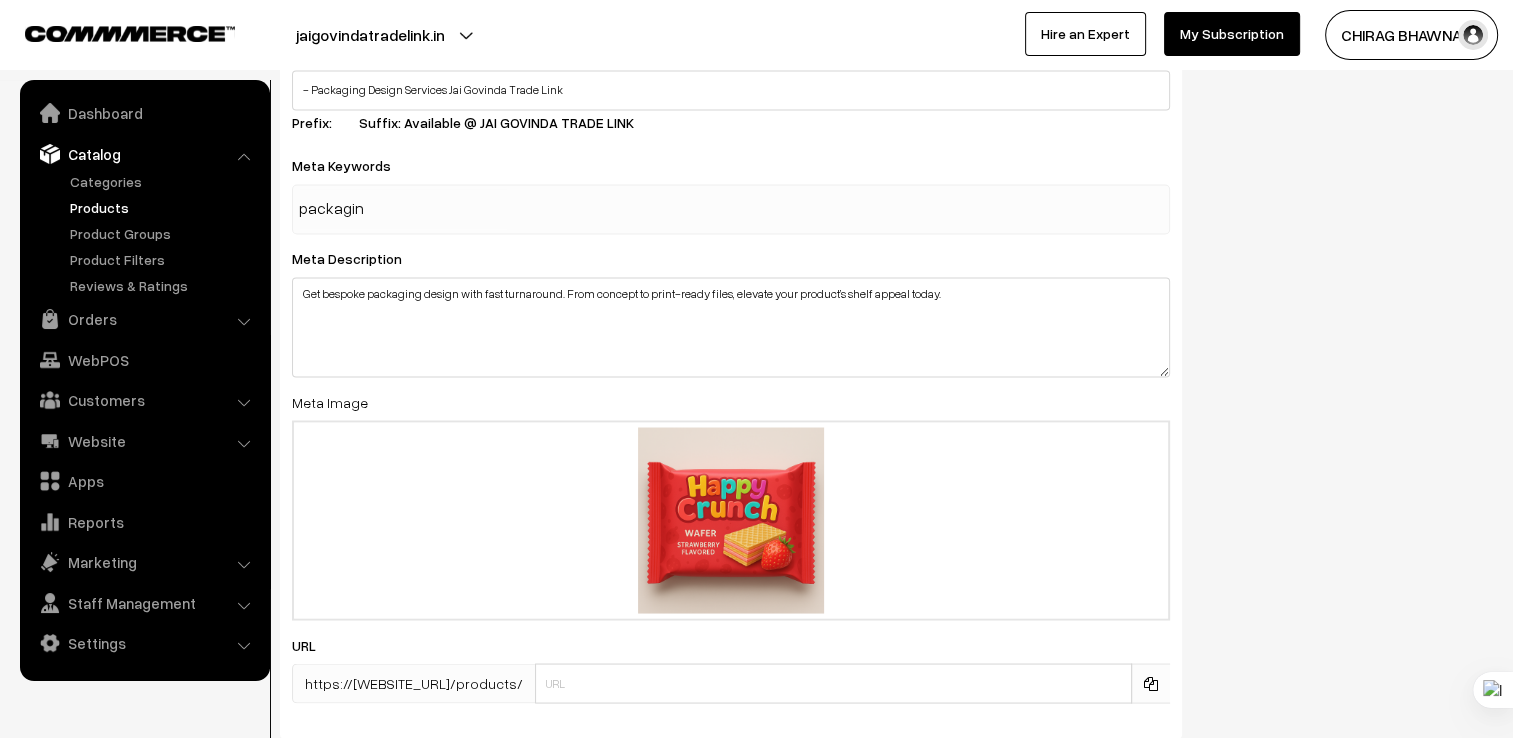 type on "packaging" 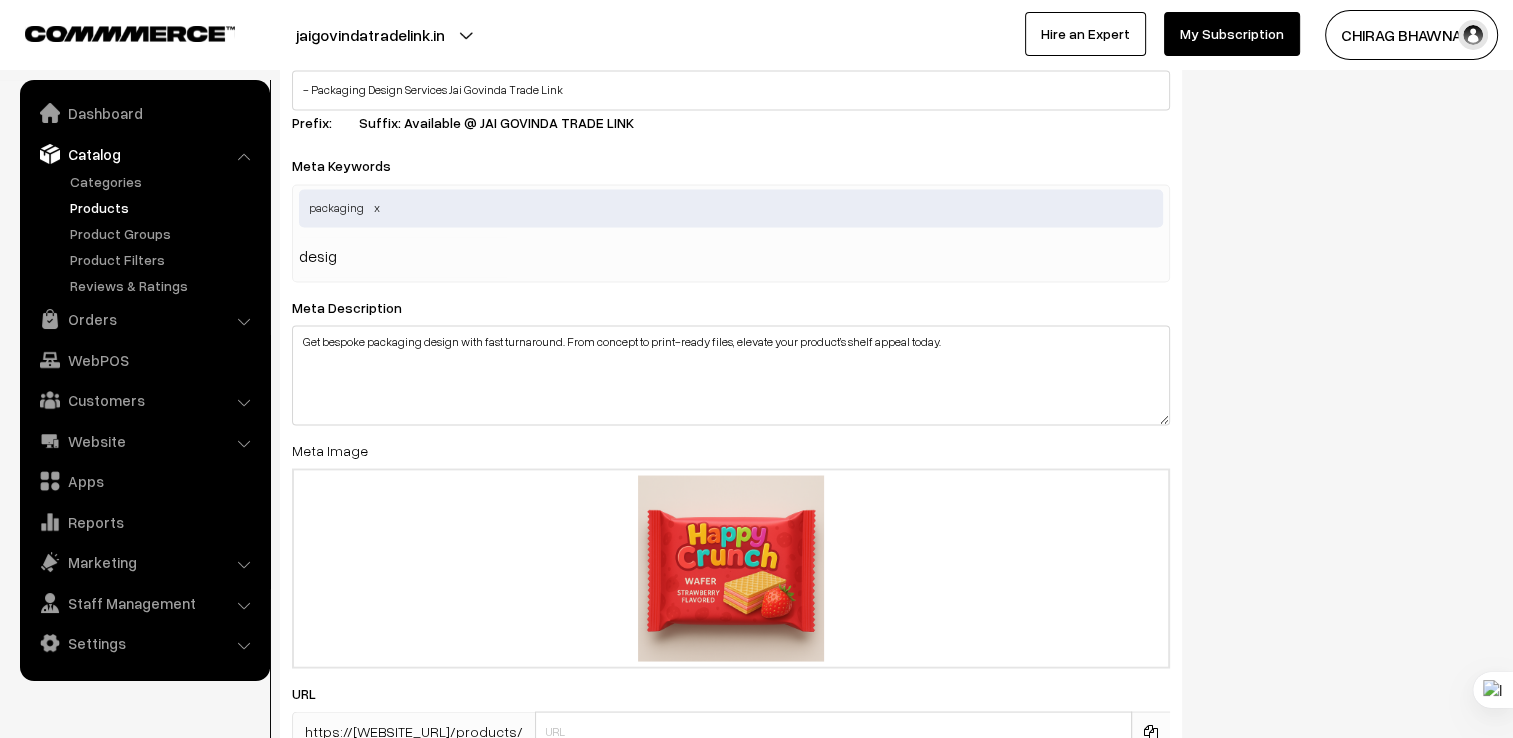 type on "design" 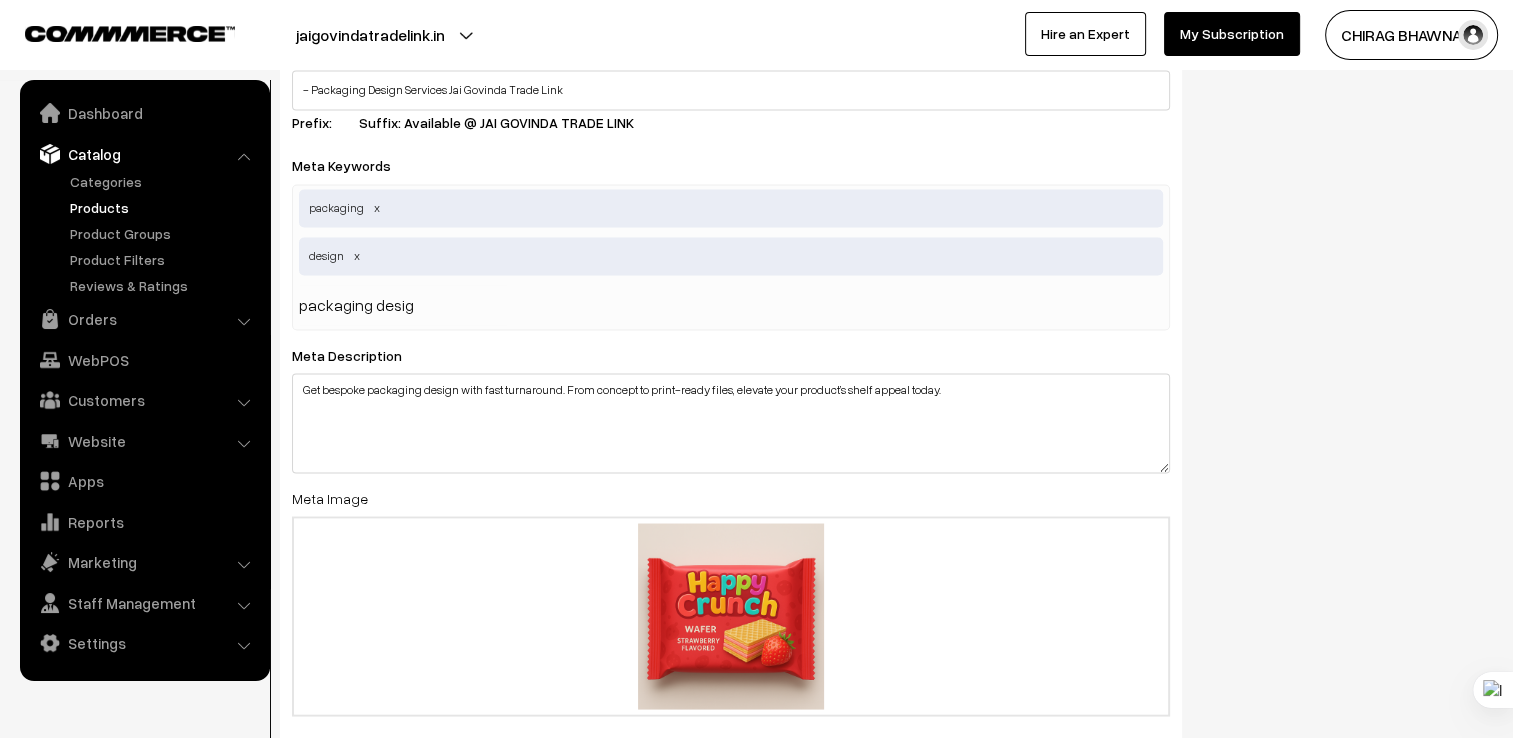 type on "packaging design" 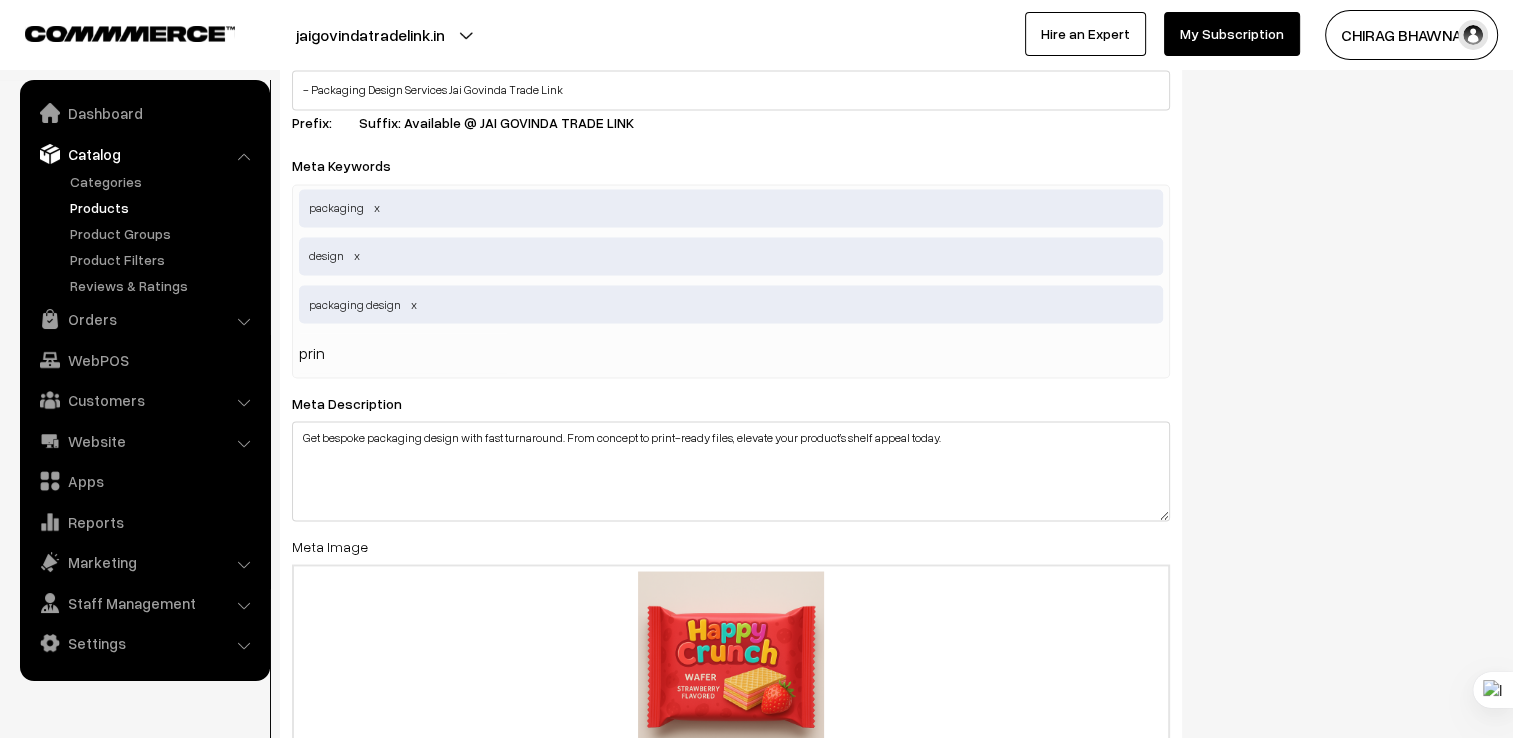 type on "print" 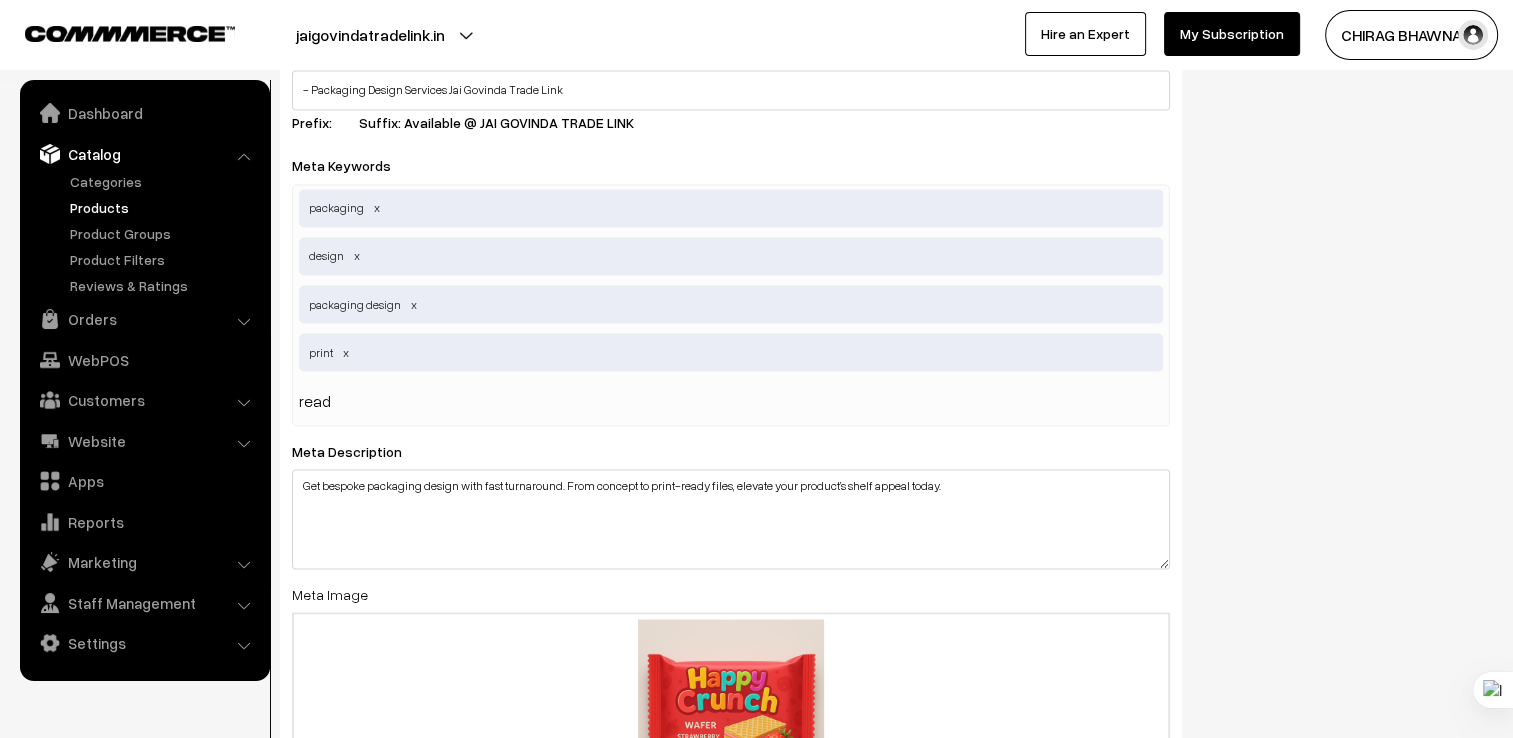 type on "ready" 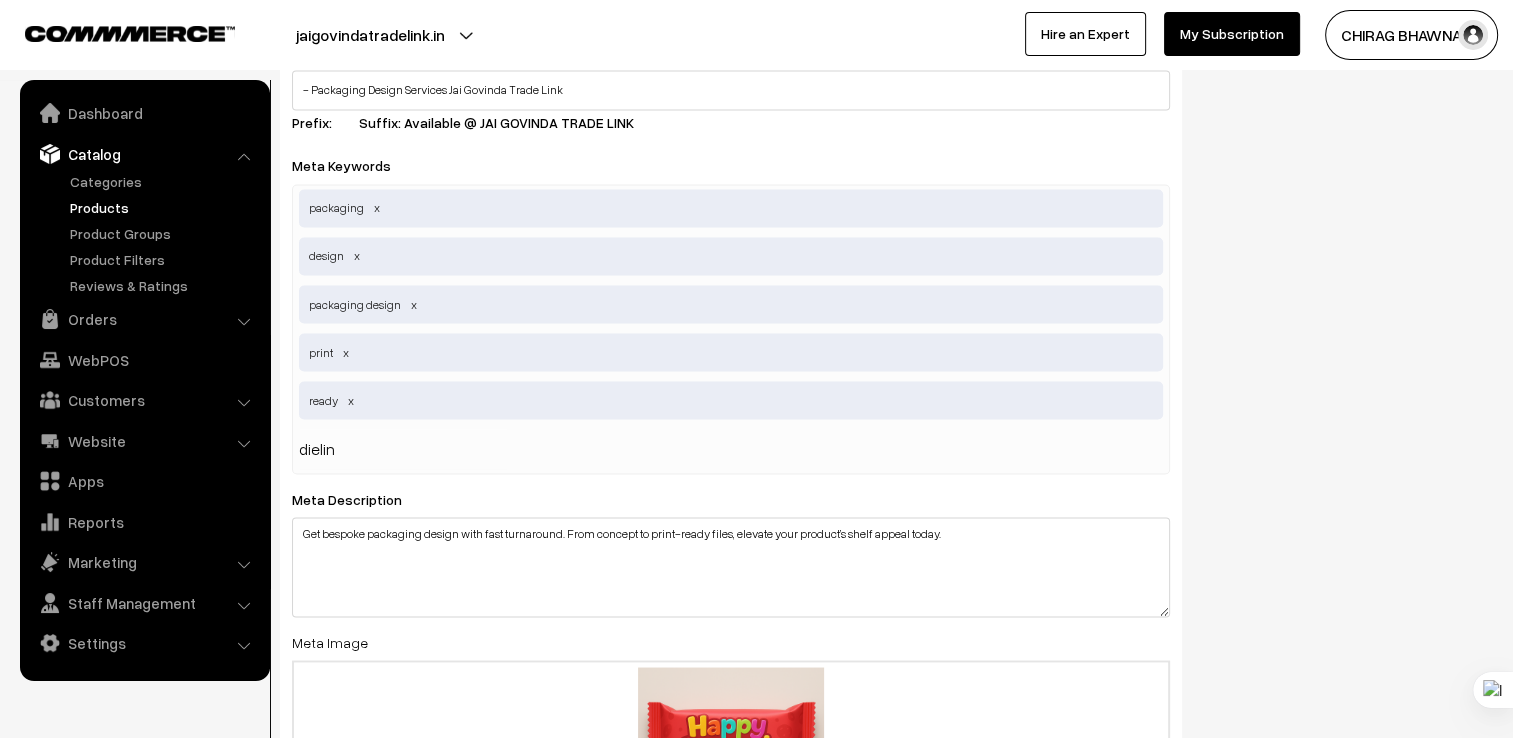 type on "dieline" 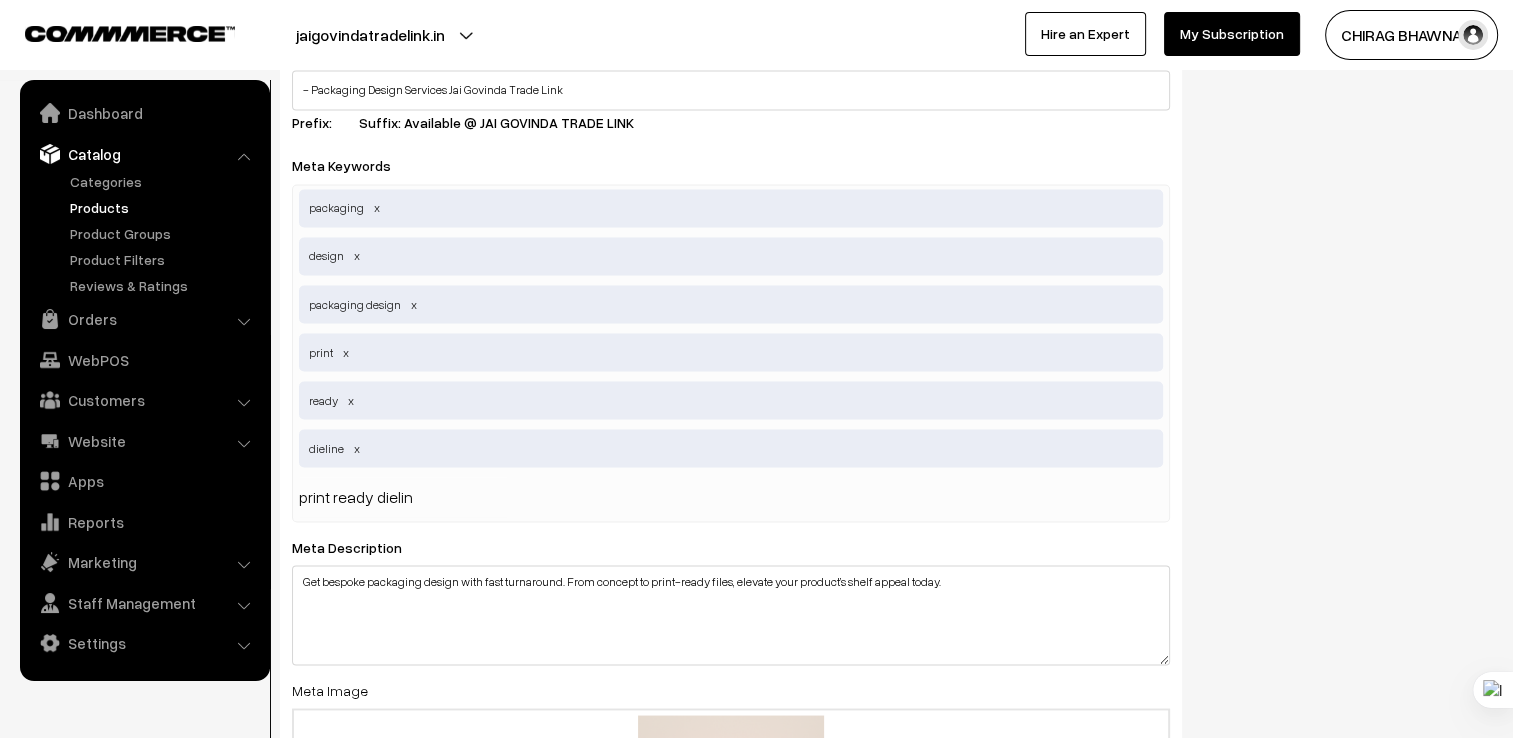 type on "print ready dieline" 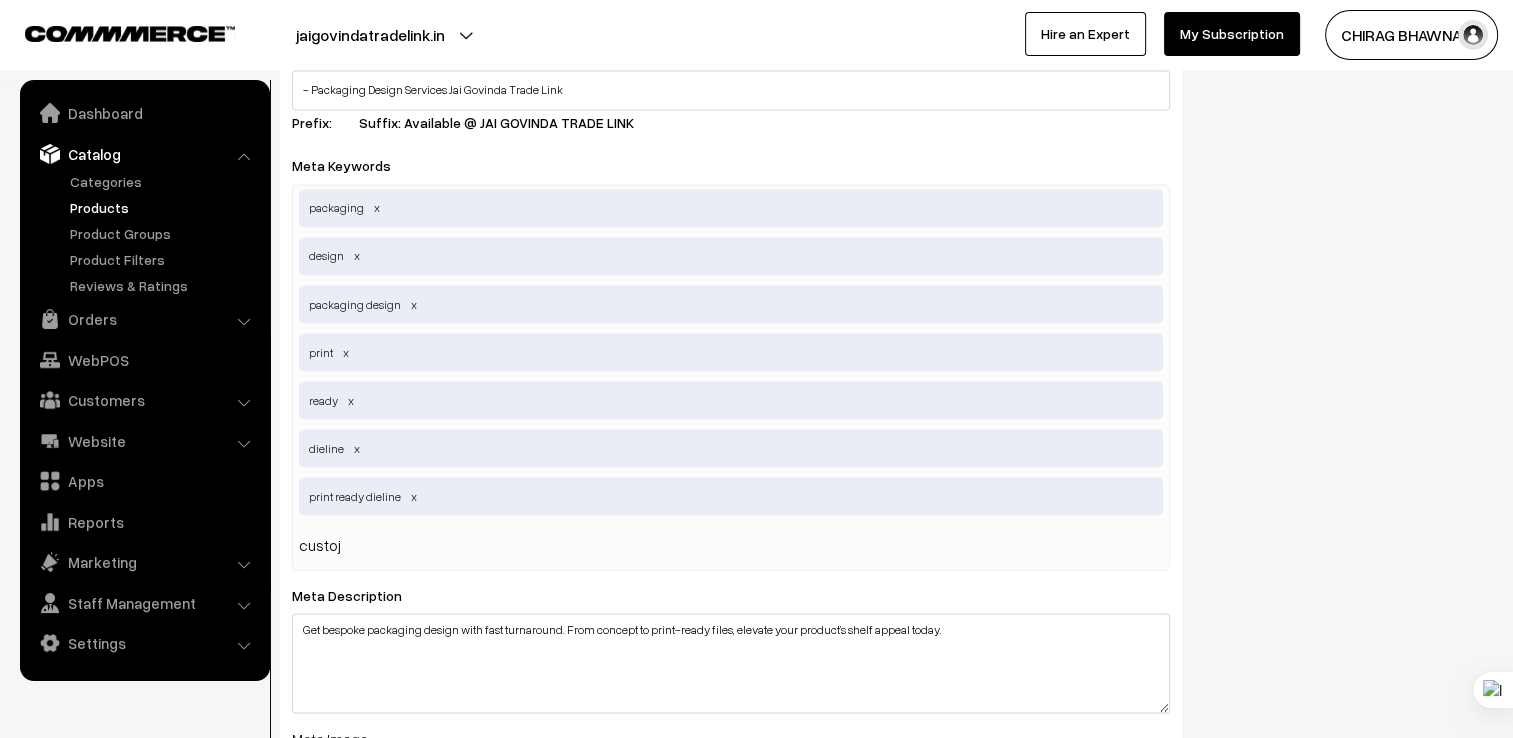 type on "custojm" 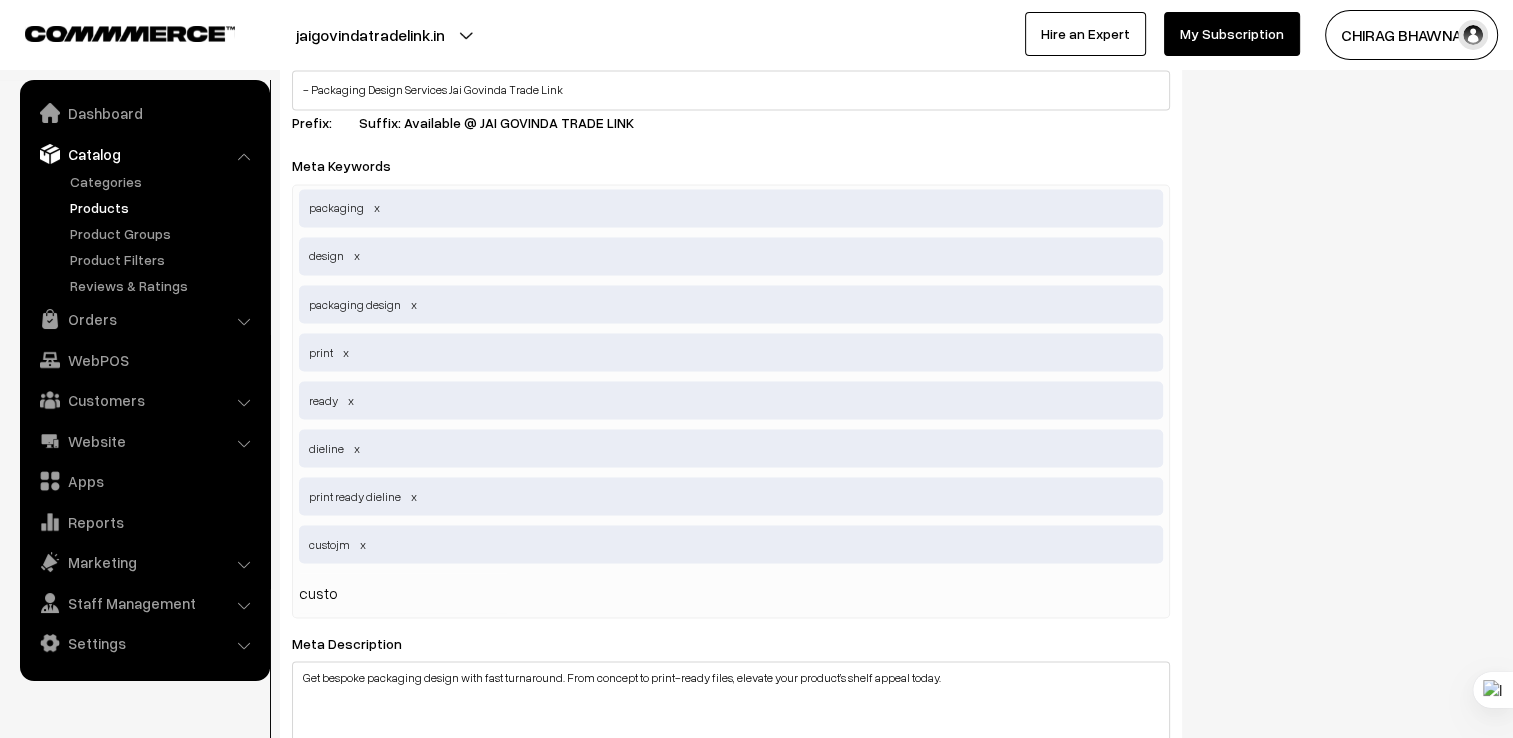 type on "custom" 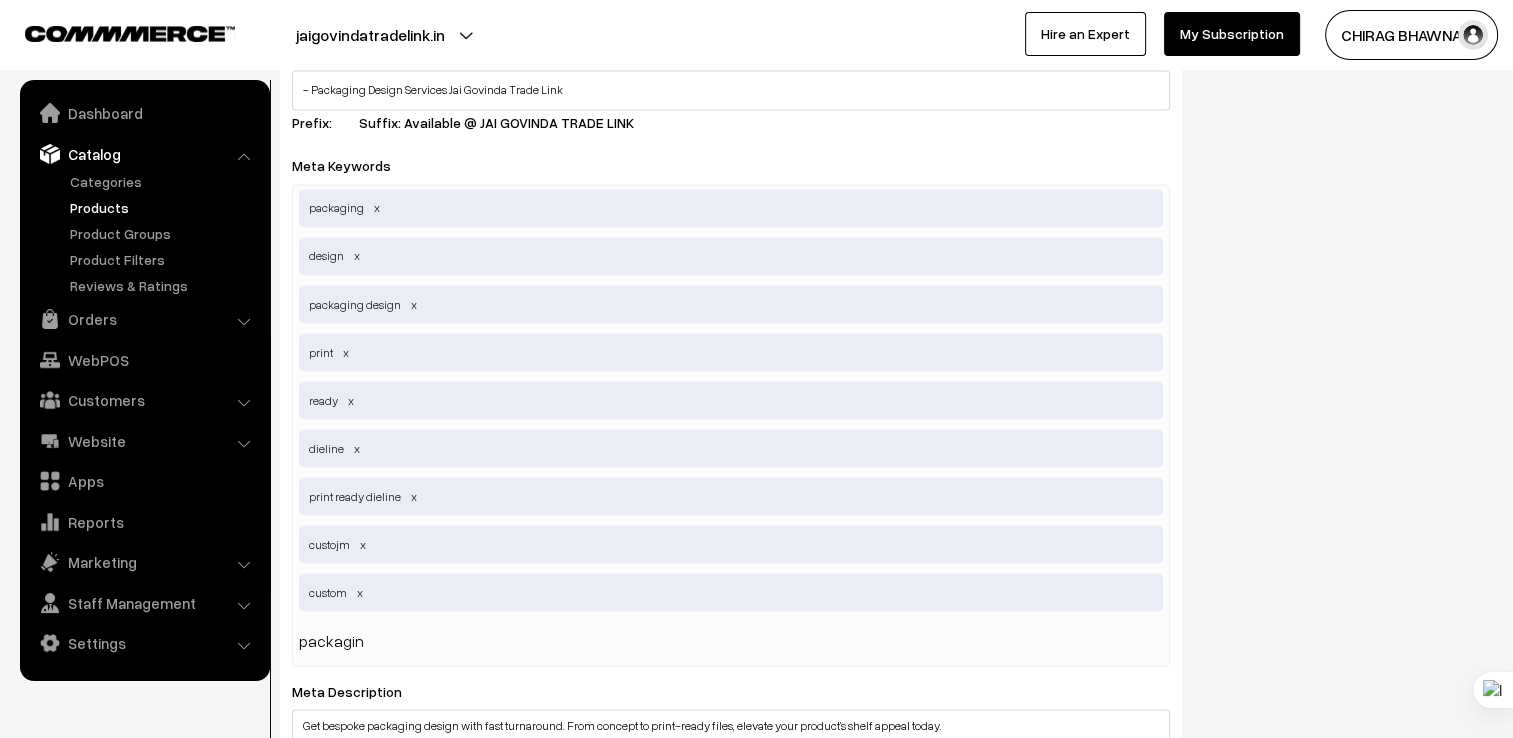 type on "packaging" 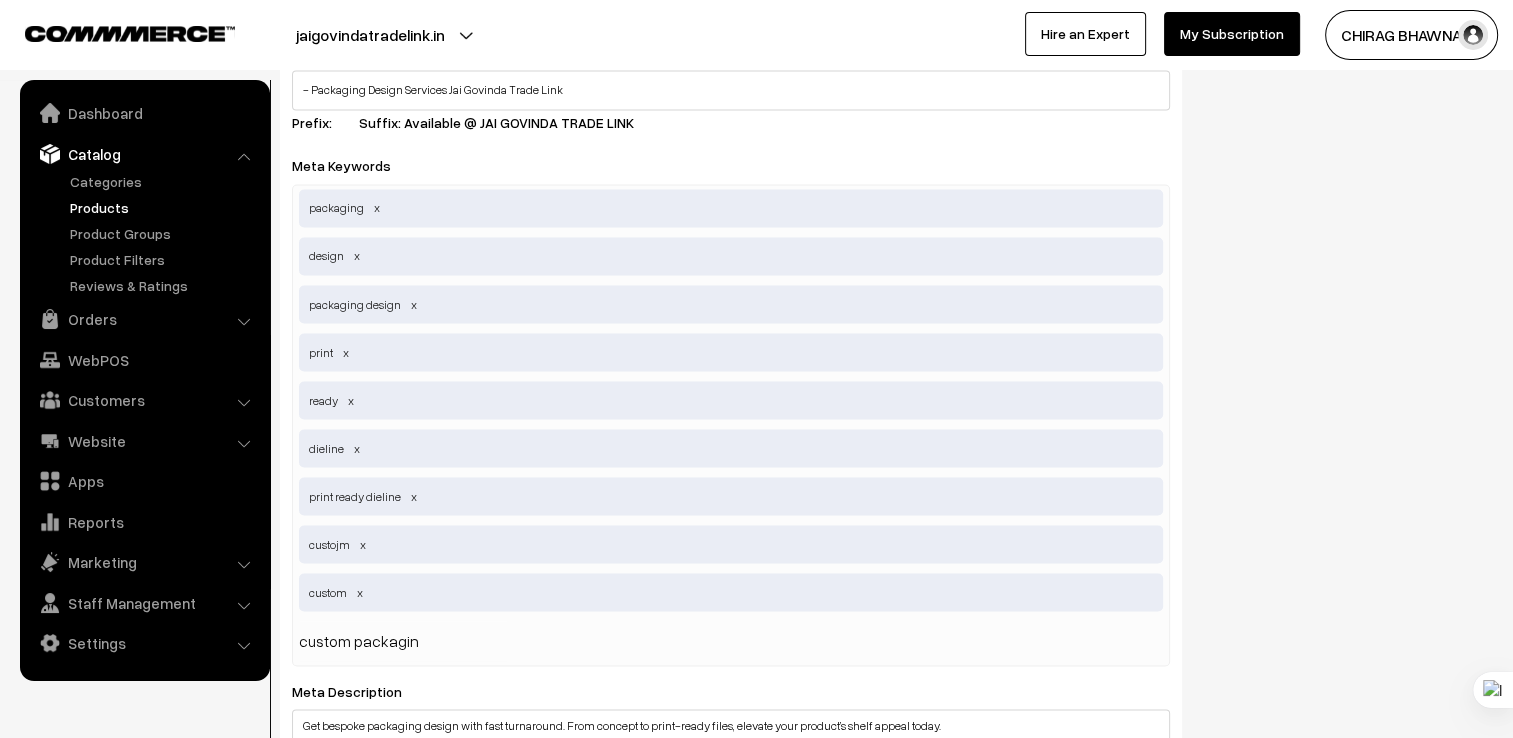 type on "custom packaging" 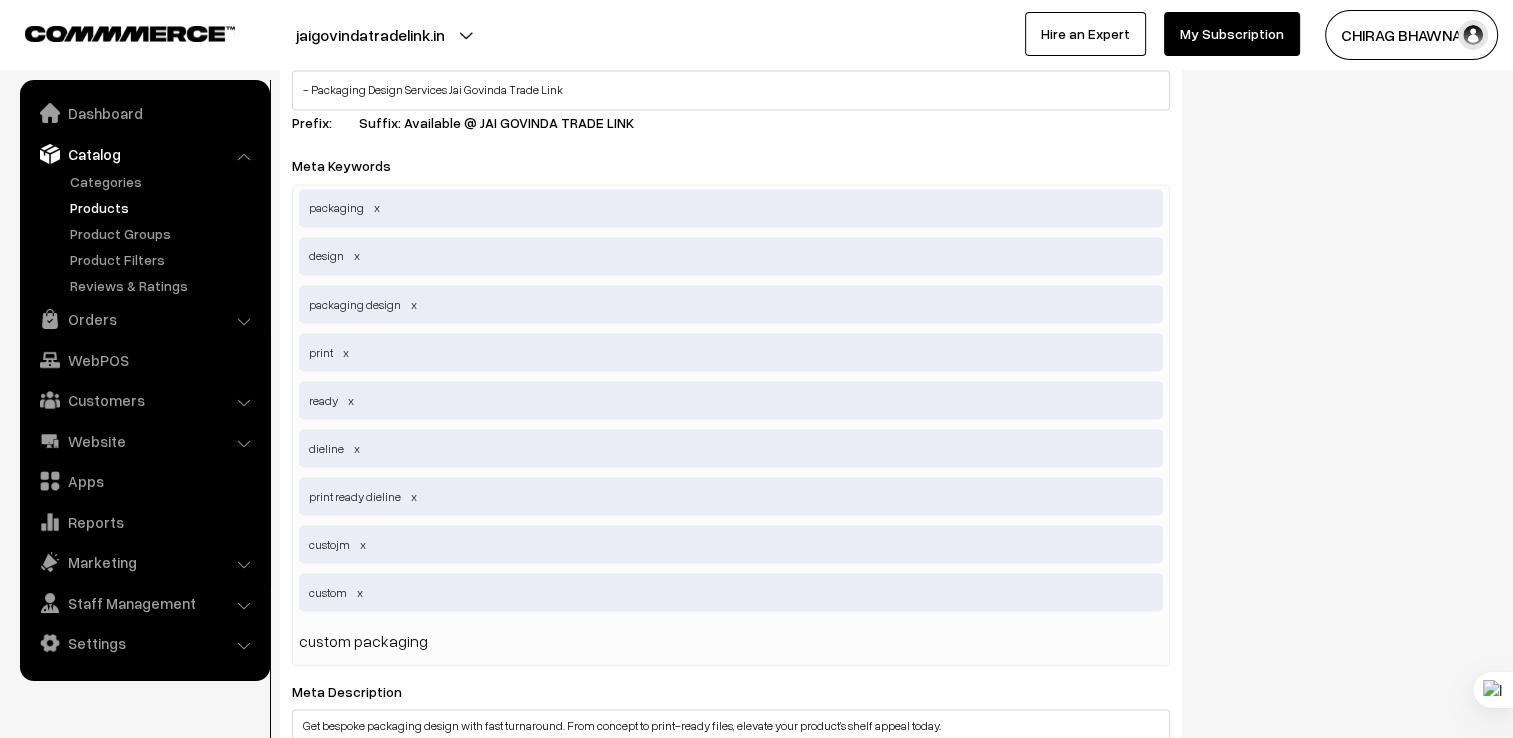 type 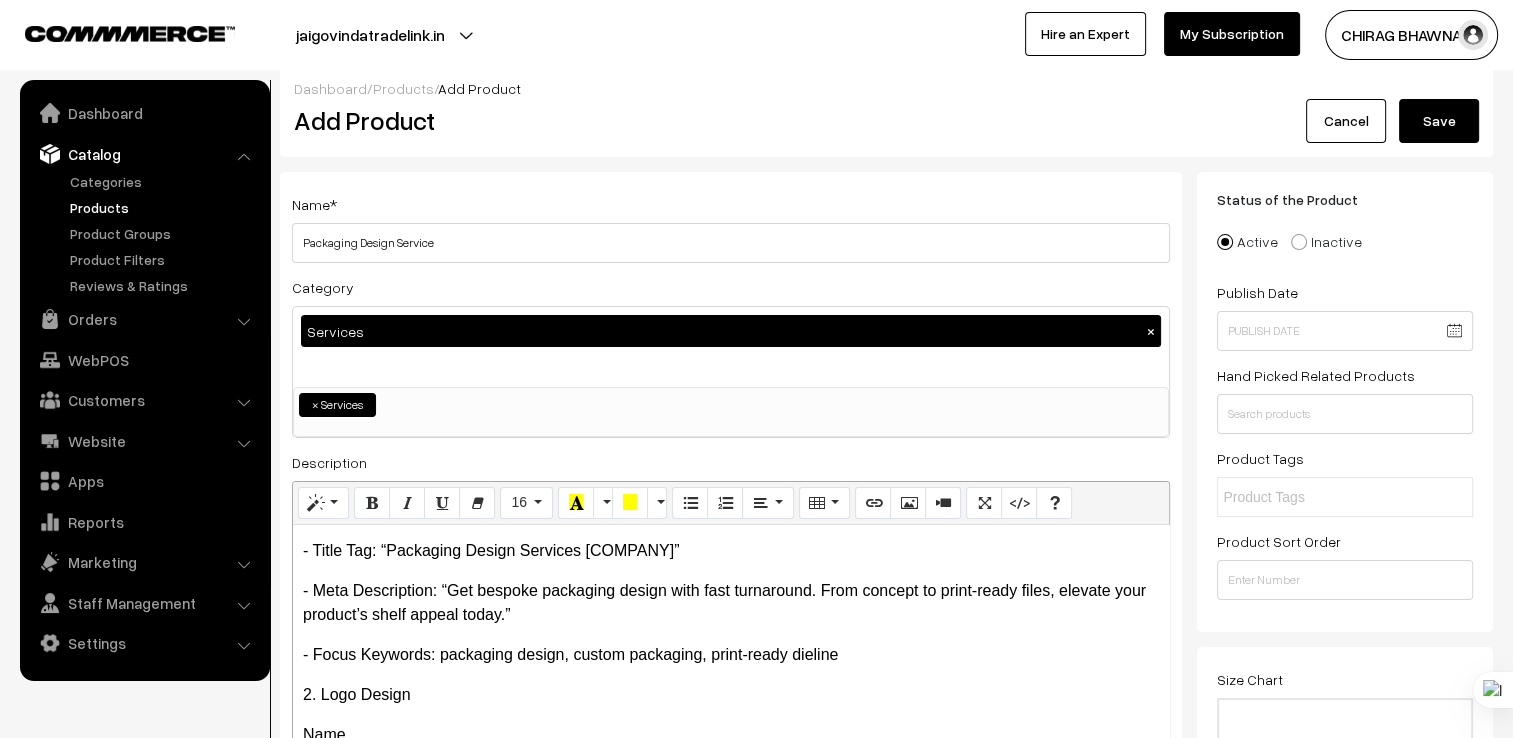 scroll, scrollTop: 0, scrollLeft: 0, axis: both 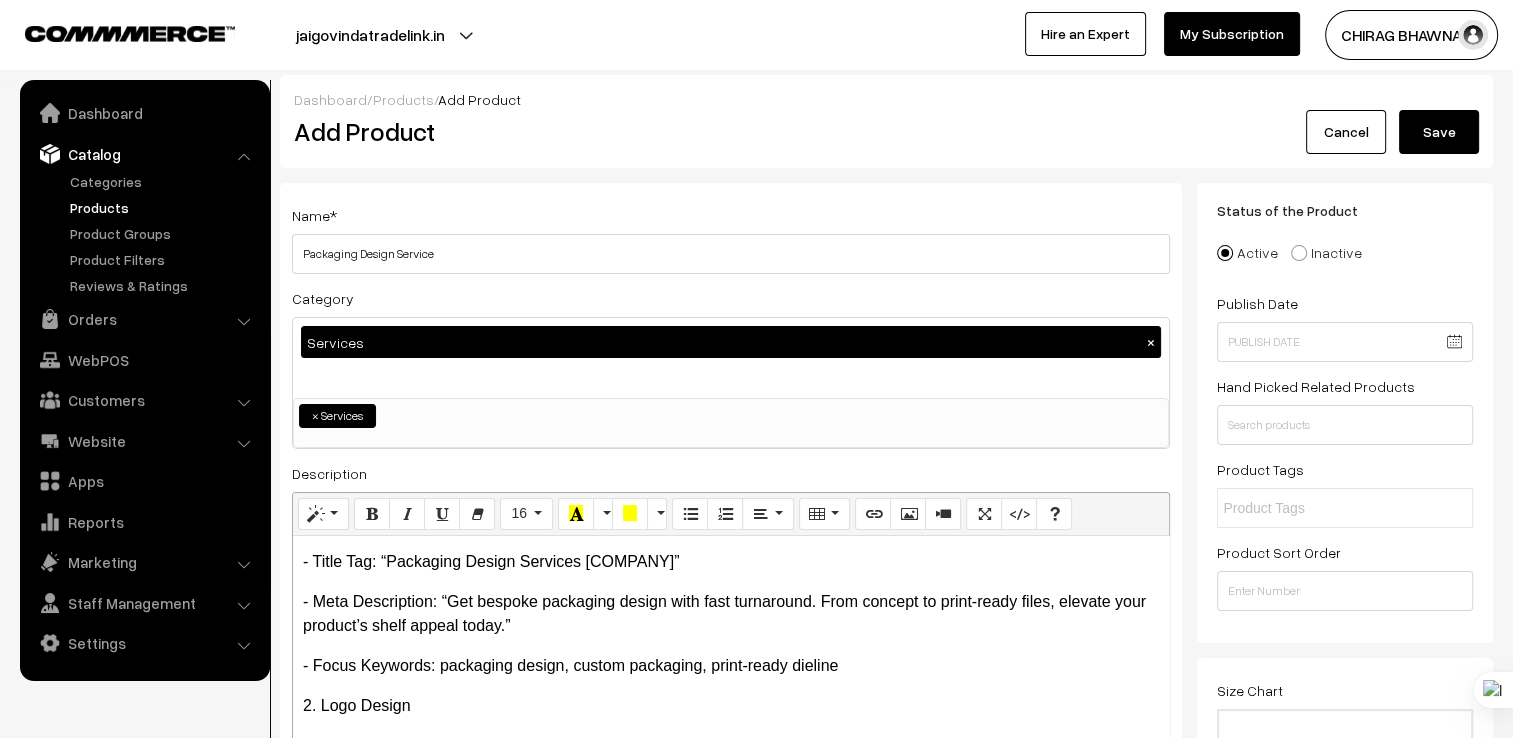 click on "Save" at bounding box center (1439, 132) 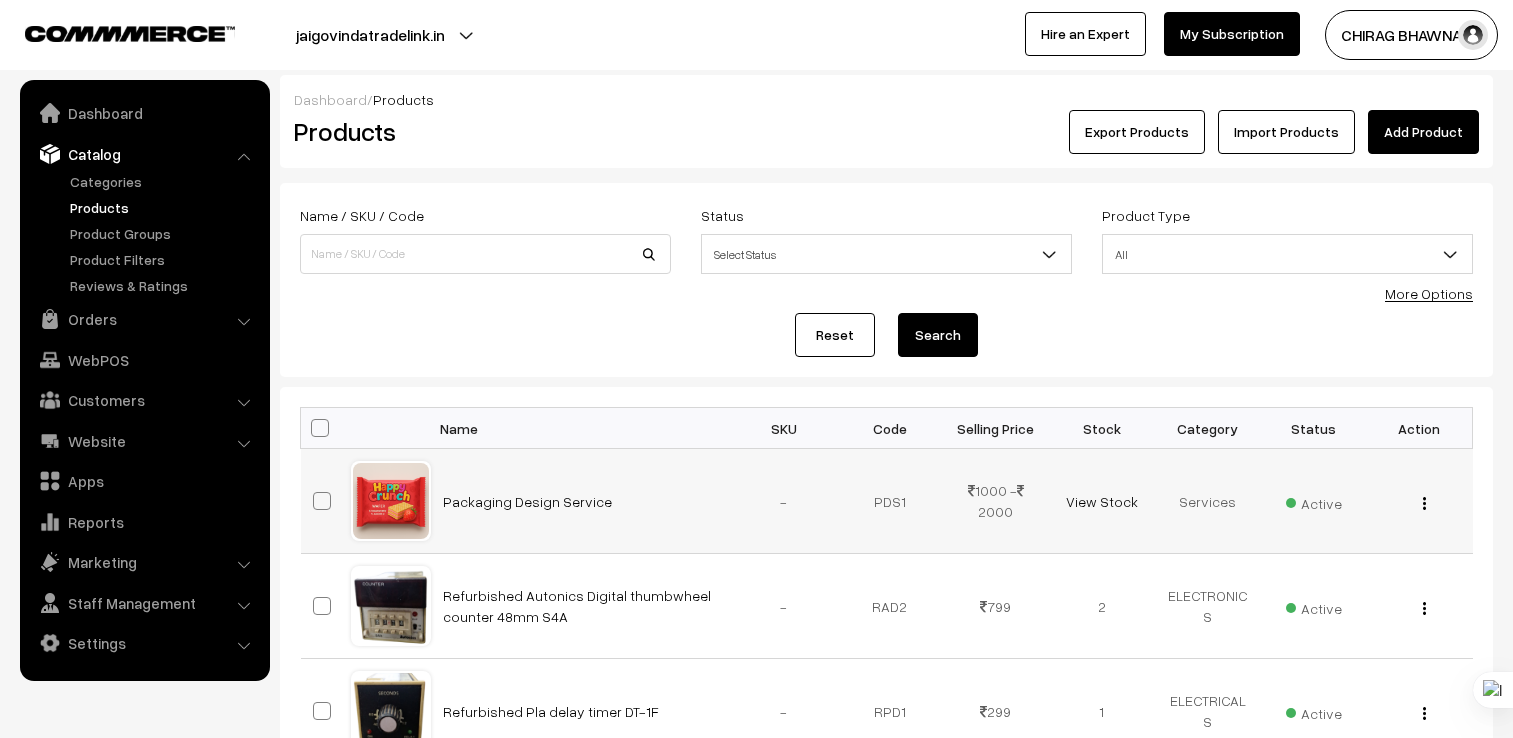 scroll, scrollTop: 0, scrollLeft: 0, axis: both 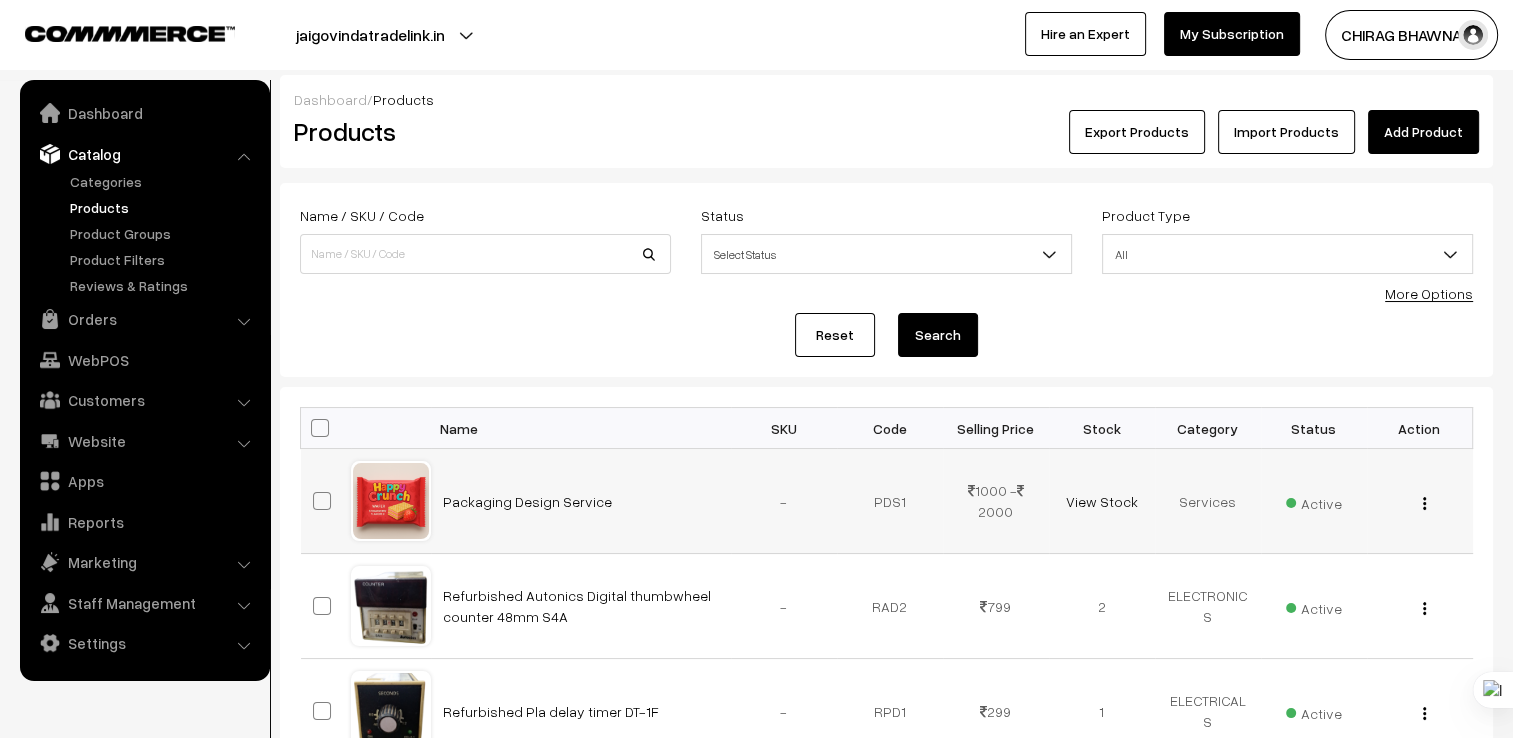 click at bounding box center (1424, 503) 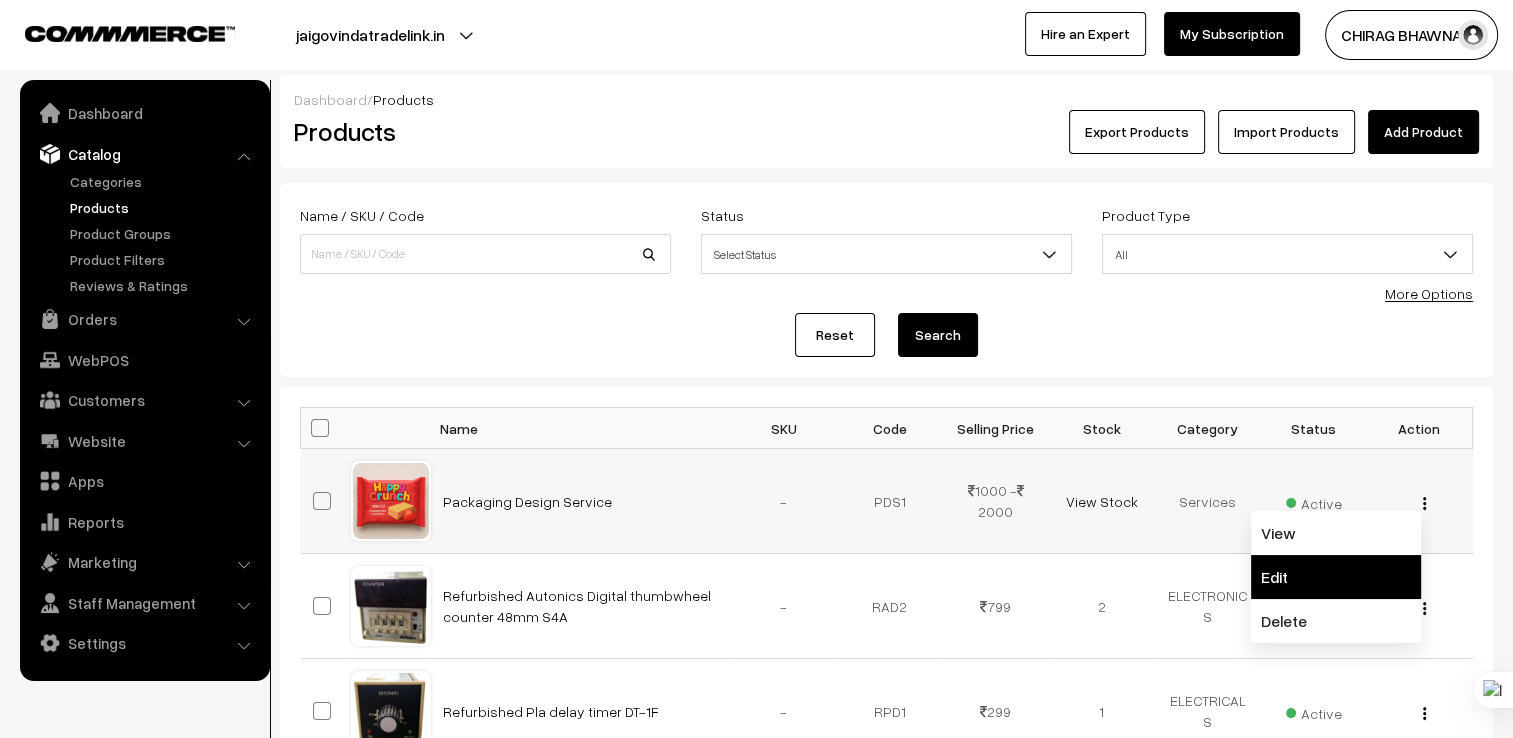click on "Edit" at bounding box center [1336, 577] 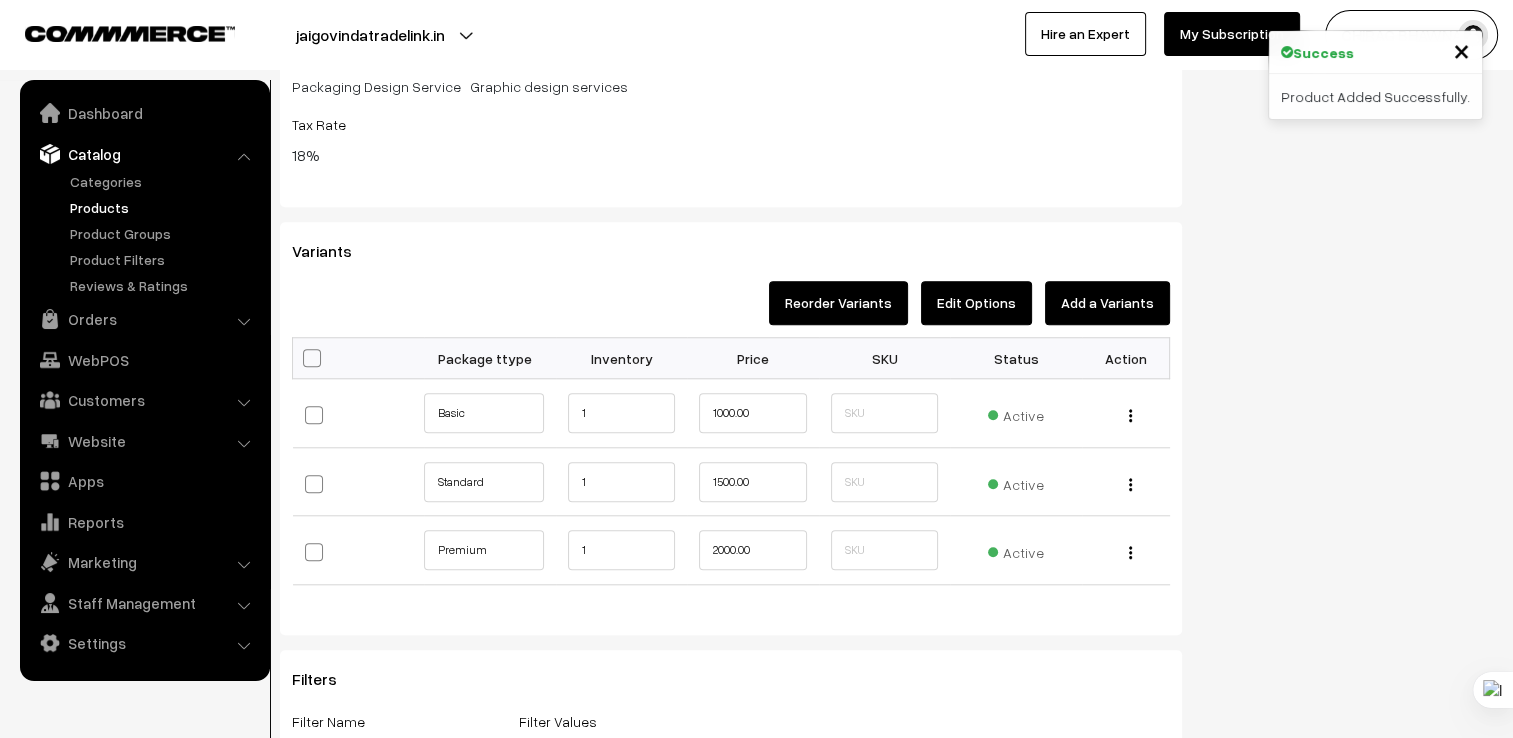 scroll, scrollTop: 1800, scrollLeft: 0, axis: vertical 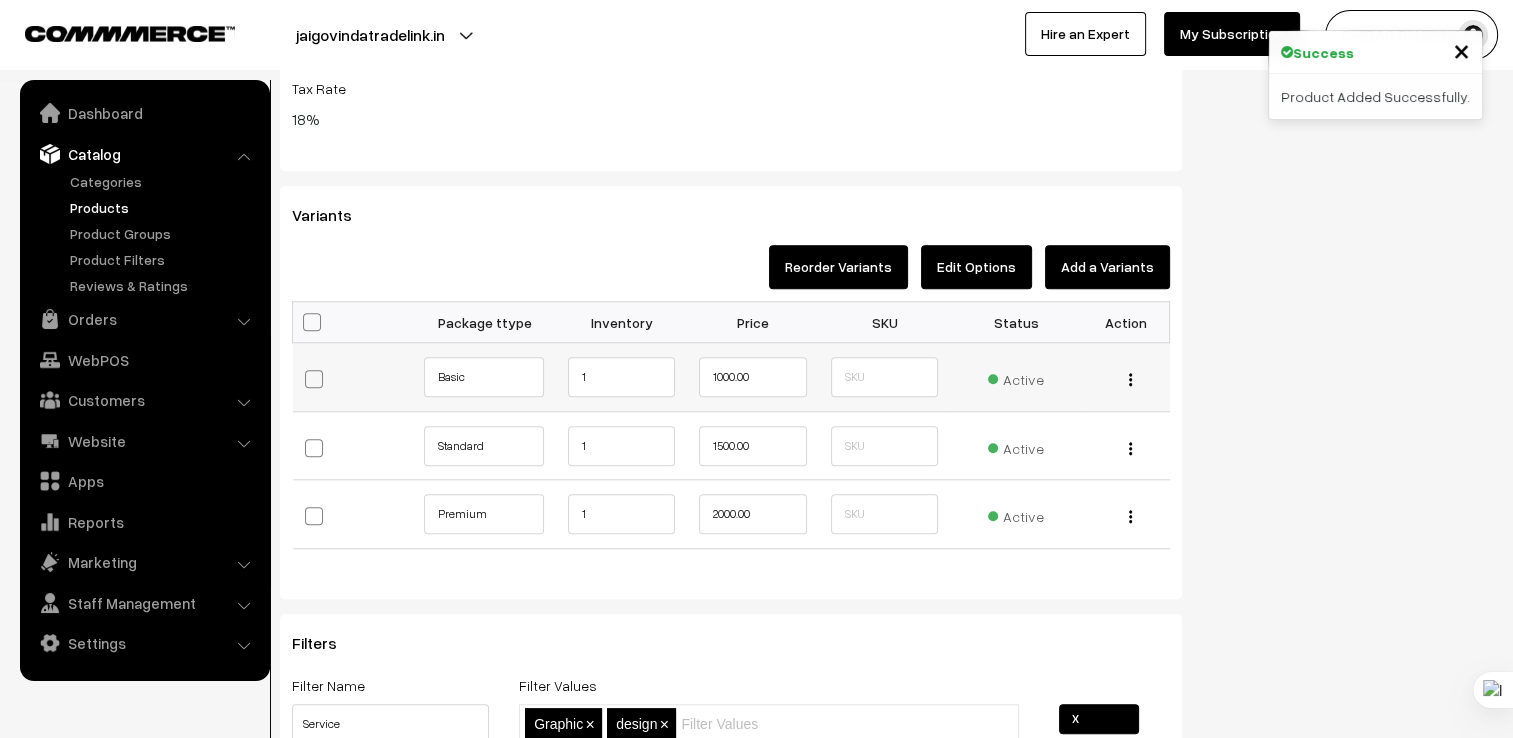 click on "Edit
Change to Bulk Price
Delete" at bounding box center (1126, 377) 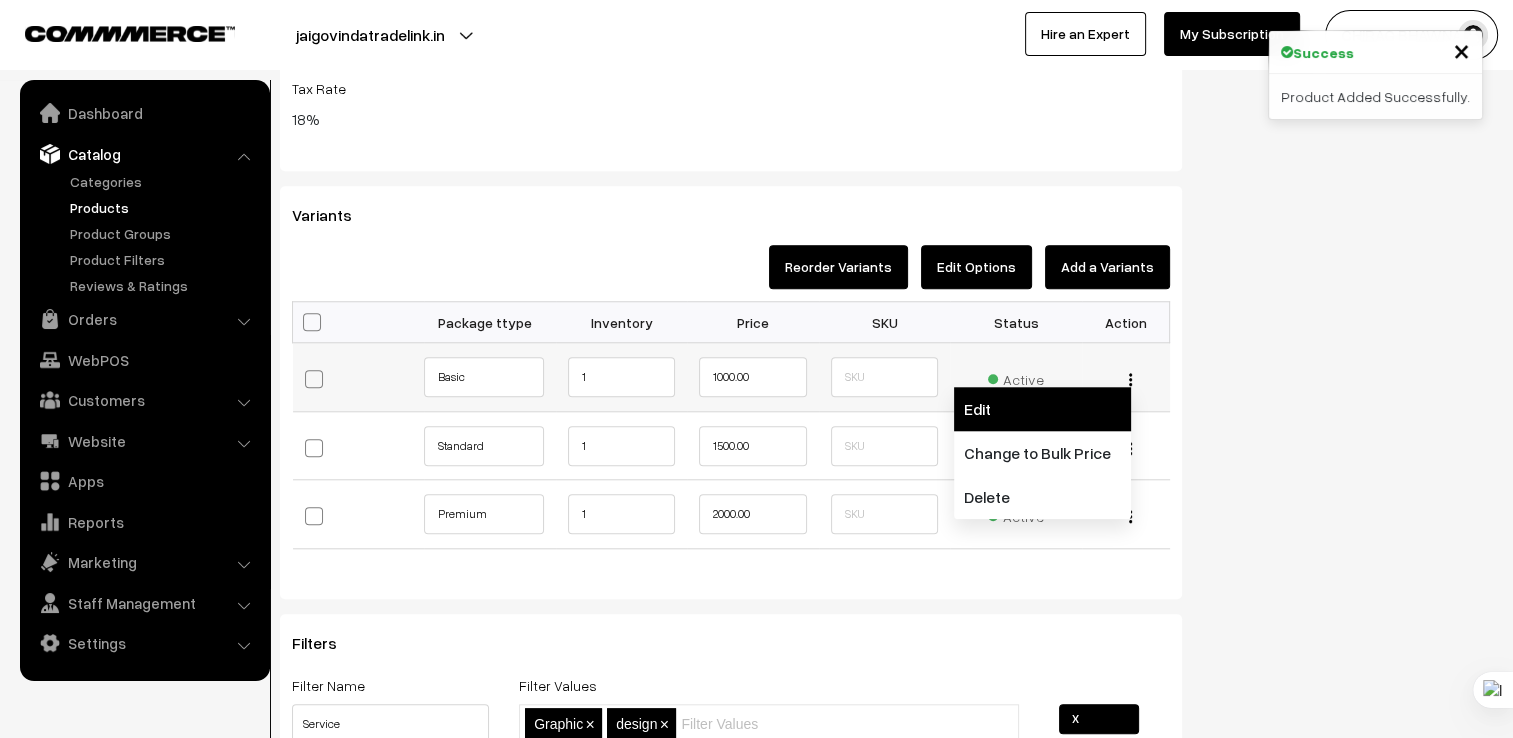 click on "Edit" at bounding box center [1042, 409] 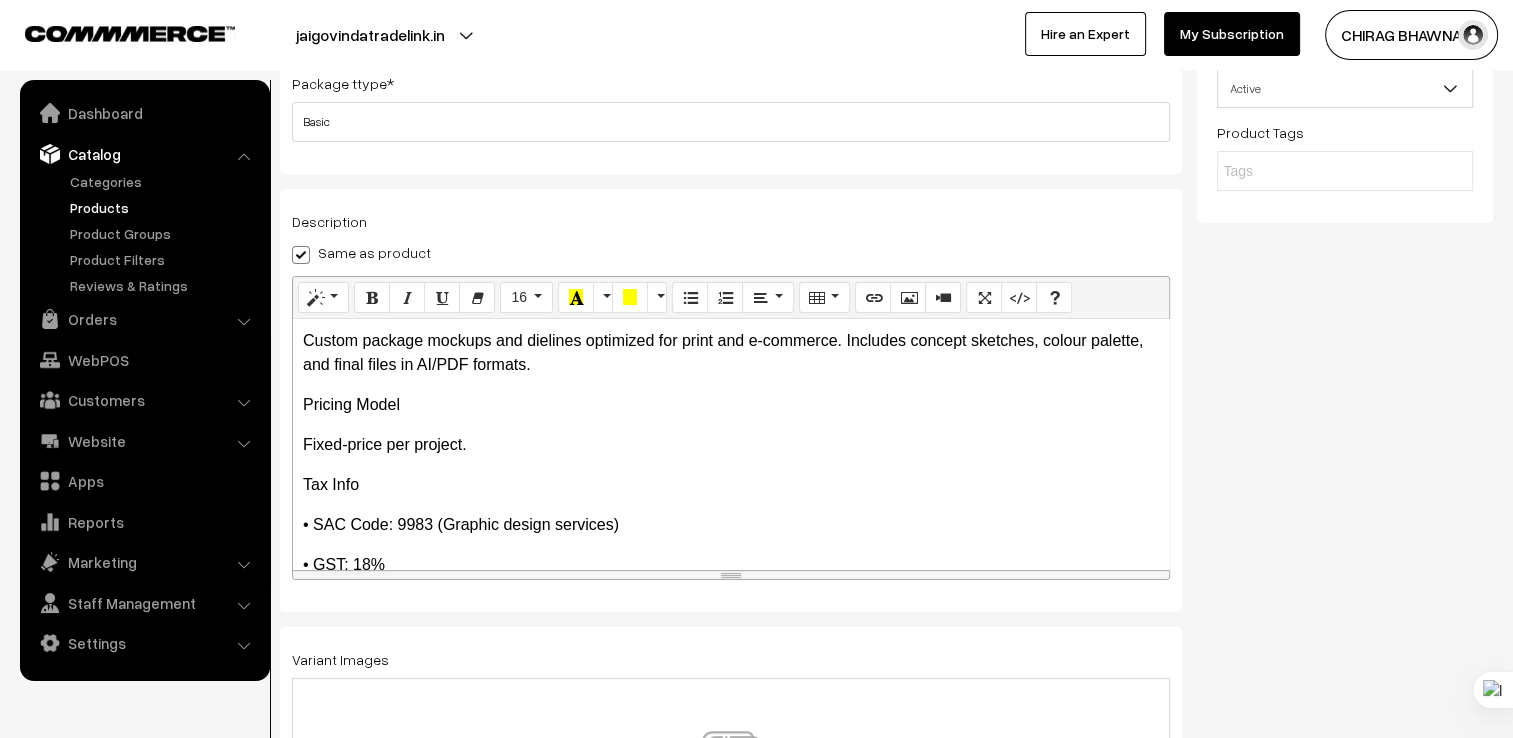 scroll, scrollTop: 150, scrollLeft: 0, axis: vertical 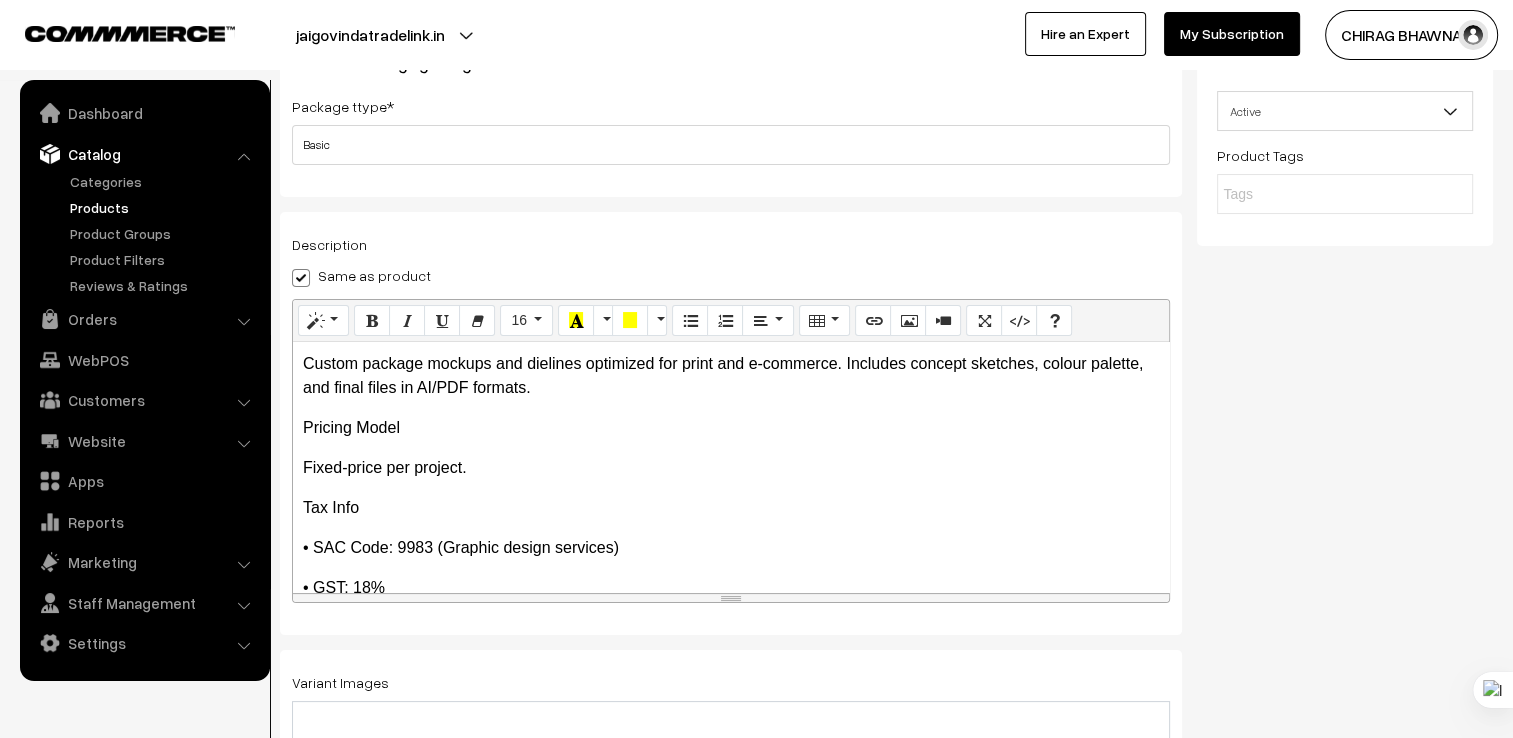 click at bounding box center [301, 278] 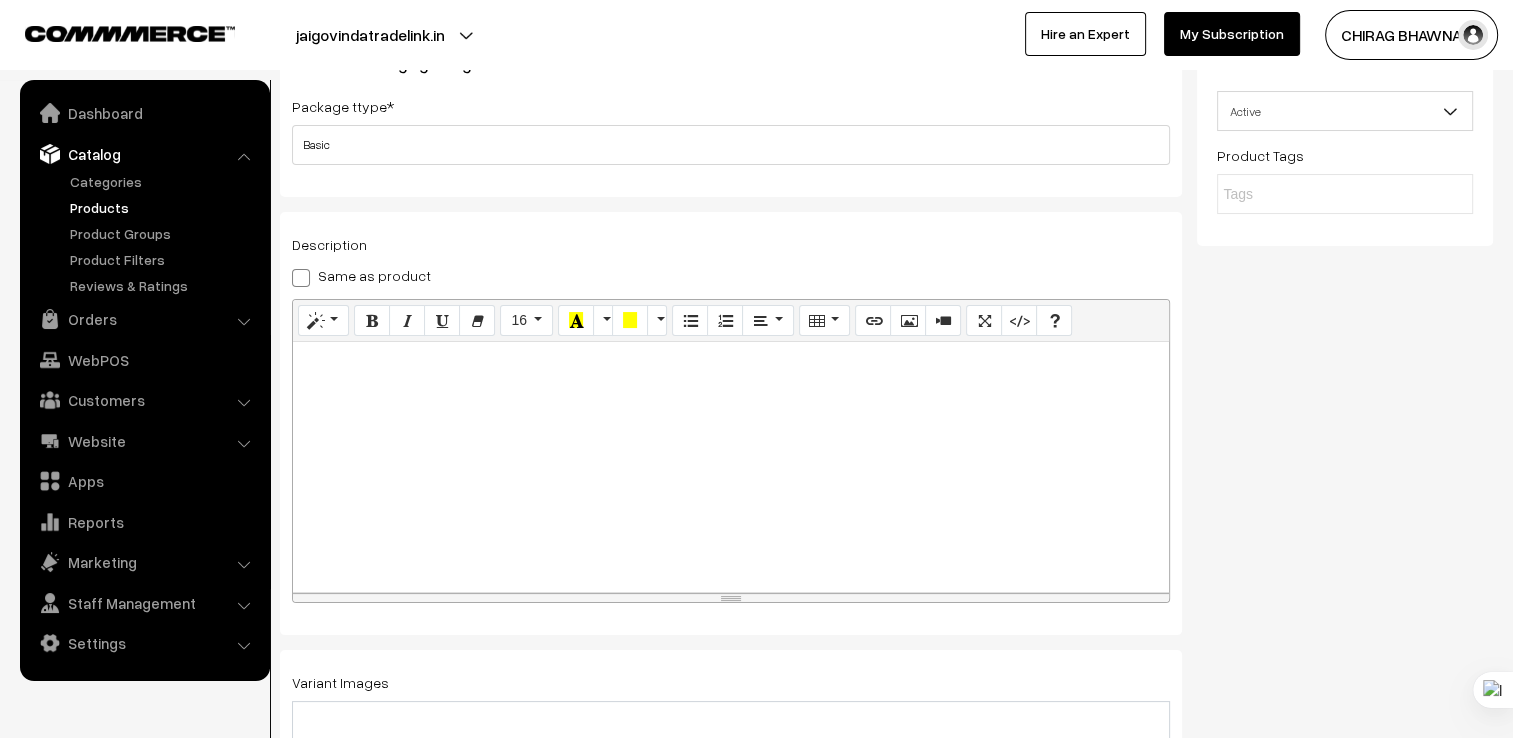 click at bounding box center (731, 467) 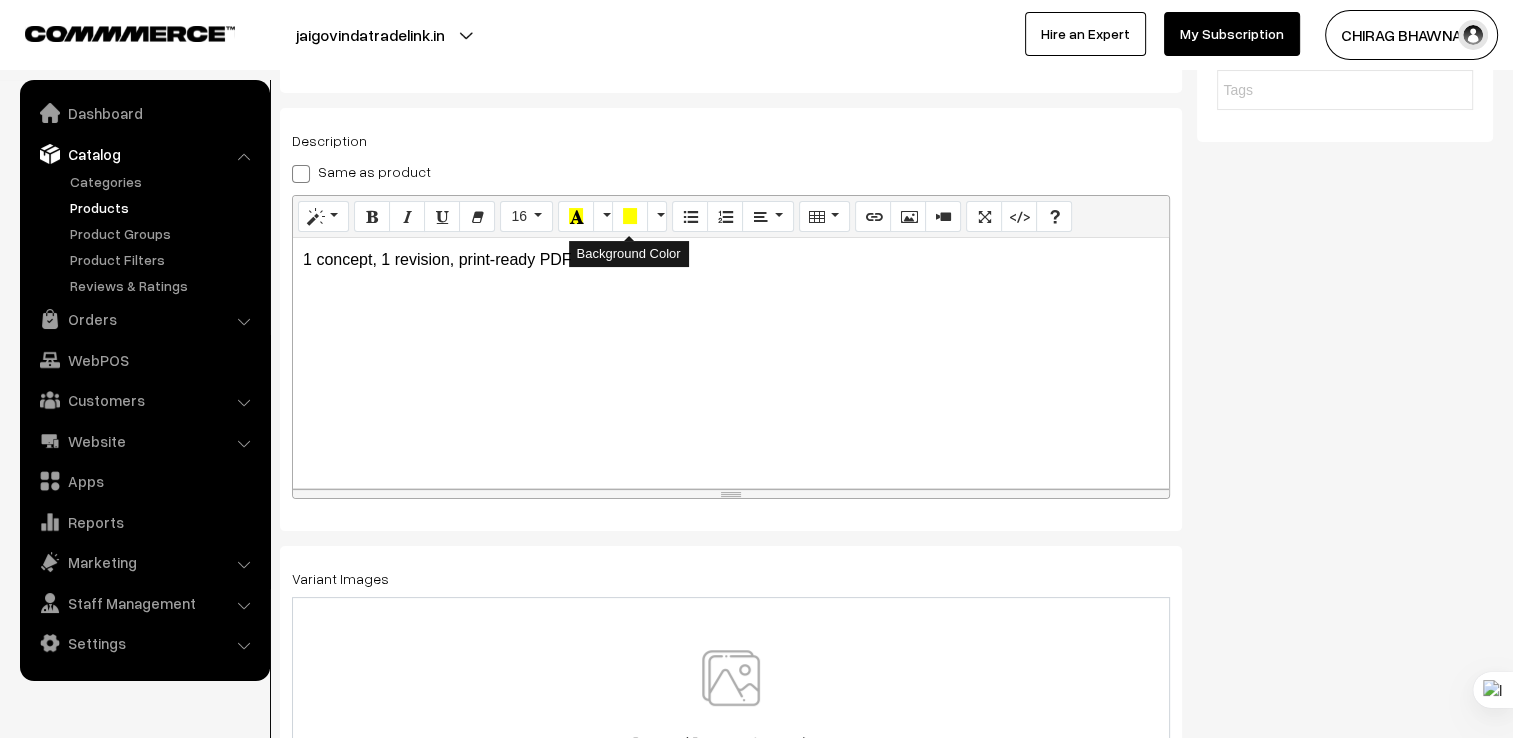 scroll, scrollTop: 450, scrollLeft: 0, axis: vertical 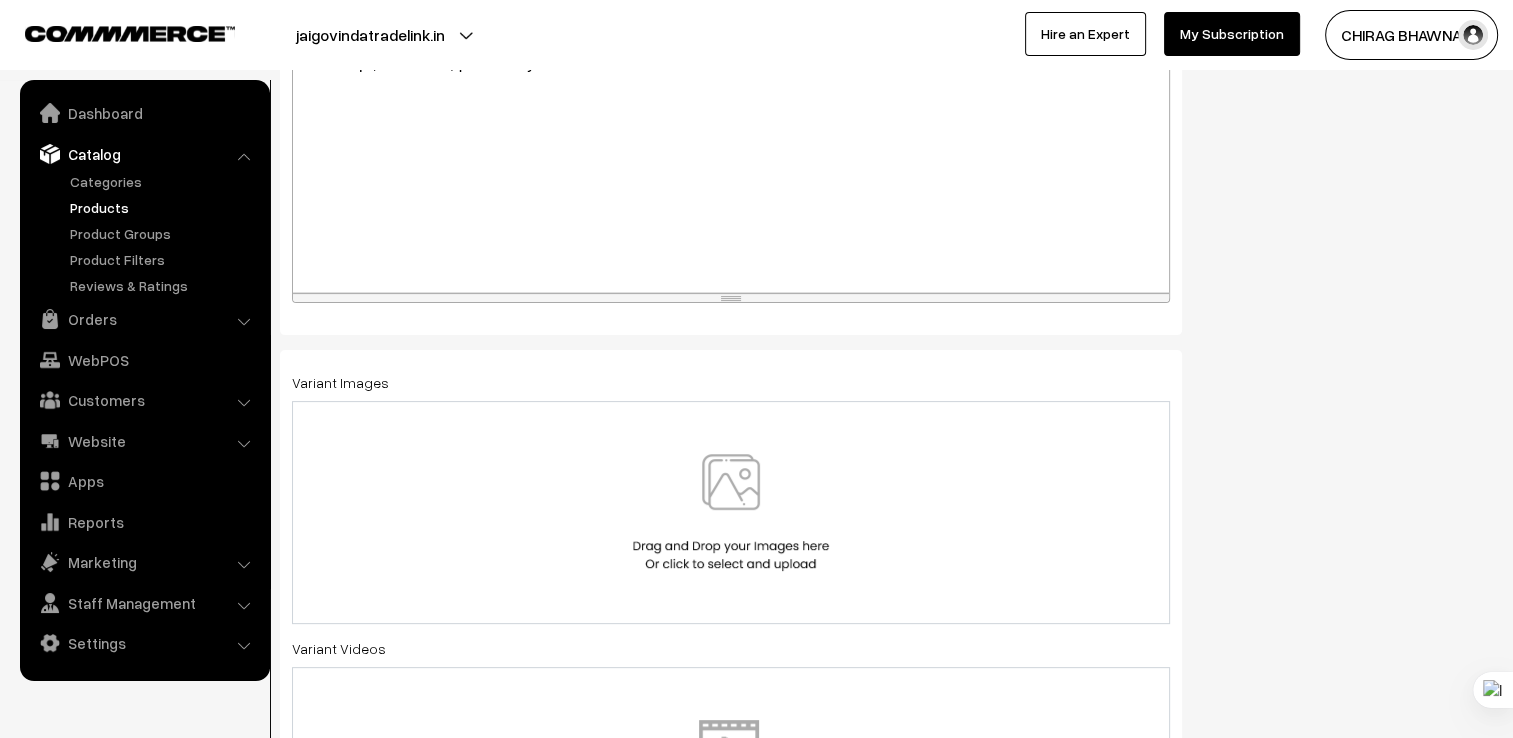 click at bounding box center (731, 512) 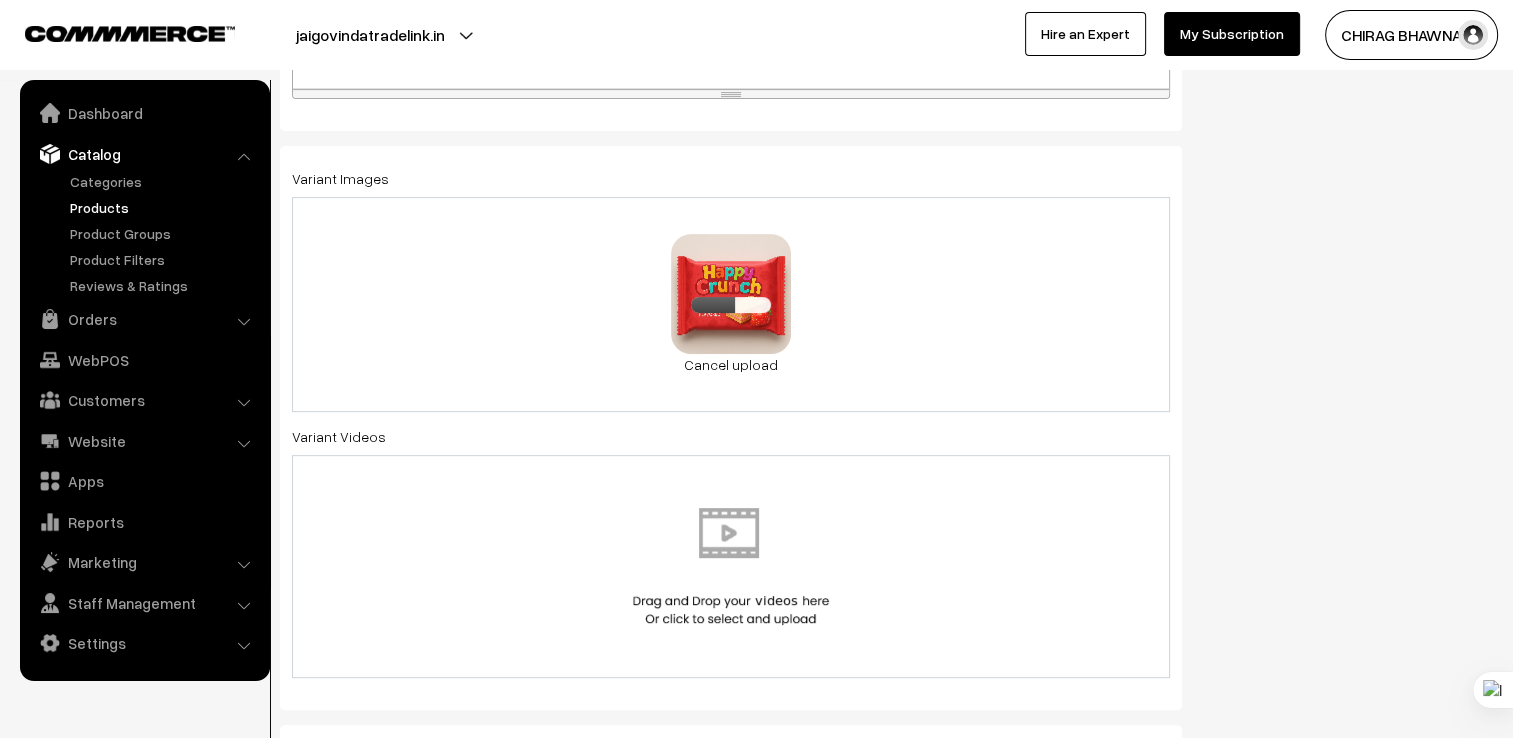 scroll, scrollTop: 750, scrollLeft: 0, axis: vertical 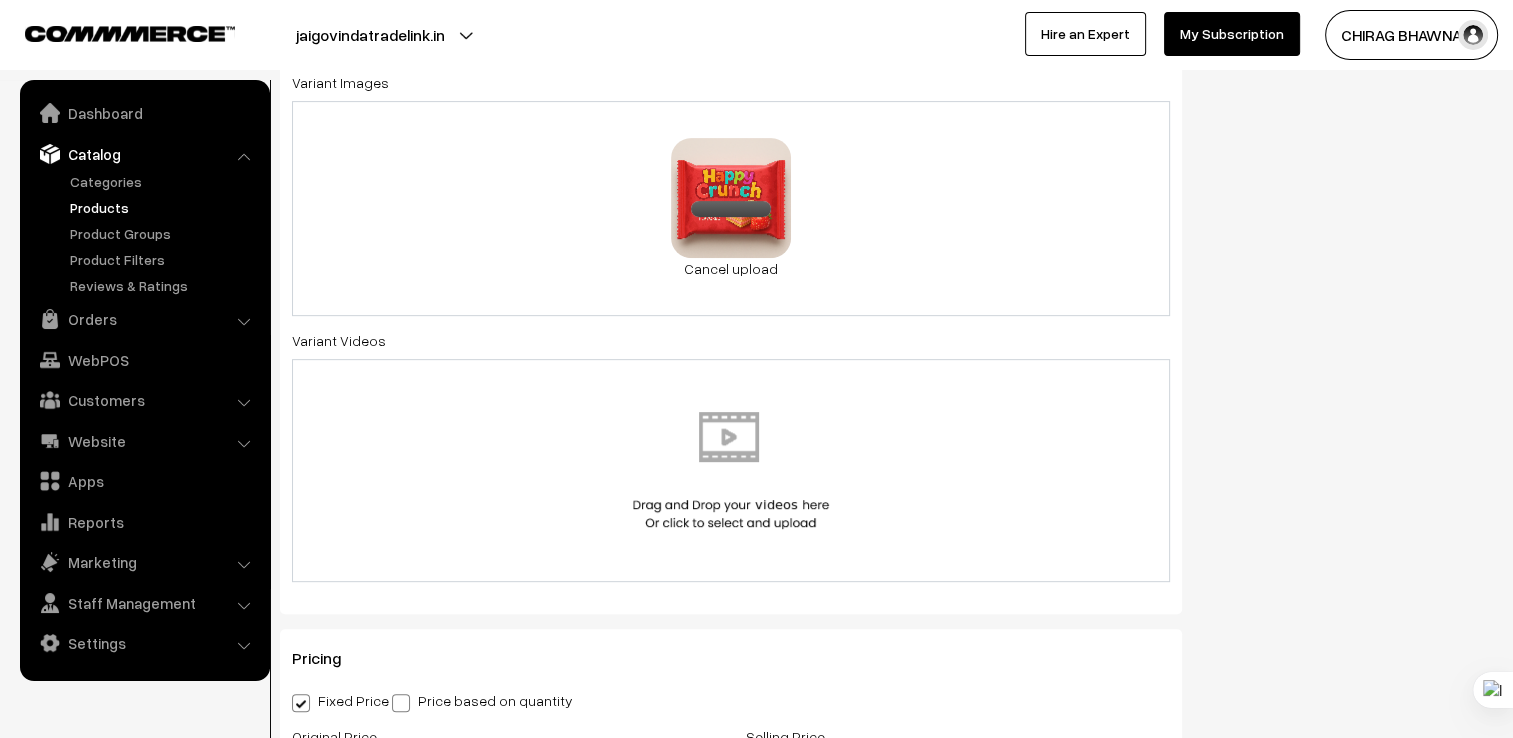 click at bounding box center (731, 470) 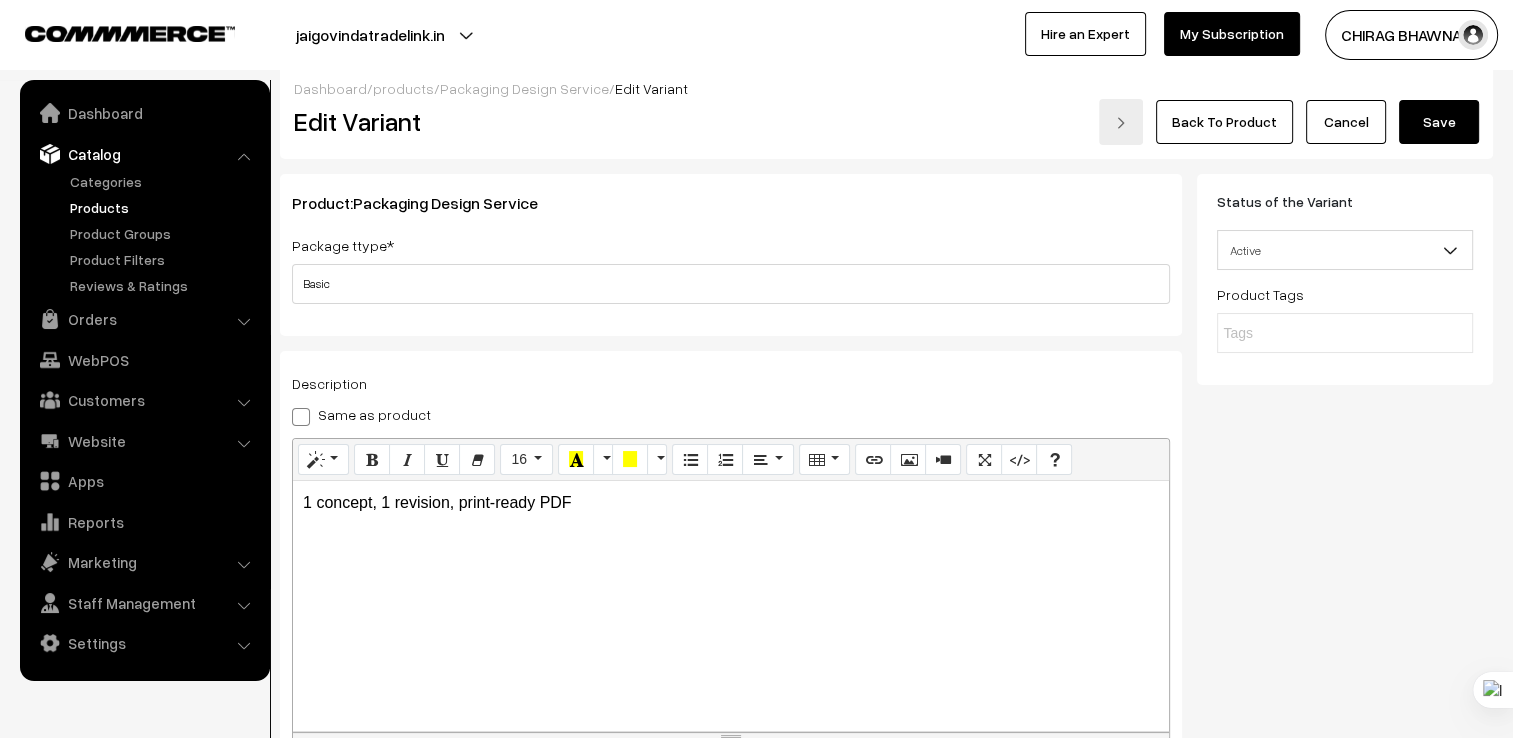 scroll, scrollTop: 0, scrollLeft: 0, axis: both 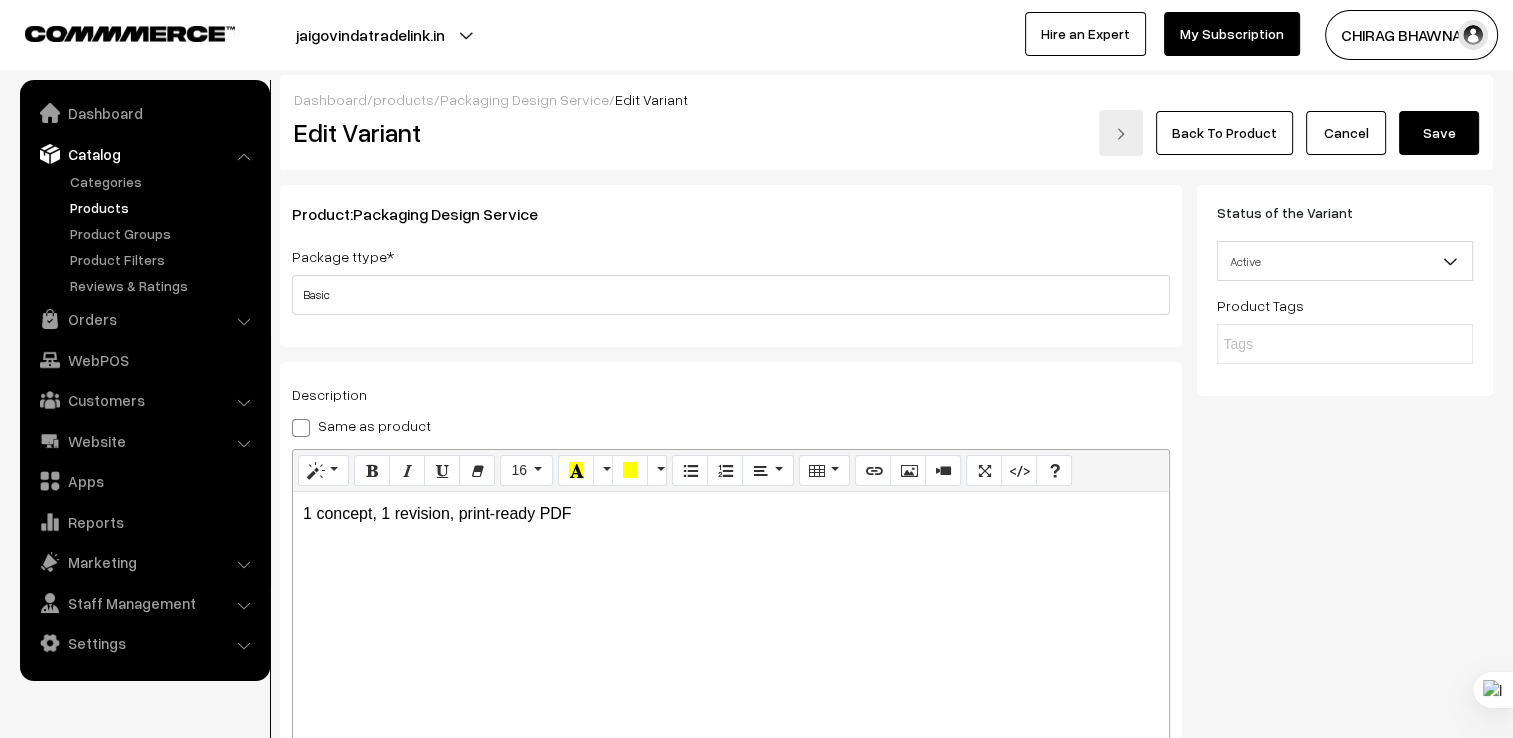 click on "Save" at bounding box center (1439, 133) 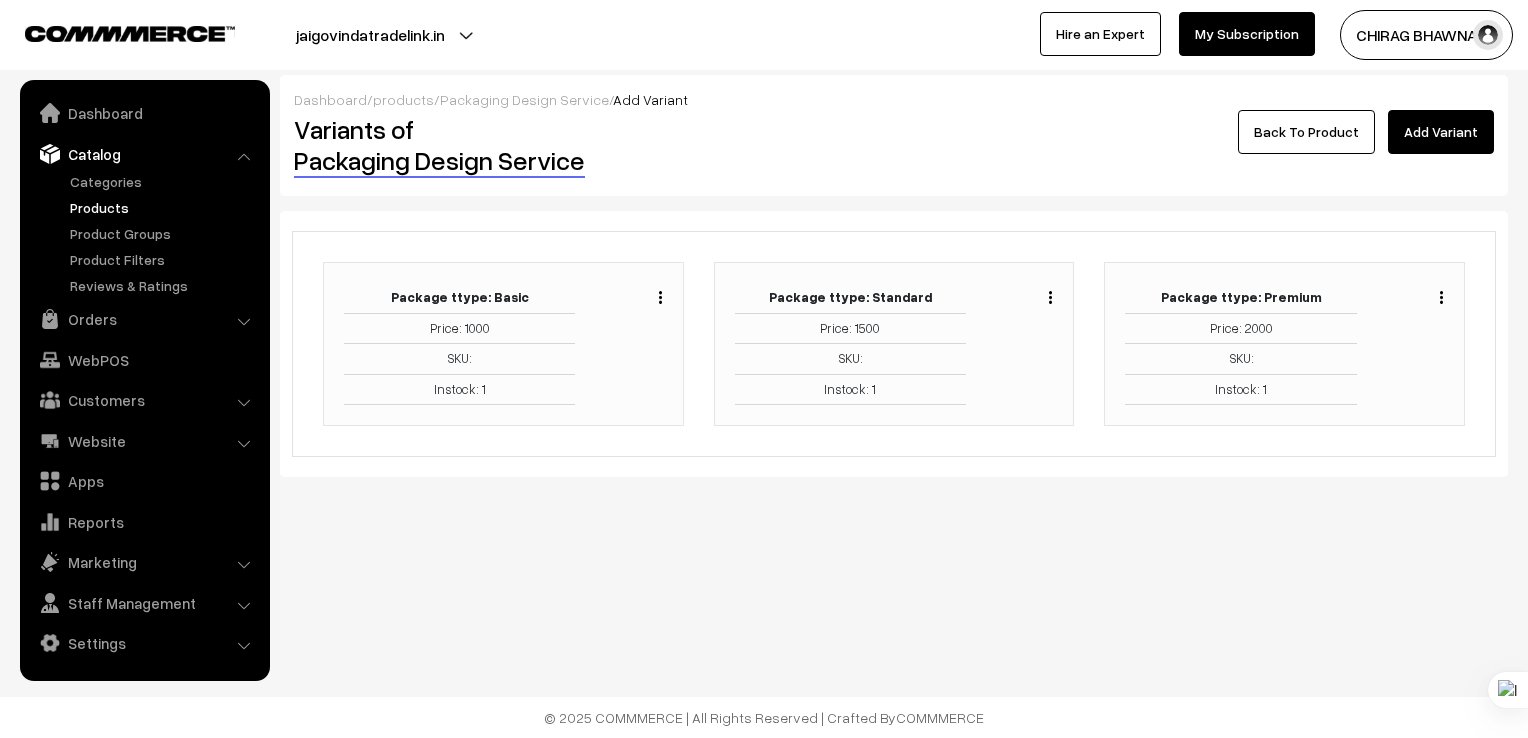 scroll, scrollTop: 0, scrollLeft: 0, axis: both 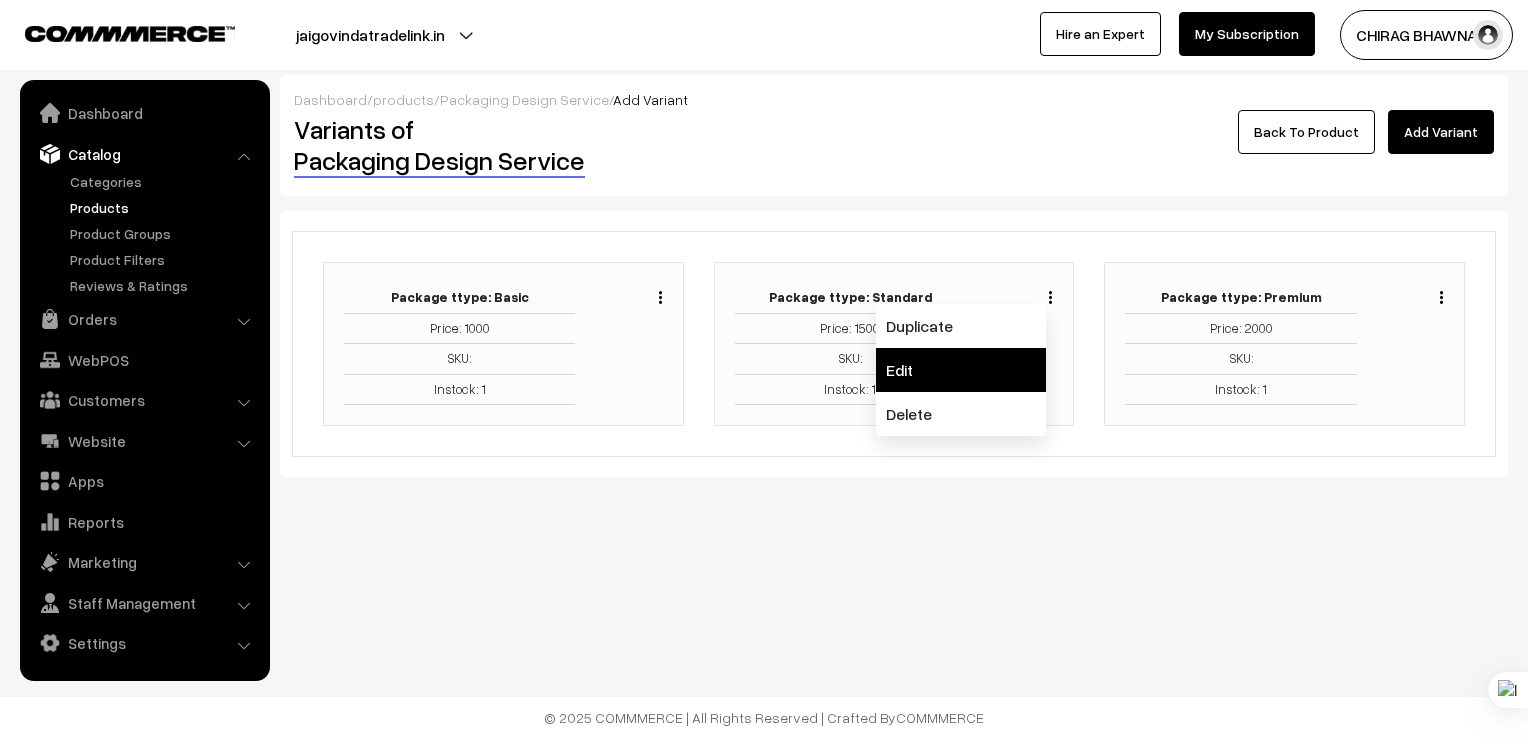 click on "Edit" at bounding box center (961, 370) 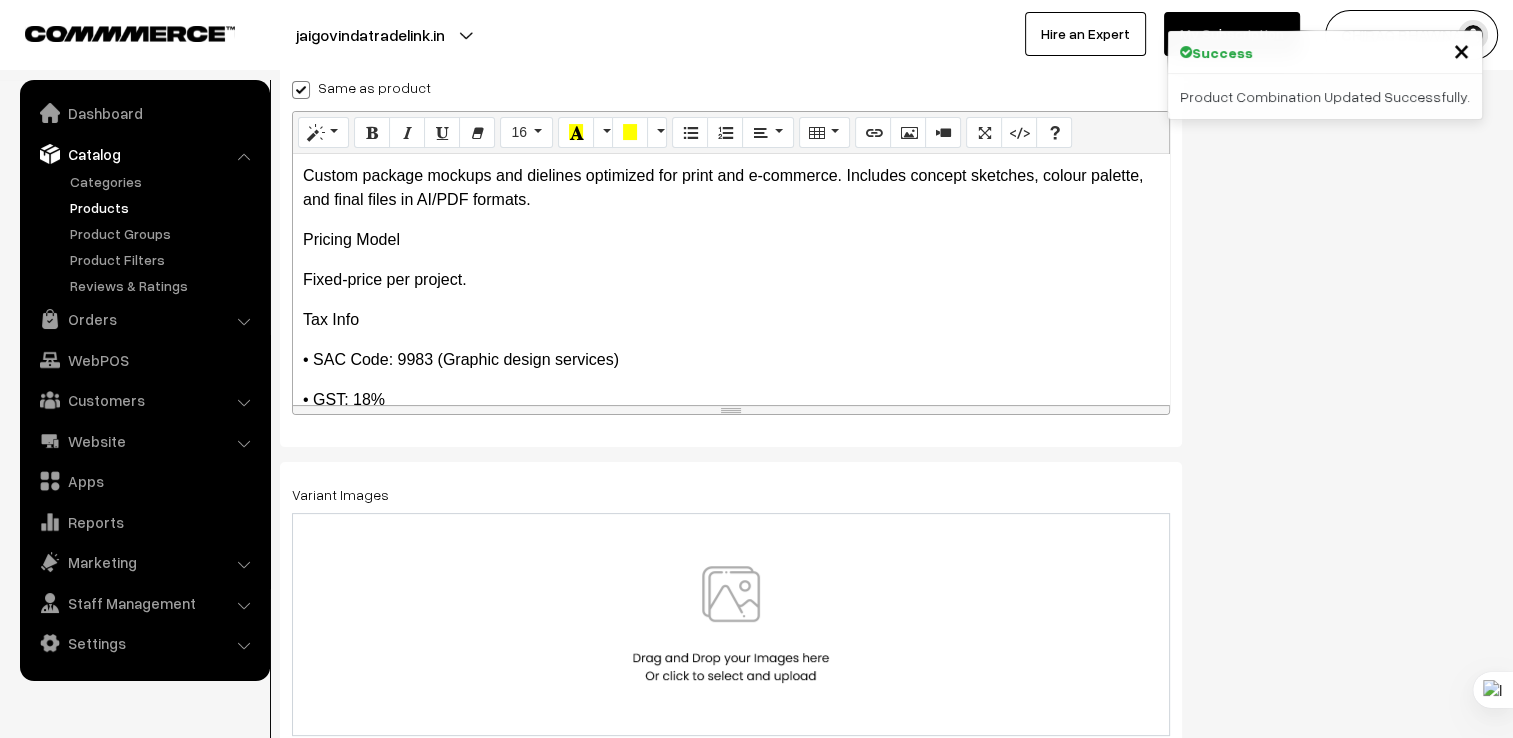 scroll, scrollTop: 350, scrollLeft: 0, axis: vertical 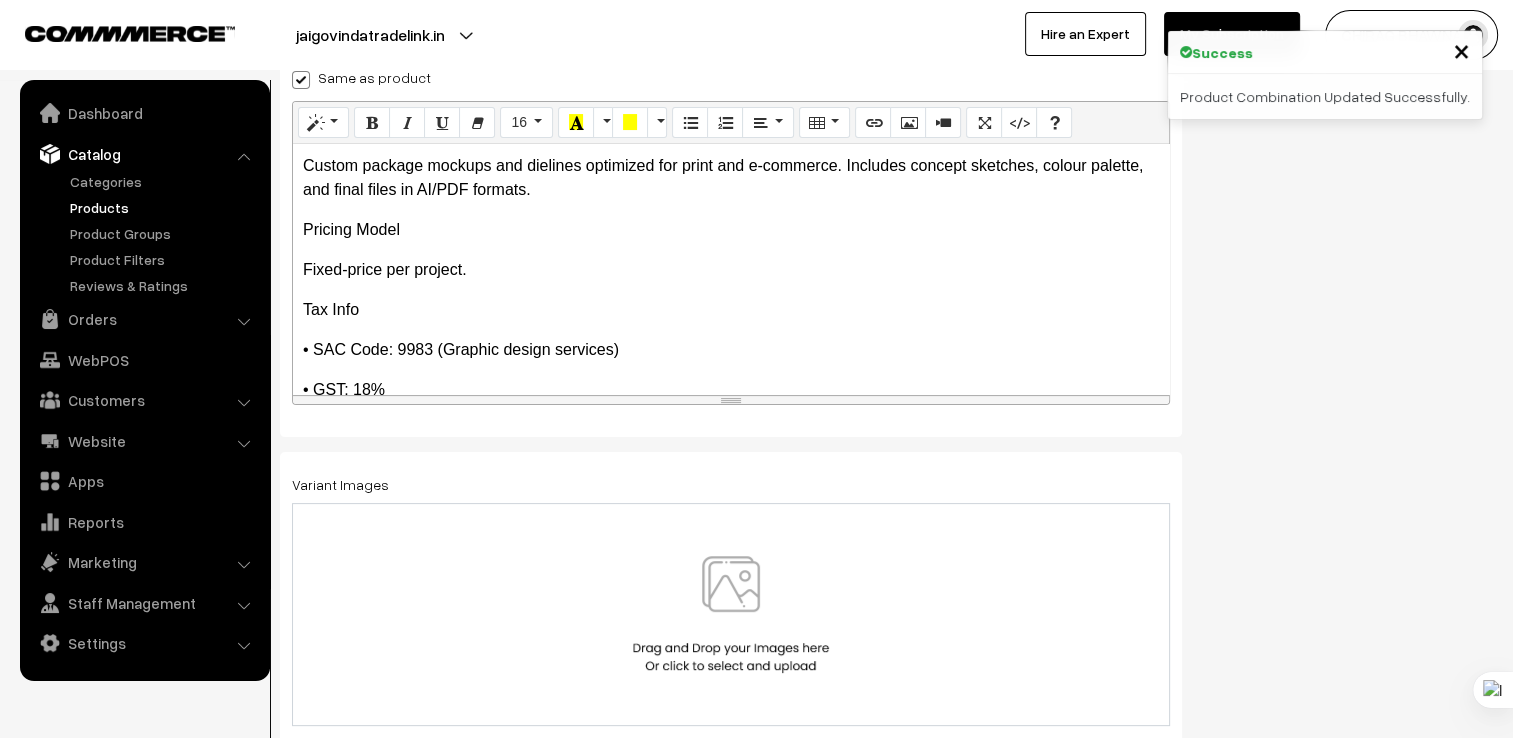 click on "Custom package mockups and dielines optimized for print and e-commerce. Includes concept sketches, colour palette, and final files in AI/PDF formats.
Pricing Model
Fixed-price per project.
Tax Info
• SAC Code: 9983 (Graphic design services)
• GST: 18%
Variants (Tiers)
| Tier | Deliverables | Price (₹) |
| Basic | 1 concept, 1 revision, print-ready PDF | 1,000 |
| Standard | 2 concepts, 2 revisions, AI & PDF files | 1,500 |
SEO
Name" at bounding box center [731, 226] 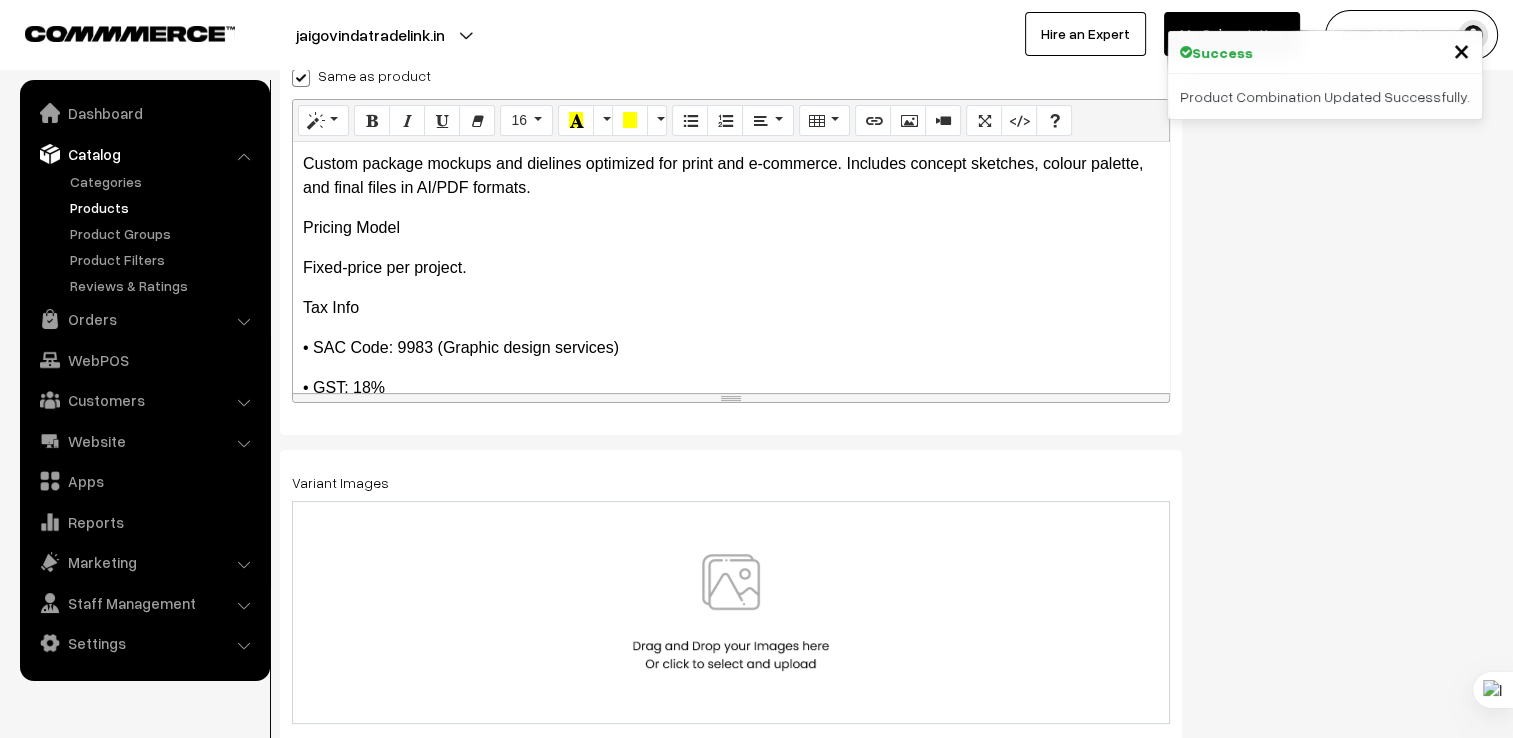 click at bounding box center (301, 78) 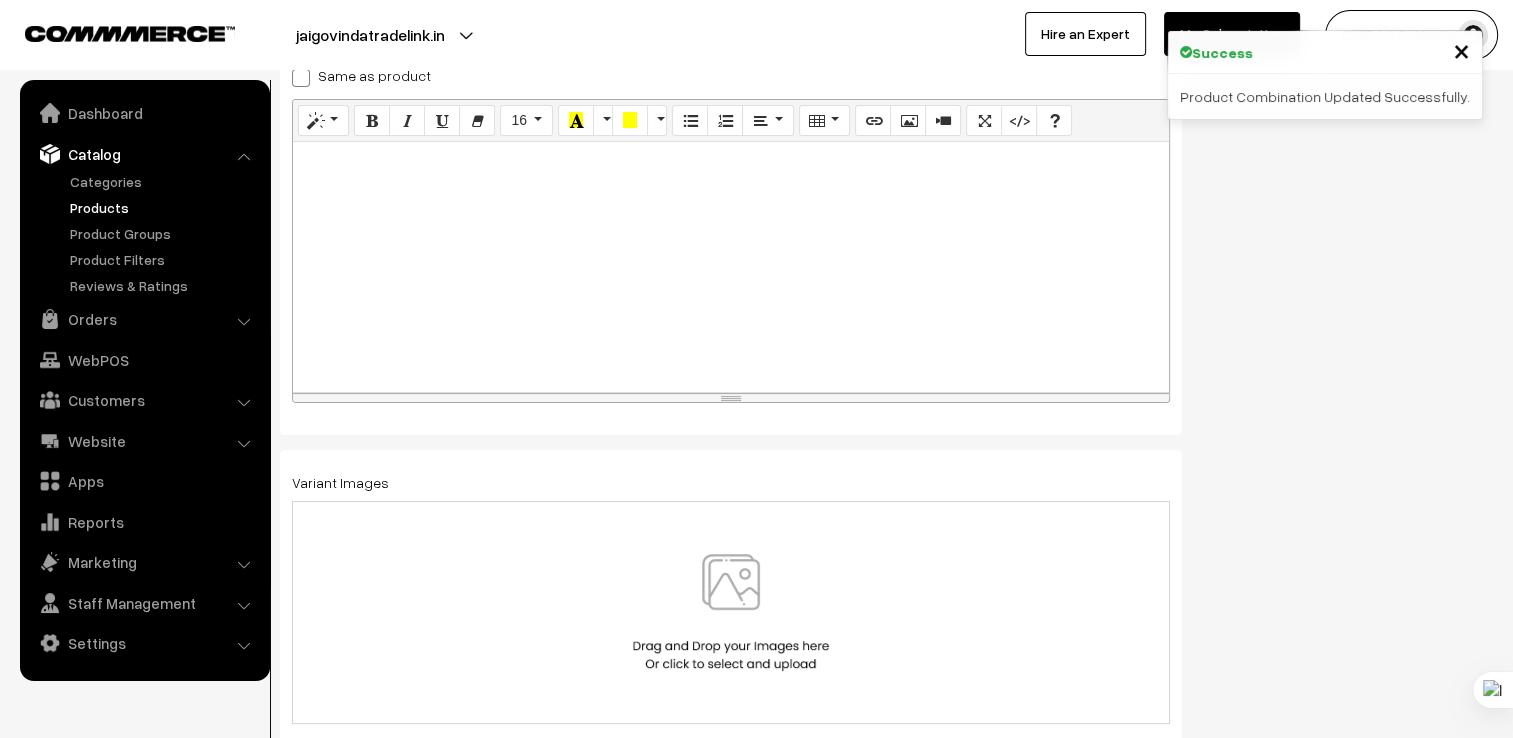 click at bounding box center [731, 267] 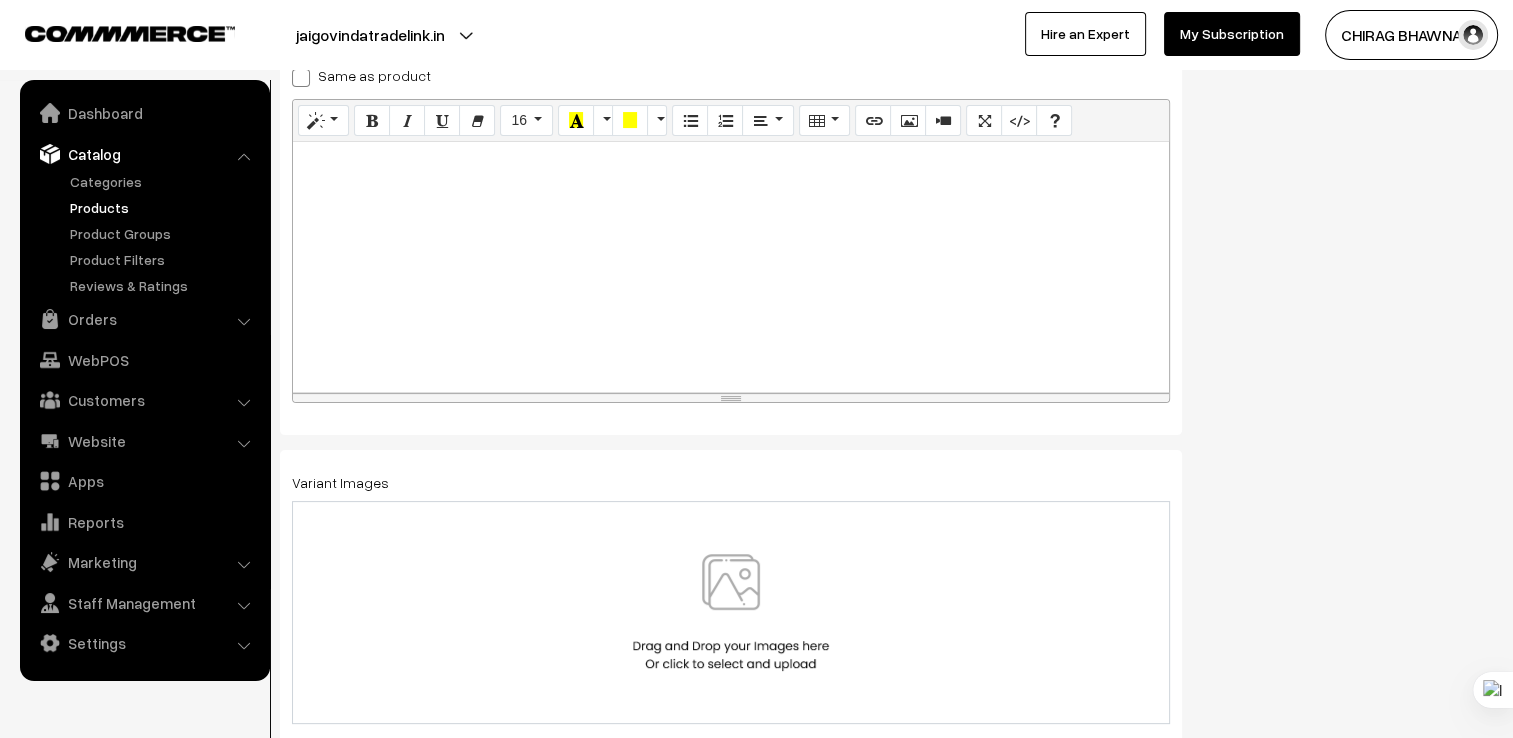 click at bounding box center (731, 267) 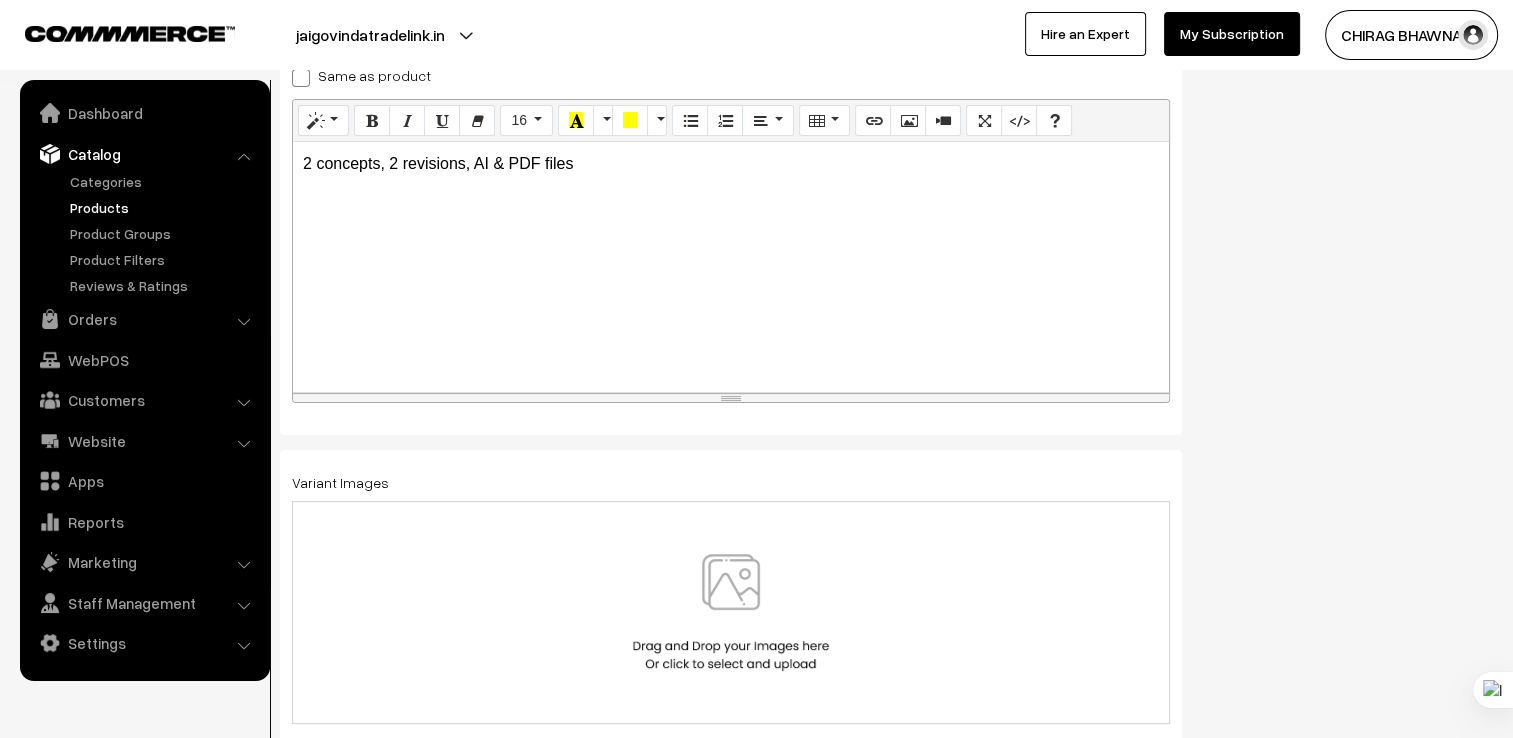 click at bounding box center [731, 612] 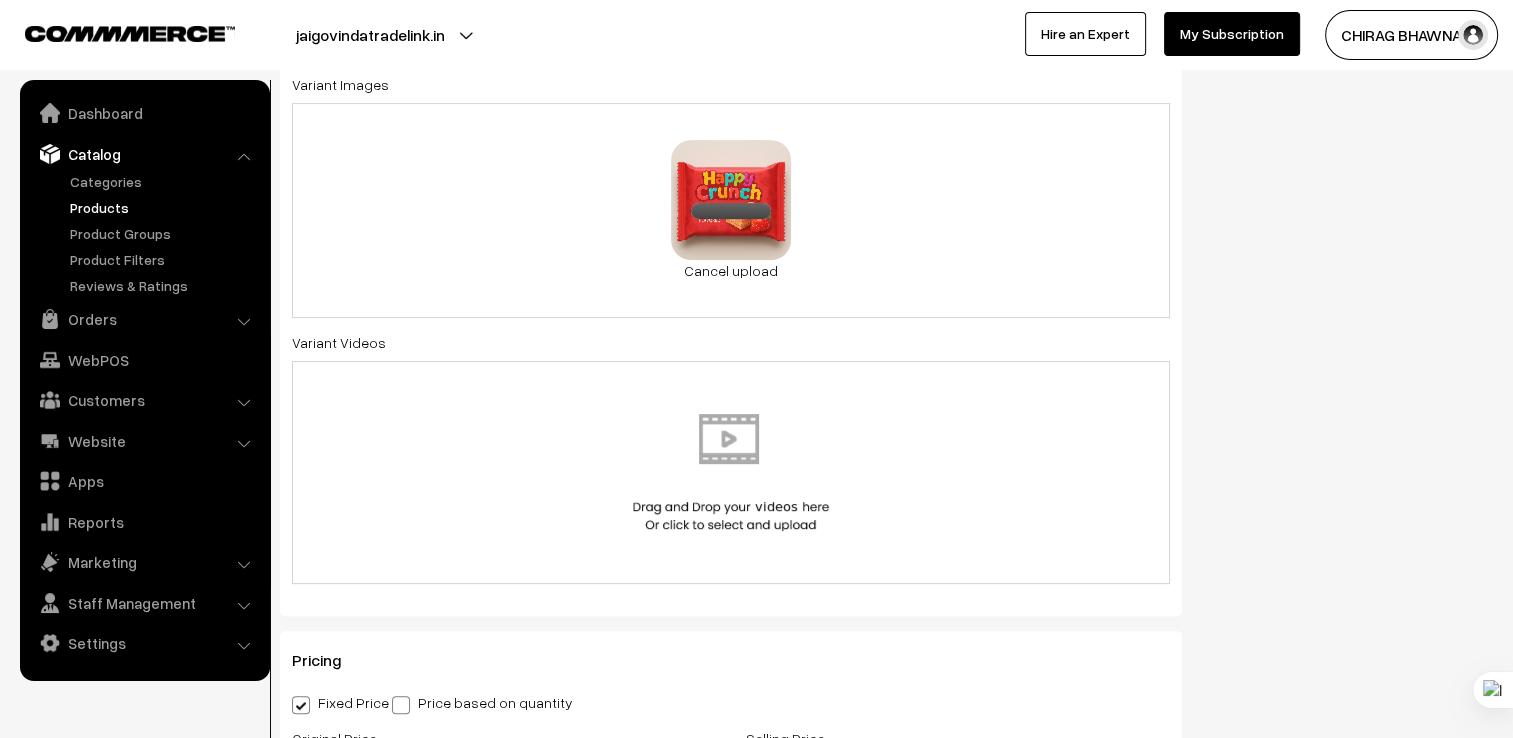 scroll, scrollTop: 750, scrollLeft: 0, axis: vertical 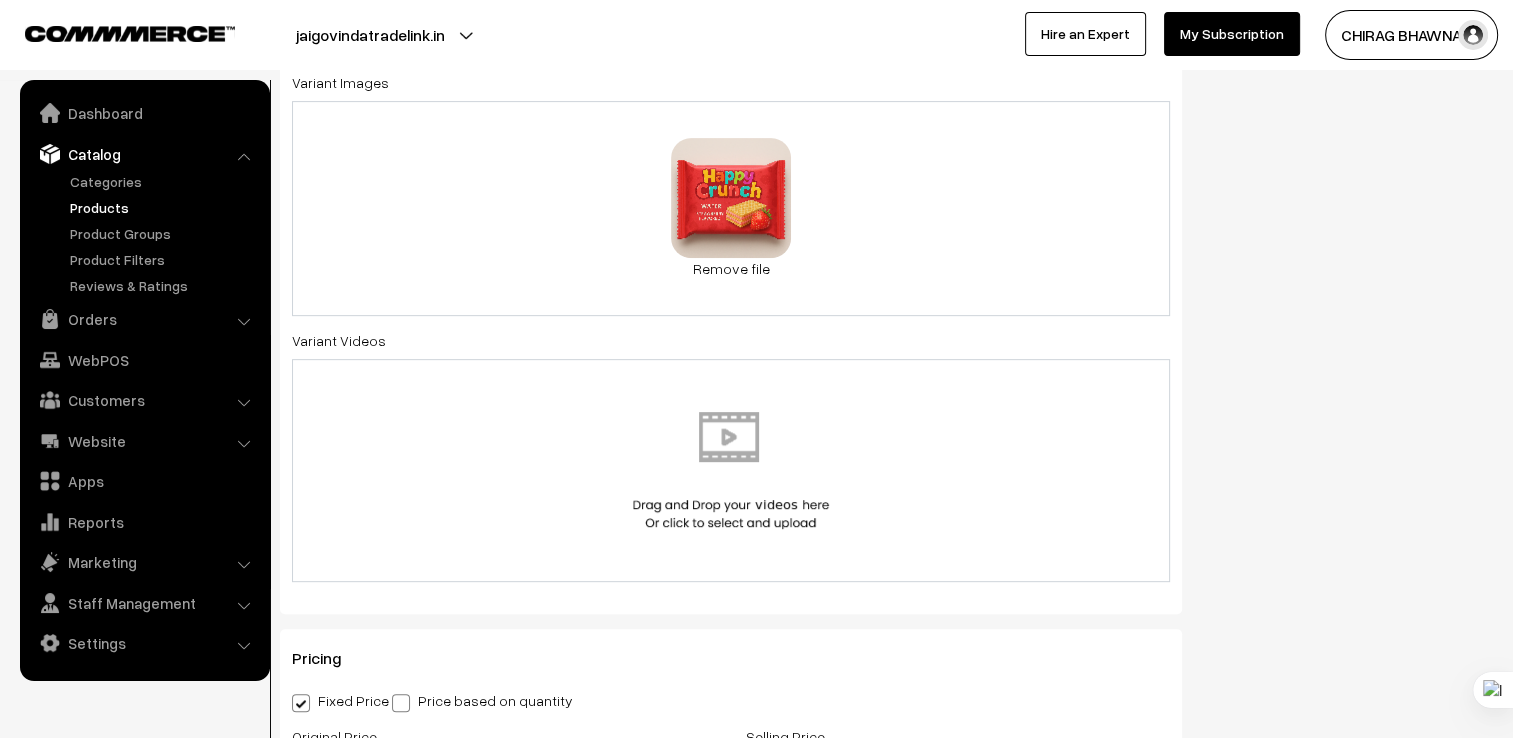 click at bounding box center (731, 470) 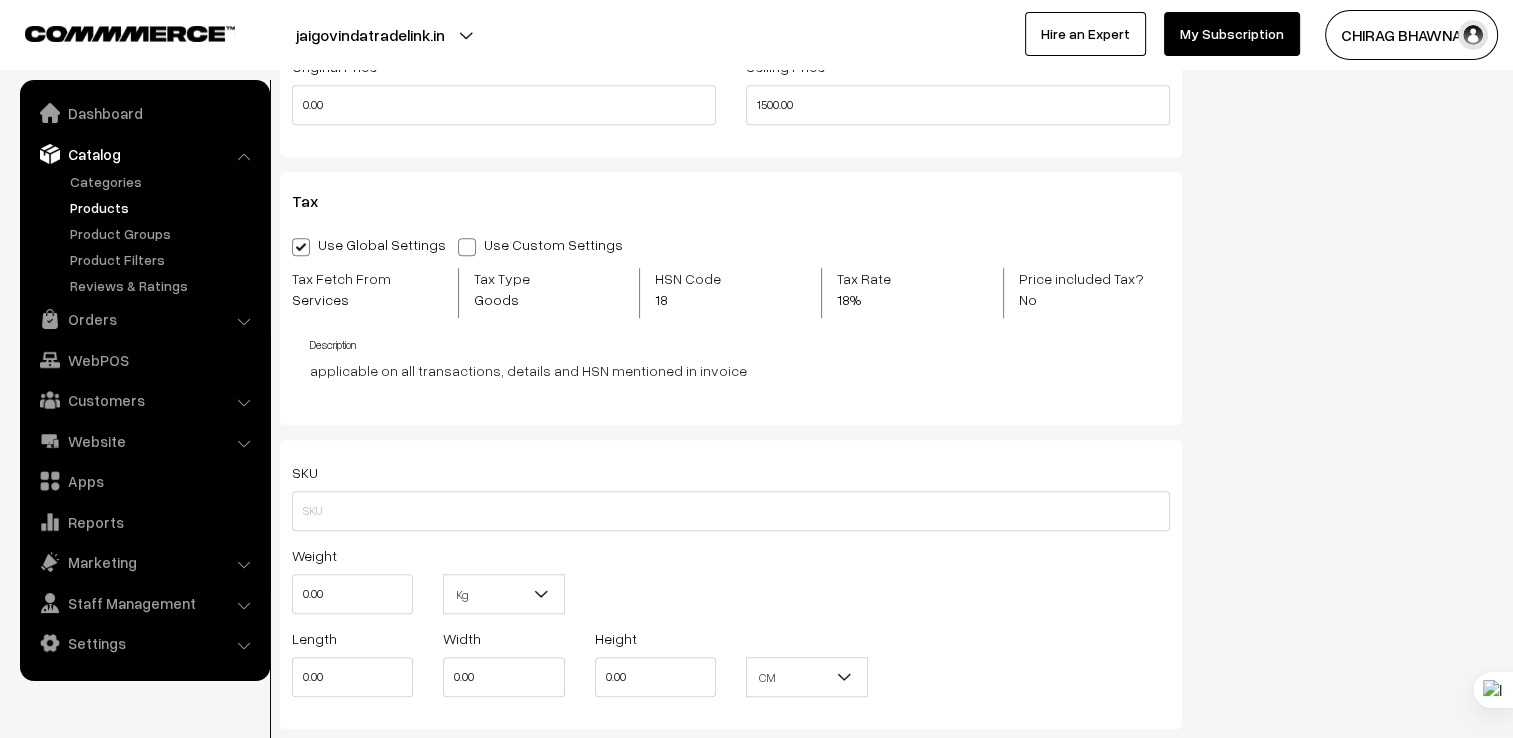 scroll, scrollTop: 1361, scrollLeft: 0, axis: vertical 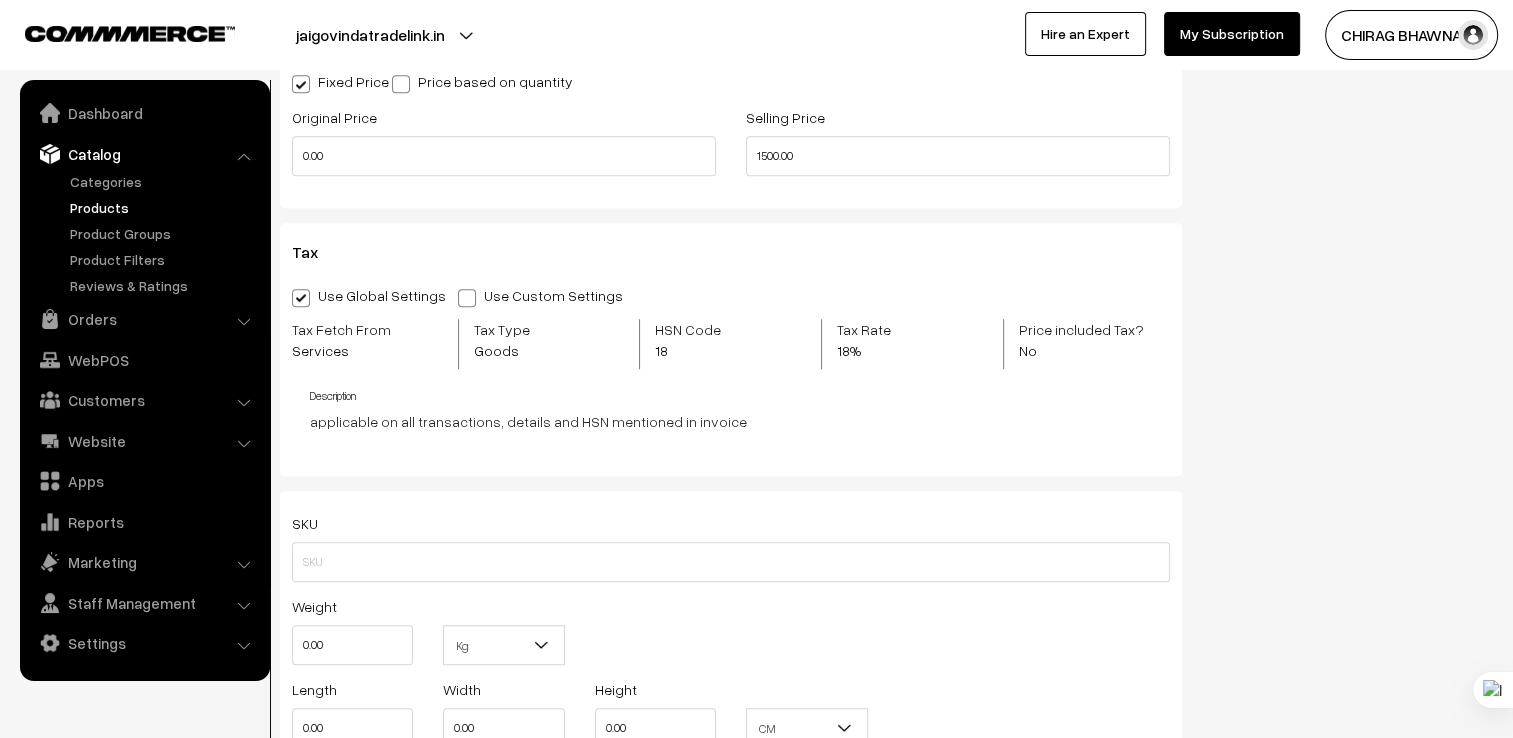 click at bounding box center (467, 298) 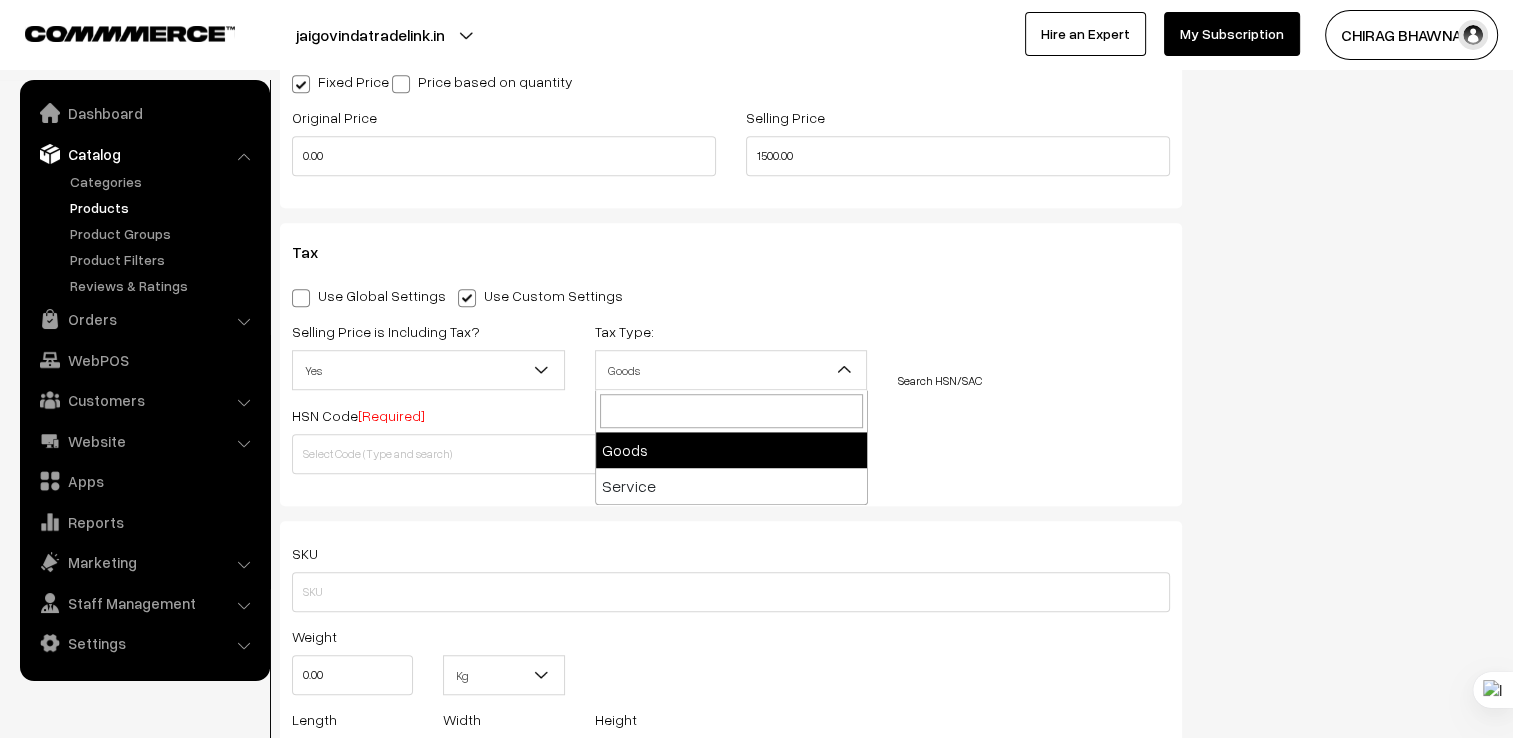 click on "Goods" at bounding box center (731, 370) 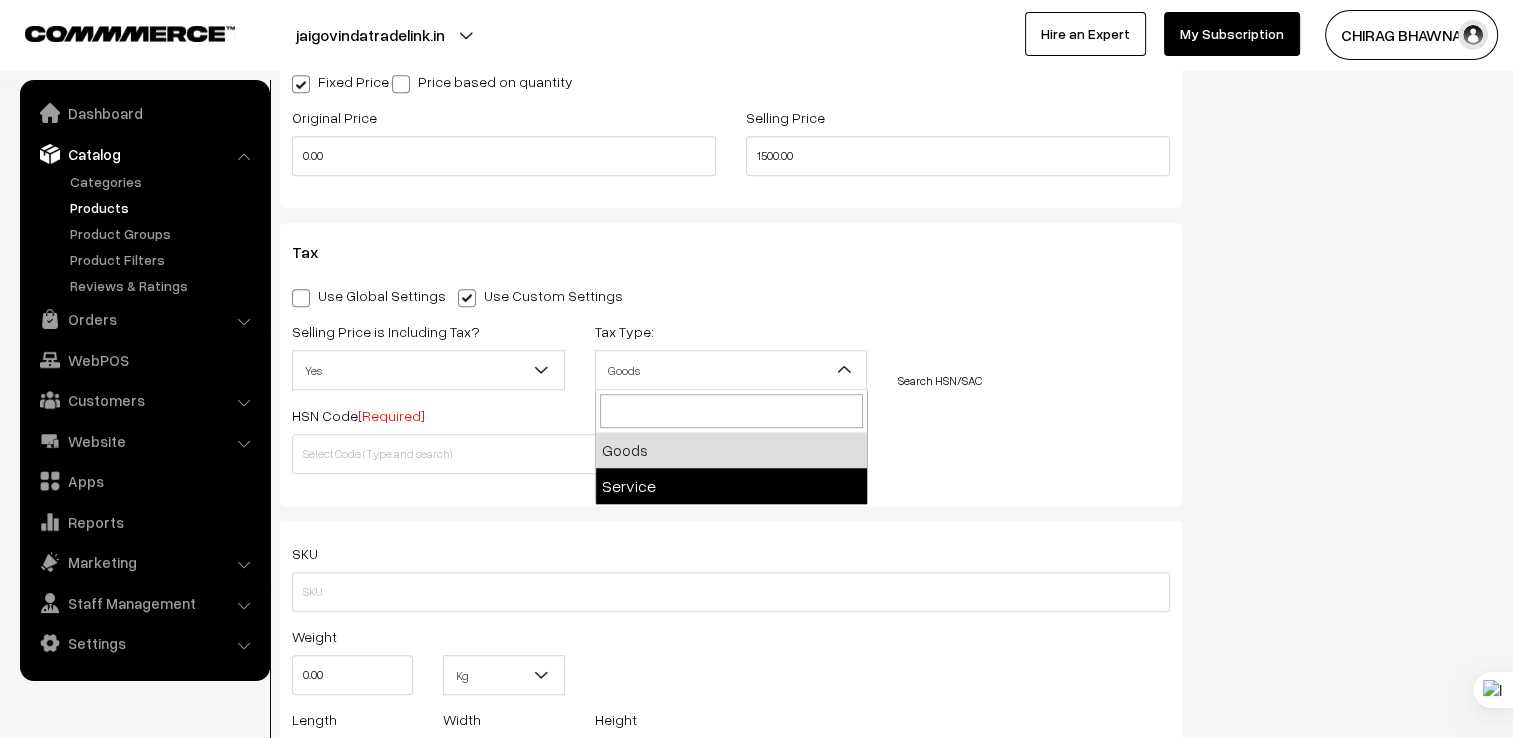 select on "2" 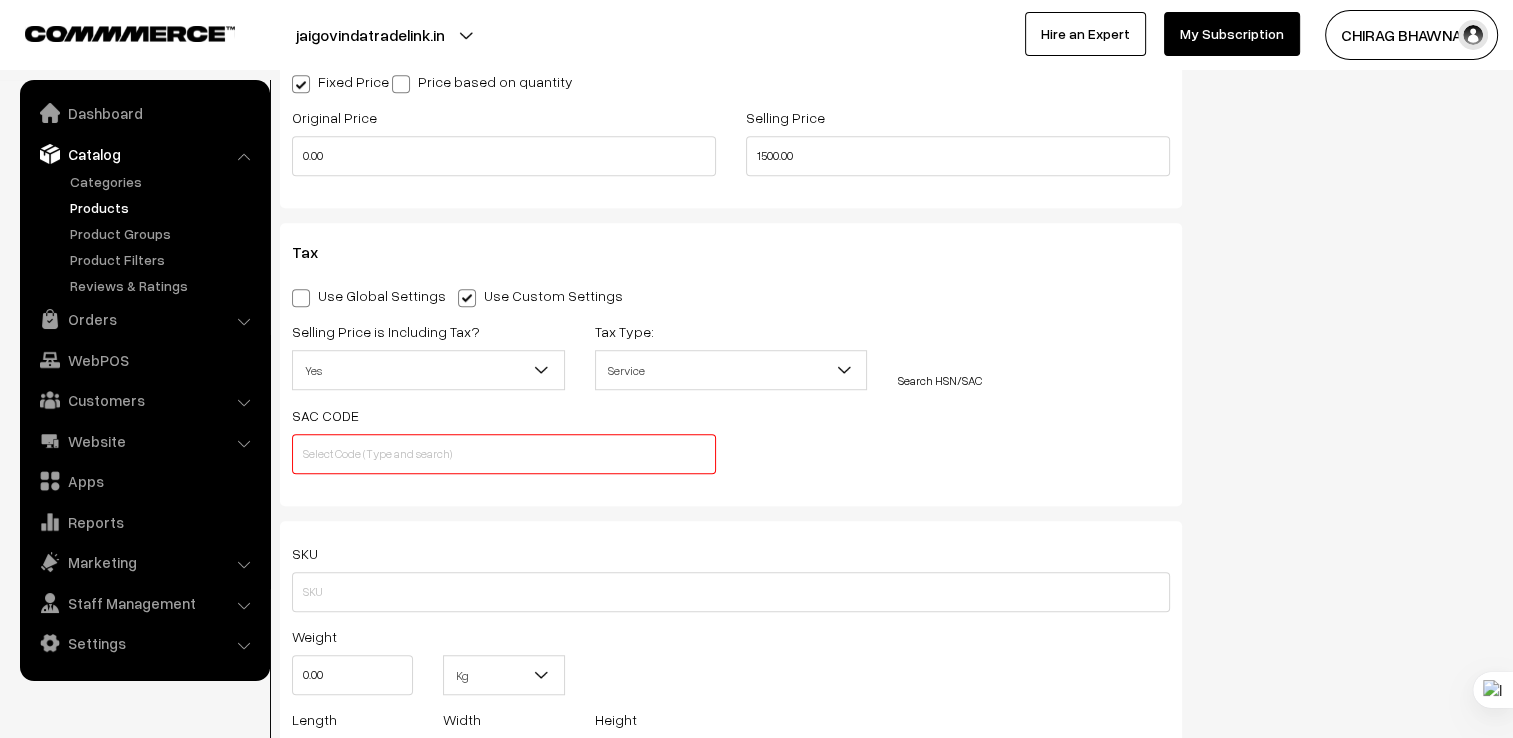 click on "Search HSN/SAC" at bounding box center [939, 380] 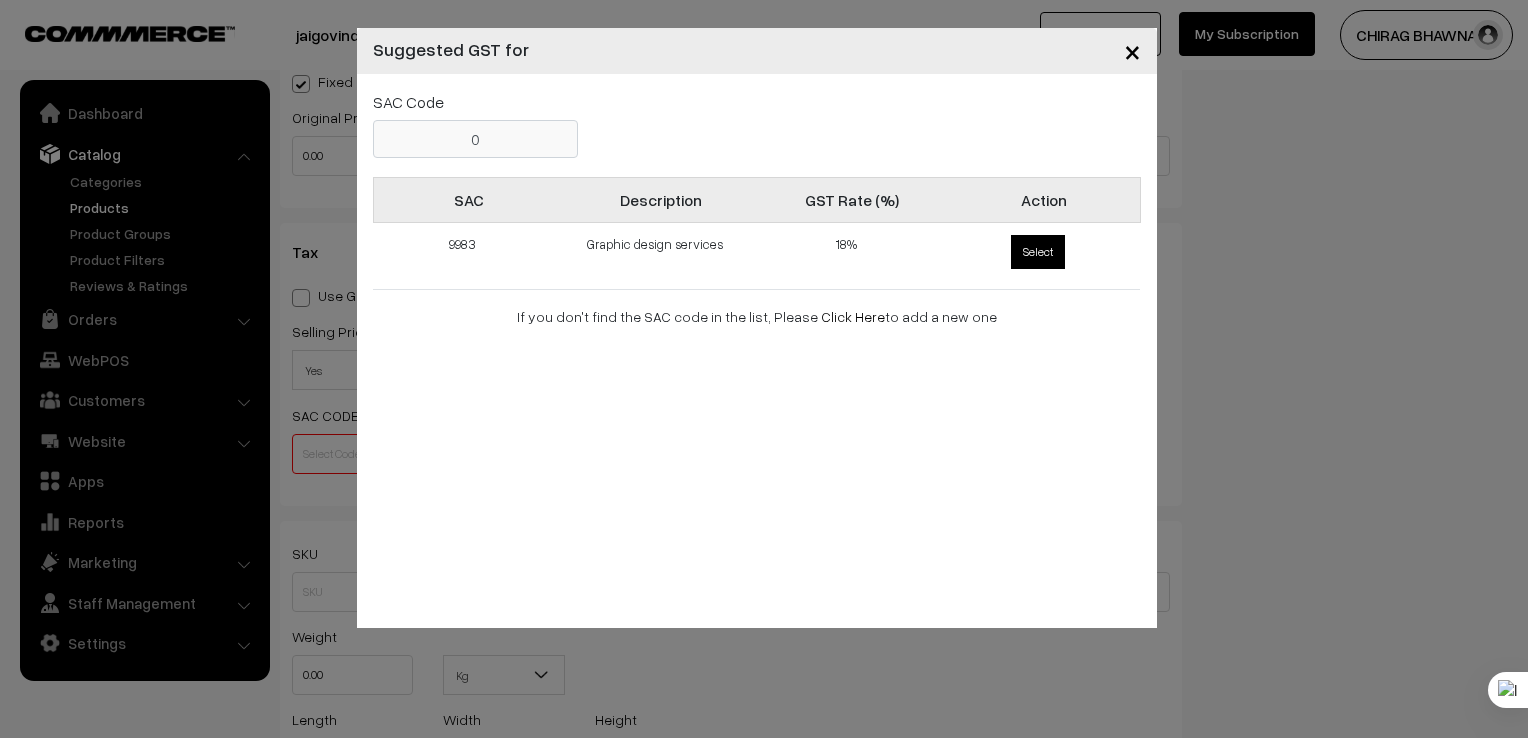 click on "Select" at bounding box center [1038, 252] 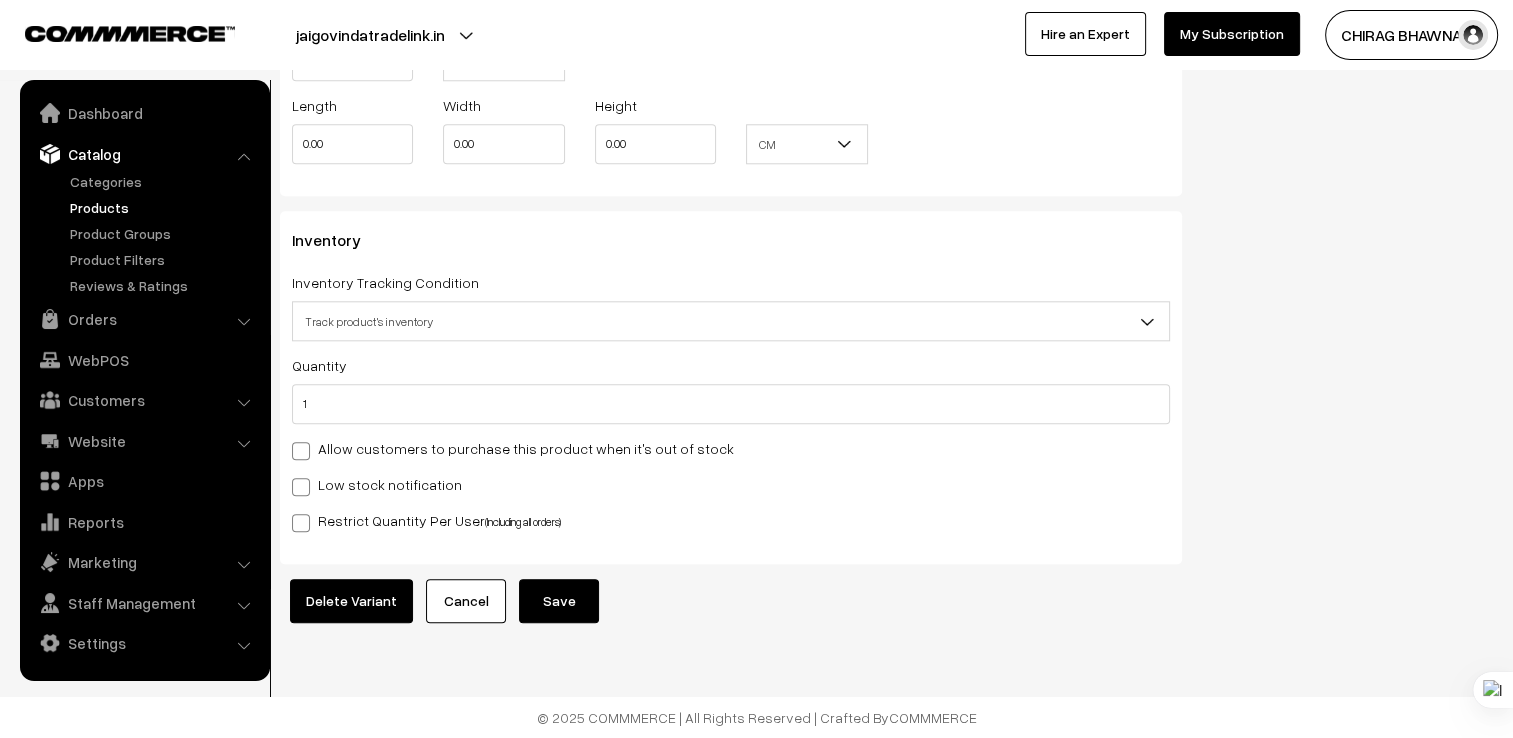 scroll, scrollTop: 2051, scrollLeft: 0, axis: vertical 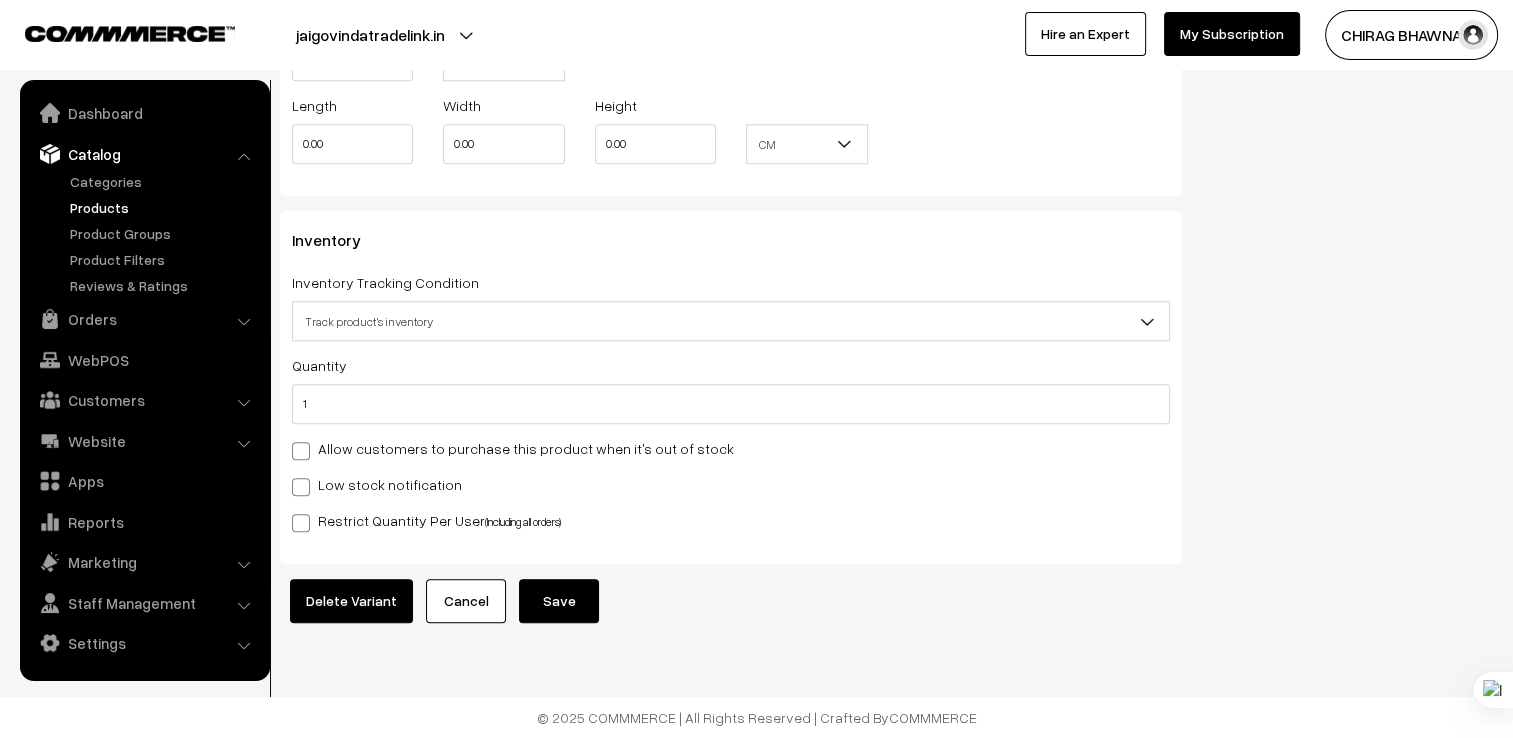 click on "Track product's inventory" at bounding box center [731, 321] 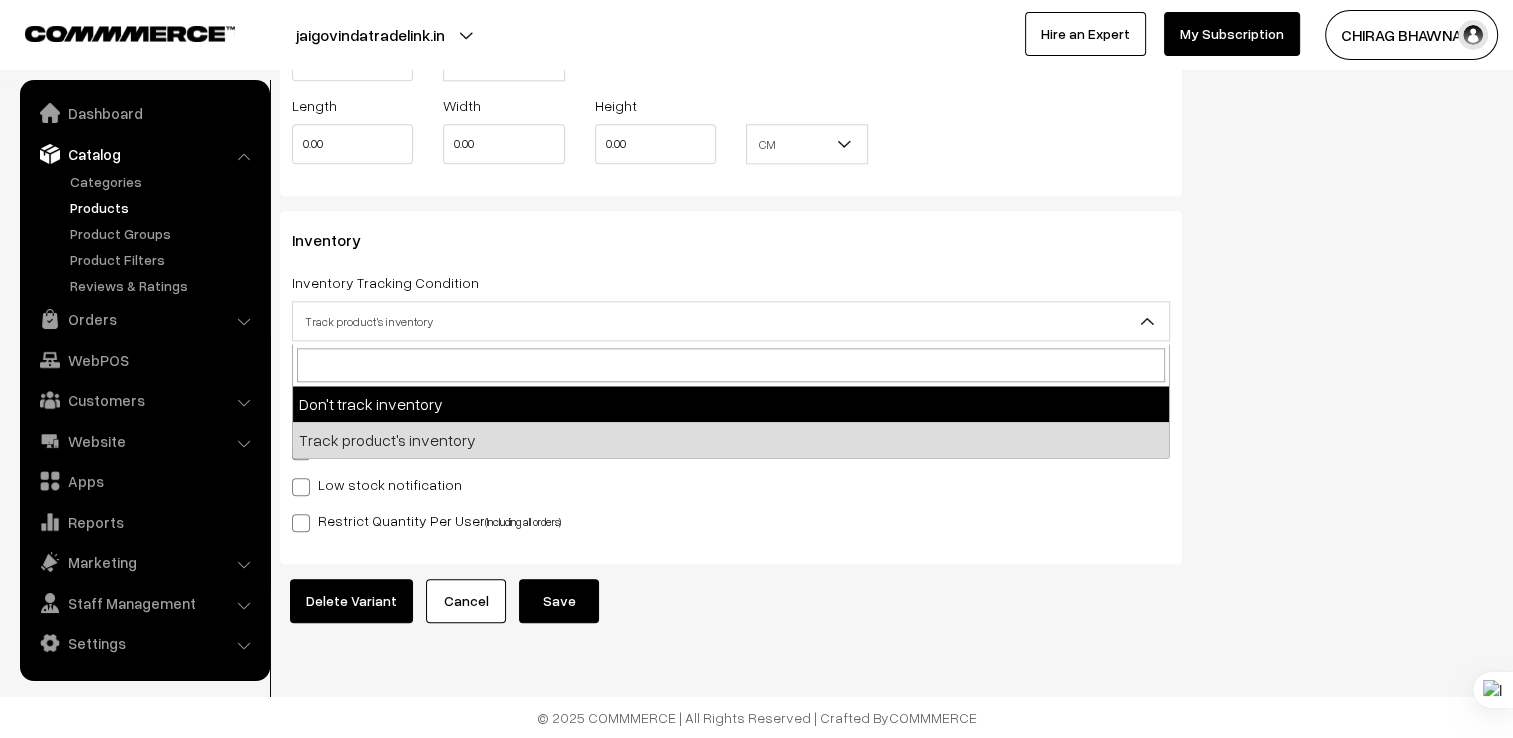 select on "1" 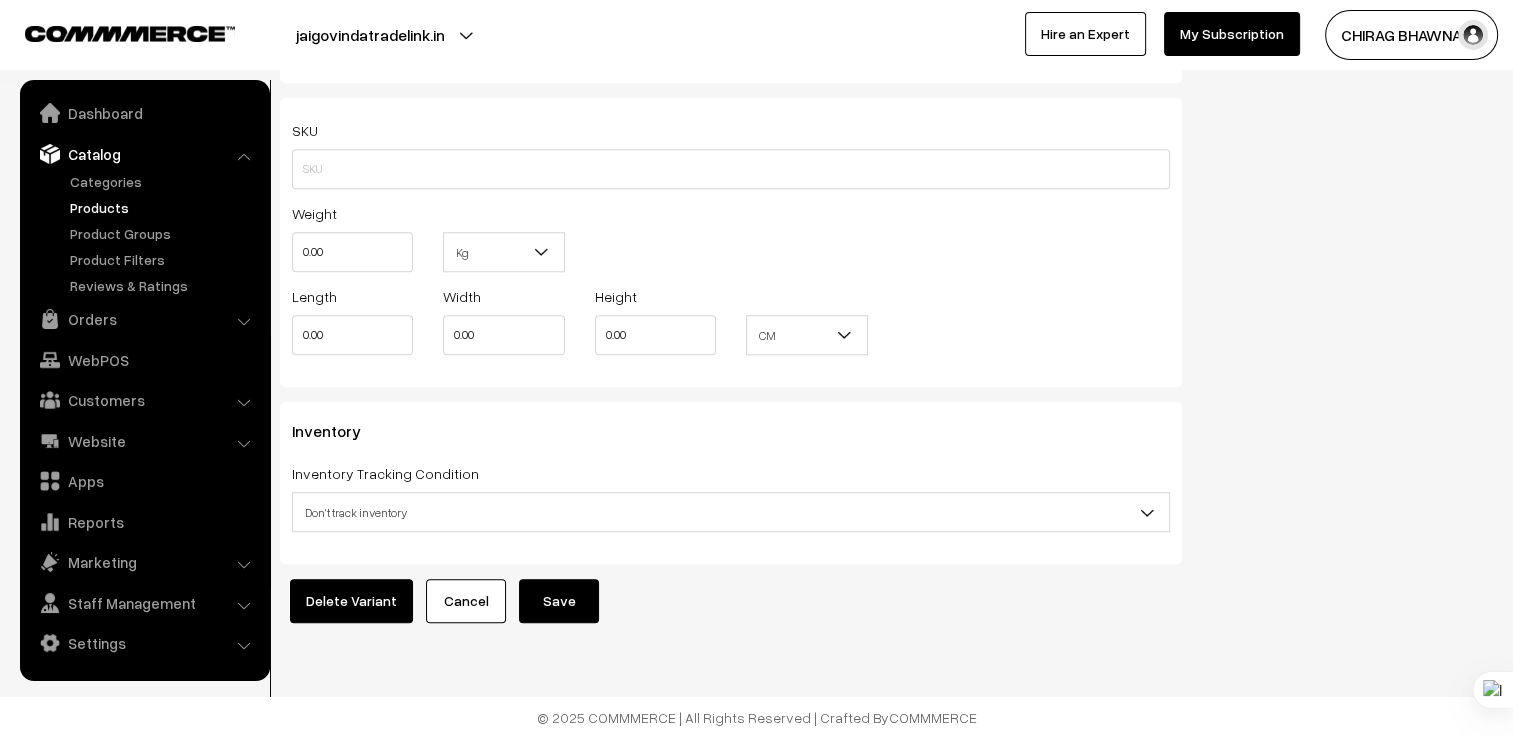 scroll, scrollTop: 1860, scrollLeft: 0, axis: vertical 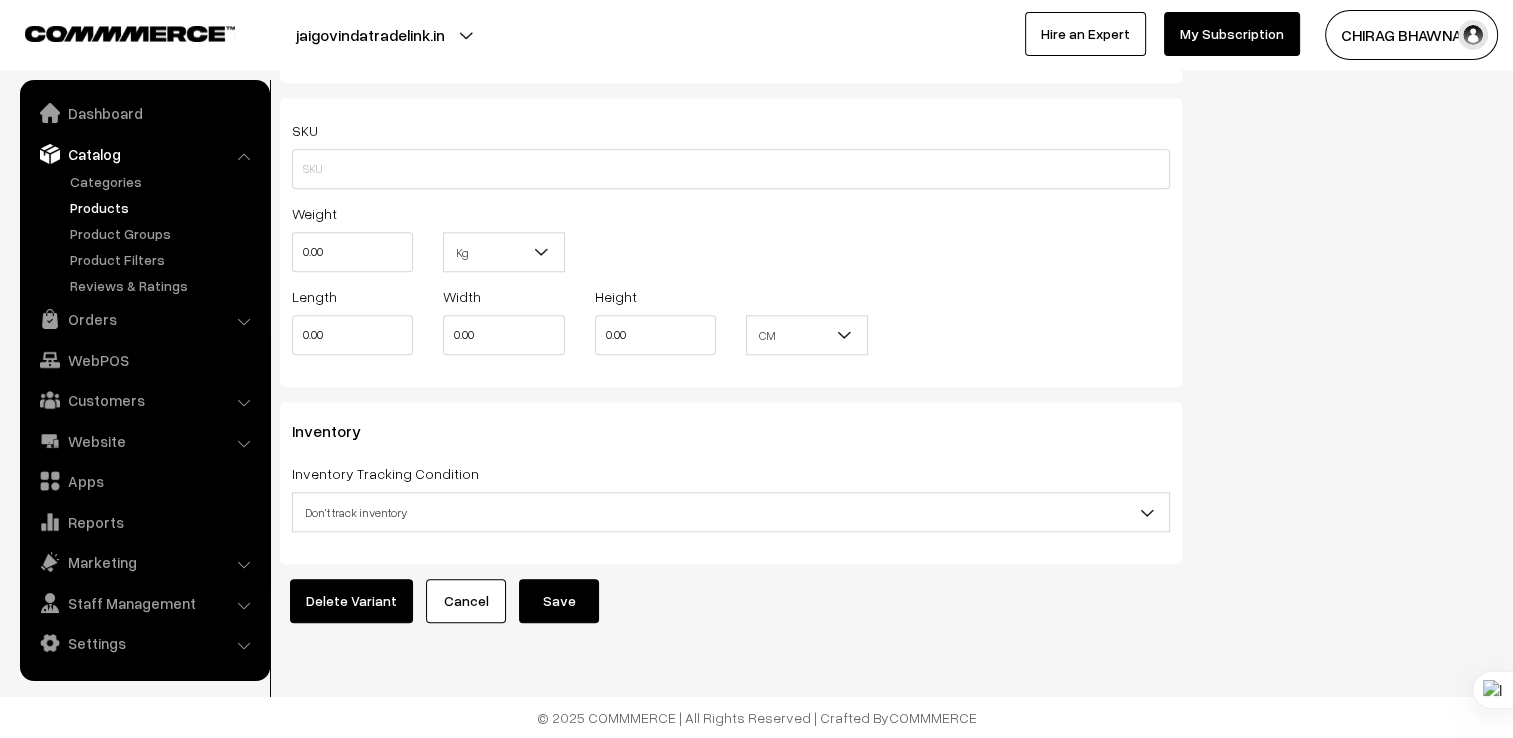 click on "Save" at bounding box center (559, 601) 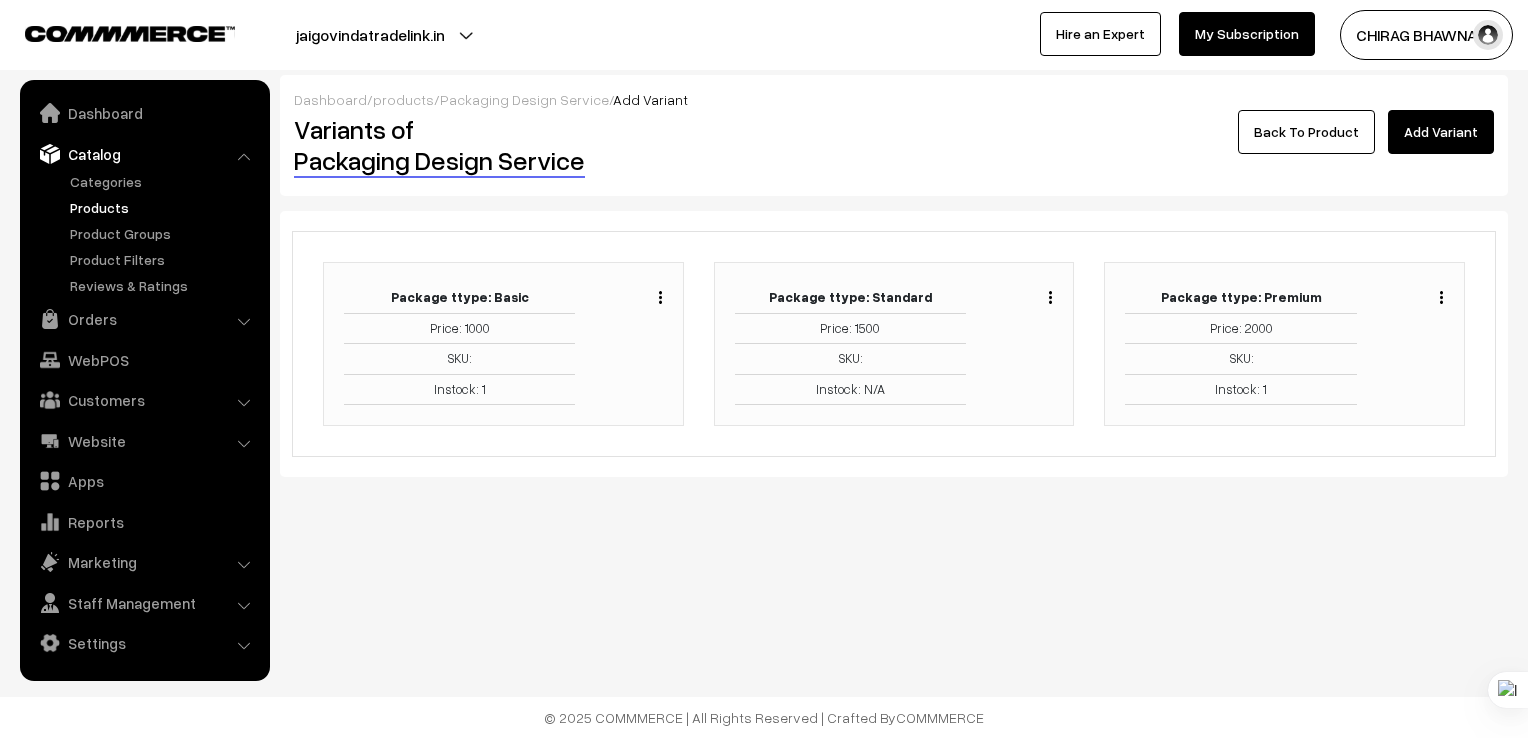 scroll, scrollTop: 0, scrollLeft: 0, axis: both 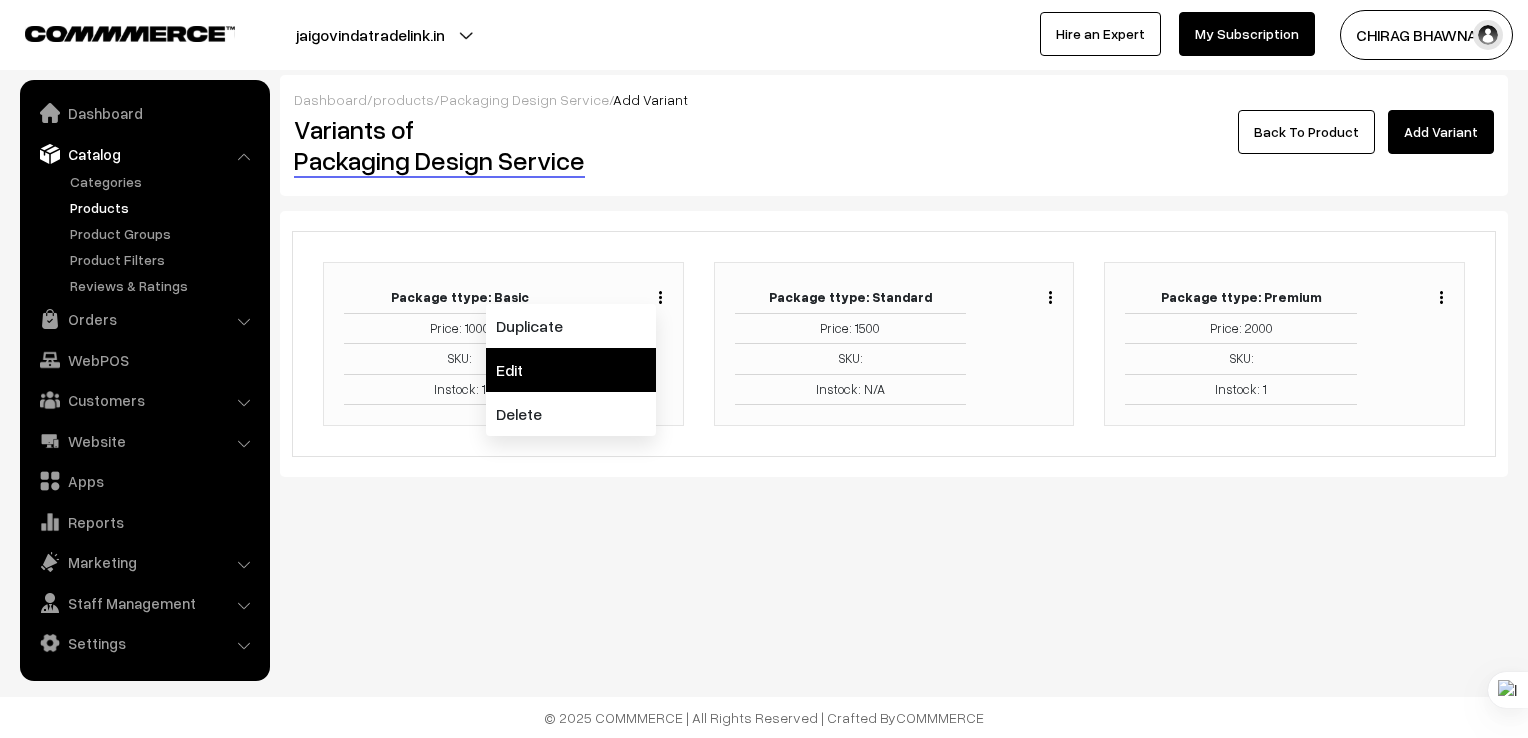 click on "Edit" at bounding box center (571, 370) 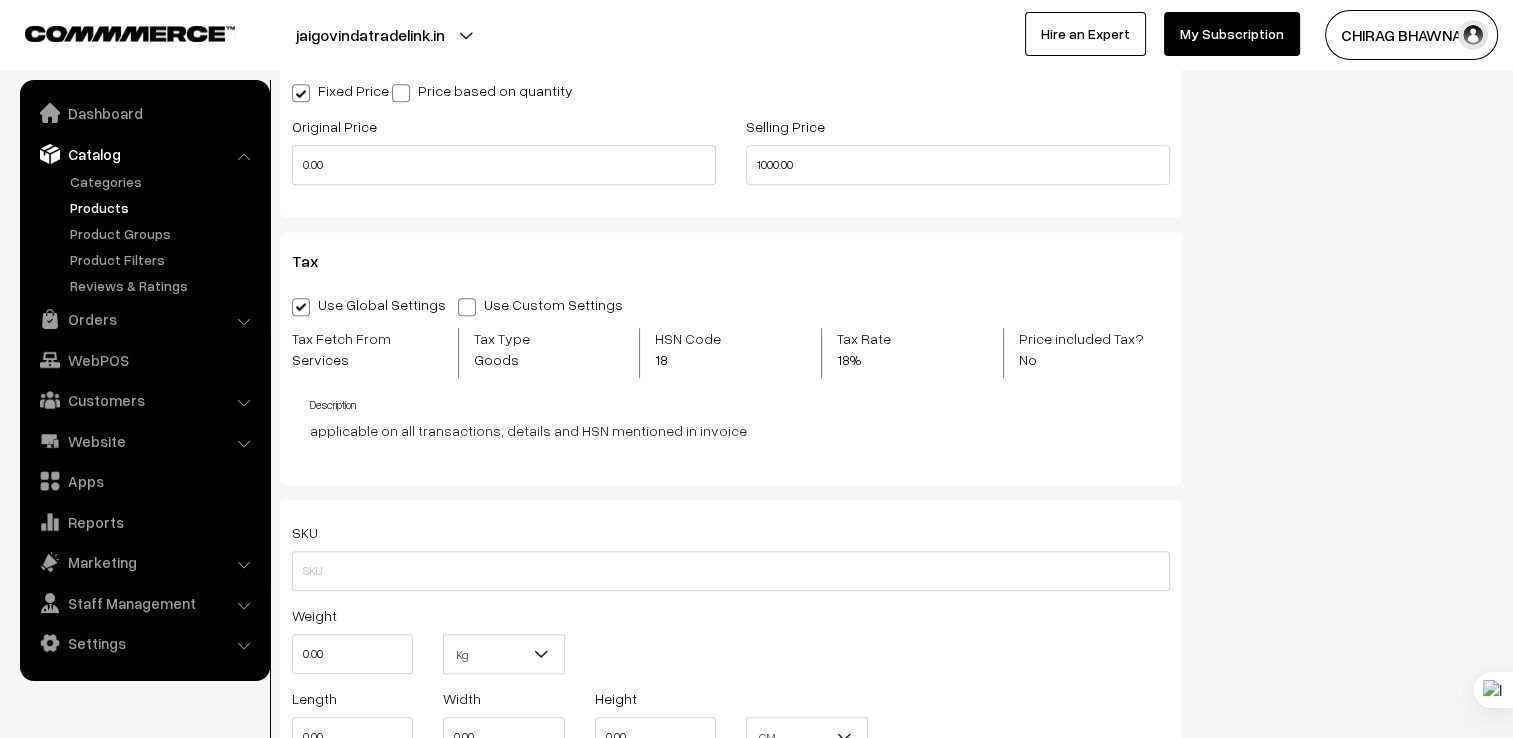scroll, scrollTop: 1400, scrollLeft: 0, axis: vertical 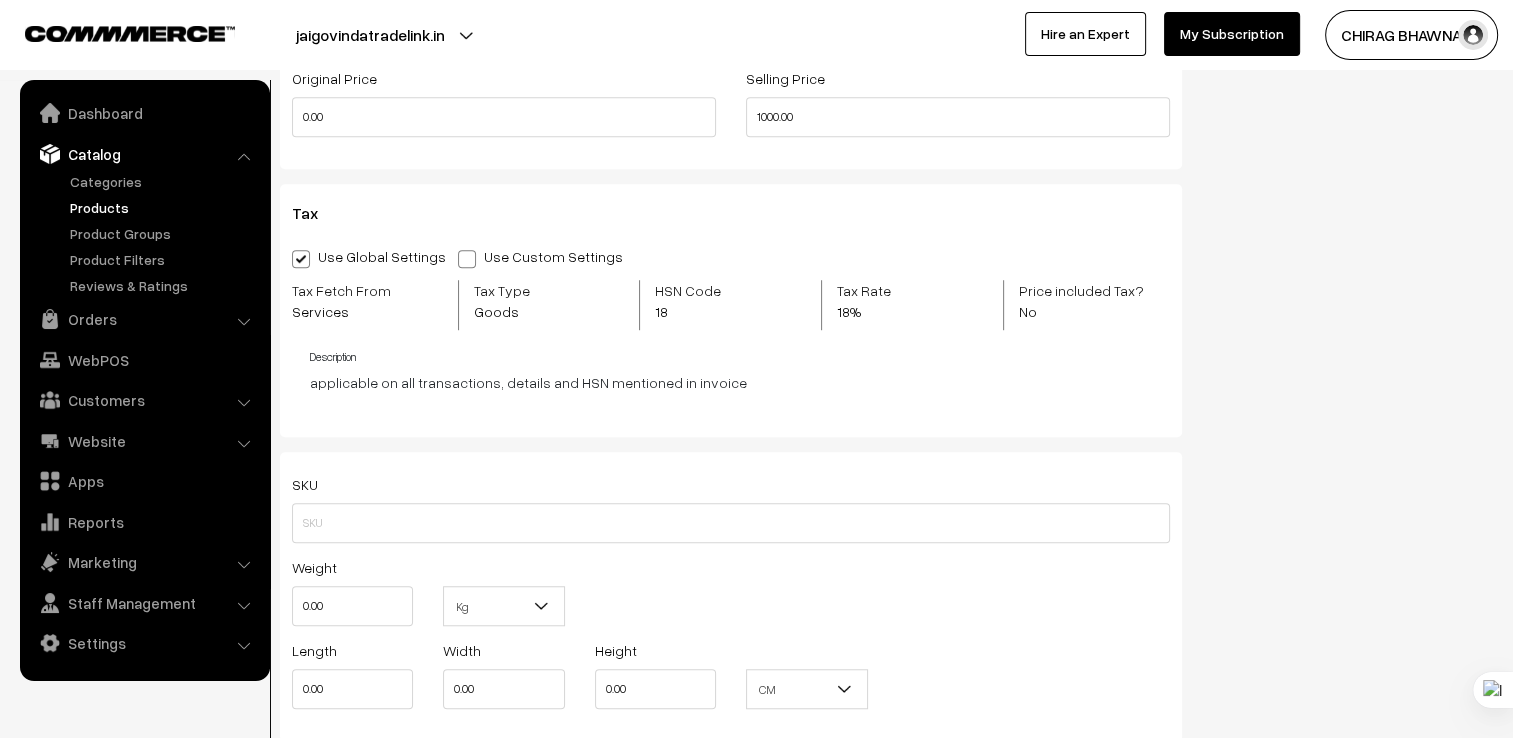 click on "Use Custom Settings" at bounding box center (545, 256) 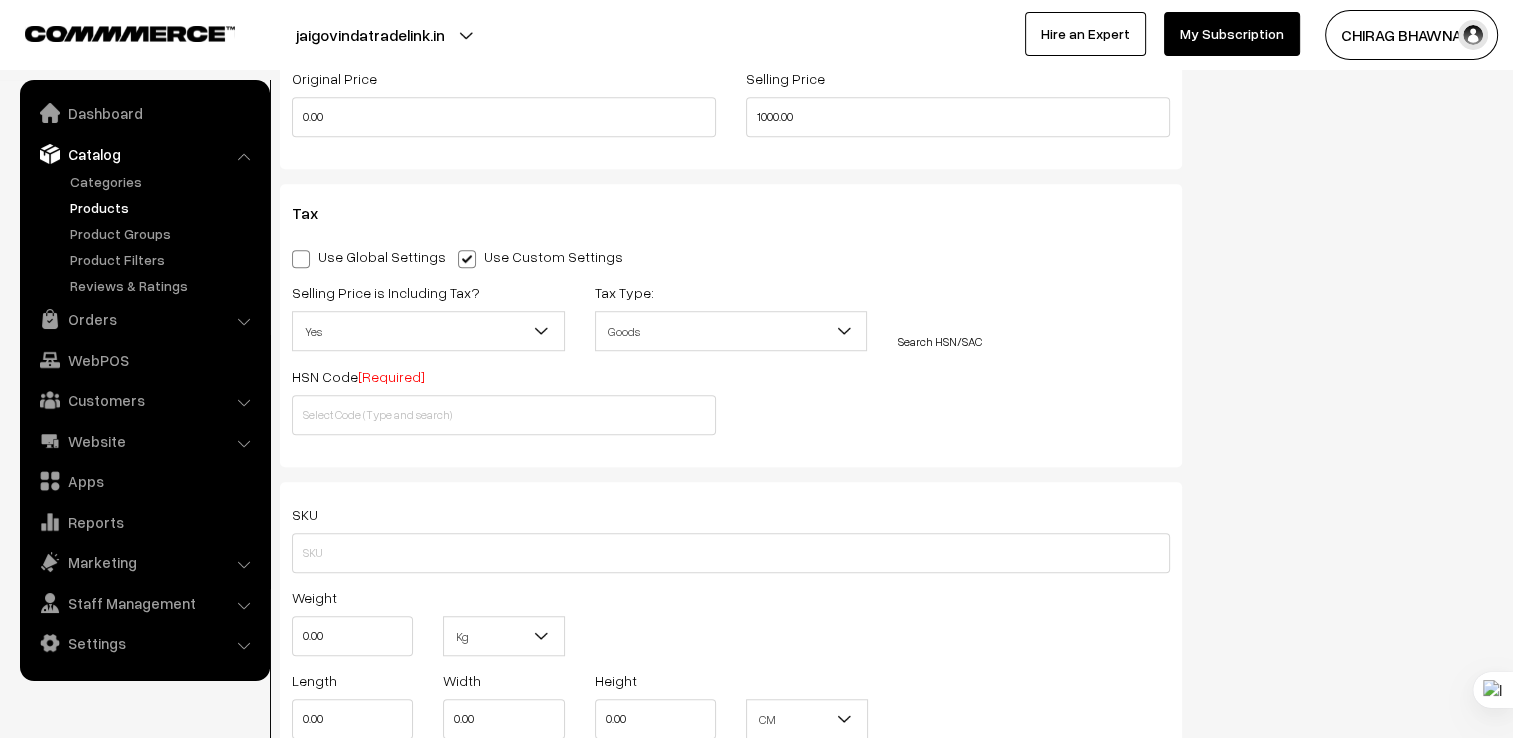 click at bounding box center (467, 259) 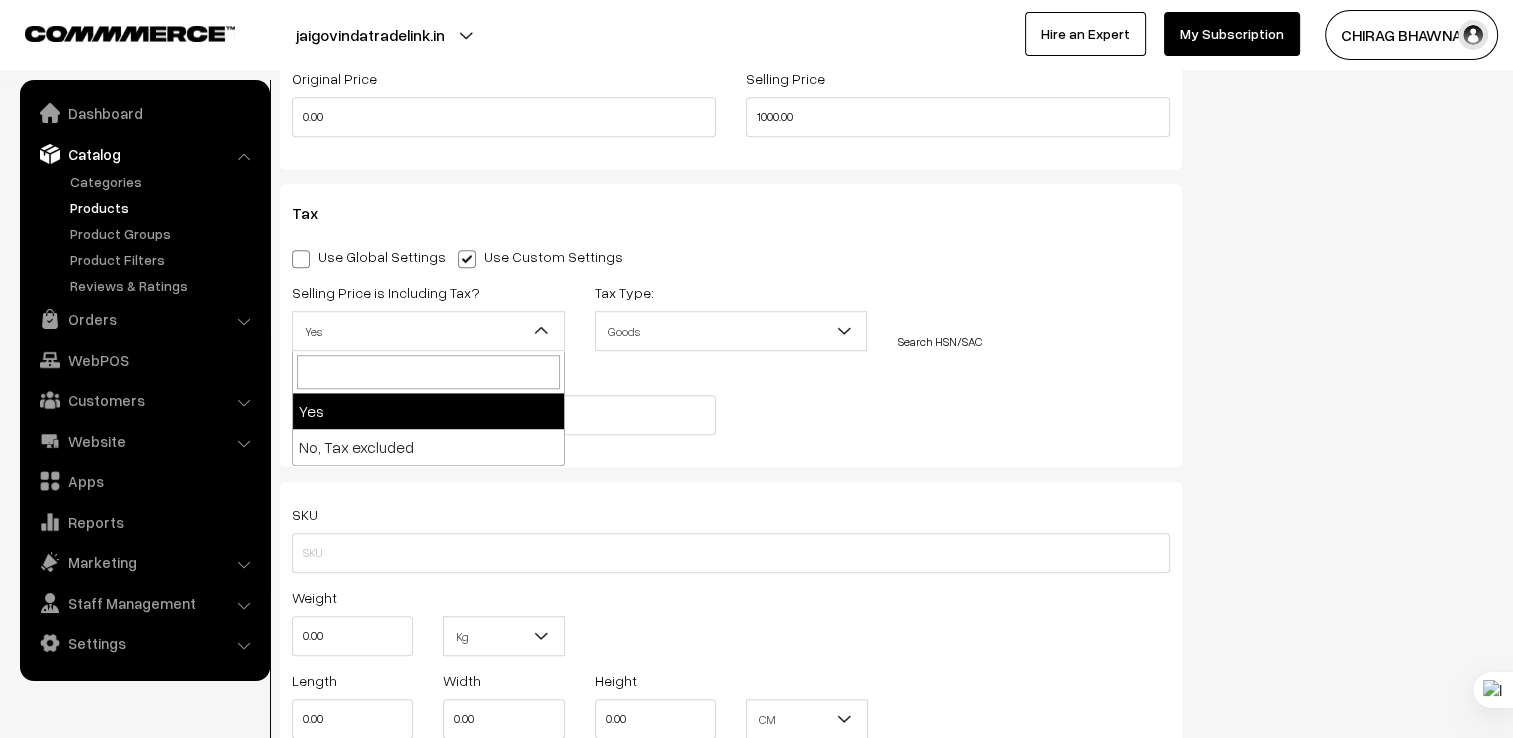 click on "Yes" at bounding box center (428, 331) 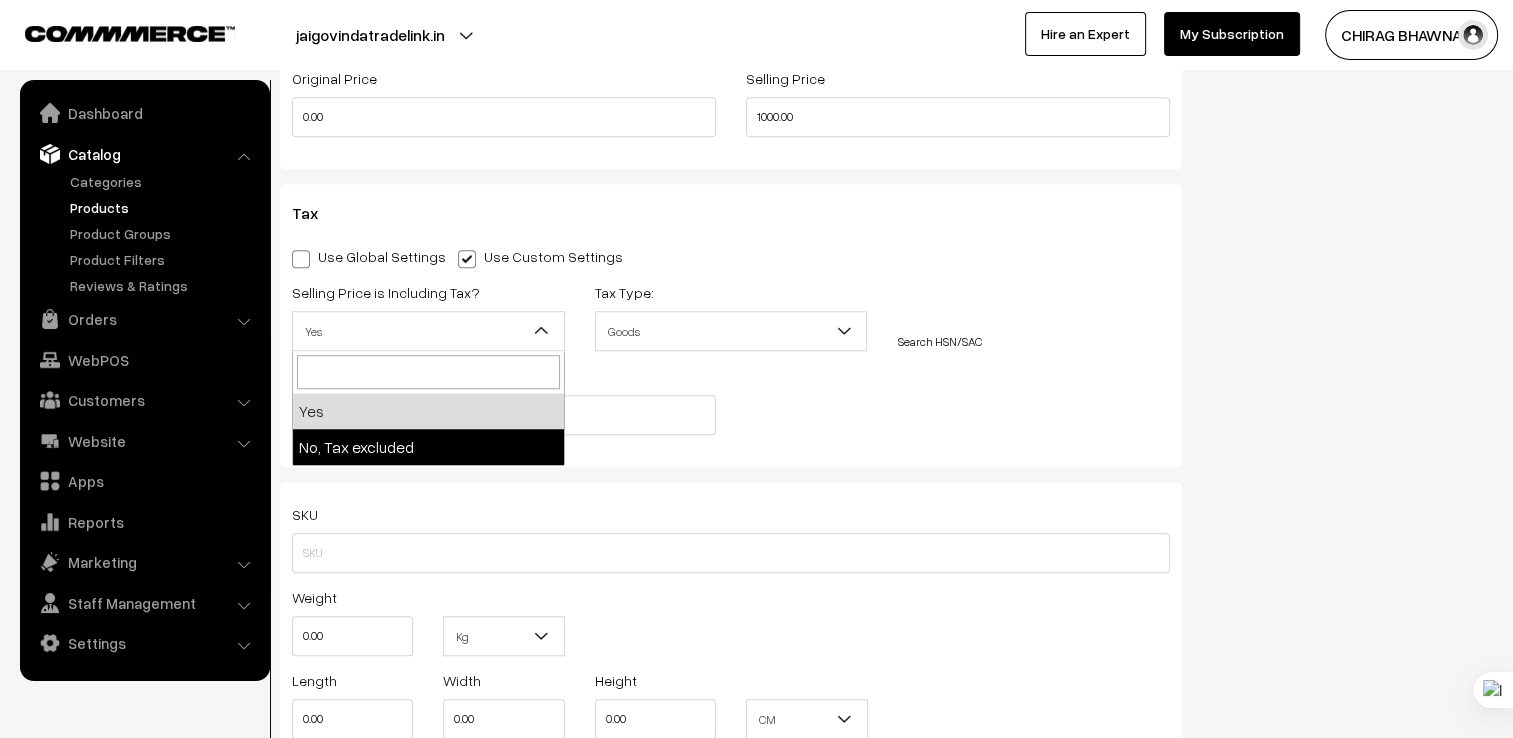 drag, startPoint x: 483, startPoint y: 423, endPoint x: 483, endPoint y: 444, distance: 21 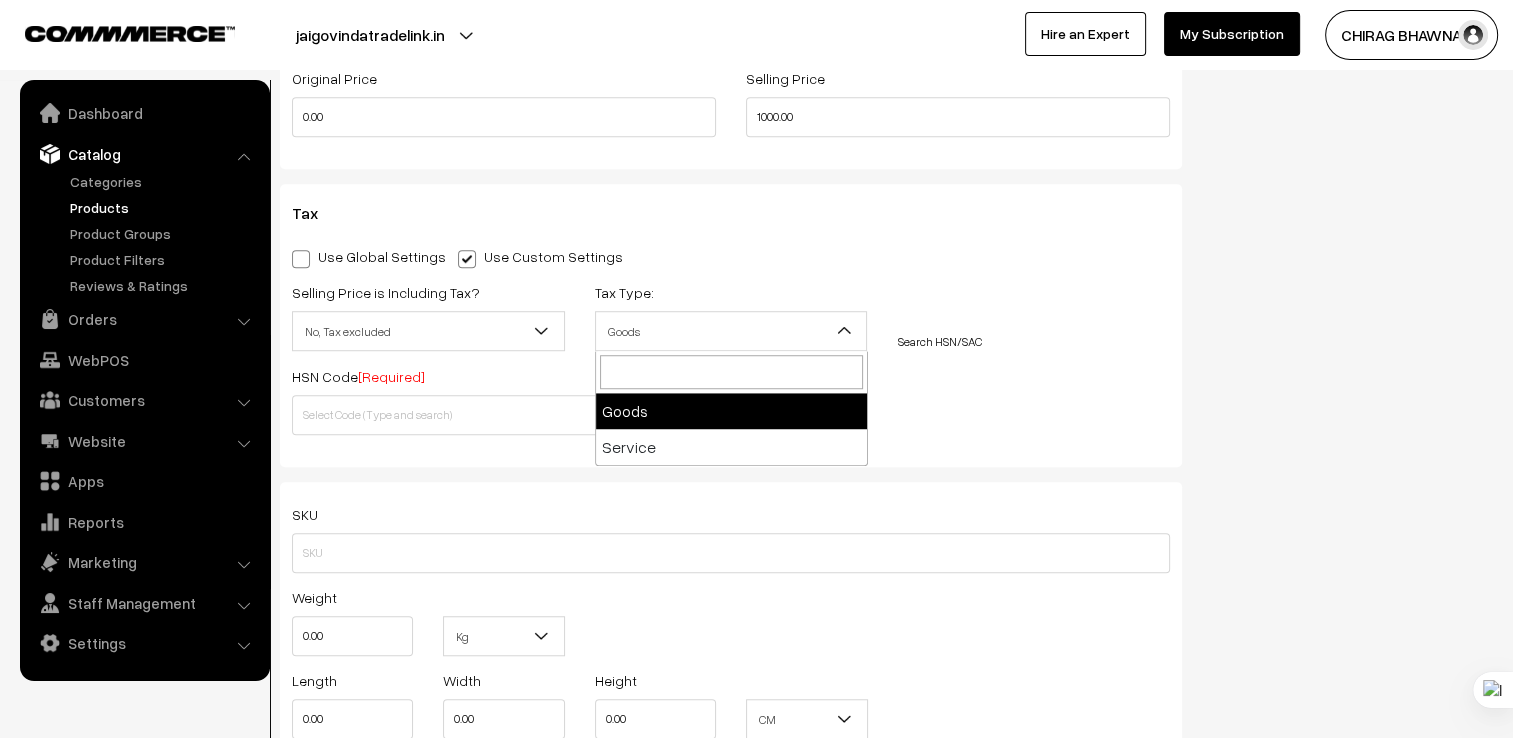 click on "Goods" at bounding box center (731, 331) 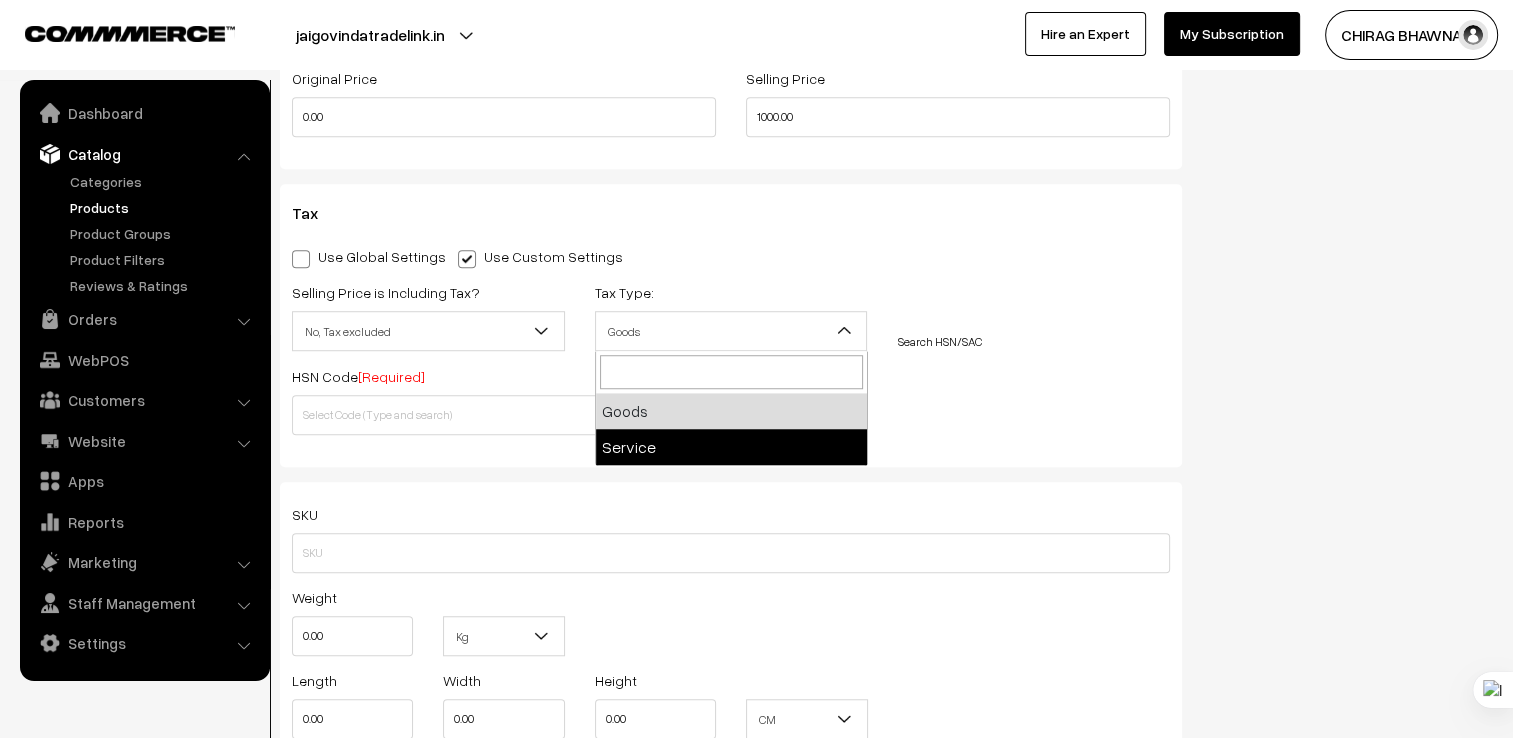 select on "2" 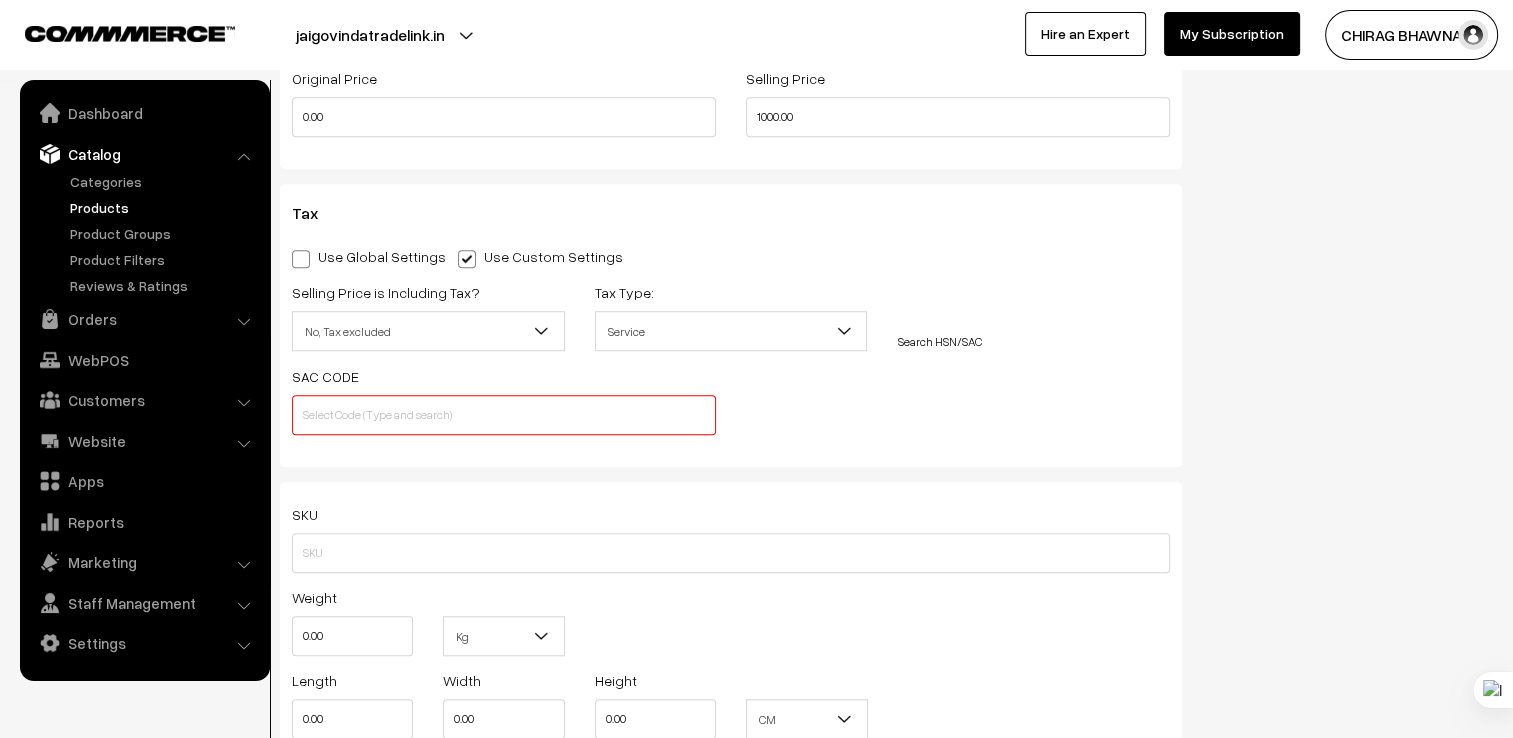 click on "Search HSN/SAC" at bounding box center [1033, 316] 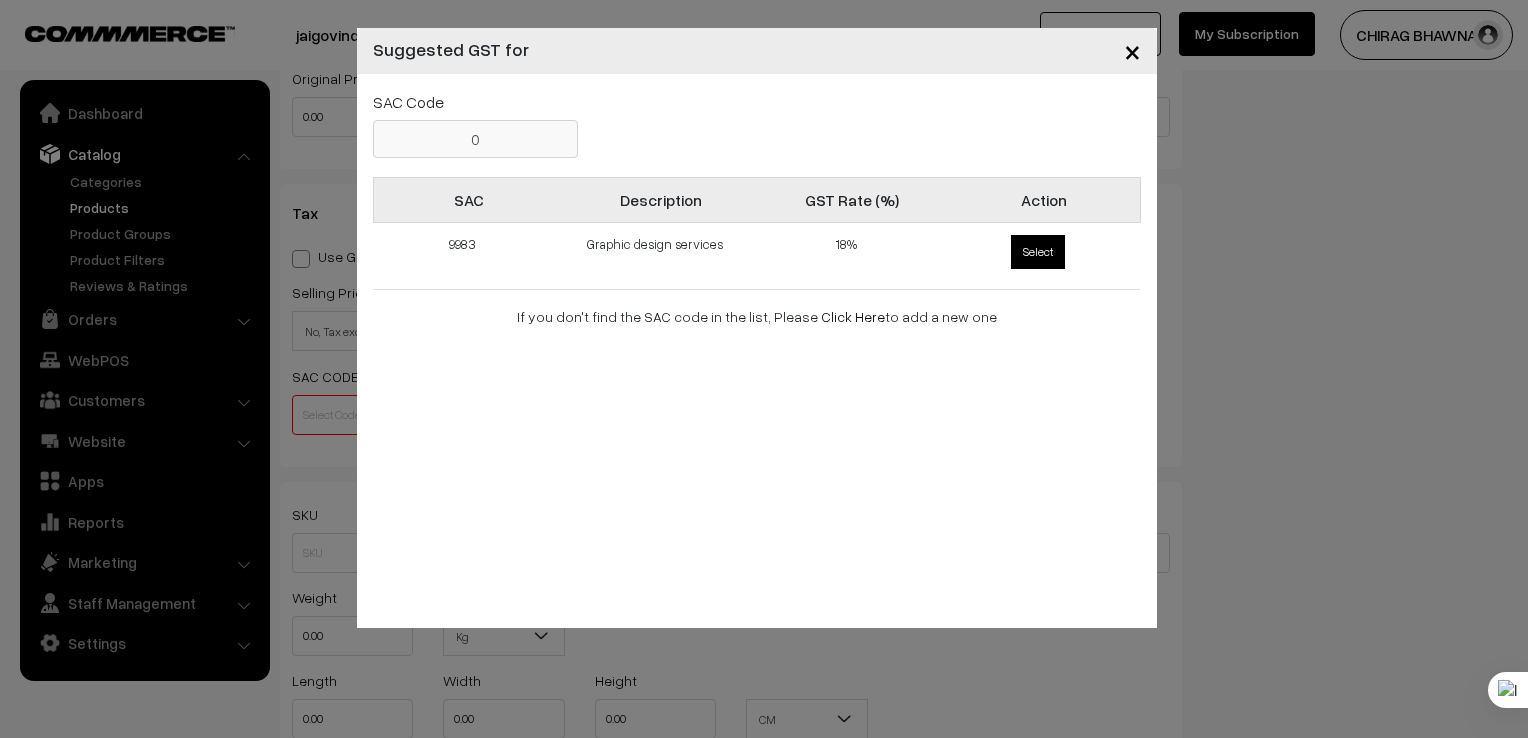 click on "Select" at bounding box center (1038, 252) 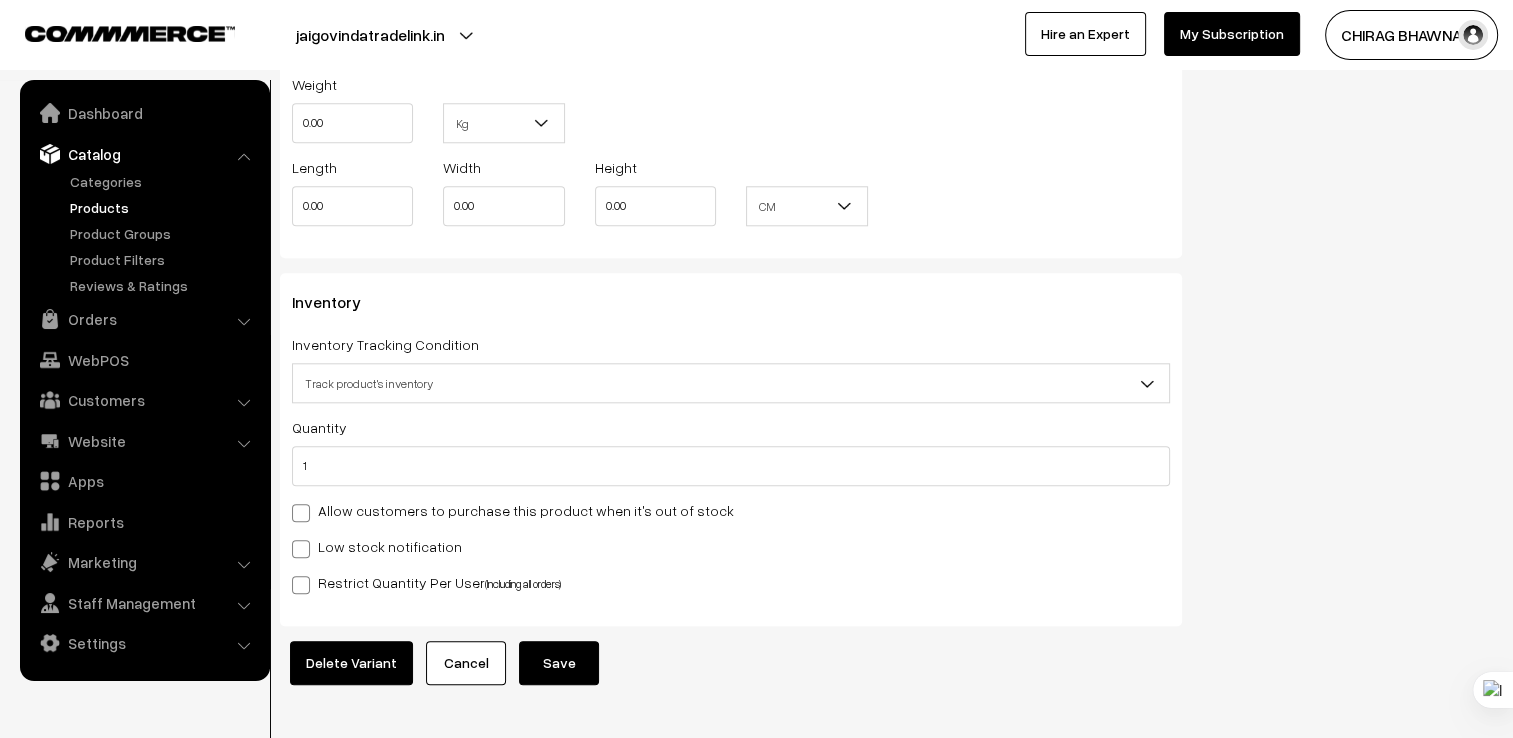 scroll, scrollTop: 2051, scrollLeft: 0, axis: vertical 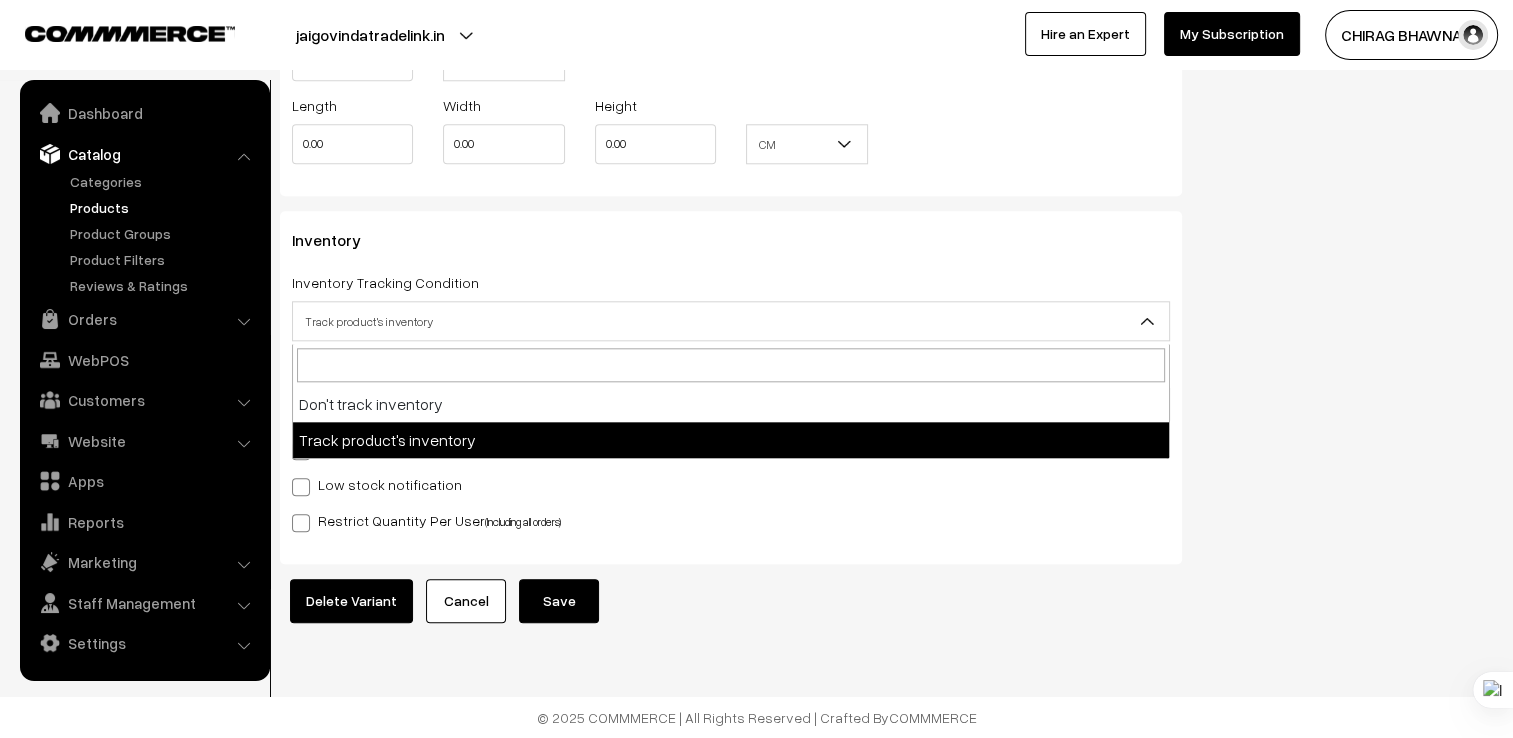 click on "Track product's inventory" at bounding box center [731, 321] 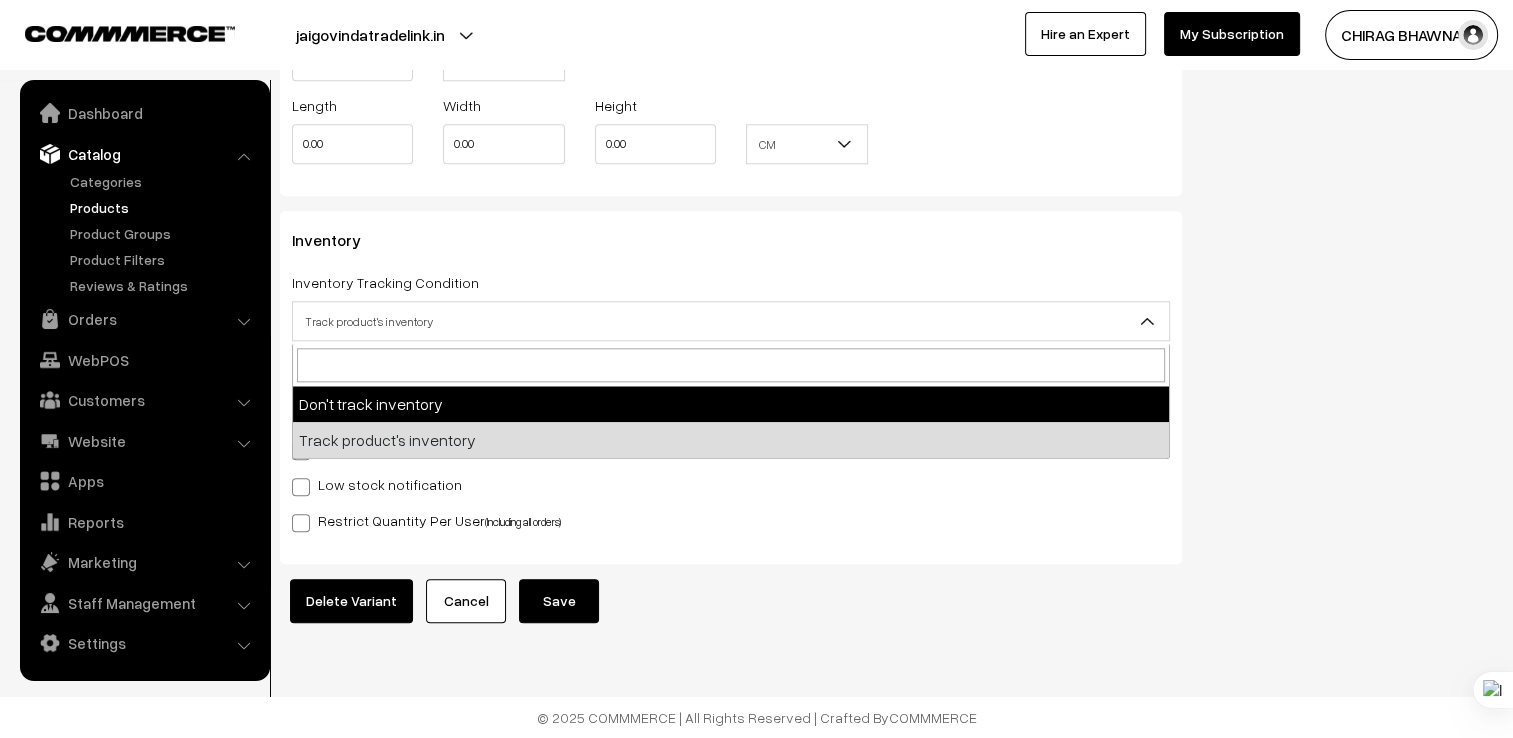 drag, startPoint x: 476, startPoint y: 406, endPoint x: 475, endPoint y: 386, distance: 20.024984 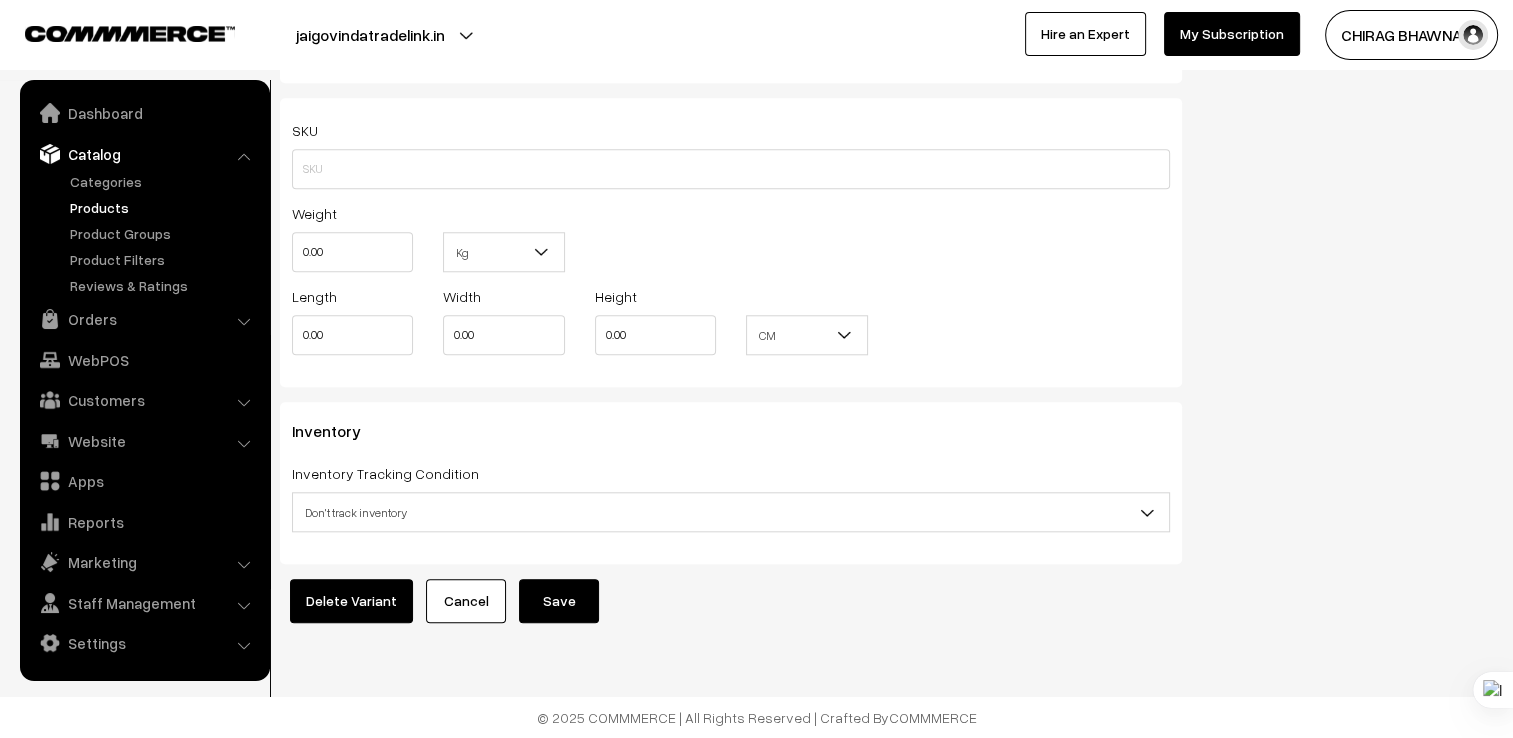 click on "Save" at bounding box center (559, 601) 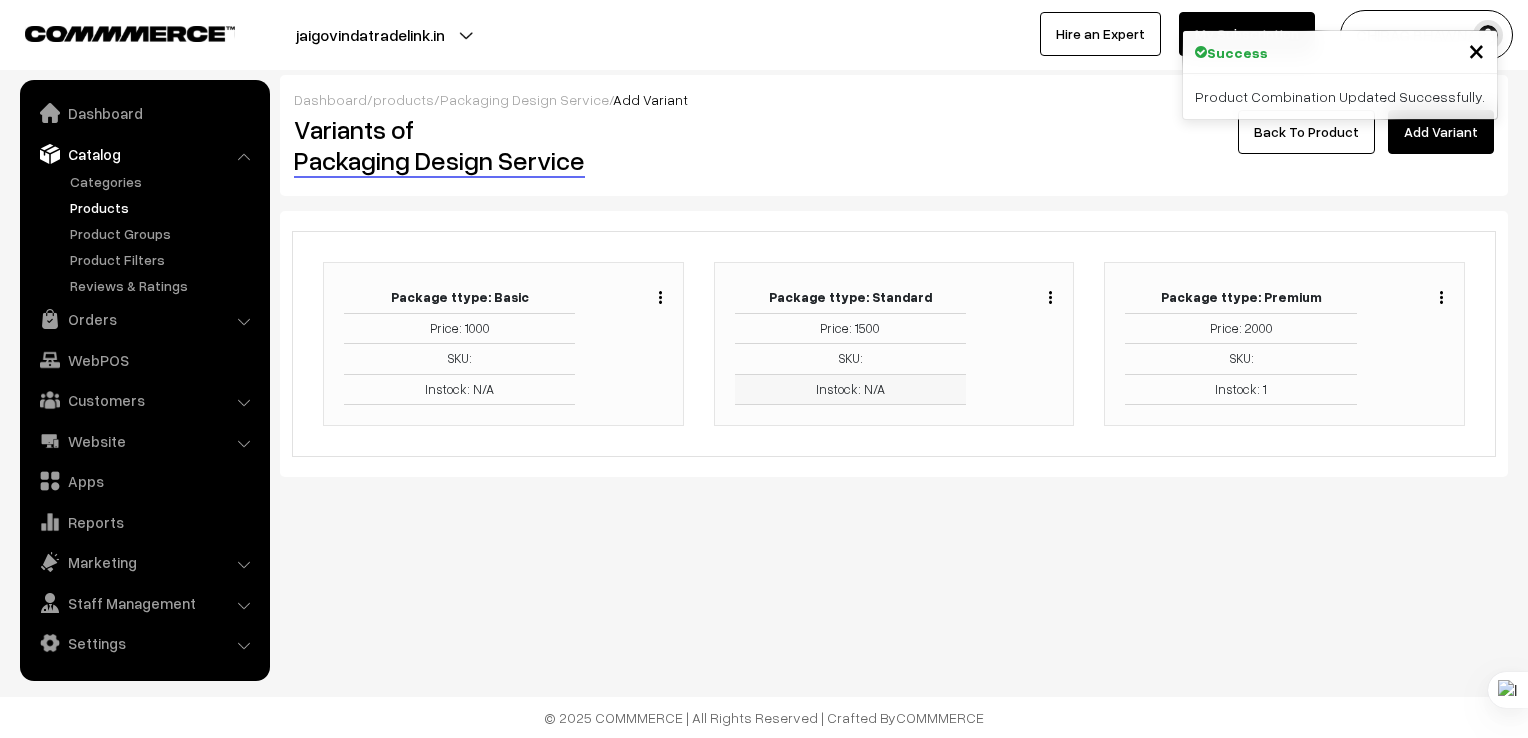 scroll, scrollTop: 0, scrollLeft: 0, axis: both 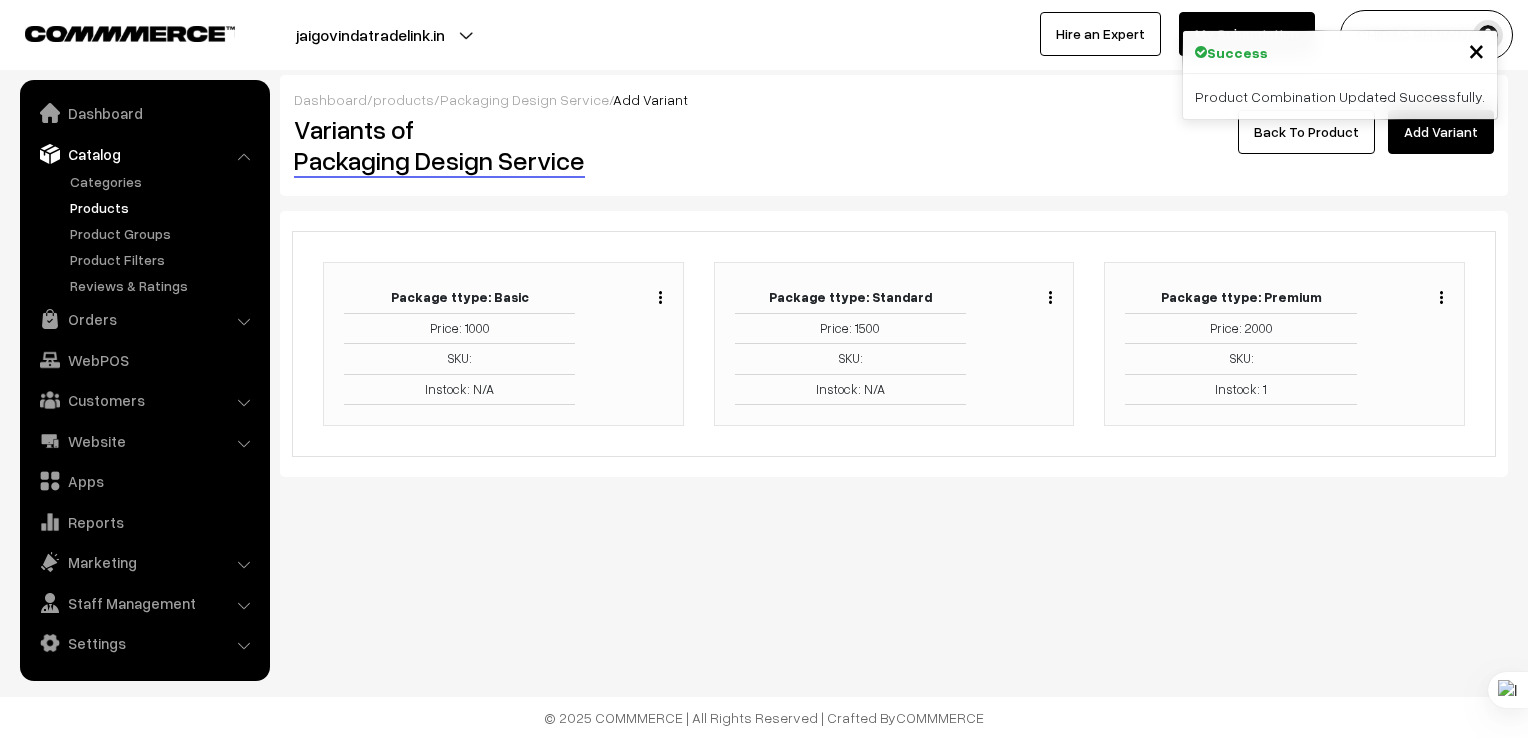 click on "Duplicate
Edit
Delete" at bounding box center [1436, 295] 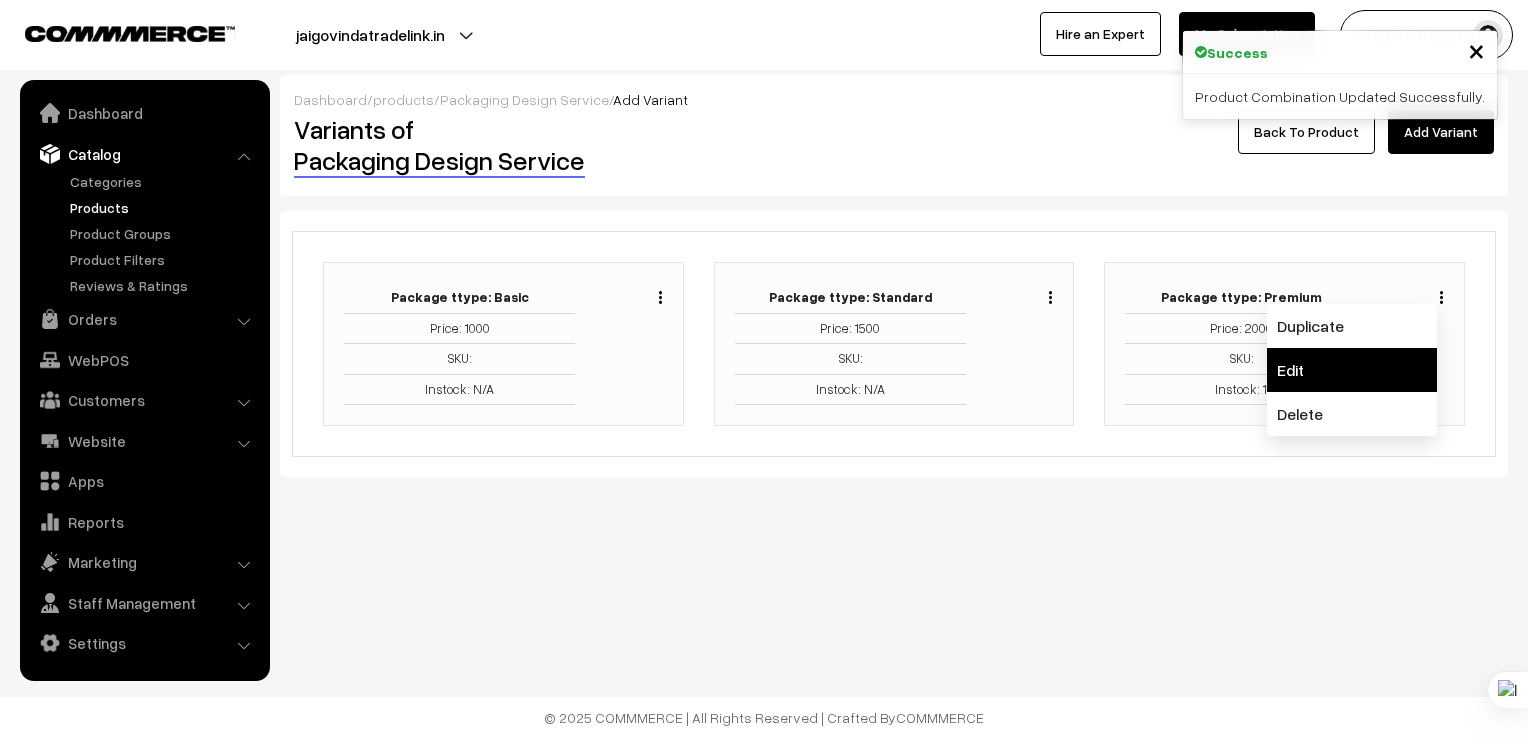 click on "Edit" at bounding box center (1352, 370) 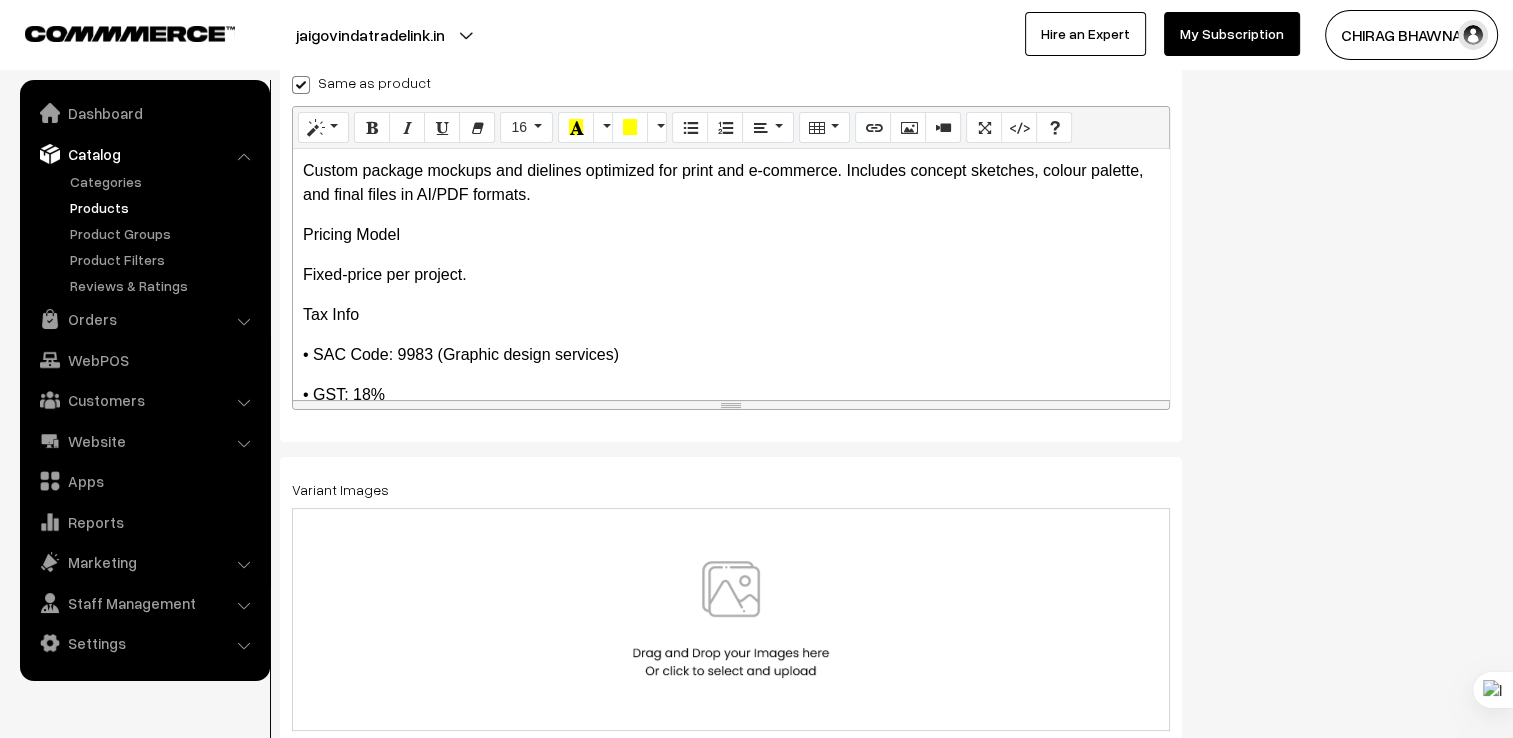 scroll, scrollTop: 350, scrollLeft: 0, axis: vertical 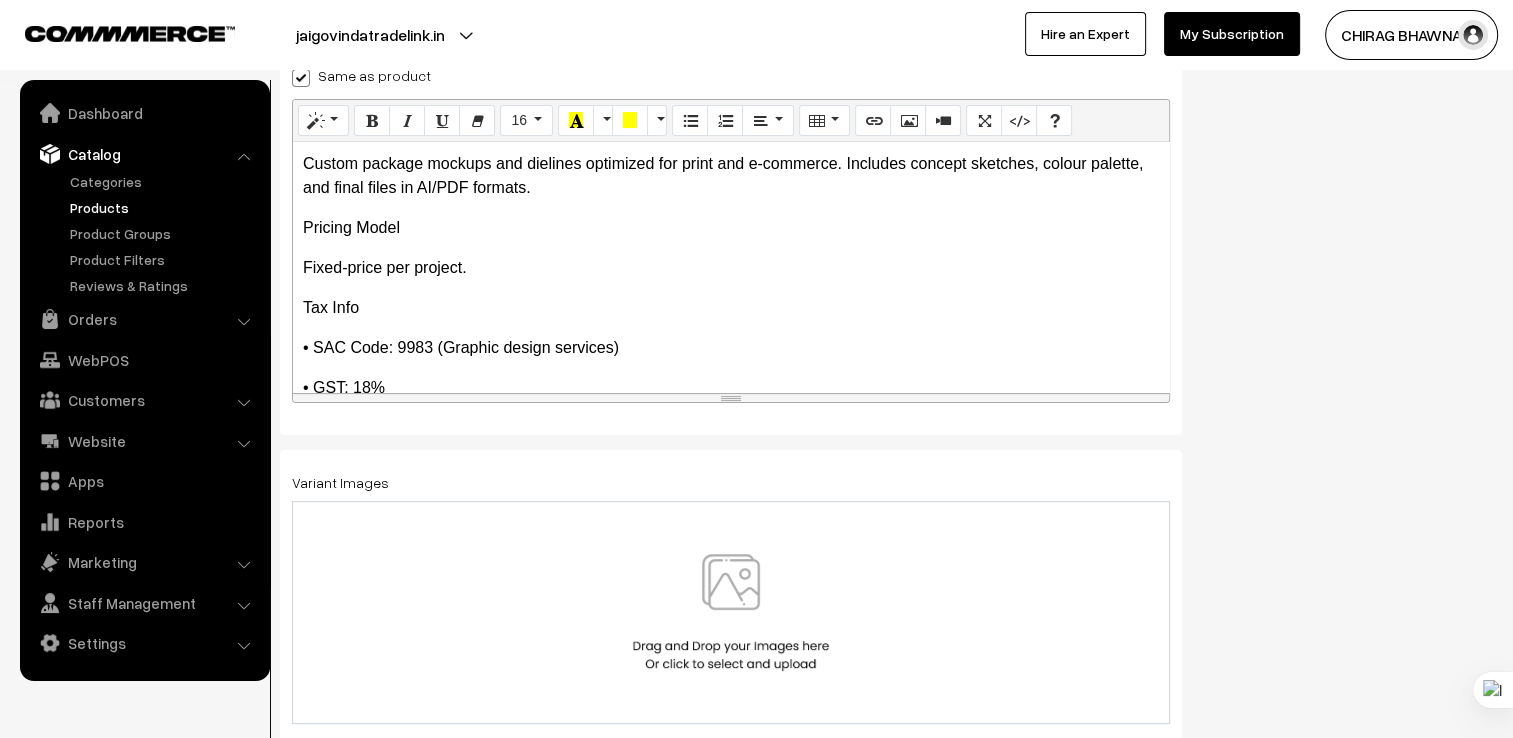 click on "Pricing Model" at bounding box center [731, 228] 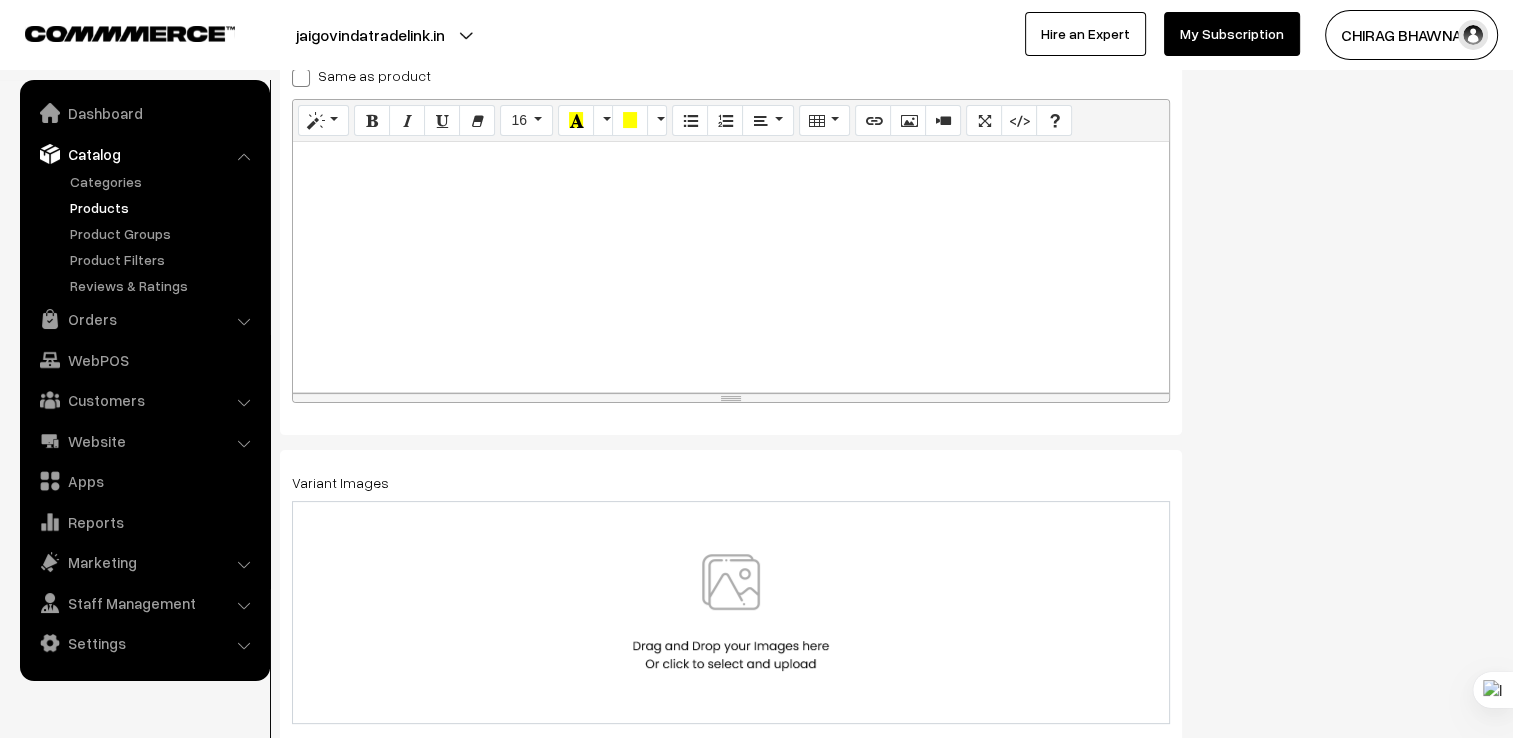 click at bounding box center [731, 267] 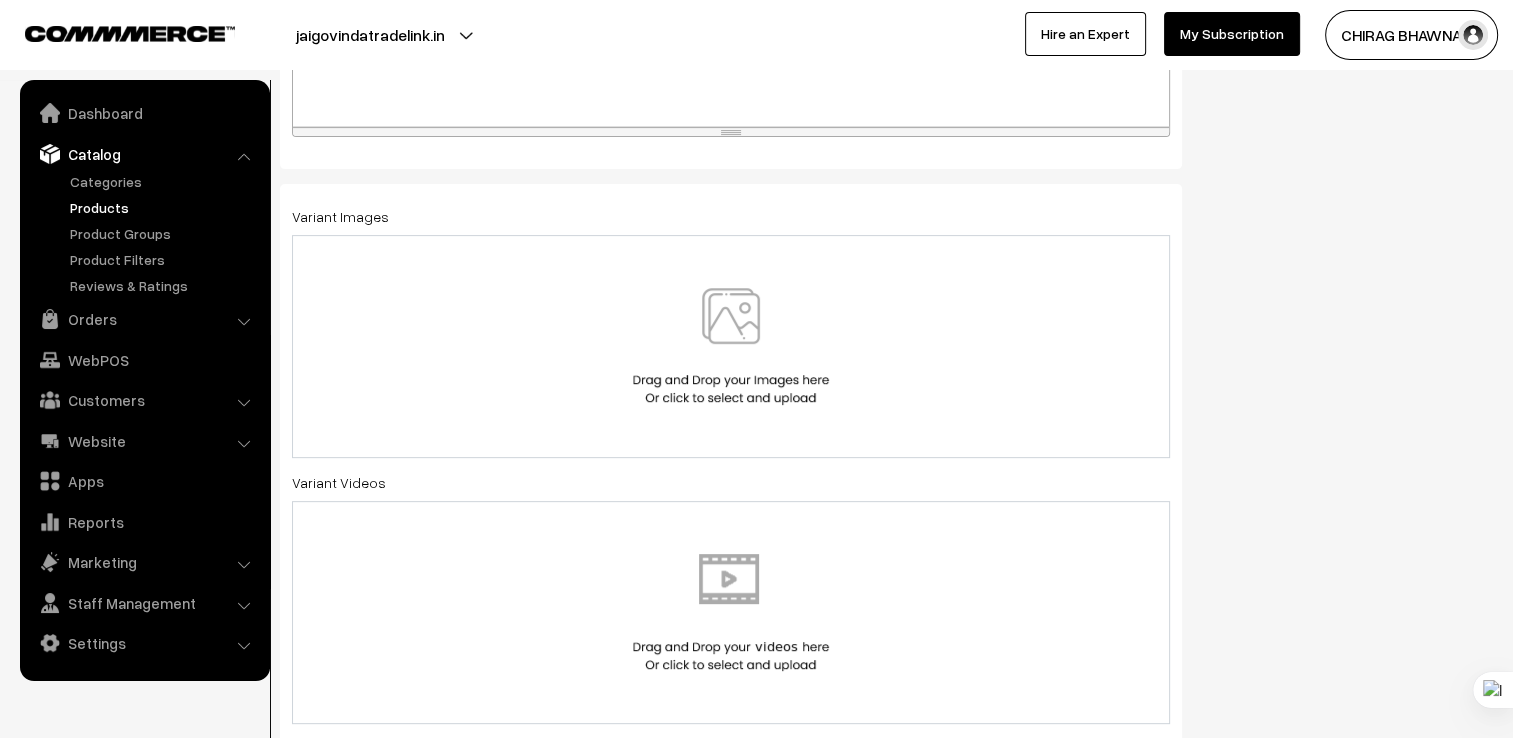 scroll, scrollTop: 650, scrollLeft: 0, axis: vertical 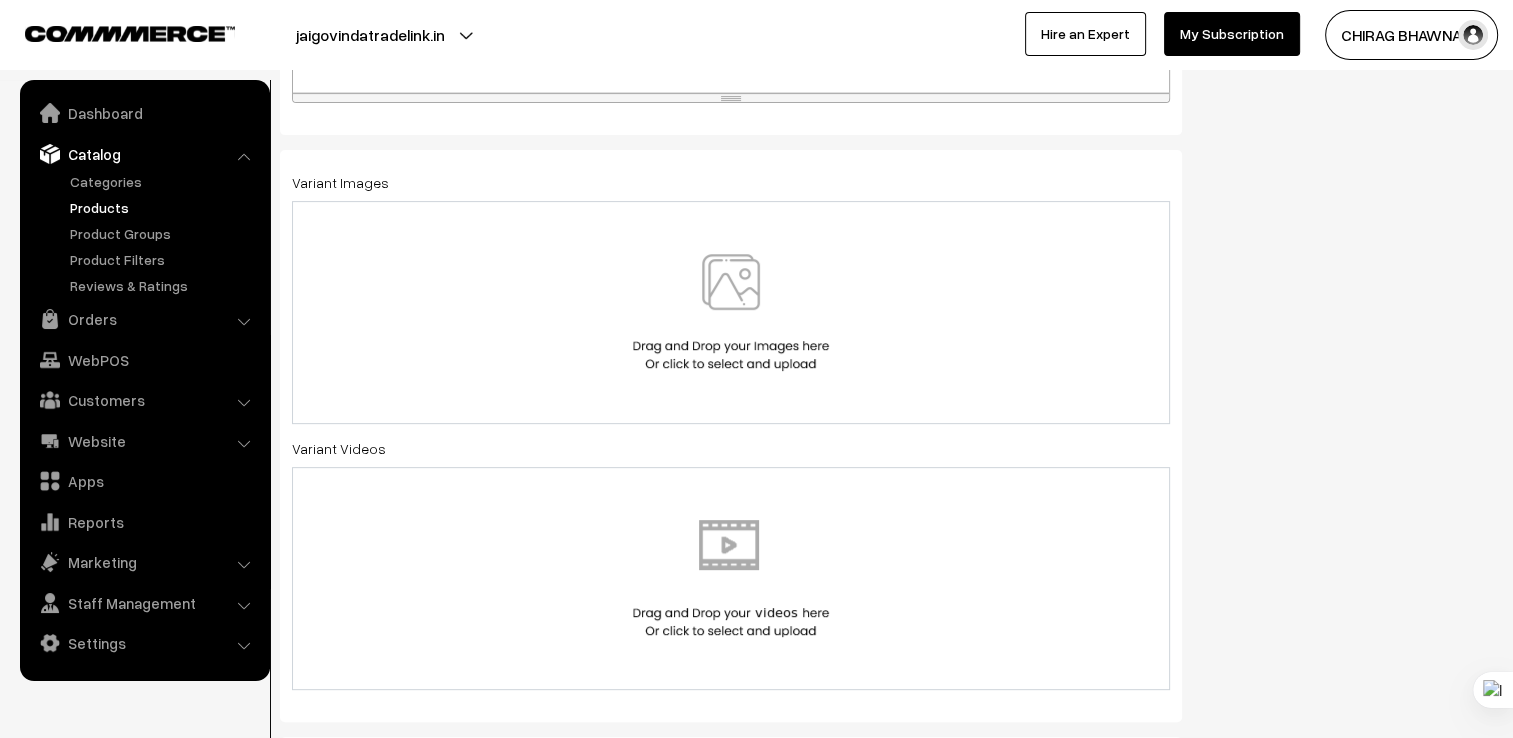 click at bounding box center (731, 312) 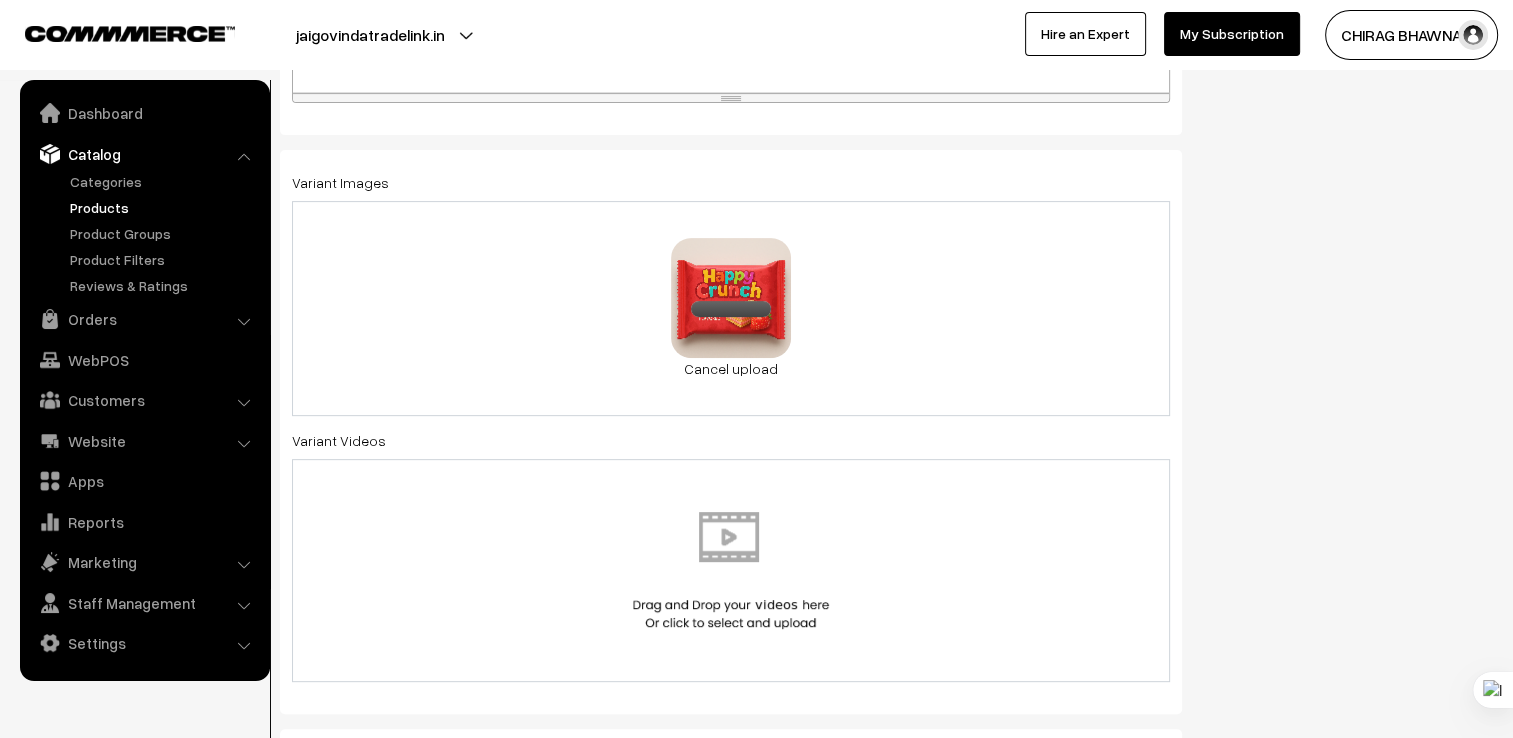 click at bounding box center [731, 570] 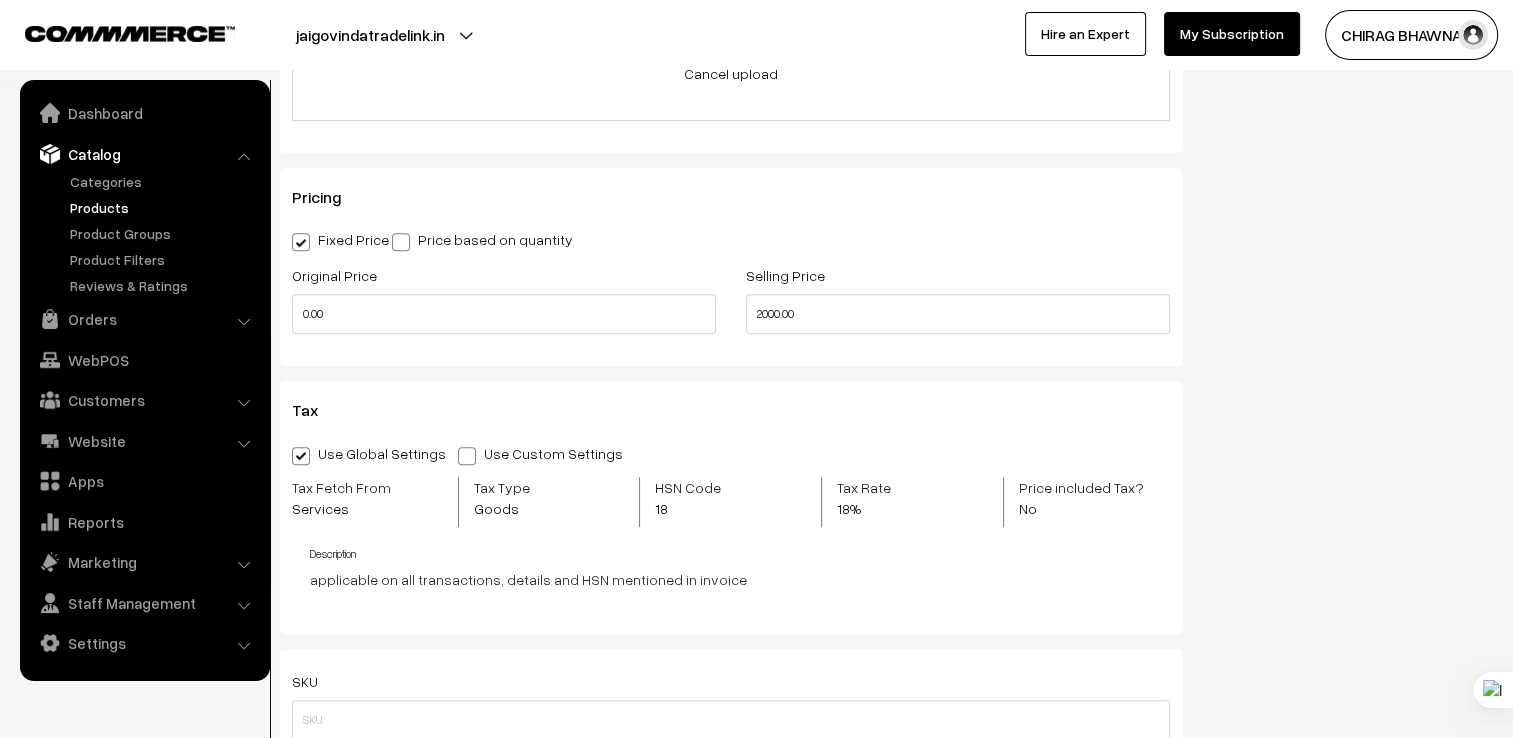 scroll, scrollTop: 1350, scrollLeft: 0, axis: vertical 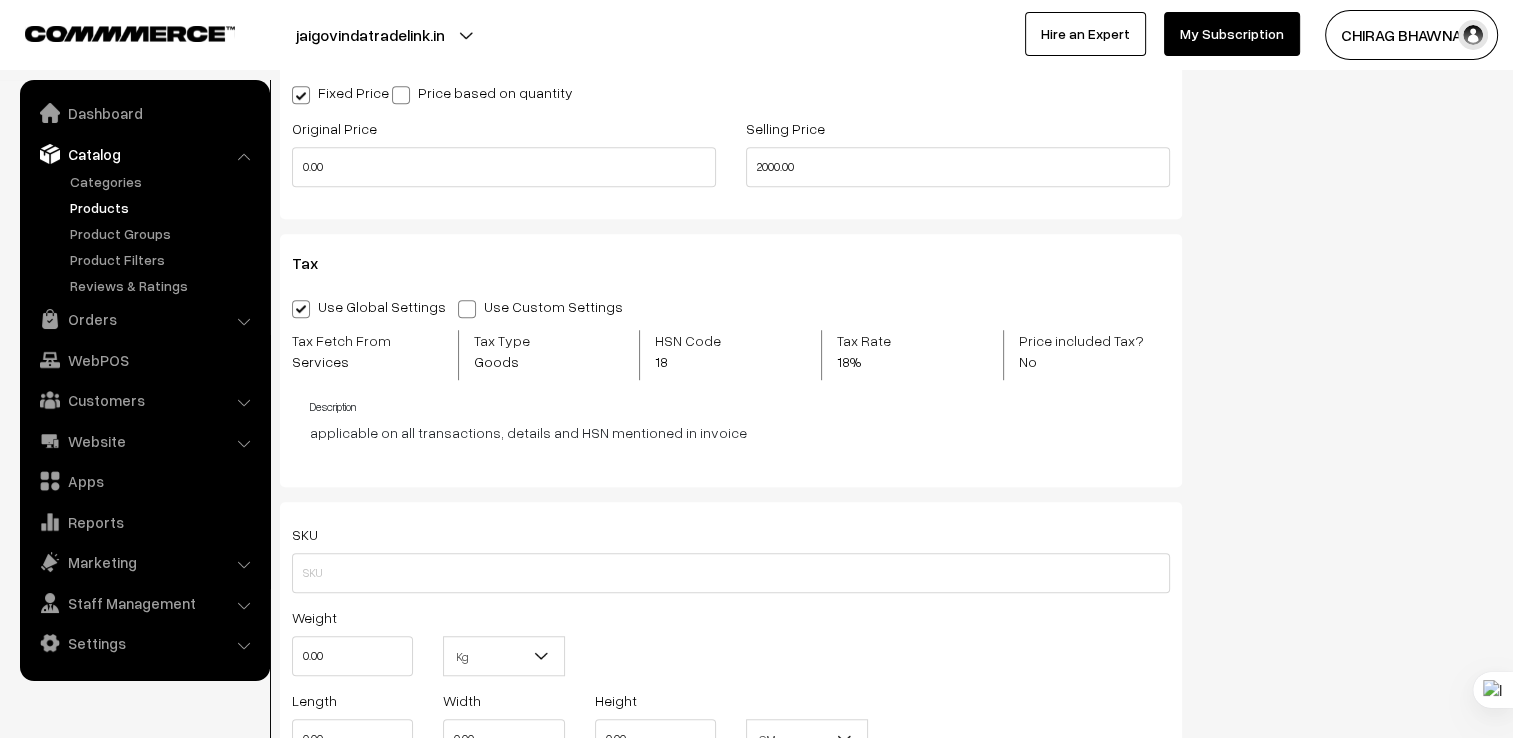 click at bounding box center (467, 309) 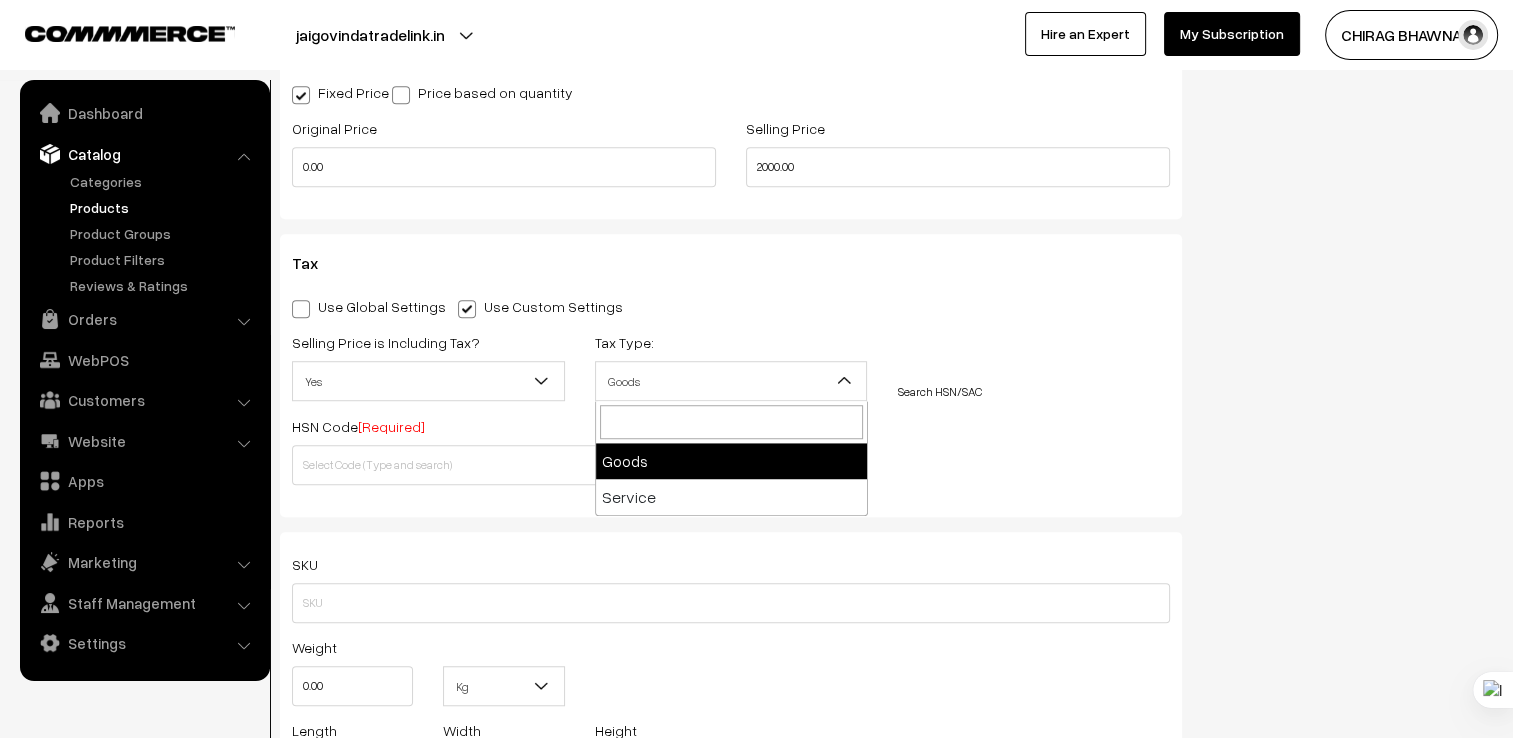 click on "Goods" at bounding box center (731, 381) 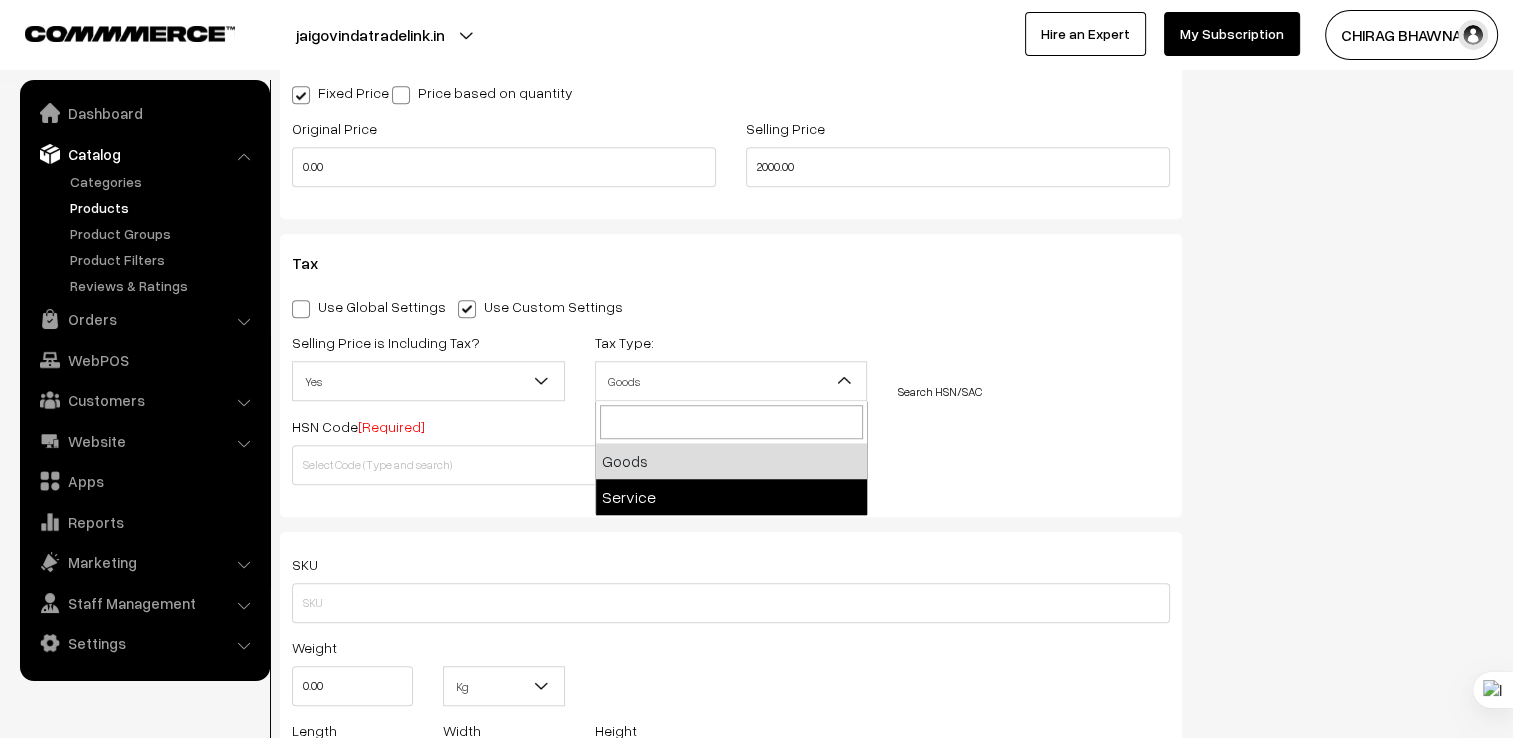 drag, startPoint x: 710, startPoint y: 497, endPoint x: 864, endPoint y: 442, distance: 163.52675 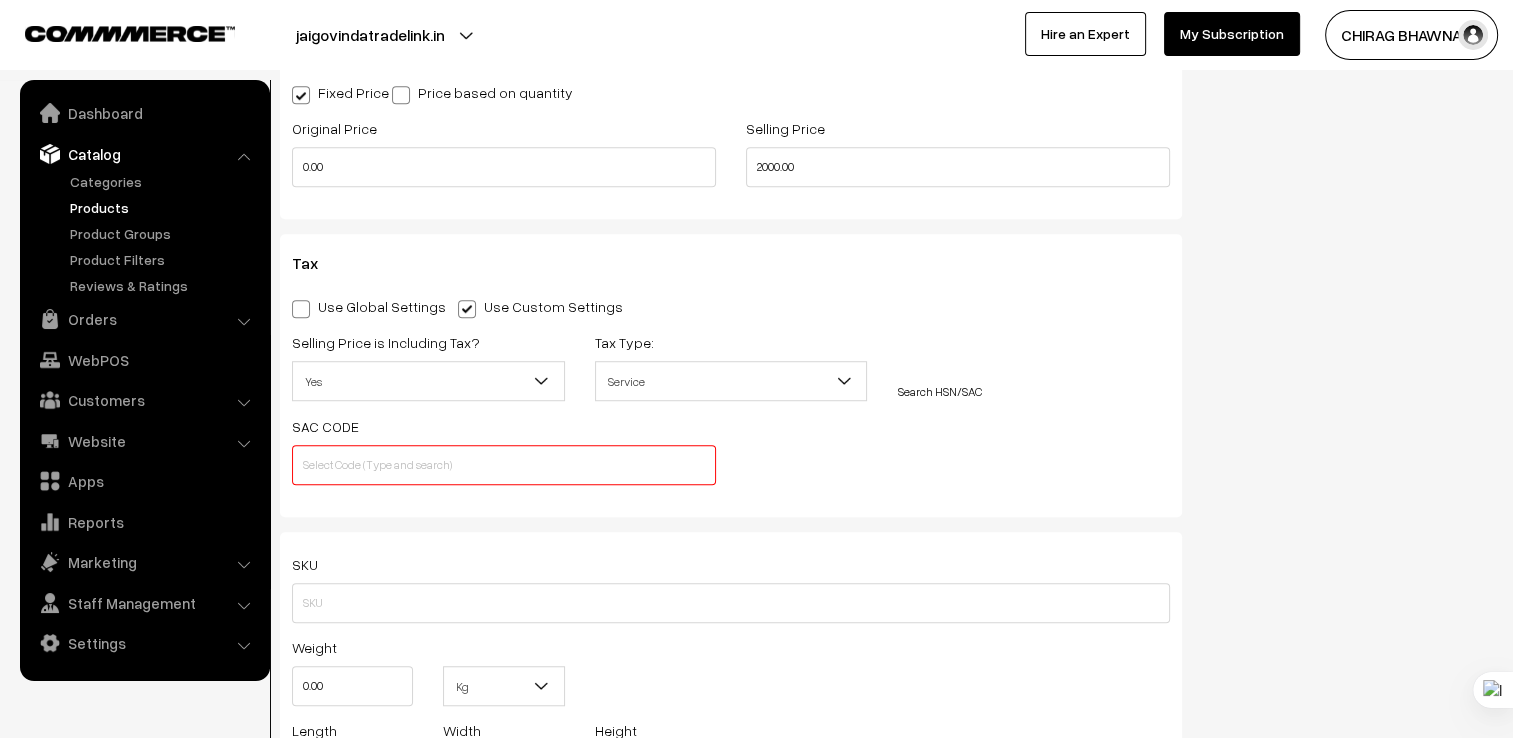 click on "Search HSN/SAC" at bounding box center (939, 391) 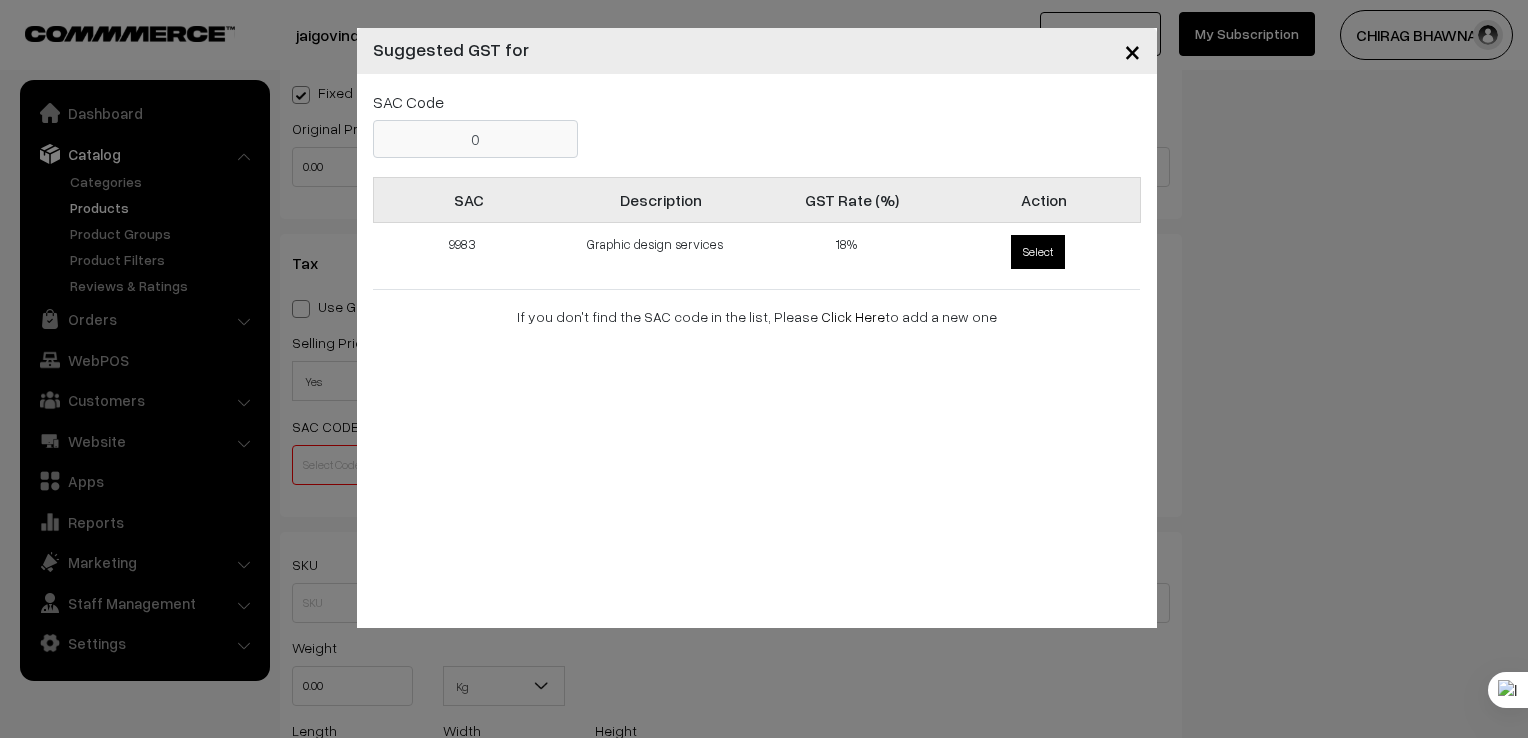 click on "Select" at bounding box center [1038, 252] 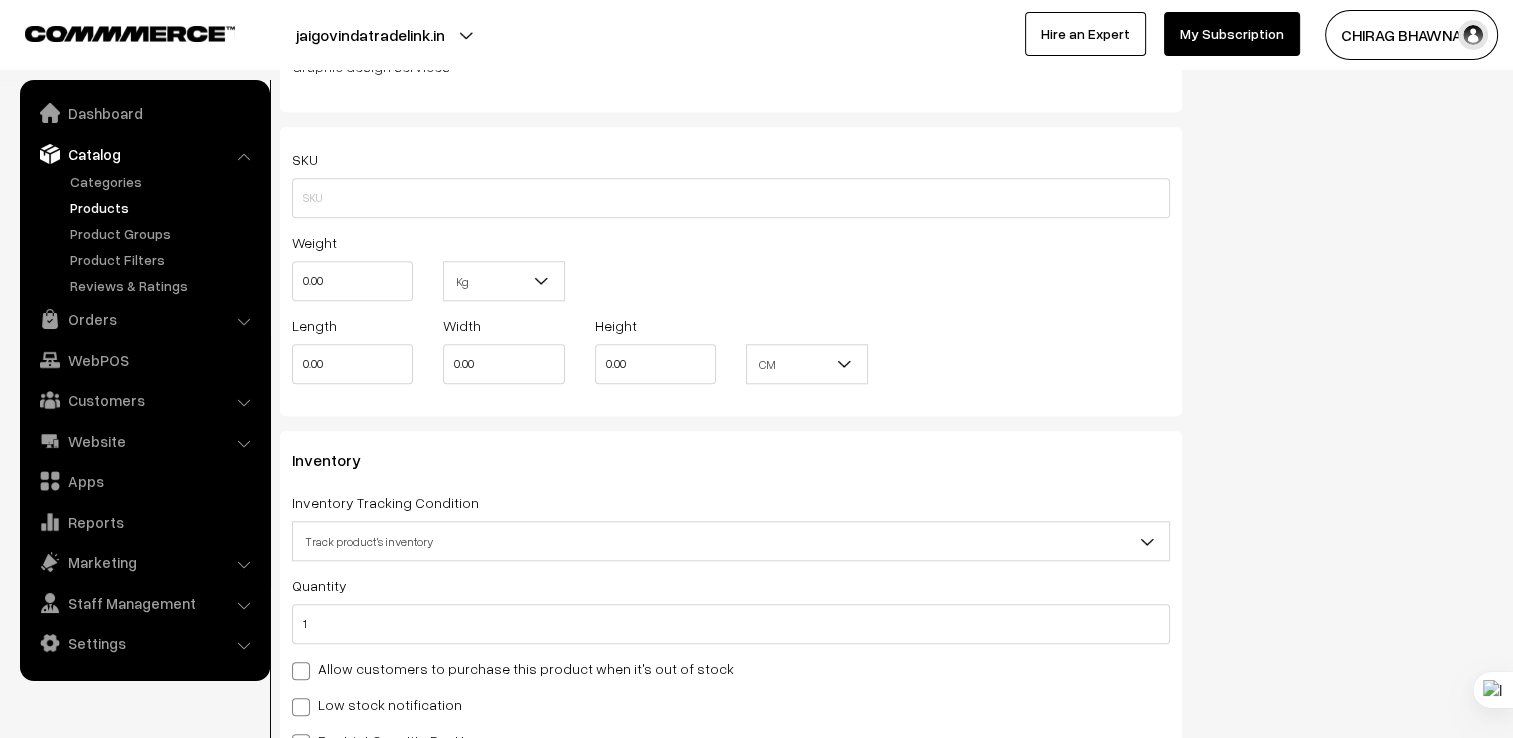 scroll, scrollTop: 2050, scrollLeft: 0, axis: vertical 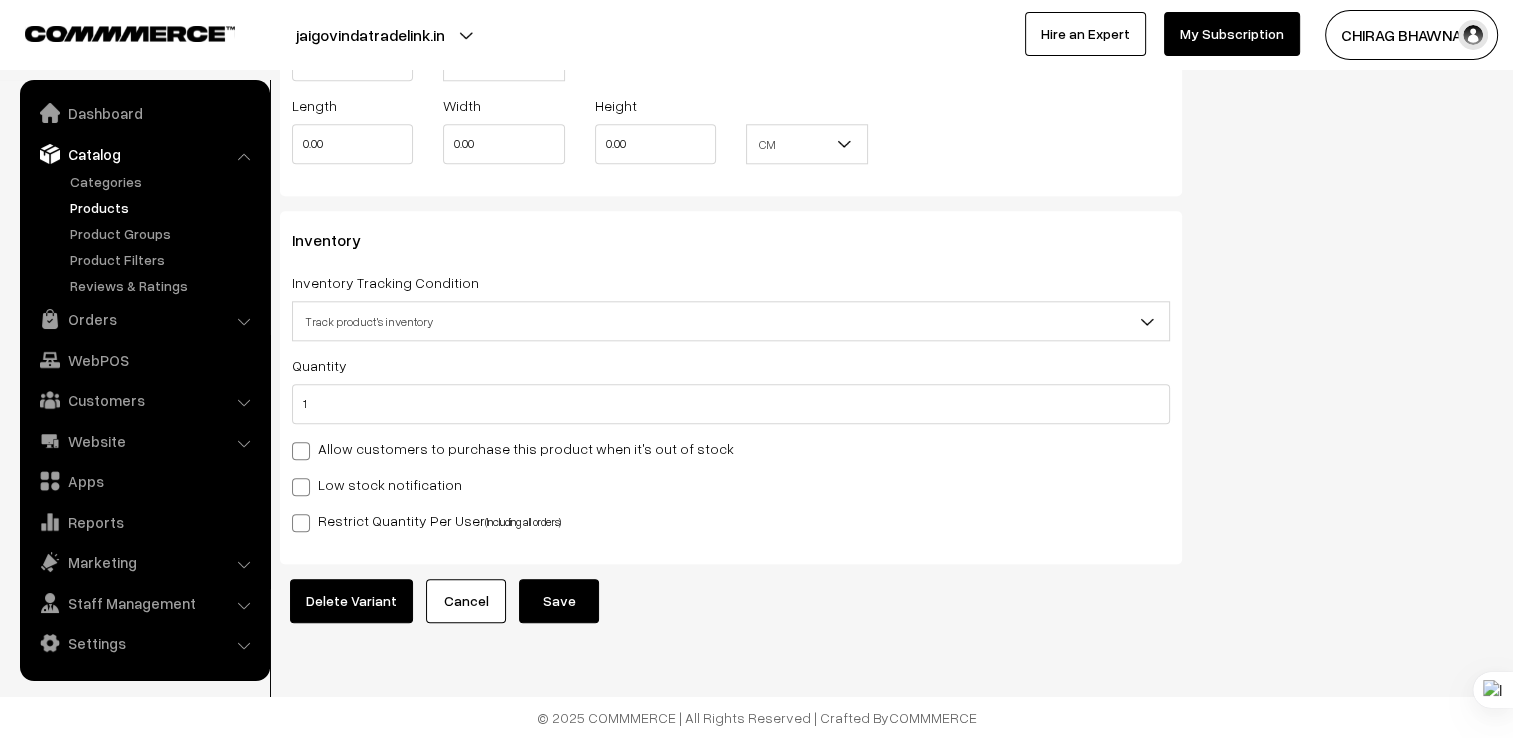 click on "Track product's inventory" at bounding box center [731, 321] 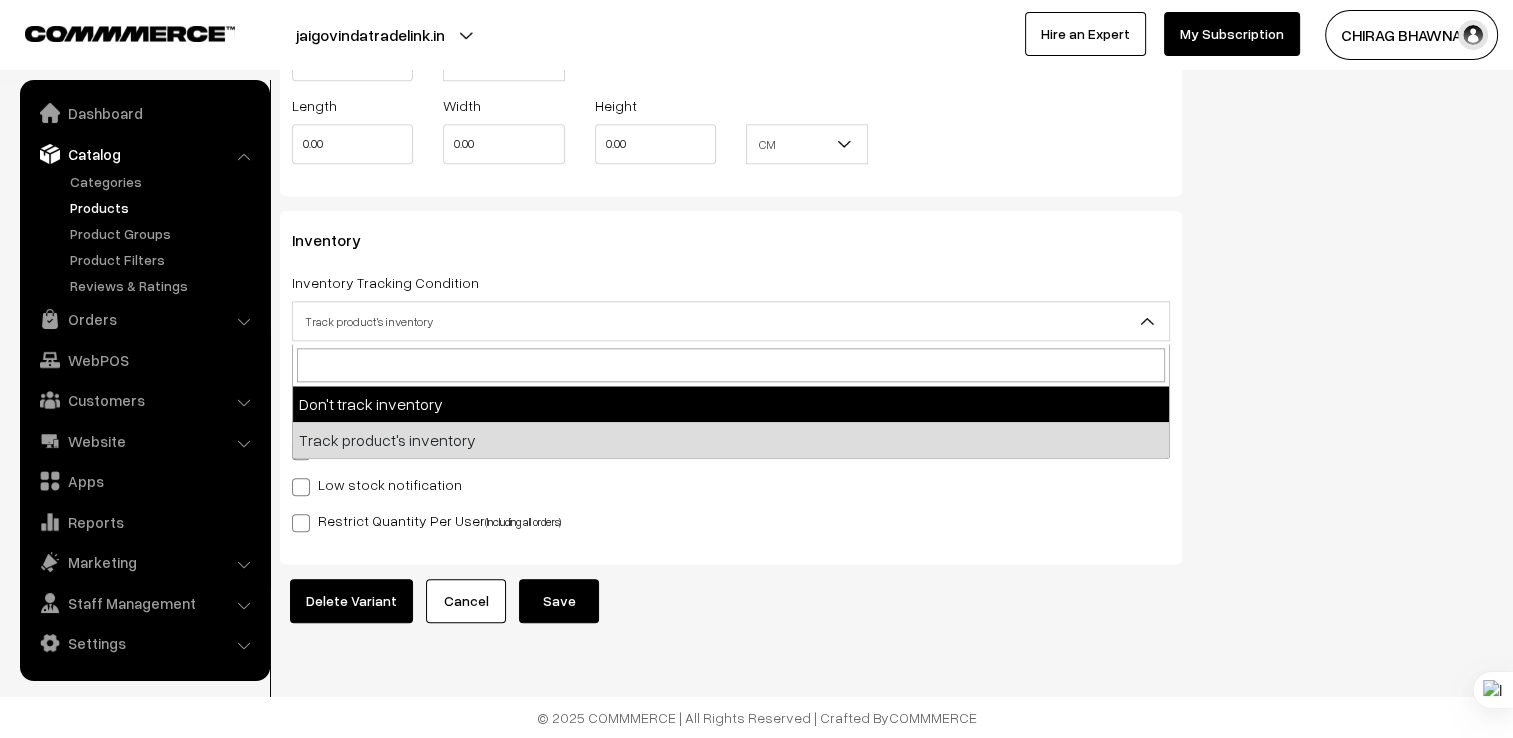 select on "1" 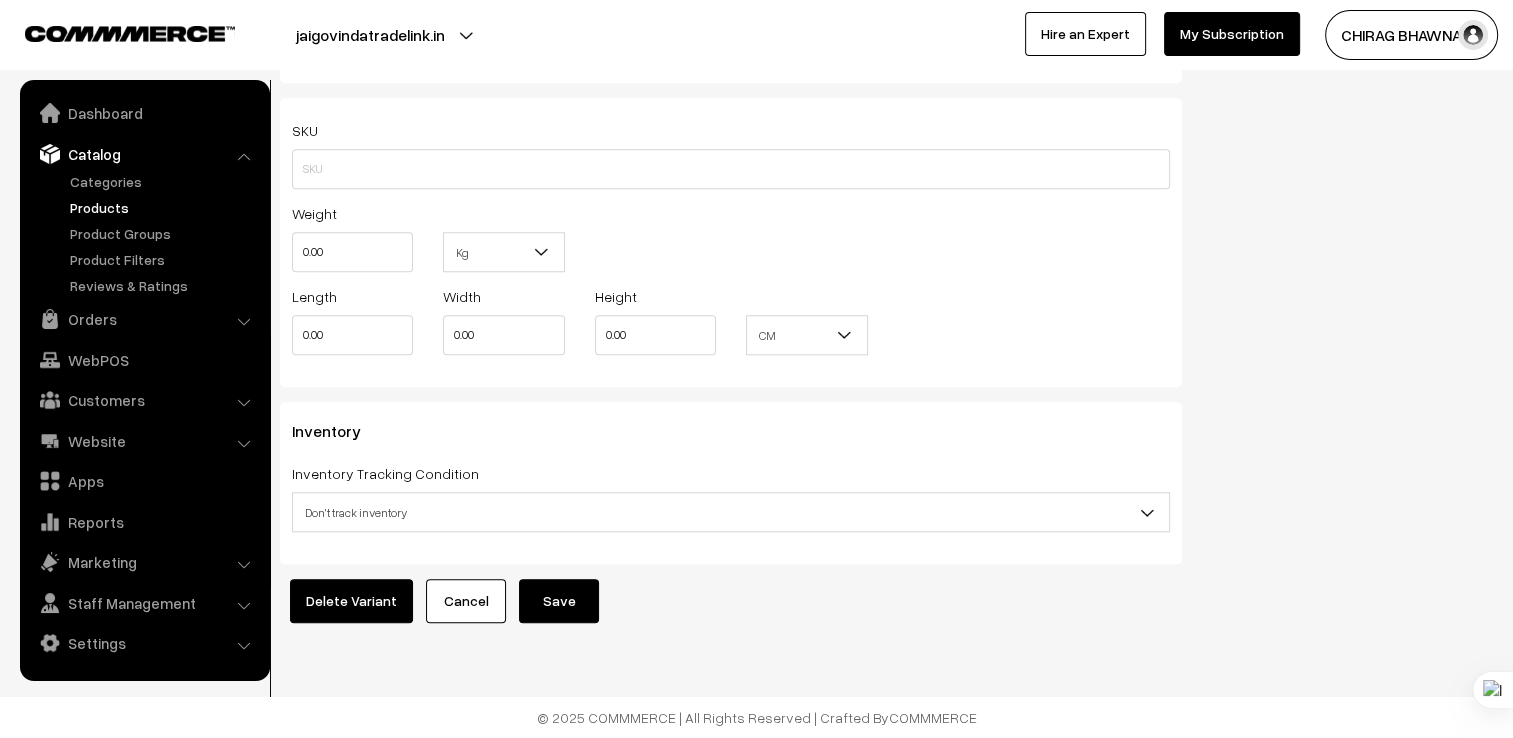 click on "Save" at bounding box center [559, 601] 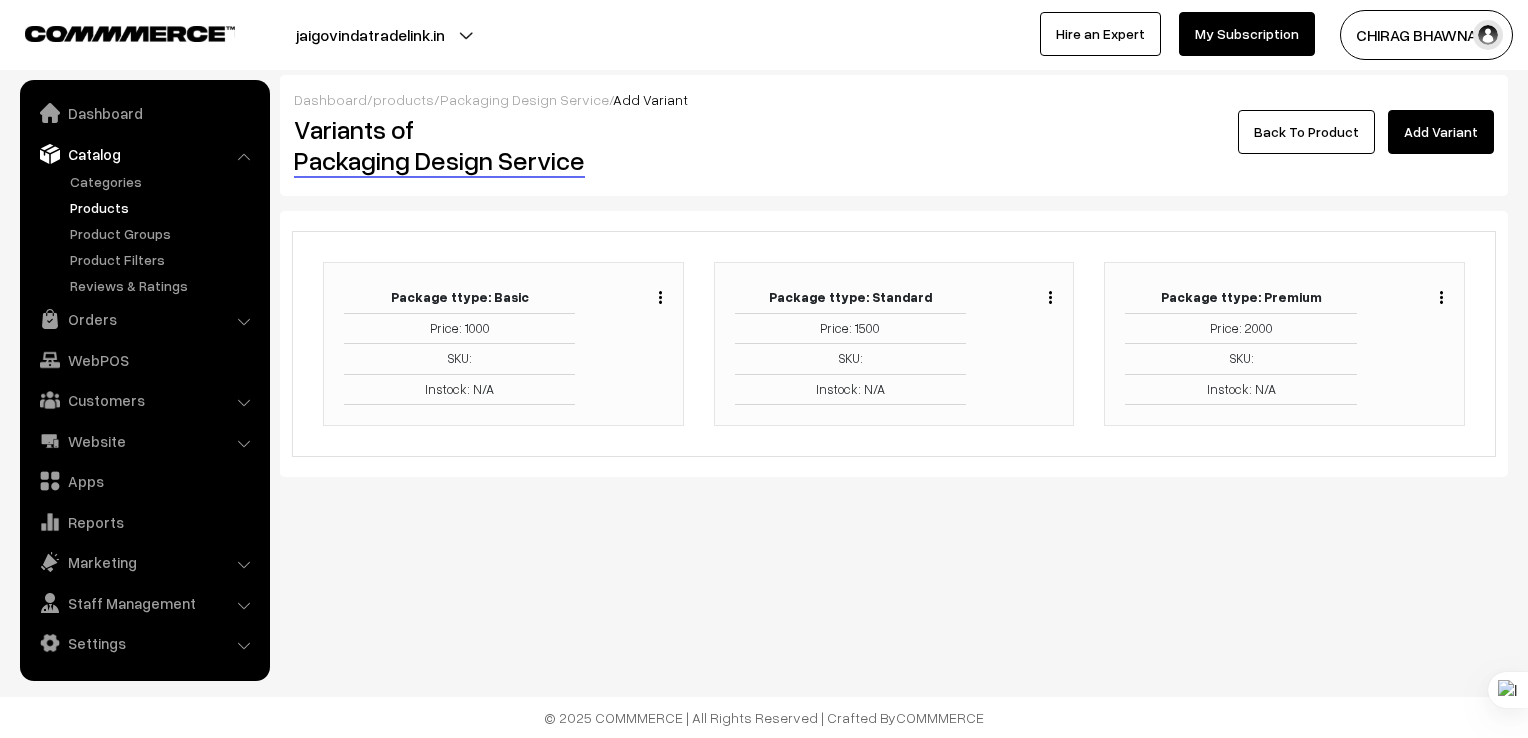 scroll, scrollTop: 0, scrollLeft: 0, axis: both 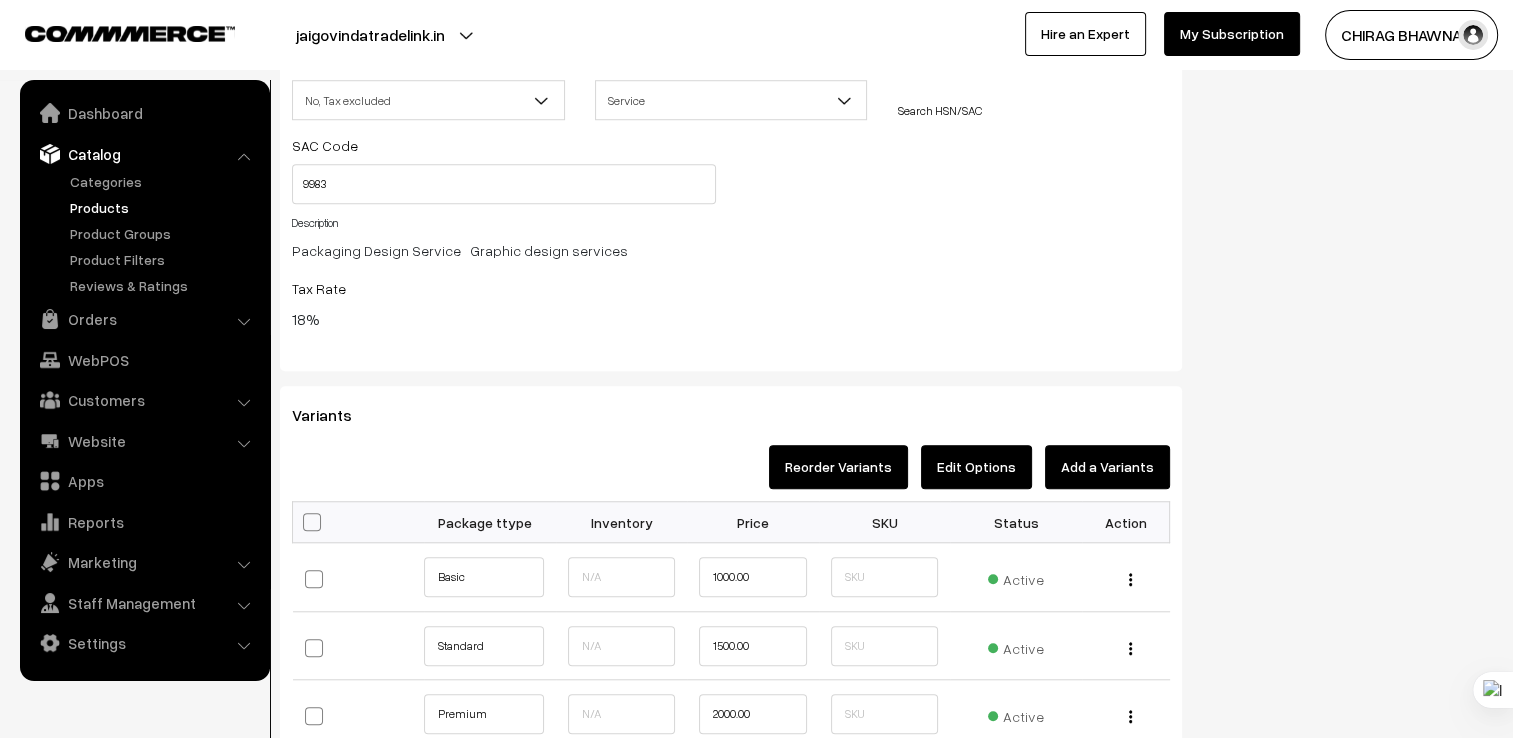 click on "Package ttype" at bounding box center [490, 522] 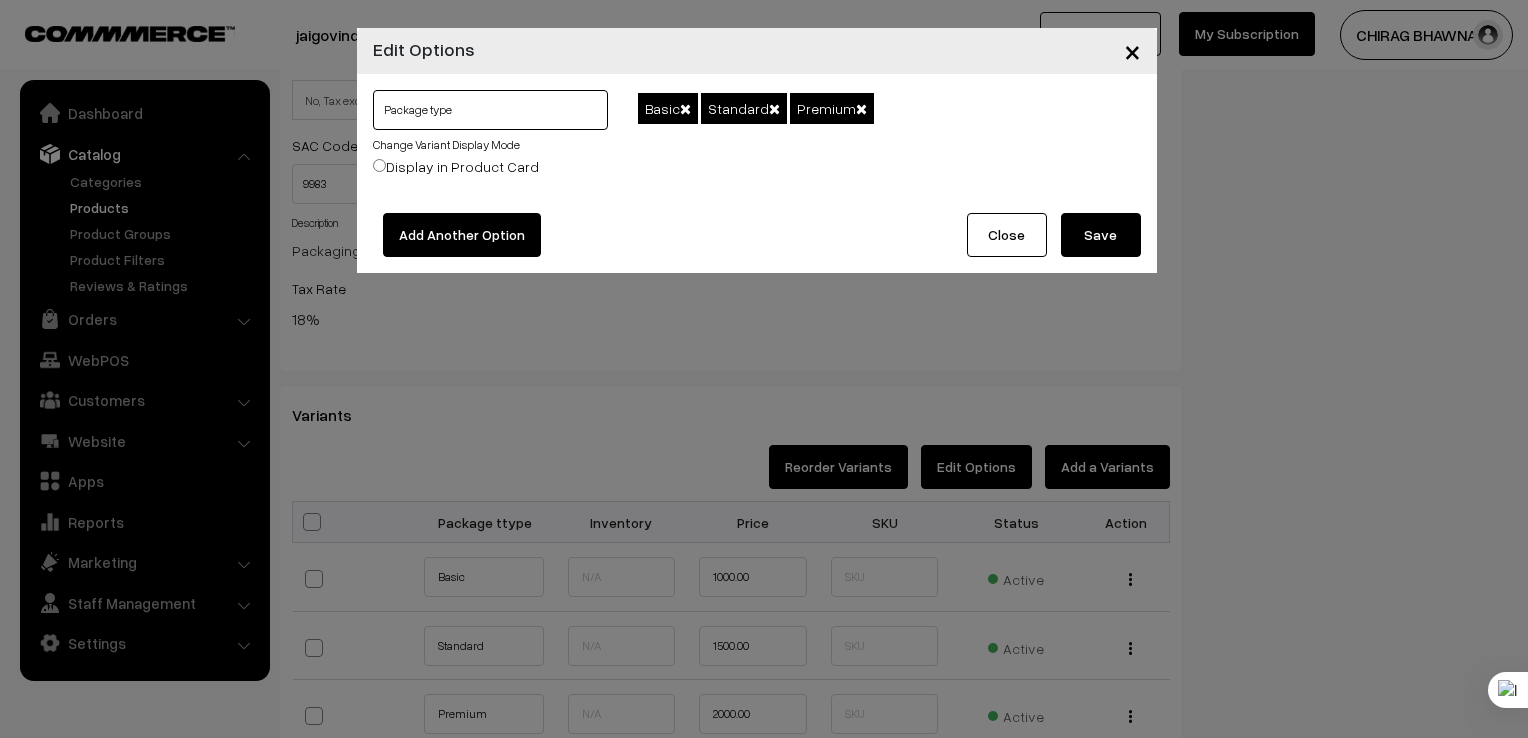 type on "Package type" 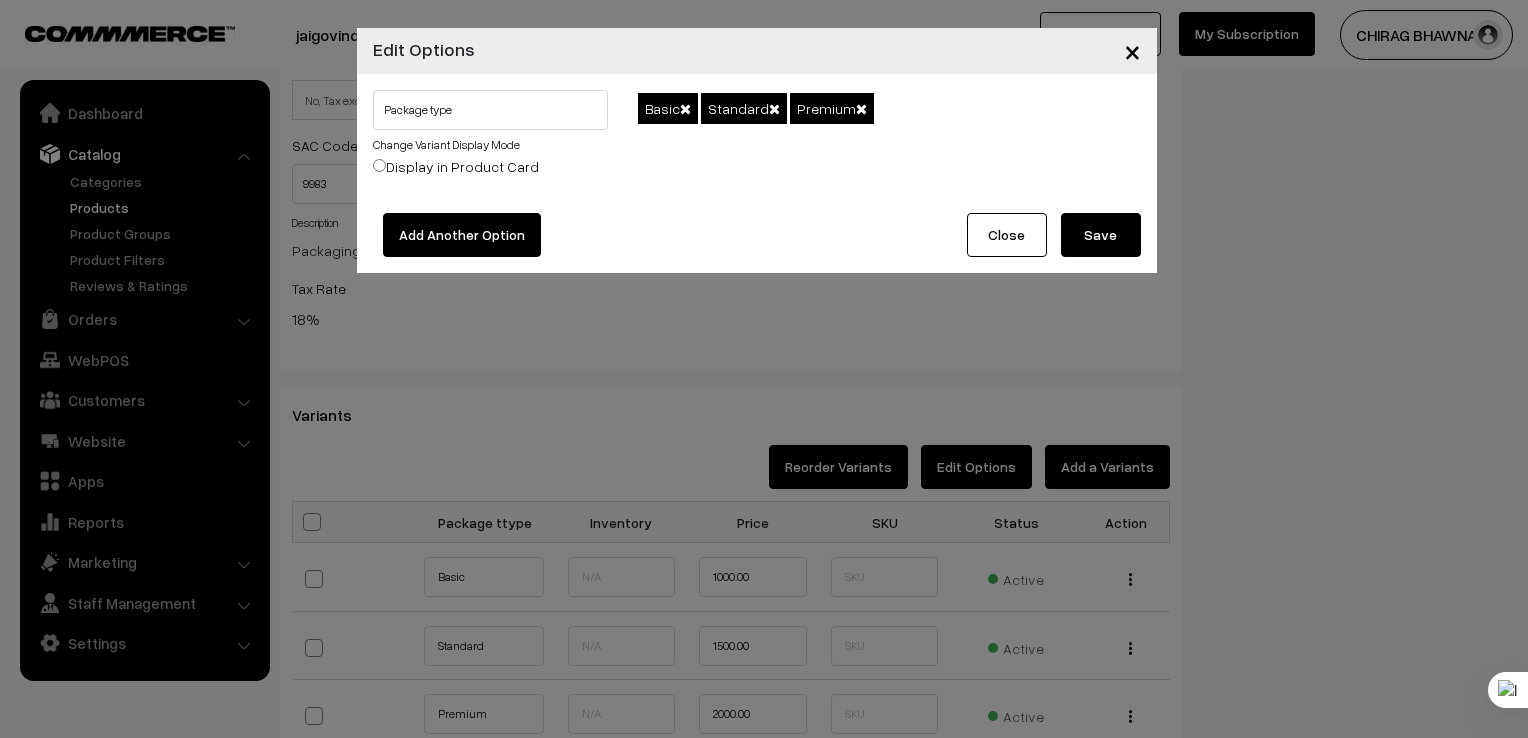 click on "Display in Product Card" at bounding box center (456, 166) 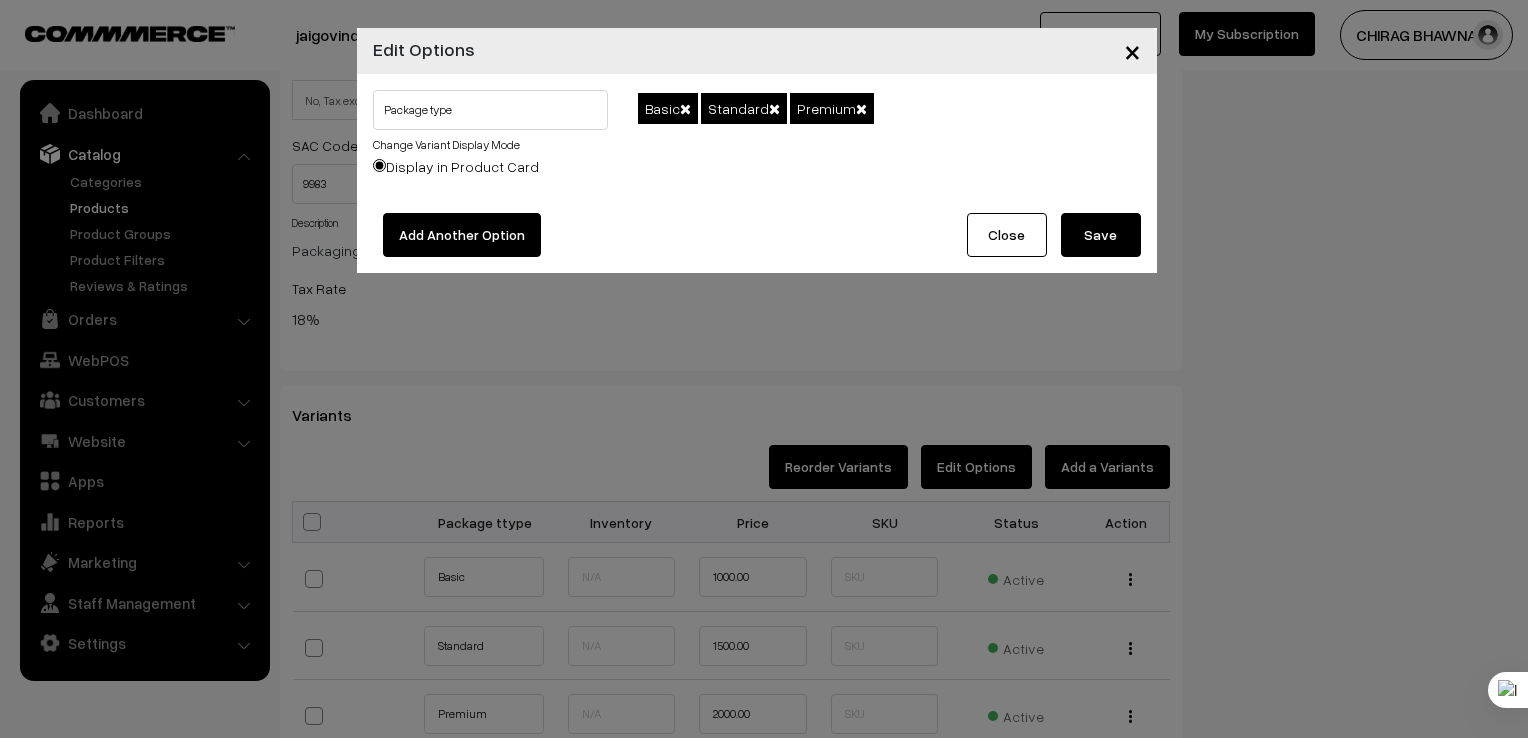 click on "Display in Product Card" at bounding box center [456, 166] 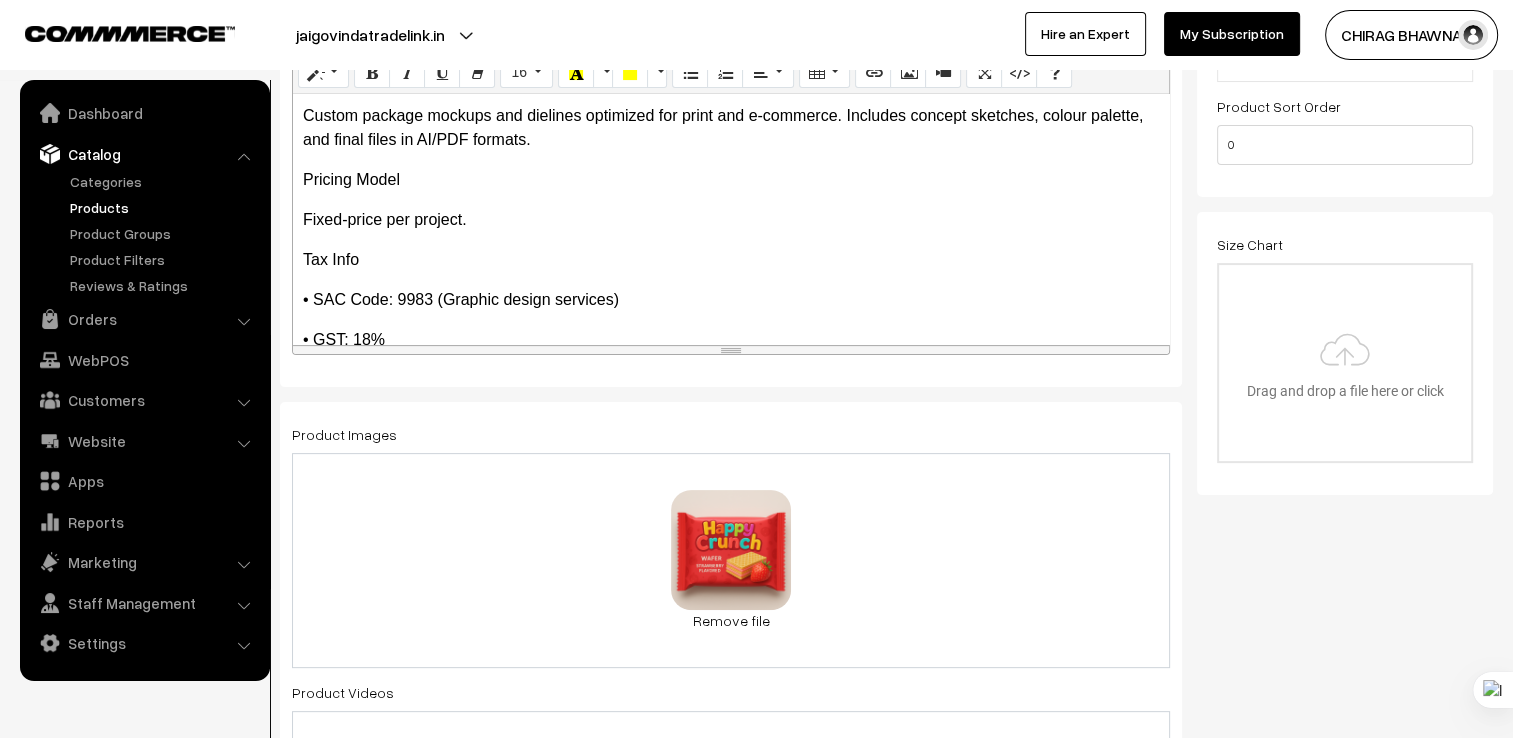 scroll, scrollTop: 400, scrollLeft: 0, axis: vertical 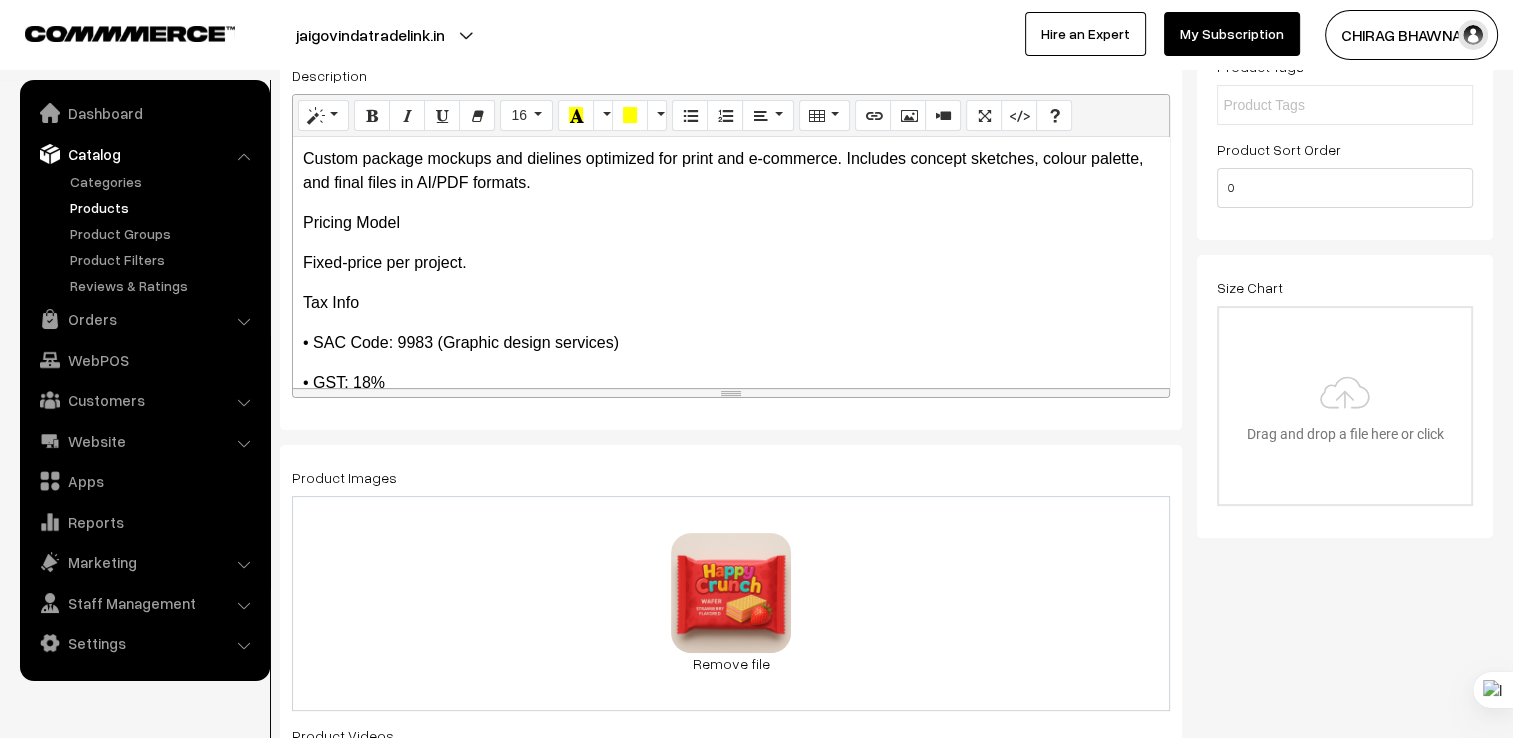 click on "Pricing Model" at bounding box center (731, 223) 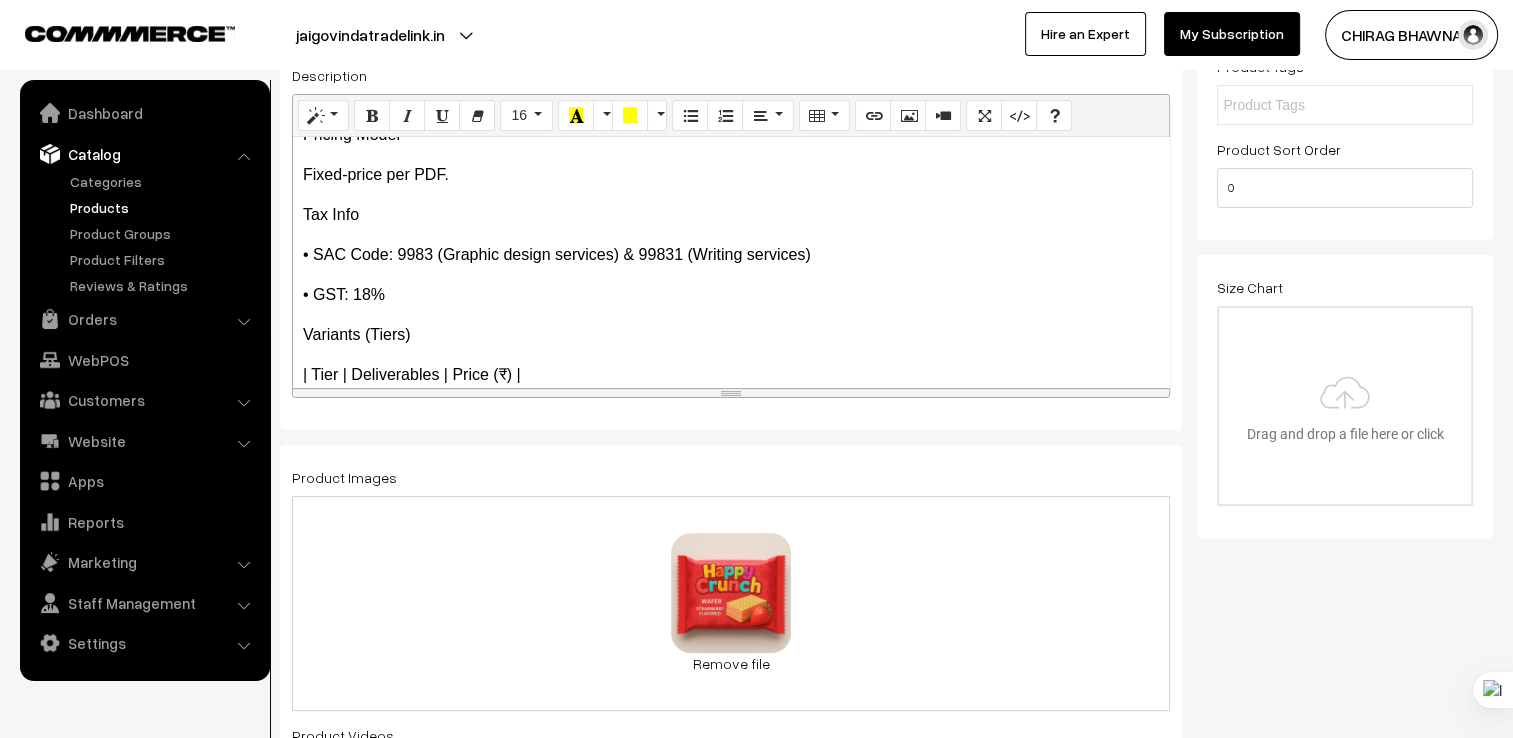 scroll, scrollTop: 6105, scrollLeft: 0, axis: vertical 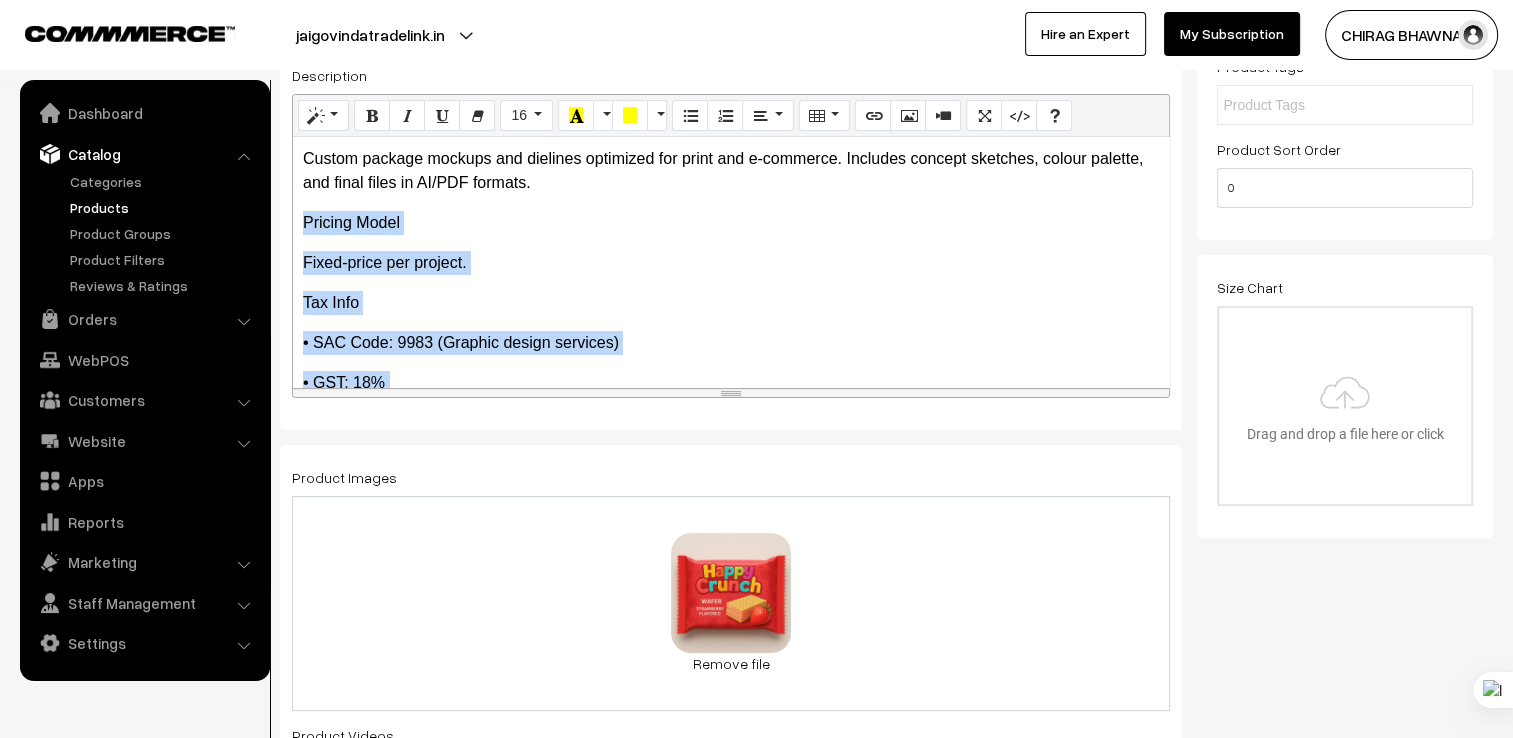 drag, startPoint x: 916, startPoint y: 331, endPoint x: 304, endPoint y: 202, distance: 625.4478 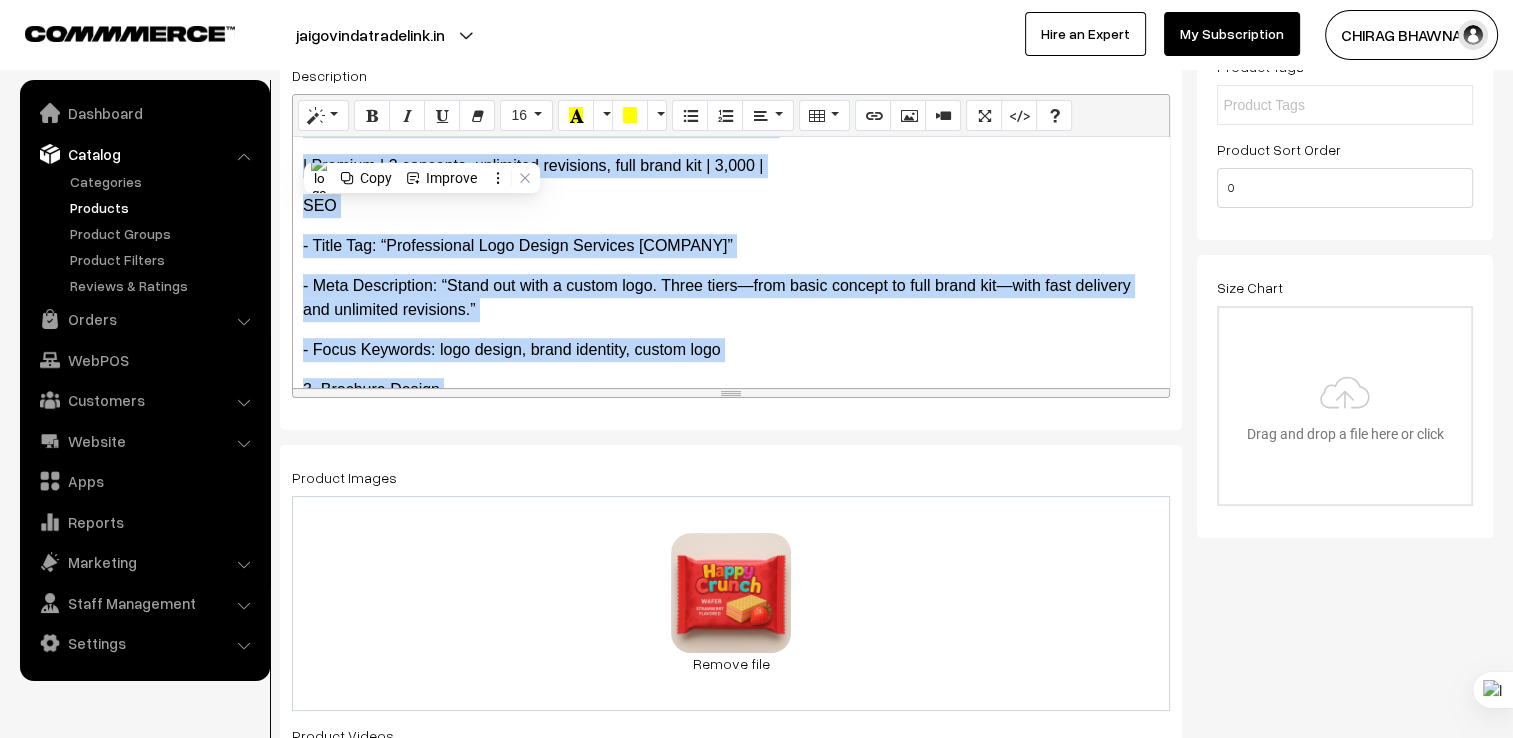 scroll, scrollTop: 1100, scrollLeft: 0, axis: vertical 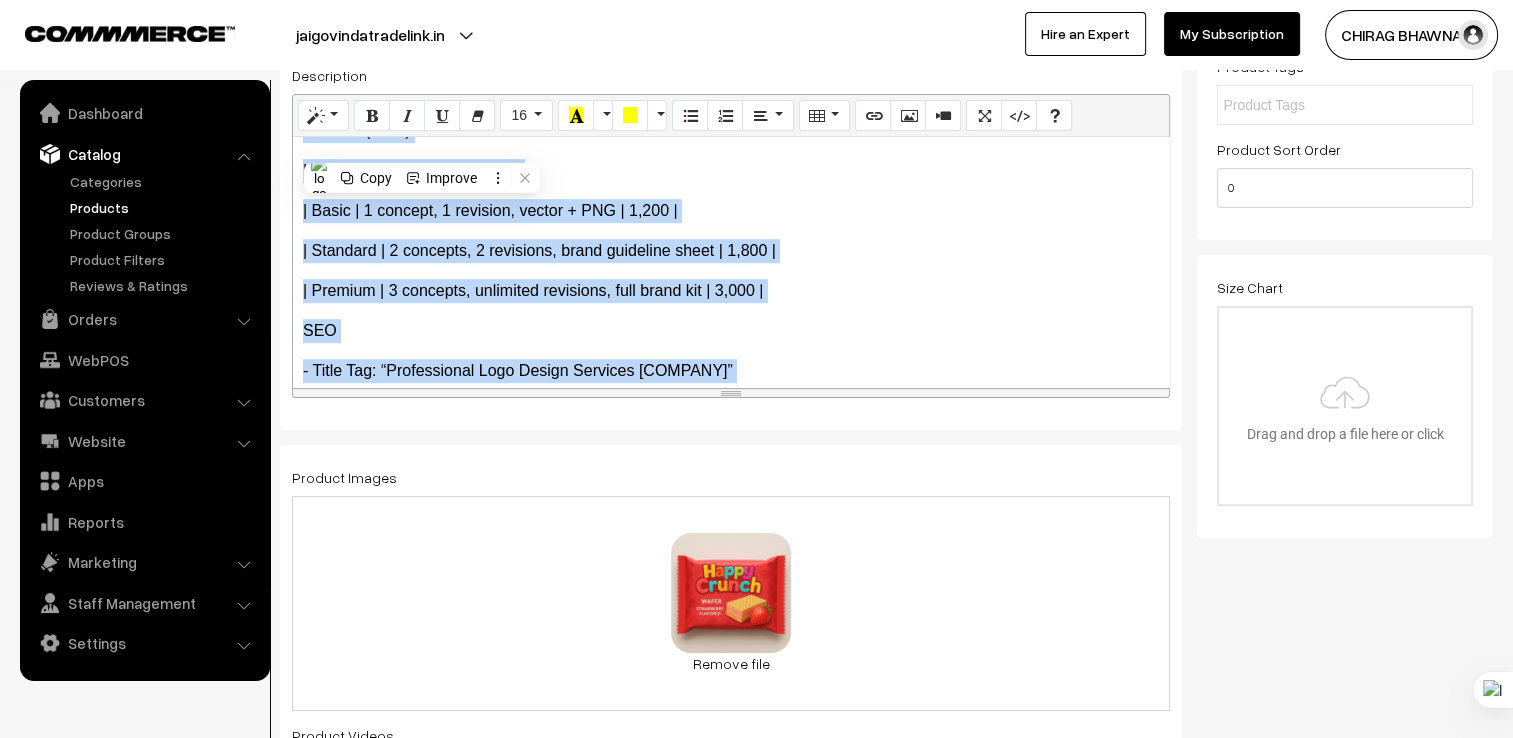 type 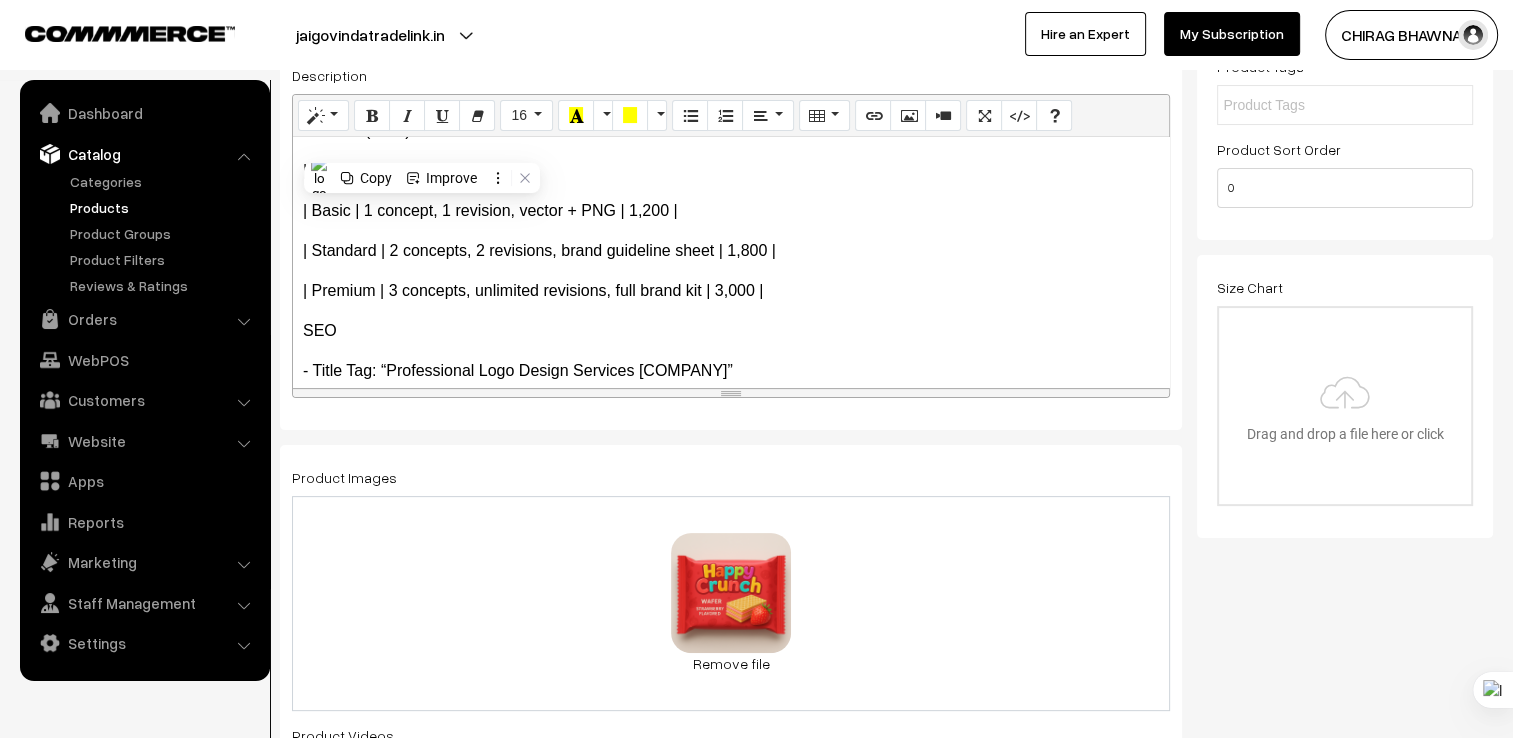 scroll, scrollTop: 0, scrollLeft: 0, axis: both 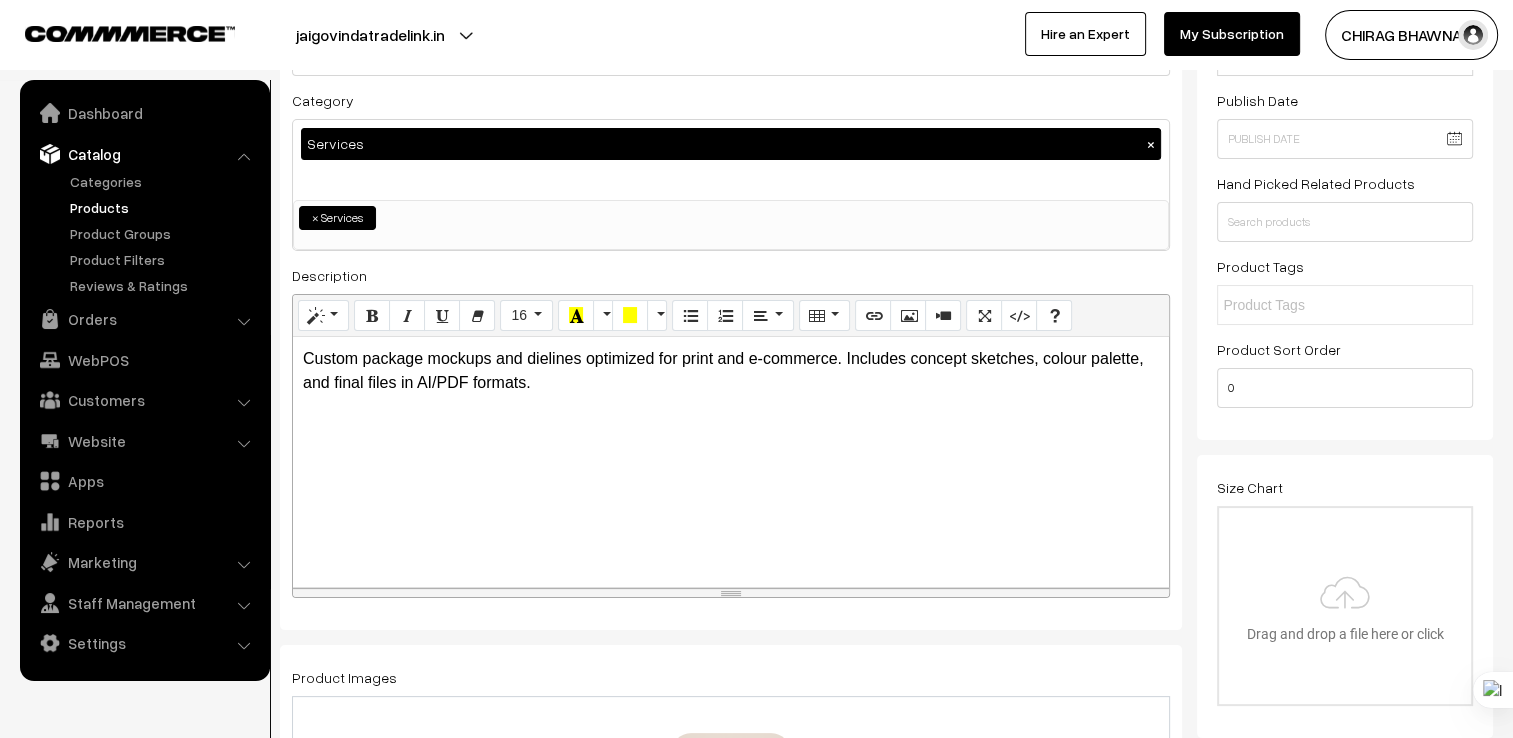 drag, startPoint x: 1445, startPoint y: 264, endPoint x: 1420, endPoint y: 265, distance: 25.019993 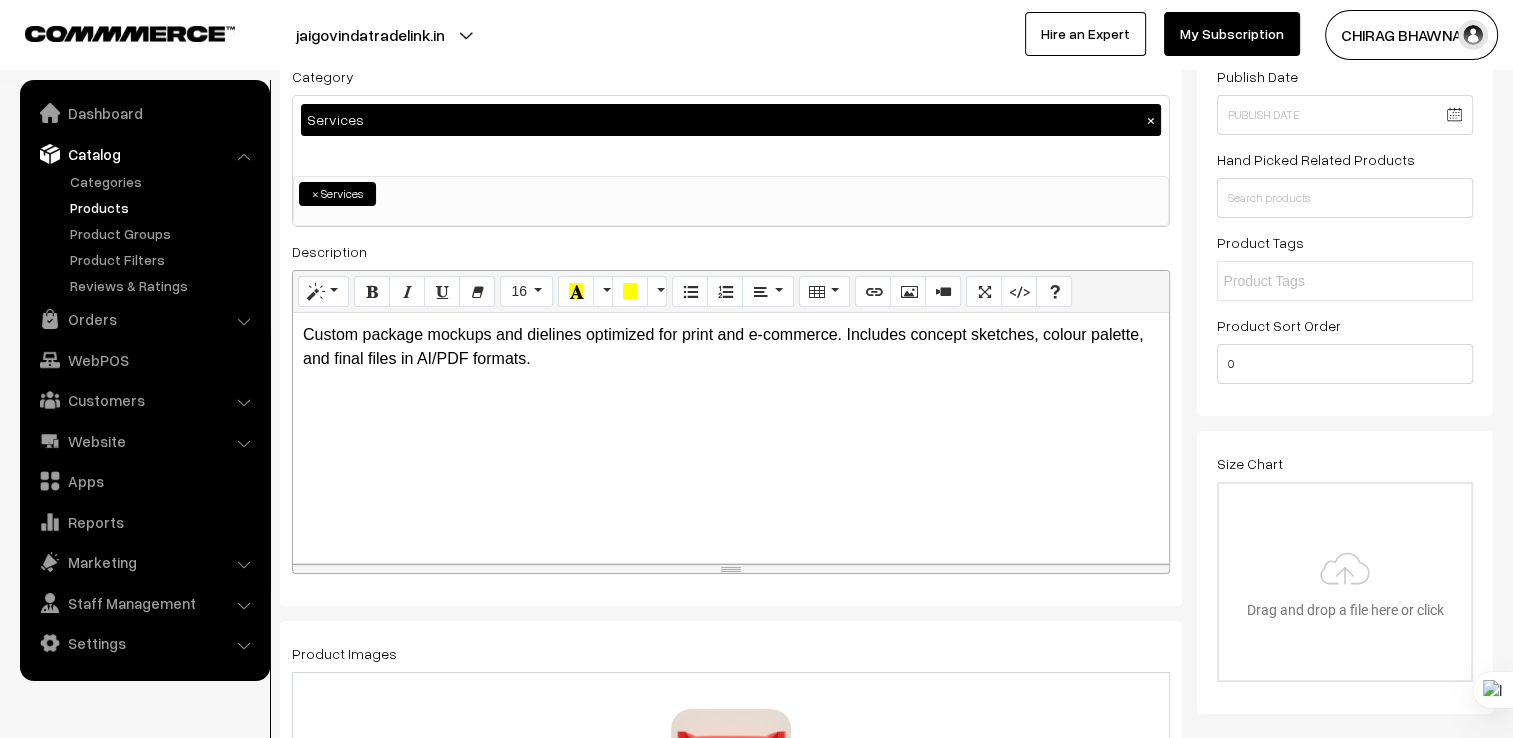 scroll, scrollTop: 0, scrollLeft: 0, axis: both 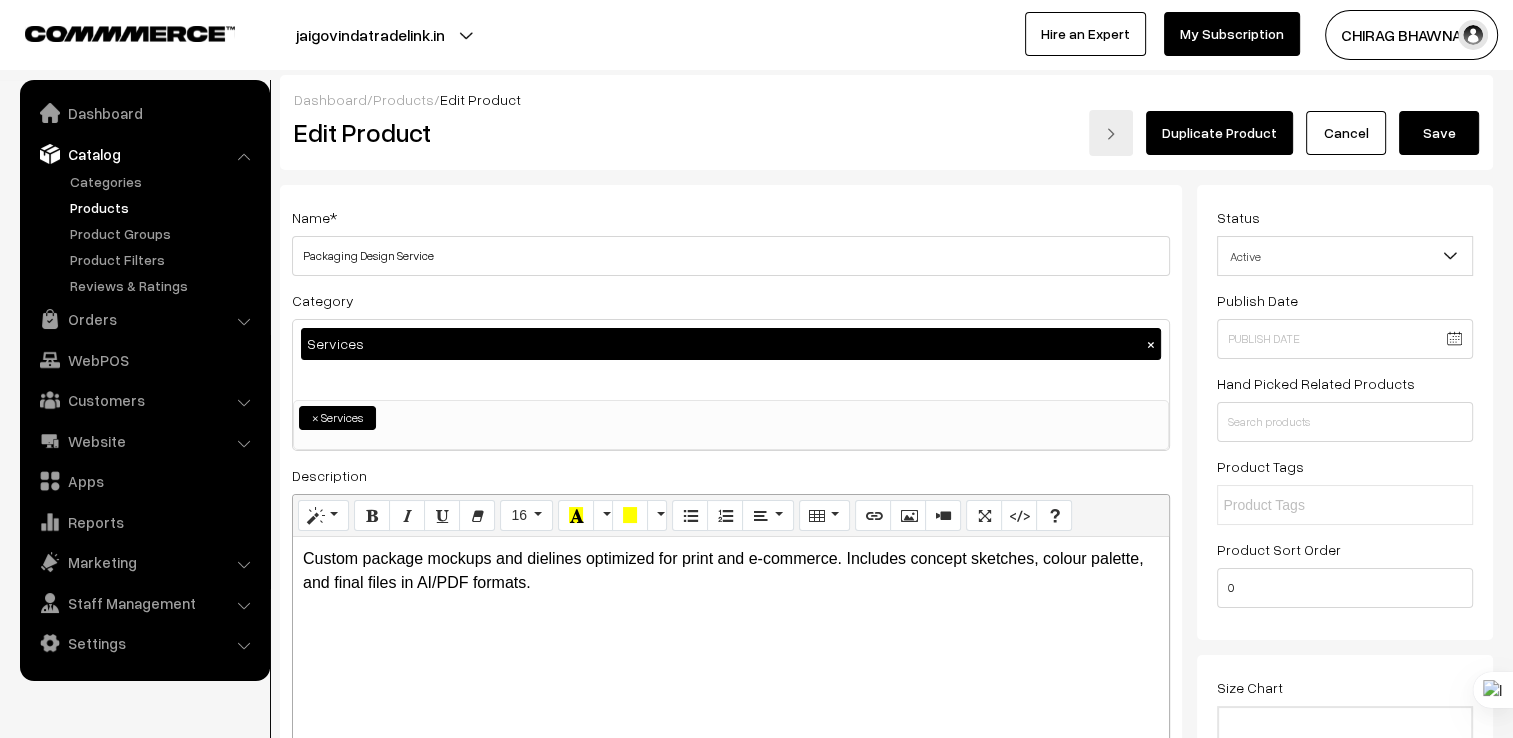click on "Save" at bounding box center (1439, 133) 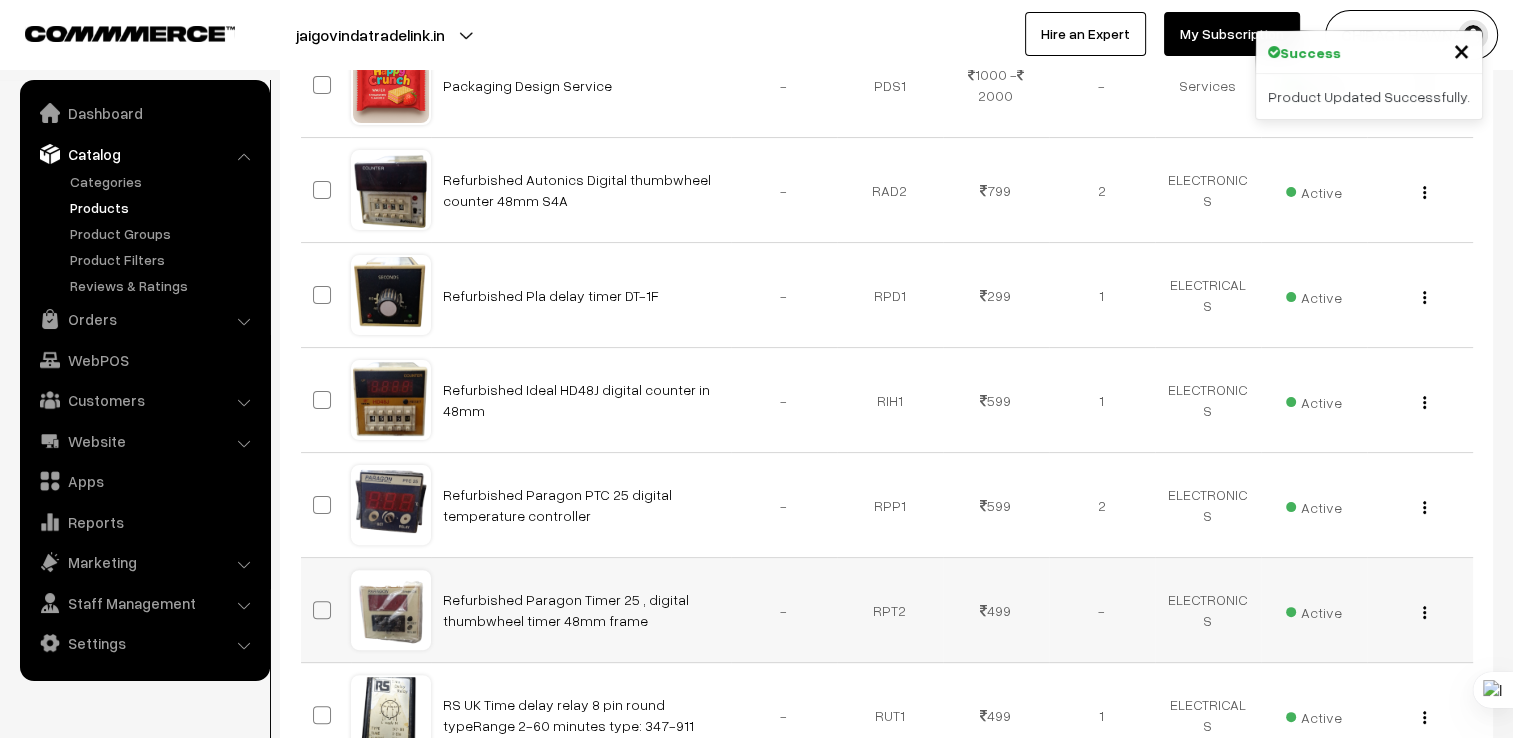 scroll, scrollTop: 0, scrollLeft: 0, axis: both 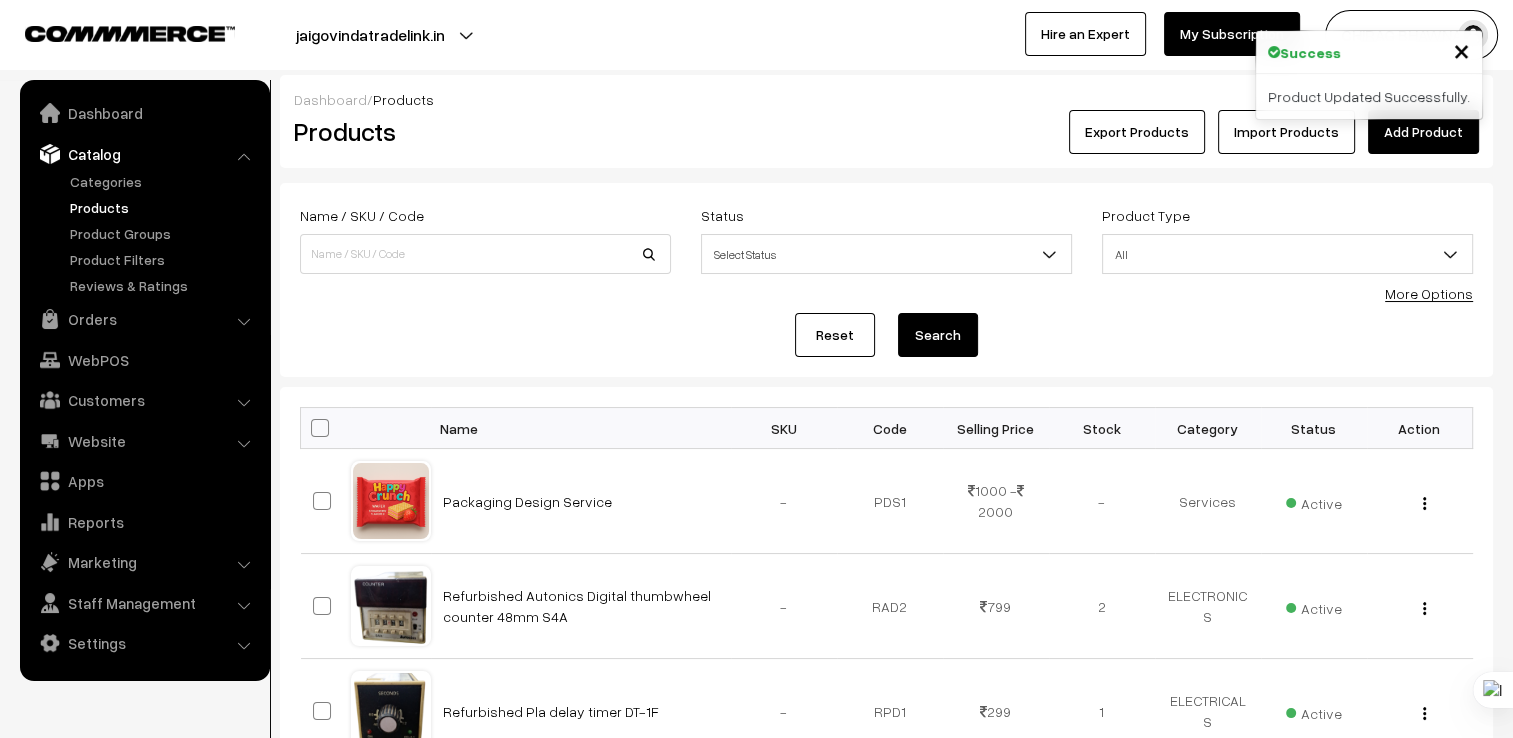 click on "Add Product" at bounding box center [1423, 132] 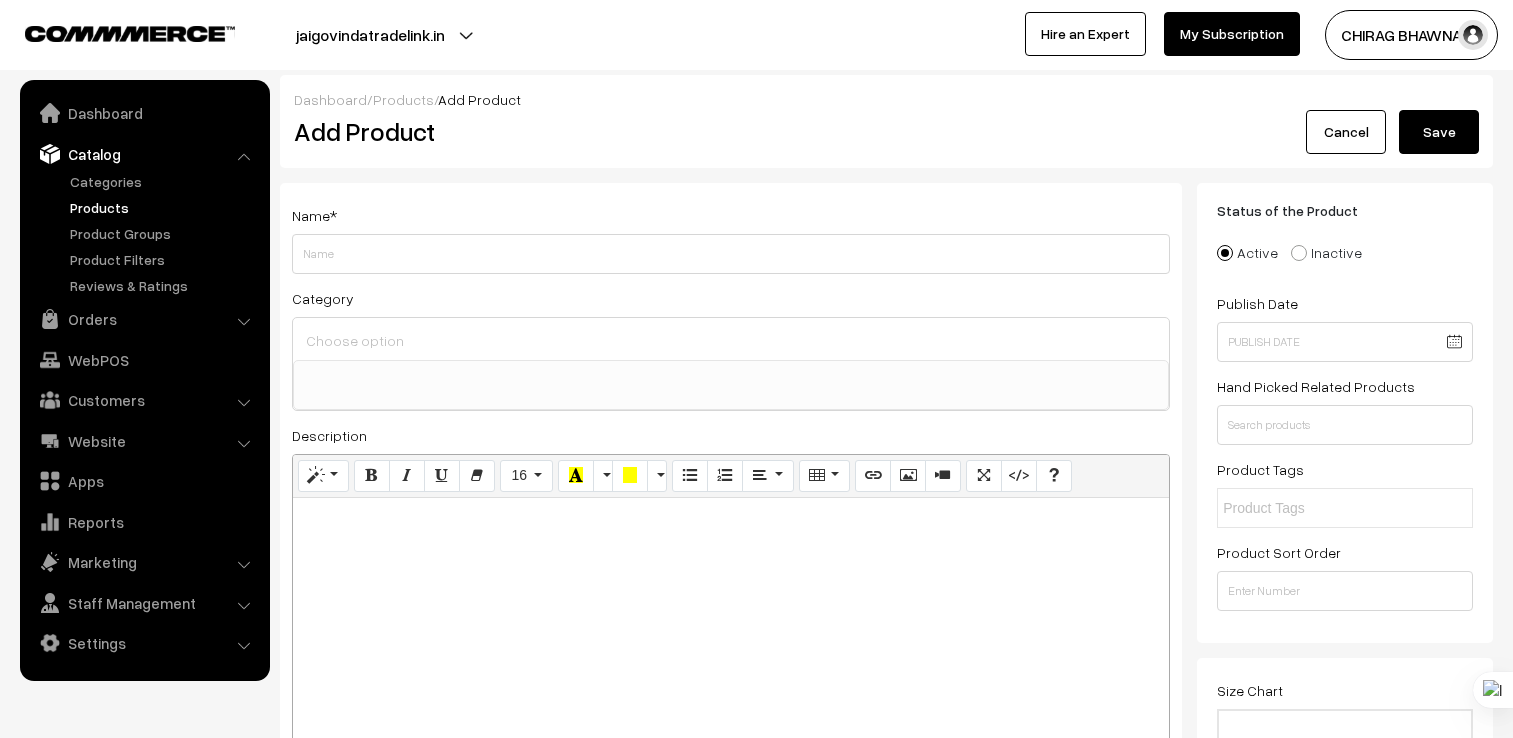 select 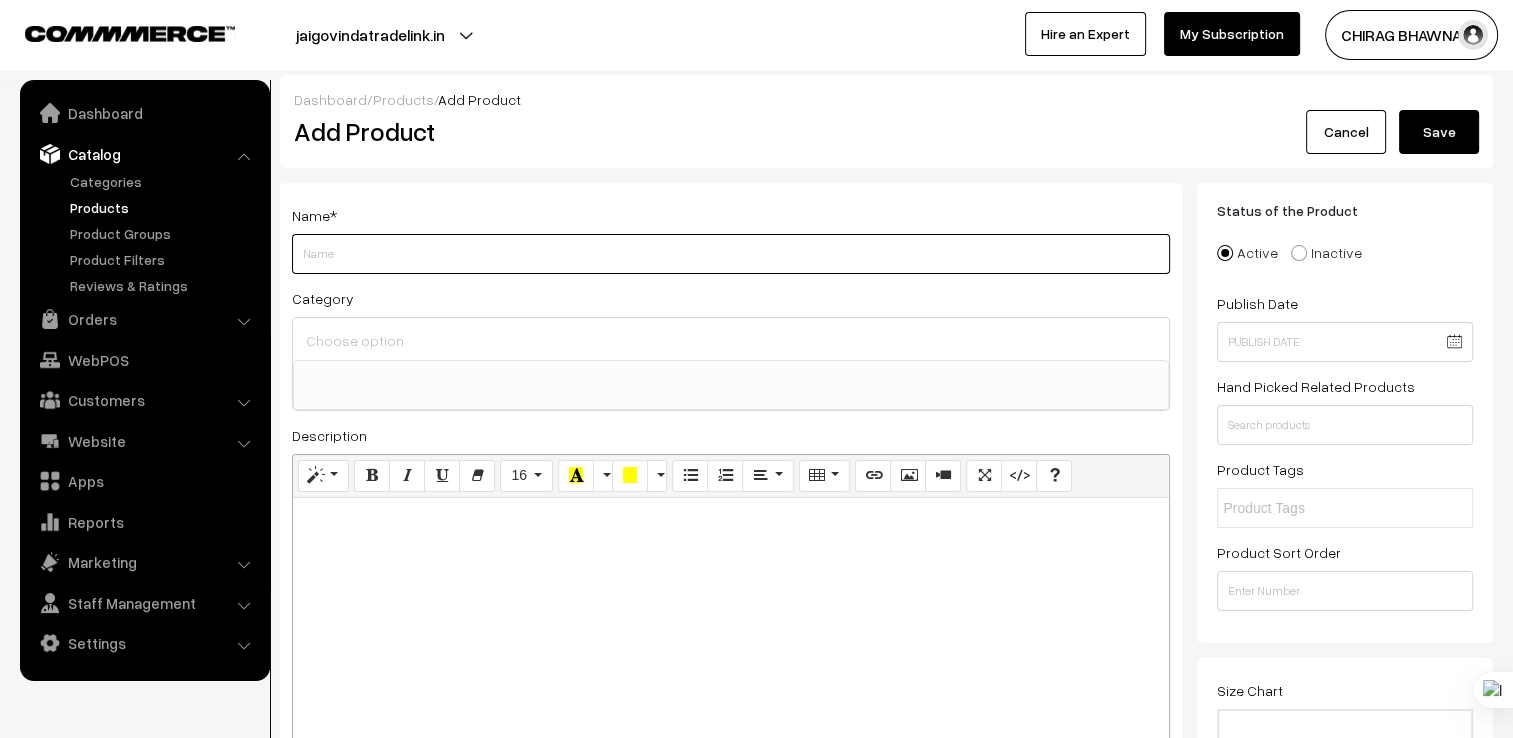 paste on "Logo Design Service" 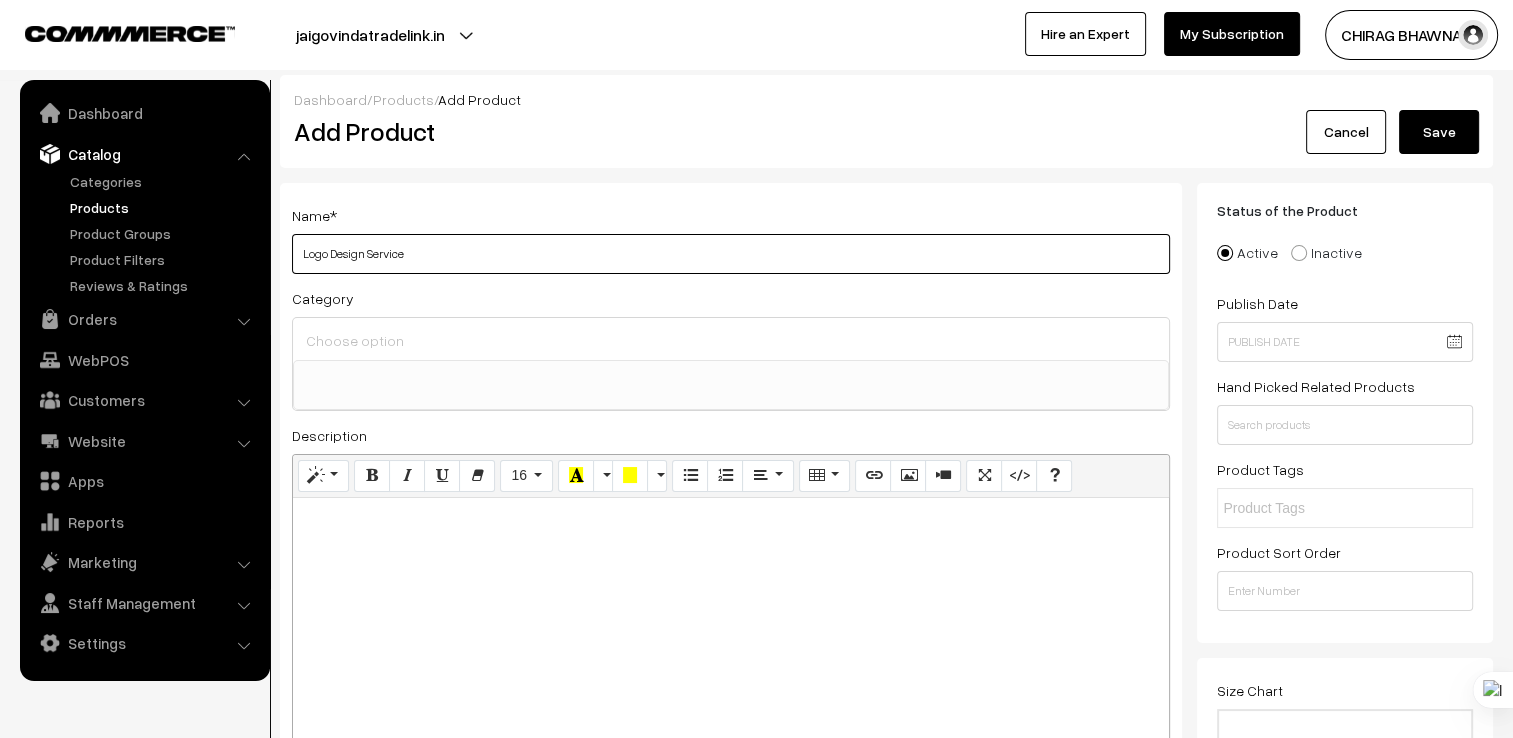 type on "Logo Design Service" 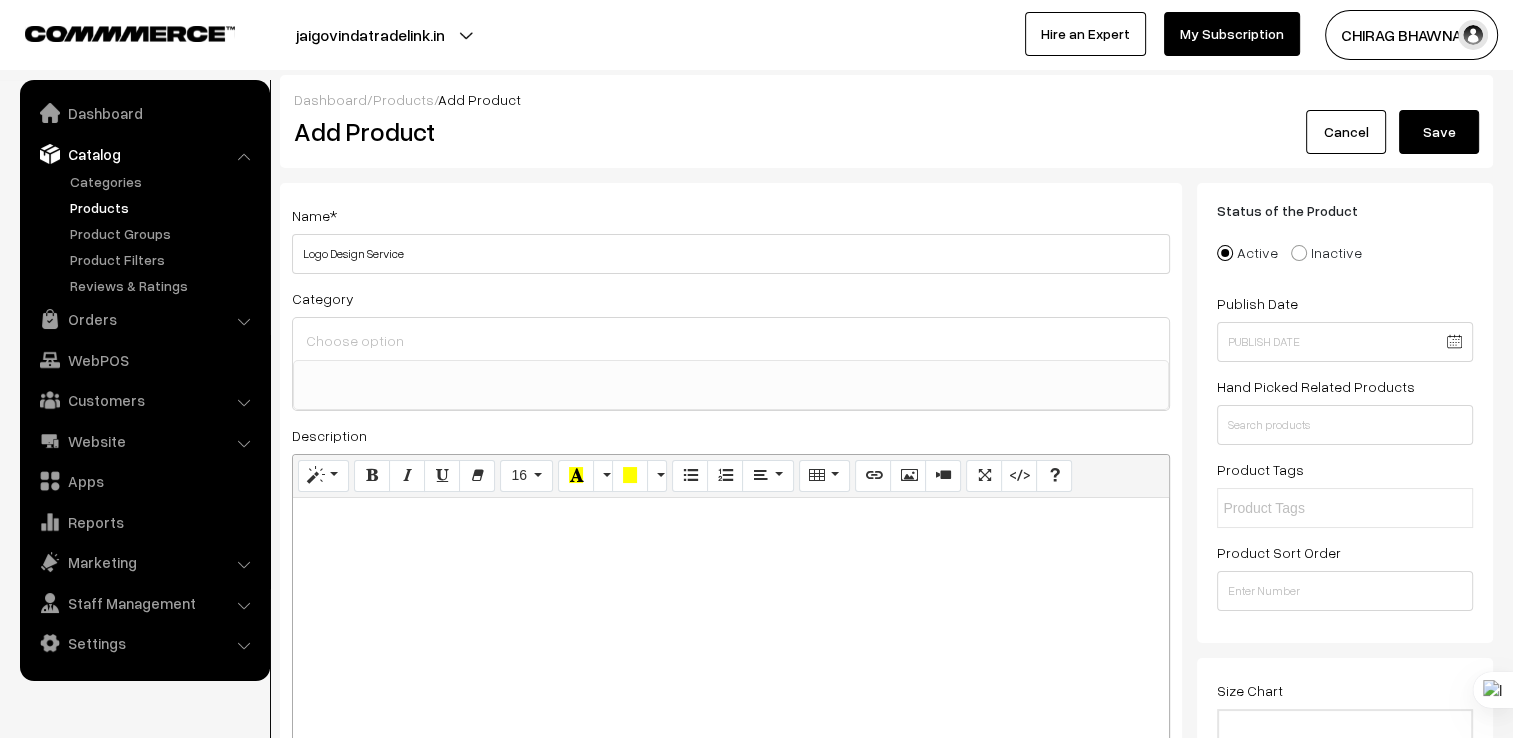click on "Publish Date" at bounding box center (1345, 326) 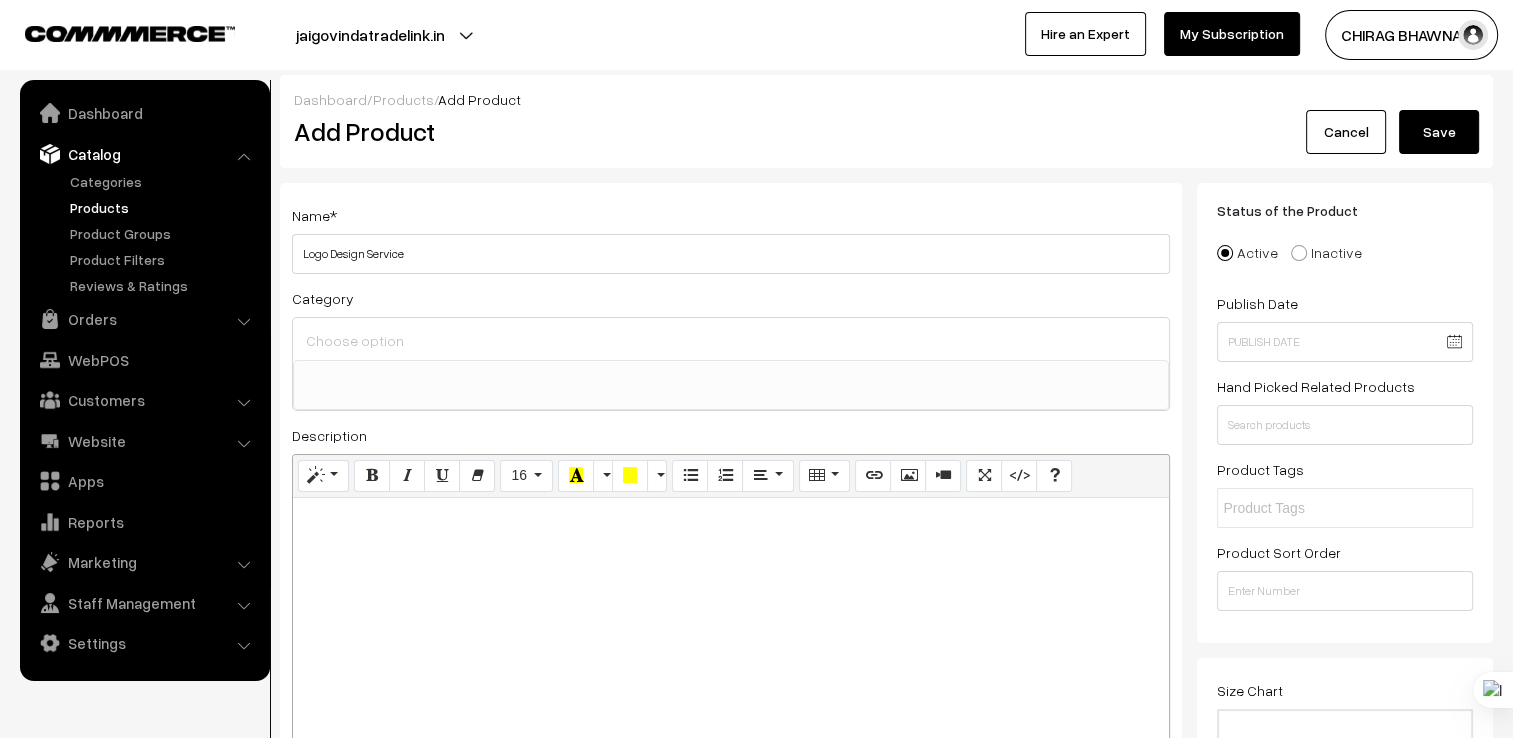 click at bounding box center [731, 340] 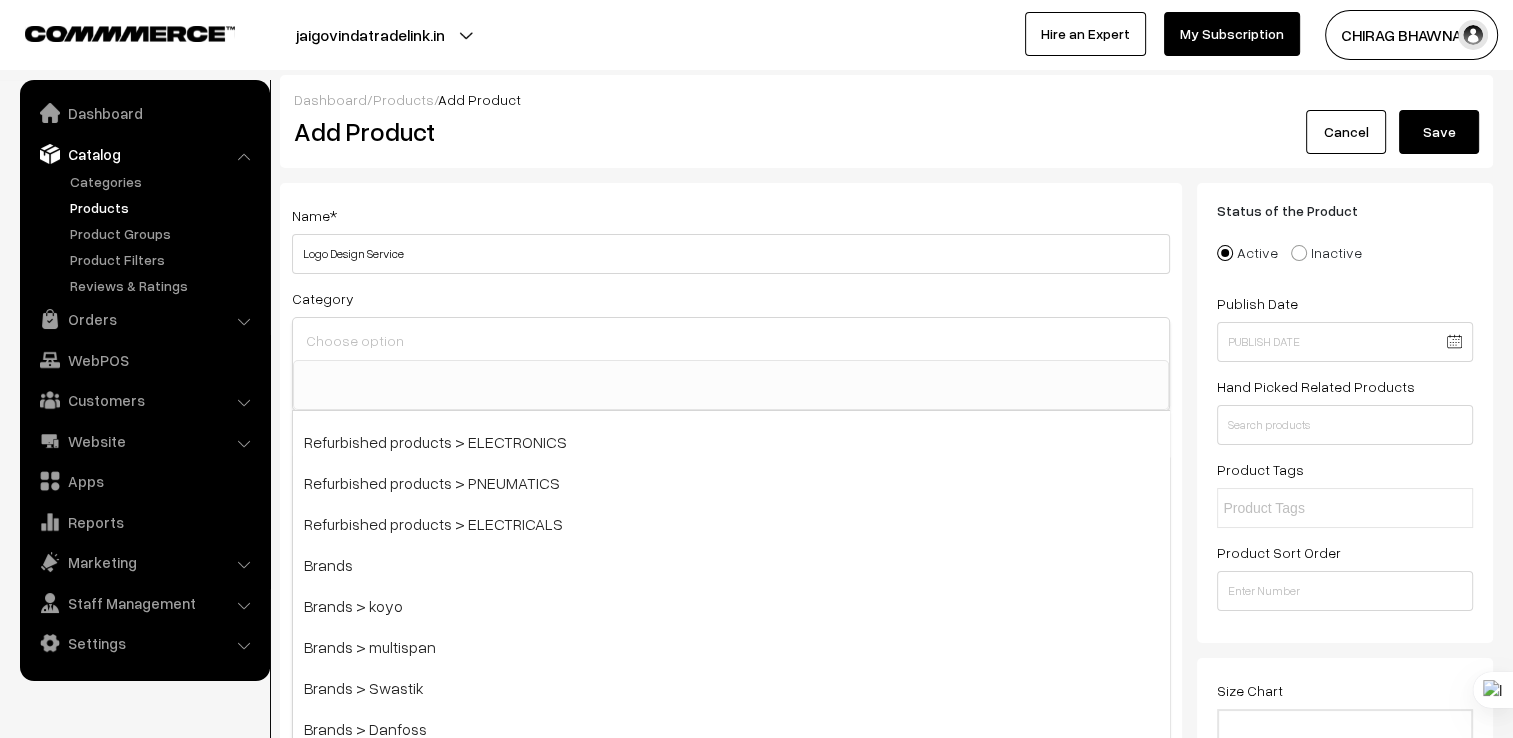 scroll, scrollTop: 2132, scrollLeft: 0, axis: vertical 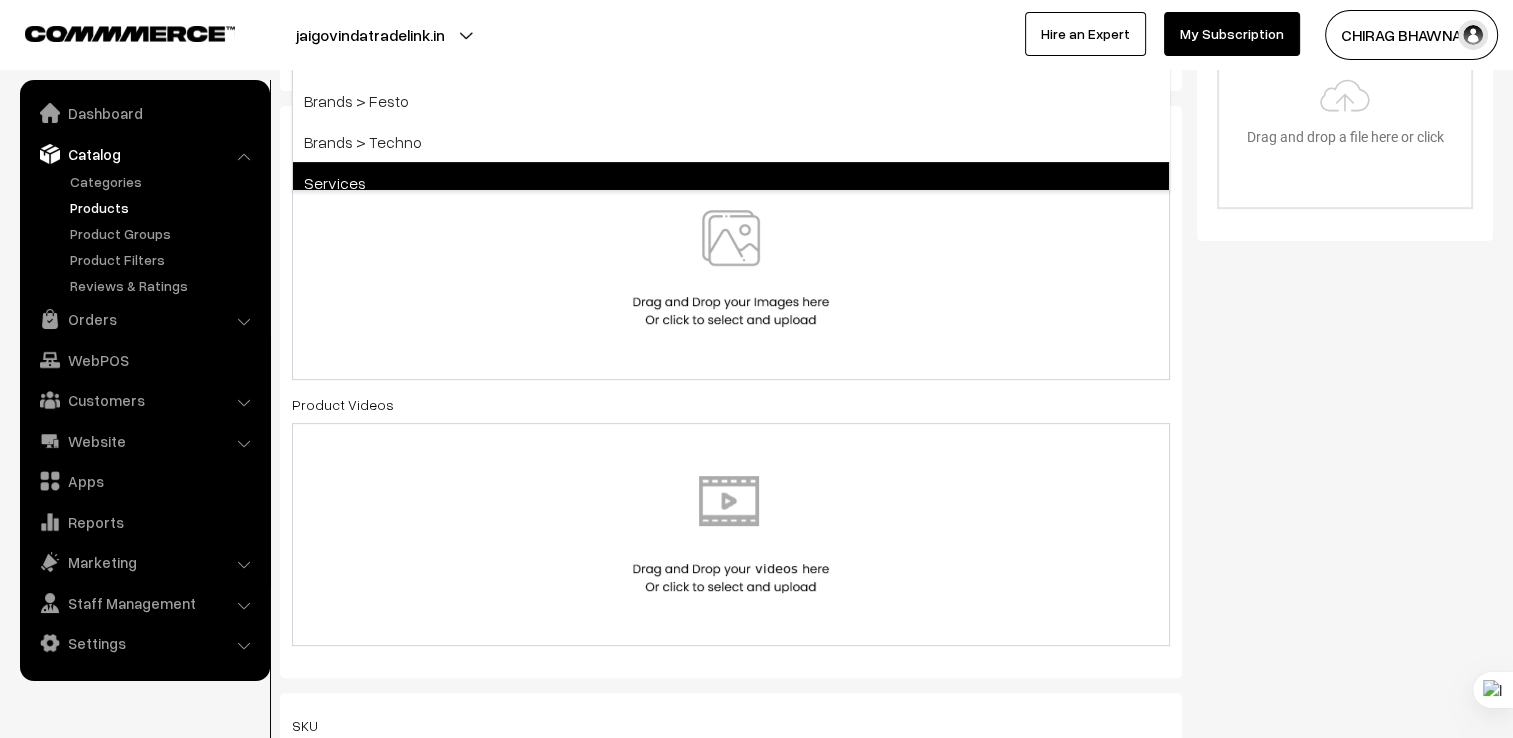 click on "Services" at bounding box center [731, 182] 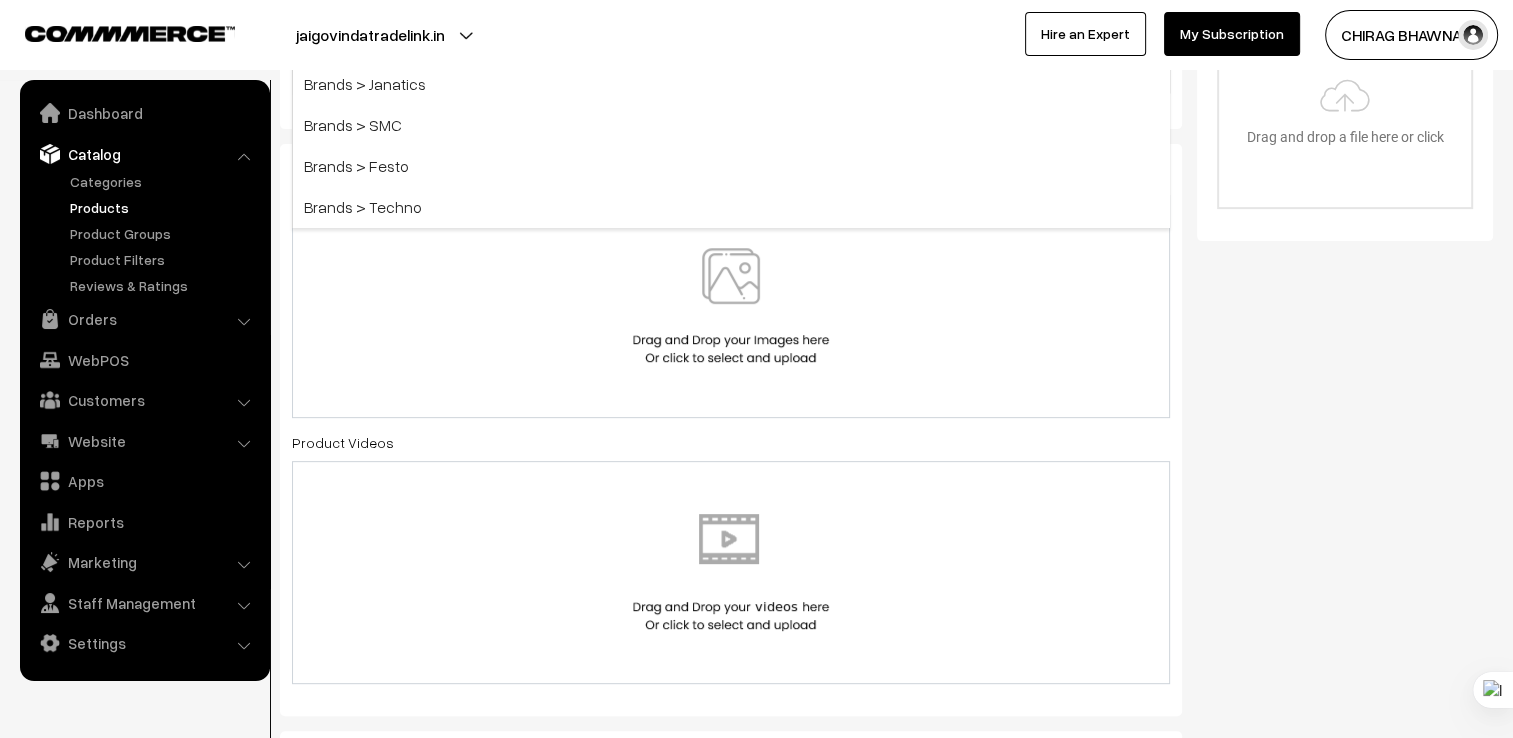 scroll, scrollTop: 778, scrollLeft: 0, axis: vertical 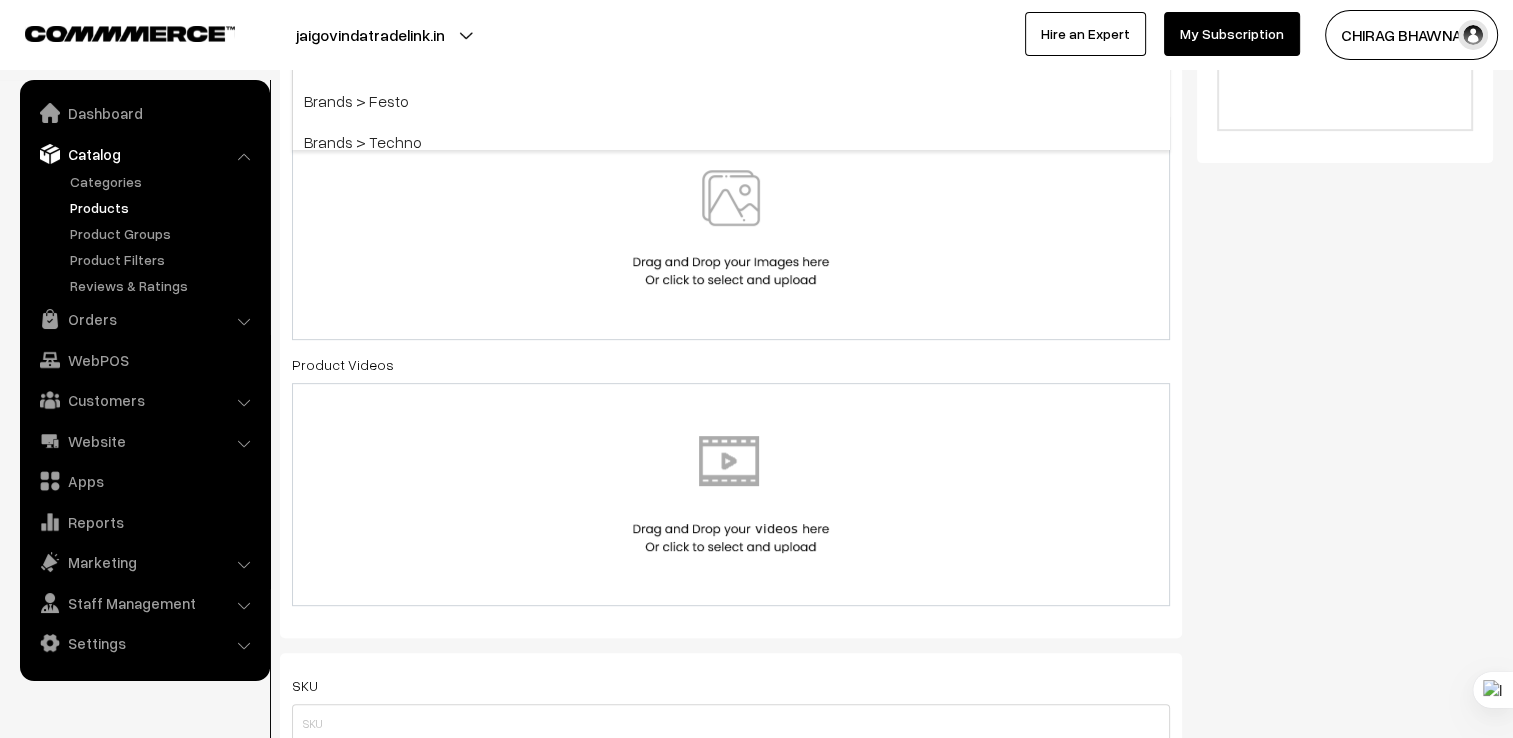 click at bounding box center [731, 228] 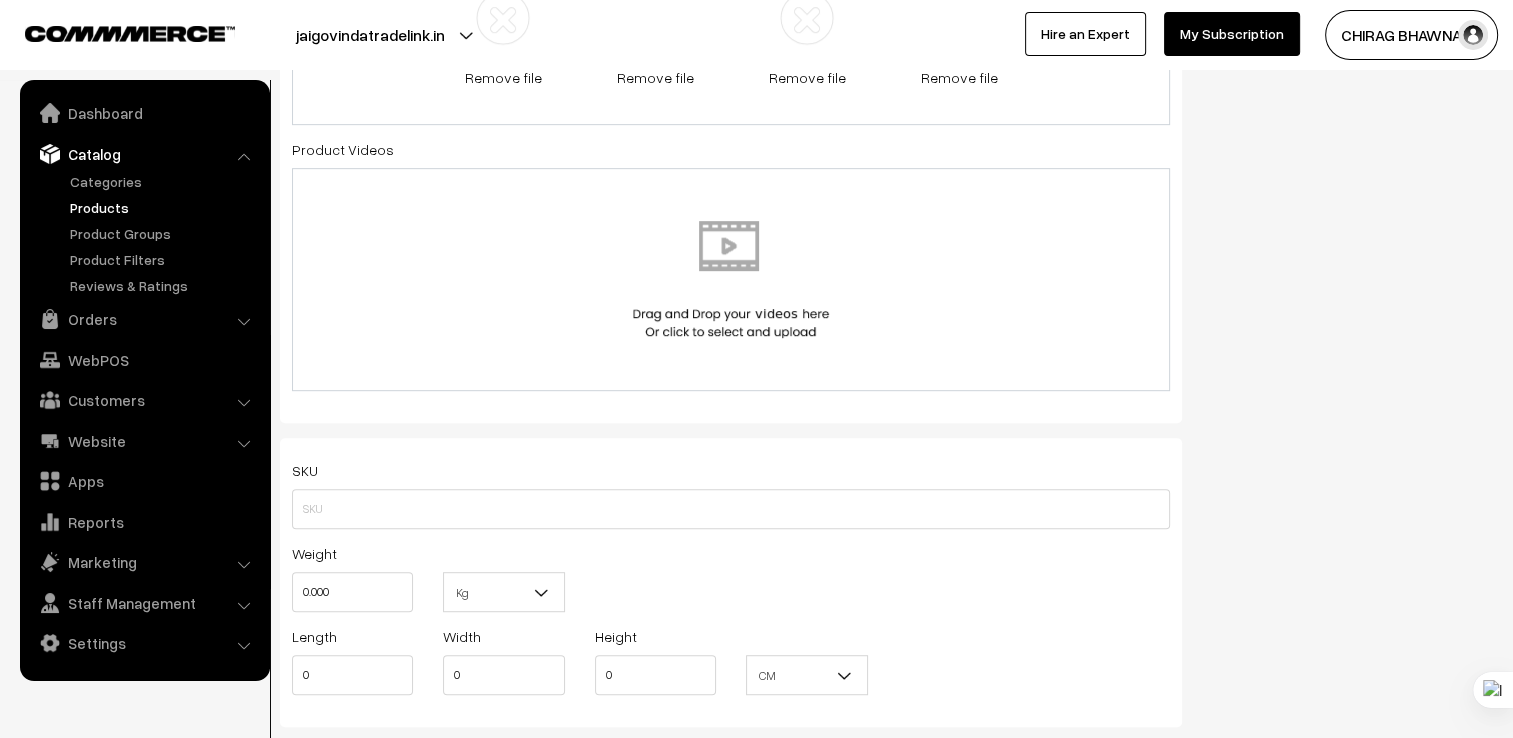 scroll, scrollTop: 978, scrollLeft: 0, axis: vertical 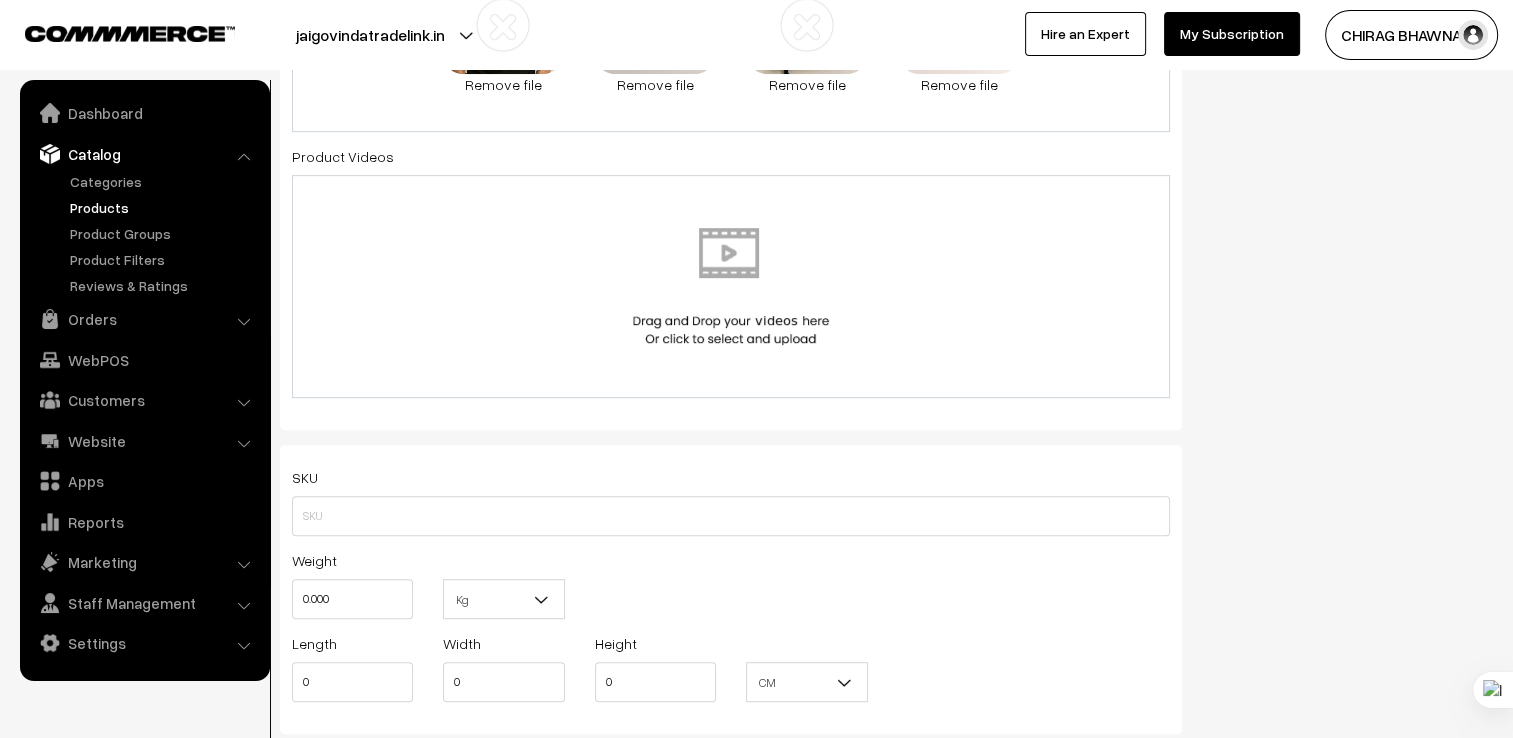 click at bounding box center [731, 286] 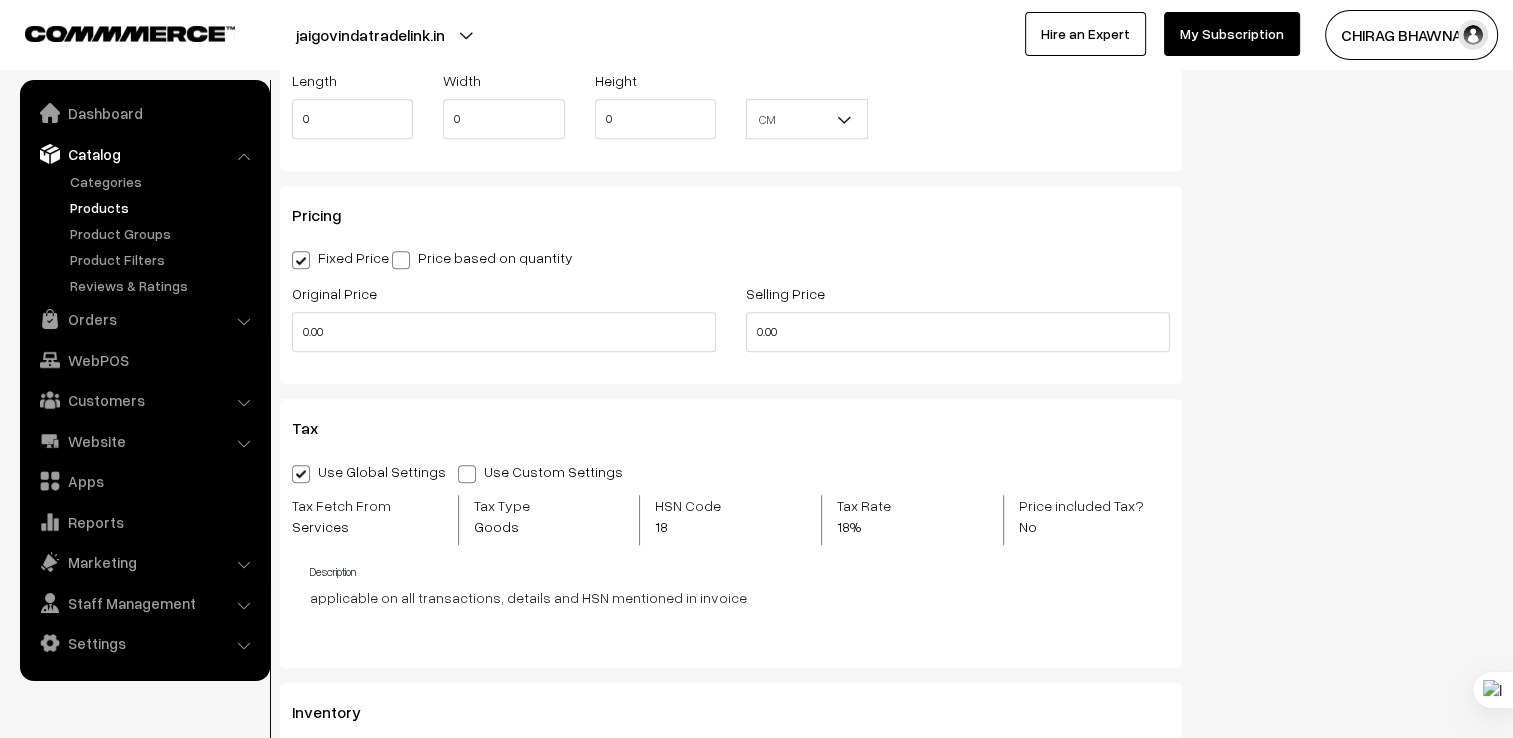 scroll, scrollTop: 1578, scrollLeft: 0, axis: vertical 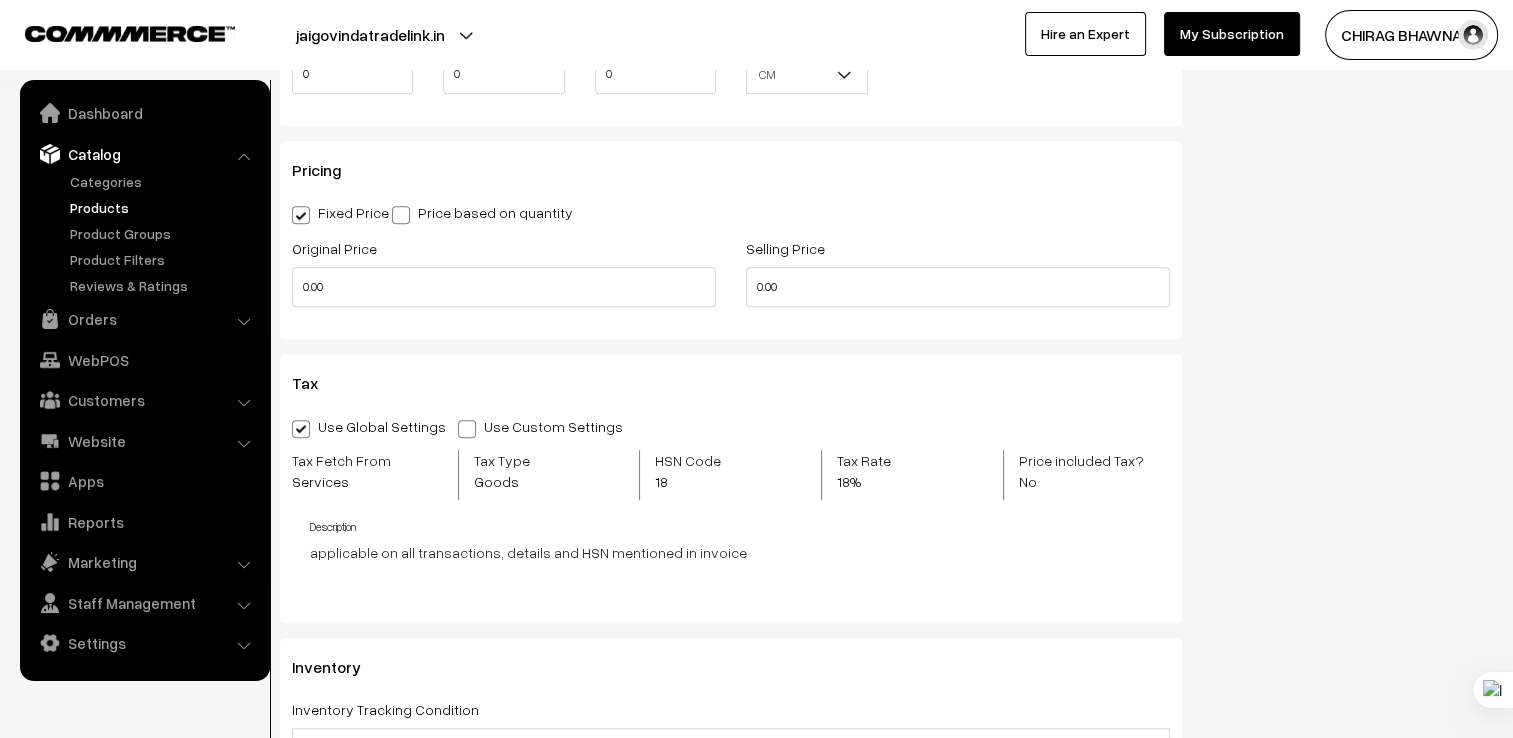 click on "Use Custom Settings" at bounding box center (545, 426) 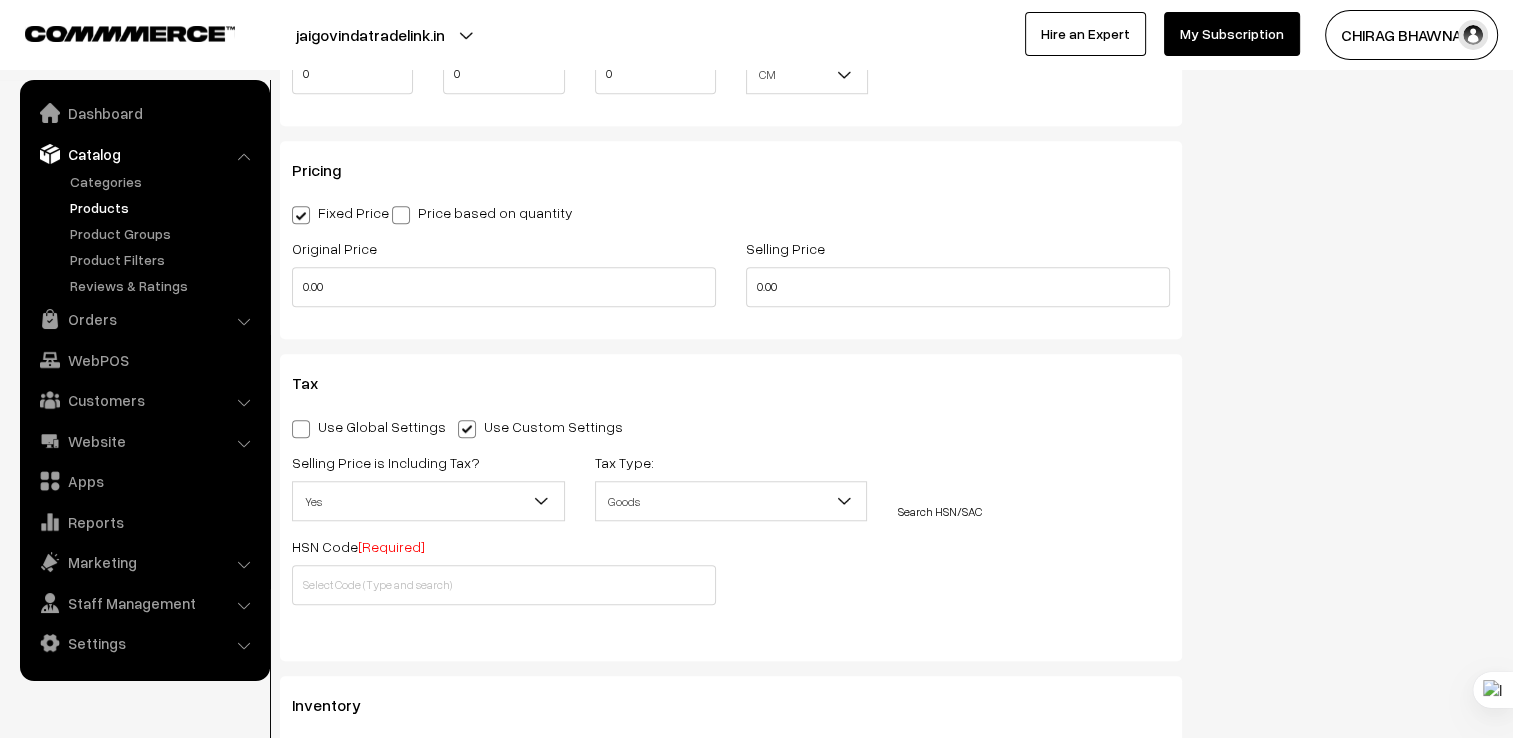click on "Goods" at bounding box center [731, 501] 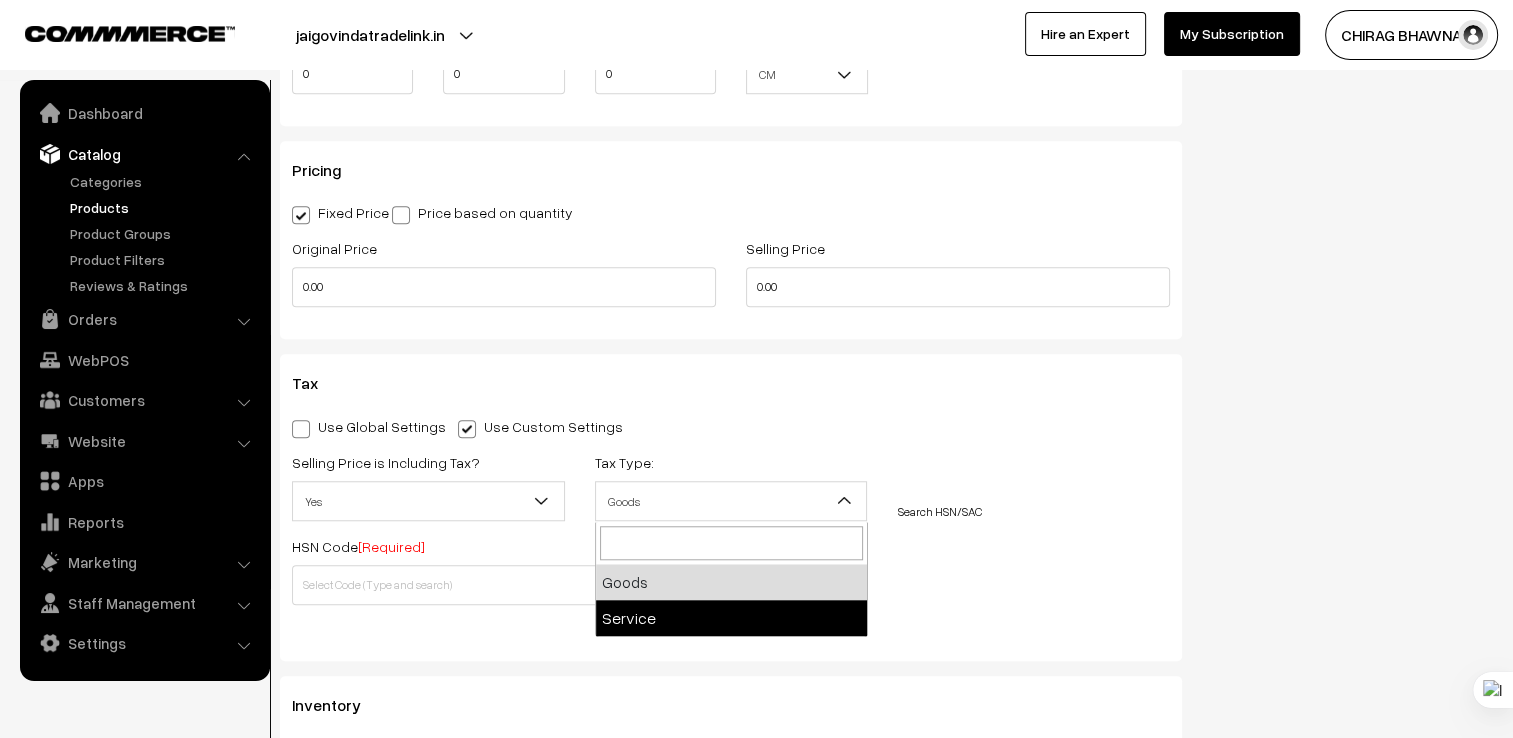 select on "2" 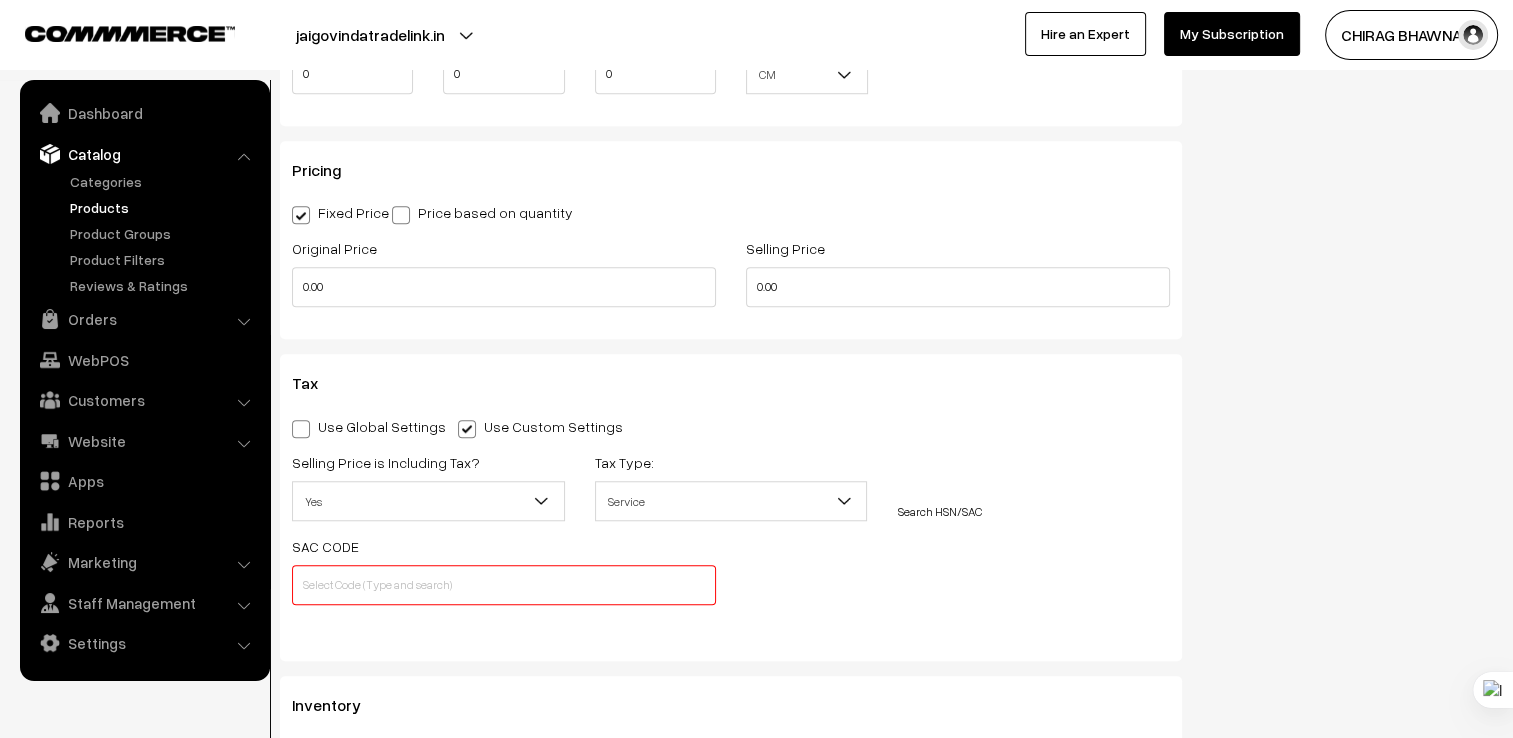 click on "Search HSN/SAC" at bounding box center (939, 511) 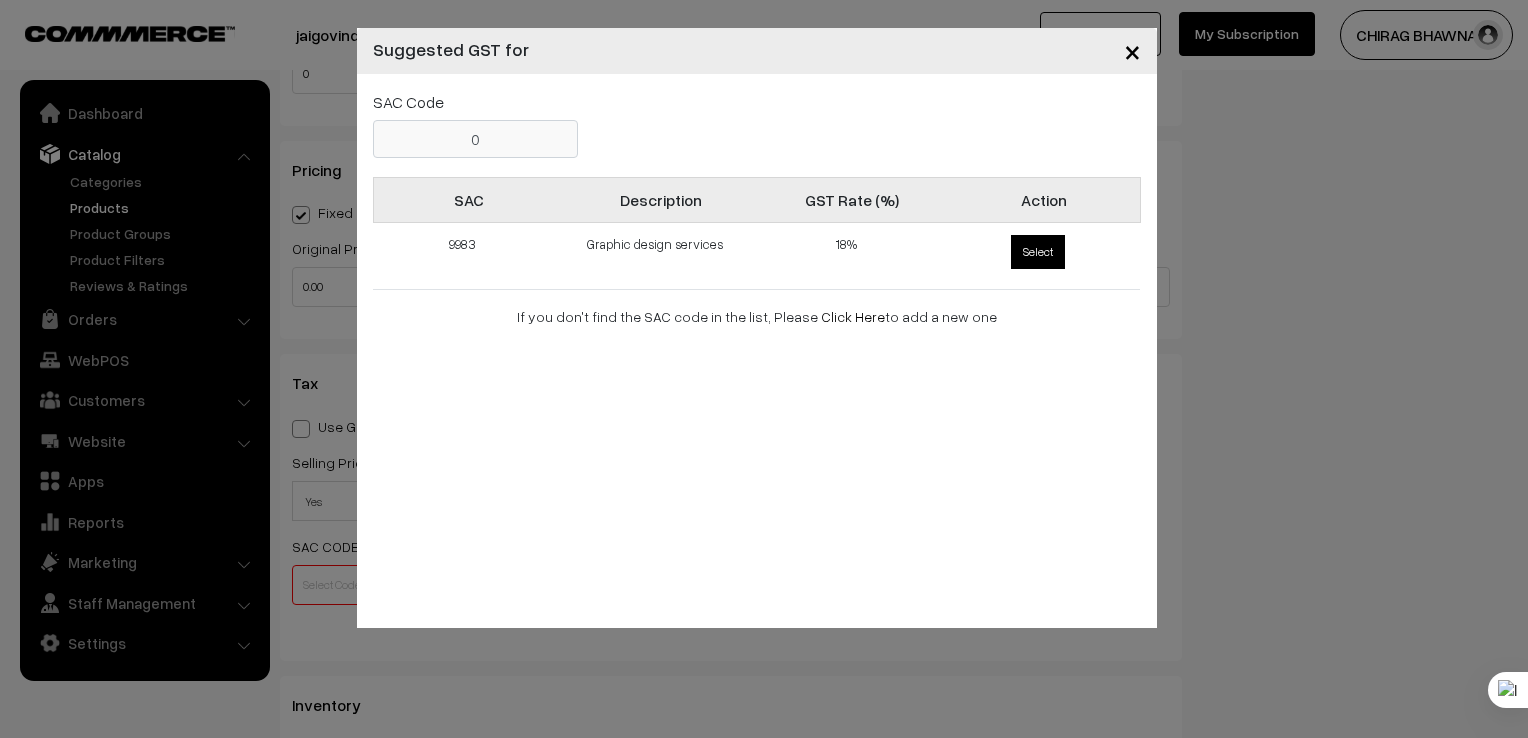 click on "Select" at bounding box center (1038, 252) 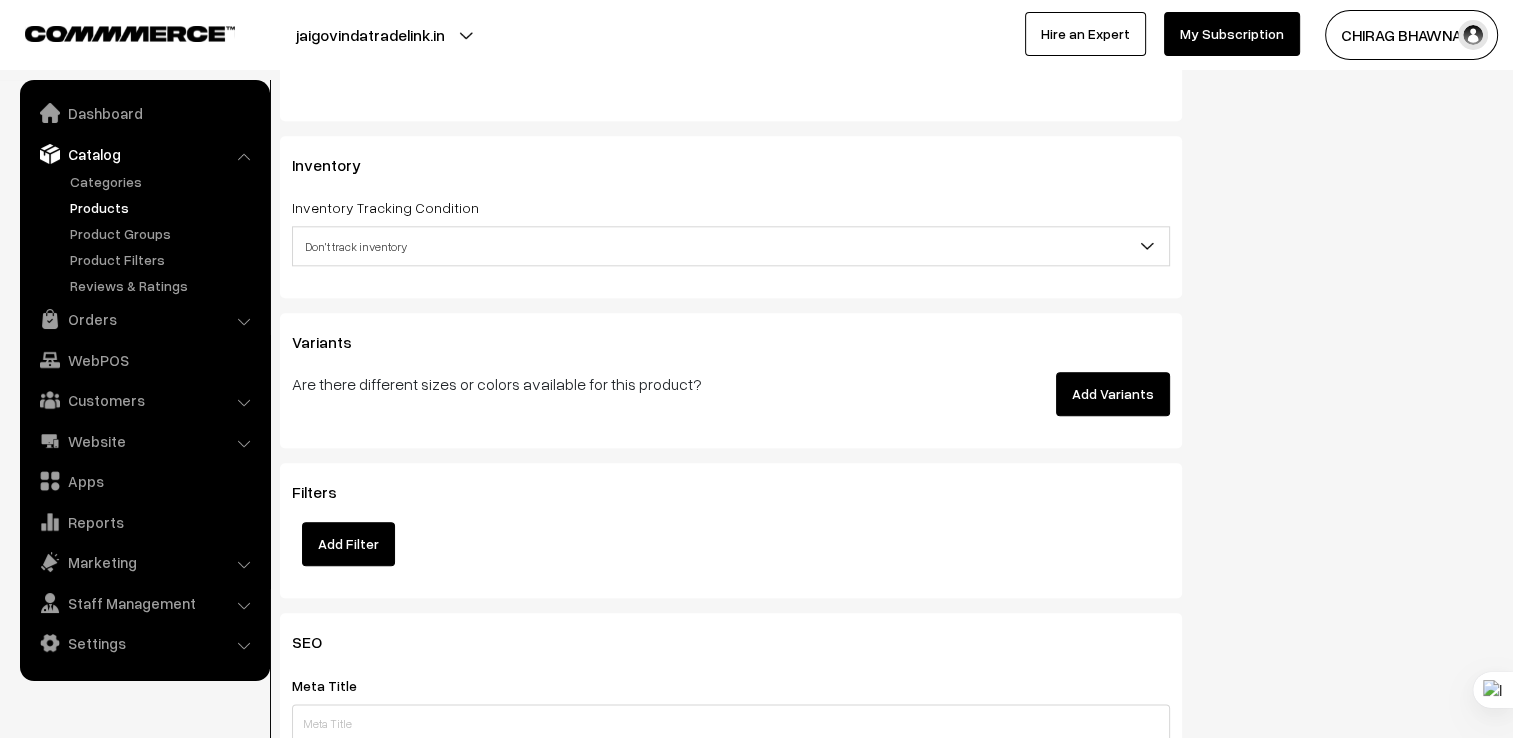 scroll, scrollTop: 2178, scrollLeft: 0, axis: vertical 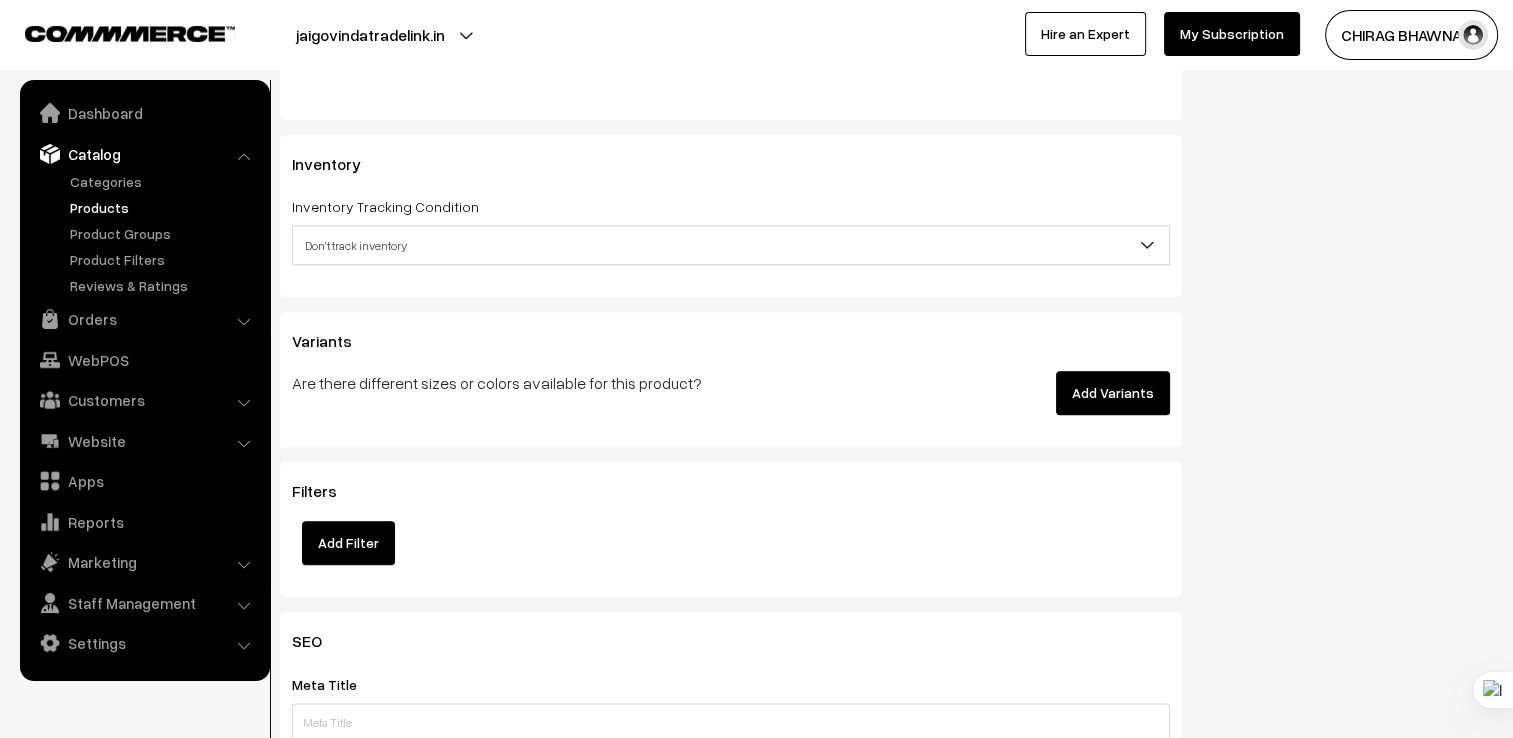 click on "Add Variants" at bounding box center [1113, 393] 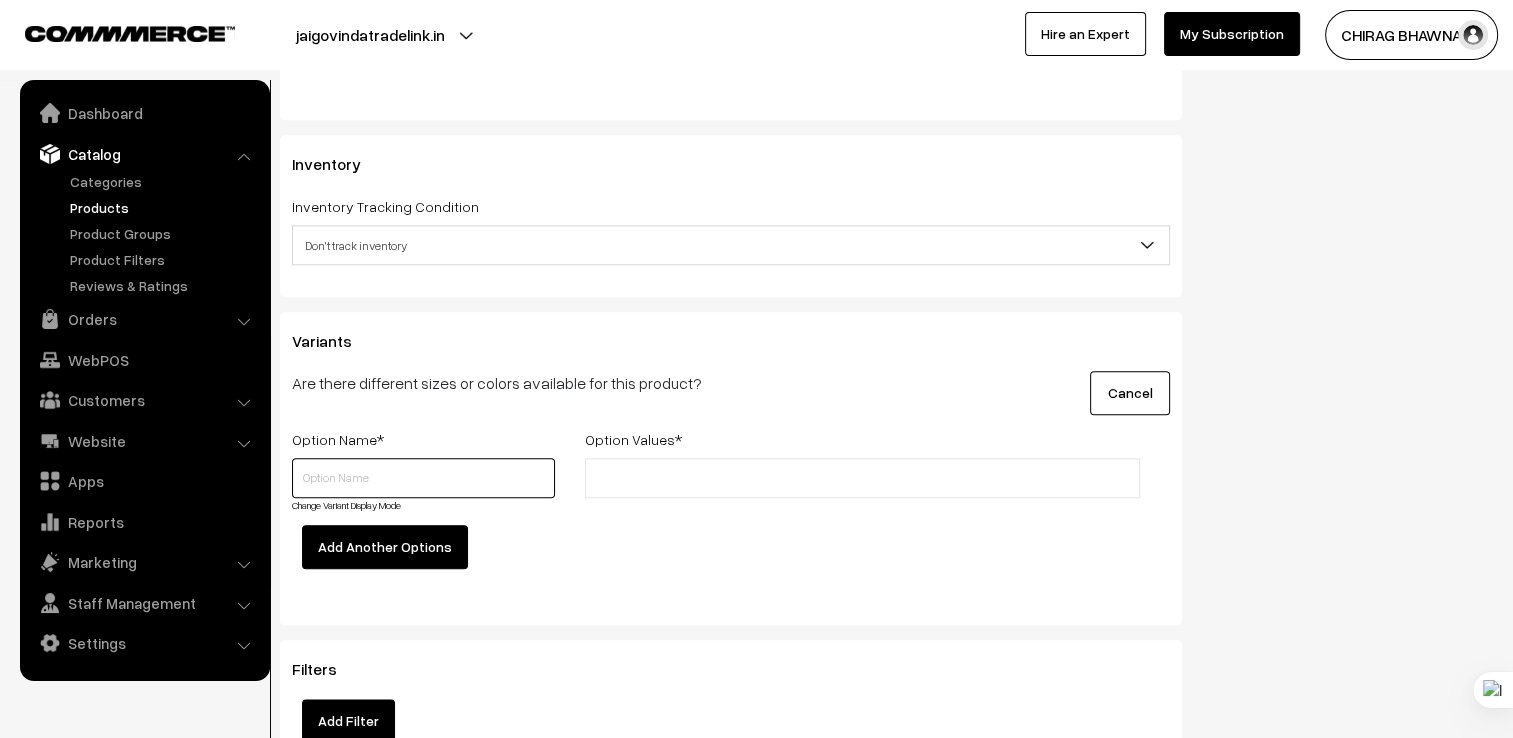 click at bounding box center (423, 478) 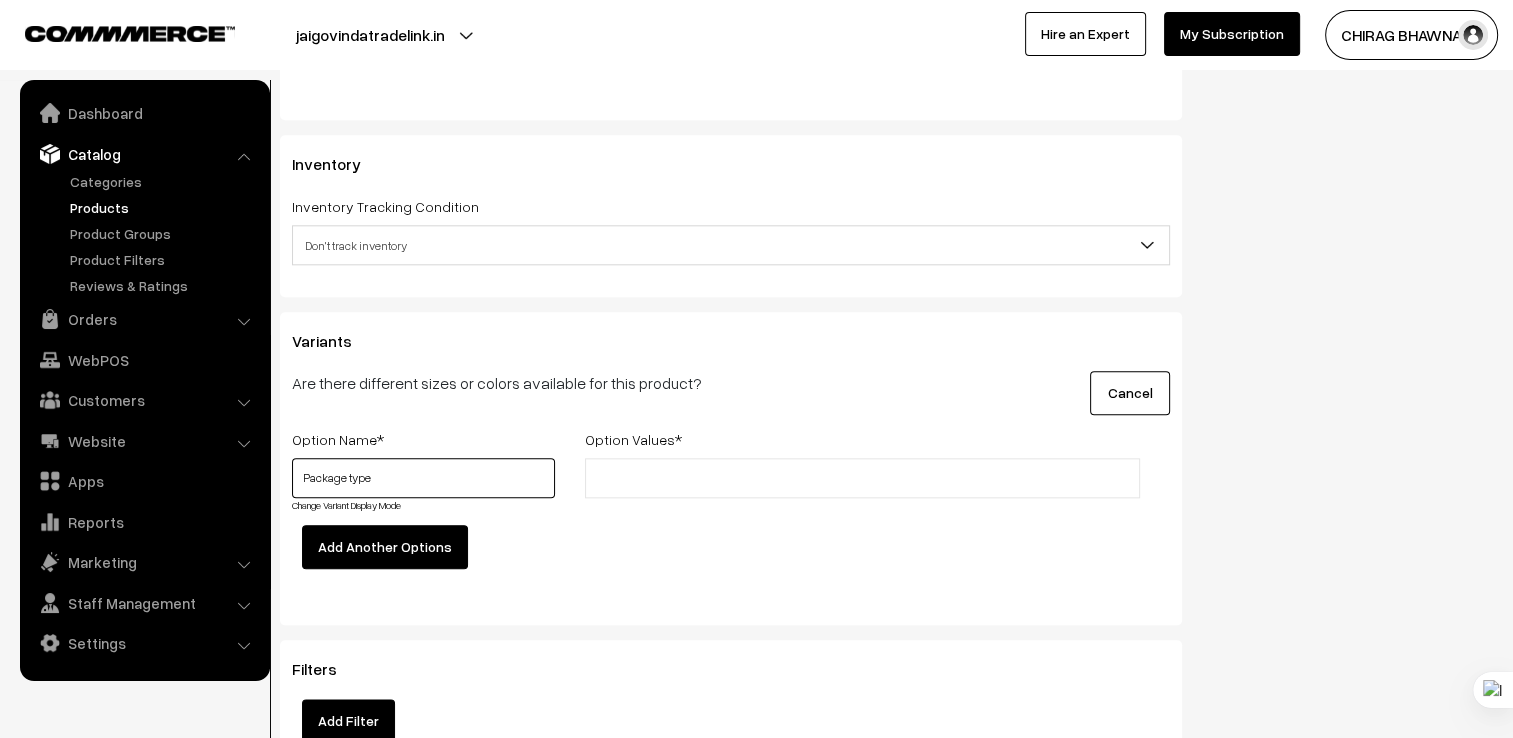 type on "Package type" 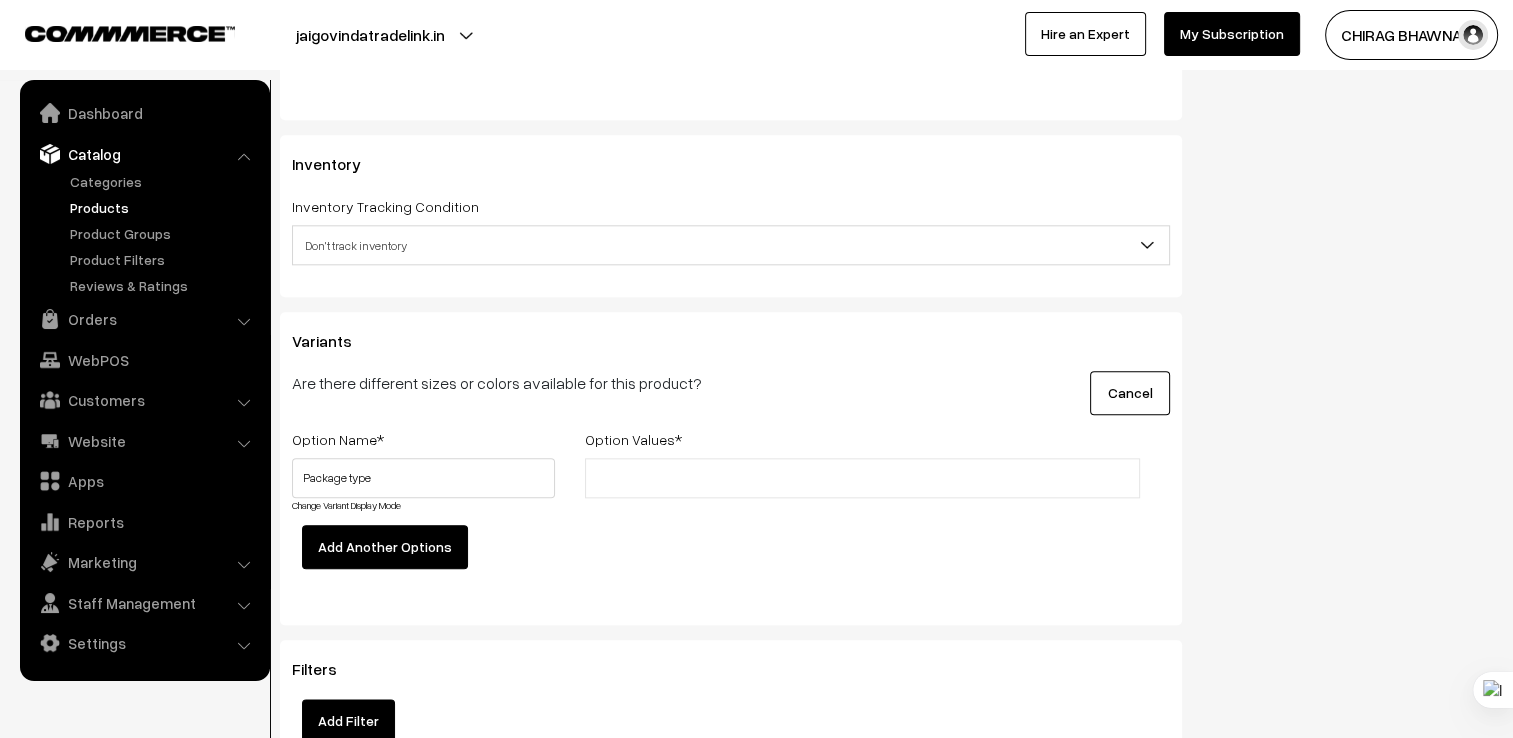 click at bounding box center [678, 478] 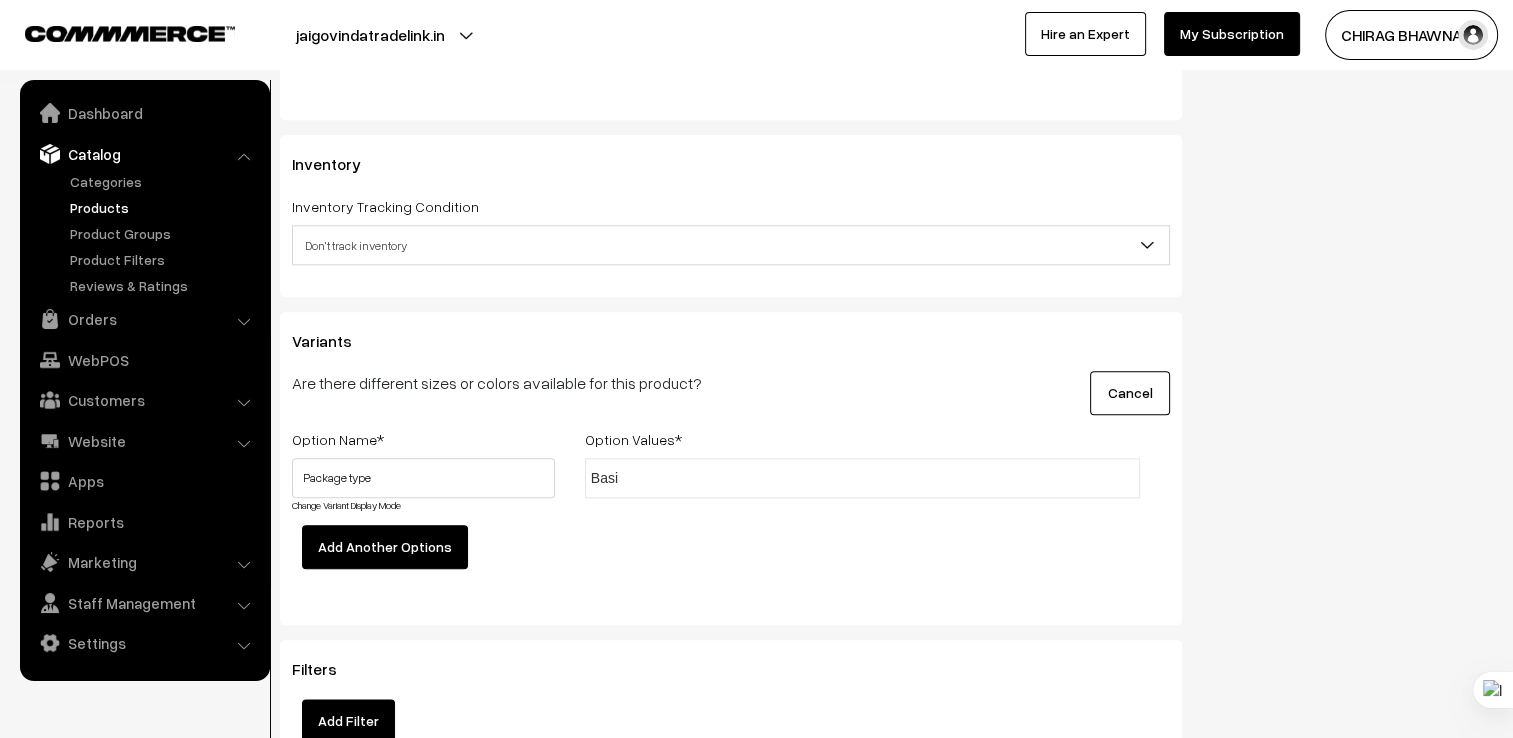 type on "Basic" 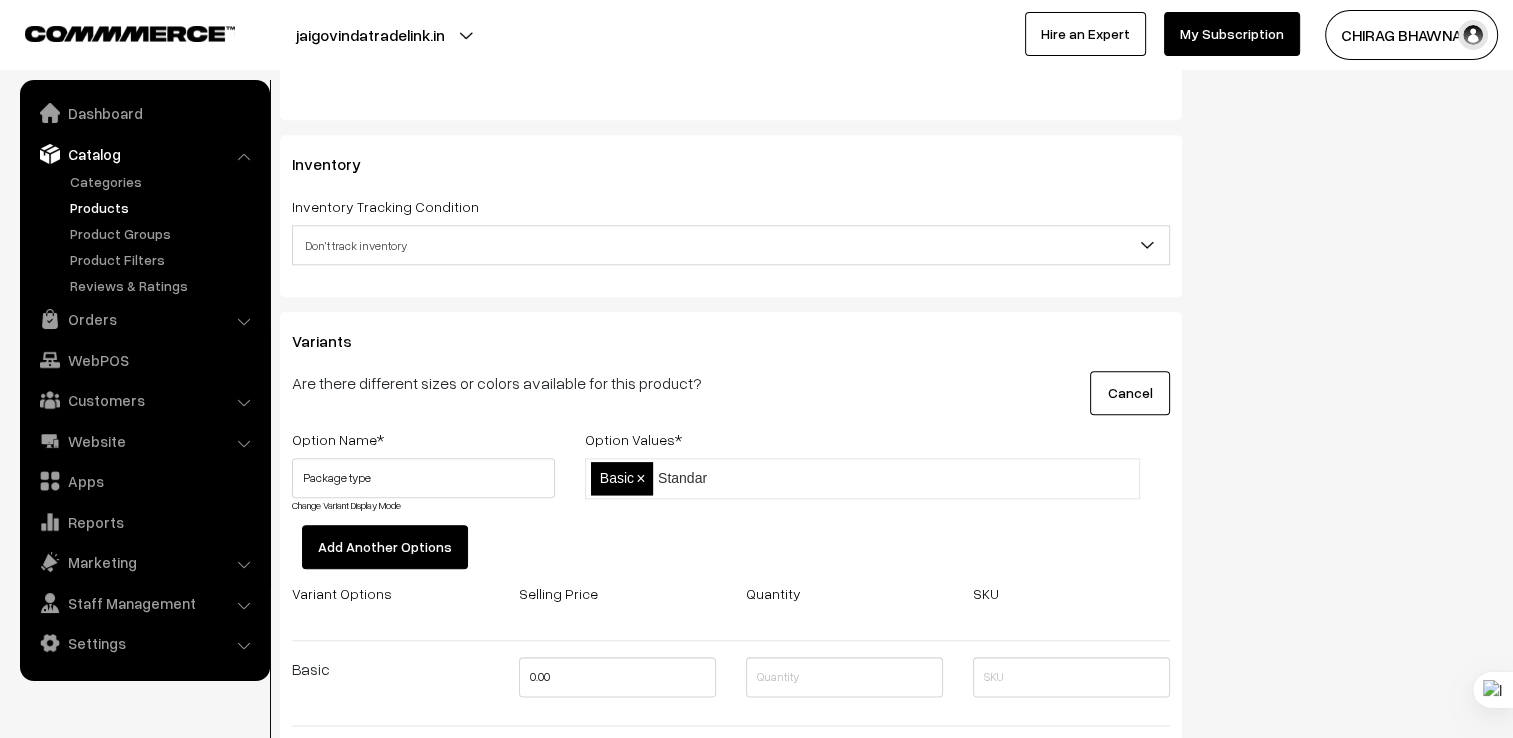 type on "Standard" 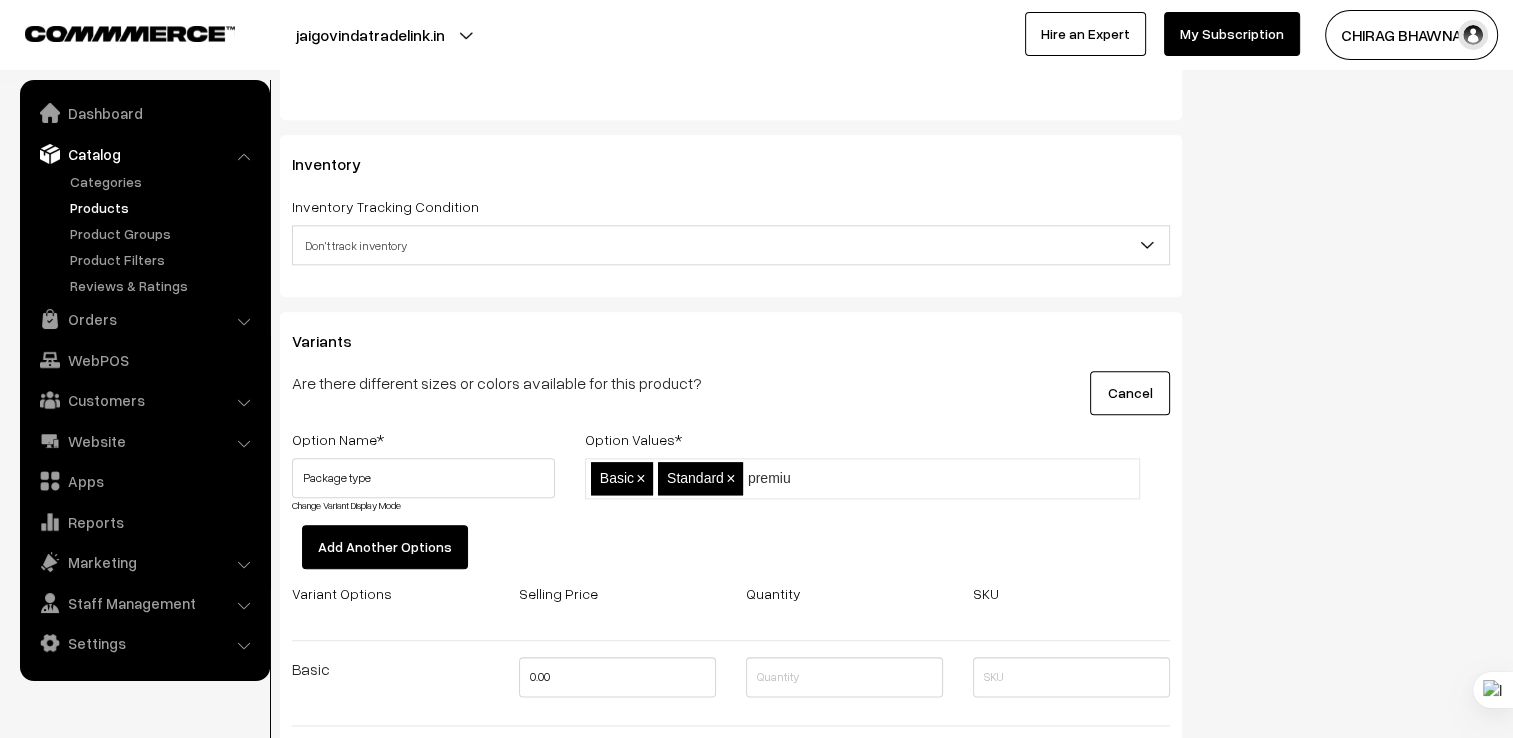 type on "premium" 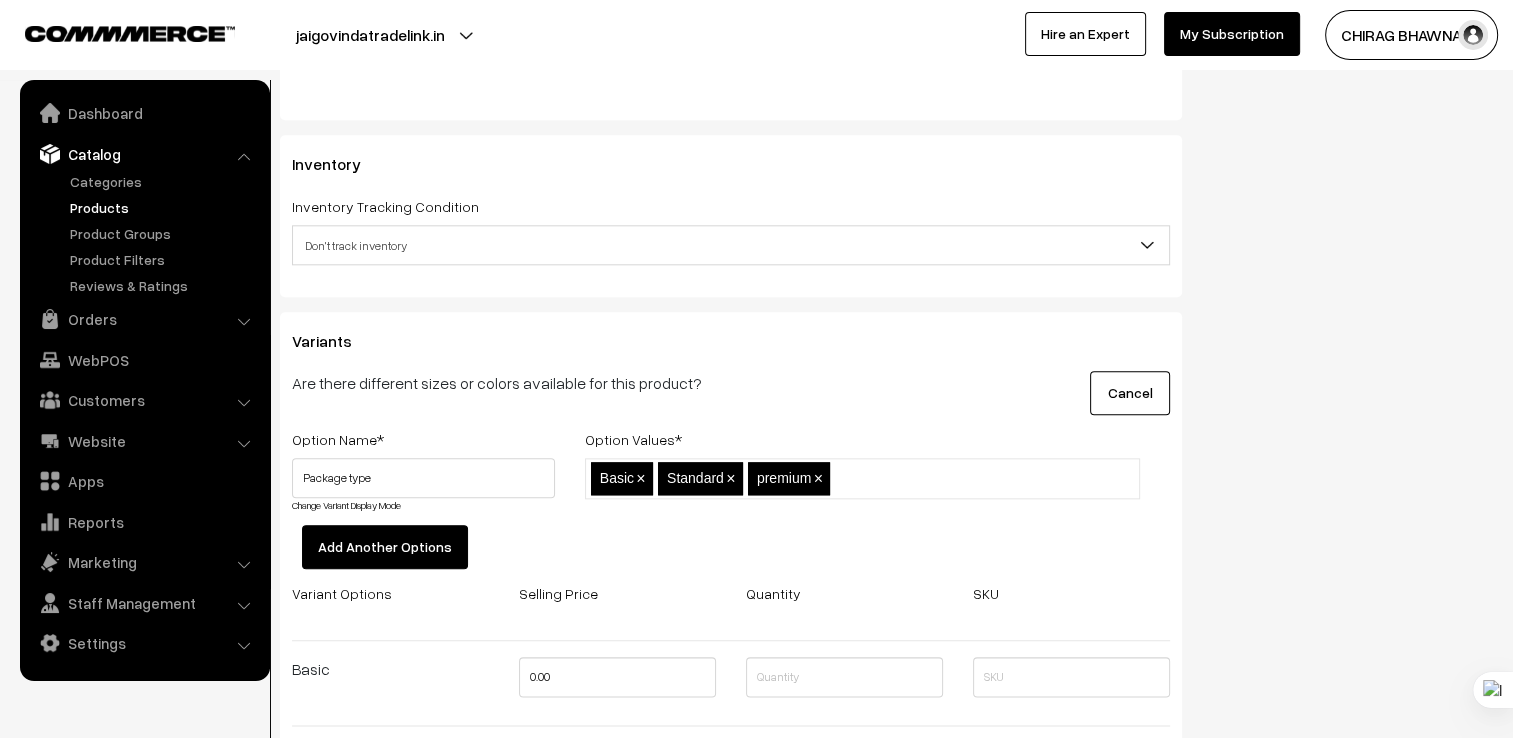click on "×" at bounding box center (818, 478) 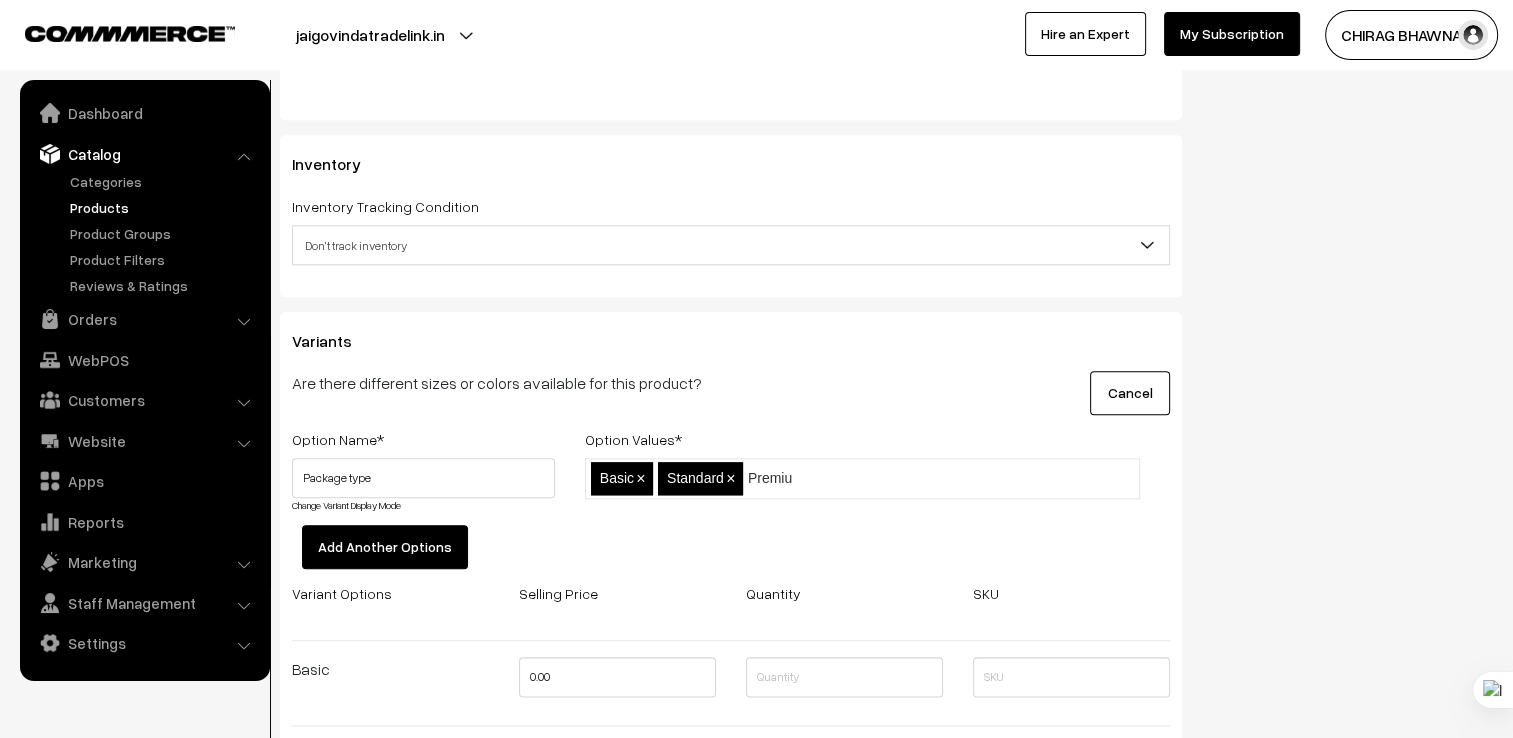 type on "Premium" 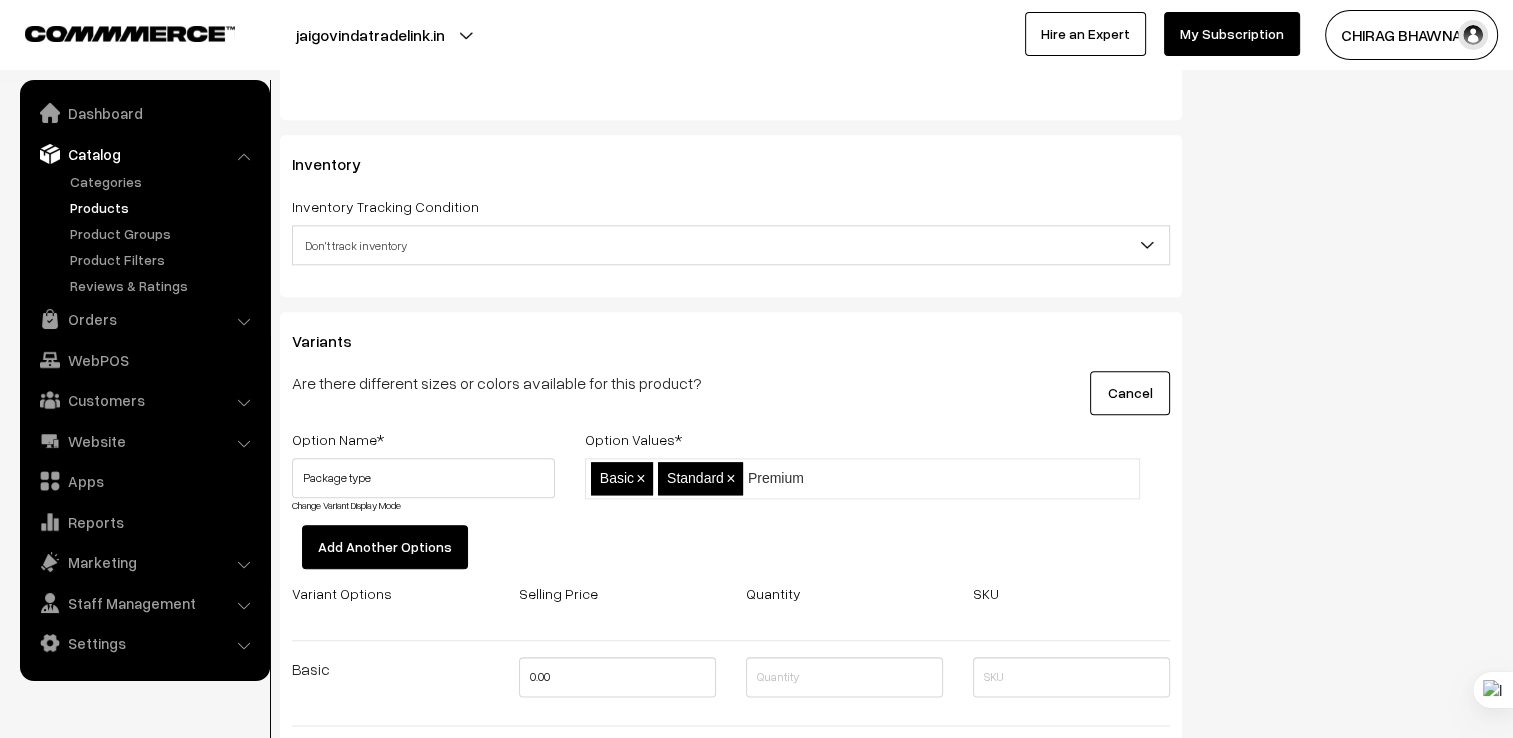 type 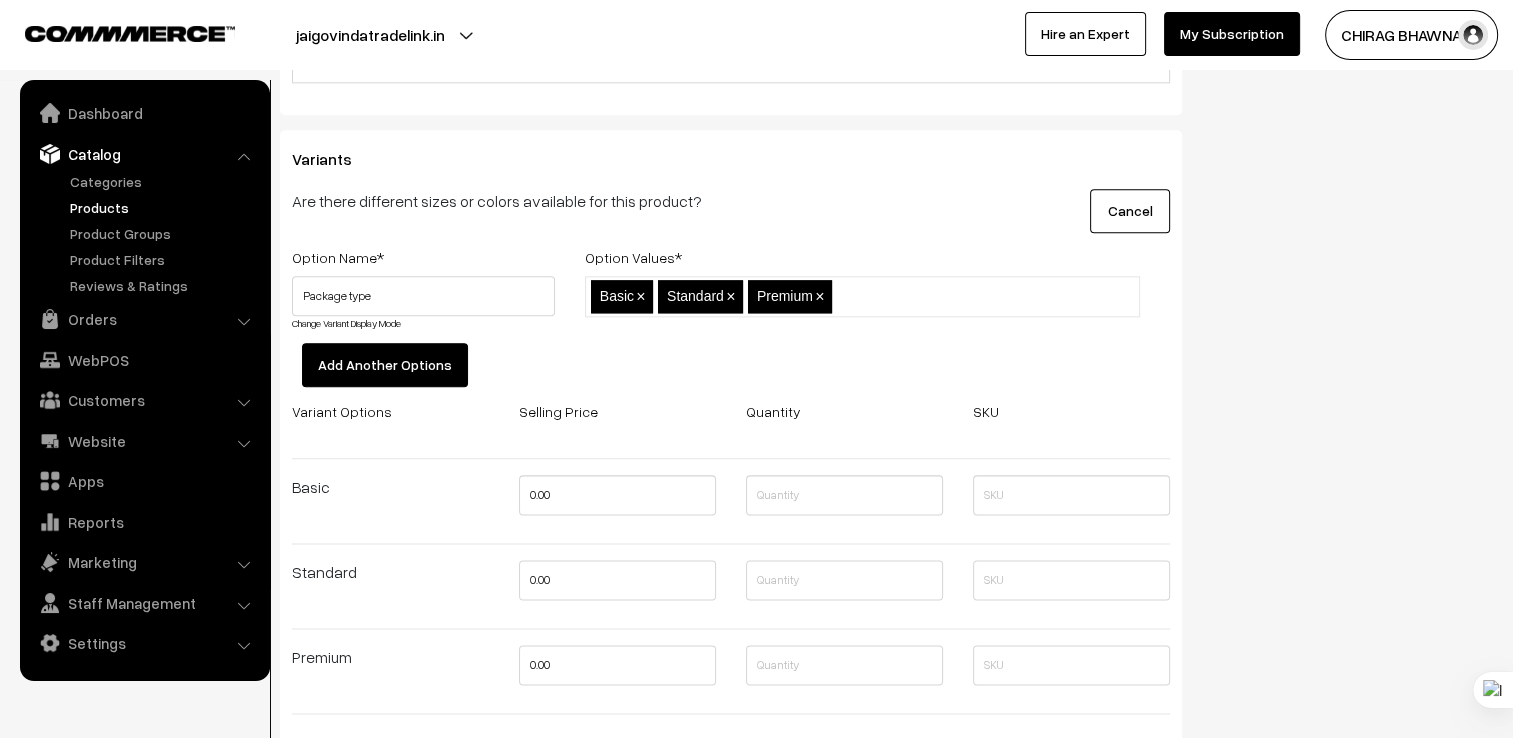 scroll, scrollTop: 2378, scrollLeft: 0, axis: vertical 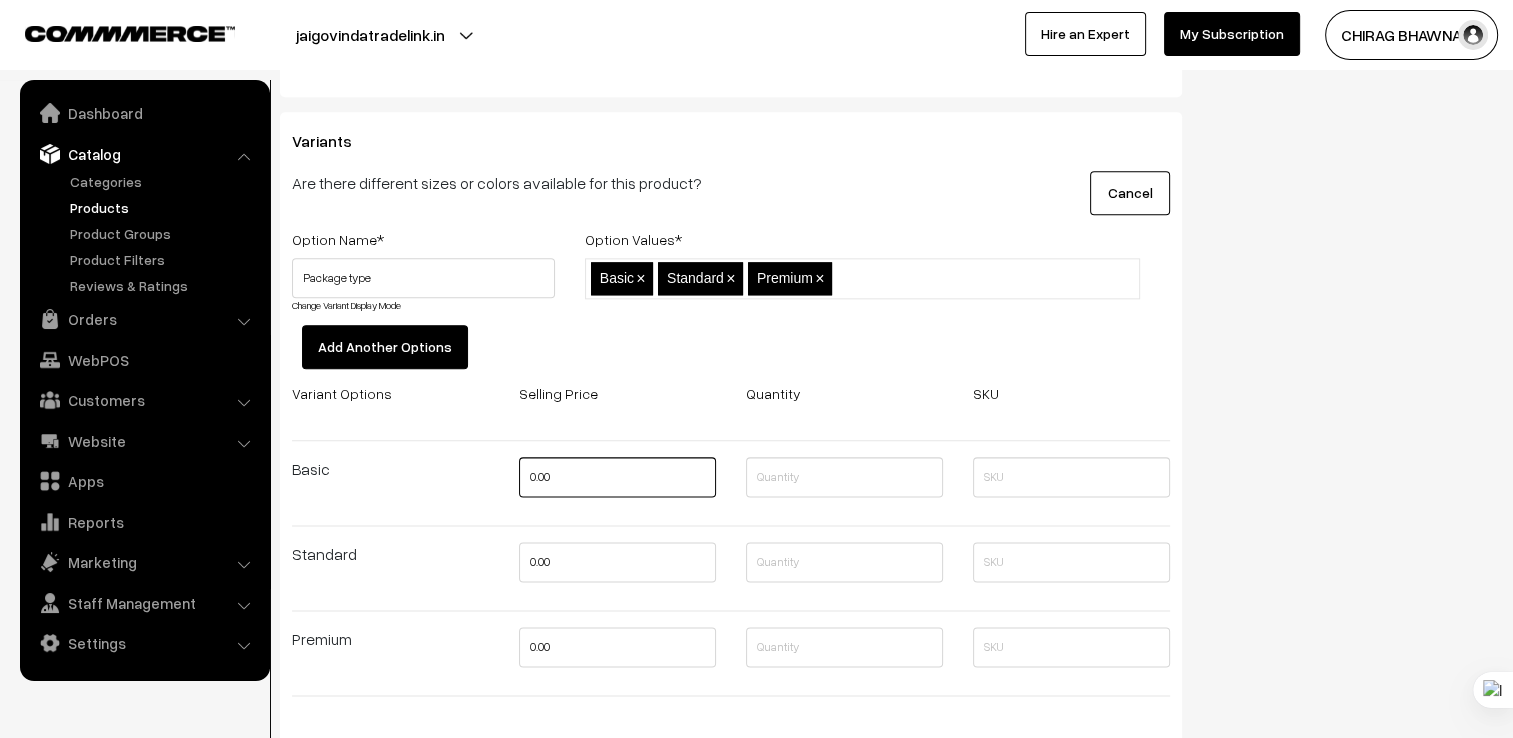 drag, startPoint x: 635, startPoint y: 478, endPoint x: 470, endPoint y: 482, distance: 165.04848 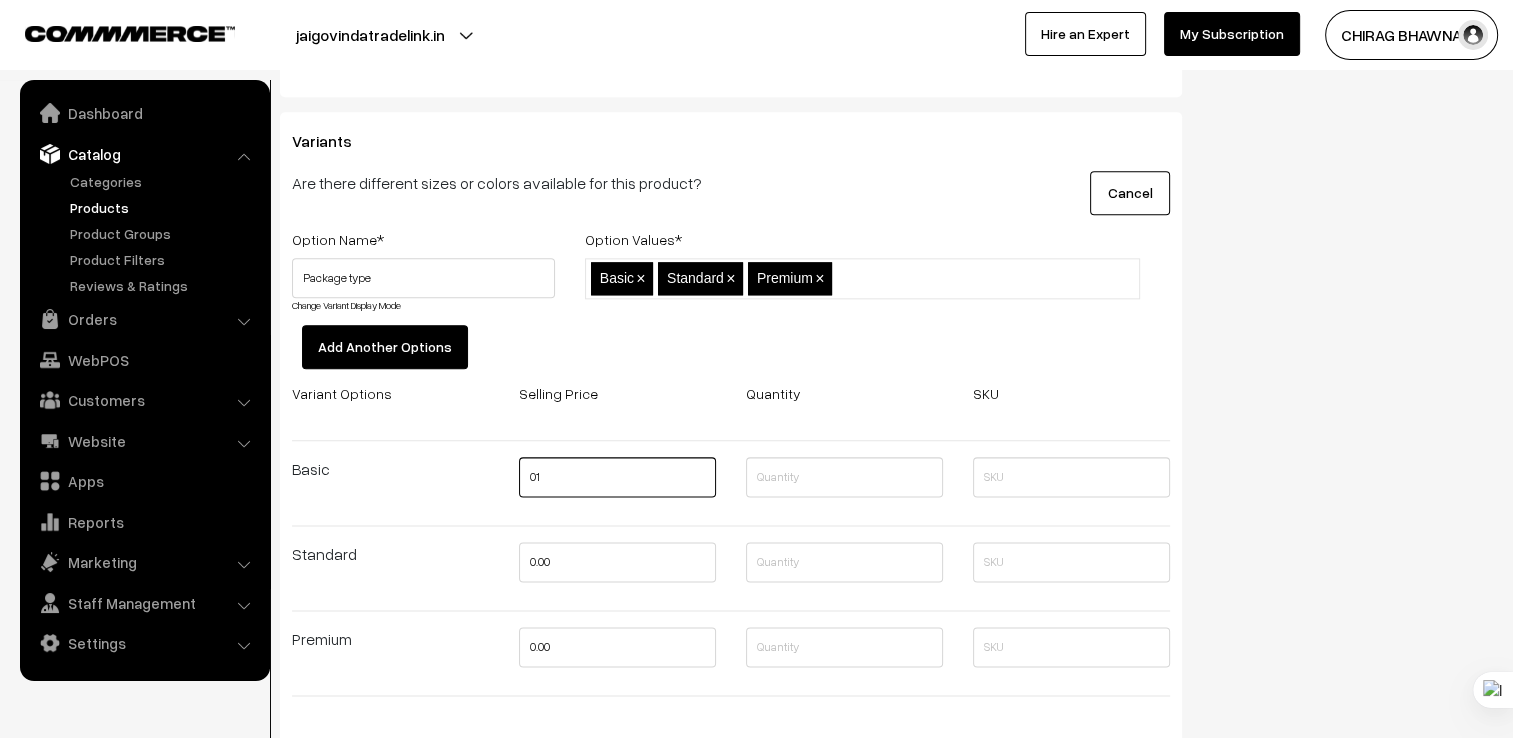 drag, startPoint x: 606, startPoint y: 482, endPoint x: 430, endPoint y: 473, distance: 176.22997 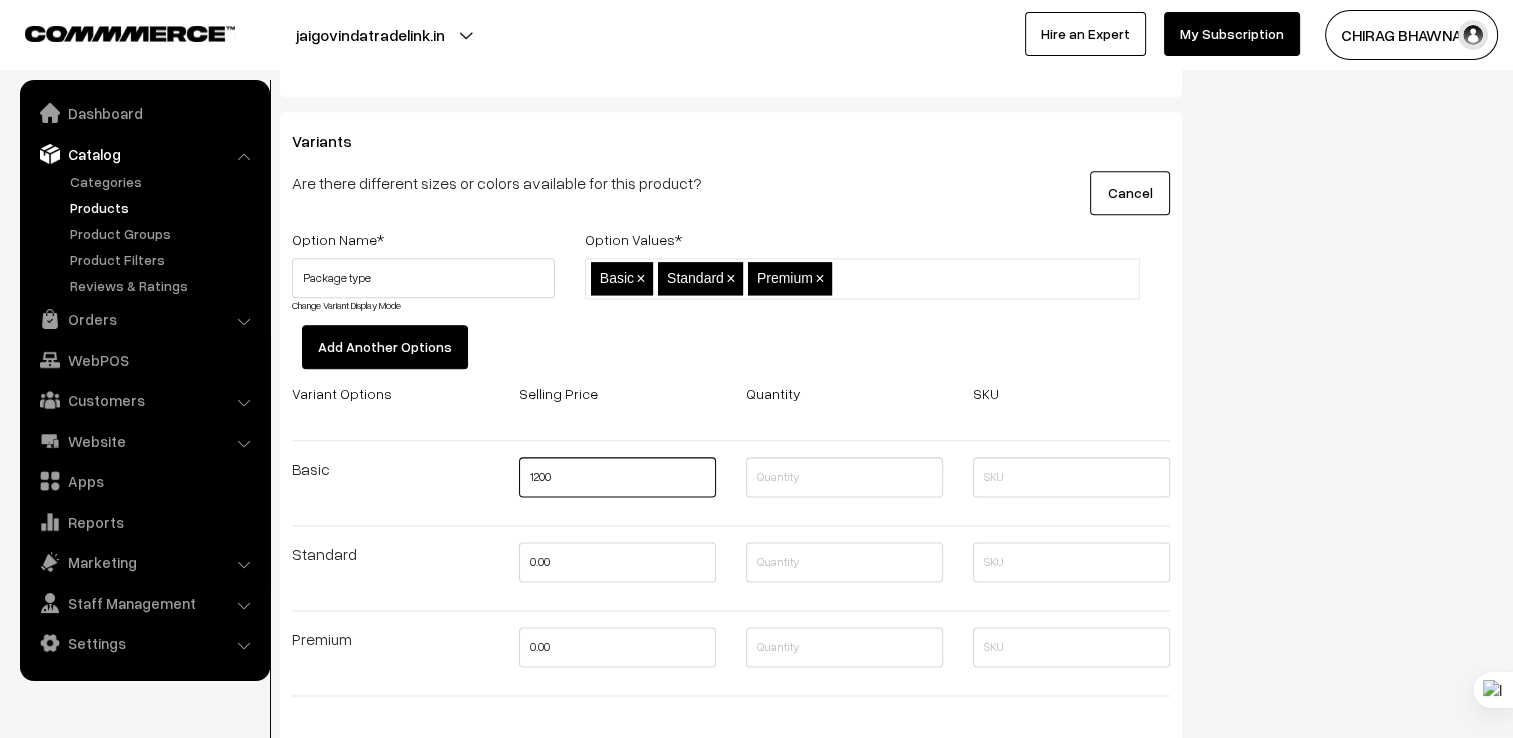 type on "1200" 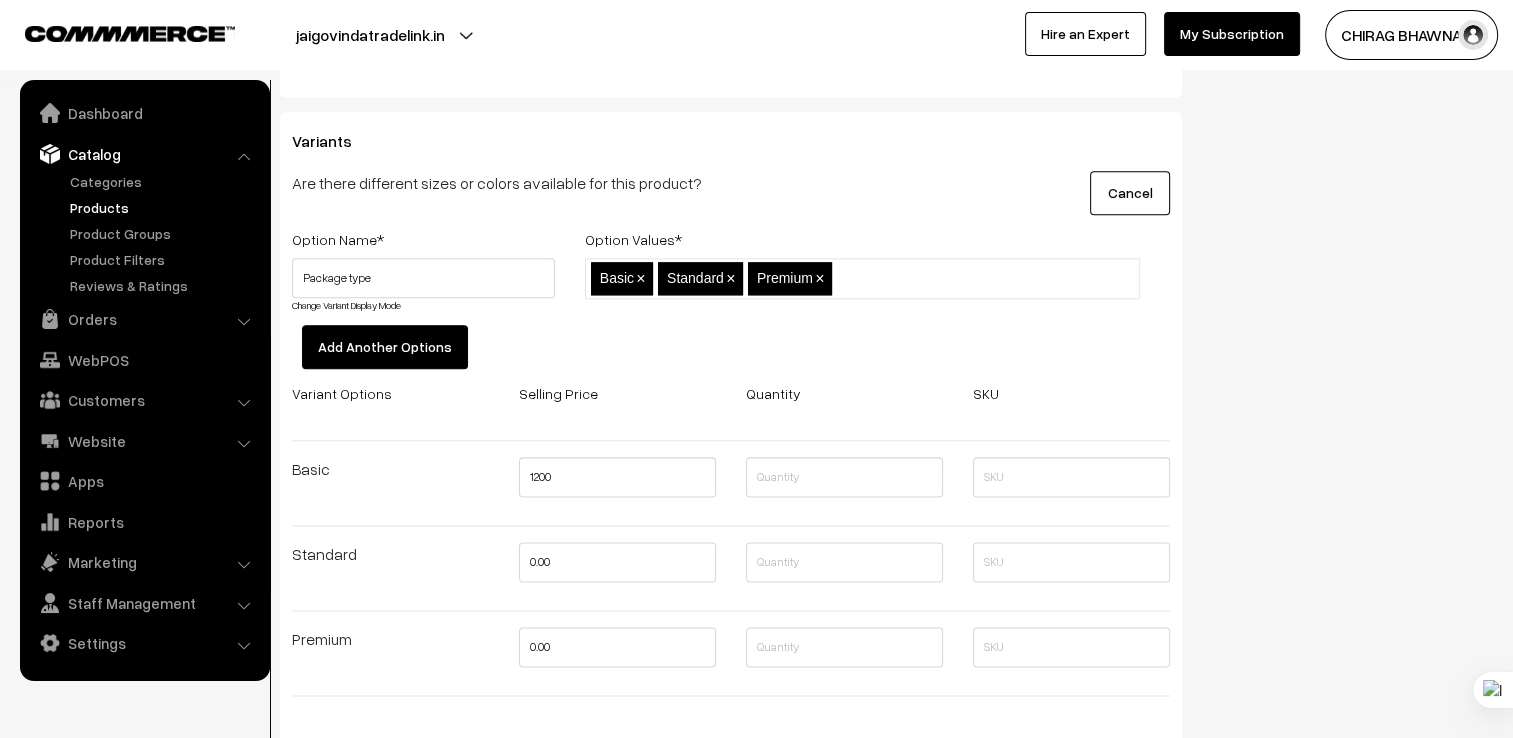 click at bounding box center (731, 525) 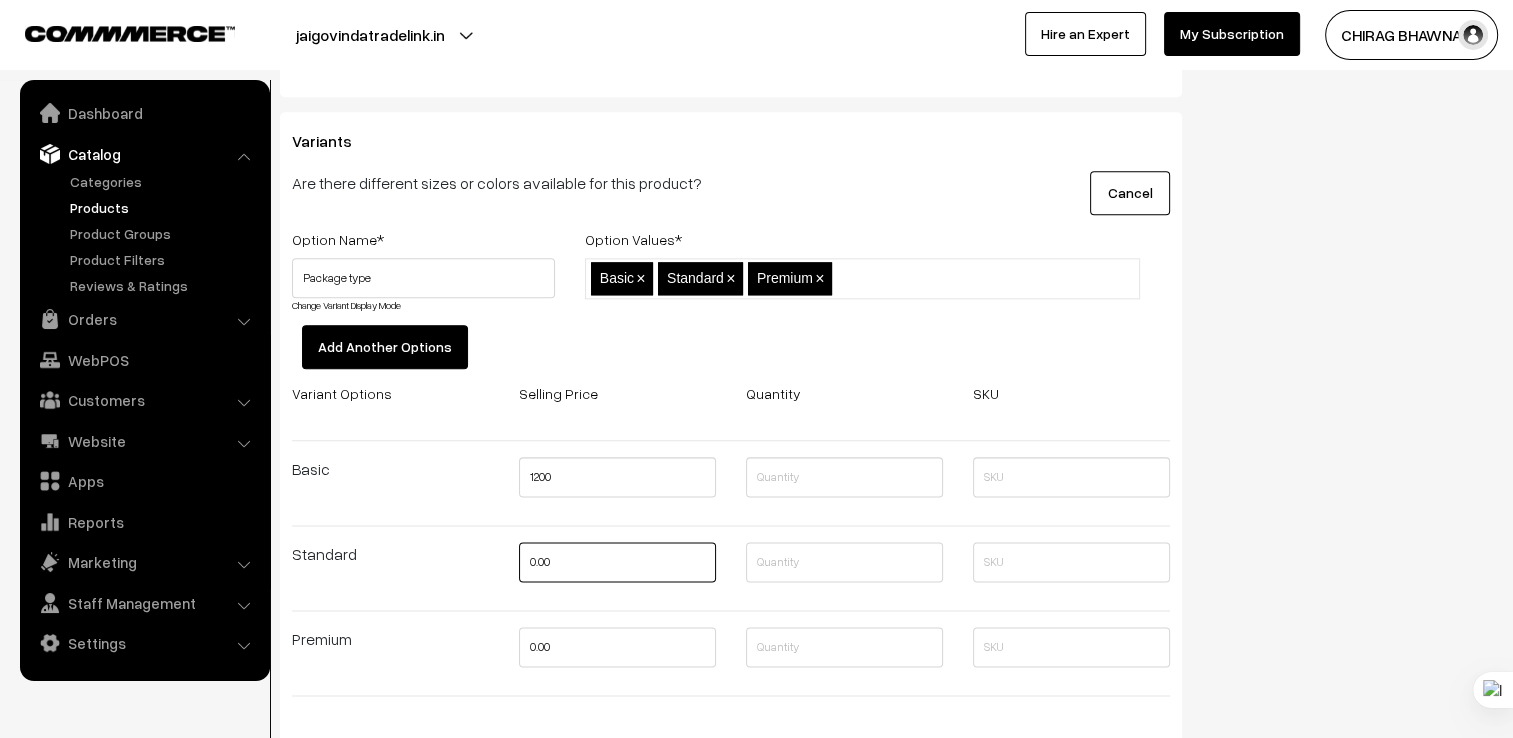 drag, startPoint x: 616, startPoint y: 550, endPoint x: 459, endPoint y: 550, distance: 157 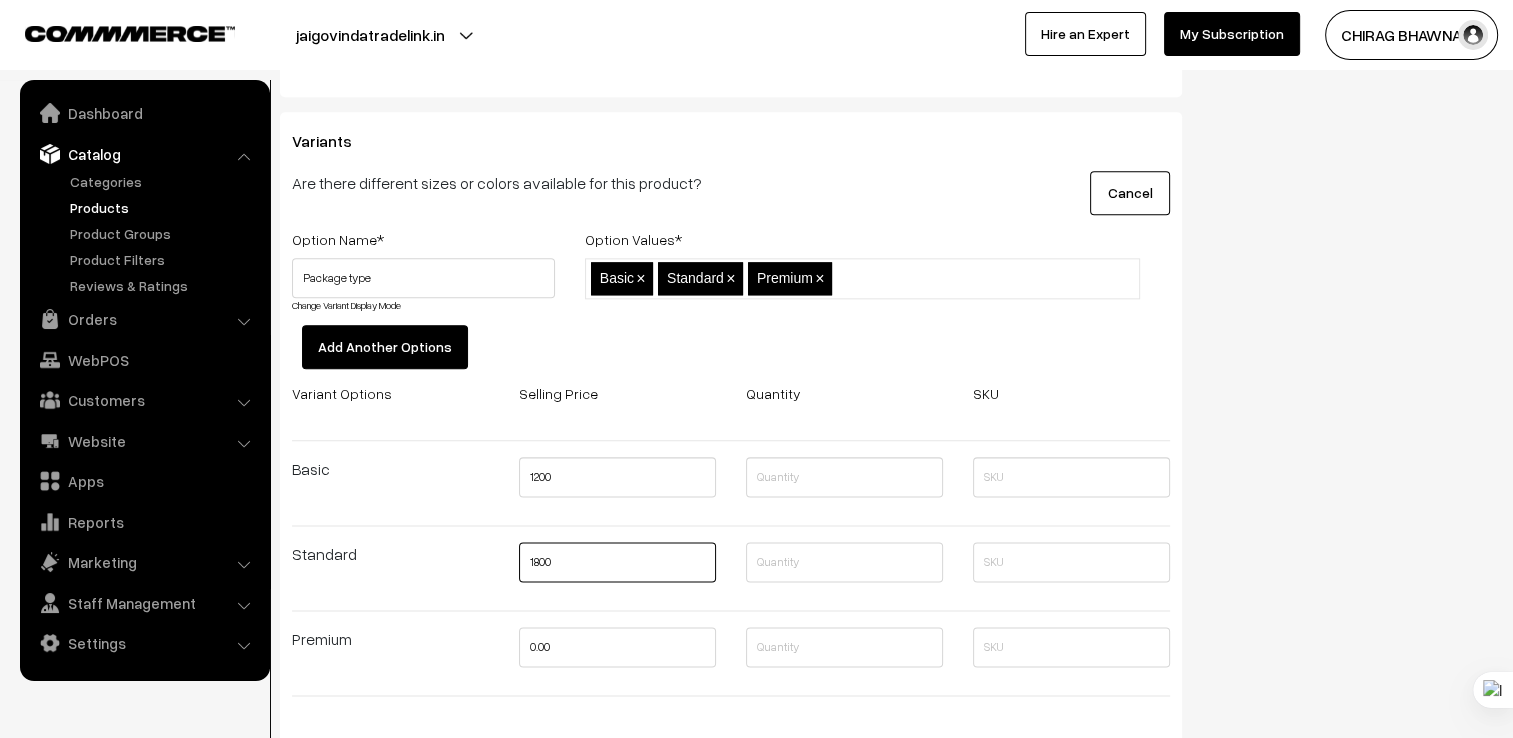 type on "1800" 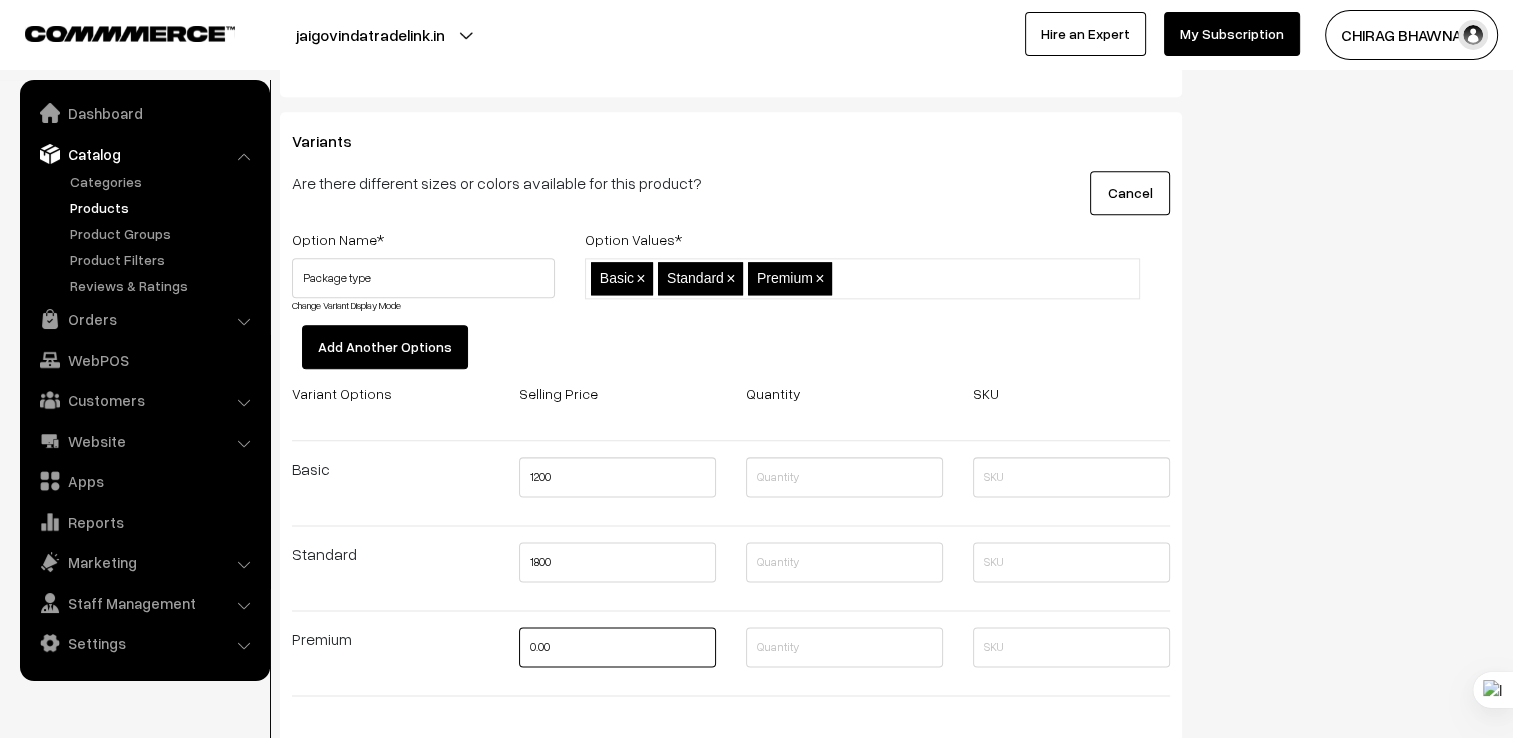click on "0.00" at bounding box center (617, 647) 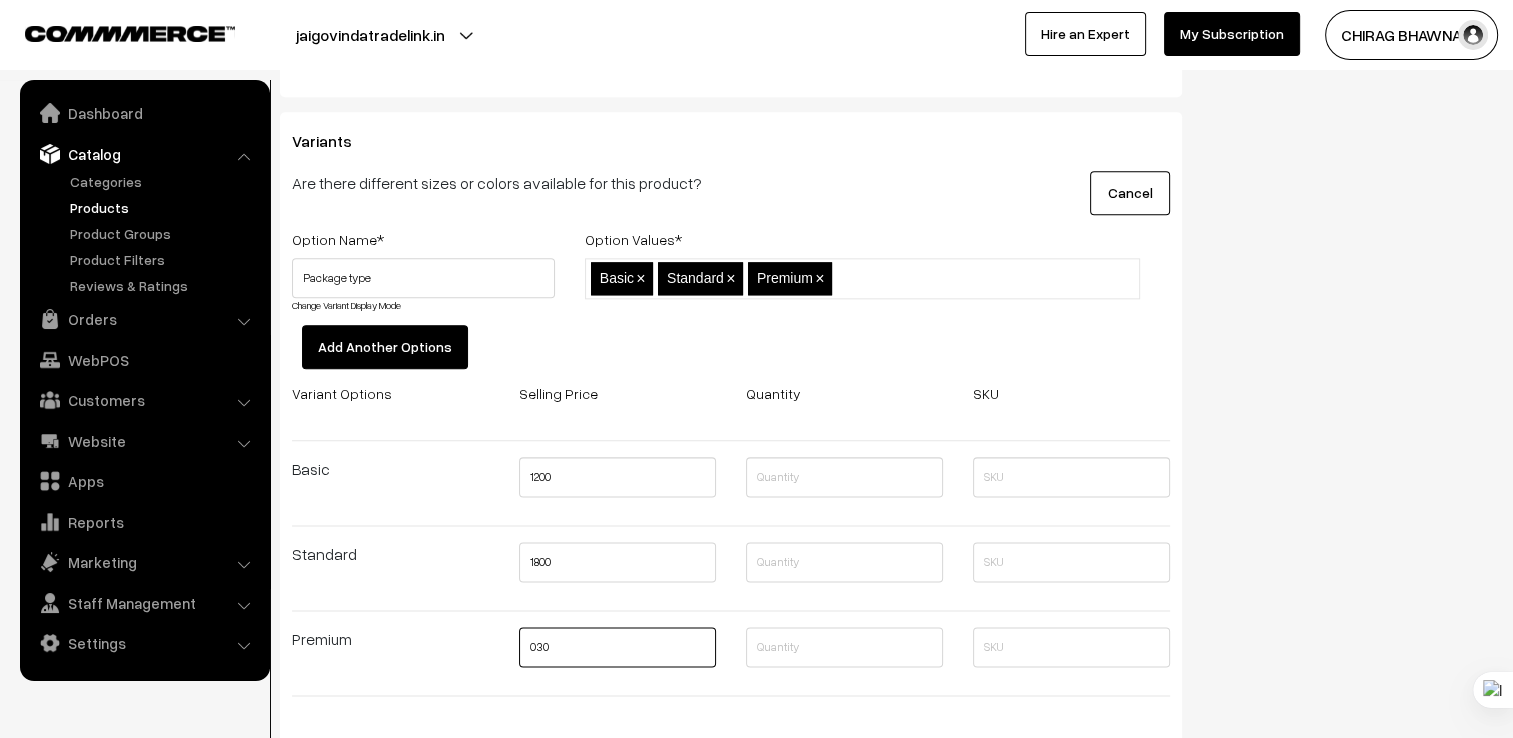 drag, startPoint x: 603, startPoint y: 643, endPoint x: 384, endPoint y: 642, distance: 219.00229 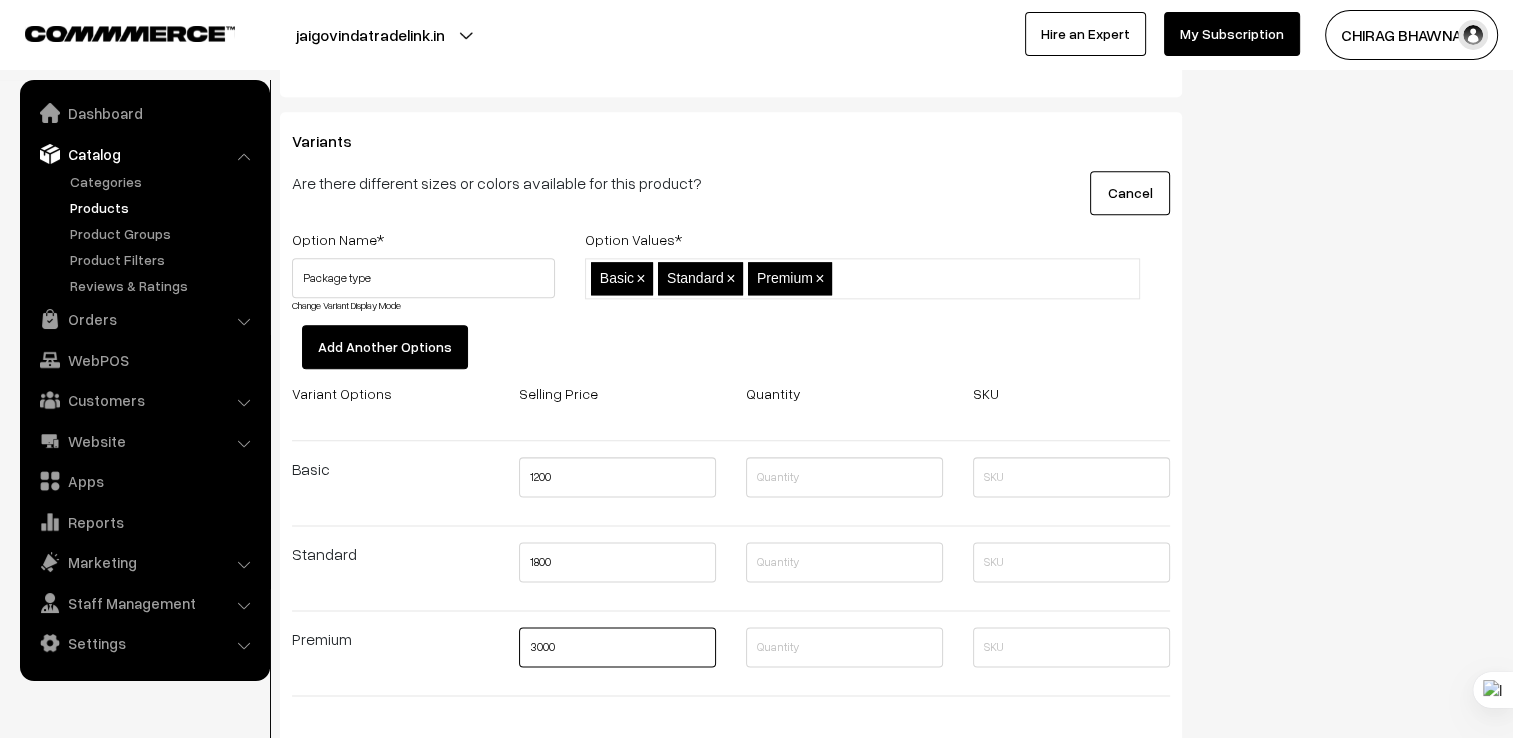type on "3000" 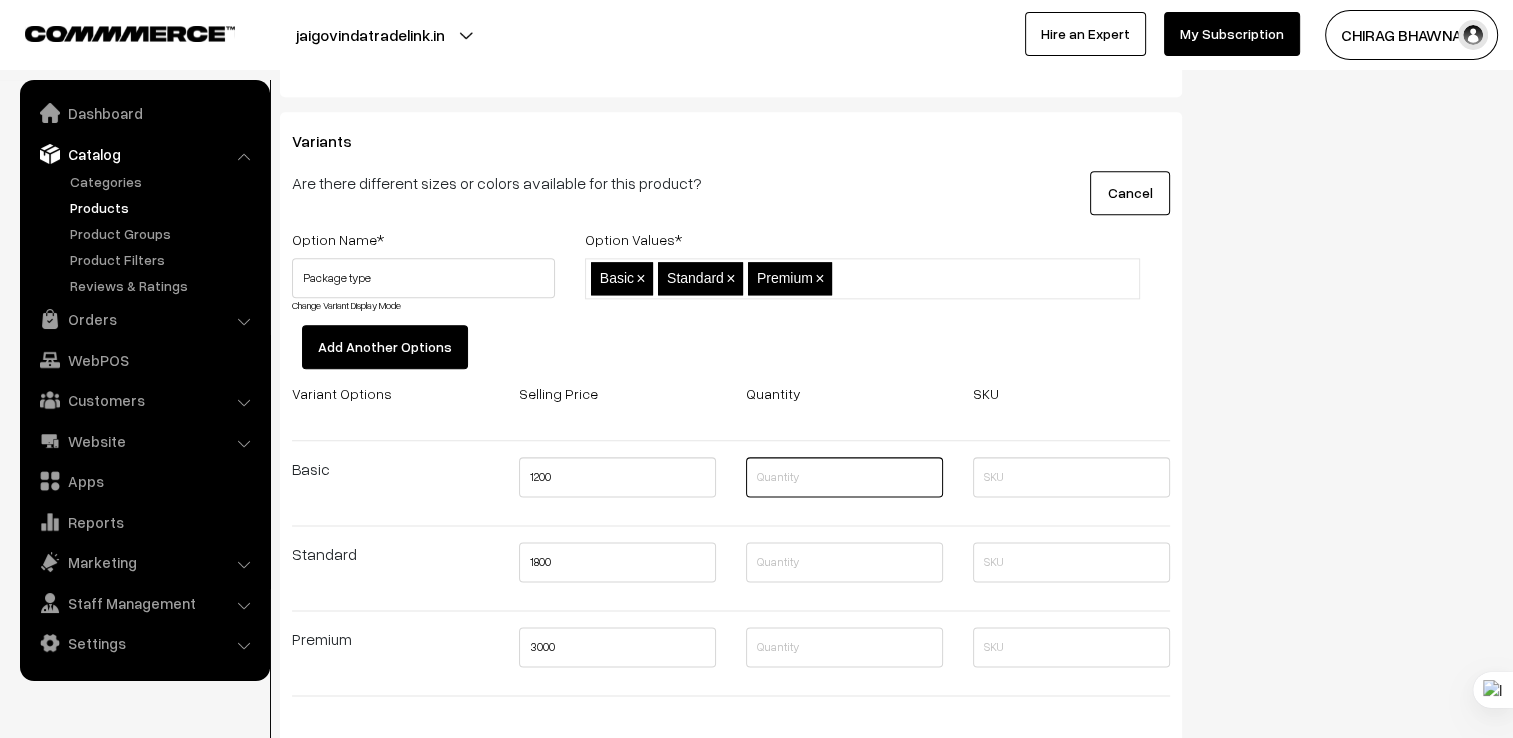 click at bounding box center (844, 477) 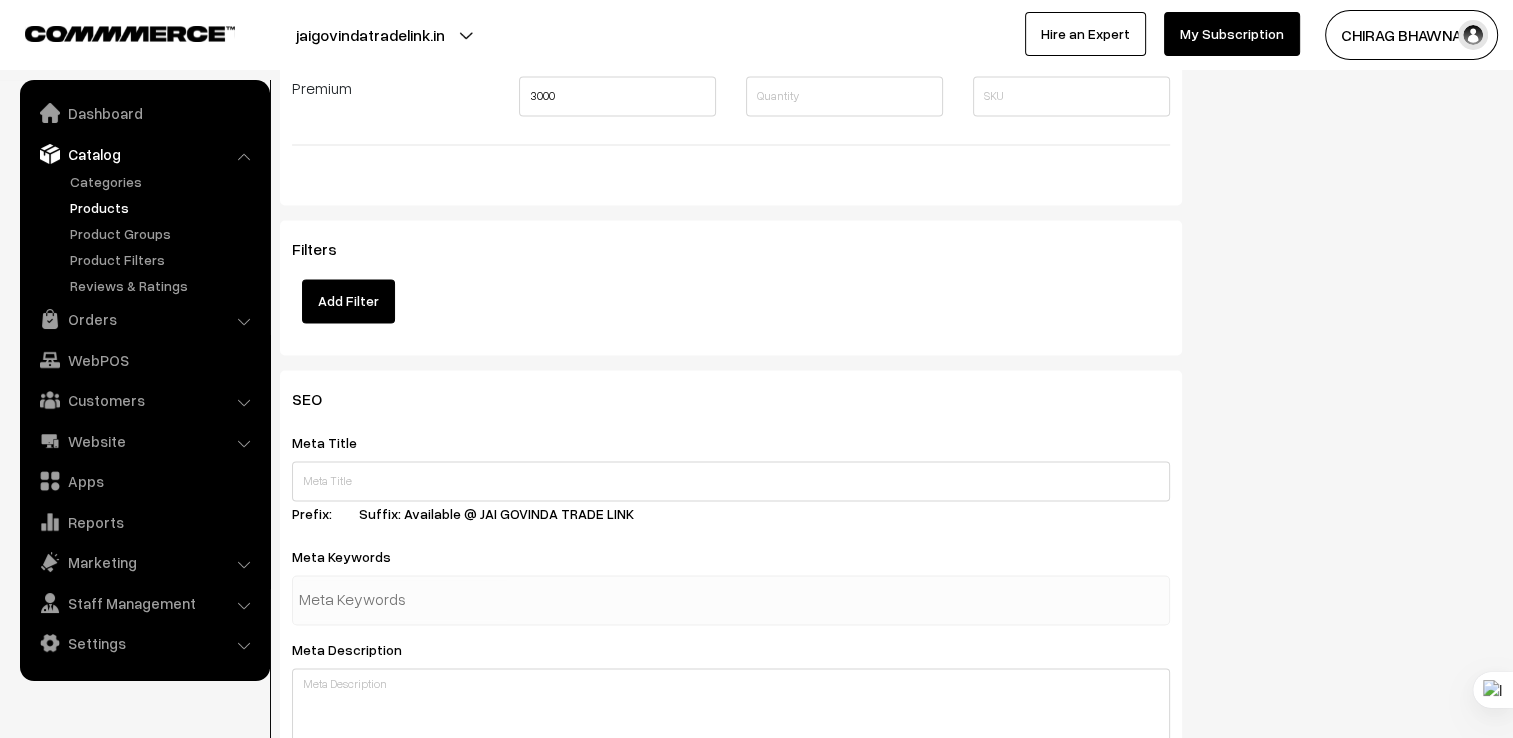 scroll, scrollTop: 2978, scrollLeft: 0, axis: vertical 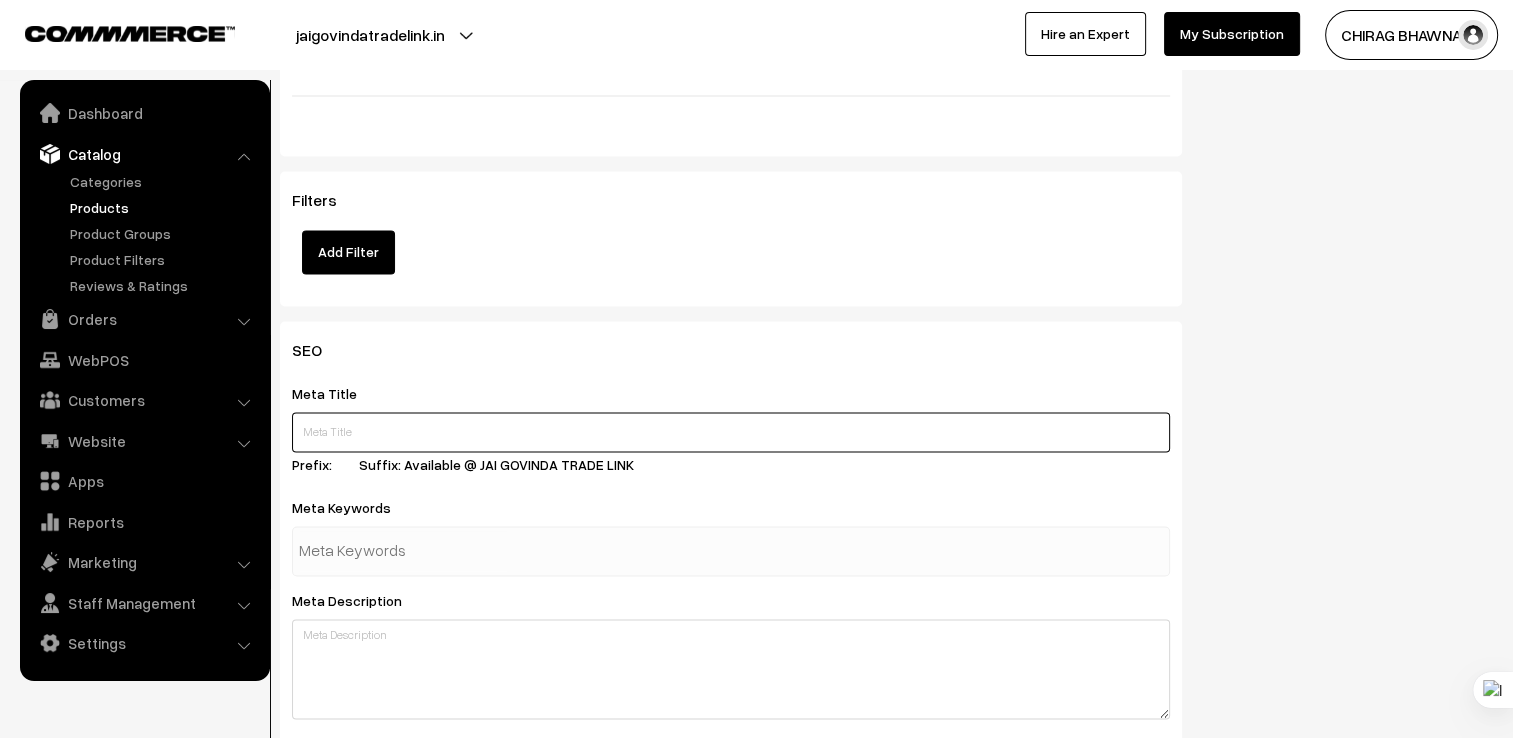 click at bounding box center [731, 432] 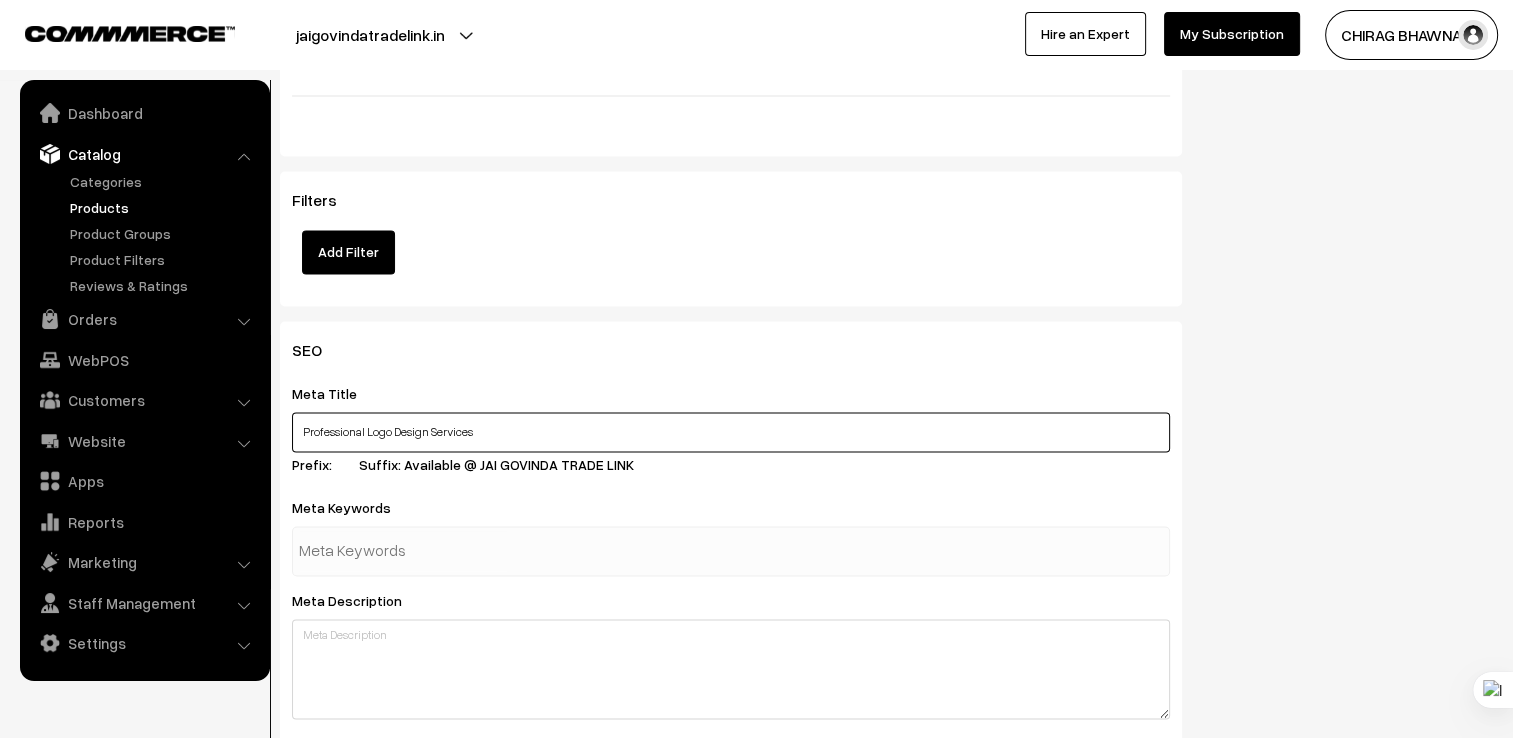 type on "Professional Logo Design Services" 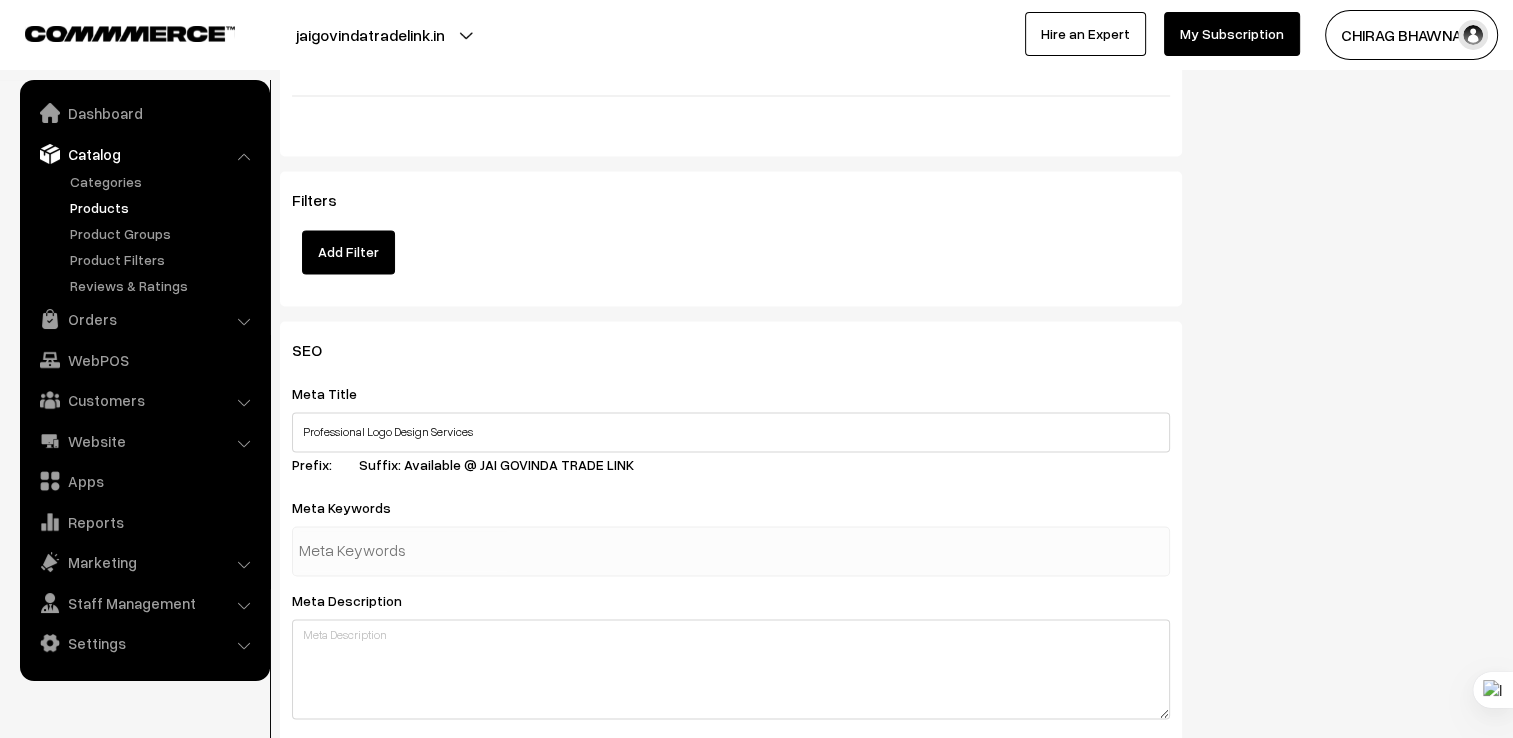 click at bounding box center (403, 551) 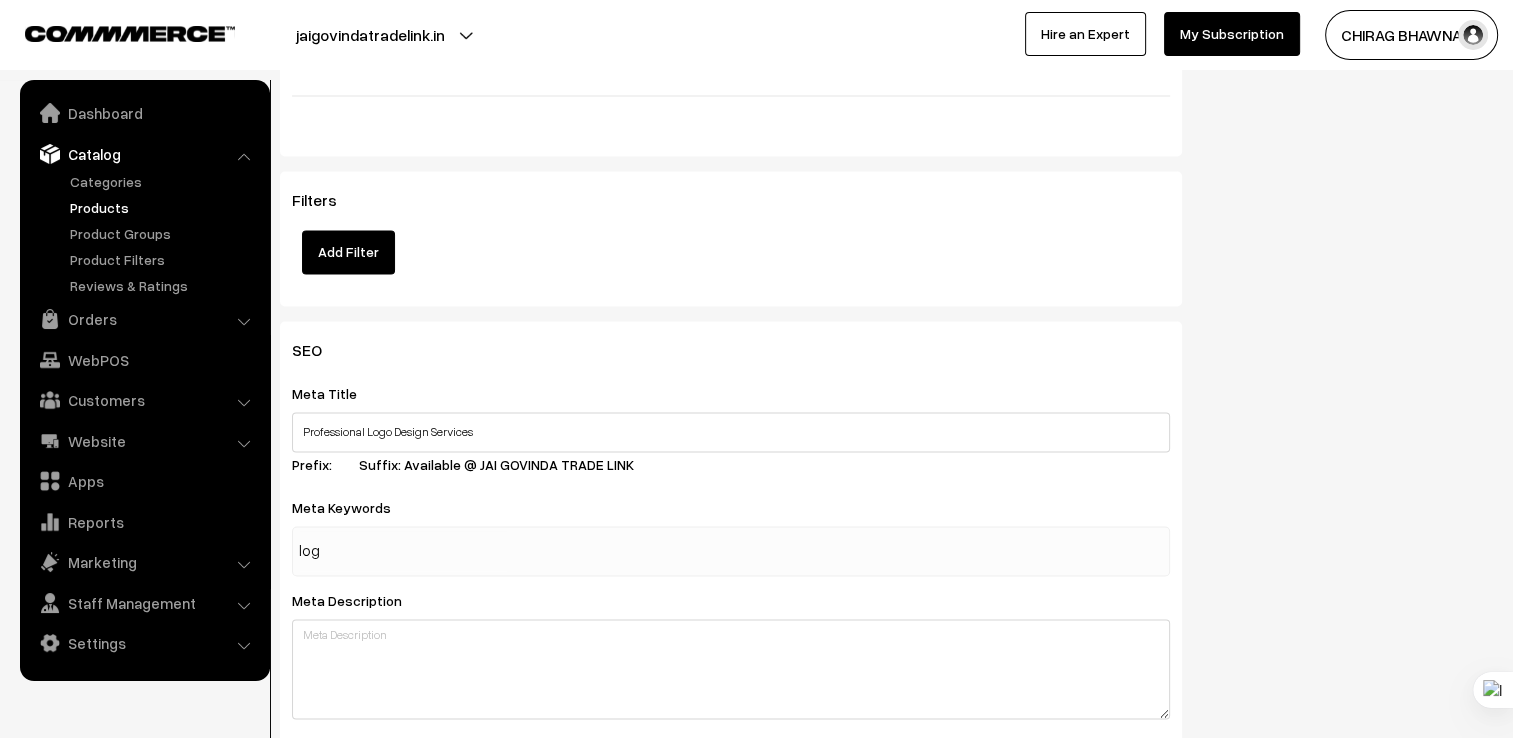 type on "logo" 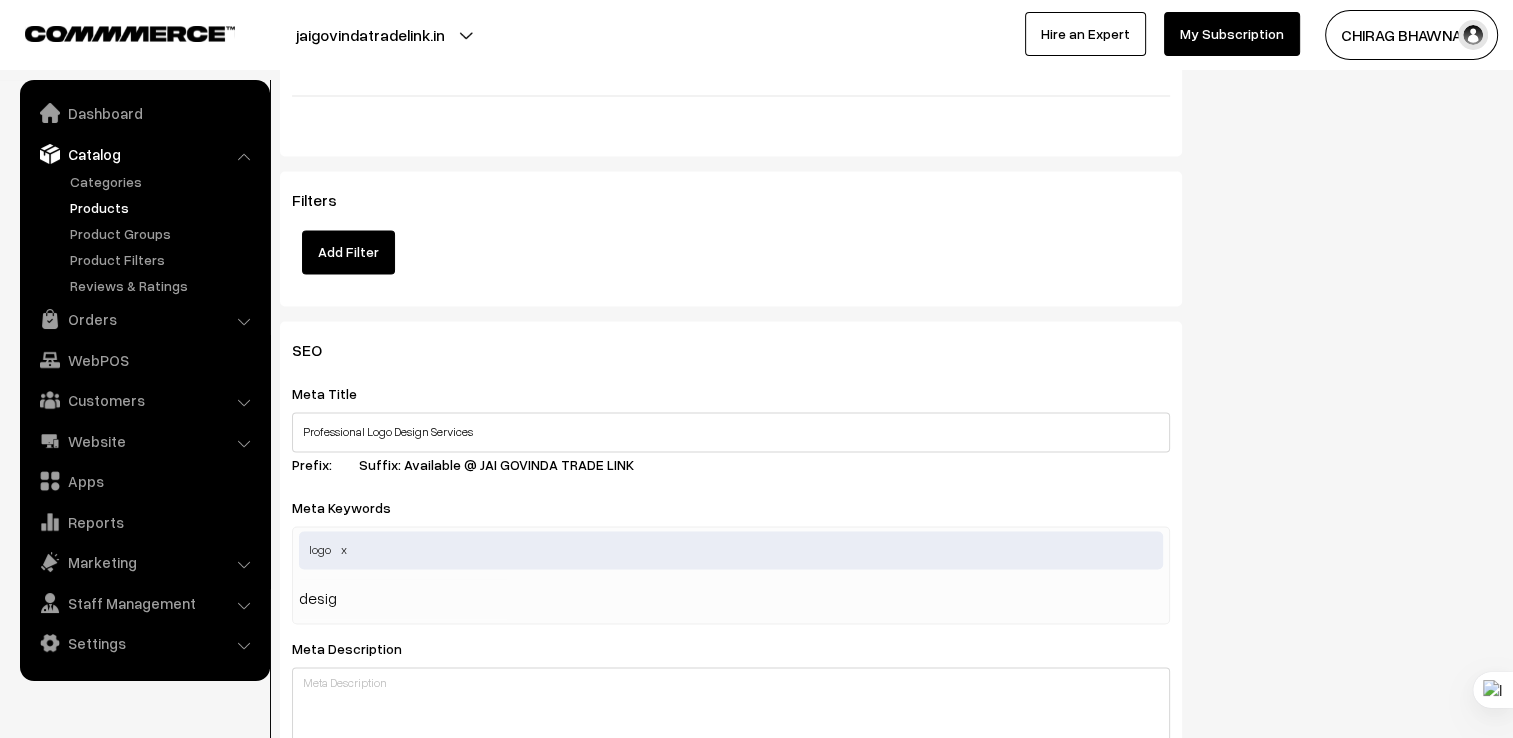 type on "design" 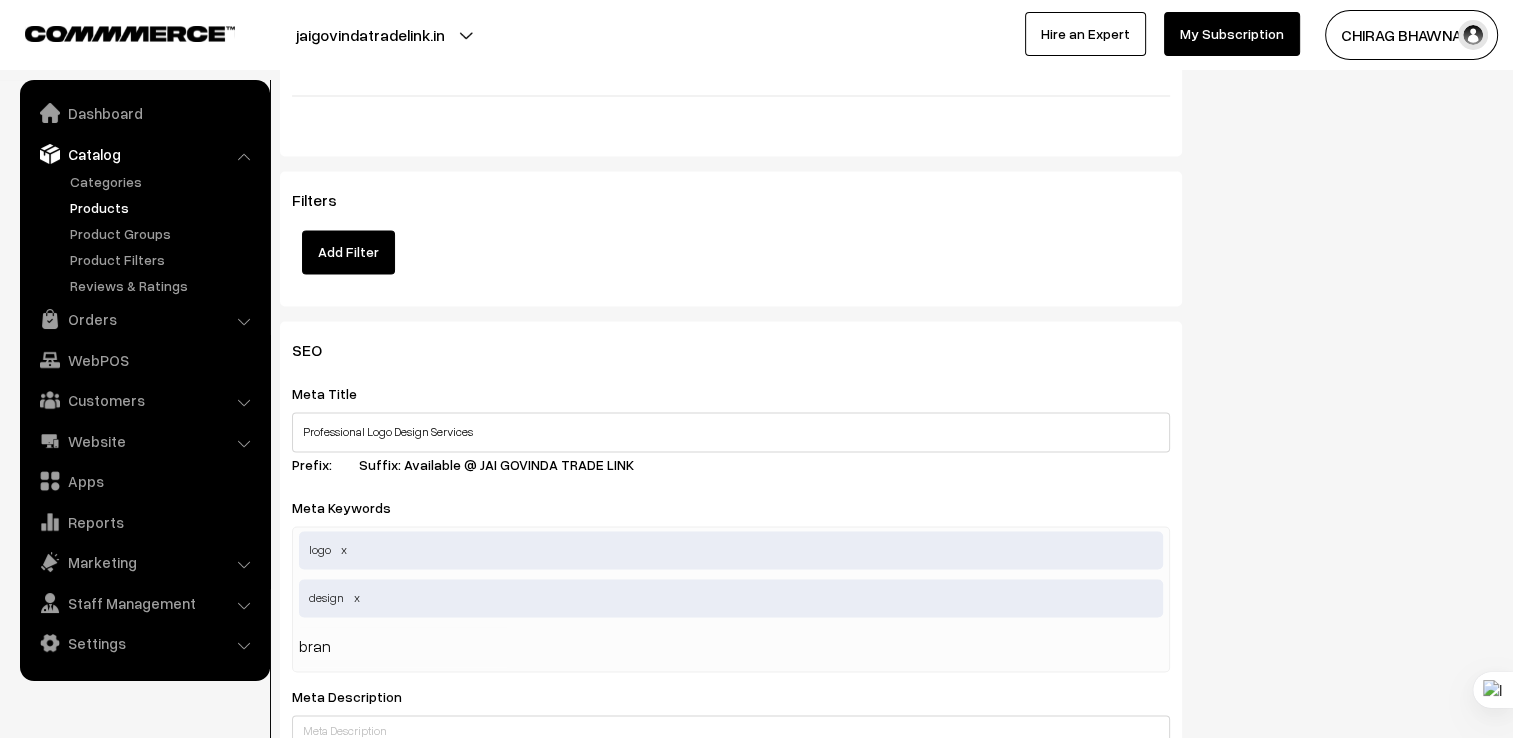 type on "brand" 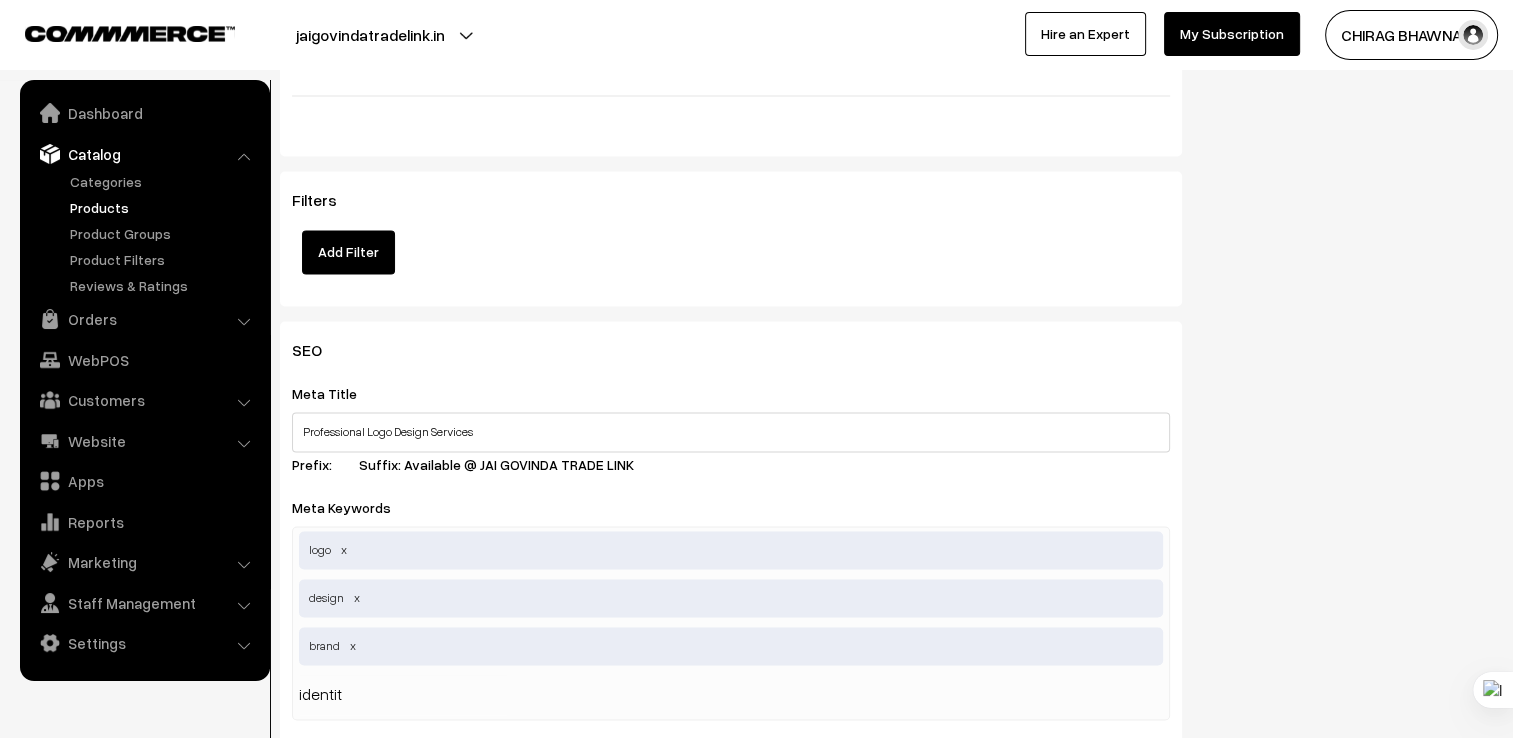type on "identity" 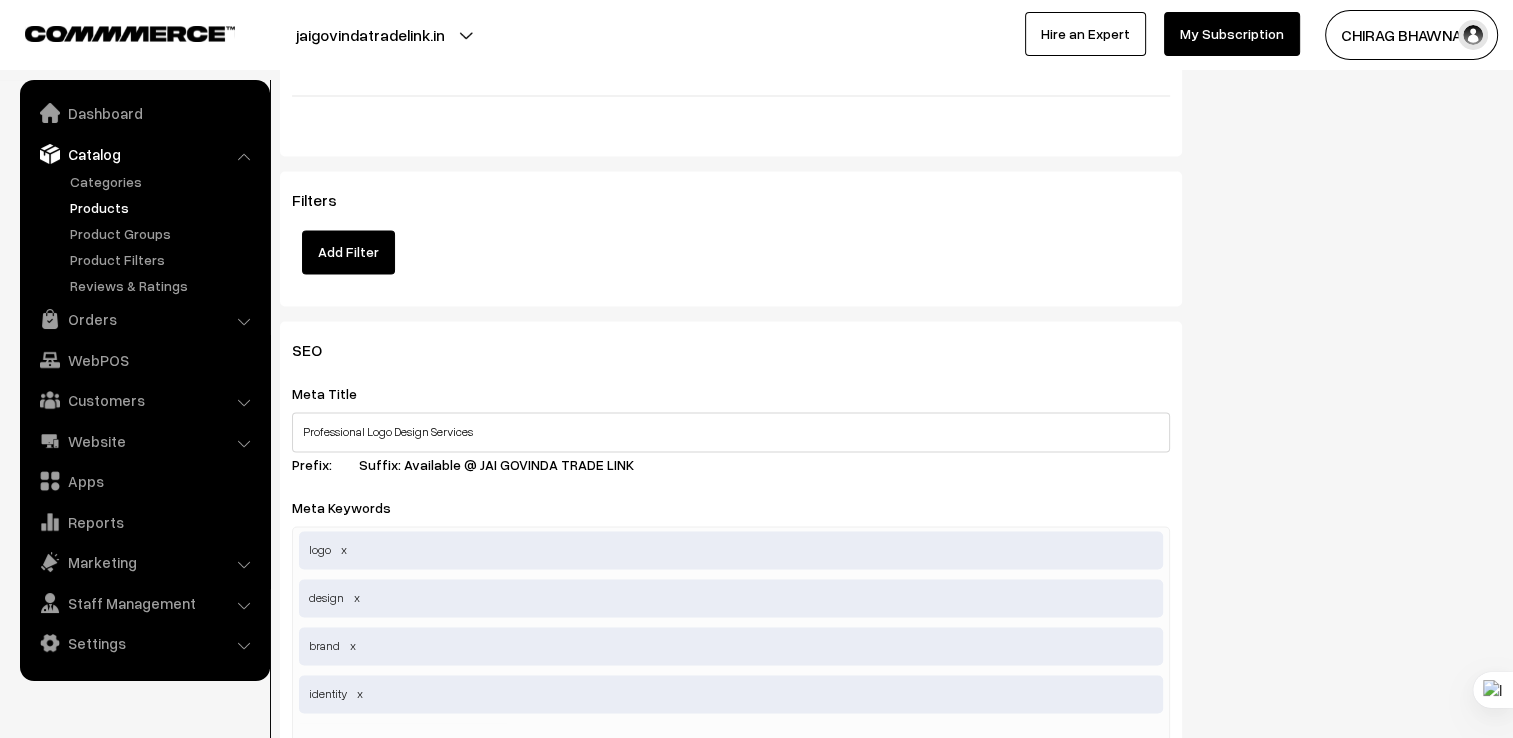 scroll, scrollTop: 2994, scrollLeft: 0, axis: vertical 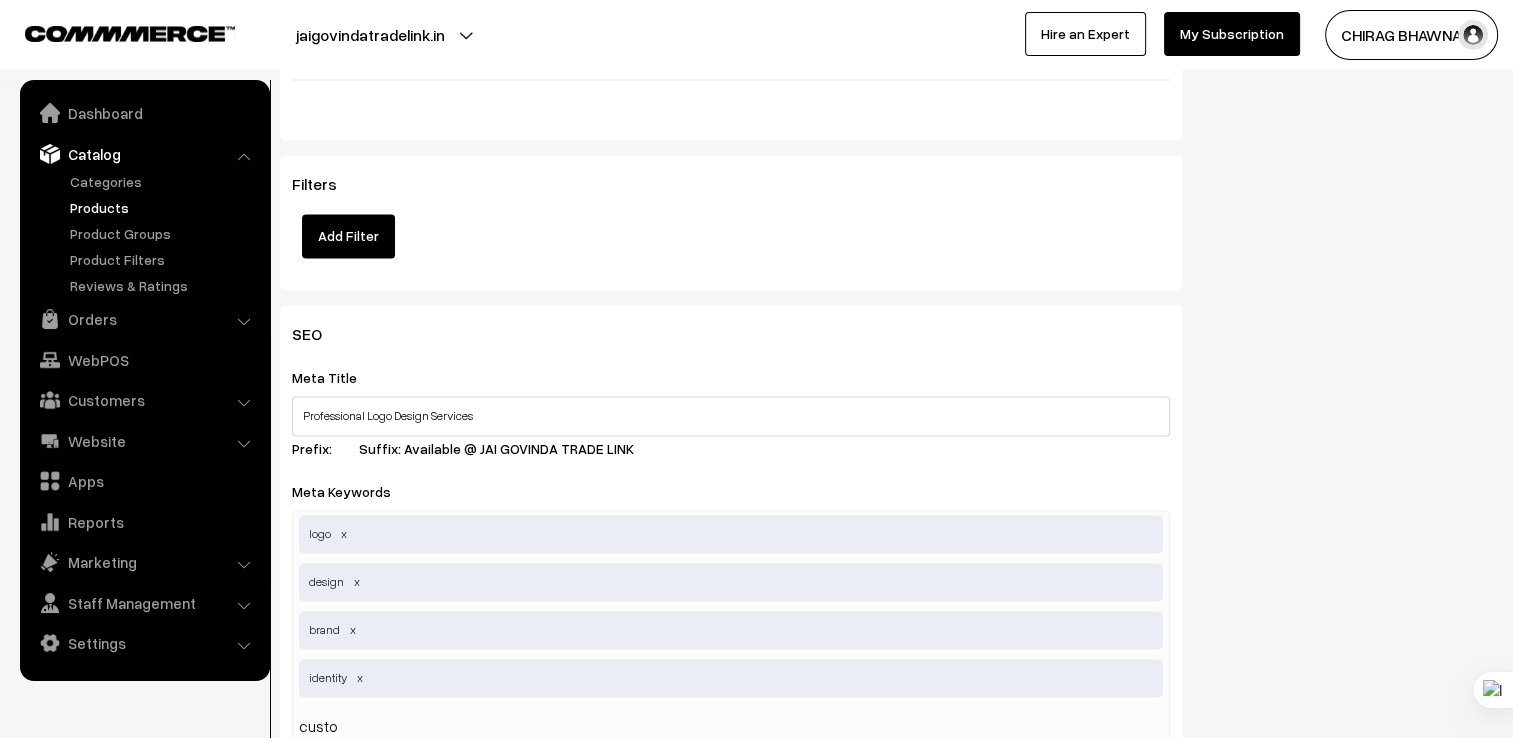 type on "custom" 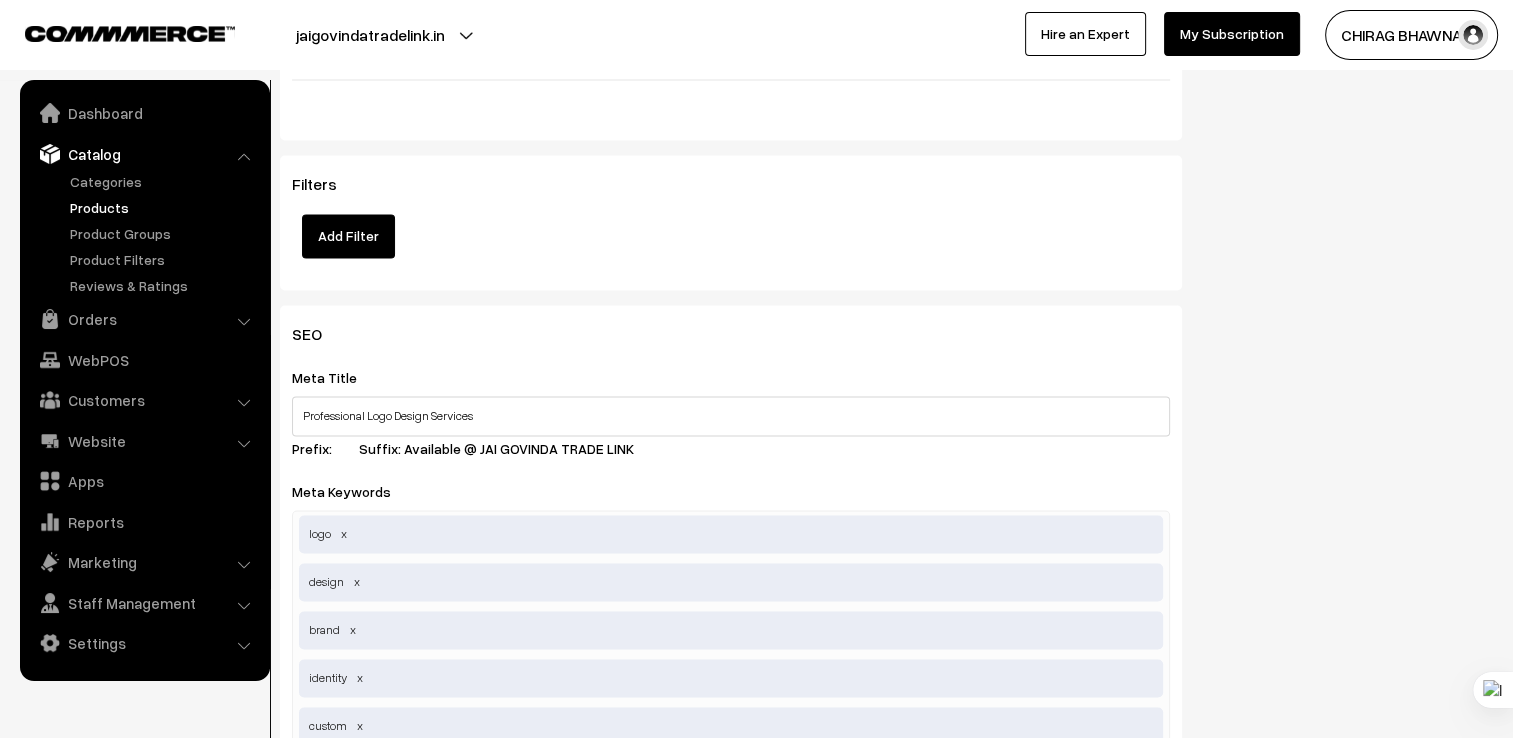 scroll, scrollTop: 3042, scrollLeft: 0, axis: vertical 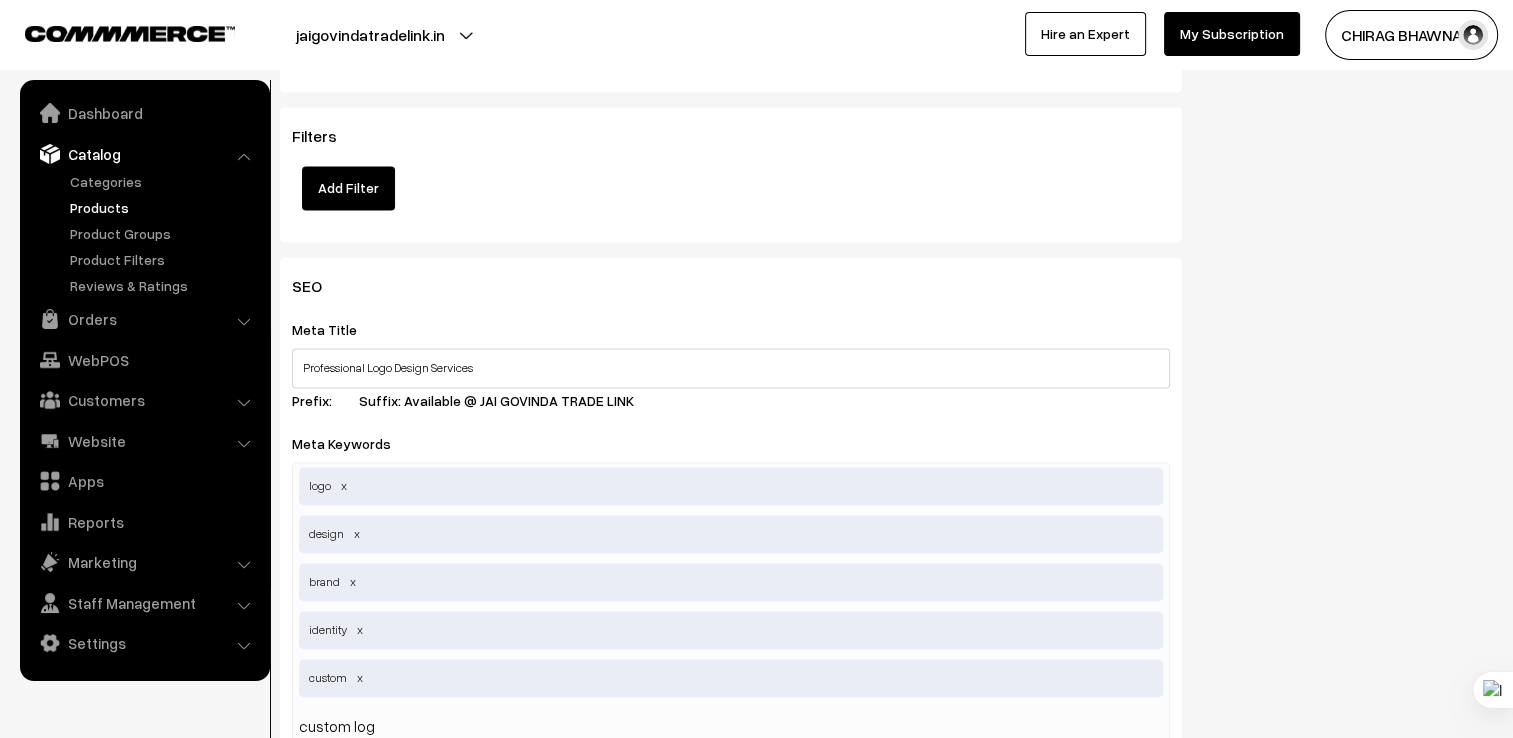 type on "custom logo" 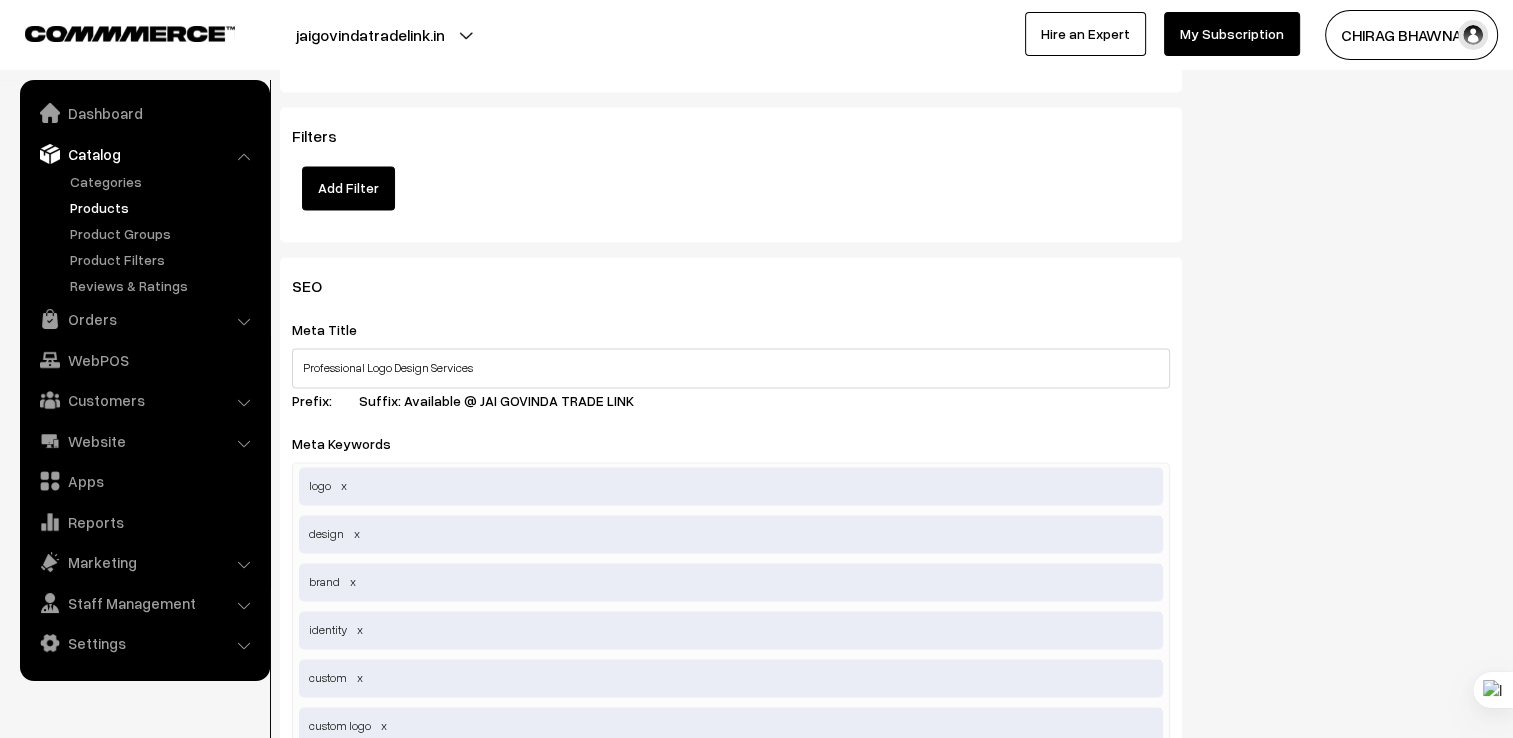 scroll, scrollTop: 3090, scrollLeft: 0, axis: vertical 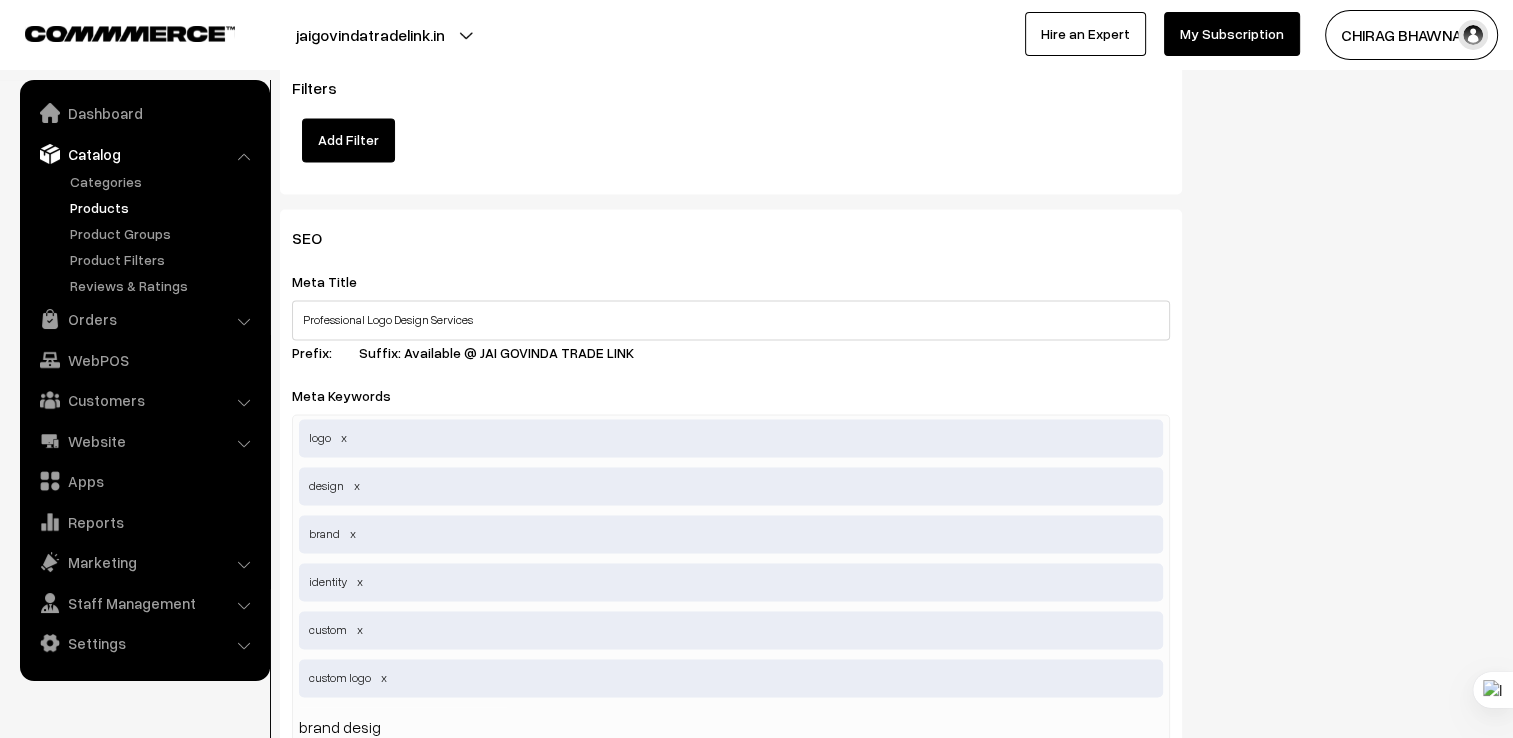 type on "brand design" 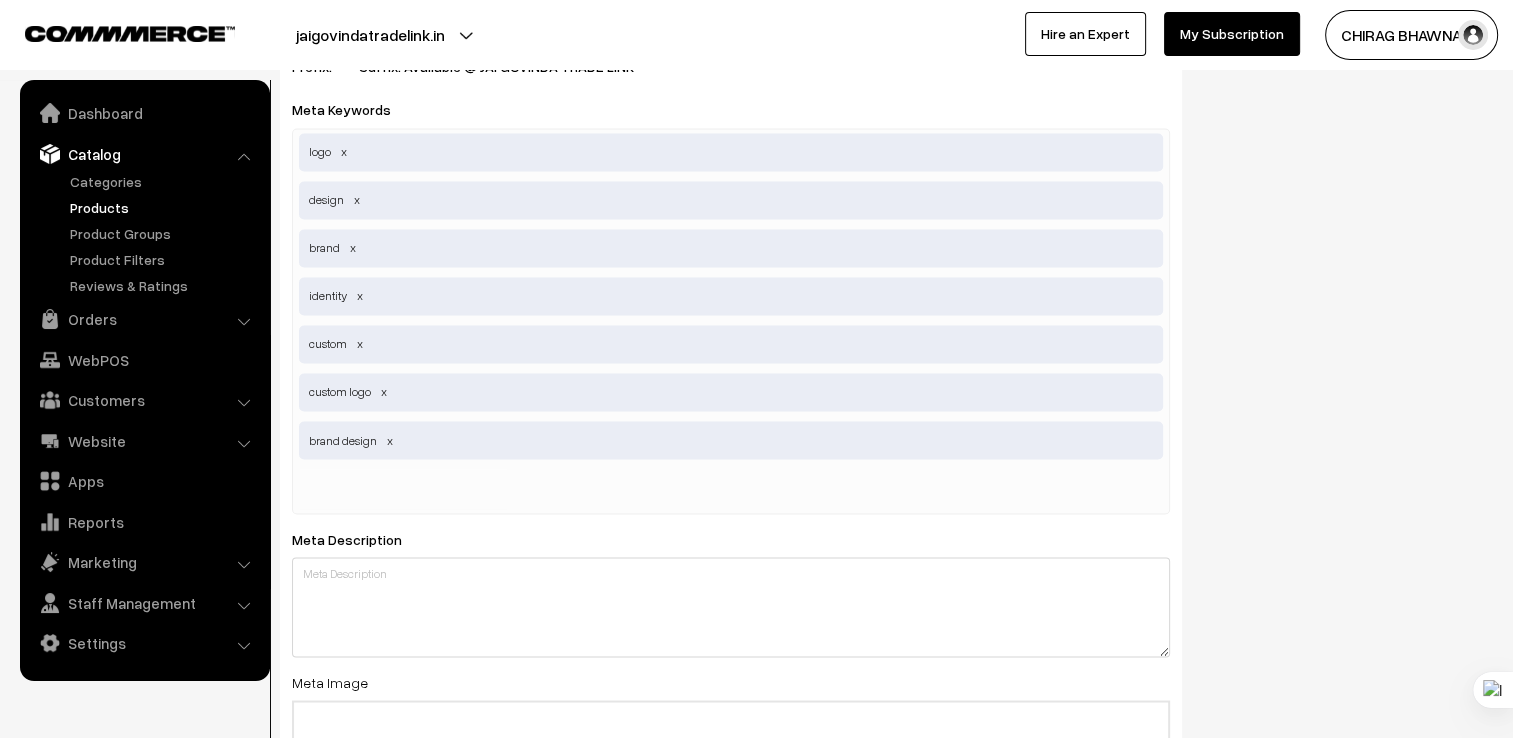 scroll, scrollTop: 3390, scrollLeft: 0, axis: vertical 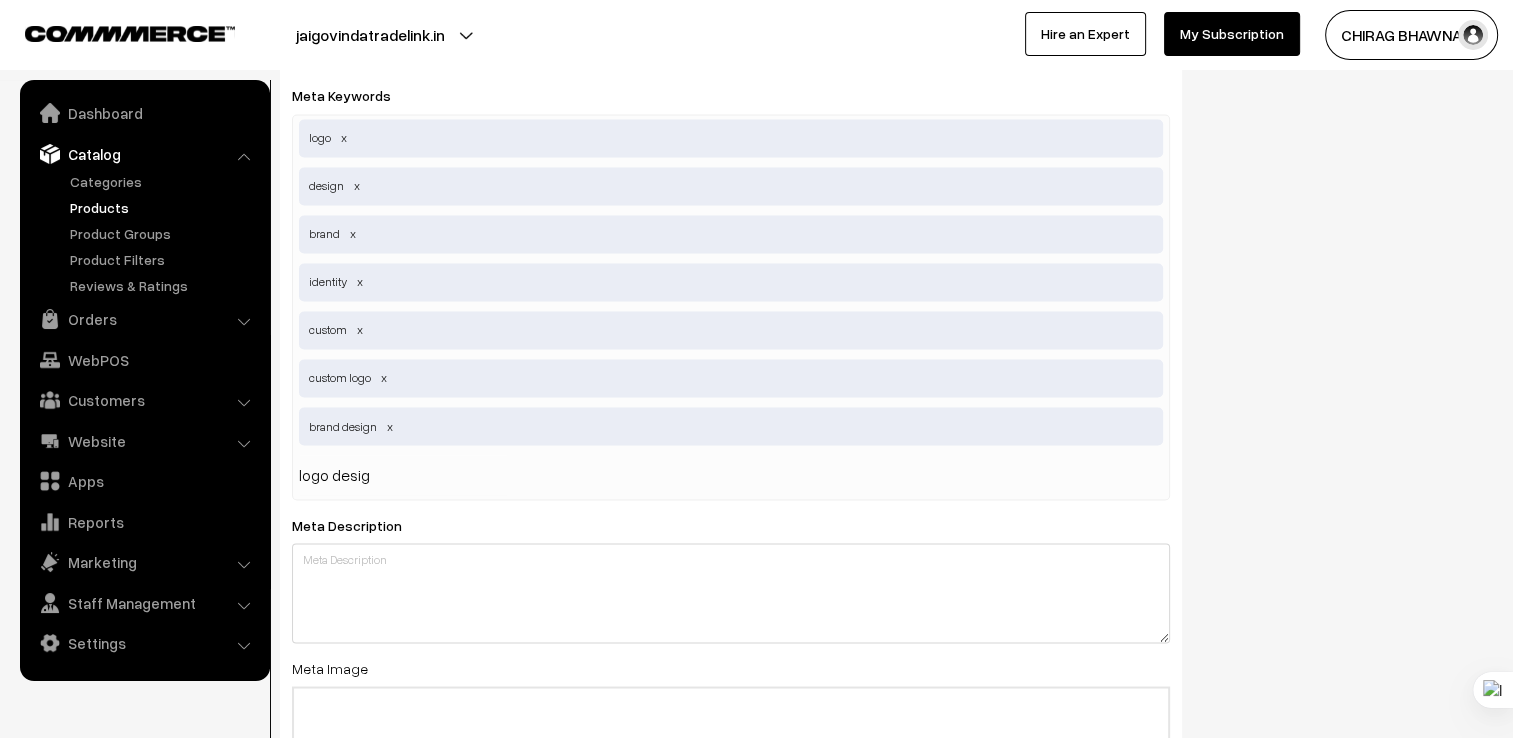 type on "logo design" 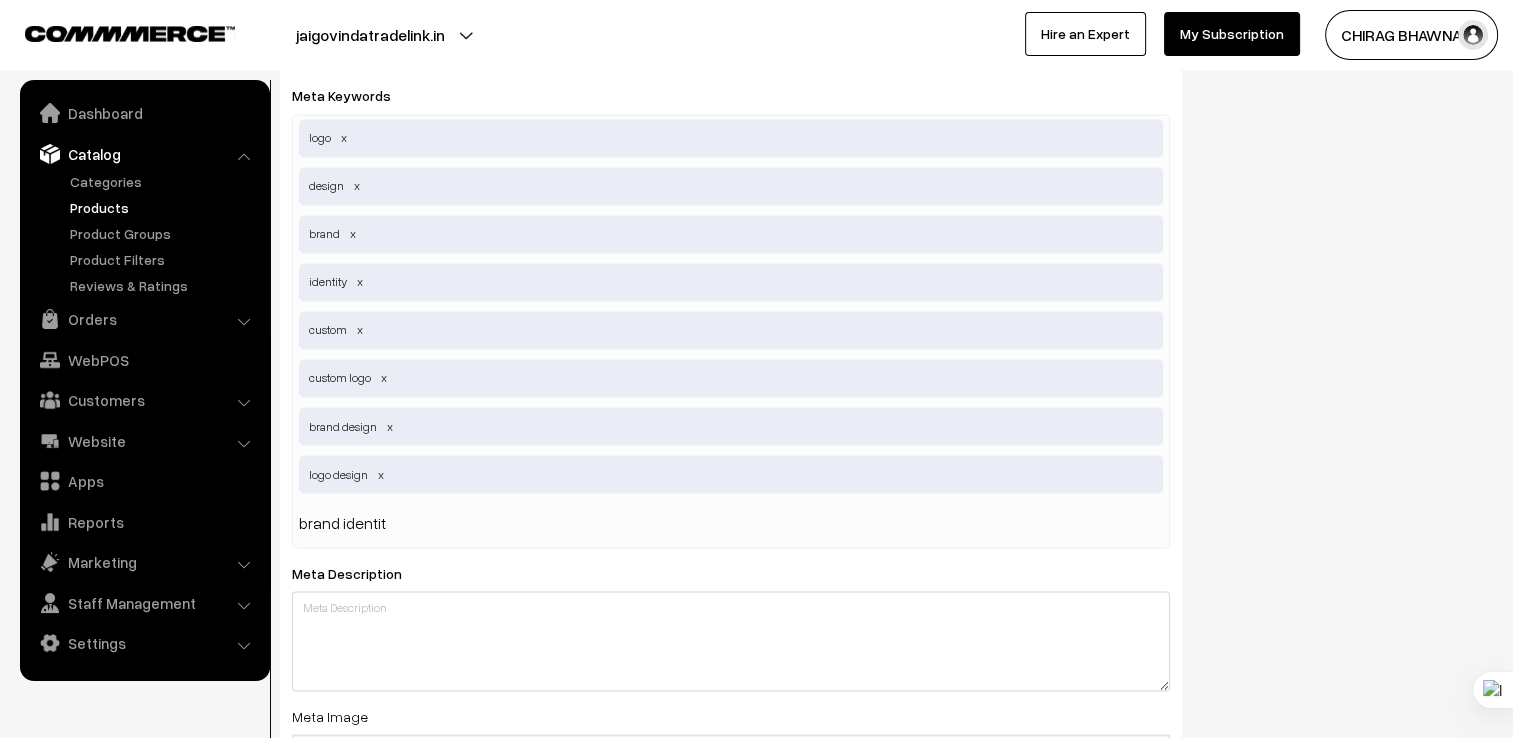 type on "brand identity" 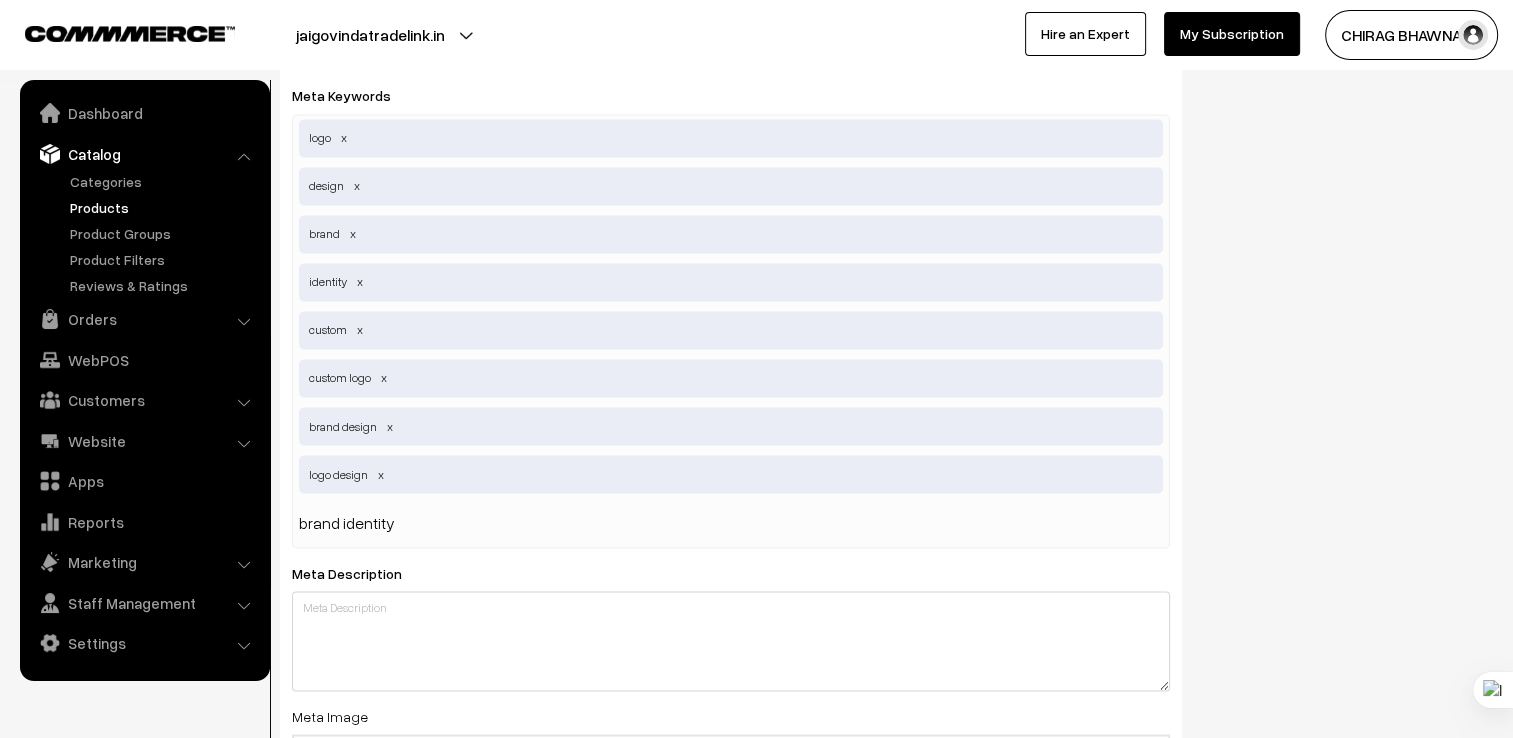 type 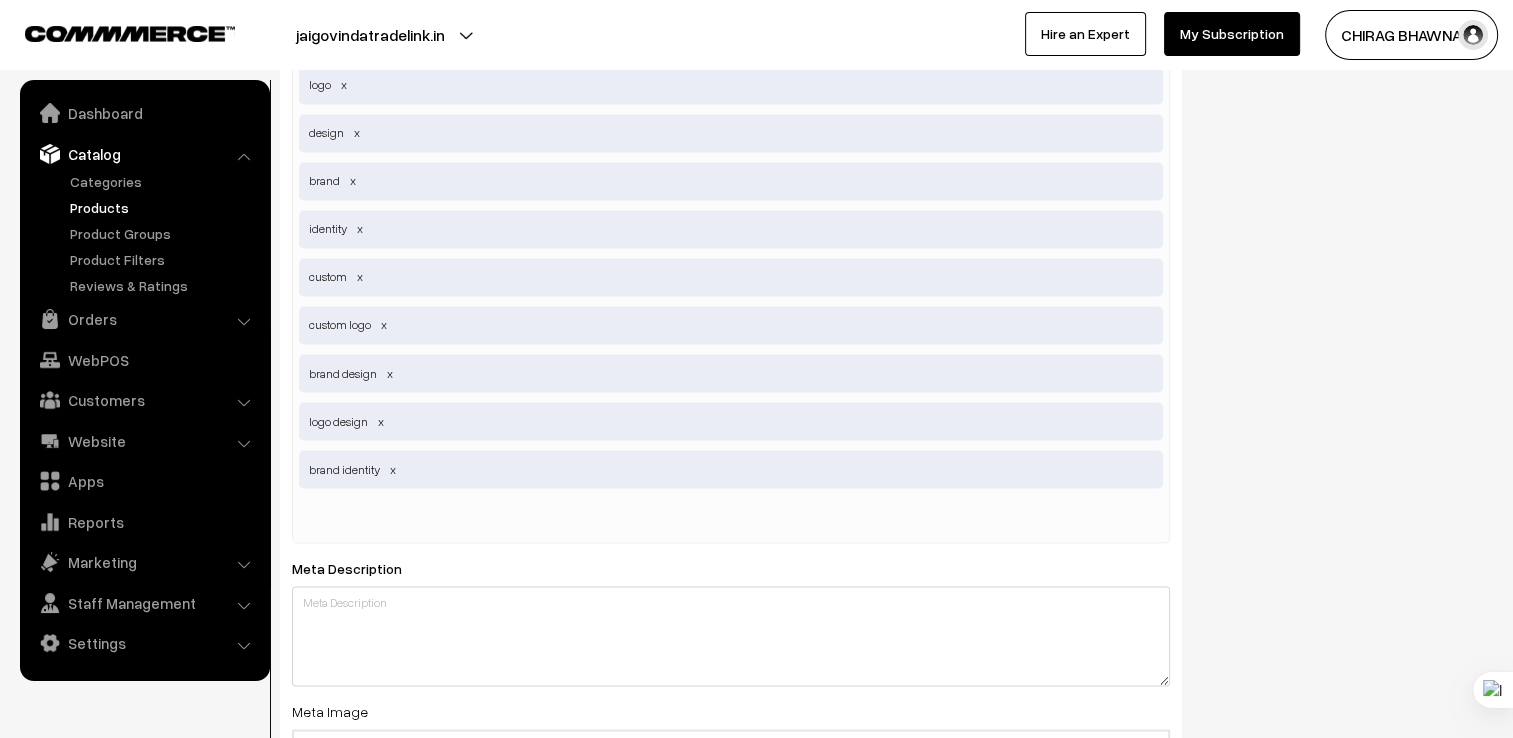 scroll, scrollTop: 3690, scrollLeft: 0, axis: vertical 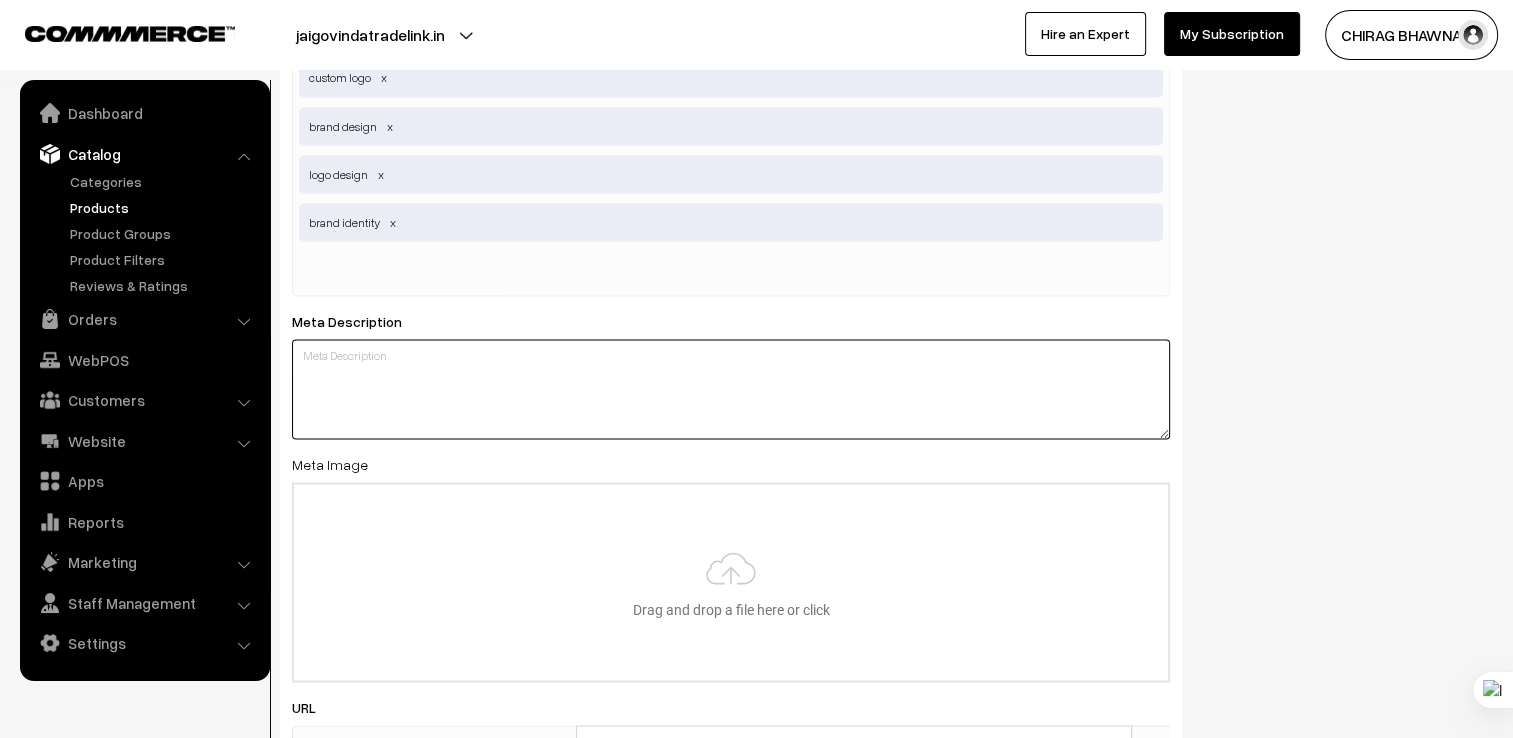 click at bounding box center (731, 389) 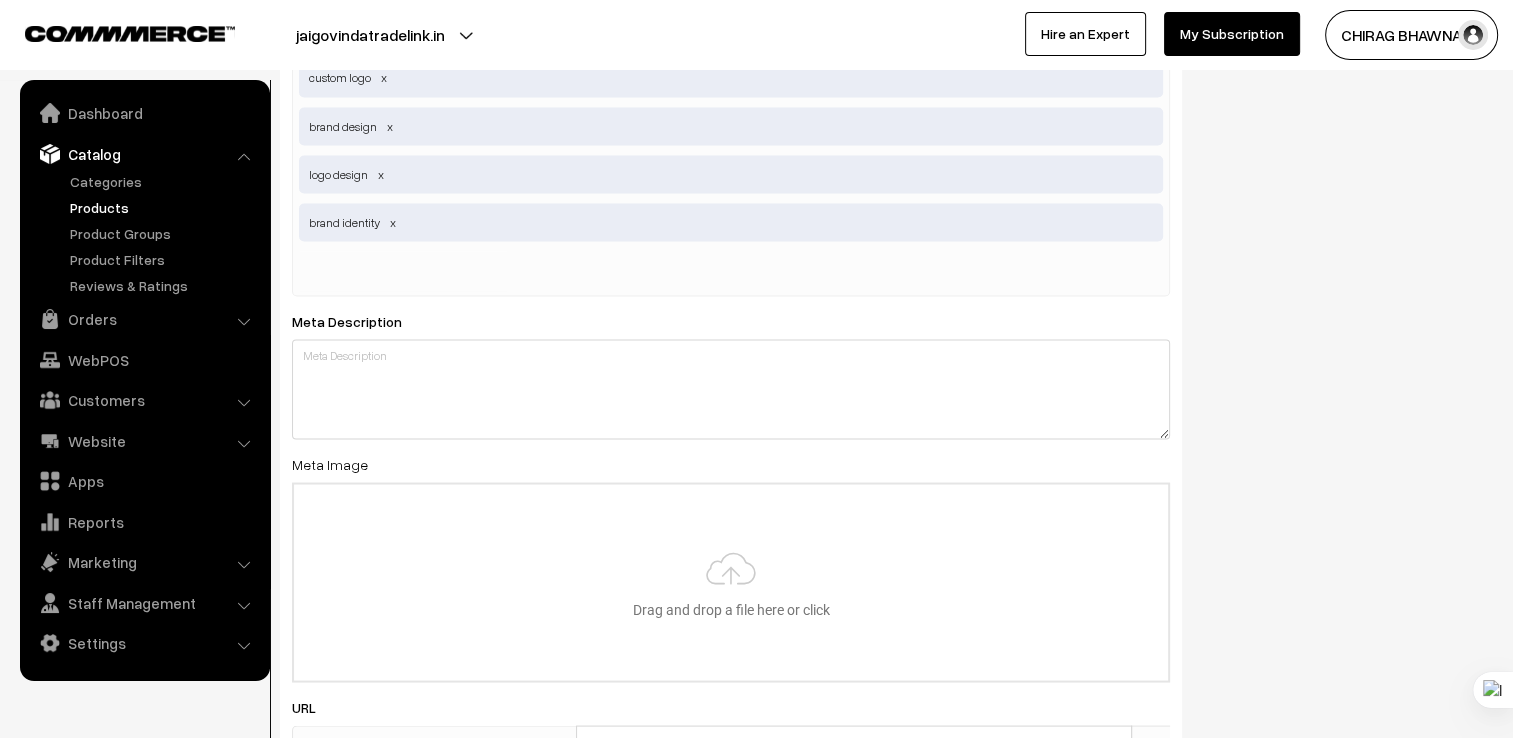 click on "SEO
Meta Title
Professional Logo Design Services
Prefix:
Suffix: Available @ JAI GOVINDA TRADE LINK
Meta Keywords
logo,design,brand,identity,custom,custom logo,brand design,logo design,brand identity logo   design   brand   identity   custom   custom logo   brand design   logo design   brand identity
Meta Description
Meta Image
Drag and drop a file here or click Ooops, something wrong appended.   Drag and drop or click to replace
URL" at bounding box center [886, 212] 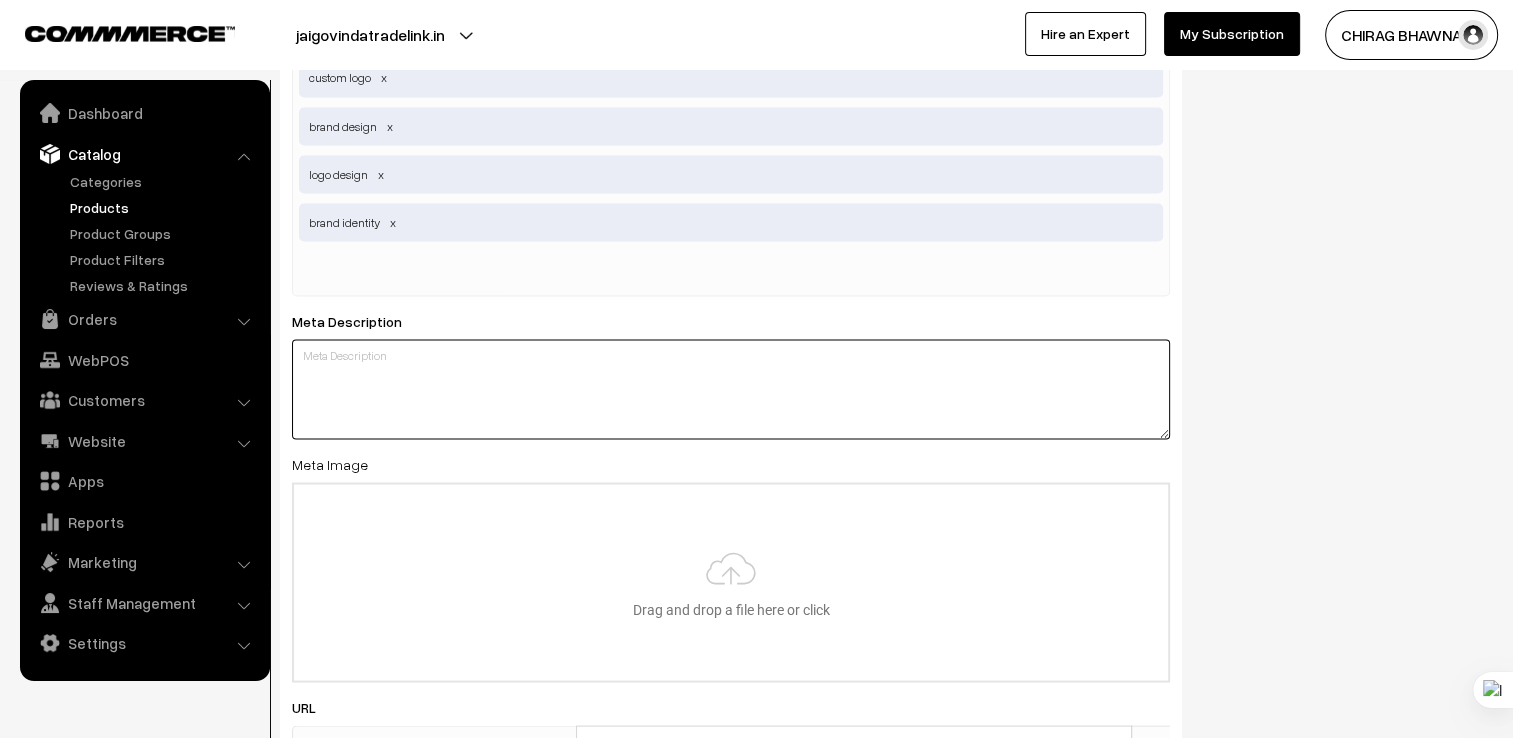 click at bounding box center (731, 389) 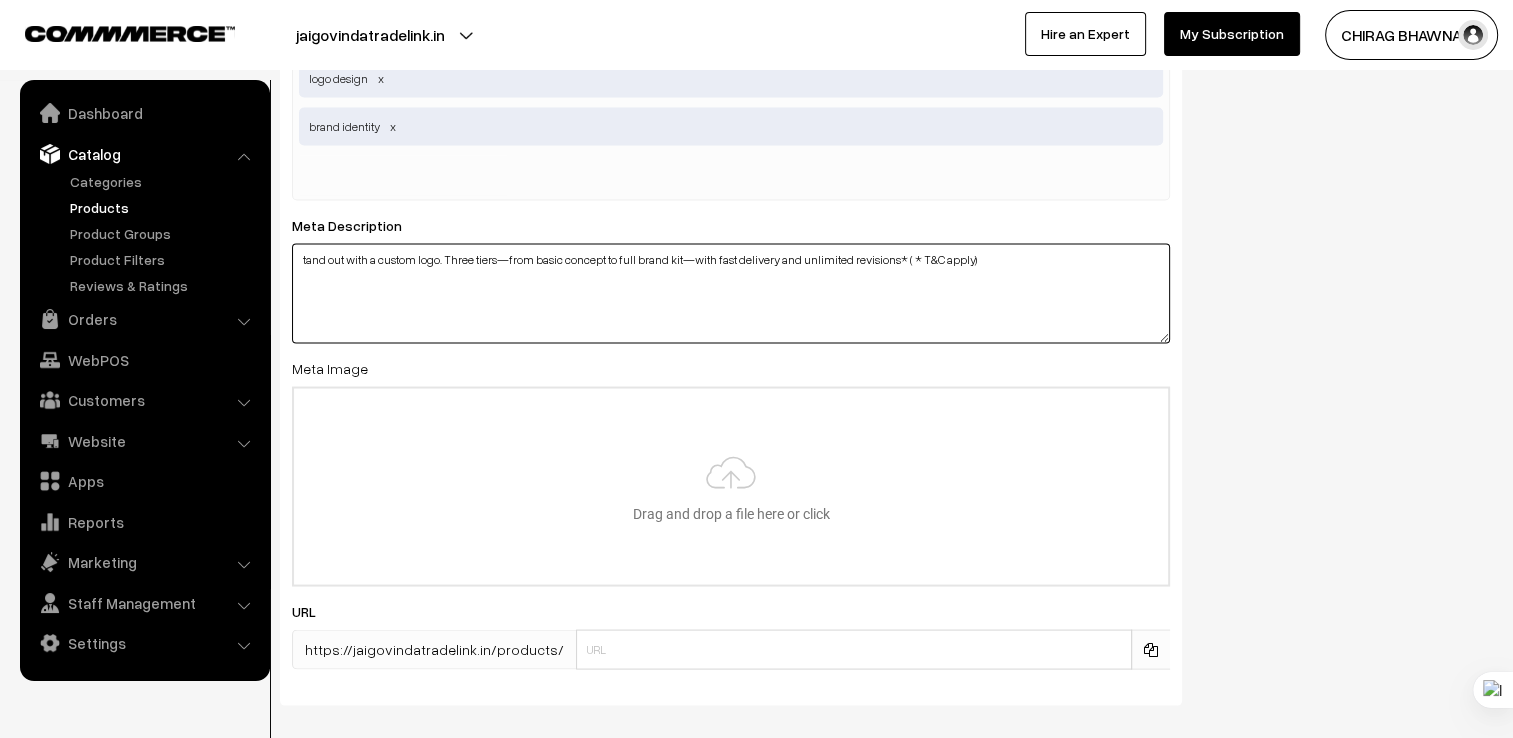 scroll, scrollTop: 3790, scrollLeft: 0, axis: vertical 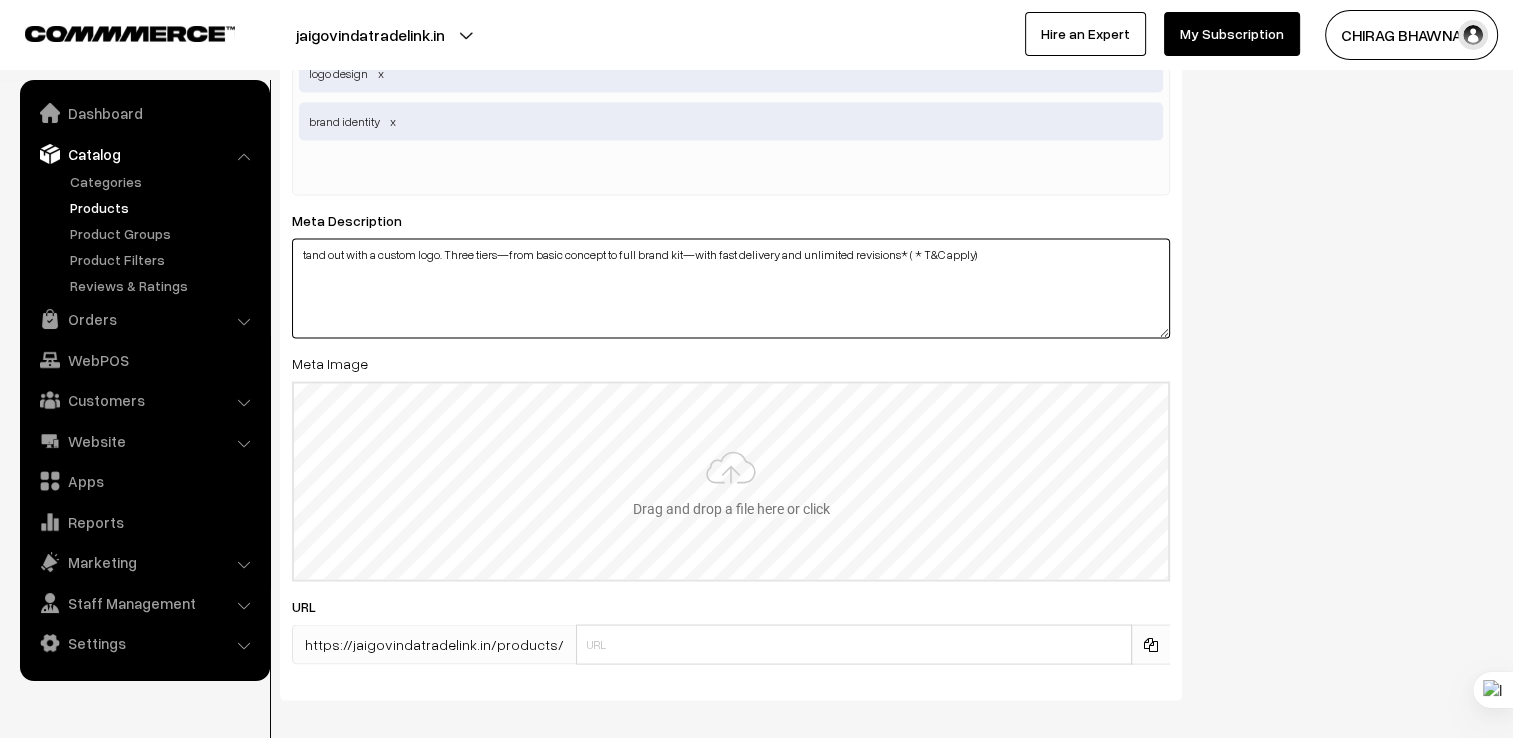 type on "tand out with a custom logo. Three tiers—from basic concept to full brand kit—with fast delivery and unlimited revisions* ( * T&C apply)" 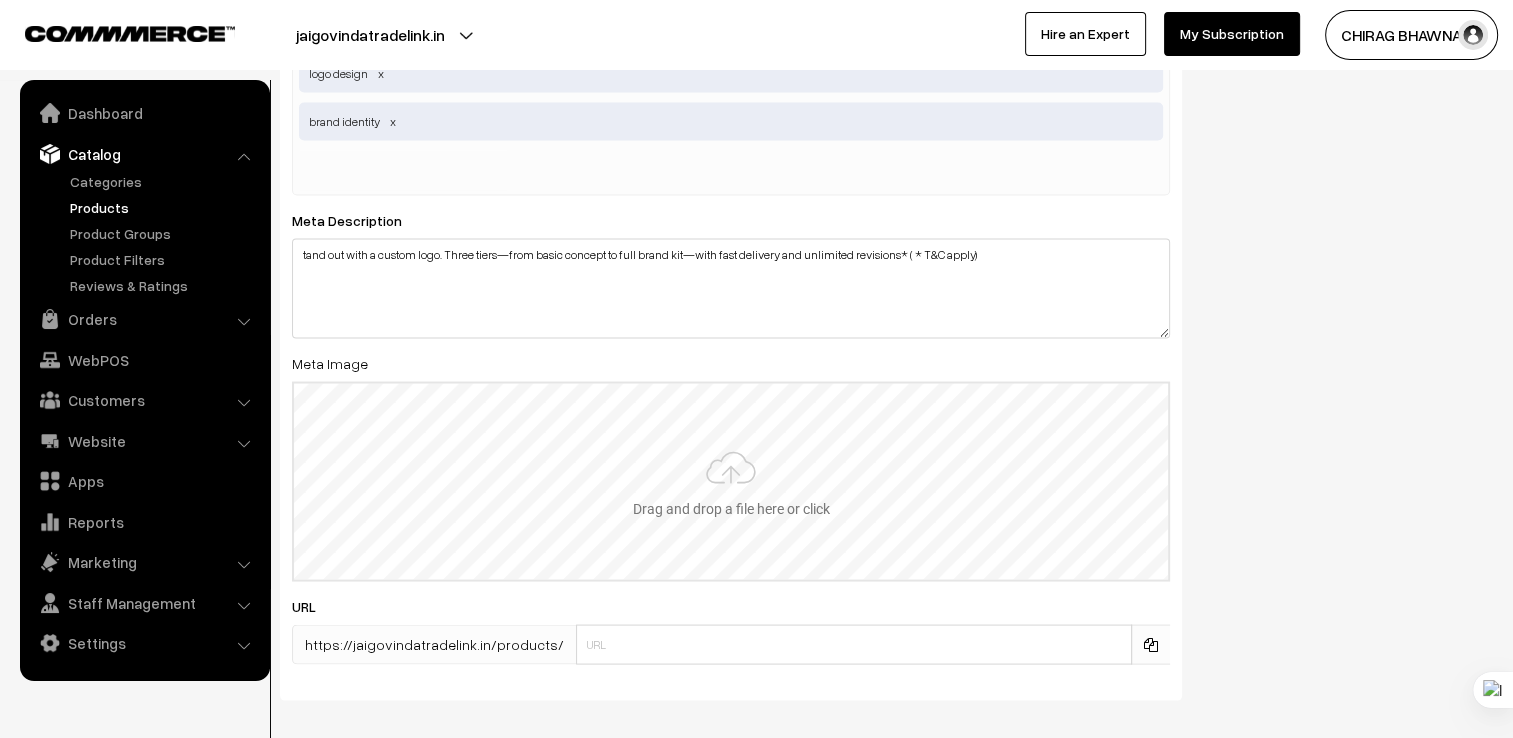 click at bounding box center (731, 482) 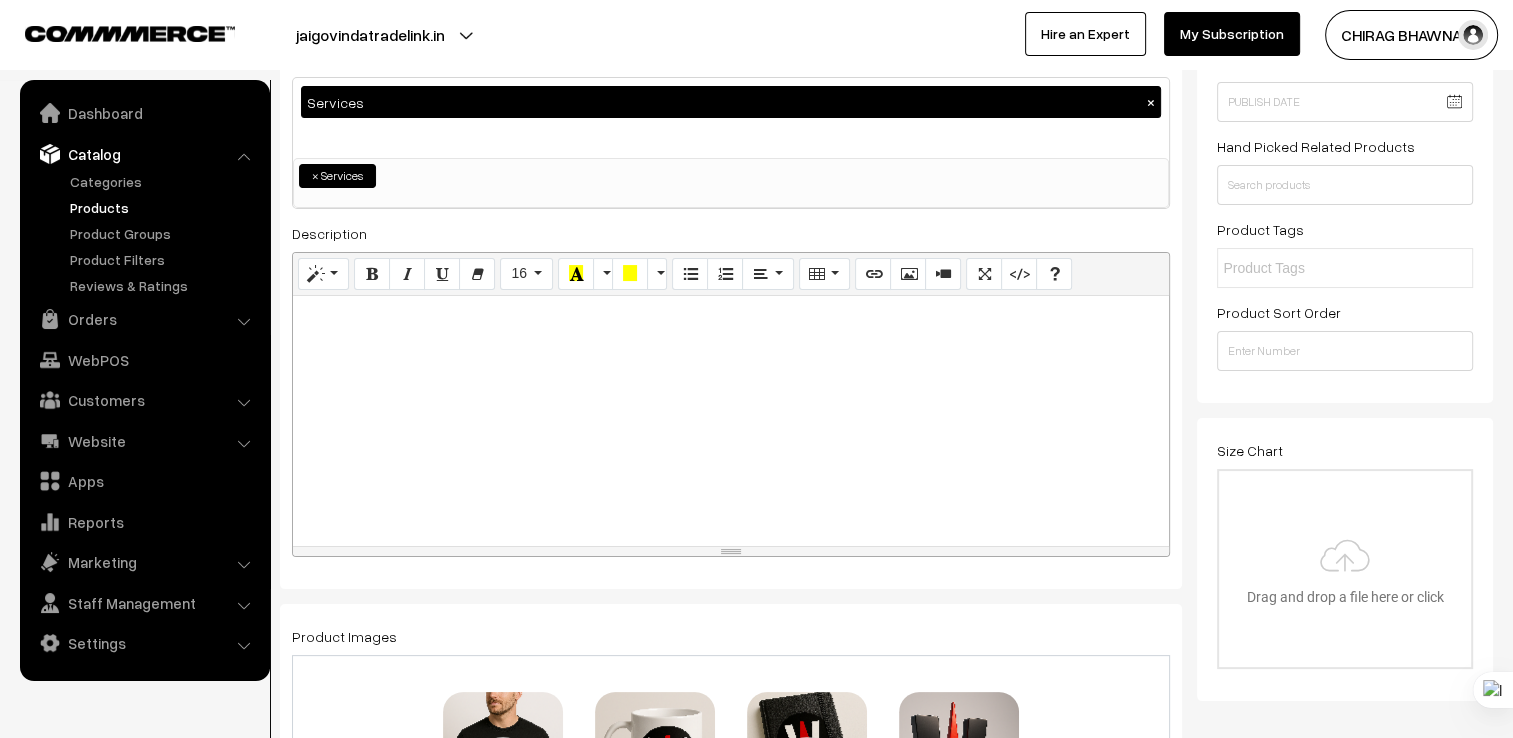 scroll, scrollTop: 300, scrollLeft: 0, axis: vertical 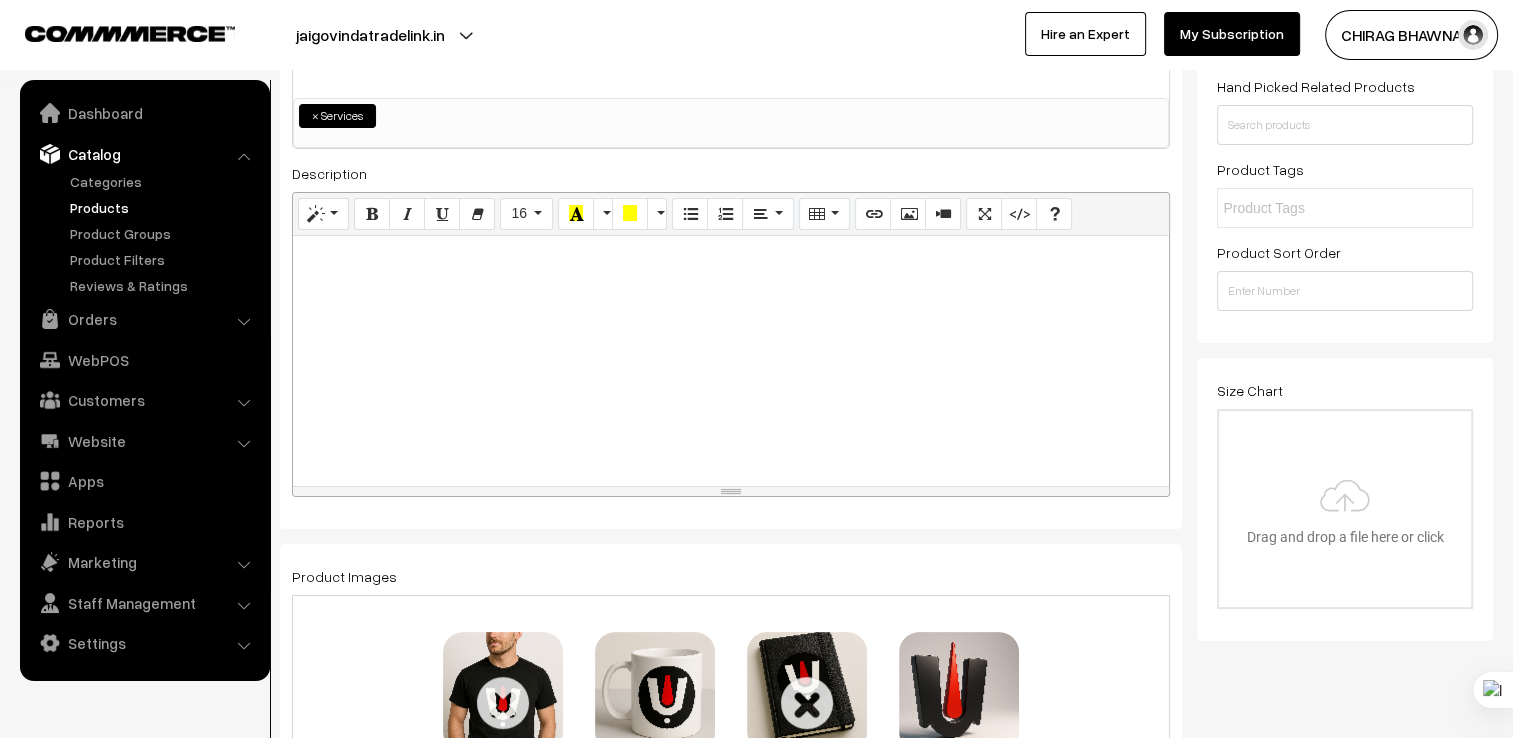click at bounding box center [731, 361] 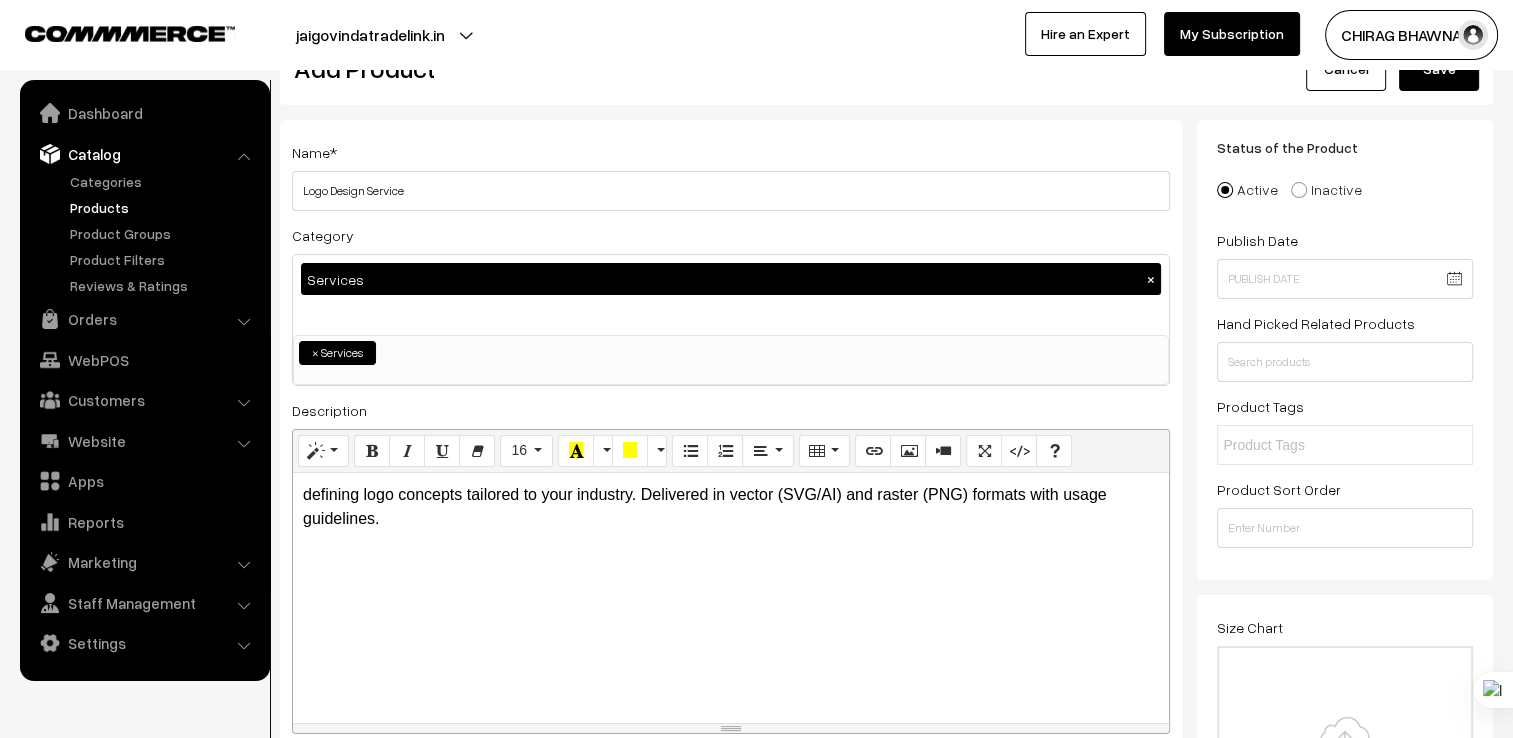 scroll, scrollTop: 0, scrollLeft: 0, axis: both 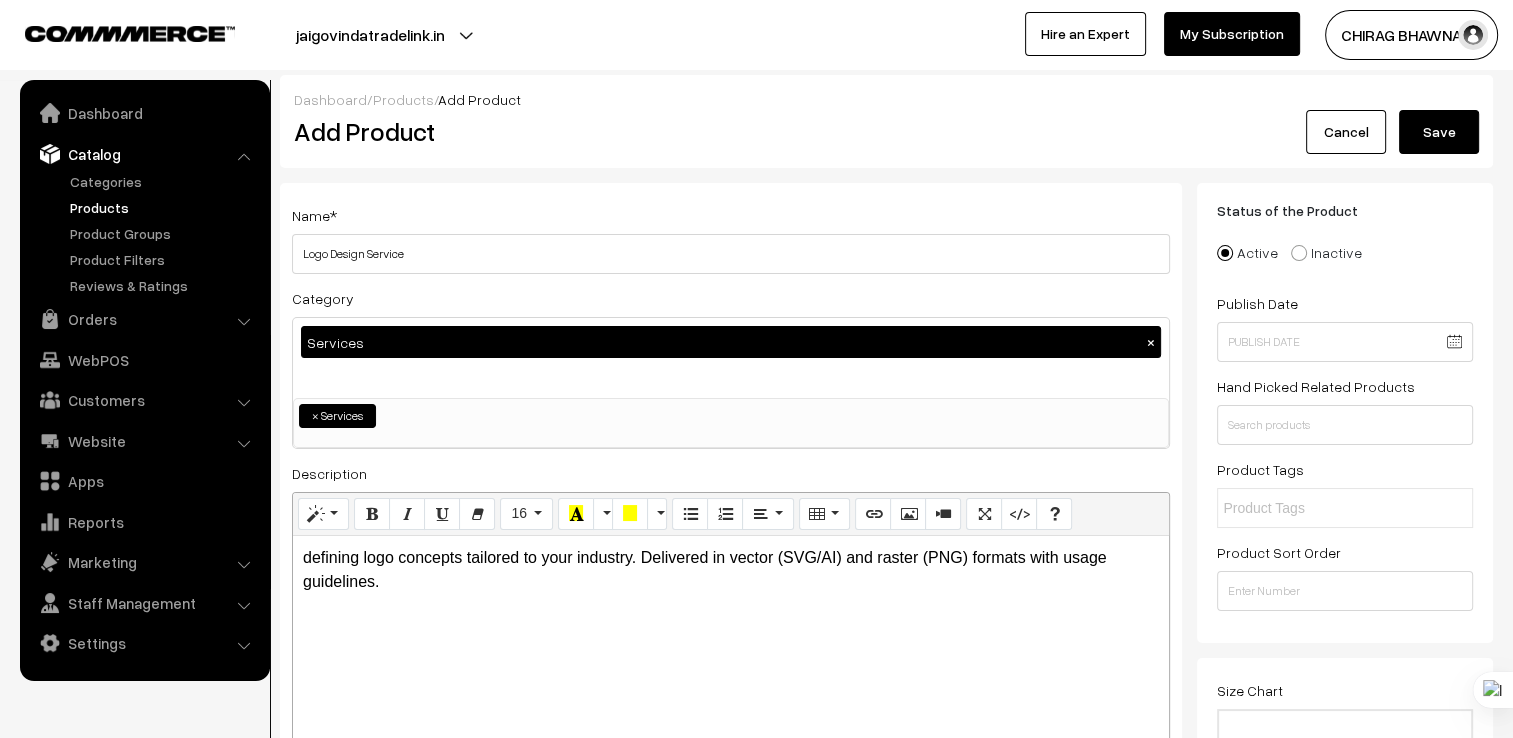 click on "Save" at bounding box center [1439, 132] 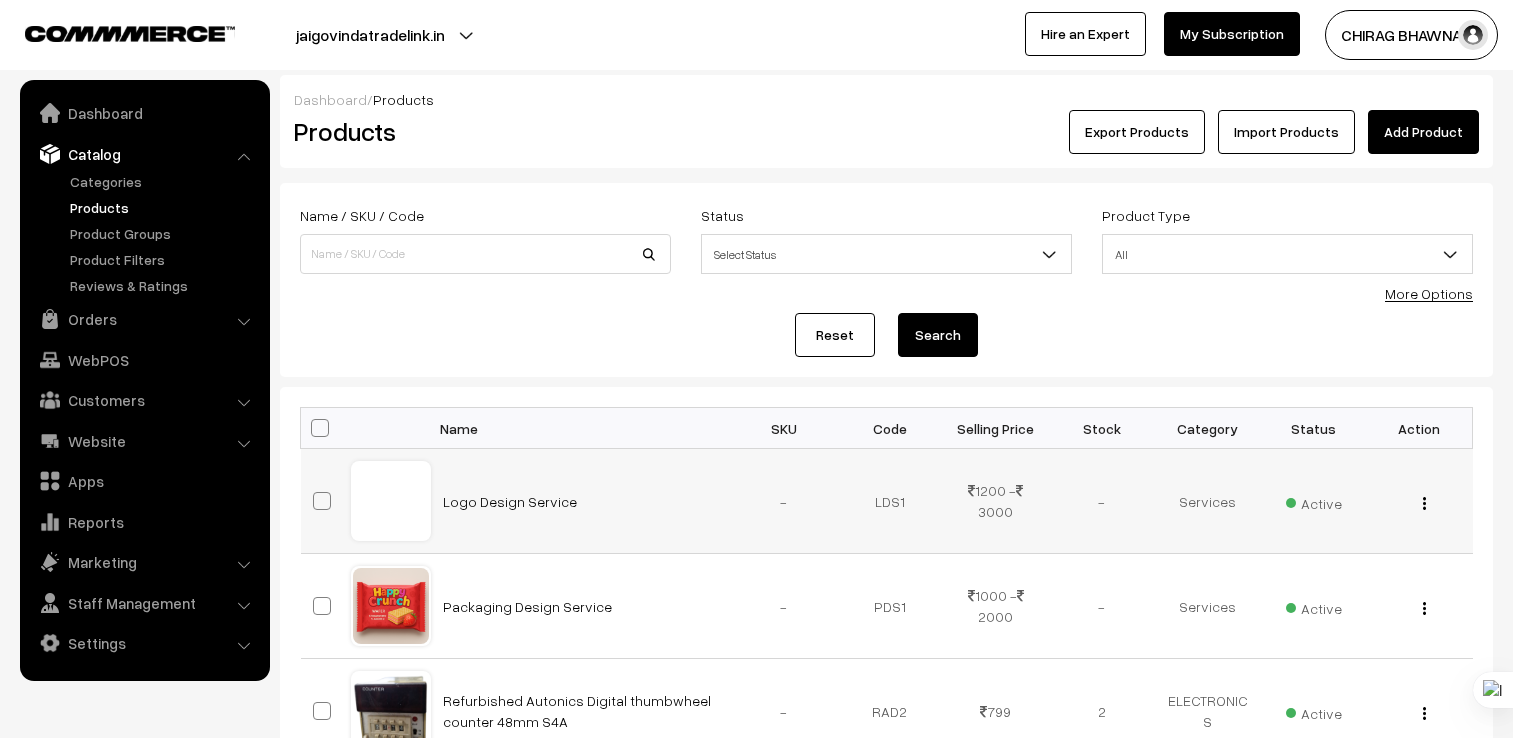 scroll, scrollTop: 0, scrollLeft: 0, axis: both 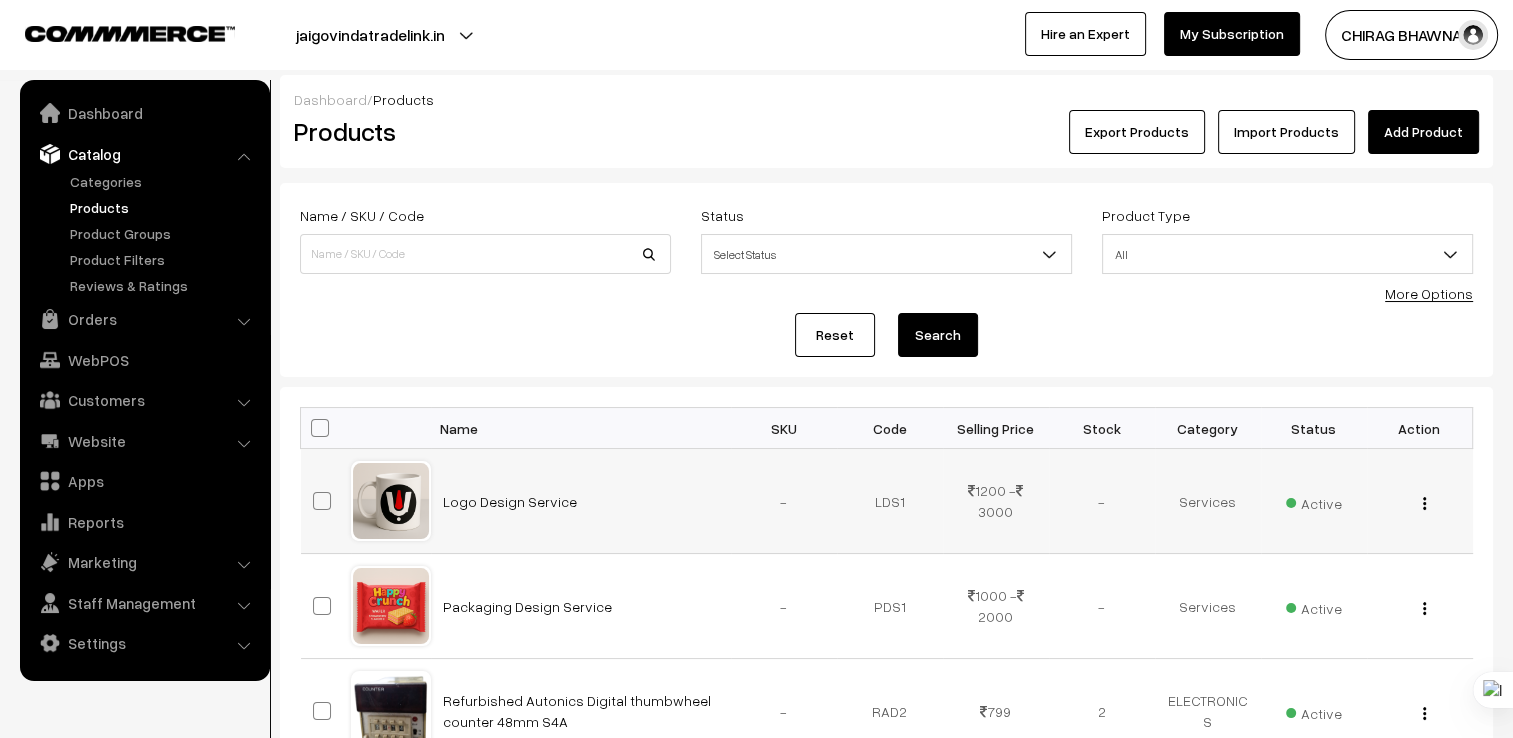click on "View
Edit
Delete" at bounding box center (1420, 501) 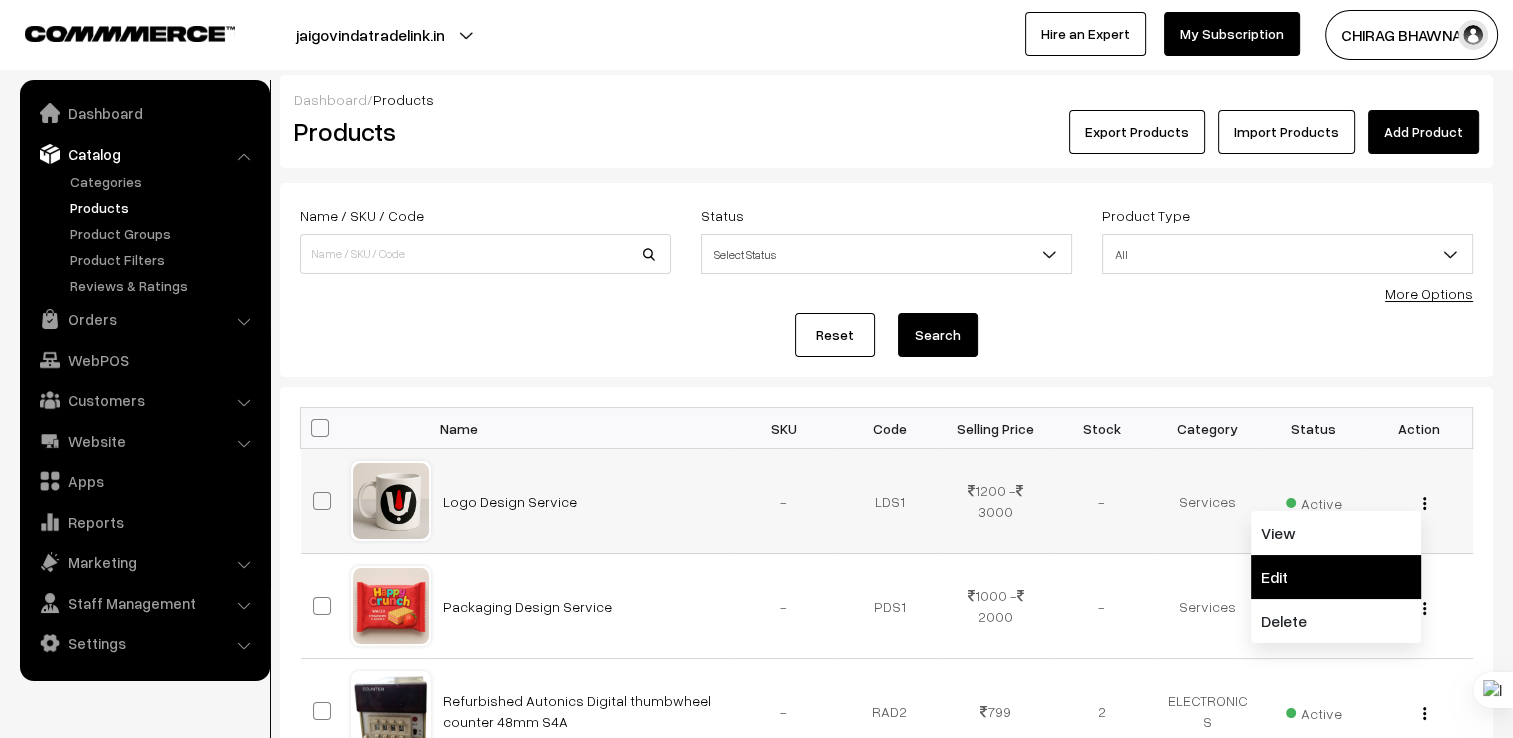 click on "Edit" at bounding box center [1336, 577] 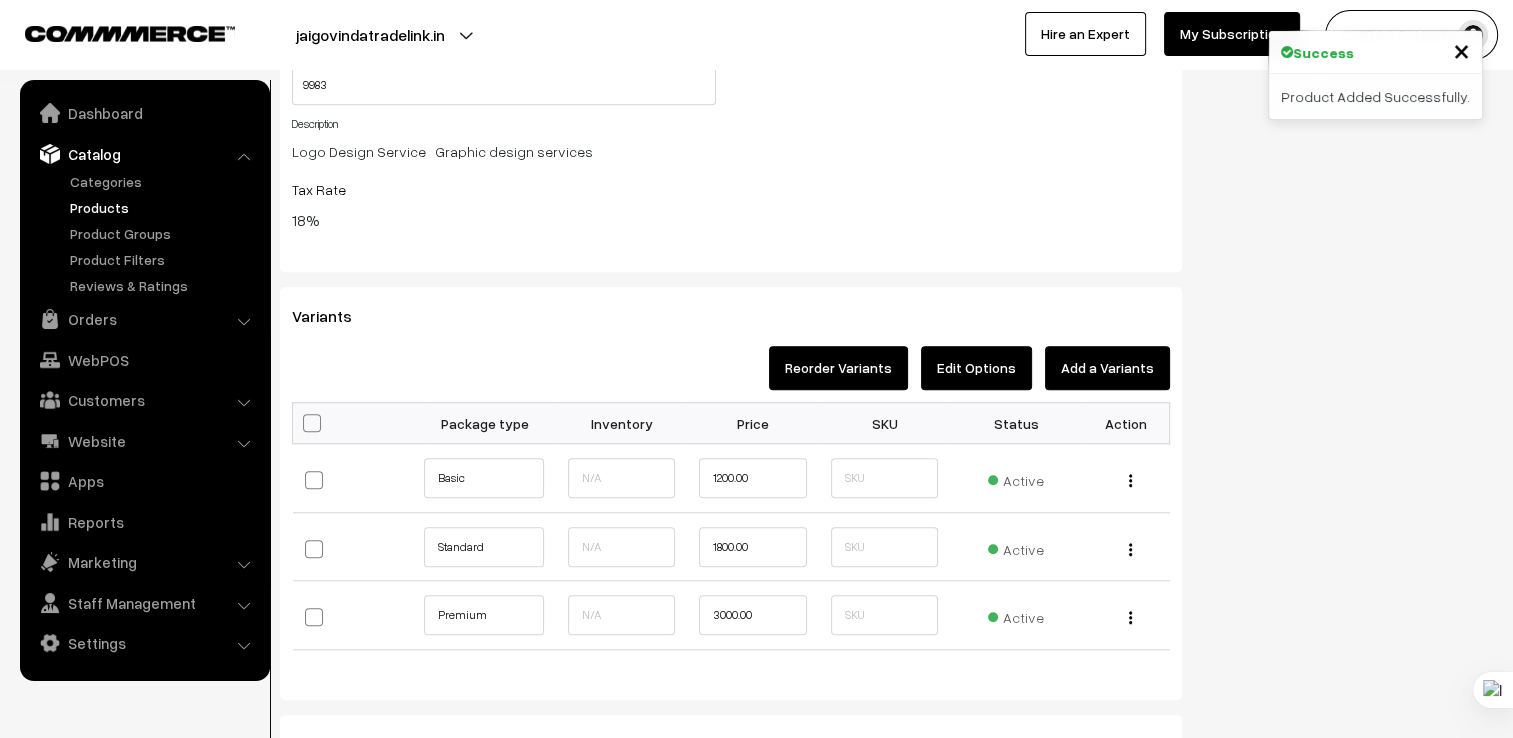 scroll, scrollTop: 1700, scrollLeft: 0, axis: vertical 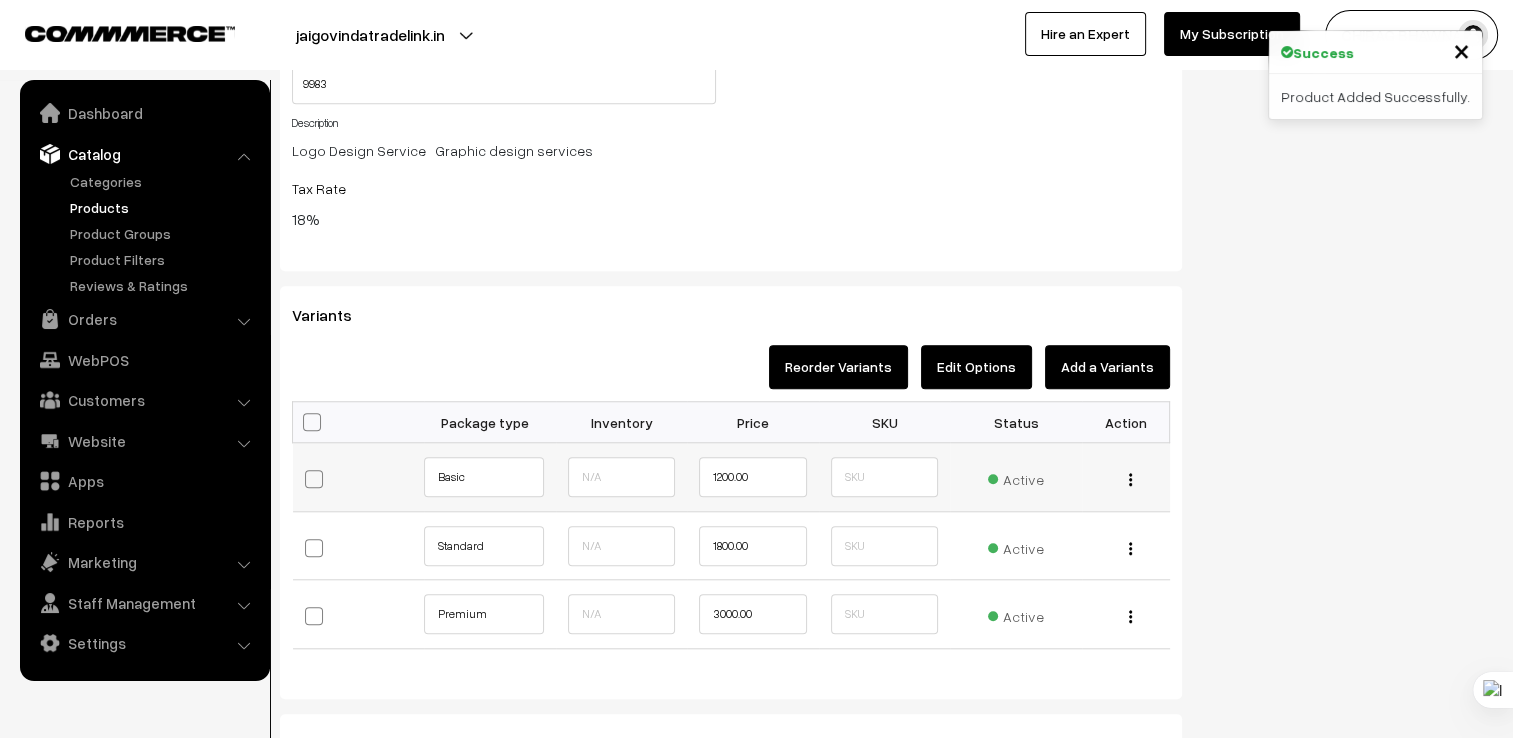 click at bounding box center (1130, 479) 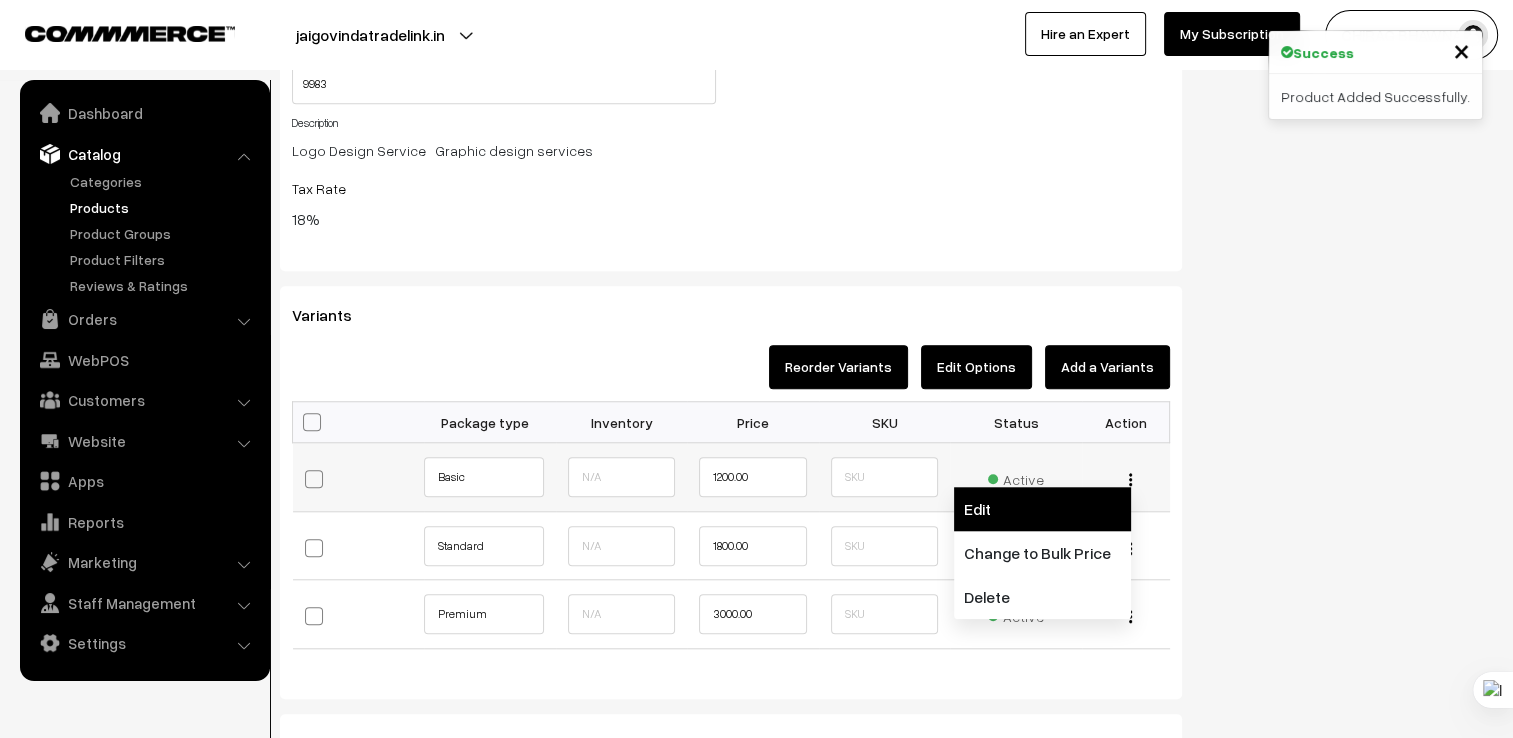 click on "Edit" at bounding box center [1042, 509] 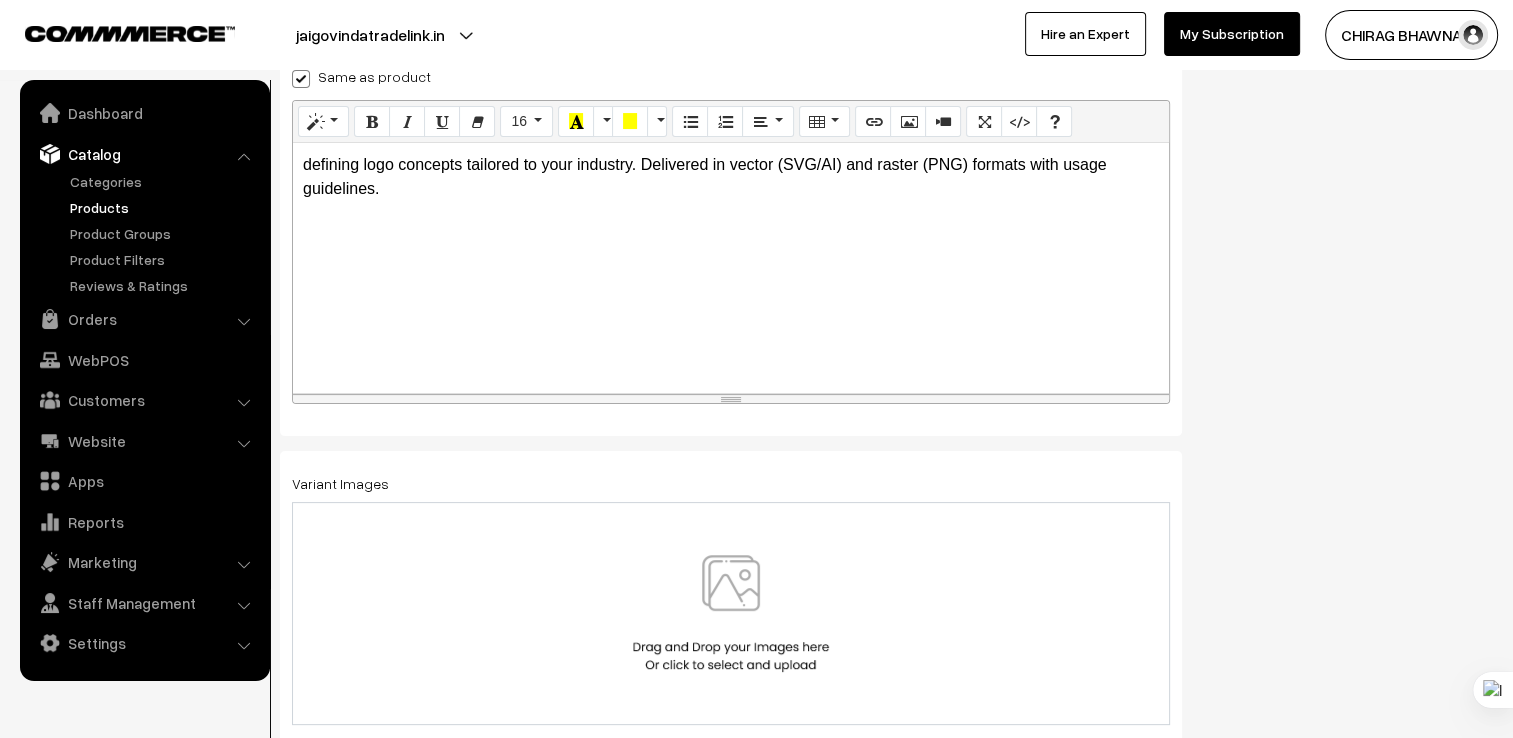 scroll, scrollTop: 350, scrollLeft: 0, axis: vertical 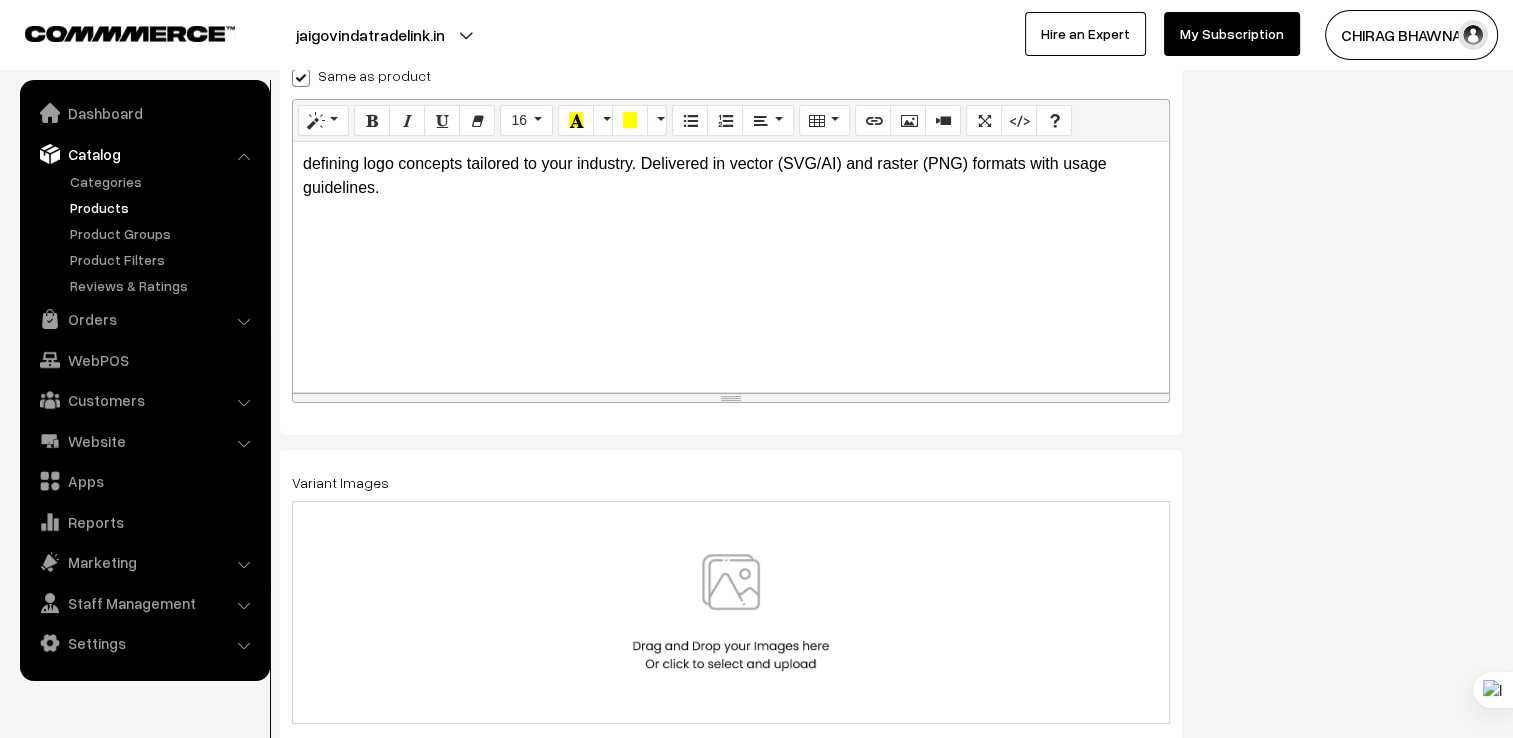 drag, startPoint x: 1275, startPoint y: 392, endPoint x: 1139, endPoint y: 392, distance: 136 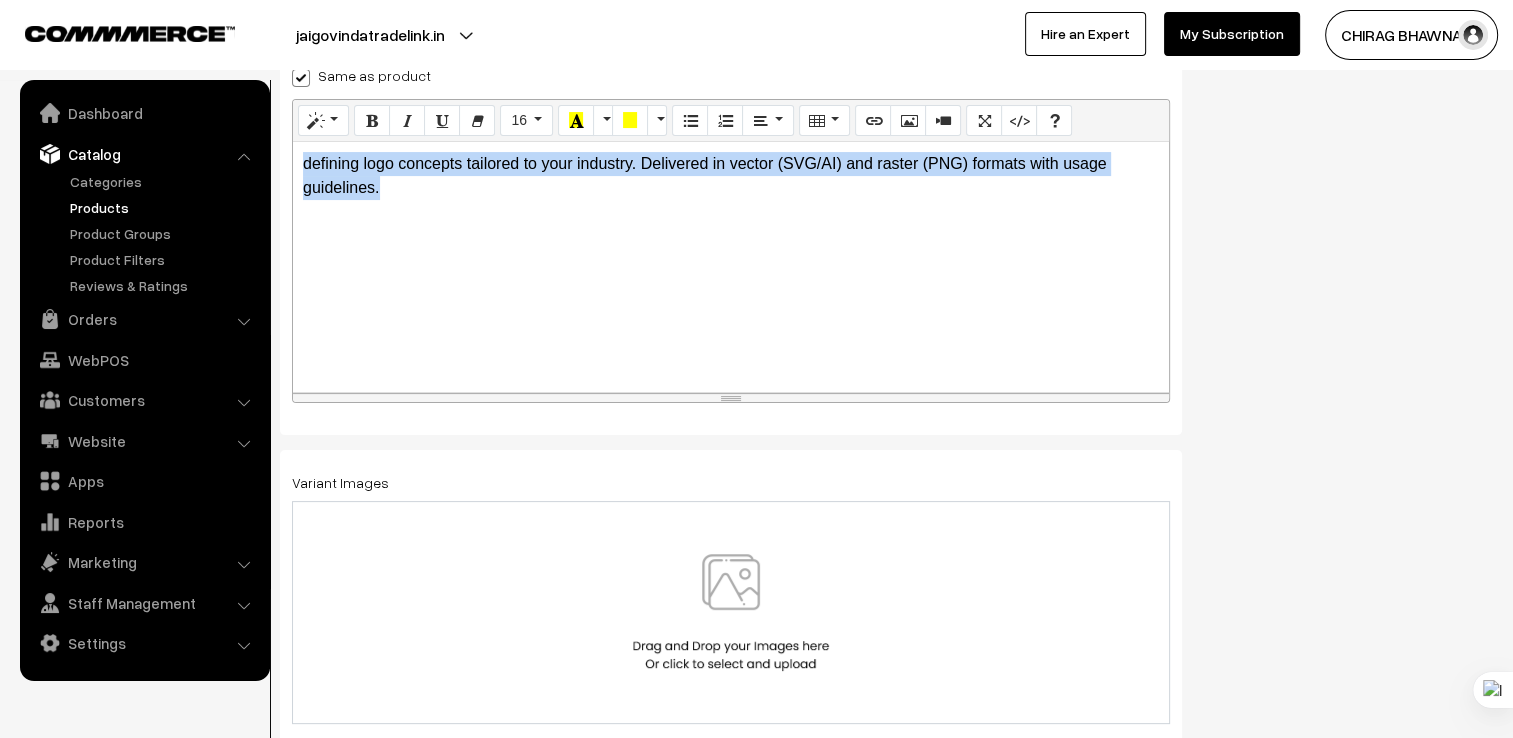 drag, startPoint x: 556, startPoint y: 278, endPoint x: 93, endPoint y: 86, distance: 501.23148 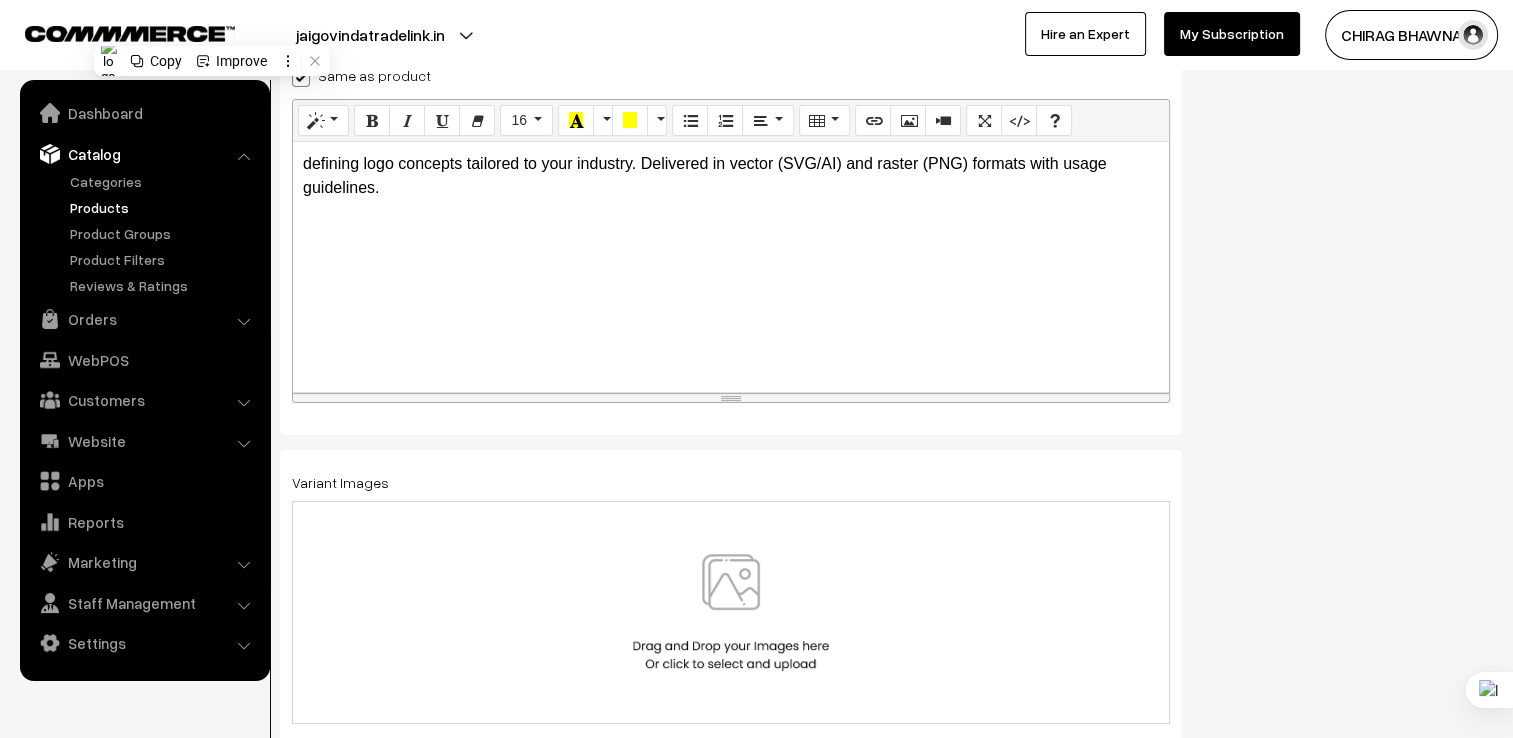 click at bounding box center (301, 78) 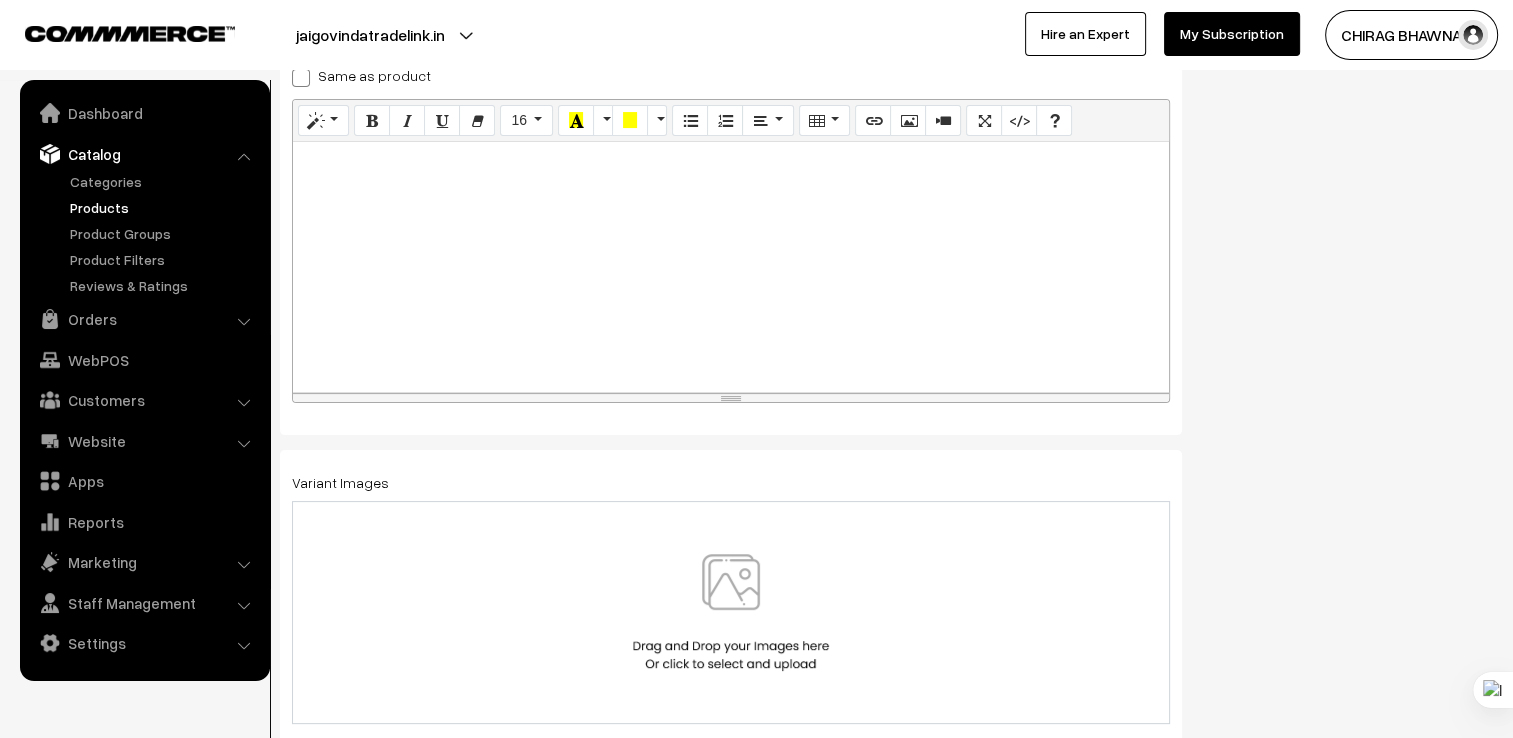 click at bounding box center (731, 267) 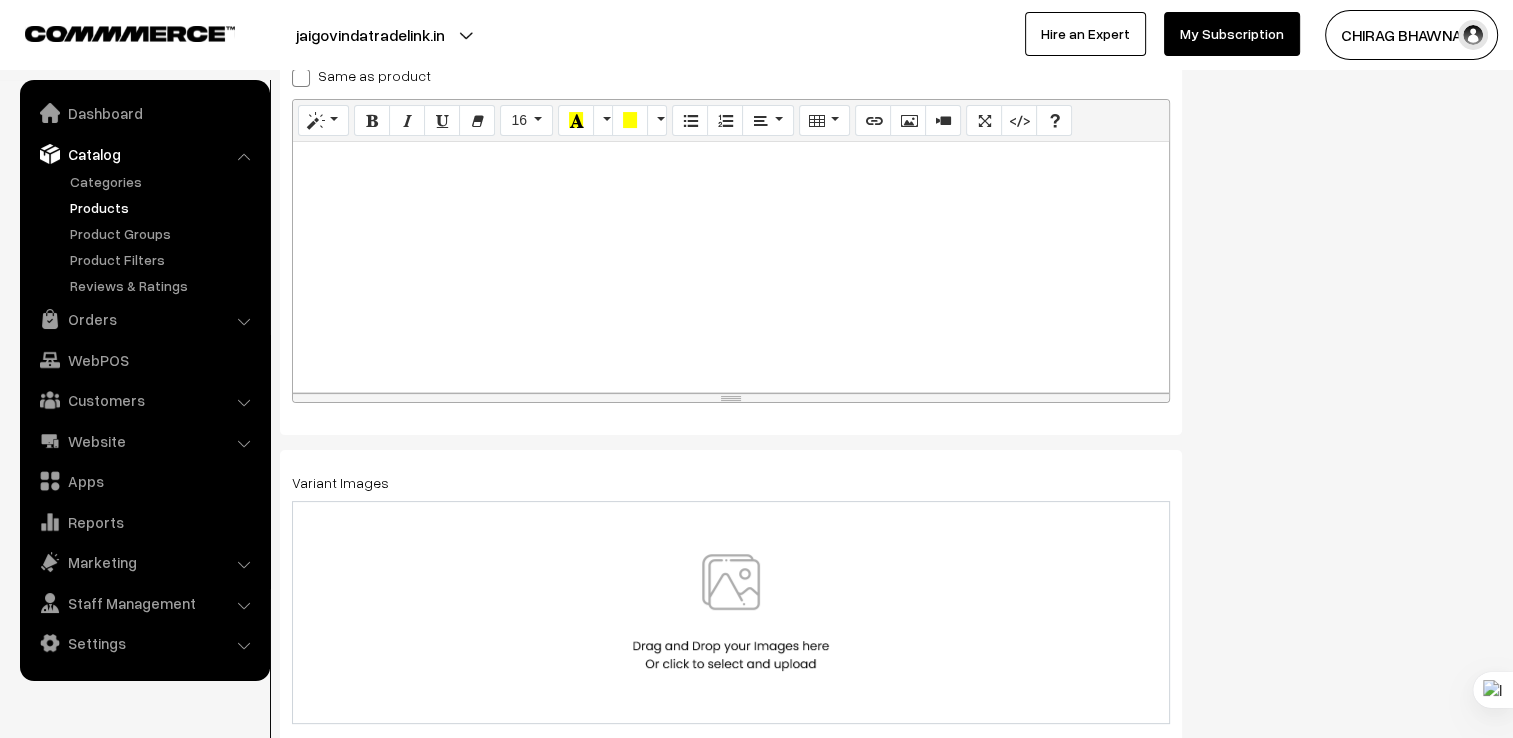paste 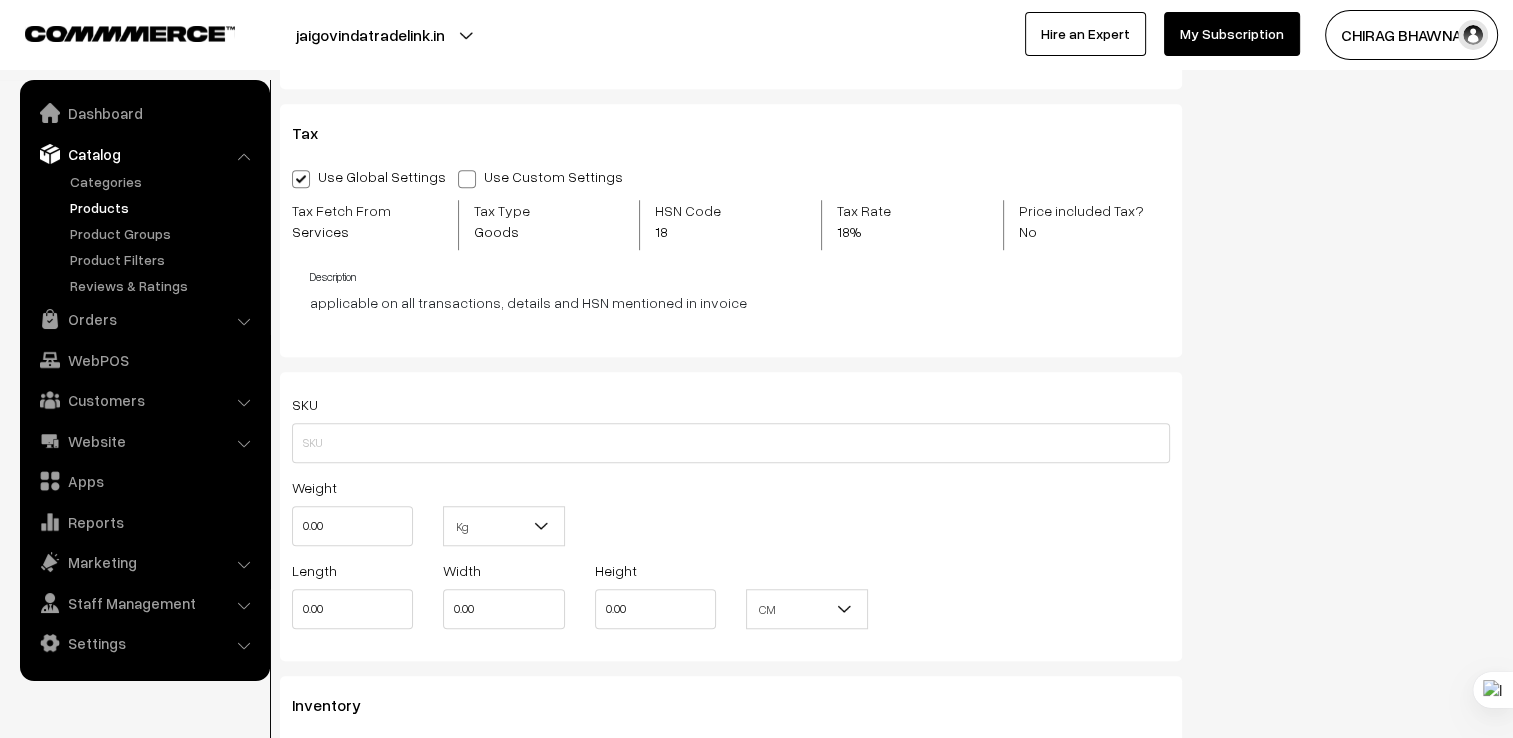 scroll, scrollTop: 1500, scrollLeft: 0, axis: vertical 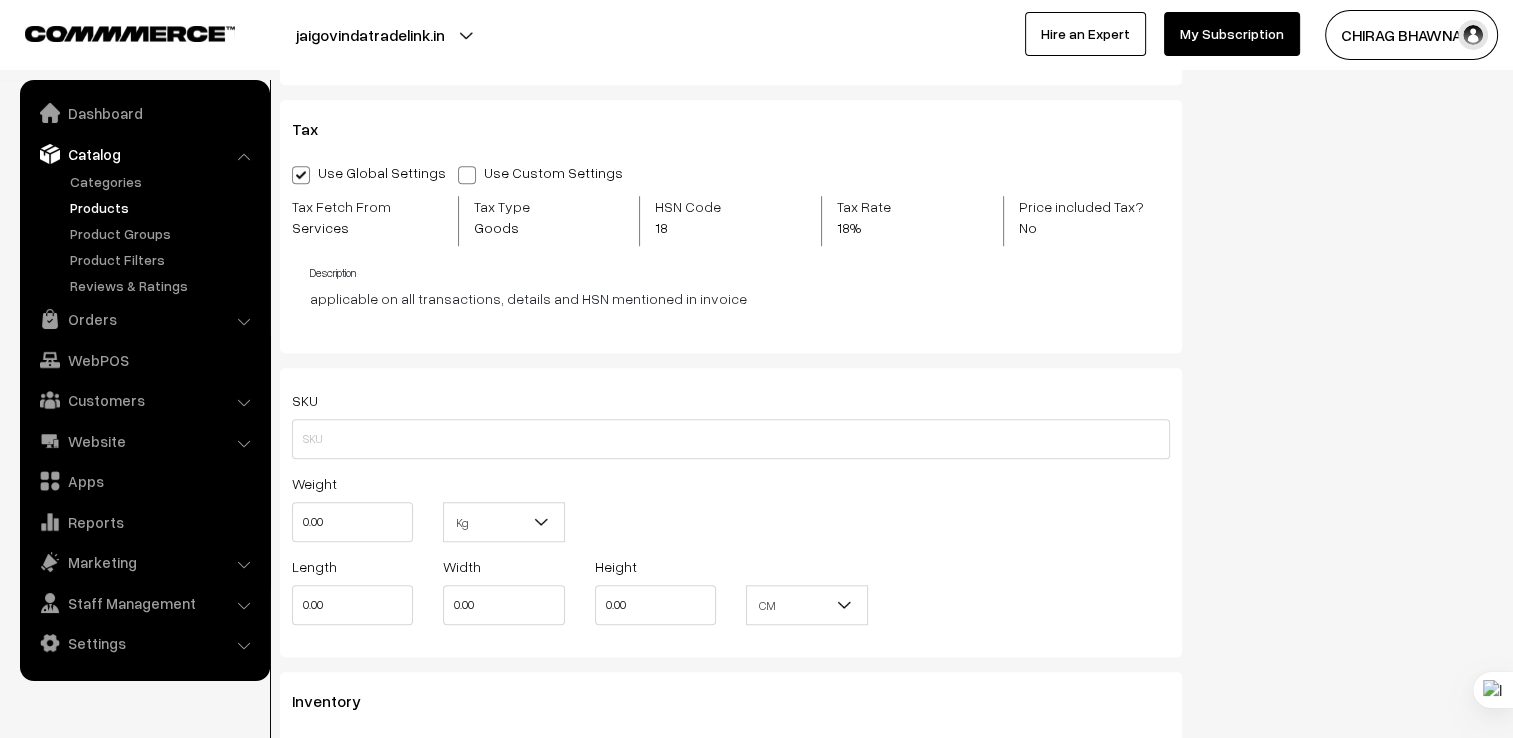 click at bounding box center (467, 175) 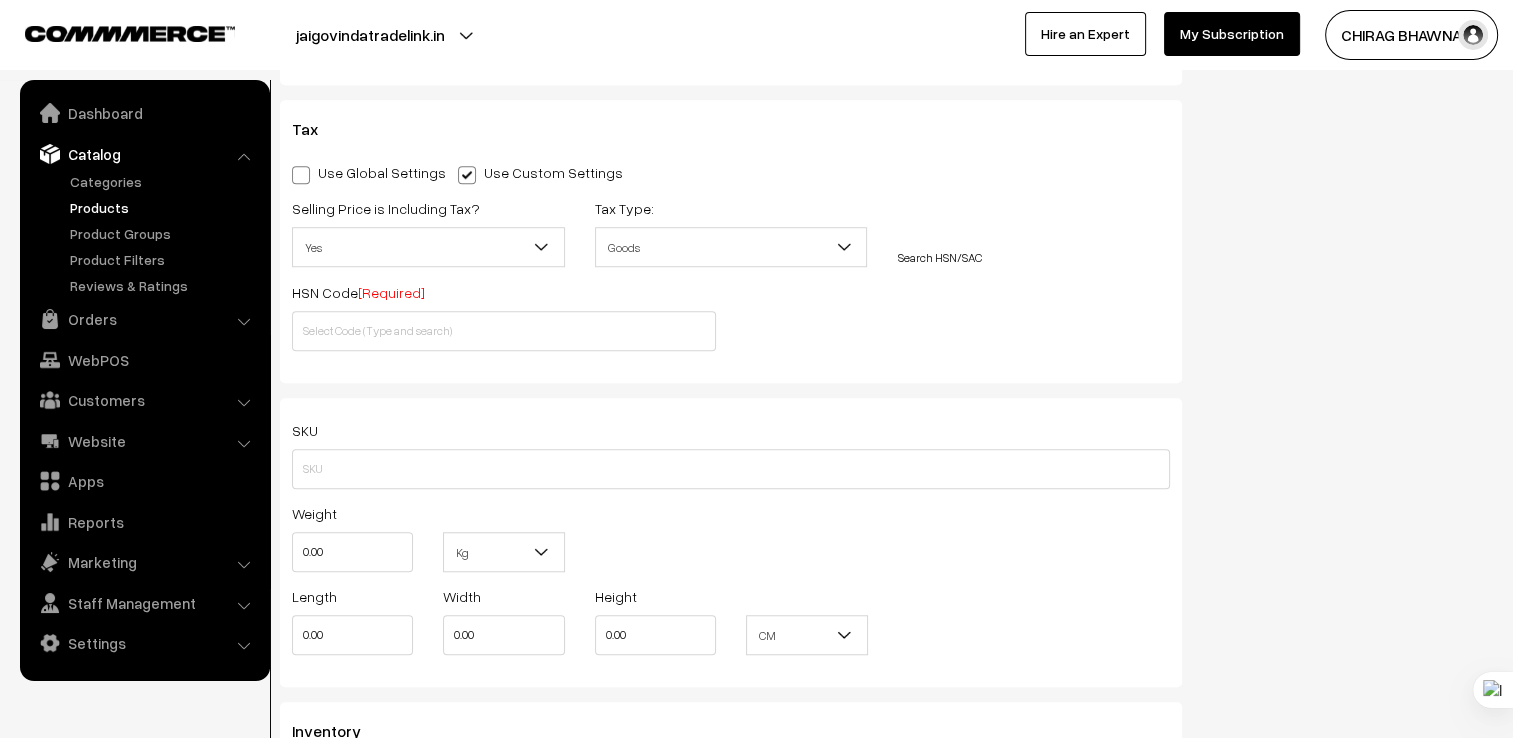 click on "Search HSN/SAC" at bounding box center [1033, 232] 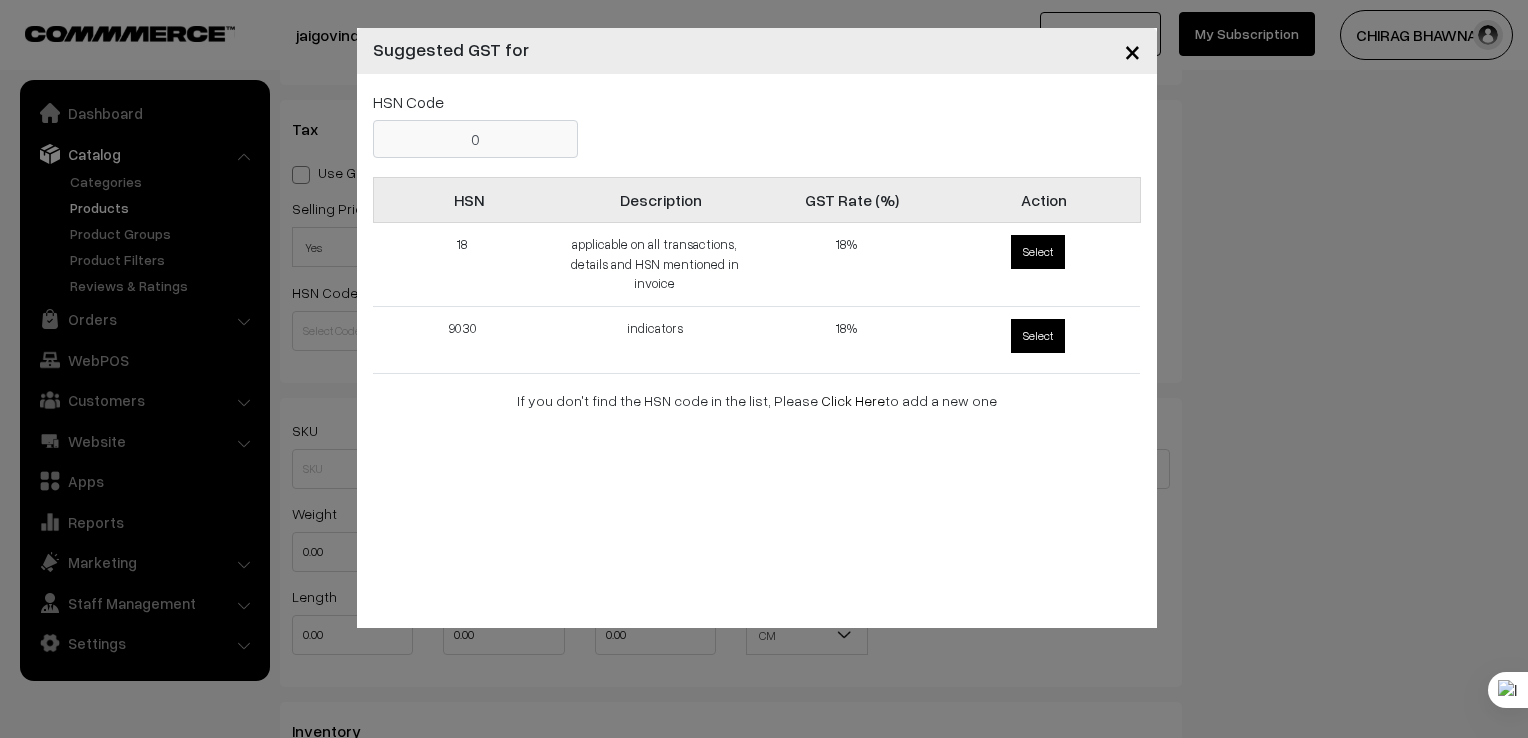 click on "Select" at bounding box center (1038, 336) 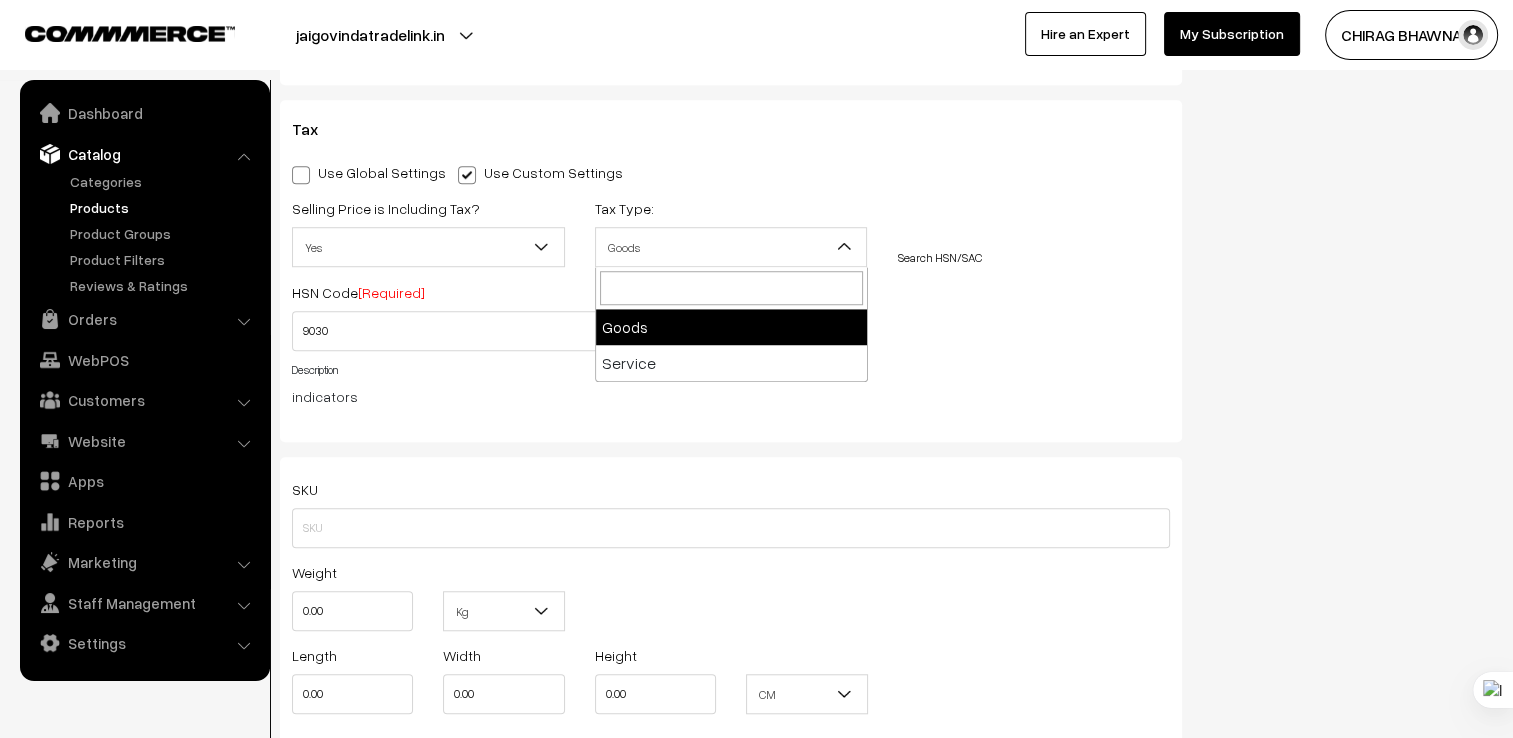 click on "Goods" at bounding box center [731, 247] 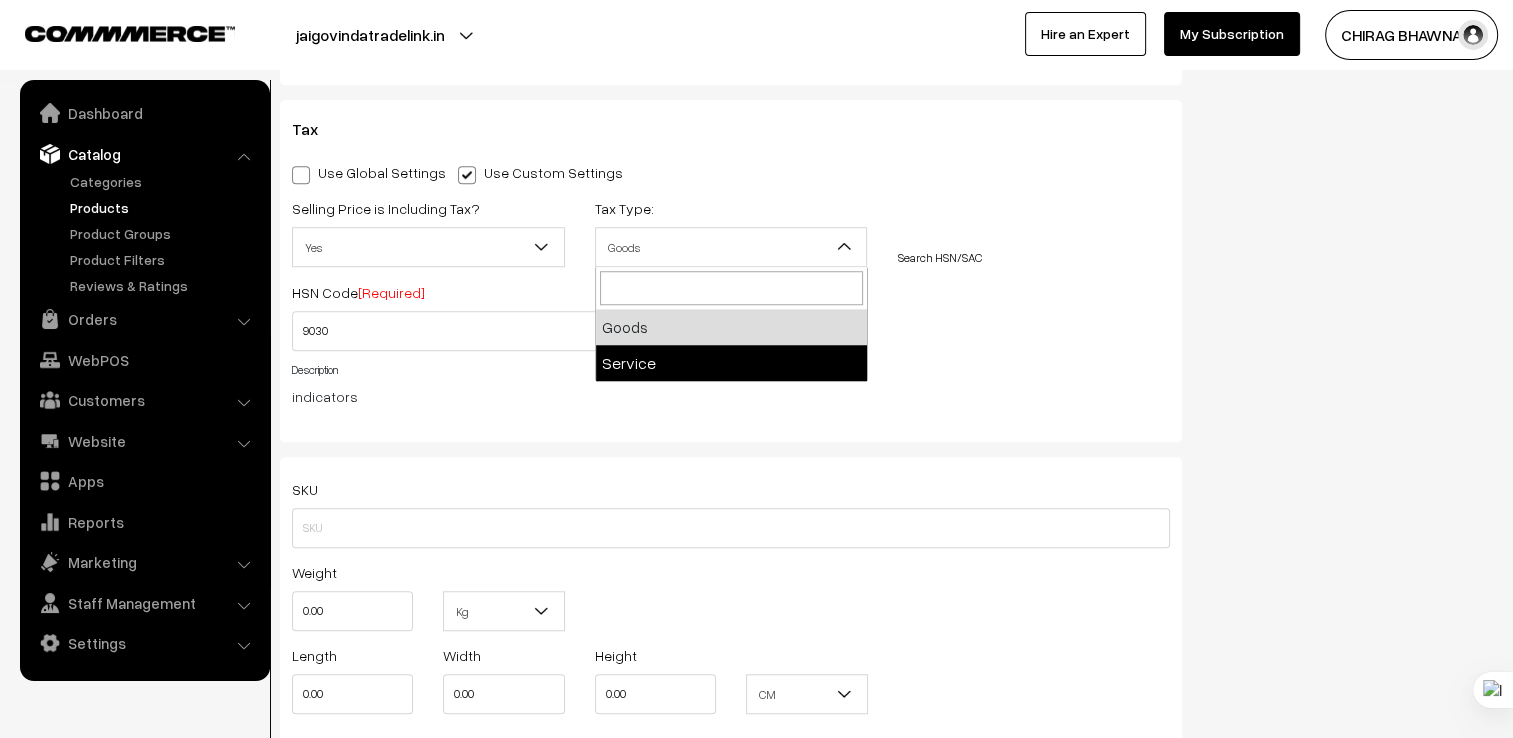 select on "2" 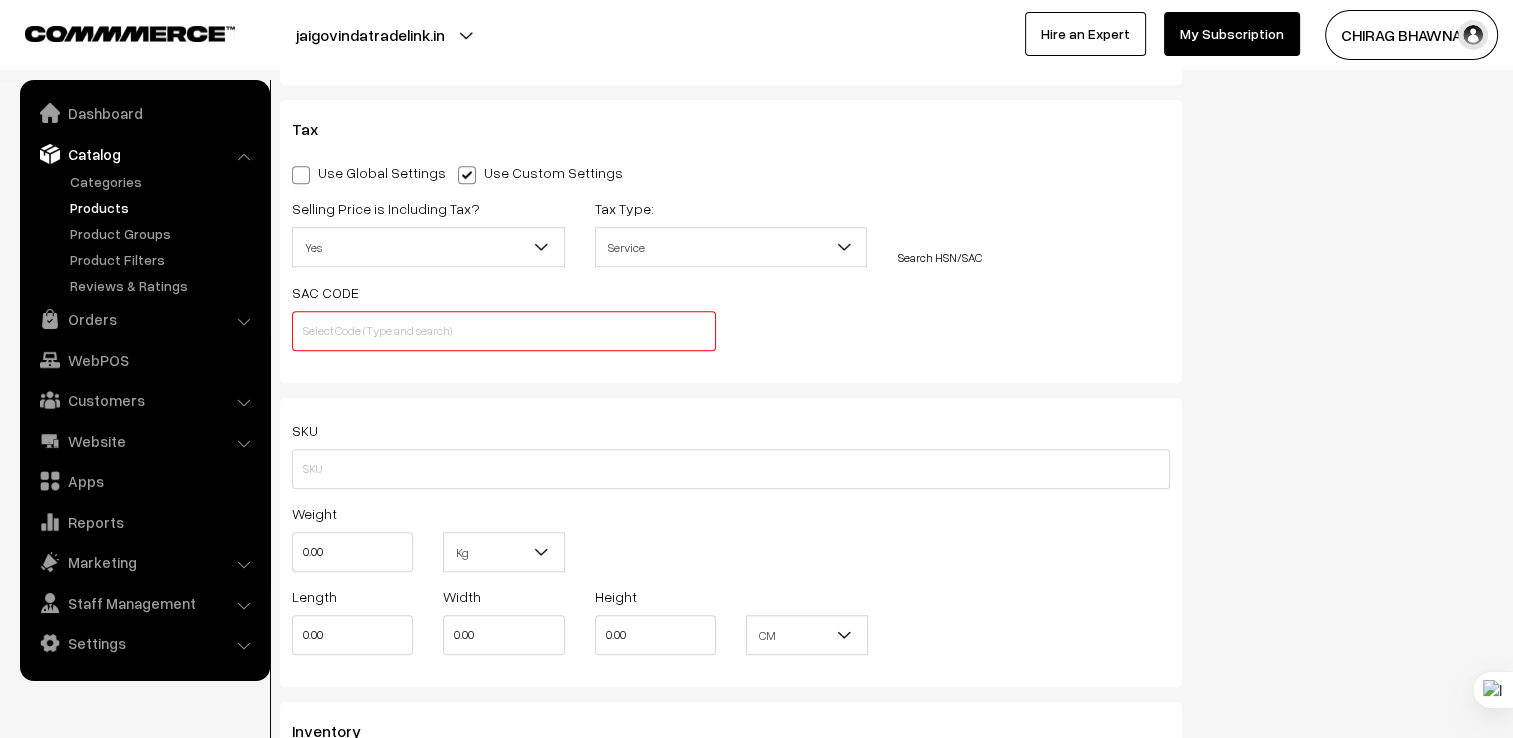 click on "Search HSN/SAC" at bounding box center [939, 257] 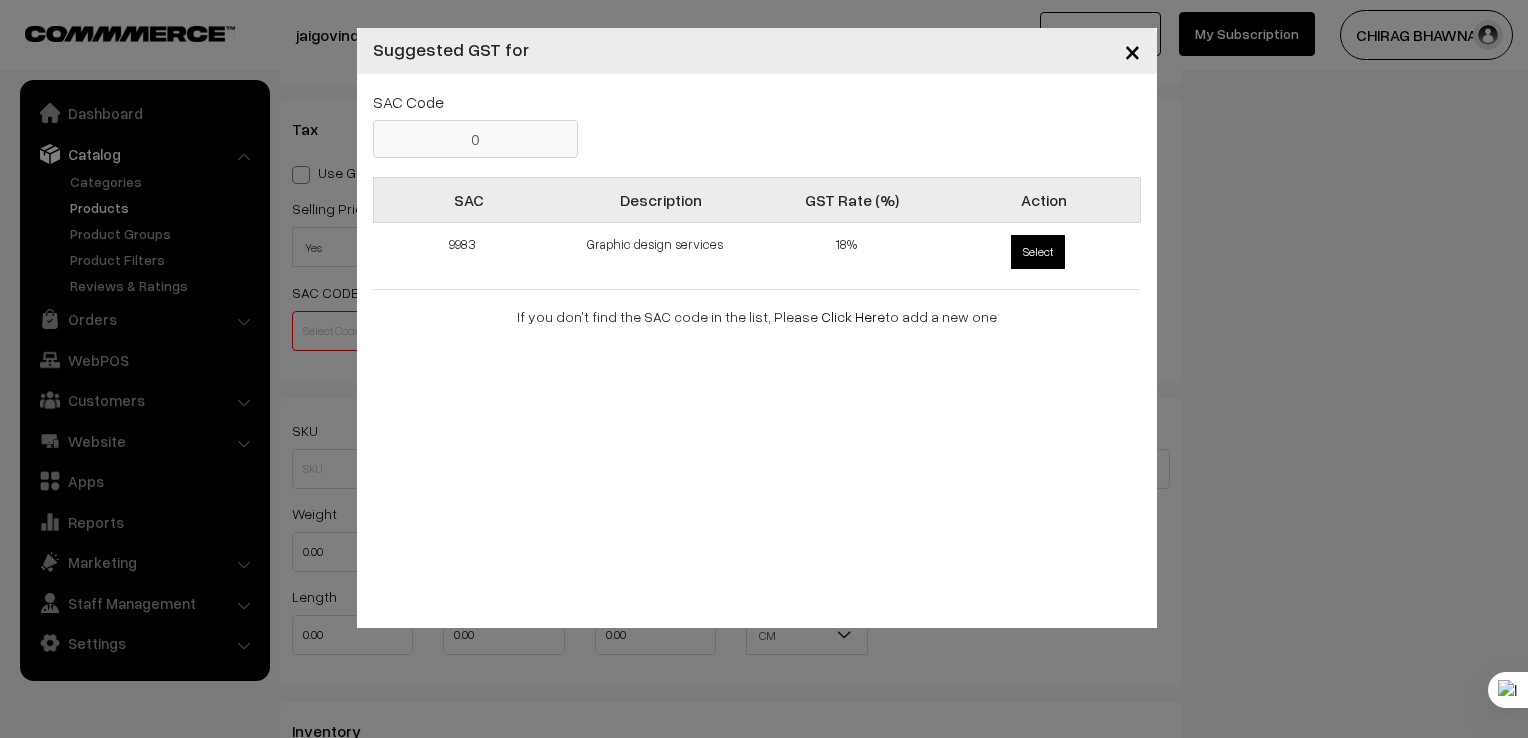 click on "Select" at bounding box center [1038, 252] 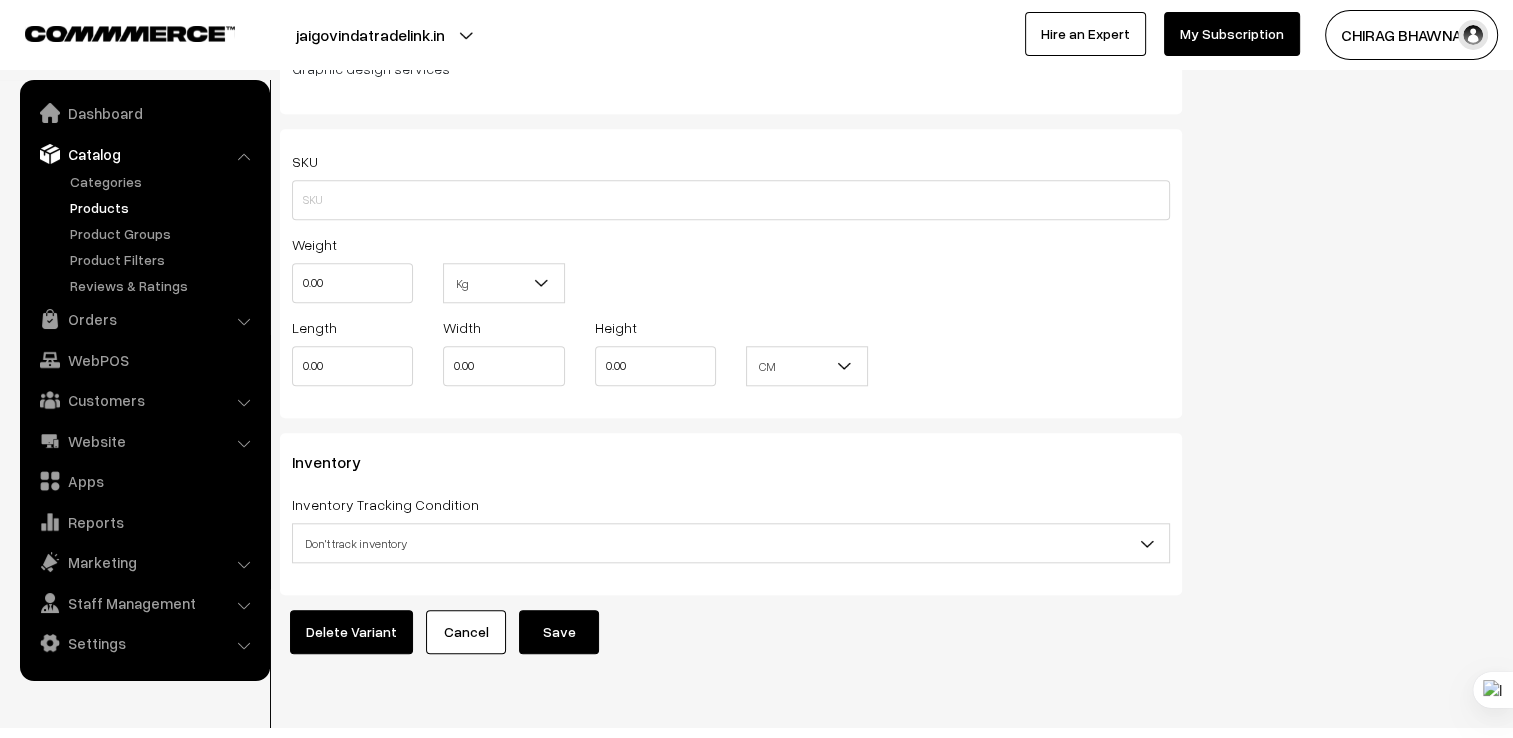 scroll, scrollTop: 1876, scrollLeft: 0, axis: vertical 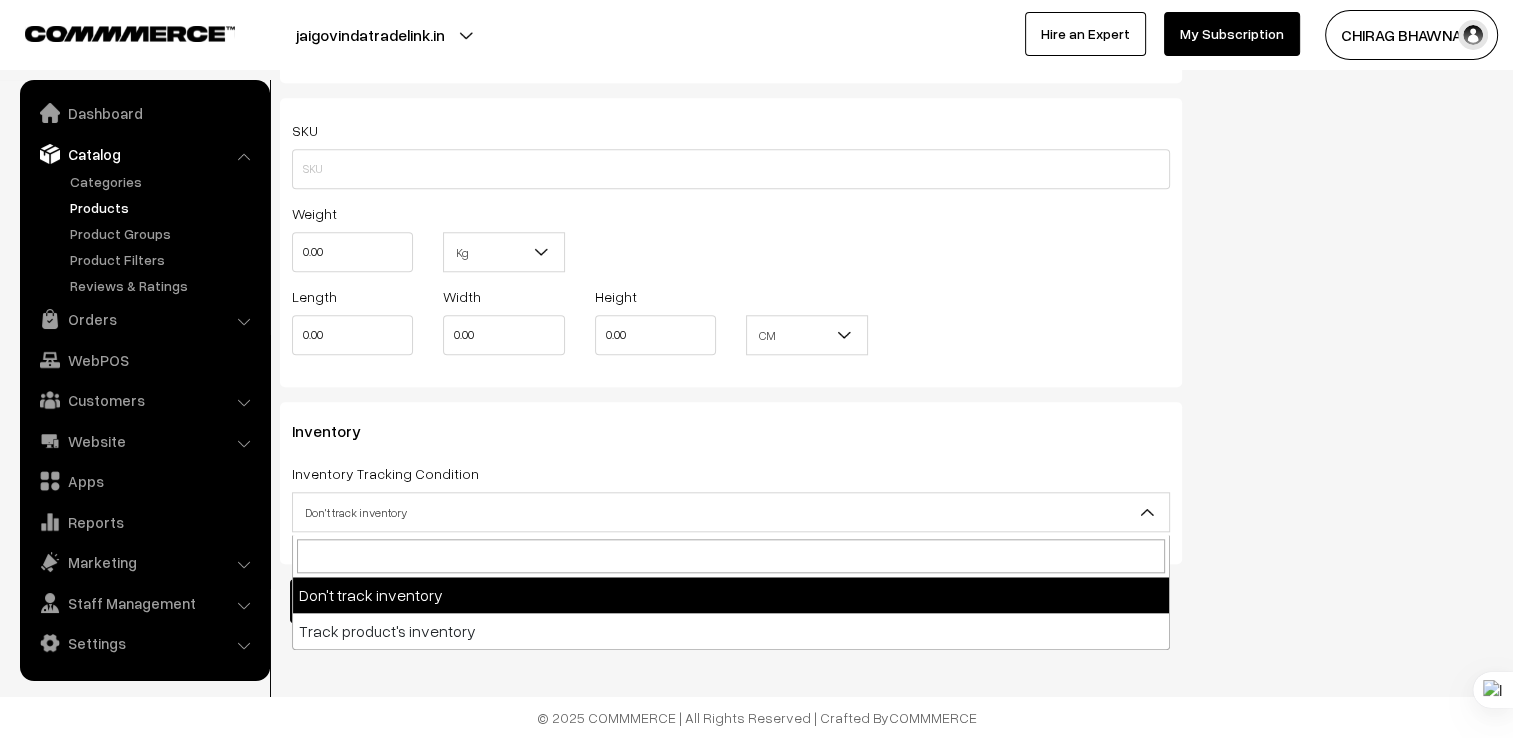 click on "Don't track inventory" at bounding box center [731, 512] 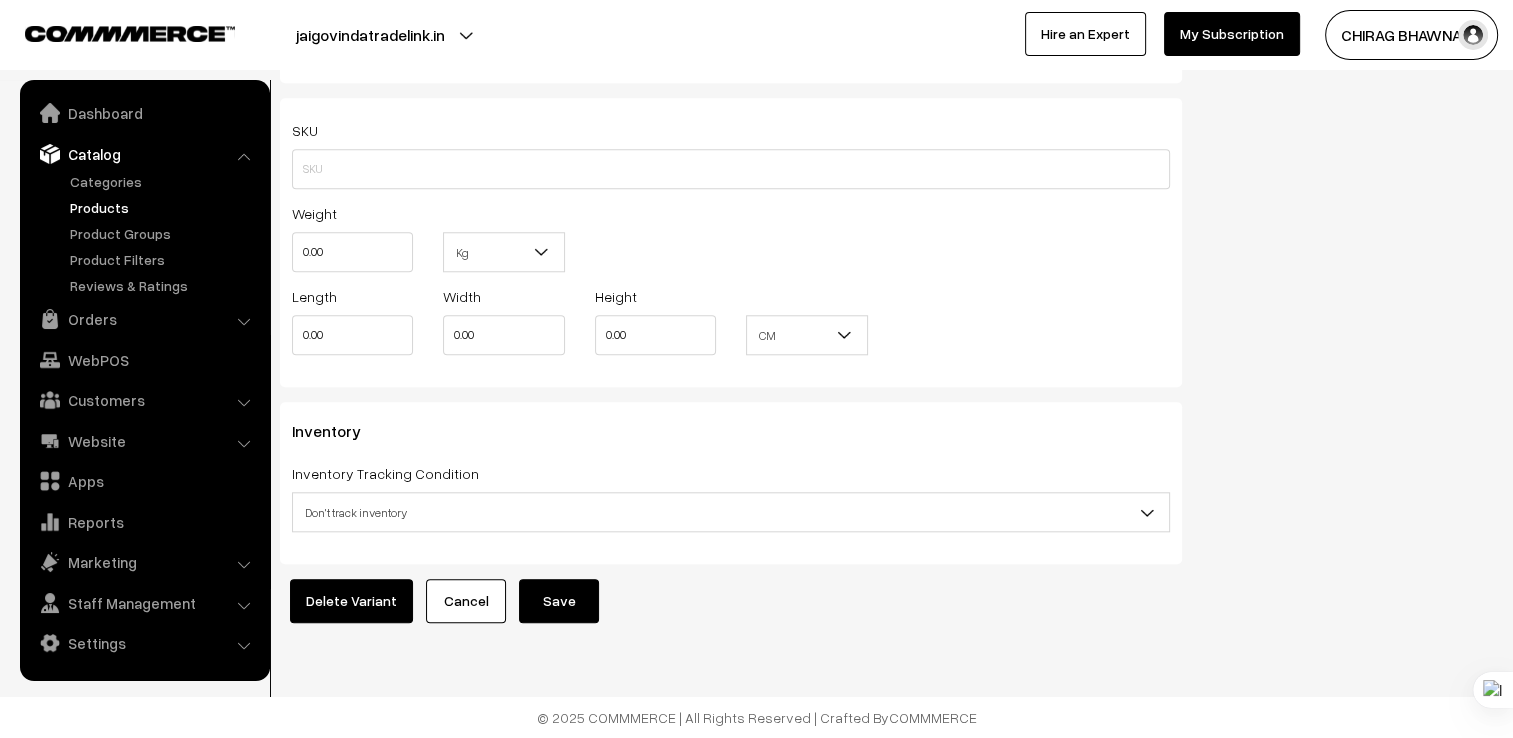 click on "Save" at bounding box center (559, 601) 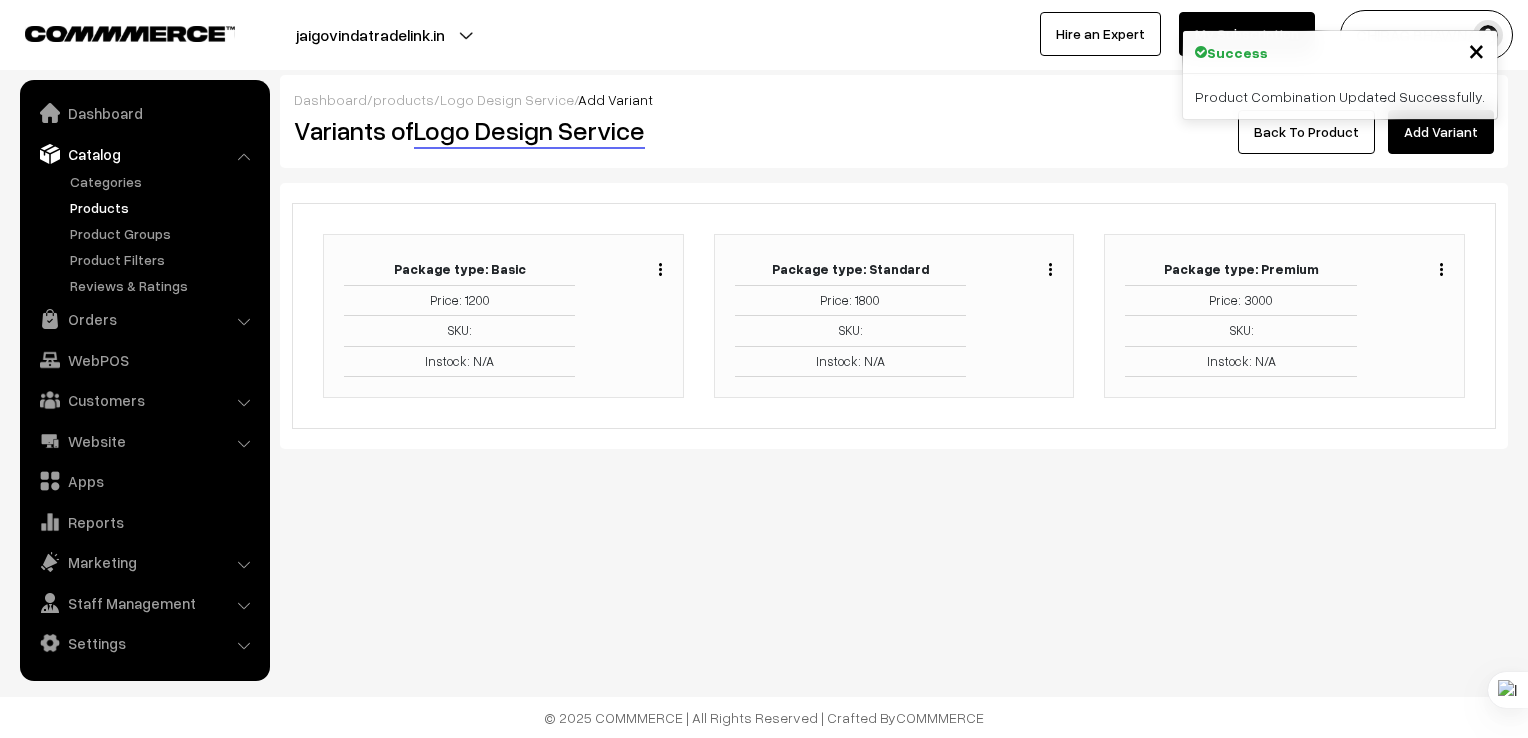 scroll, scrollTop: 0, scrollLeft: 0, axis: both 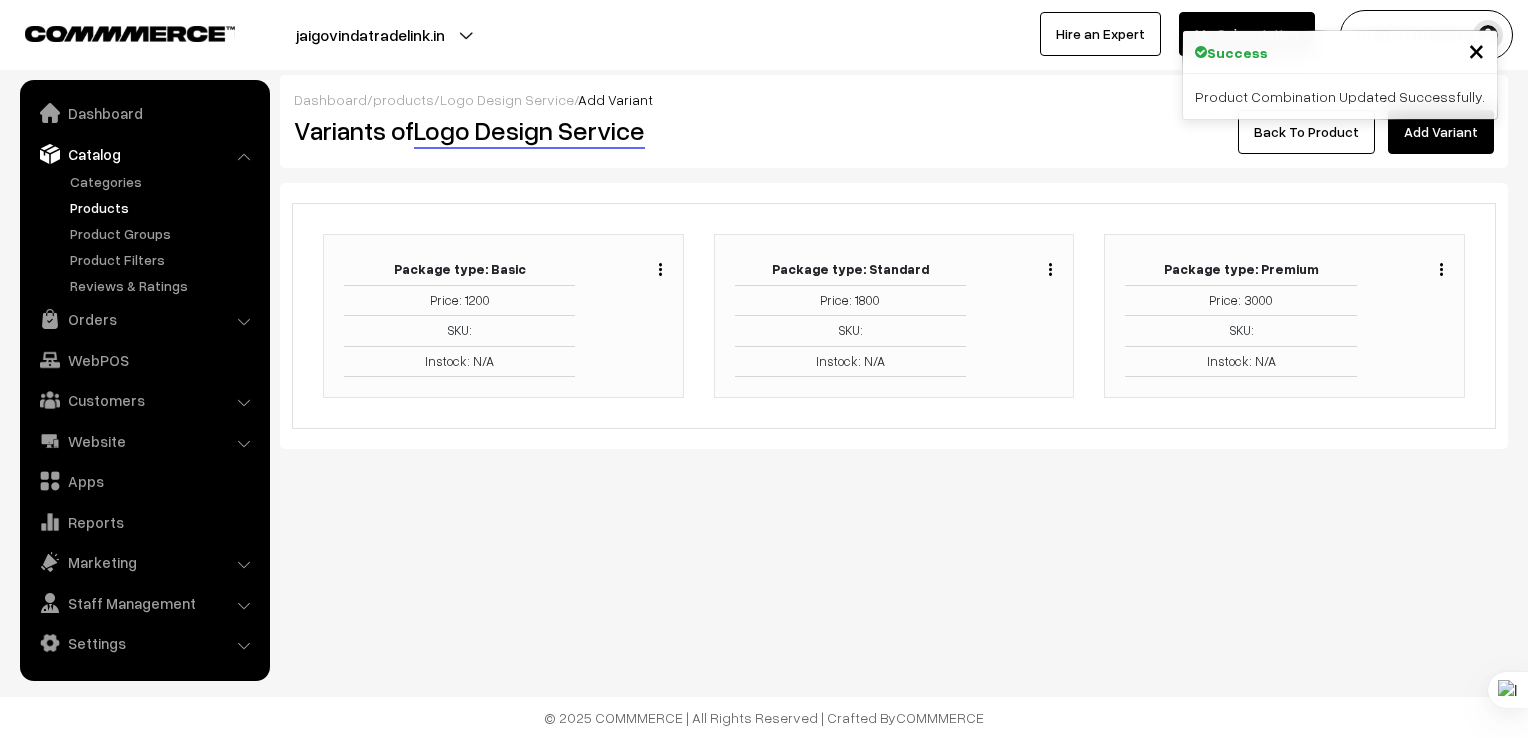 click at bounding box center [1050, 269] 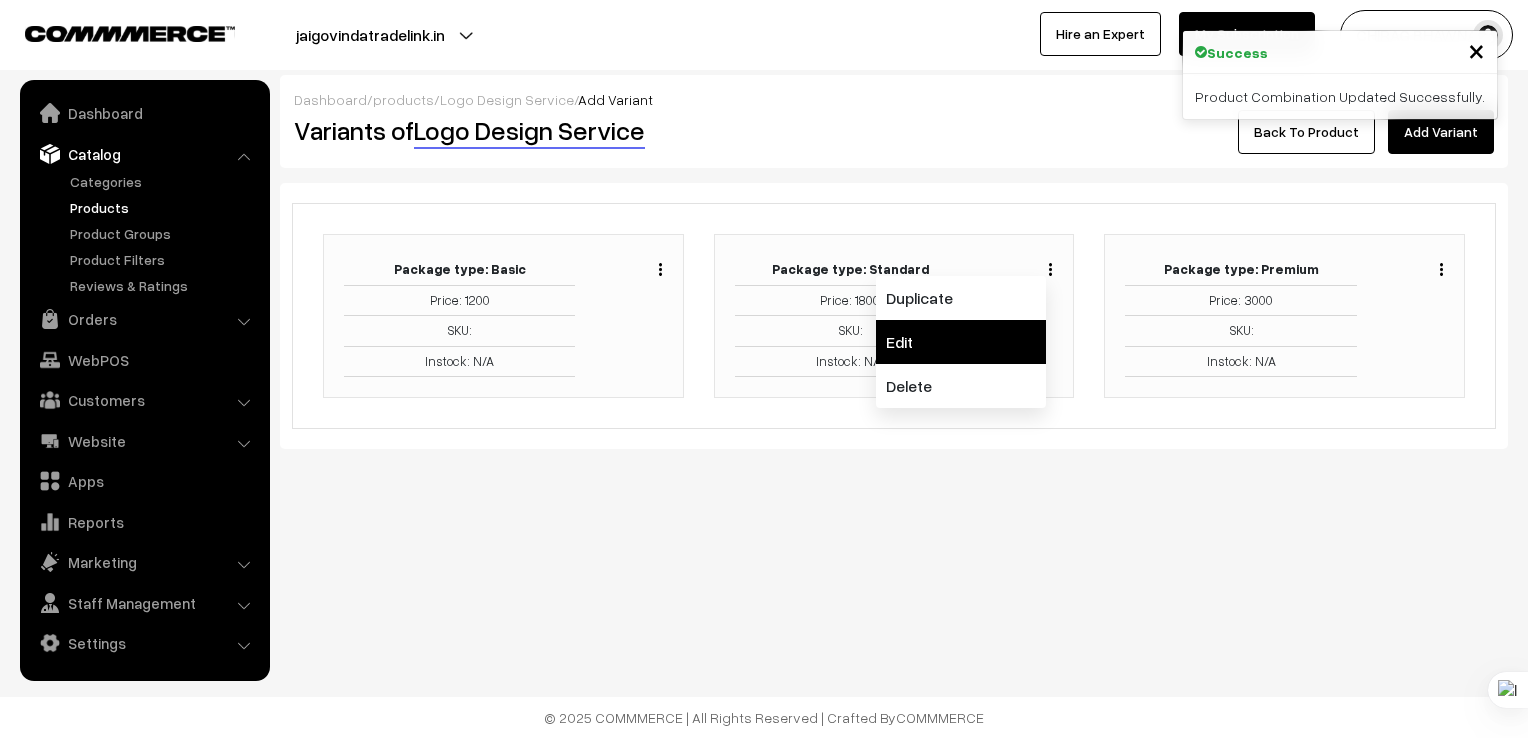 click on "Edit" at bounding box center (961, 342) 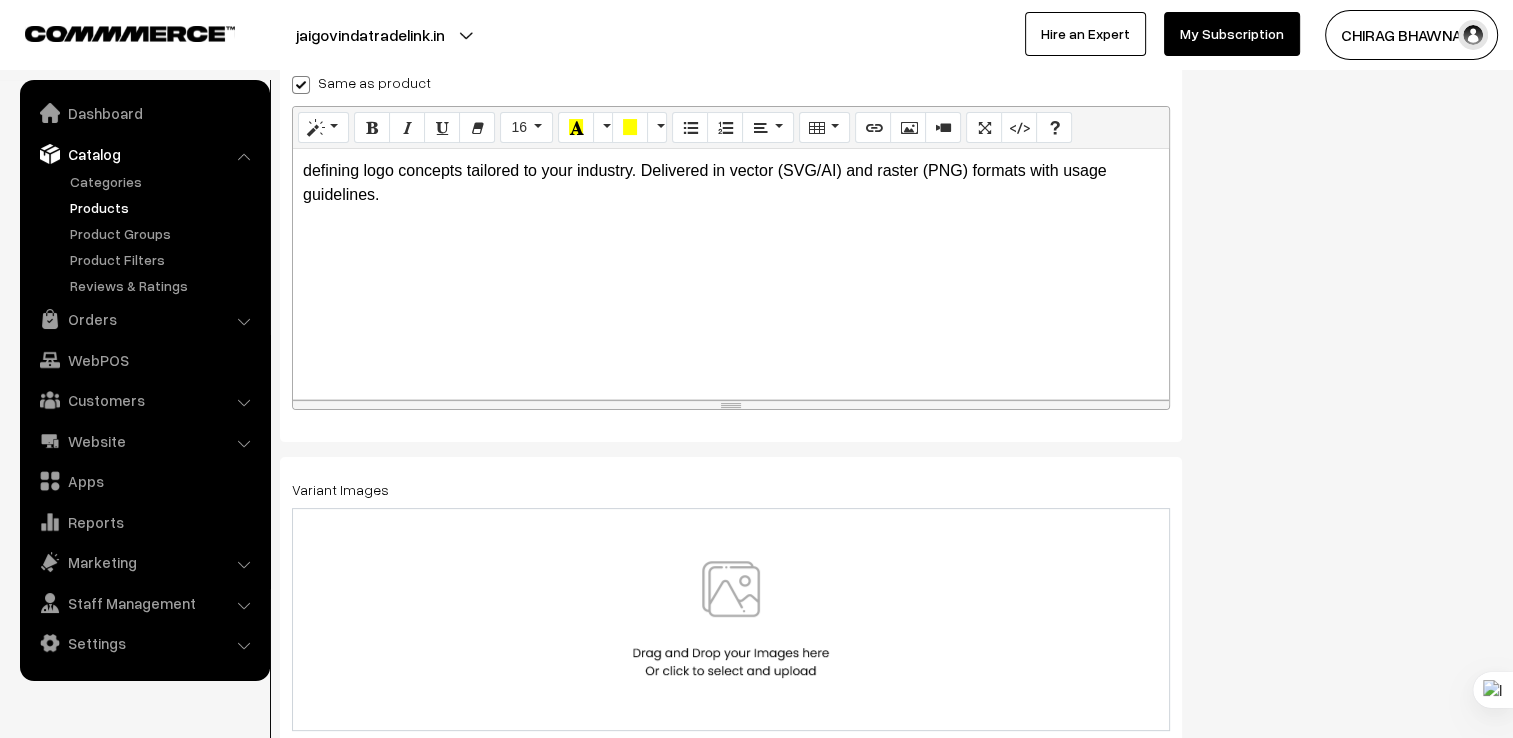 scroll, scrollTop: 350, scrollLeft: 0, axis: vertical 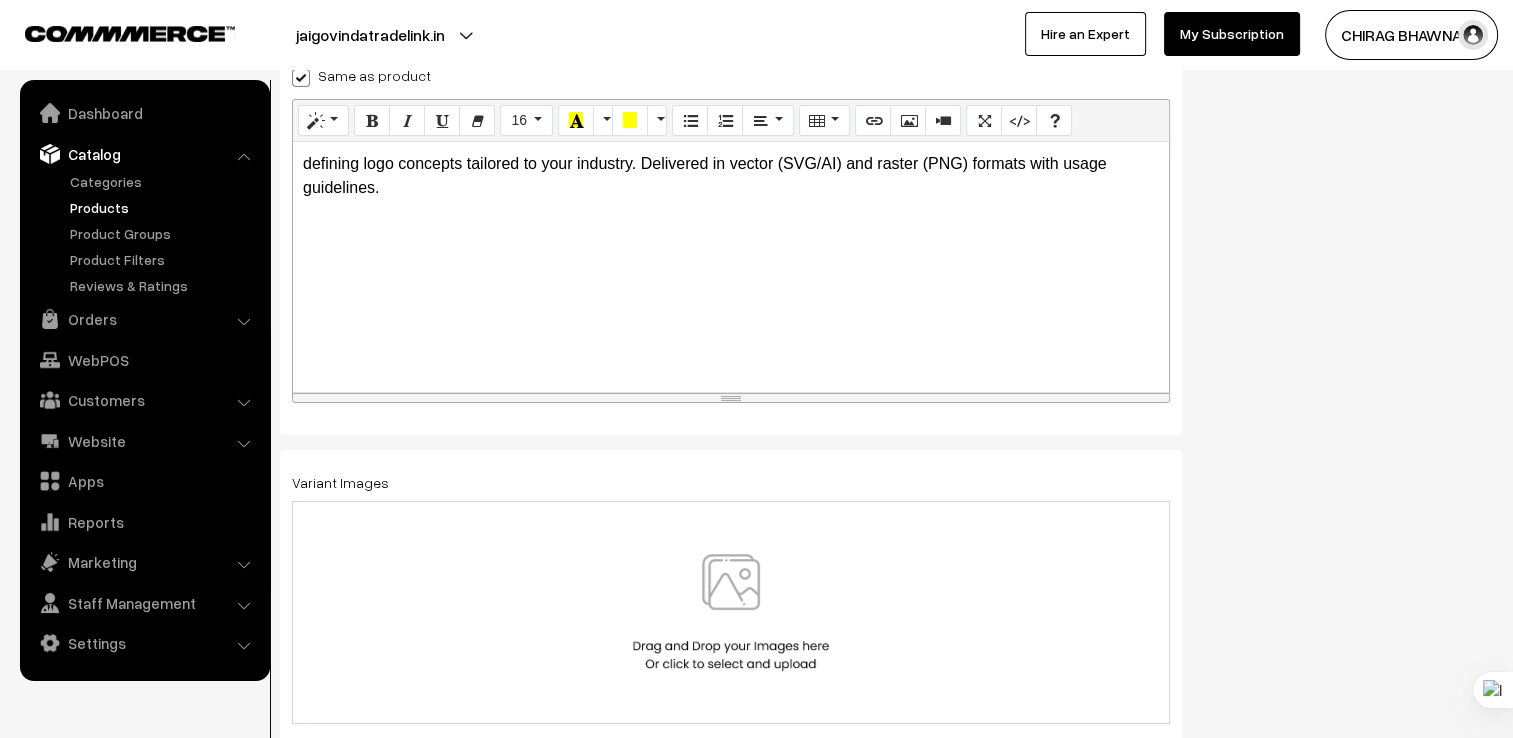 click at bounding box center [301, 78] 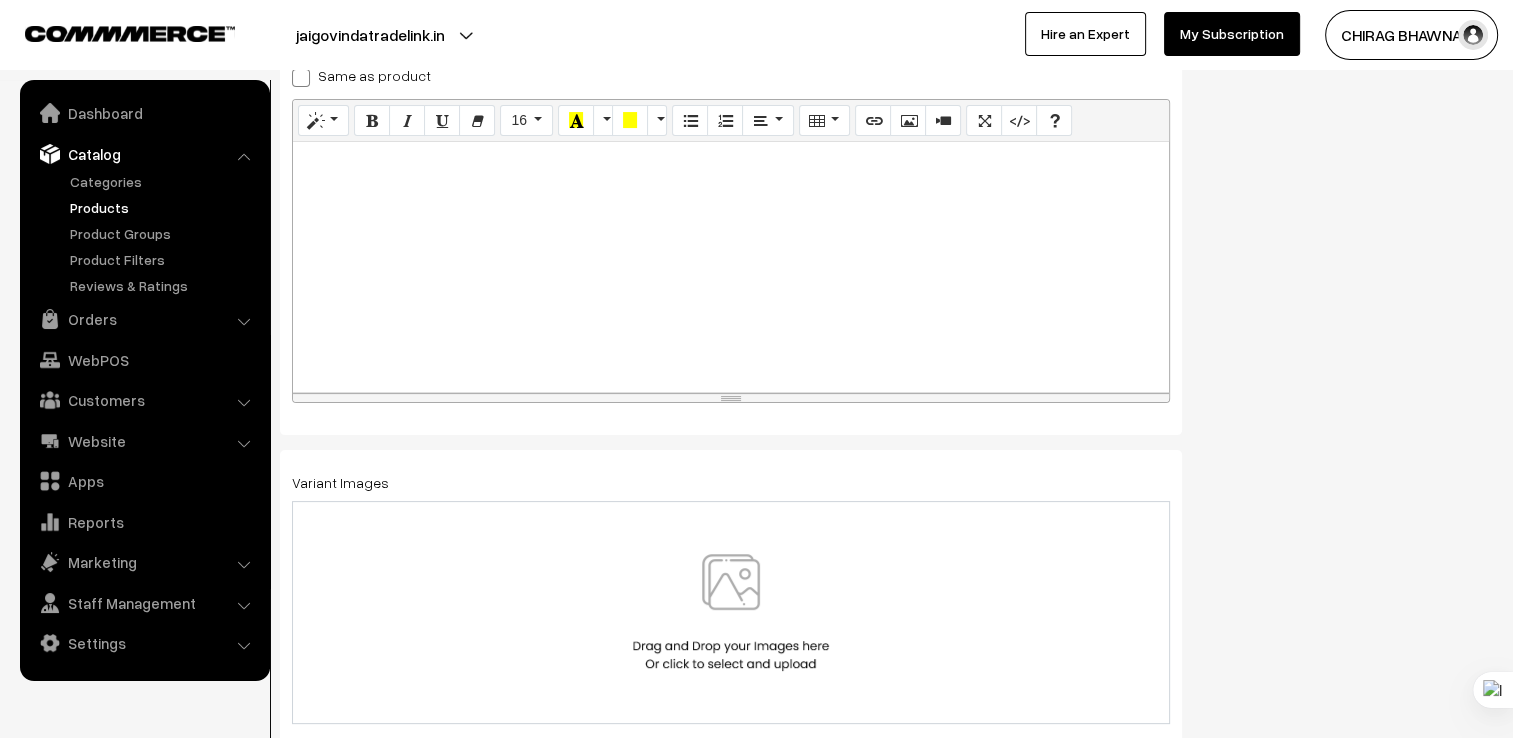 drag, startPoint x: 1311, startPoint y: 346, endPoint x: 1259, endPoint y: 342, distance: 52.153618 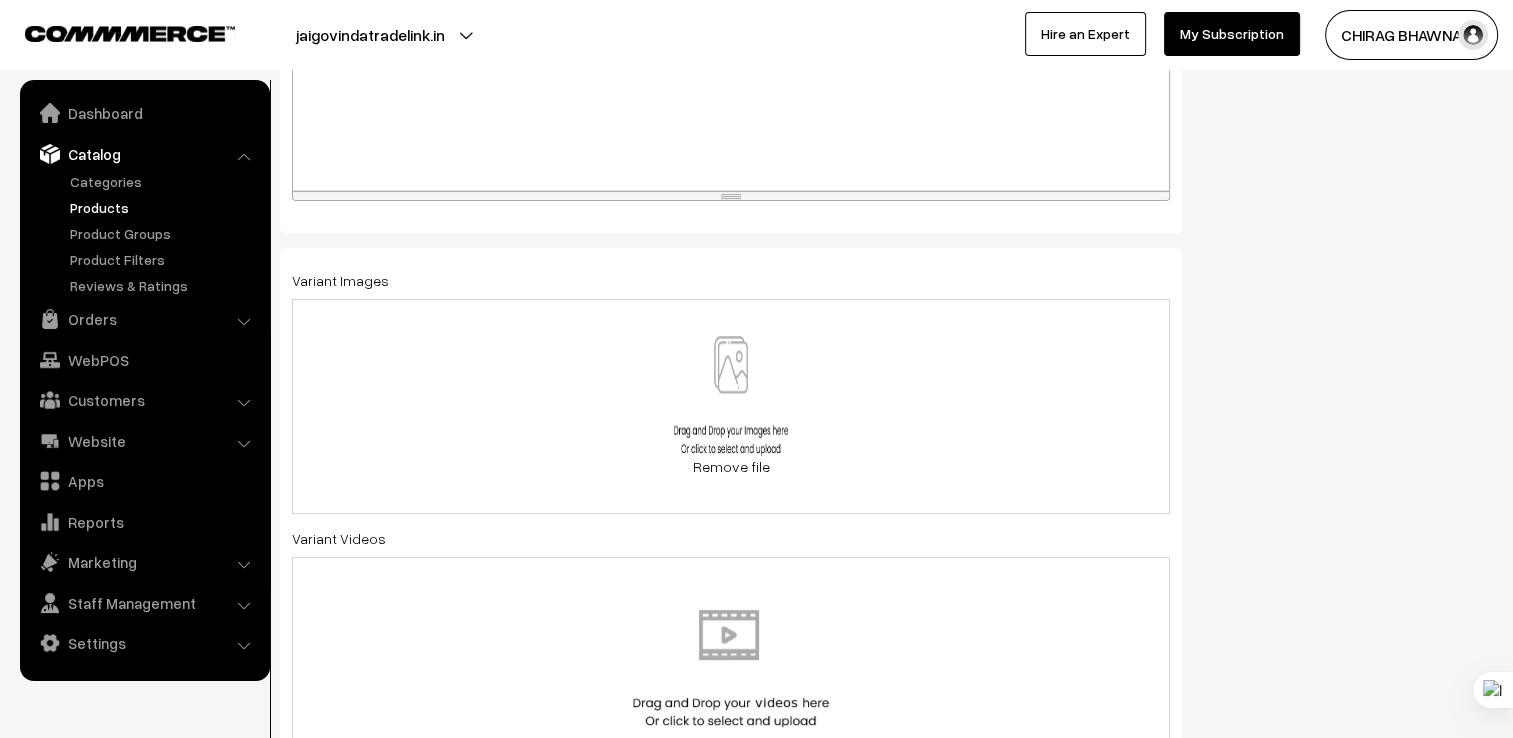 scroll, scrollTop: 550, scrollLeft: 0, axis: vertical 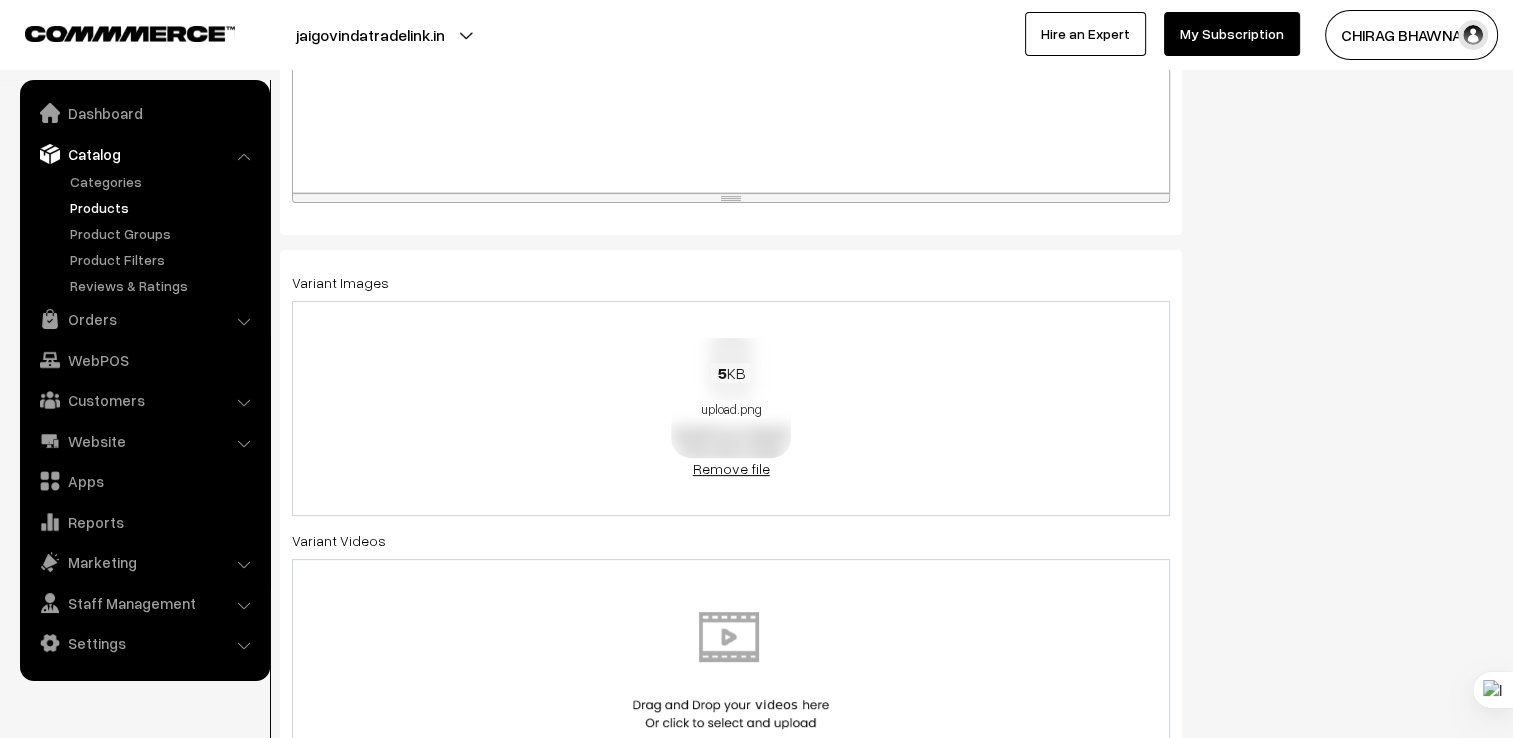 click on "Remove file" at bounding box center (731, 468) 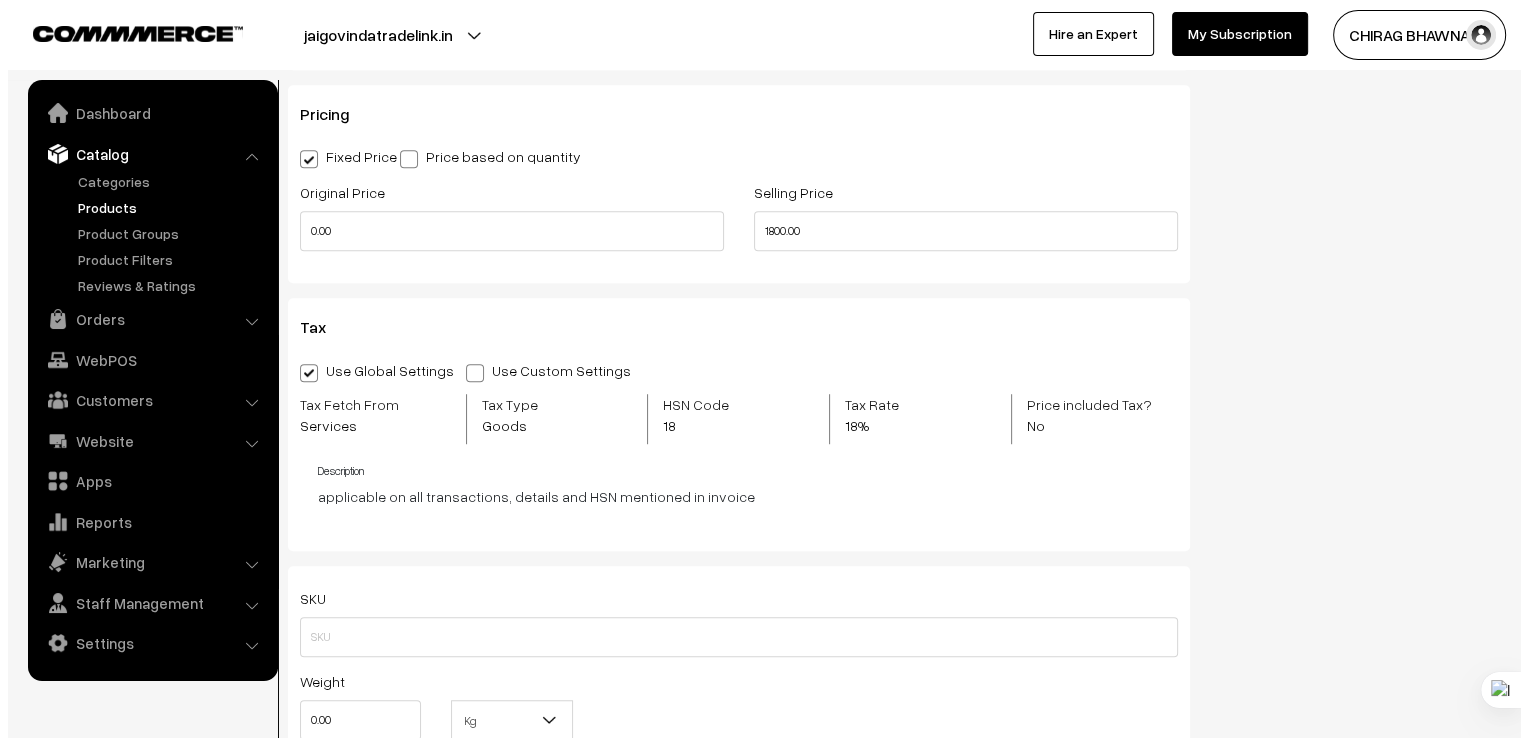 scroll, scrollTop: 1350, scrollLeft: 0, axis: vertical 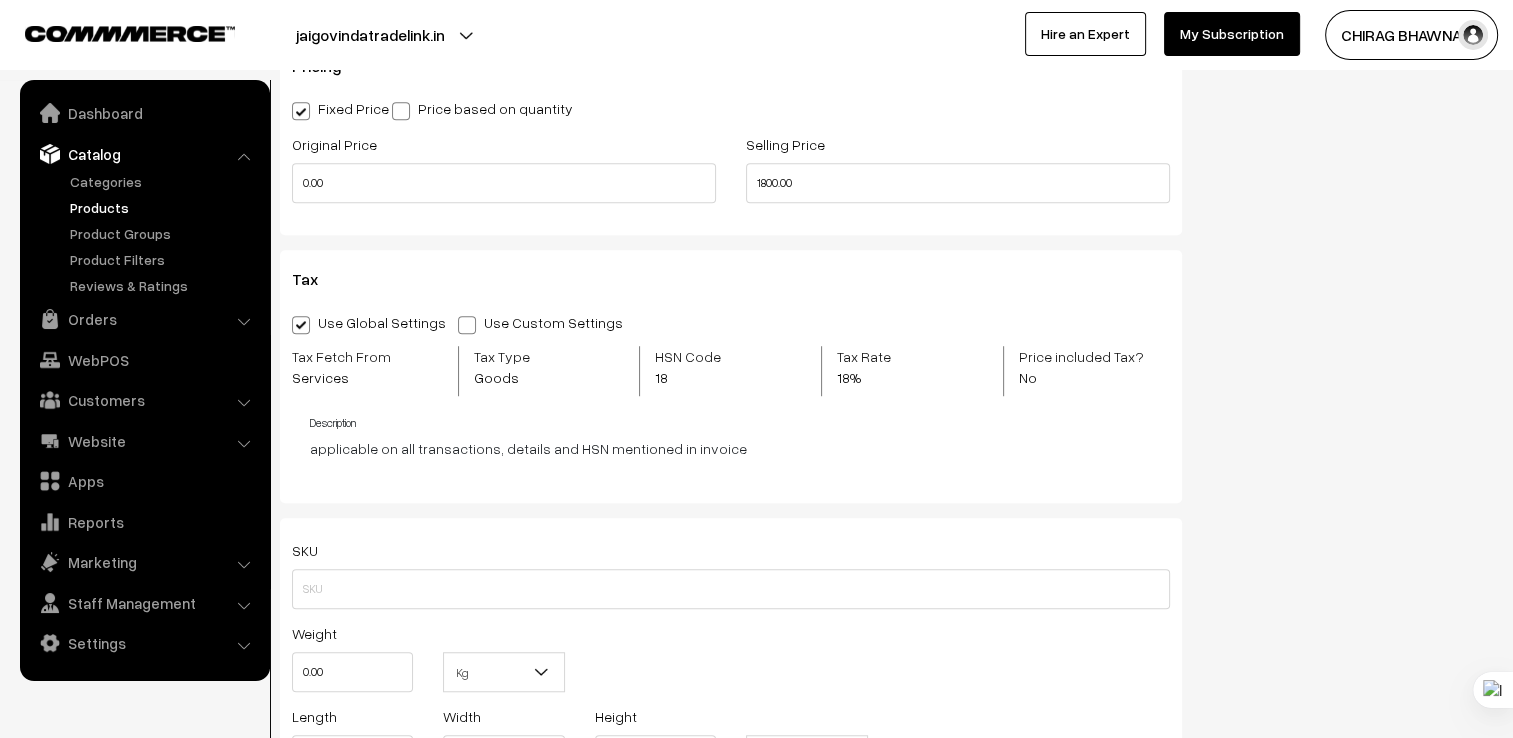 click at bounding box center (467, 325) 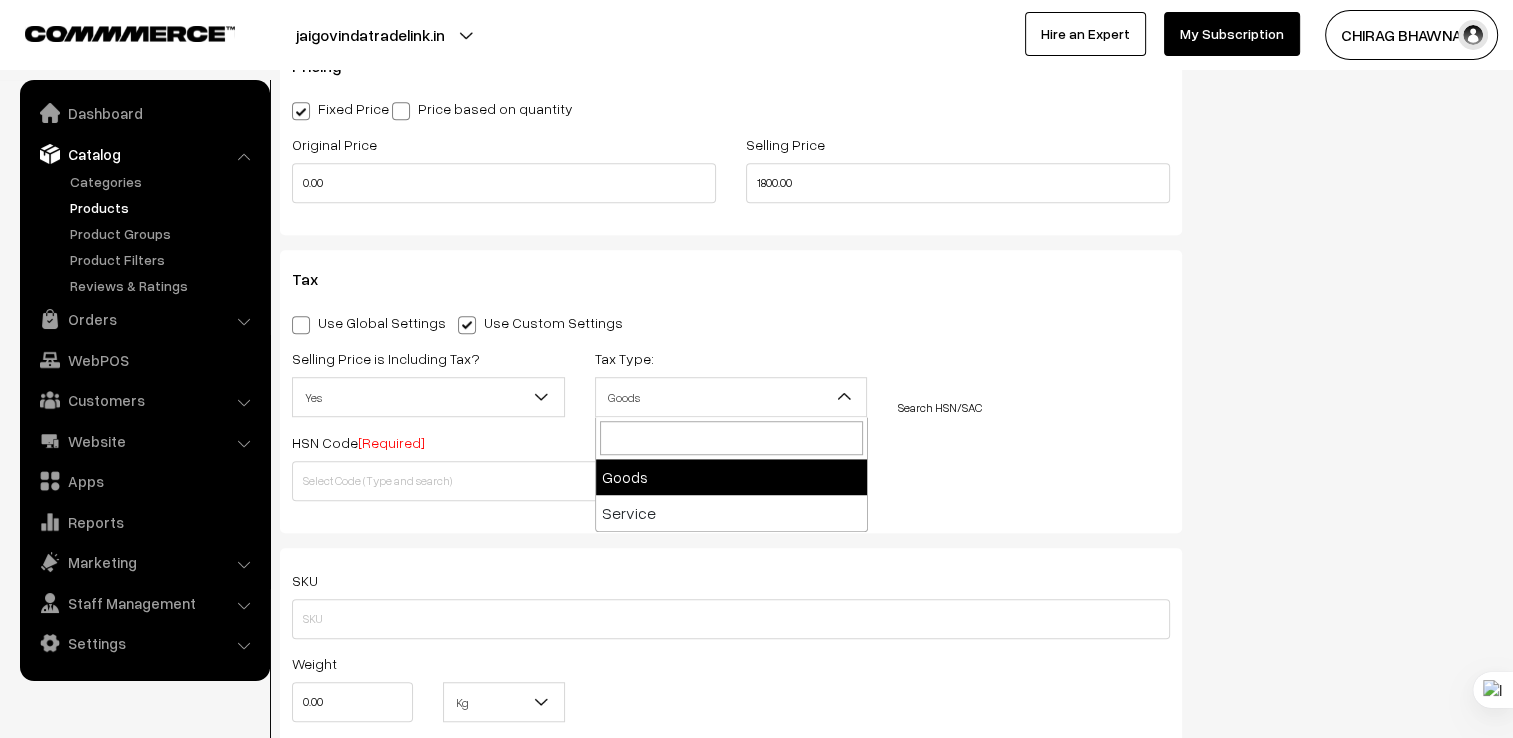 click on "Goods" at bounding box center [731, 397] 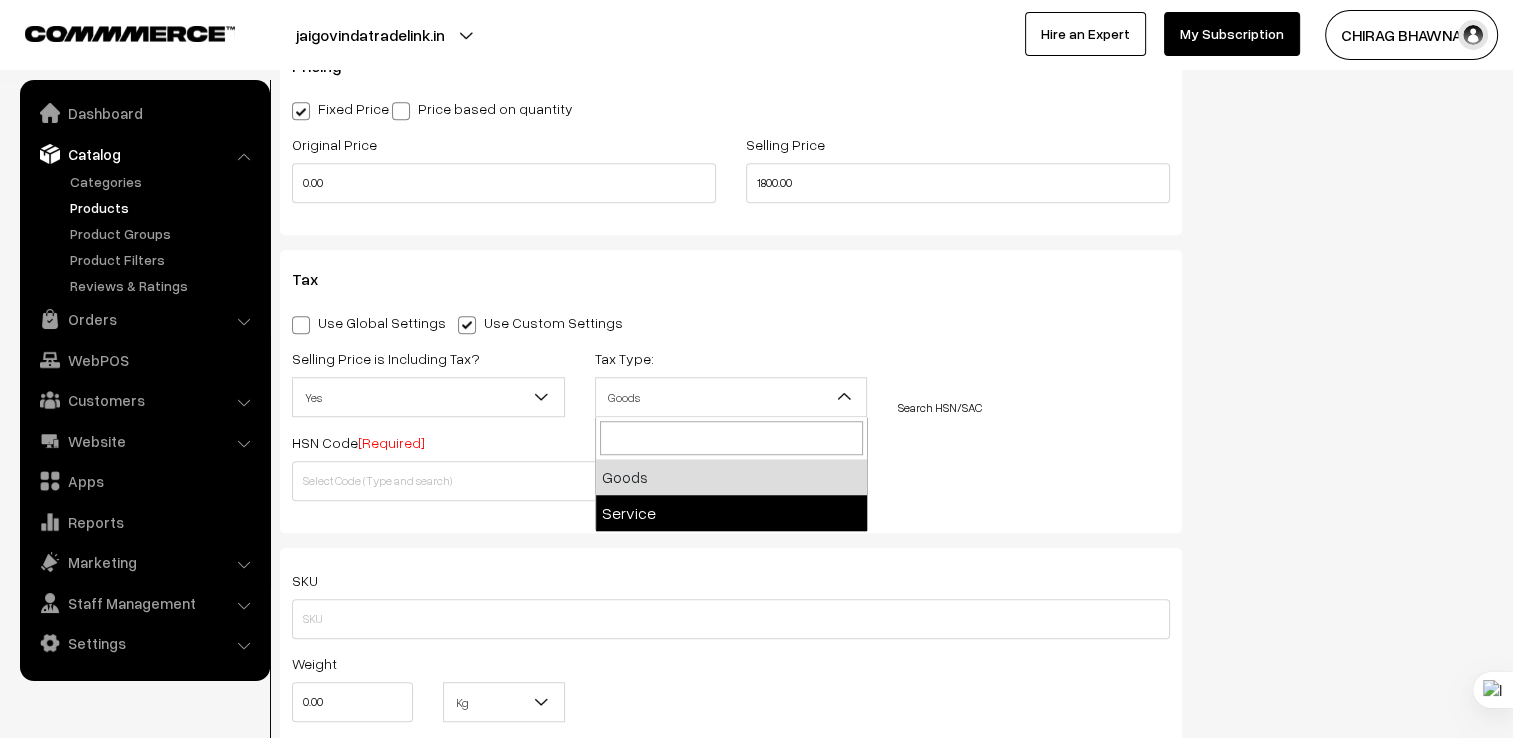 select on "2" 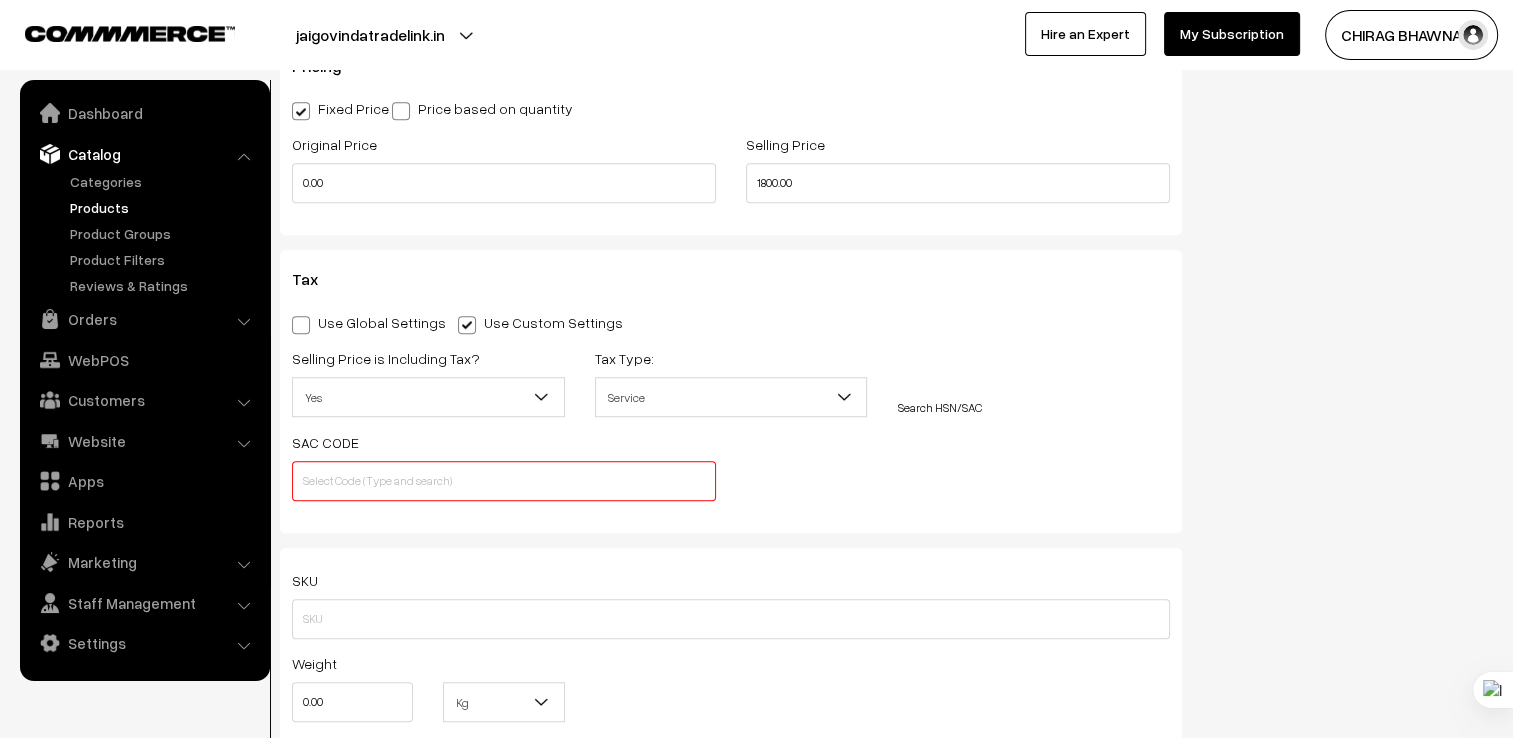 click on "Search HSN/SAC" at bounding box center [1033, 382] 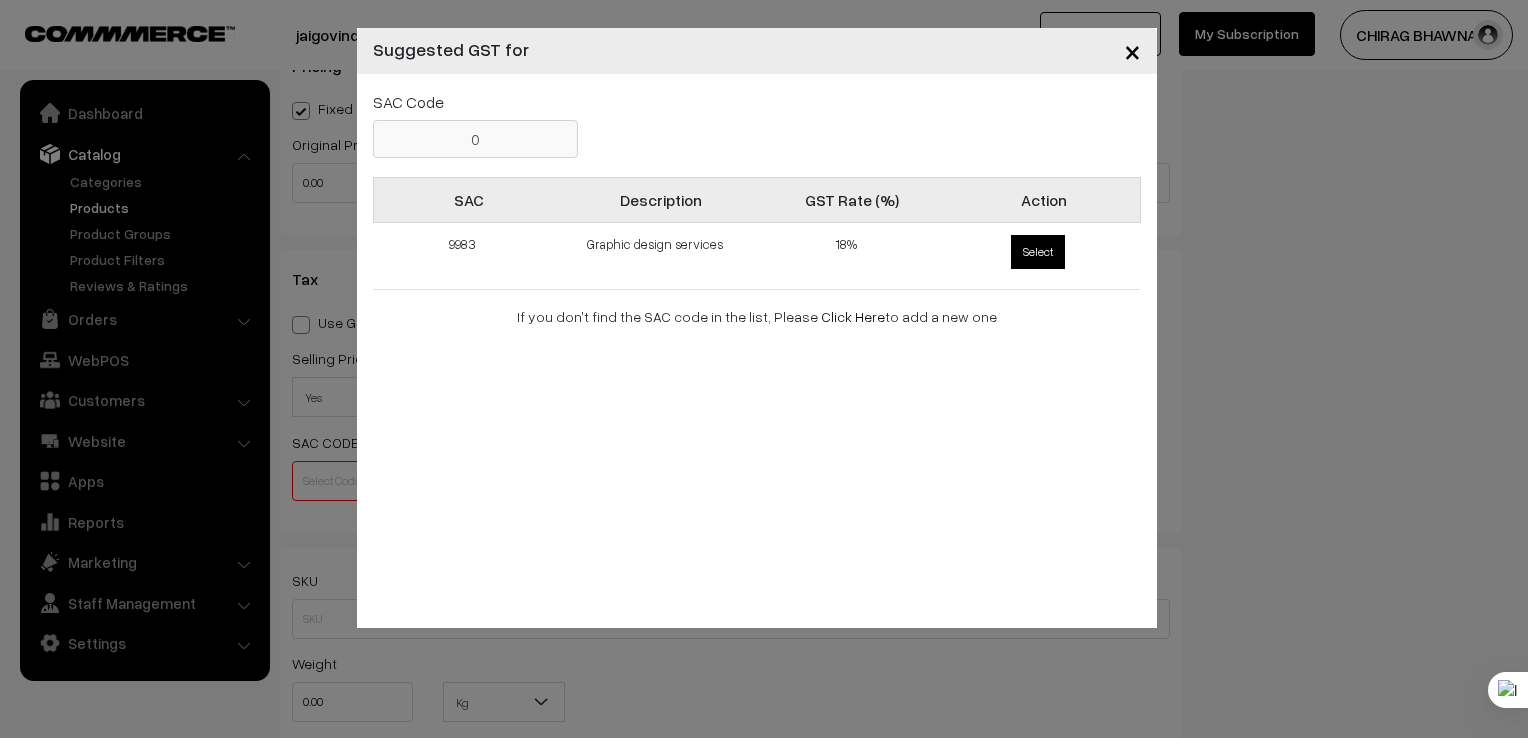 click on "Select" at bounding box center (1038, 252) 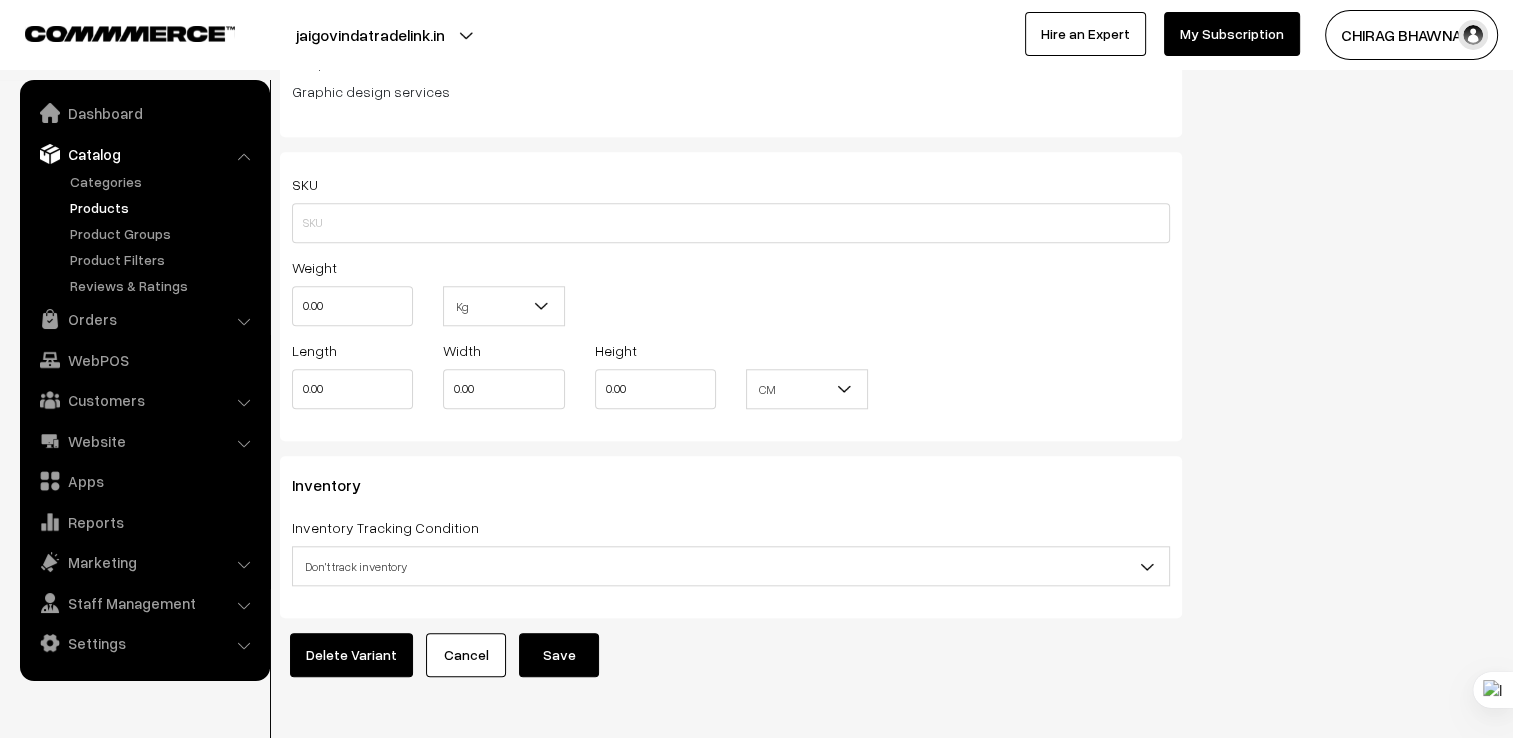 scroll, scrollTop: 1876, scrollLeft: 0, axis: vertical 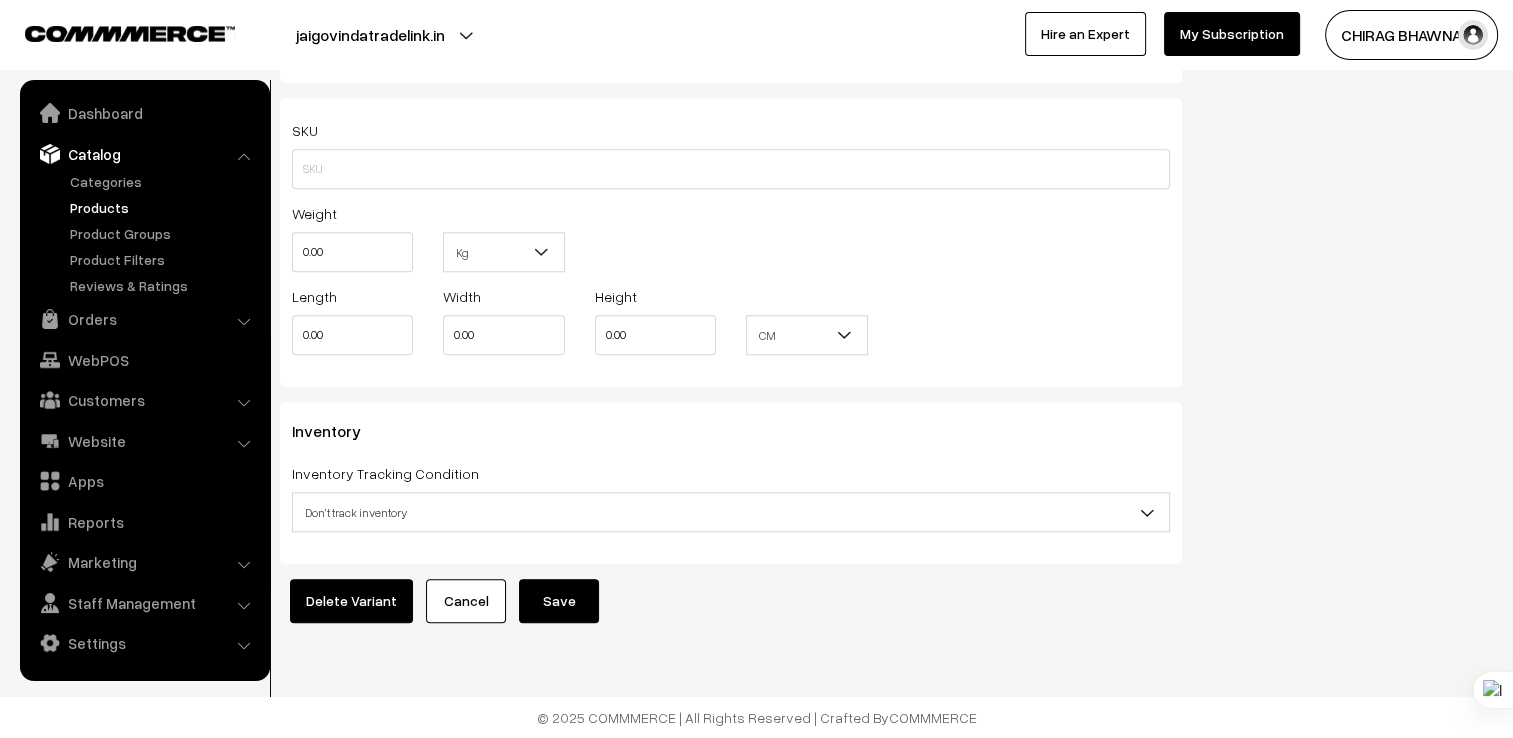 click on "Save" at bounding box center [559, 601] 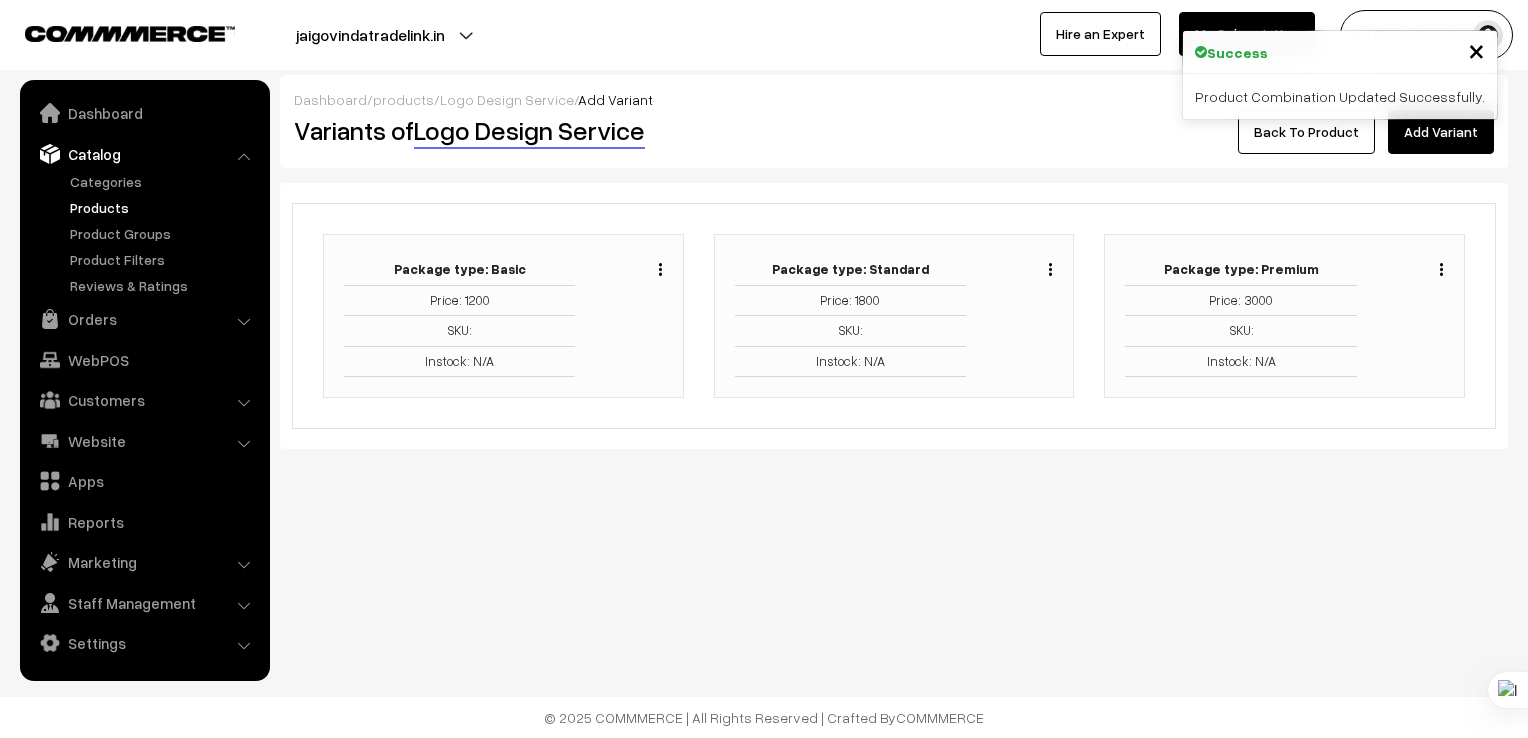 scroll, scrollTop: 0, scrollLeft: 0, axis: both 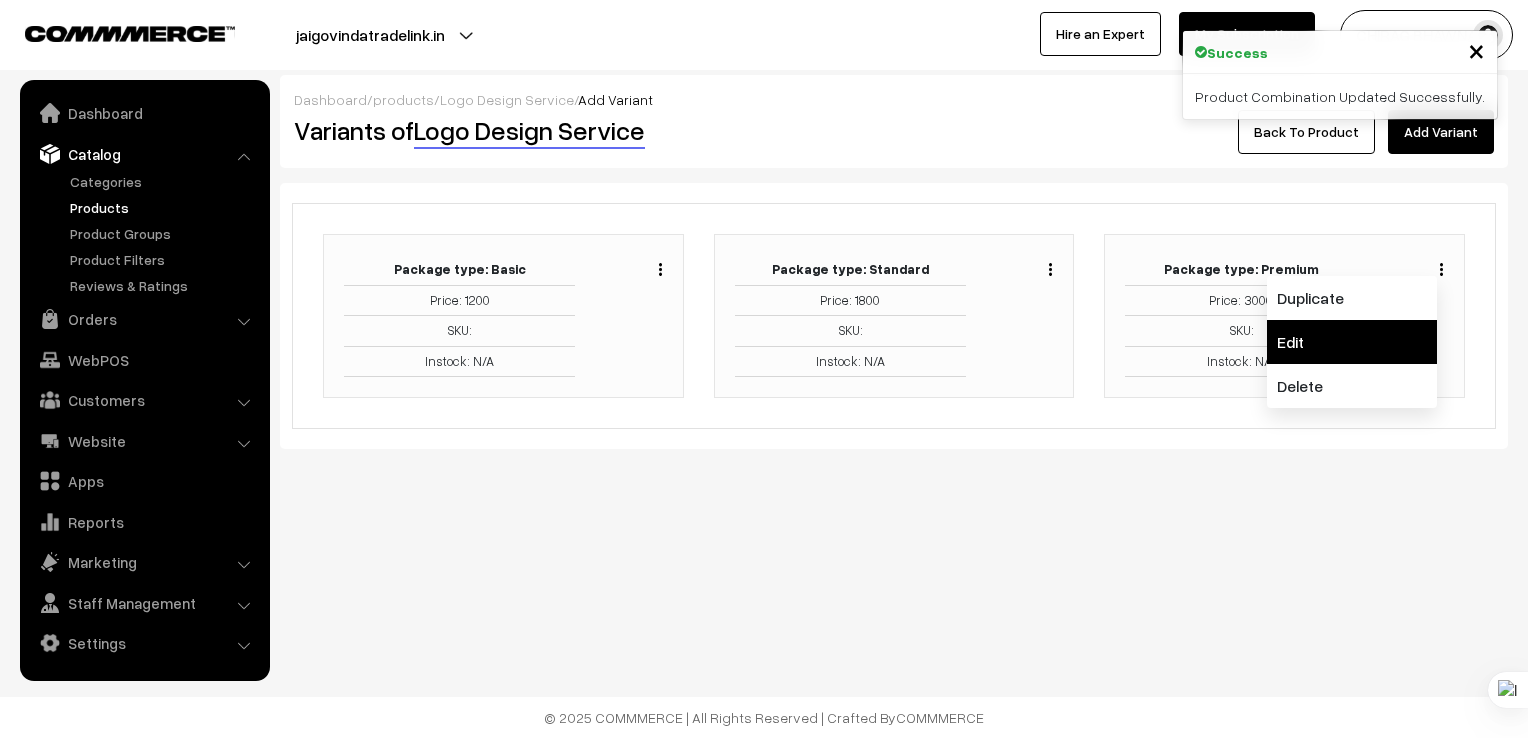 click on "Edit" at bounding box center [1352, 342] 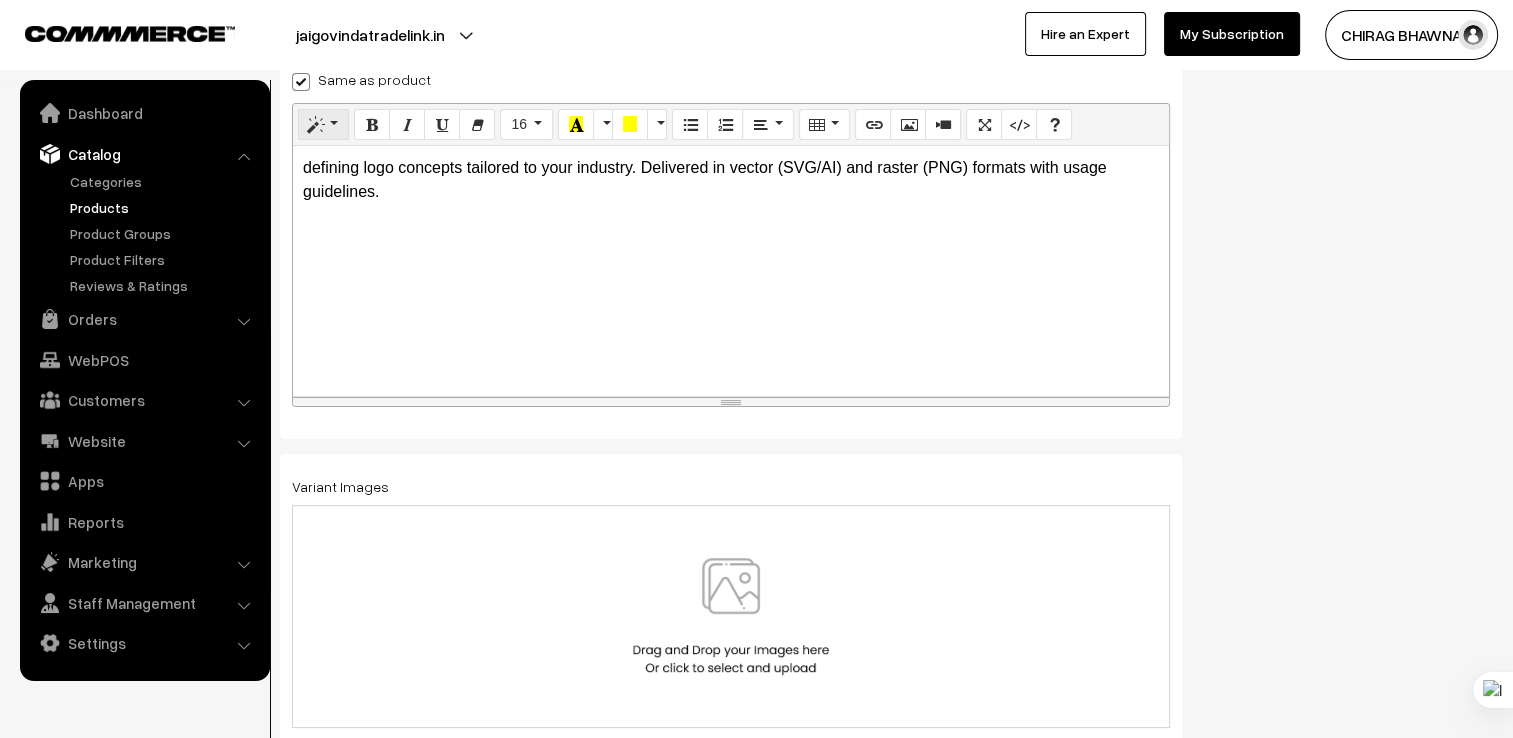 scroll, scrollTop: 350, scrollLeft: 0, axis: vertical 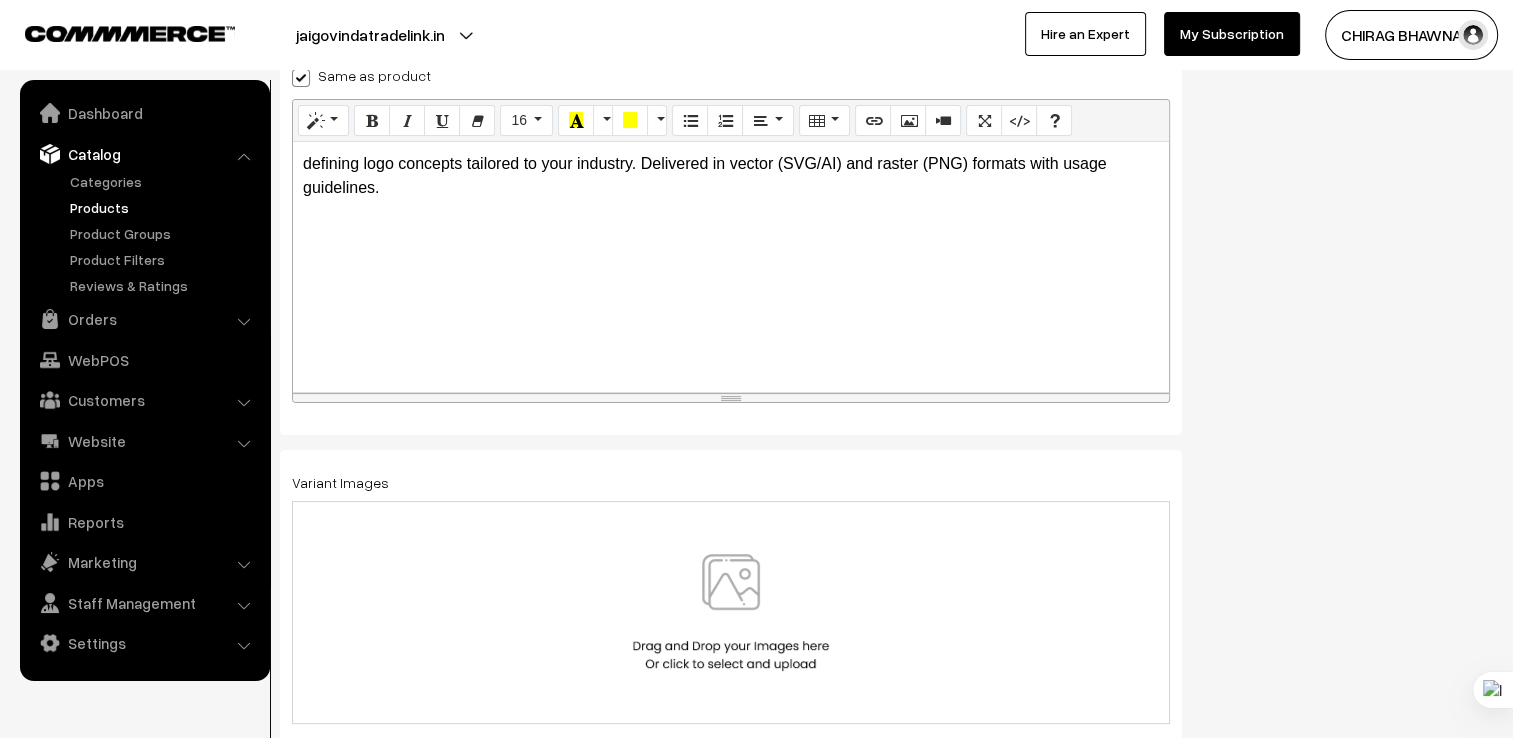 click at bounding box center (301, 78) 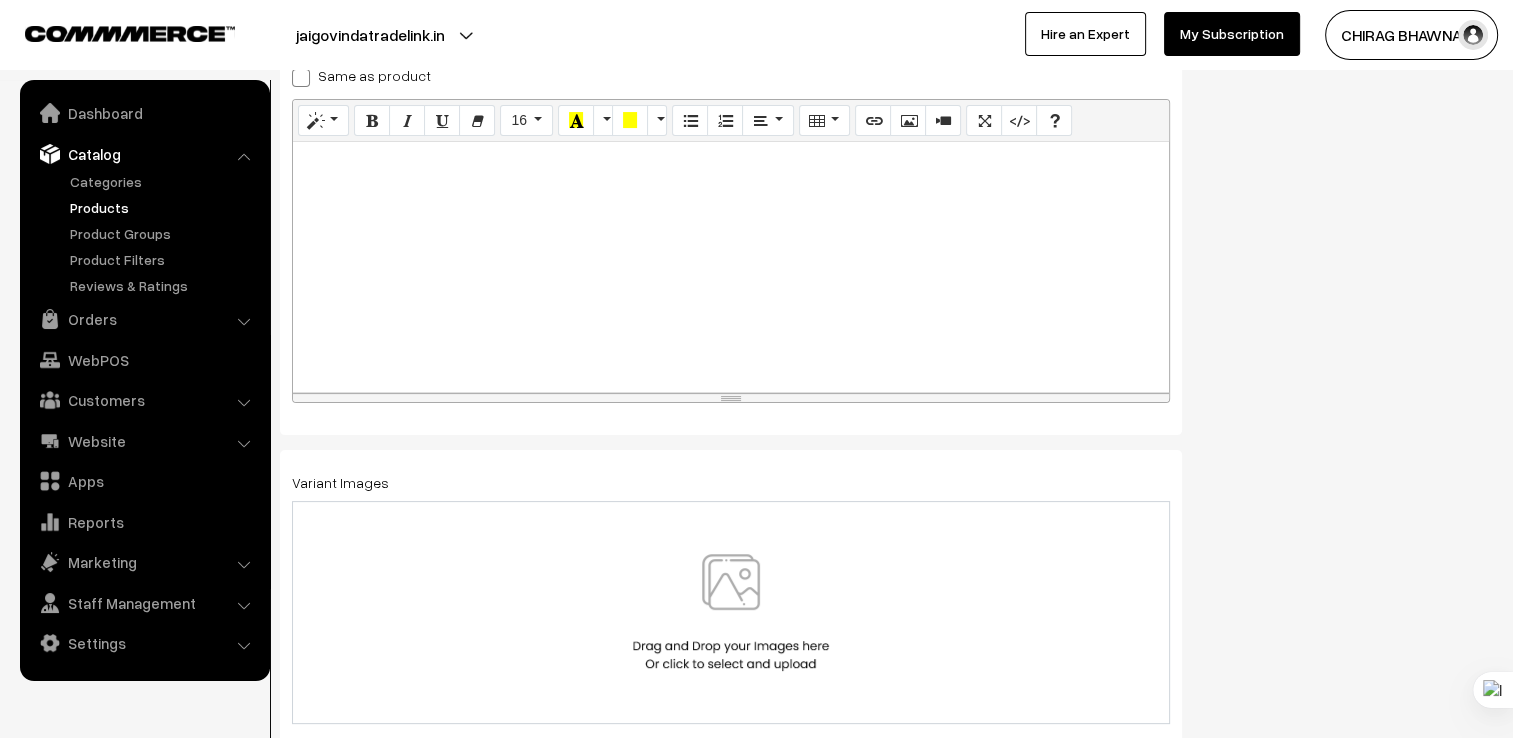 click at bounding box center [731, 267] 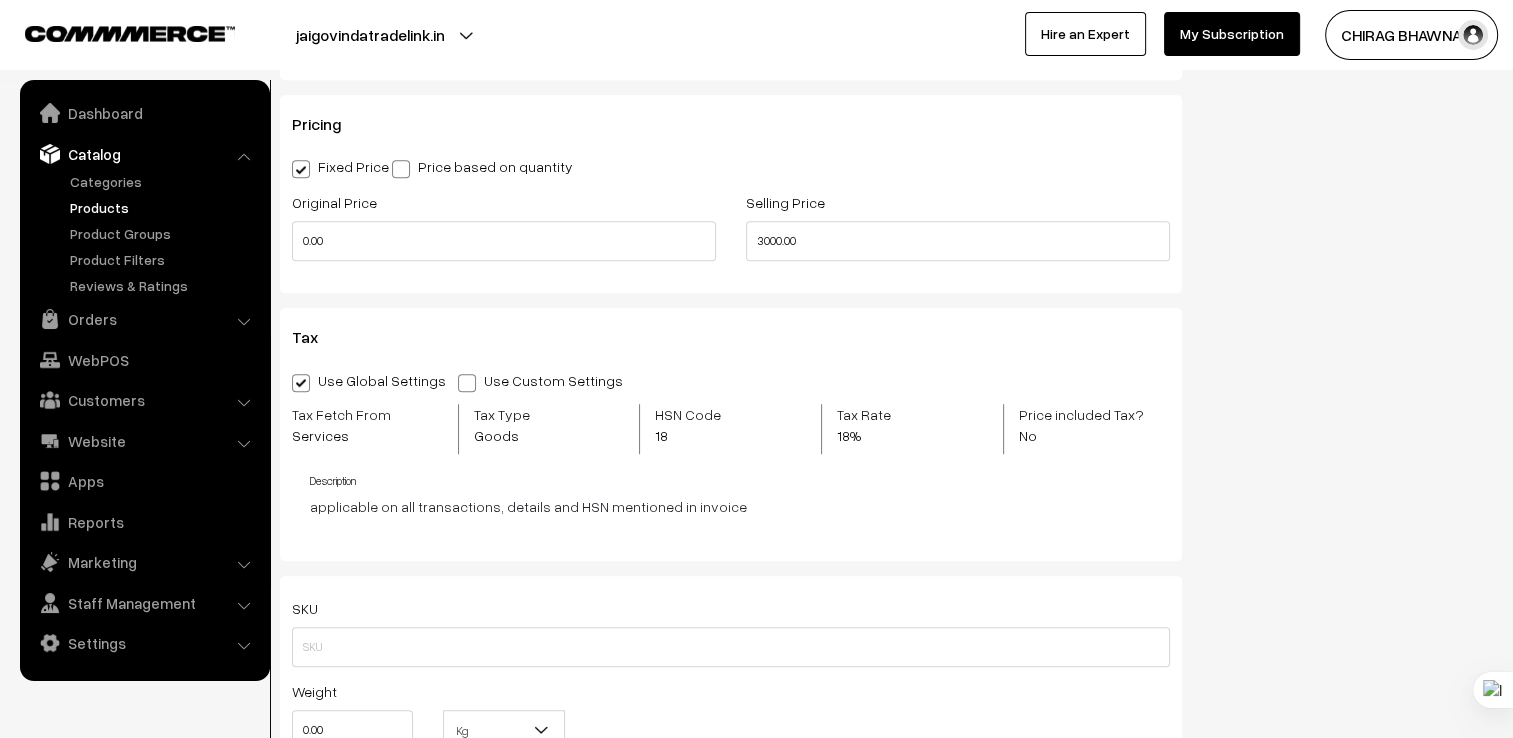 scroll, scrollTop: 1286, scrollLeft: 0, axis: vertical 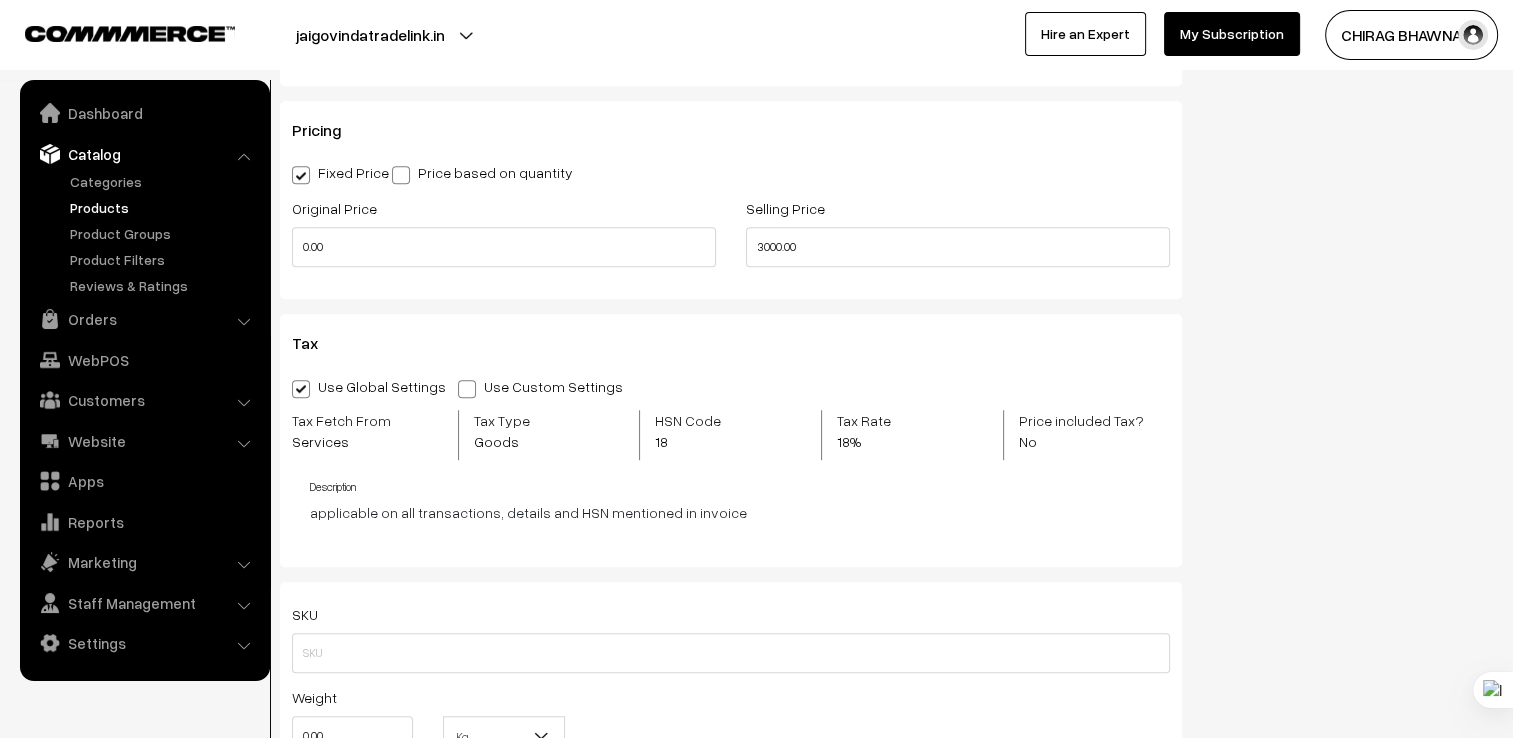 click at bounding box center [467, 389] 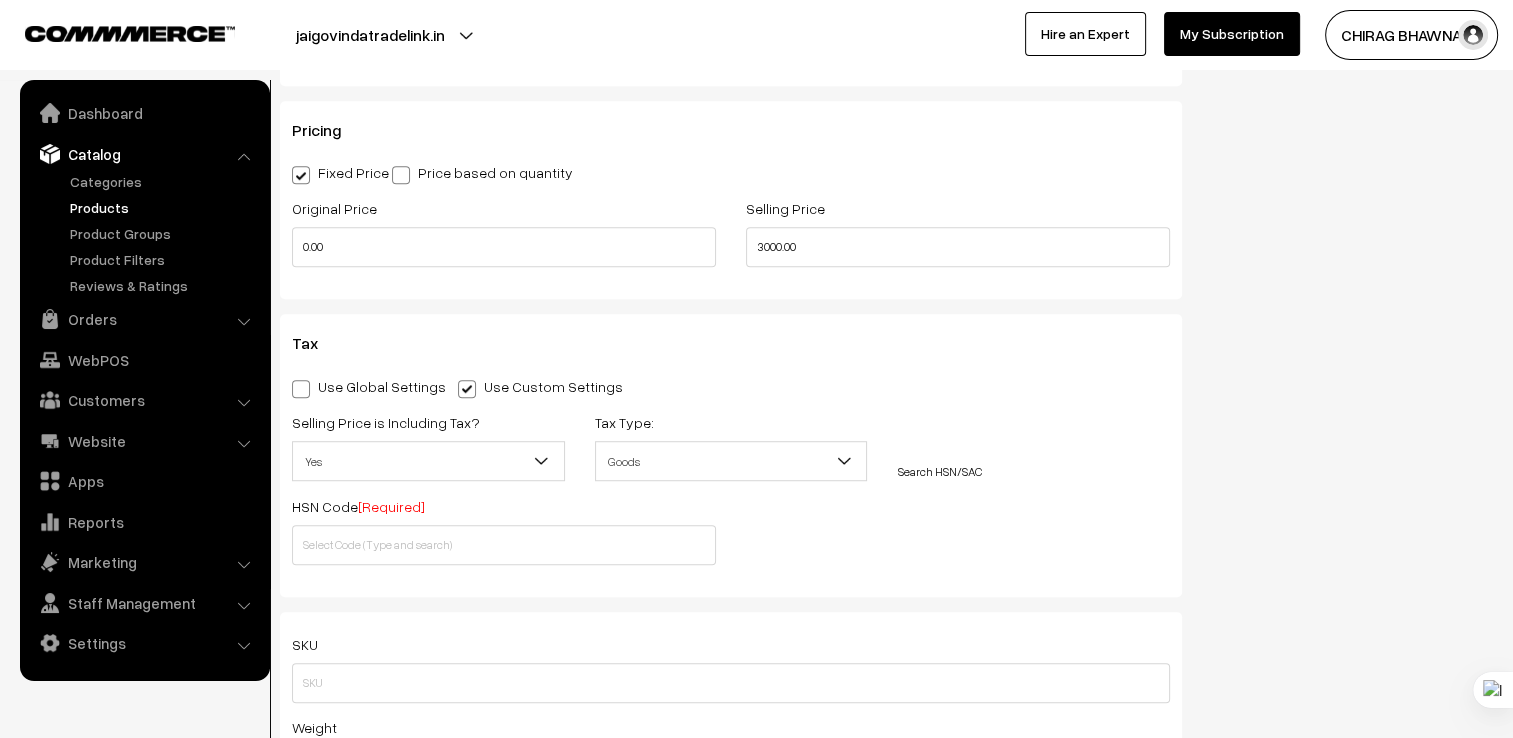 click on "Goods" at bounding box center [731, 461] 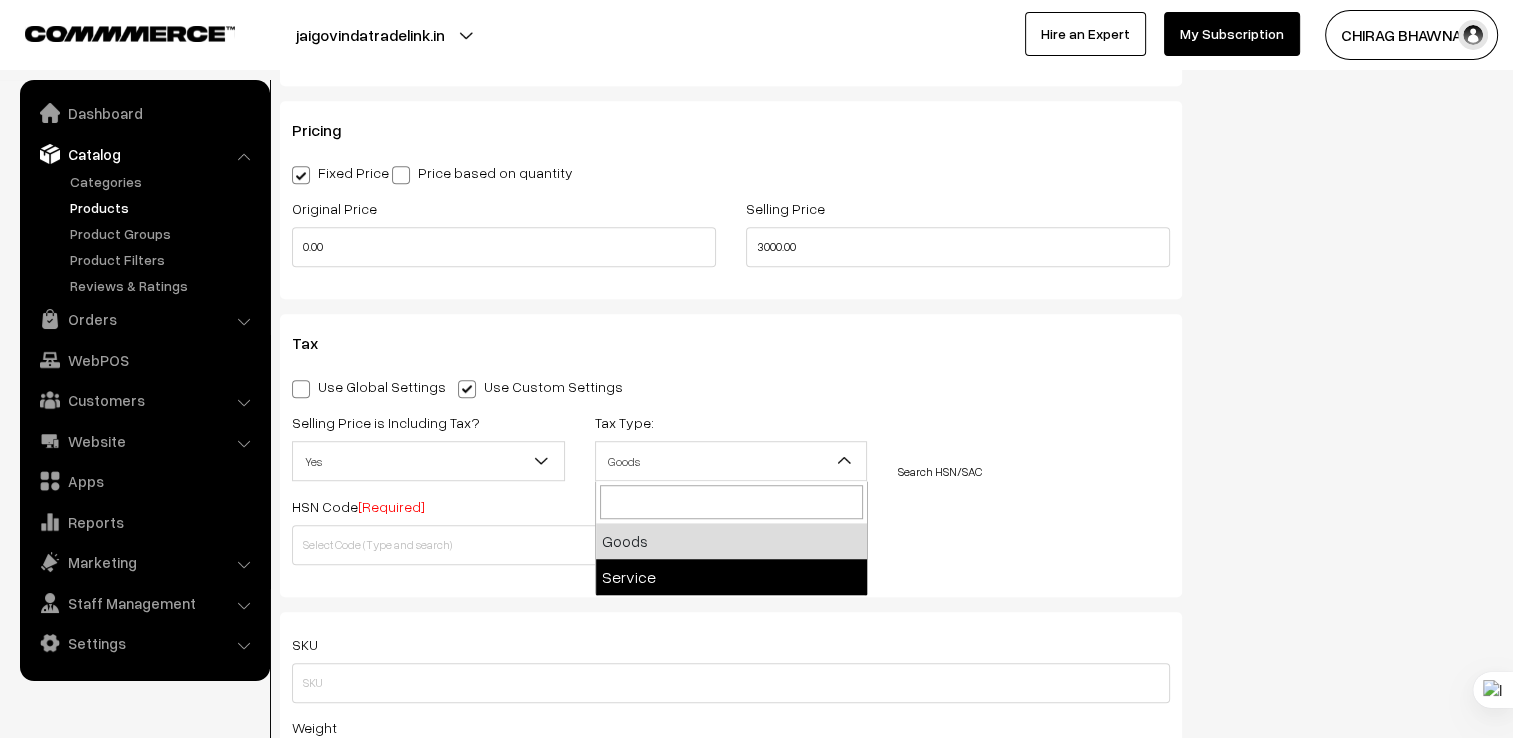 select on "2" 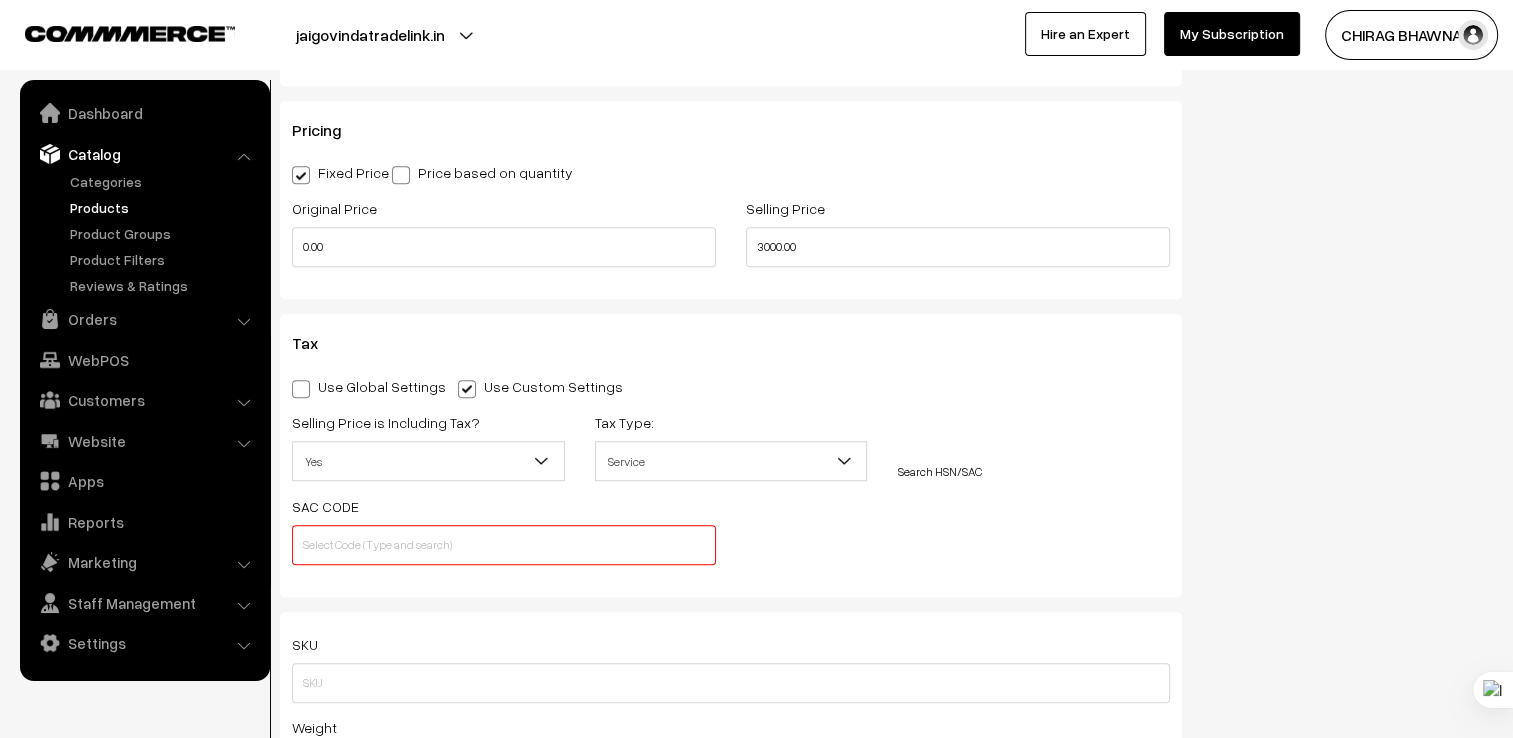 click on "Search HSN/SAC" at bounding box center (939, 471) 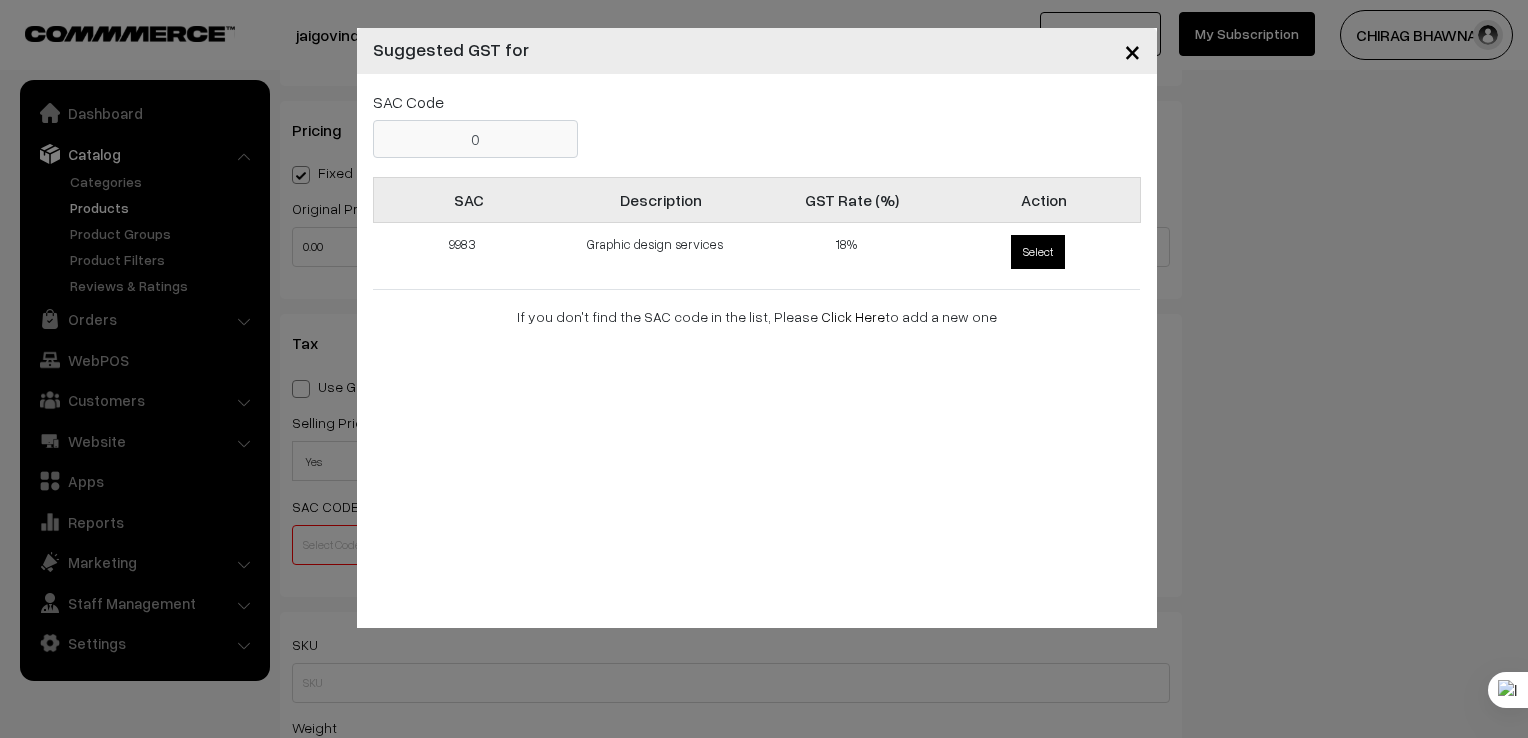 click on "Select" at bounding box center [1038, 252] 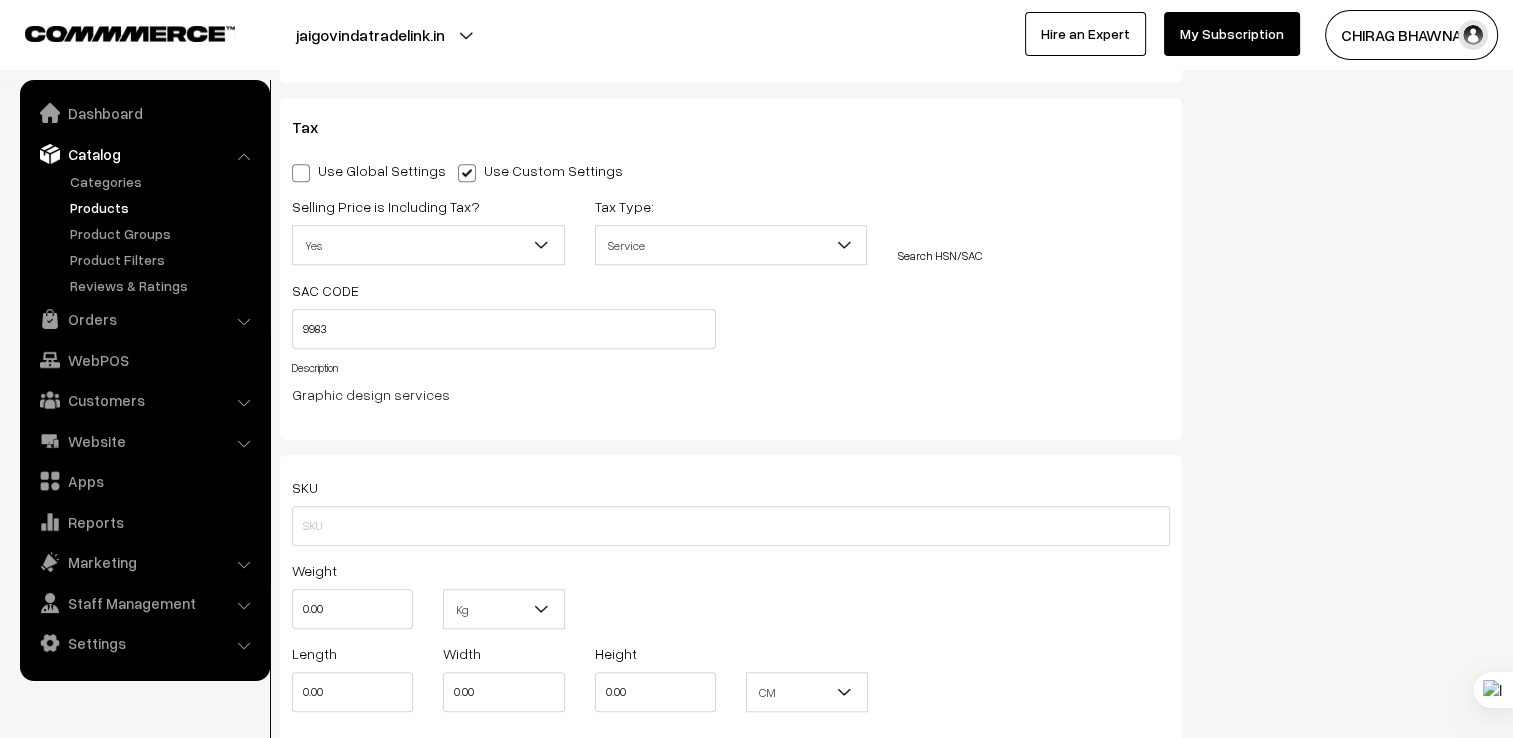 scroll, scrollTop: 1876, scrollLeft: 0, axis: vertical 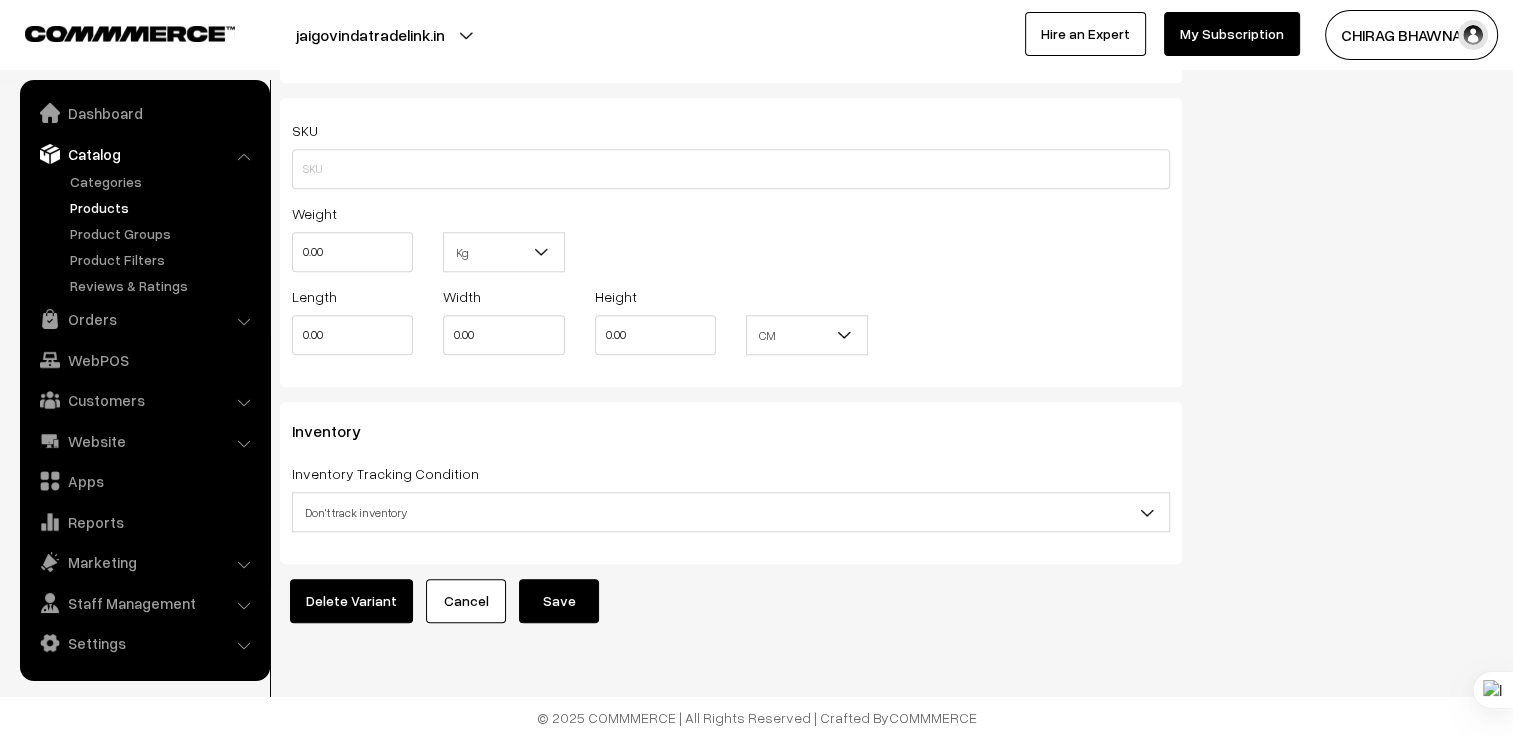 click on "Save" at bounding box center (559, 601) 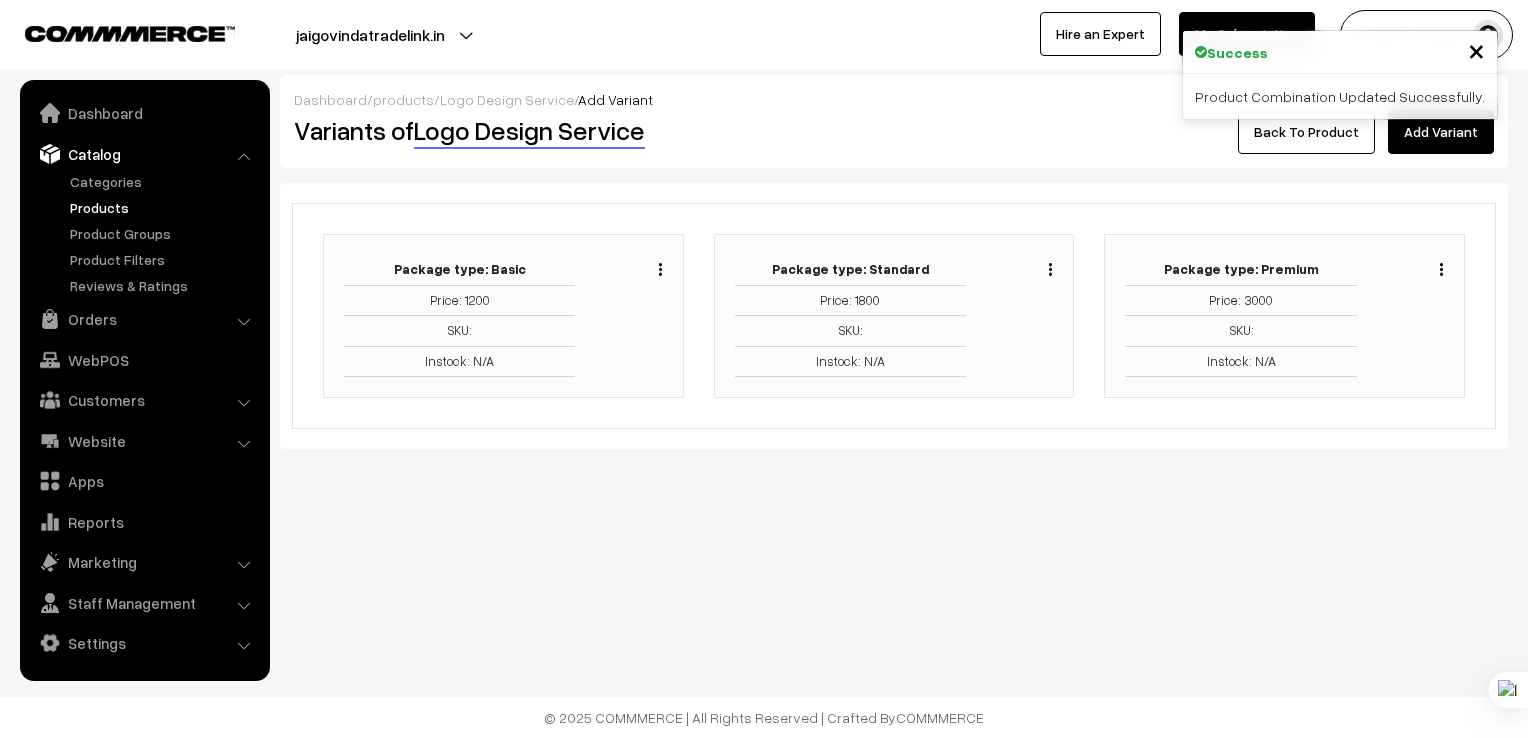 scroll, scrollTop: 0, scrollLeft: 0, axis: both 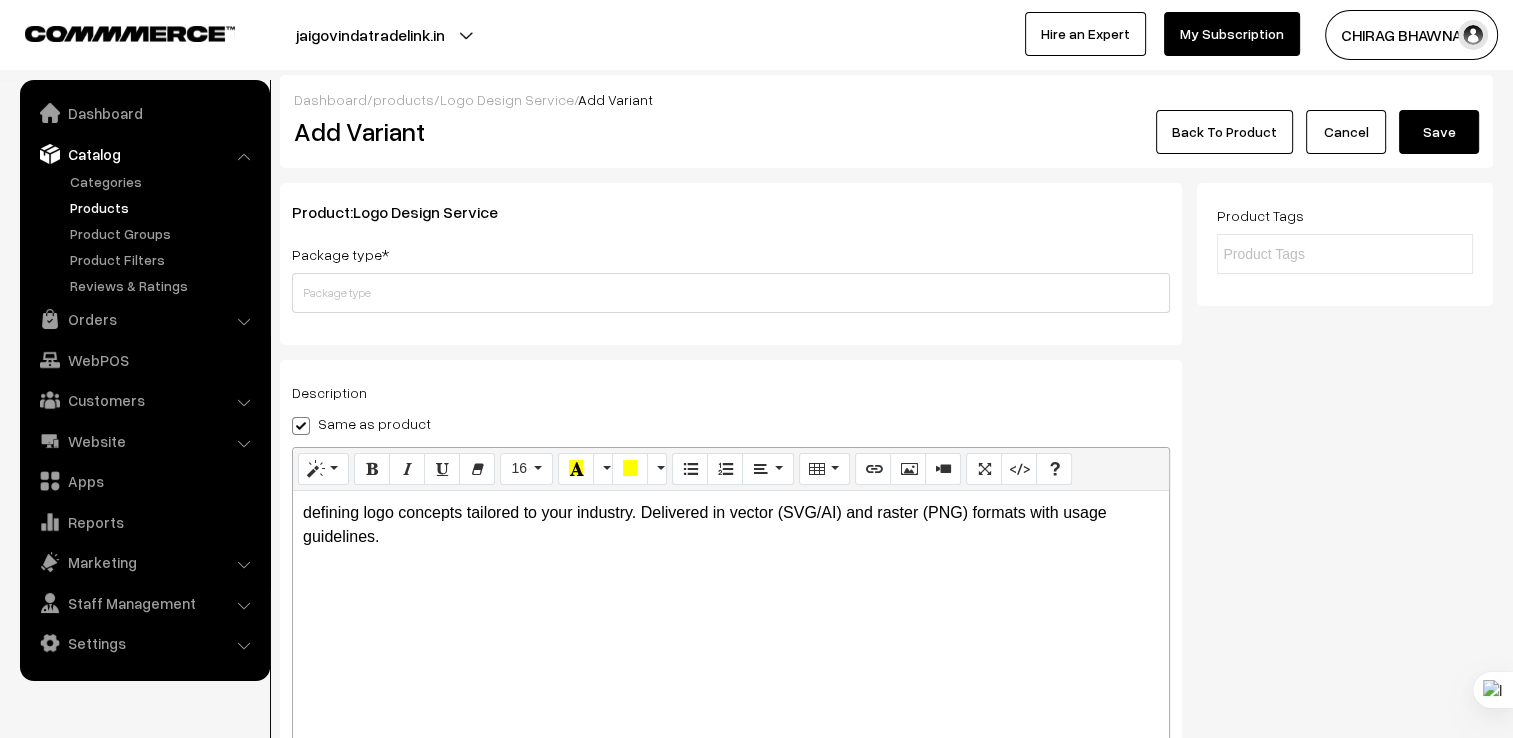 click on "Cancel" at bounding box center (1346, 132) 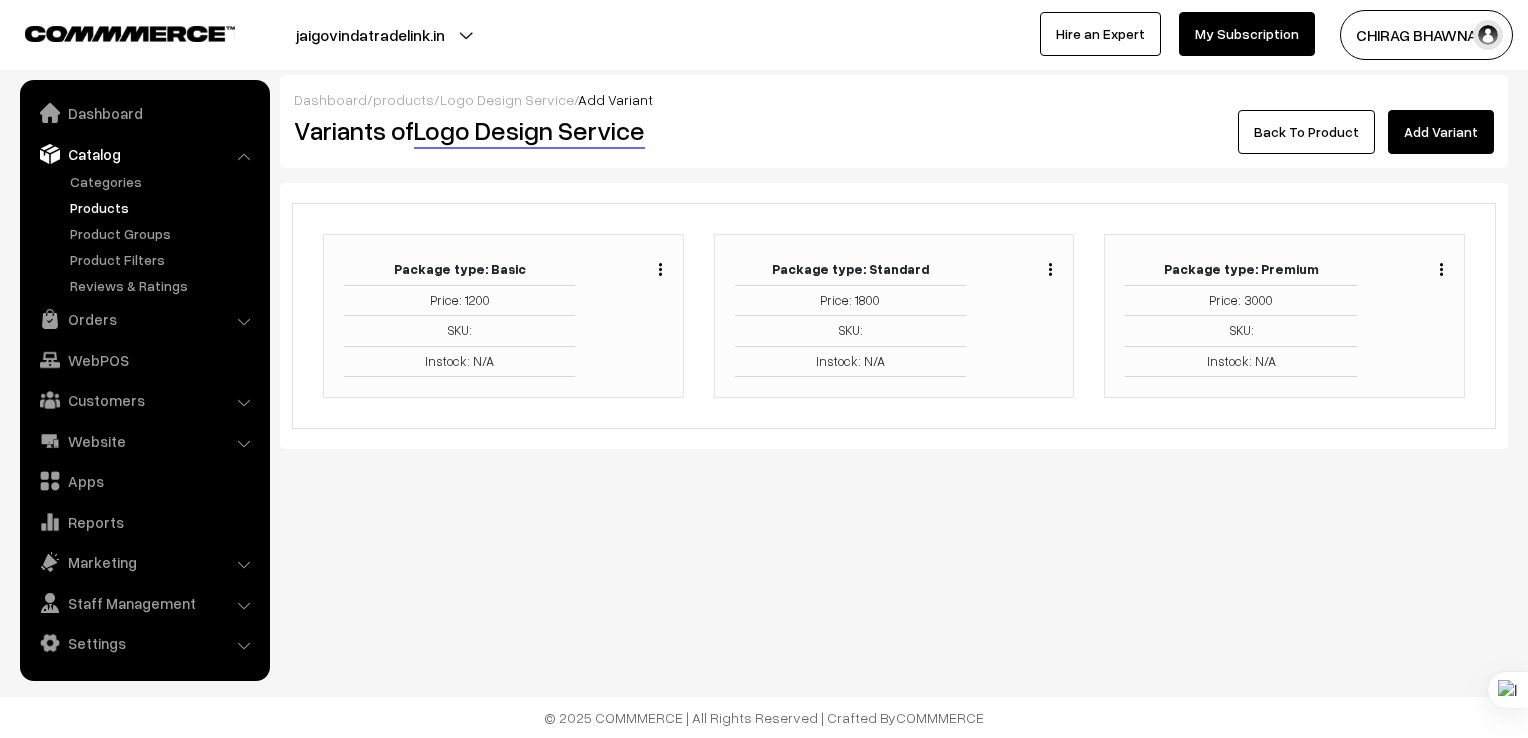 scroll, scrollTop: 0, scrollLeft: 0, axis: both 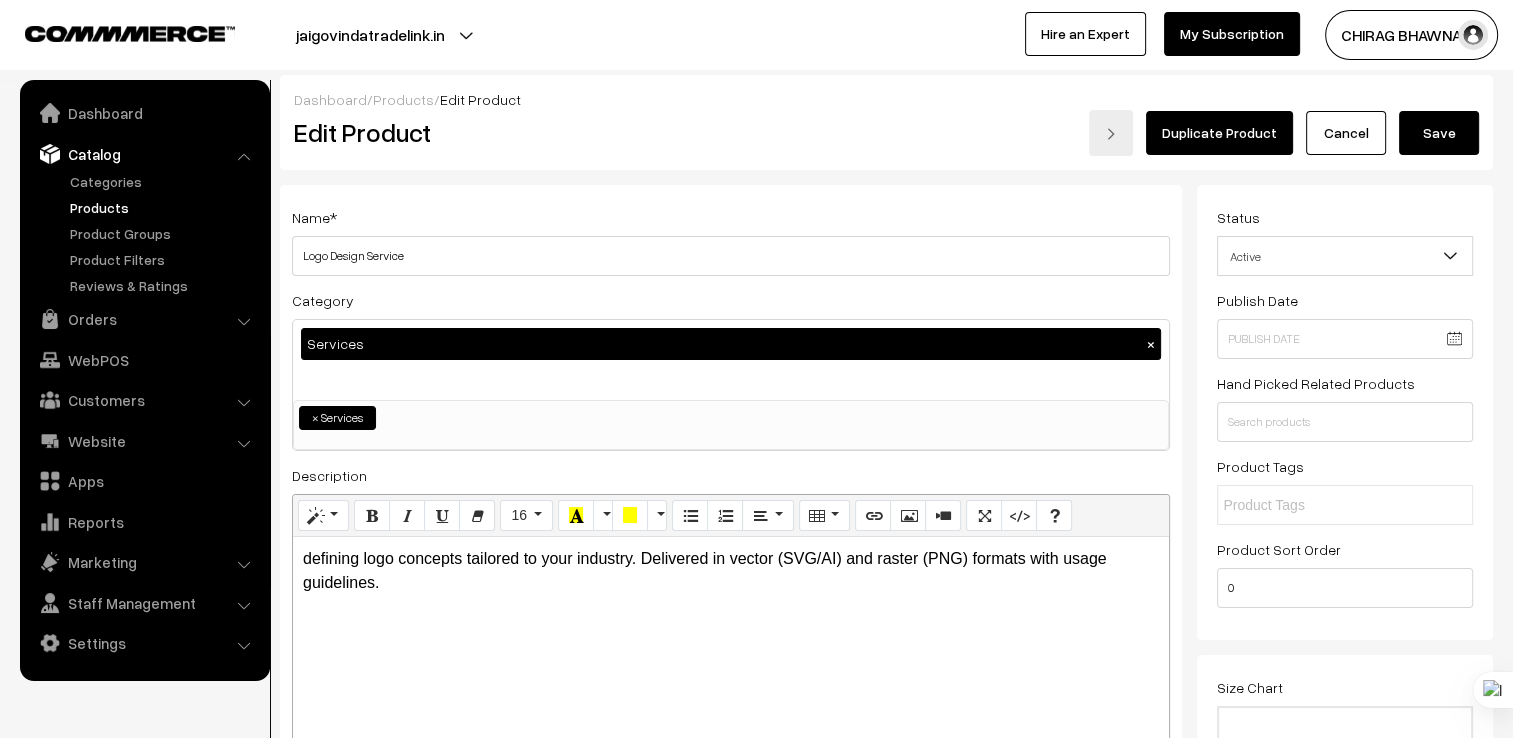 click on "Save" at bounding box center (1439, 133) 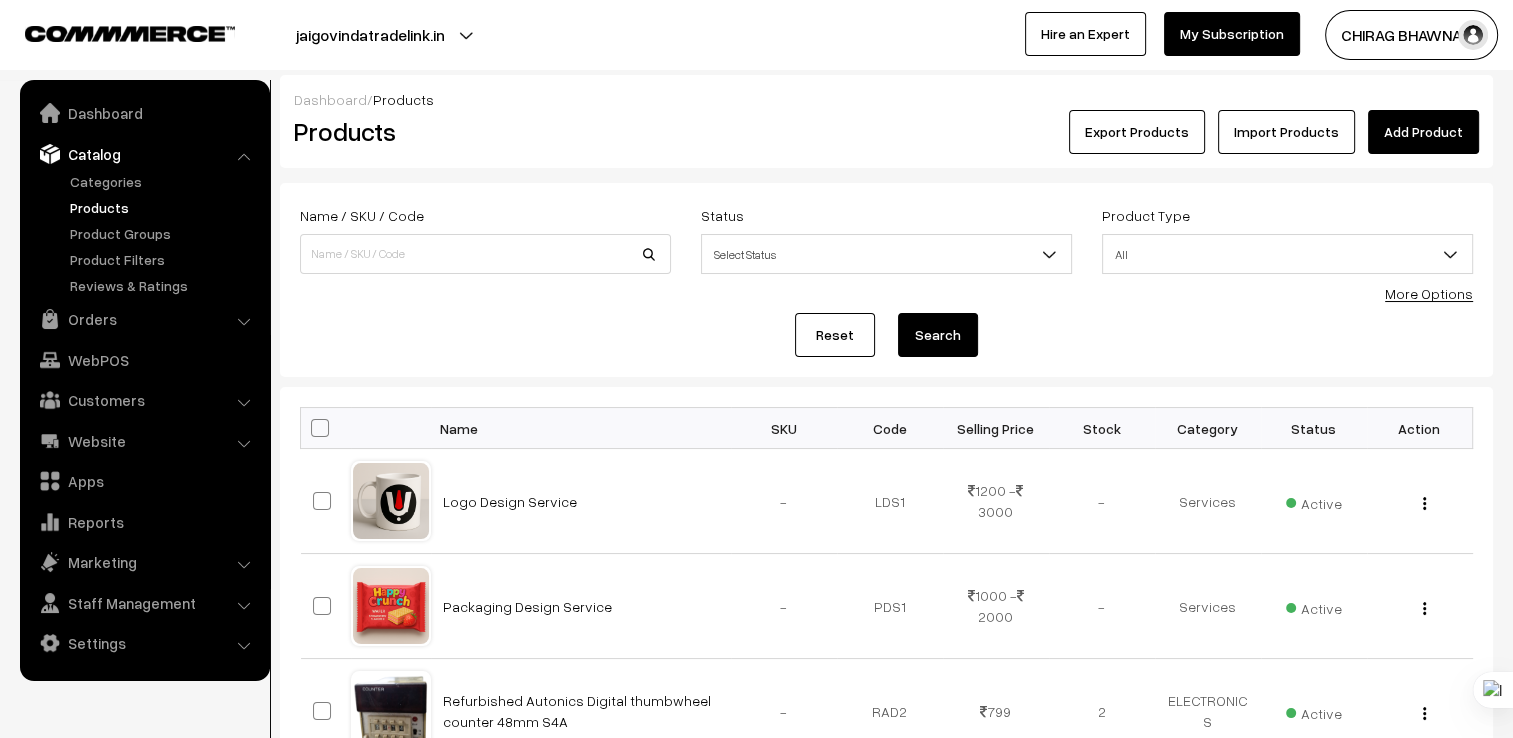 scroll, scrollTop: 0, scrollLeft: 0, axis: both 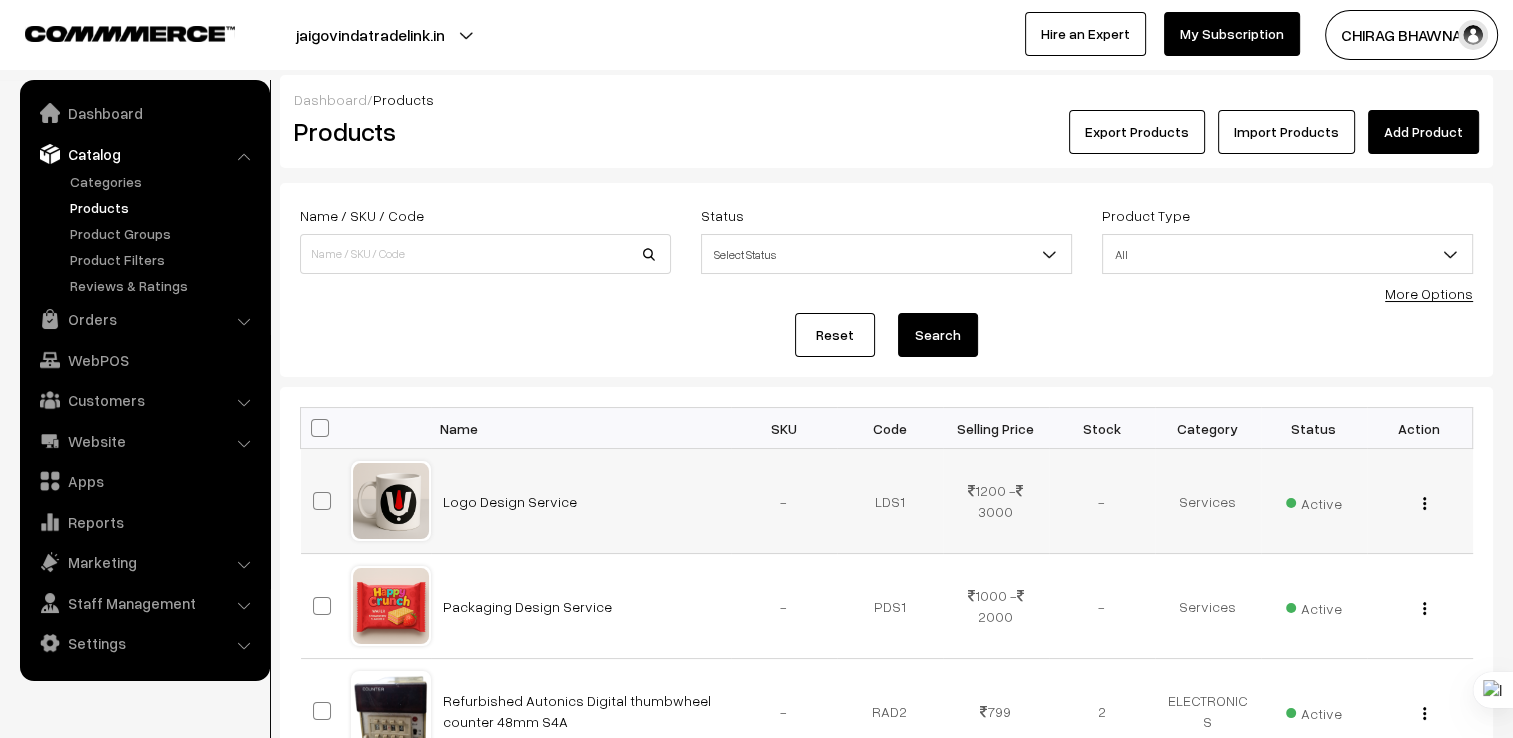 click at bounding box center (1424, 503) 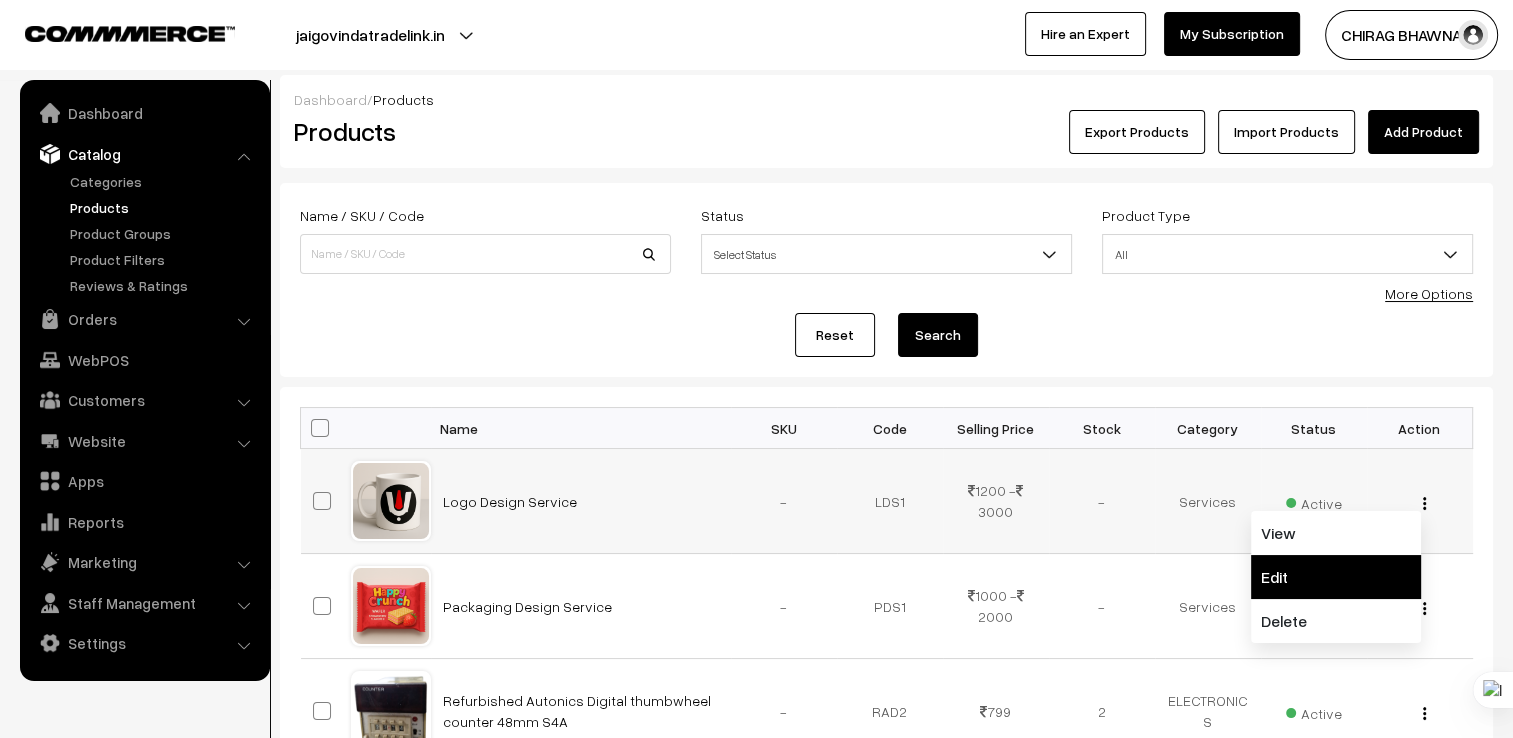 click on "Edit" at bounding box center (1336, 577) 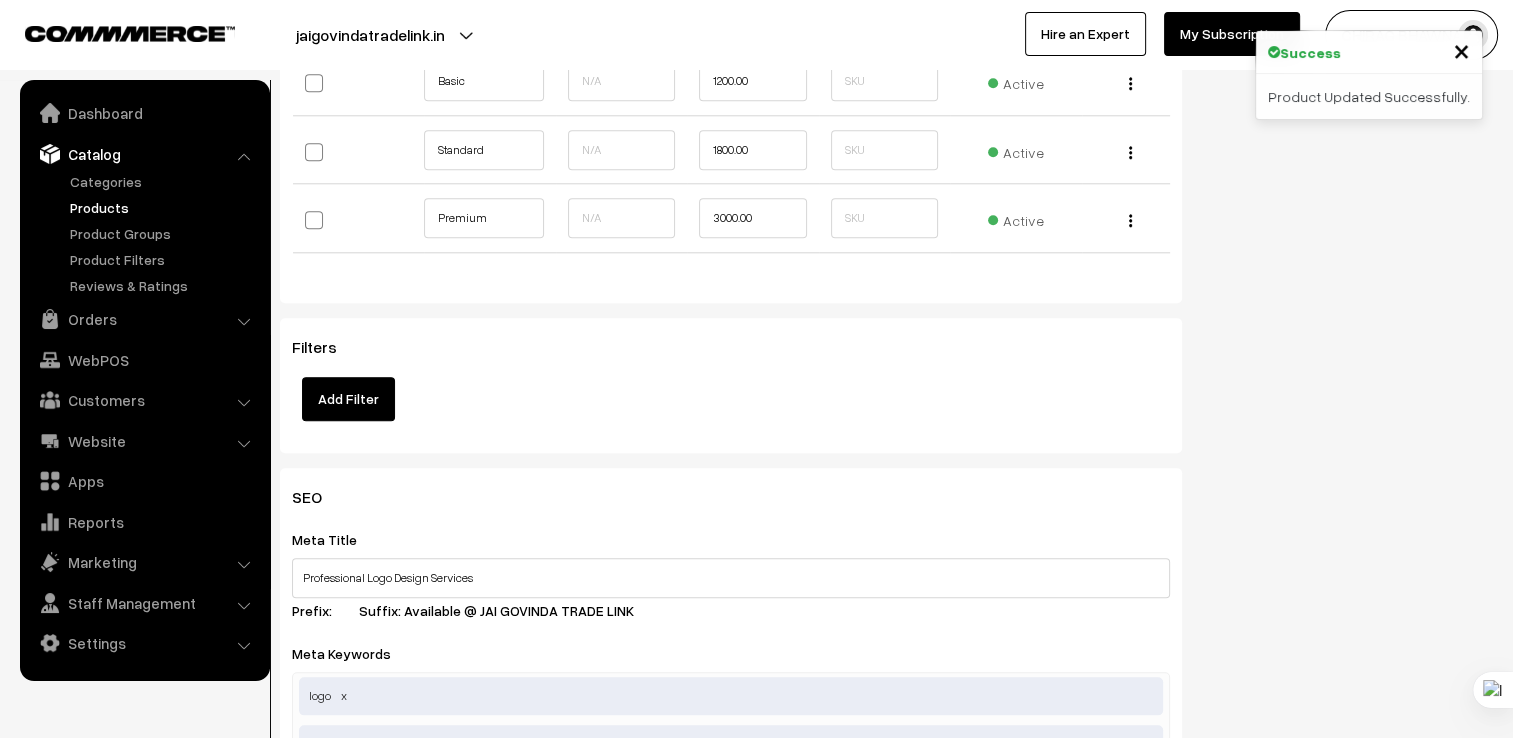 scroll, scrollTop: 2200, scrollLeft: 0, axis: vertical 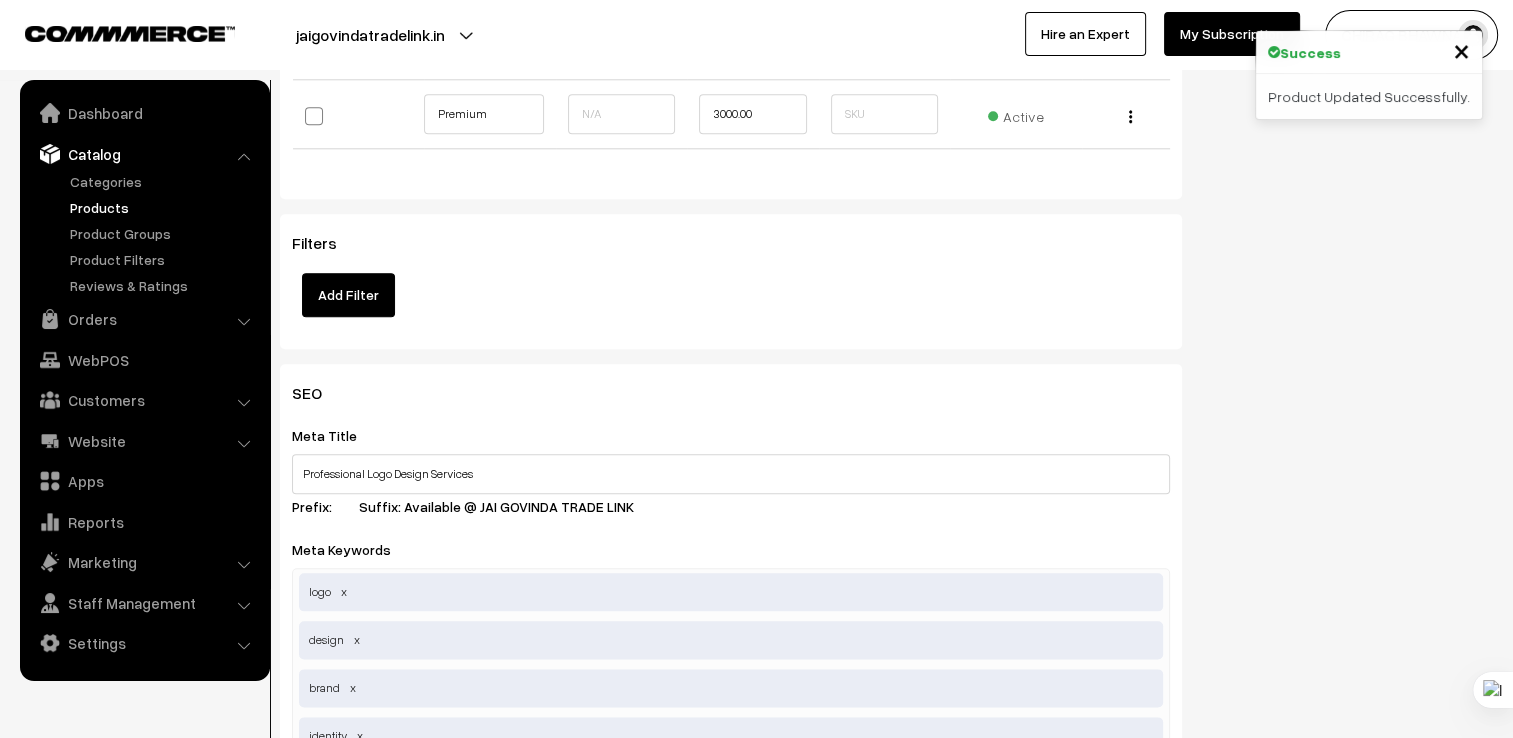 click on "Add Filter" at bounding box center [348, 295] 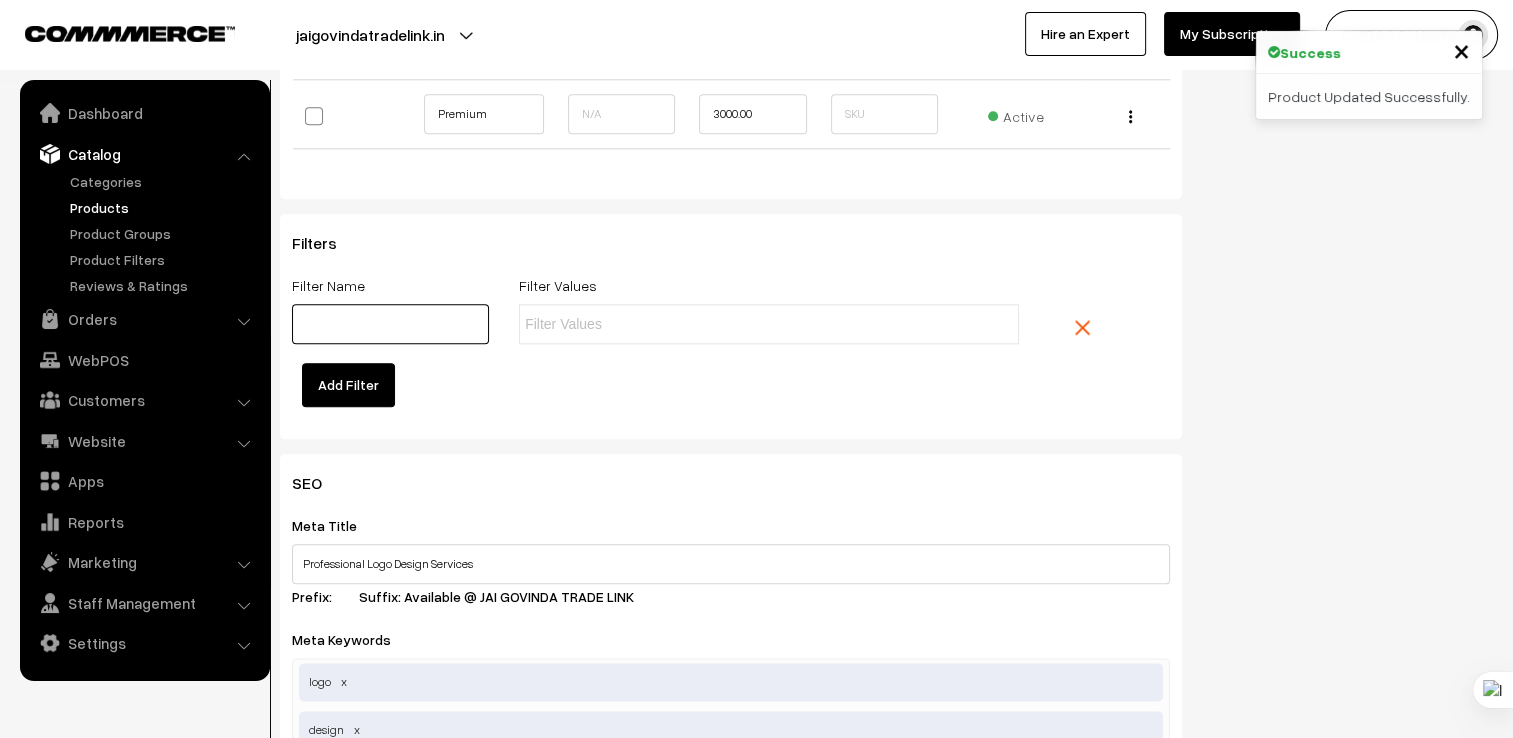 click at bounding box center [390, 324] 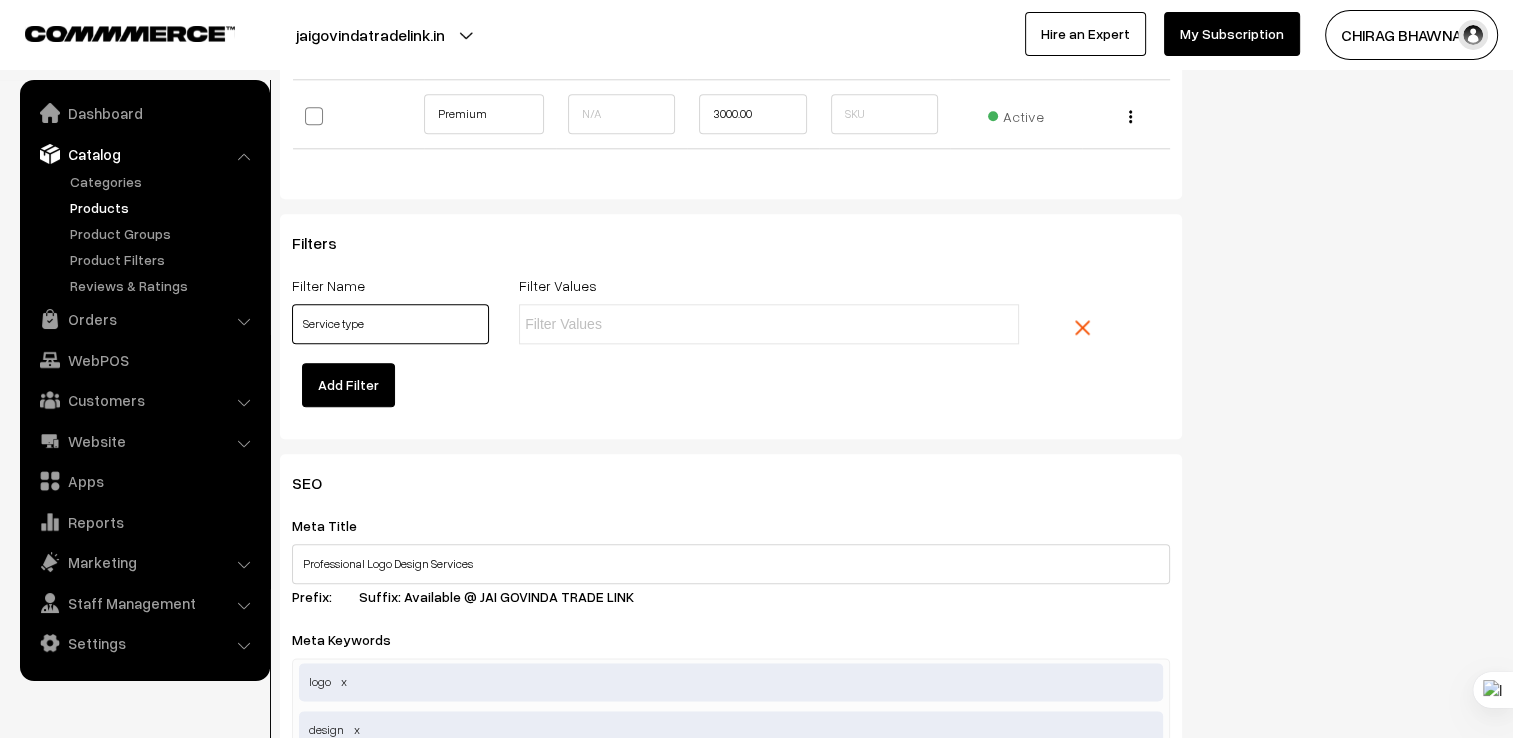 drag, startPoint x: 405, startPoint y: 323, endPoint x: 341, endPoint y: 338, distance: 65.734314 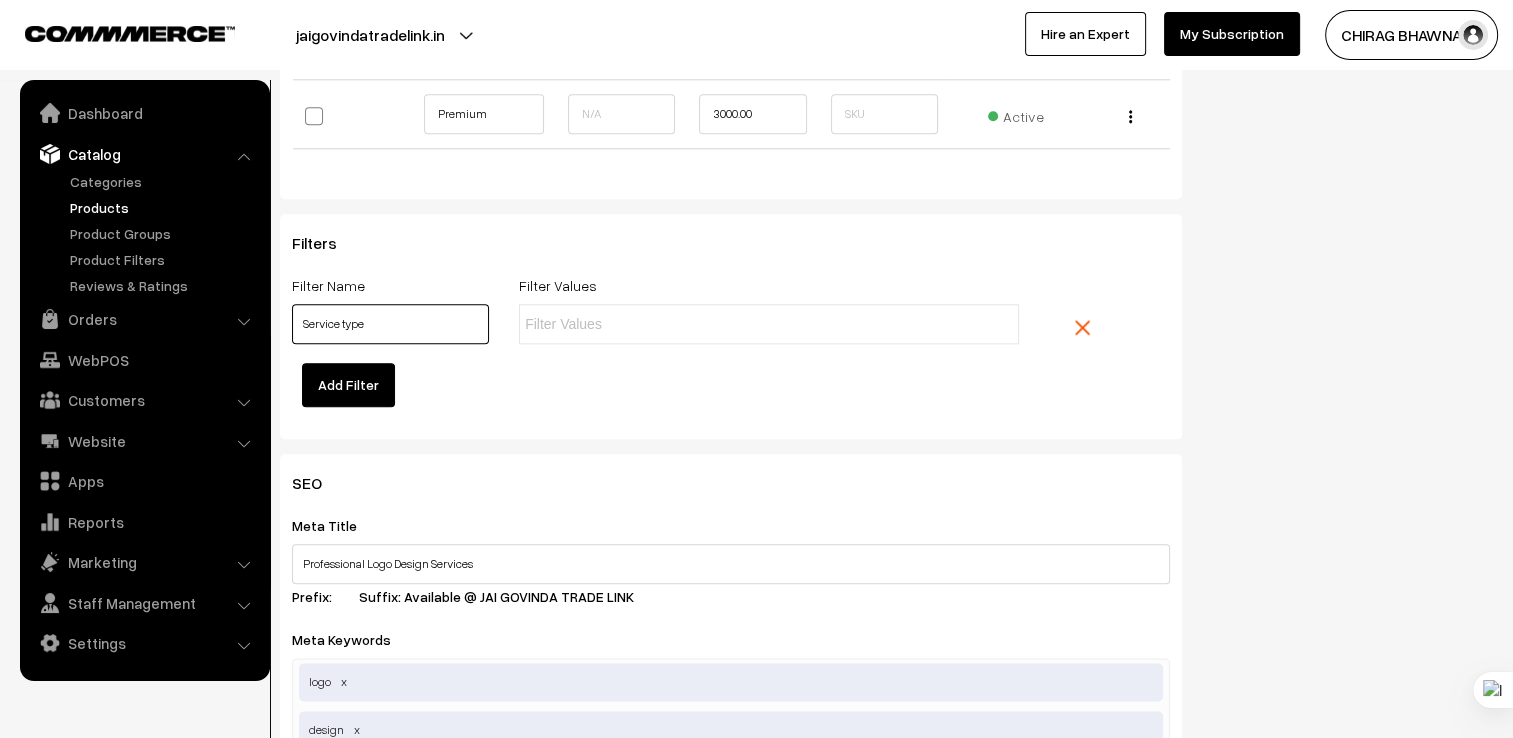 click on "Service type" at bounding box center (390, 324) 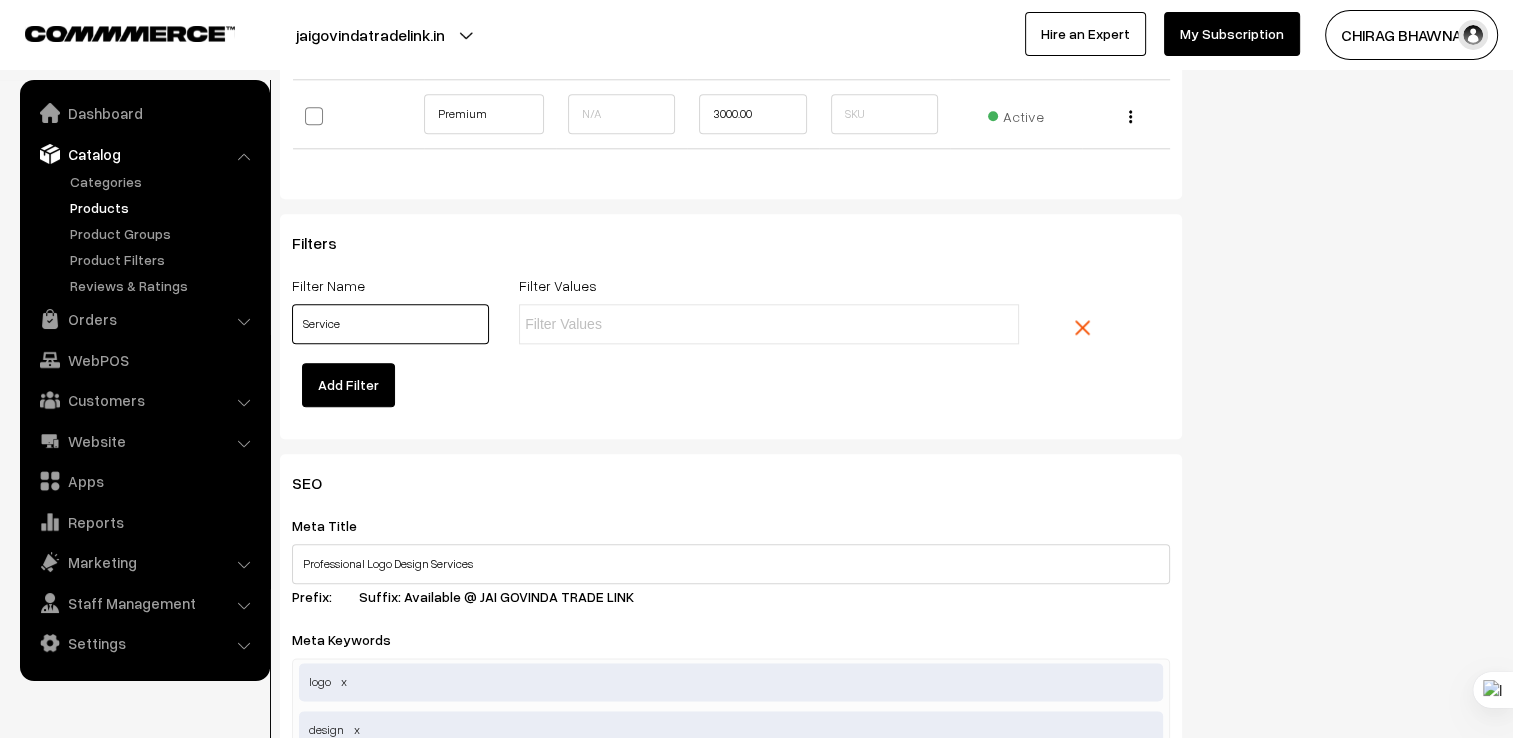 type on "Service" 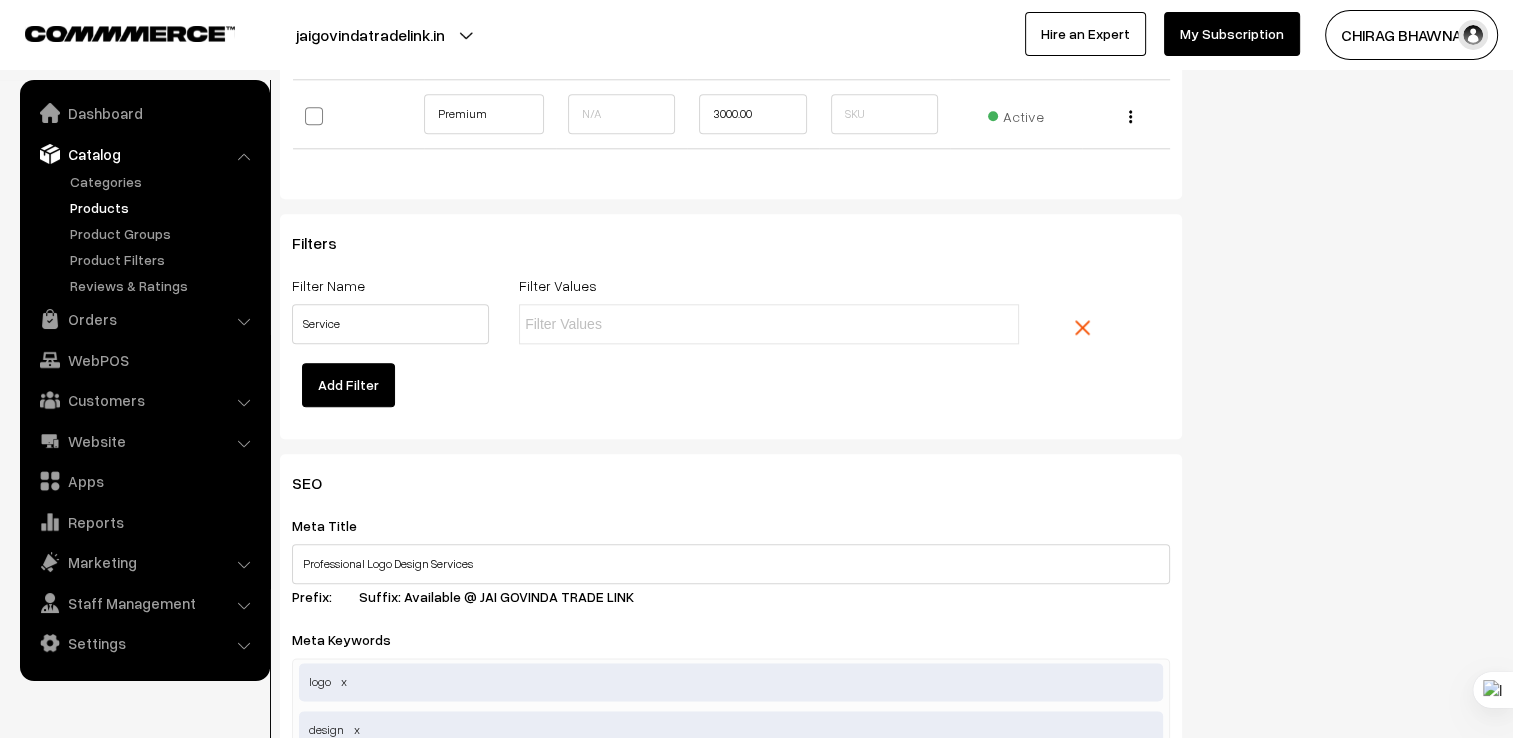 click at bounding box center (612, 324) 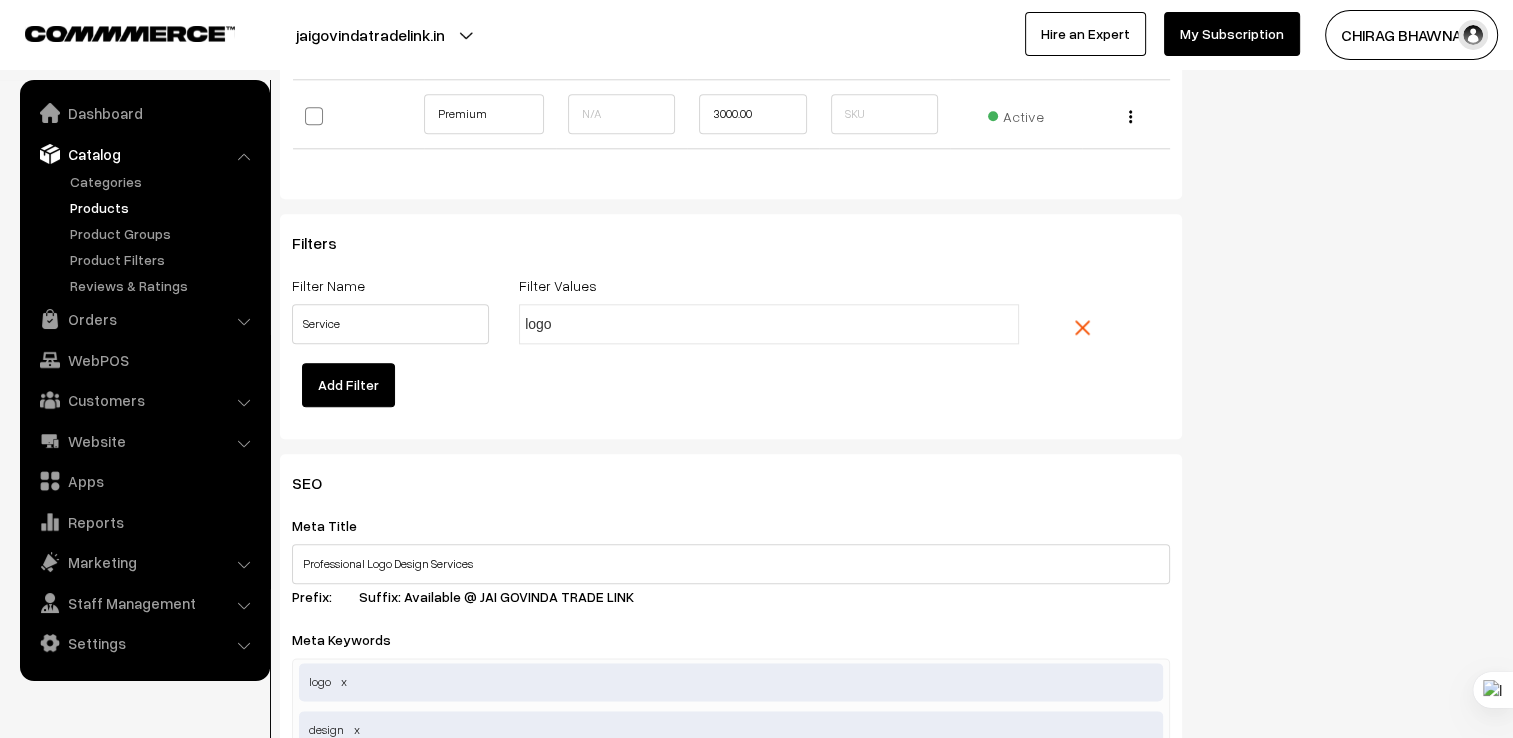 type on "logo" 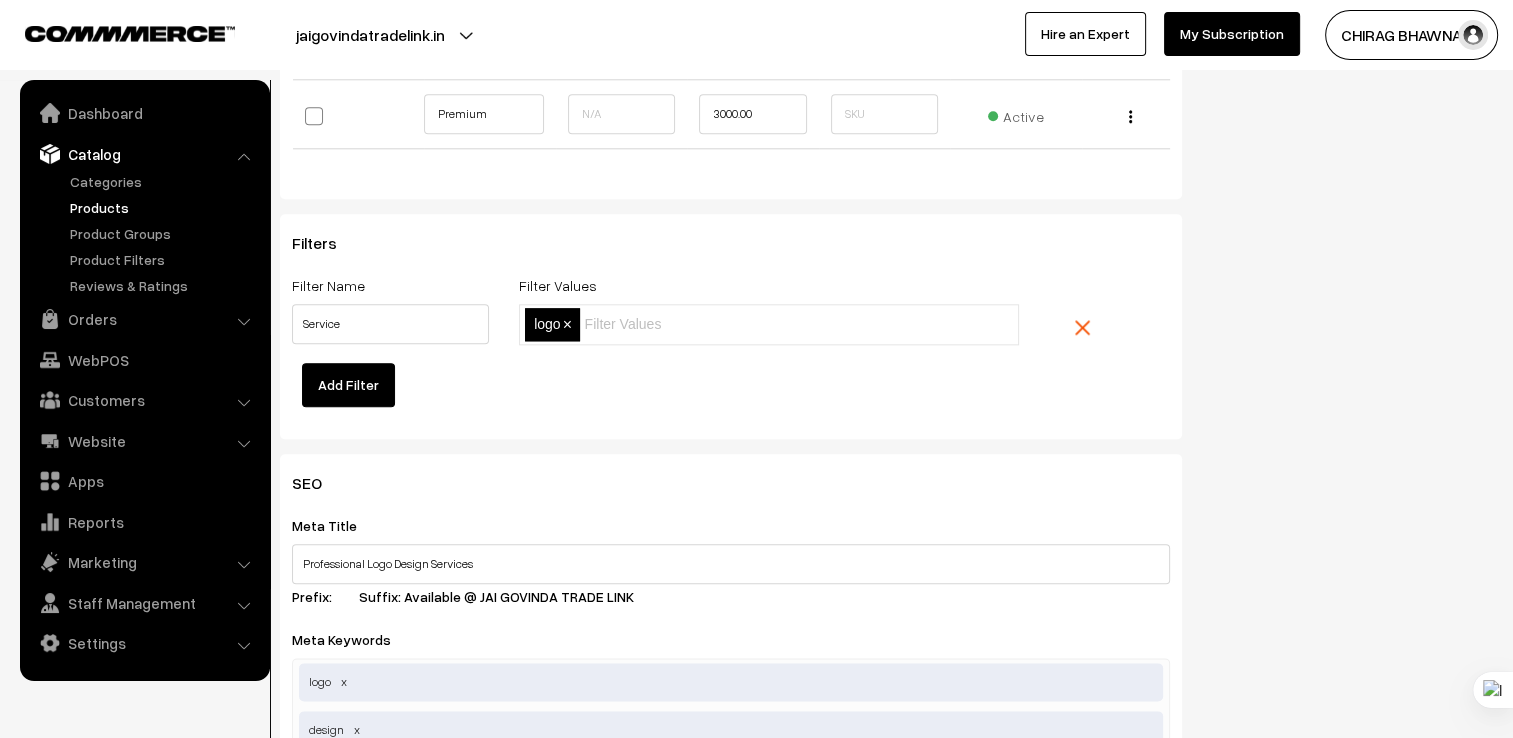 click on "Filters
Filter Name
Service
Filter Values
logo logo ×
Add Filter" at bounding box center (731, 320) 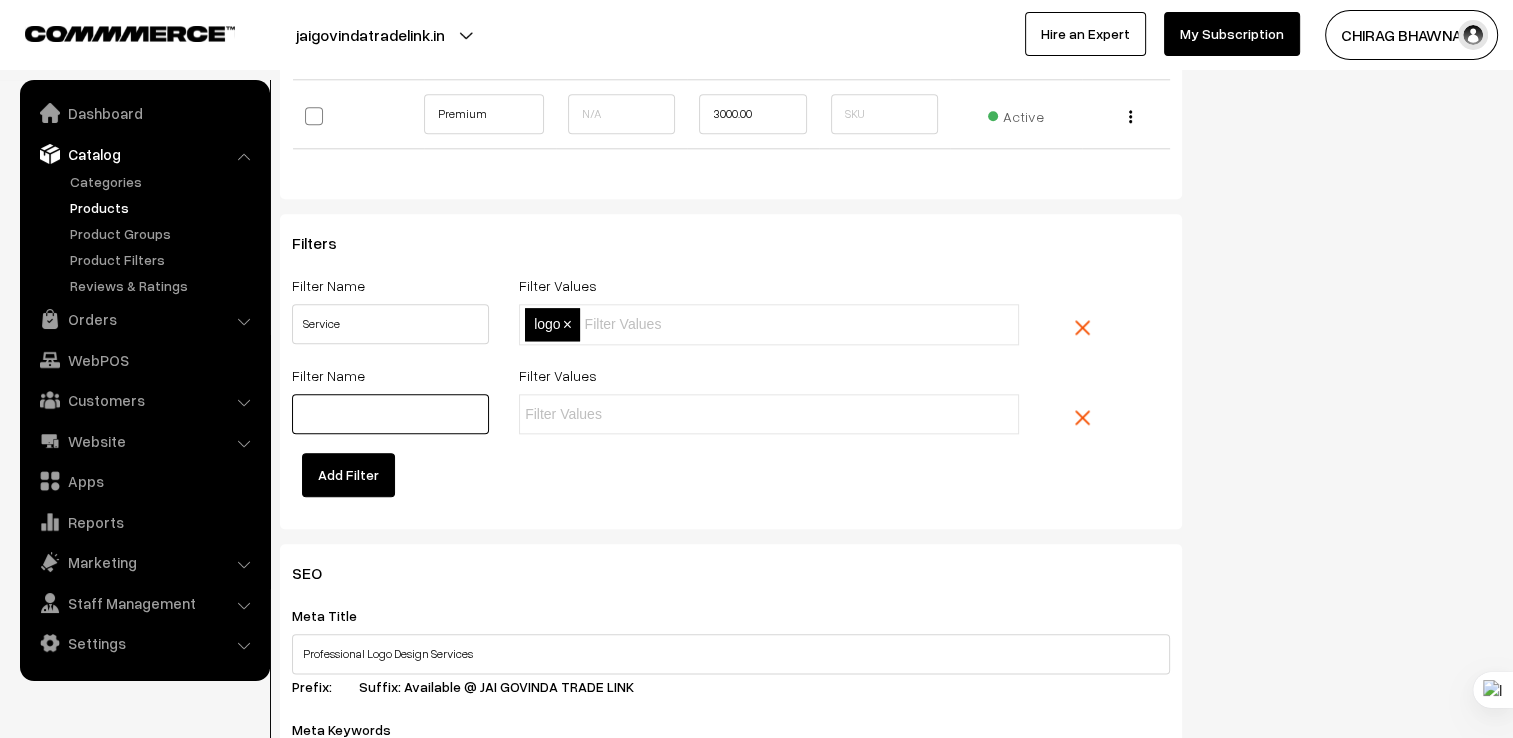 click at bounding box center [390, 414] 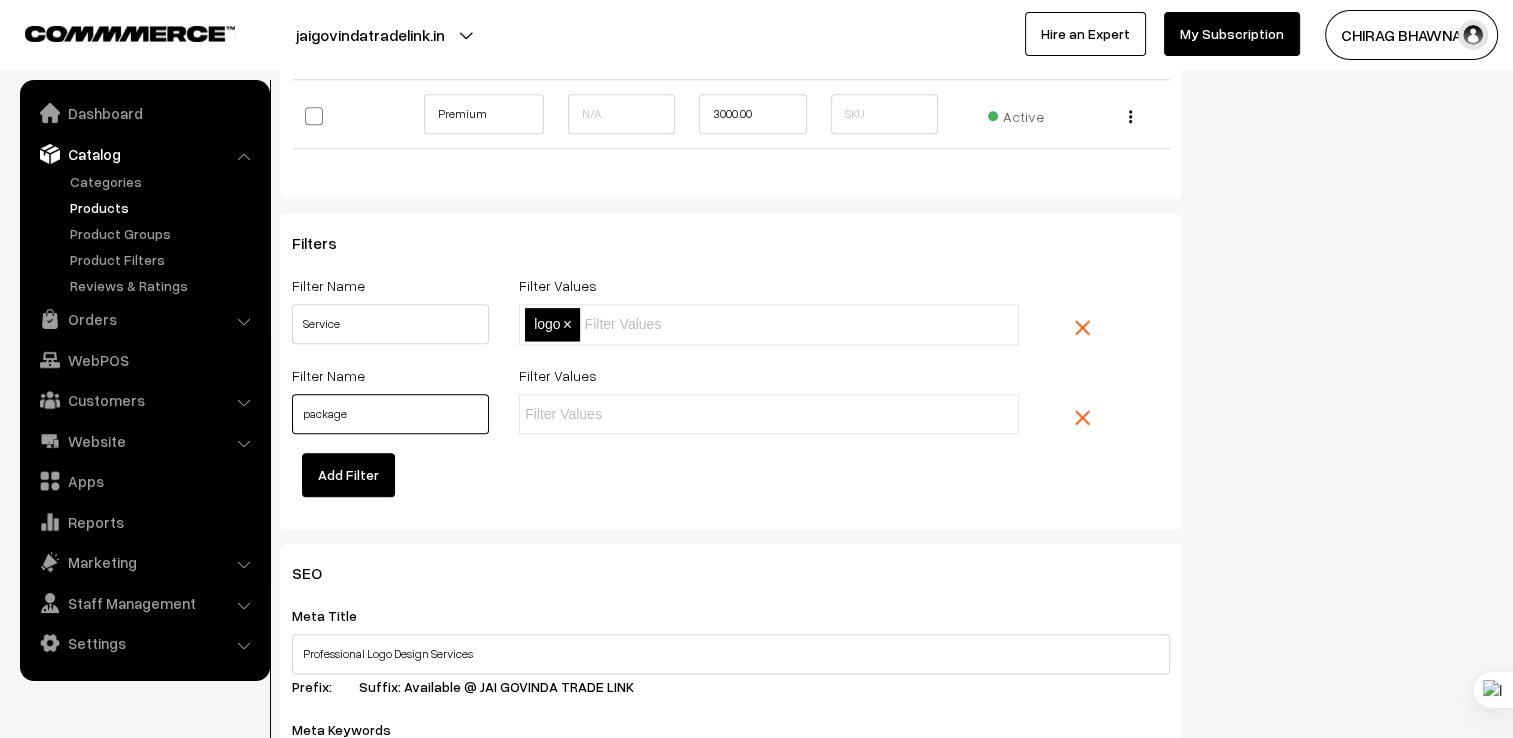 type on "package" 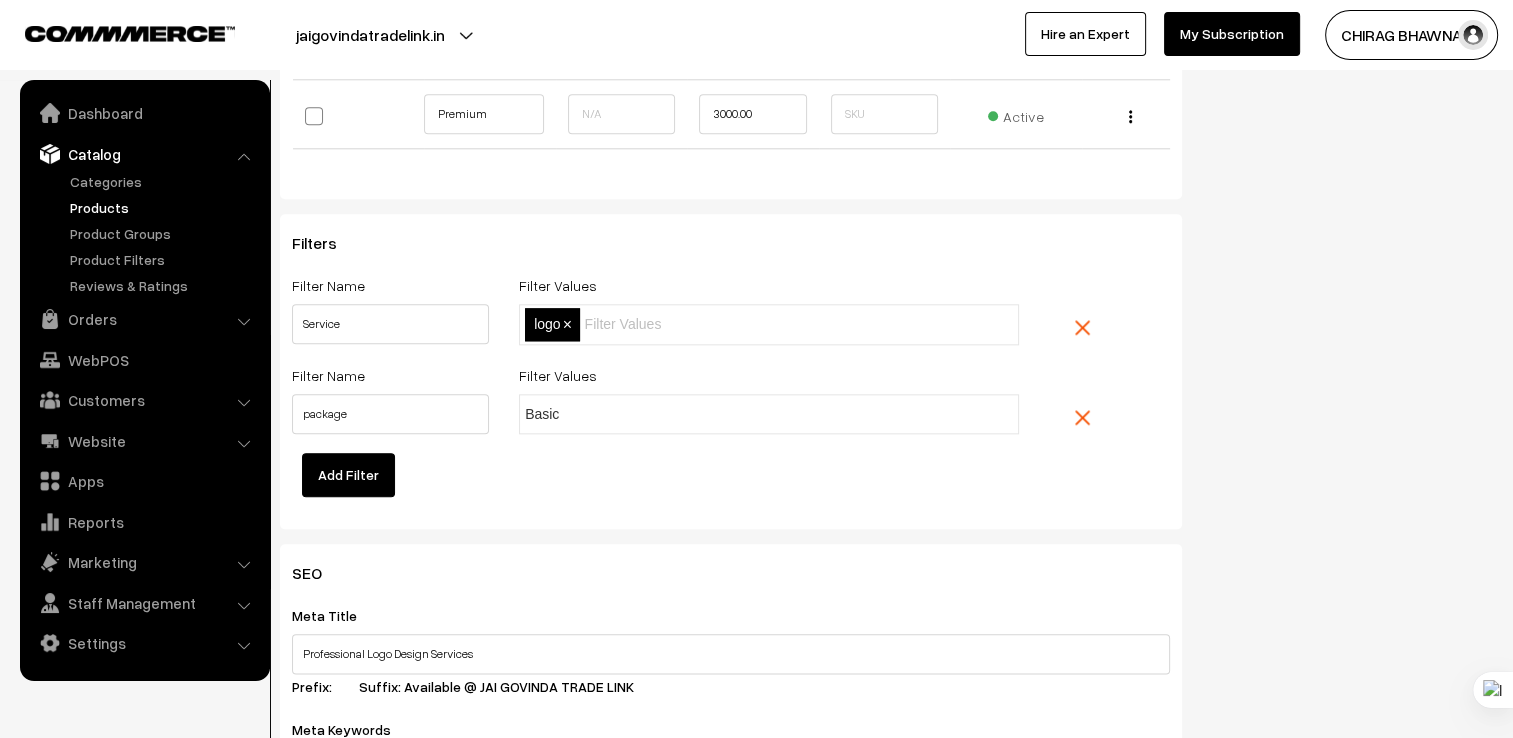 type on "Basic" 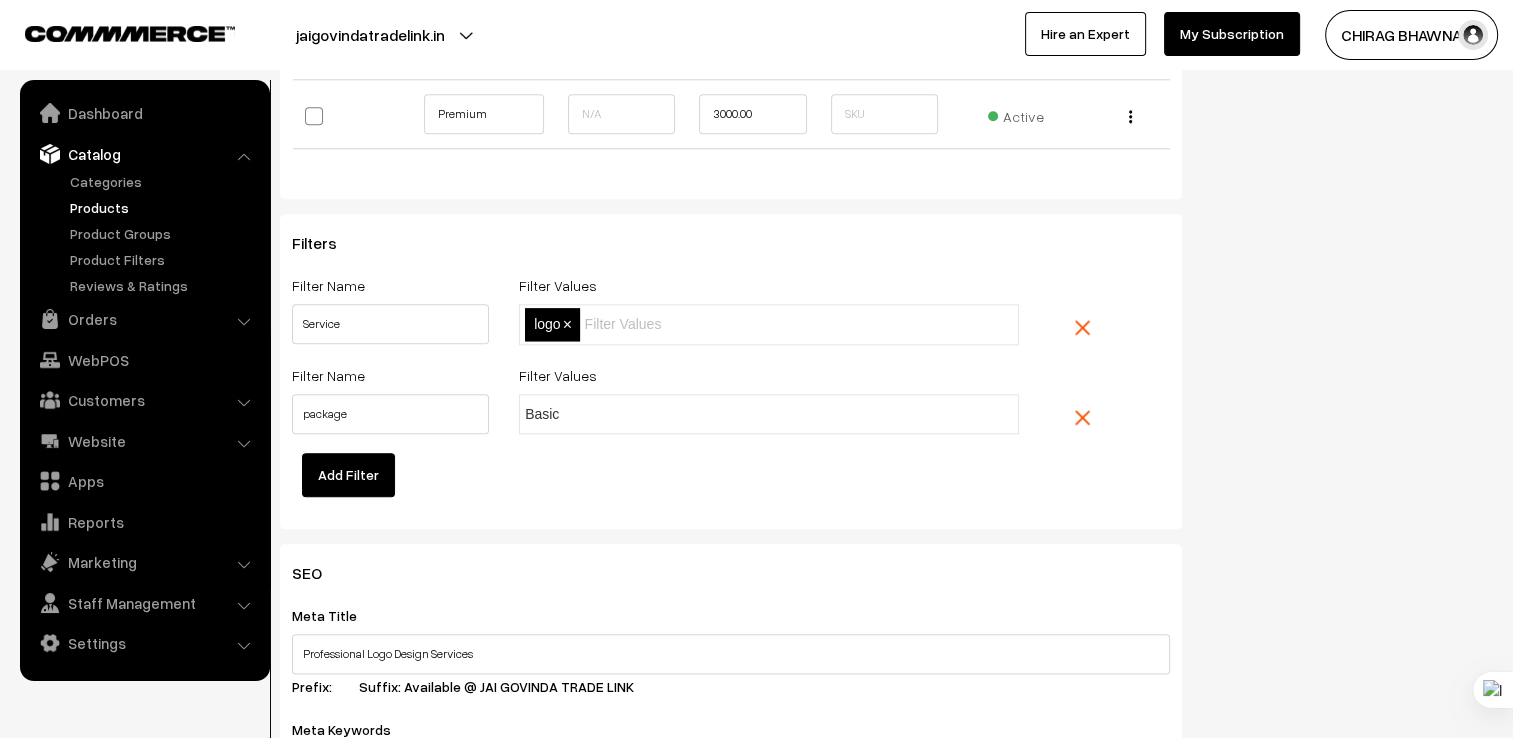 type 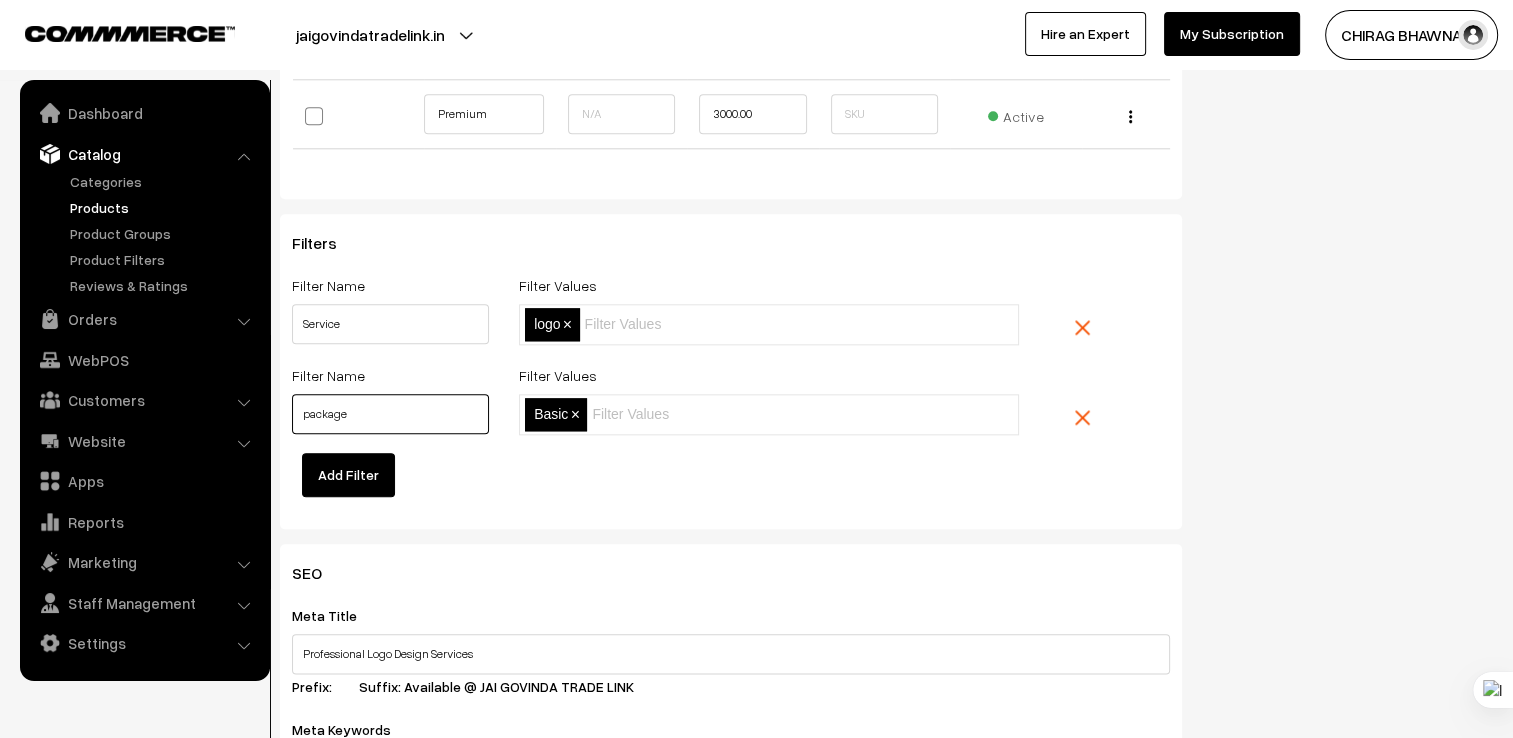 drag, startPoint x: 308, startPoint y: 418, endPoint x: 297, endPoint y: 418, distance: 11 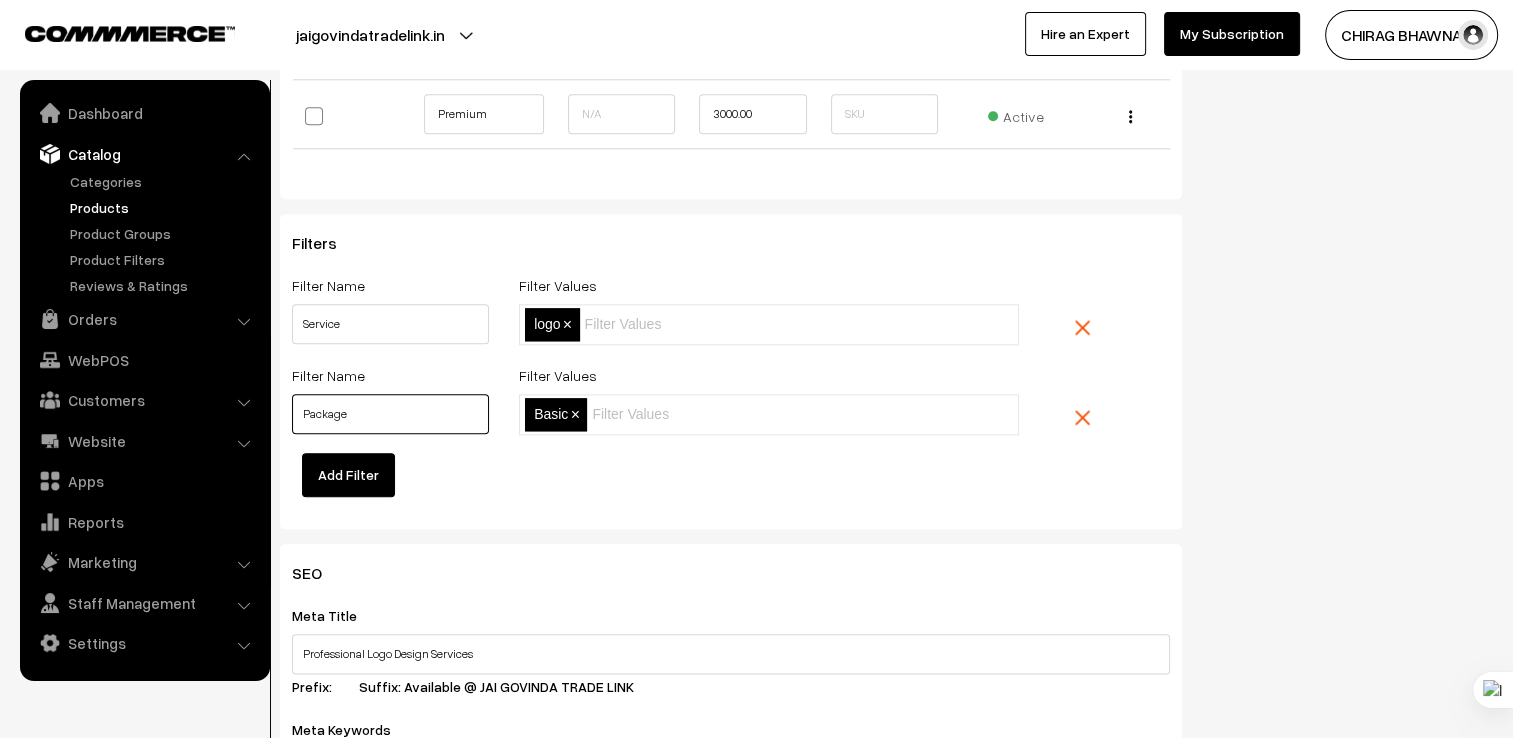 type on "Package" 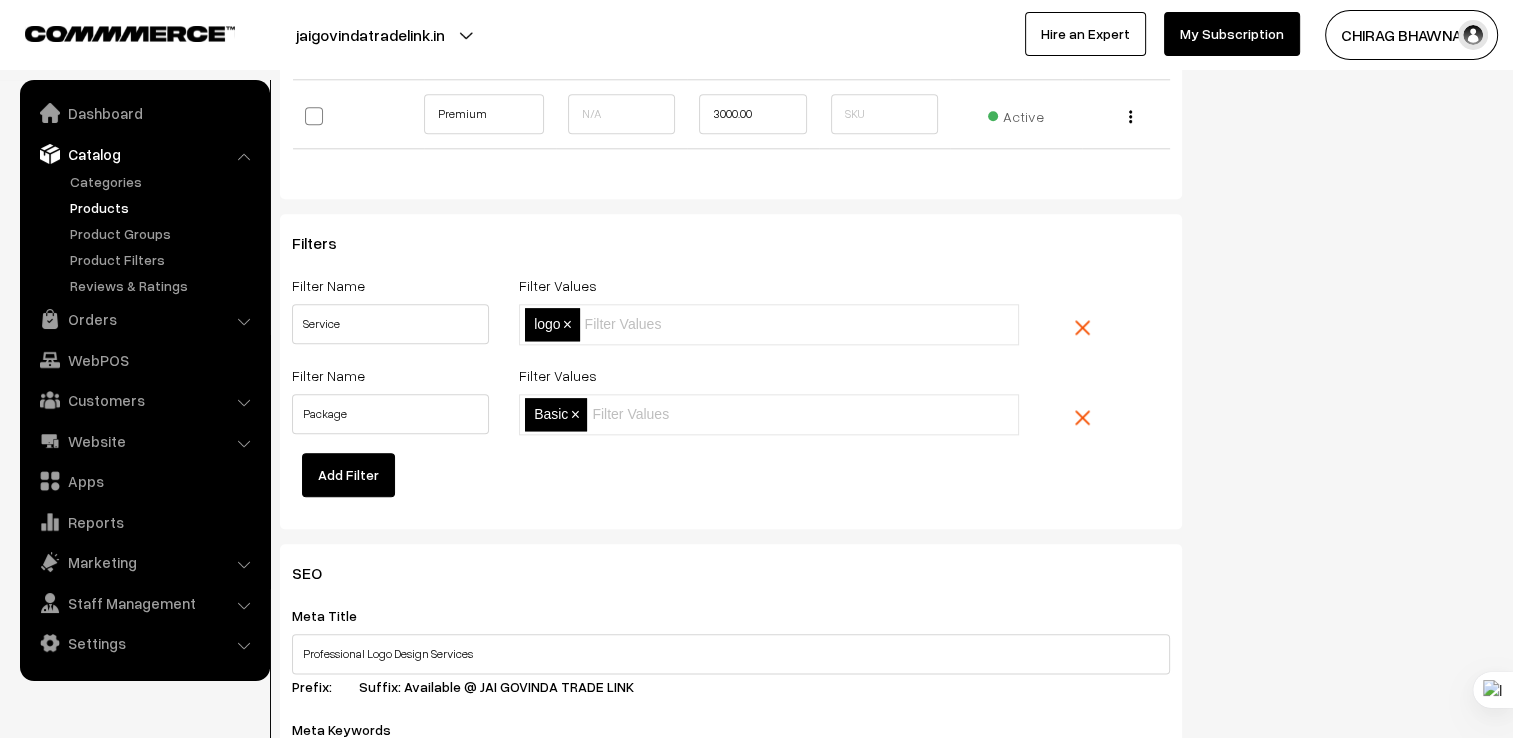 click at bounding box center [679, 414] 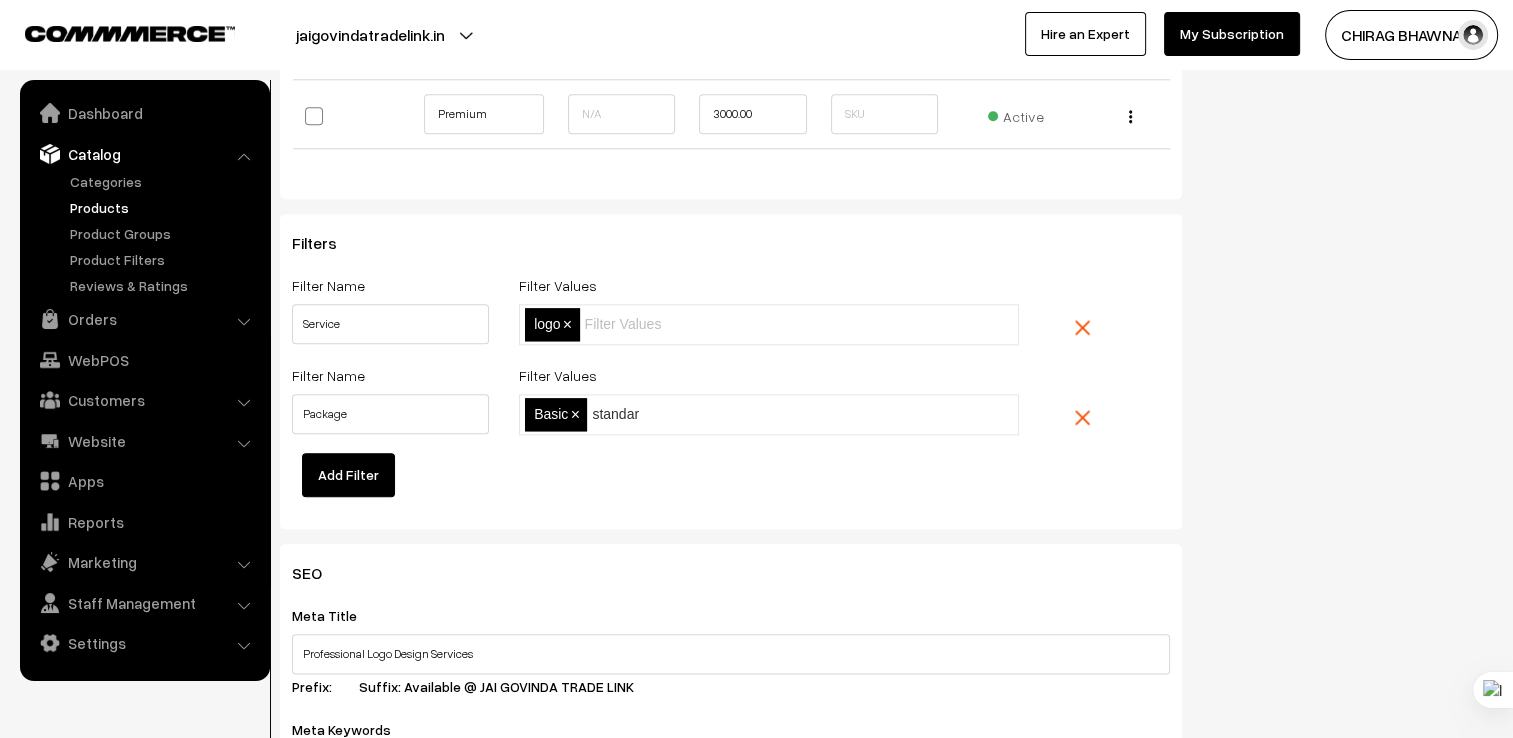 type on "standard" 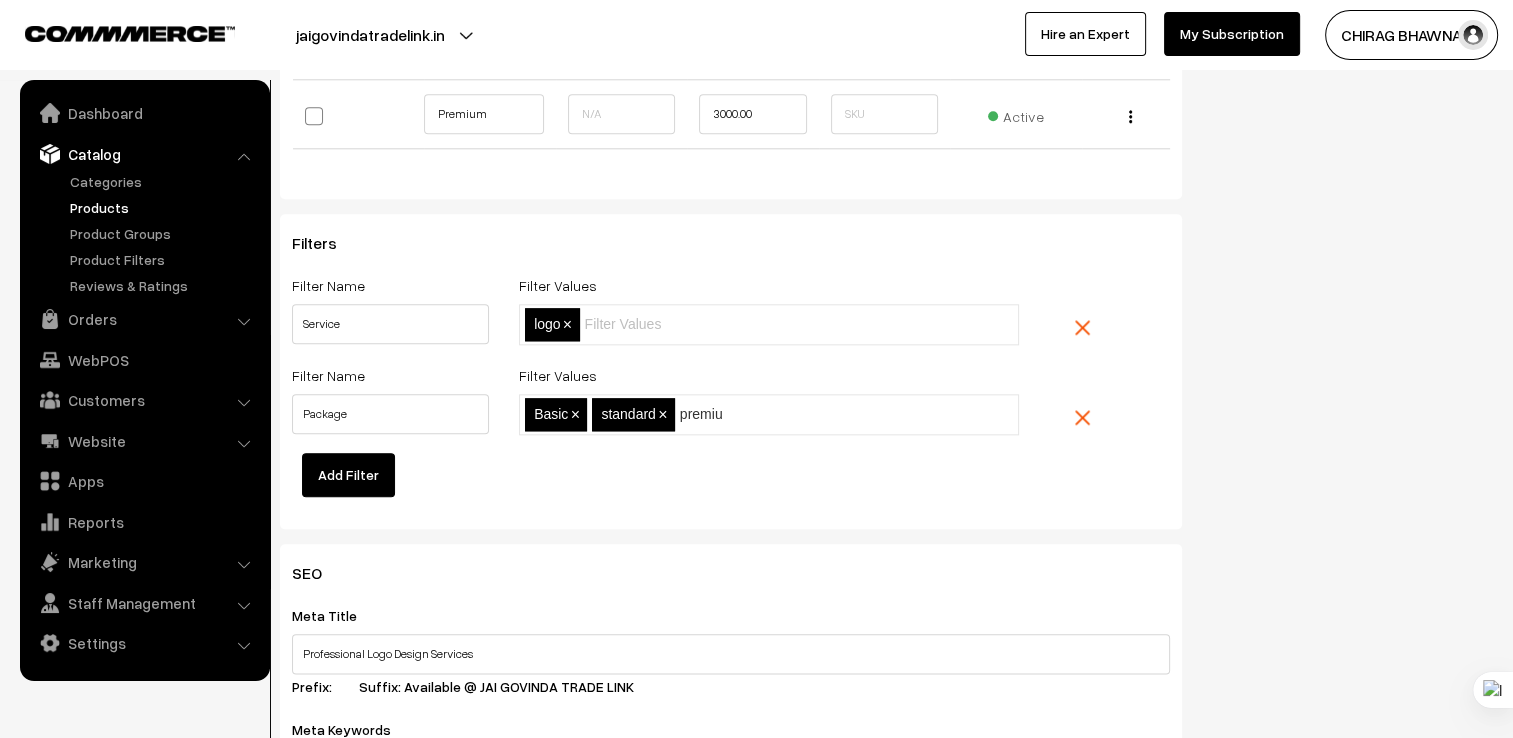 type on "premium" 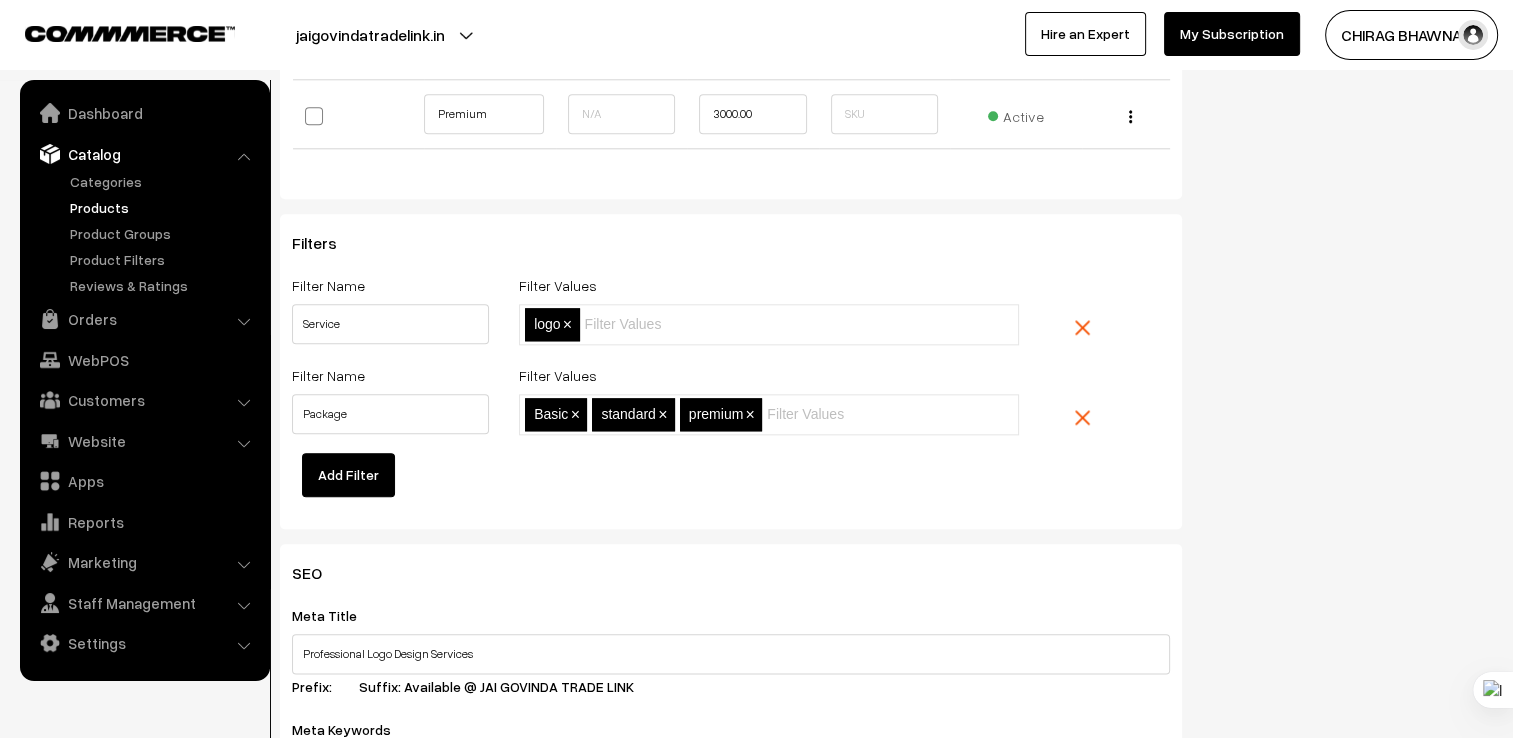 click on "×" at bounding box center (750, 414) 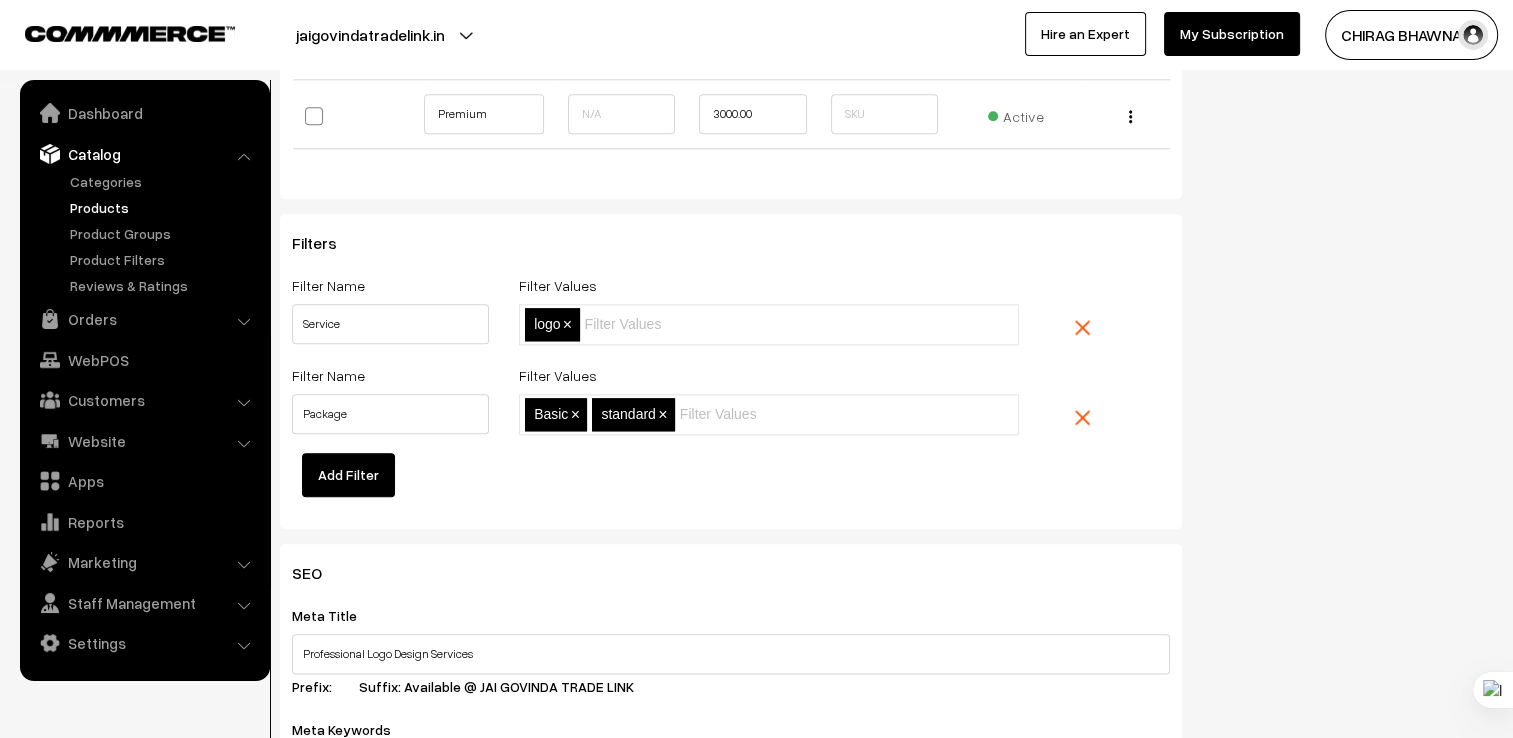 click on "×" at bounding box center [662, 414] 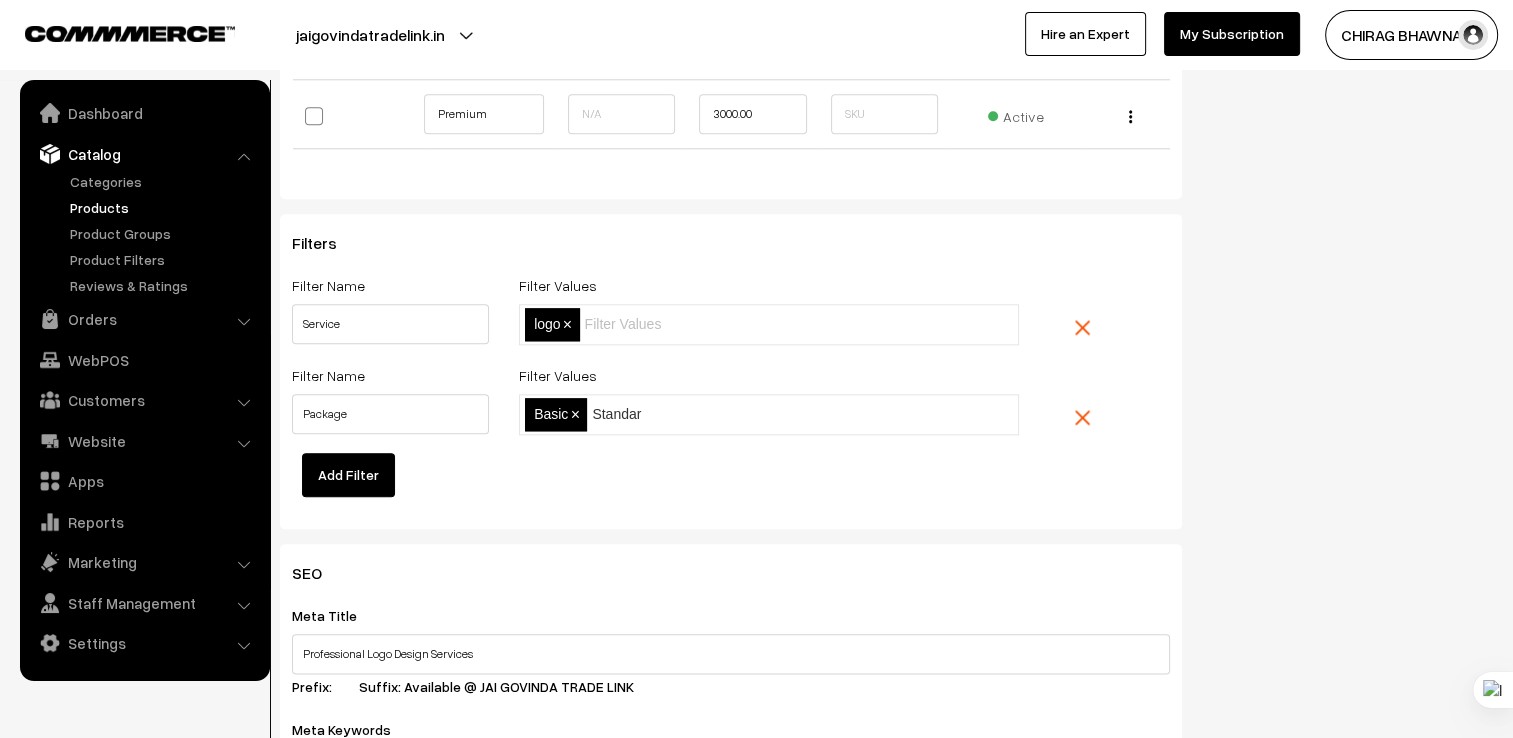 type on "Standard" 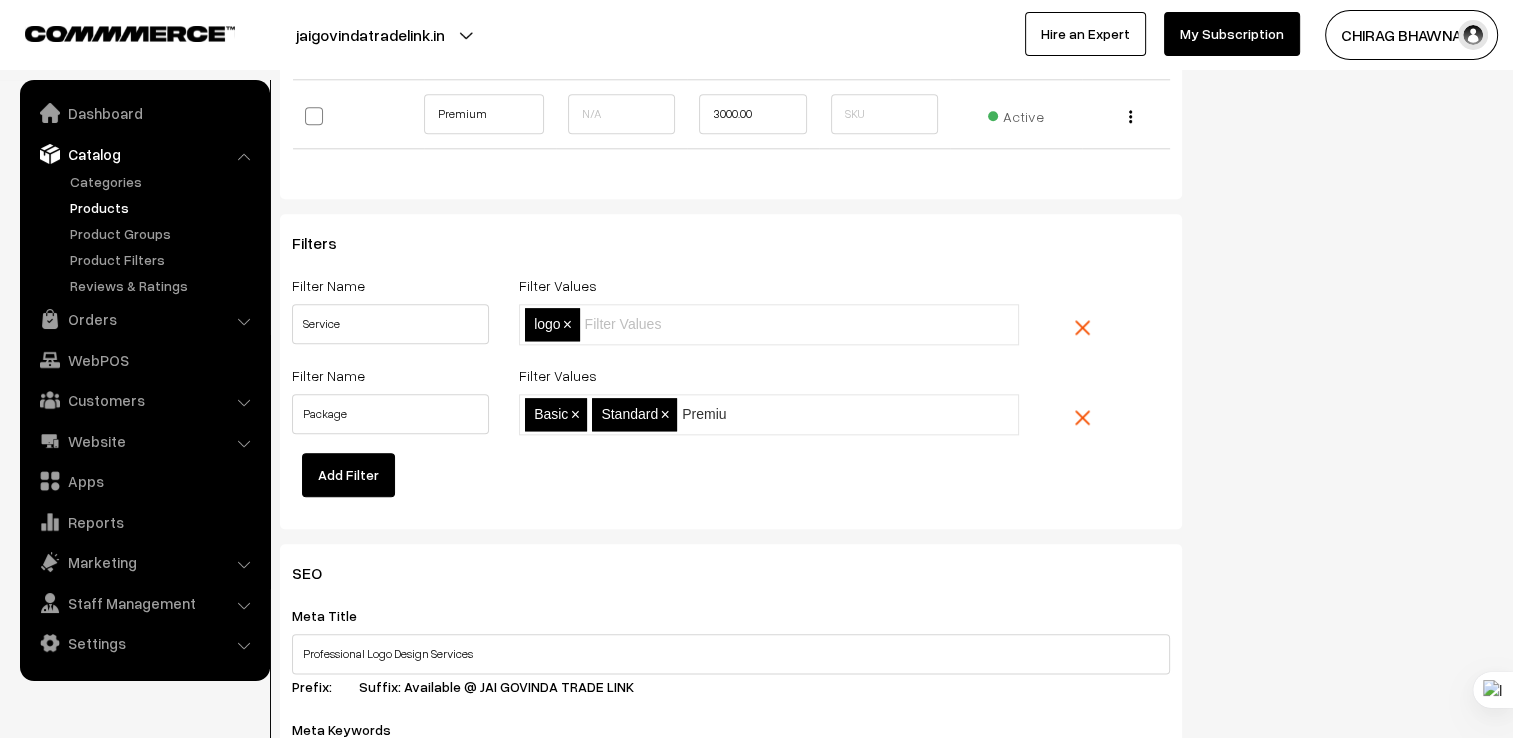 type on "Premium" 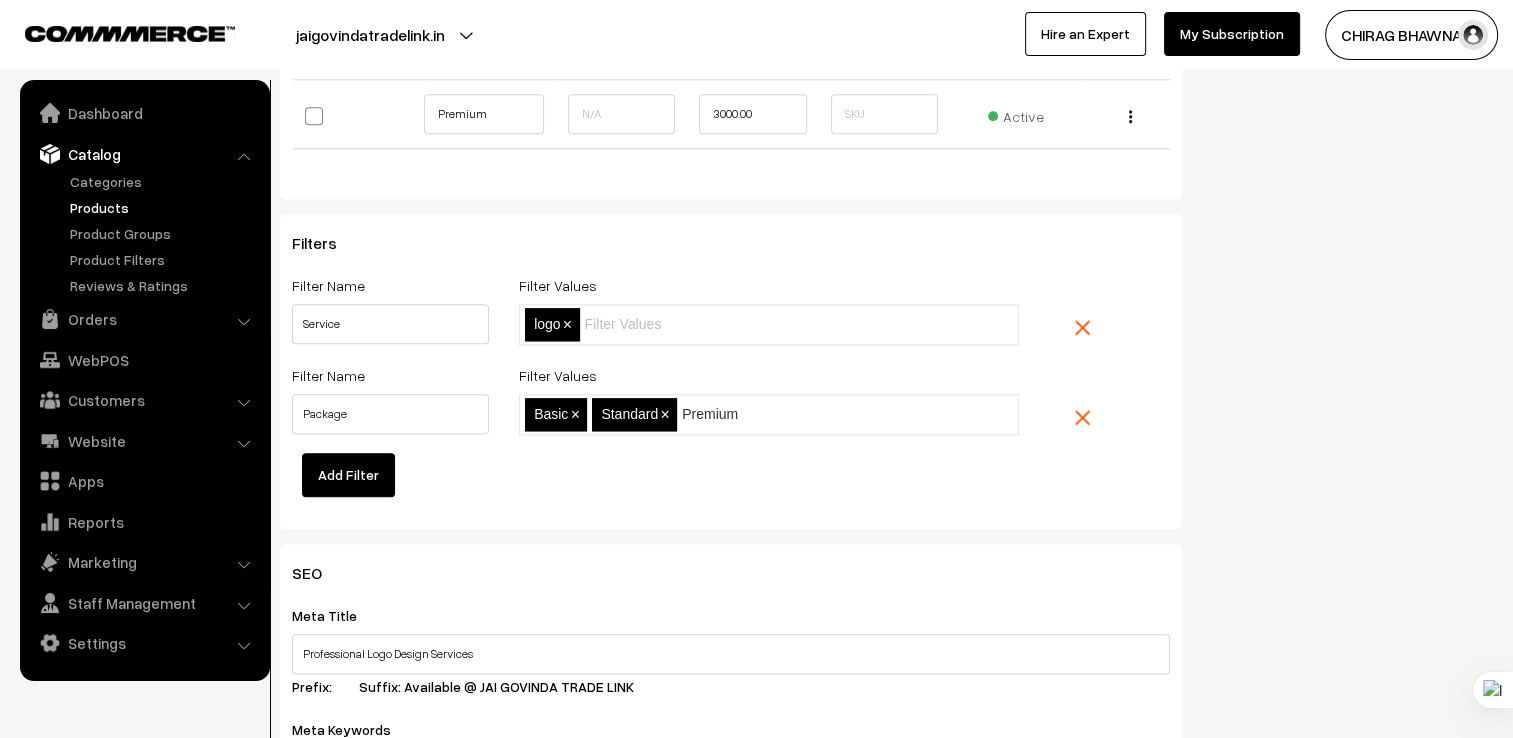 type 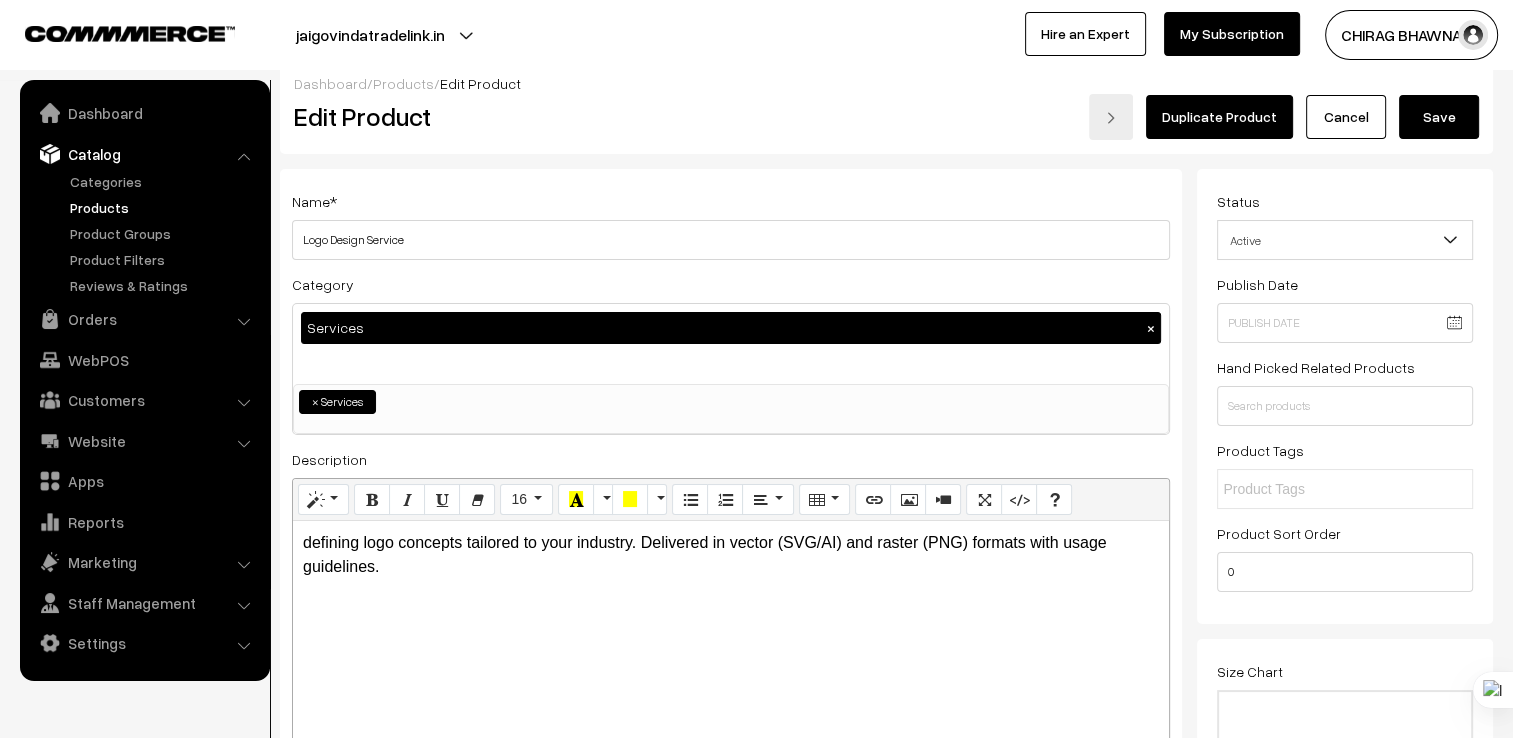 scroll, scrollTop: 0, scrollLeft: 0, axis: both 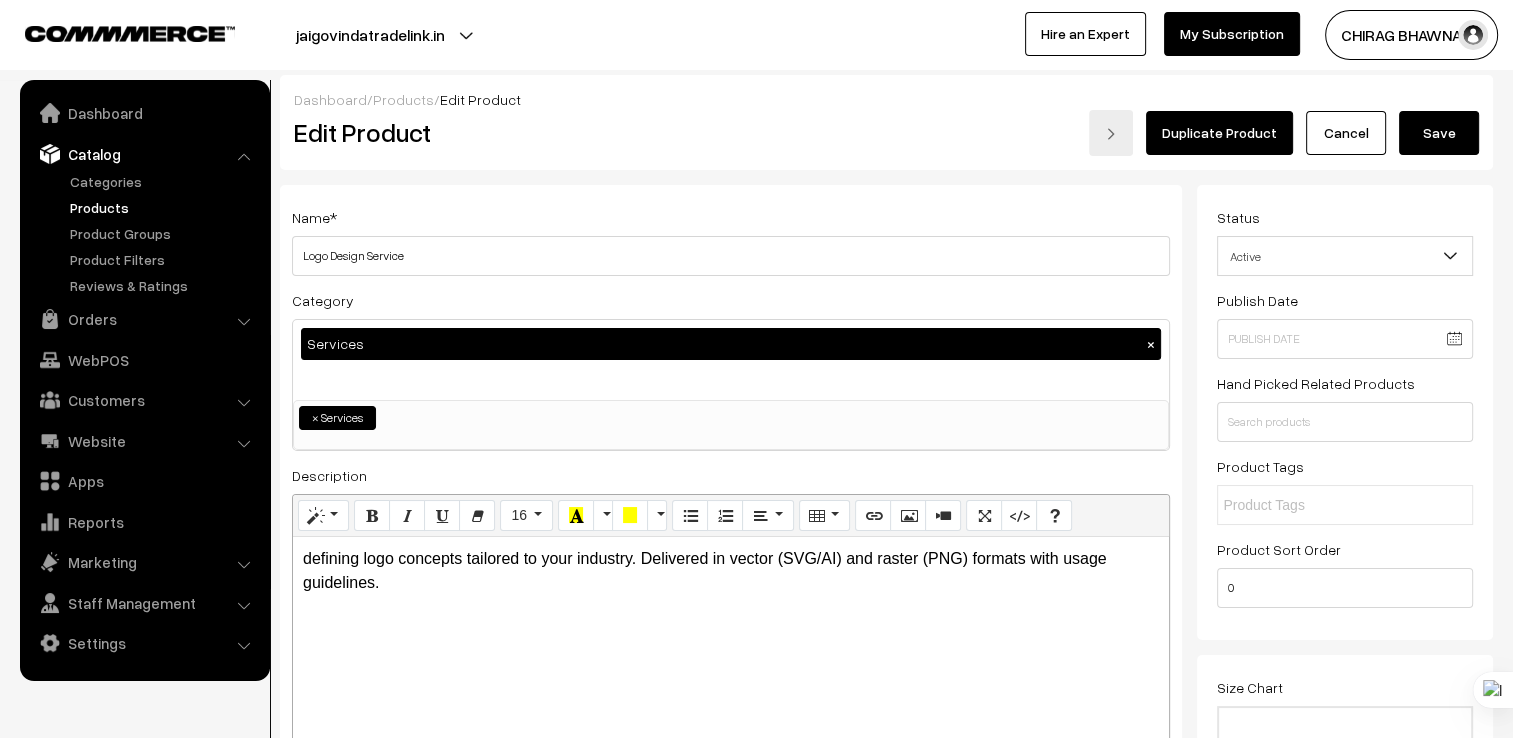 click on "Save" at bounding box center [1439, 133] 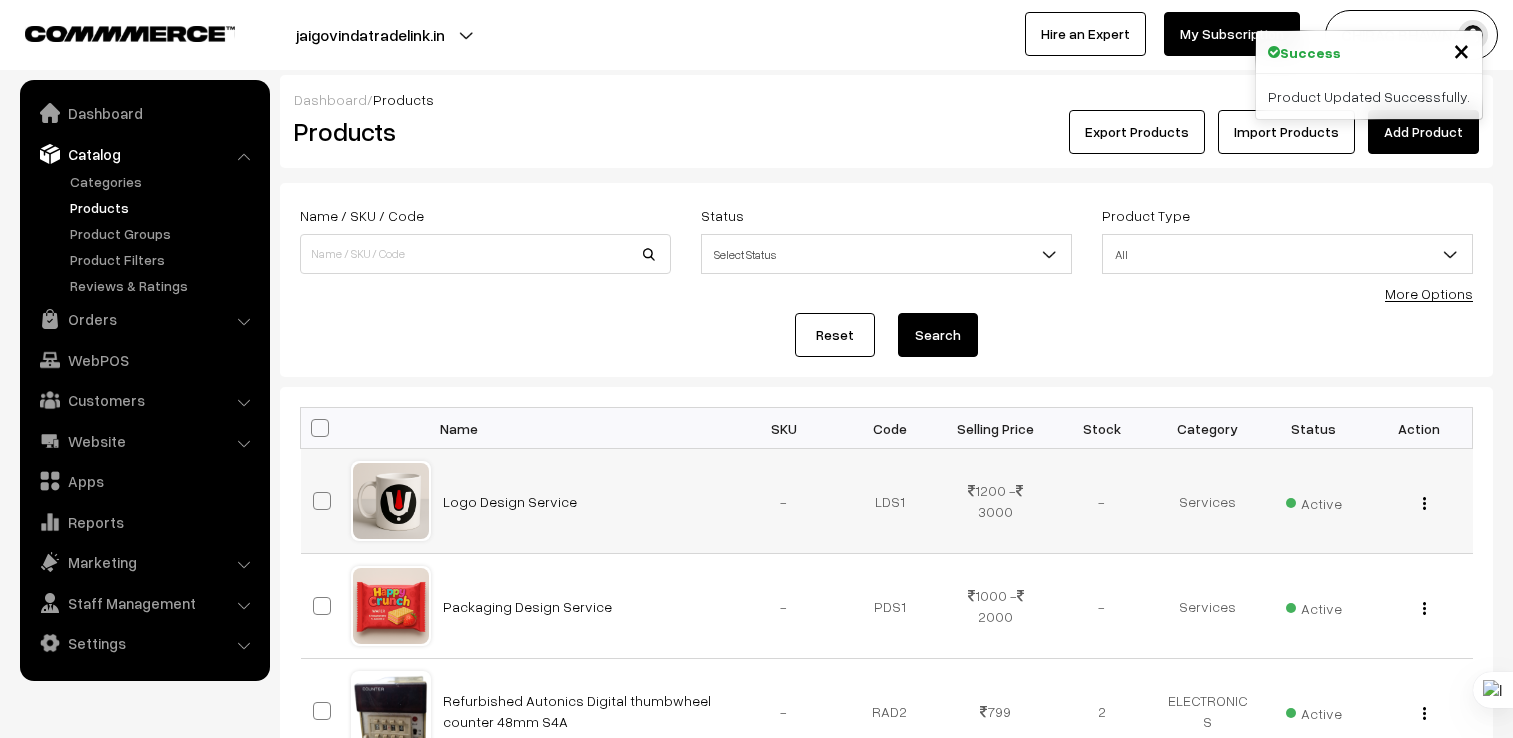 scroll, scrollTop: 0, scrollLeft: 0, axis: both 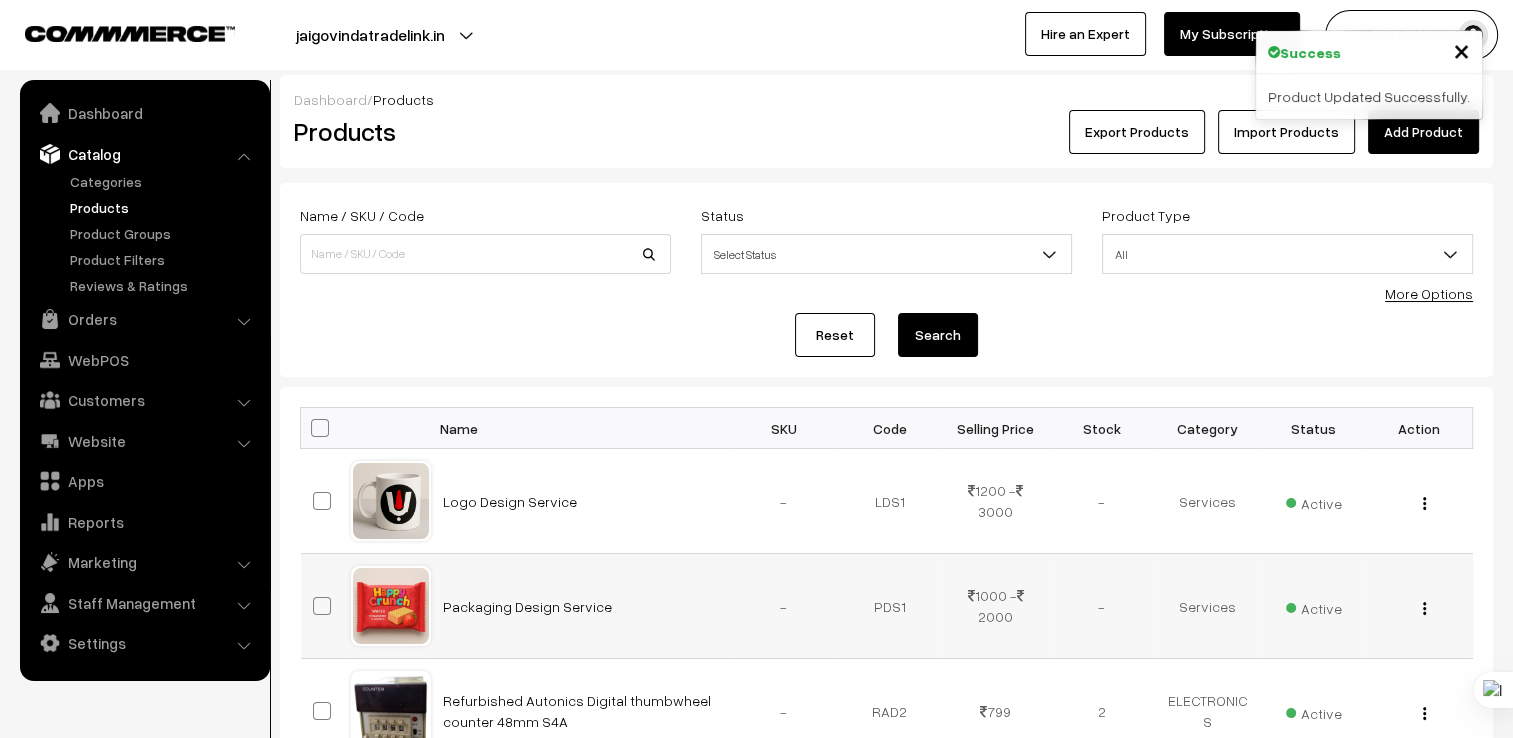 click at bounding box center [1424, 608] 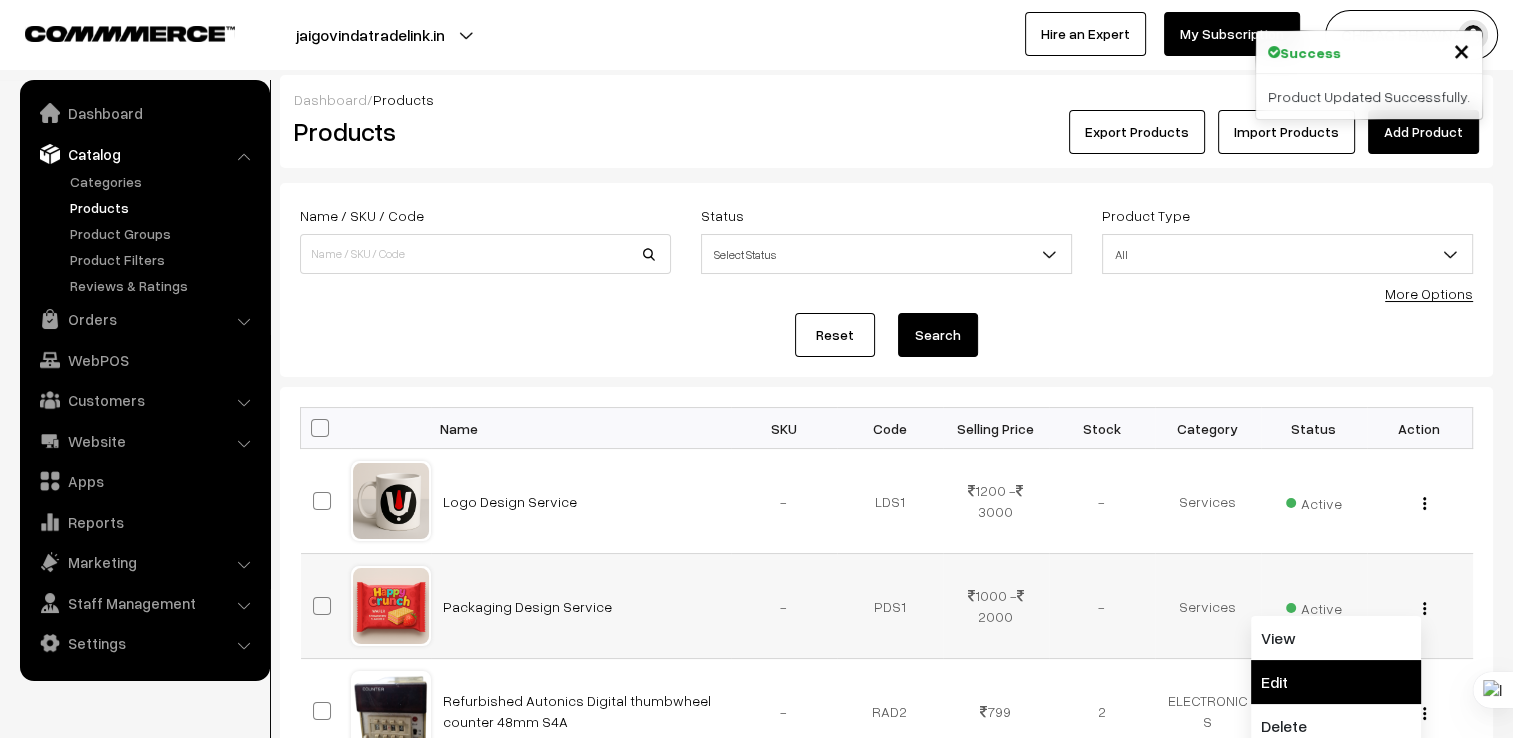 click on "Edit" at bounding box center [1336, 682] 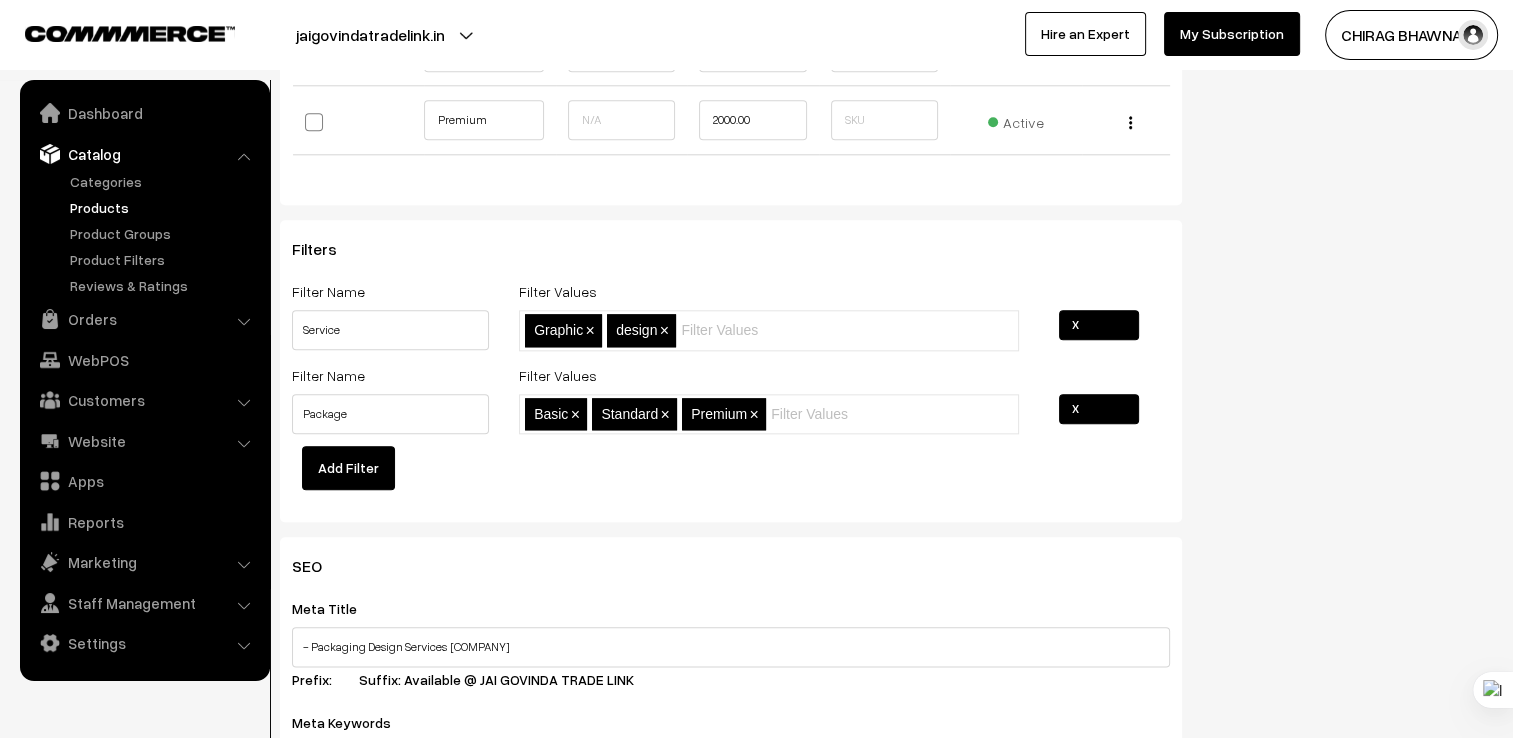 scroll, scrollTop: 2200, scrollLeft: 0, axis: vertical 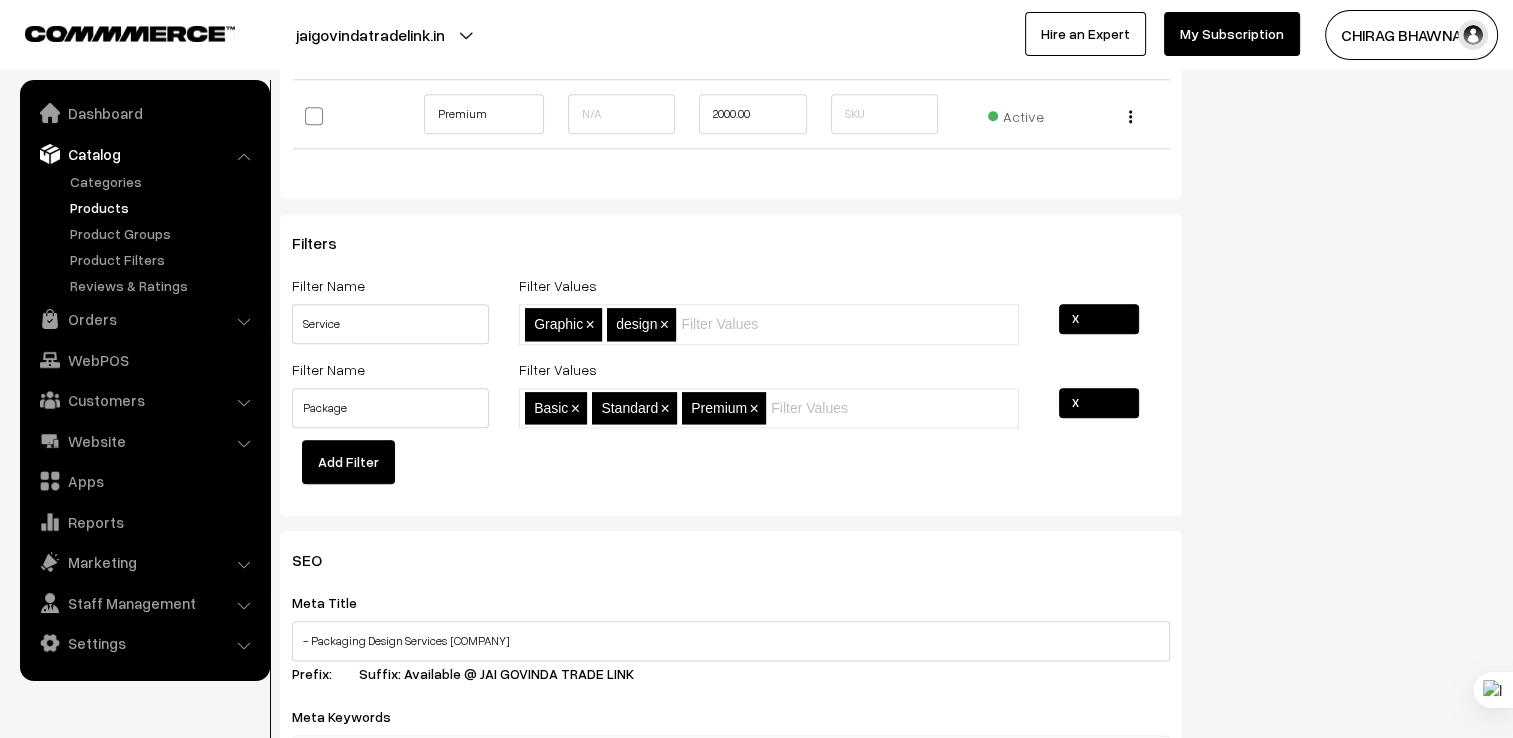 click on "×" at bounding box center (589, 324) 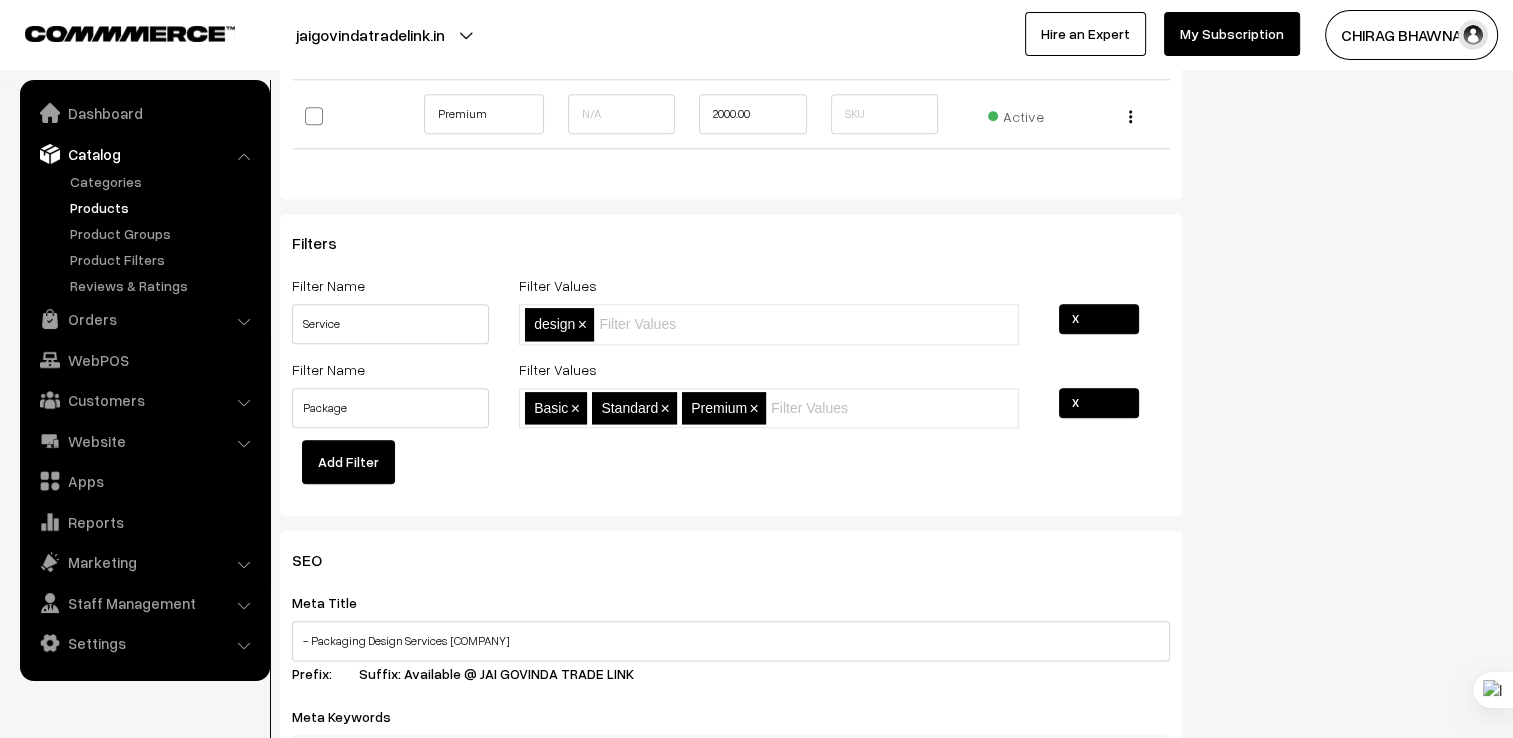 click on "design ×" at bounding box center [559, 324] 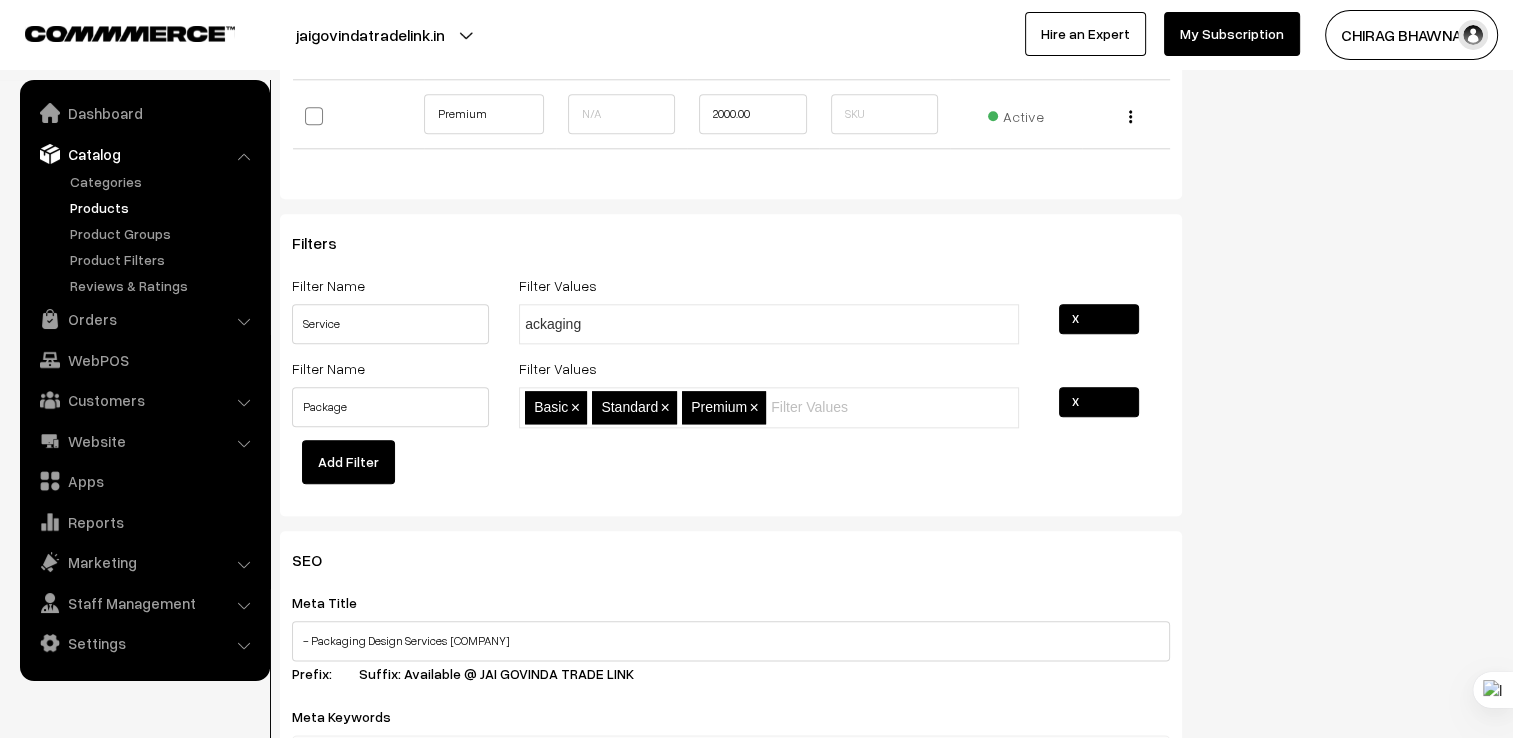 type on "Packaging" 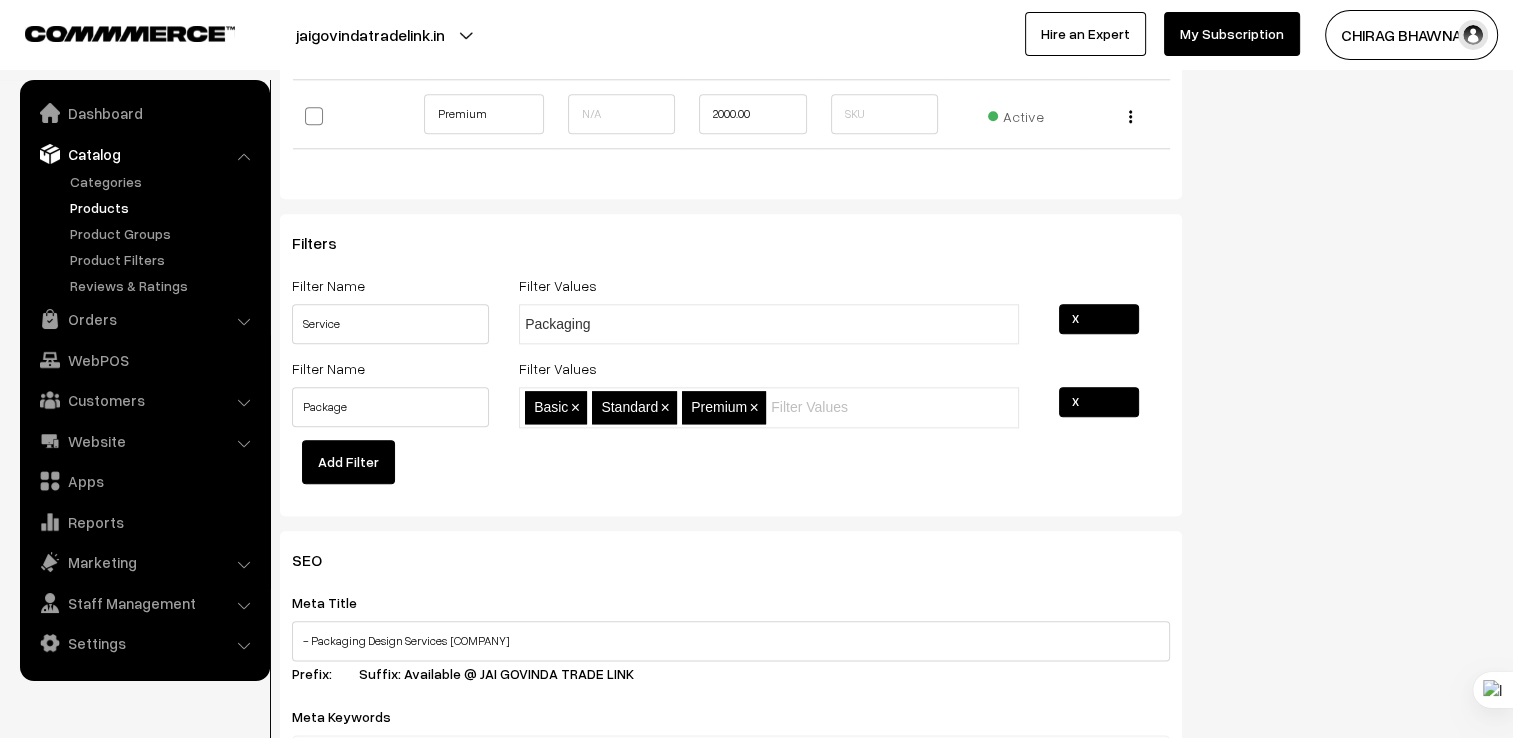 type 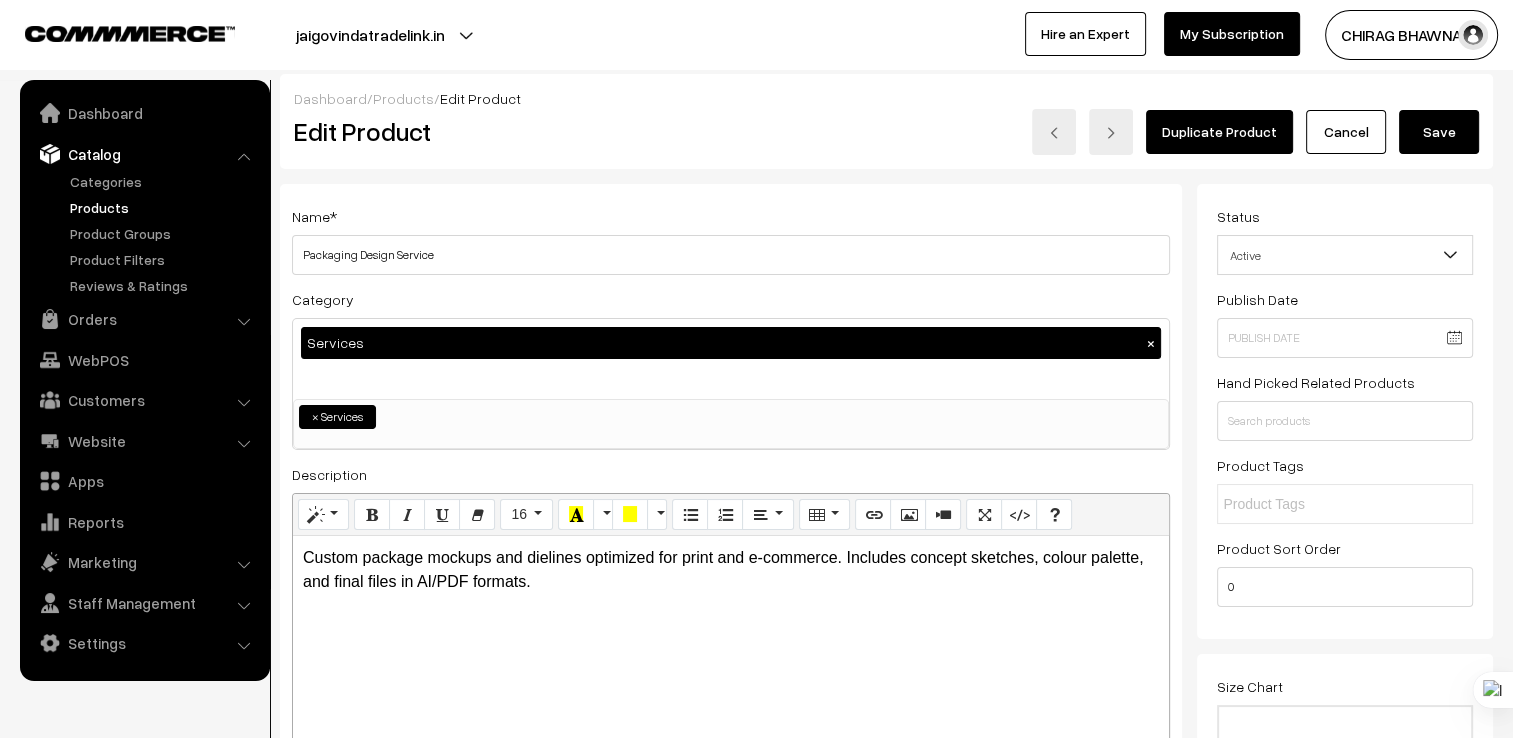 scroll, scrollTop: 0, scrollLeft: 0, axis: both 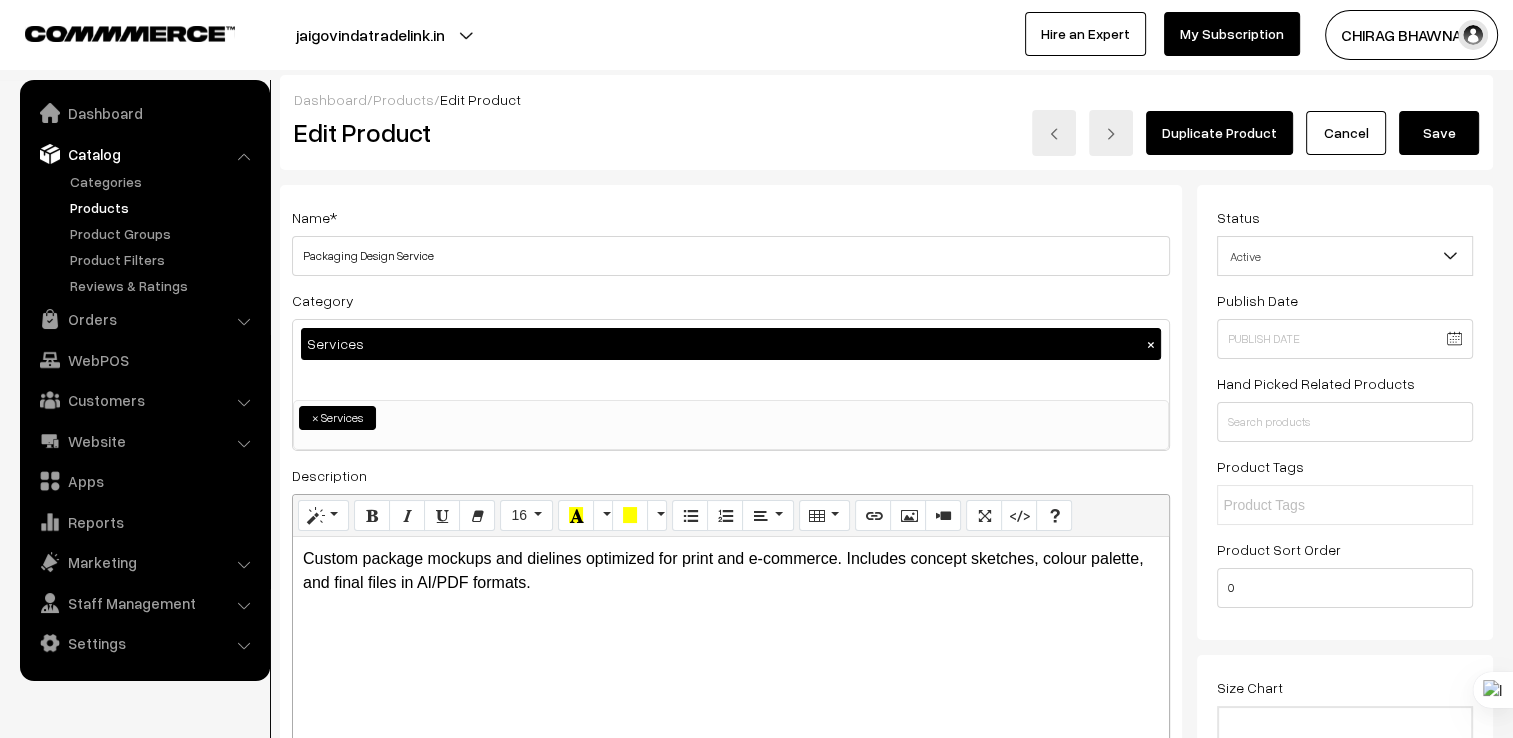 click on "Save" at bounding box center [1439, 133] 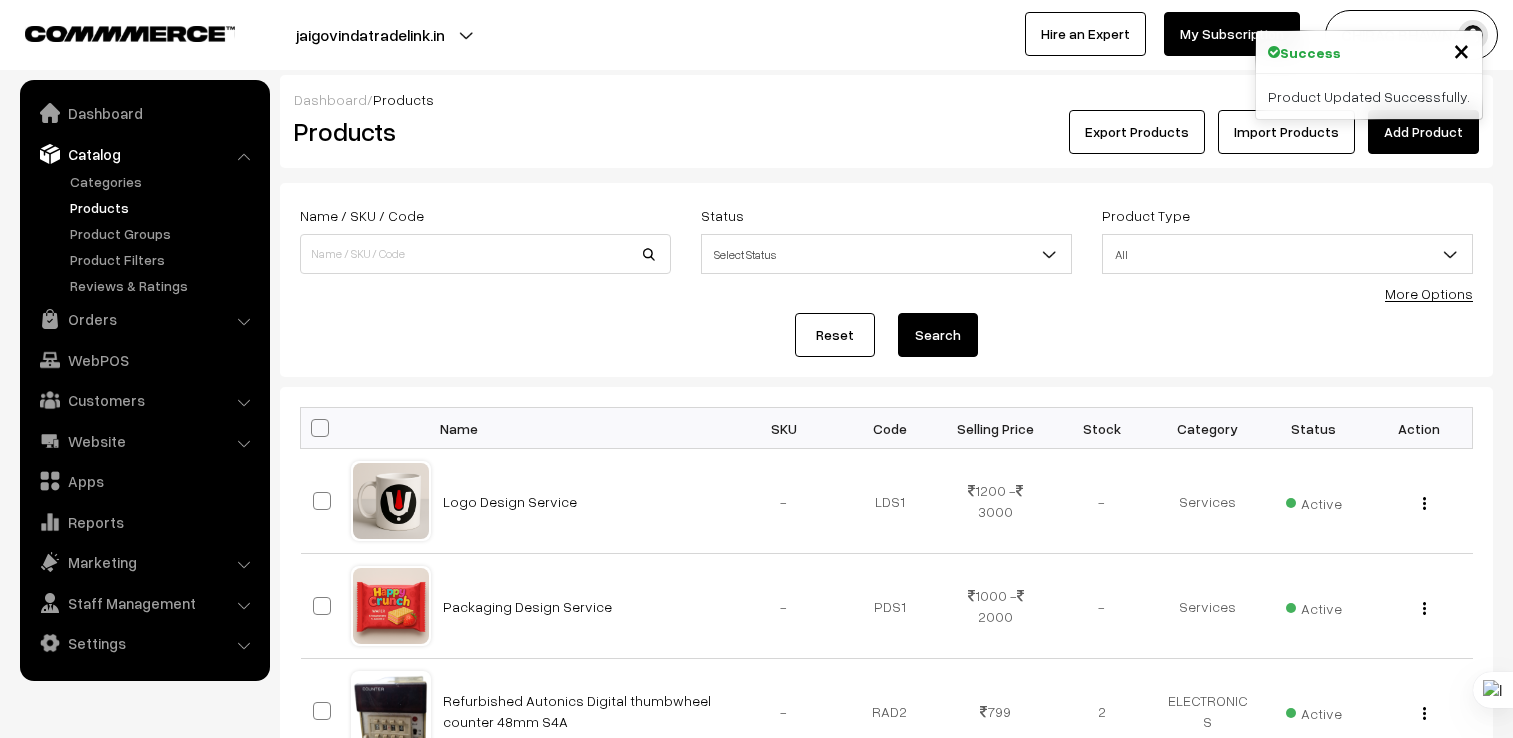 scroll, scrollTop: 0, scrollLeft: 0, axis: both 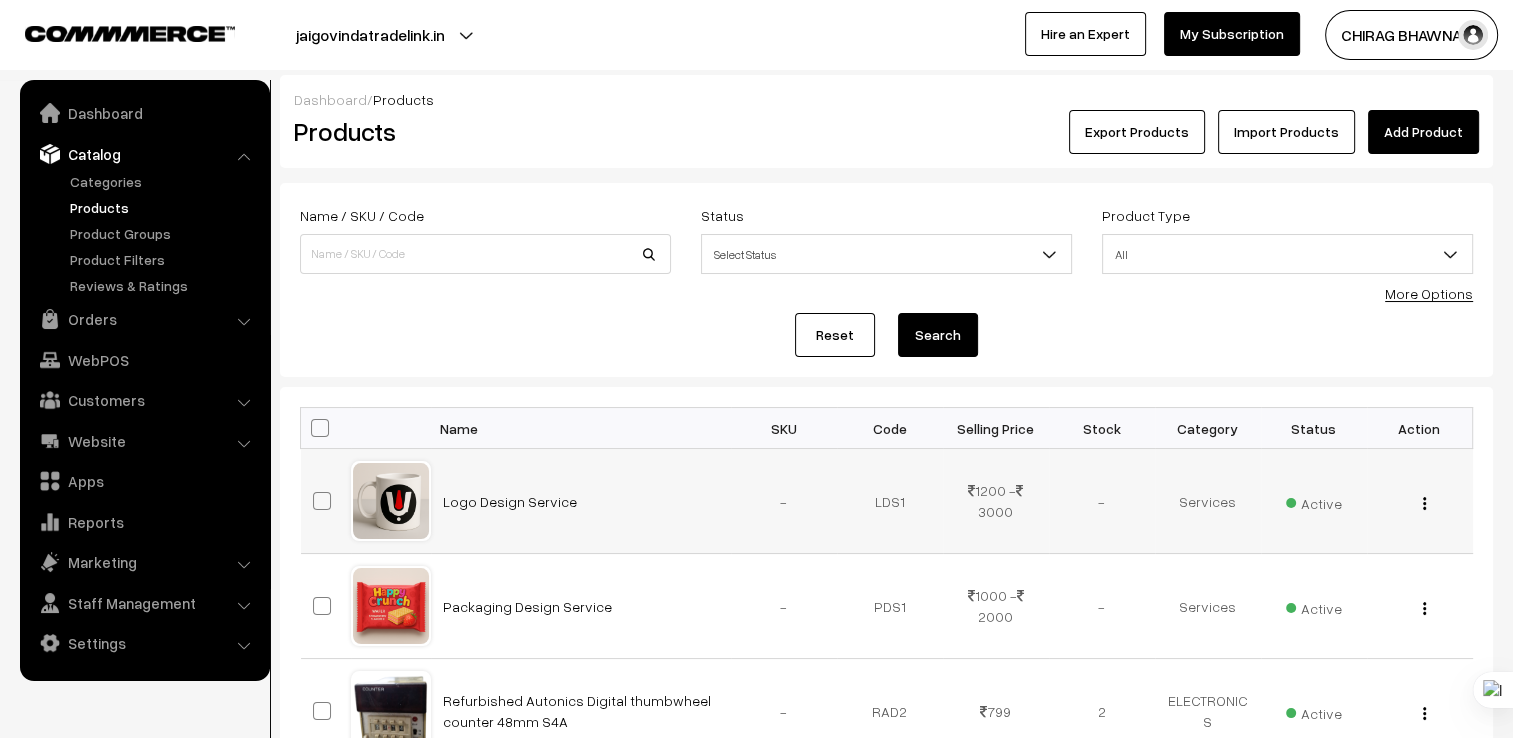 click at bounding box center (1424, 503) 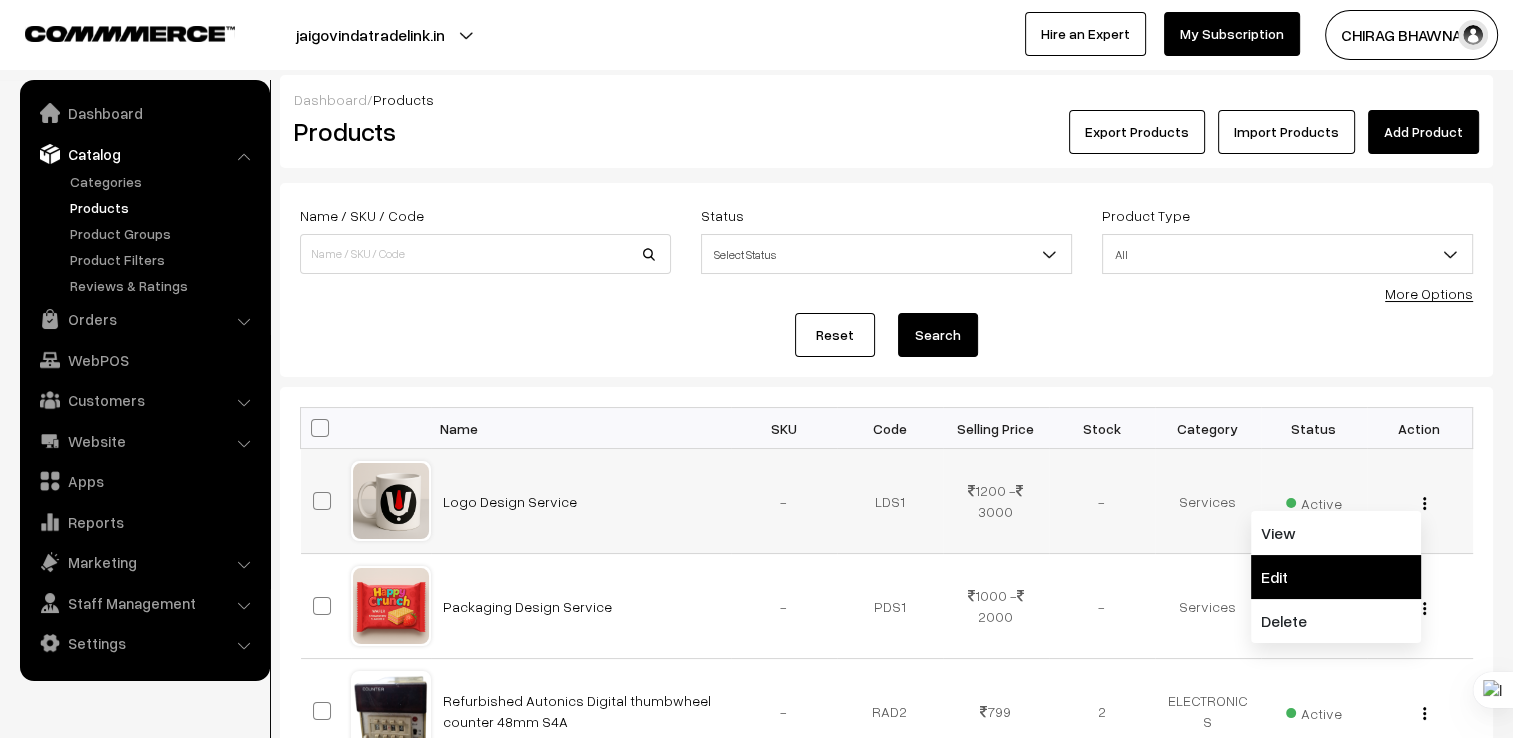 click on "Edit" at bounding box center (1336, 577) 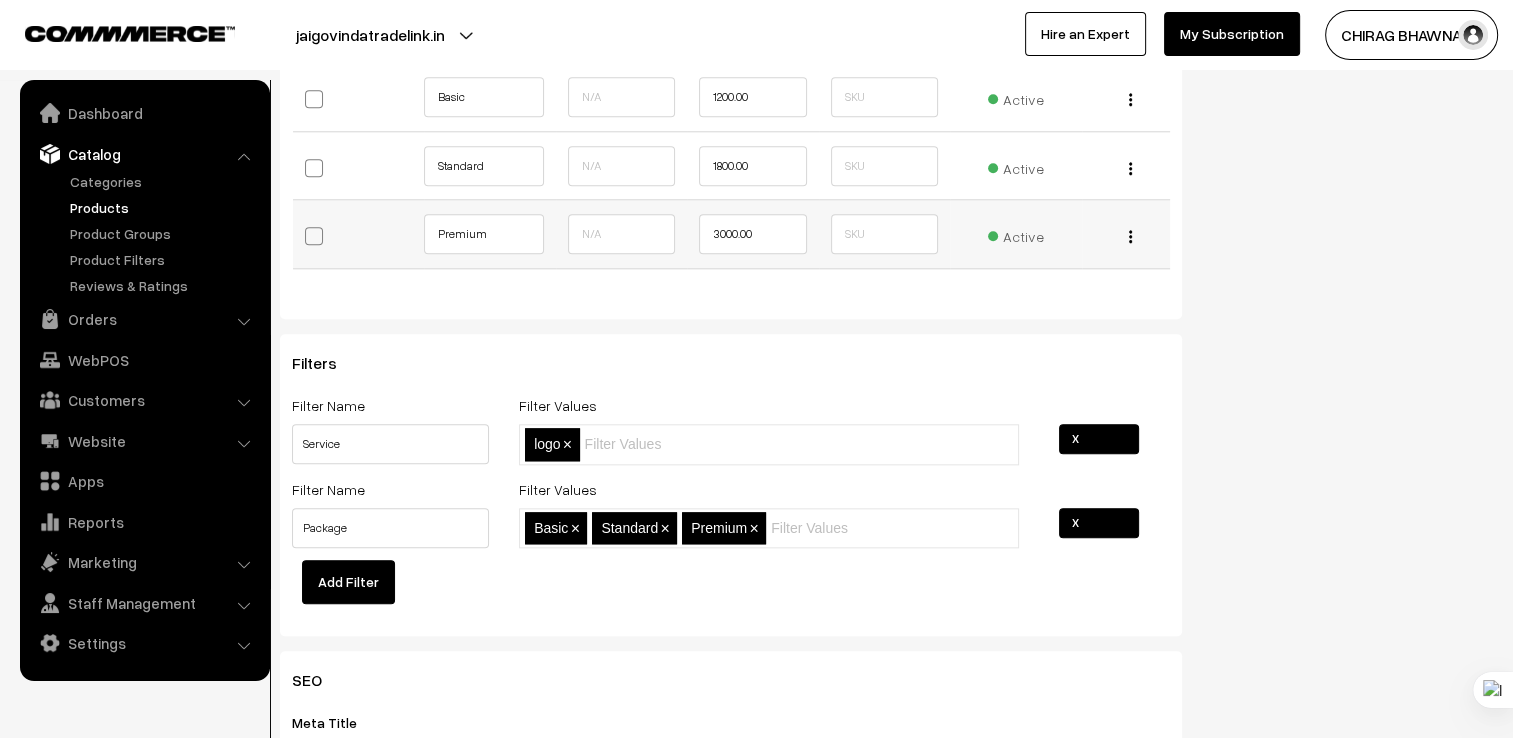 scroll, scrollTop: 2200, scrollLeft: 0, axis: vertical 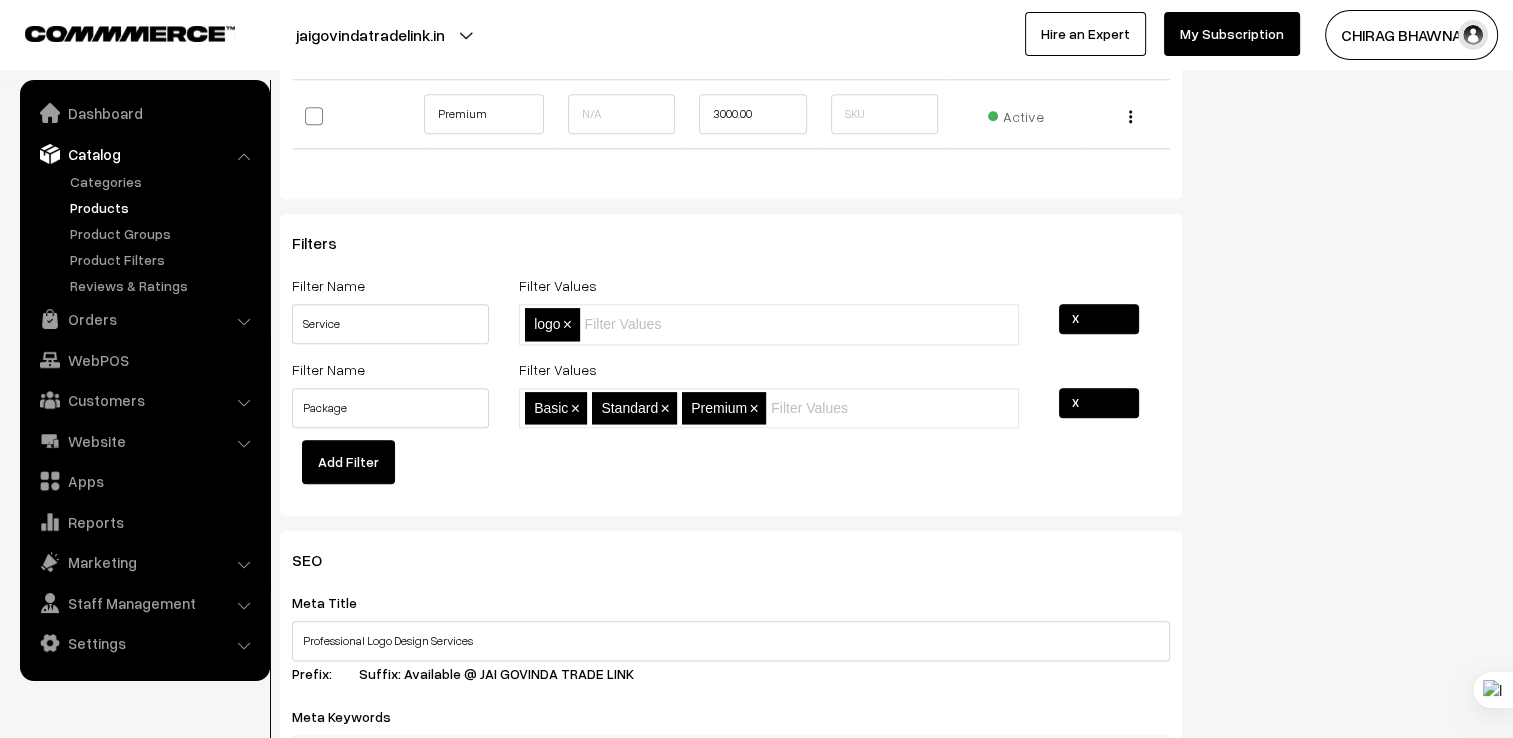 click on "X" at bounding box center (1099, 403) 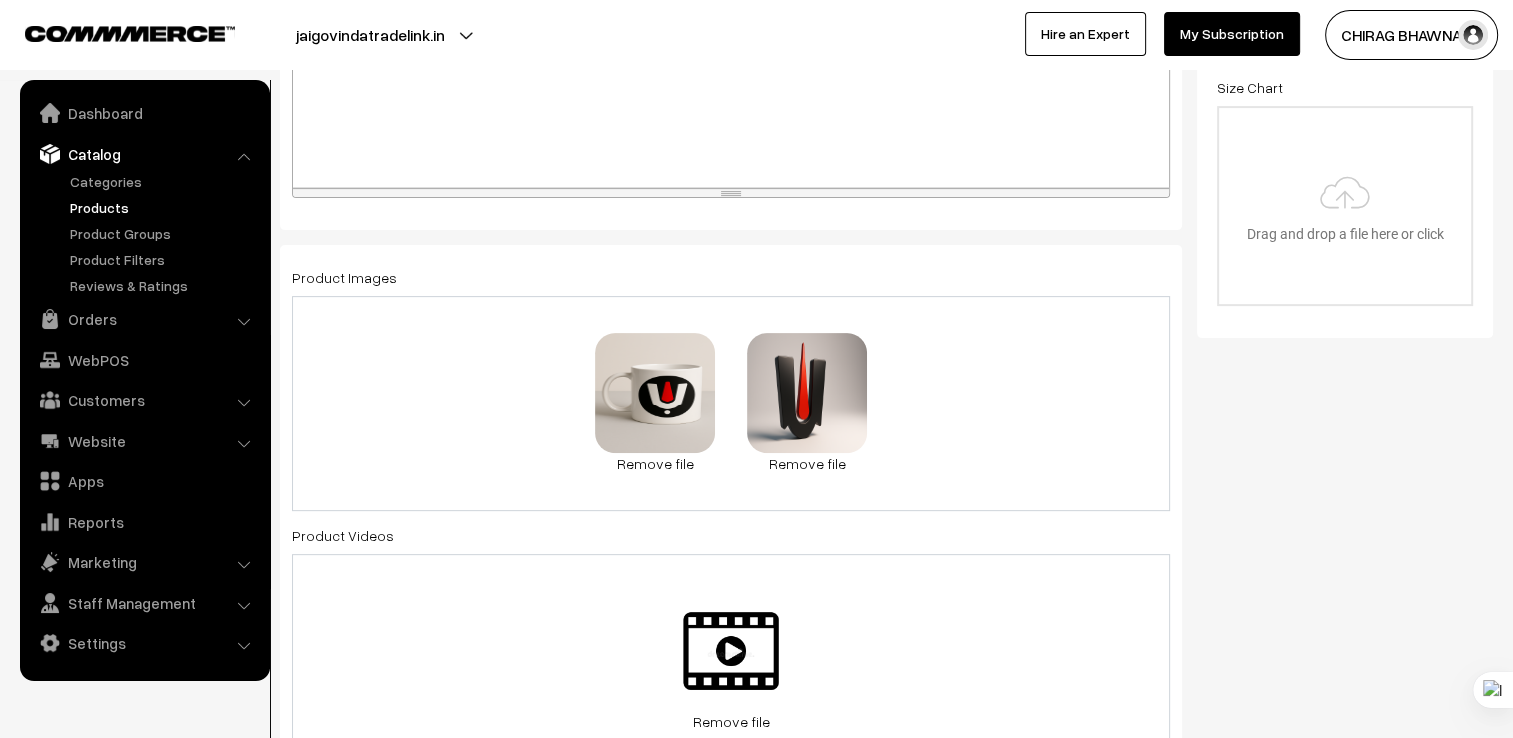 scroll, scrollTop: 0, scrollLeft: 0, axis: both 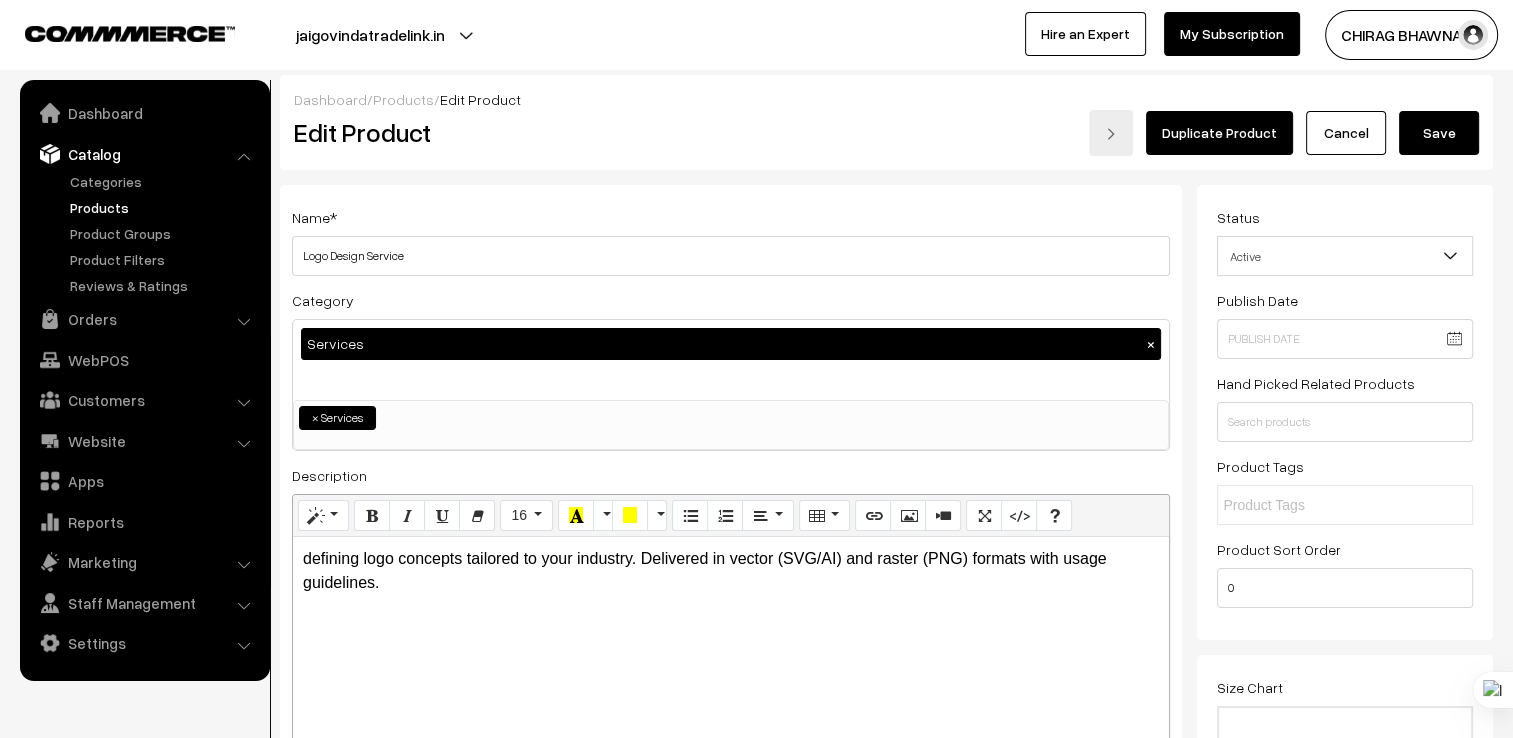 click on "Save" at bounding box center [1439, 133] 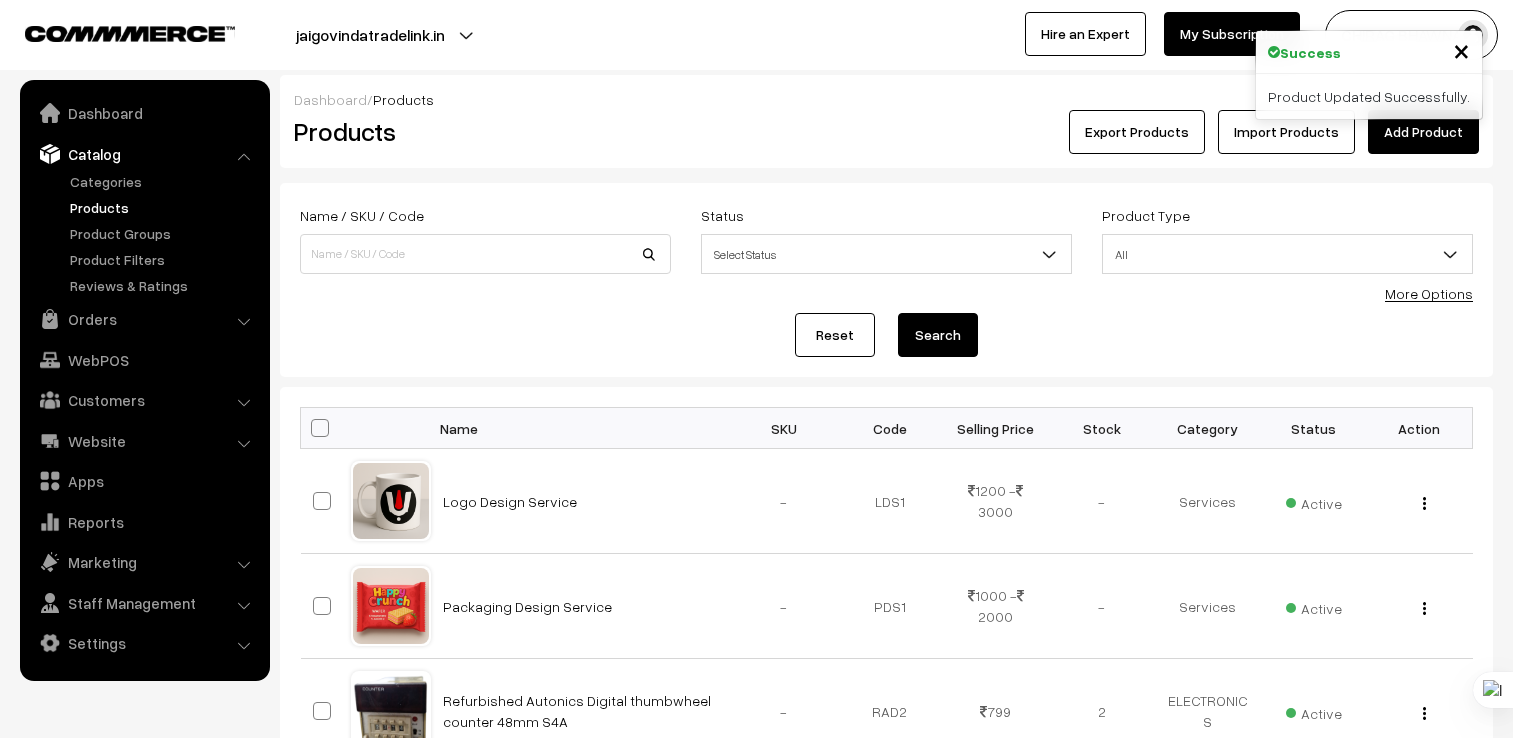 scroll, scrollTop: 0, scrollLeft: 0, axis: both 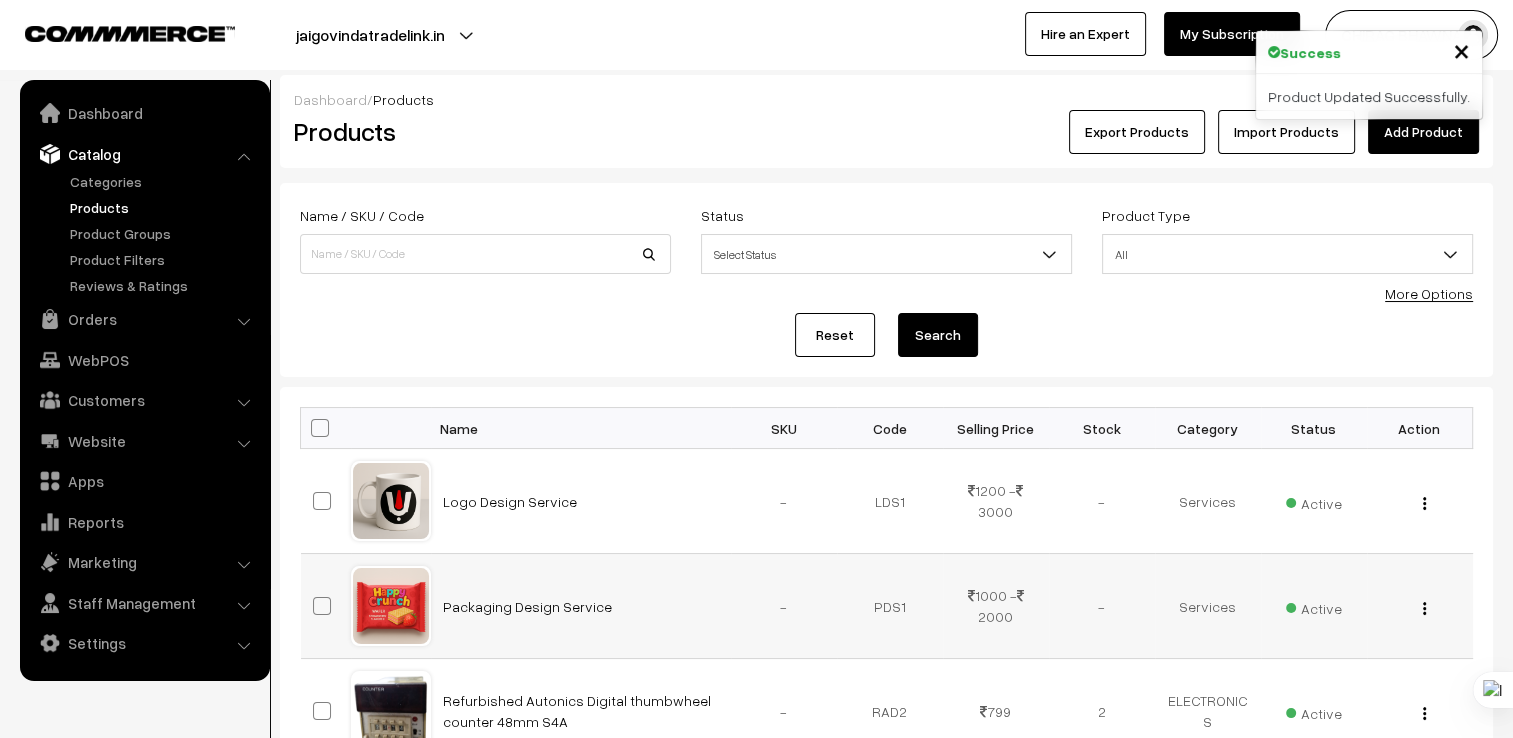 click at bounding box center [1424, 608] 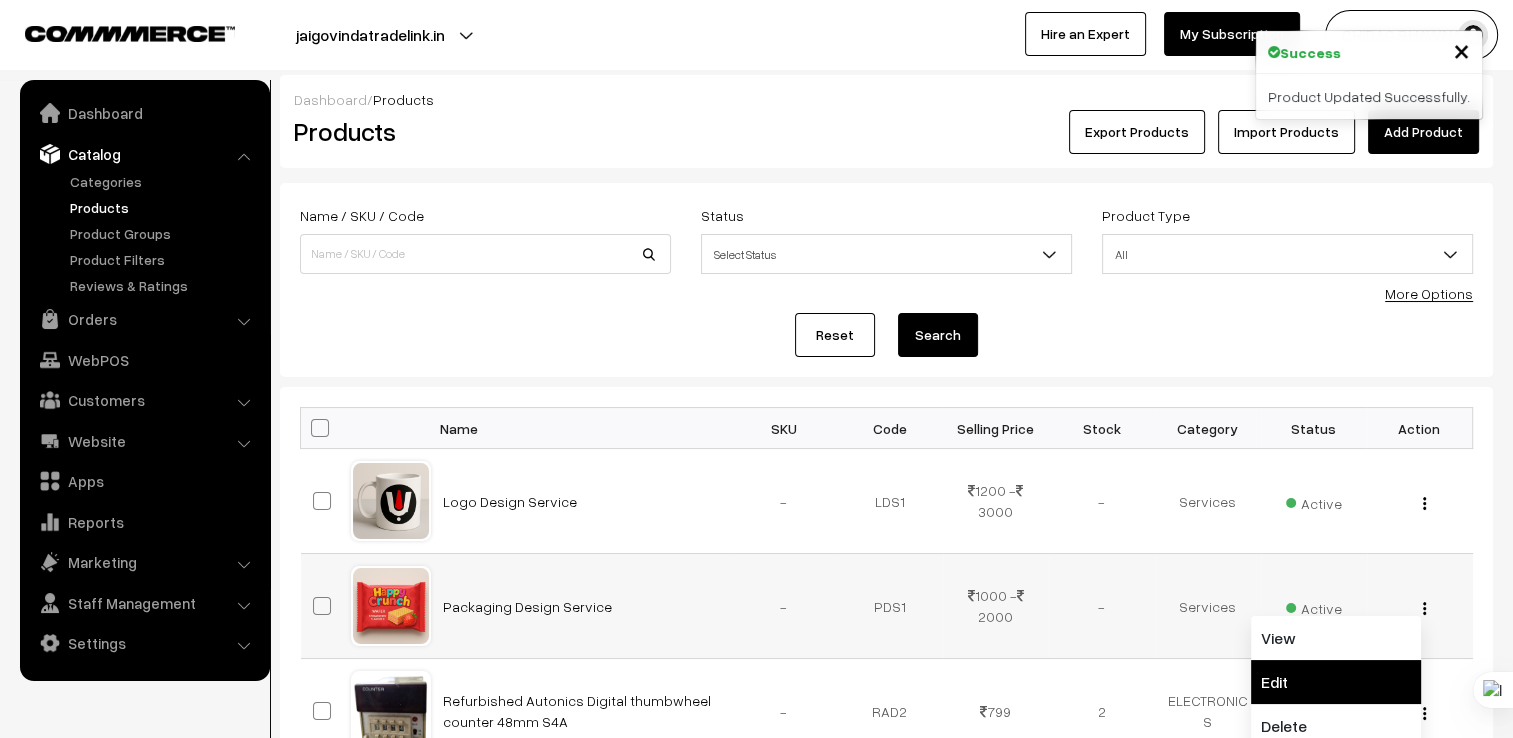 click on "Edit" at bounding box center [1336, 682] 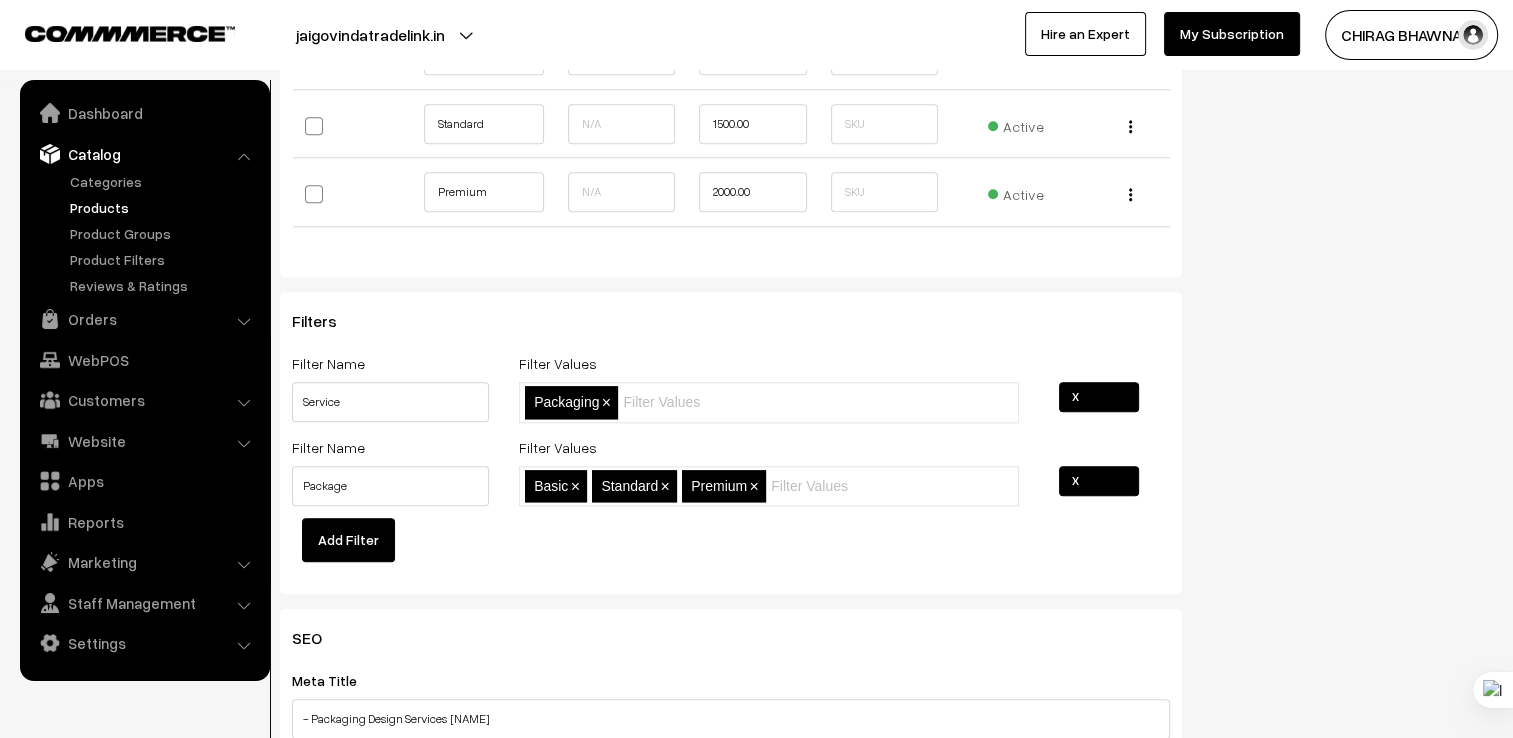 scroll, scrollTop: 2118, scrollLeft: 0, axis: vertical 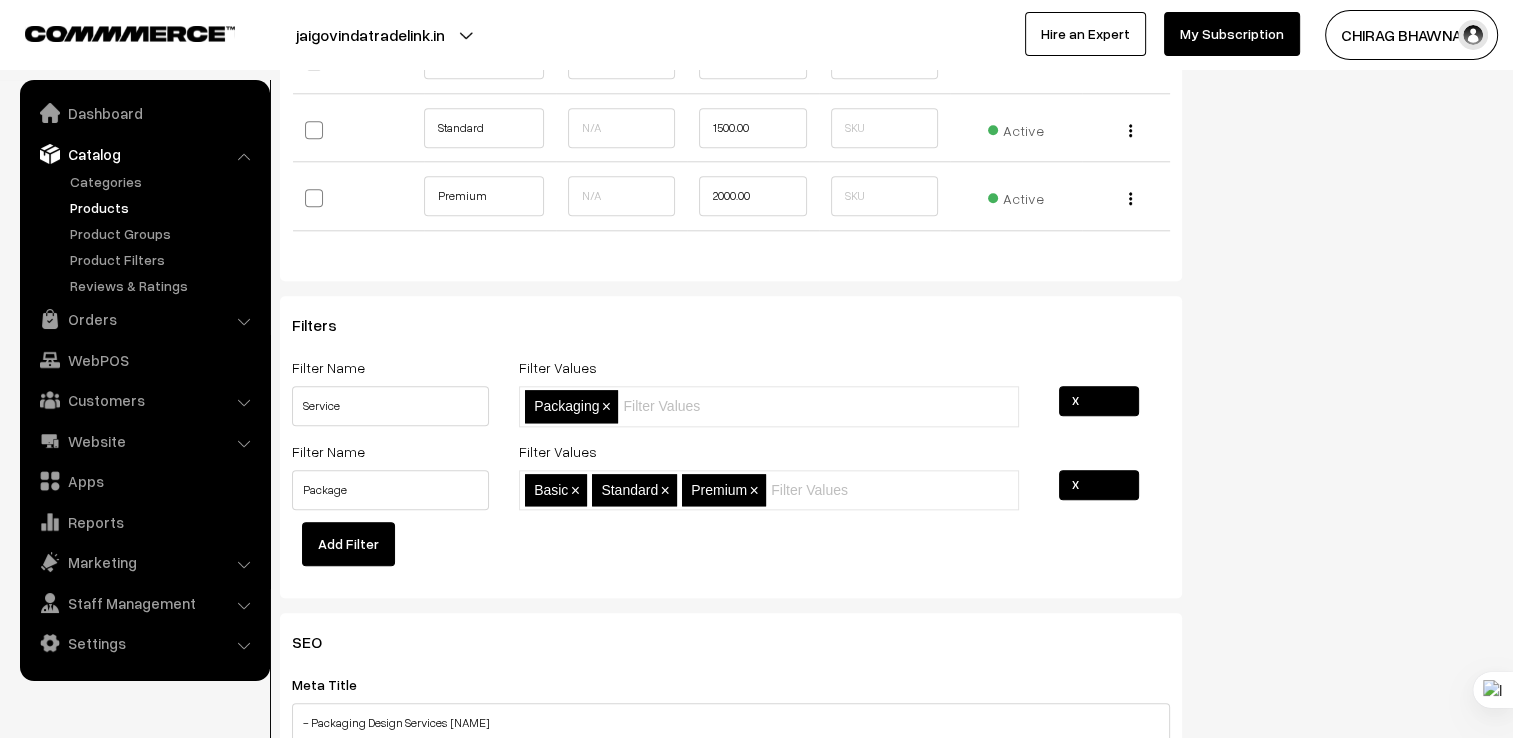 click on "X" at bounding box center [1099, 485] 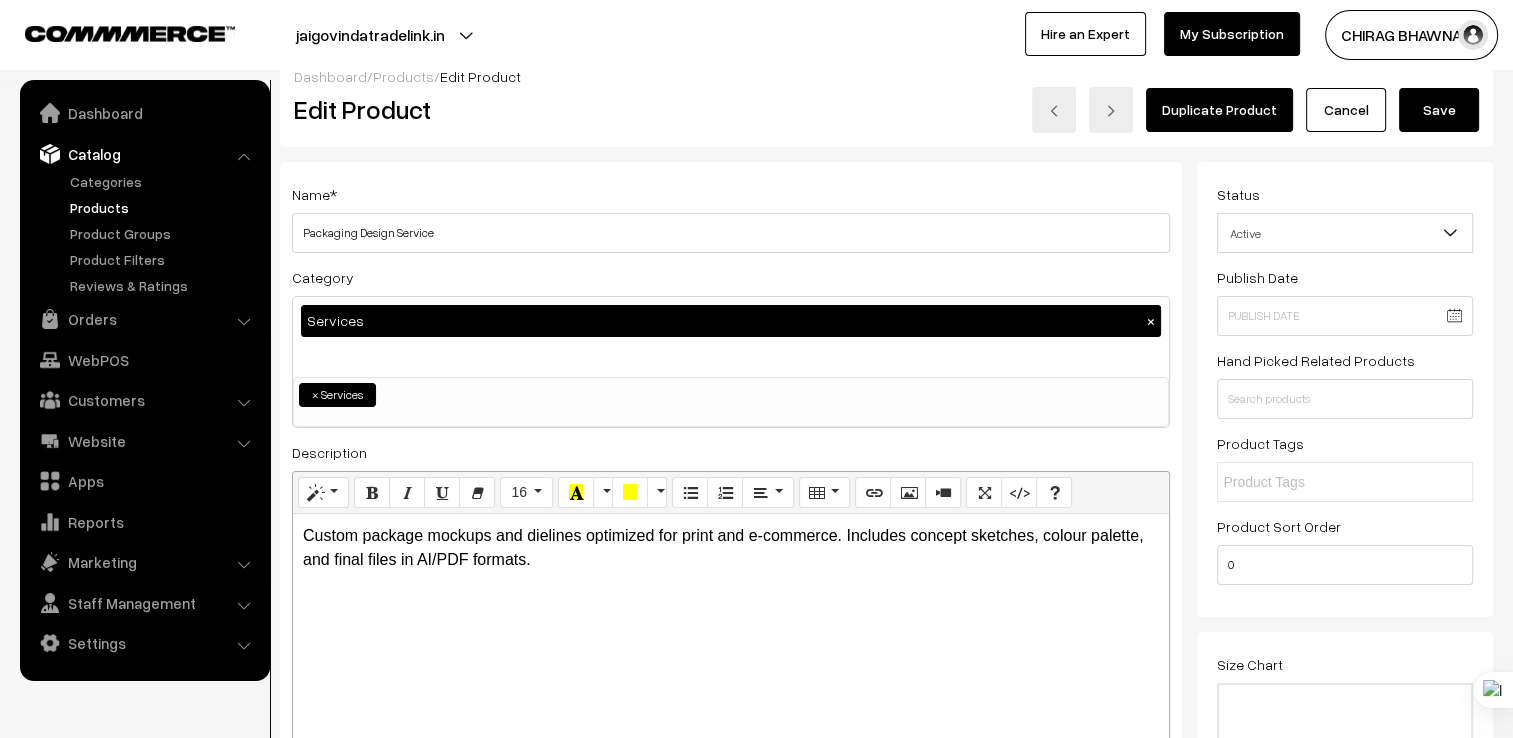 scroll, scrollTop: 0, scrollLeft: 0, axis: both 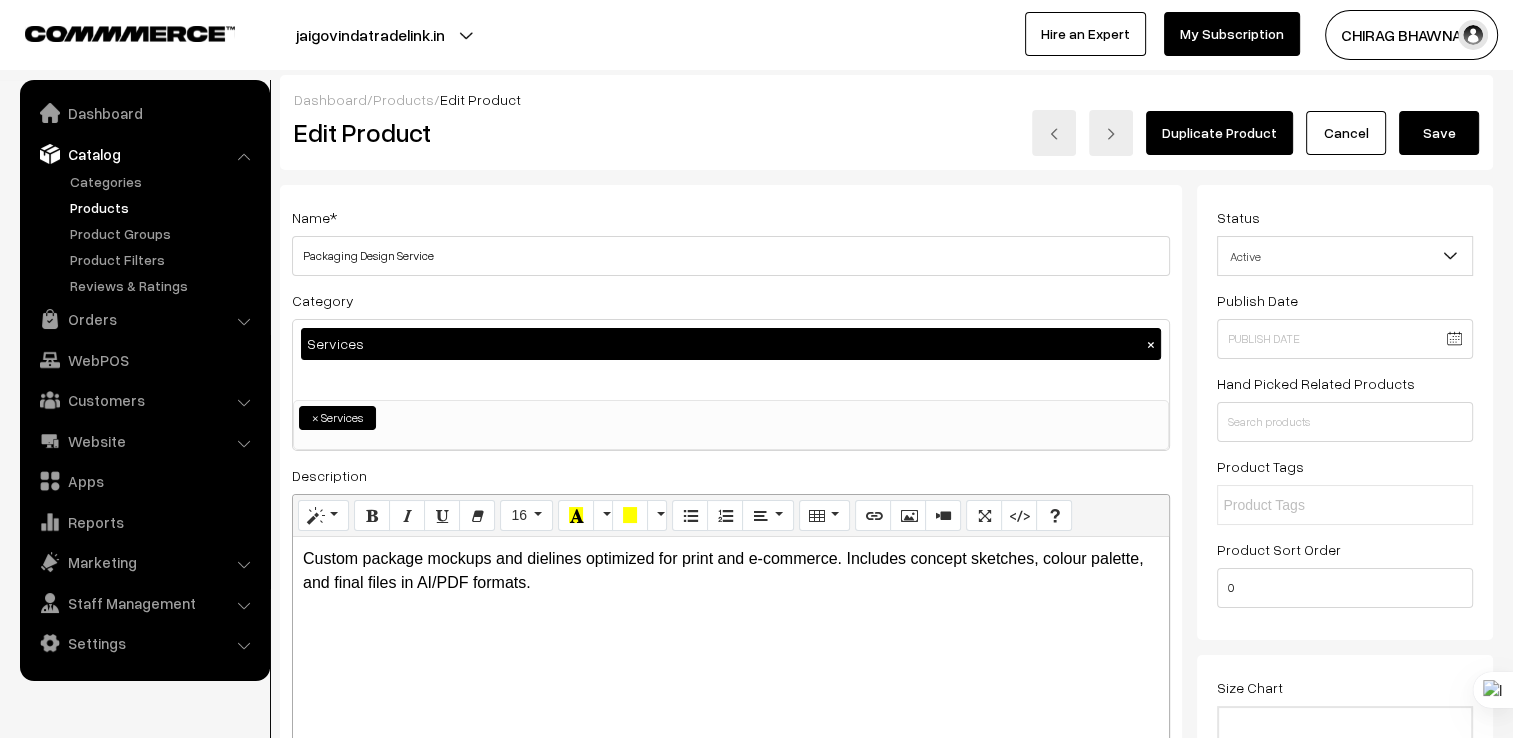 click on "Save" at bounding box center (1439, 133) 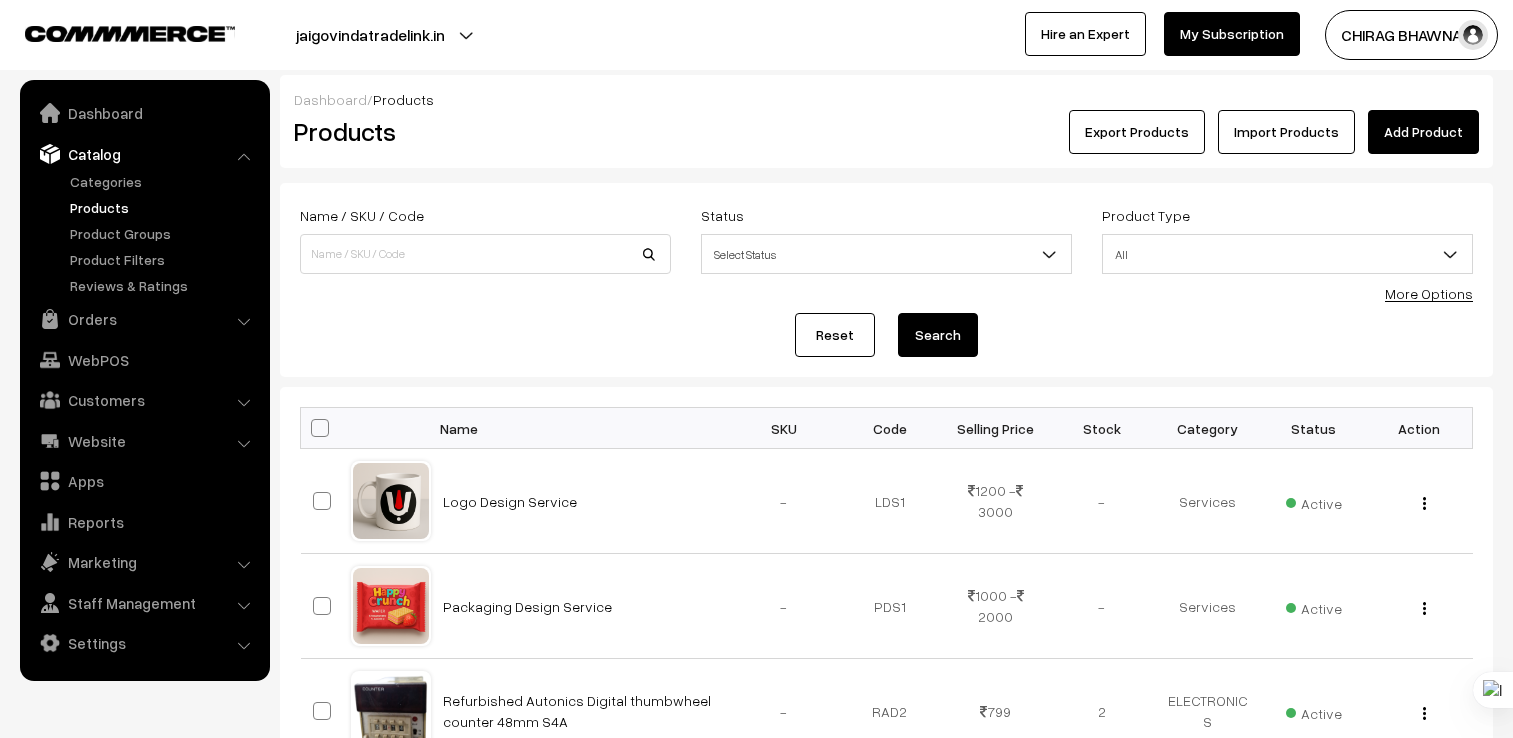 scroll, scrollTop: 0, scrollLeft: 0, axis: both 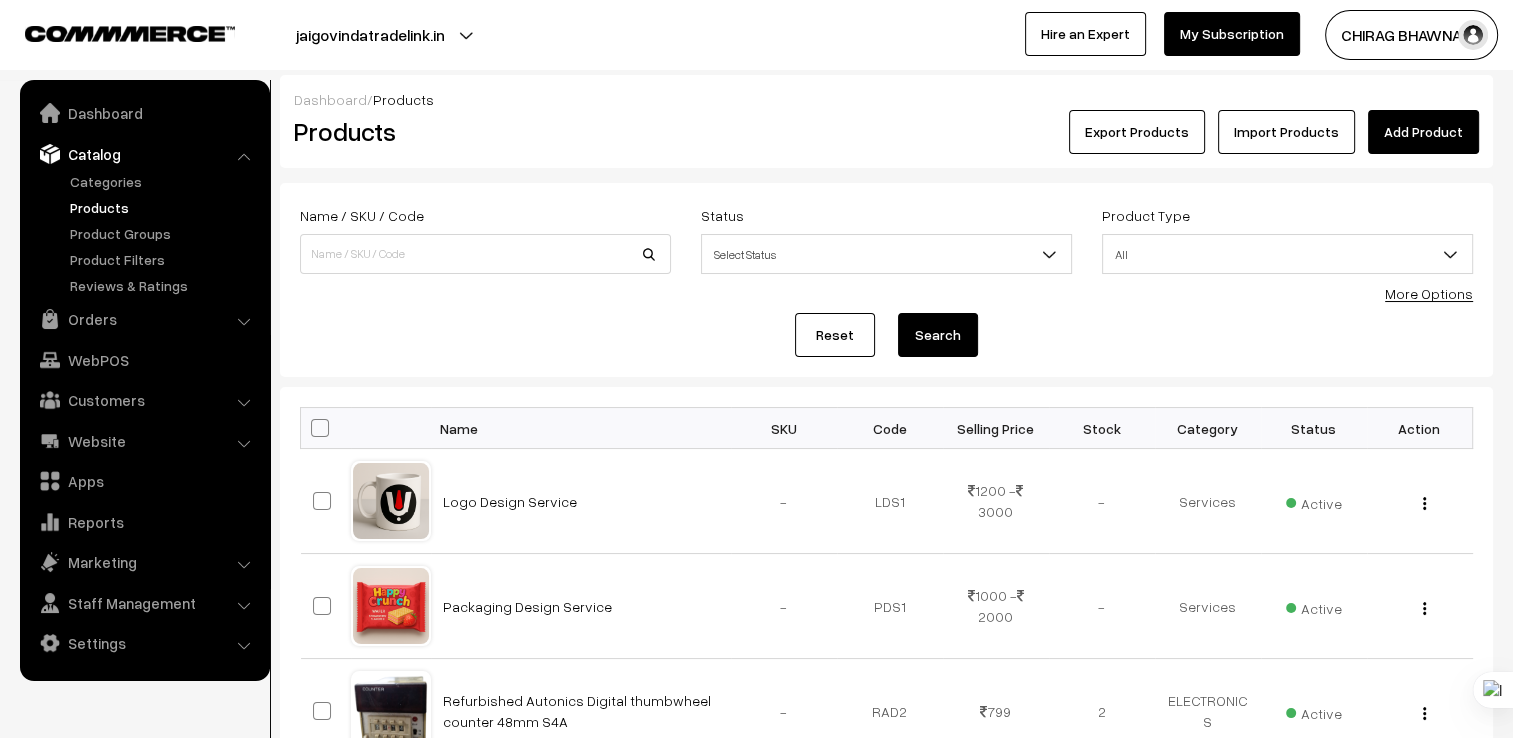 click on "Add Product" at bounding box center [1423, 132] 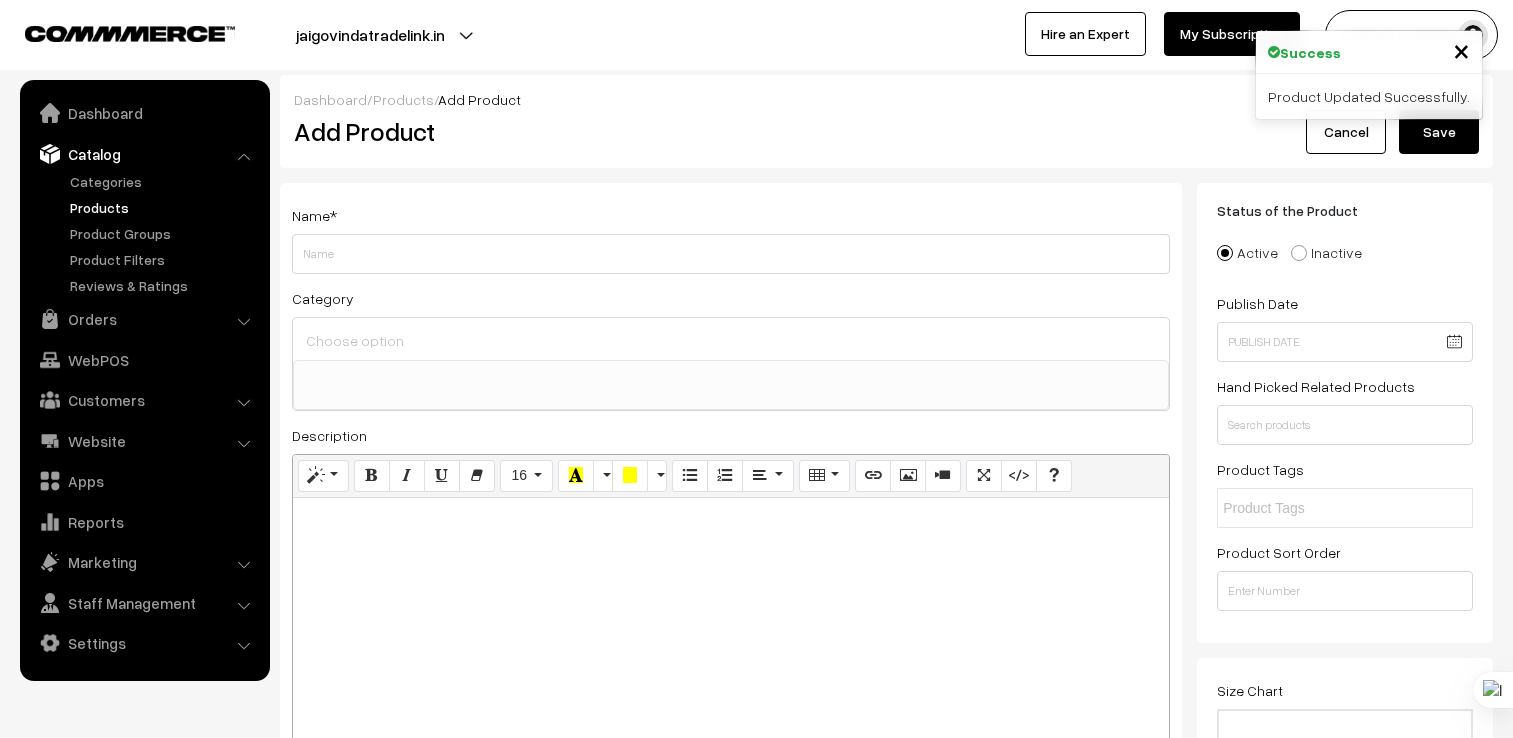 select 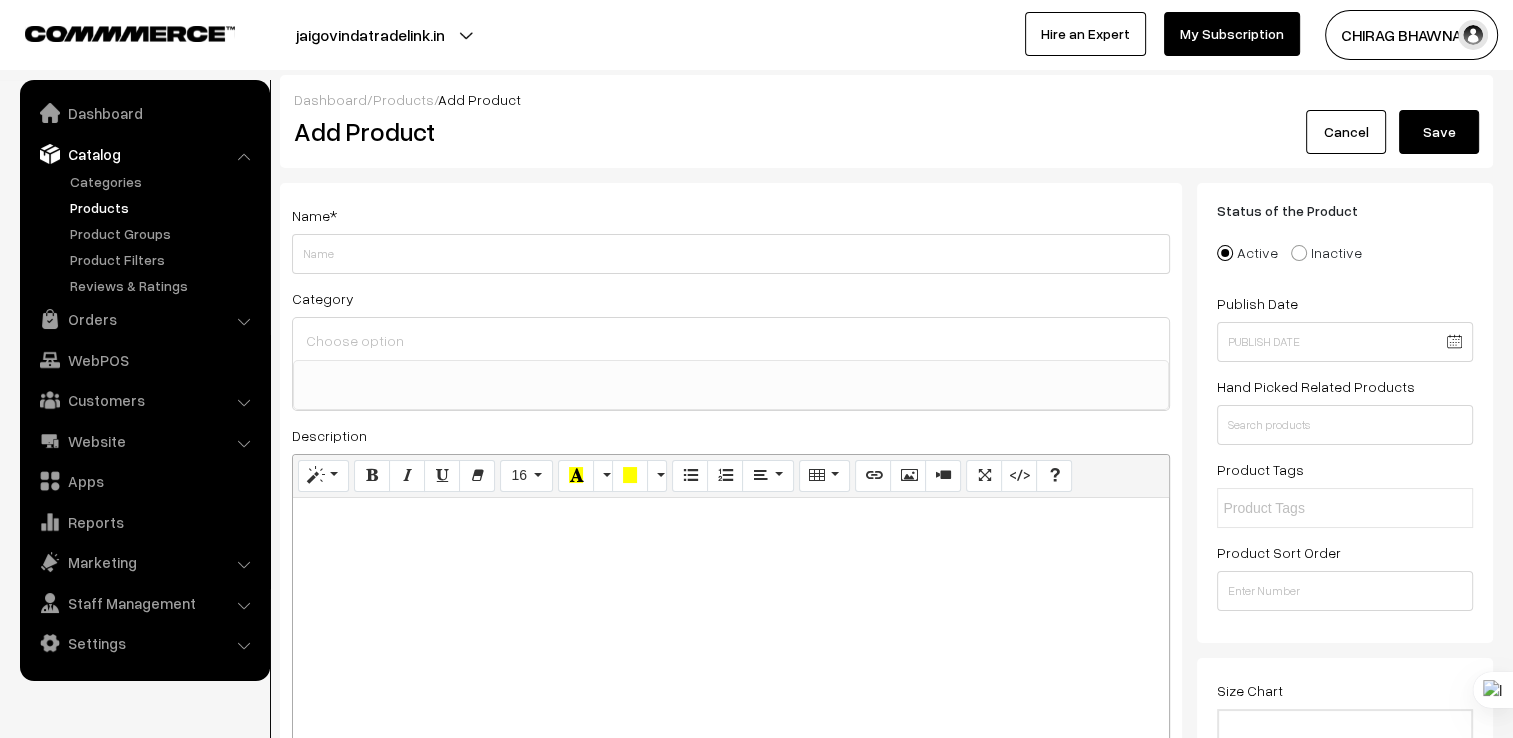 click at bounding box center (731, 623) 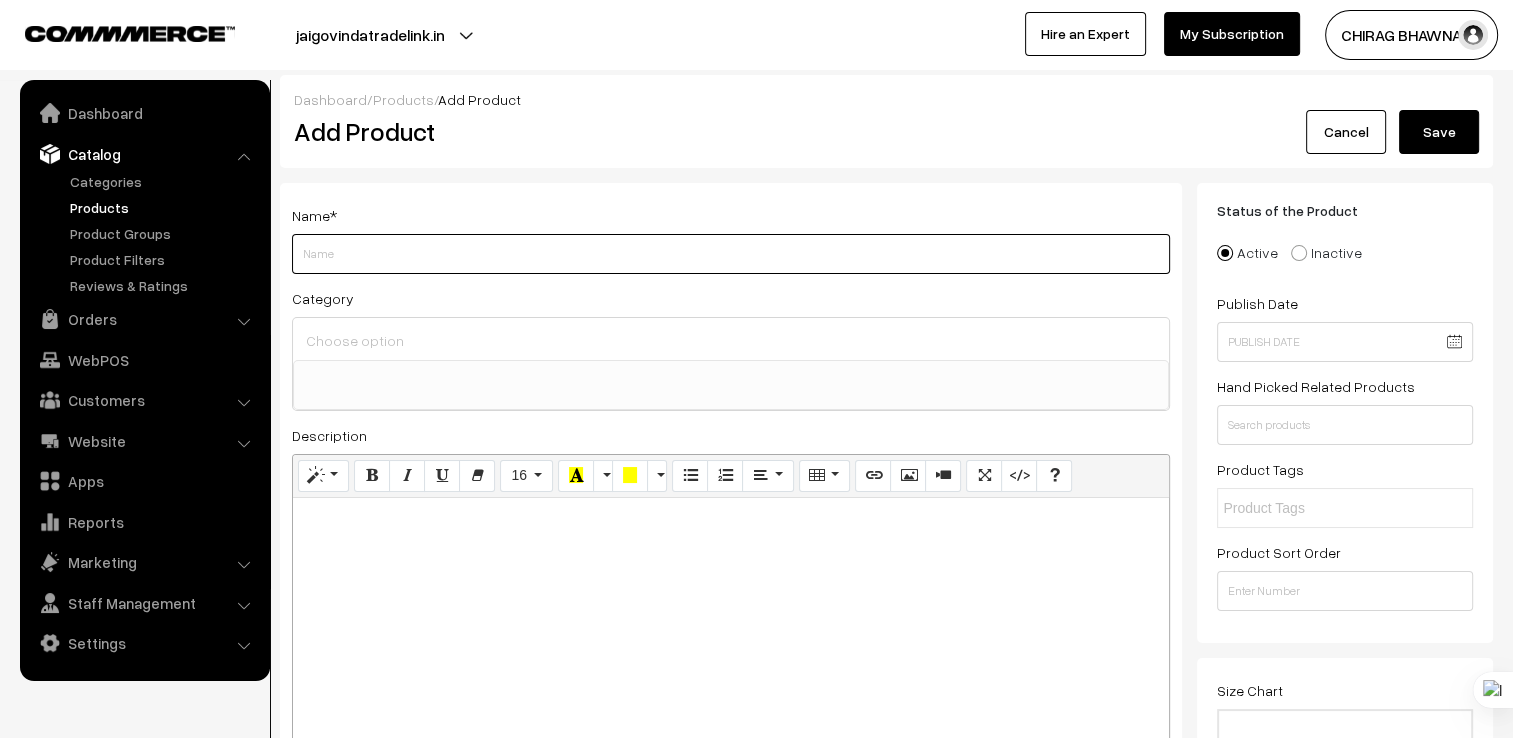 click on "Weight" at bounding box center (731, 254) 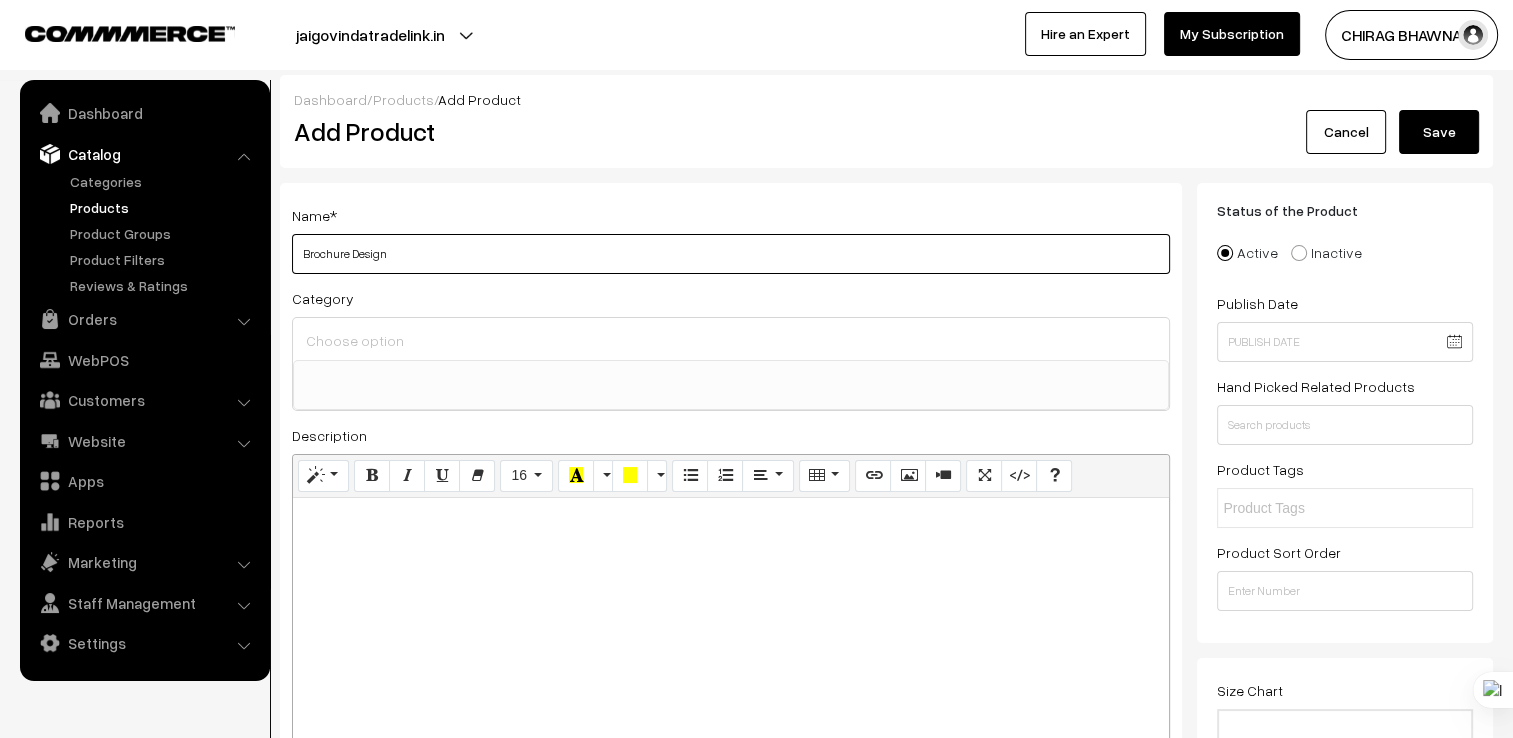 type on "Brochure Design" 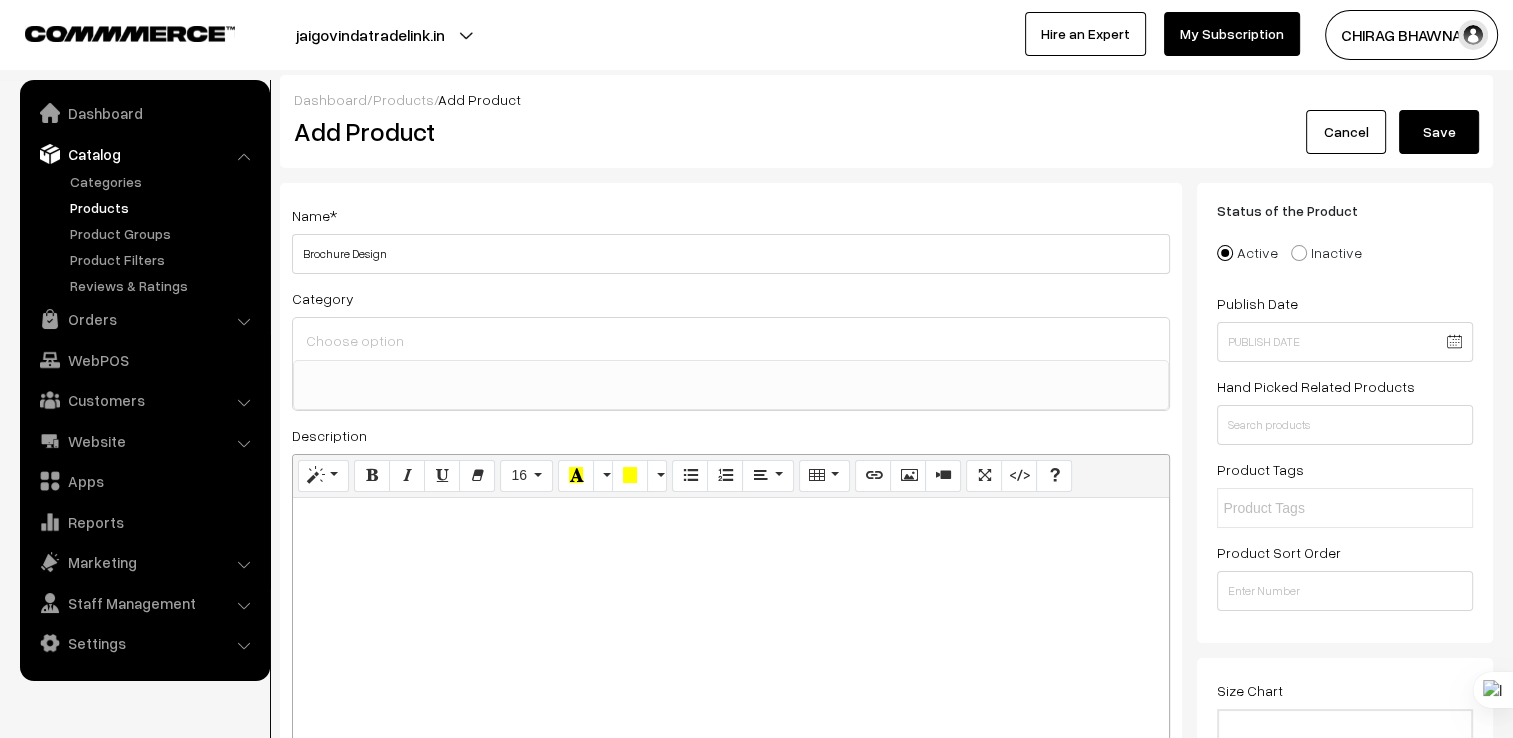 click at bounding box center [731, 373] 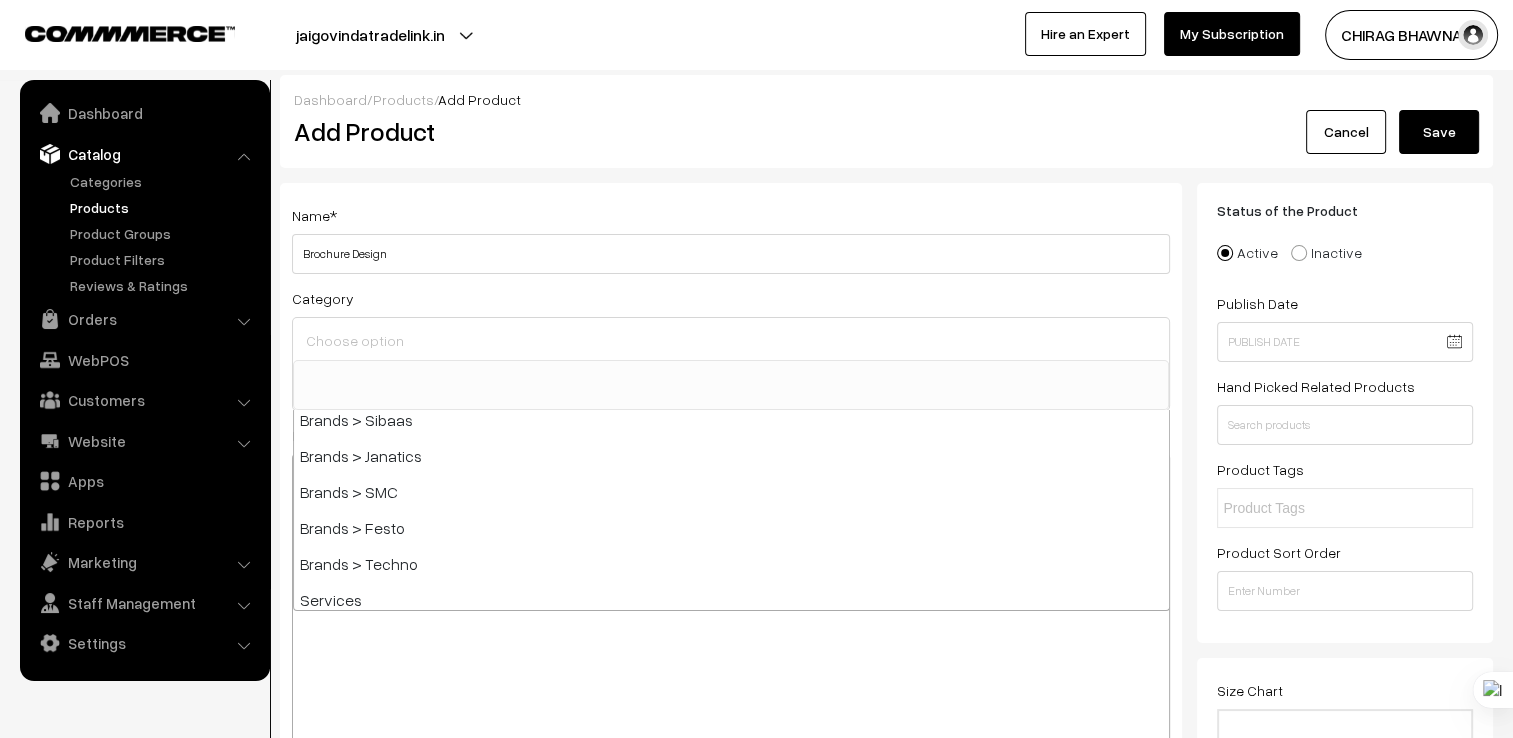 scroll, scrollTop: 2104, scrollLeft: 0, axis: vertical 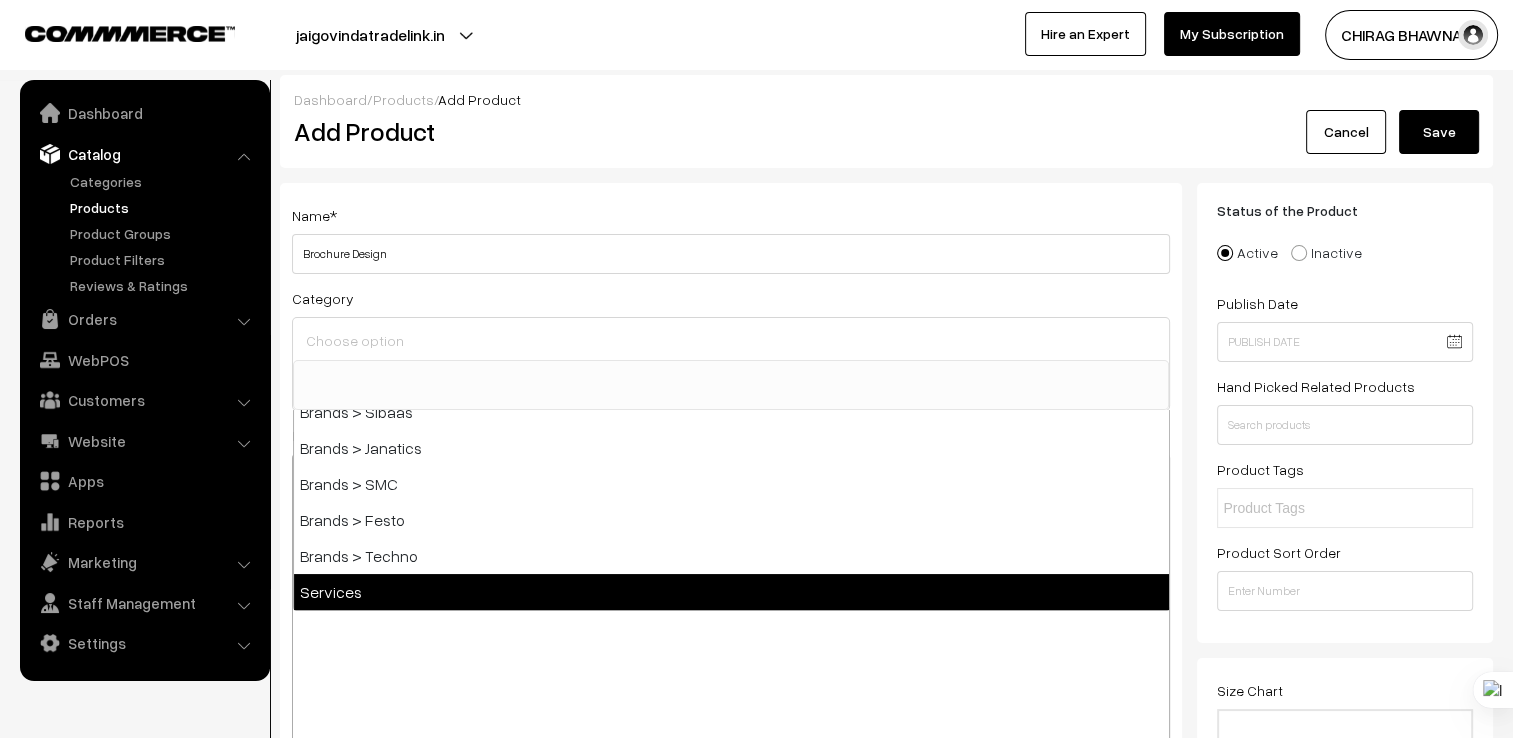 select on "66" 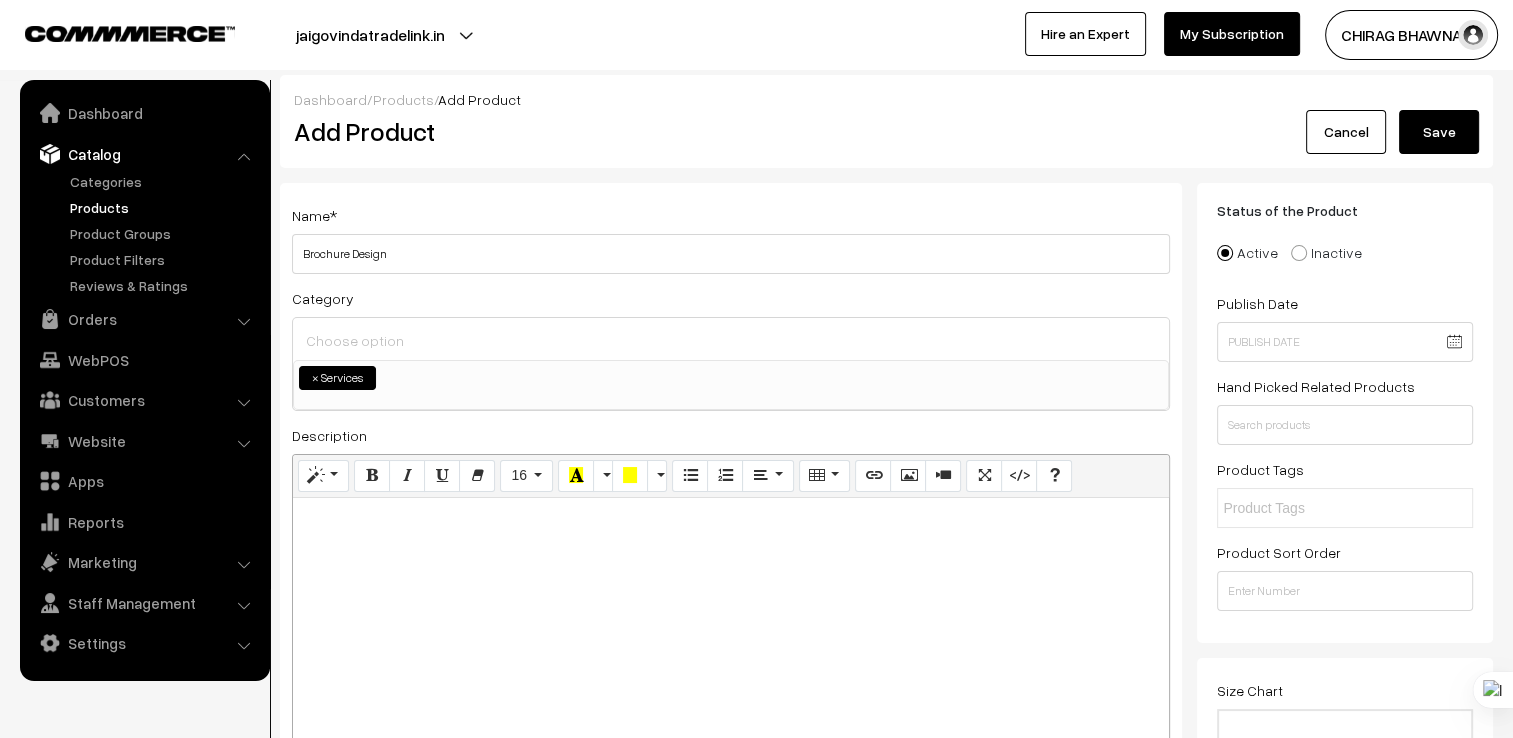 click at bounding box center [731, 623] 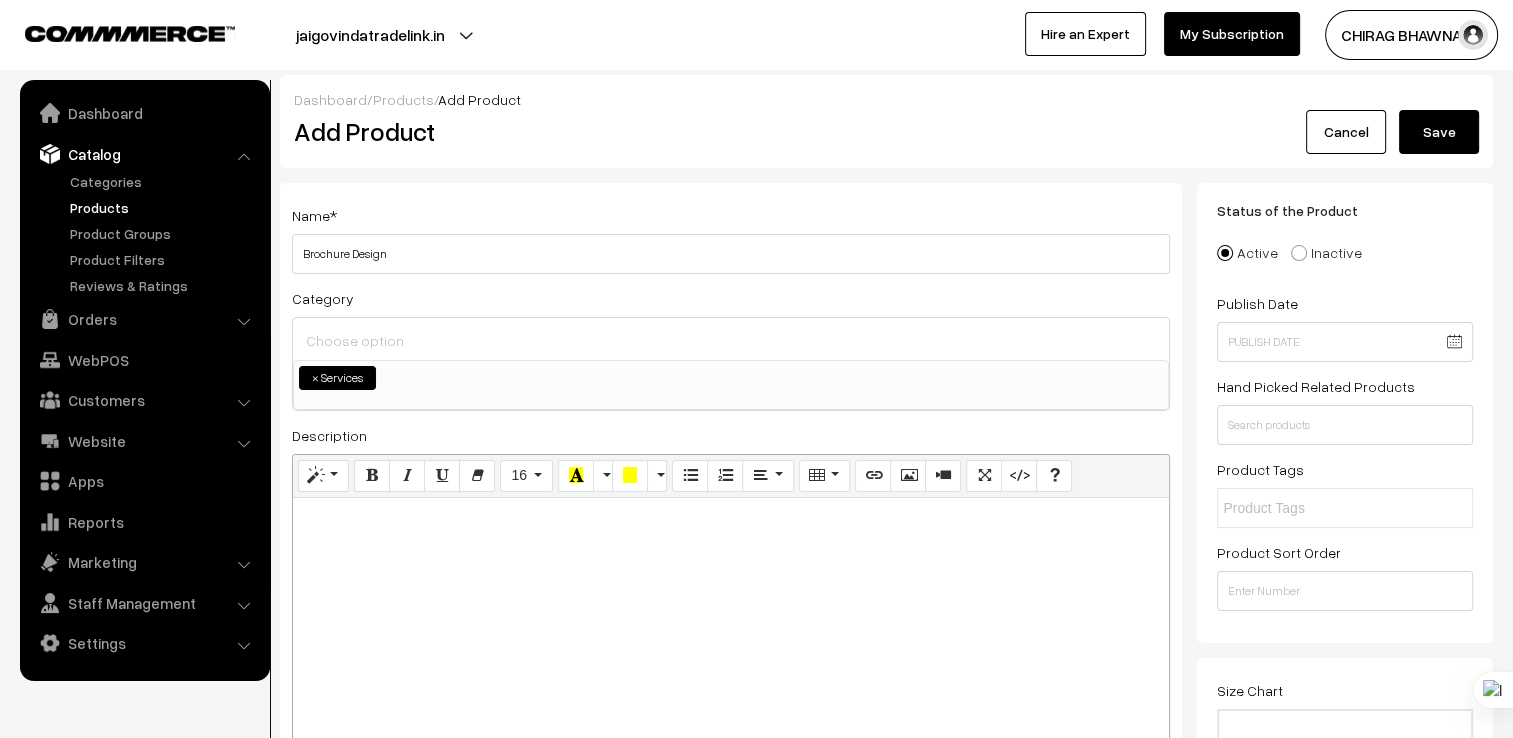 drag, startPoint x: 636, startPoint y: 713, endPoint x: 628, endPoint y: 654, distance: 59.5399 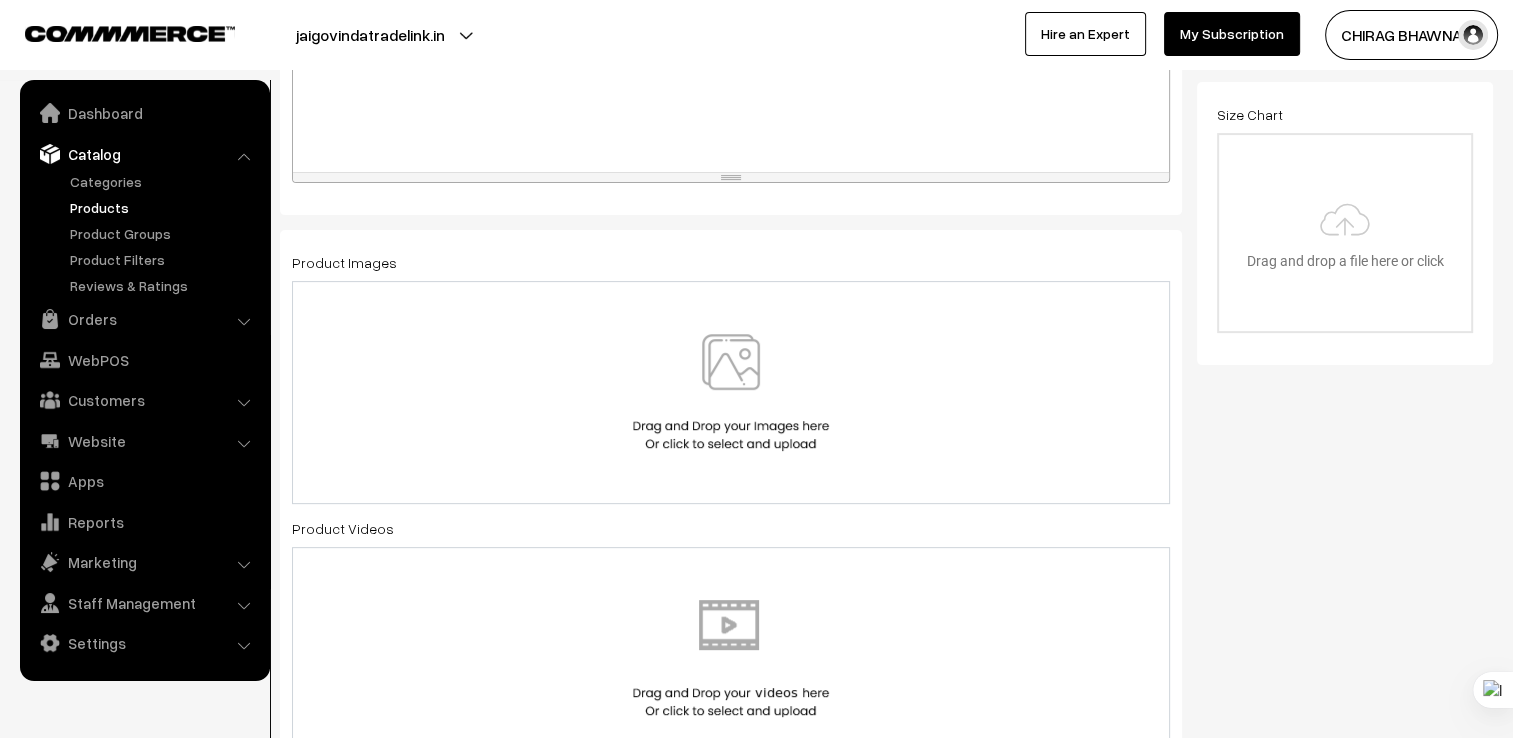 scroll, scrollTop: 600, scrollLeft: 0, axis: vertical 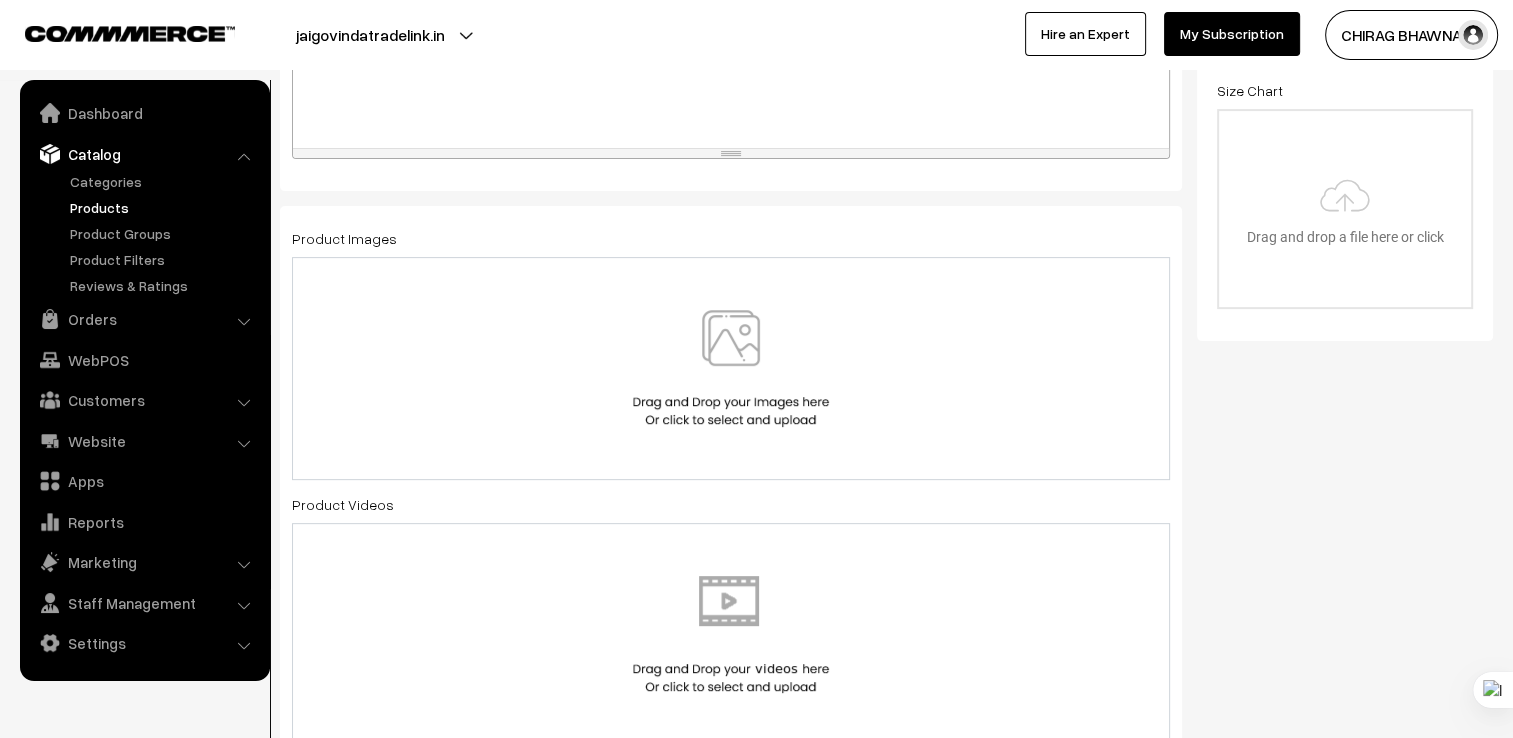 click at bounding box center [731, 368] 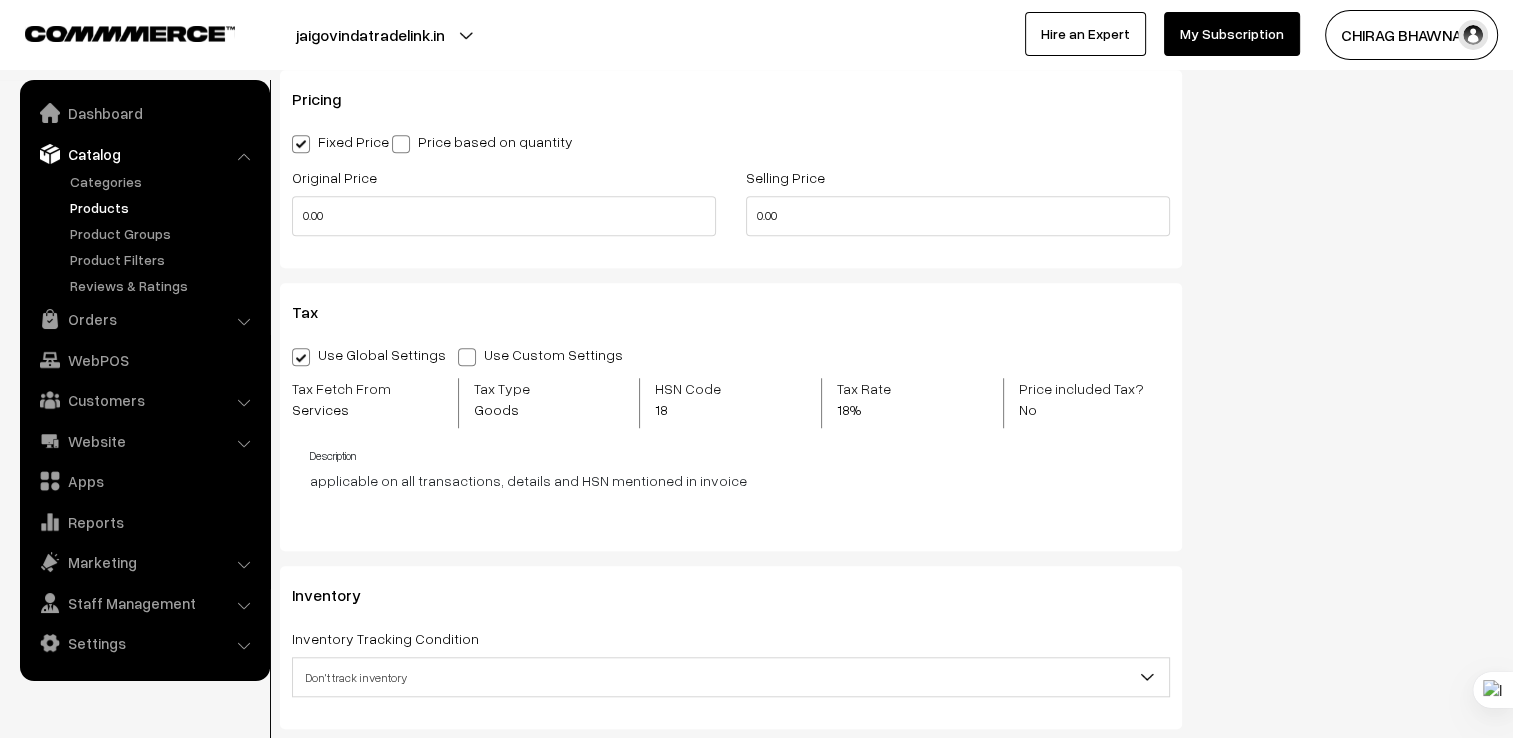 scroll, scrollTop: 1800, scrollLeft: 0, axis: vertical 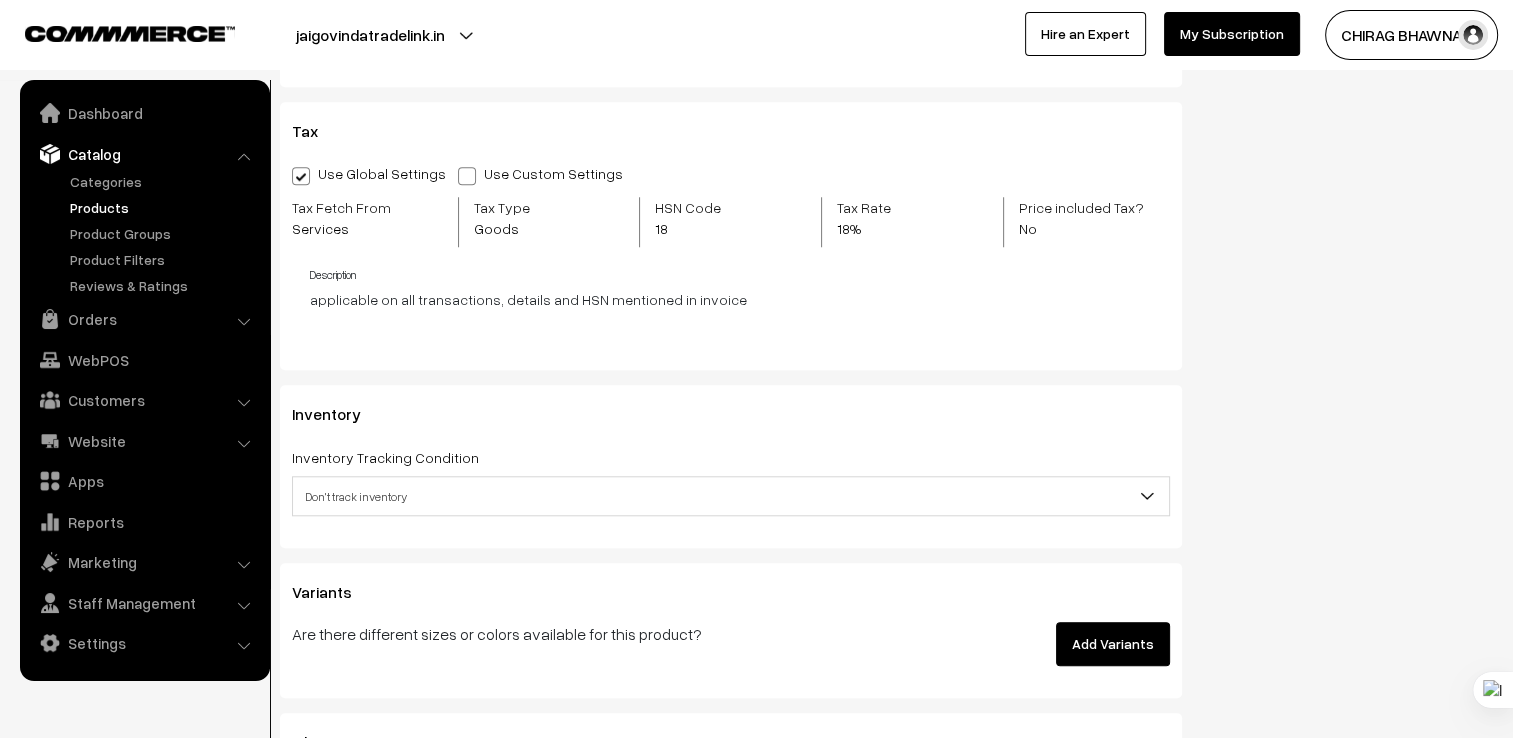 click at bounding box center (467, 176) 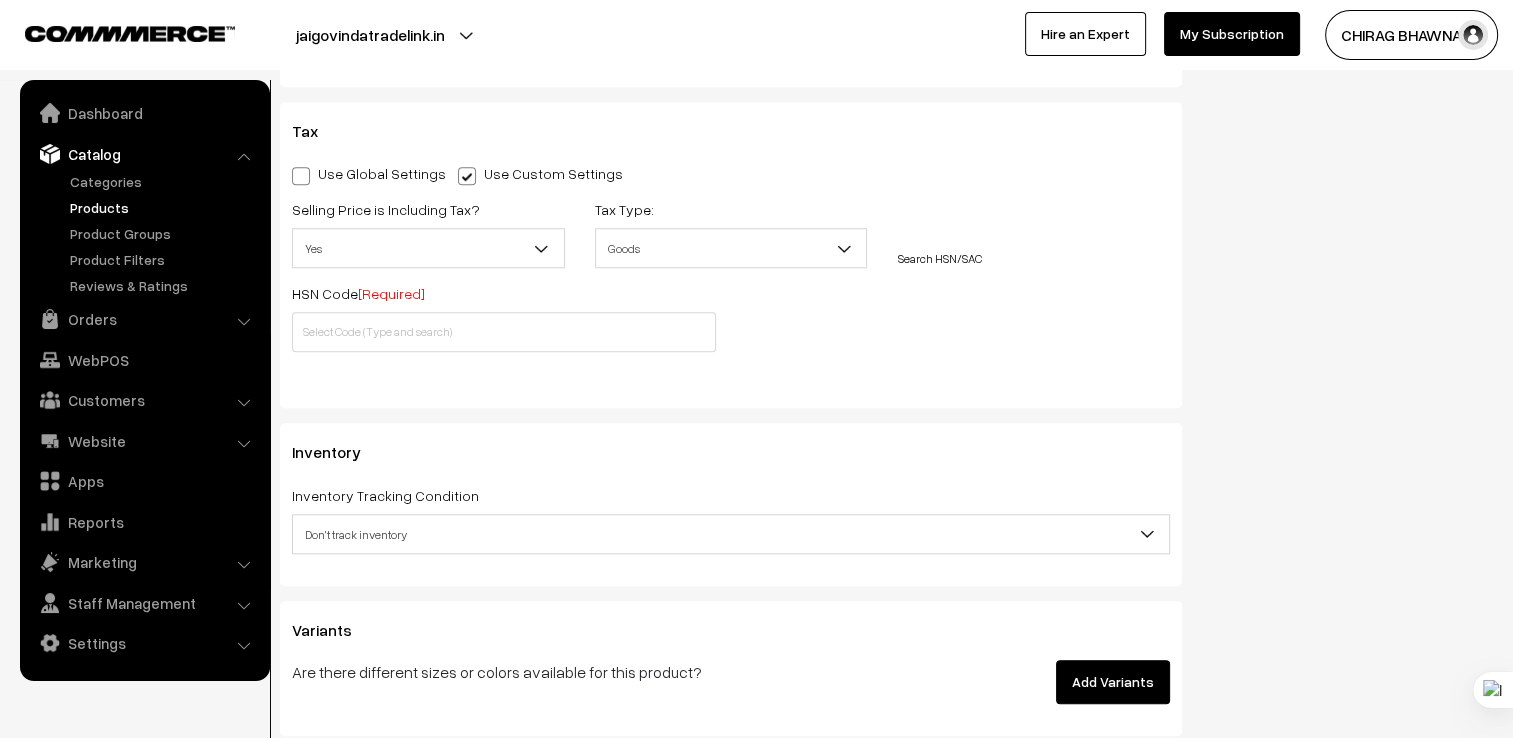 click on "Goods" at bounding box center (731, 248) 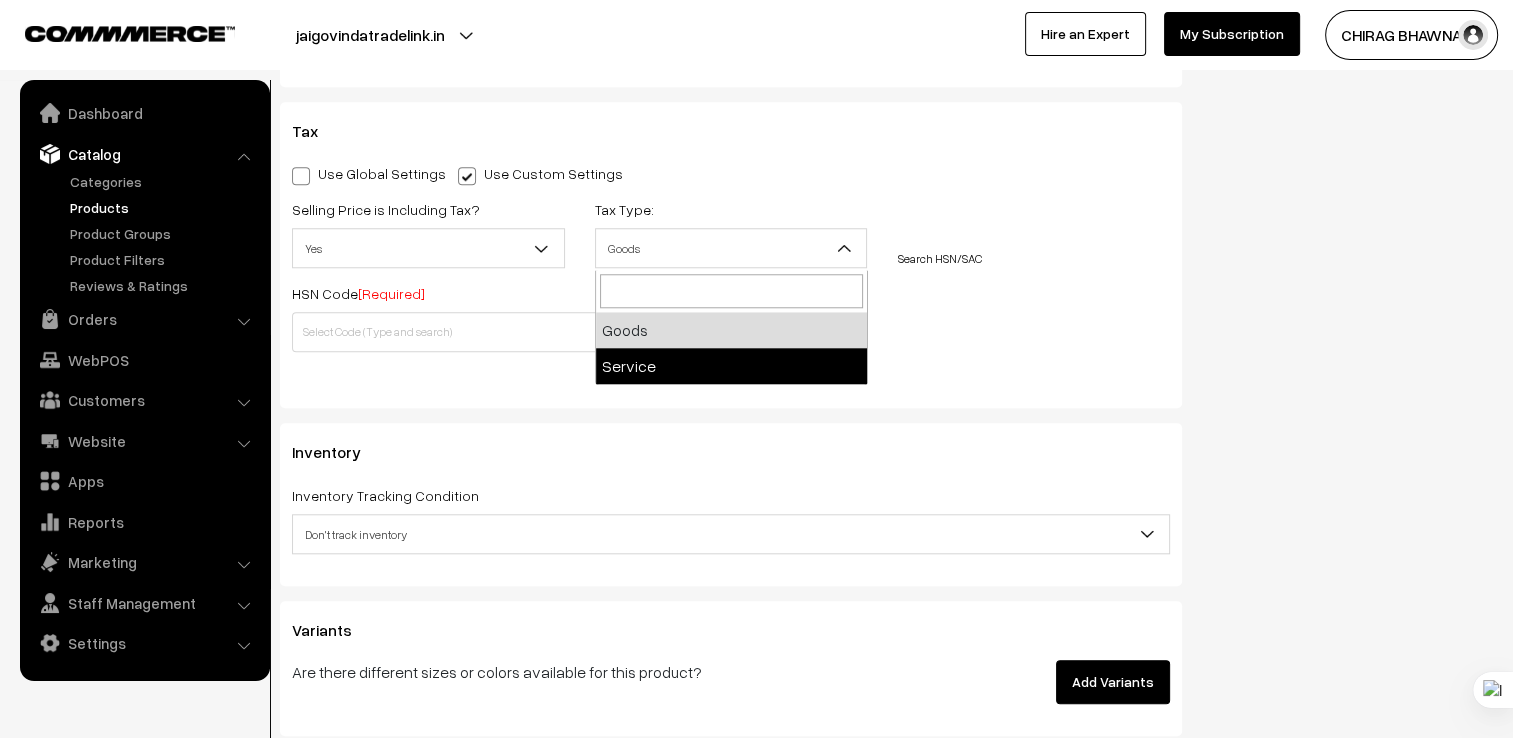 select on "2" 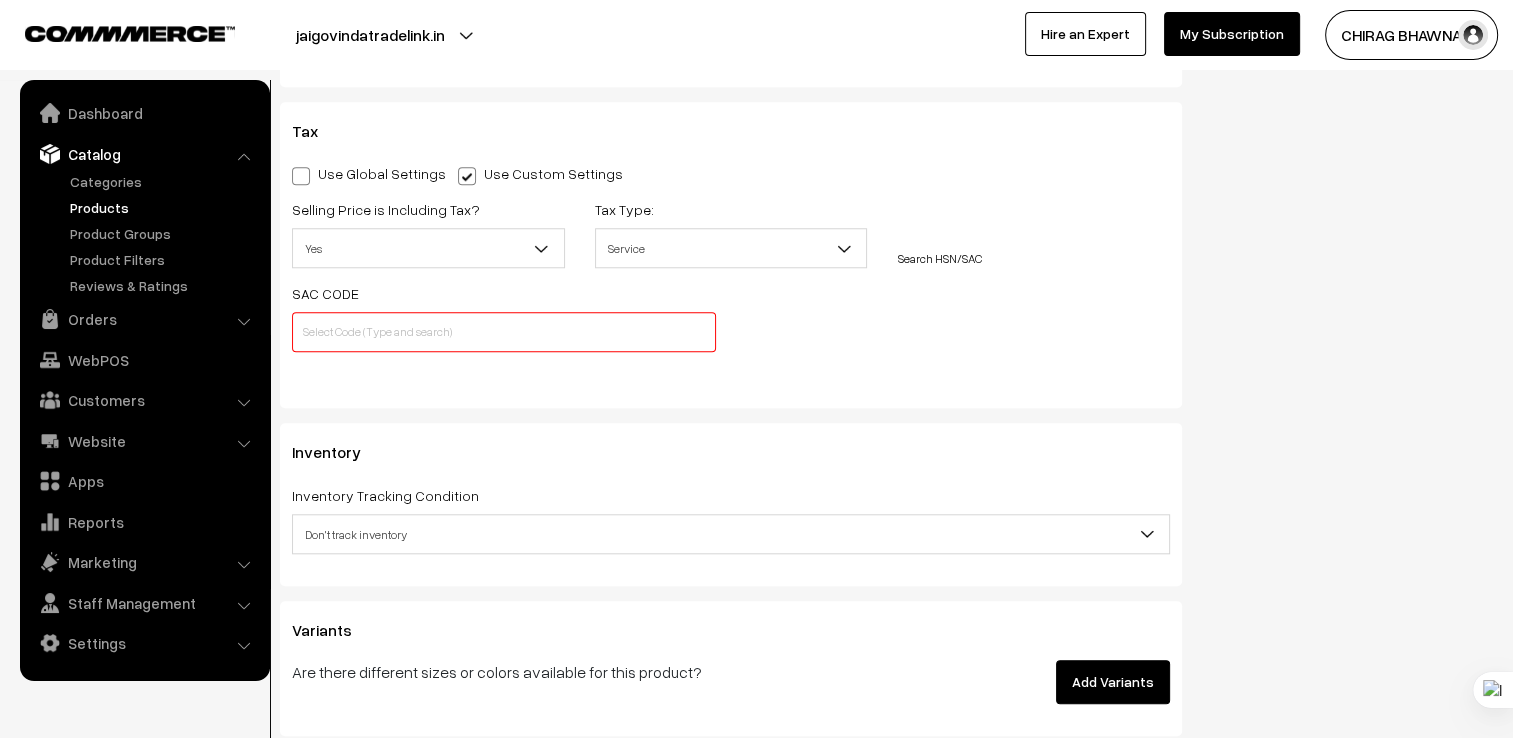 click on "Search HSN/SAC" at bounding box center (939, 258) 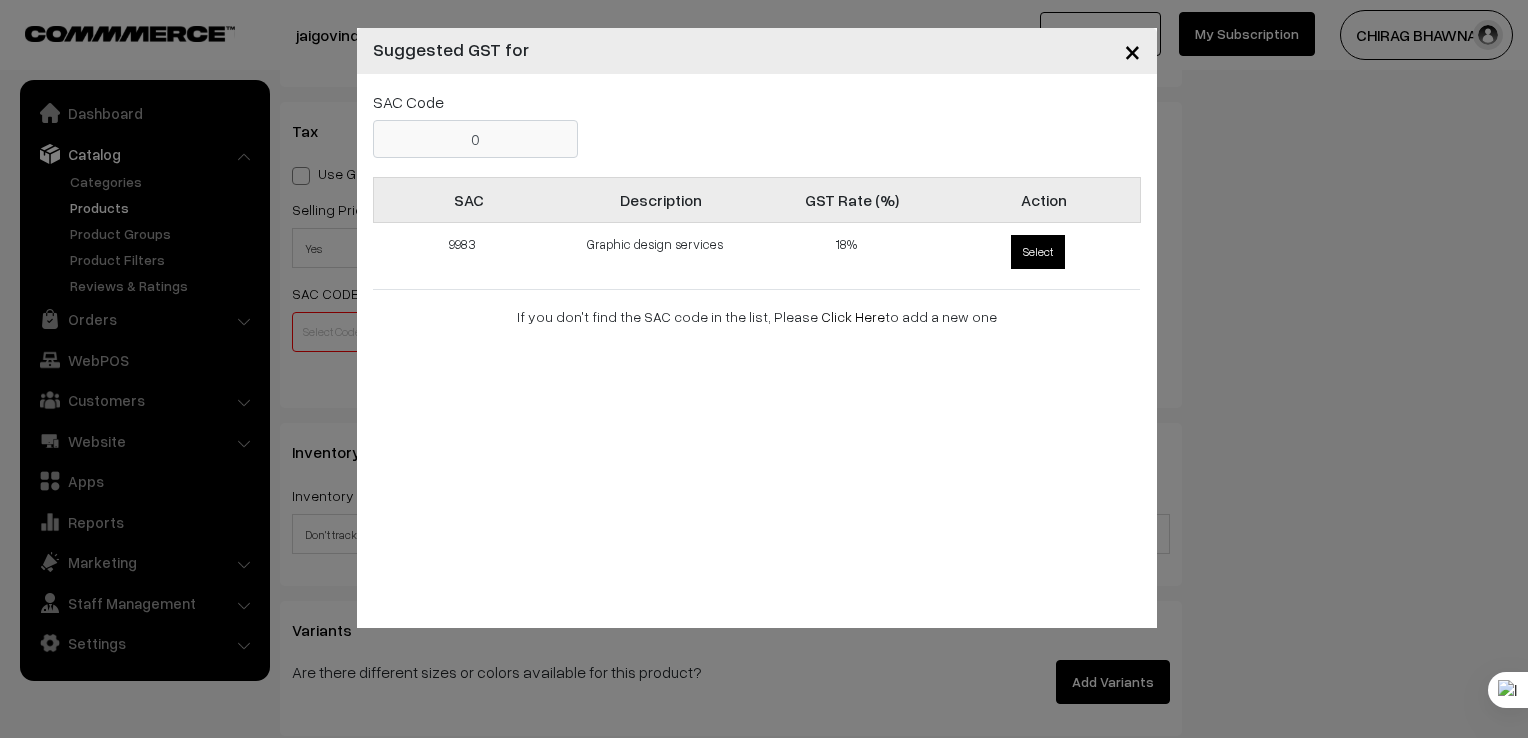 click on "Select" at bounding box center (1038, 252) 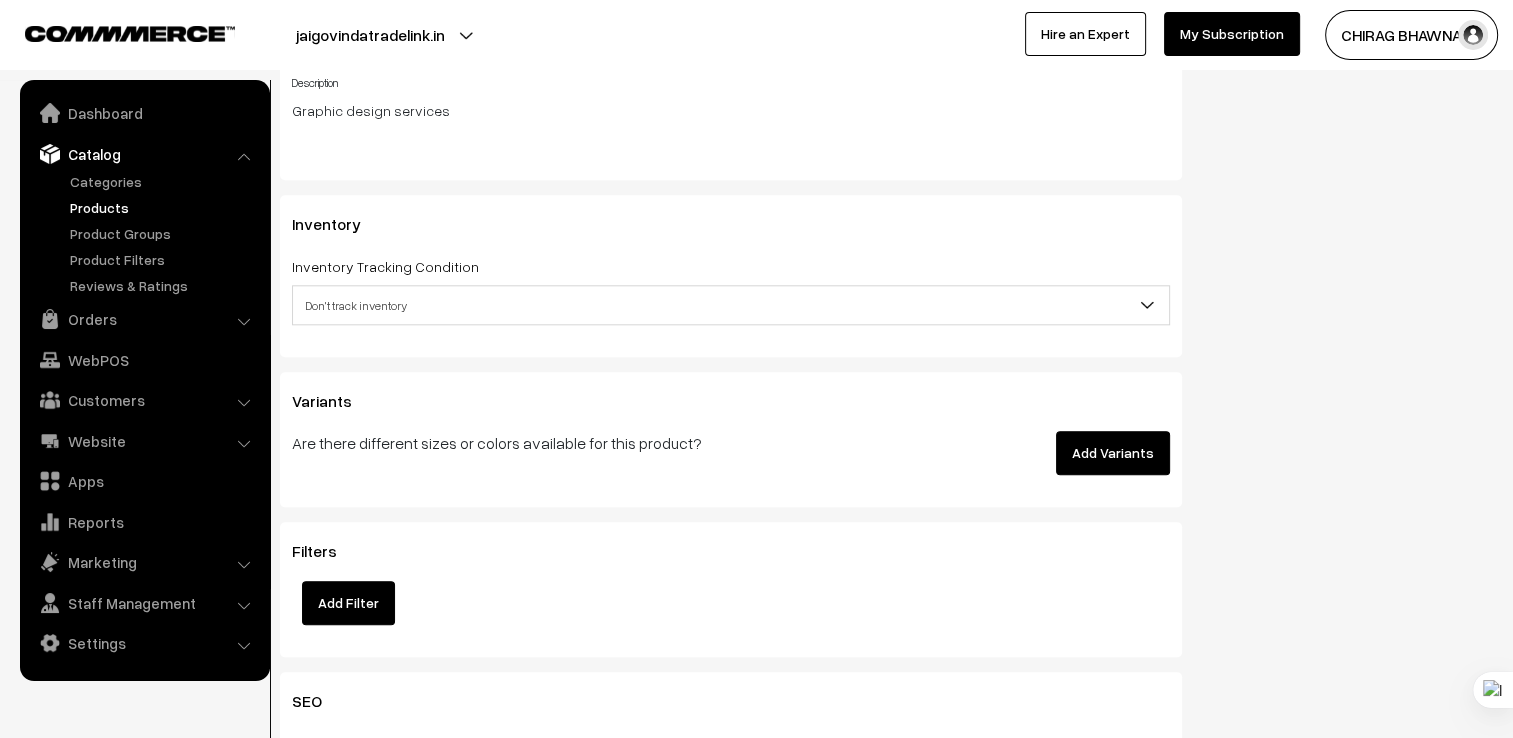 scroll, scrollTop: 2100, scrollLeft: 0, axis: vertical 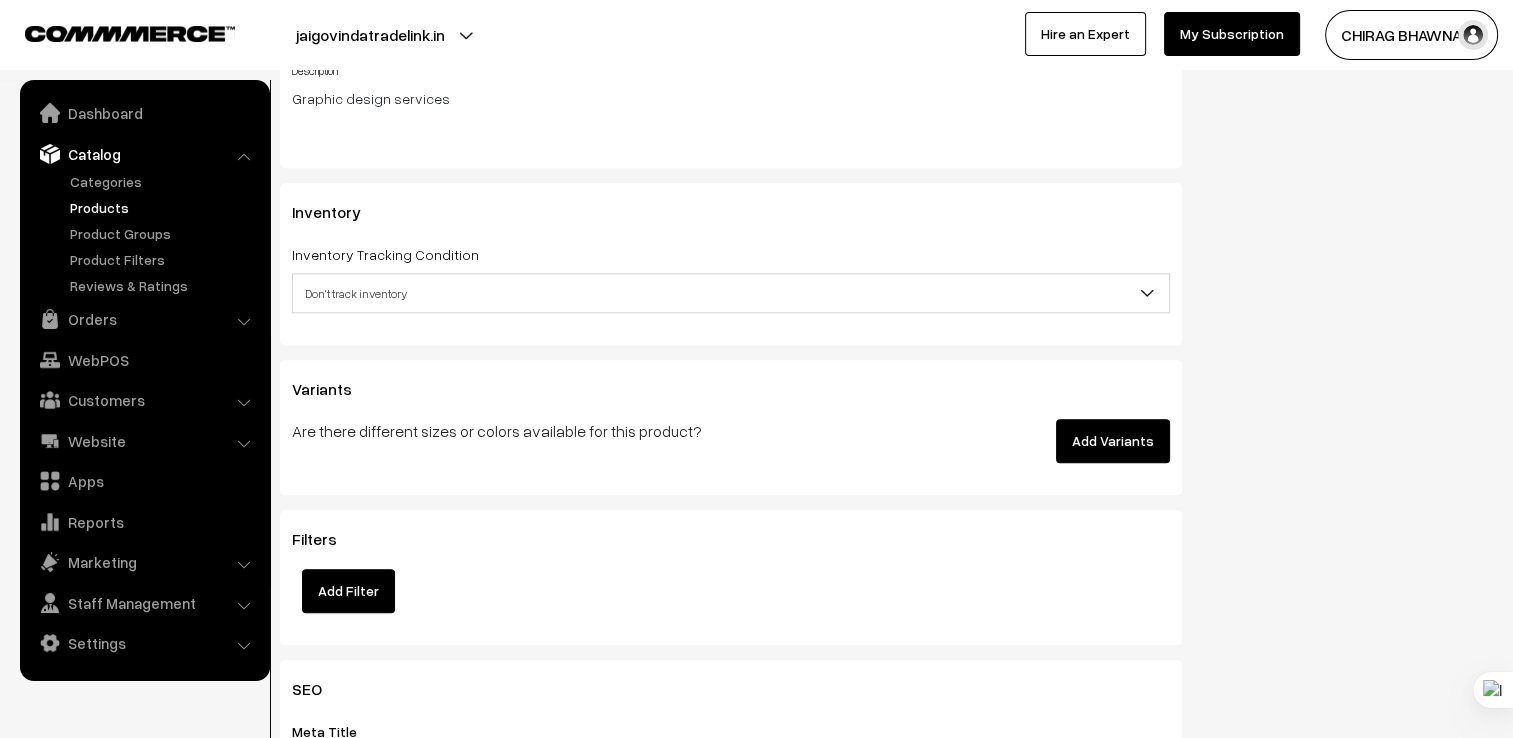 click on "Don't track inventory" at bounding box center (731, 293) 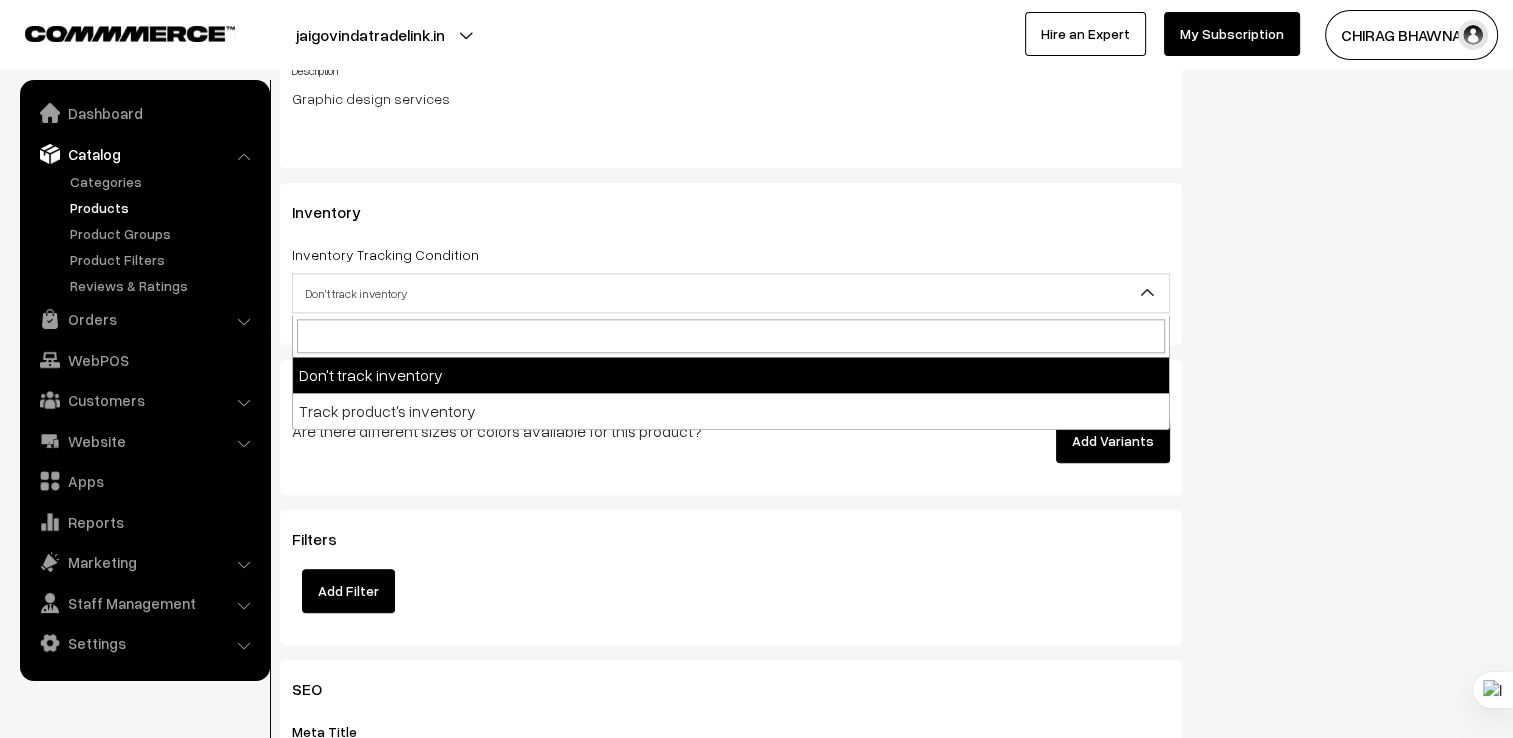 click on "Don't track inventory" at bounding box center (731, 293) 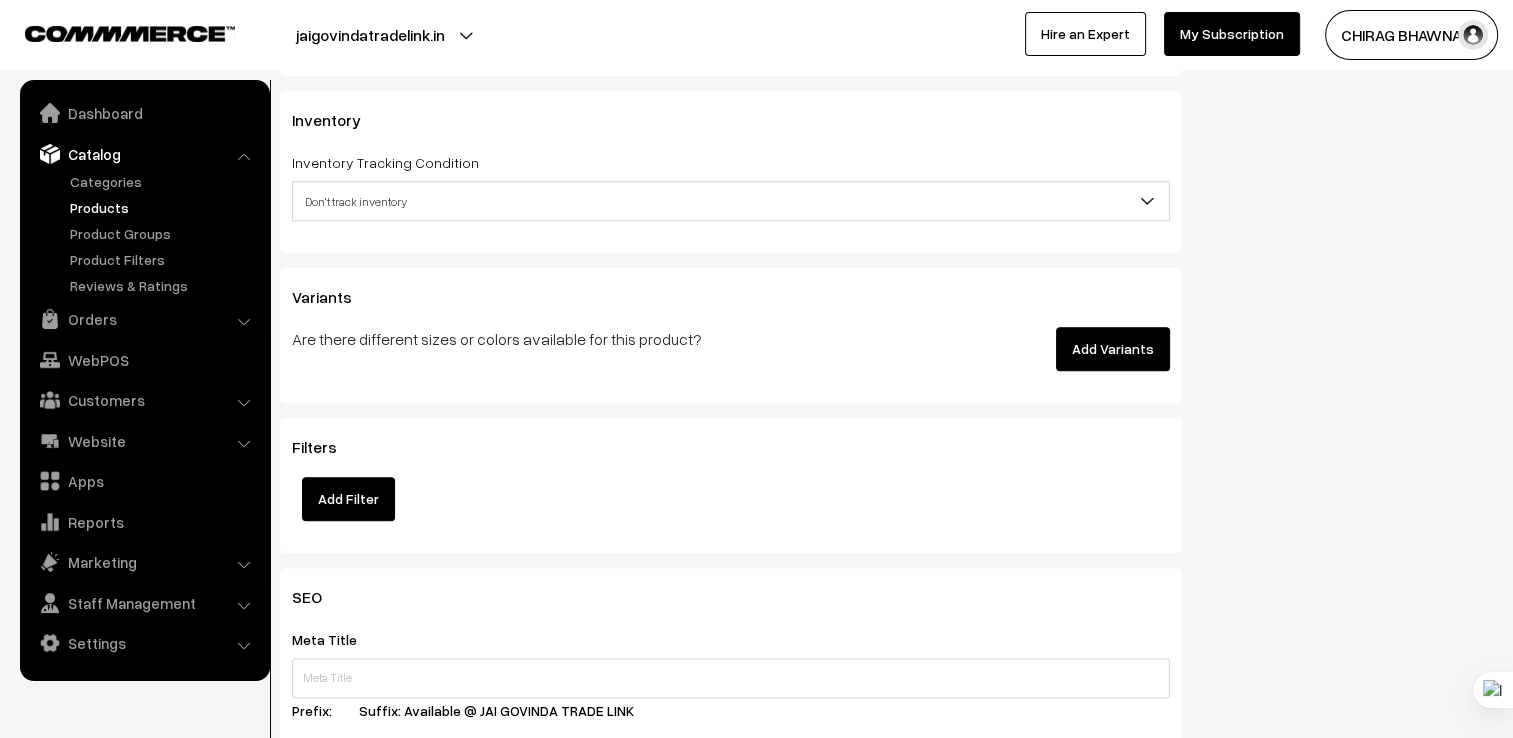 scroll, scrollTop: 2200, scrollLeft: 0, axis: vertical 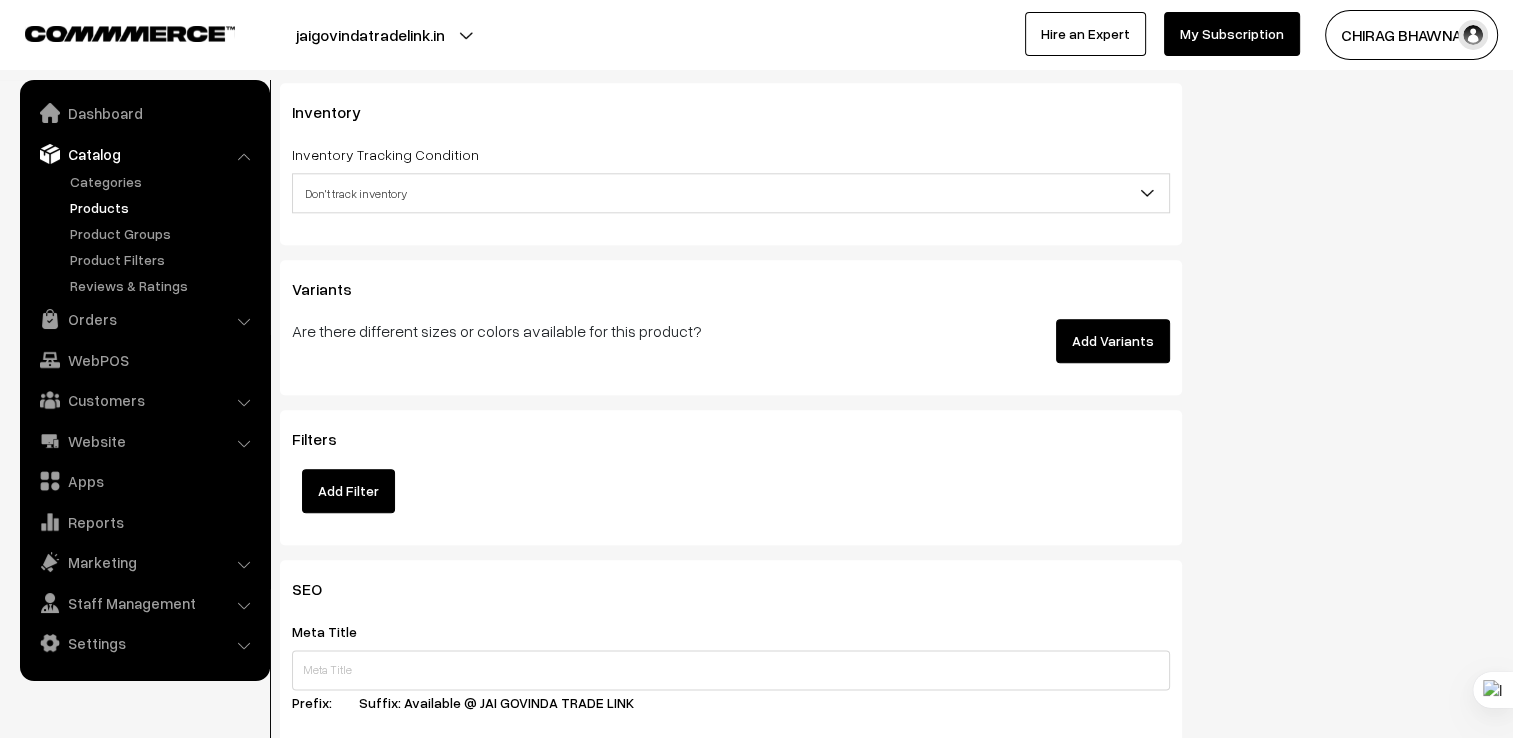 click on "Add Variants" at bounding box center [1113, 341] 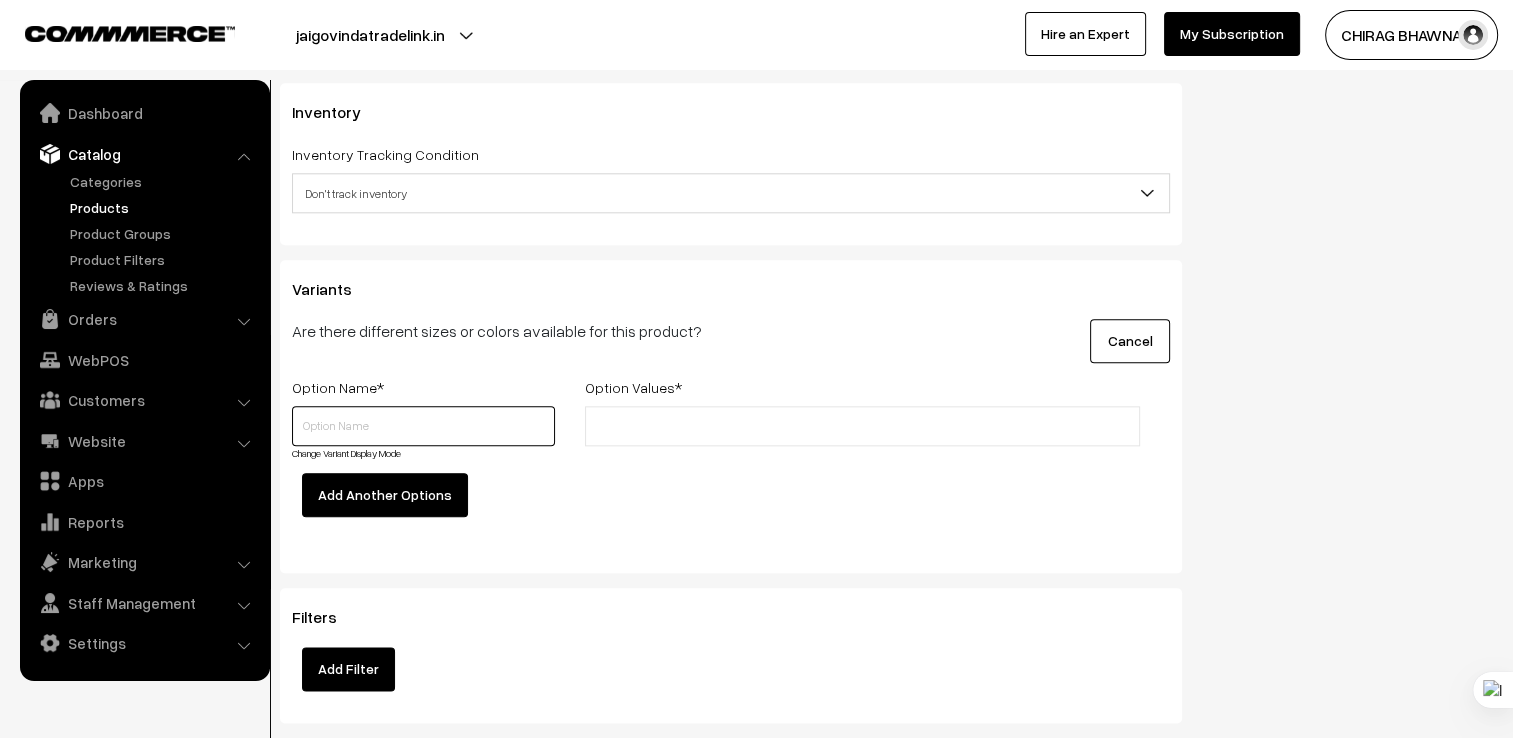 click at bounding box center (423, 426) 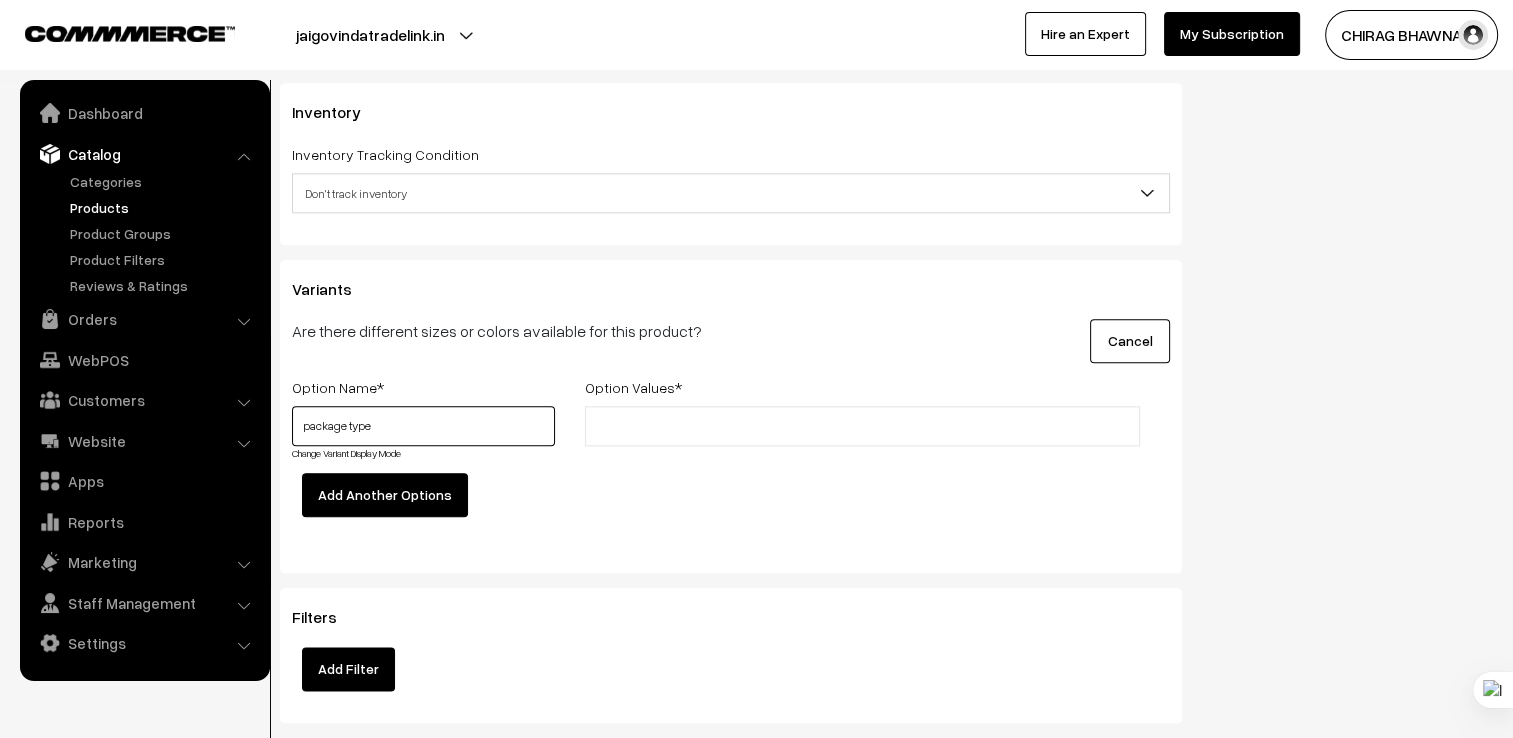 type on "package type" 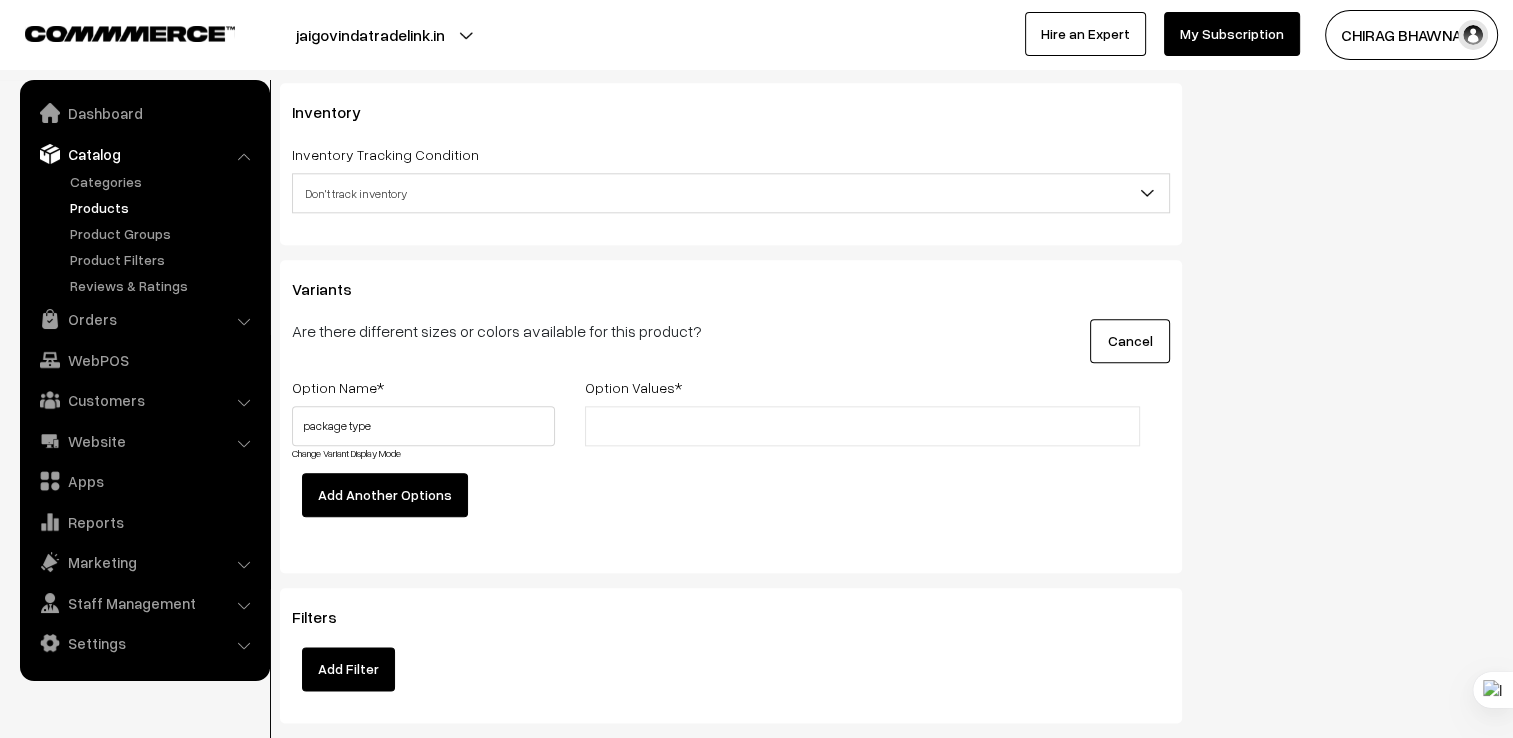 click at bounding box center [678, 426] 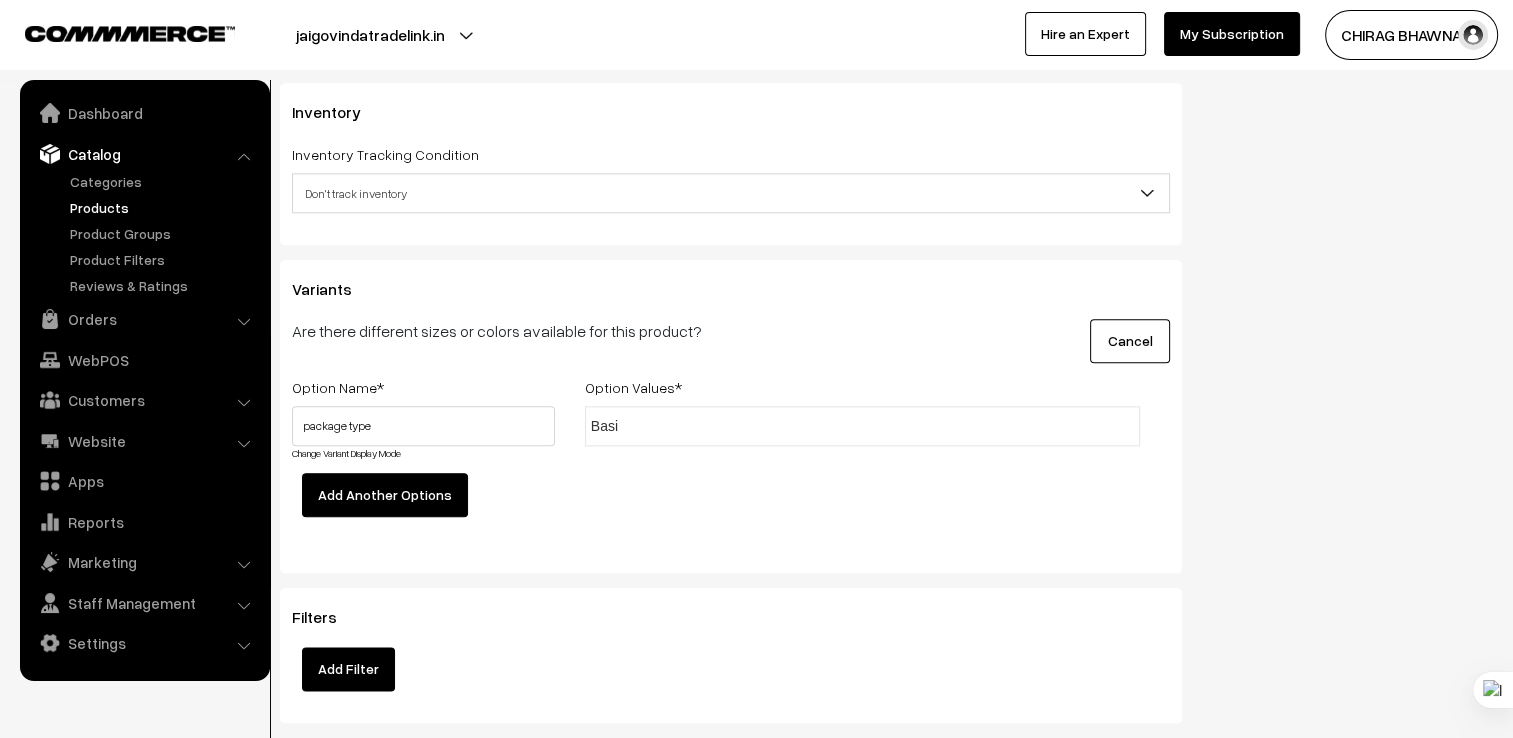 type on "Basic" 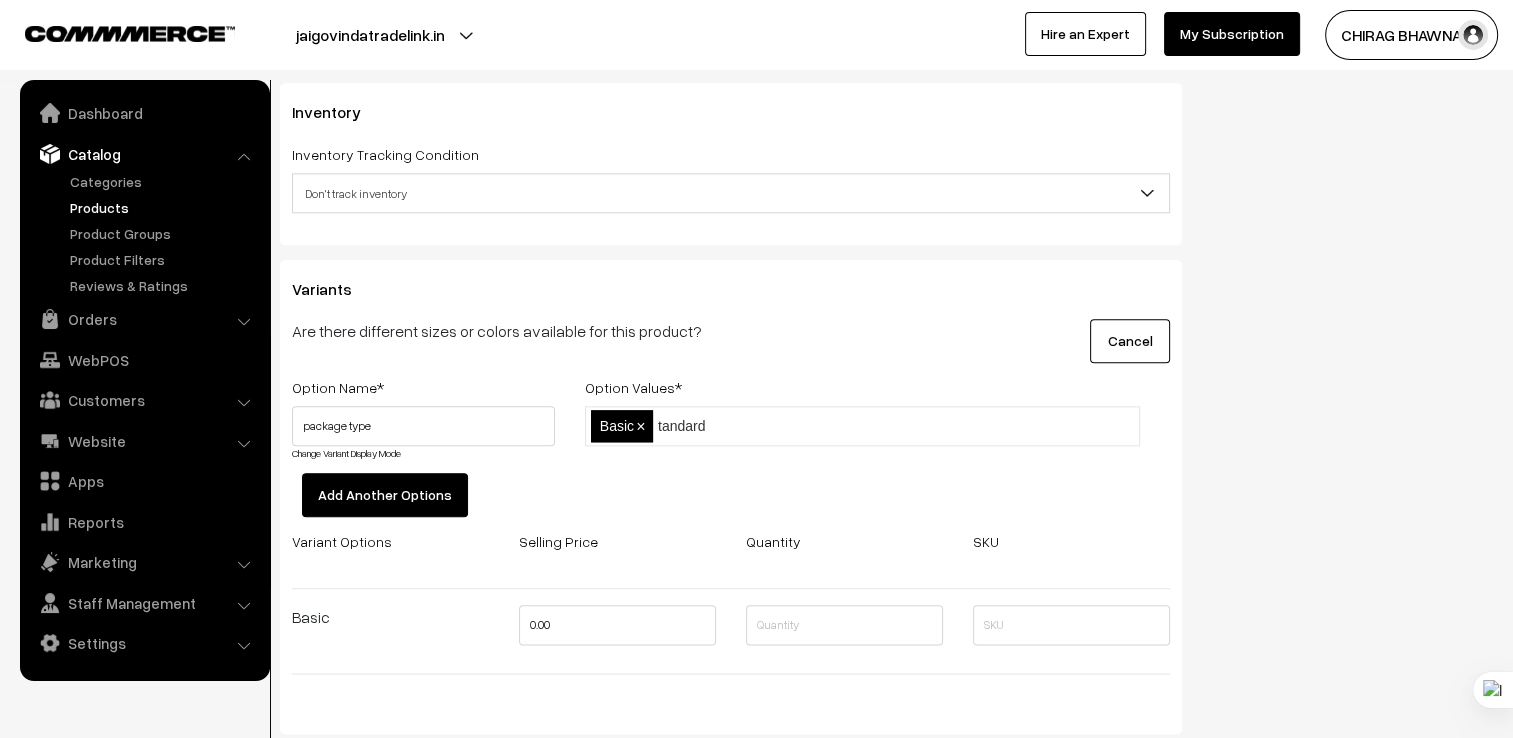 type on "Standard" 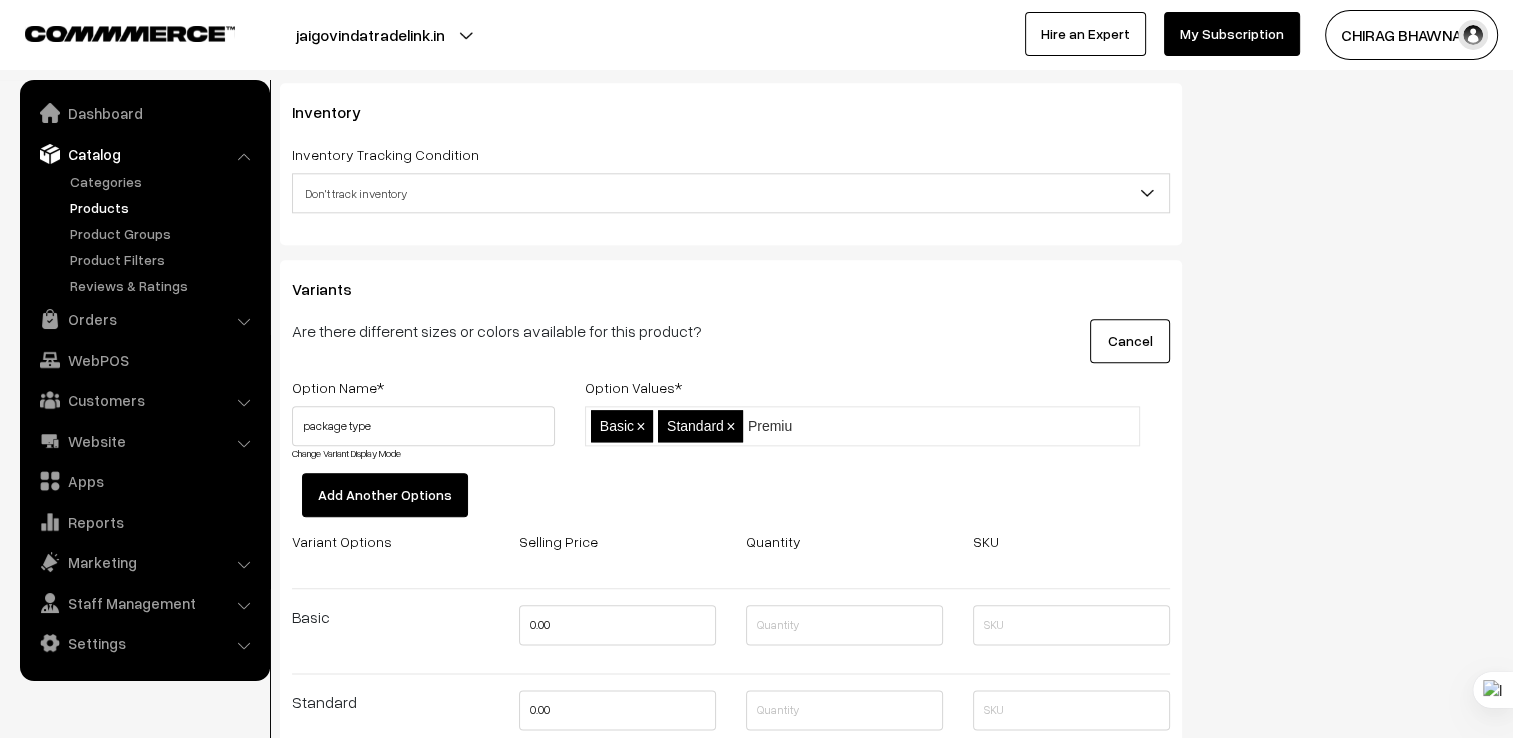type on "Premium" 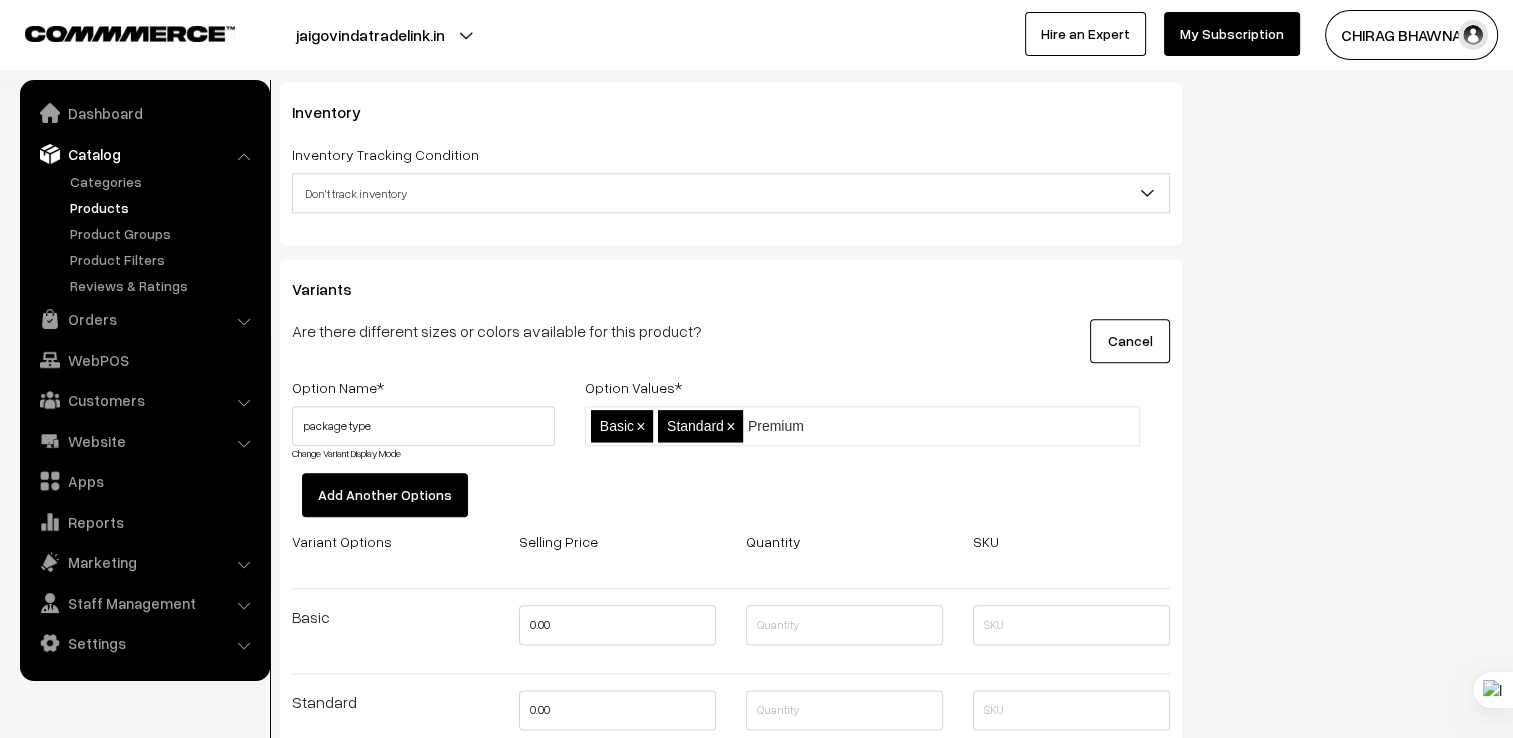type 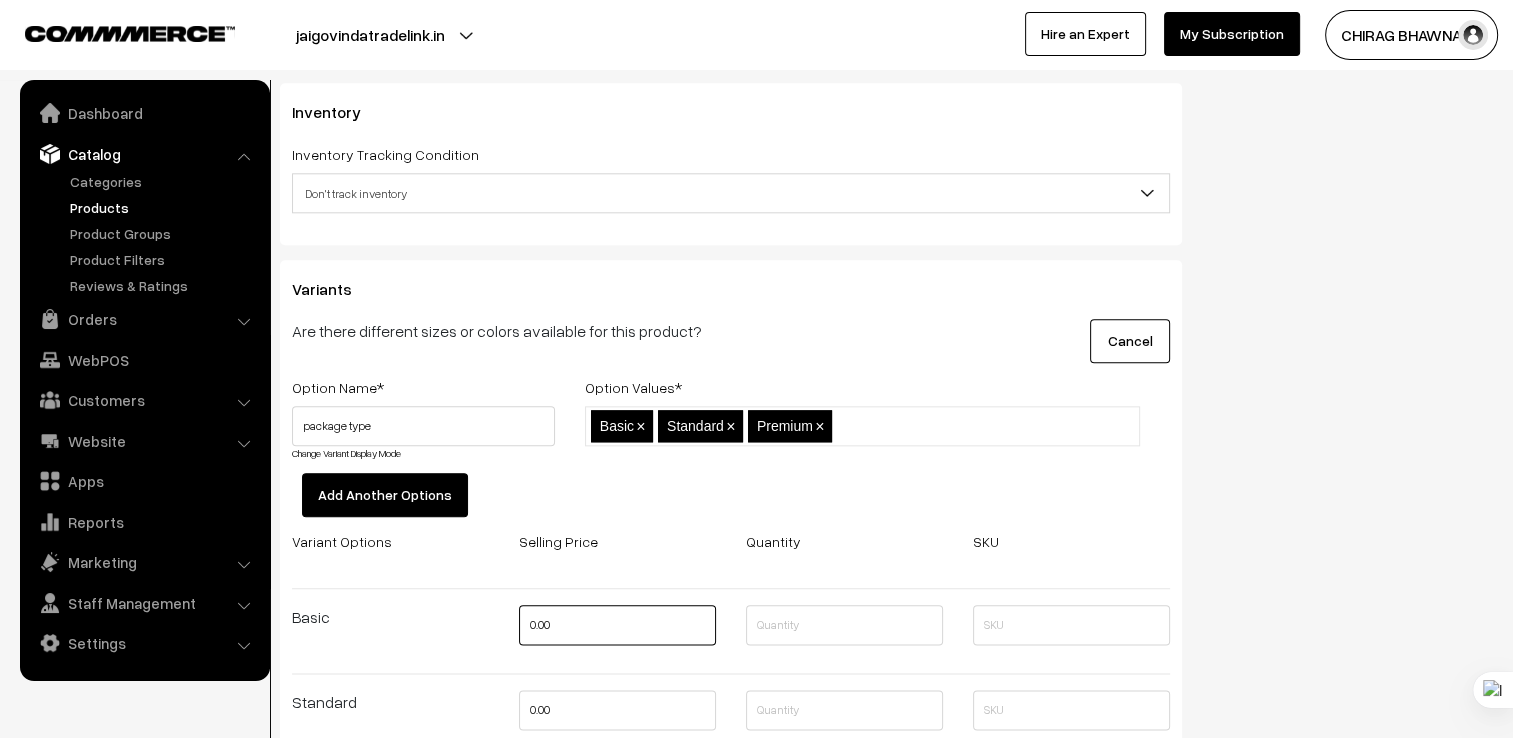 drag, startPoint x: 539, startPoint y: 644, endPoint x: 426, endPoint y: 642, distance: 113.0177 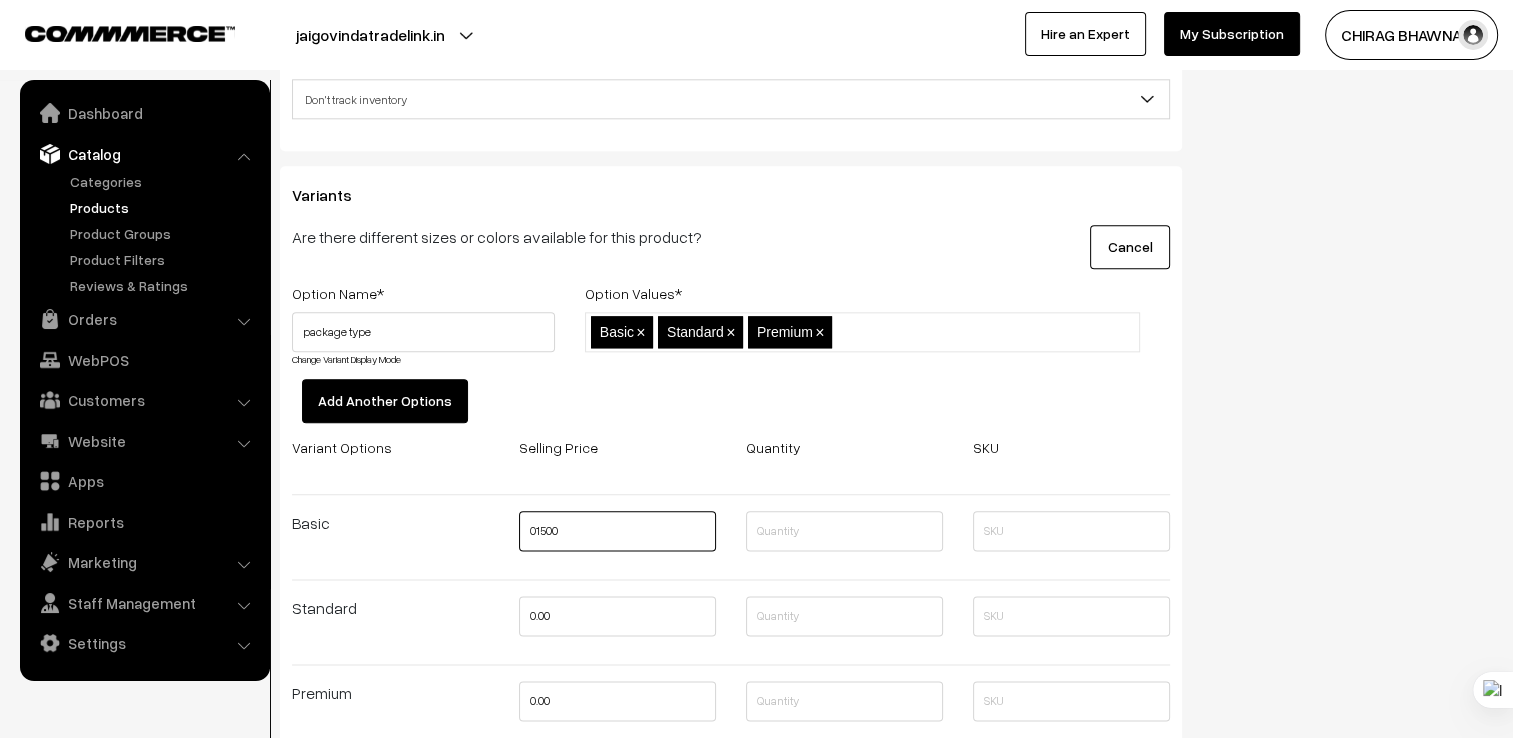 scroll, scrollTop: 2300, scrollLeft: 0, axis: vertical 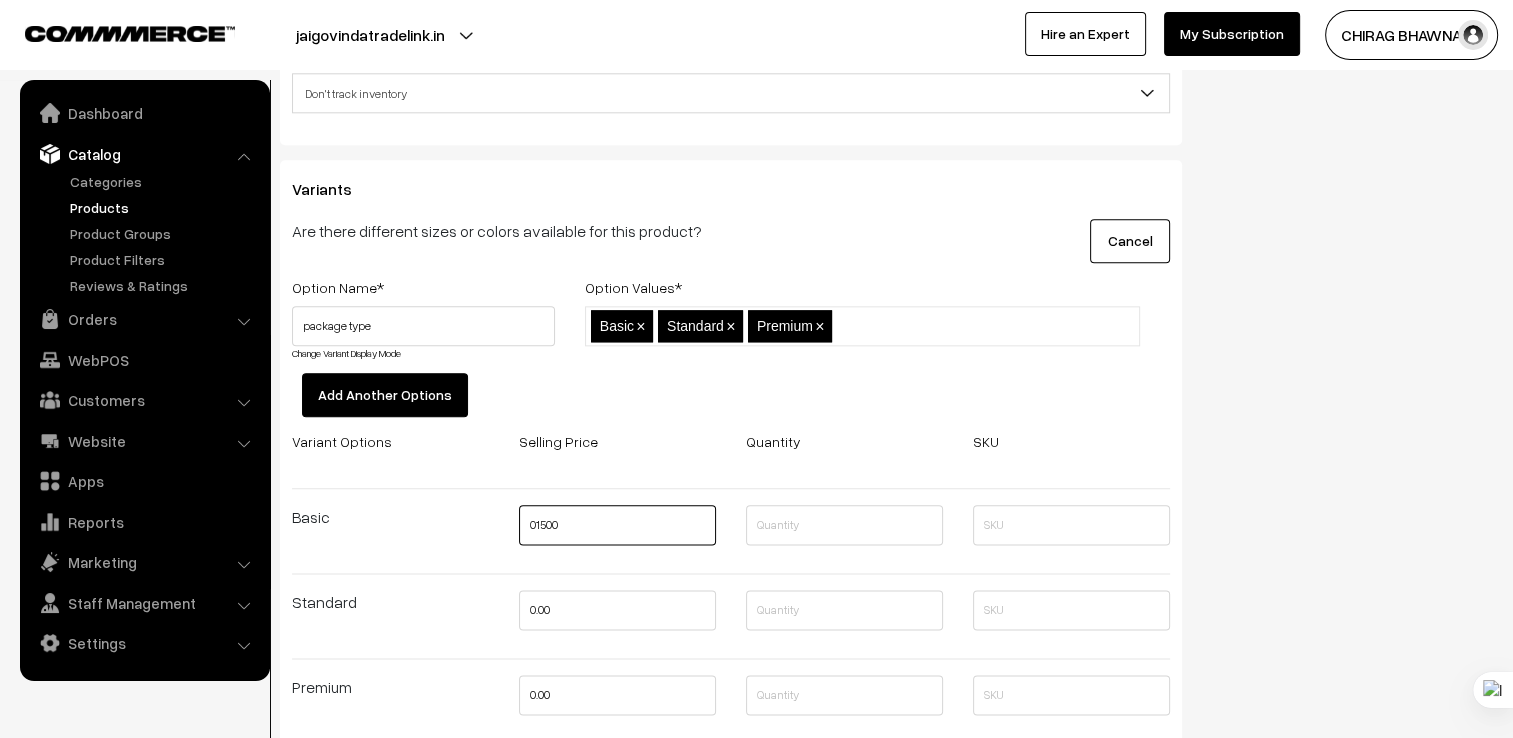 drag, startPoint x: 608, startPoint y: 536, endPoint x: 369, endPoint y: 527, distance: 239.1694 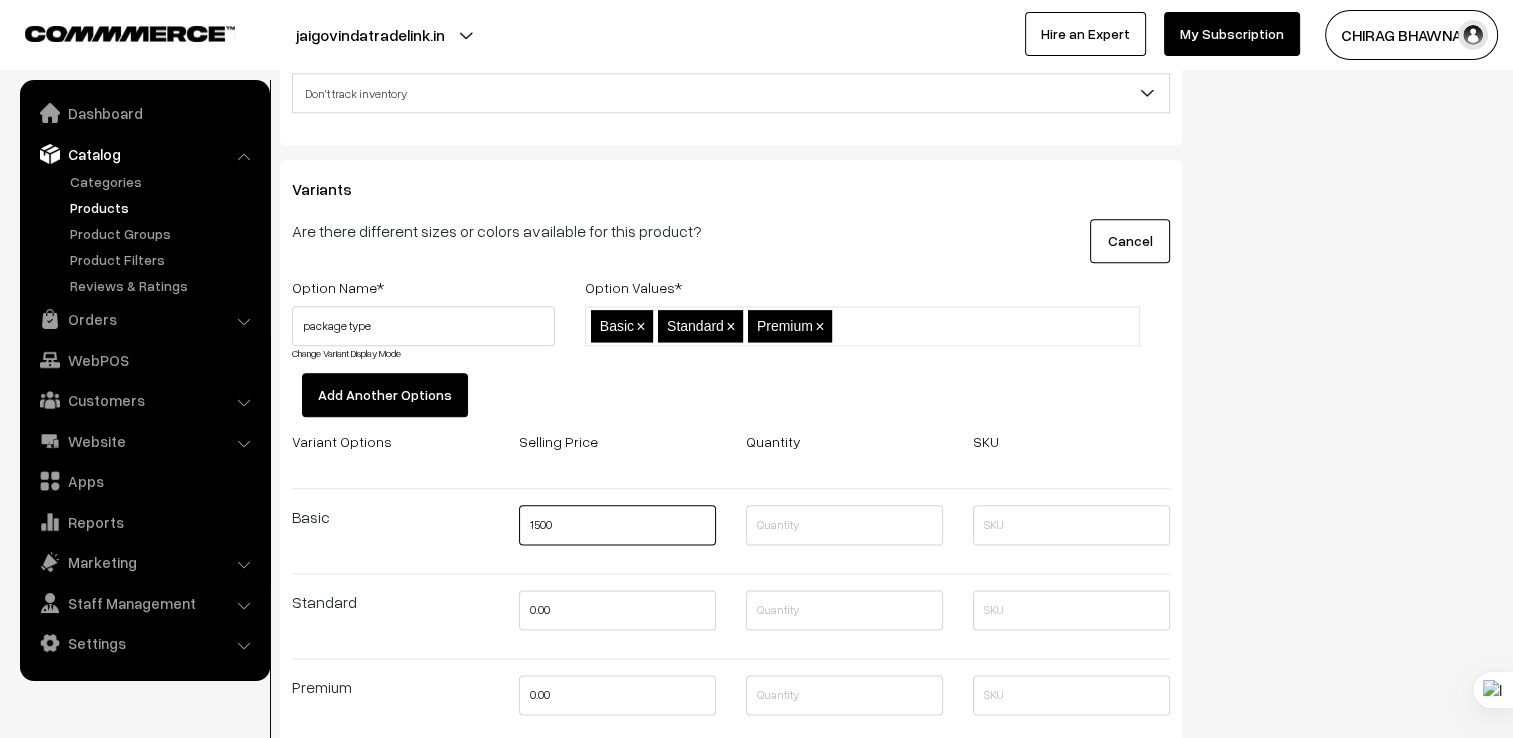 type on "1500" 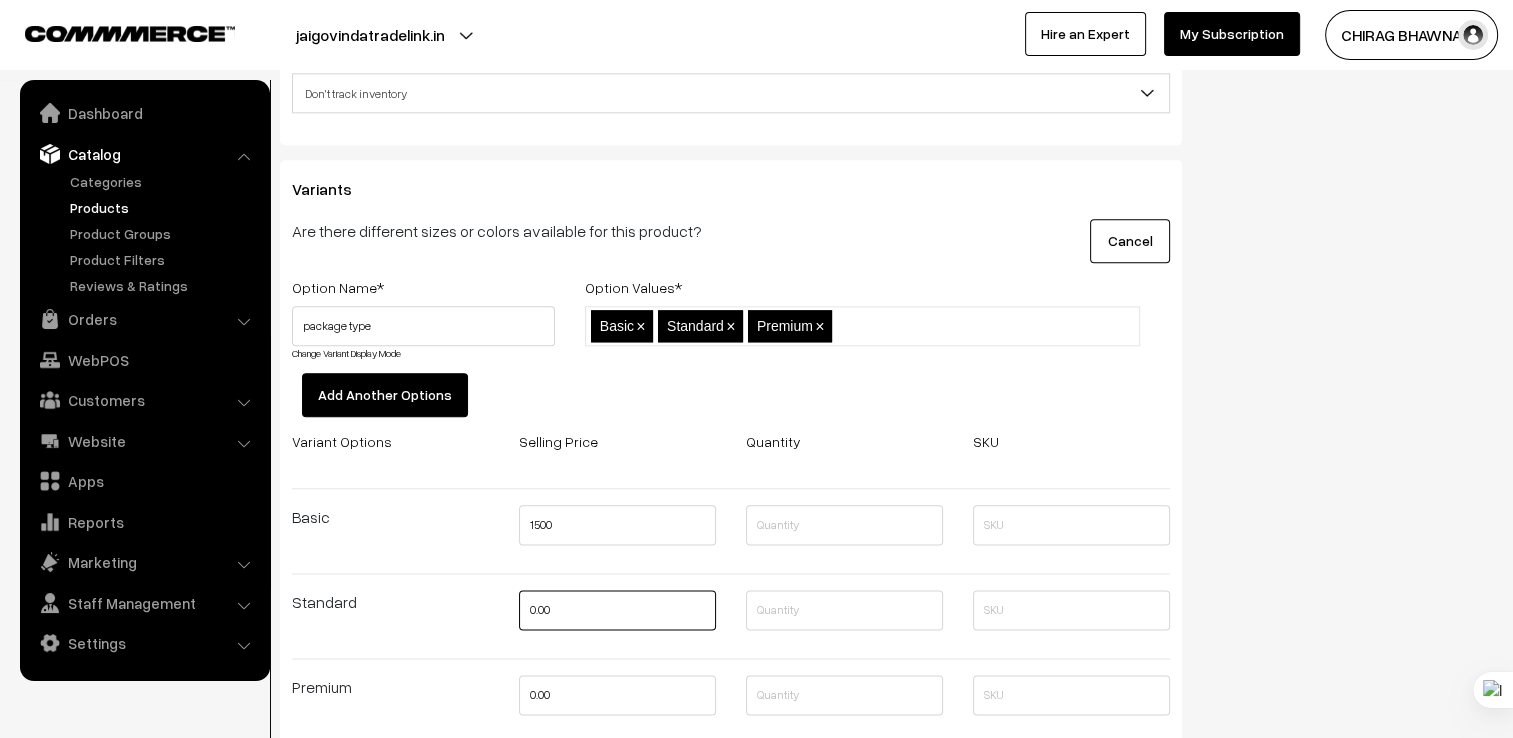 drag, startPoint x: 568, startPoint y: 615, endPoint x: 432, endPoint y: 615, distance: 136 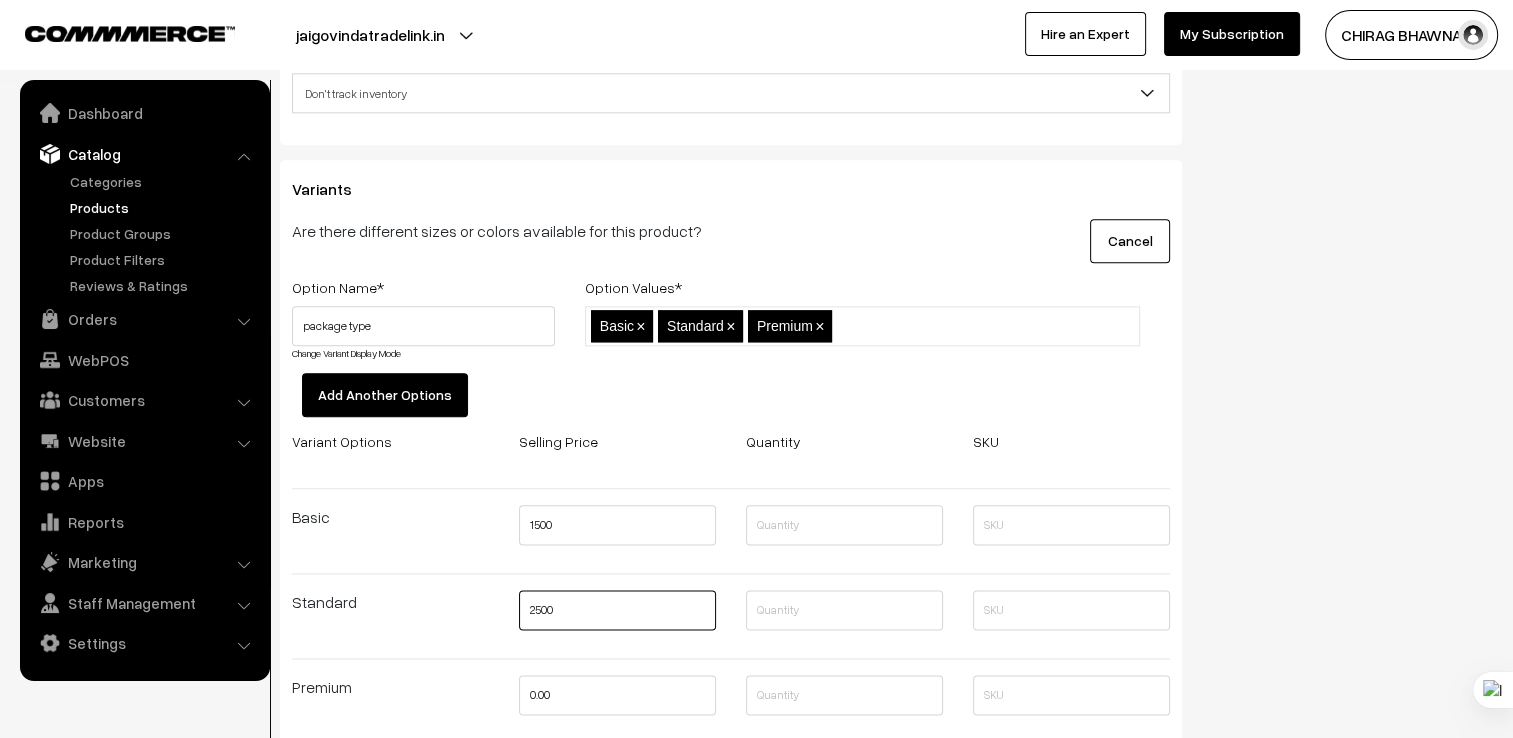type on "2500" 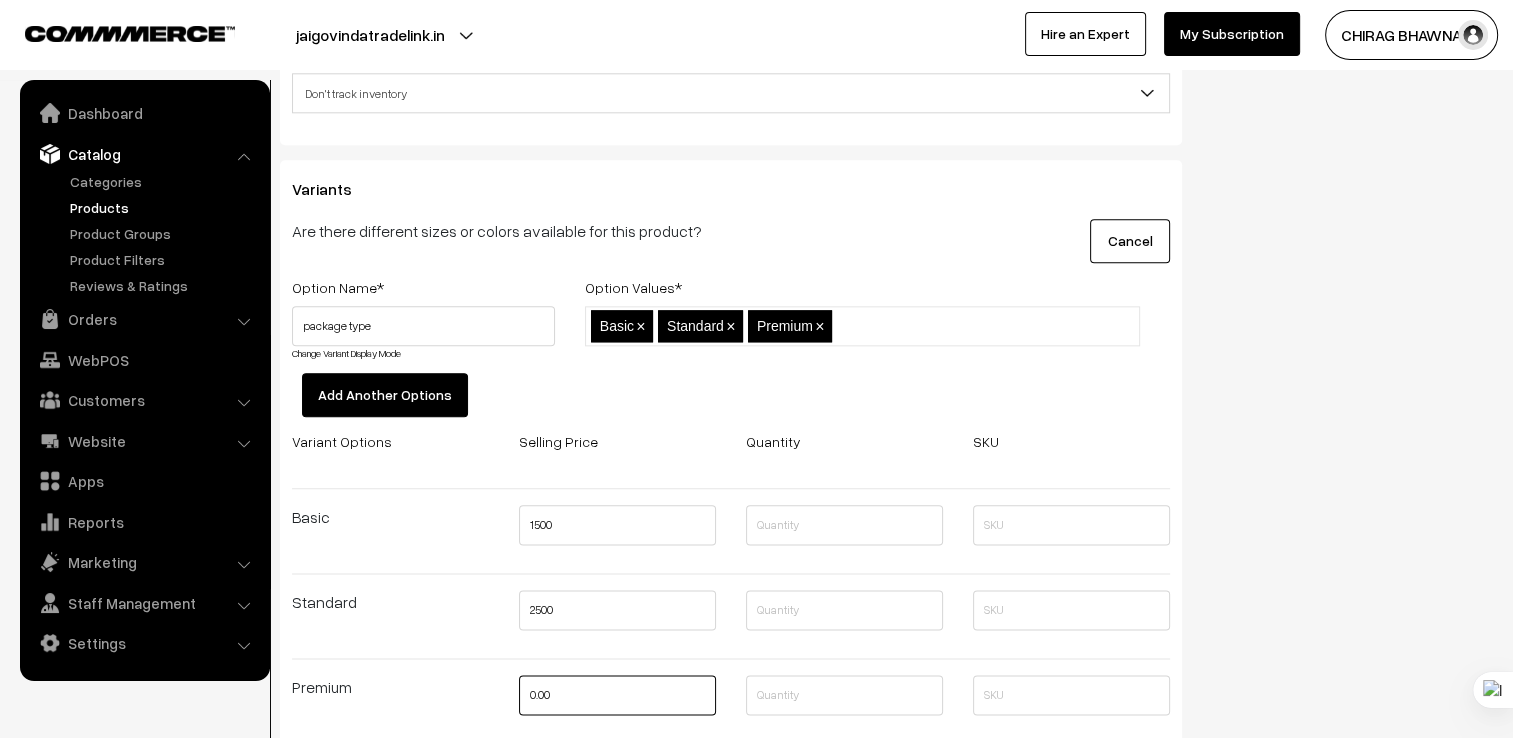 drag, startPoint x: 602, startPoint y: 680, endPoint x: 418, endPoint y: 688, distance: 184.17383 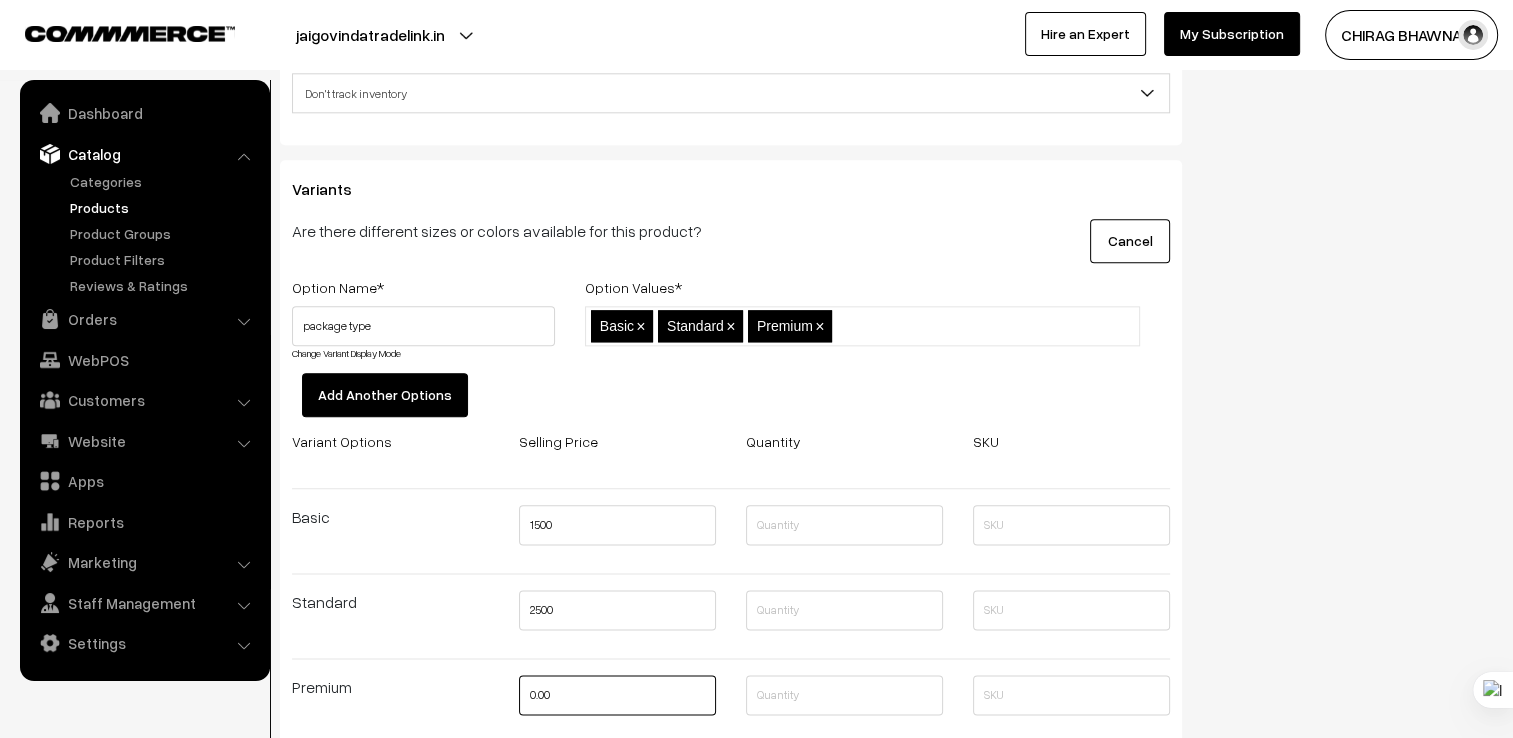 click on "Variant Options
Selling Price
Quantity
SKU
Basic
1500
Standard
2500
Premium
0.00" at bounding box center [731, 594] 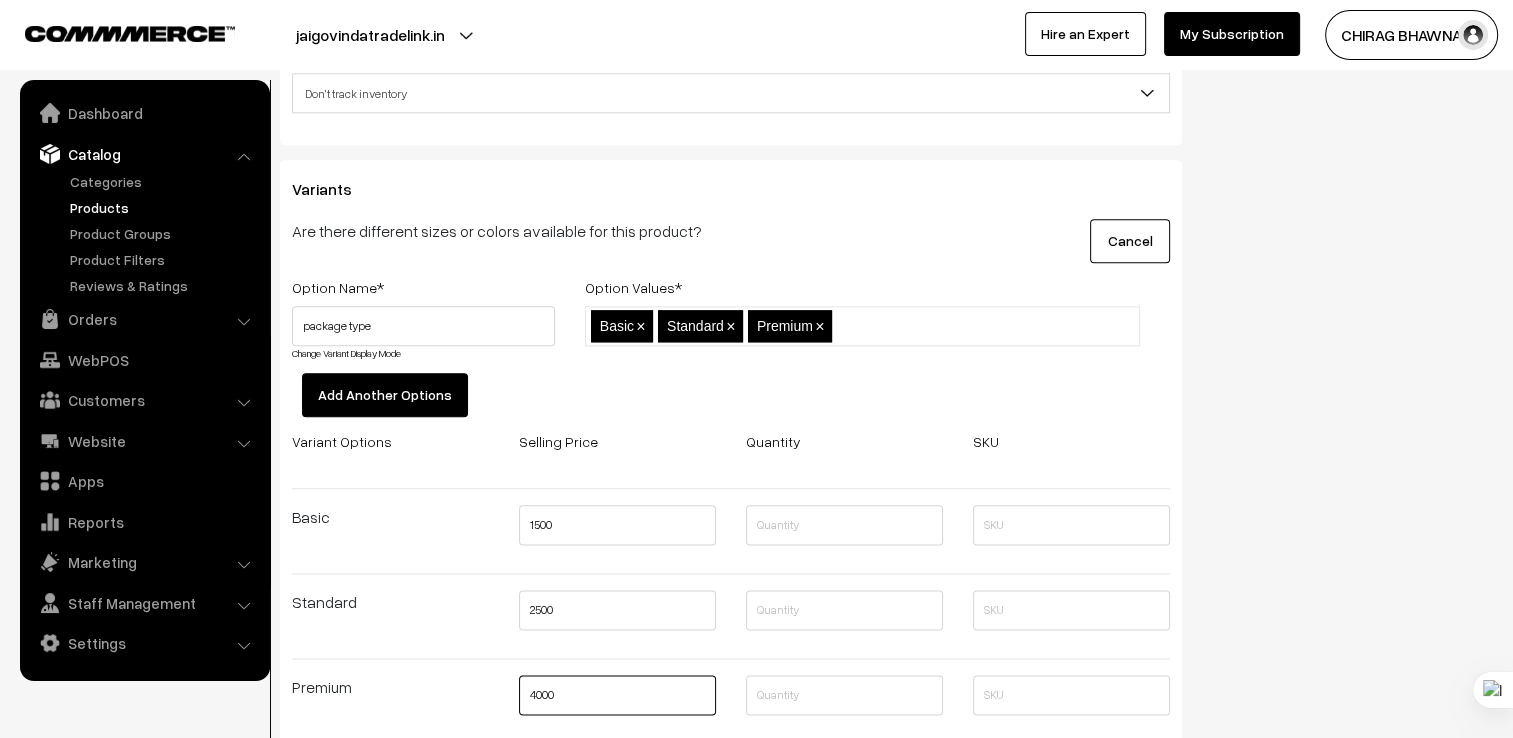type on "4000" 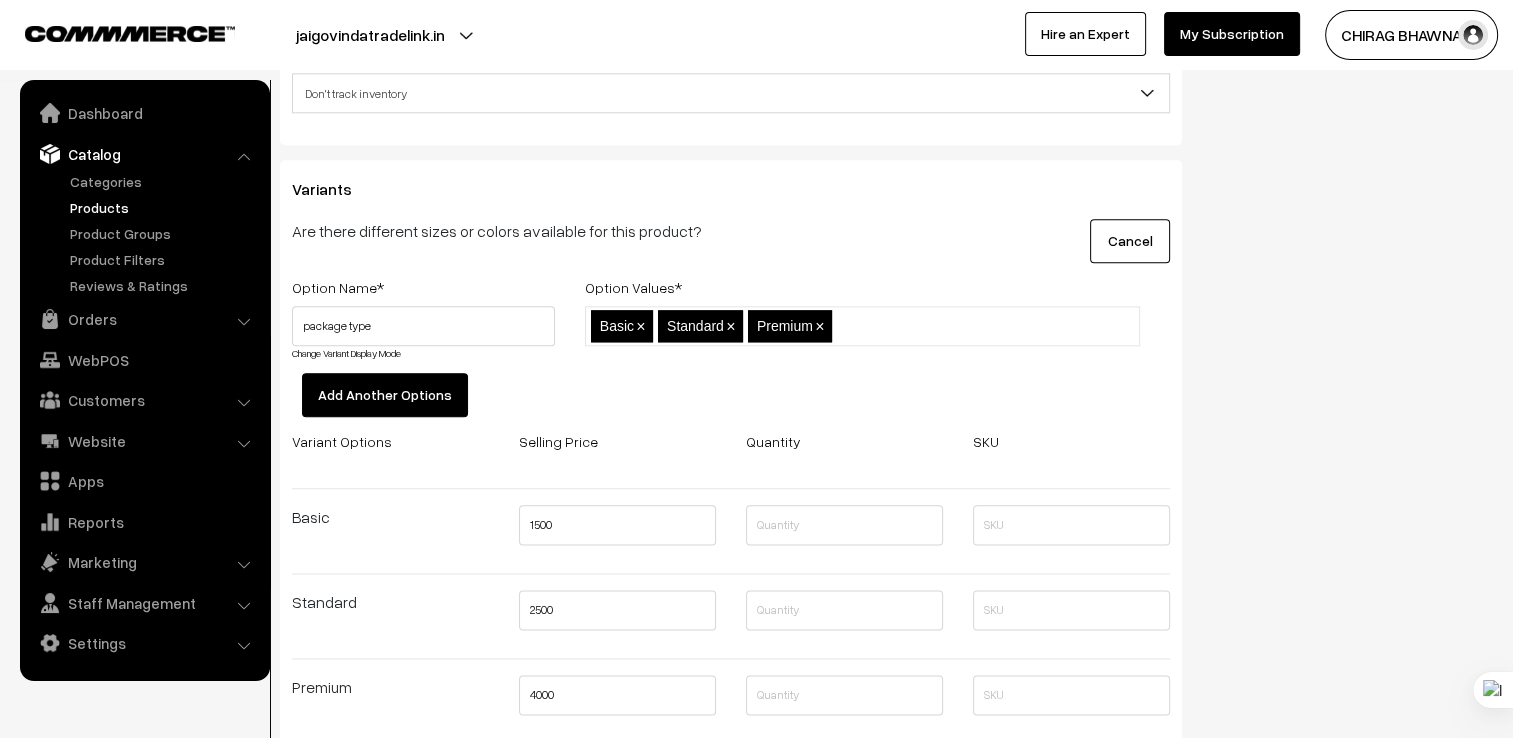 click on "Standard" at bounding box center [390, 616] 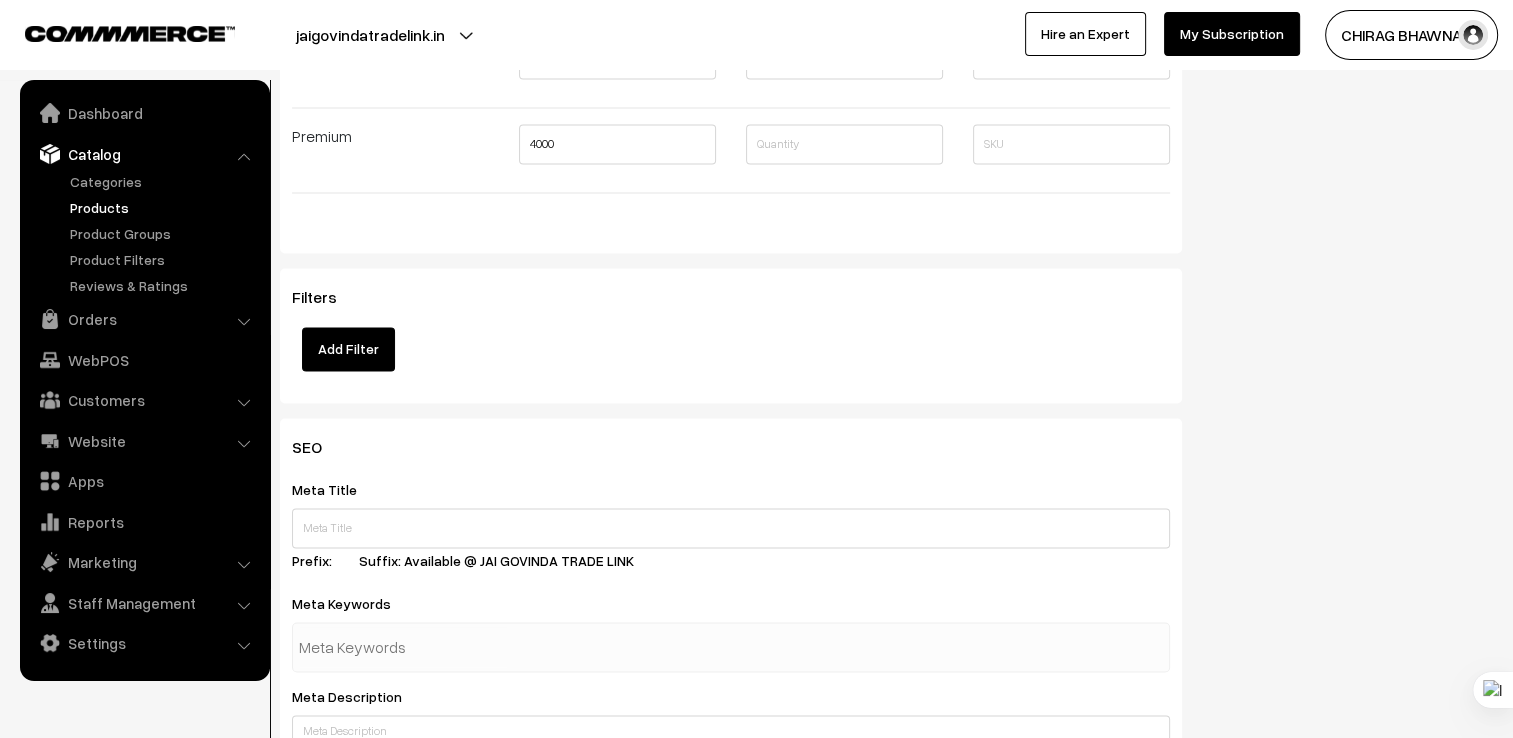 scroll, scrollTop: 2900, scrollLeft: 0, axis: vertical 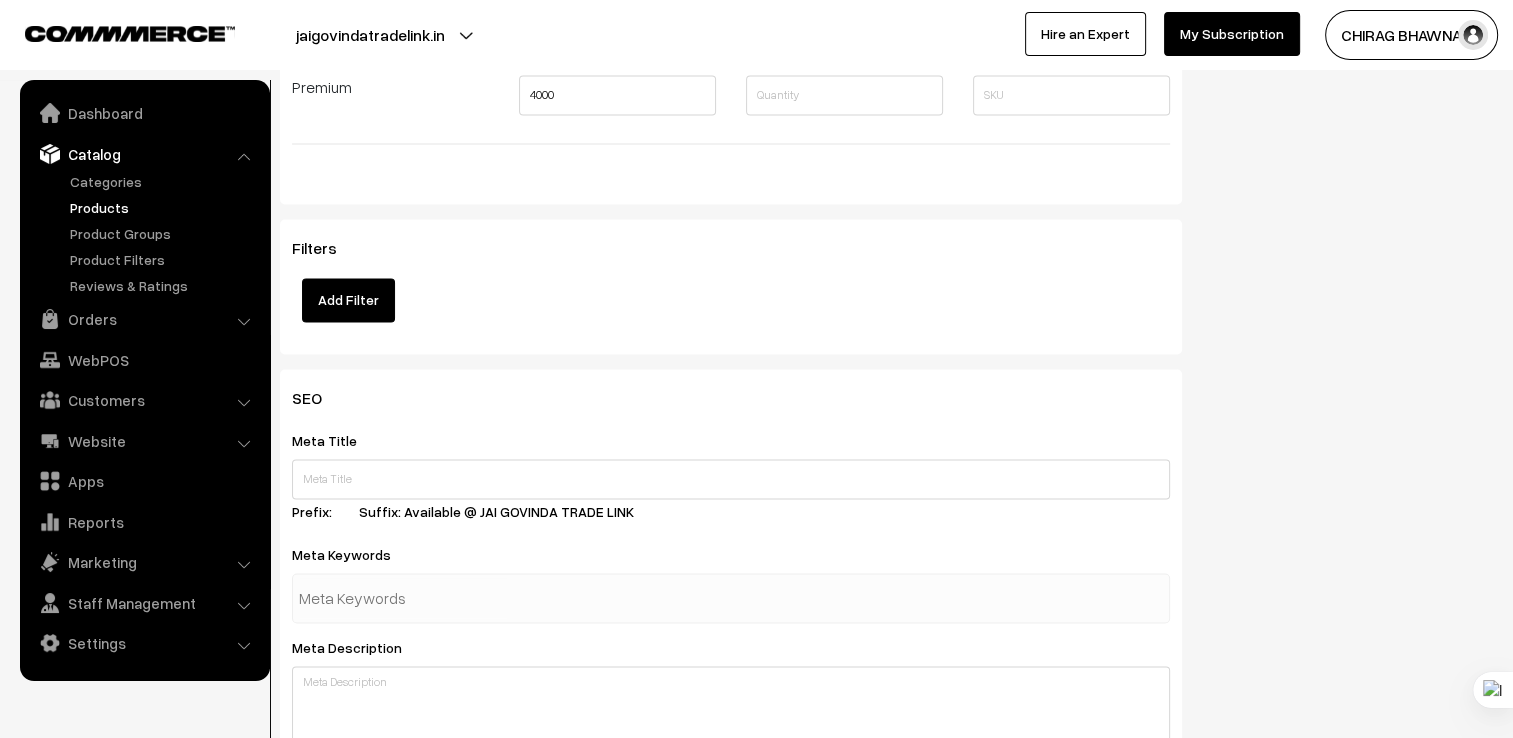 click on "Add Filter" at bounding box center (348, 300) 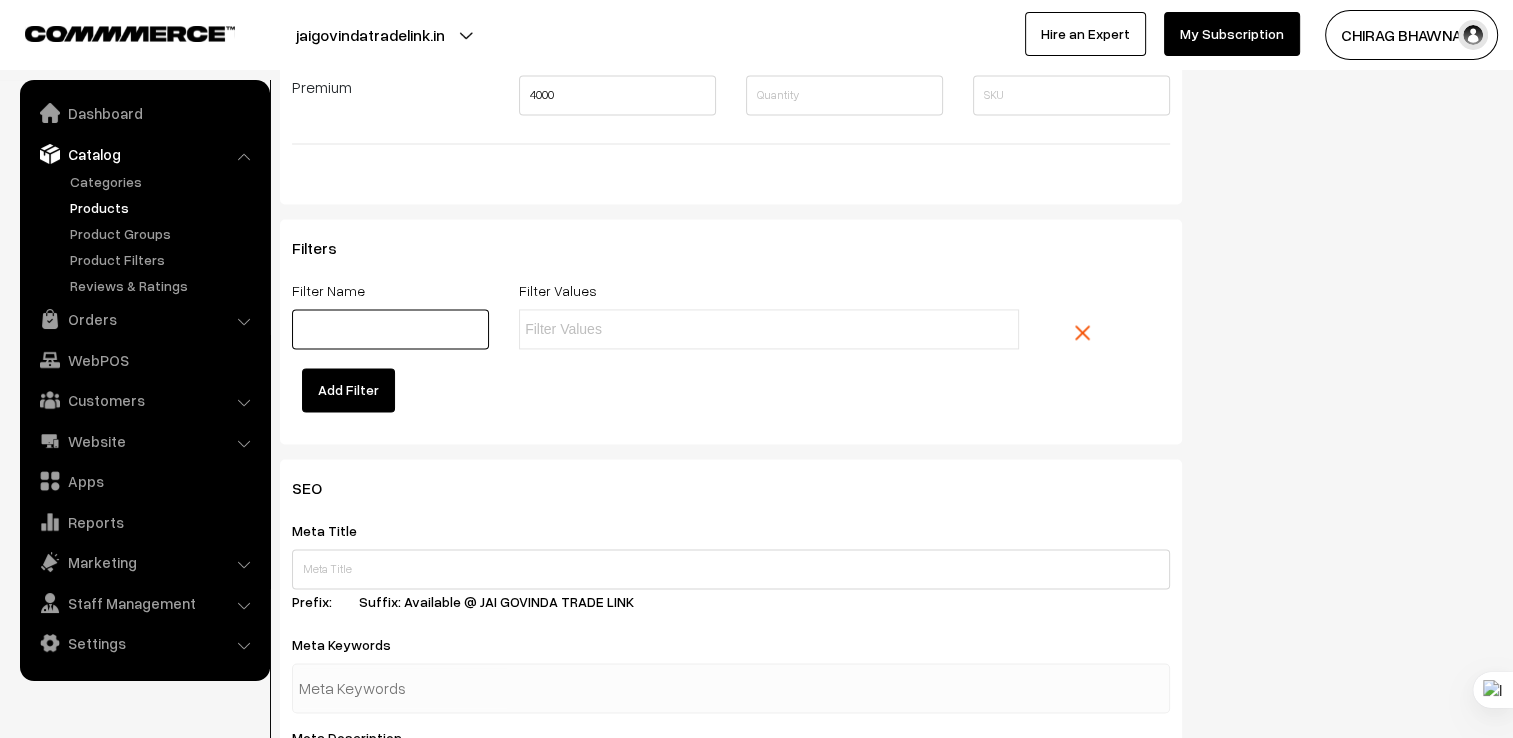 click at bounding box center [390, 329] 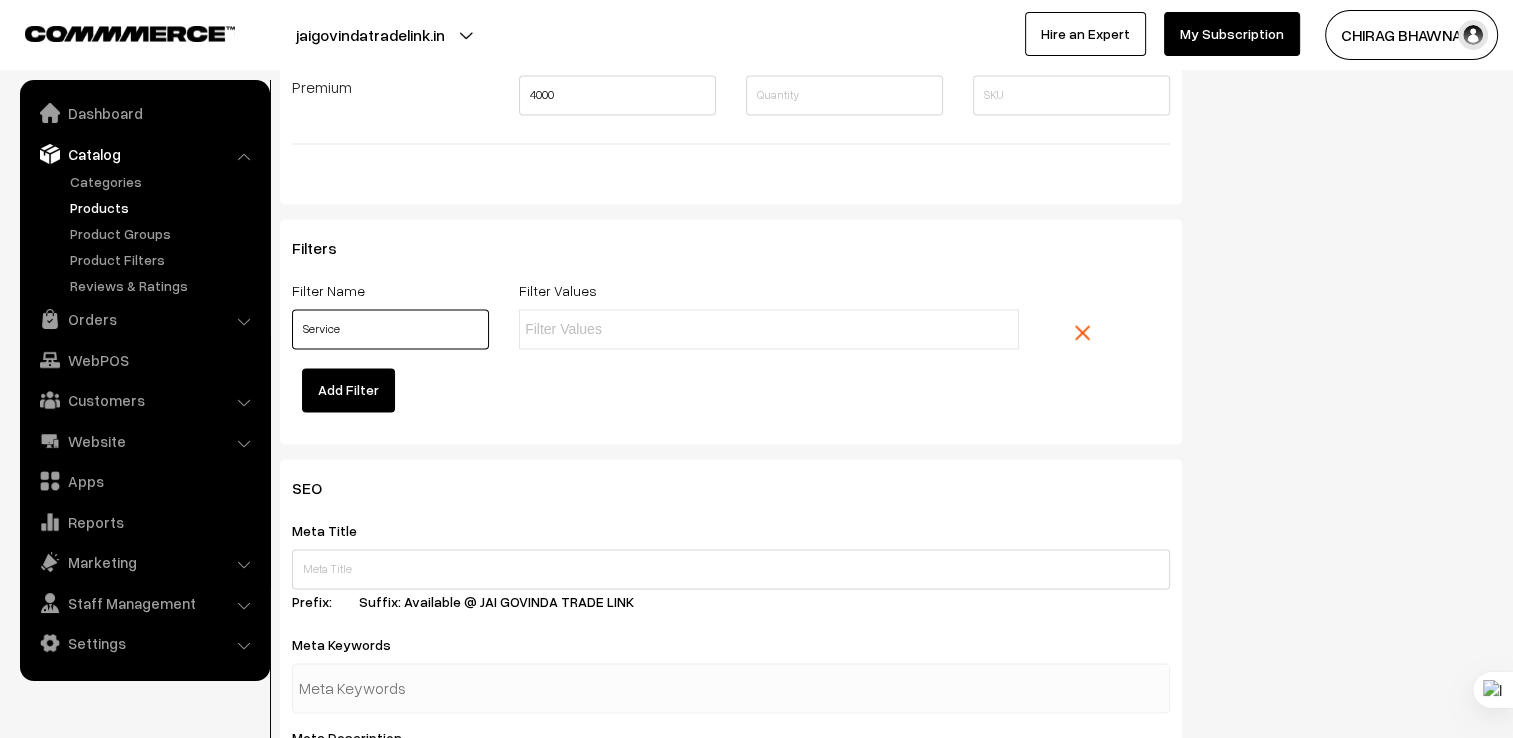 type on "Service" 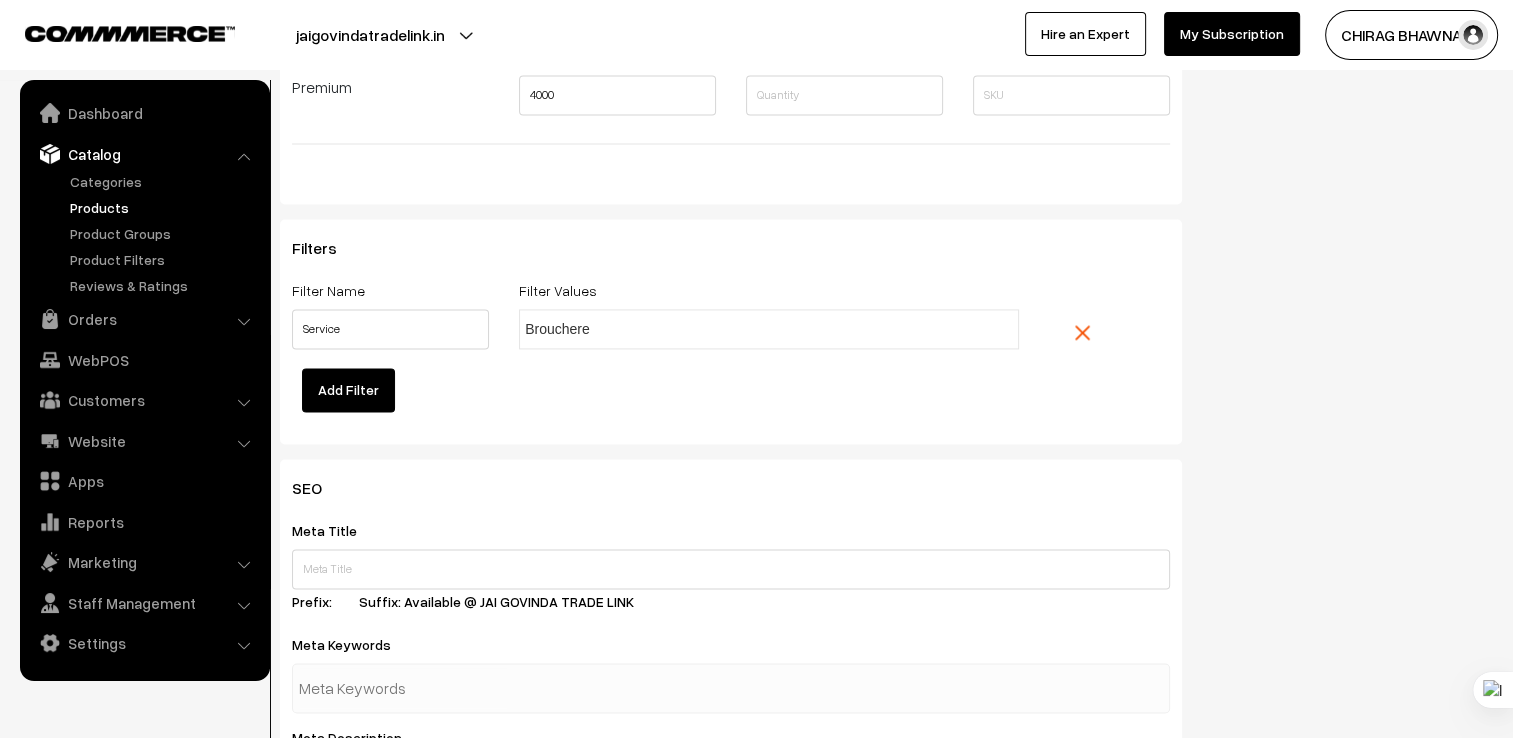 type on "Brouchere" 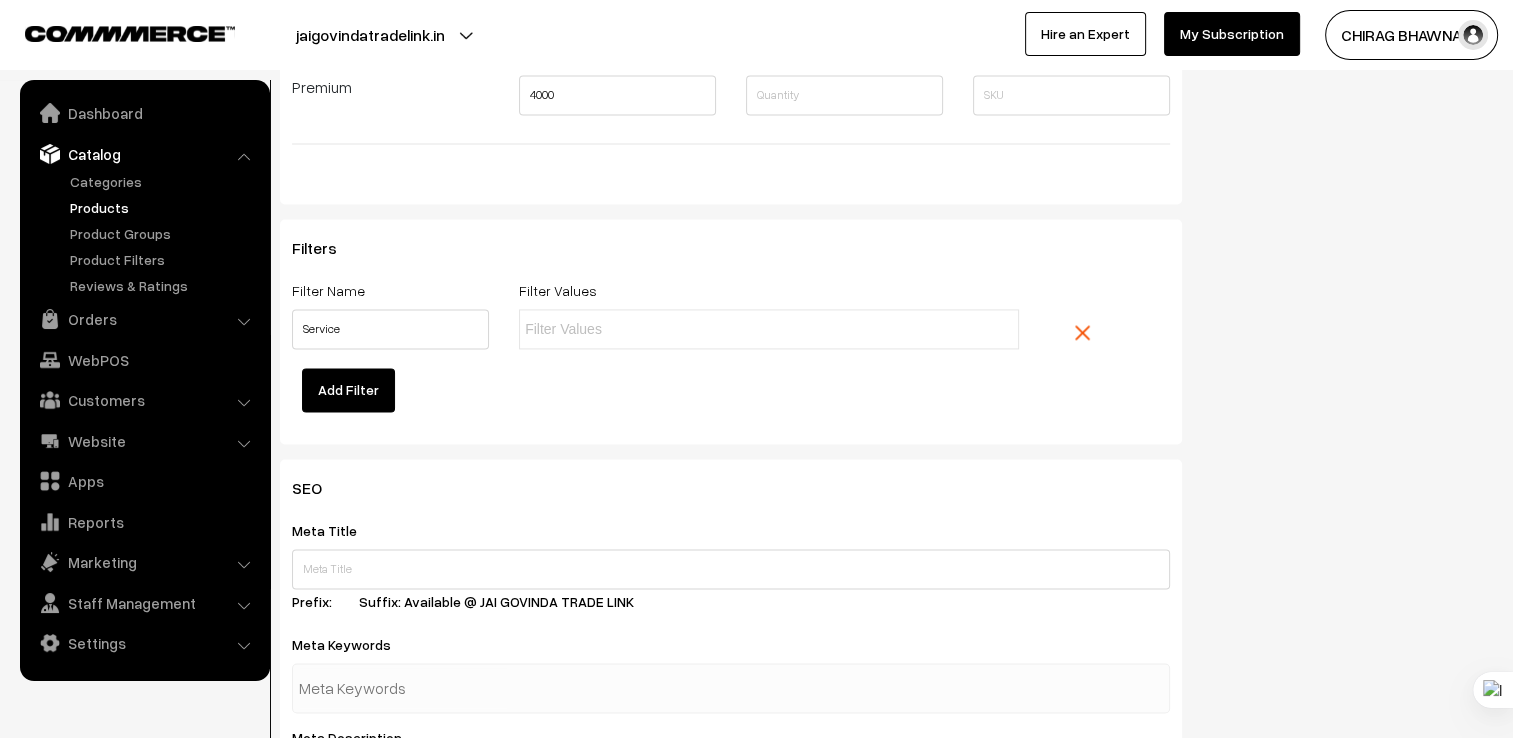 click on "Filters
Filter Name
Service
Filter Values
Brouchere
Add Filter" at bounding box center [731, 331] 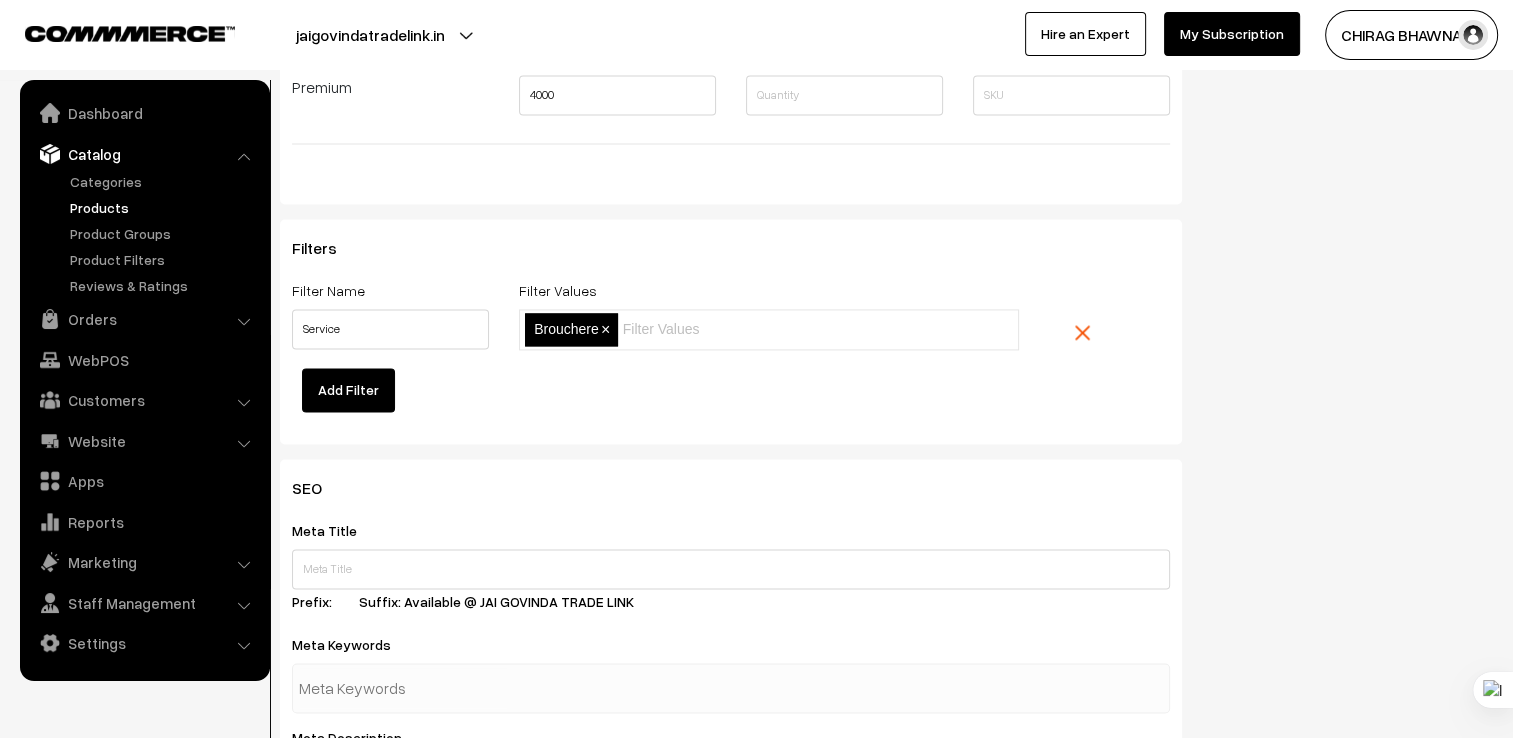 click on "×" at bounding box center [605, 329] 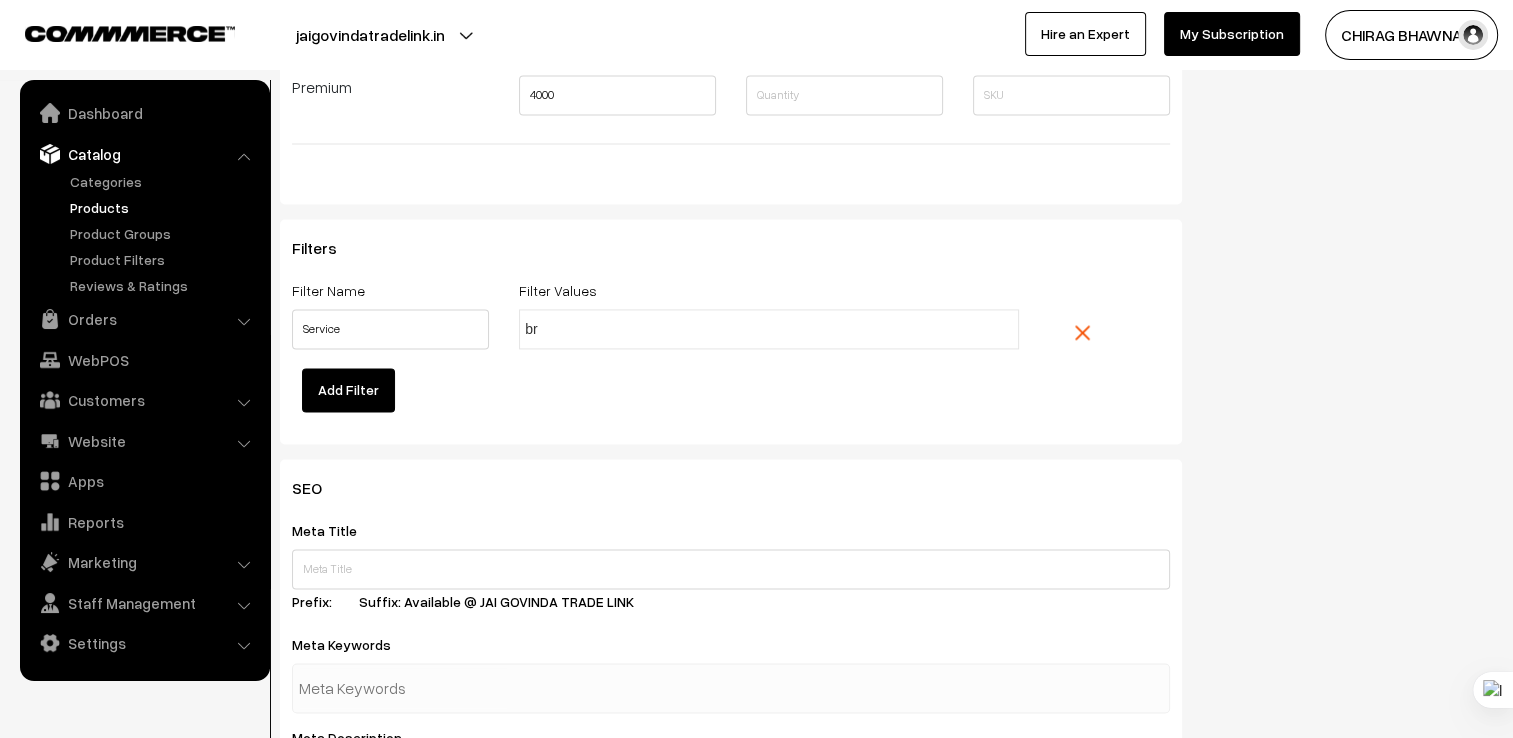 type on "br" 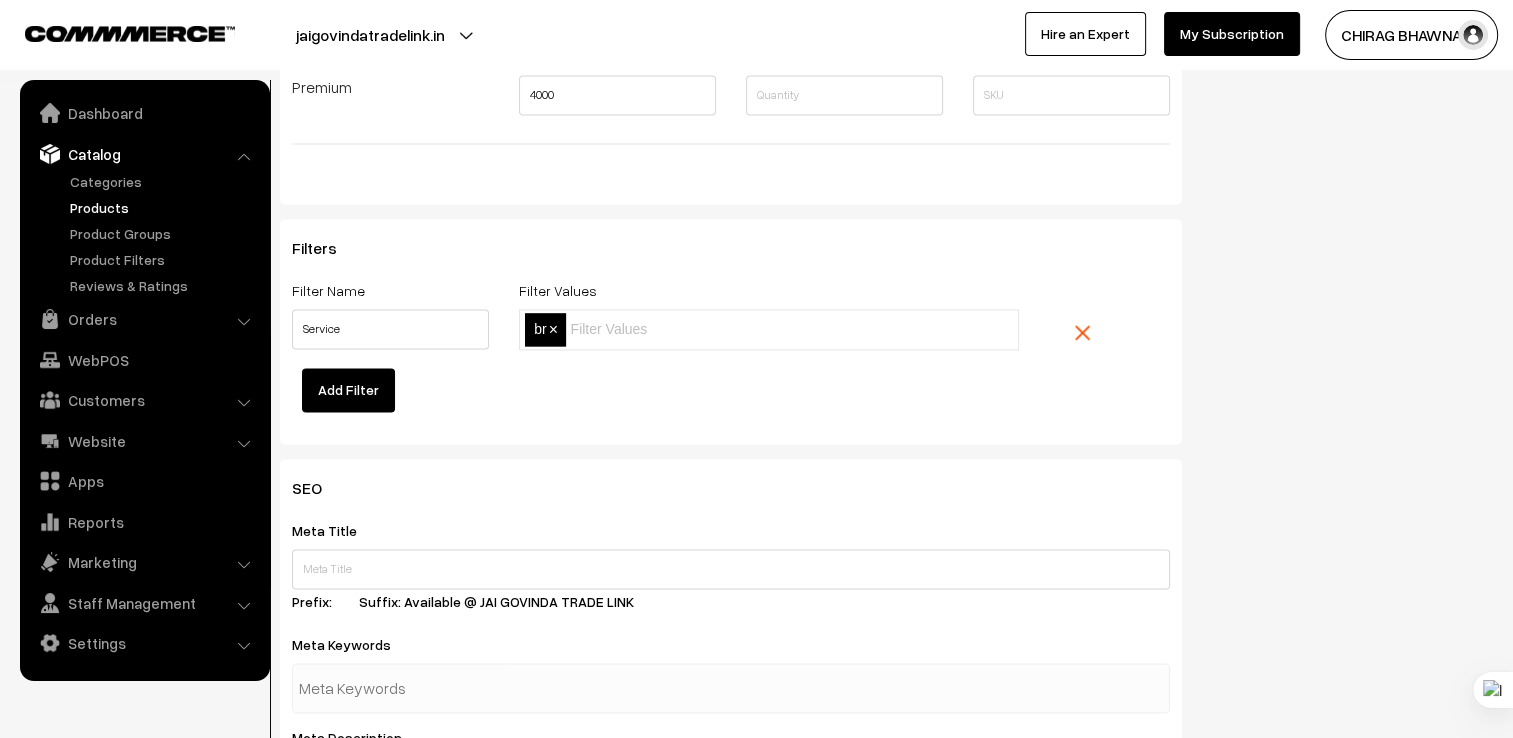 click on "×" at bounding box center (553, 329) 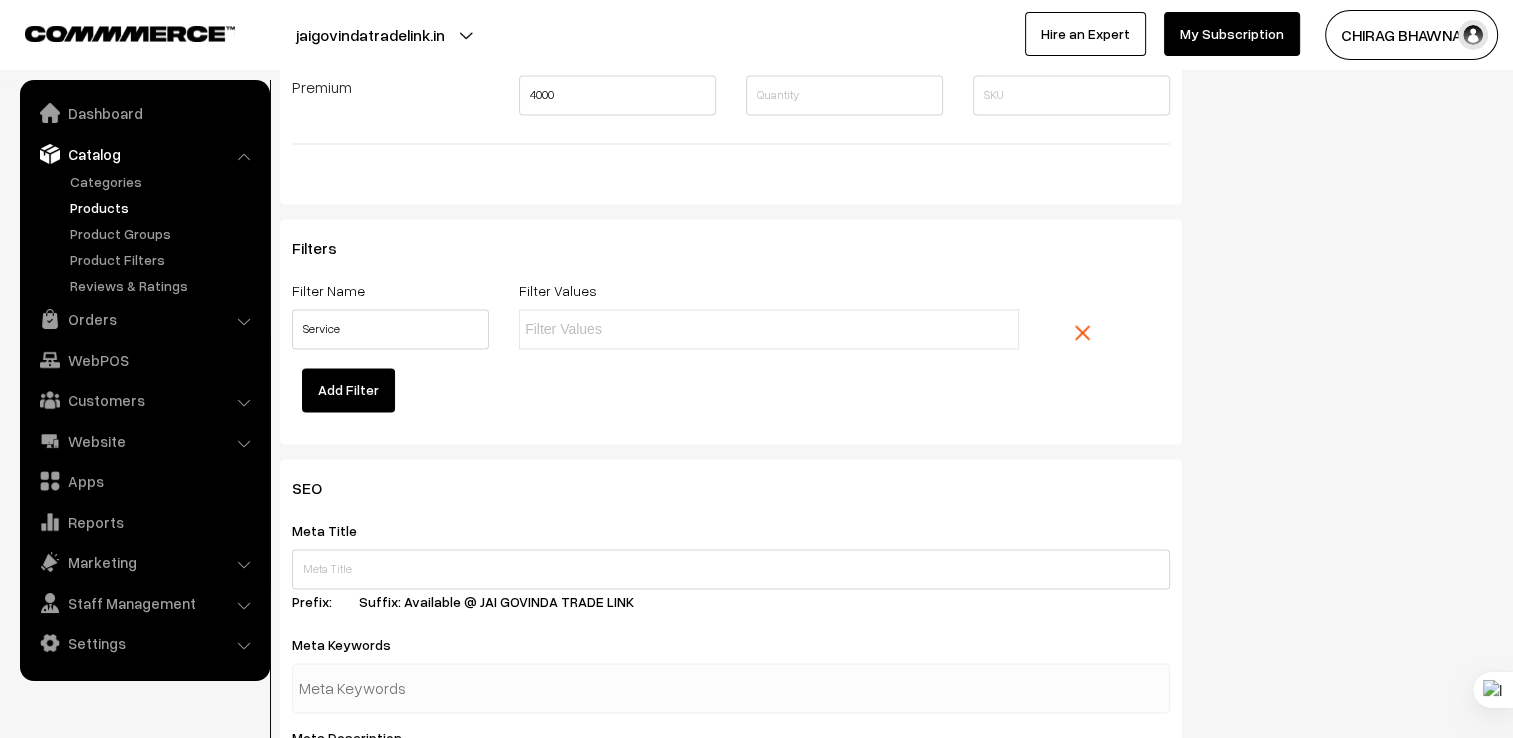 paste on "brochure" 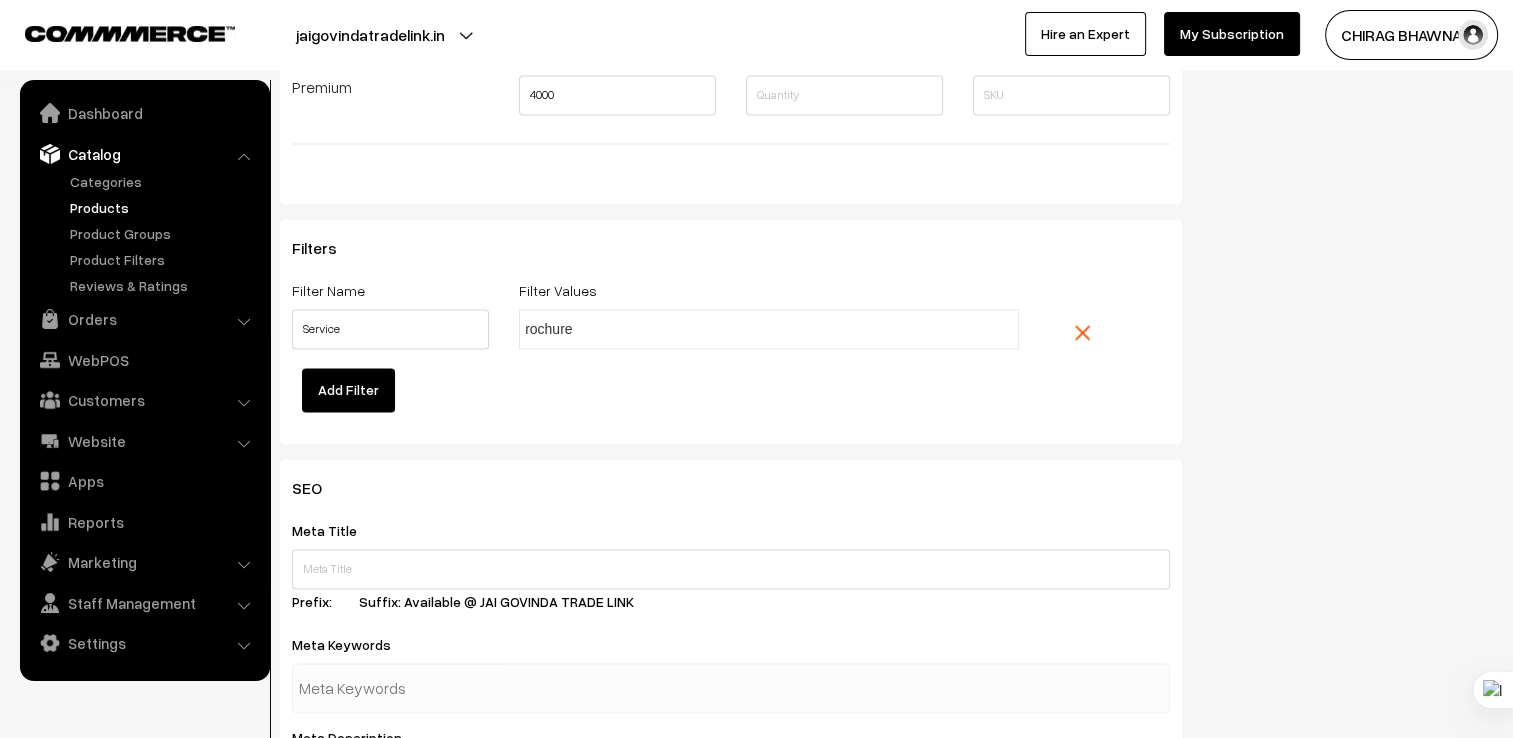 type on "Brochure" 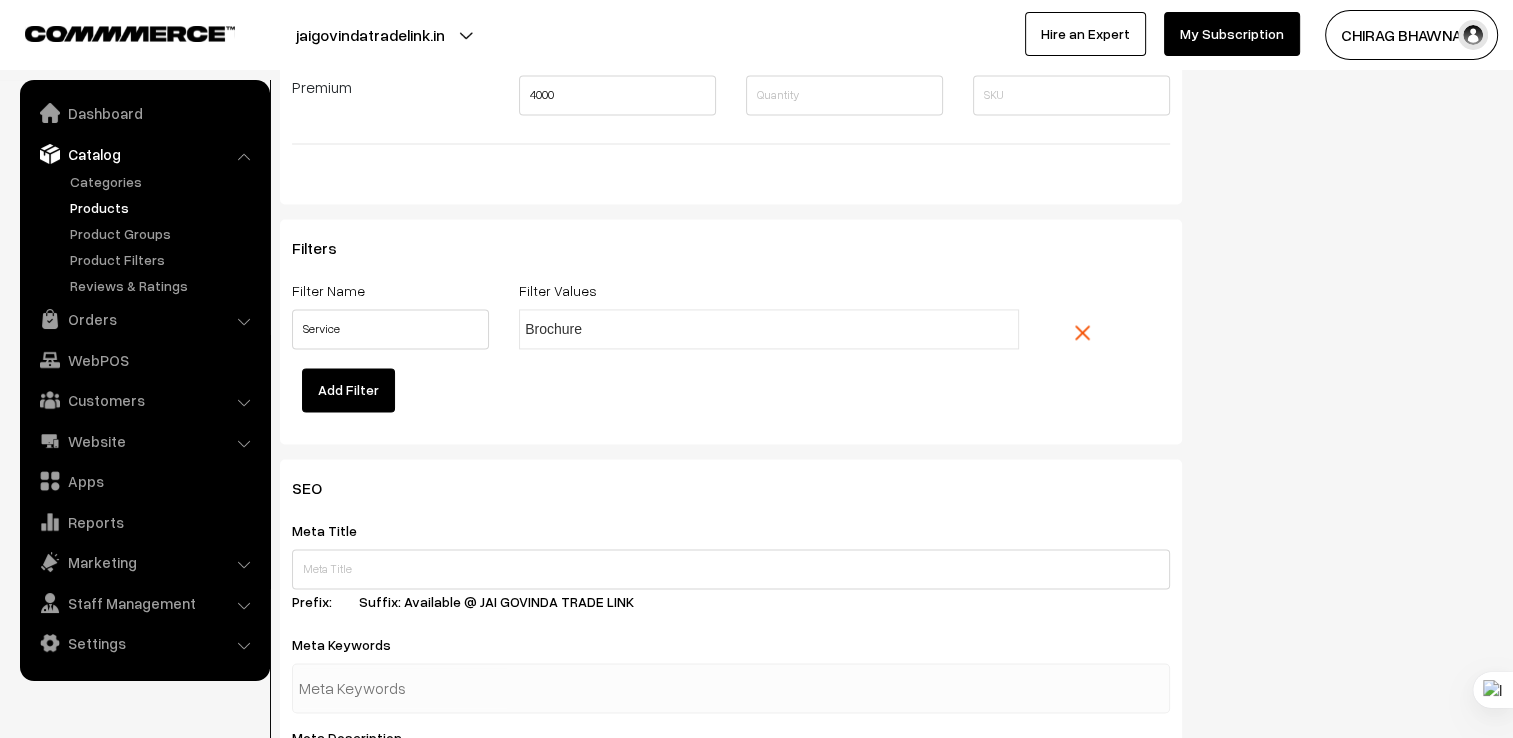 type 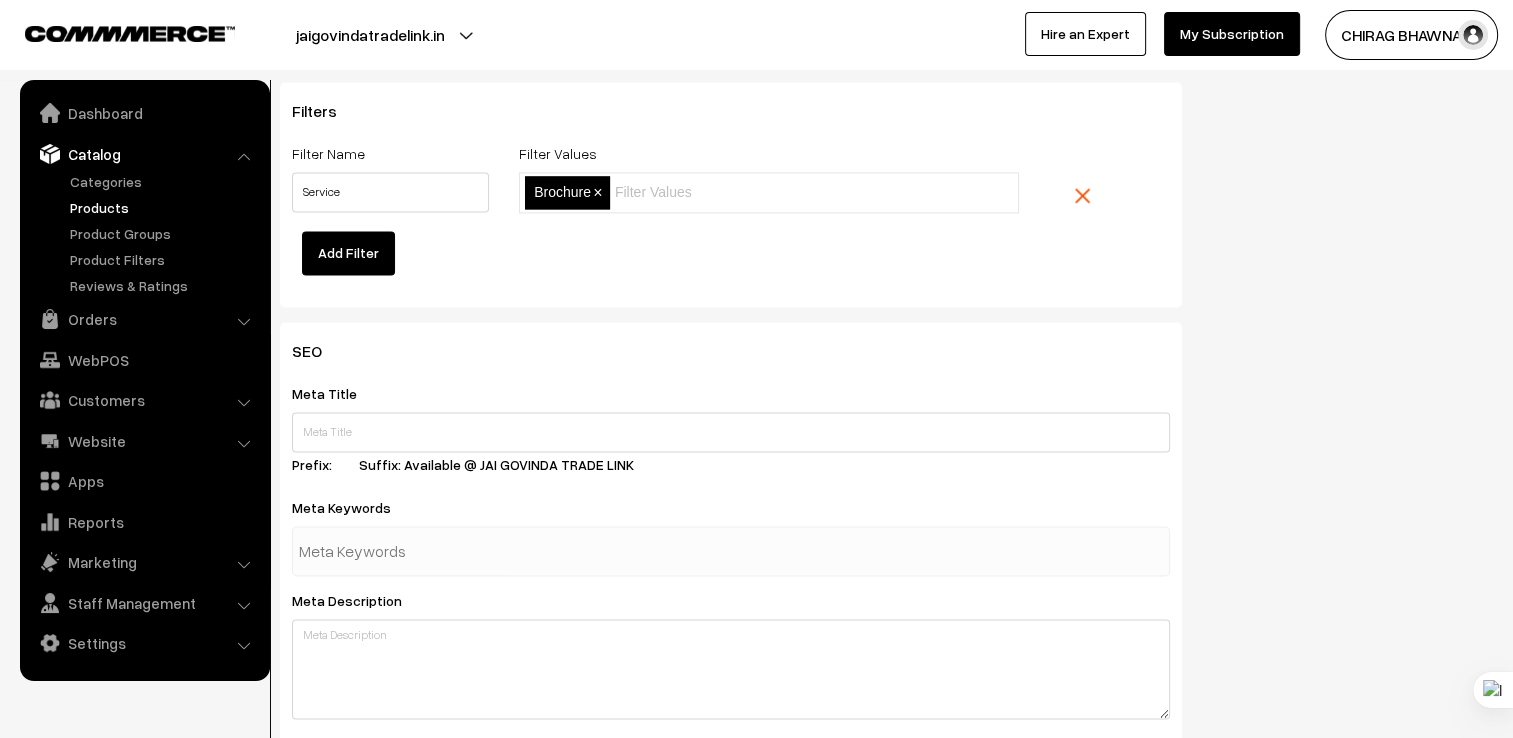 scroll, scrollTop: 3100, scrollLeft: 0, axis: vertical 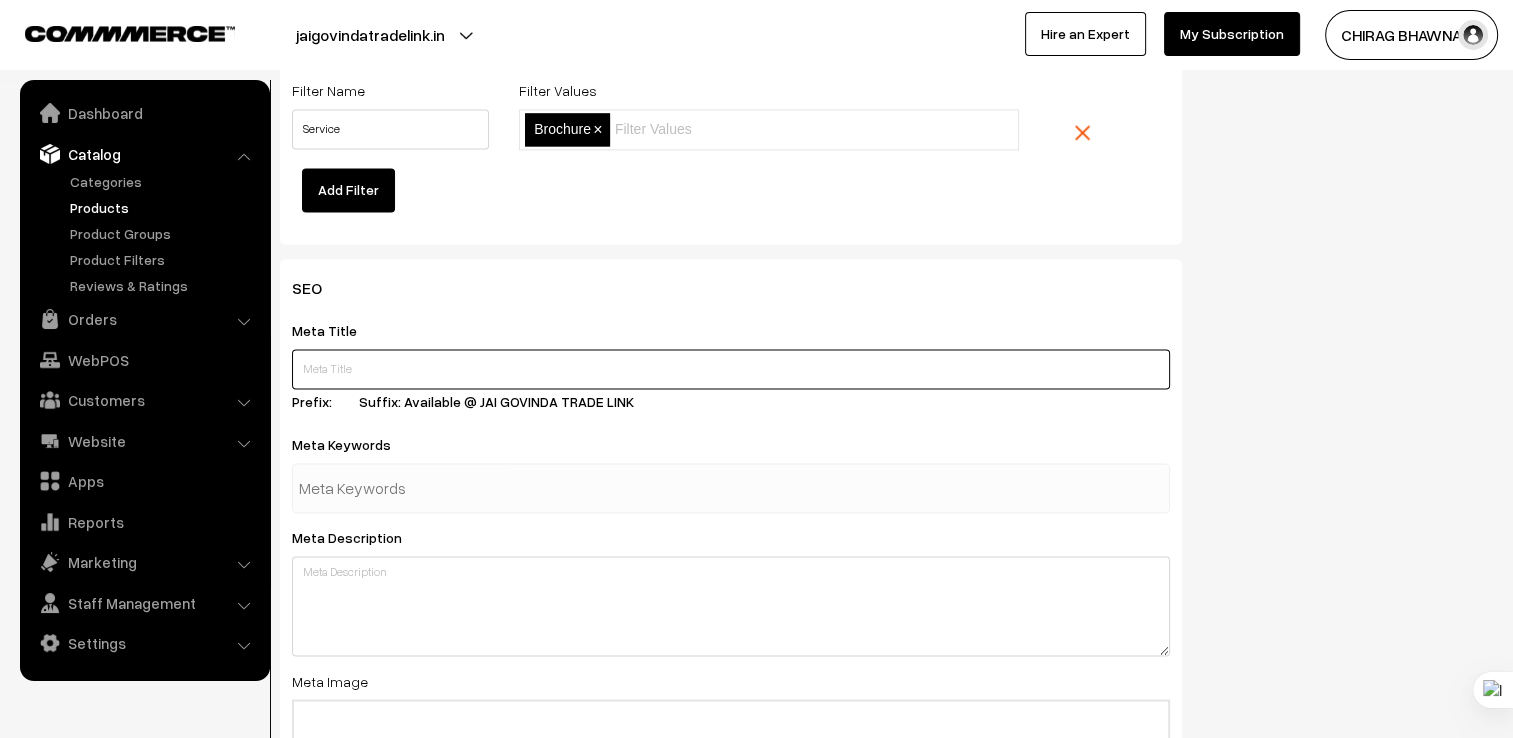 click at bounding box center (731, 369) 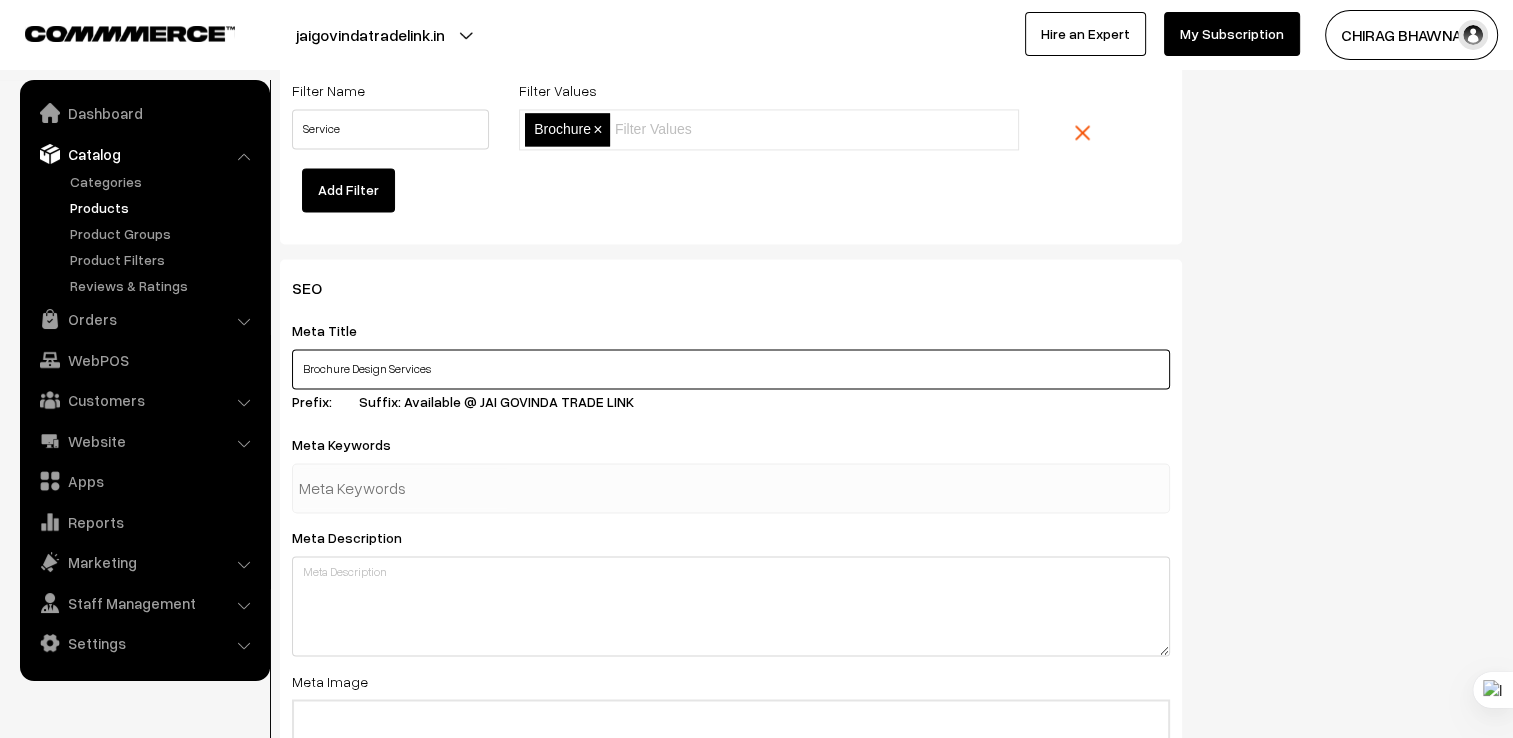 type on "Brochure Design Services" 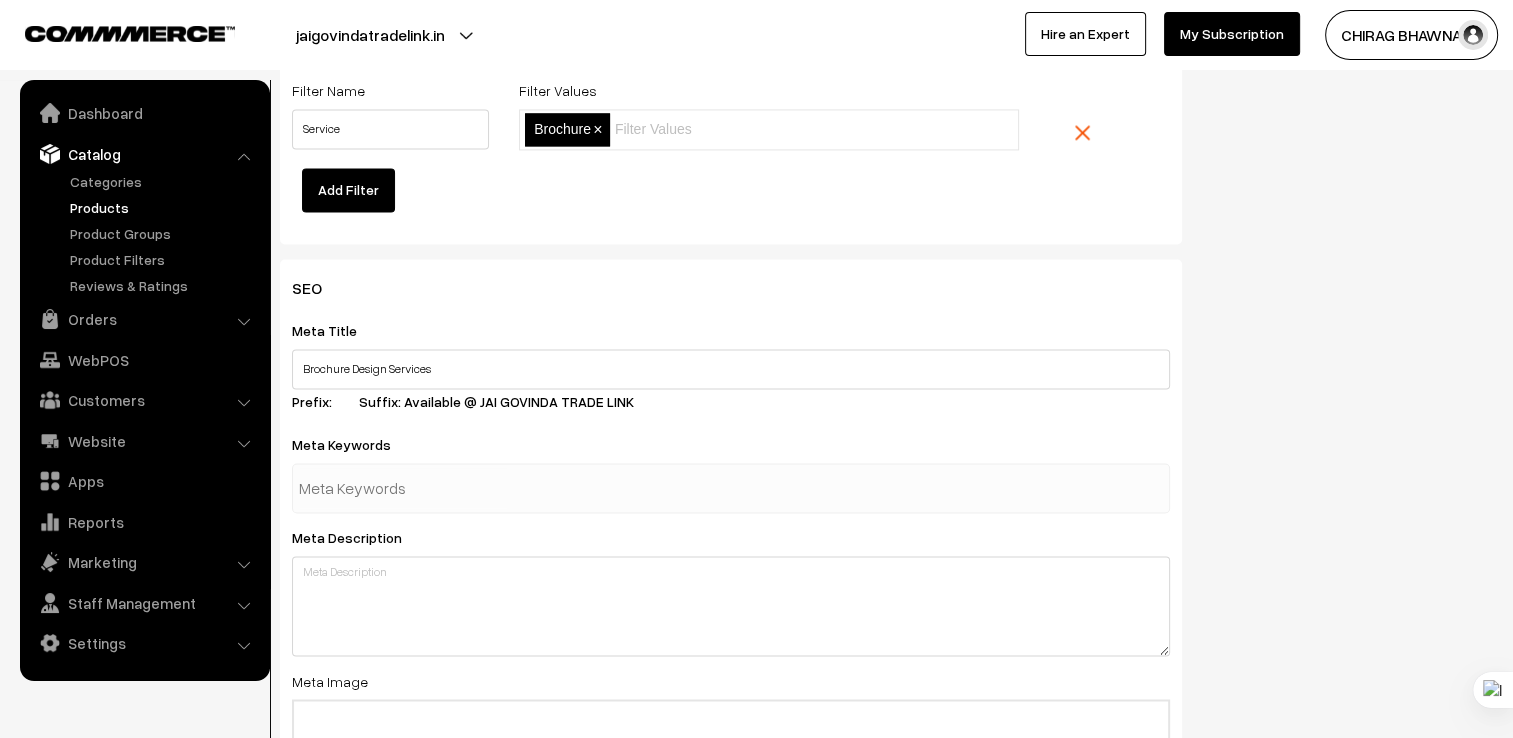 click at bounding box center [403, 488] 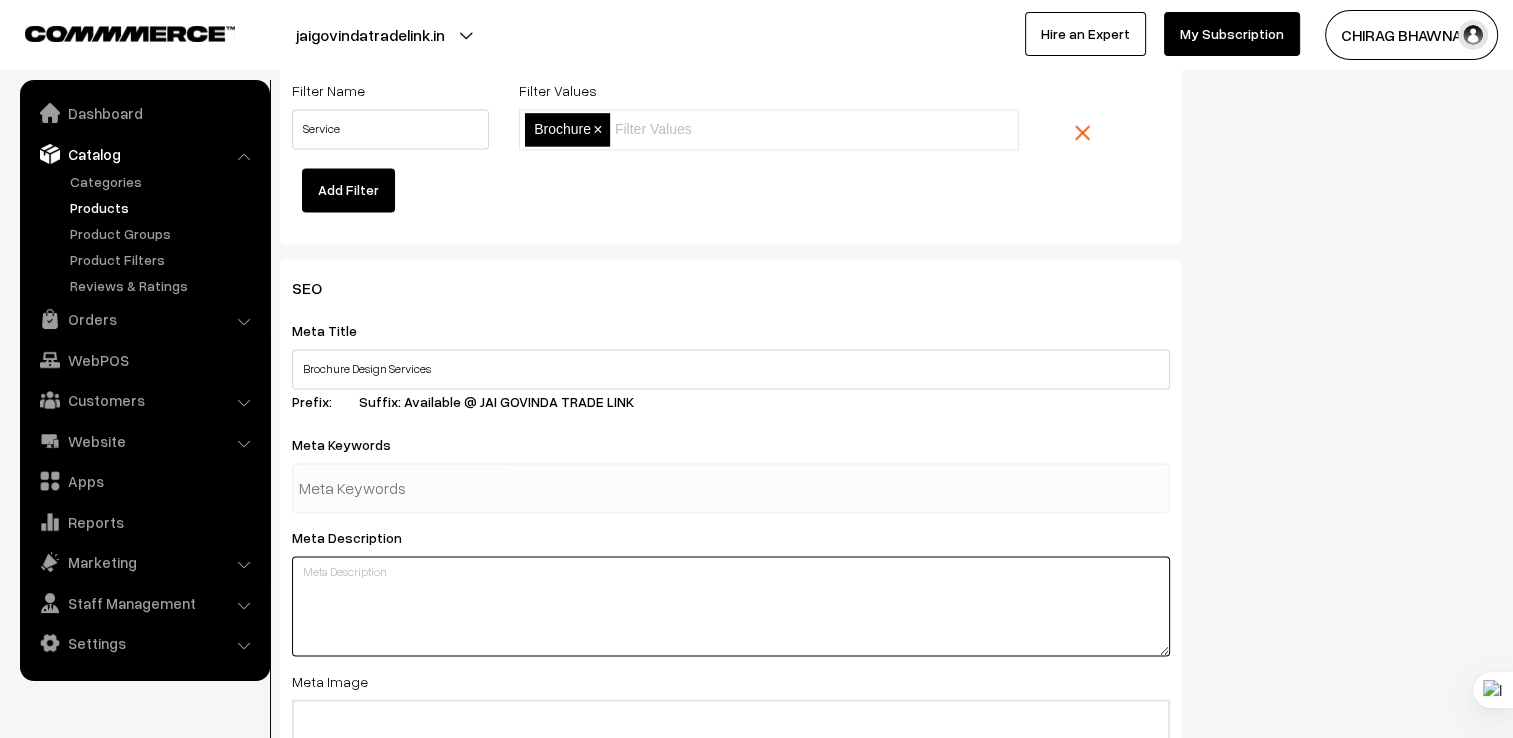 click at bounding box center (731, 606) 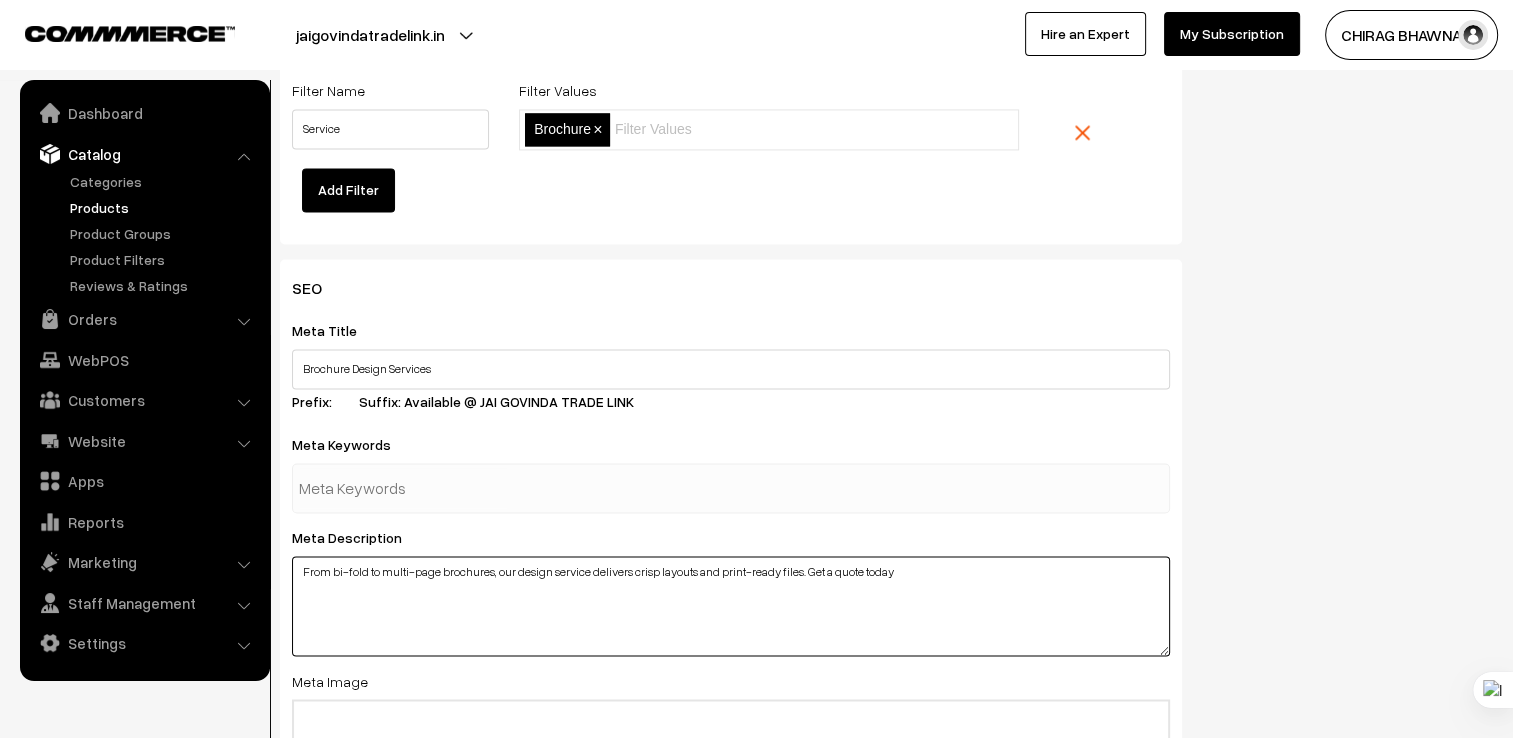 type on "From bi-fold to multi-page brochures, our design service delivers crisp layouts and print-ready files. Get a quote today" 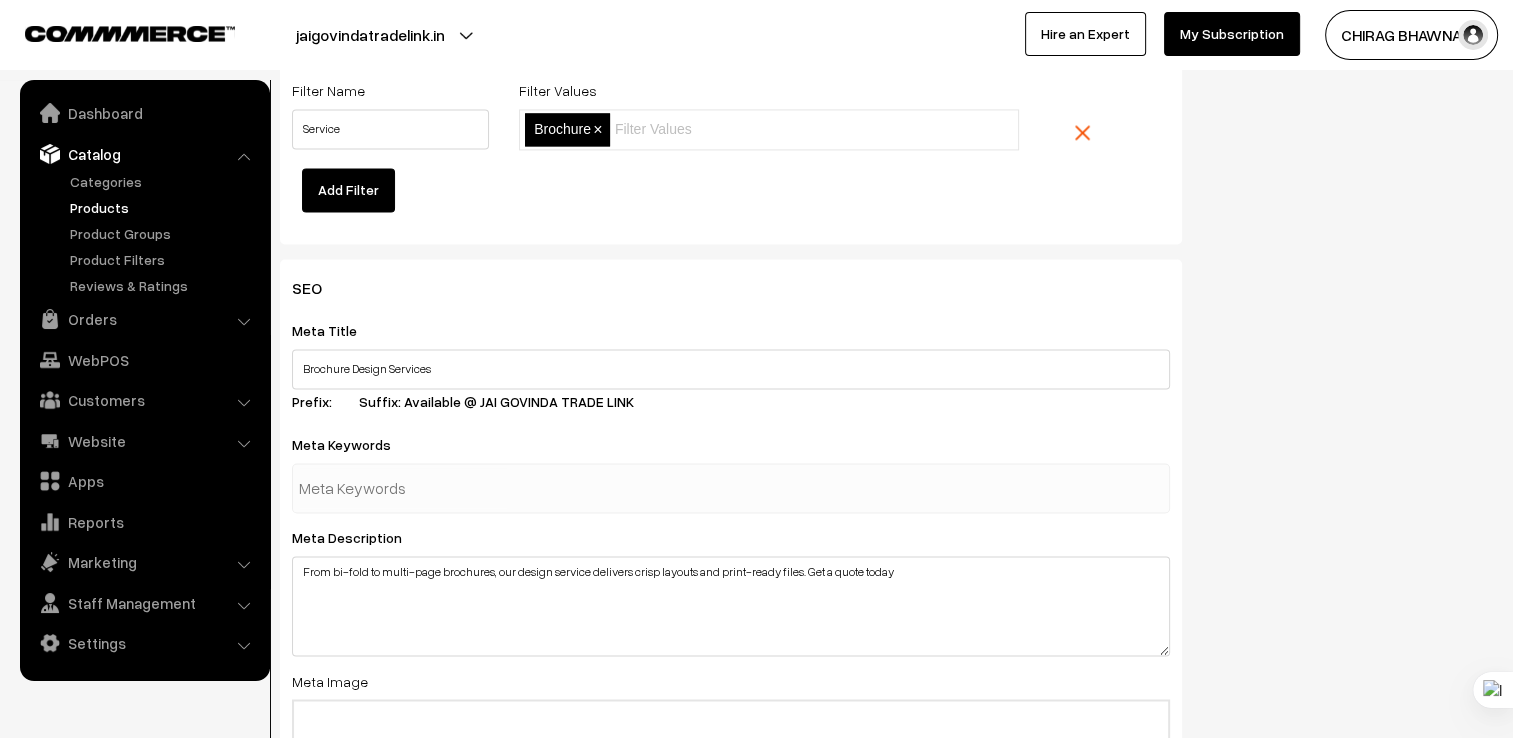 click at bounding box center (403, 488) 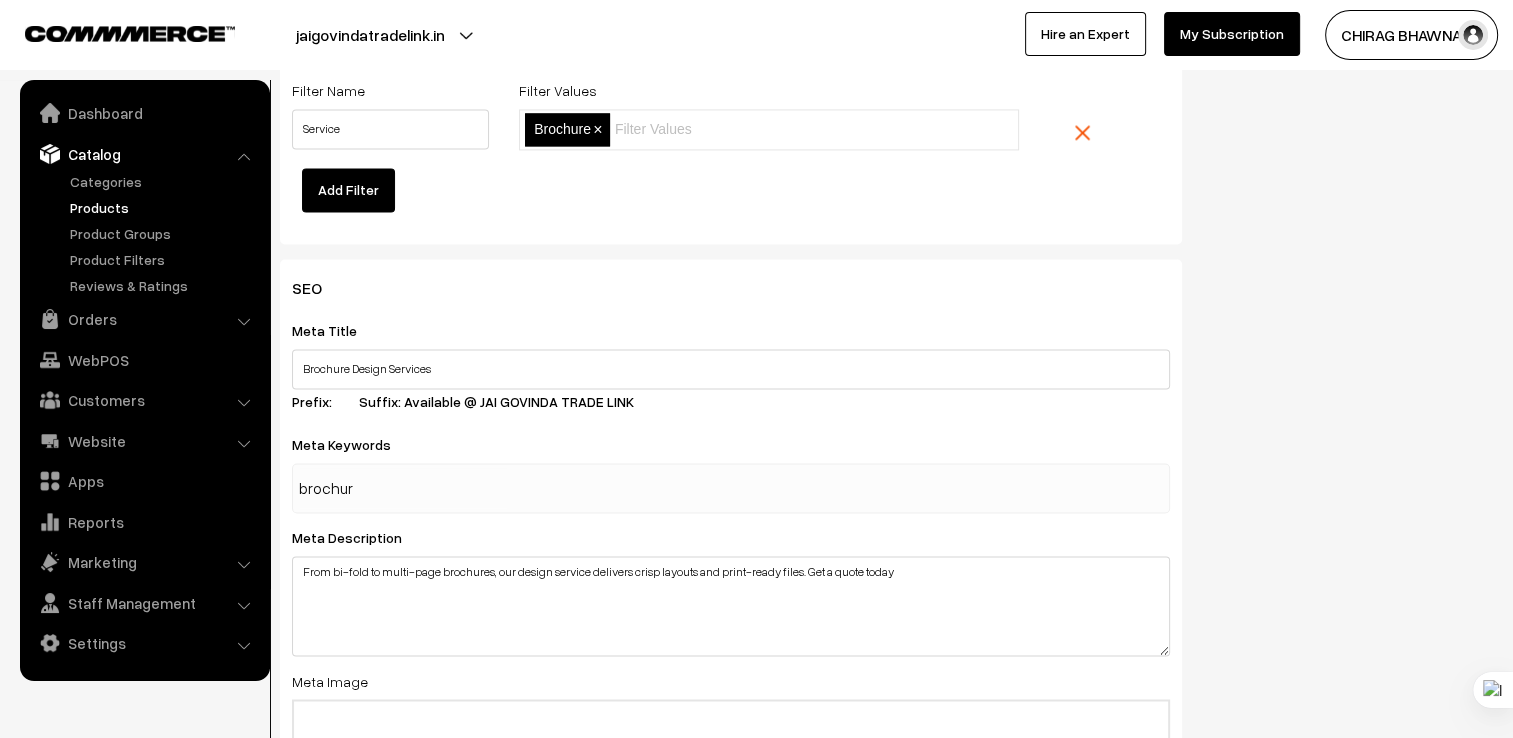 type on "brochure" 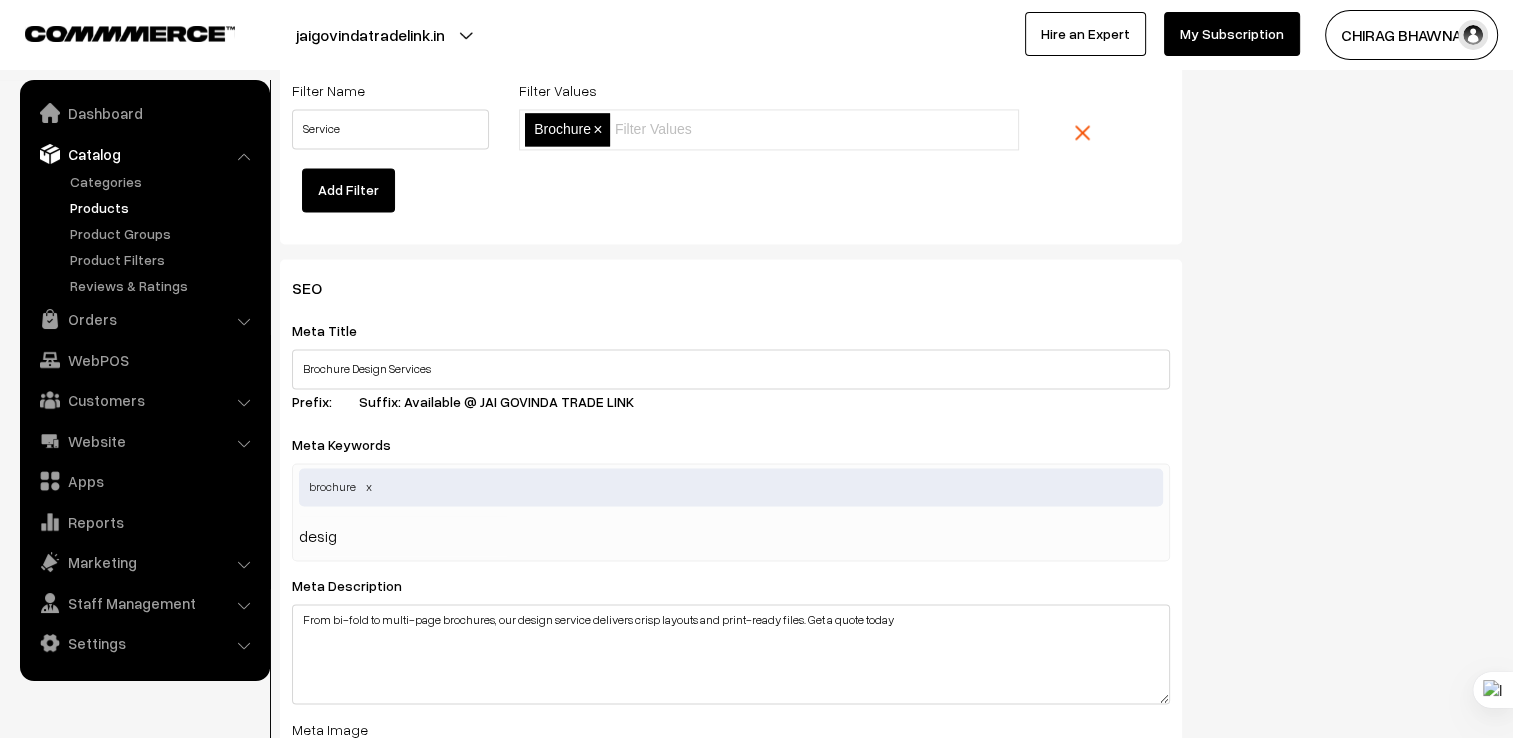 type on "design" 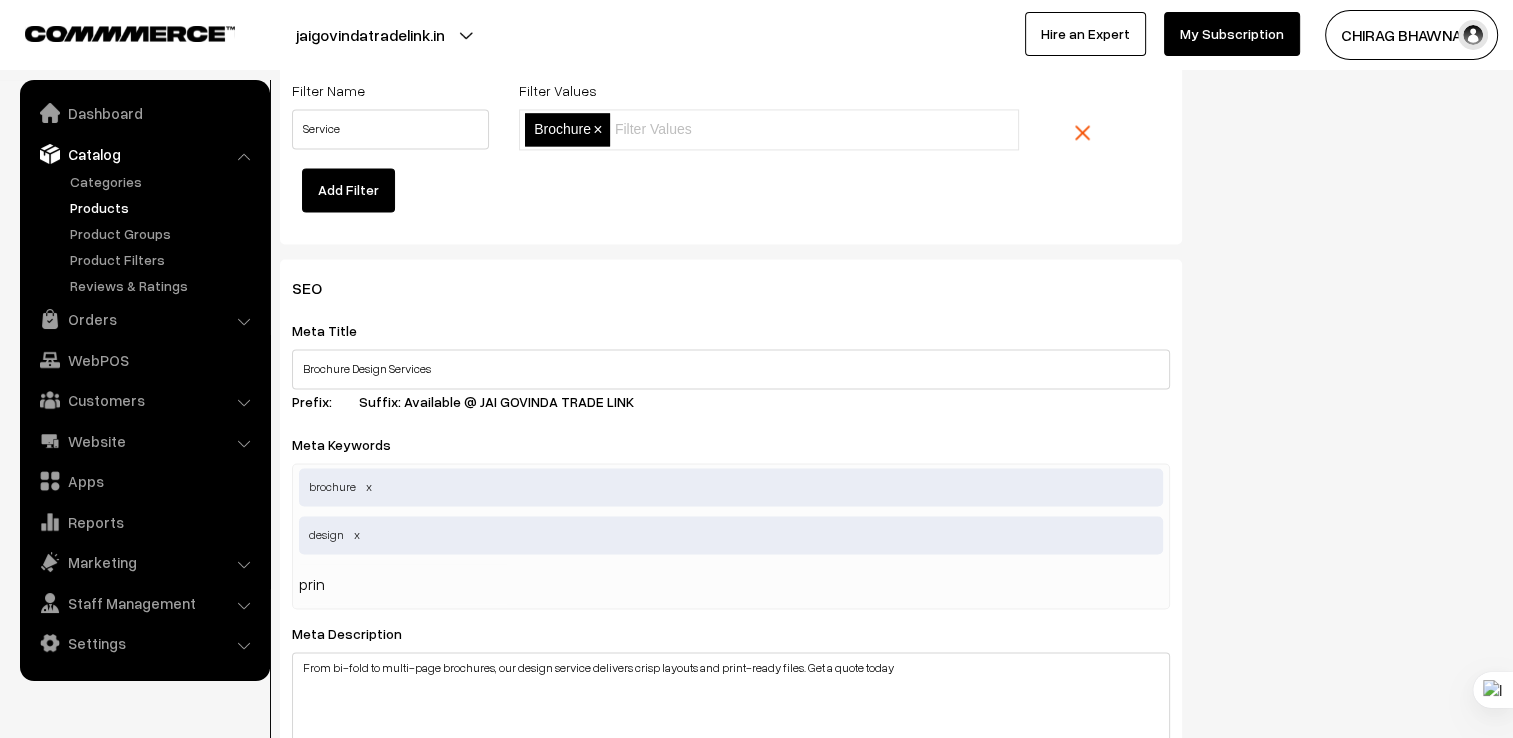type on "print" 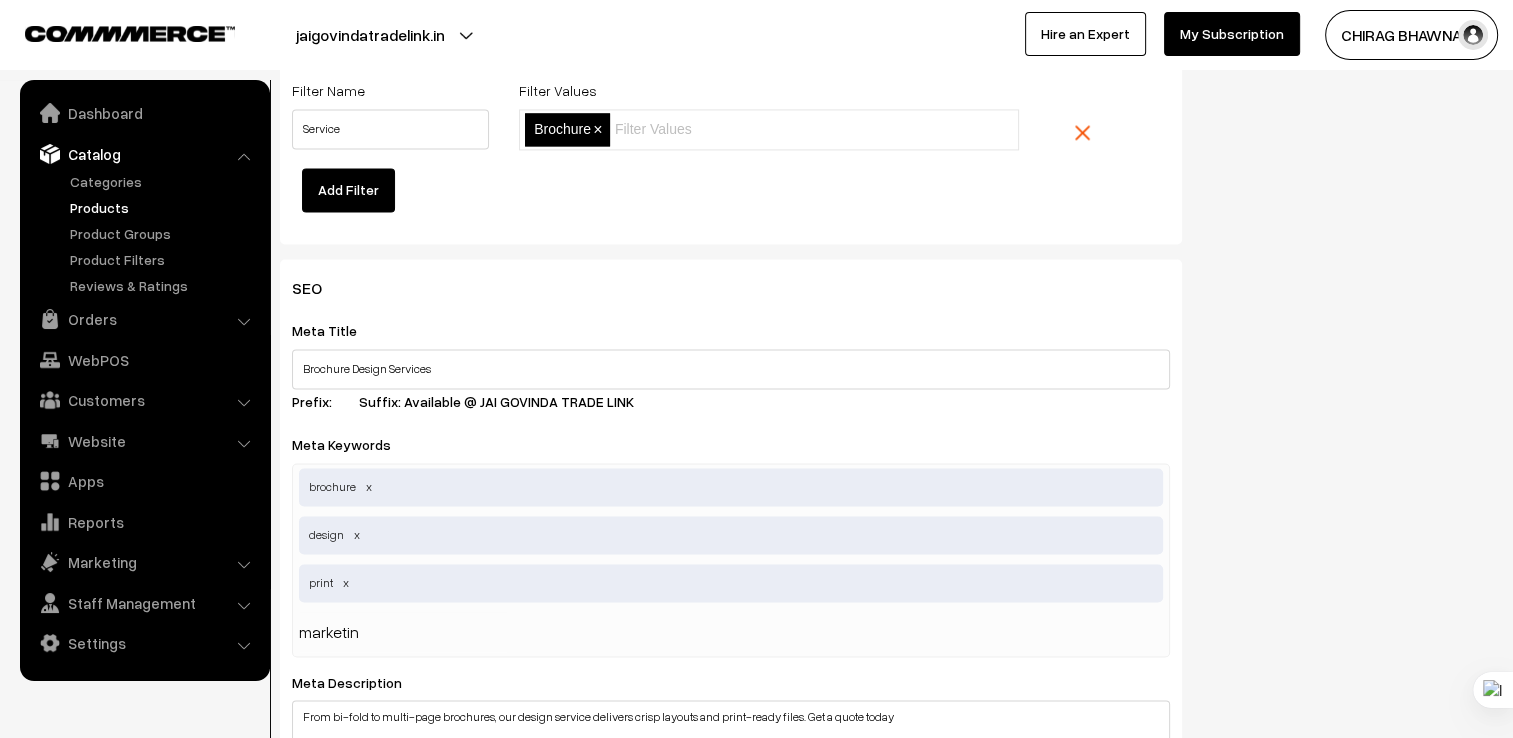 type on "marketing" 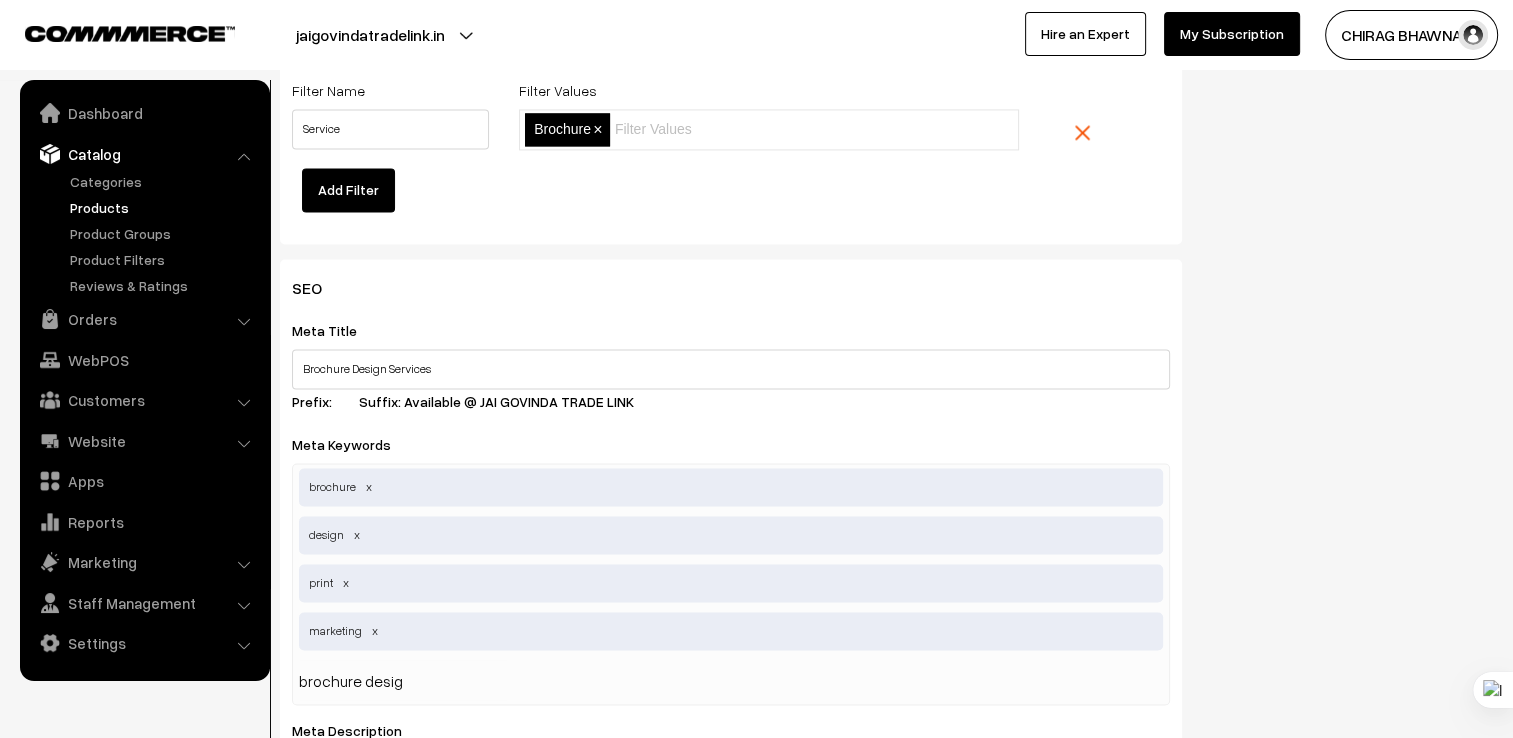 type on "brochure design" 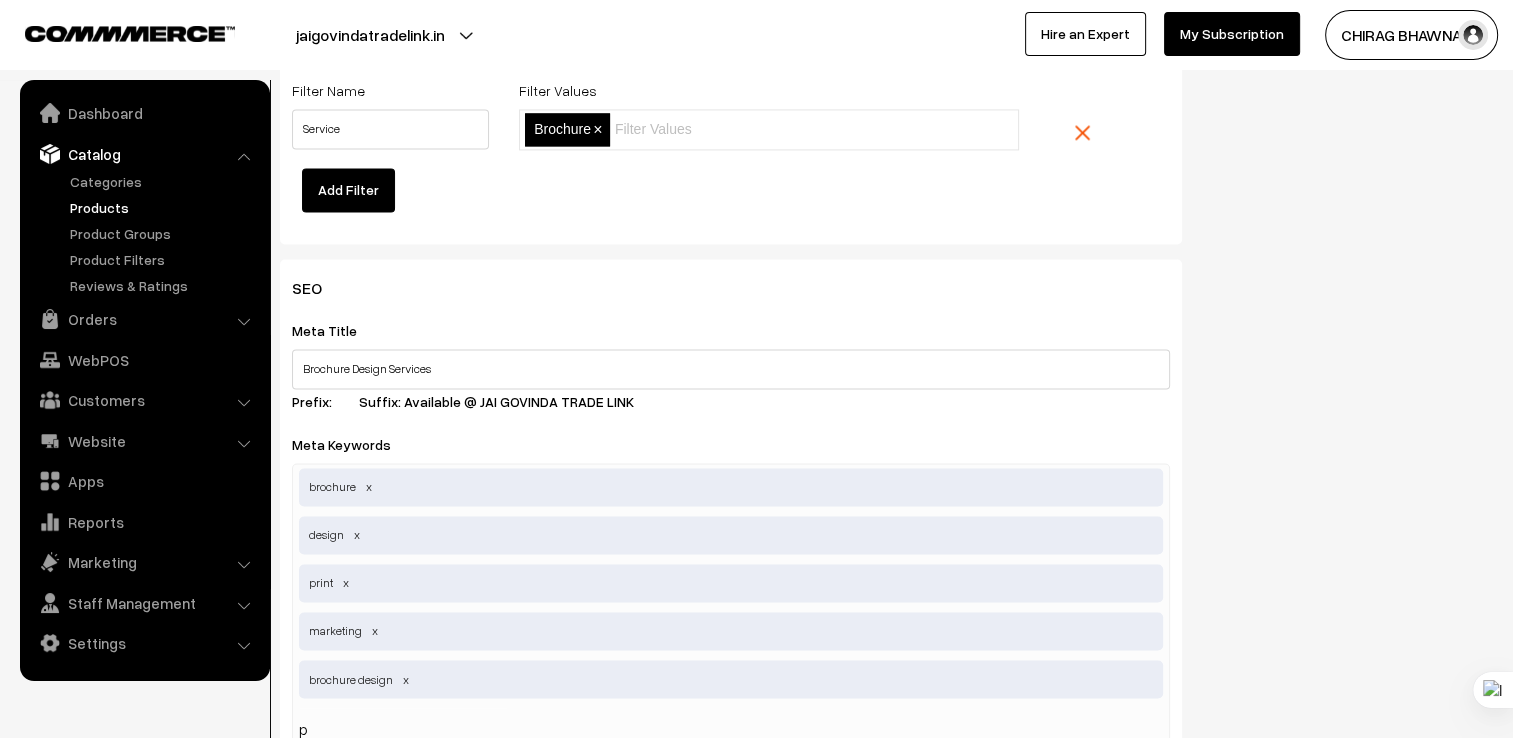 scroll, scrollTop: 3102, scrollLeft: 0, axis: vertical 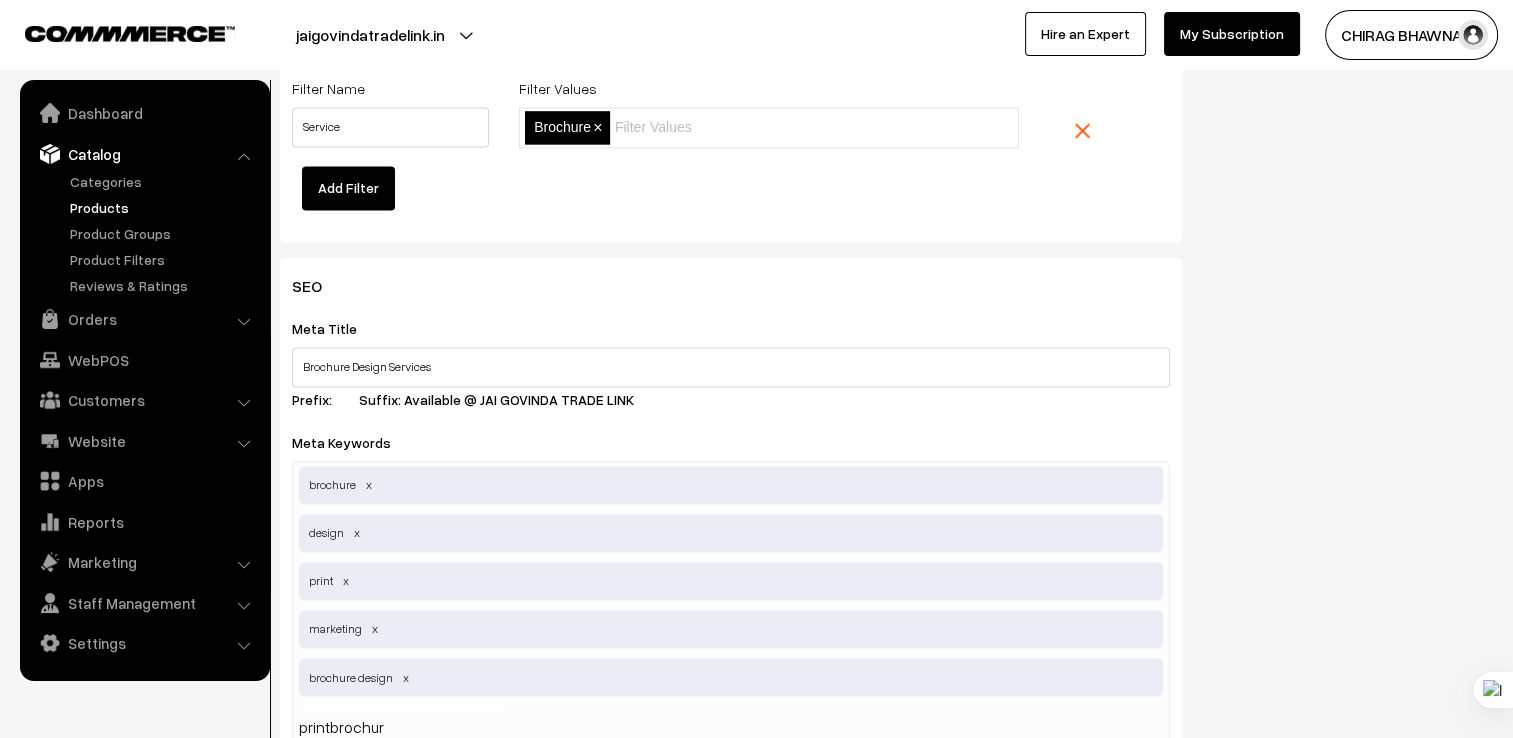 type on "printbrochure" 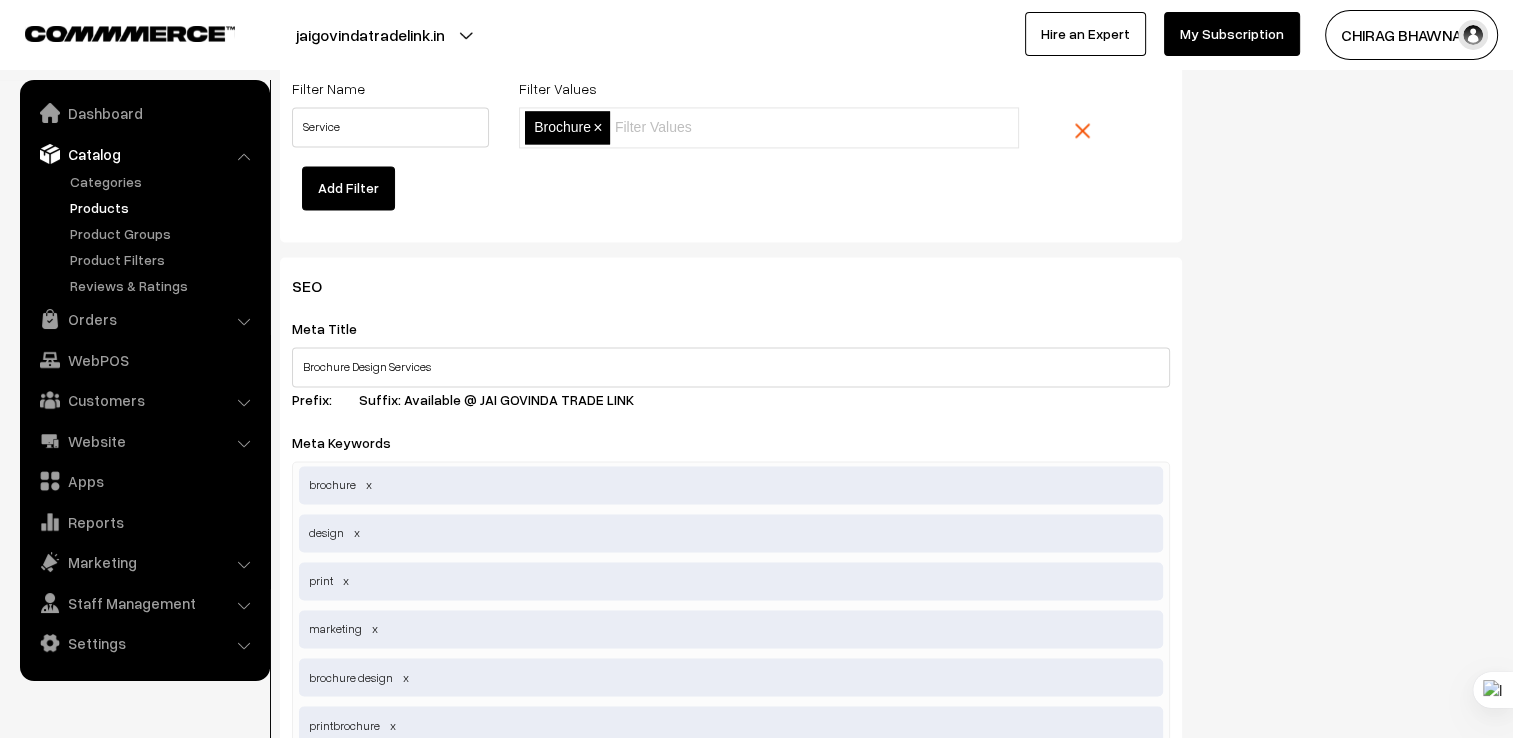 scroll, scrollTop: 3150, scrollLeft: 0, axis: vertical 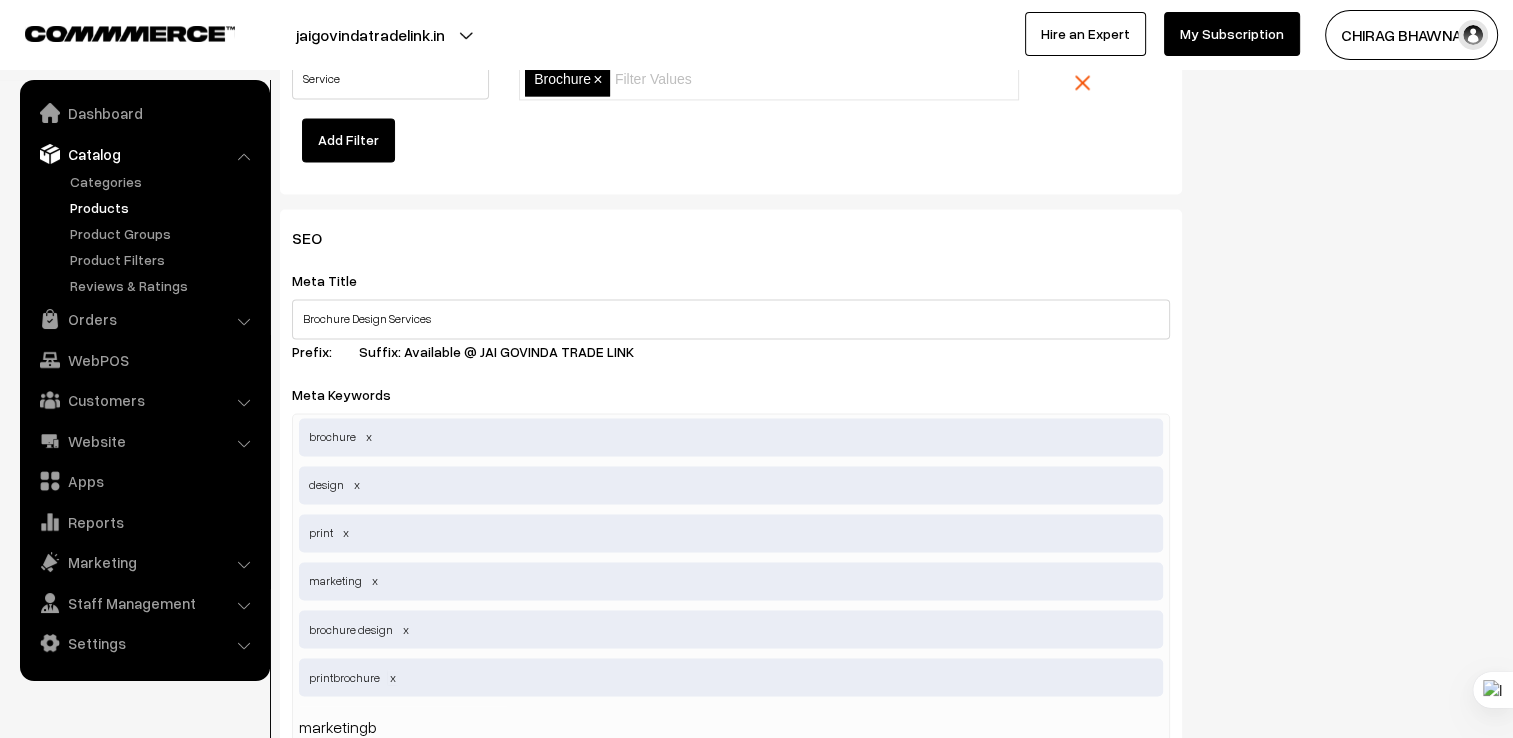 type on "marketingb" 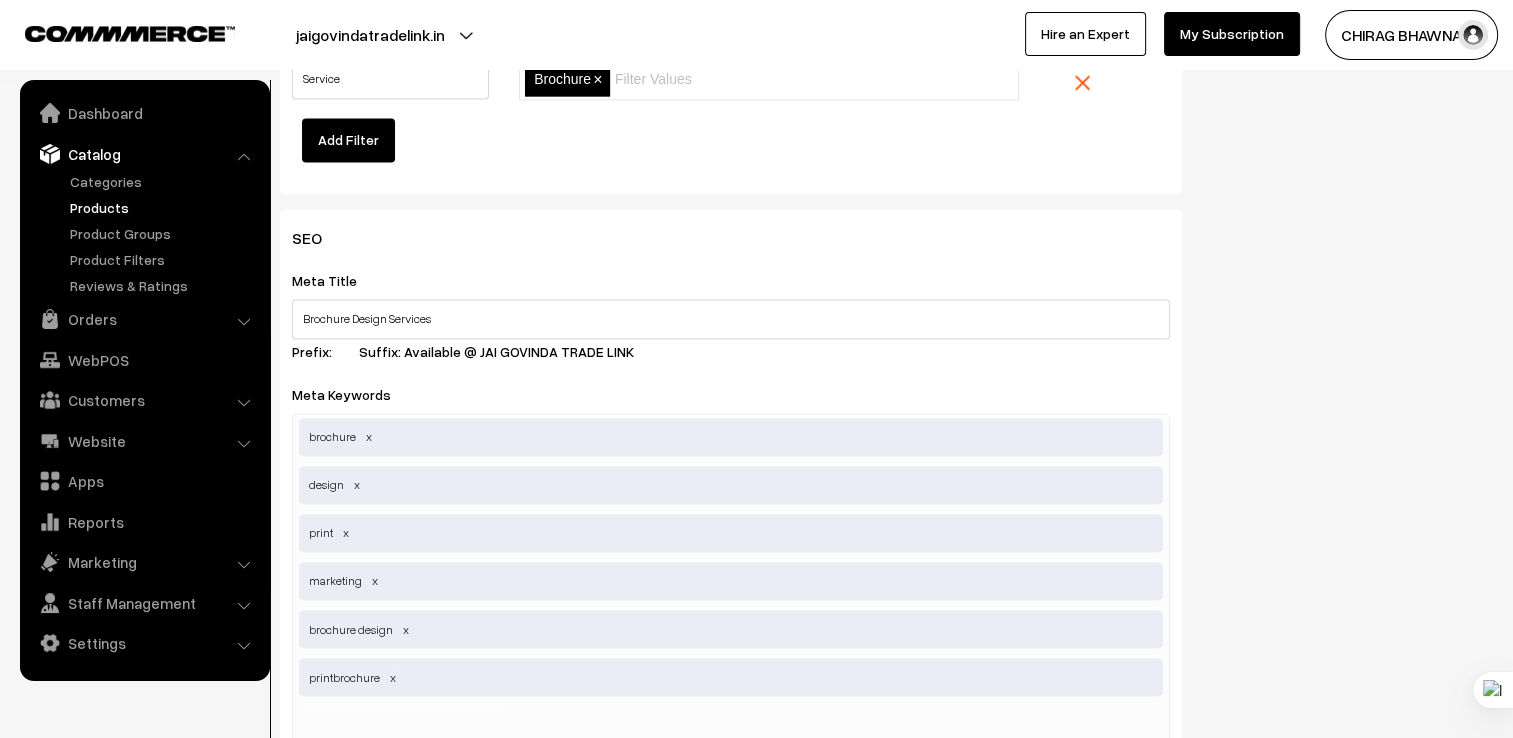 click at bounding box center (393, 676) 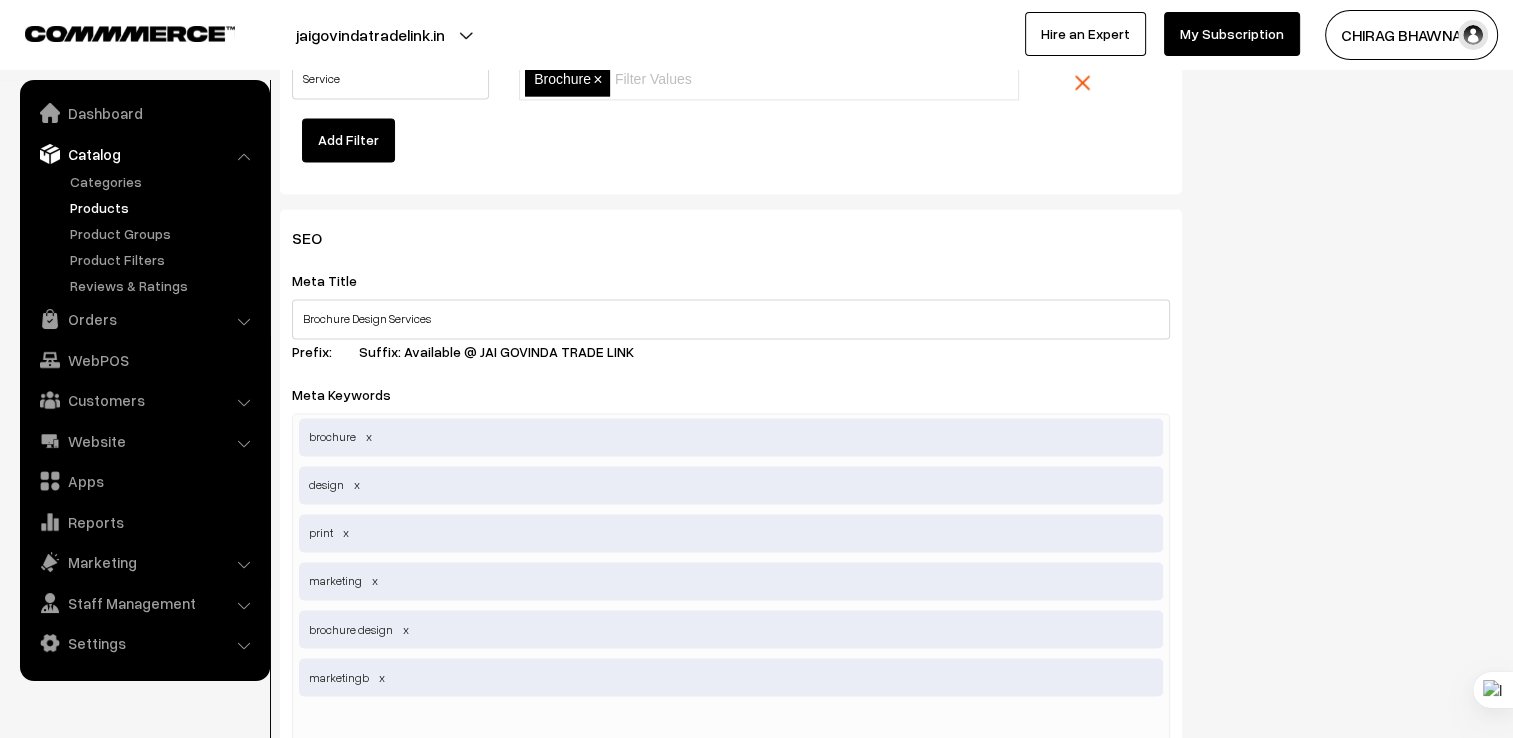 scroll, scrollTop: 3160, scrollLeft: 0, axis: vertical 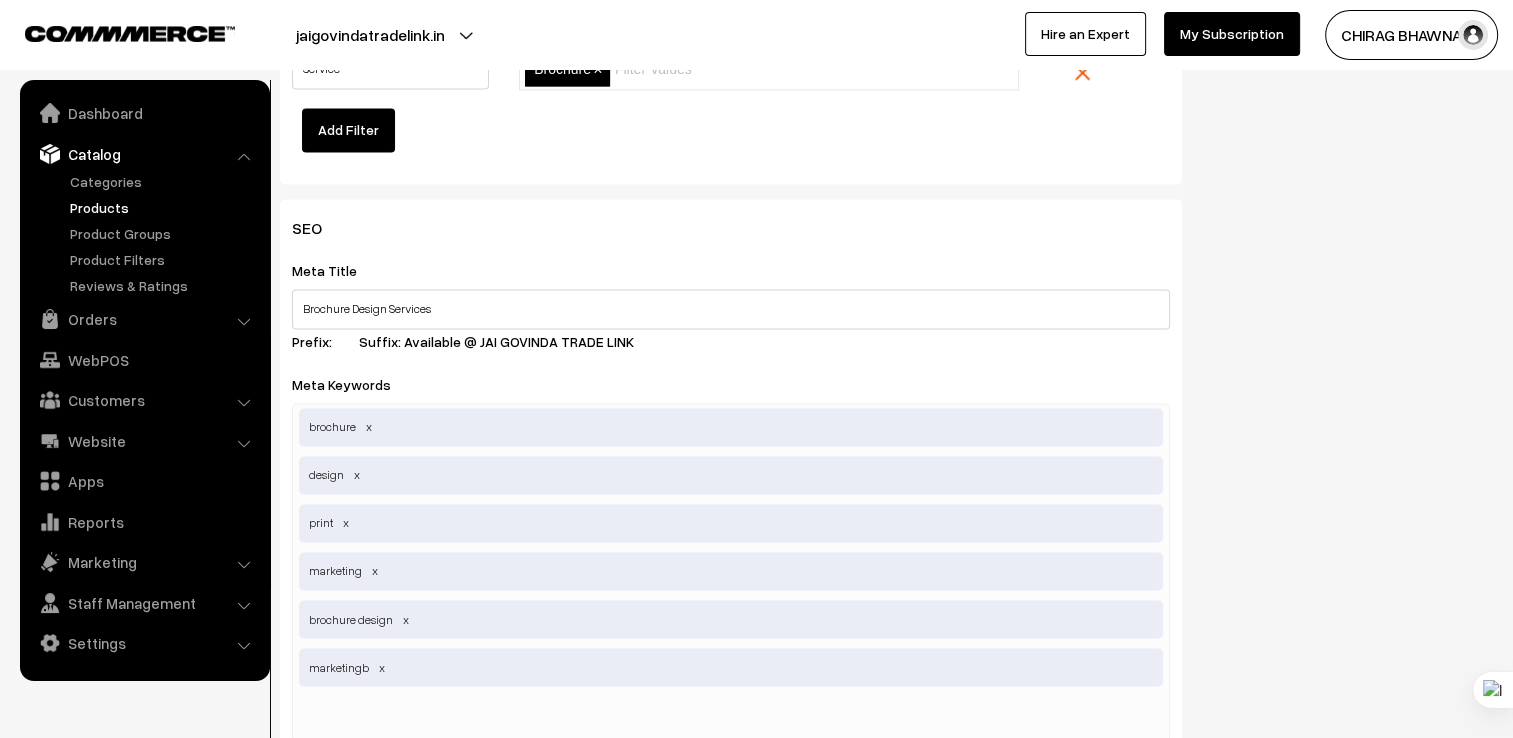 click at bounding box center [382, 666] 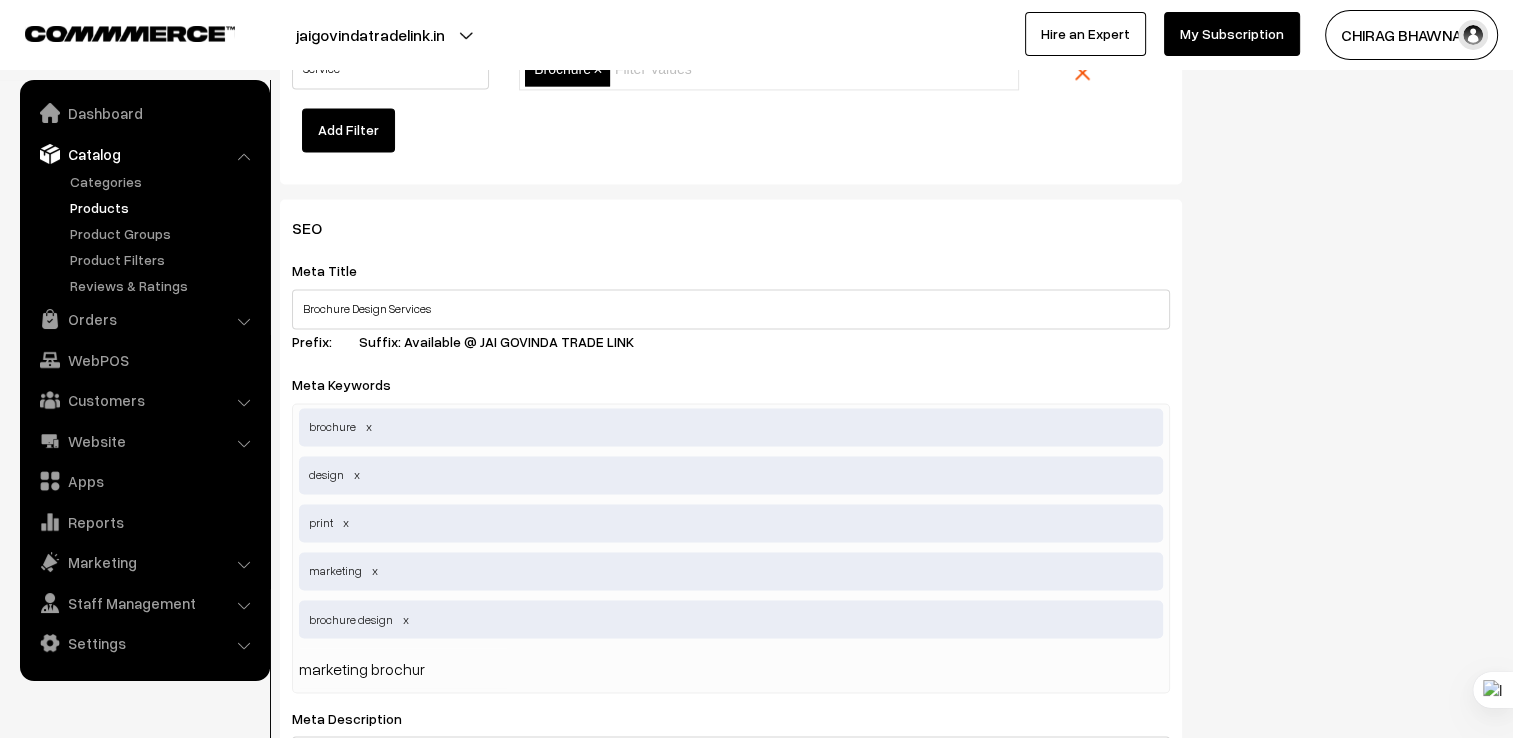 type on "marketing brochure" 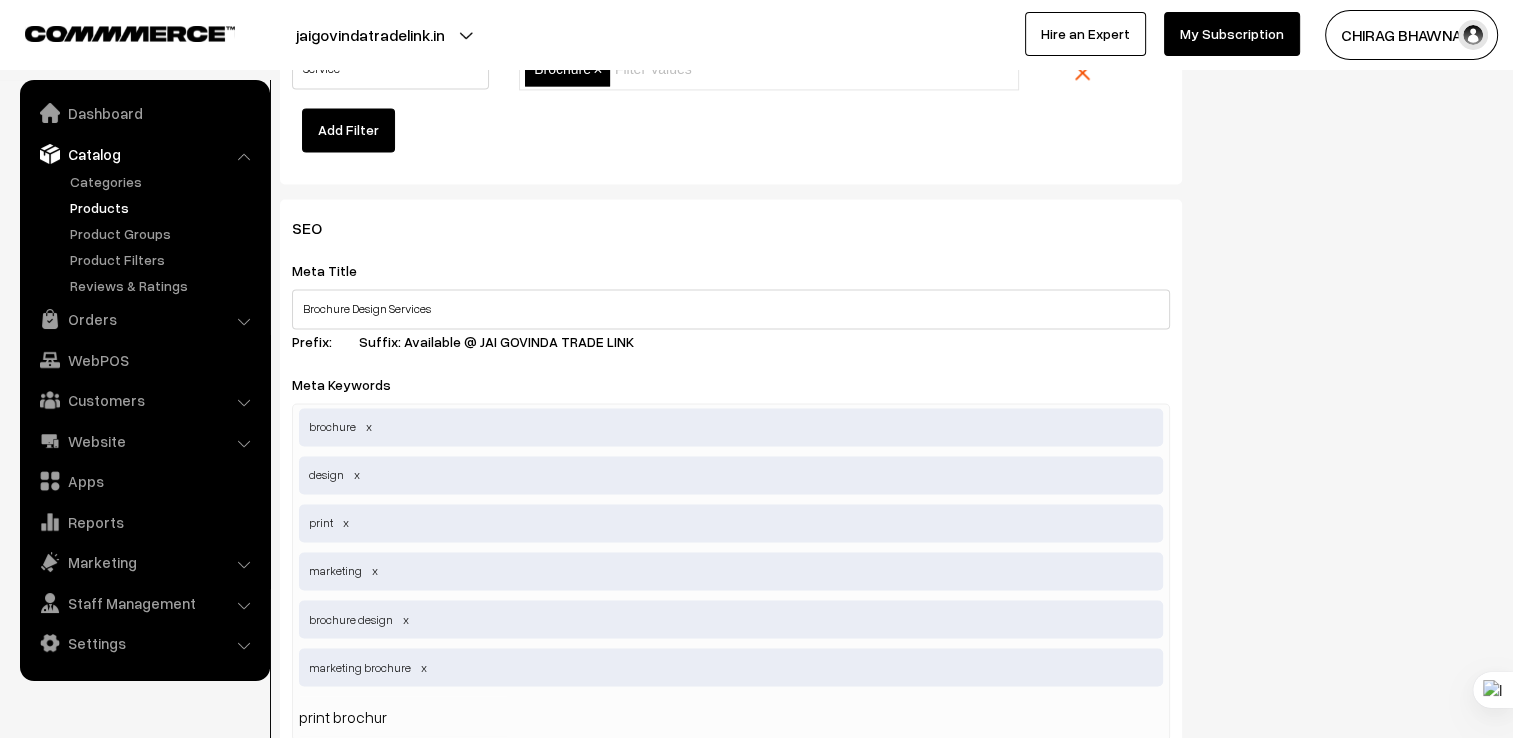 type on "print brochure" 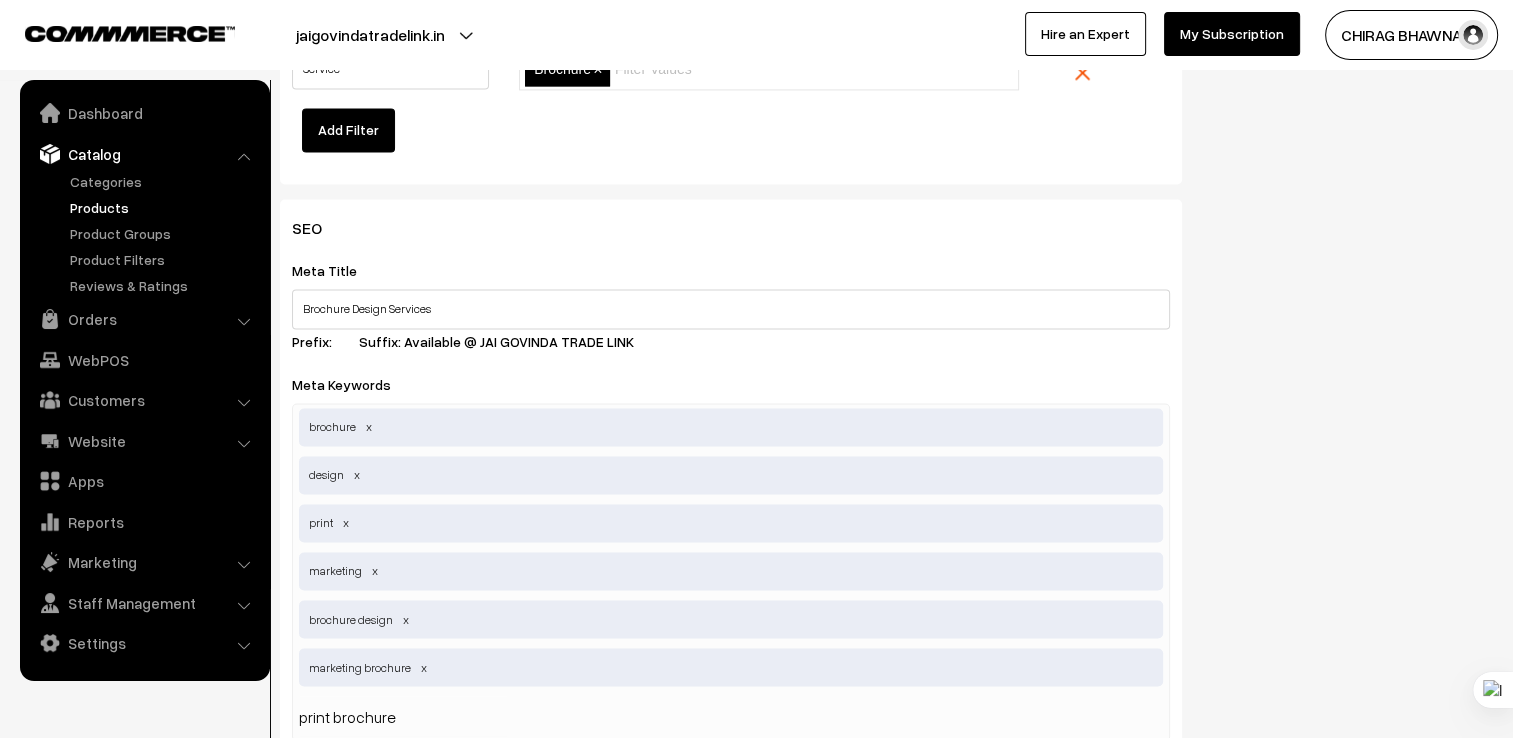 type 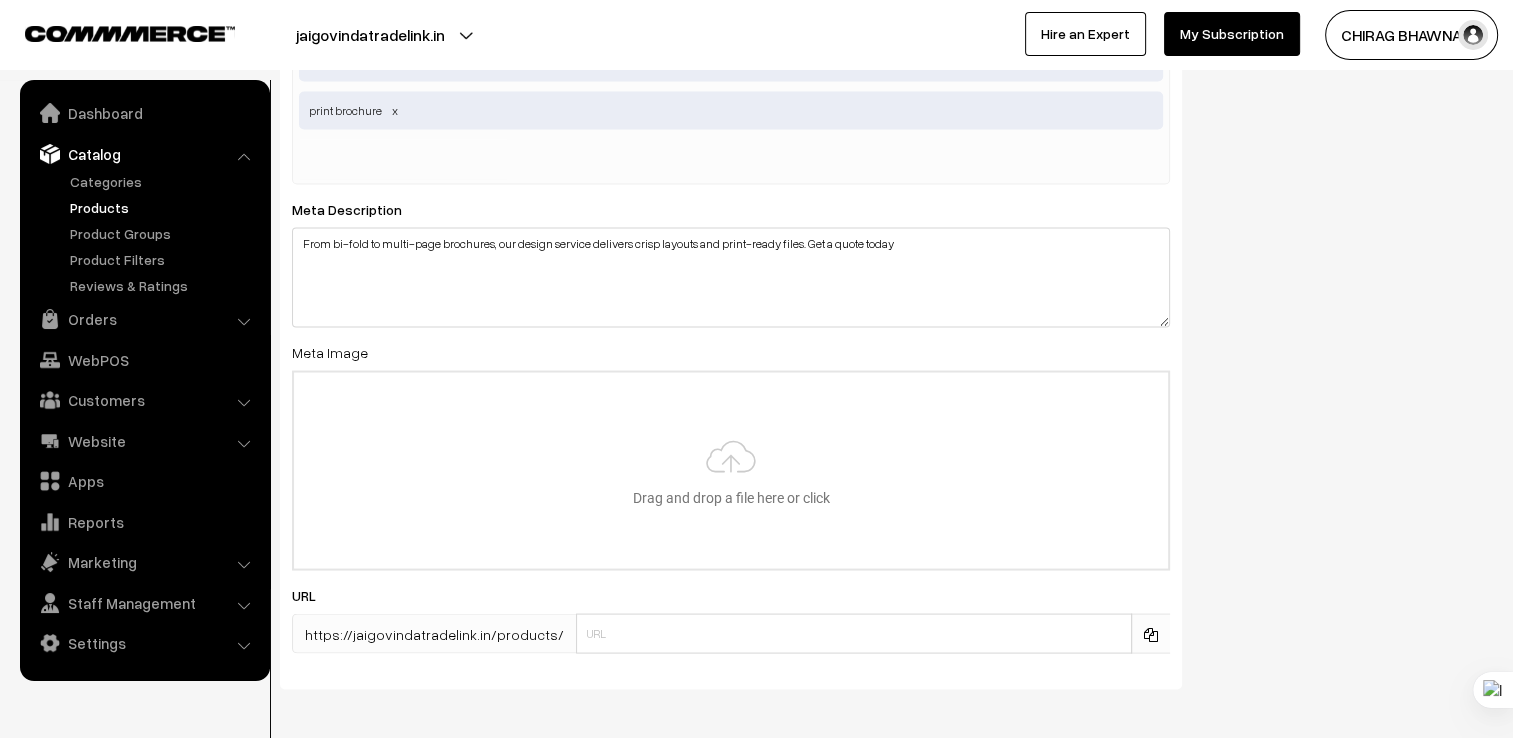 scroll, scrollTop: 3849, scrollLeft: 0, axis: vertical 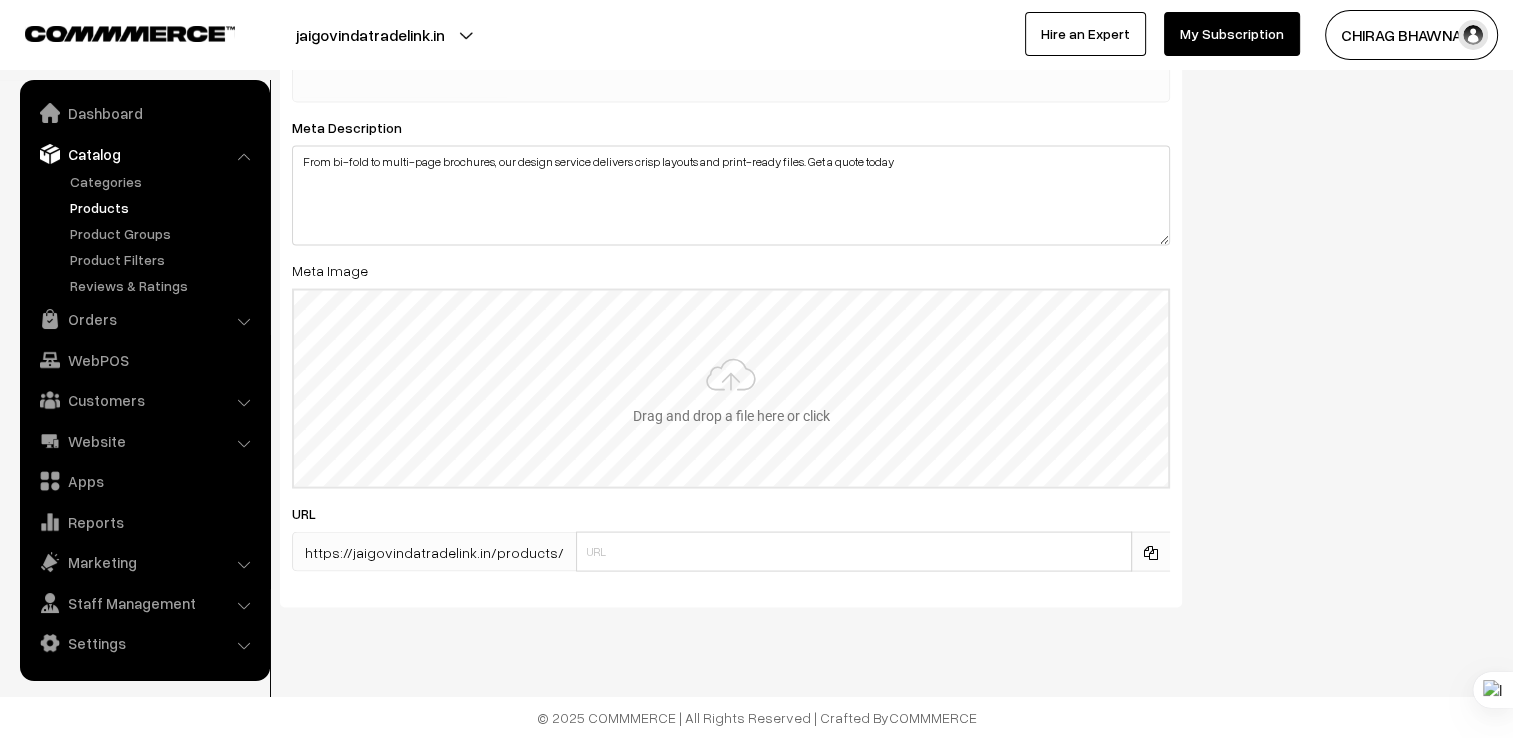 click at bounding box center (731, 389) 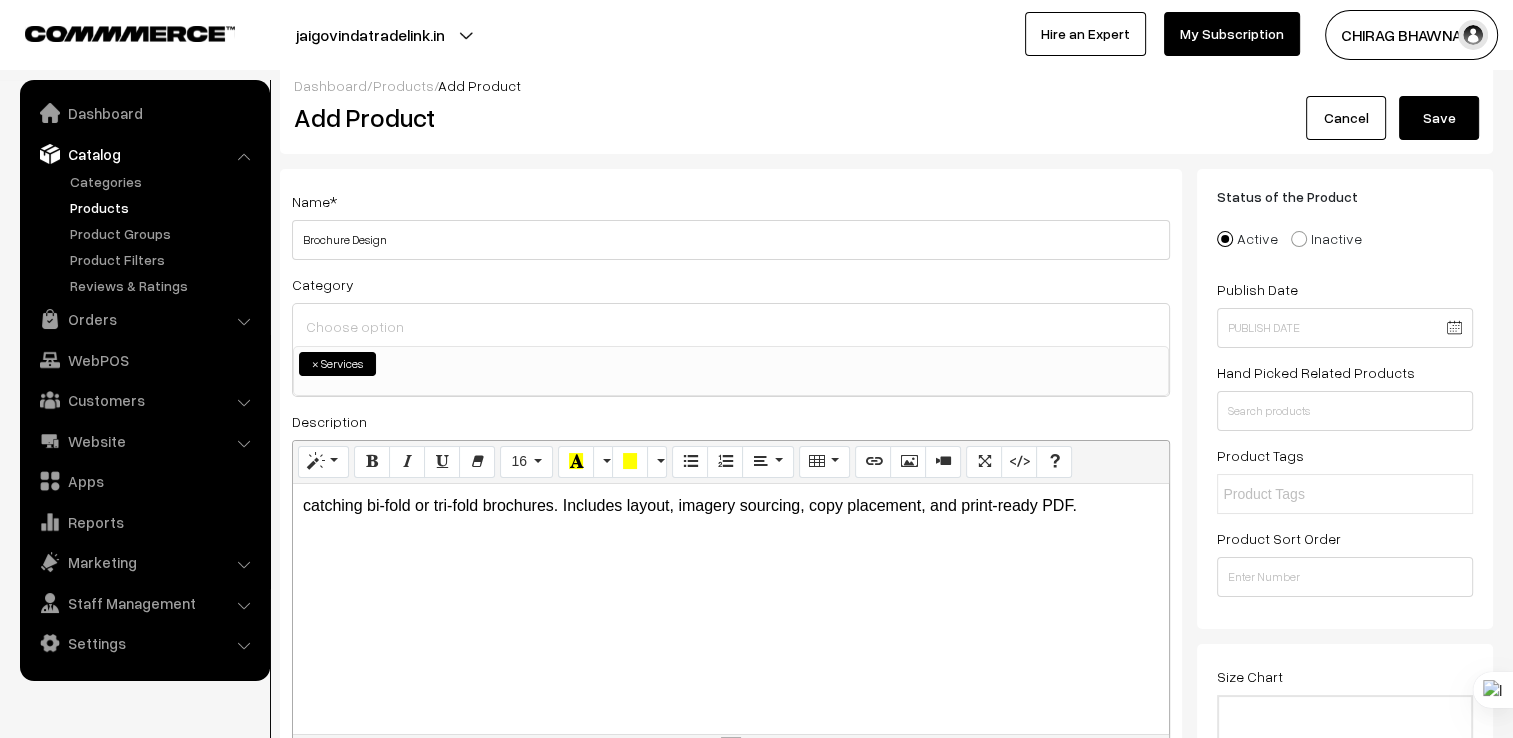 scroll, scrollTop: 0, scrollLeft: 0, axis: both 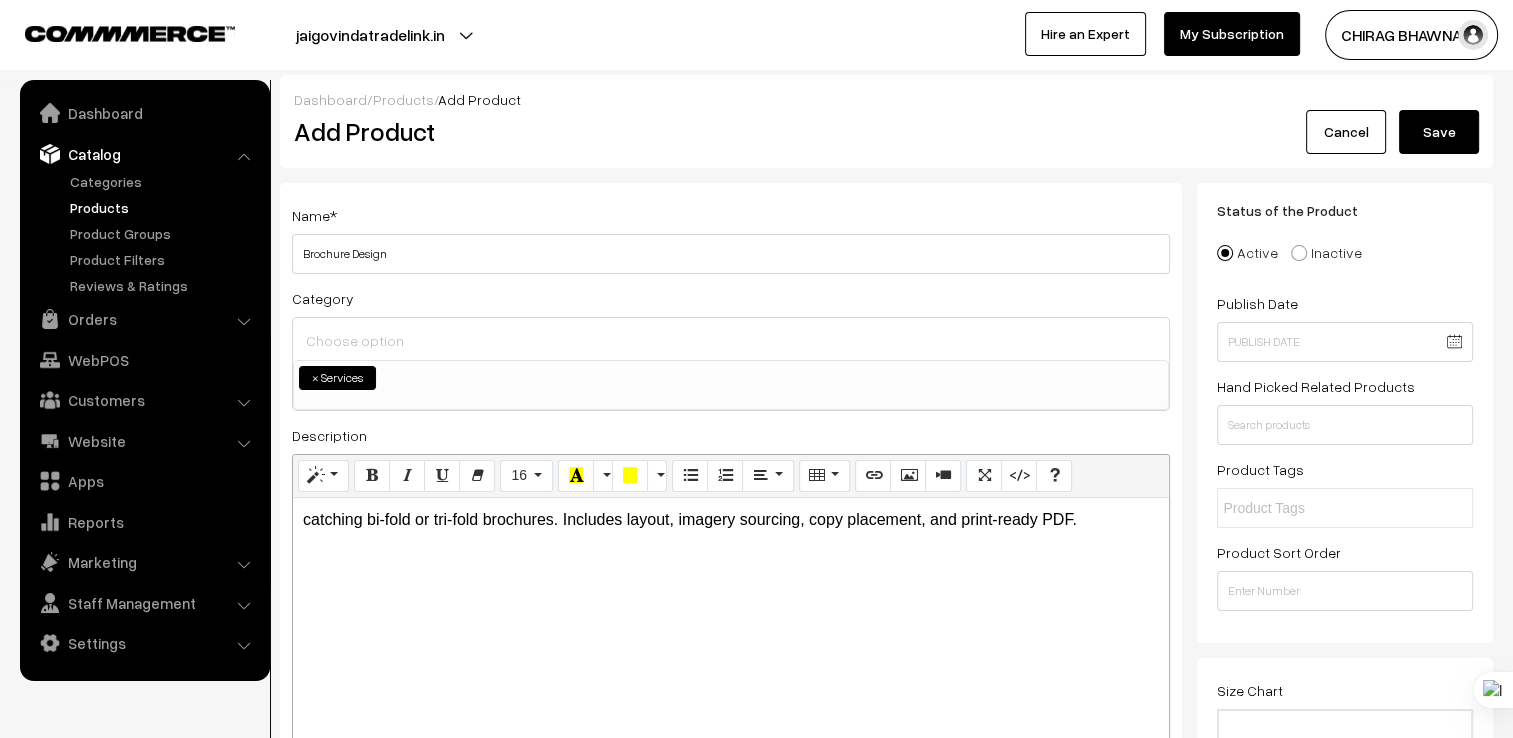 click on "Save" at bounding box center (1439, 132) 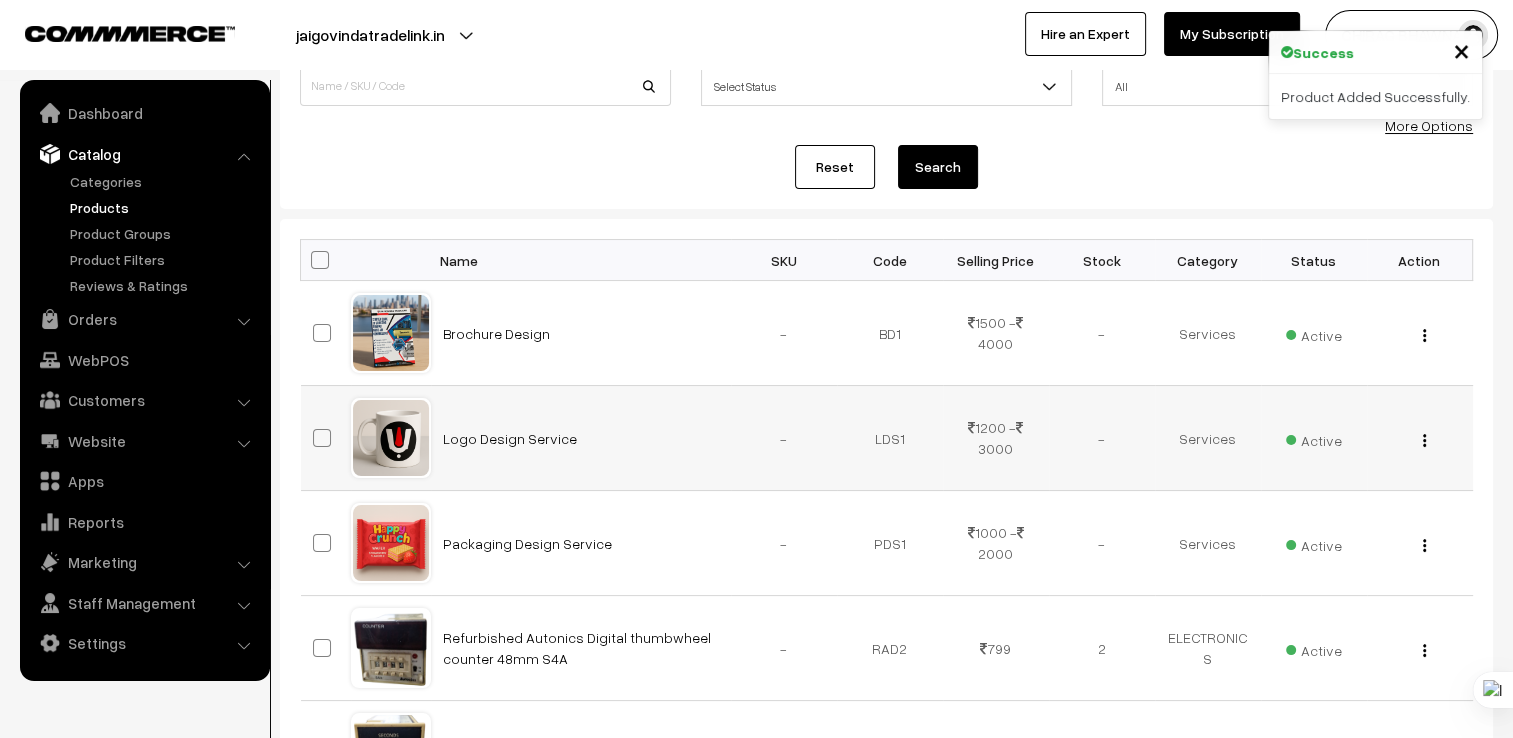 scroll, scrollTop: 200, scrollLeft: 0, axis: vertical 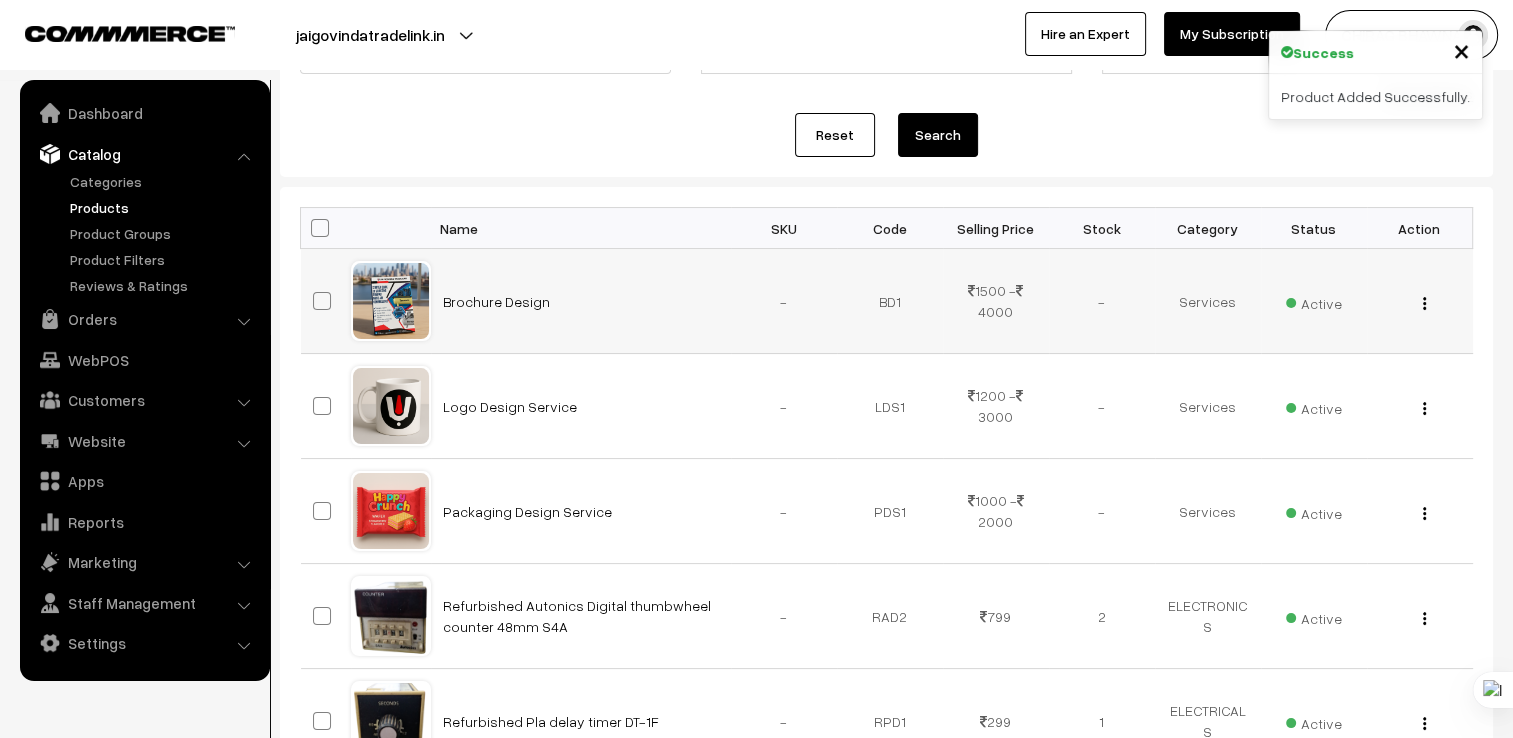 click at bounding box center (1424, 303) 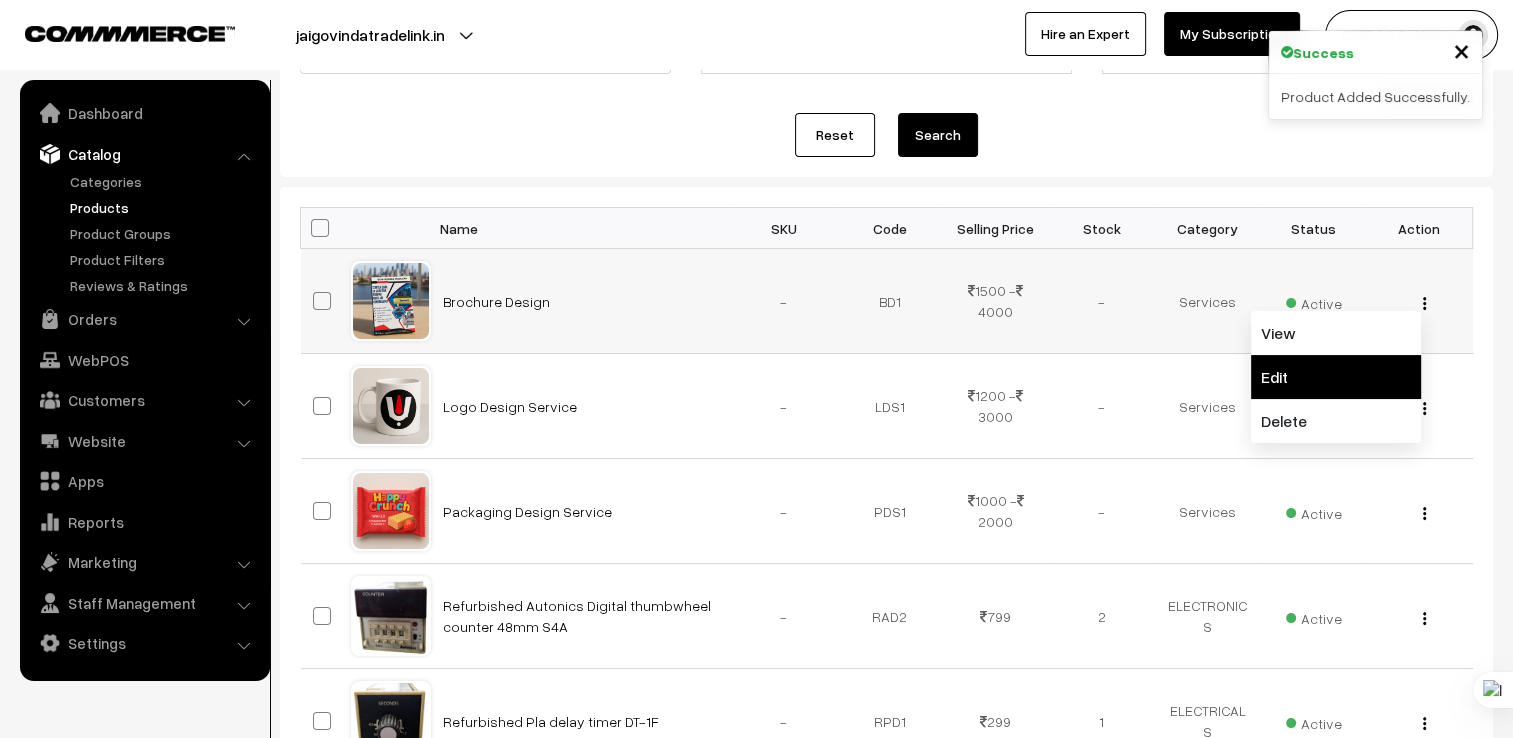 click on "Edit" at bounding box center [1336, 377] 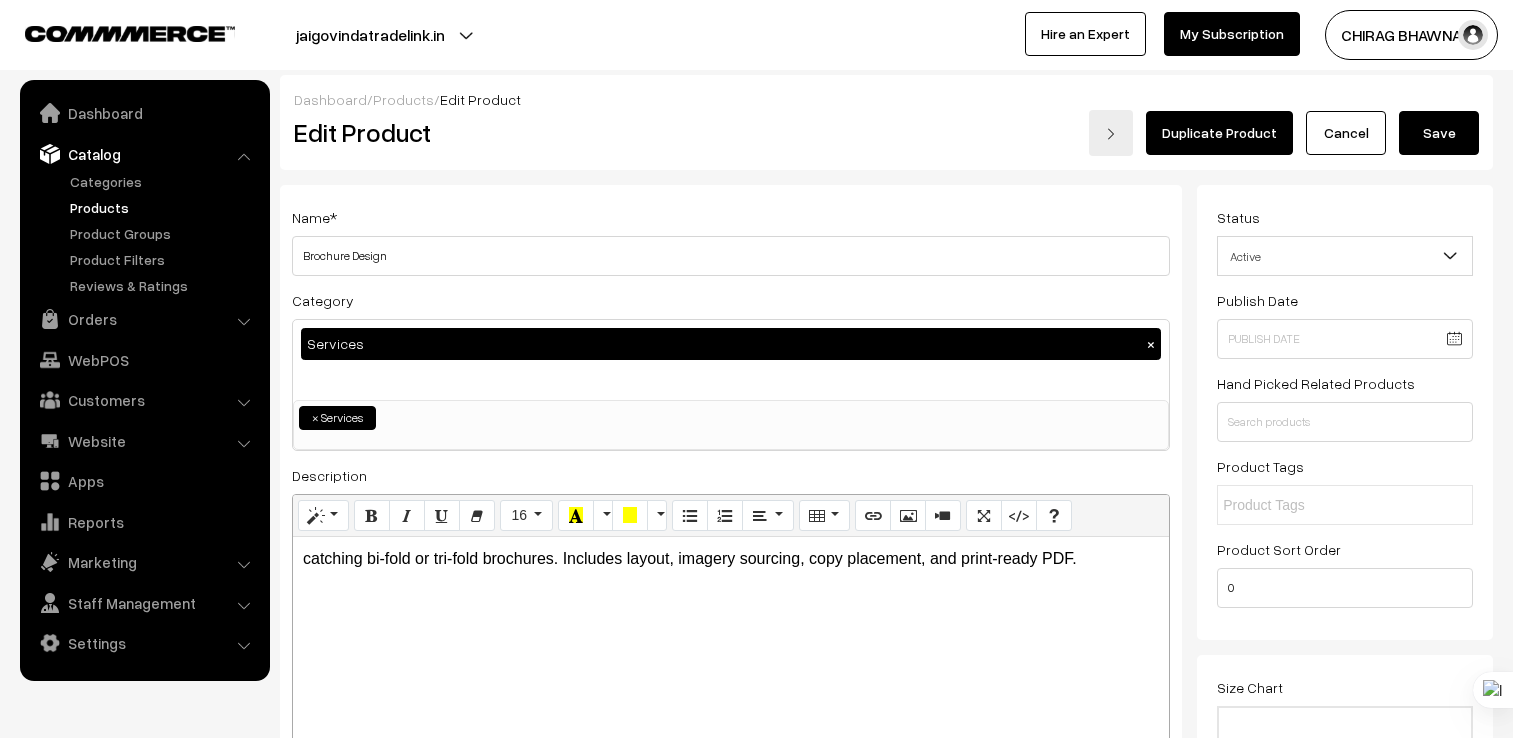scroll, scrollTop: 524, scrollLeft: 0, axis: vertical 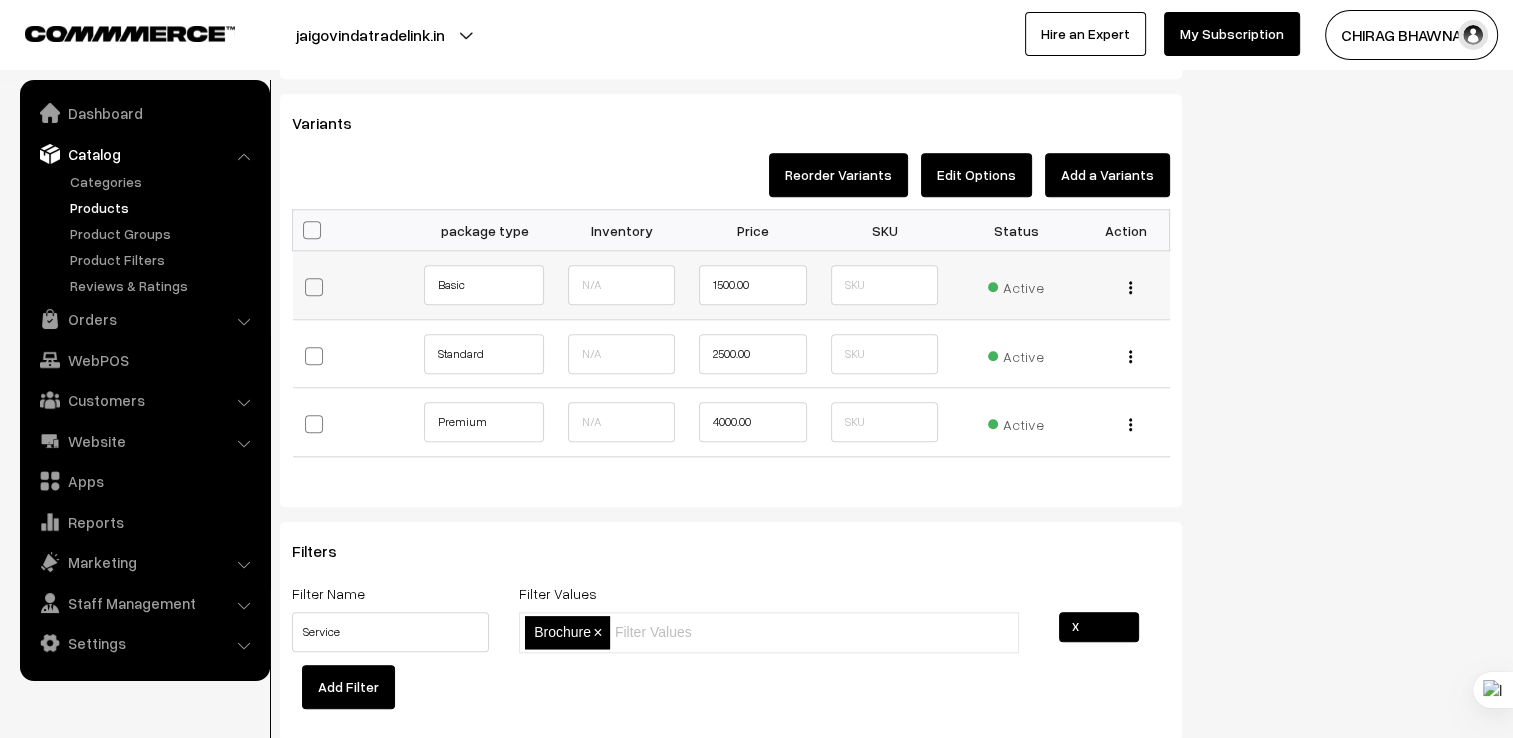click on "Edit
Change to Bulk Price
Delete" at bounding box center (1126, 285) 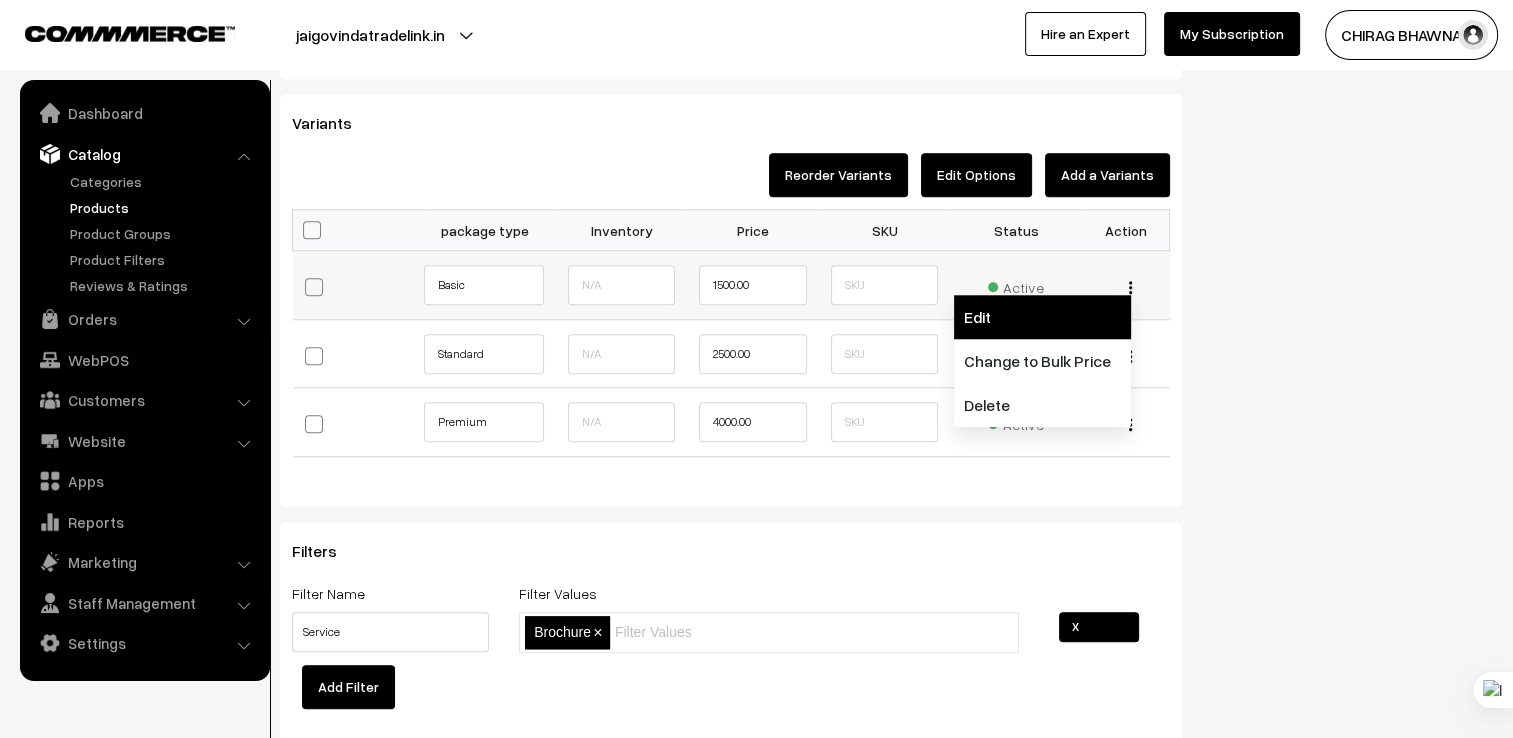 click on "Edit" at bounding box center (1042, 317) 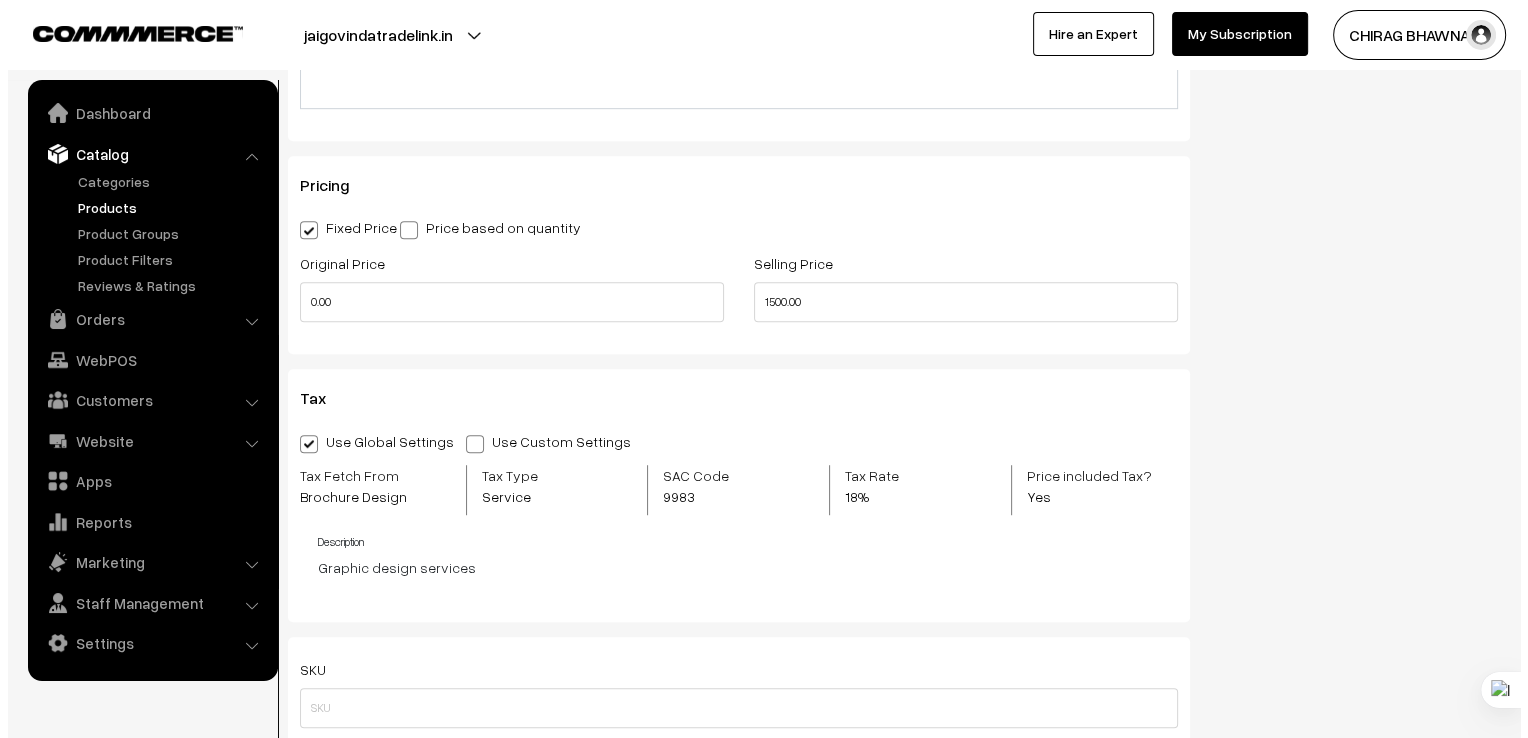 scroll, scrollTop: 1250, scrollLeft: 0, axis: vertical 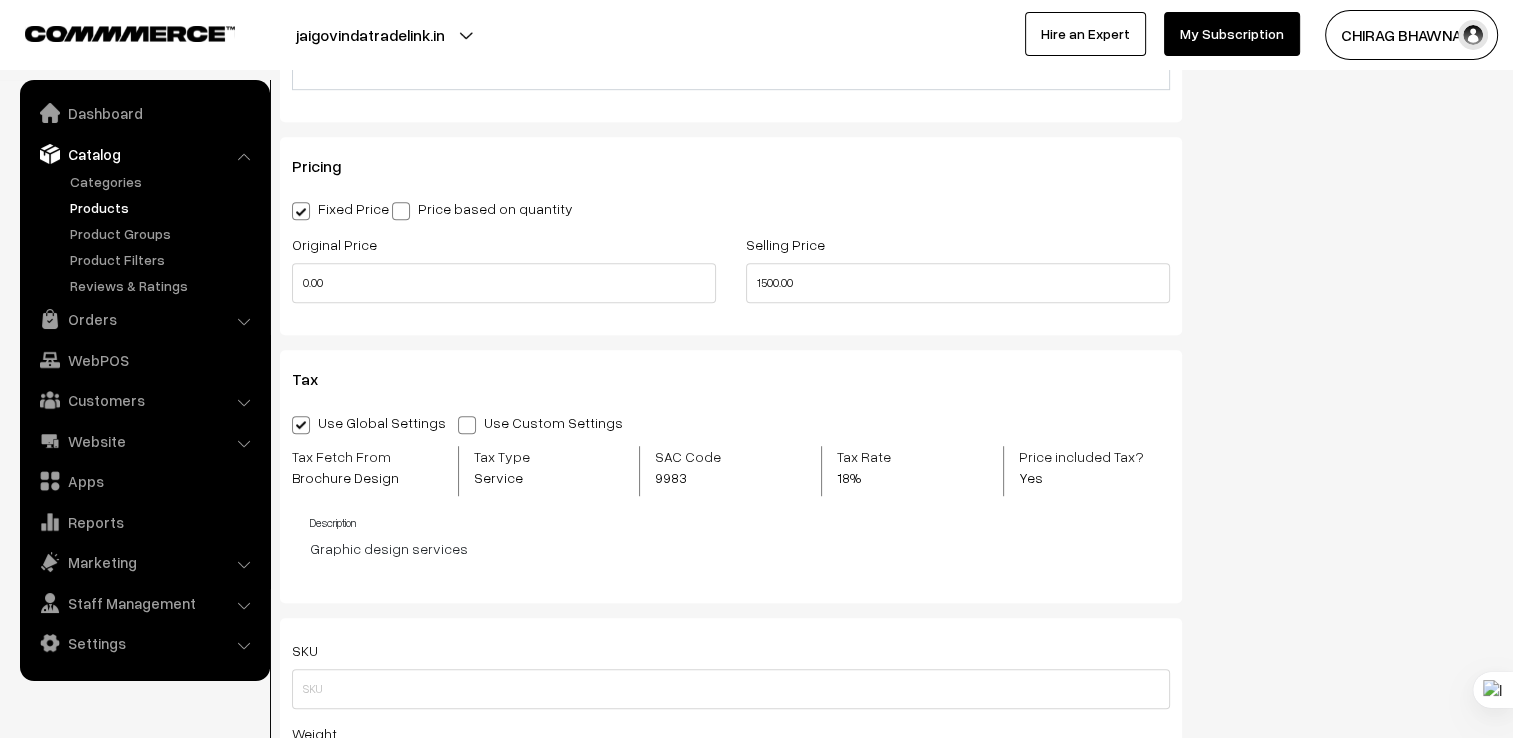 click at bounding box center [467, 425] 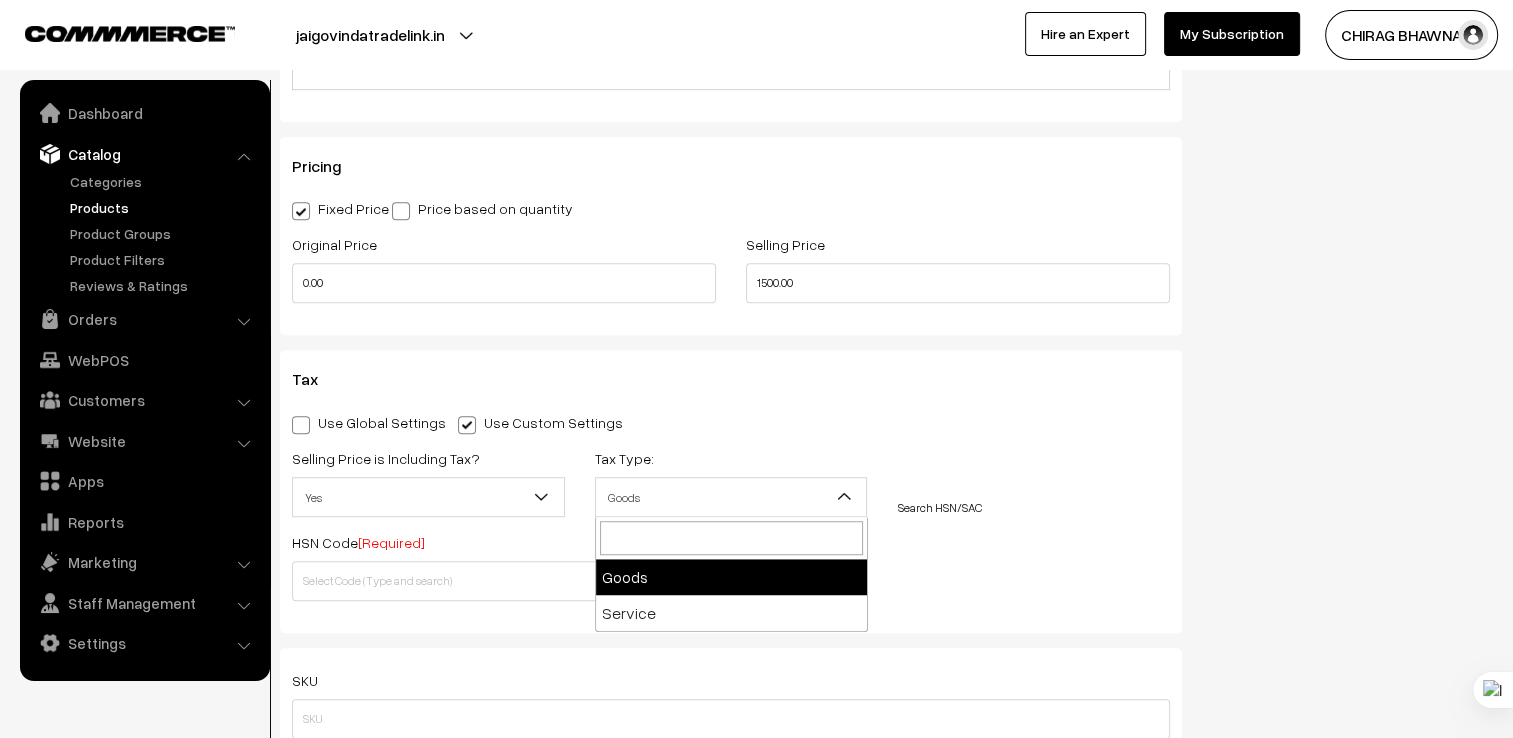 drag, startPoint x: 812, startPoint y: 501, endPoint x: 758, endPoint y: 557, distance: 77.7946 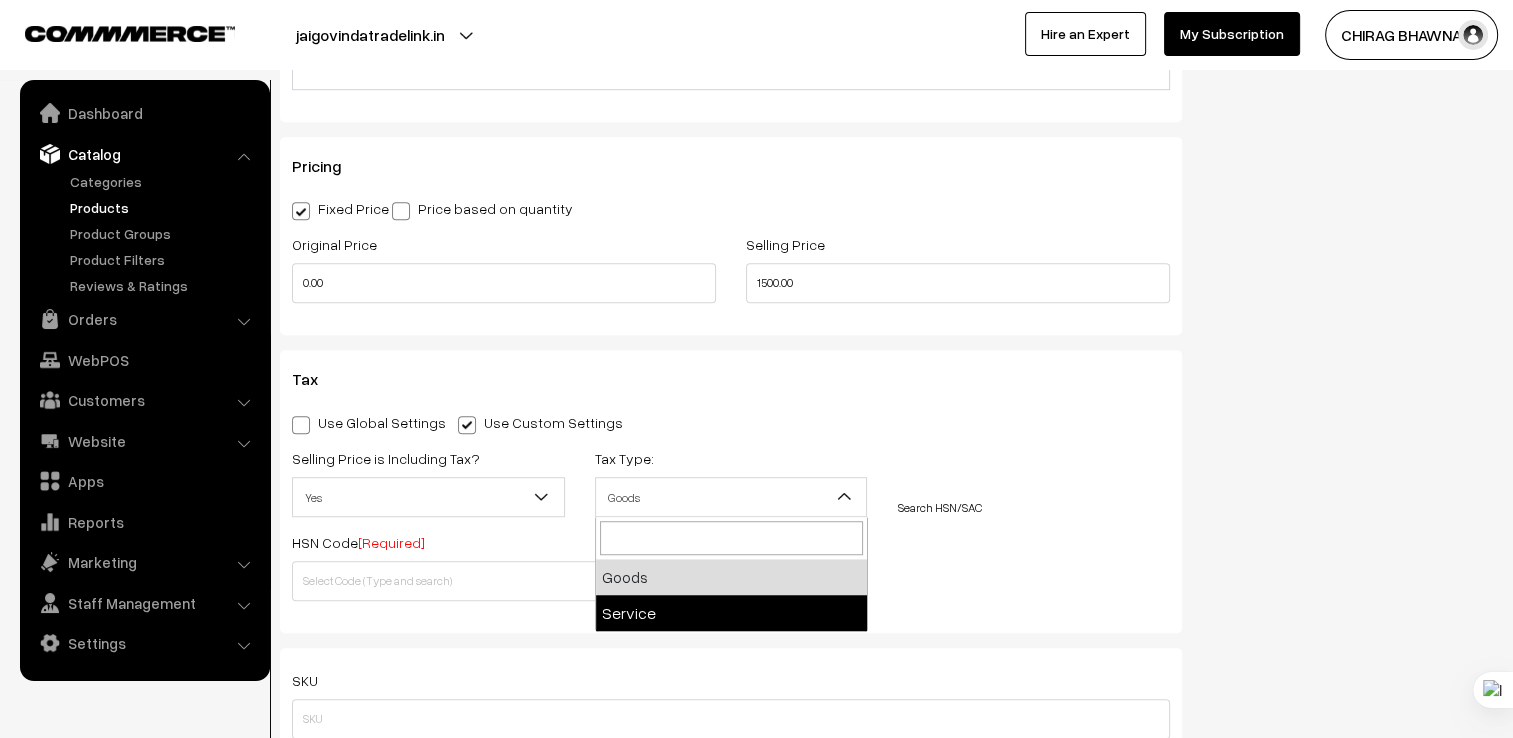 select on "2" 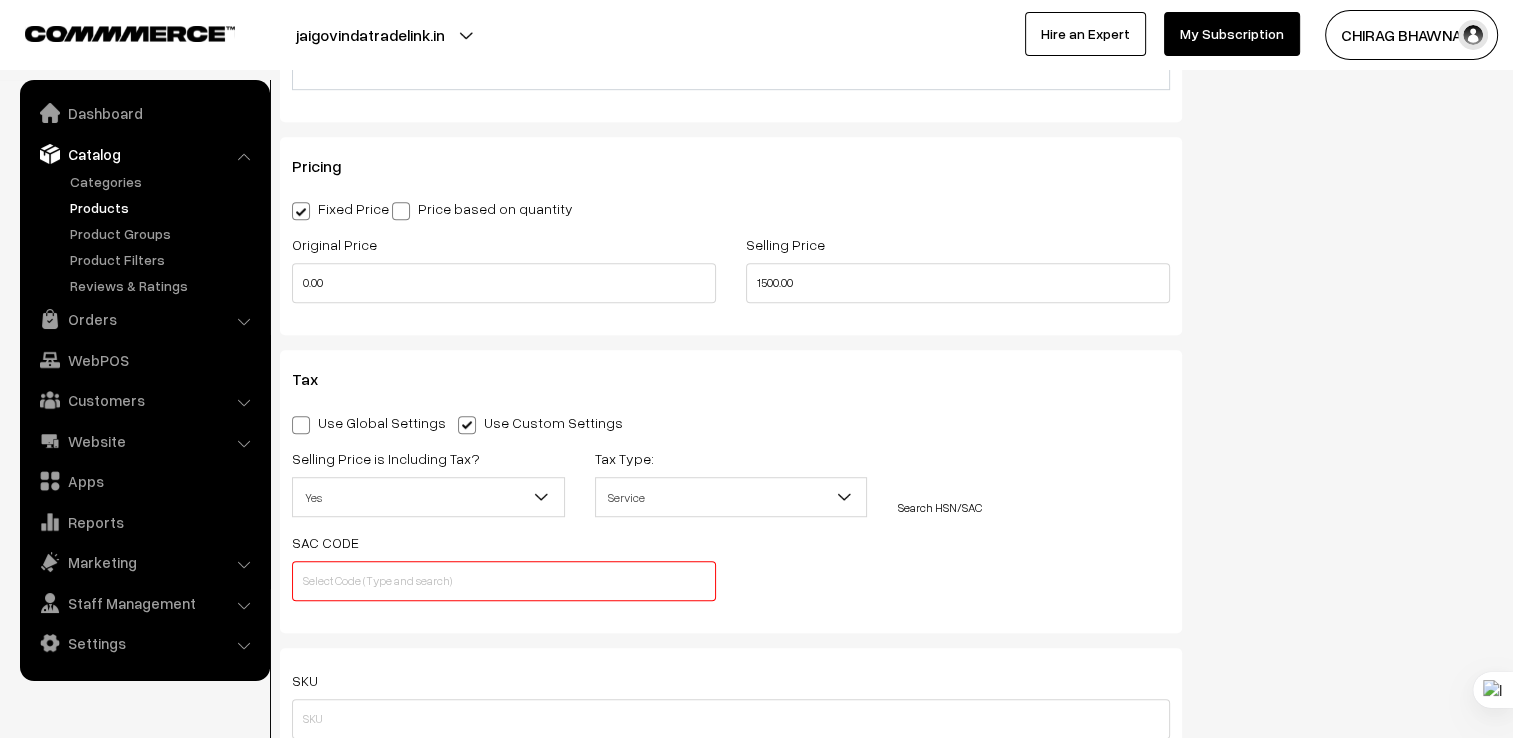 click on "Search HSN/SAC" at bounding box center (939, 507) 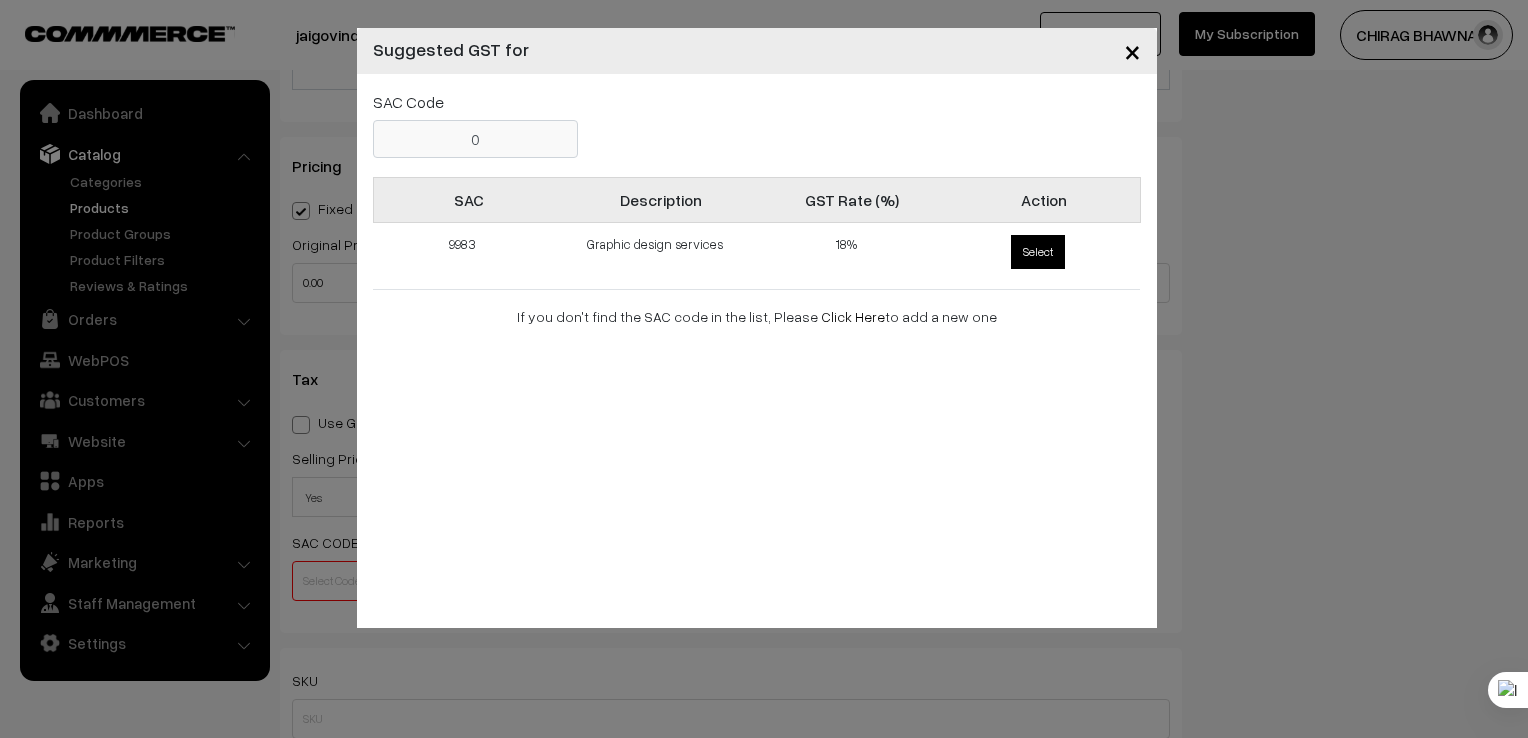click on "Select" at bounding box center (1038, 252) 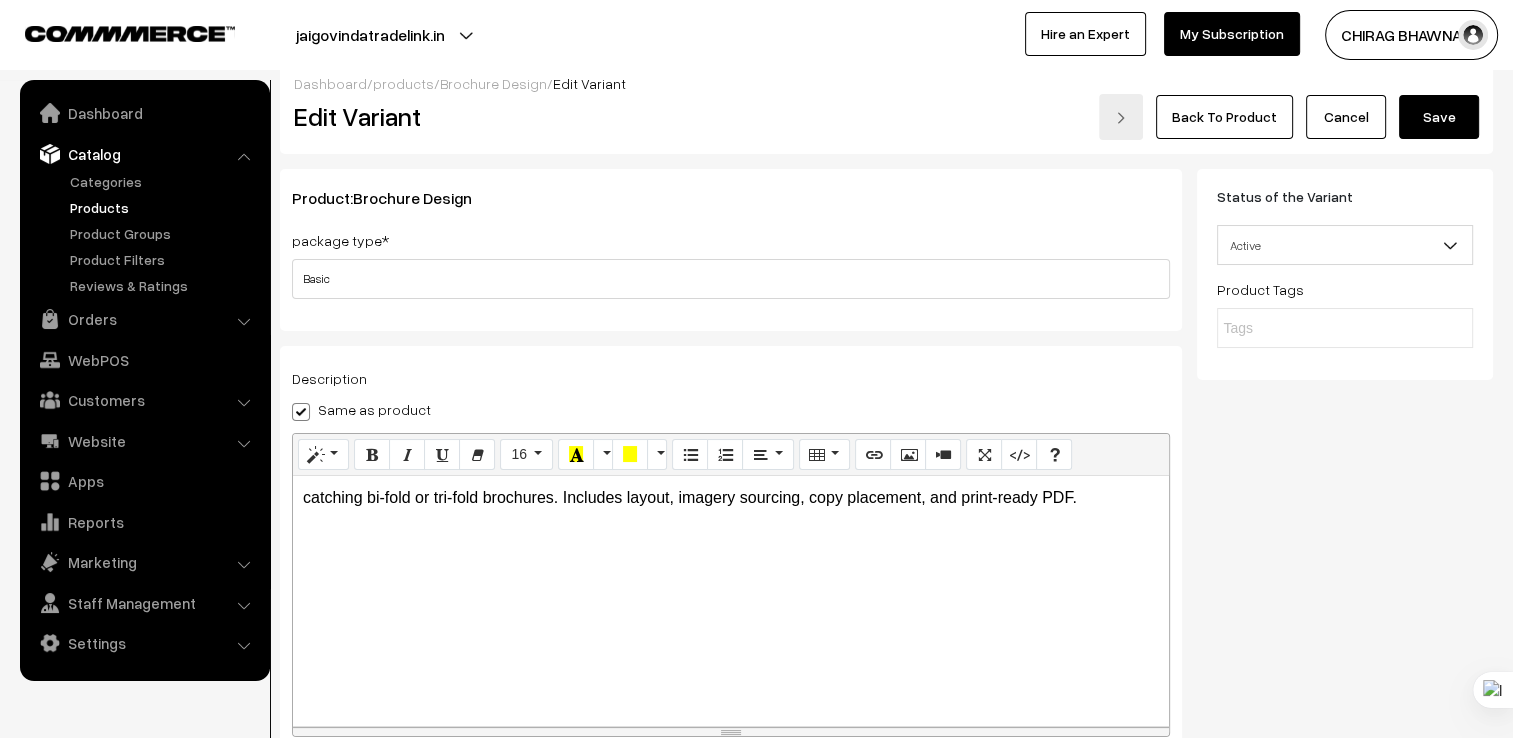 scroll, scrollTop: 0, scrollLeft: 0, axis: both 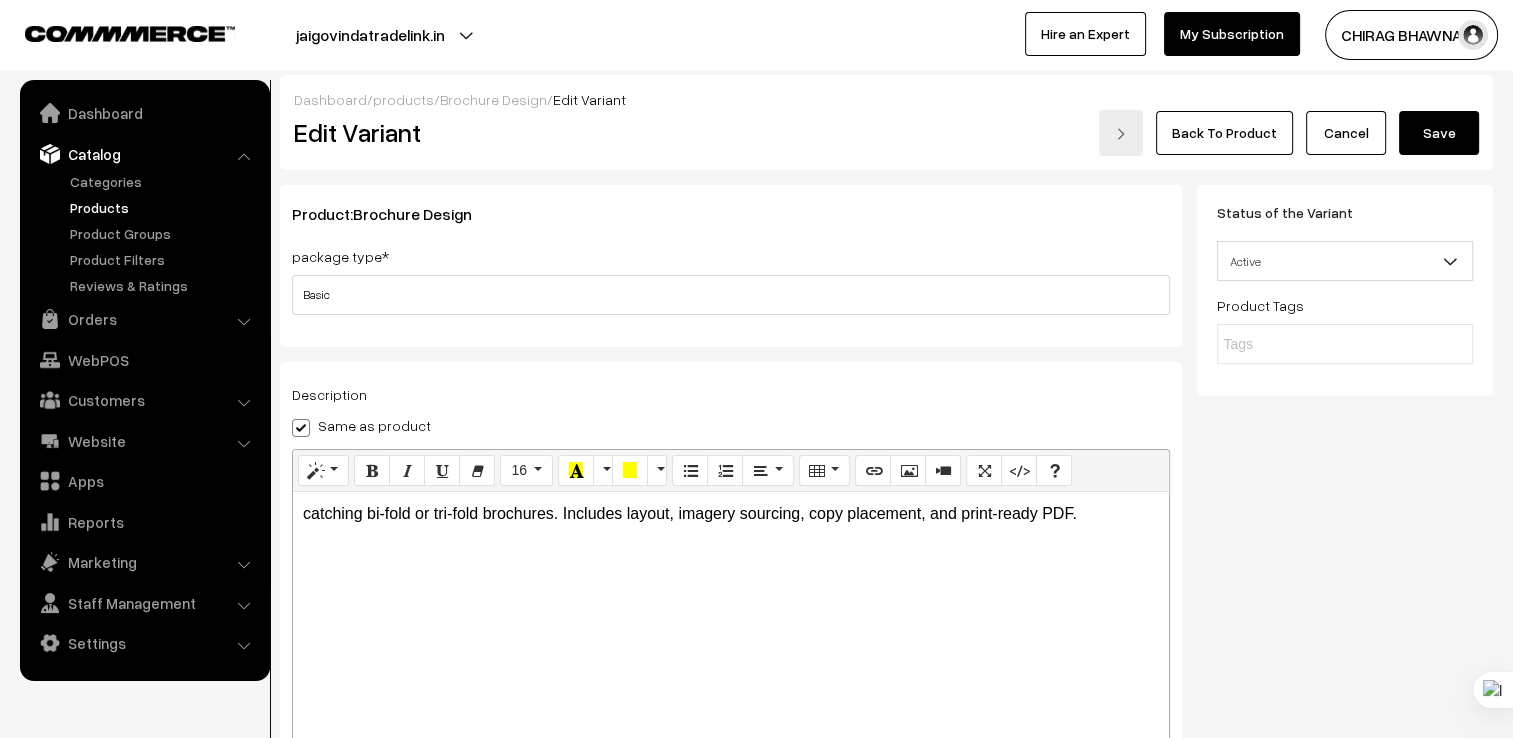 drag, startPoint x: 1425, startPoint y: 145, endPoint x: 1329, endPoint y: 414, distance: 285.61688 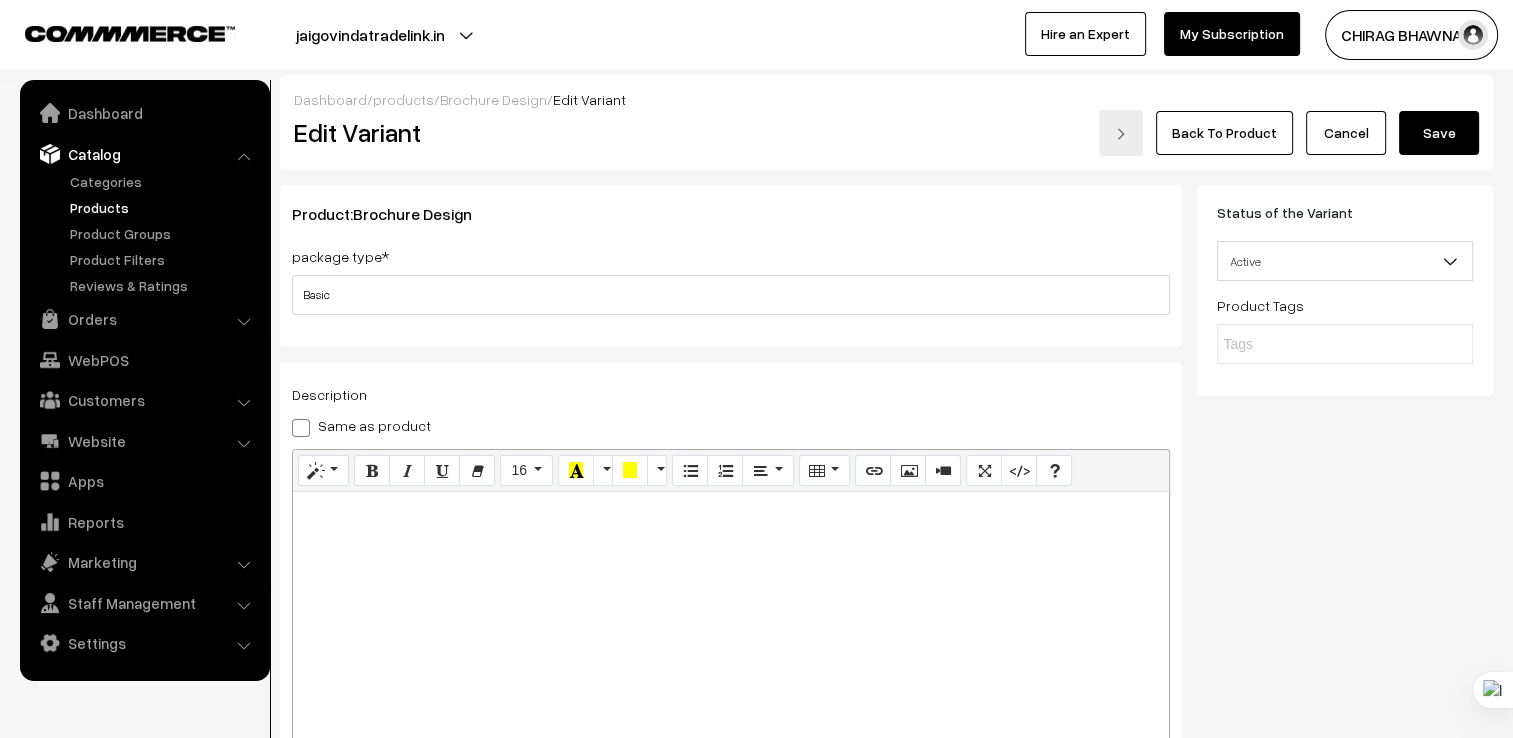 drag, startPoint x: 527, startPoint y: 648, endPoint x: 513, endPoint y: 634, distance: 19.79899 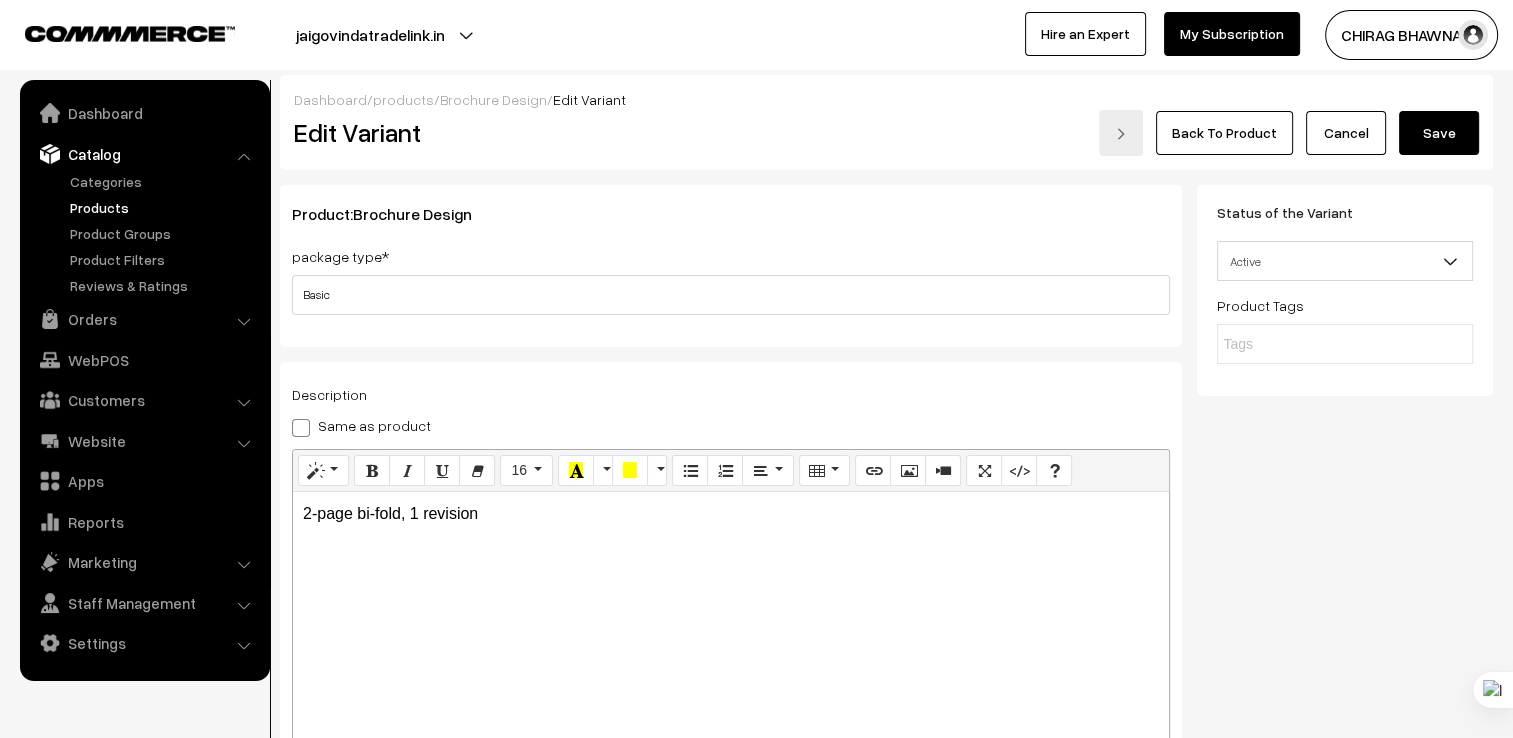 click on "Status of the Variant
Active
Inactive
Active
Product Tags" at bounding box center [1352, 1334] 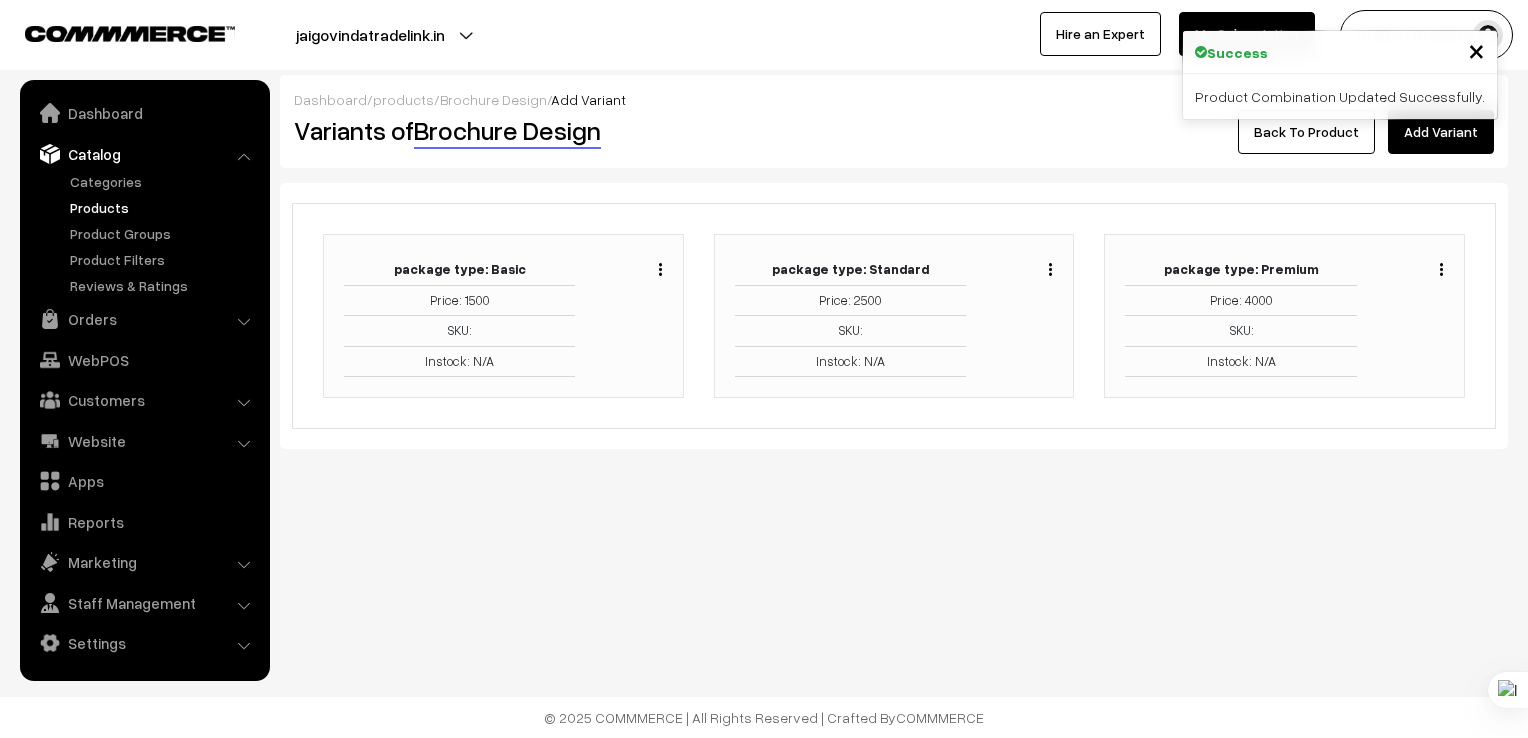 scroll, scrollTop: 0, scrollLeft: 0, axis: both 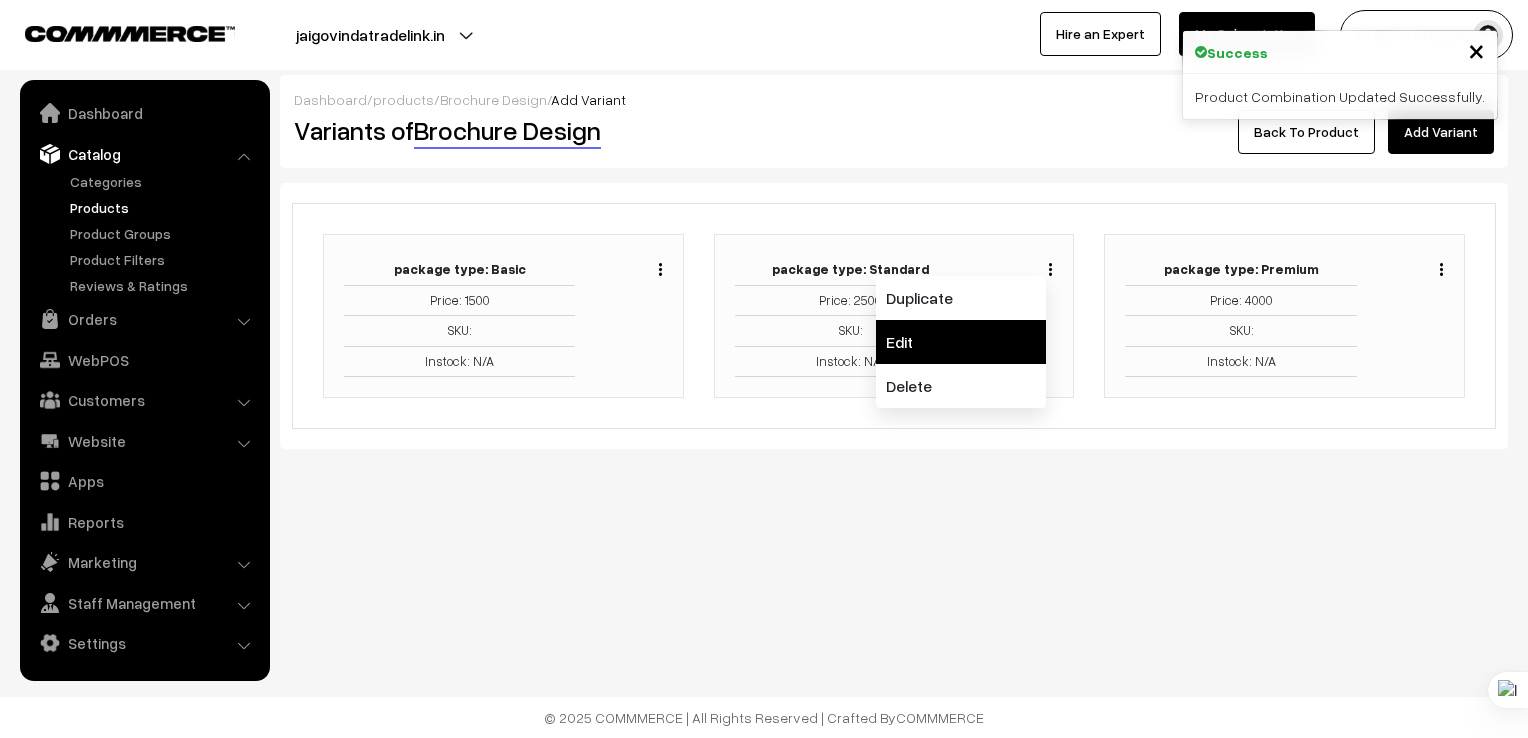 click on "Edit" at bounding box center (961, 342) 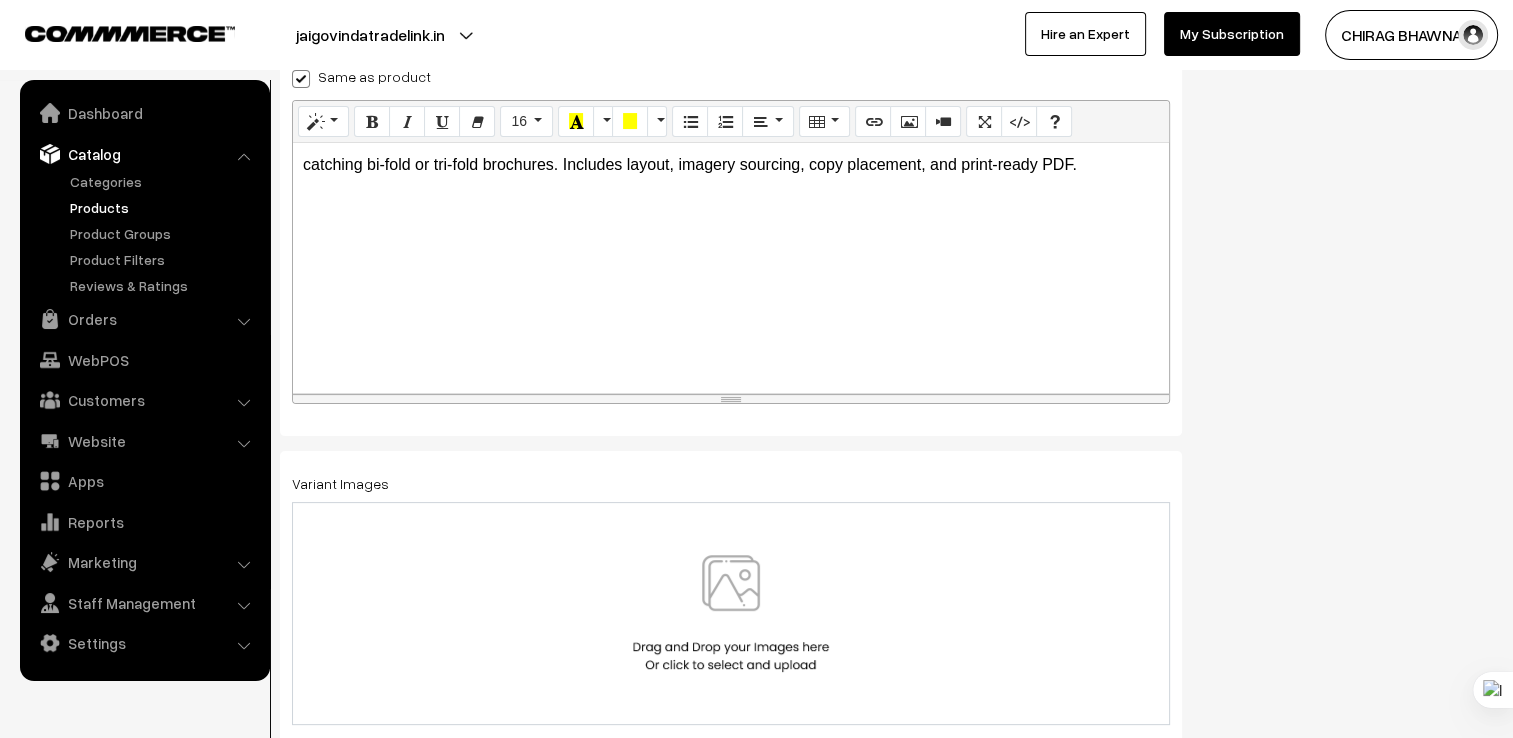 scroll, scrollTop: 350, scrollLeft: 0, axis: vertical 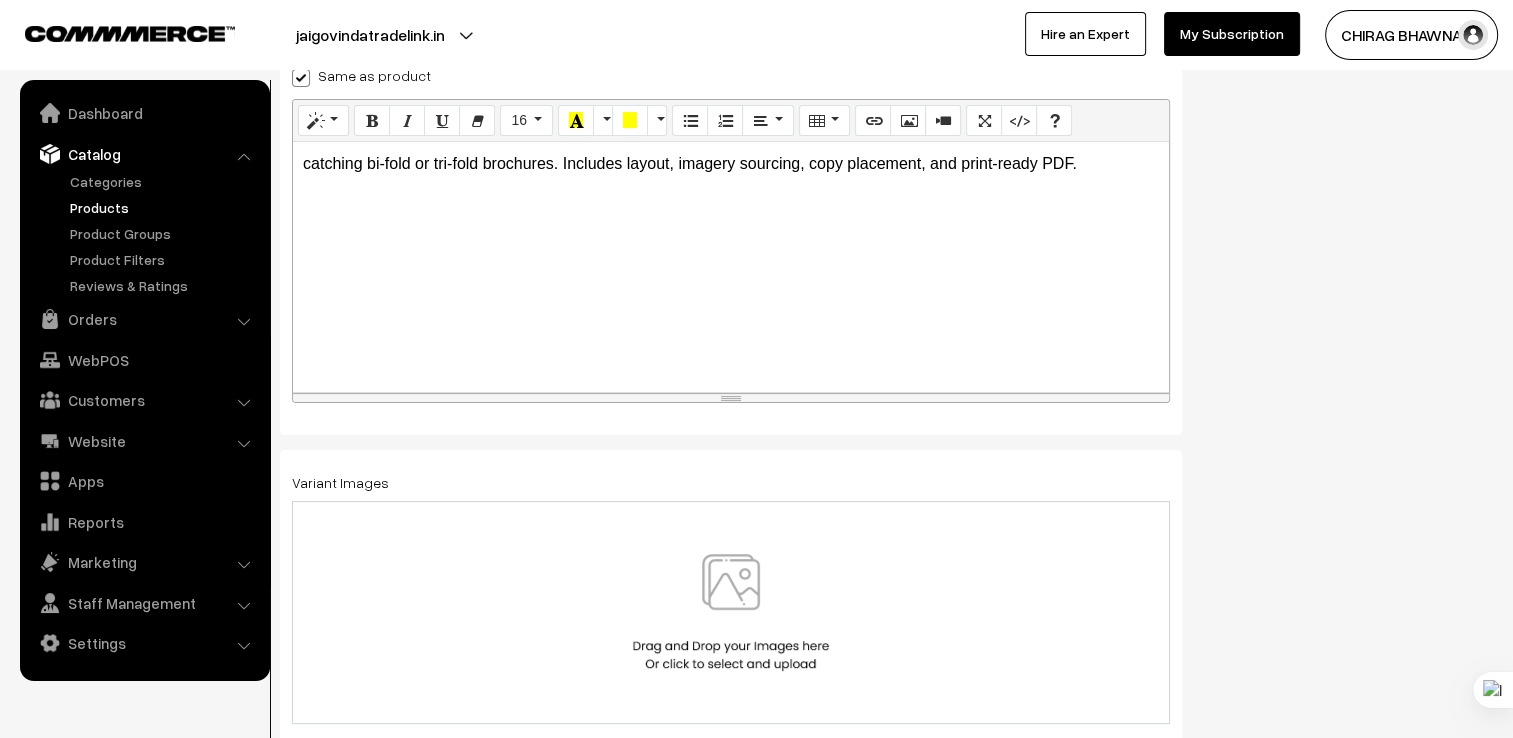 click at bounding box center (301, 78) 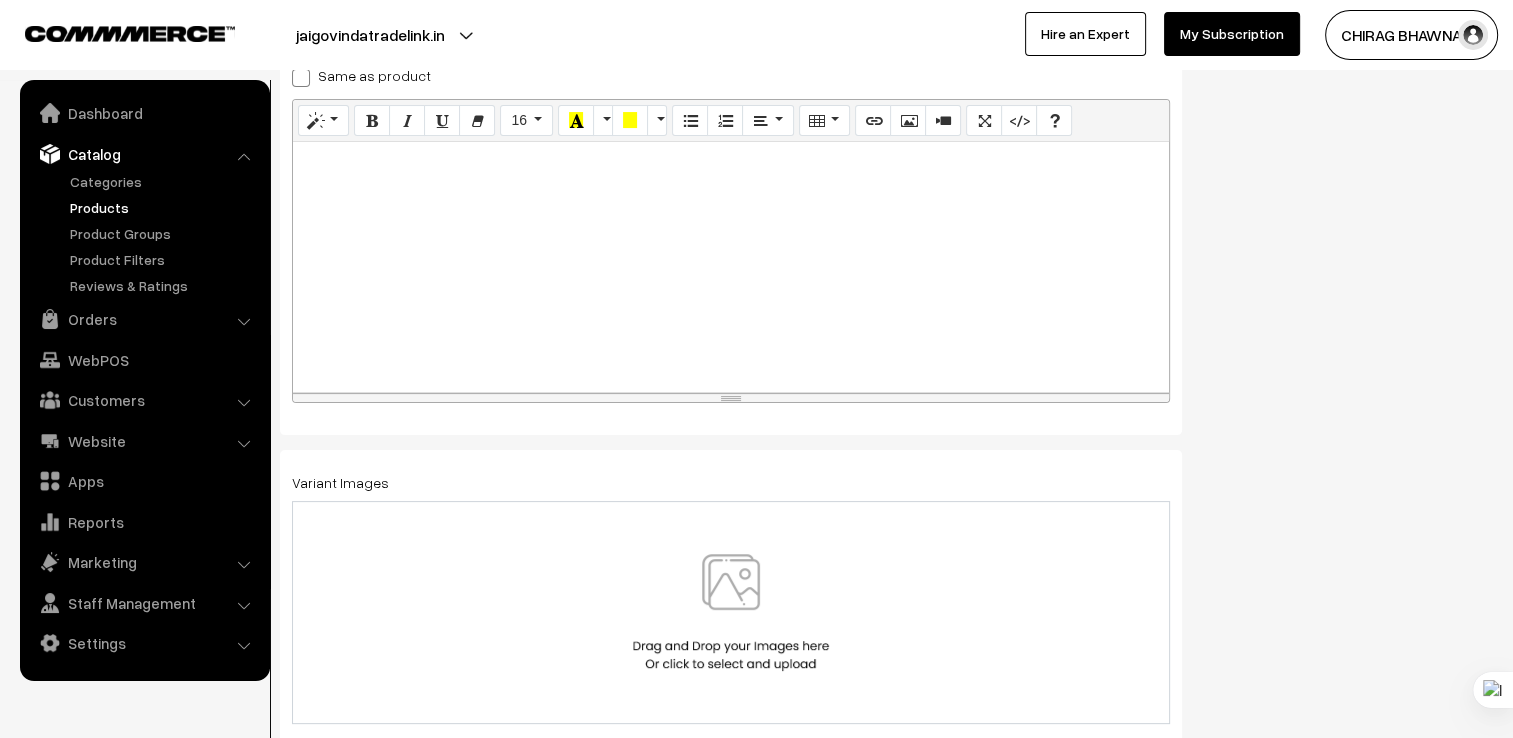 click at bounding box center [731, 267] 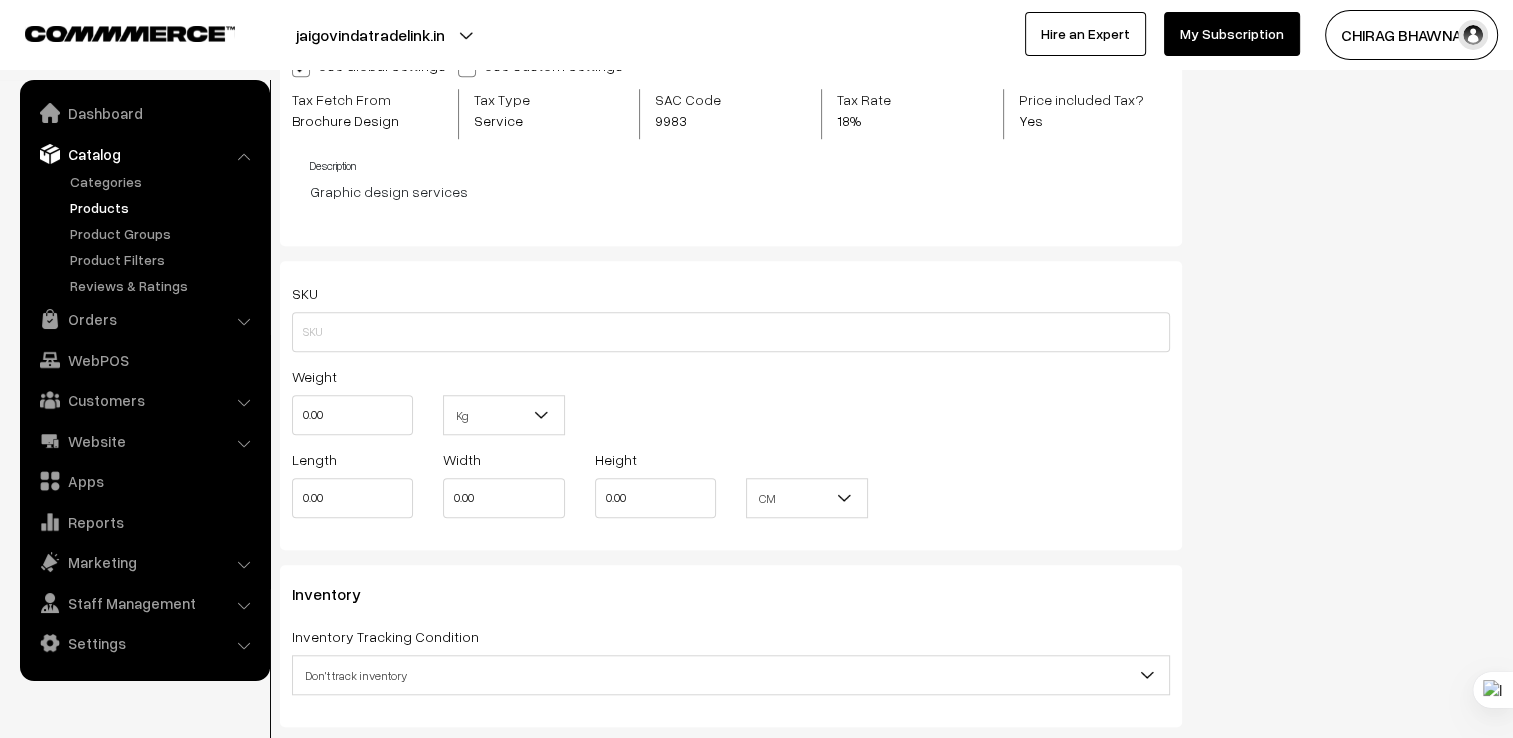 scroll, scrollTop: 1486, scrollLeft: 0, axis: vertical 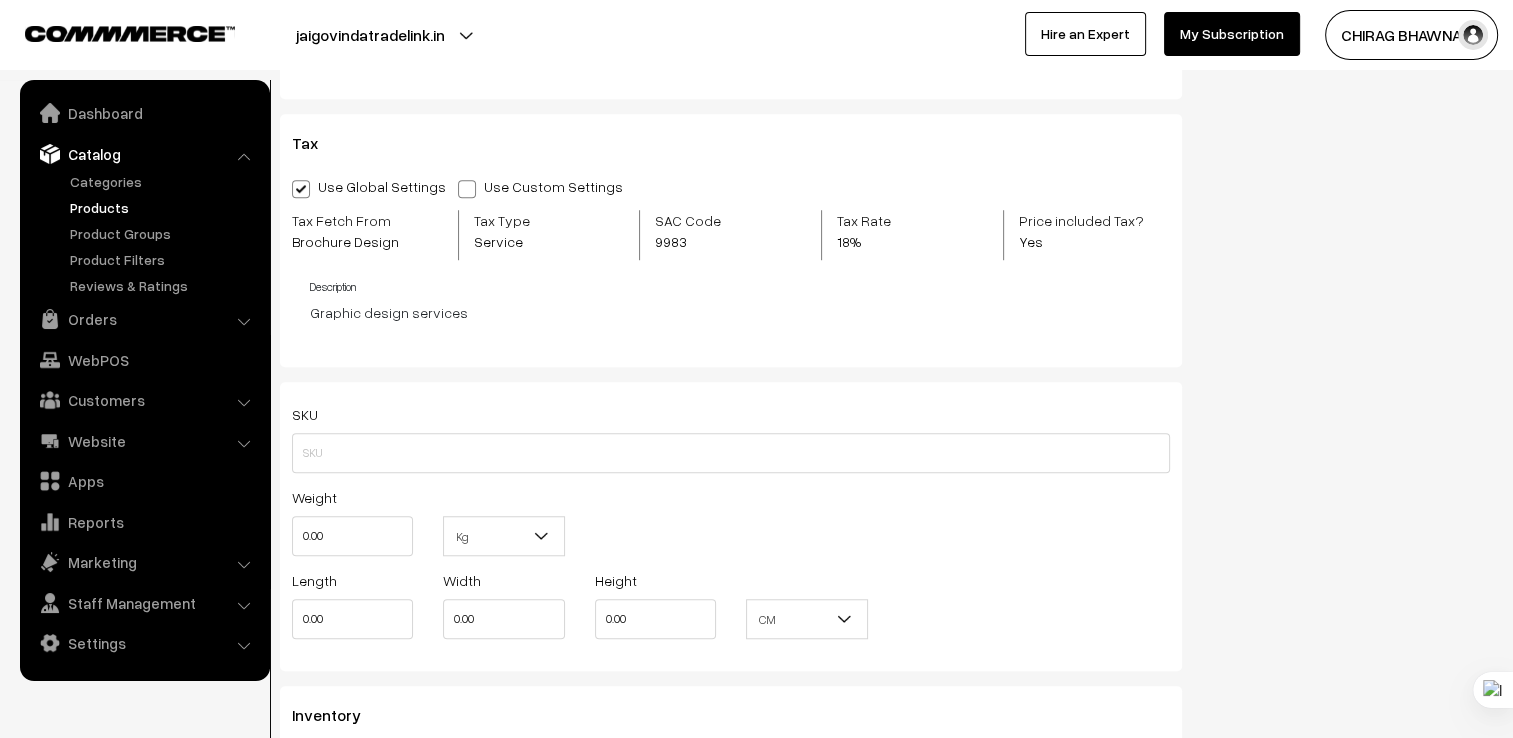 click at bounding box center (467, 189) 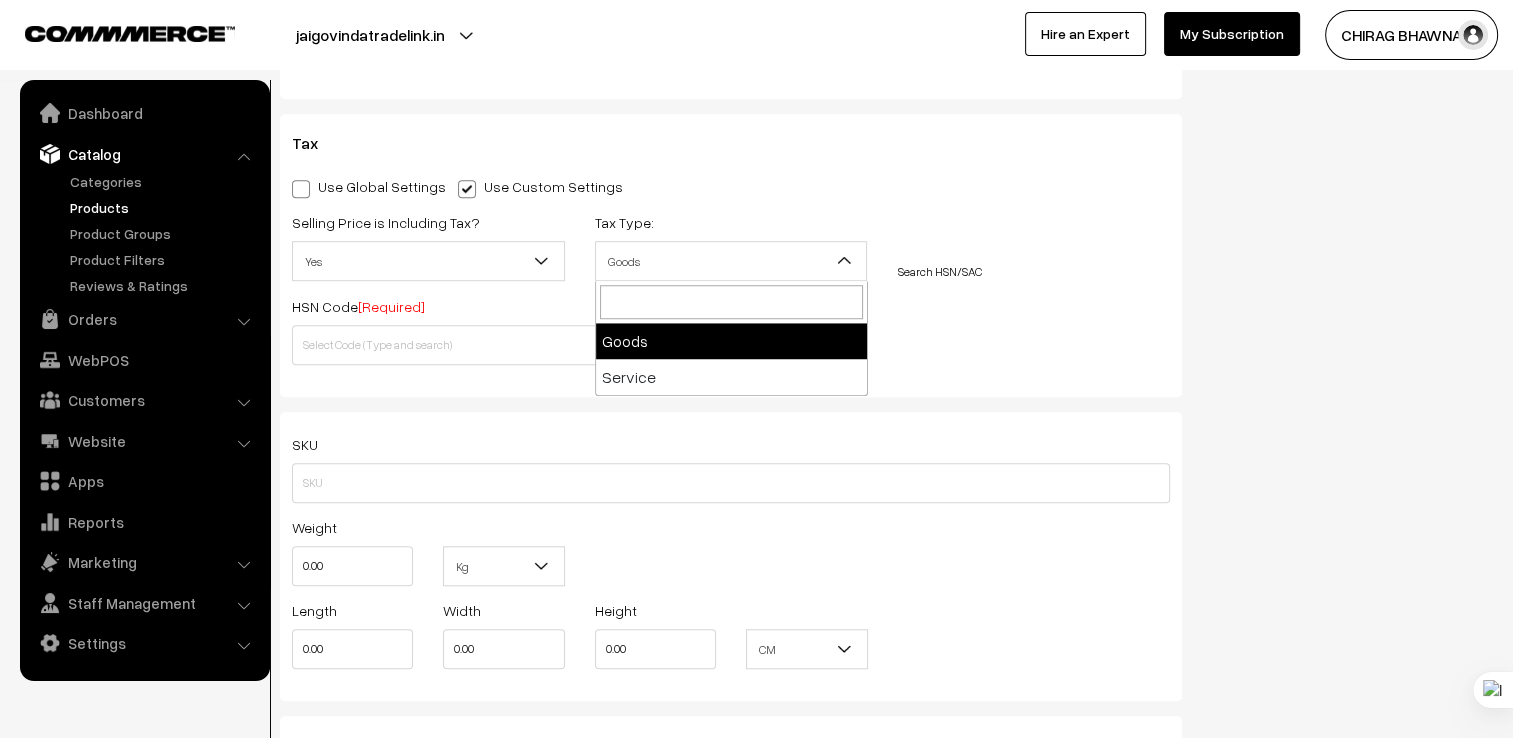 click on "Goods" at bounding box center (731, 261) 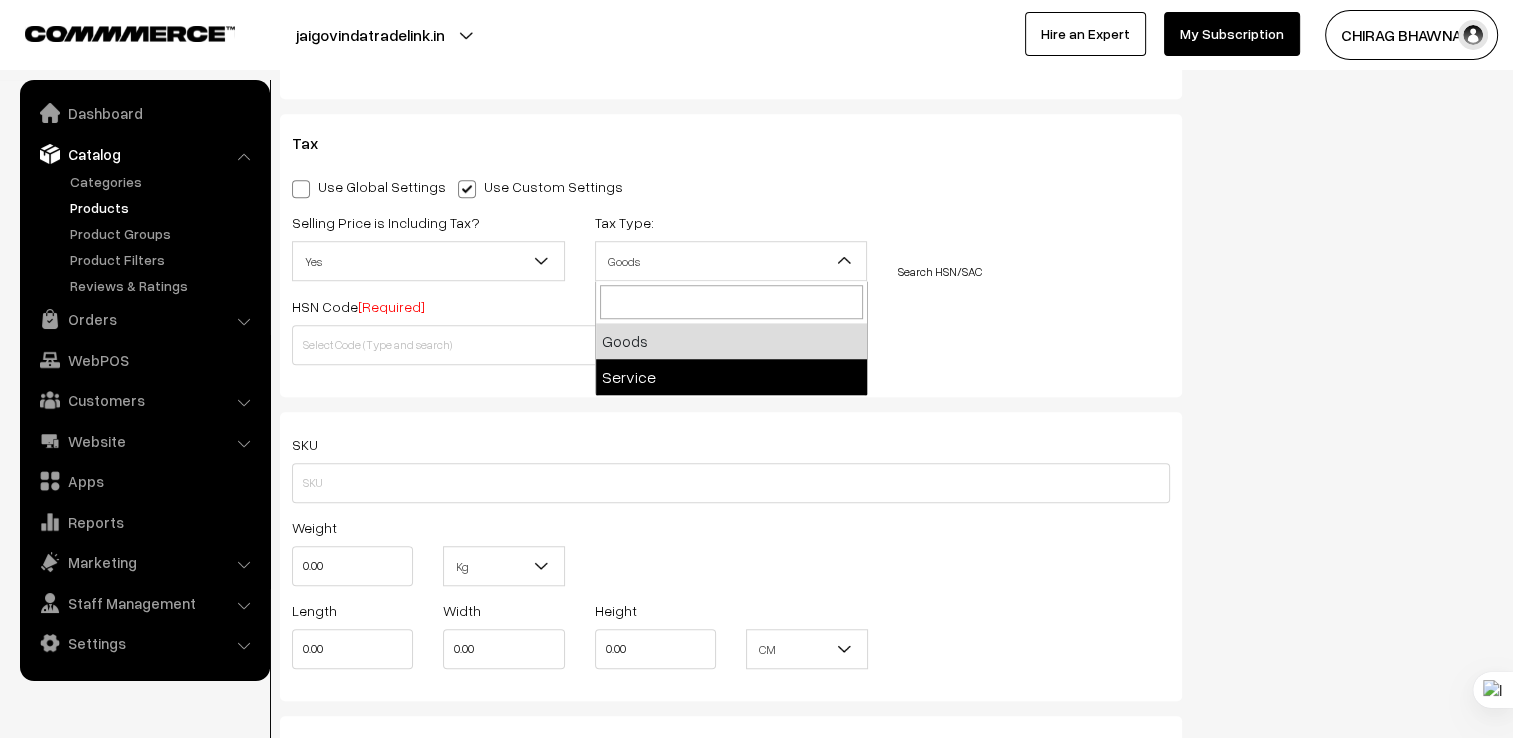 select on "2" 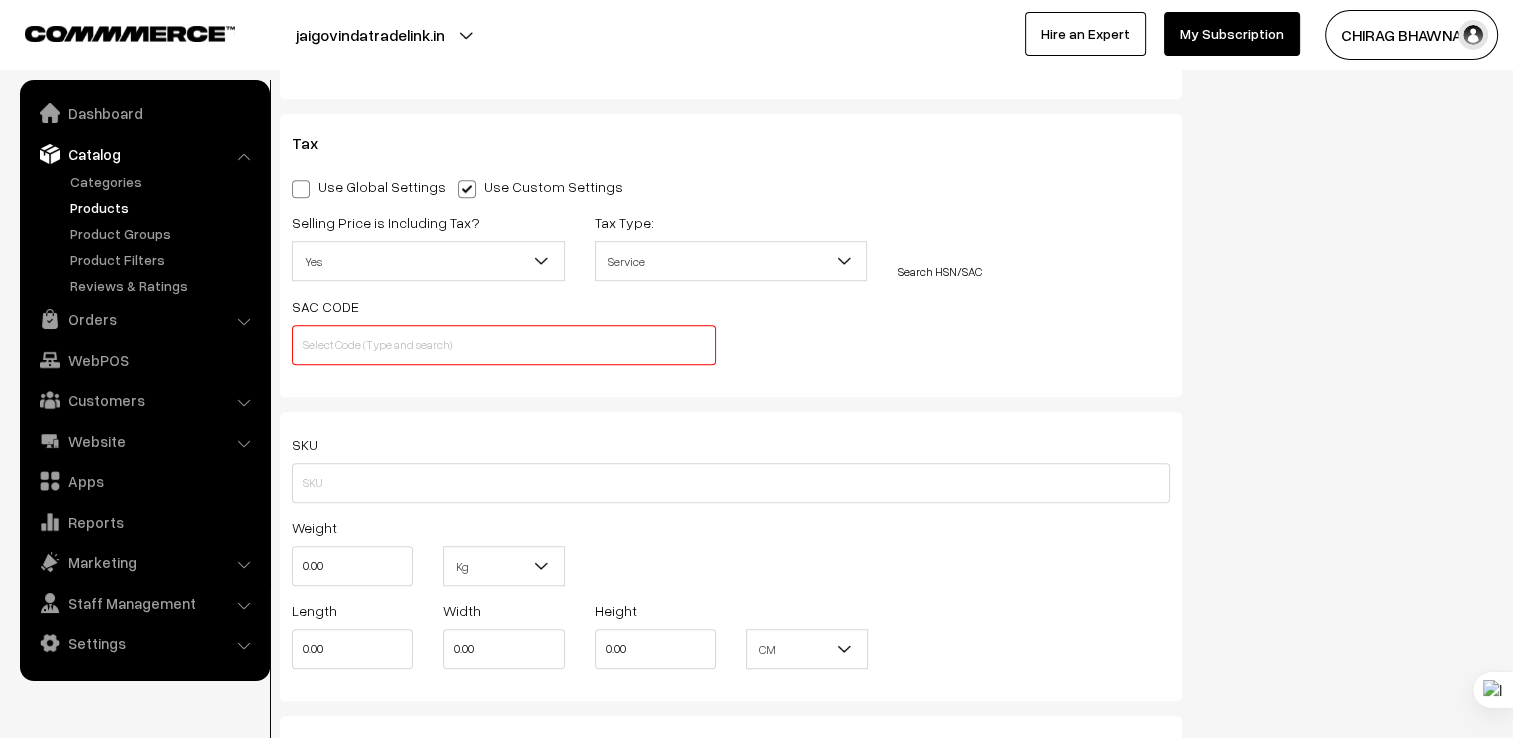 click on "Search HSN/SAC" at bounding box center [939, 271] 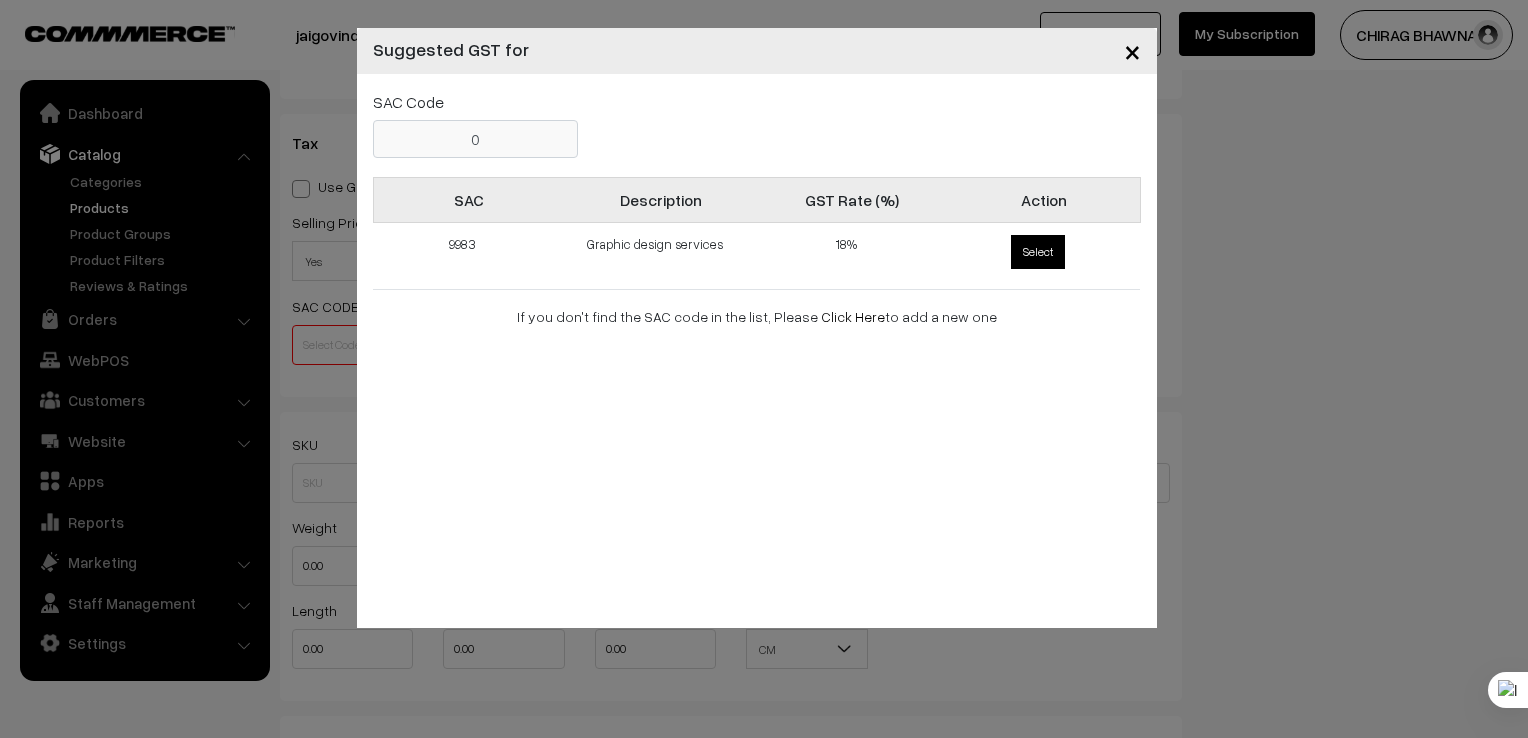 click on "Select" at bounding box center (1038, 252) 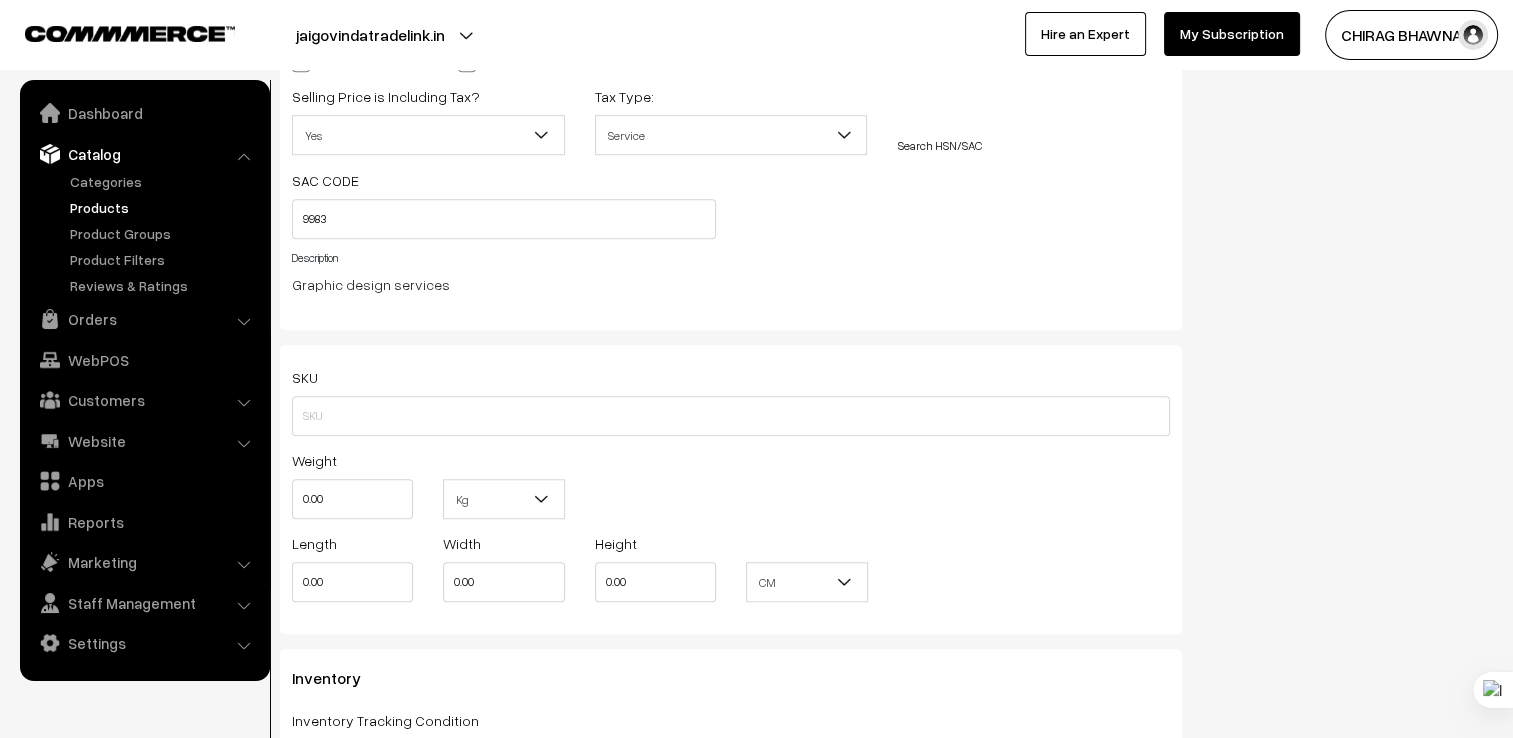 scroll, scrollTop: 1876, scrollLeft: 0, axis: vertical 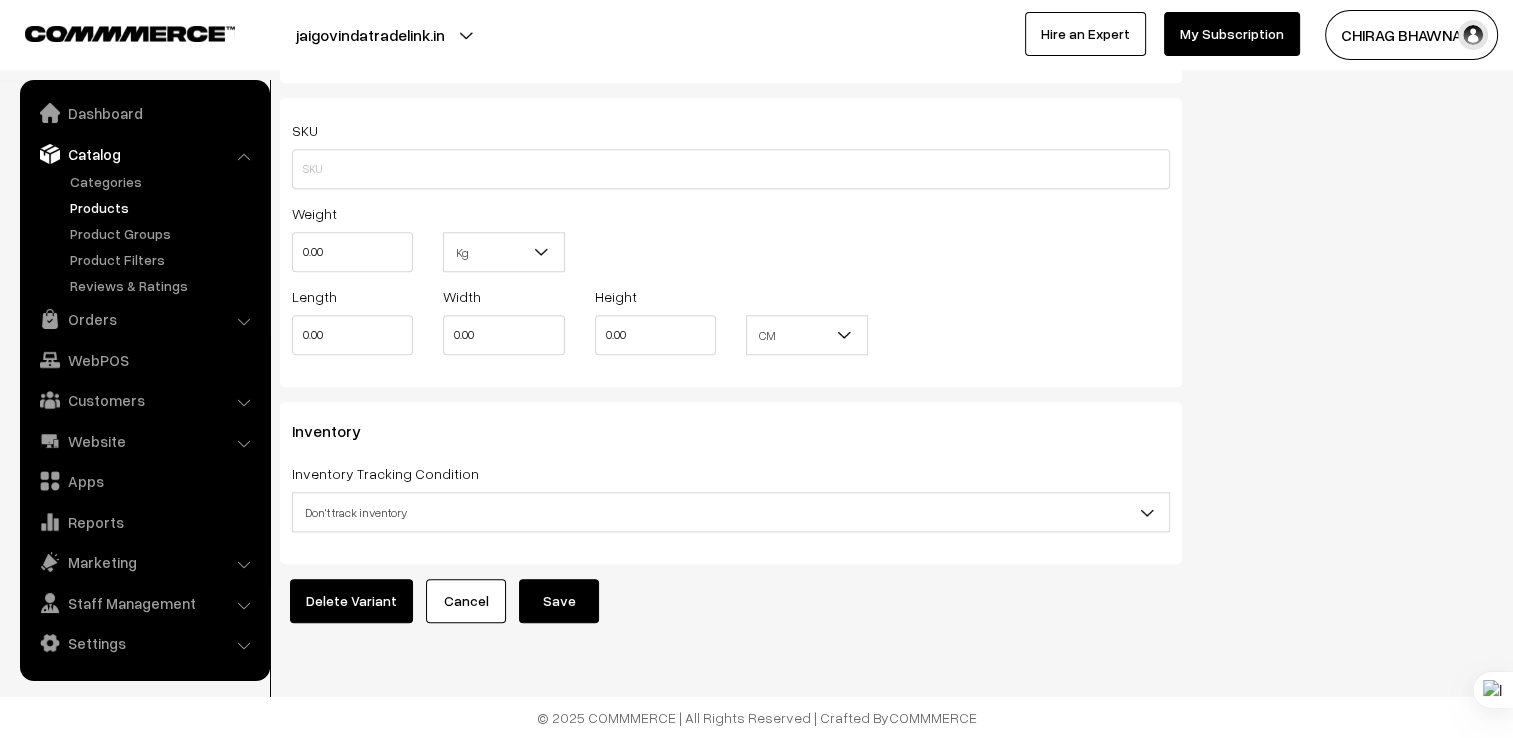 click on "Save" at bounding box center (559, 601) 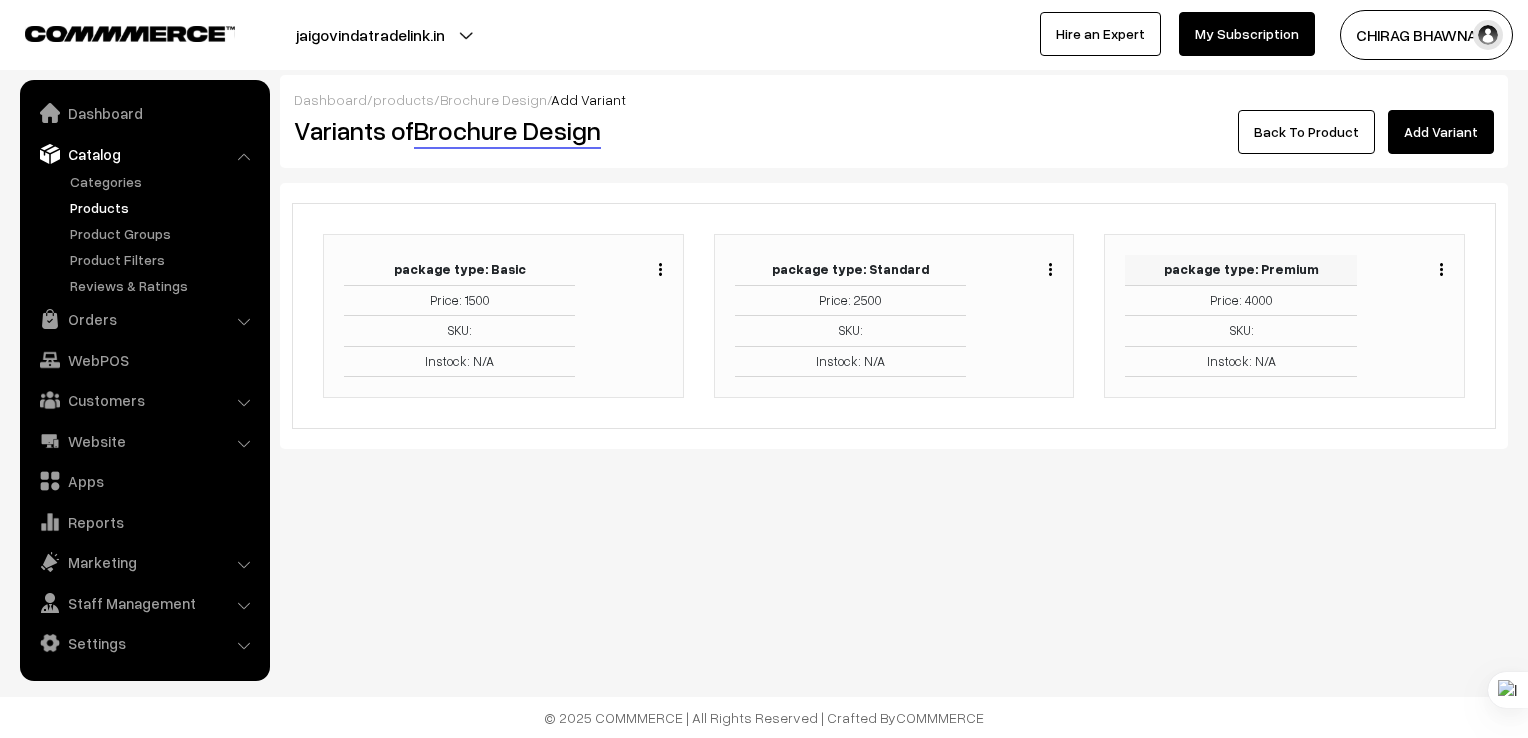 scroll, scrollTop: 0, scrollLeft: 0, axis: both 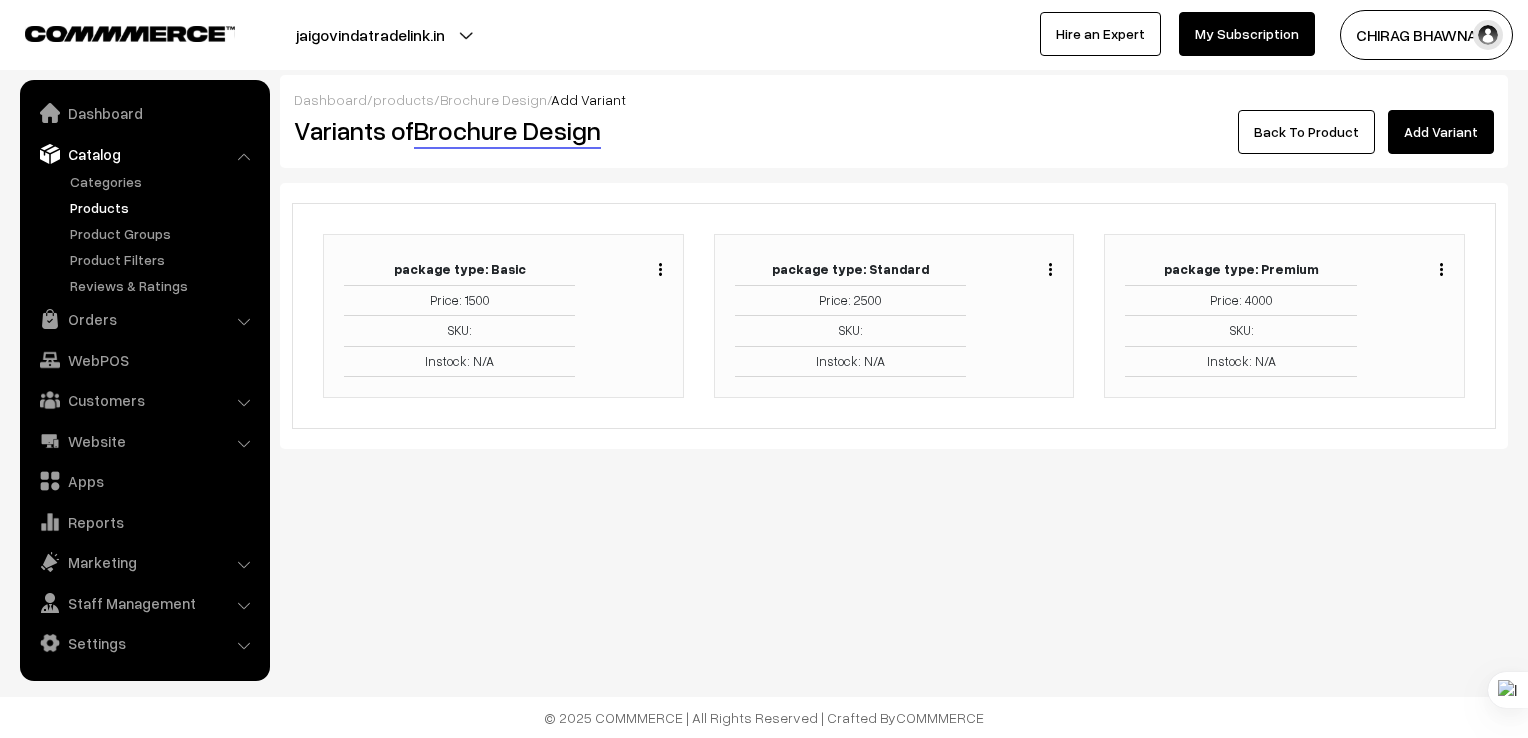 click at bounding box center [1441, 269] 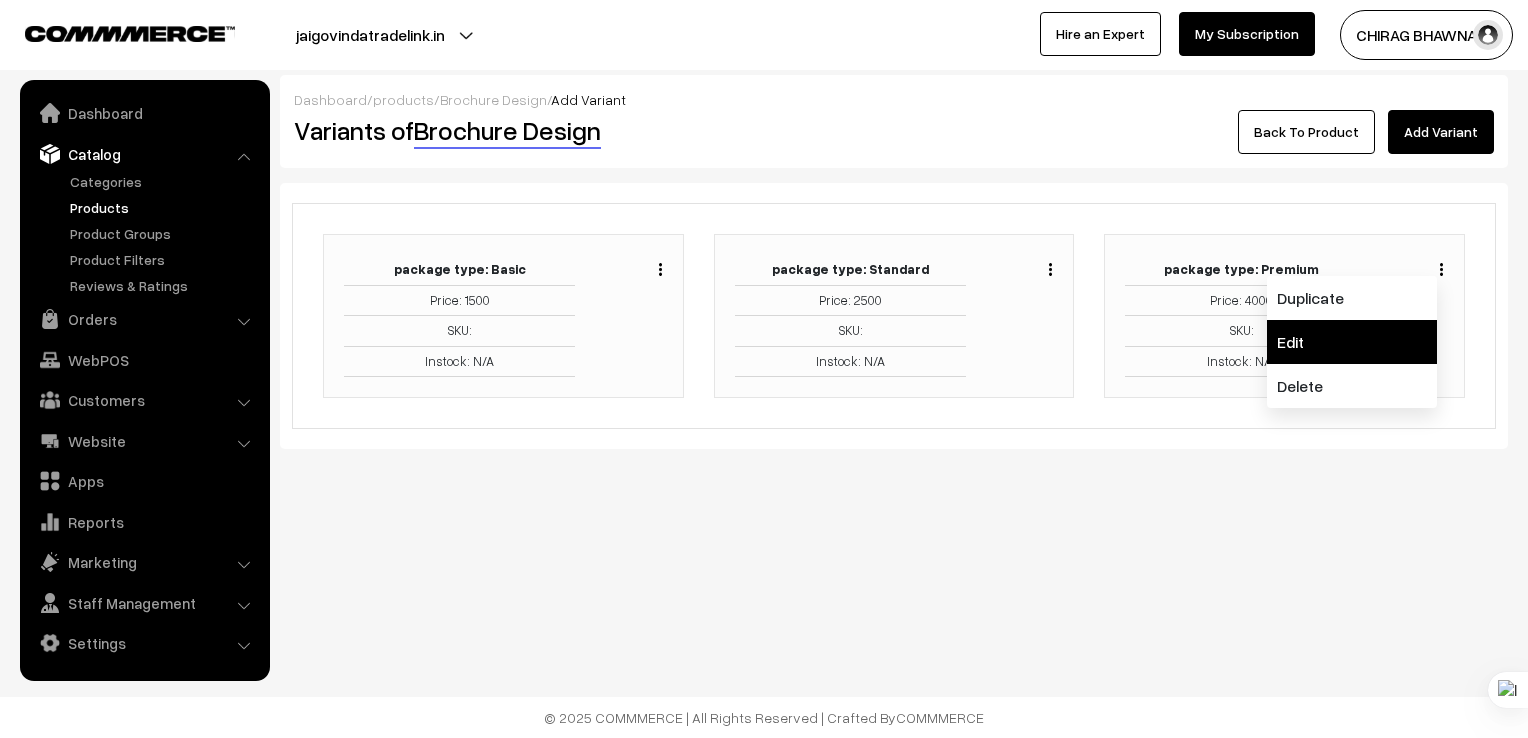 click on "Edit" at bounding box center (1352, 342) 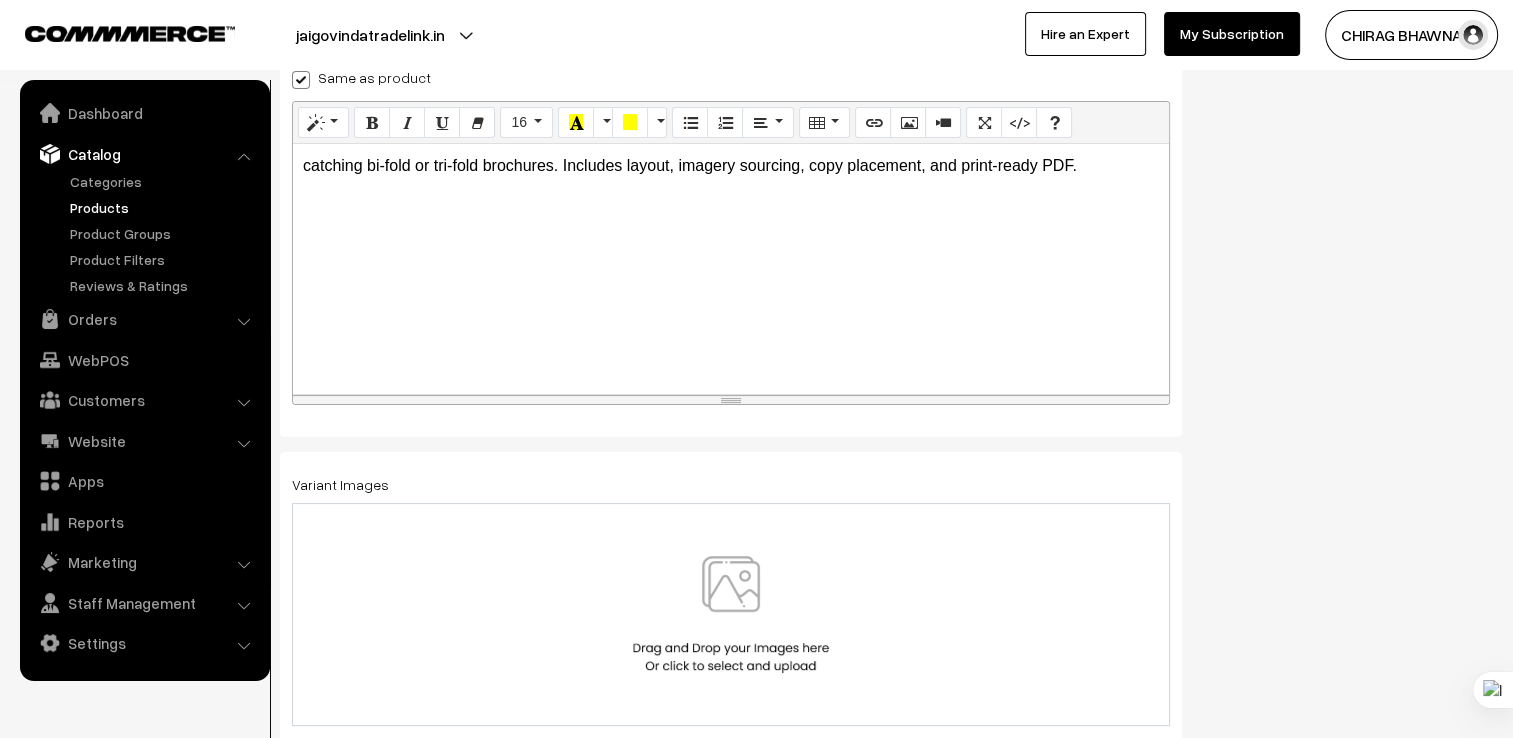 scroll, scrollTop: 350, scrollLeft: 0, axis: vertical 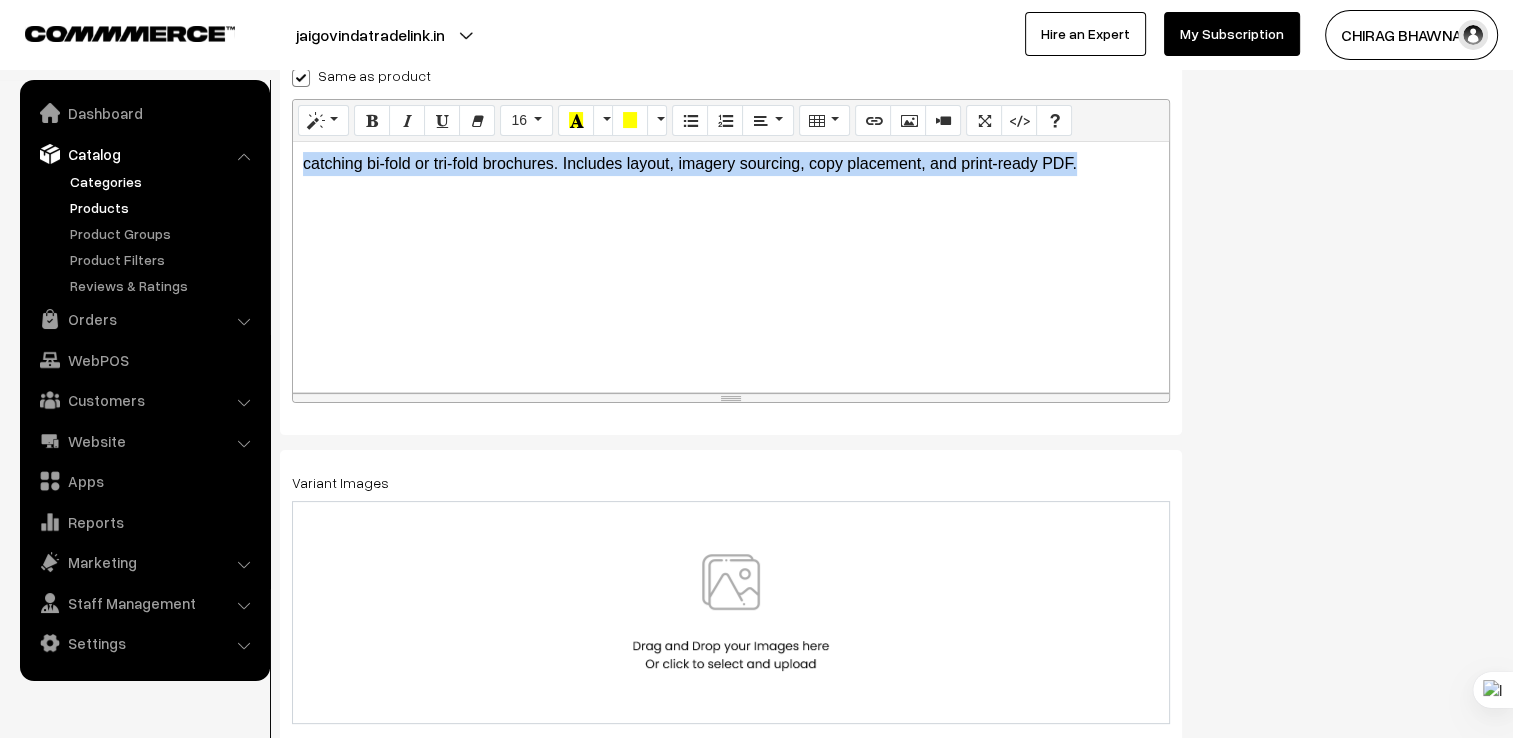drag, startPoint x: 1134, startPoint y: 150, endPoint x: 227, endPoint y: 178, distance: 907.43207 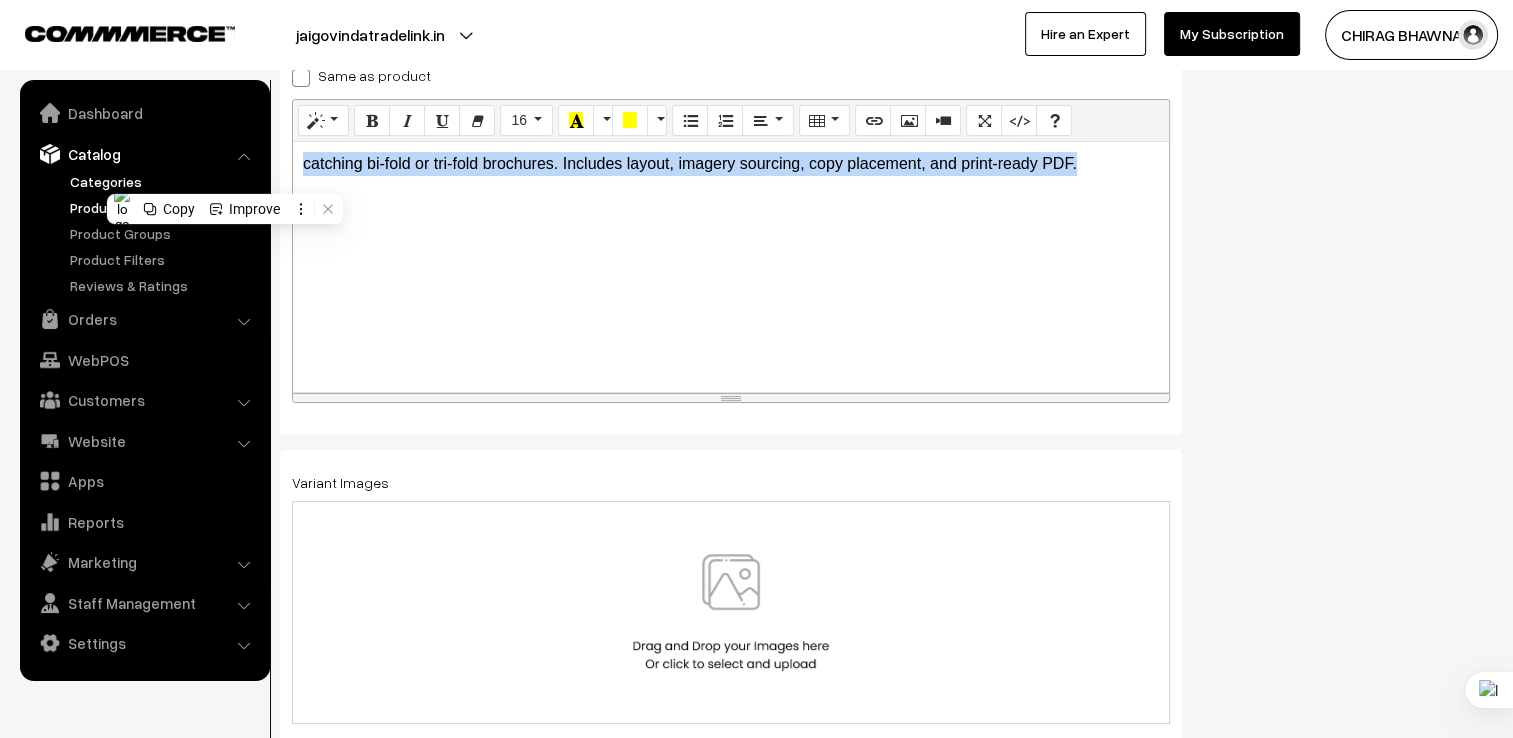 checkbox on "false" 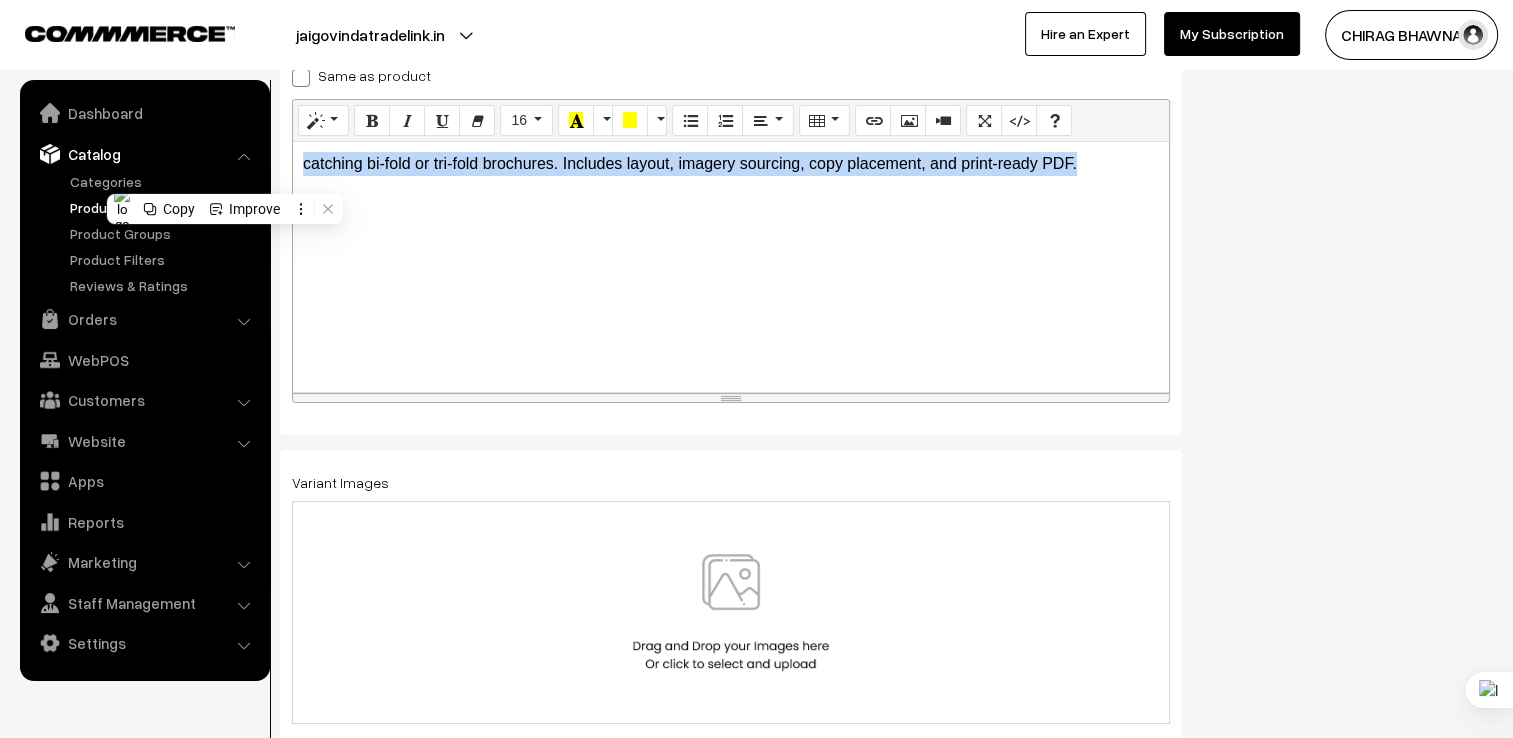 paste 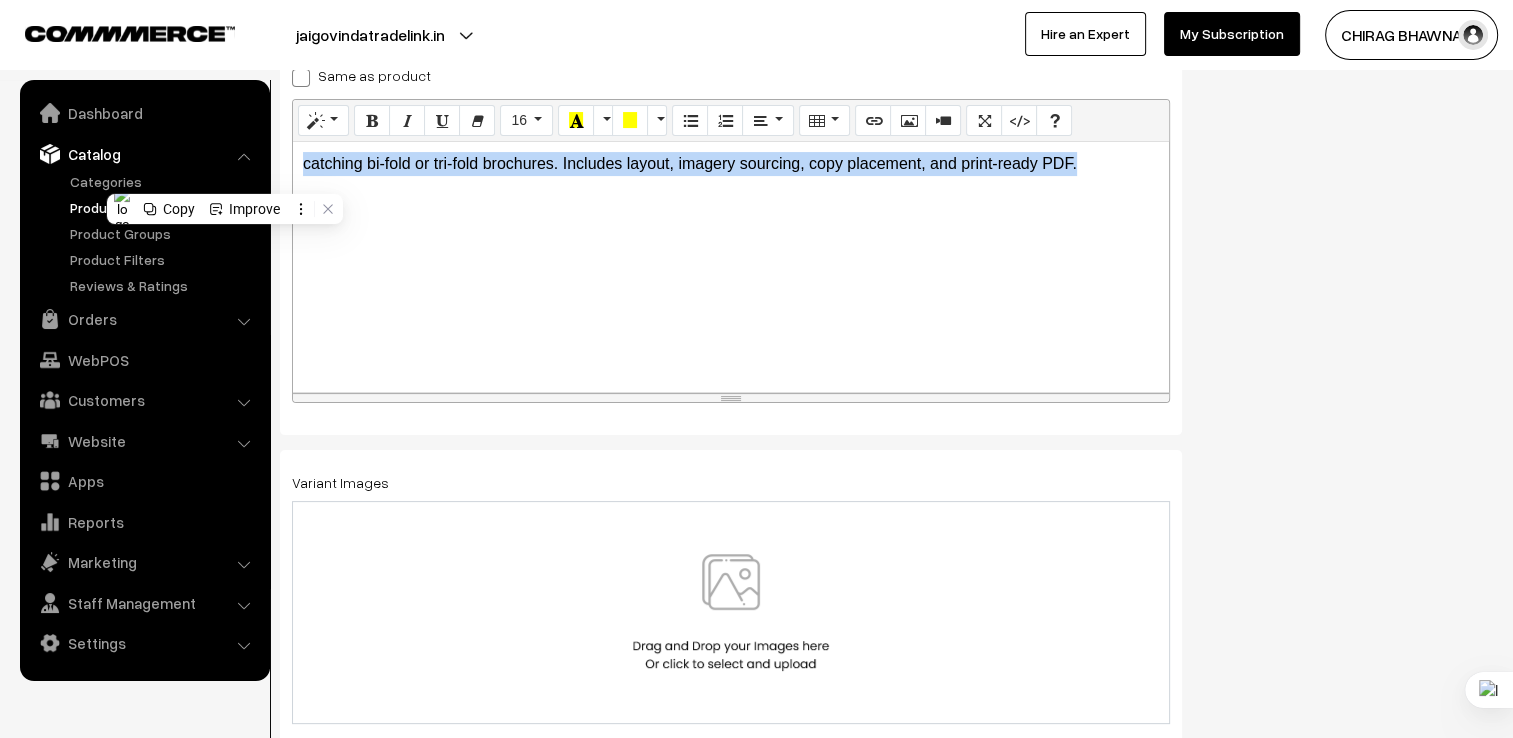 type 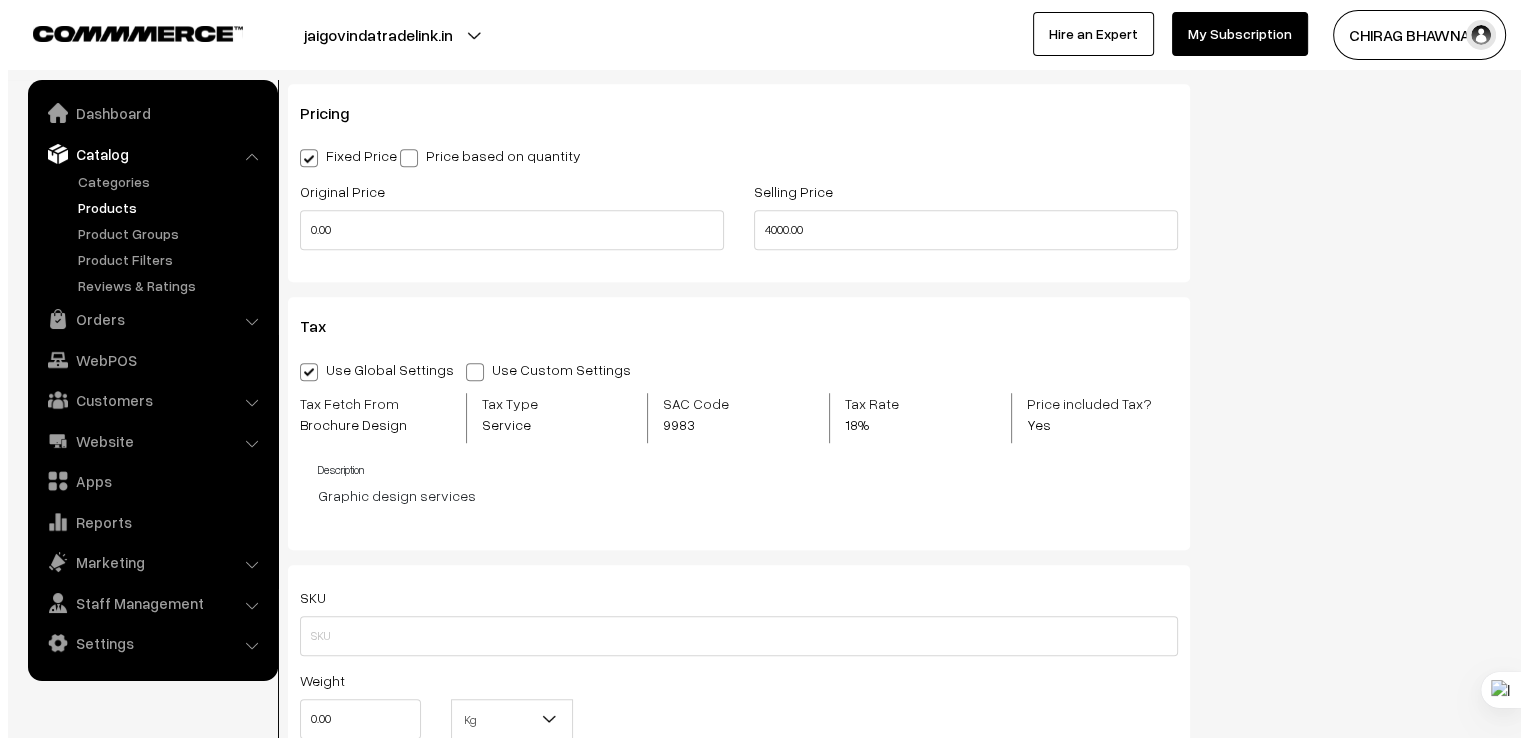 scroll, scrollTop: 1286, scrollLeft: 0, axis: vertical 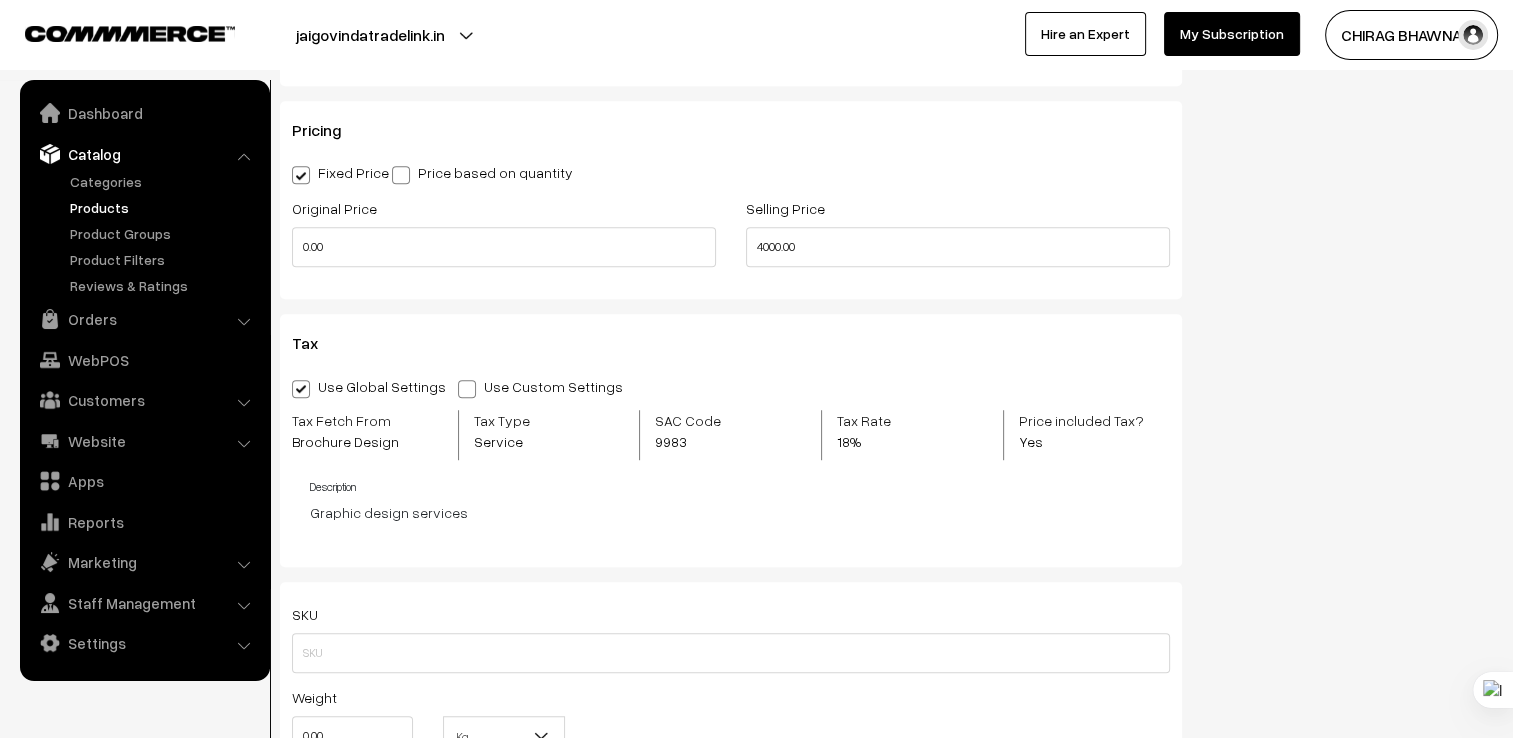 click at bounding box center [467, 389] 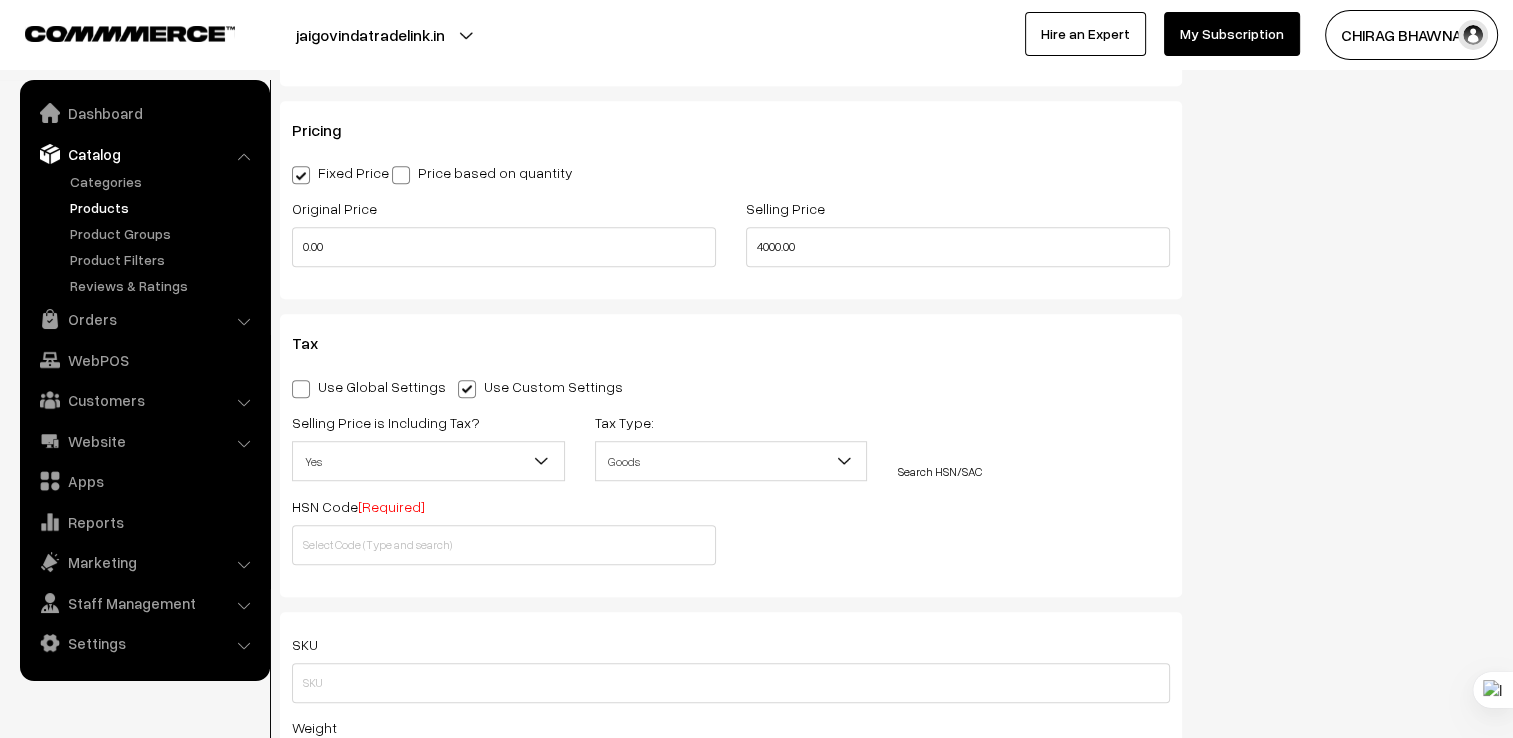 click on "Goods" at bounding box center (731, 461) 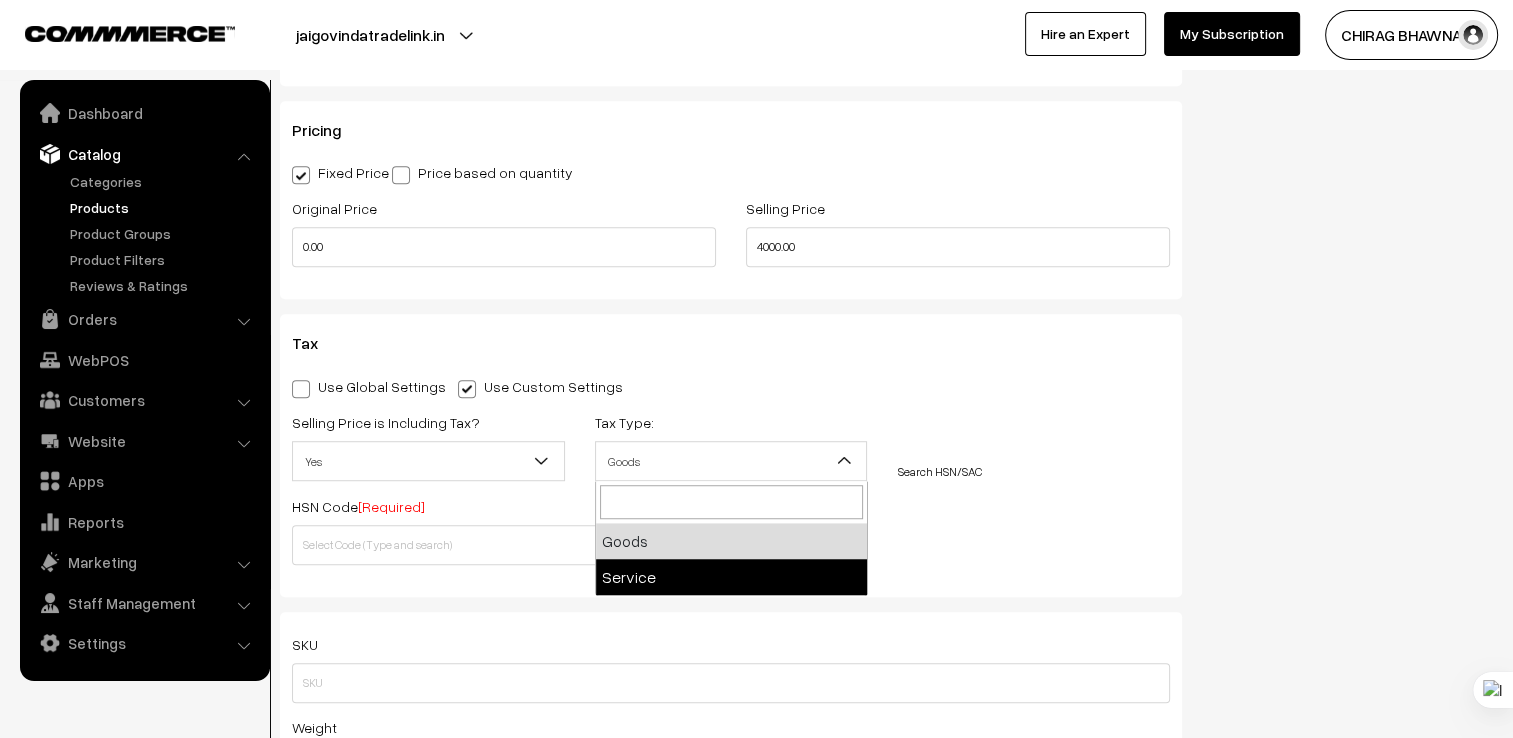 select on "2" 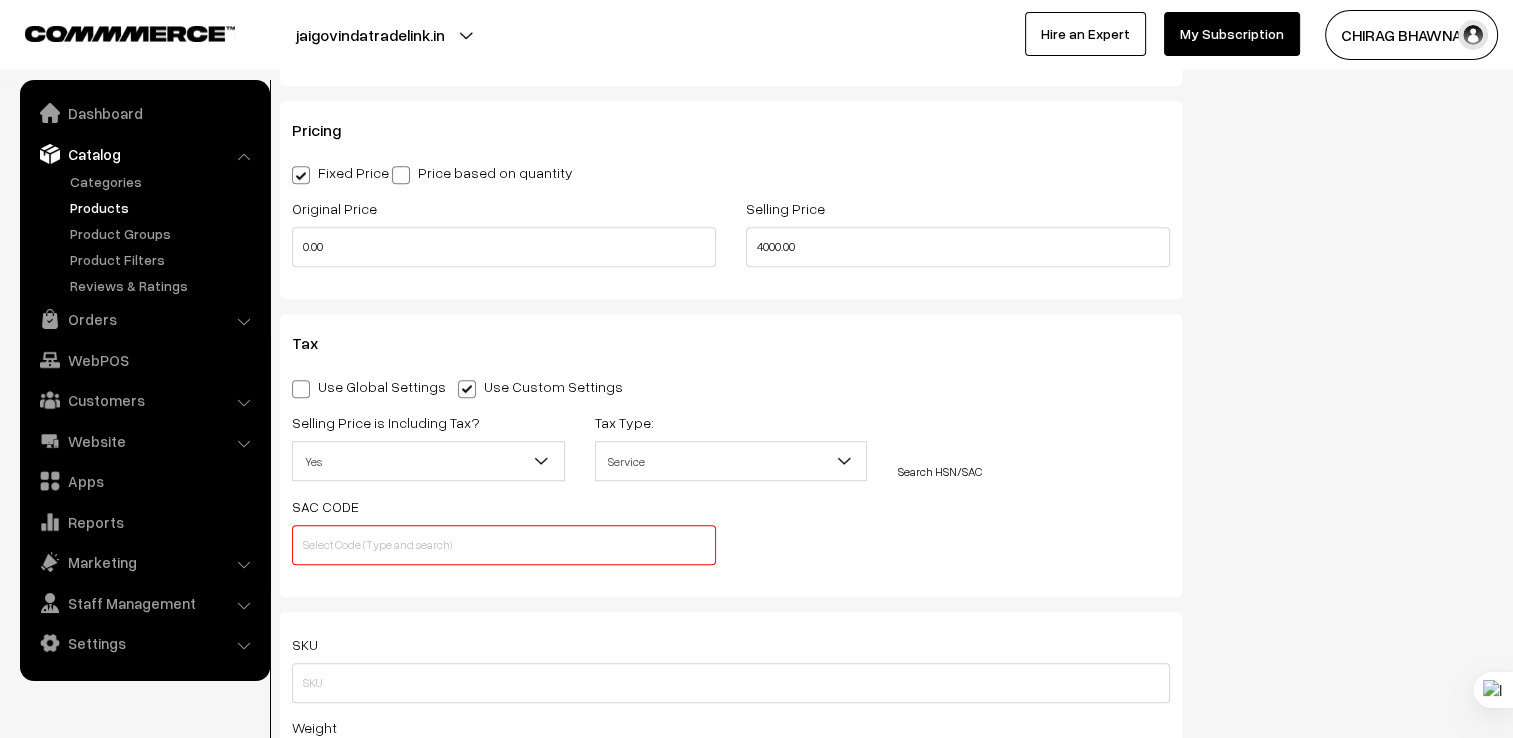 click on "Search HSN/SAC" at bounding box center [939, 471] 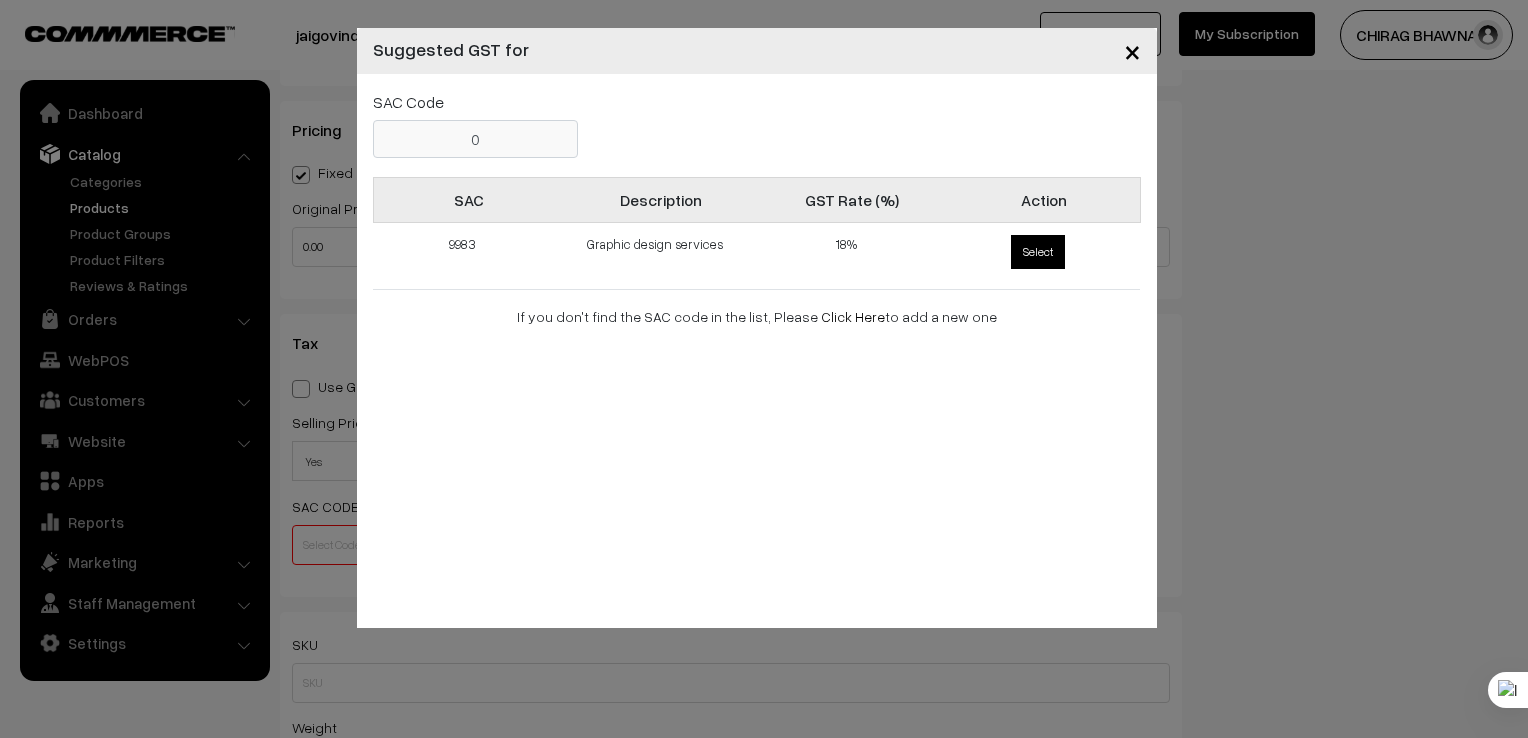 click on "Select" at bounding box center (1038, 252) 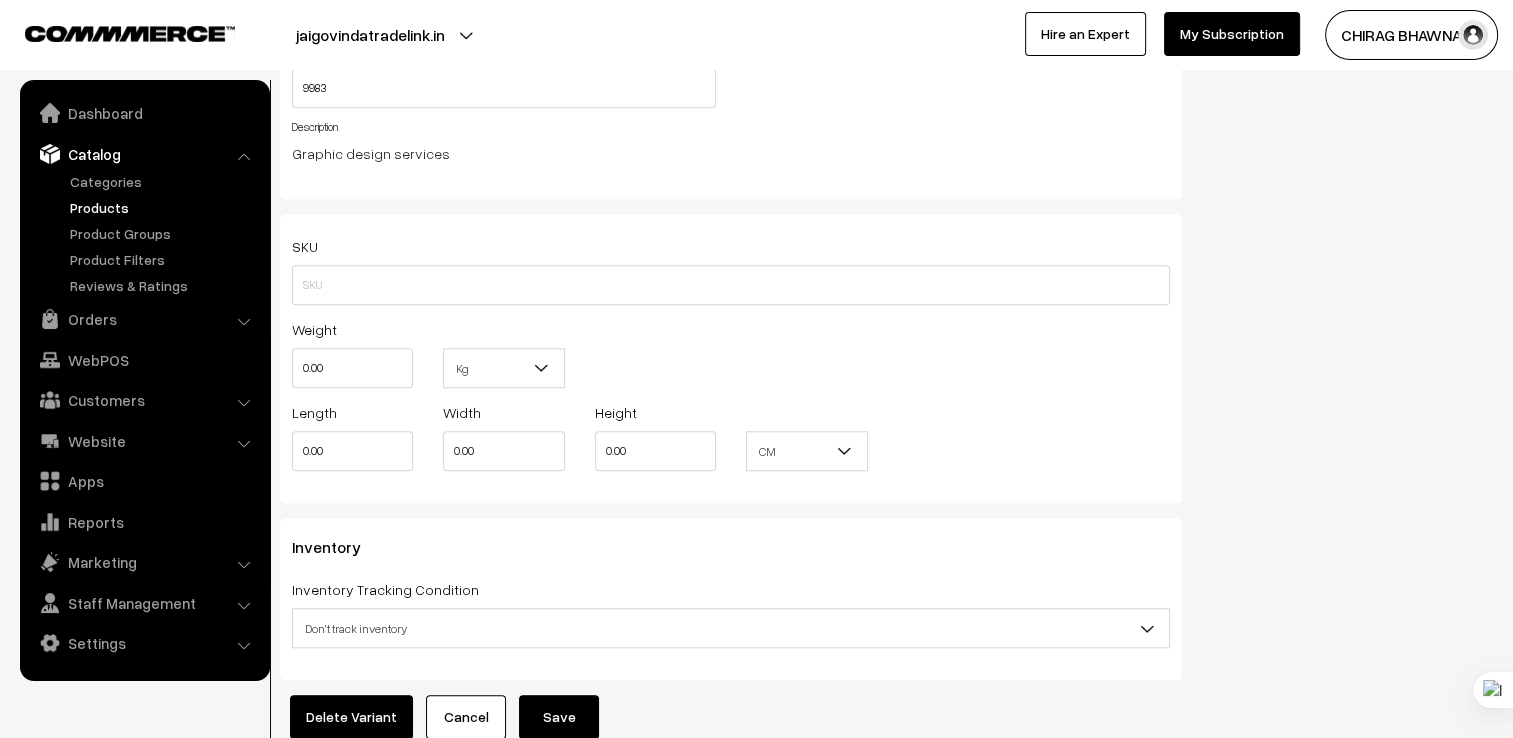 scroll, scrollTop: 1876, scrollLeft: 0, axis: vertical 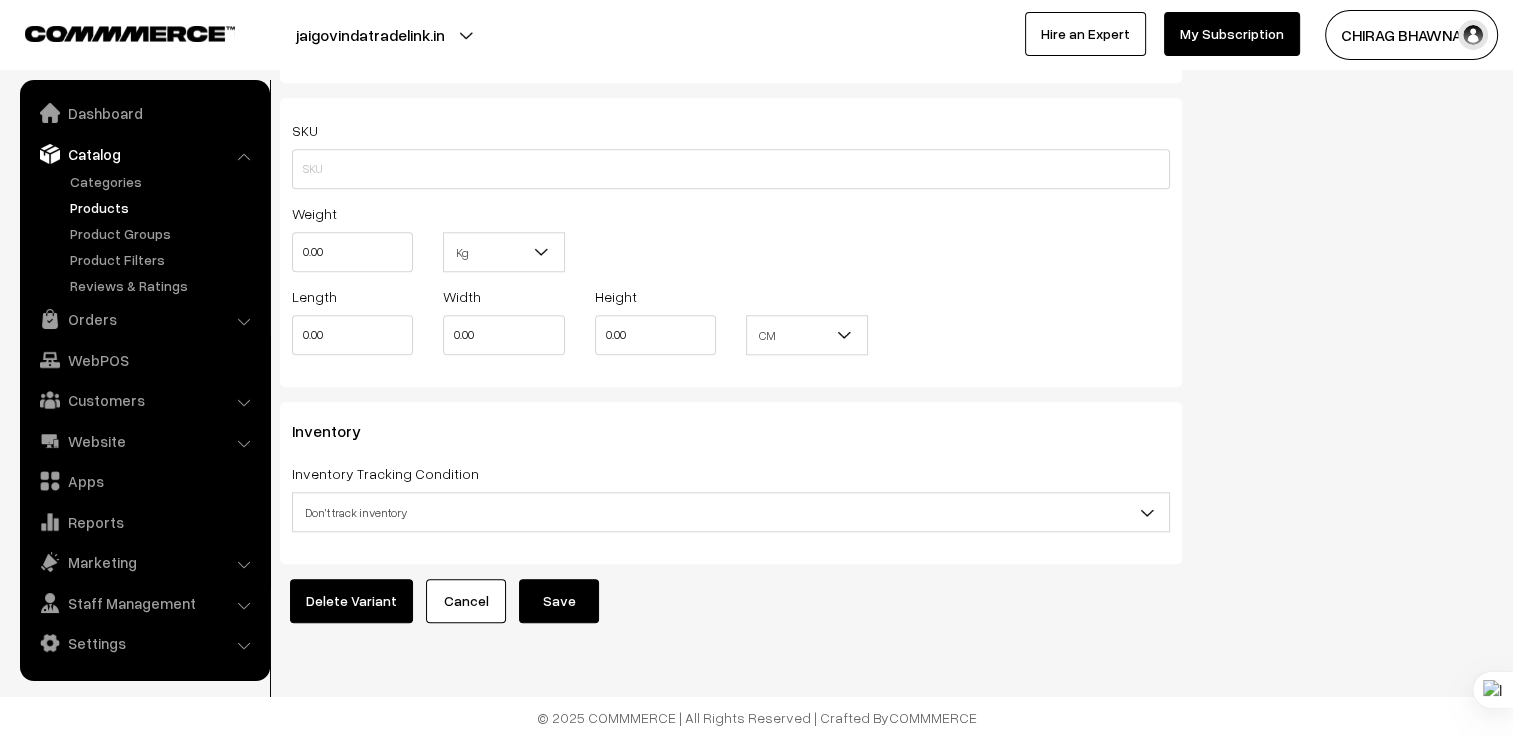 click on "Save" at bounding box center [559, 601] 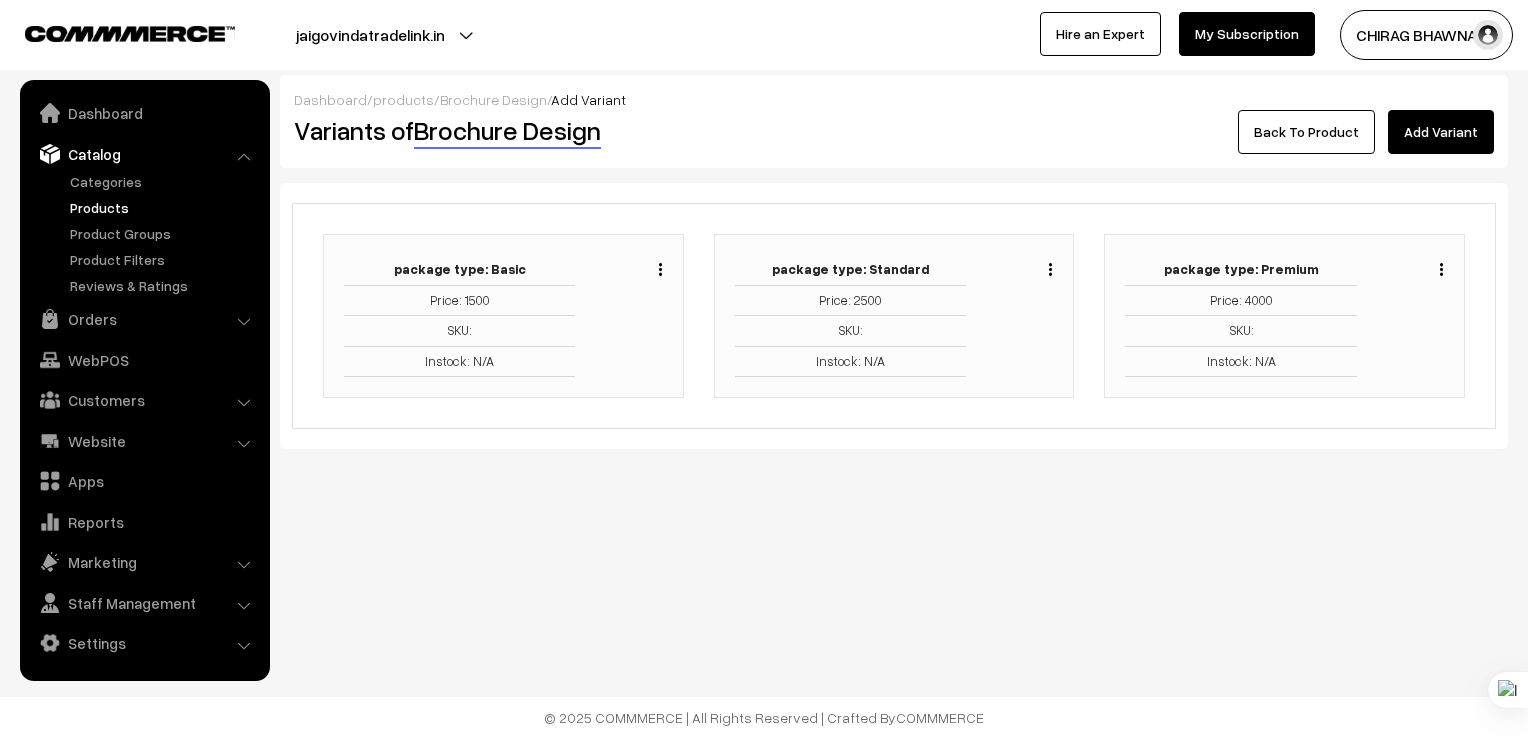 scroll, scrollTop: 0, scrollLeft: 0, axis: both 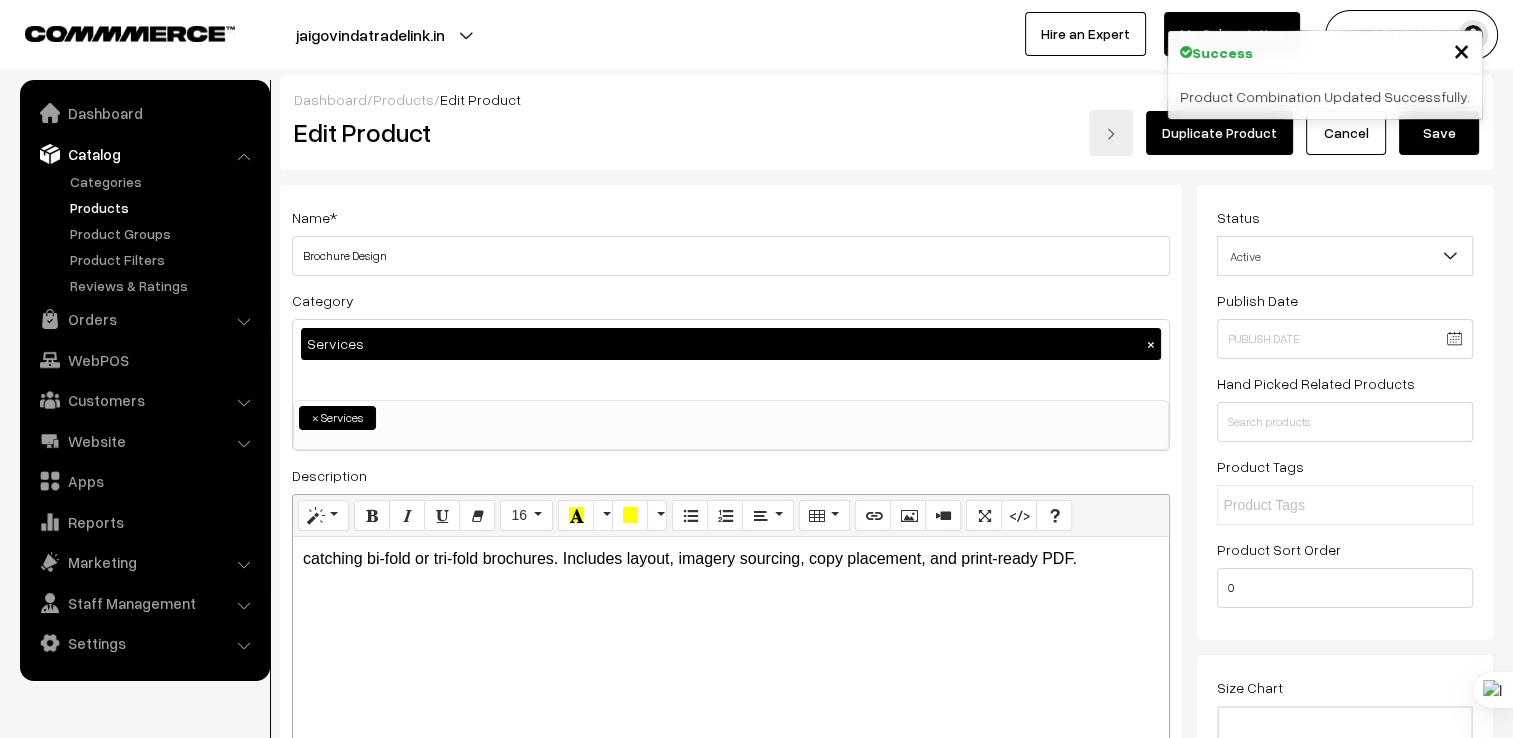 click on "Save" at bounding box center [1439, 133] 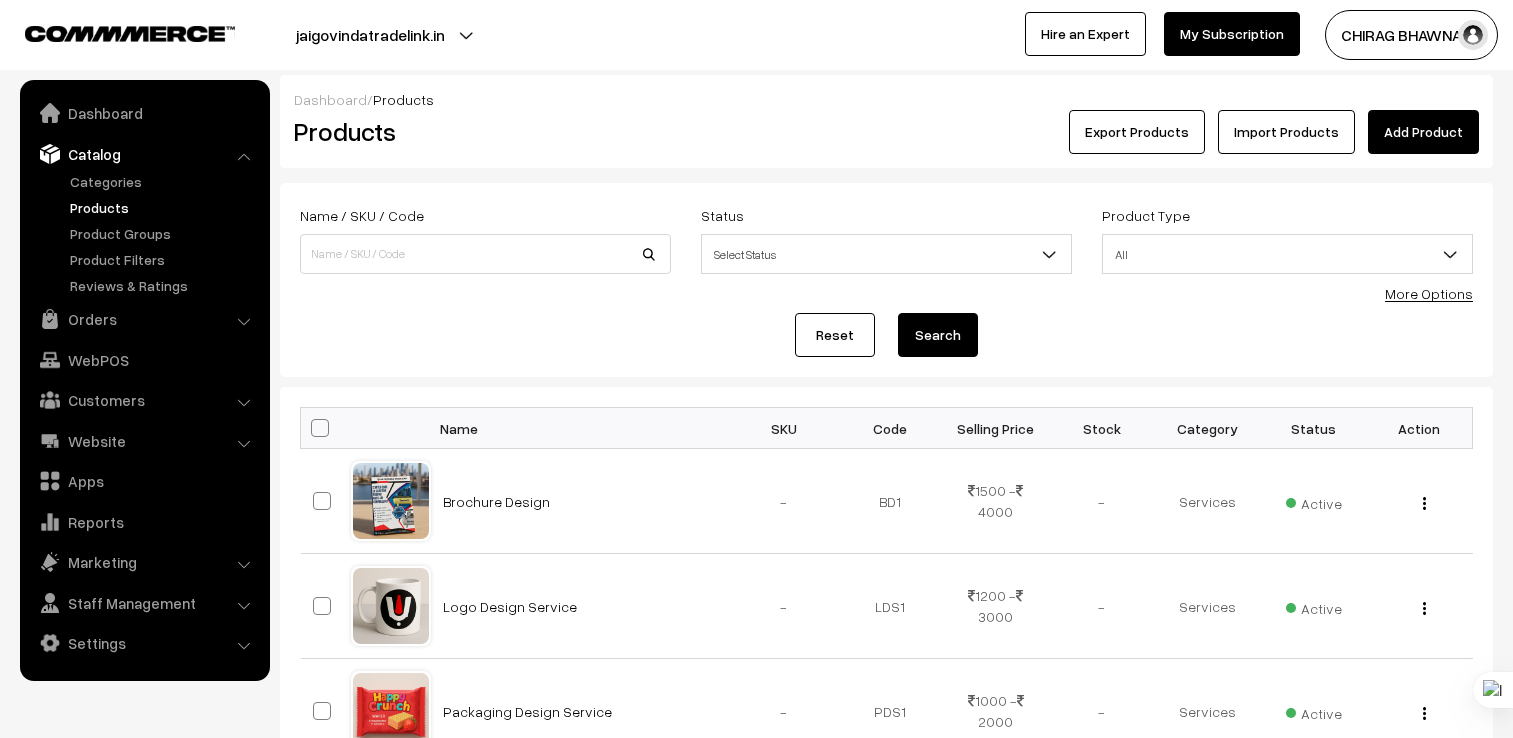 scroll, scrollTop: 0, scrollLeft: 0, axis: both 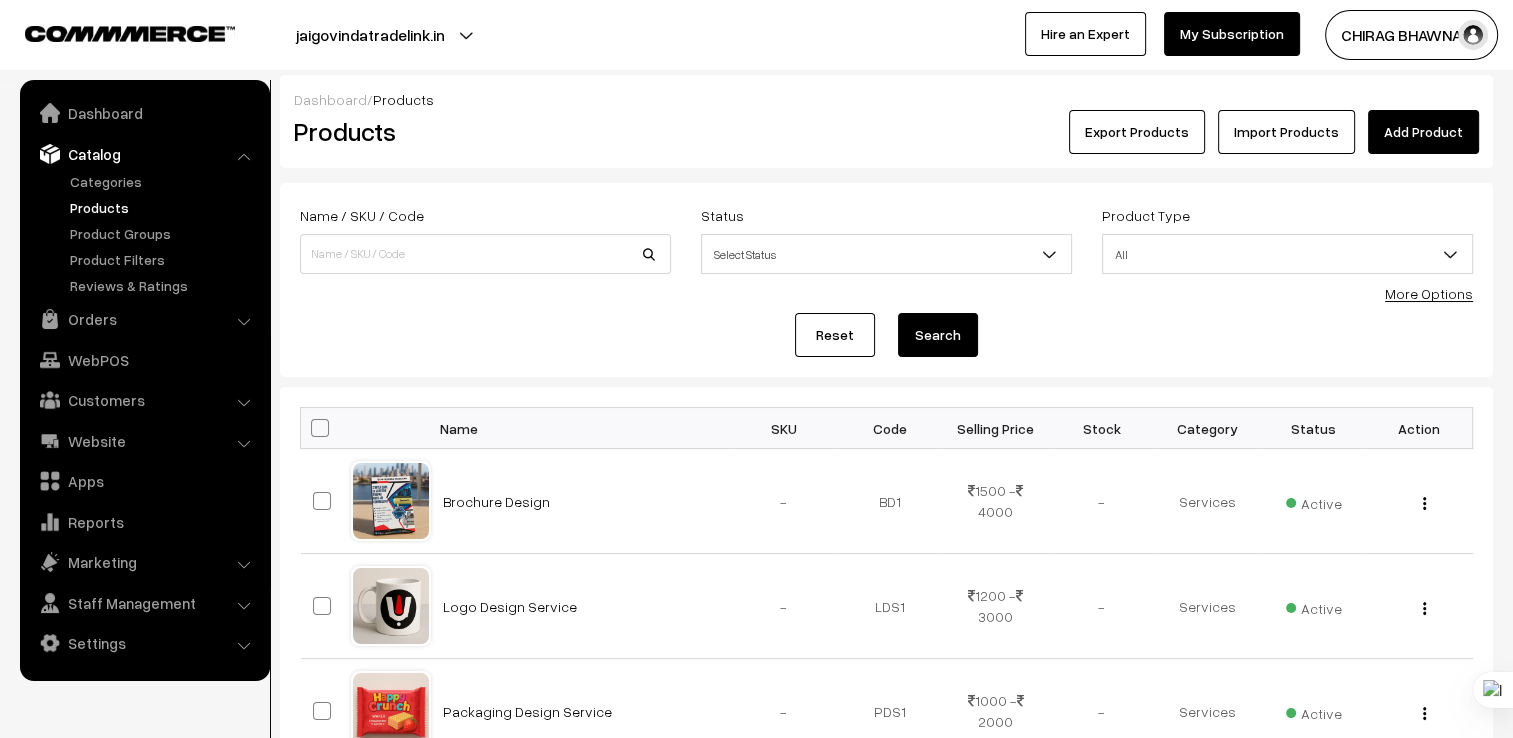 click on "Add Product" at bounding box center (1423, 132) 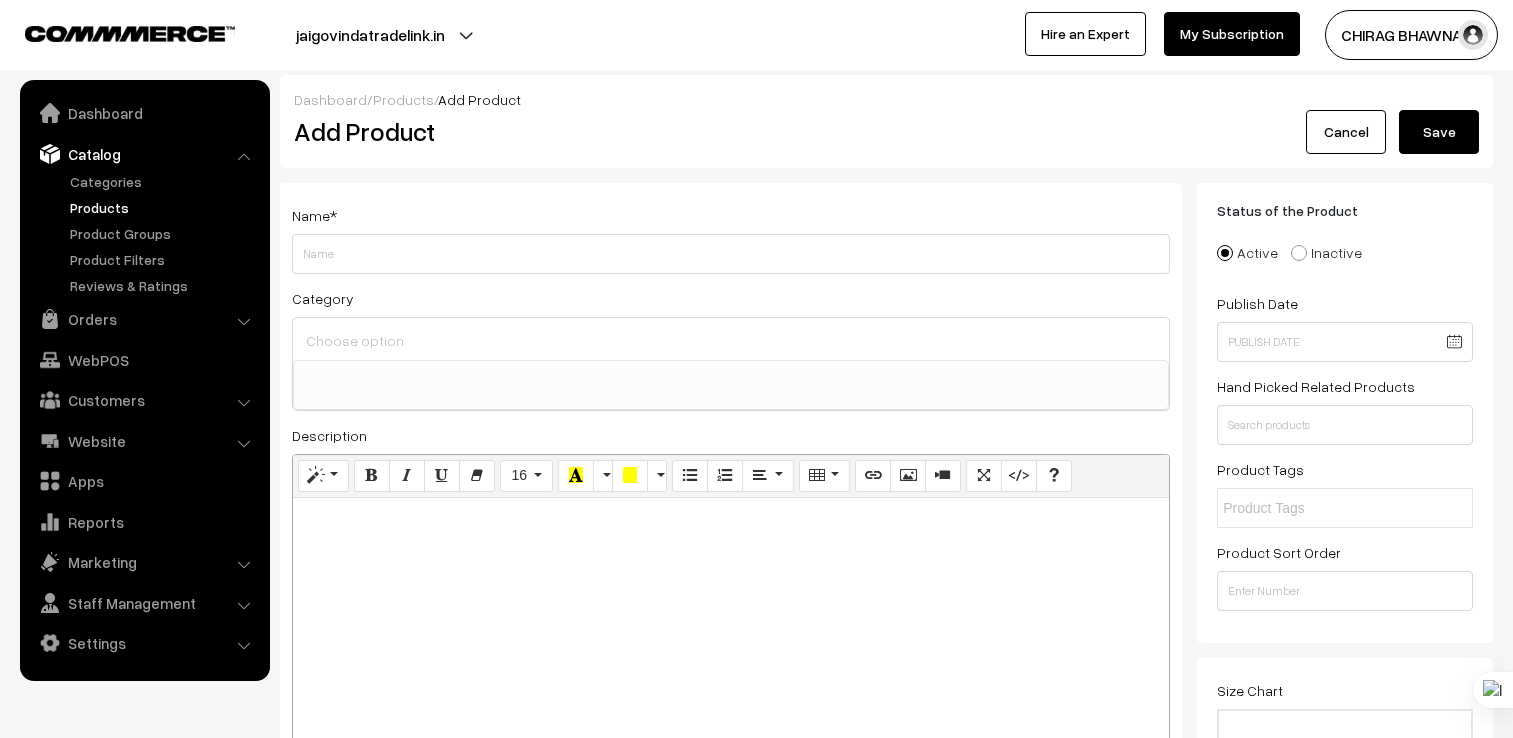 select 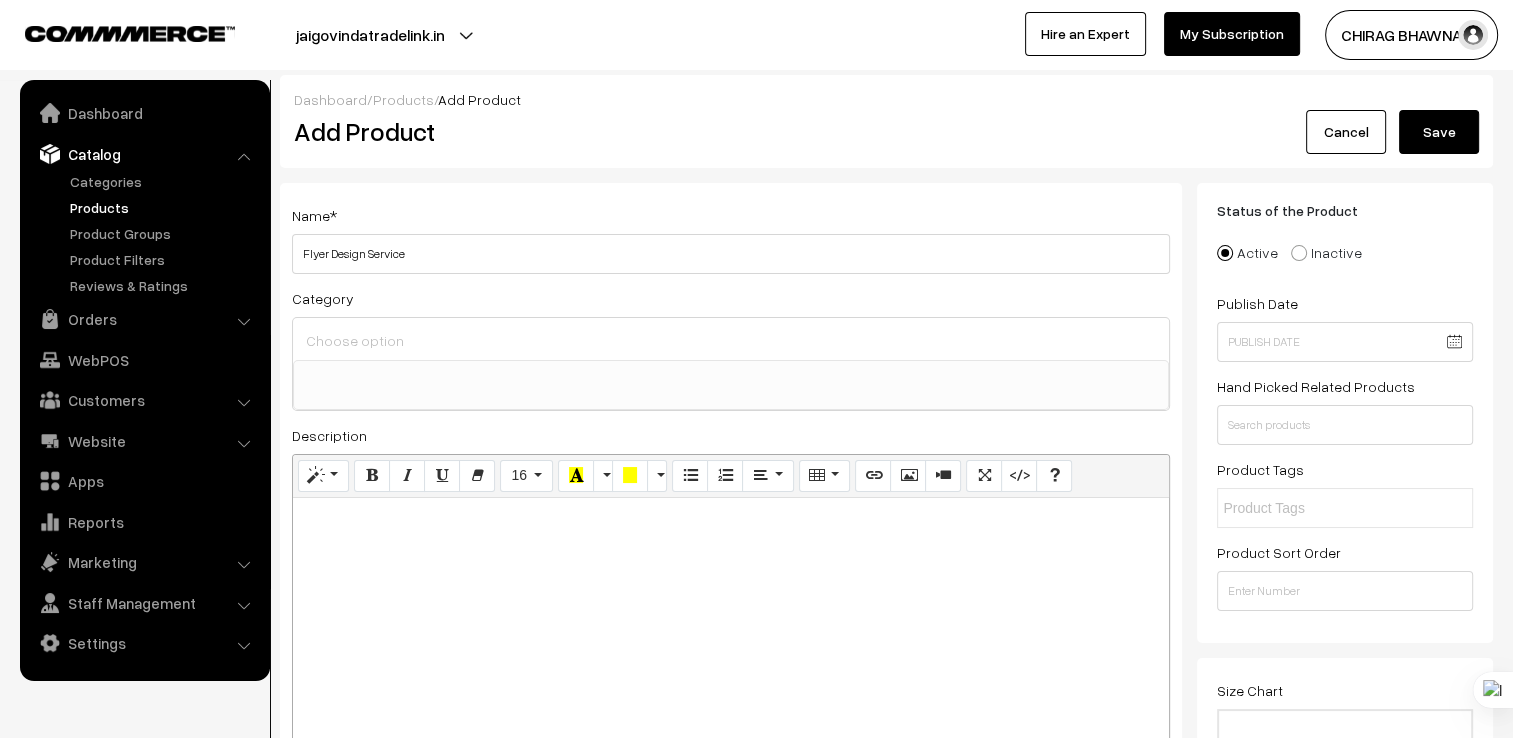 type on "Flyer Design Service" 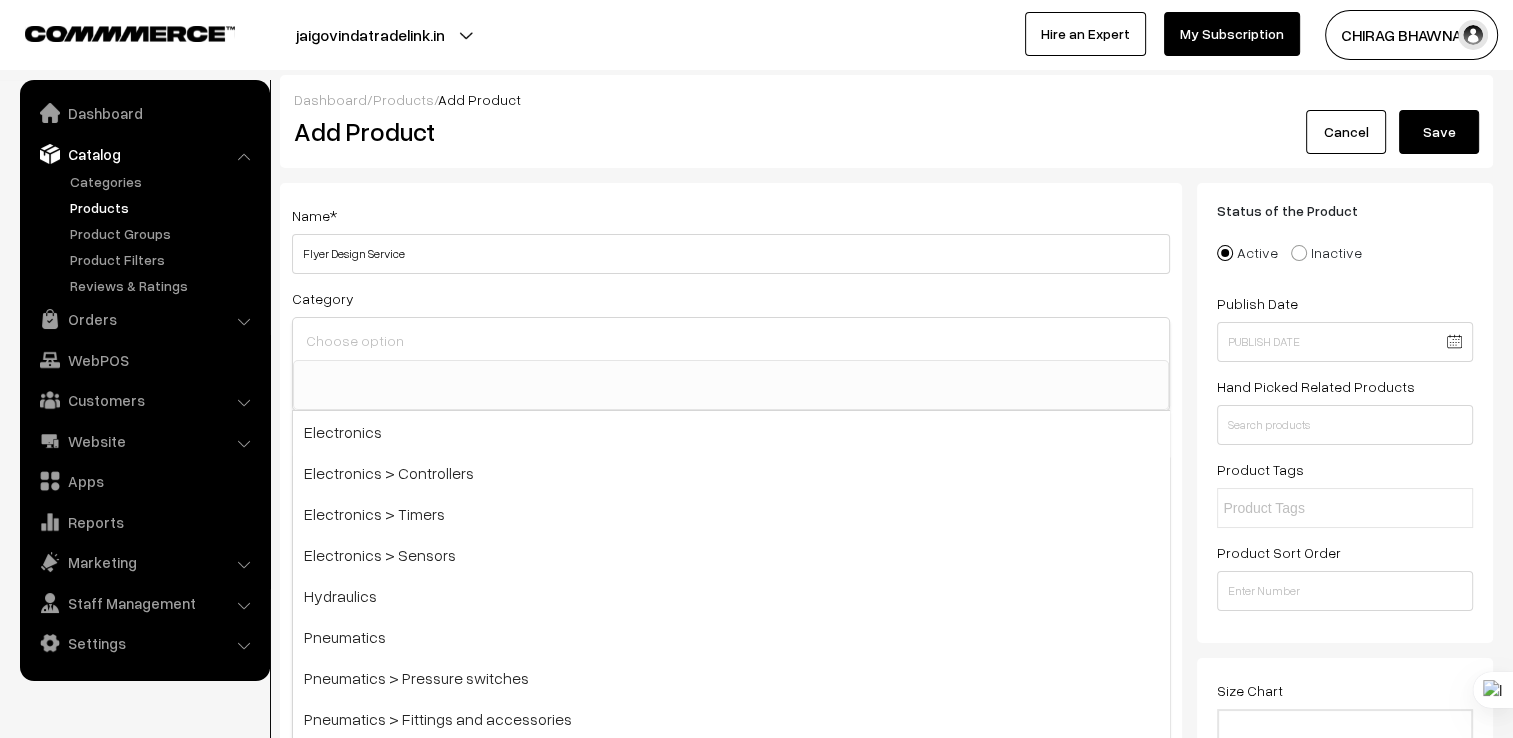 click at bounding box center [731, 340] 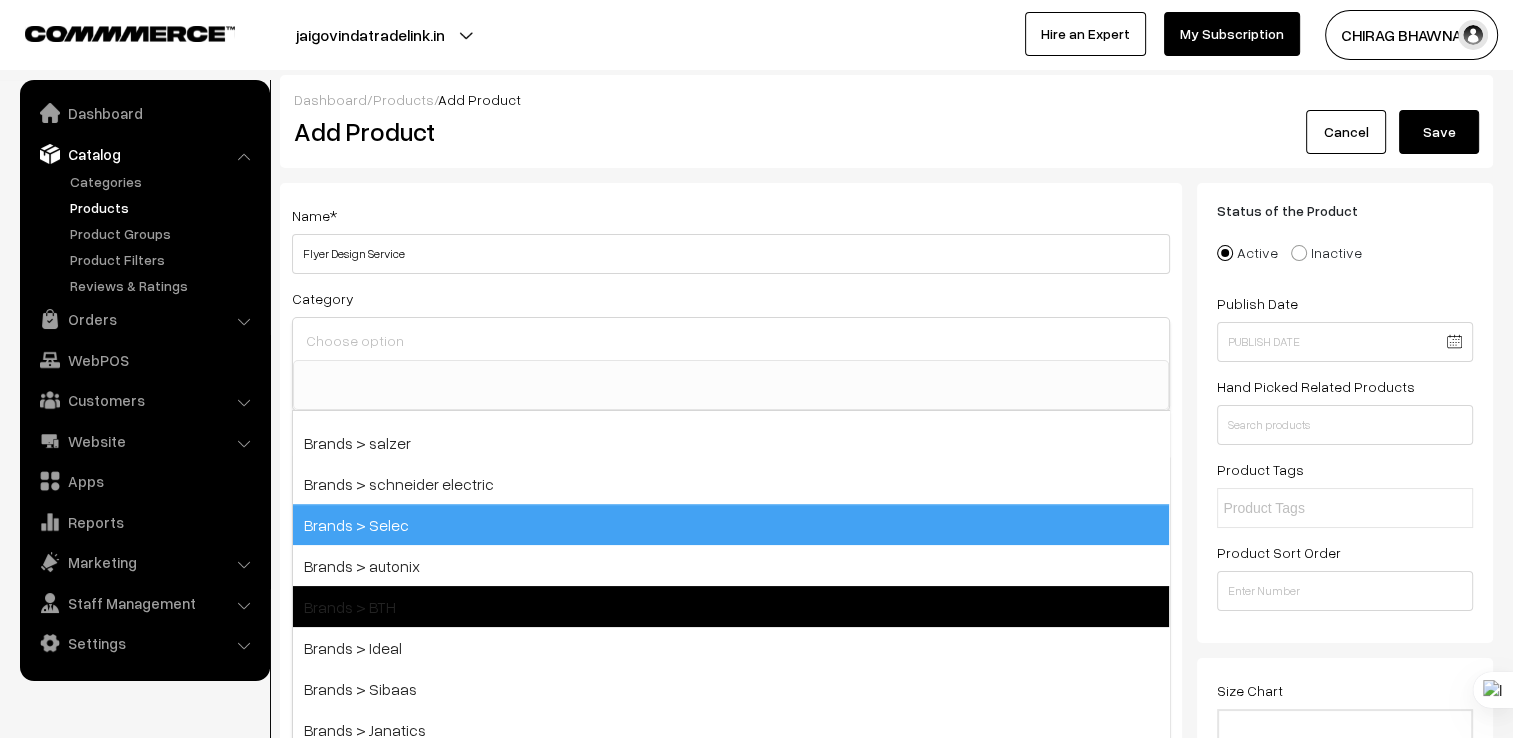 scroll, scrollTop: 2132, scrollLeft: 0, axis: vertical 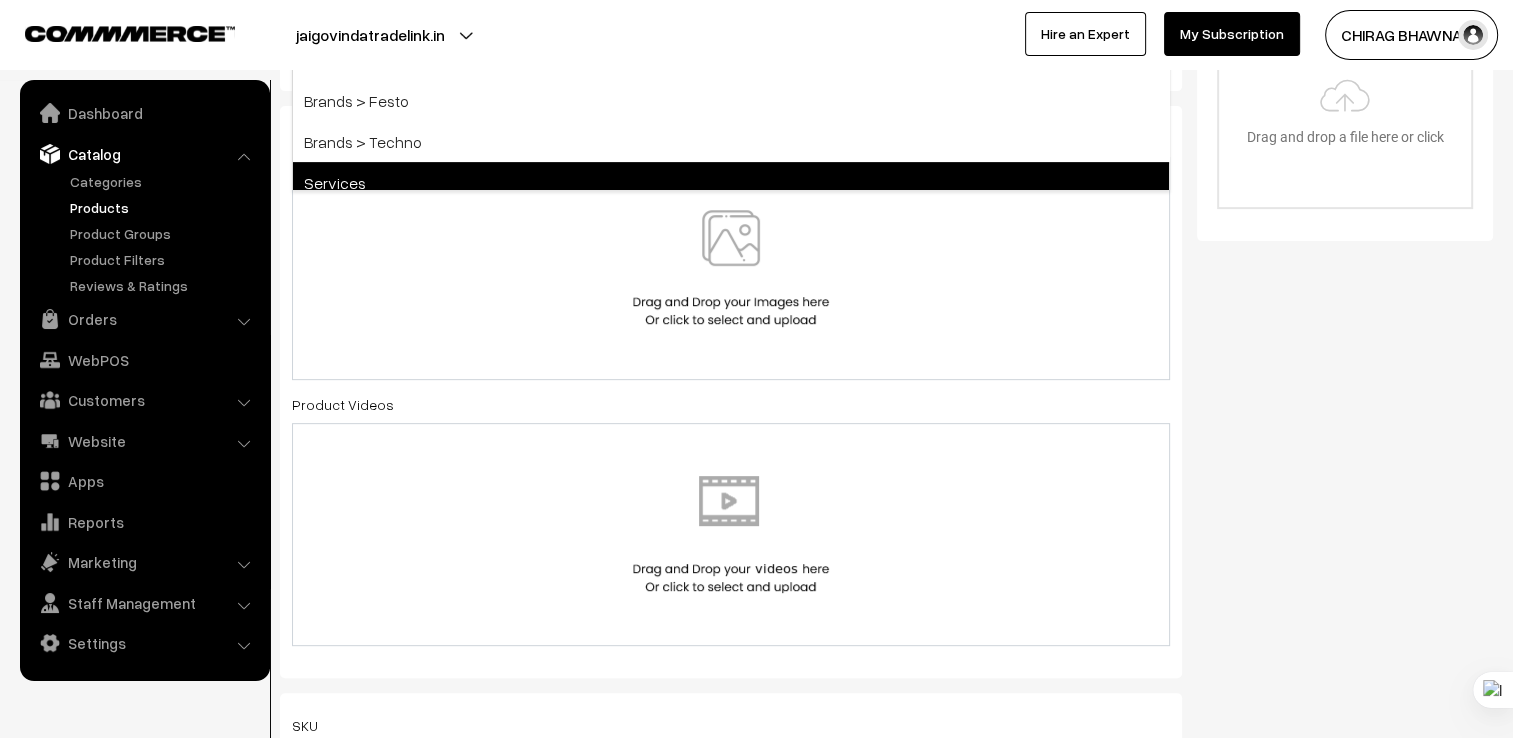 click on "Services" at bounding box center (731, 182) 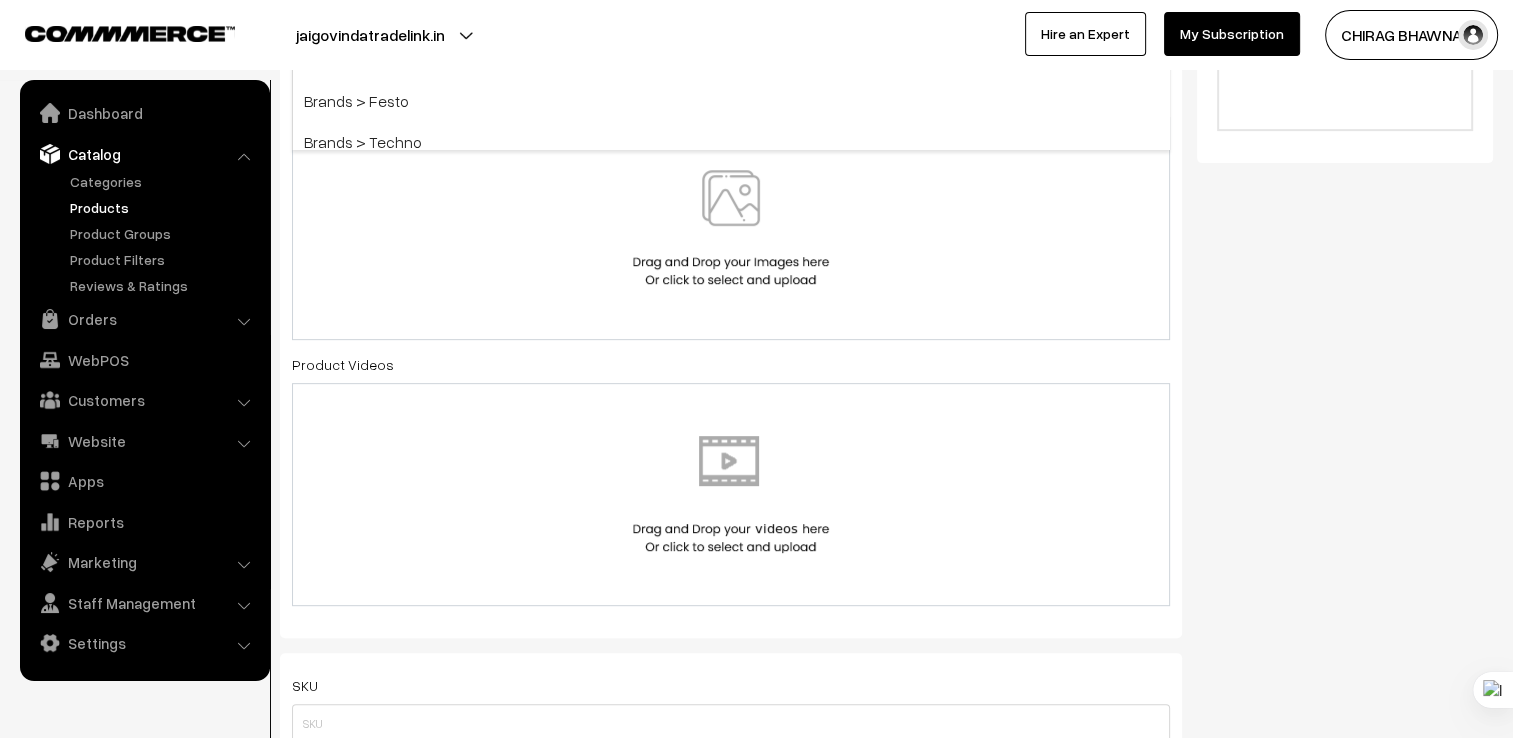 click at bounding box center (731, 228) 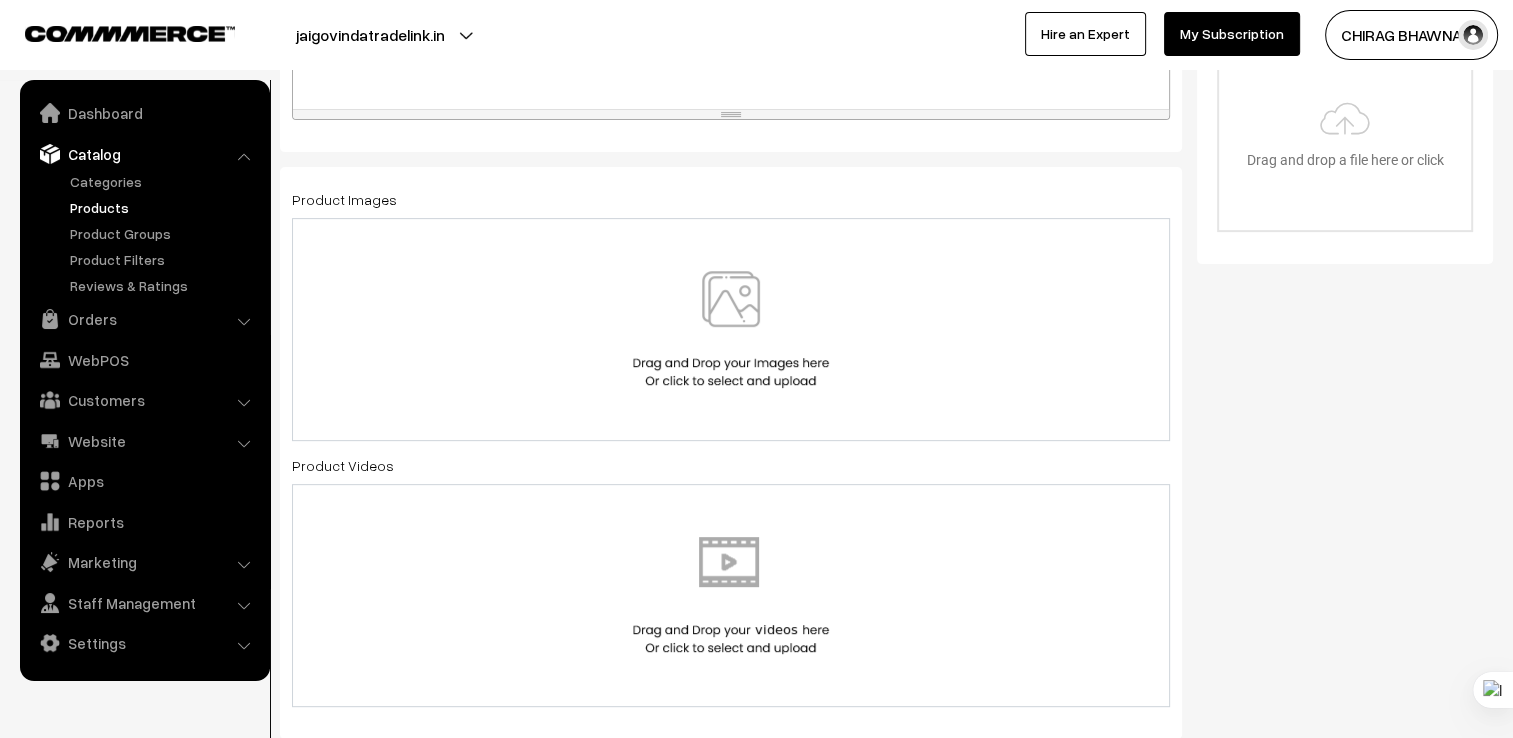 scroll, scrollTop: 678, scrollLeft: 0, axis: vertical 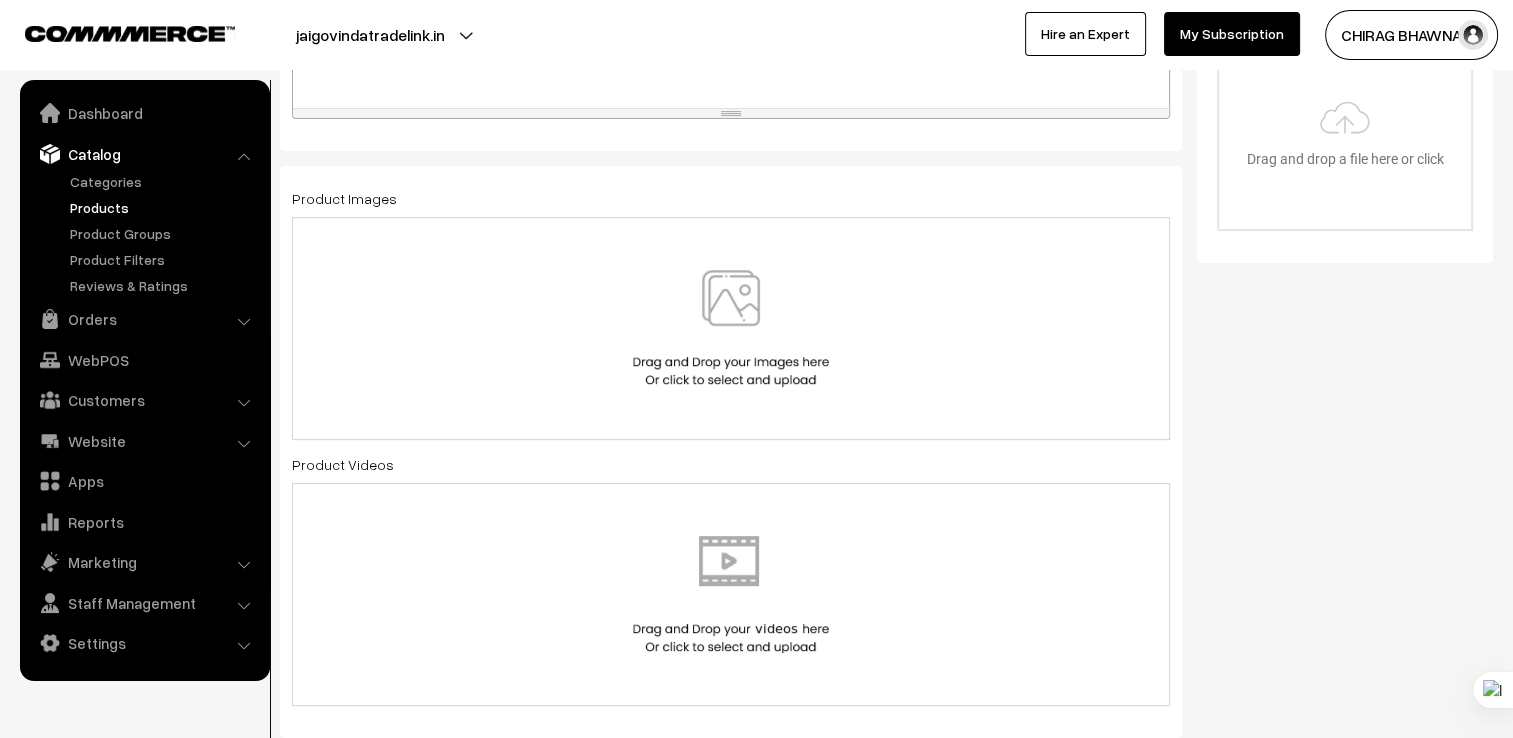 click at bounding box center (731, 328) 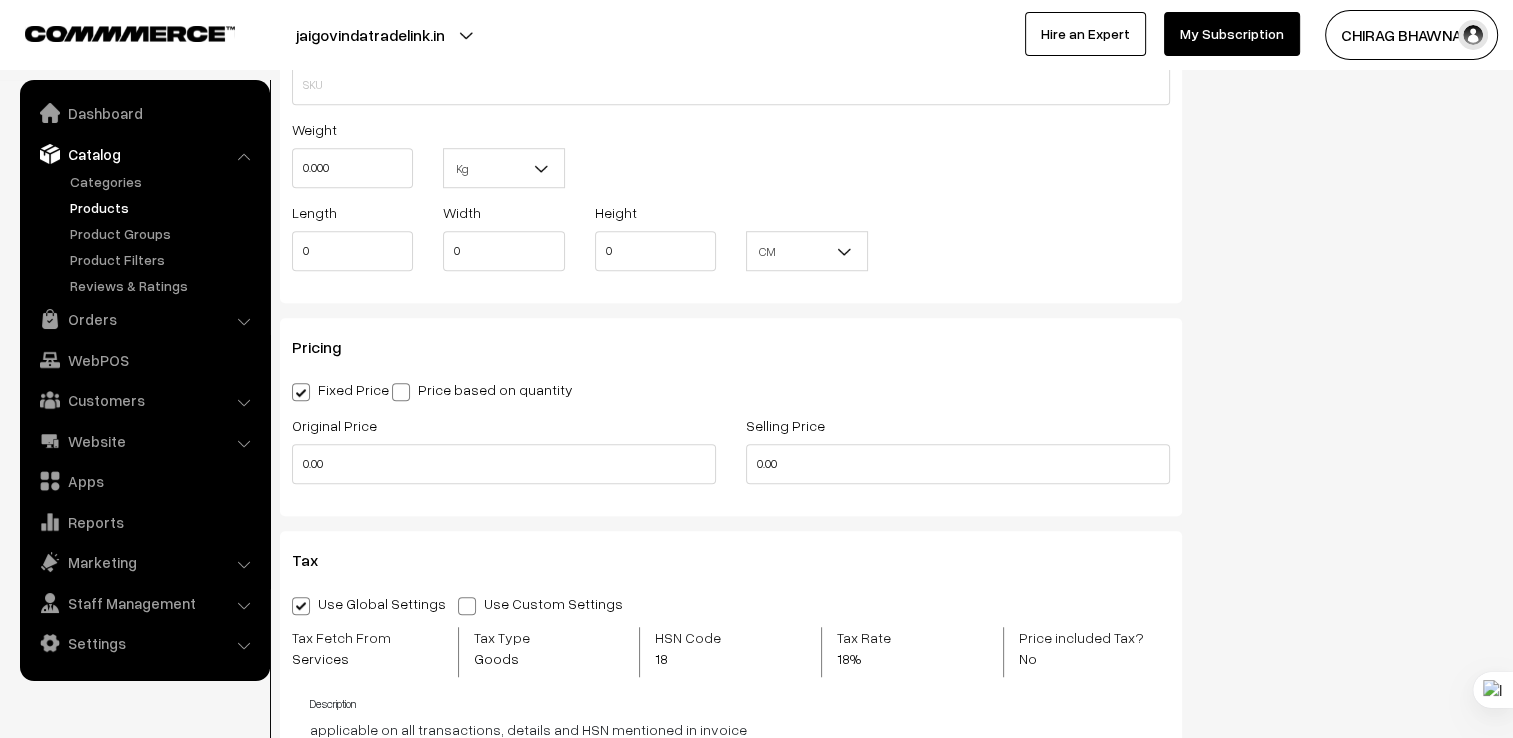 scroll, scrollTop: 1478, scrollLeft: 0, axis: vertical 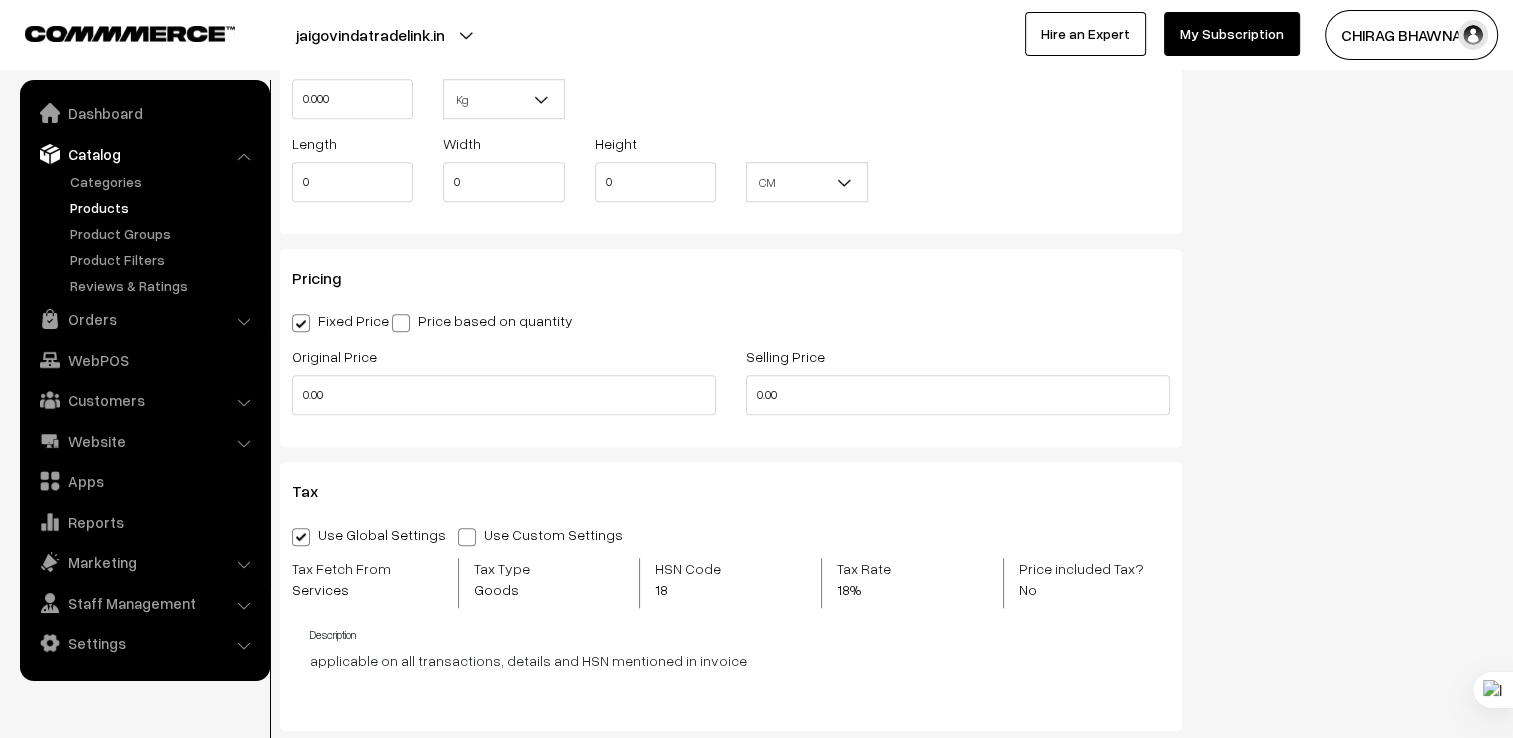drag, startPoint x: 1332, startPoint y: 397, endPoint x: 1243, endPoint y: 397, distance: 89 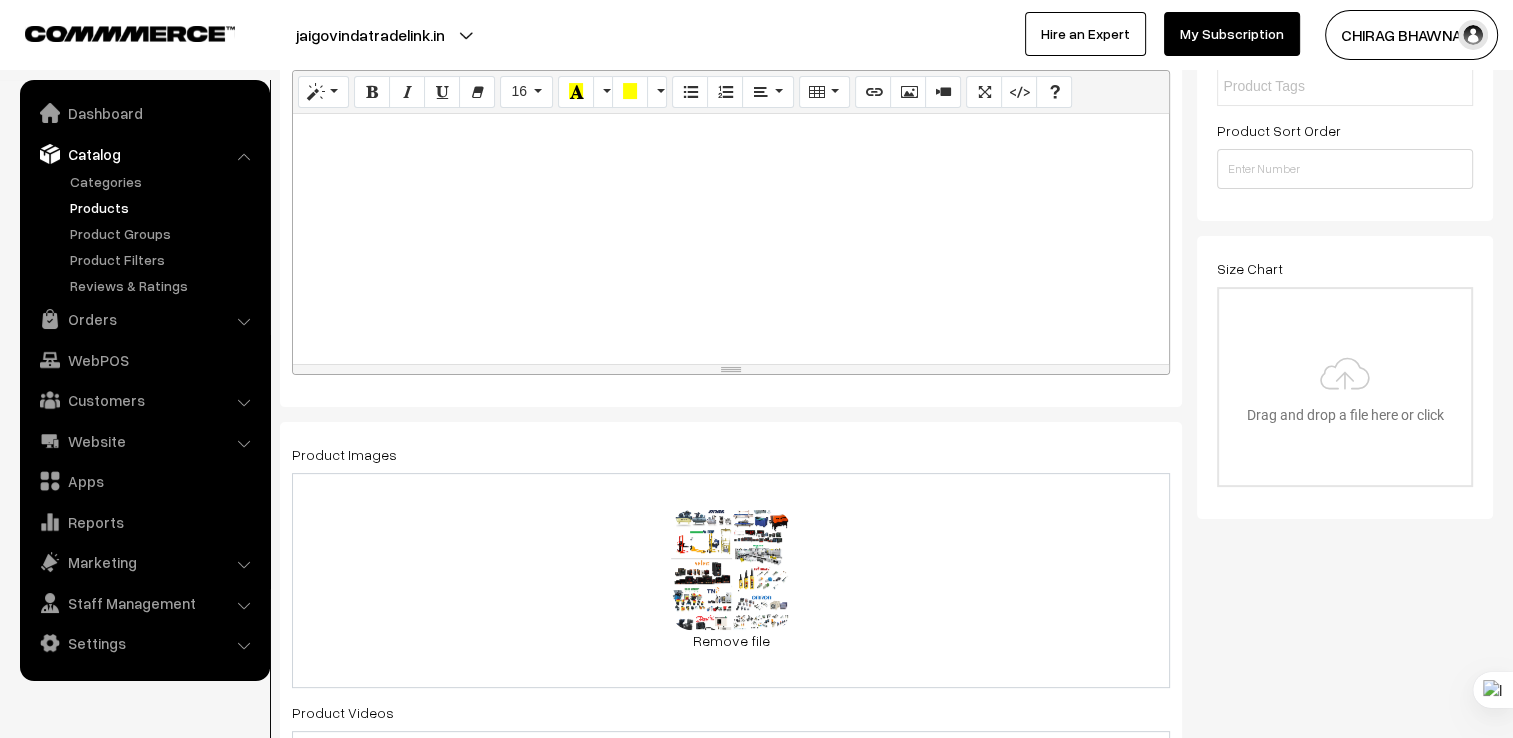 scroll, scrollTop: 500, scrollLeft: 0, axis: vertical 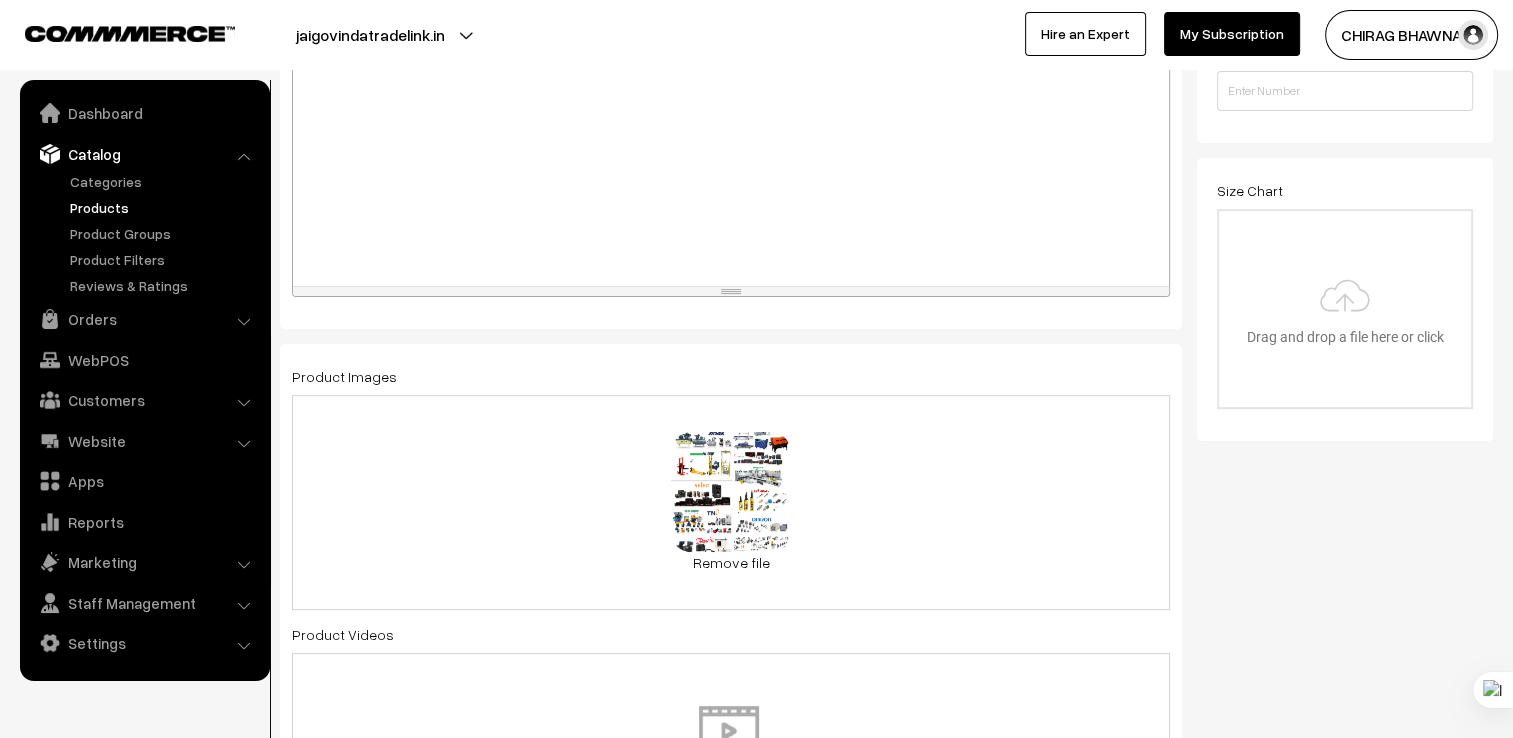 drag, startPoint x: 1285, startPoint y: 494, endPoint x: 1268, endPoint y: 486, distance: 18.788294 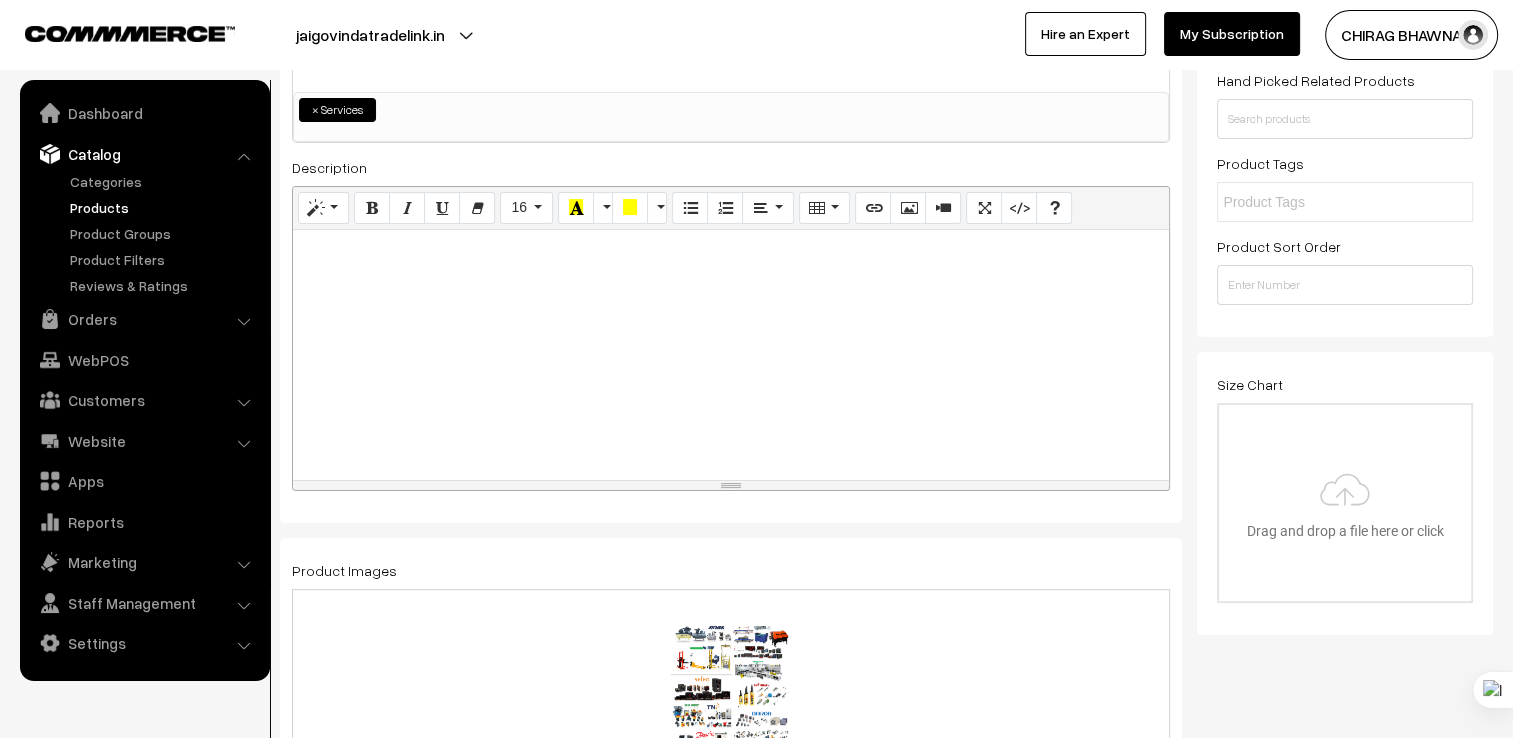 scroll, scrollTop: 300, scrollLeft: 0, axis: vertical 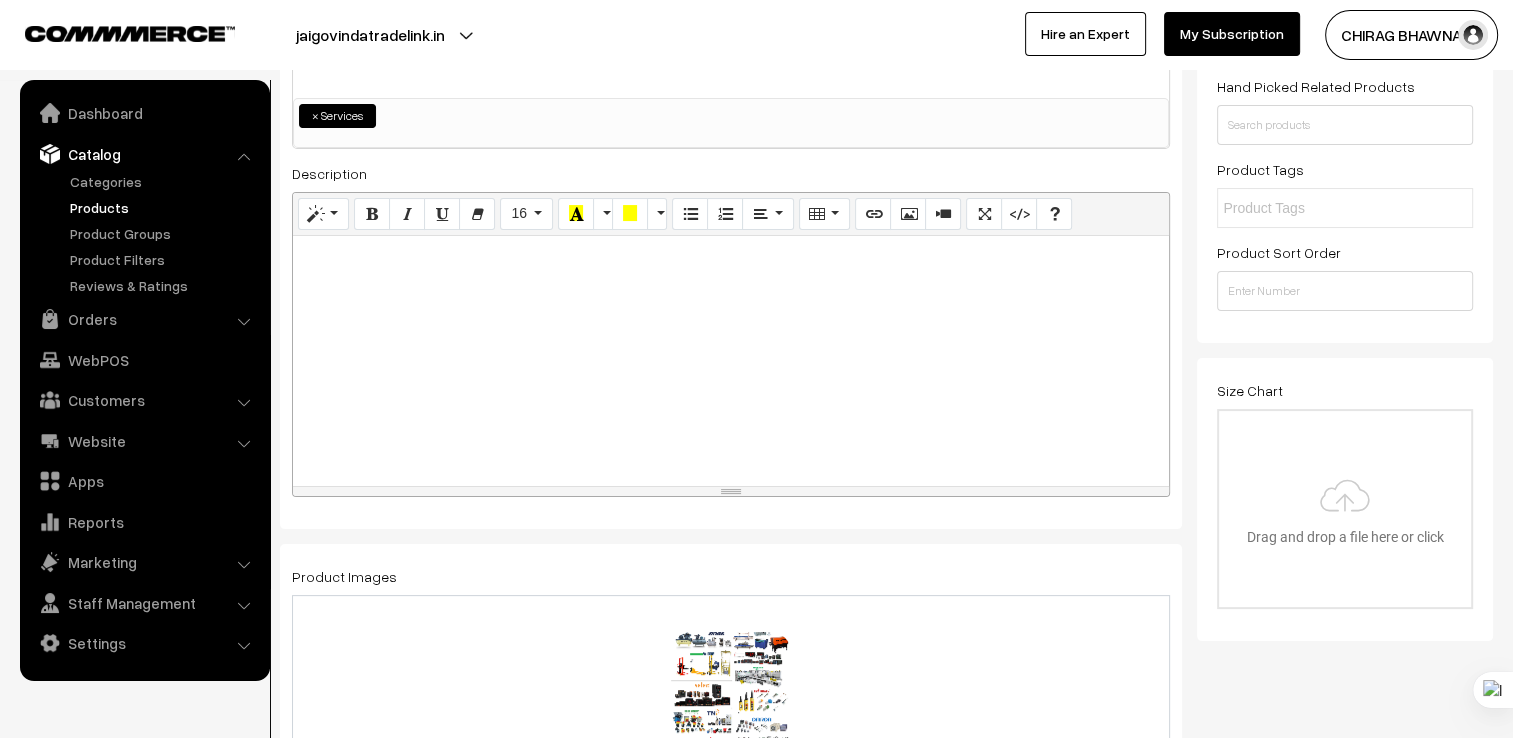 paste 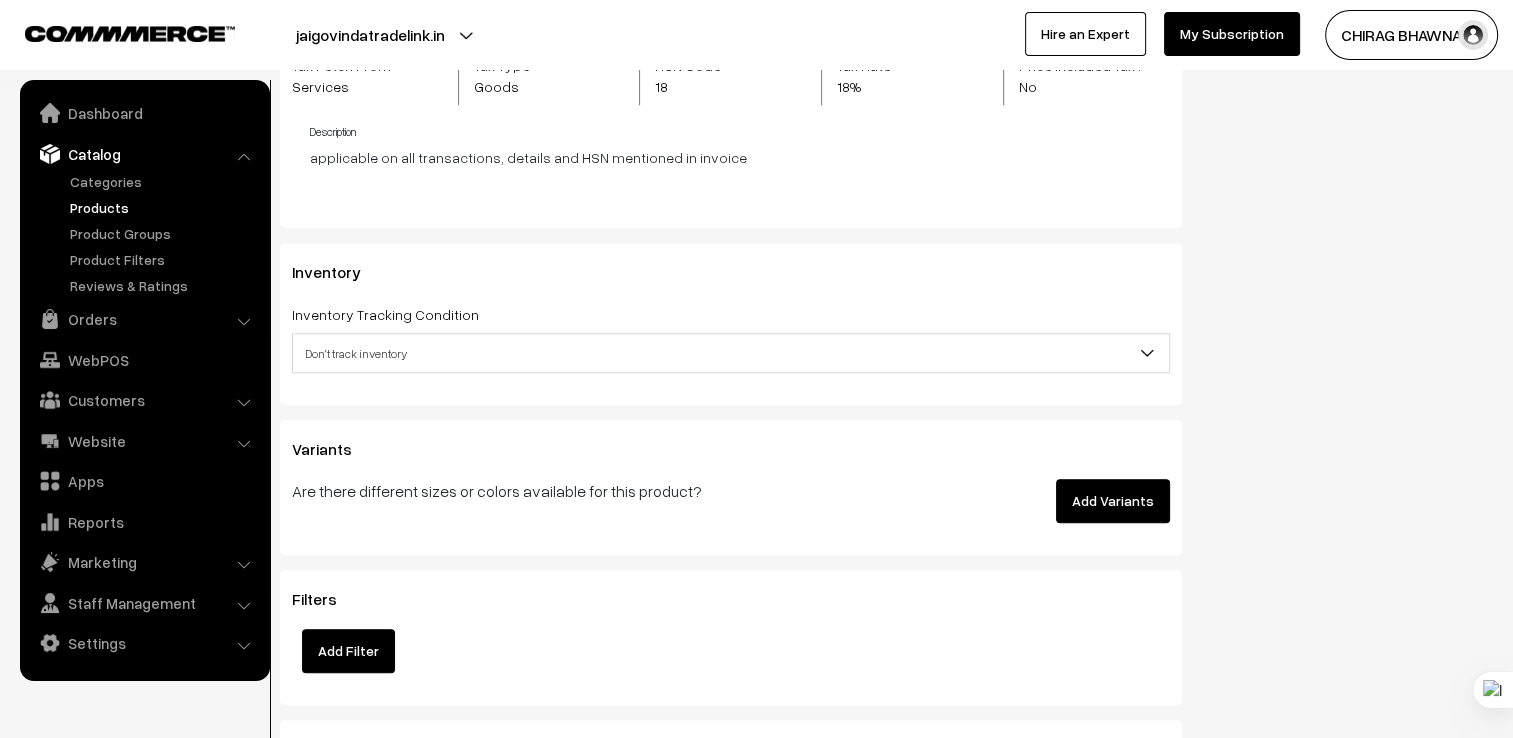 scroll, scrollTop: 2000, scrollLeft: 0, axis: vertical 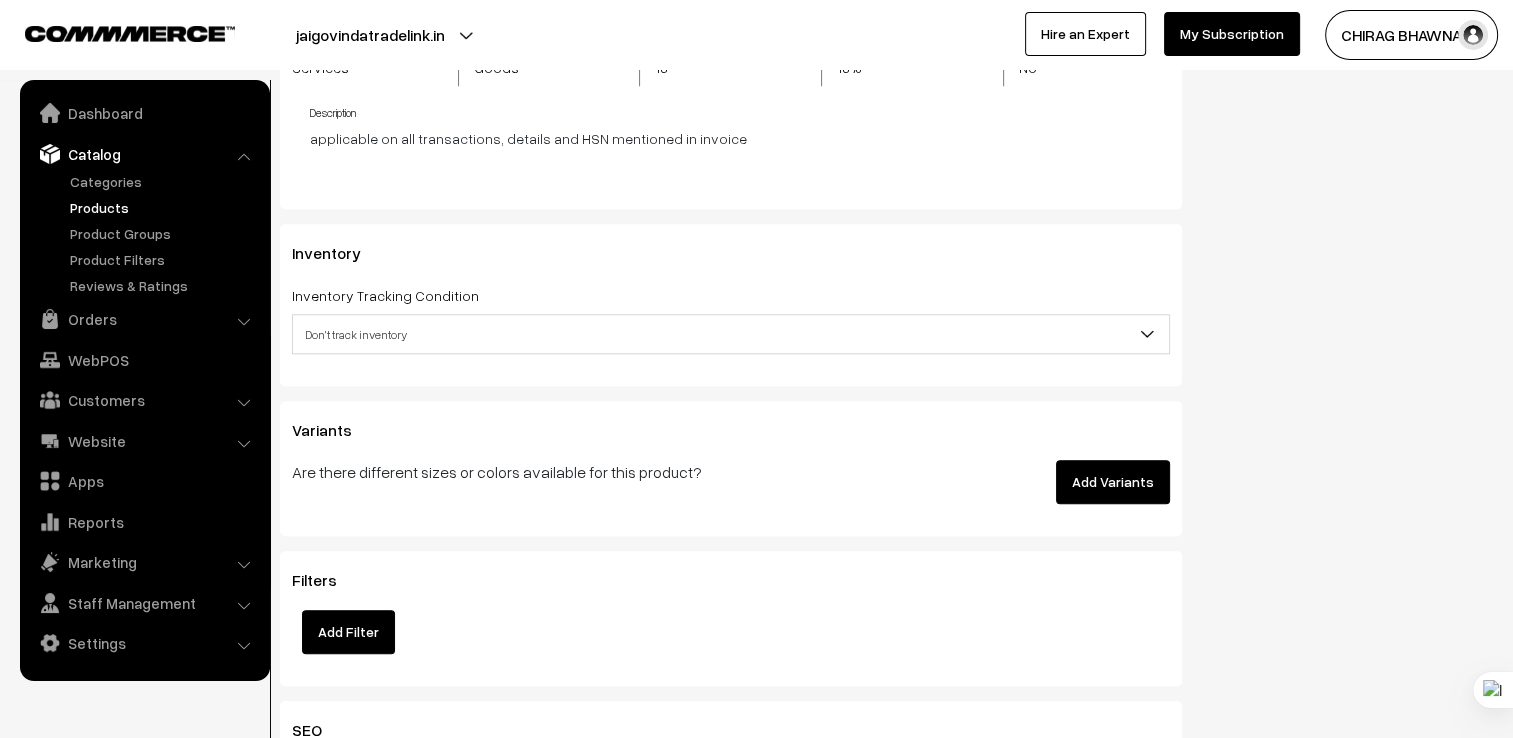 click on "Add Variants" at bounding box center (1113, 482) 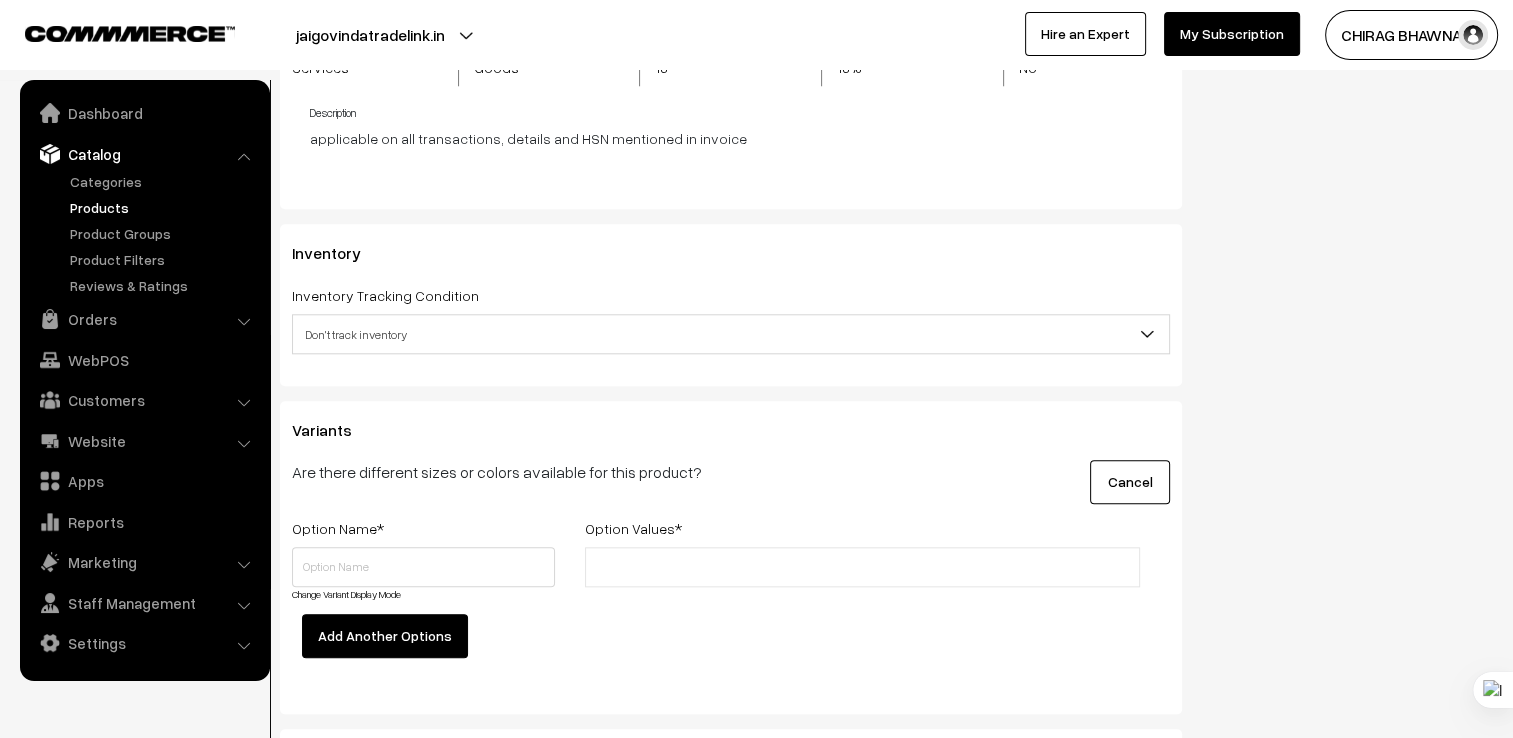 click on "Option Name  *" at bounding box center (423, 531) 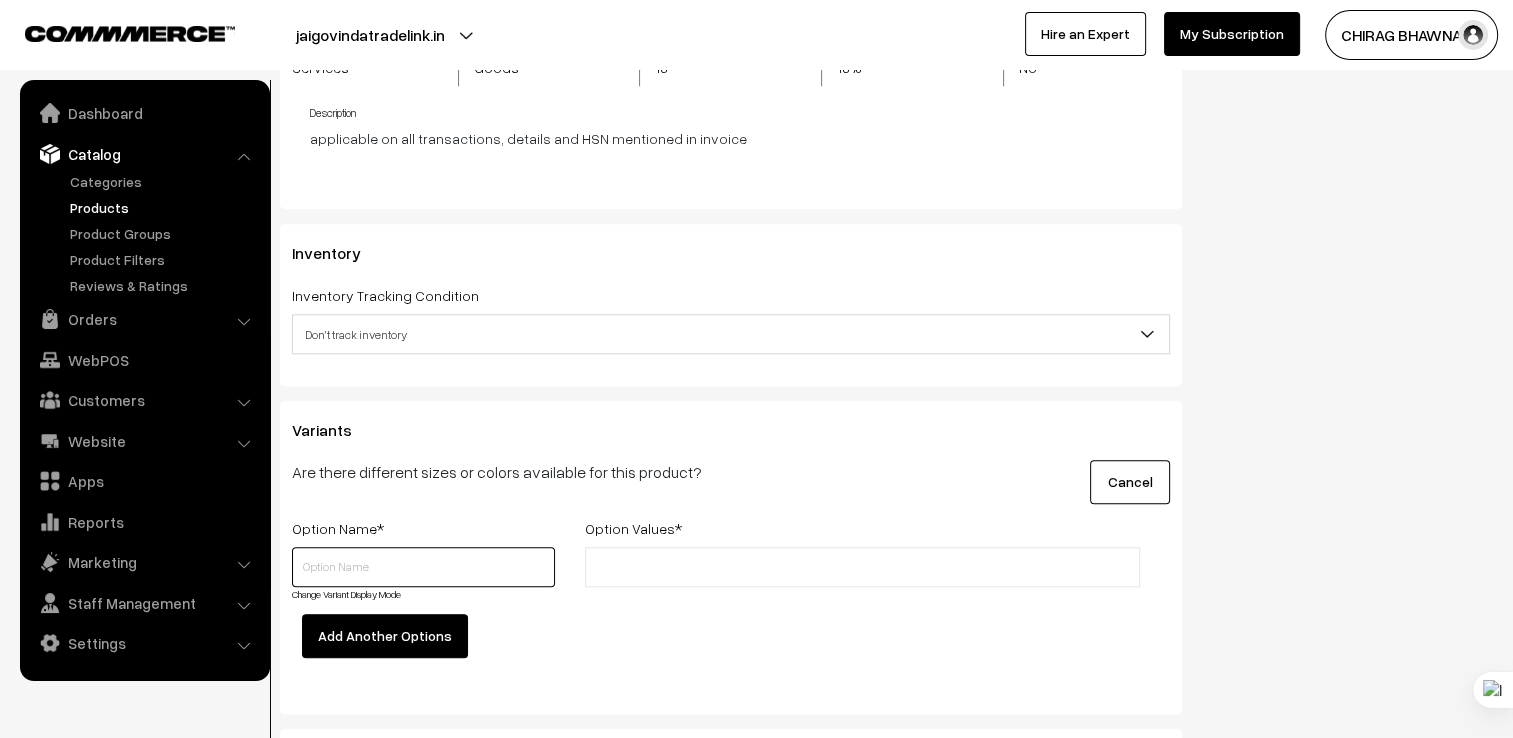 click at bounding box center (423, 567) 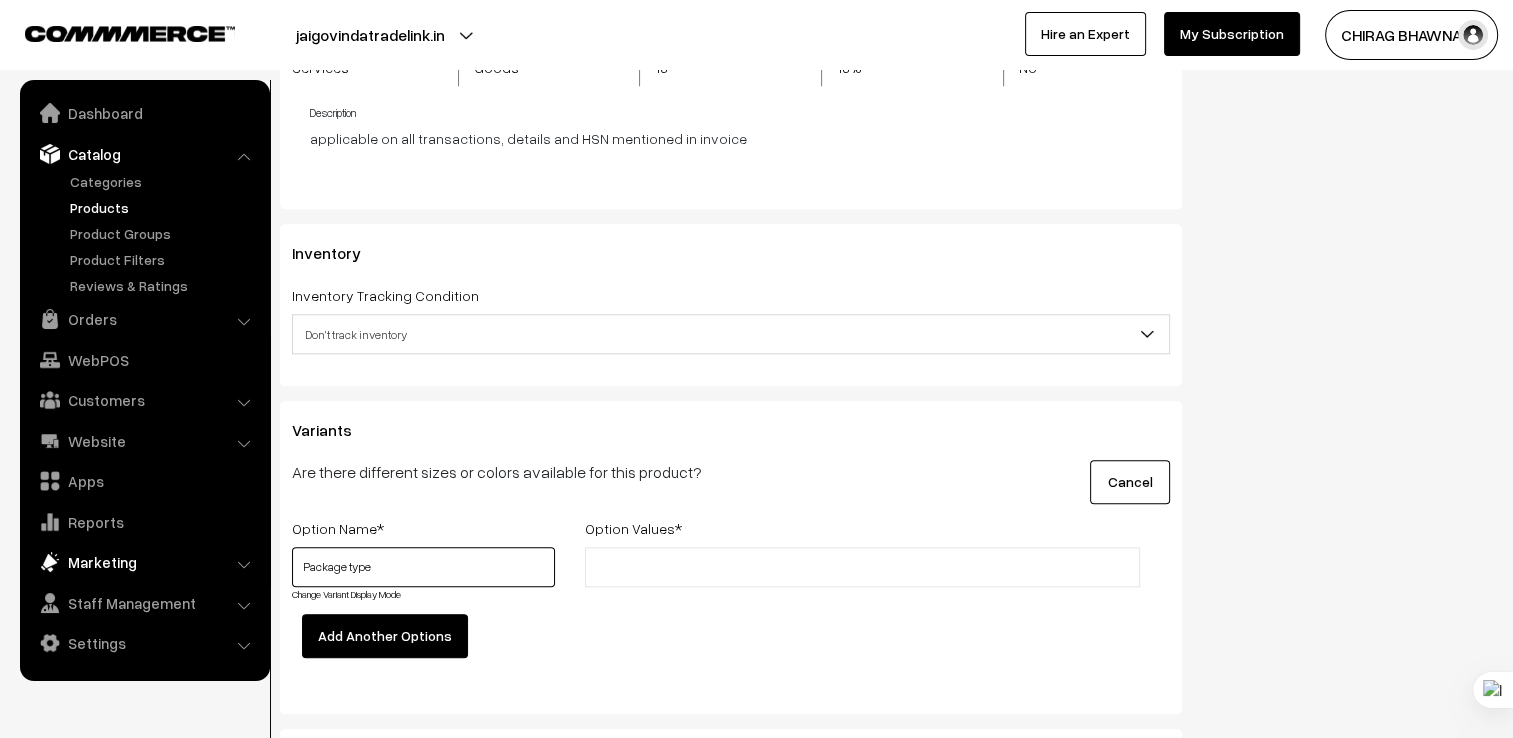 drag, startPoint x: 402, startPoint y: 570, endPoint x: 165, endPoint y: 558, distance: 237.3036 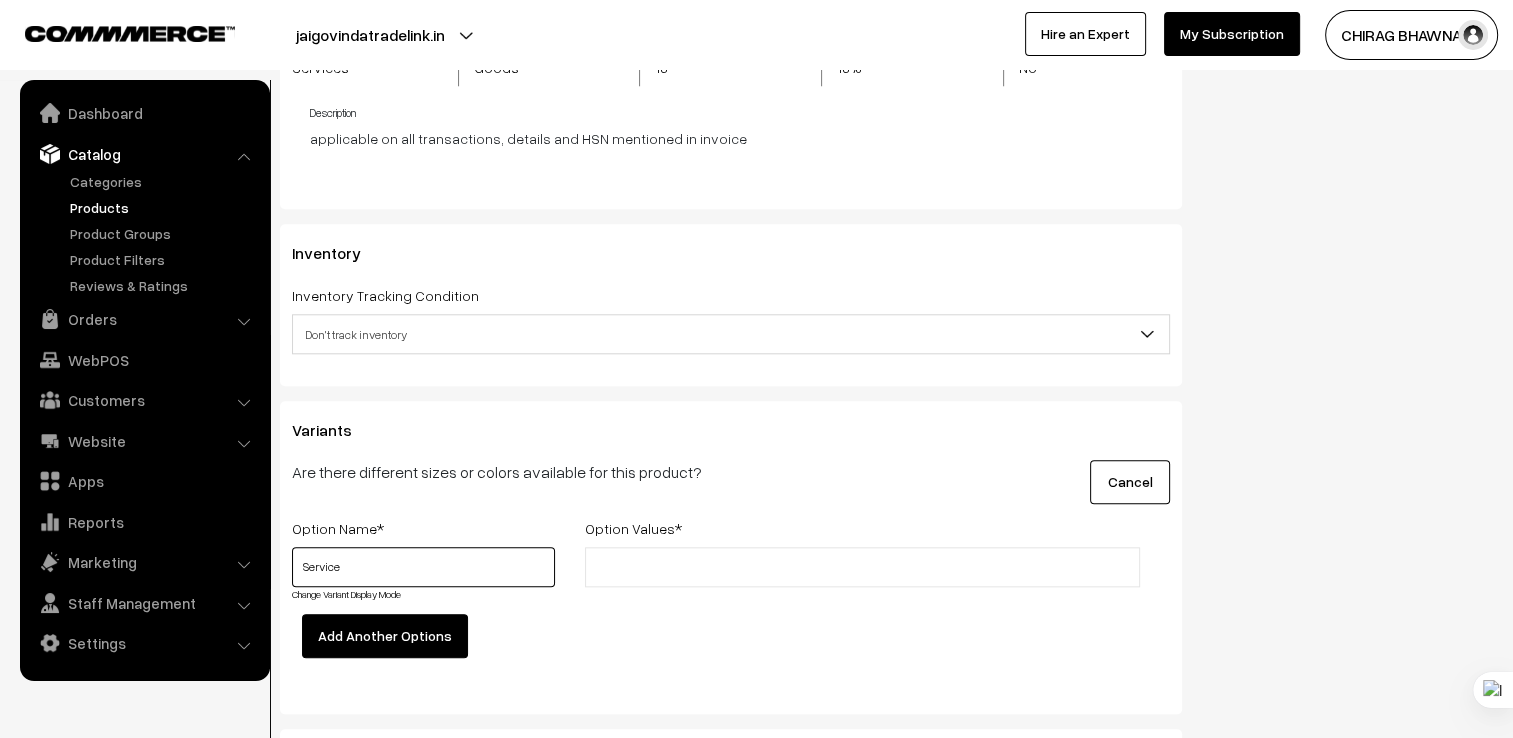 type on "Service" 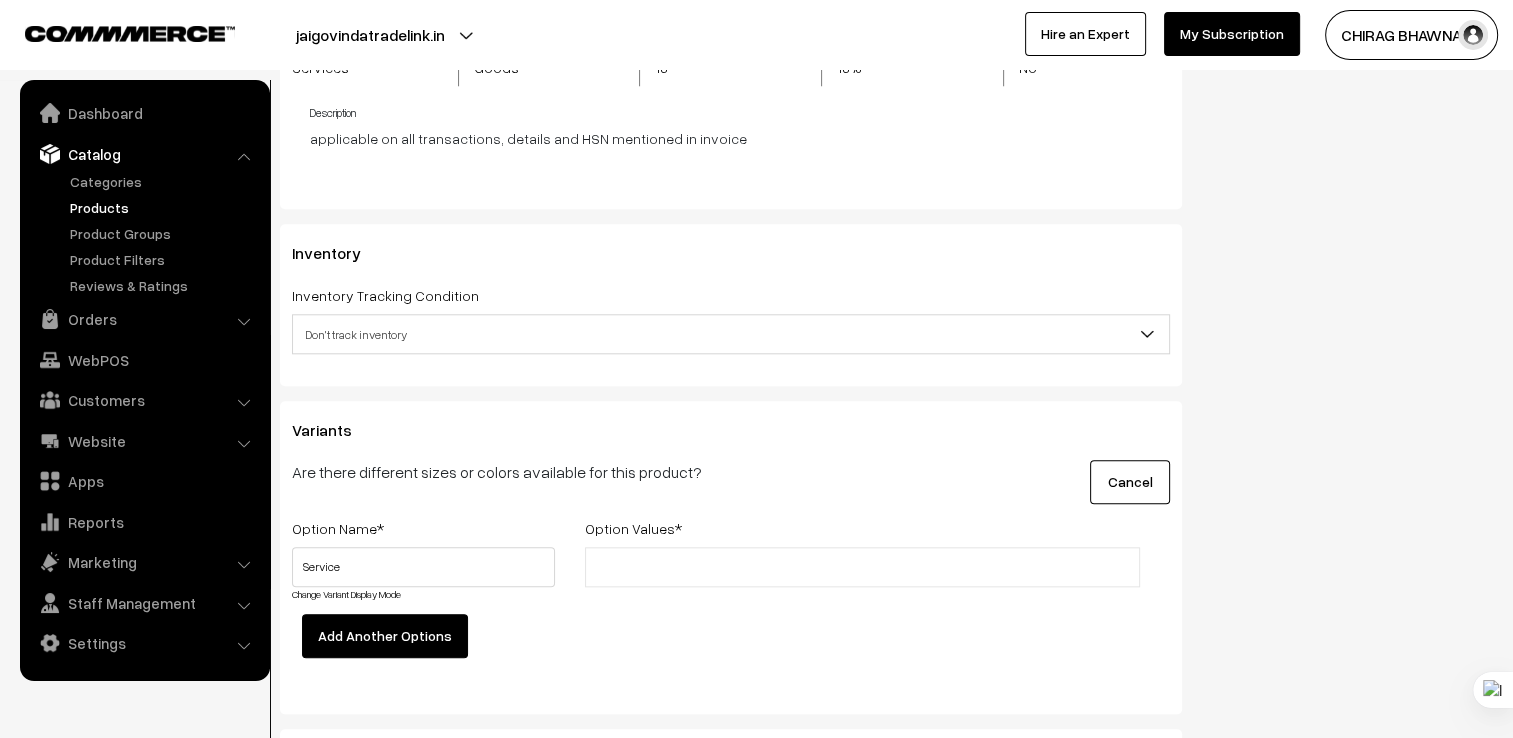 click at bounding box center [678, 567] 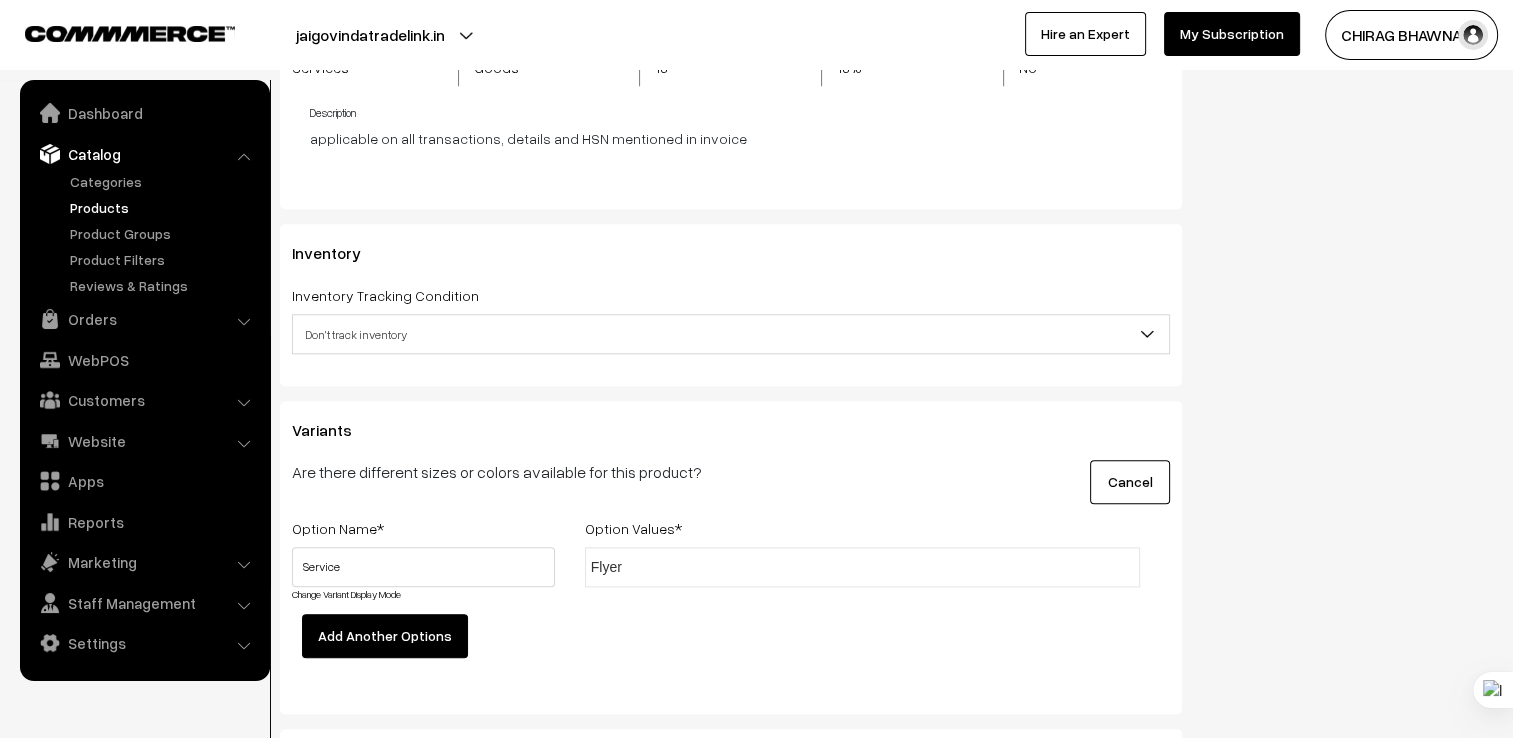 type on "Flyer" 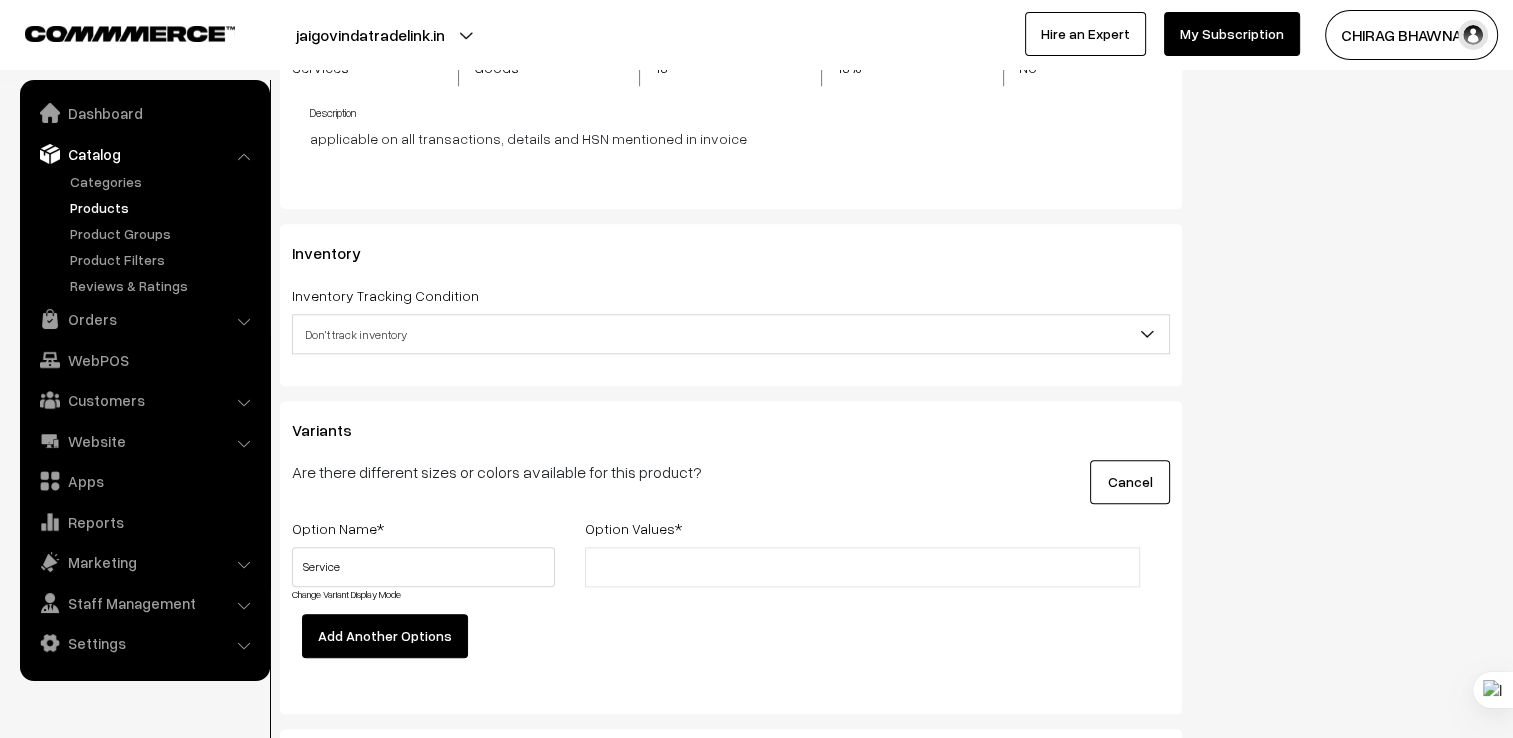 click on "Add Another Options" at bounding box center [428, 636] 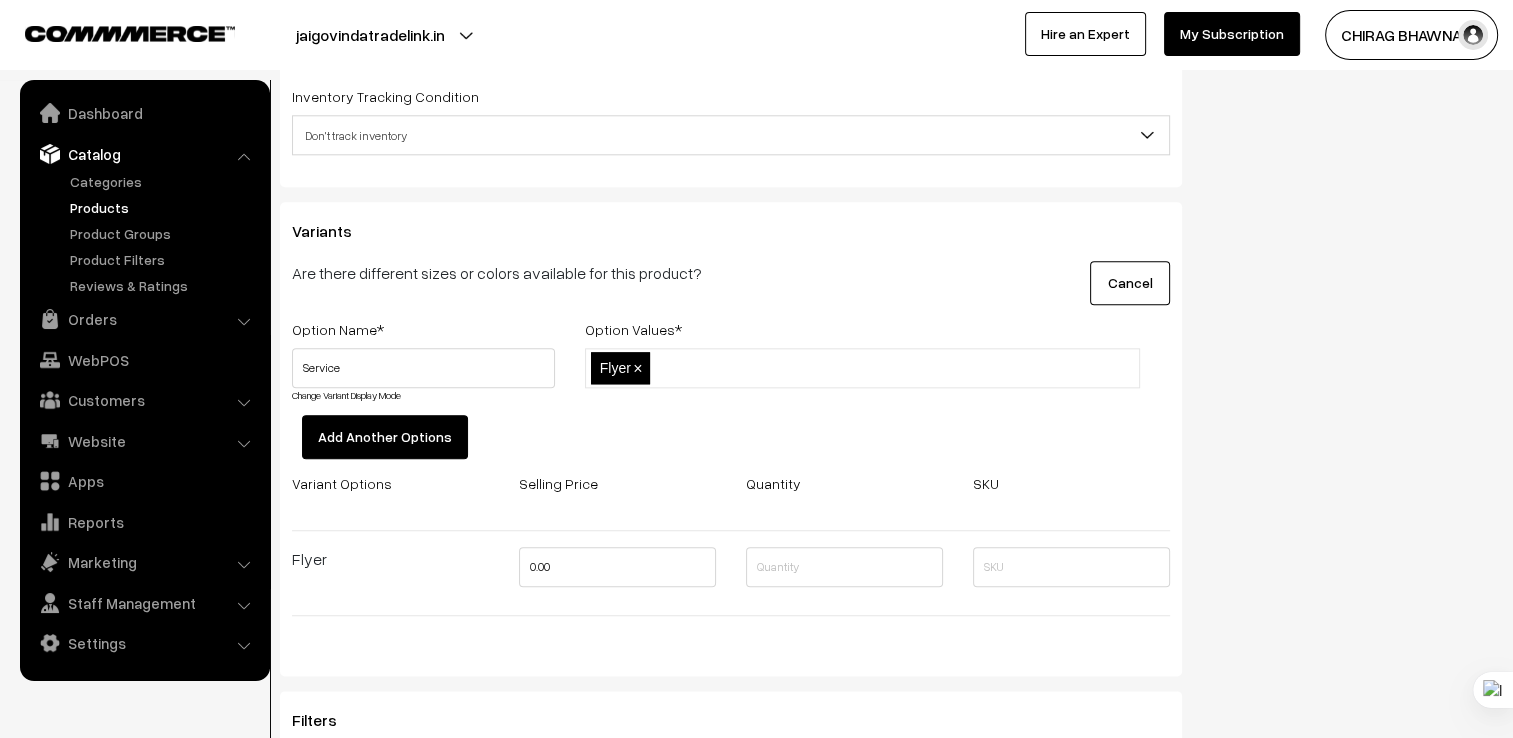 scroll, scrollTop: 2200, scrollLeft: 0, axis: vertical 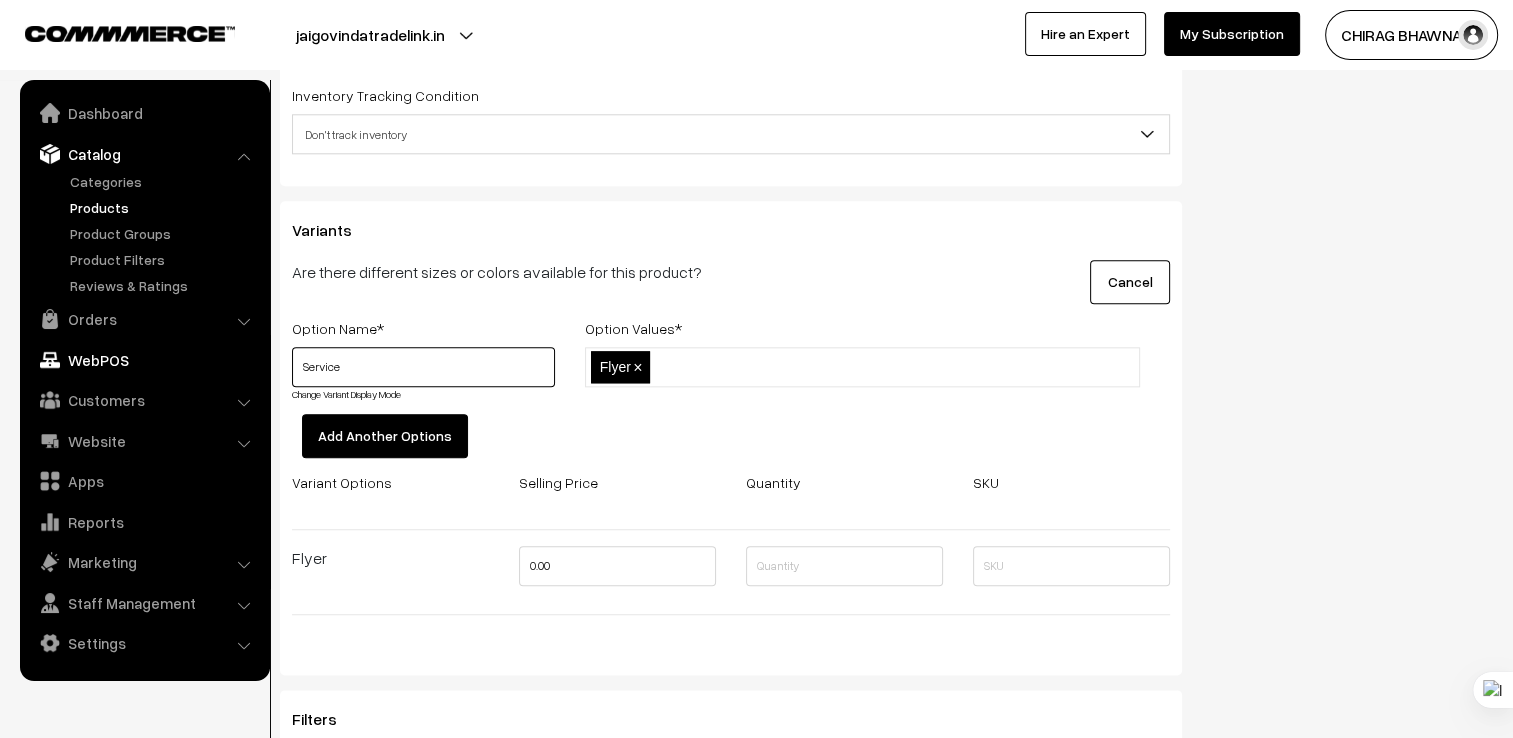 drag, startPoint x: 314, startPoint y: 366, endPoint x: 154, endPoint y: 366, distance: 160 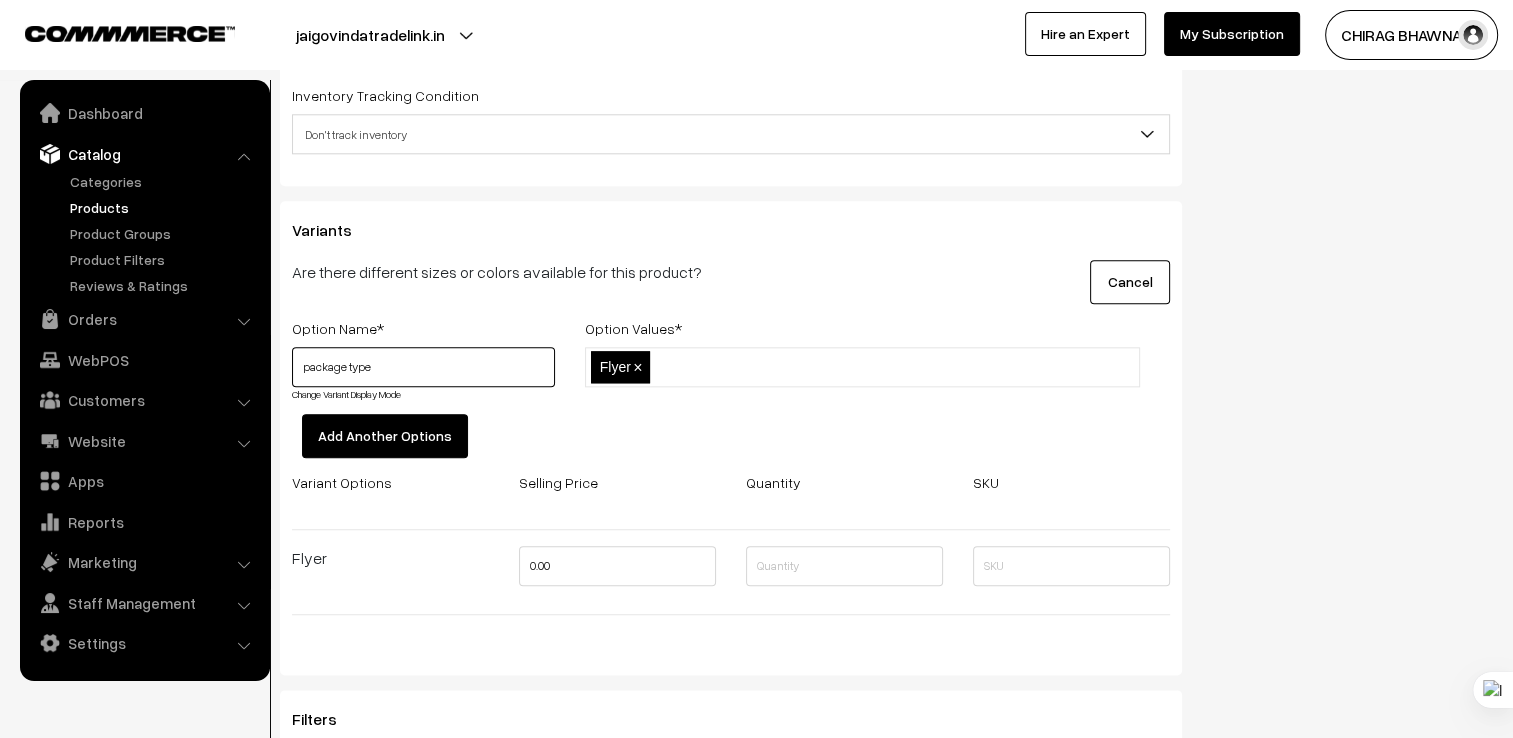 drag, startPoint x: 309, startPoint y: 369, endPoint x: 294, endPoint y: 368, distance: 15.033297 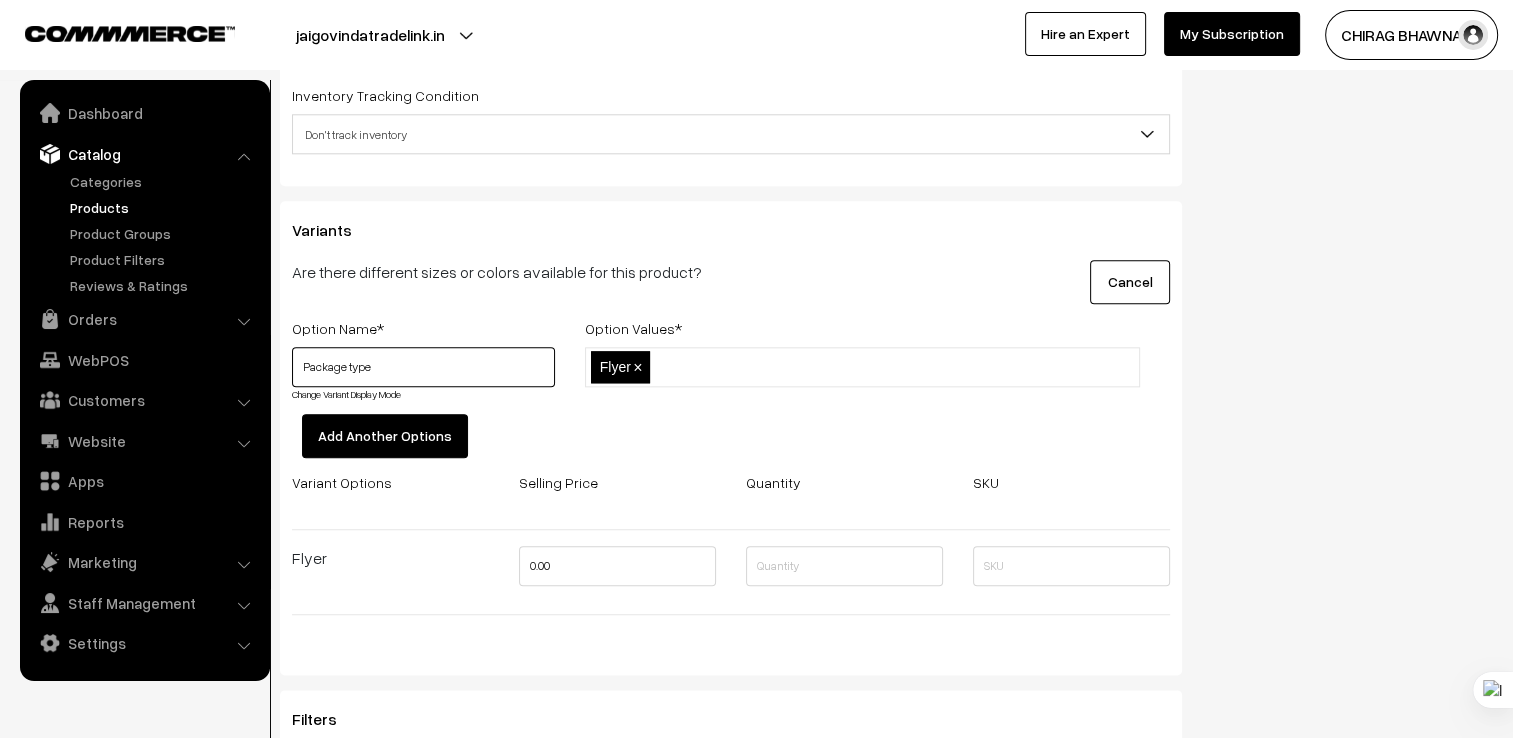 type on "Package type" 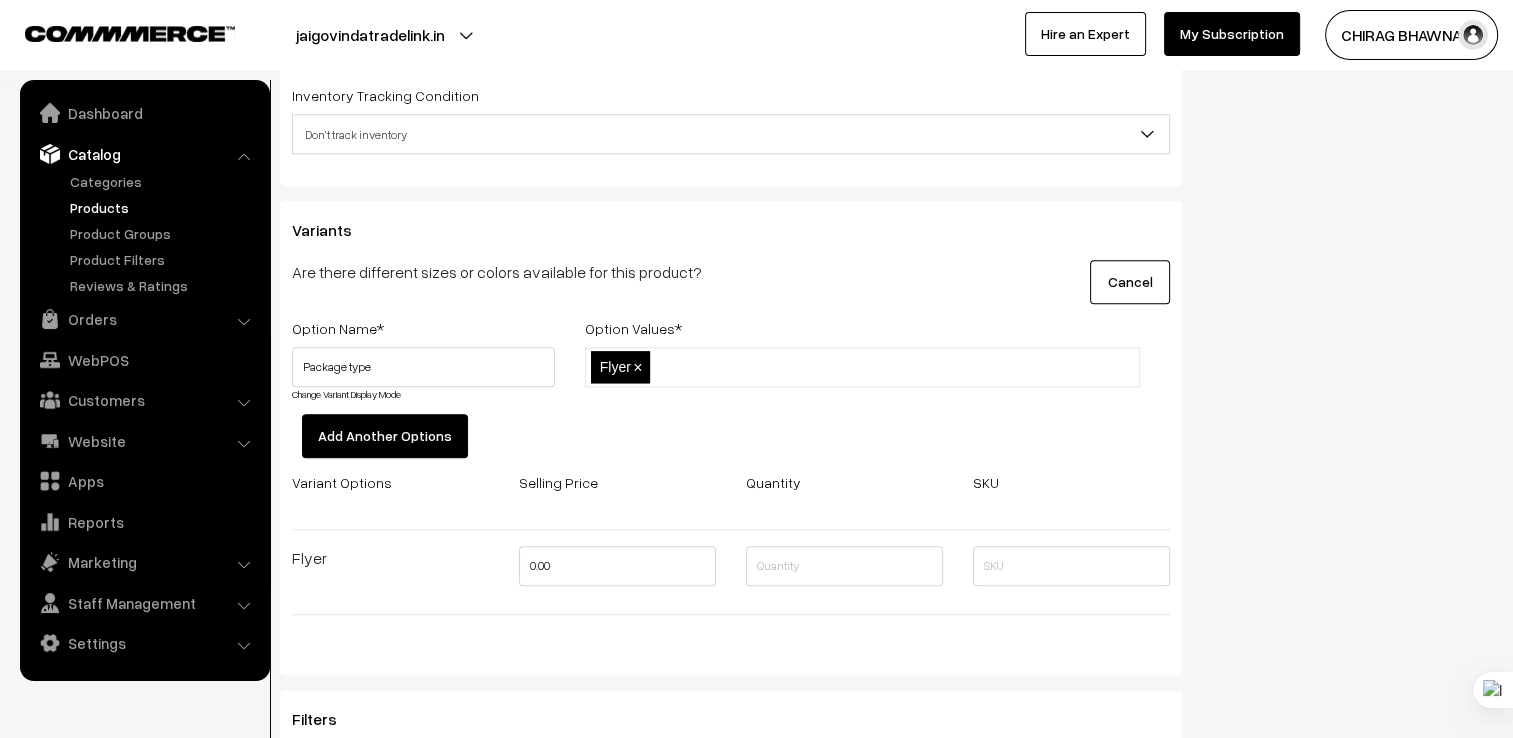 click on "Flyer ×" at bounding box center (620, 367) 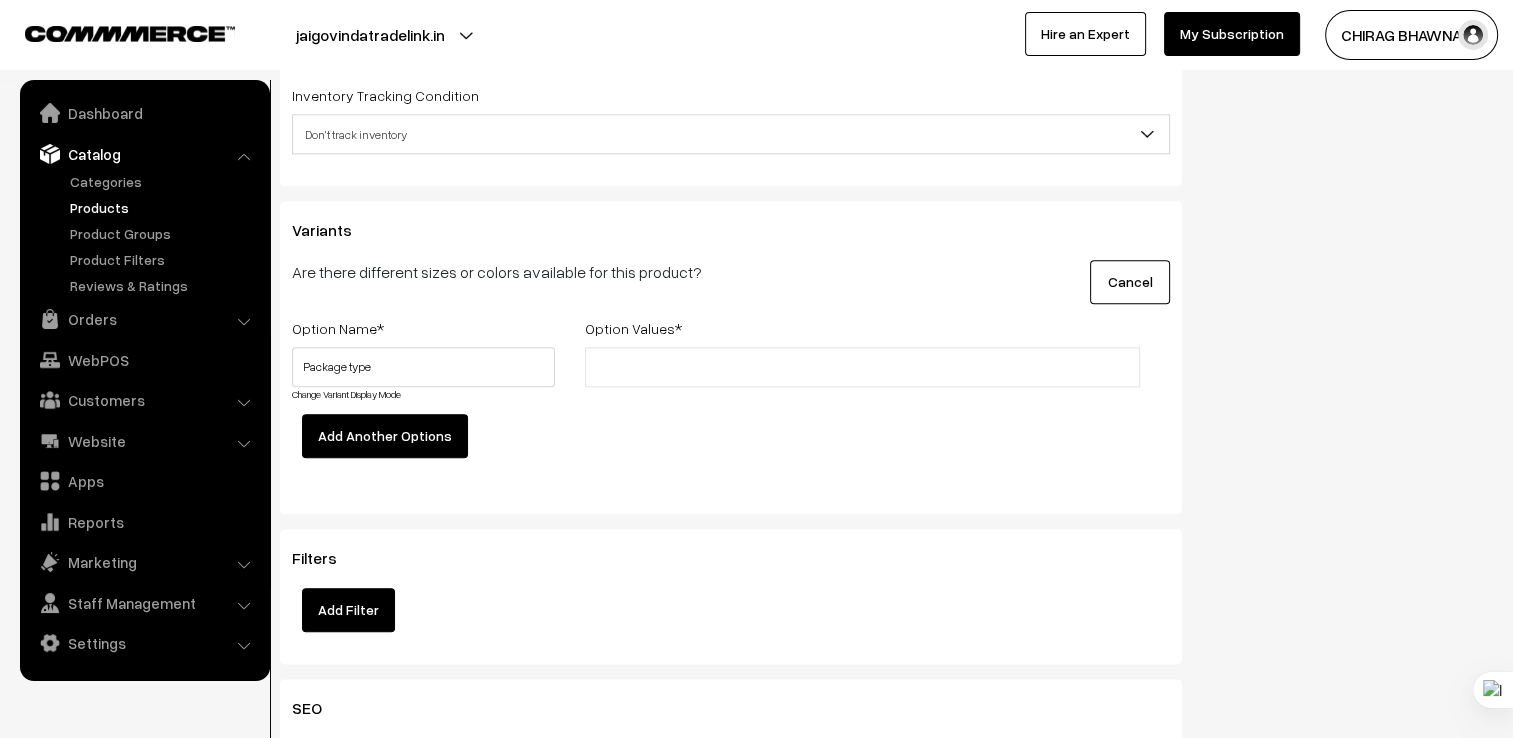 click at bounding box center (678, 367) 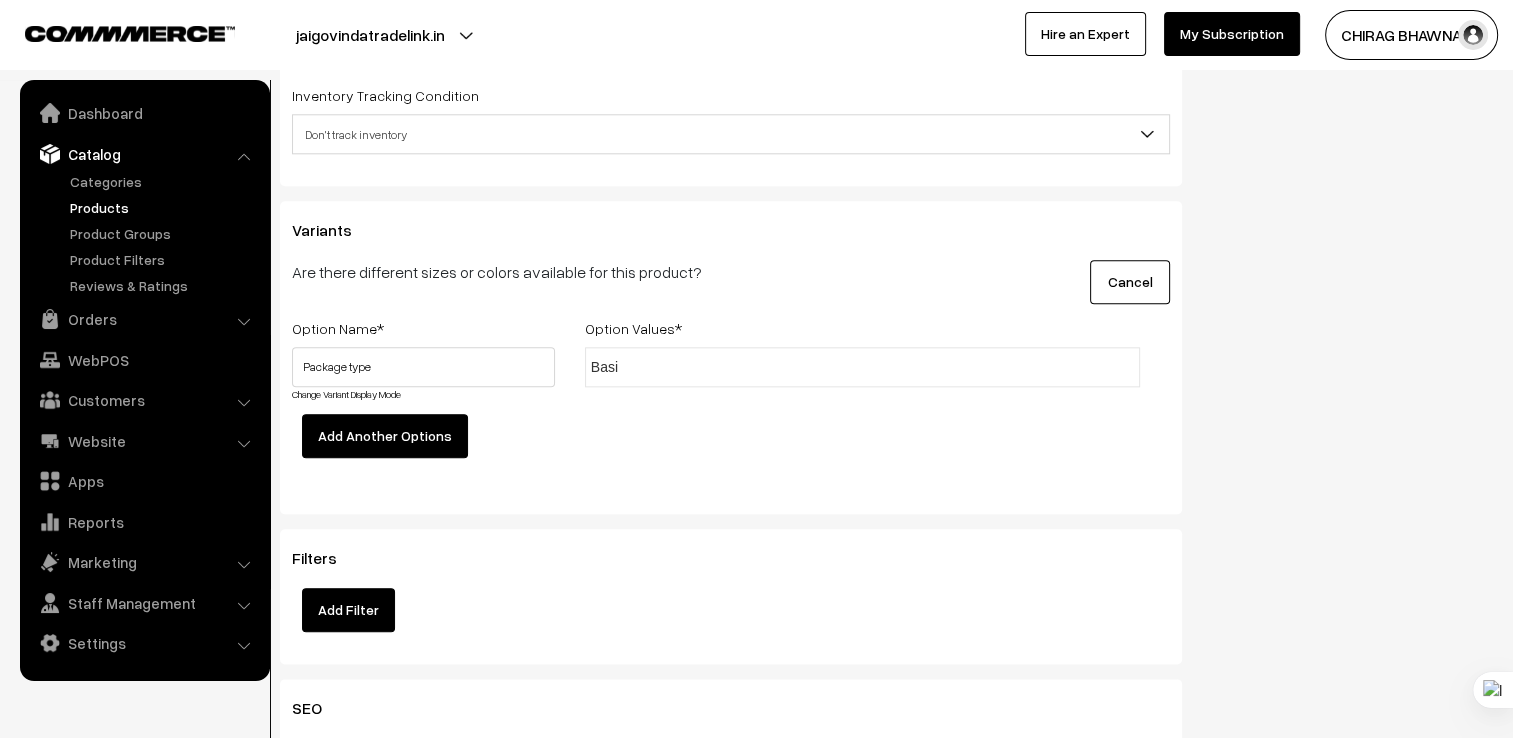 type on "Basic" 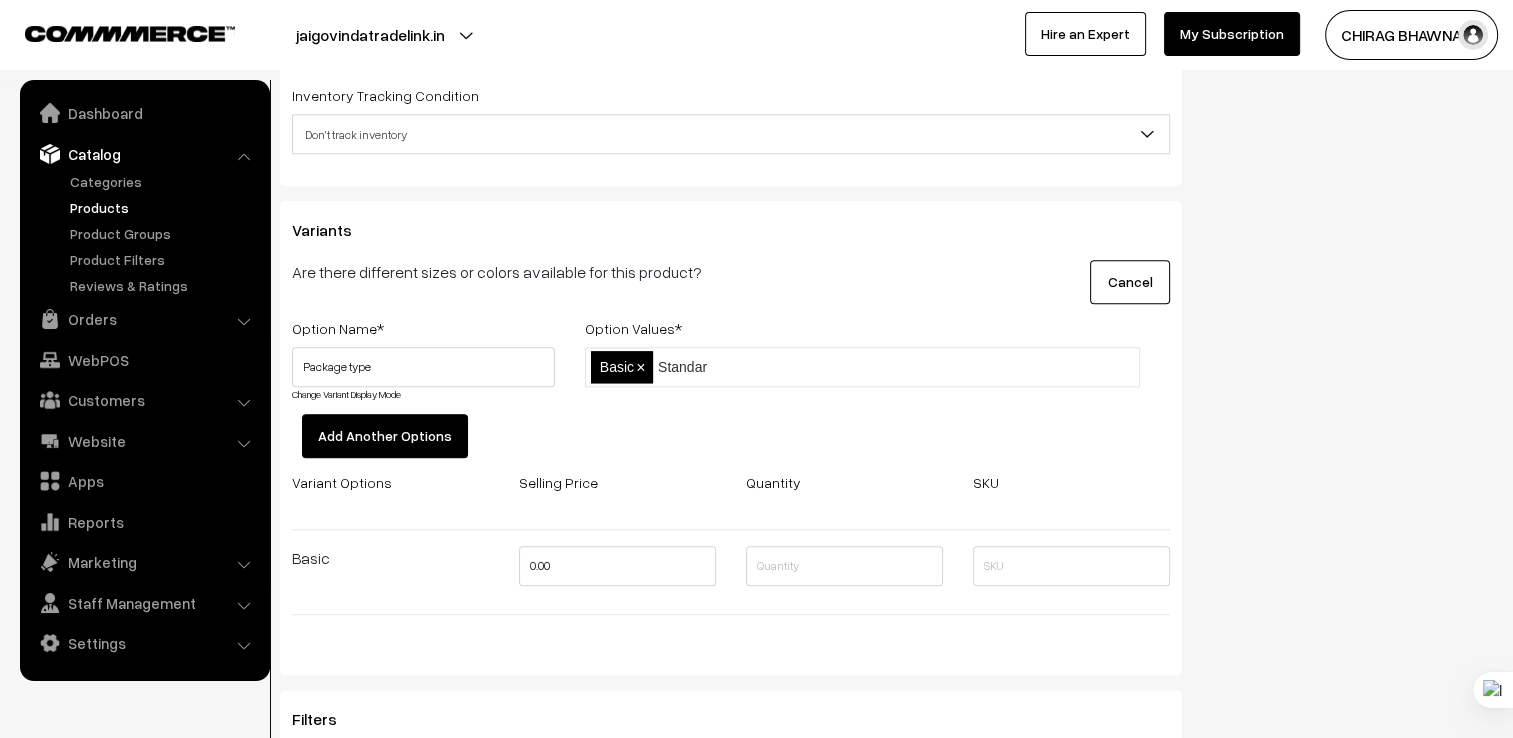 type on "Standard" 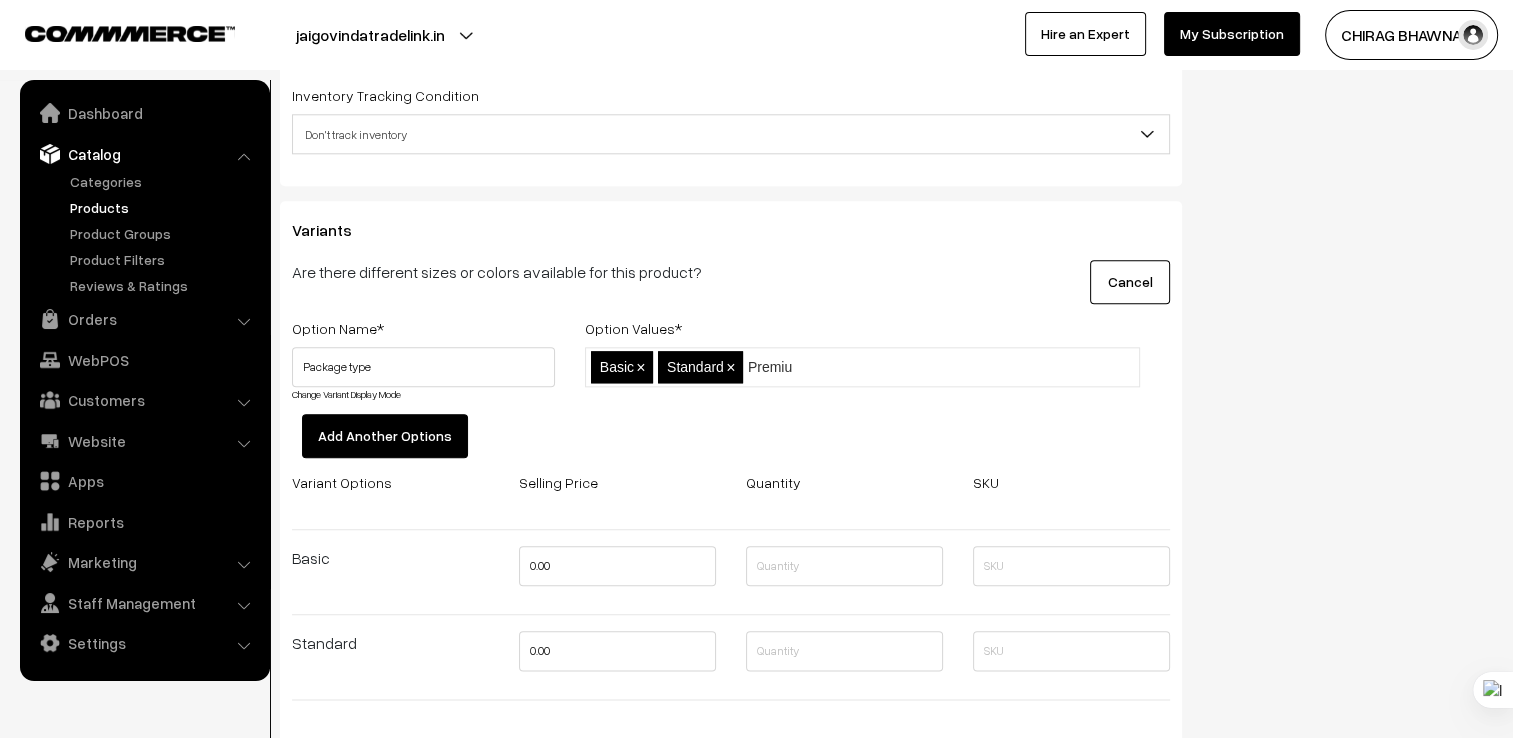 type on "Premium" 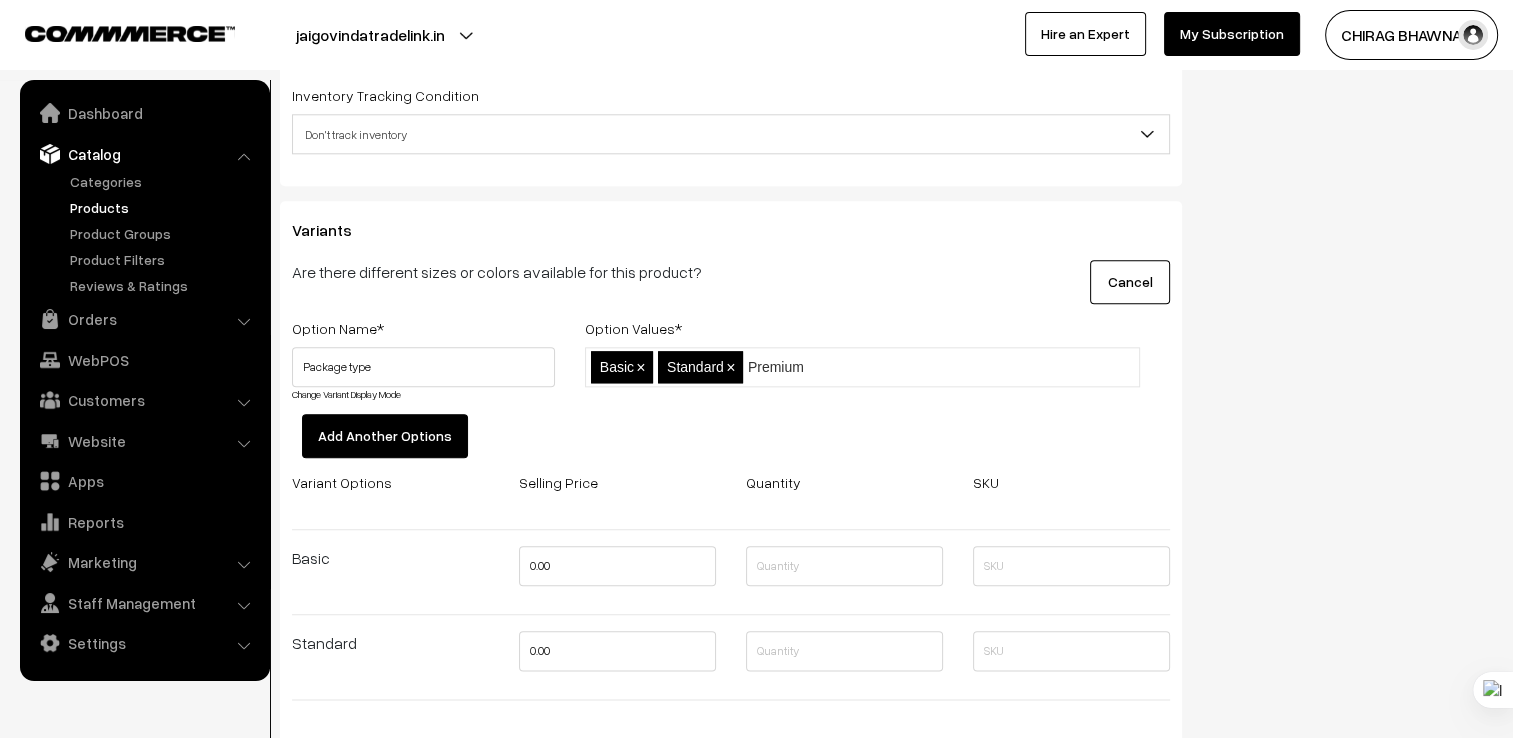 type 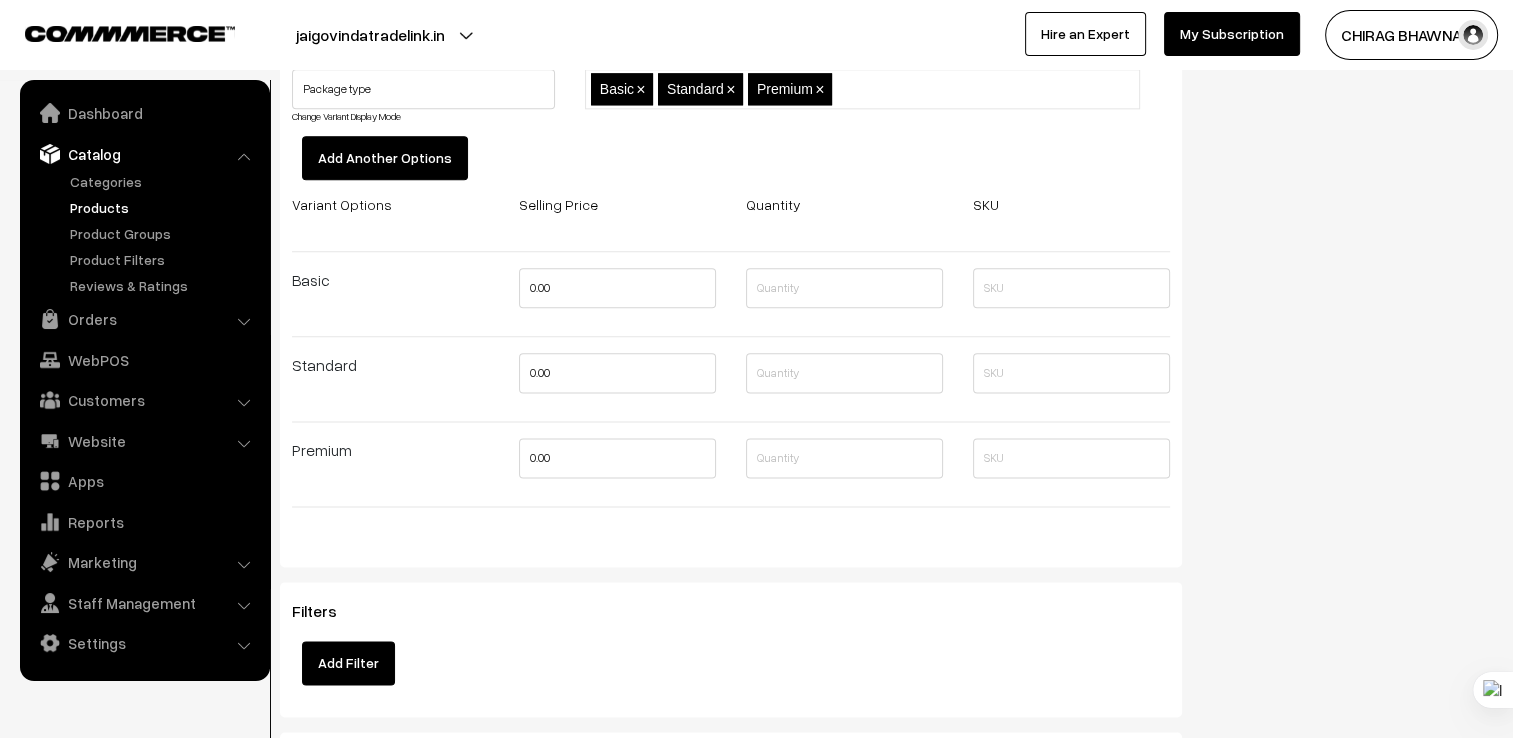 scroll, scrollTop: 2500, scrollLeft: 0, axis: vertical 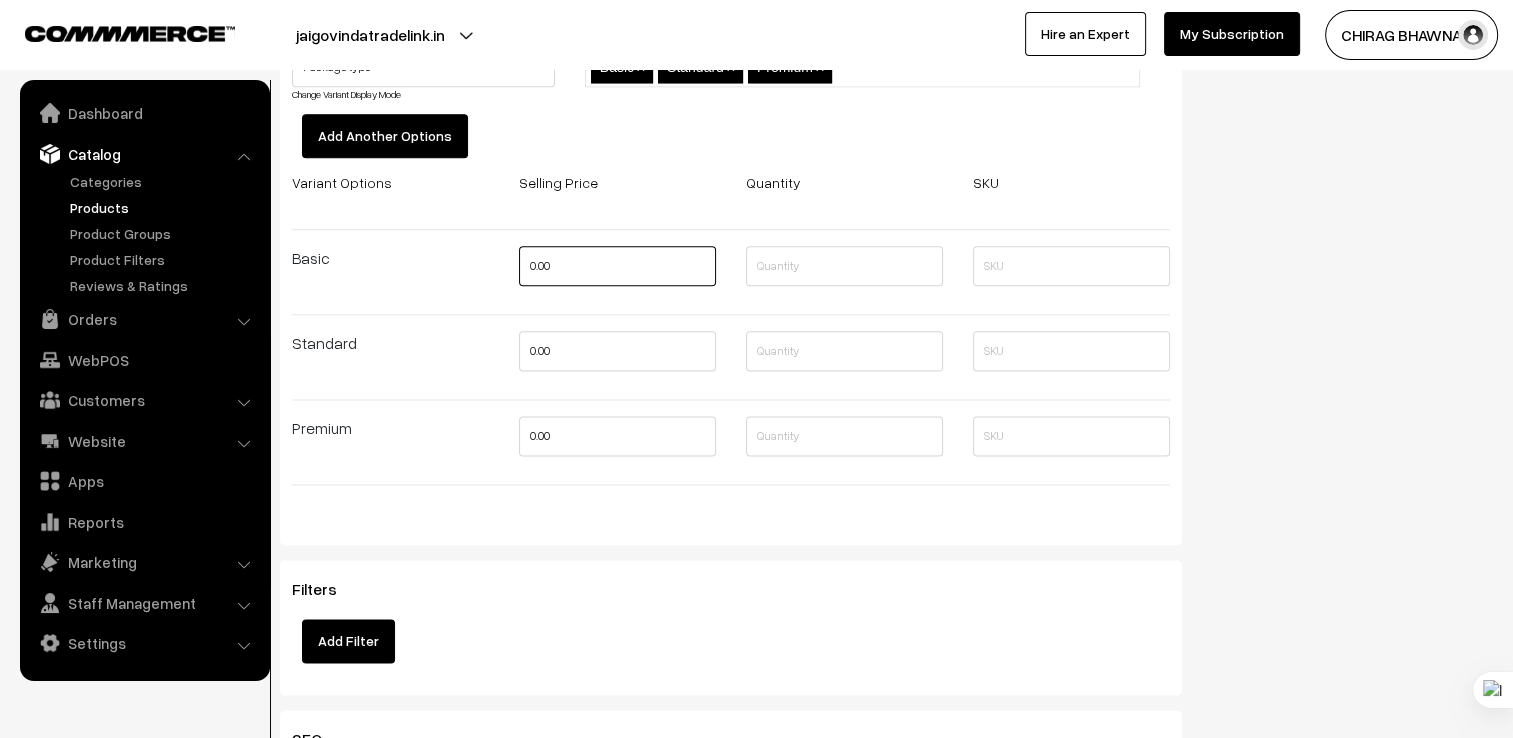 drag, startPoint x: 590, startPoint y: 262, endPoint x: 428, endPoint y: 276, distance: 162.6038 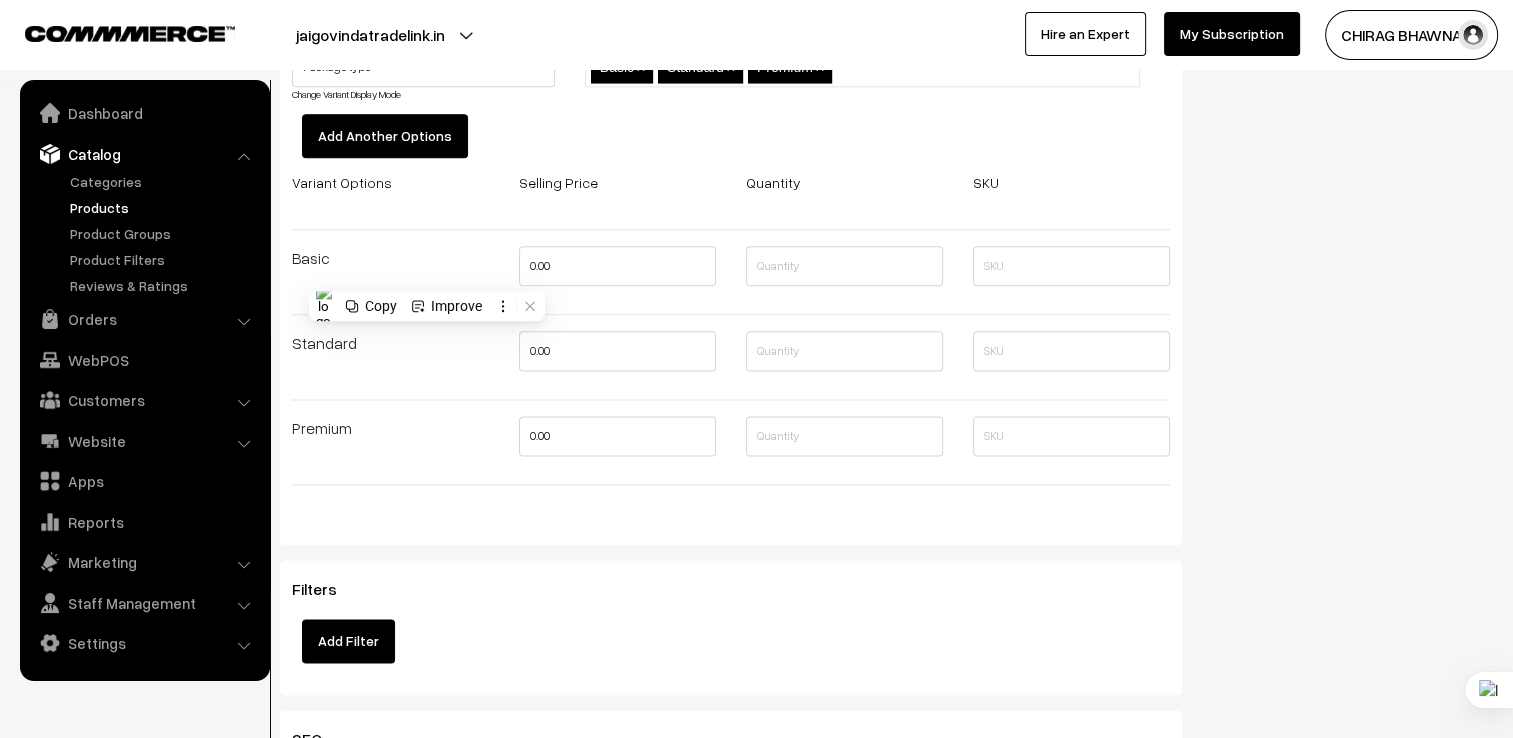 type on "0" 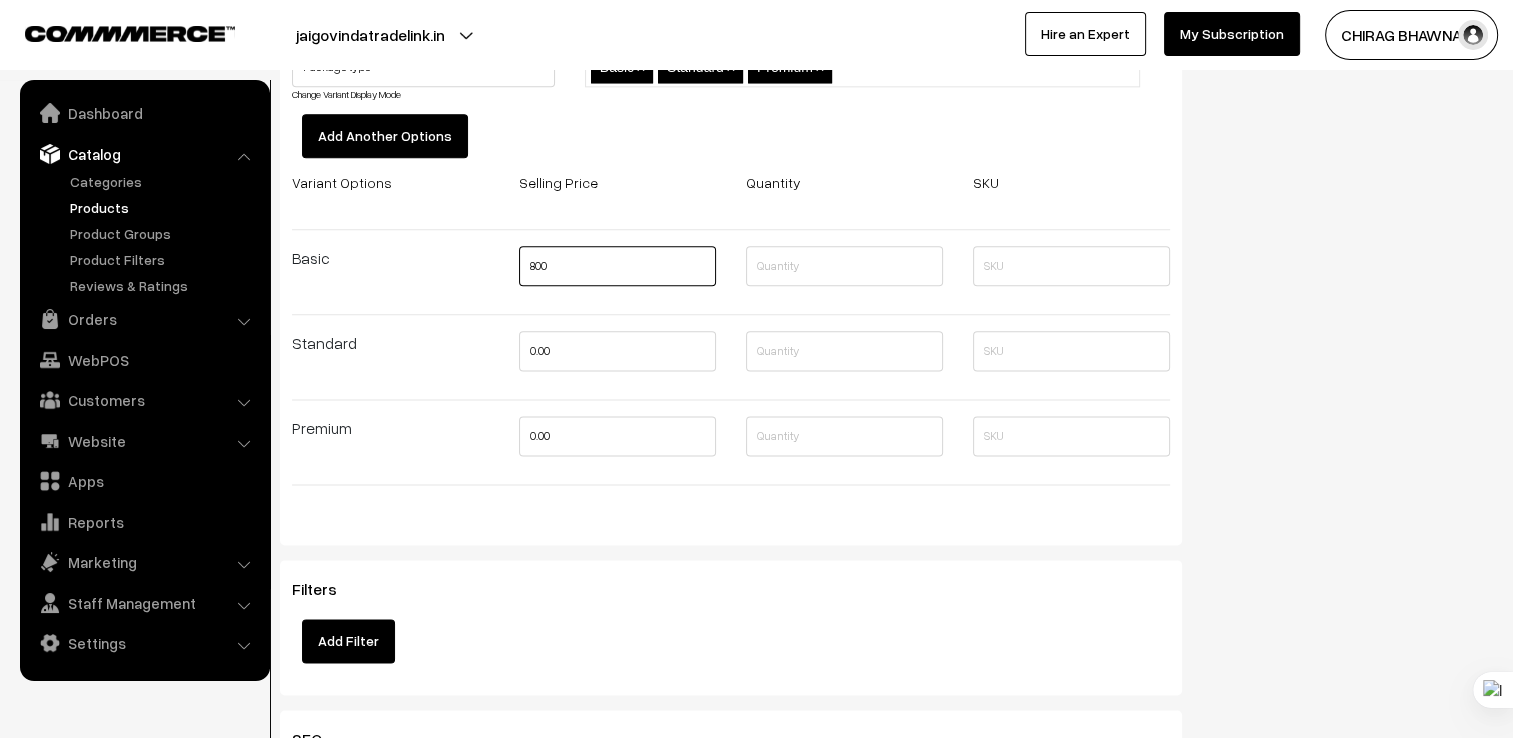type on "800" 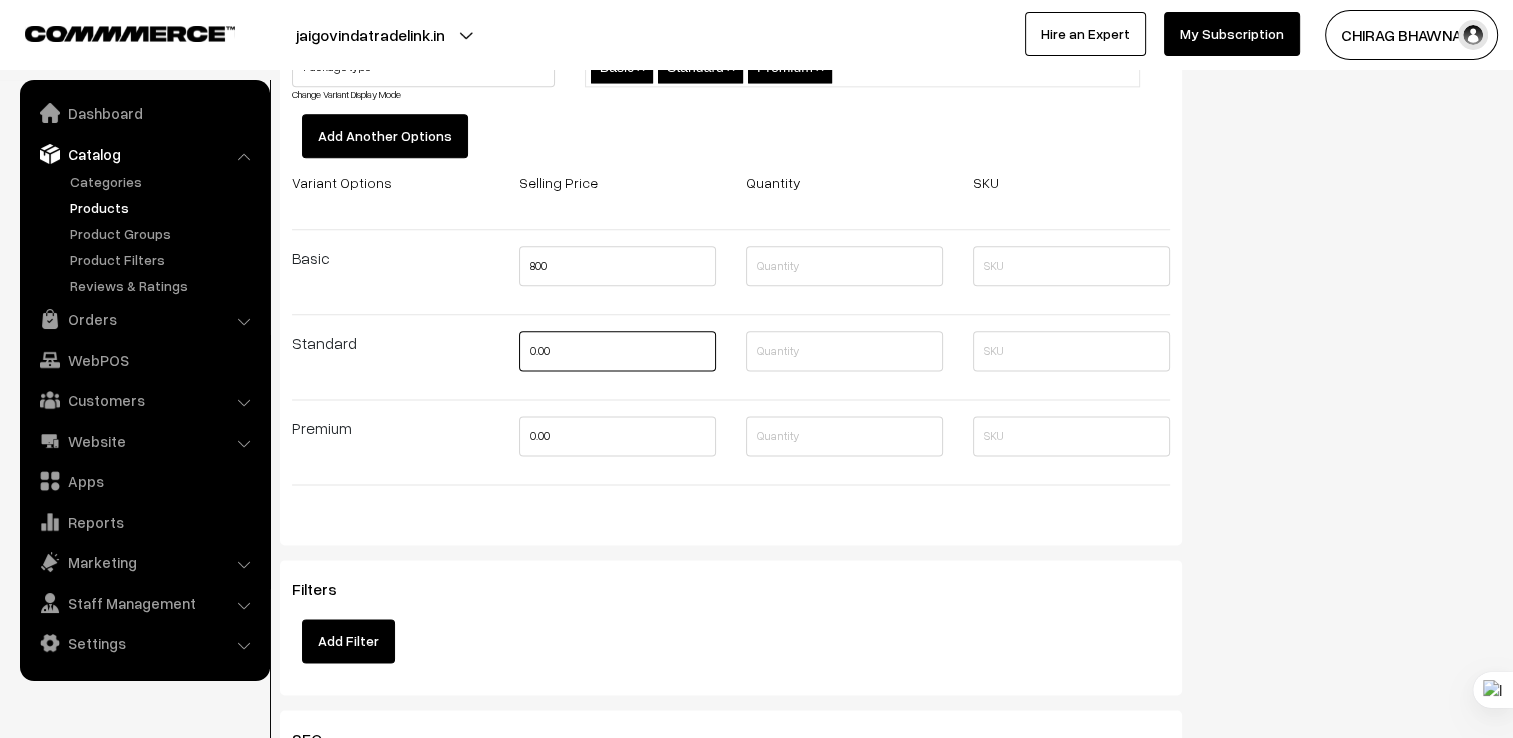 drag, startPoint x: 579, startPoint y: 351, endPoint x: 388, endPoint y: 355, distance: 191.04189 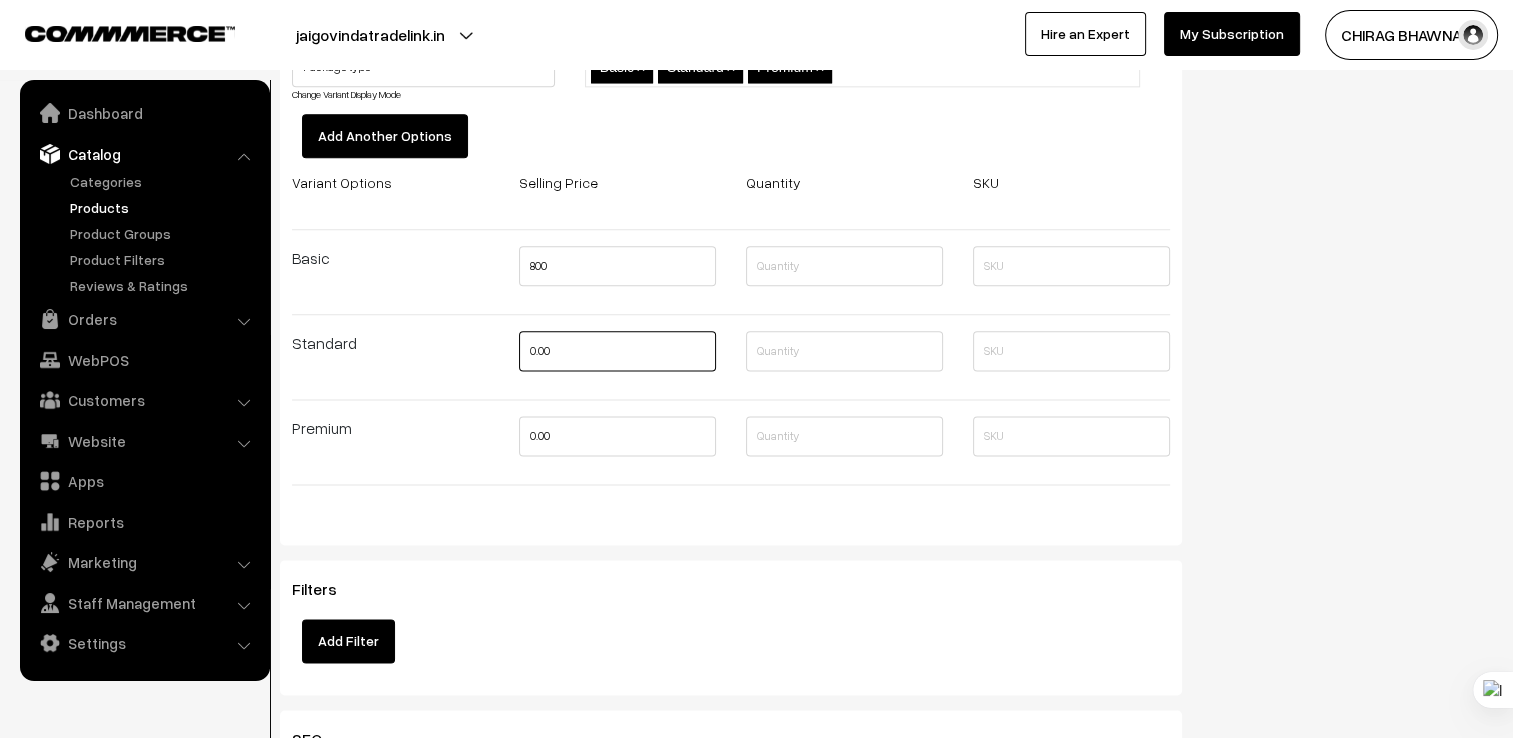 click on "Variant Options
Selling Price
Quantity
SKU
Basic
800
Standard
0.00
Premium
0.00" at bounding box center (731, 335) 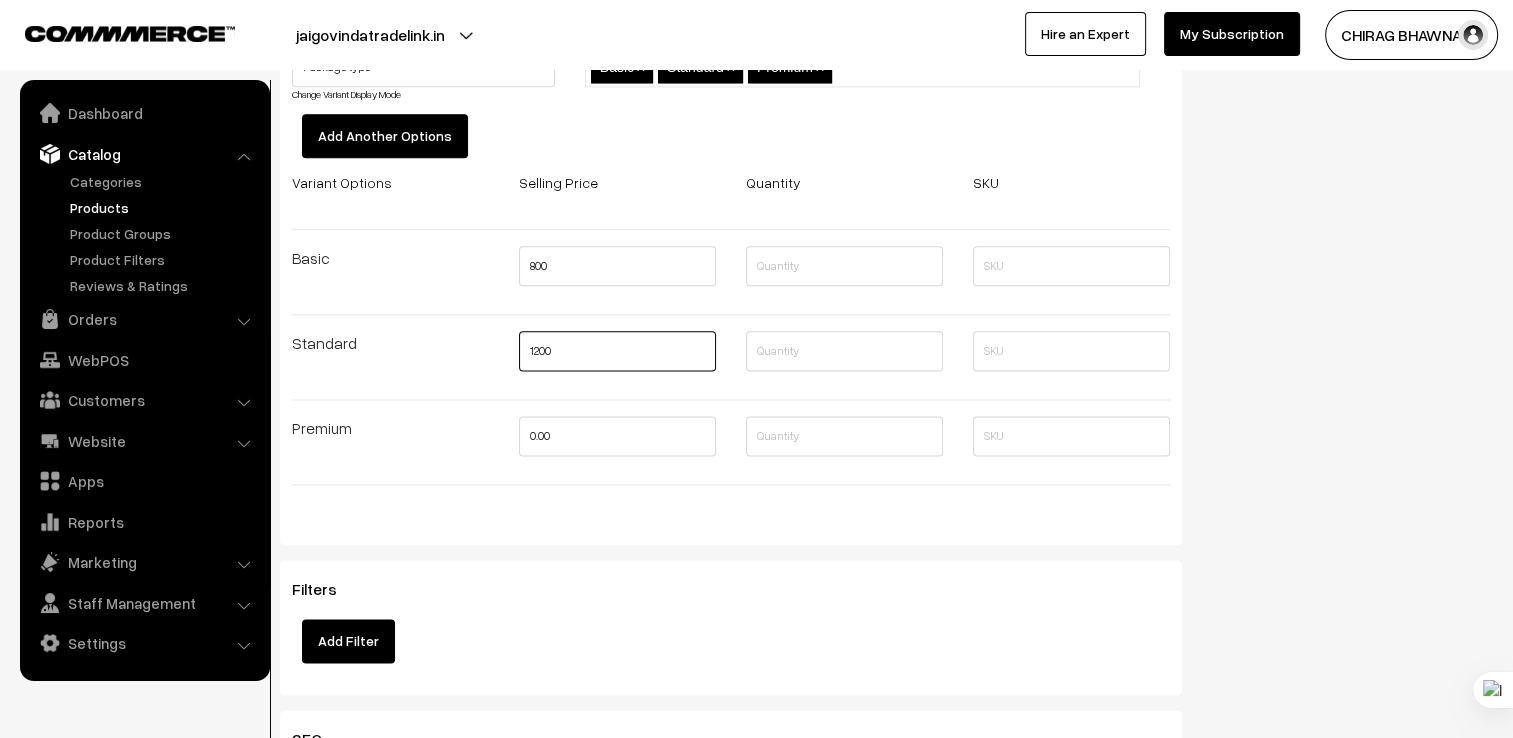 type on "1200" 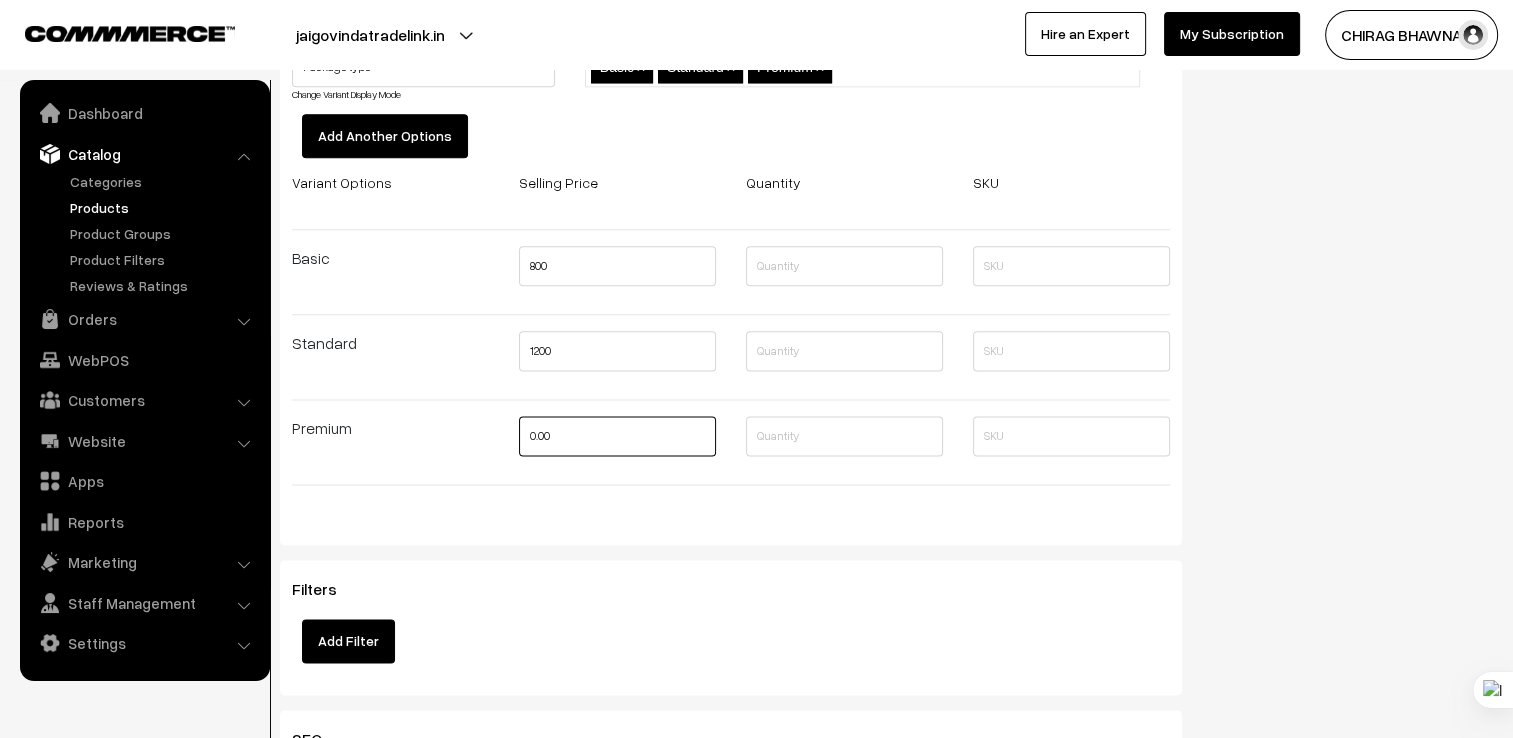 drag, startPoint x: 607, startPoint y: 430, endPoint x: 348, endPoint y: 430, distance: 259 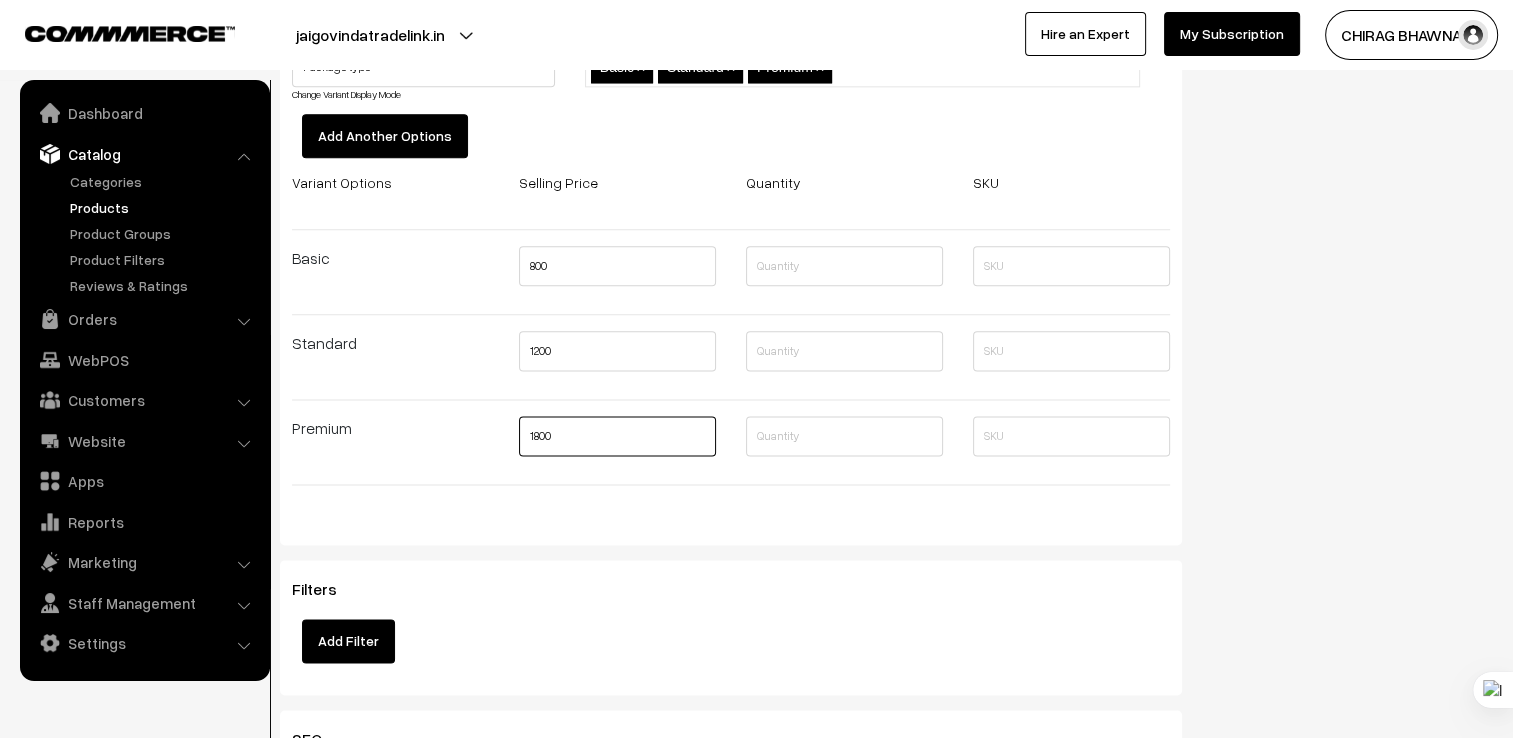 type on "1800" 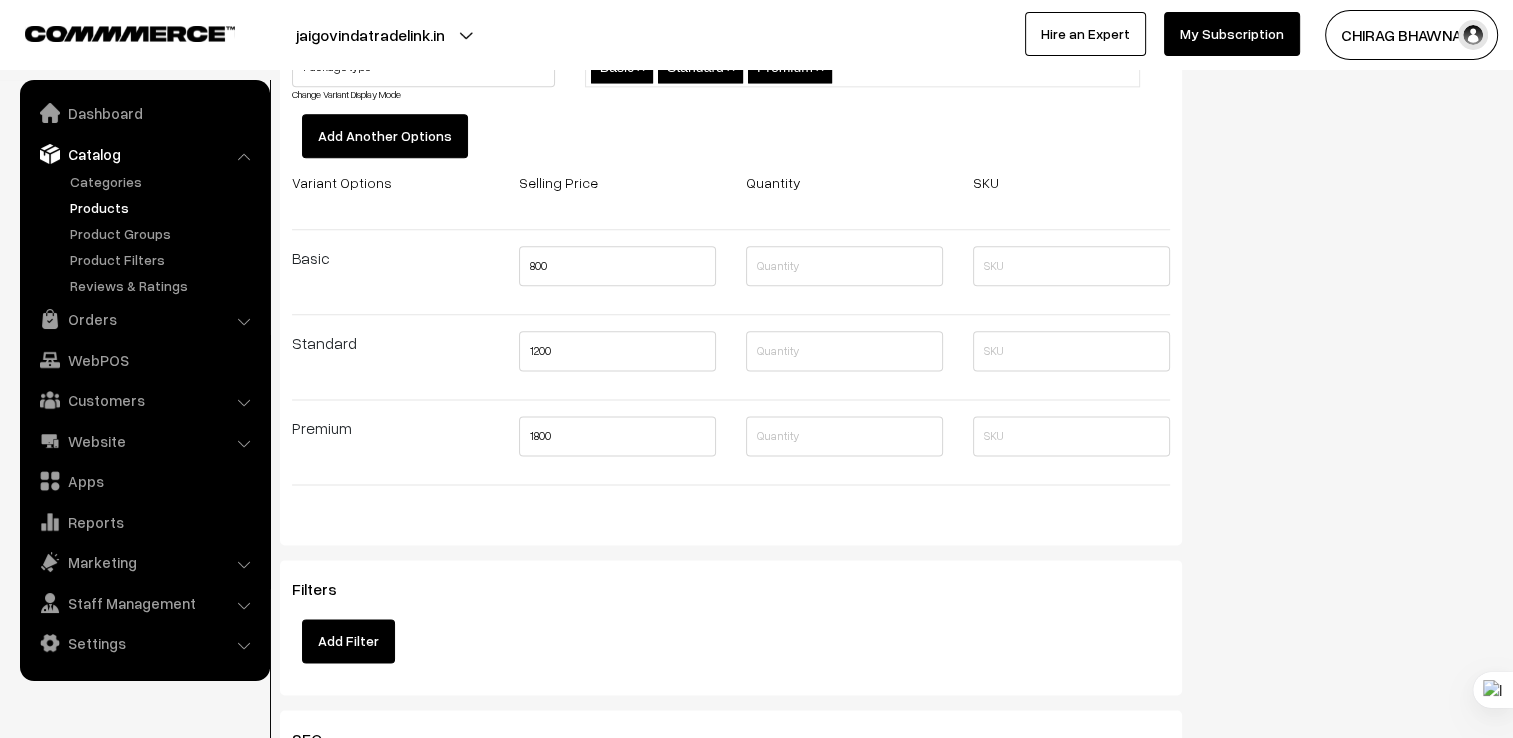 click on "Variants
Are there different sizes or colors available for this product?
Cancel
Option Name  *
Option Values  *
Package type
Change Variant Display Mode
×" at bounding box center (731, 223) 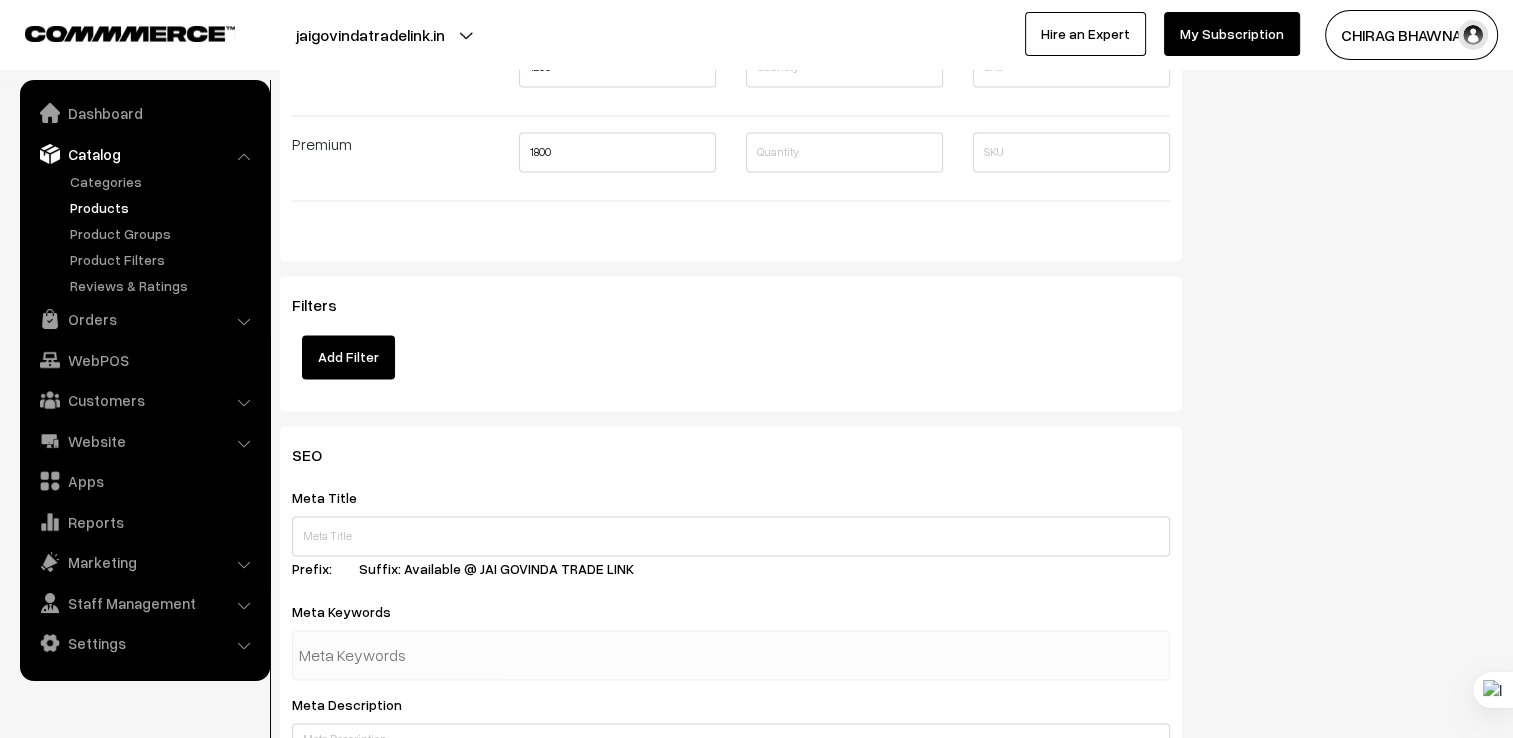 scroll, scrollTop: 2800, scrollLeft: 0, axis: vertical 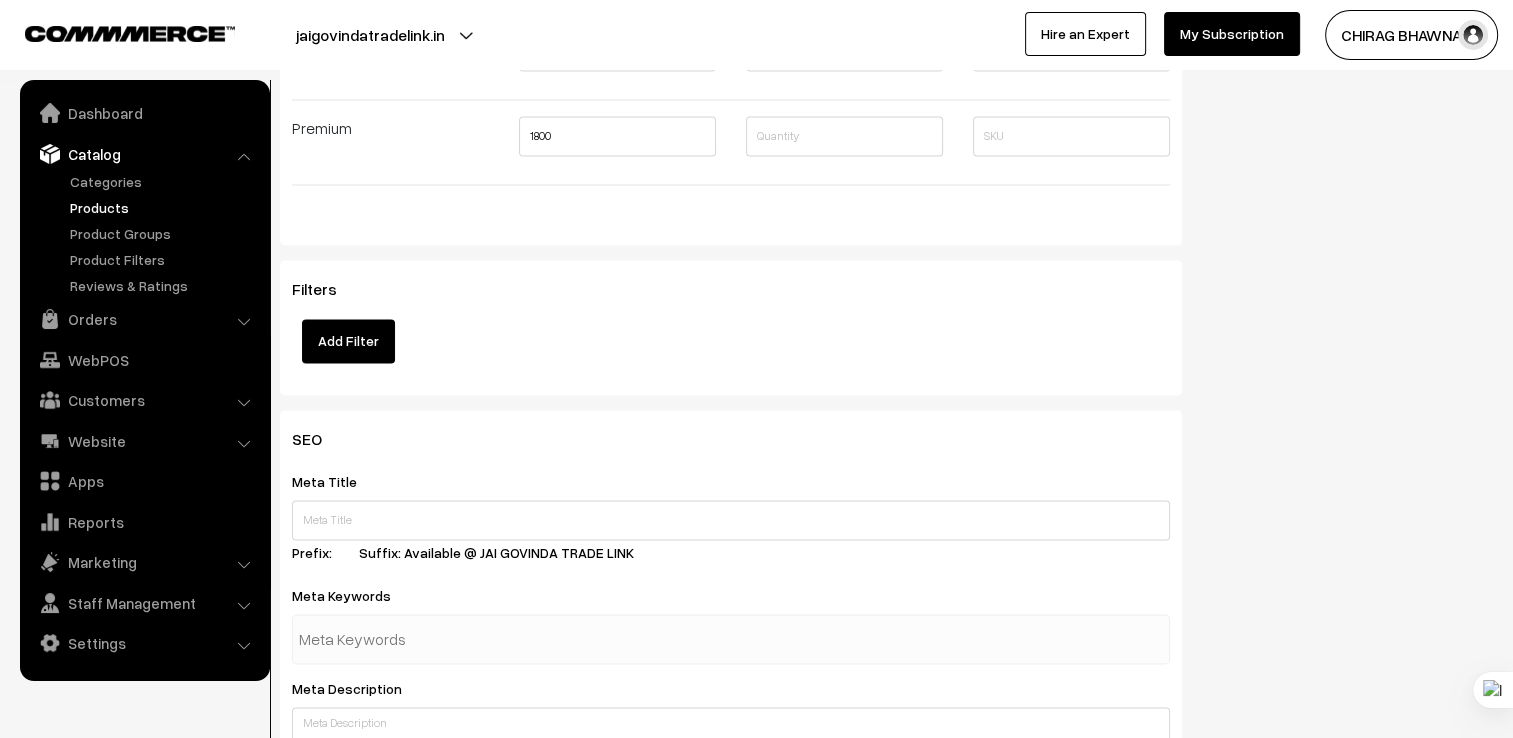 click on "Add Filter" at bounding box center [348, 341] 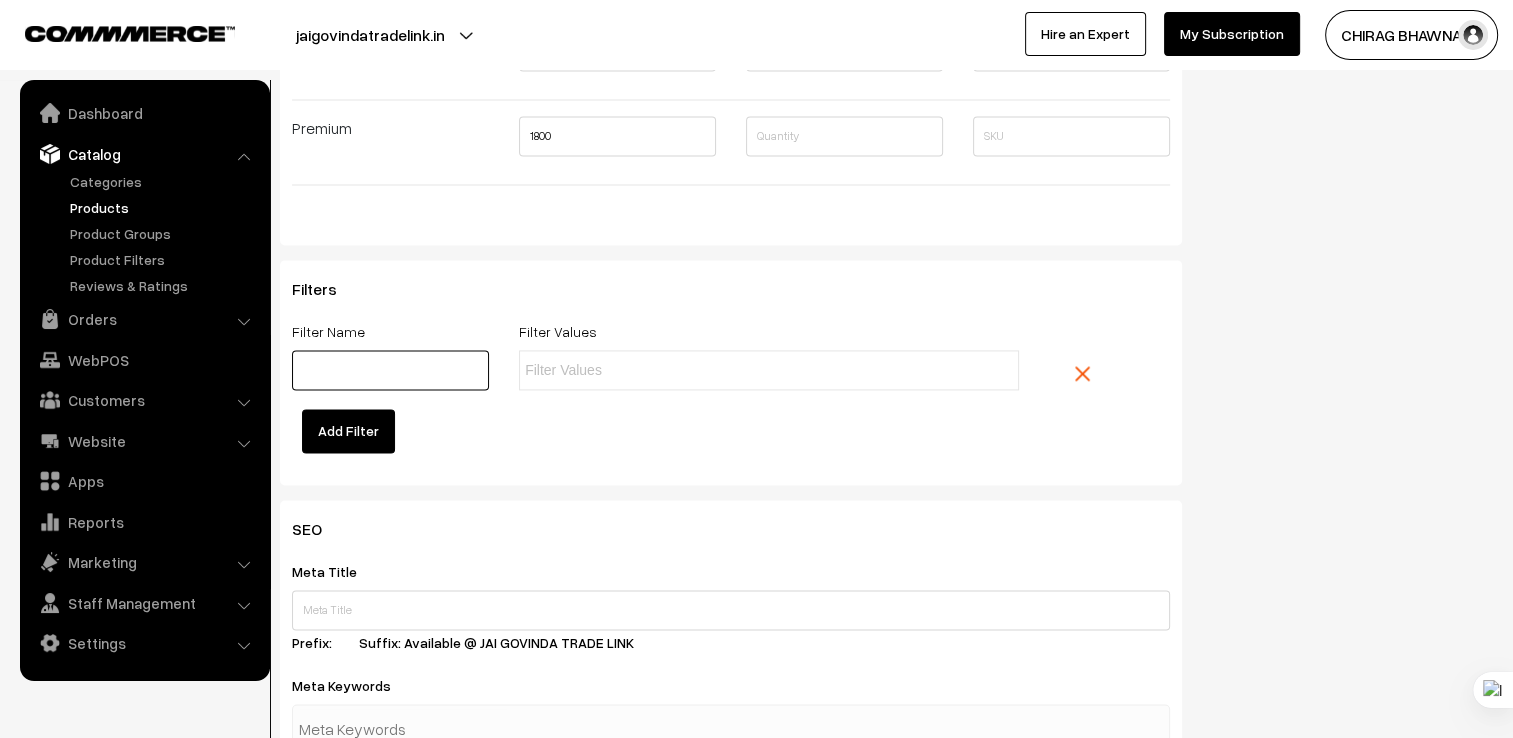 click at bounding box center [390, 370] 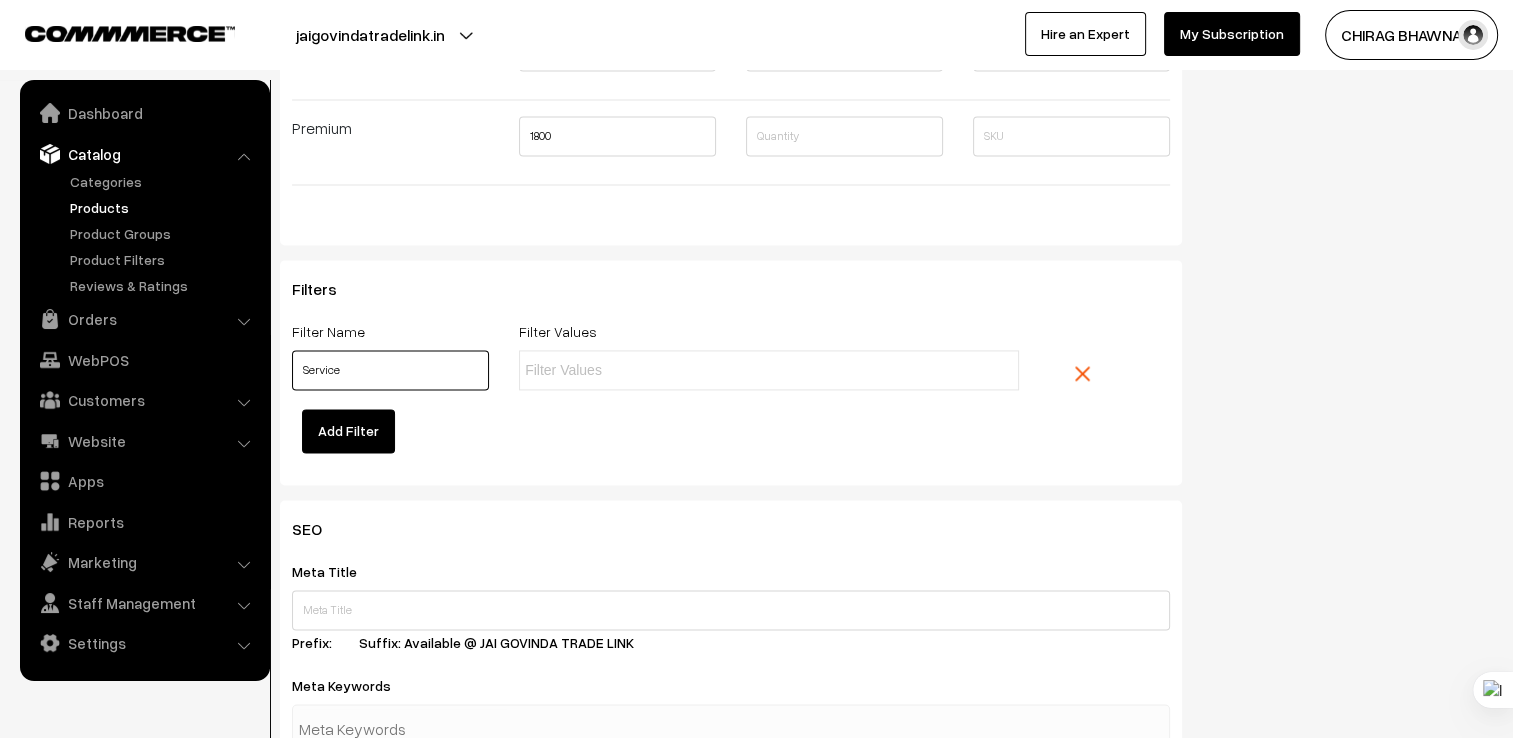 type on "Service" 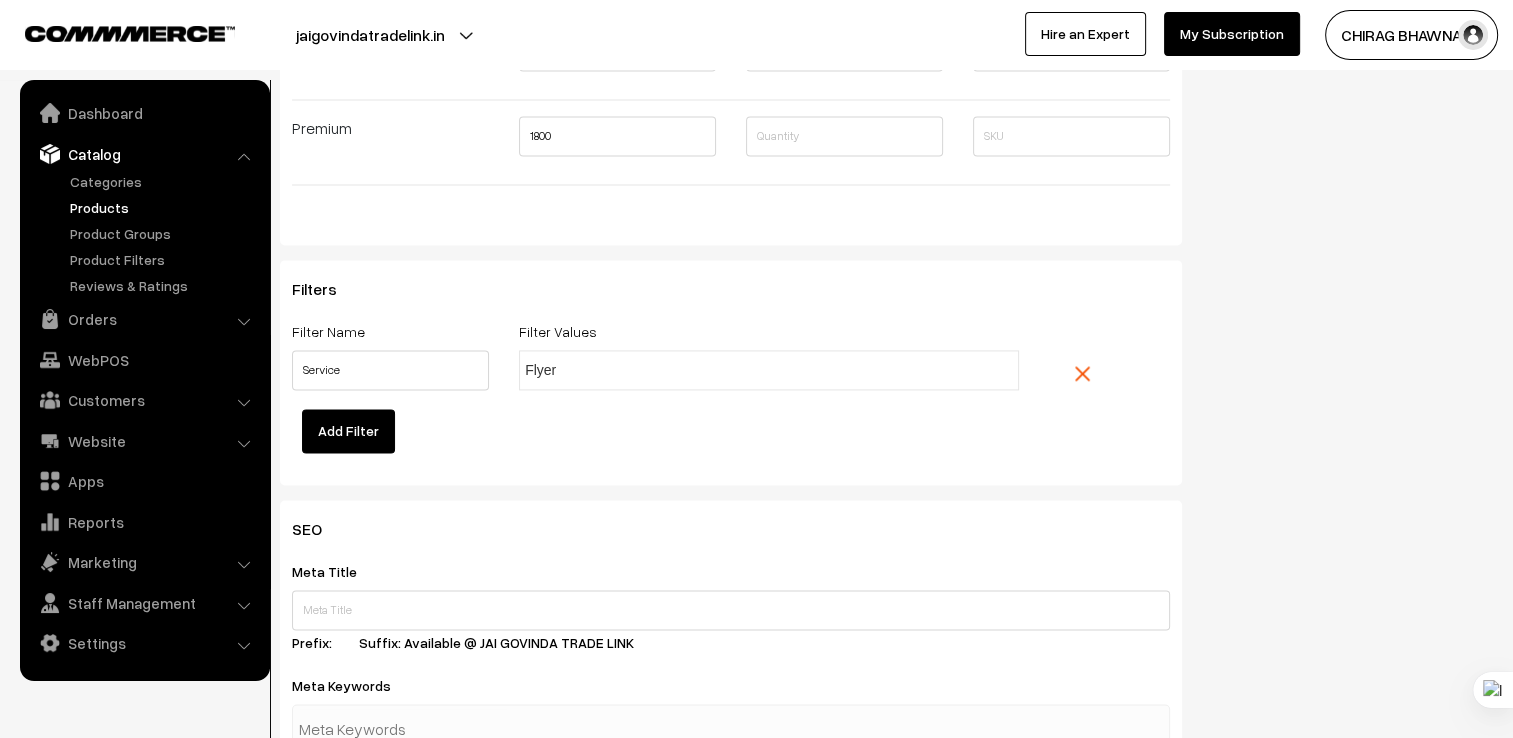 type on "Flyer" 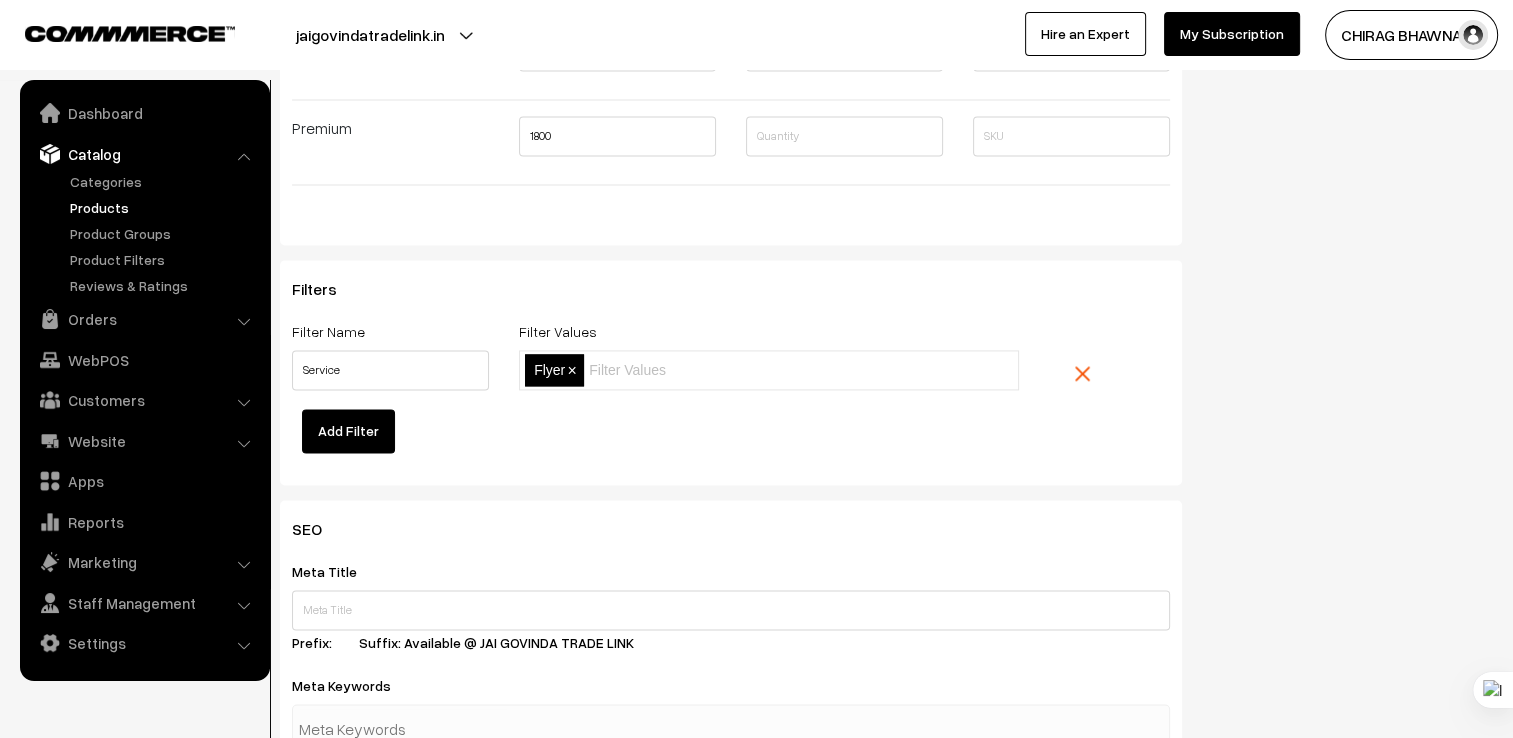 click on "Filters
Filter Name
Service
Filter Values
Flyer Flyer ×
Add Filter" at bounding box center (731, 366) 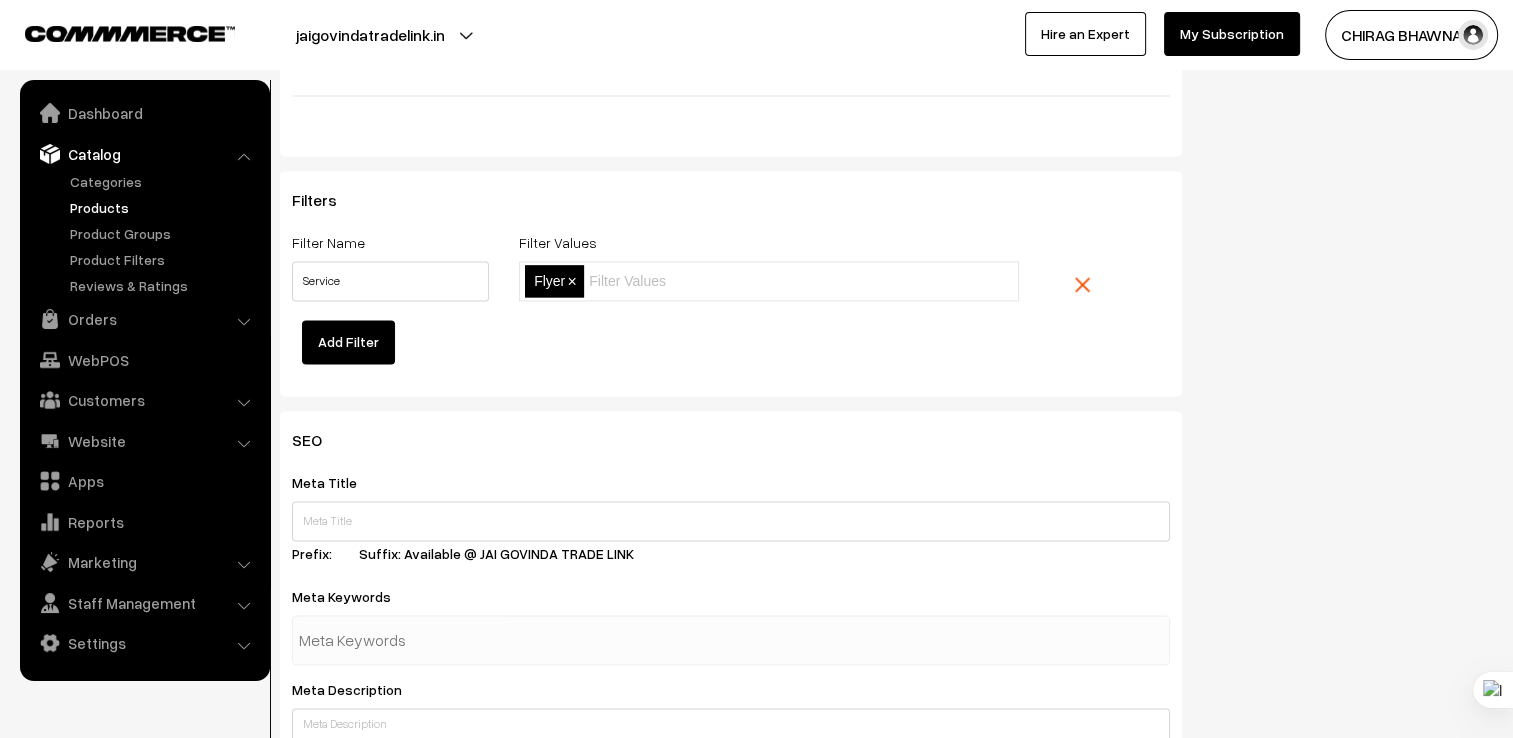 scroll, scrollTop: 2900, scrollLeft: 0, axis: vertical 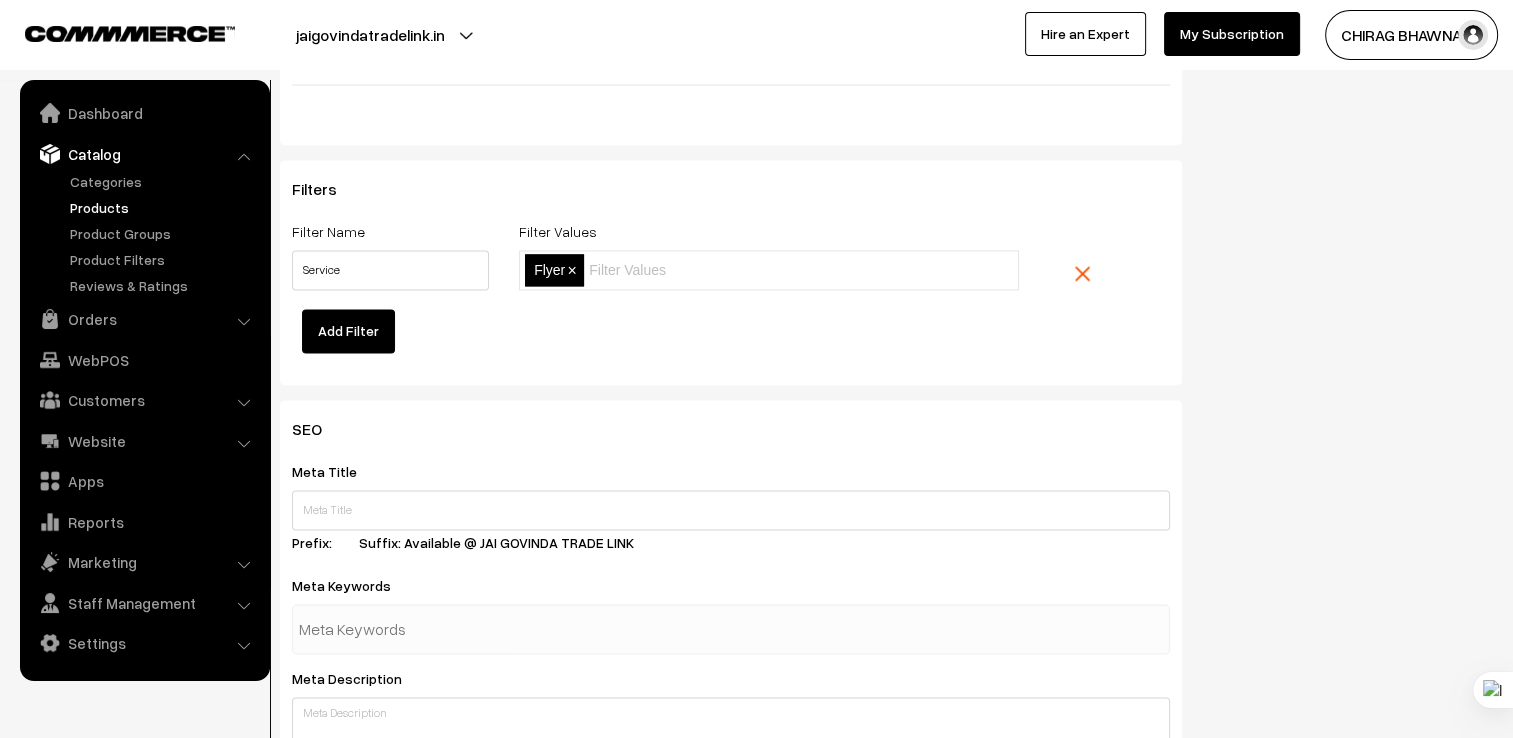 click on "SEO
Meta Title
Prefix:
Suffix: Available @ JAI GOVINDA TRADE LINK
Meta Keywords
Meta Description
Meta Image
Drag and drop a file here or click Ooops, something wrong appended.   Drag and drop or click to replace
URL
https://jaigovindatradelink.in/products/" at bounding box center [731, 779] 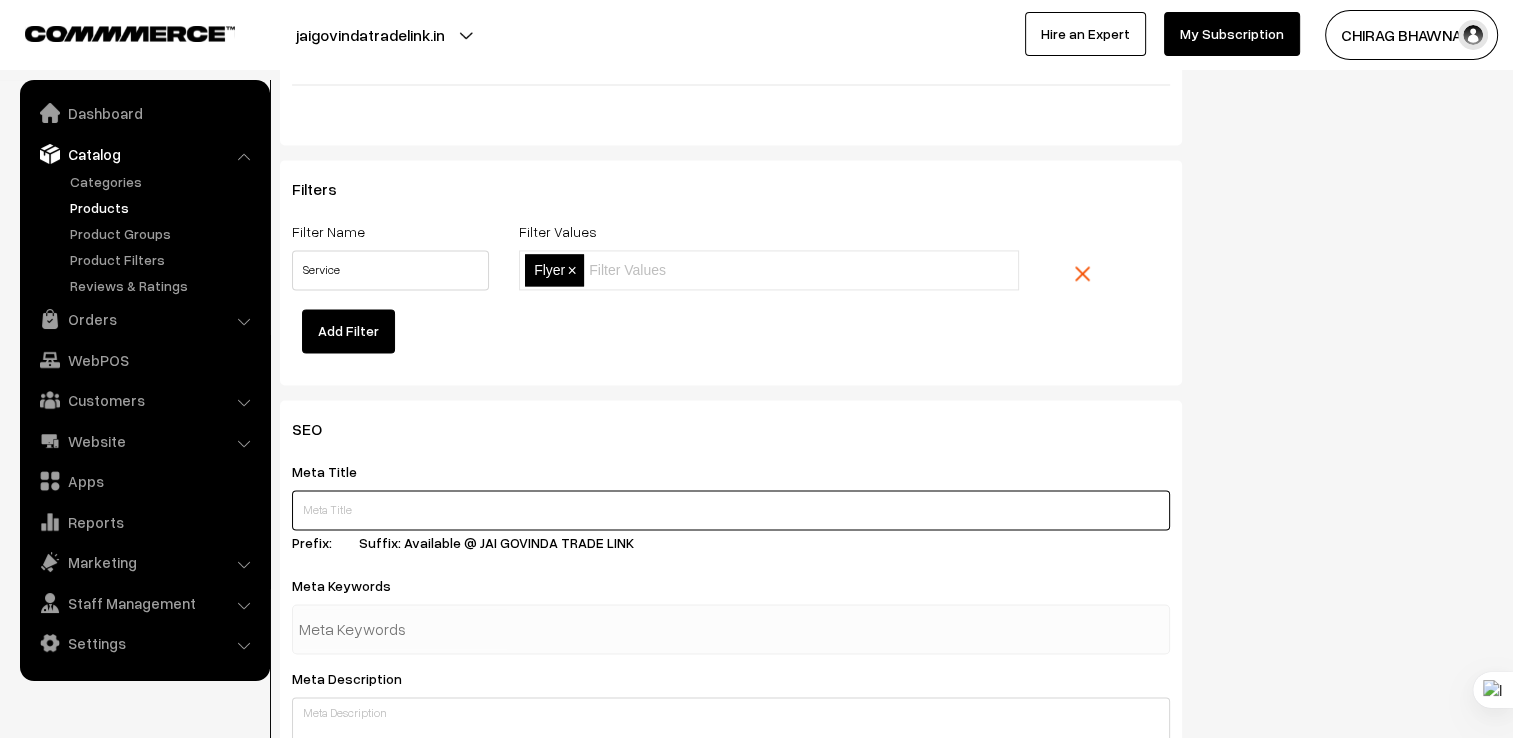 click at bounding box center [731, 510] 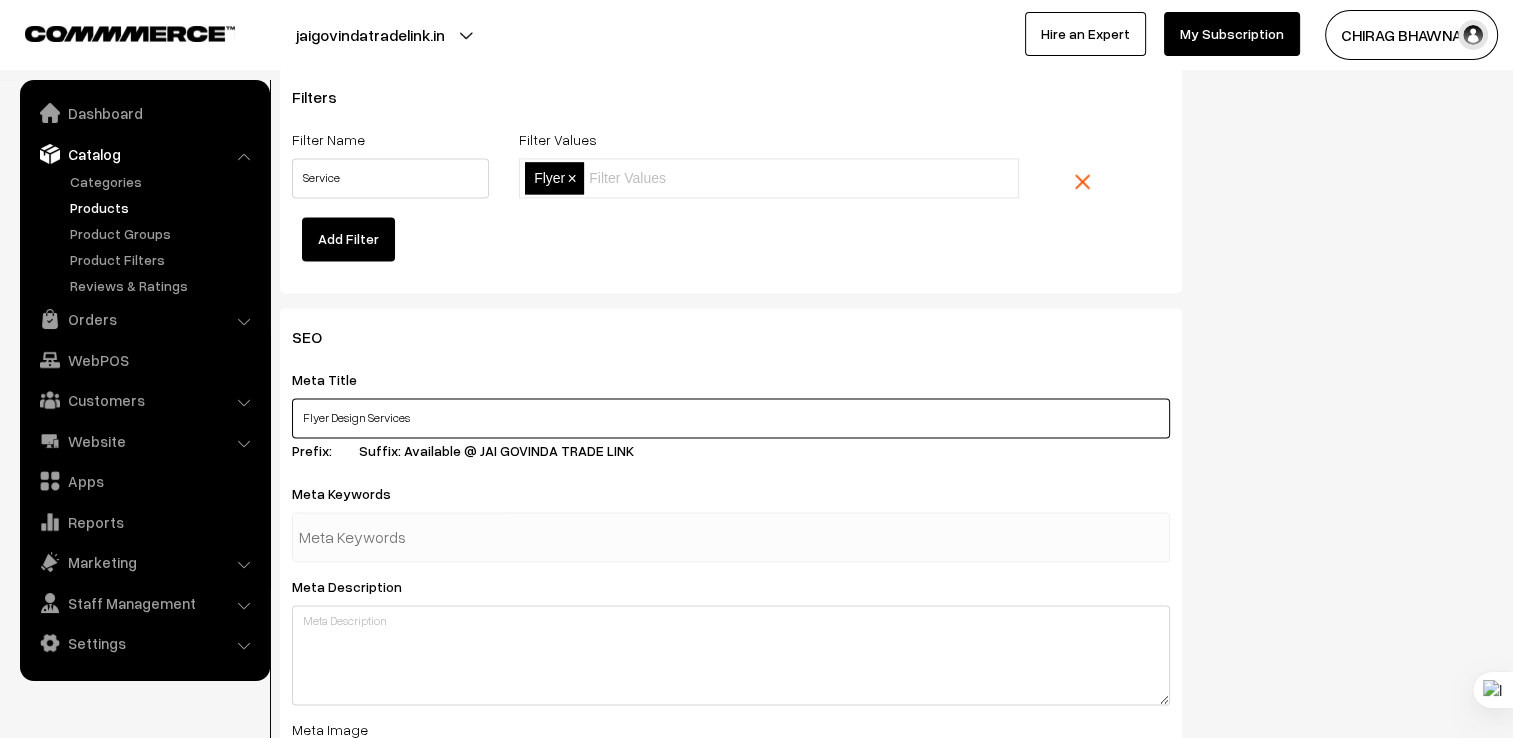 scroll, scrollTop: 3000, scrollLeft: 0, axis: vertical 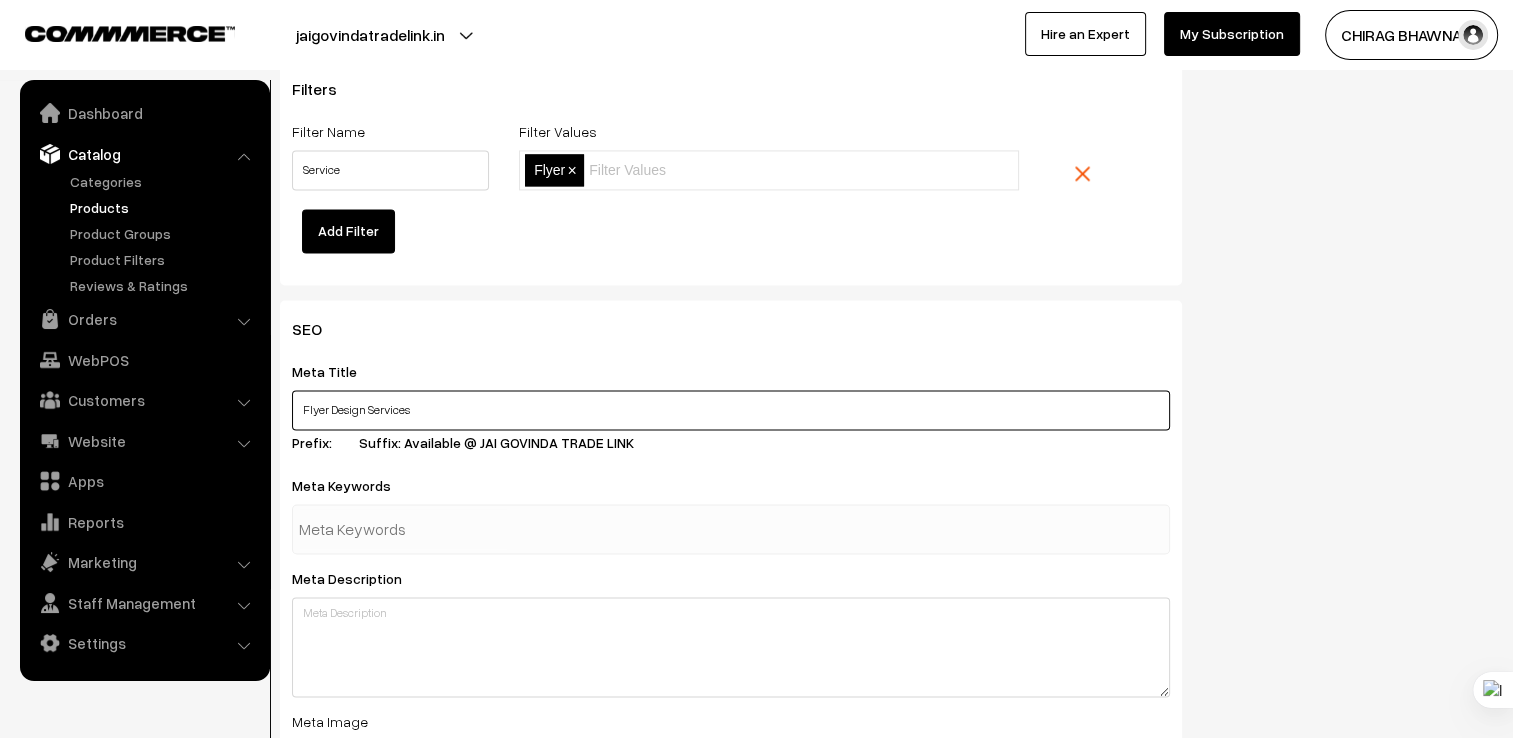 type on "Flyer Design Services" 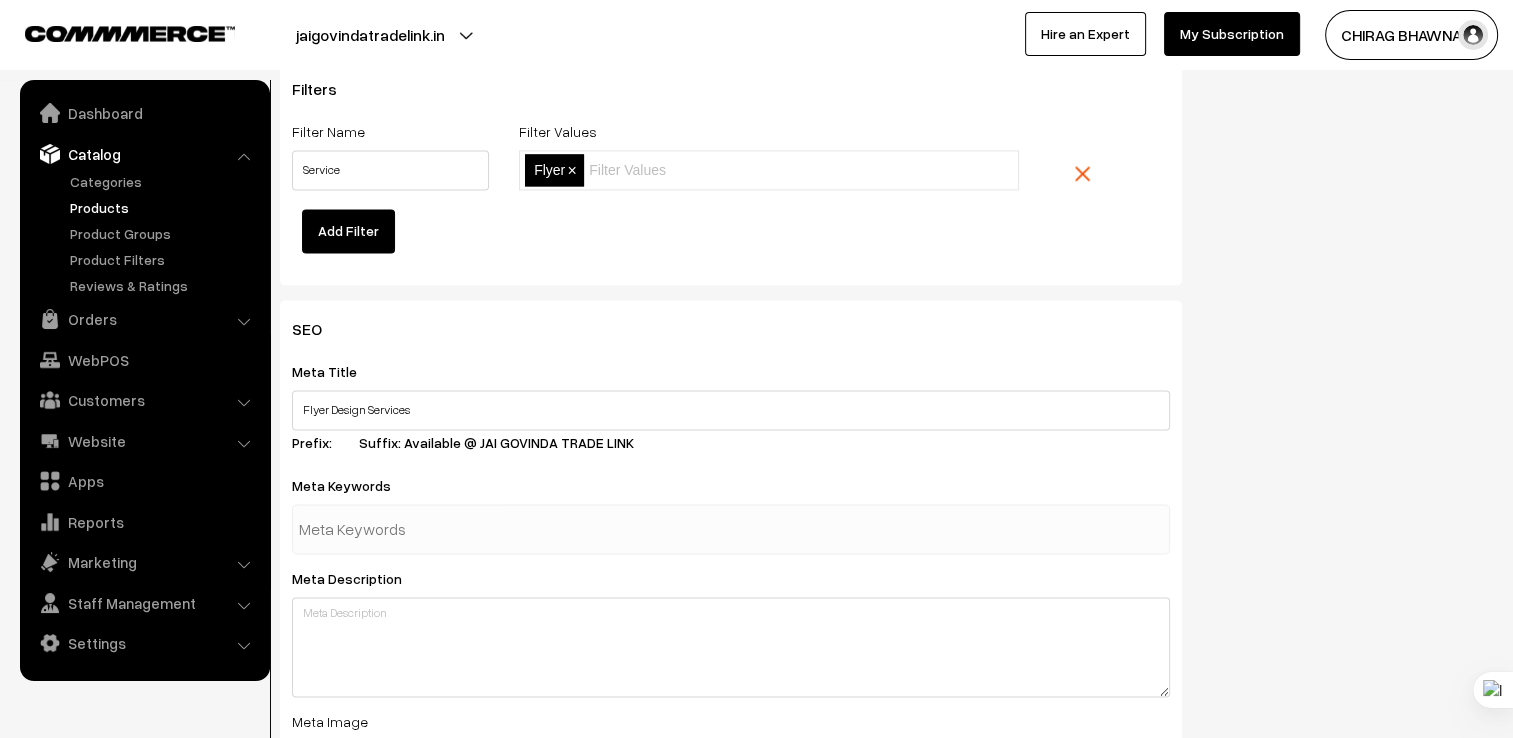 click at bounding box center (403, 529) 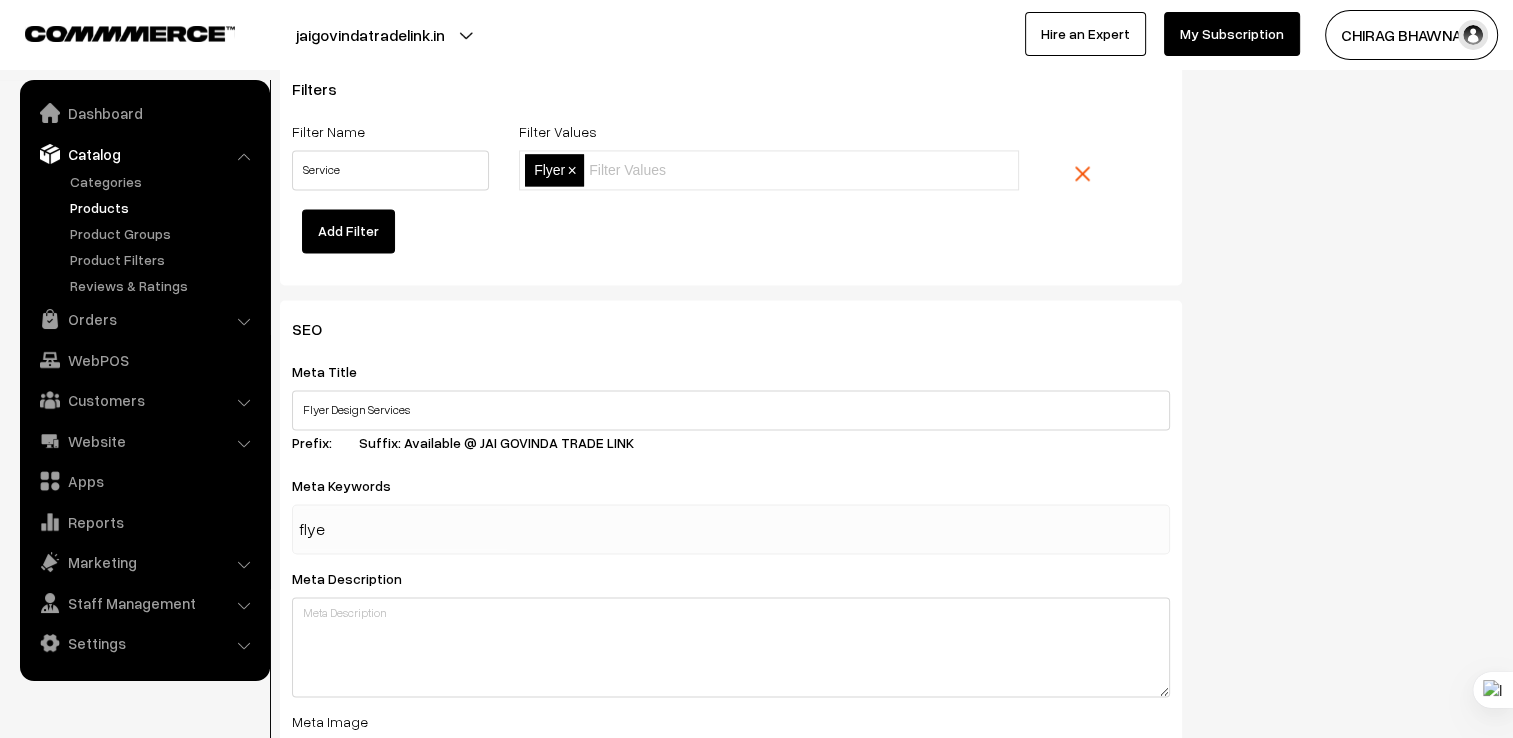 type on "flyer" 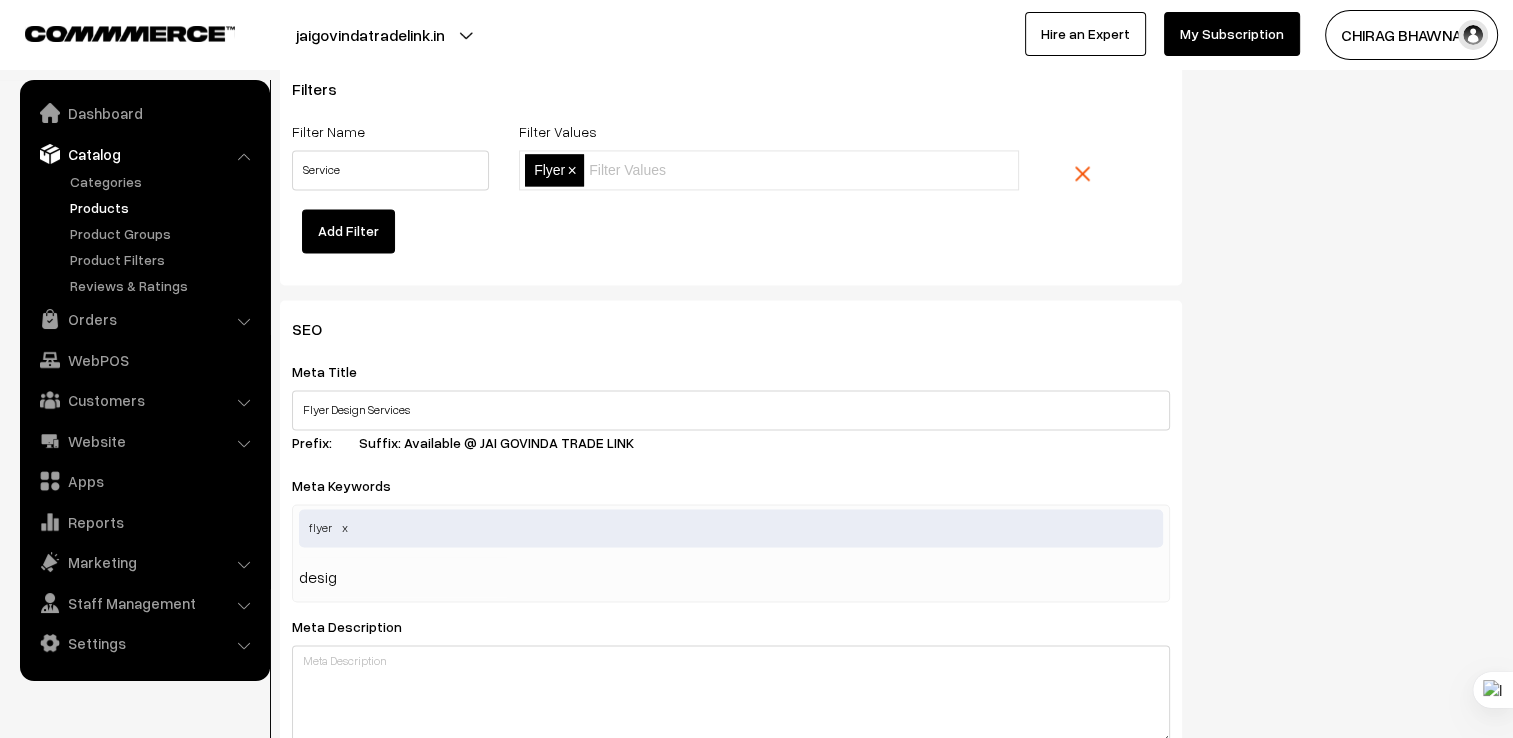 type on "design" 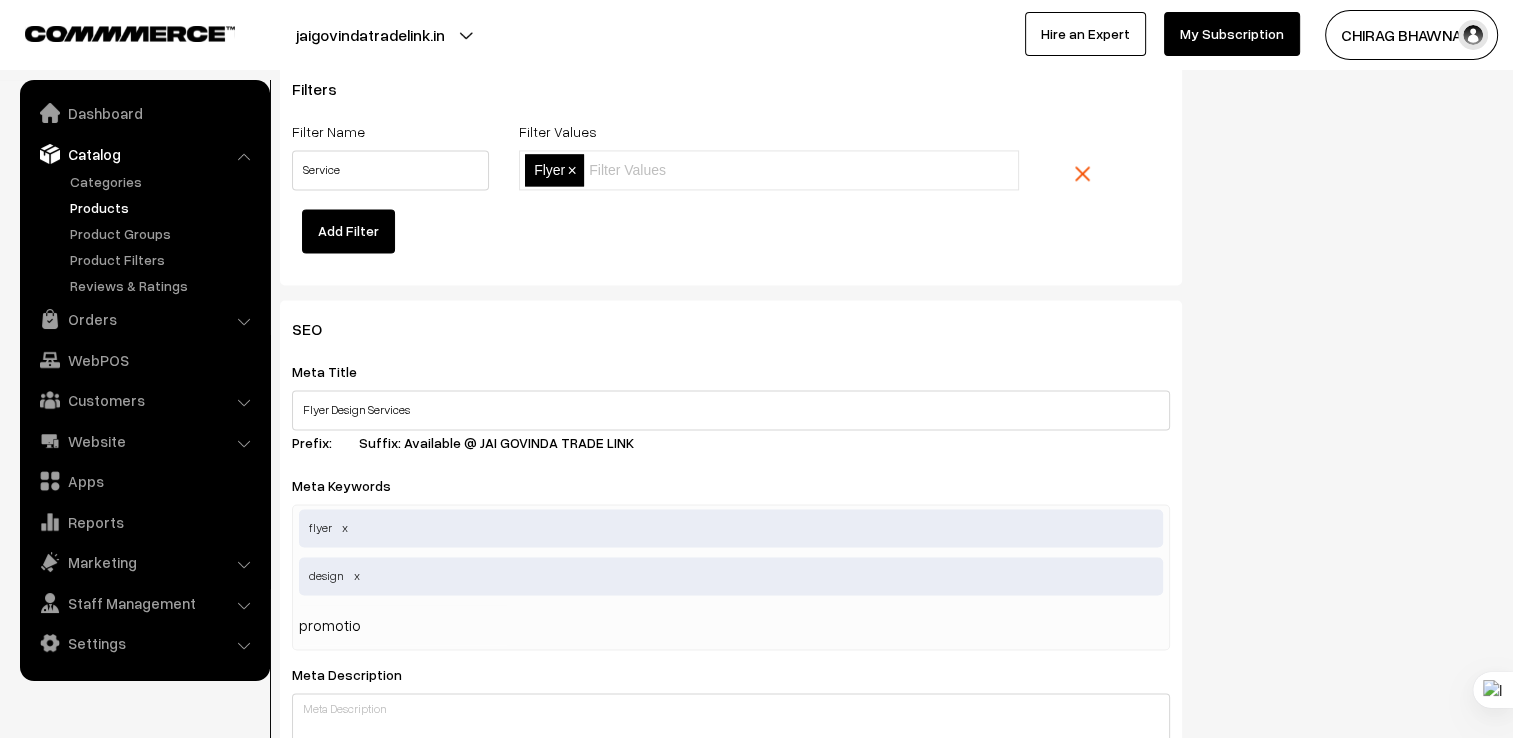 type on "promotion" 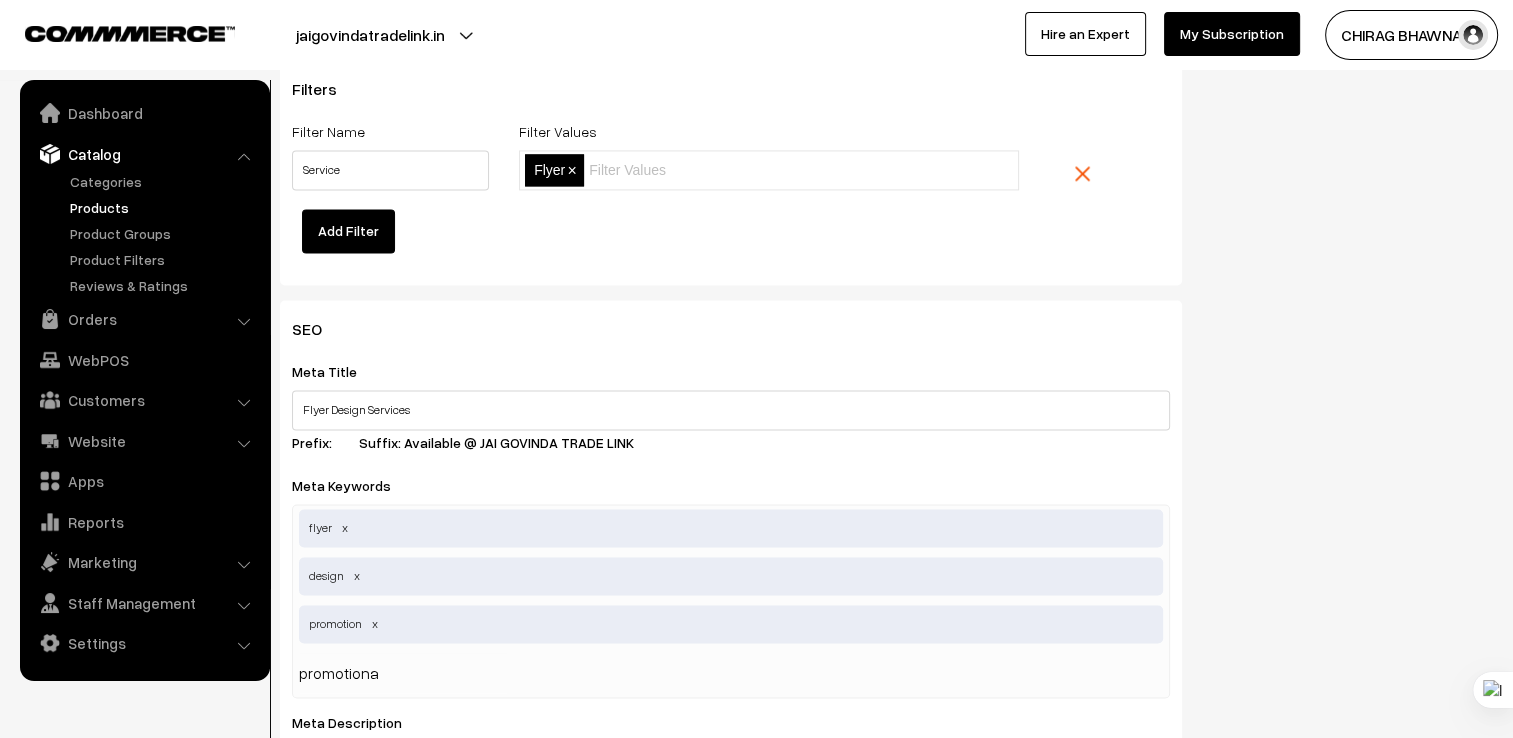 type on "promotional" 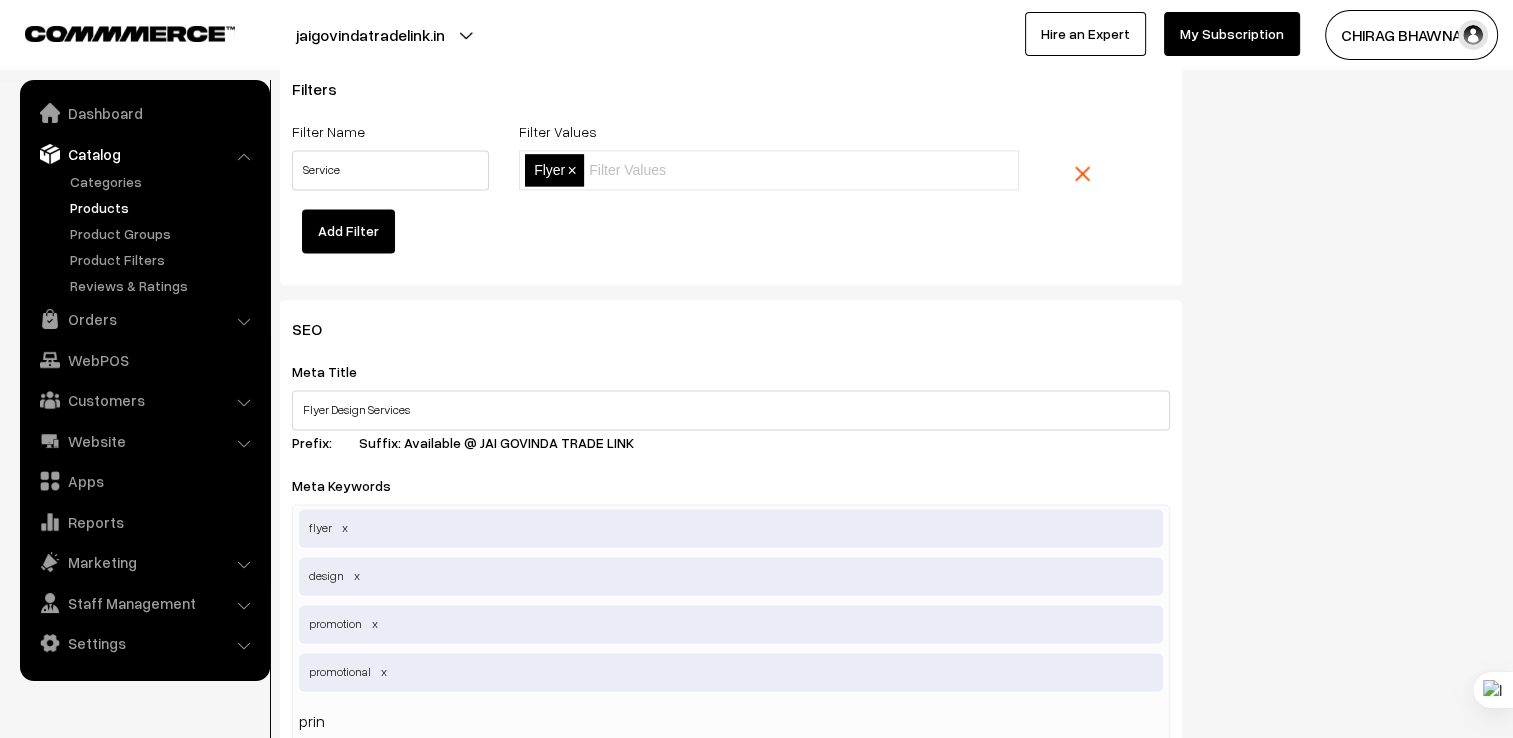 type on "print" 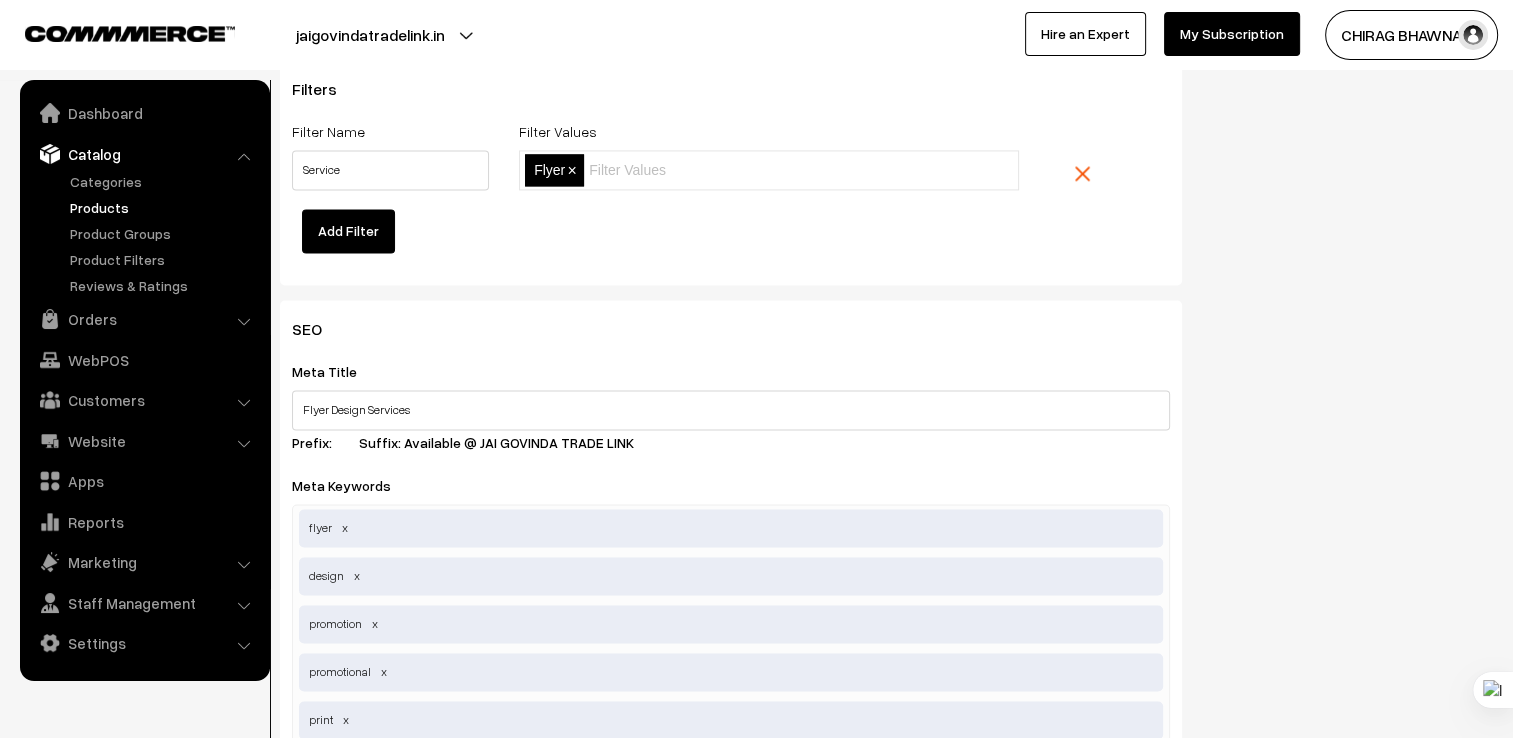 scroll, scrollTop: 3042, scrollLeft: 0, axis: vertical 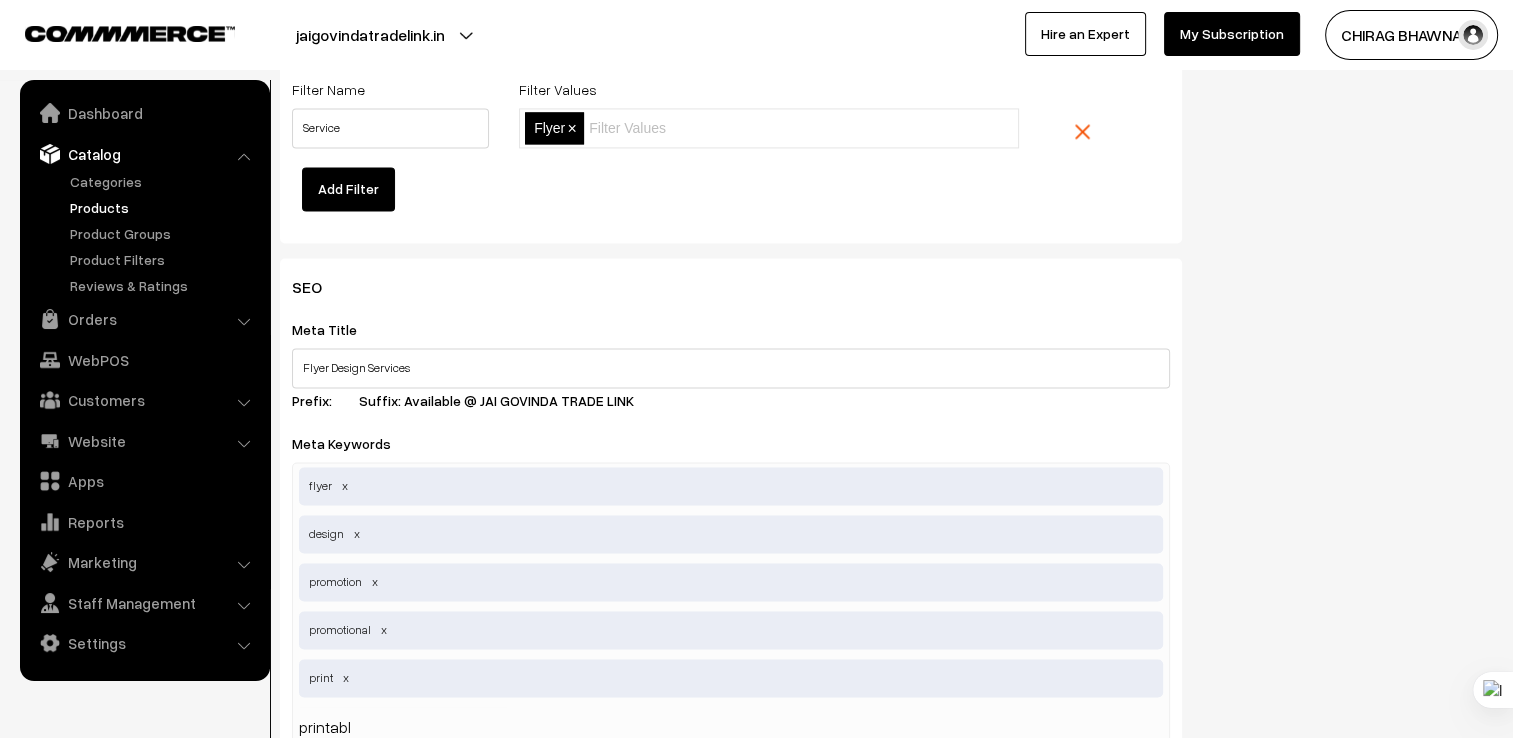 type on "printable" 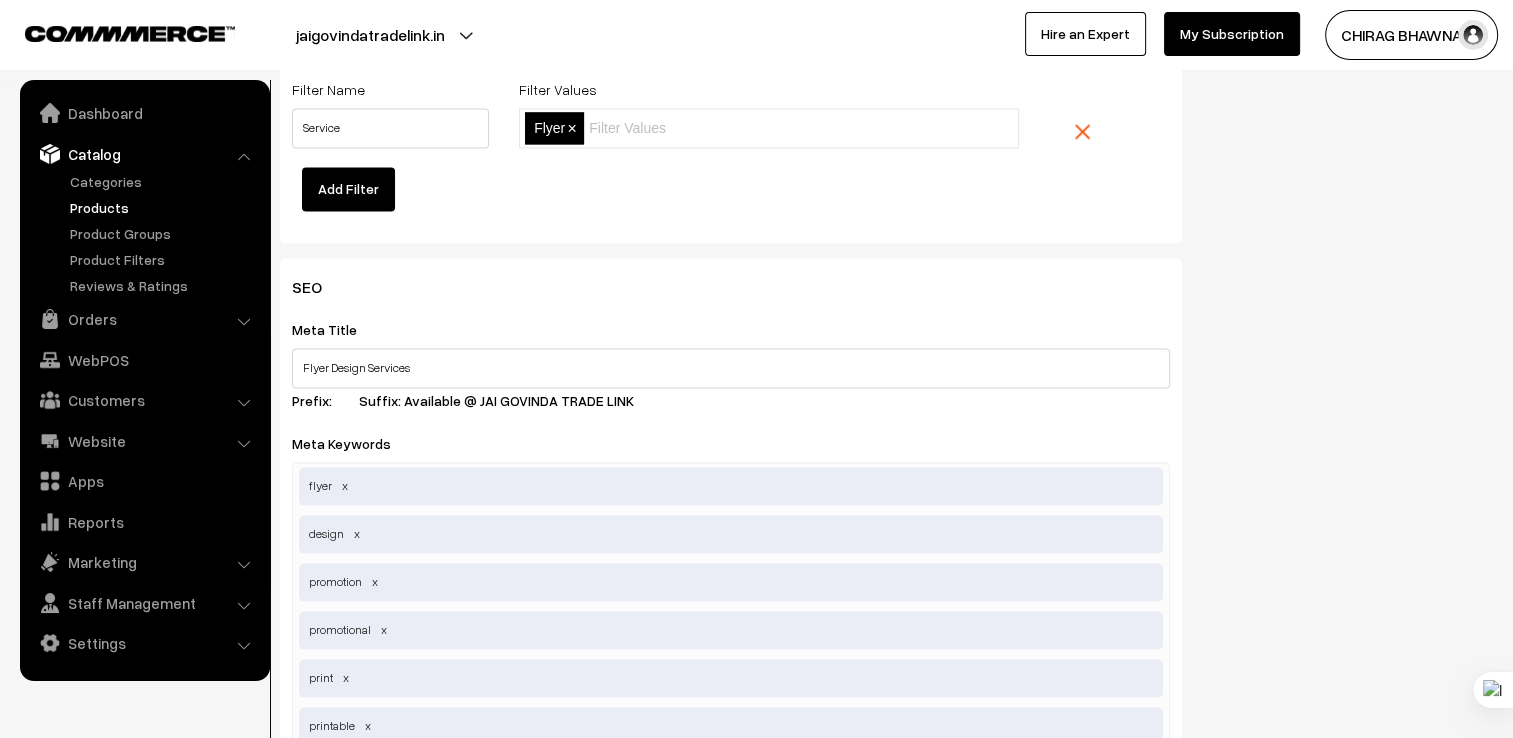 scroll, scrollTop: 3090, scrollLeft: 0, axis: vertical 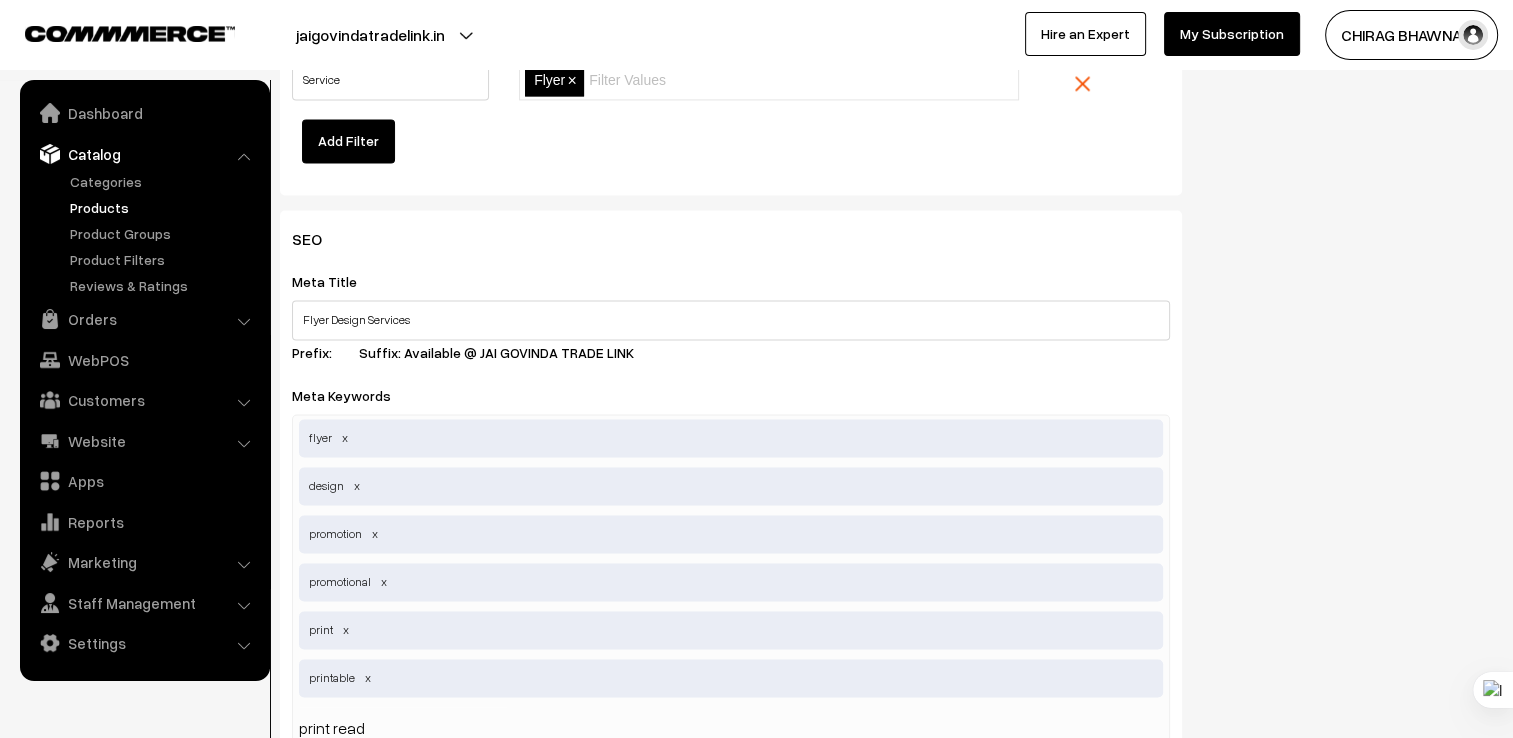 type on "print ready" 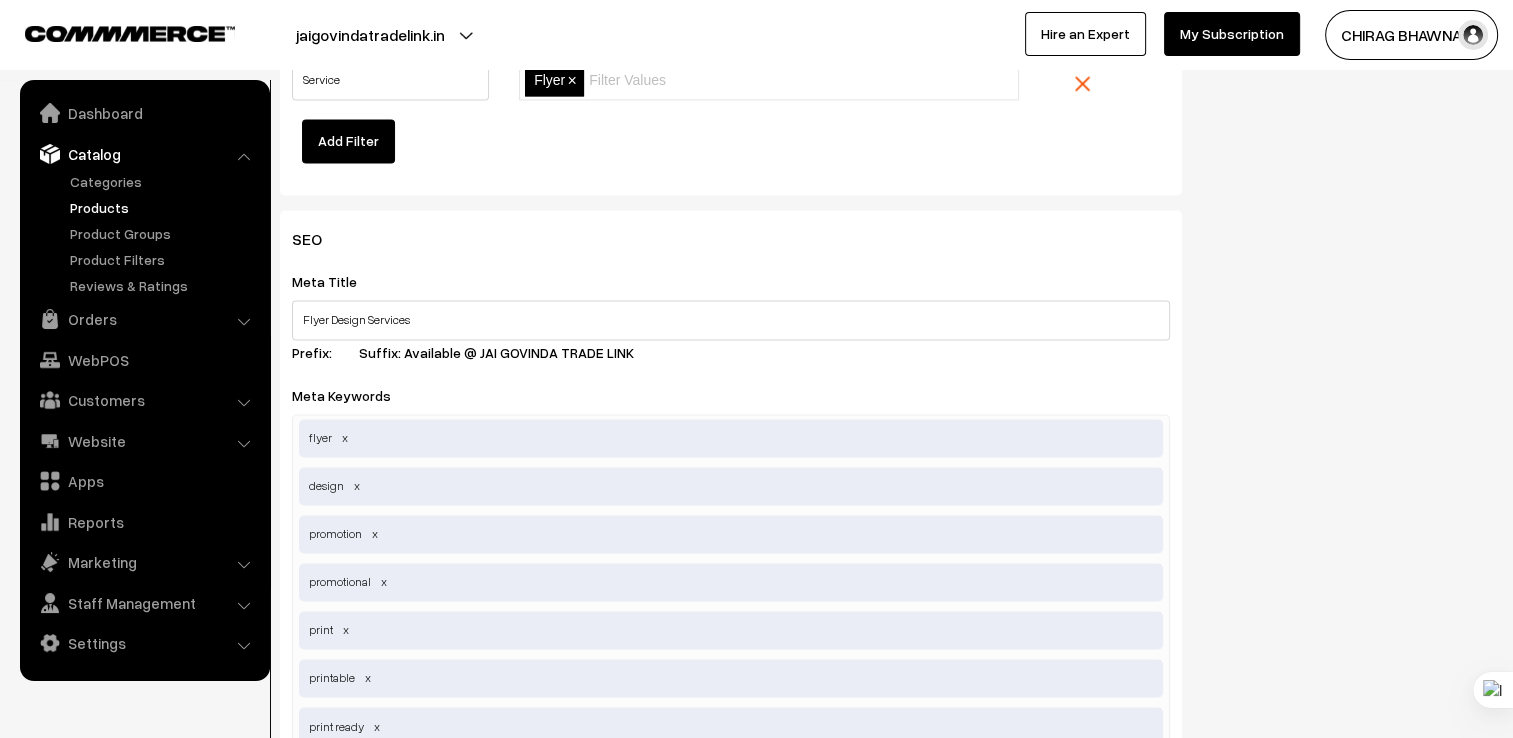 scroll, scrollTop: 3138, scrollLeft: 0, axis: vertical 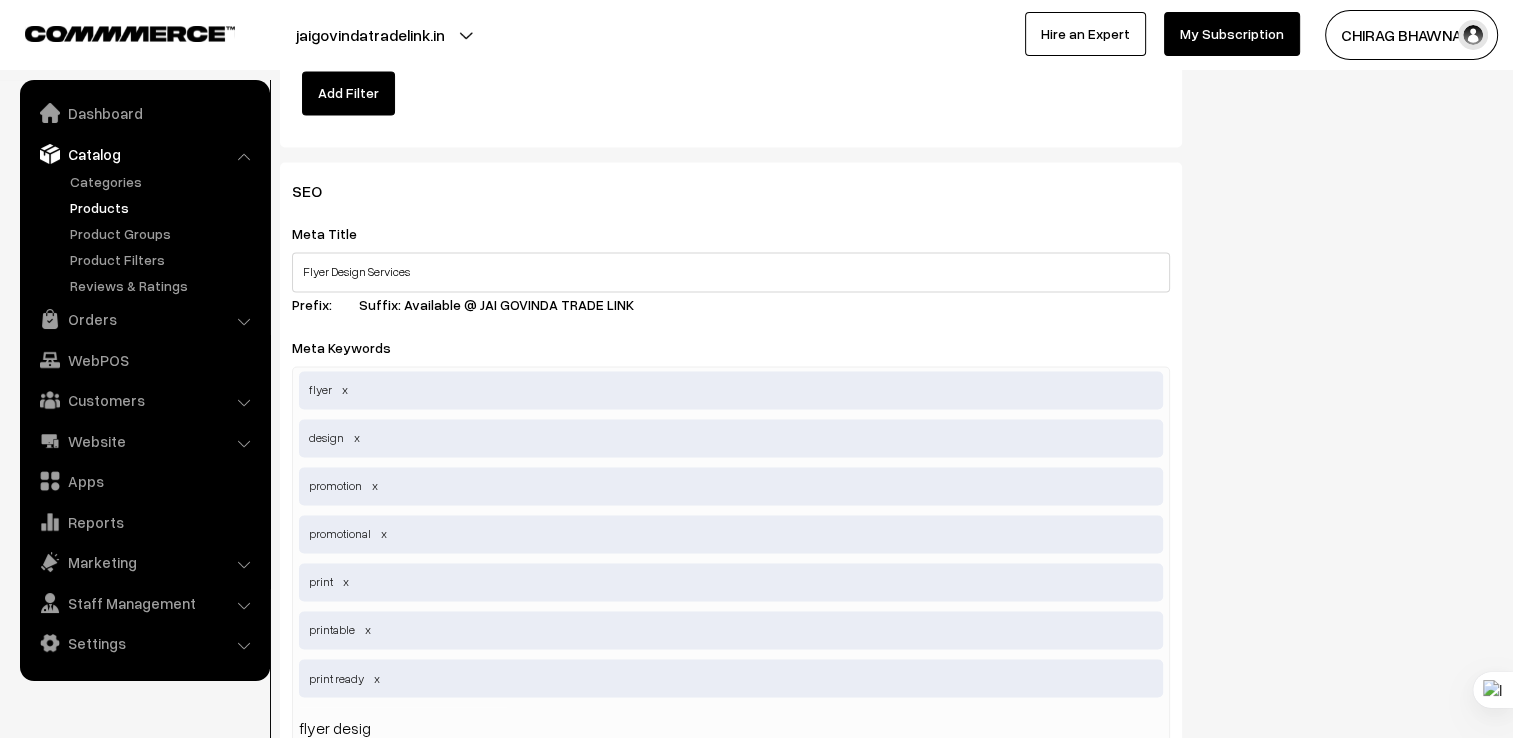 type on "flyer design" 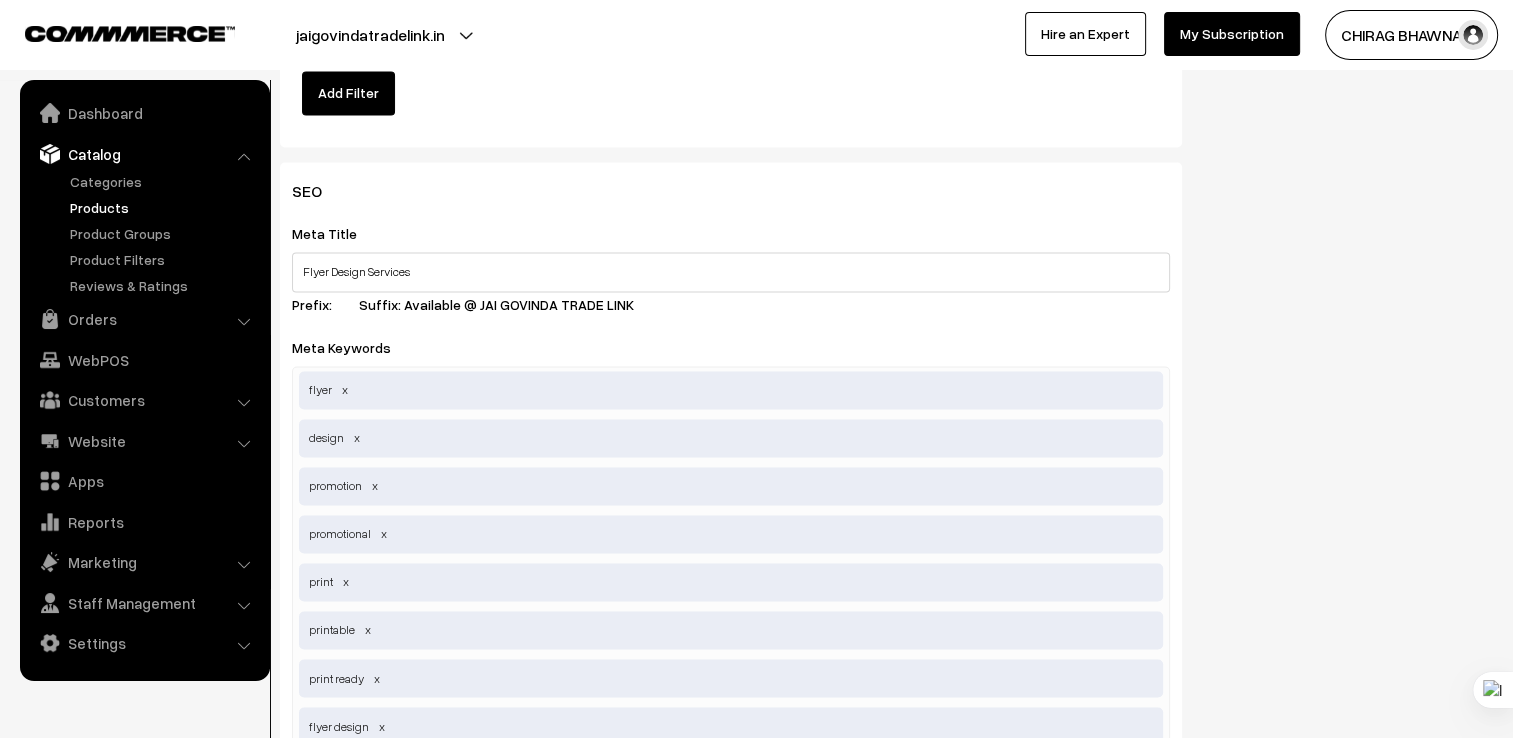 scroll, scrollTop: 3186, scrollLeft: 0, axis: vertical 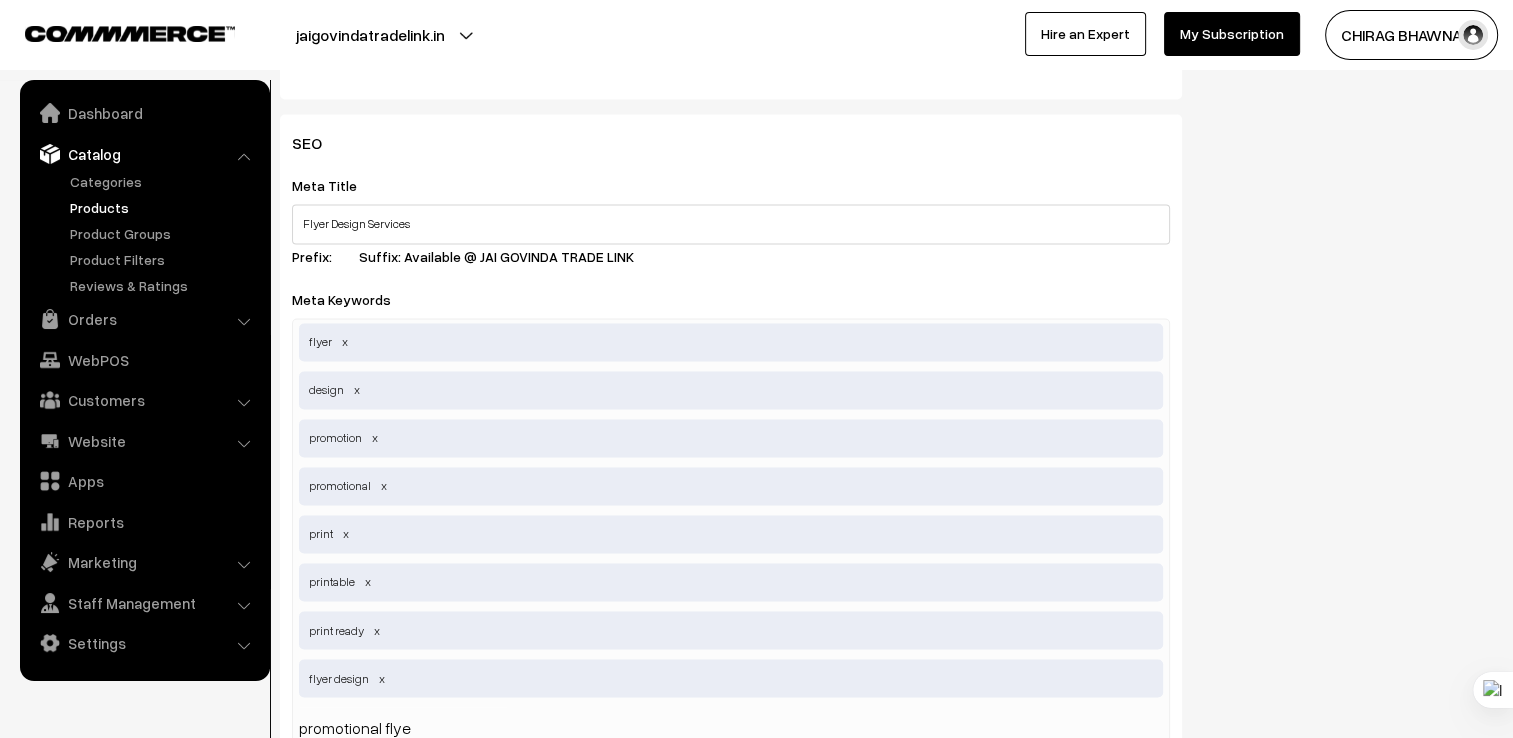 type on "promotional flyer" 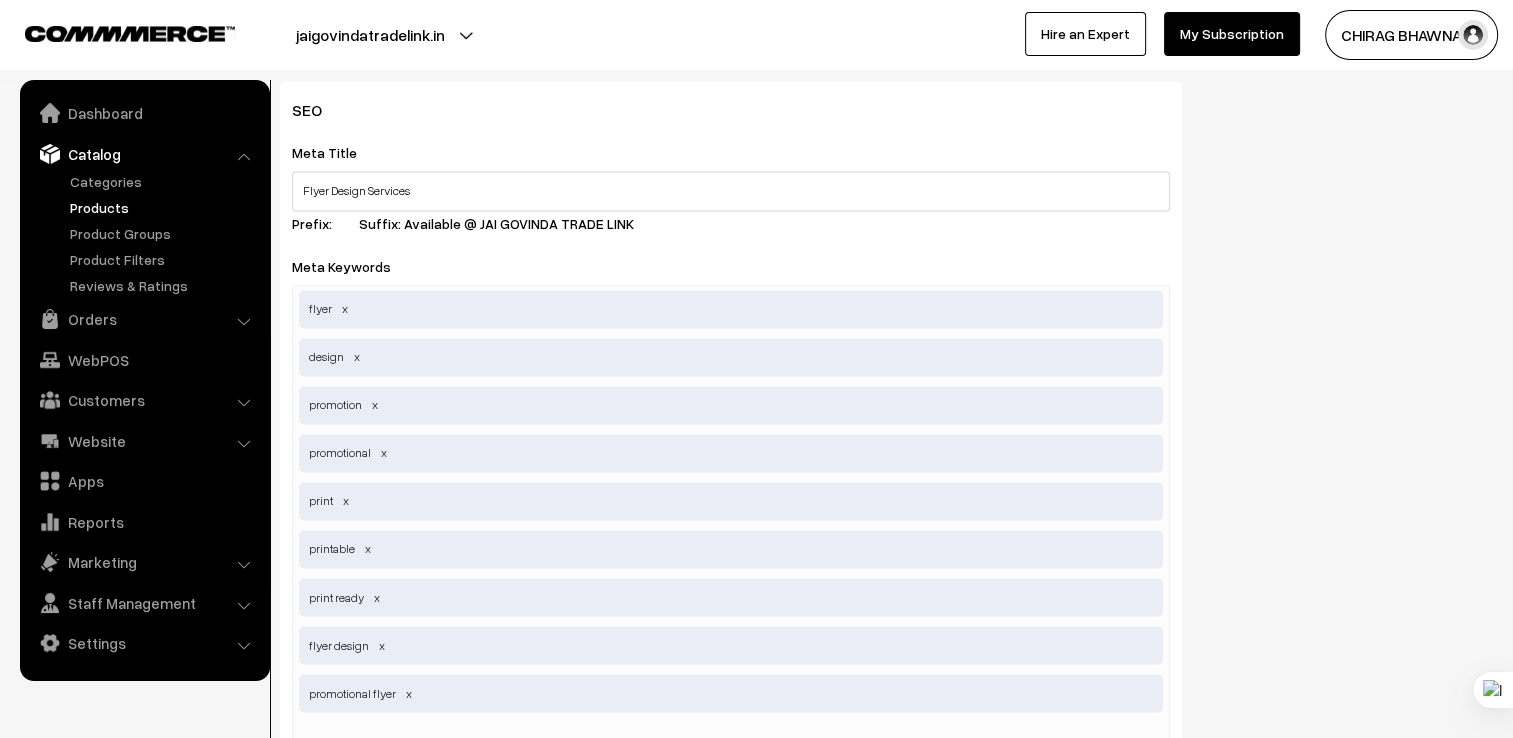 scroll, scrollTop: 3286, scrollLeft: 0, axis: vertical 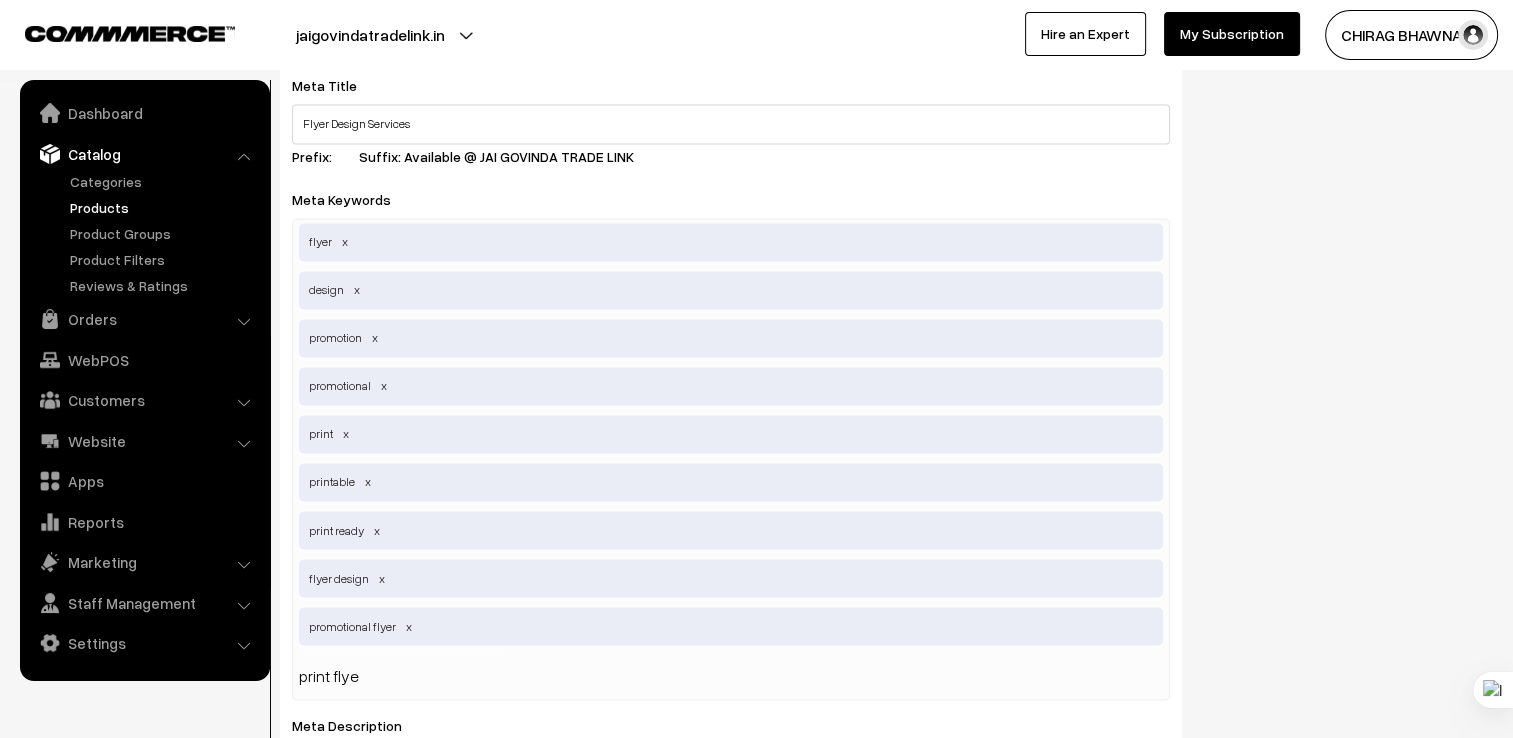 type on "print flyer" 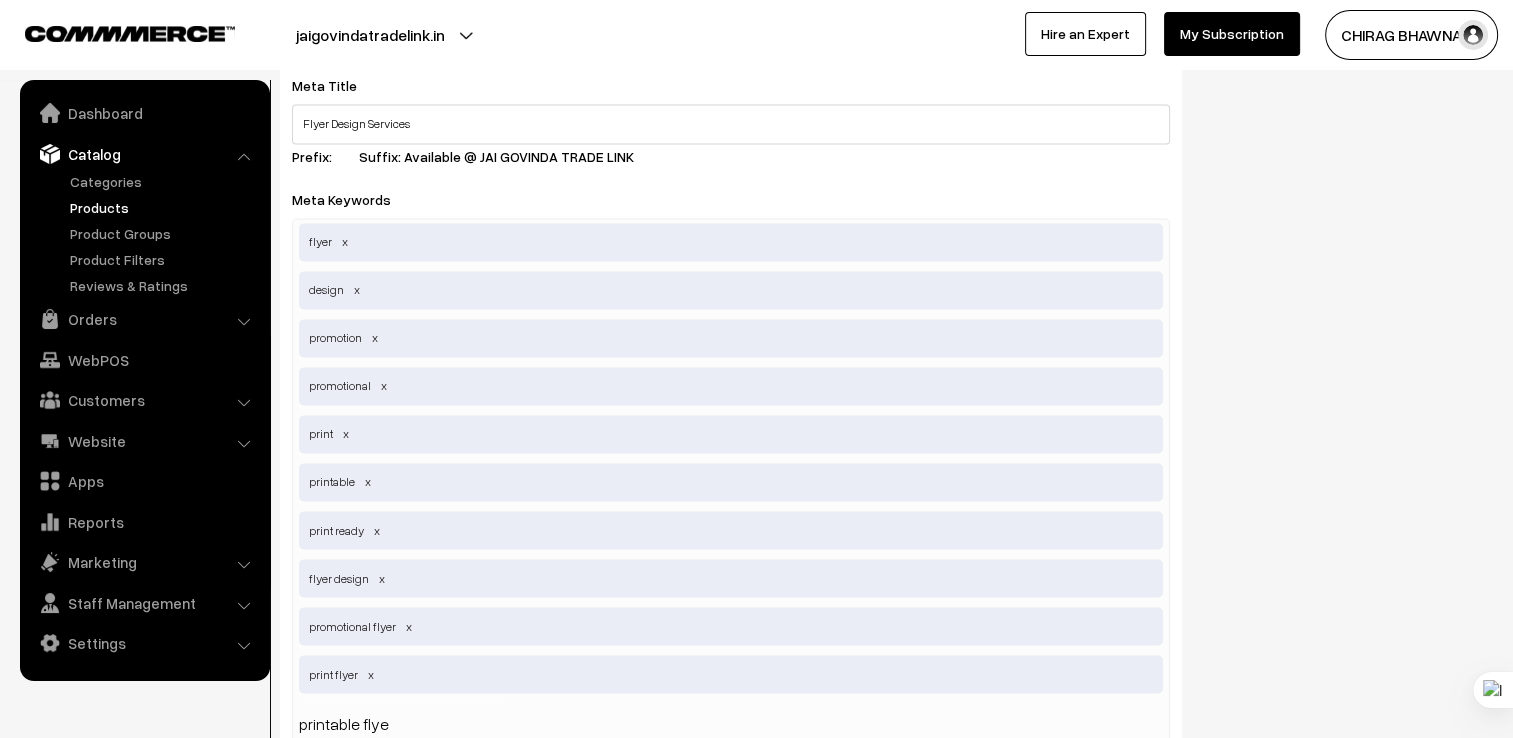 type on "printable flyer" 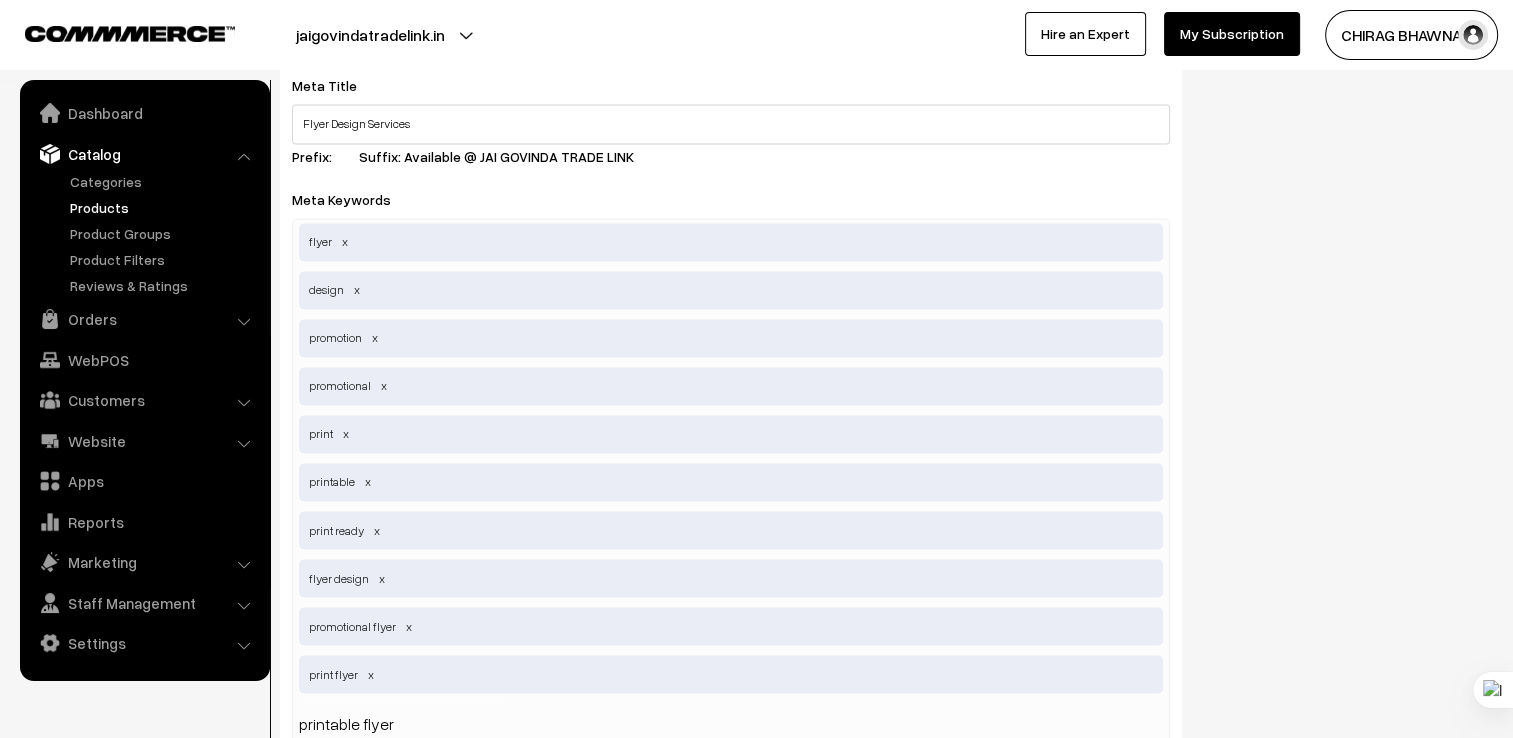 type 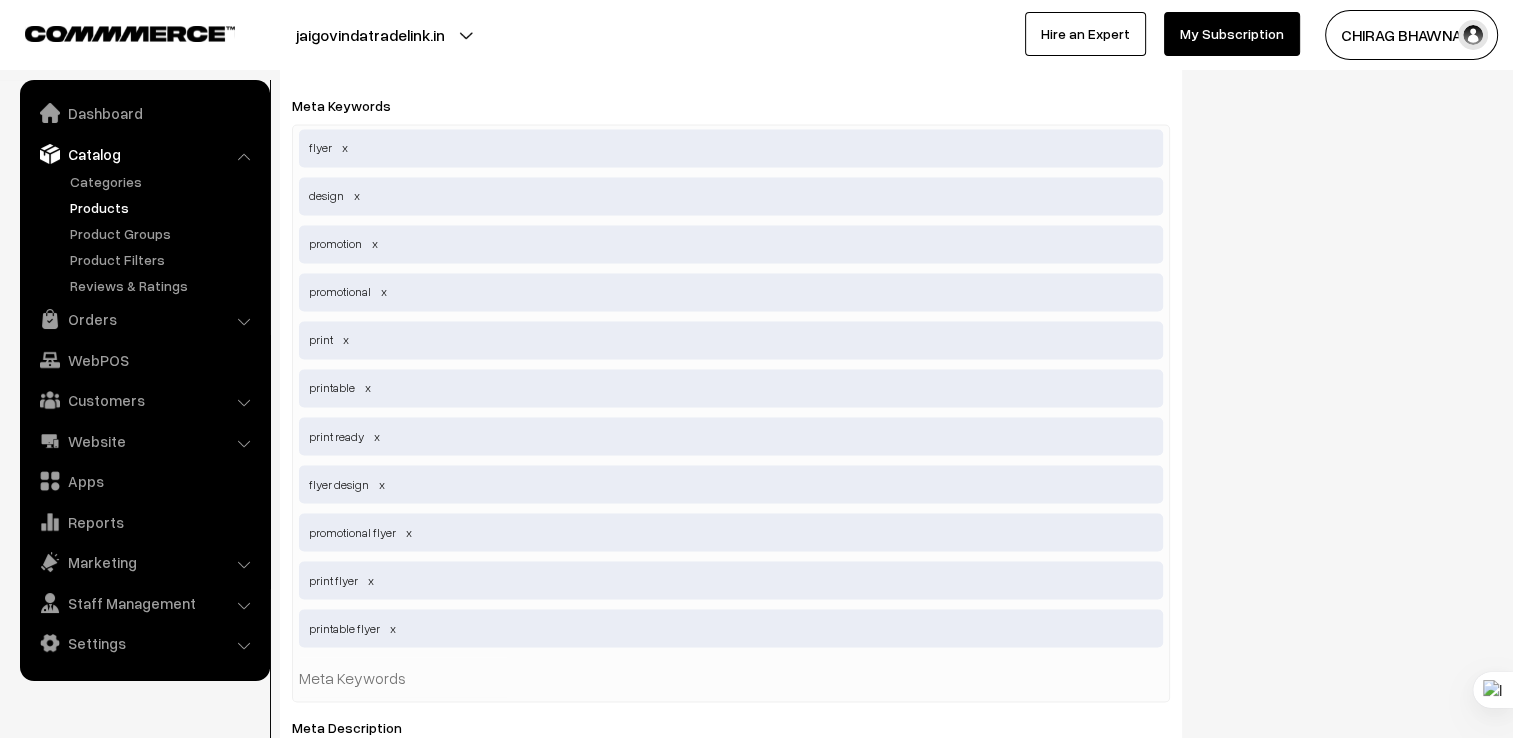 scroll, scrollTop: 3586, scrollLeft: 0, axis: vertical 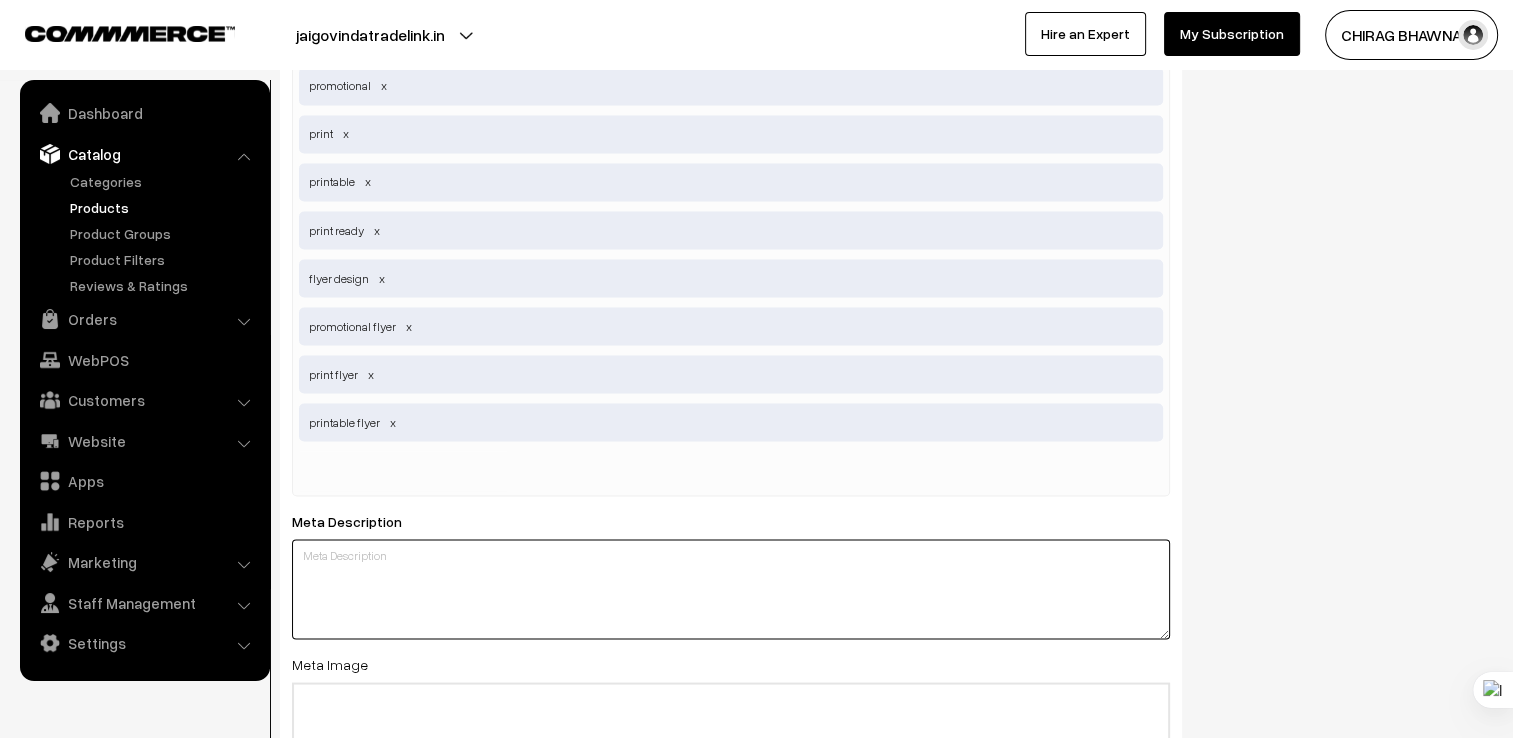 click at bounding box center (731, 589) 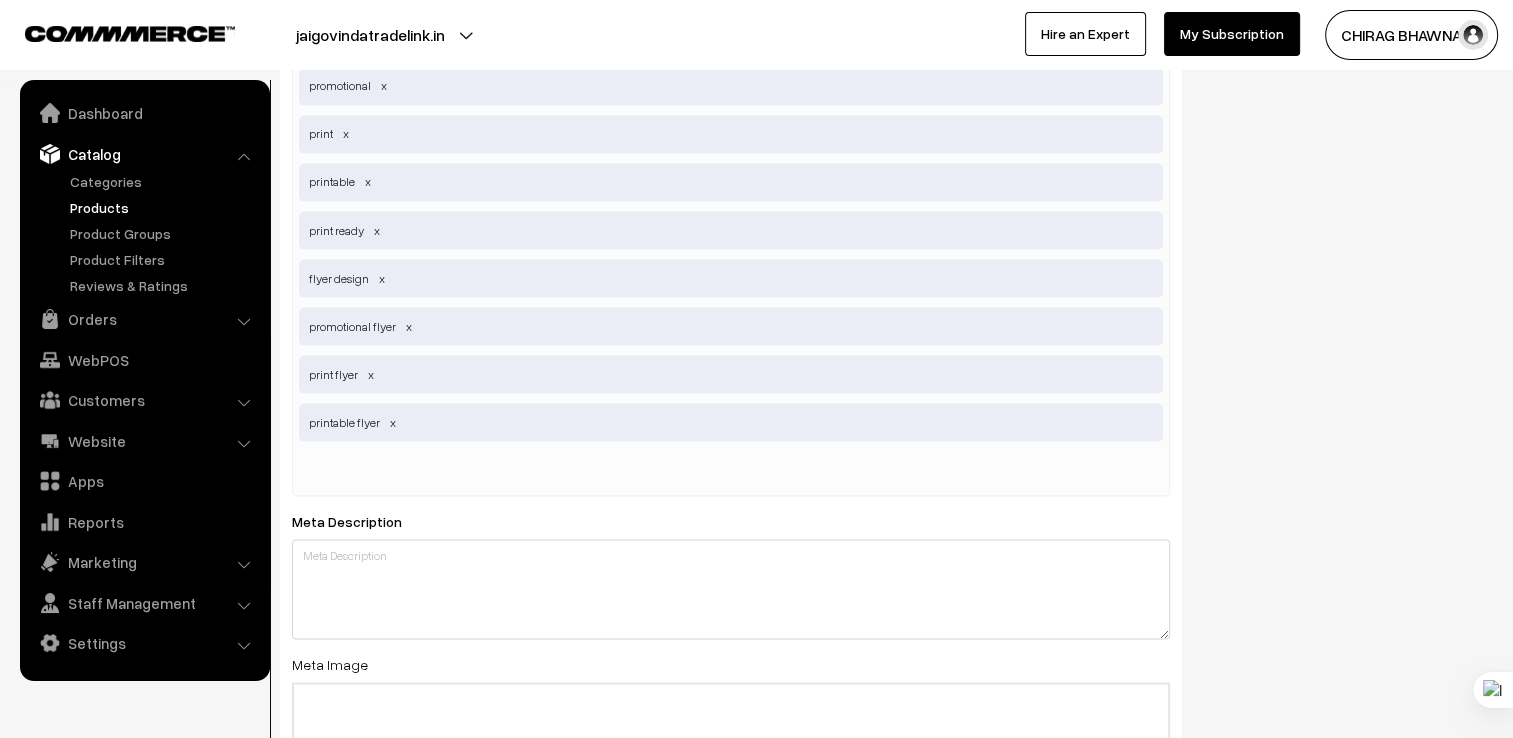 click on "Meta Image
Drag and drop a file here or click Ooops, something wrong appended.   Drag and drop or click to replace" at bounding box center [731, 766] 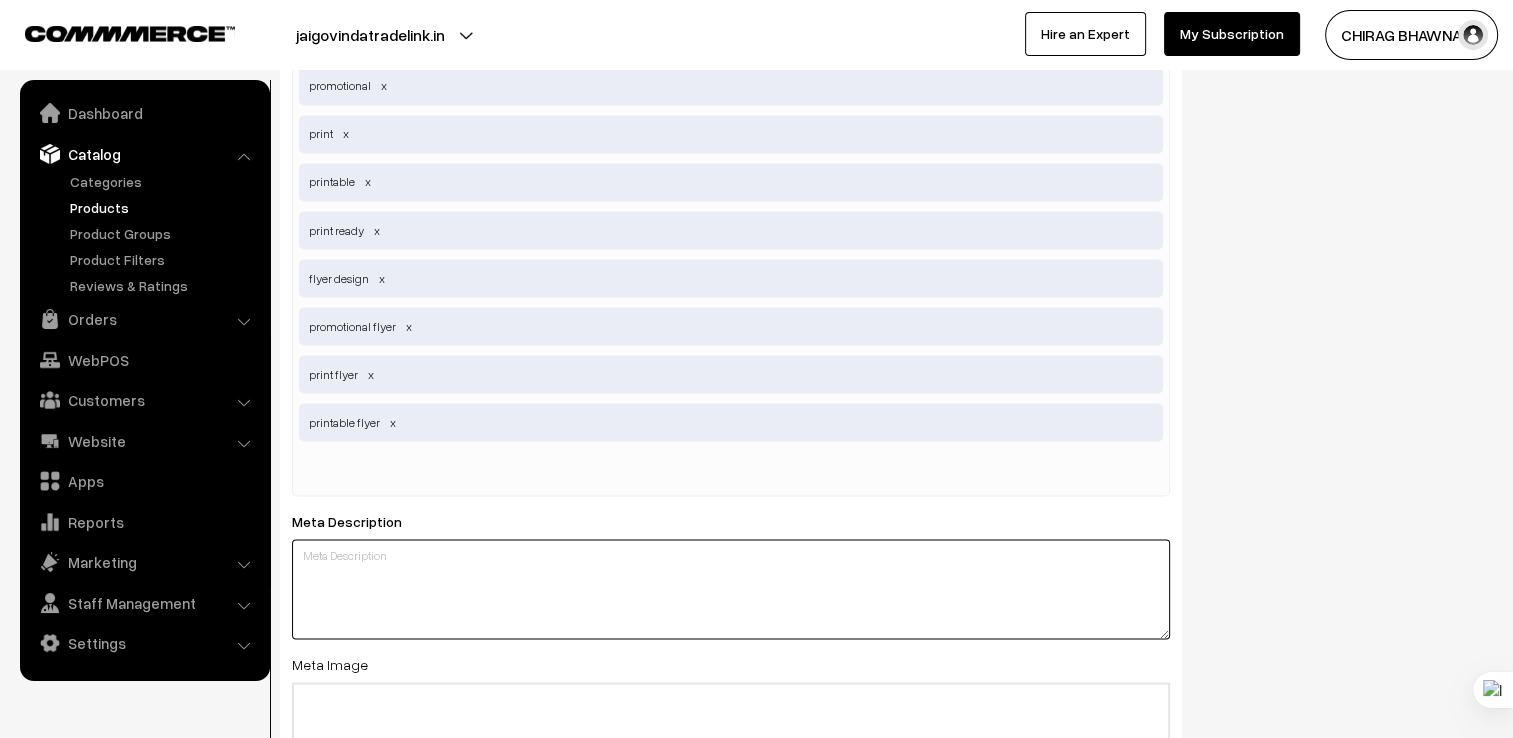 click at bounding box center [731, 589] 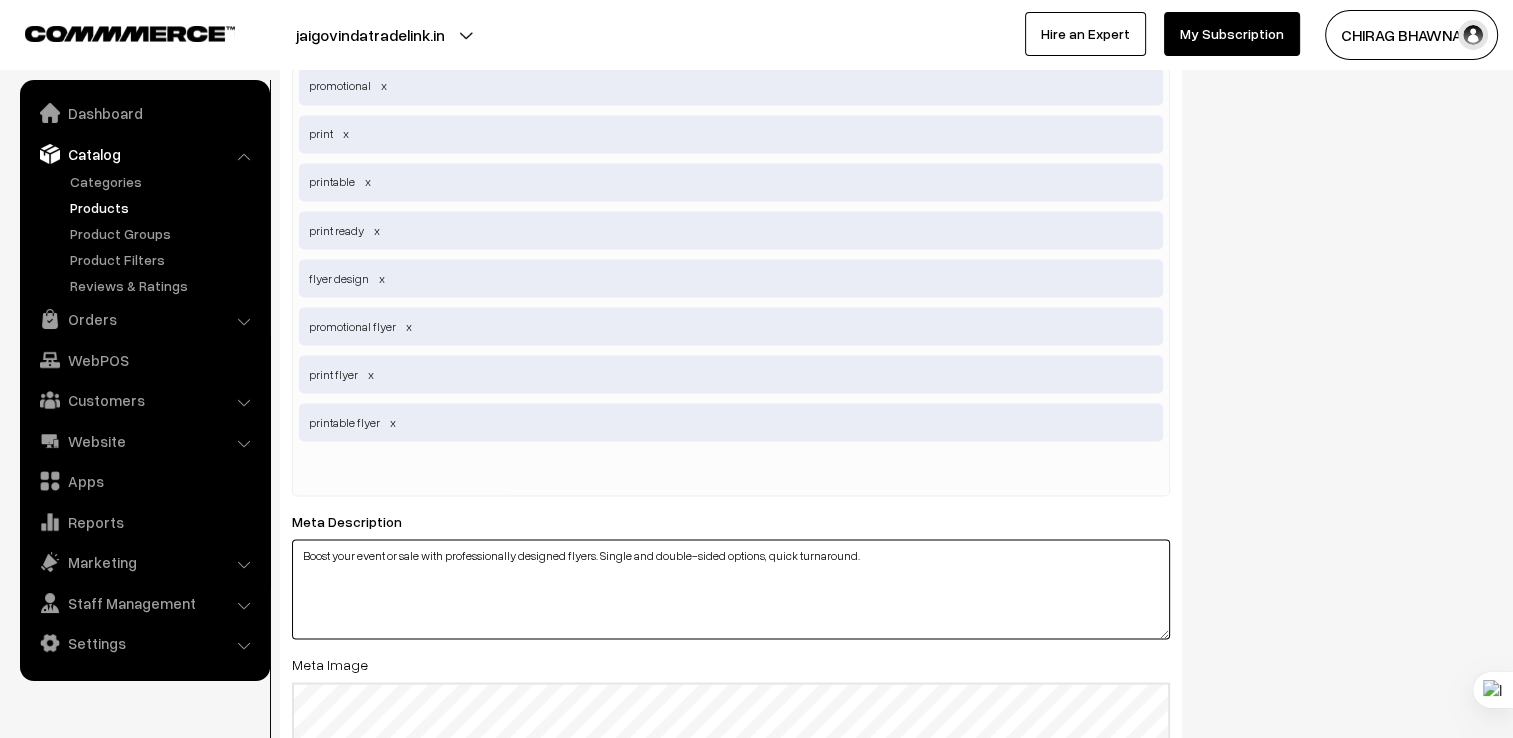 type on "Boost your event or sale with professionally designed flyers. Single and double-sided options, quick turnaround." 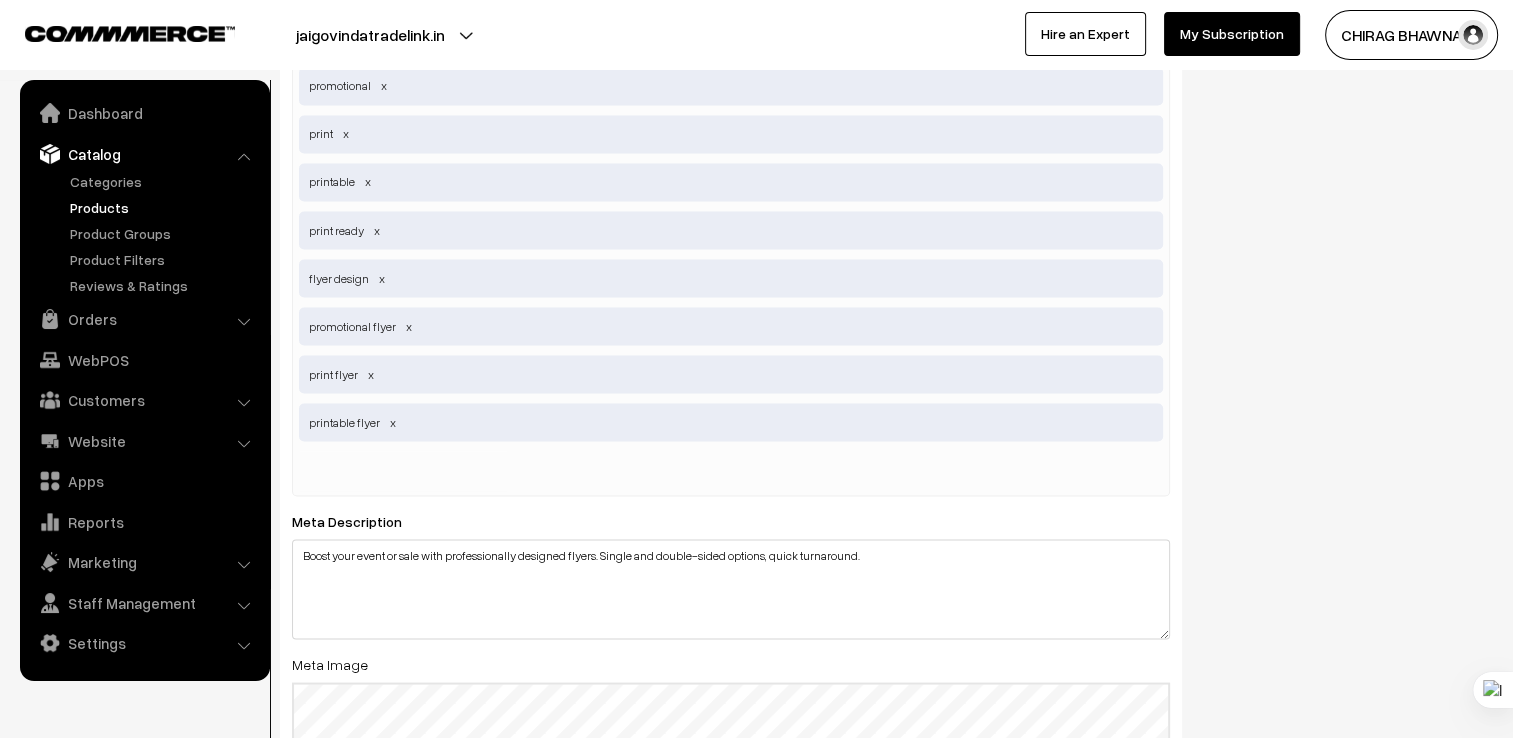 click at bounding box center [731, 782] 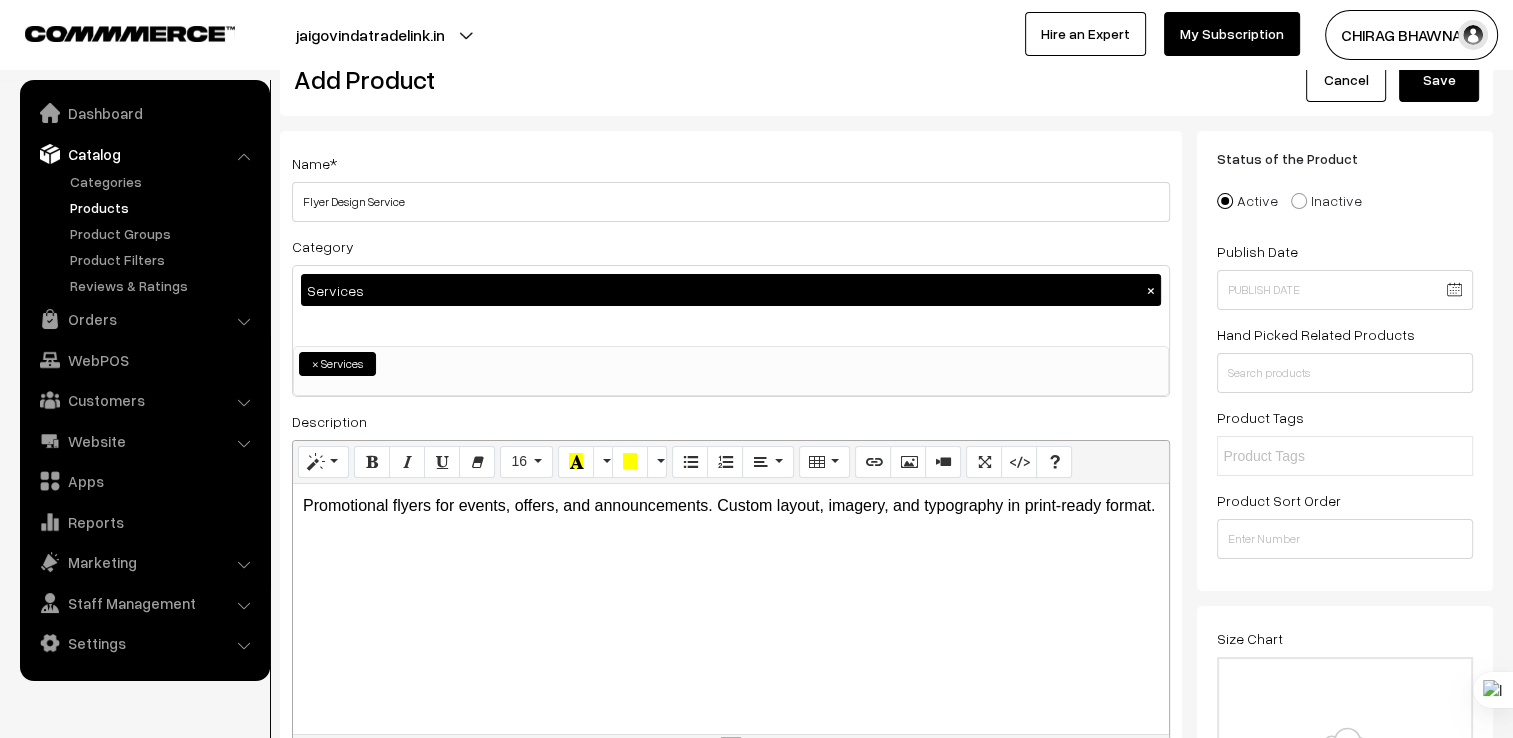 scroll, scrollTop: 0, scrollLeft: 0, axis: both 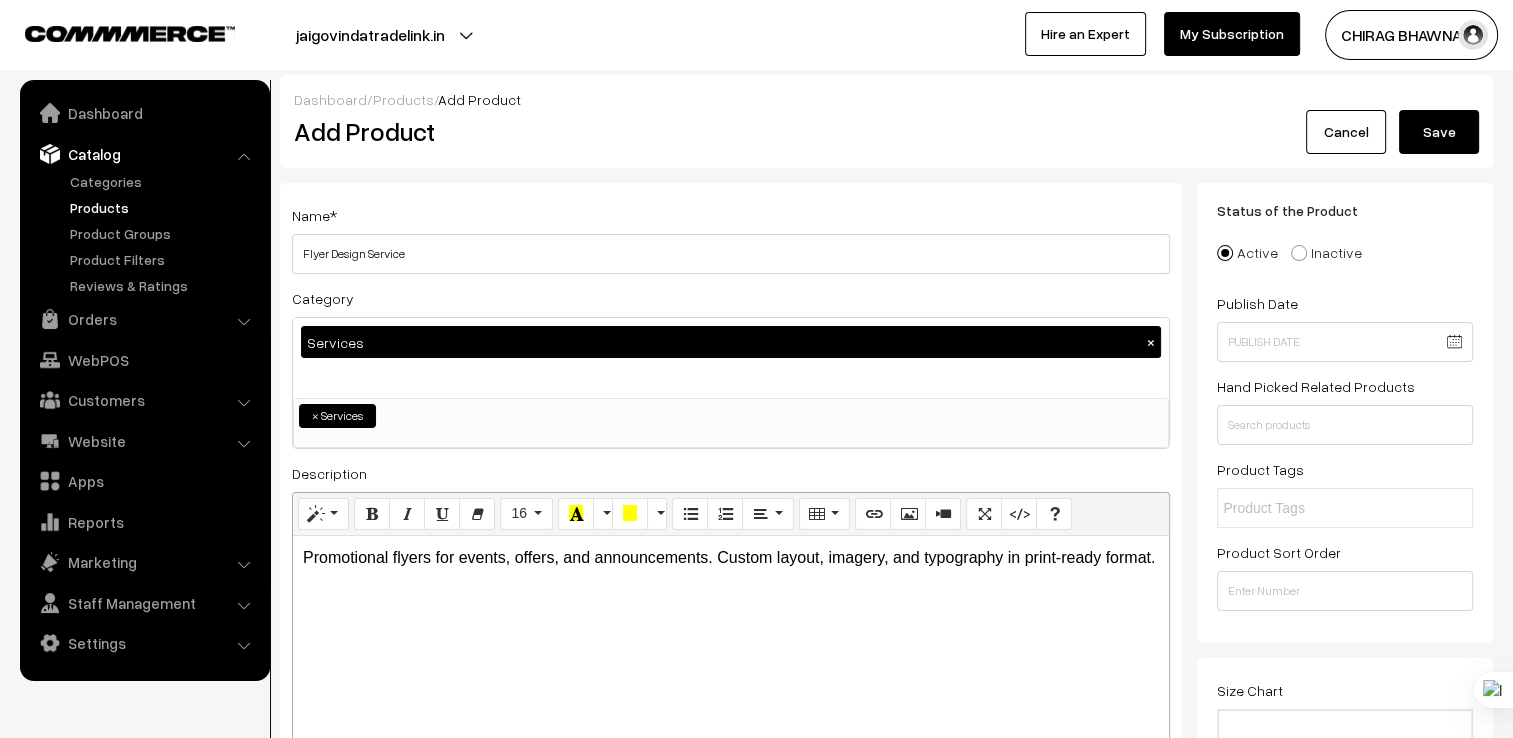 click on "Save" at bounding box center (1439, 132) 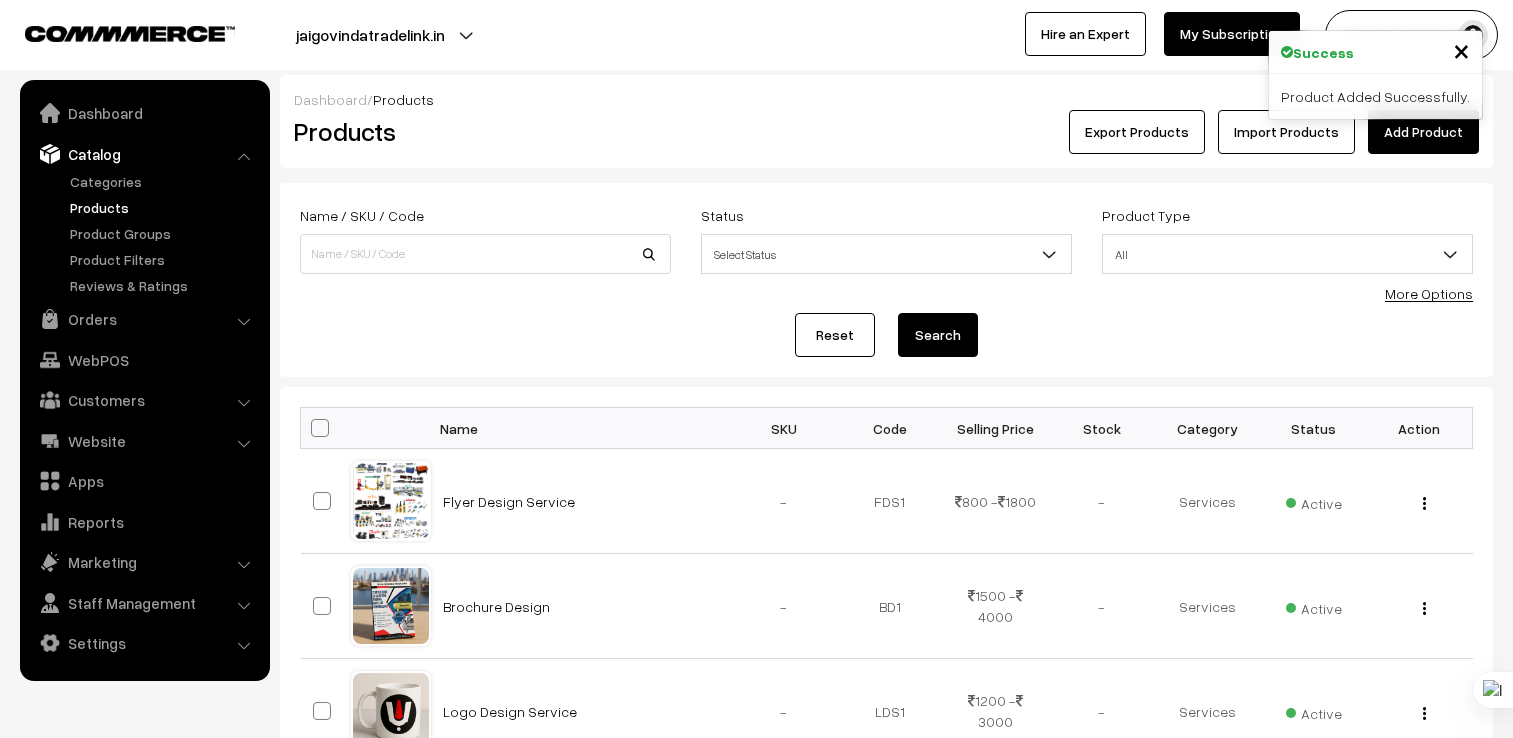 scroll, scrollTop: 0, scrollLeft: 0, axis: both 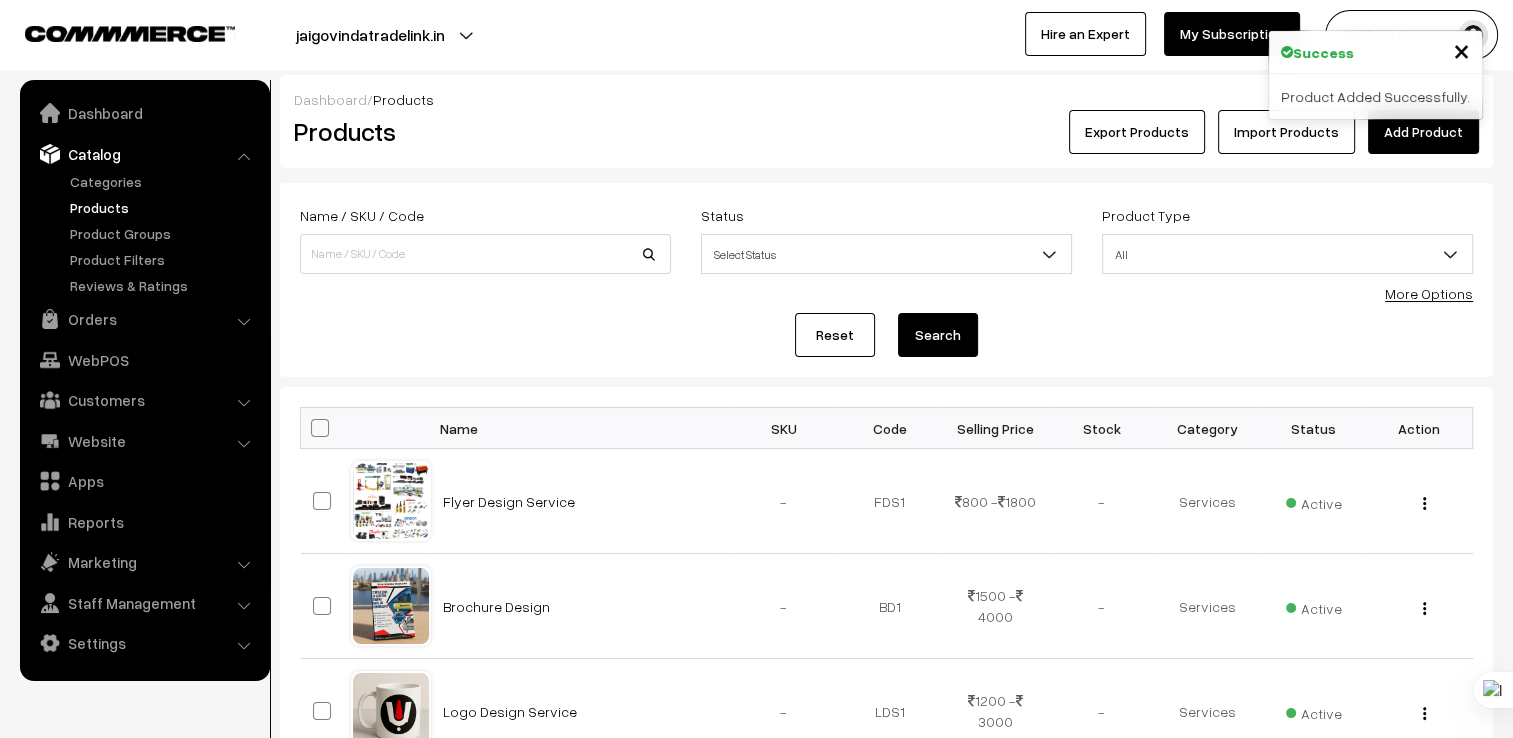click on "Add Product" at bounding box center (1423, 132) 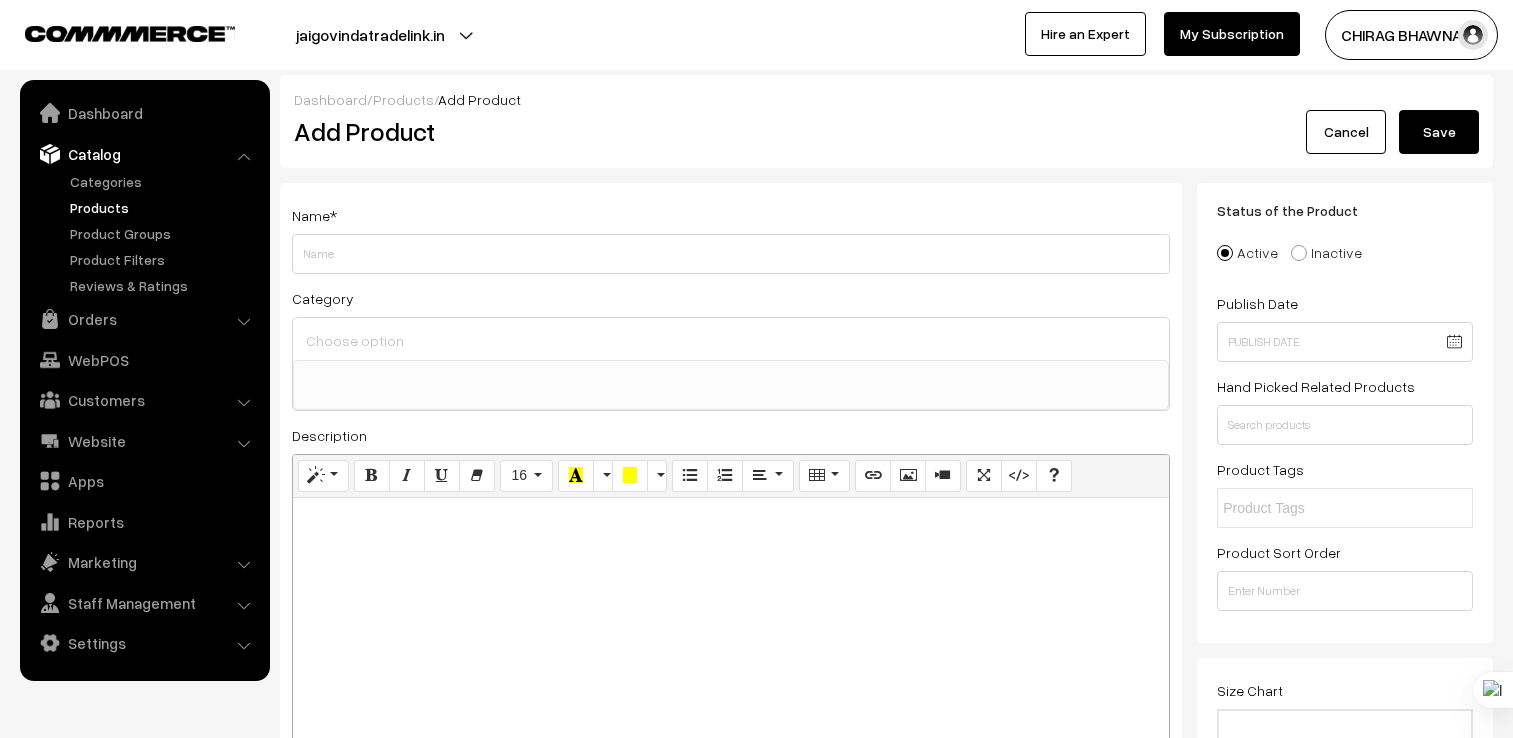 select 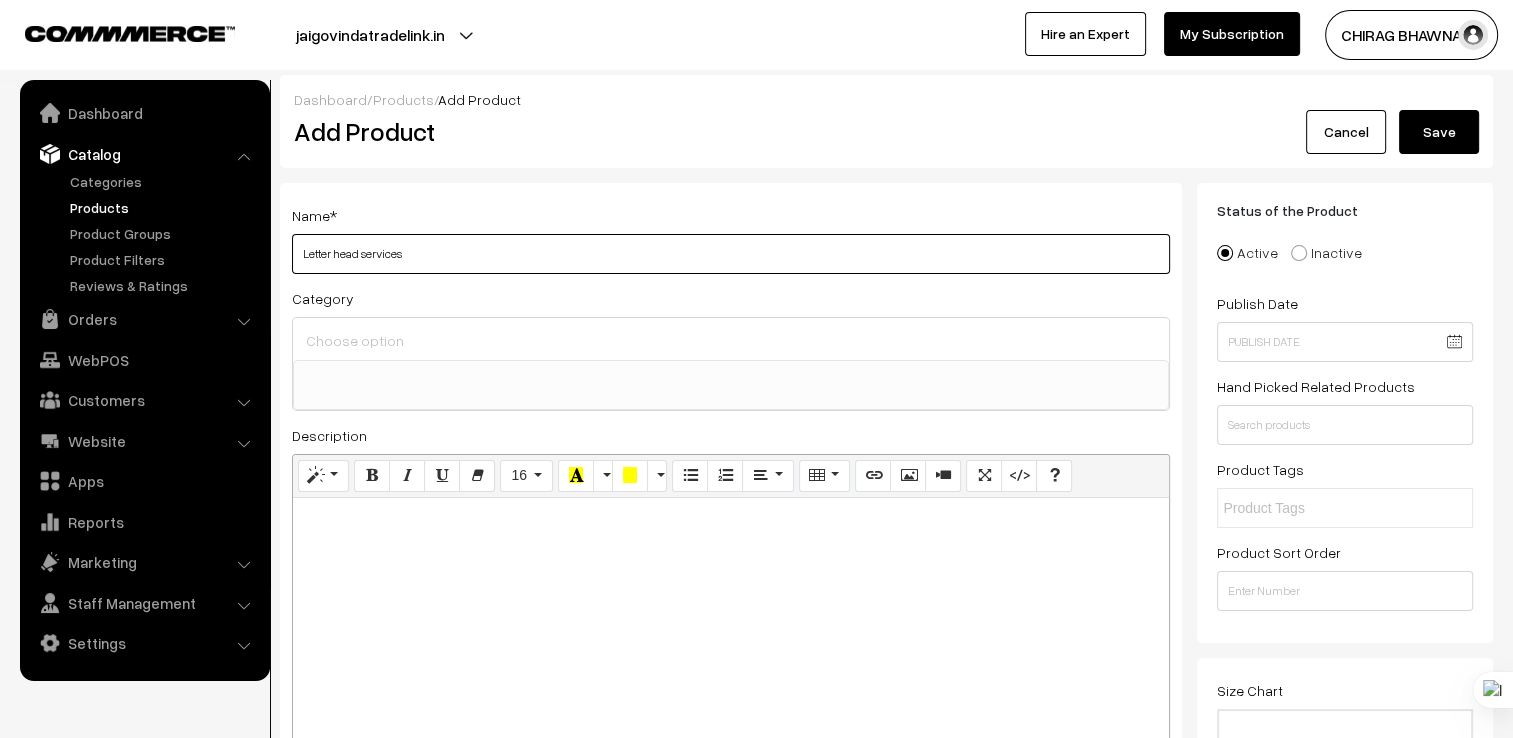 type on "Letter head services" 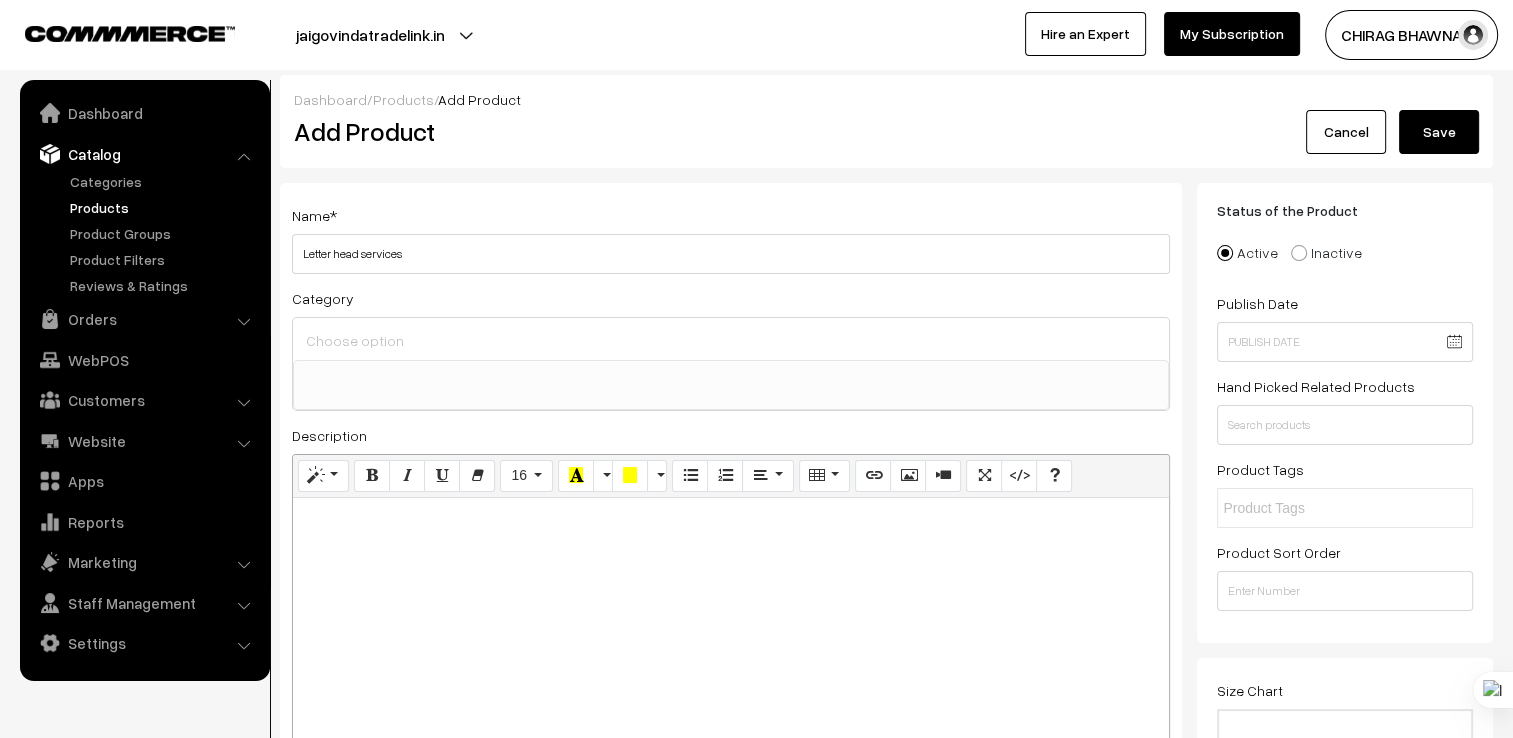 click at bounding box center (731, 340) 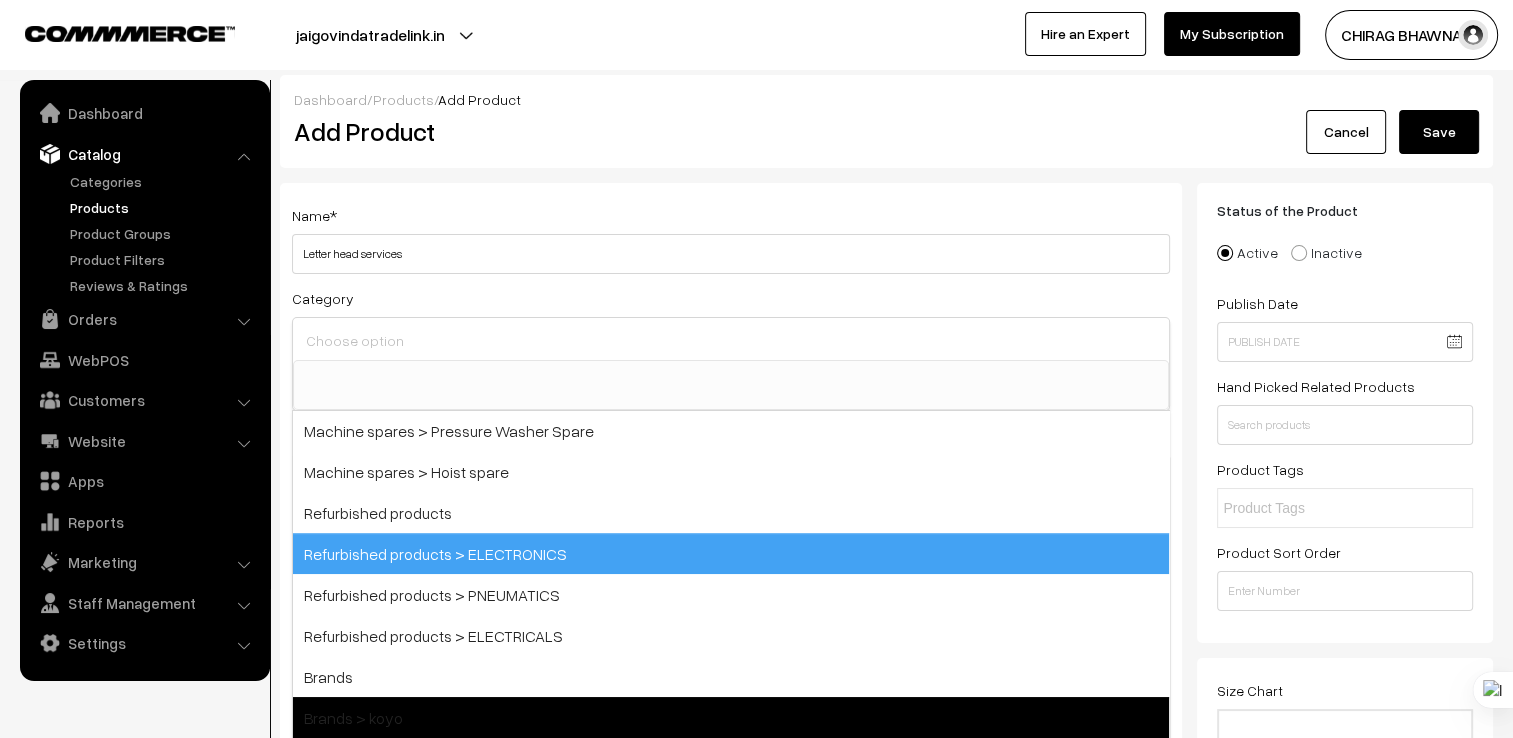 scroll, scrollTop: 2132, scrollLeft: 0, axis: vertical 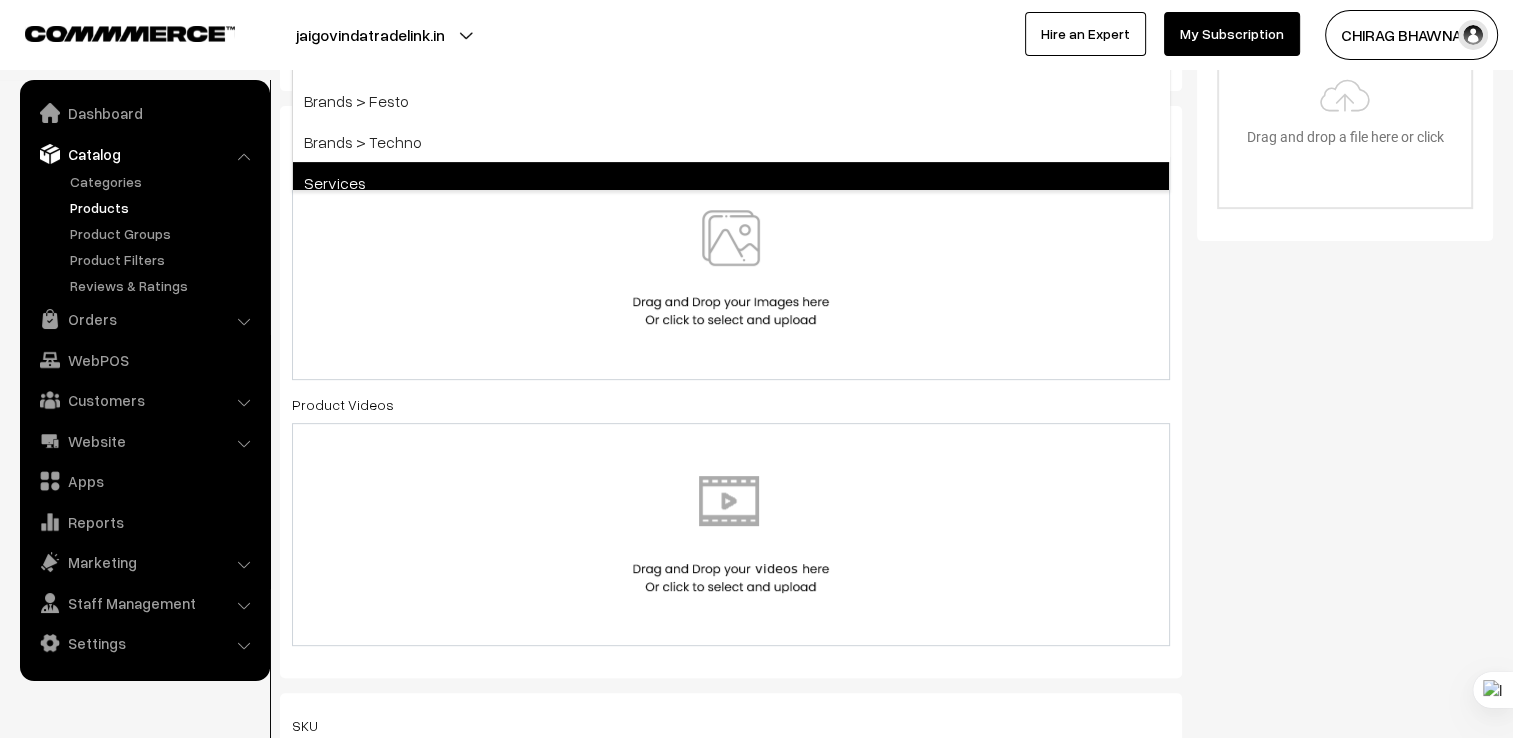 click on "Services" at bounding box center [731, 182] 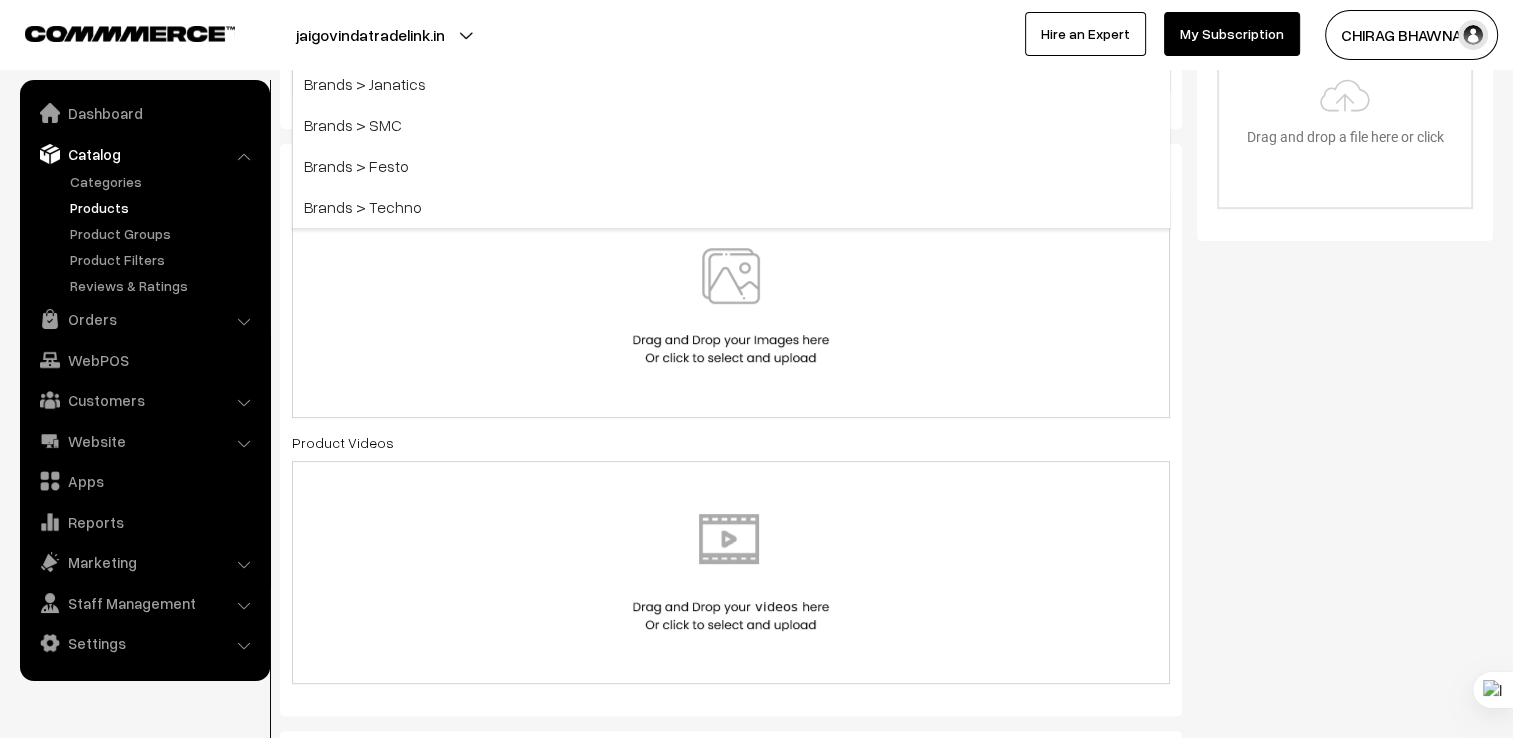 scroll, scrollTop: 778, scrollLeft: 0, axis: vertical 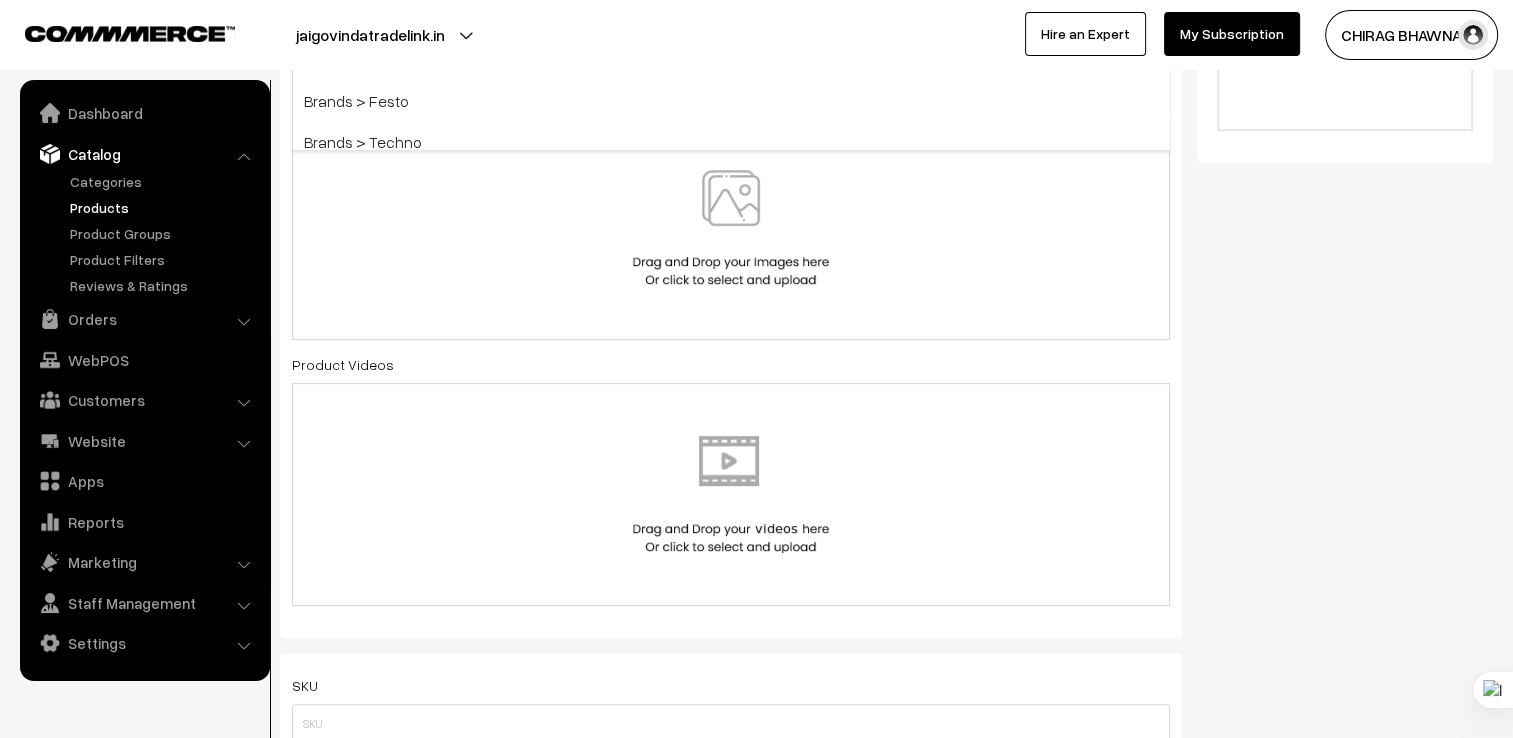 click at bounding box center (731, 228) 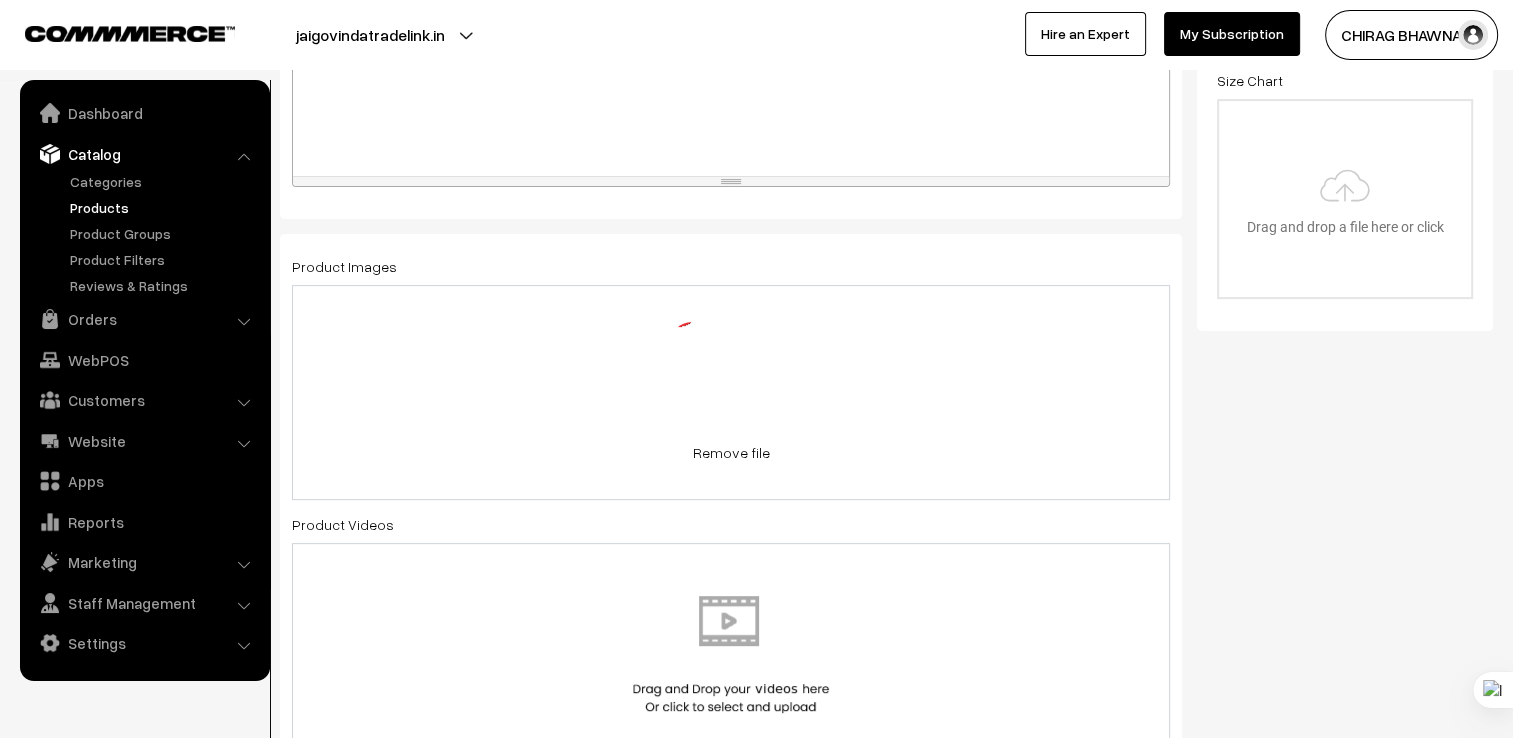 scroll, scrollTop: 578, scrollLeft: 0, axis: vertical 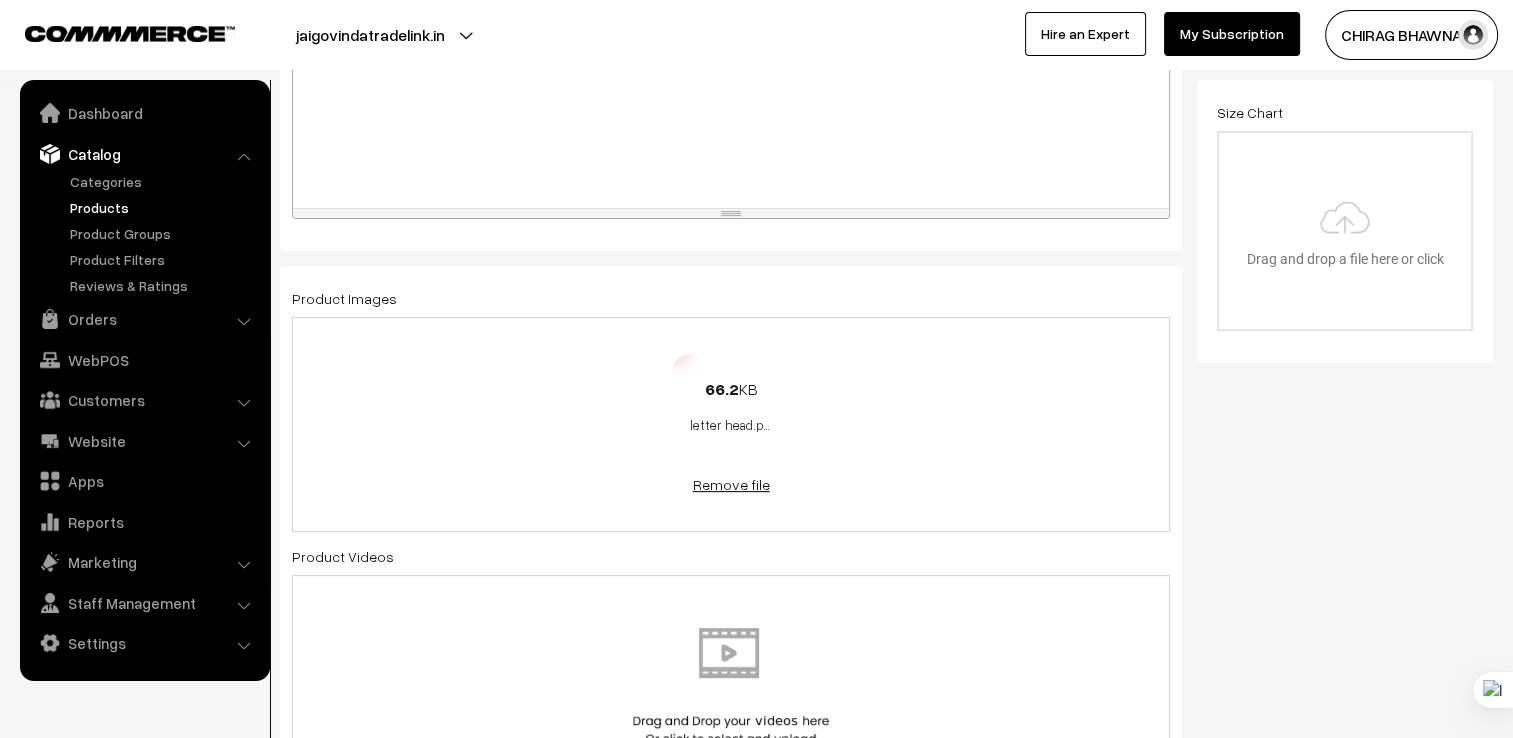 click on "Remove file" at bounding box center [731, 484] 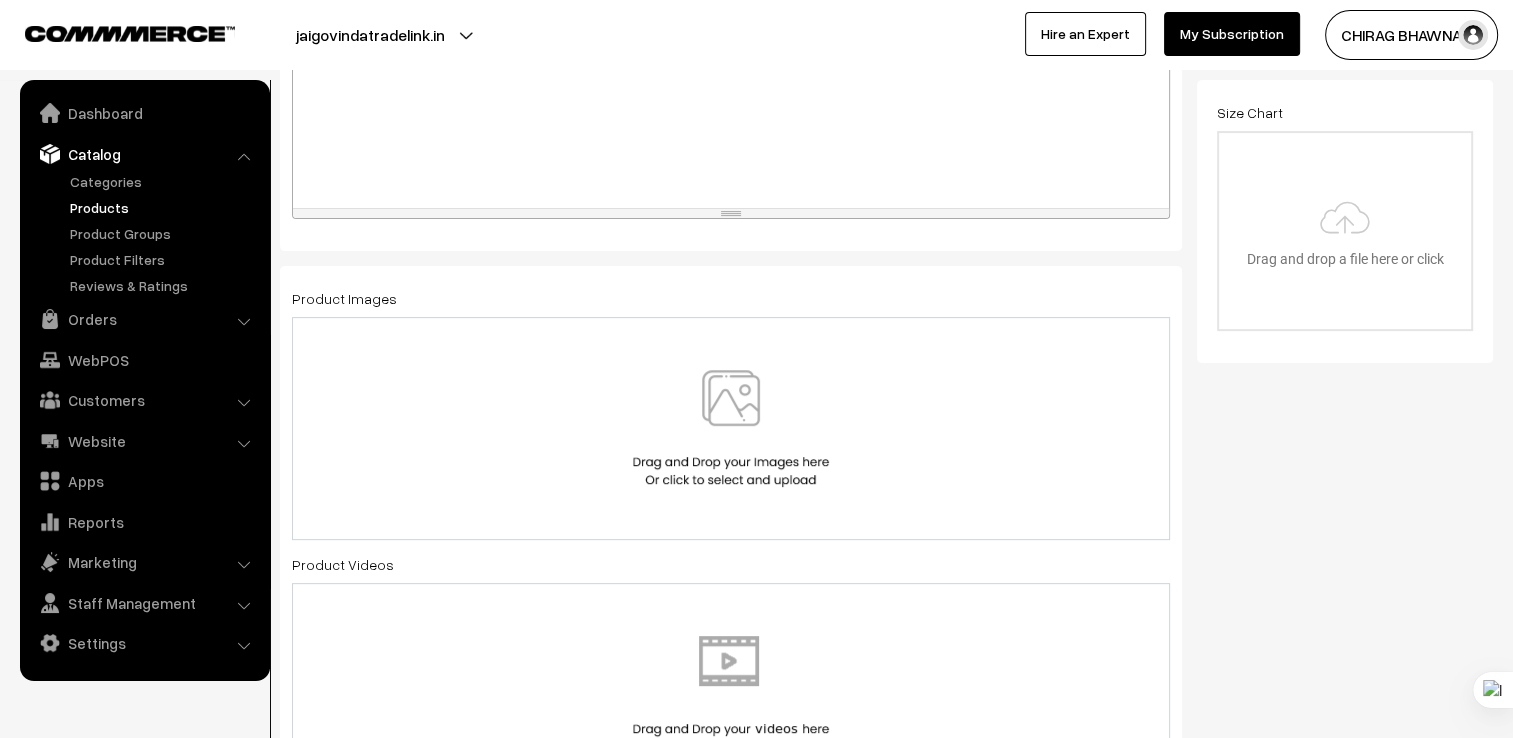 click at bounding box center [731, 428] 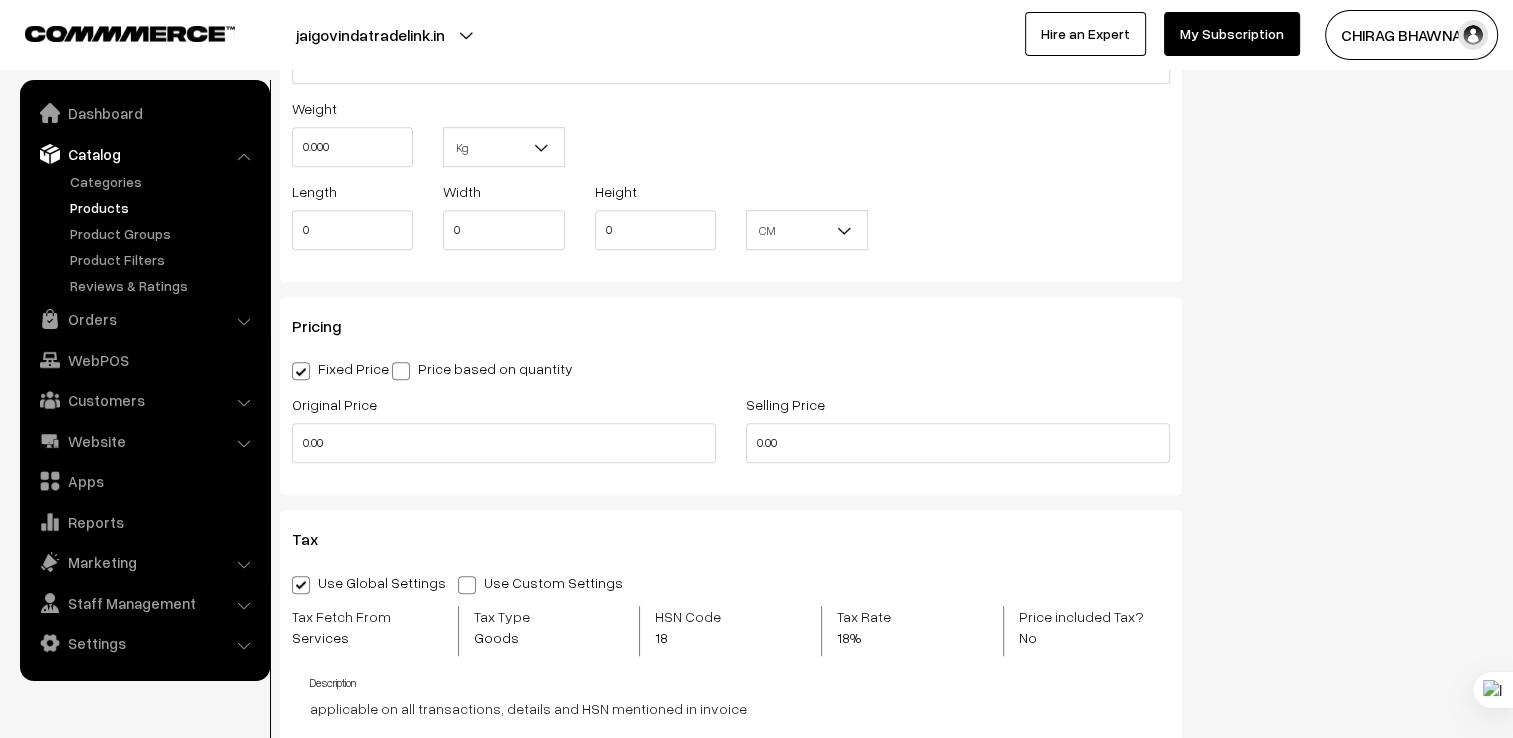 scroll, scrollTop: 1378, scrollLeft: 0, axis: vertical 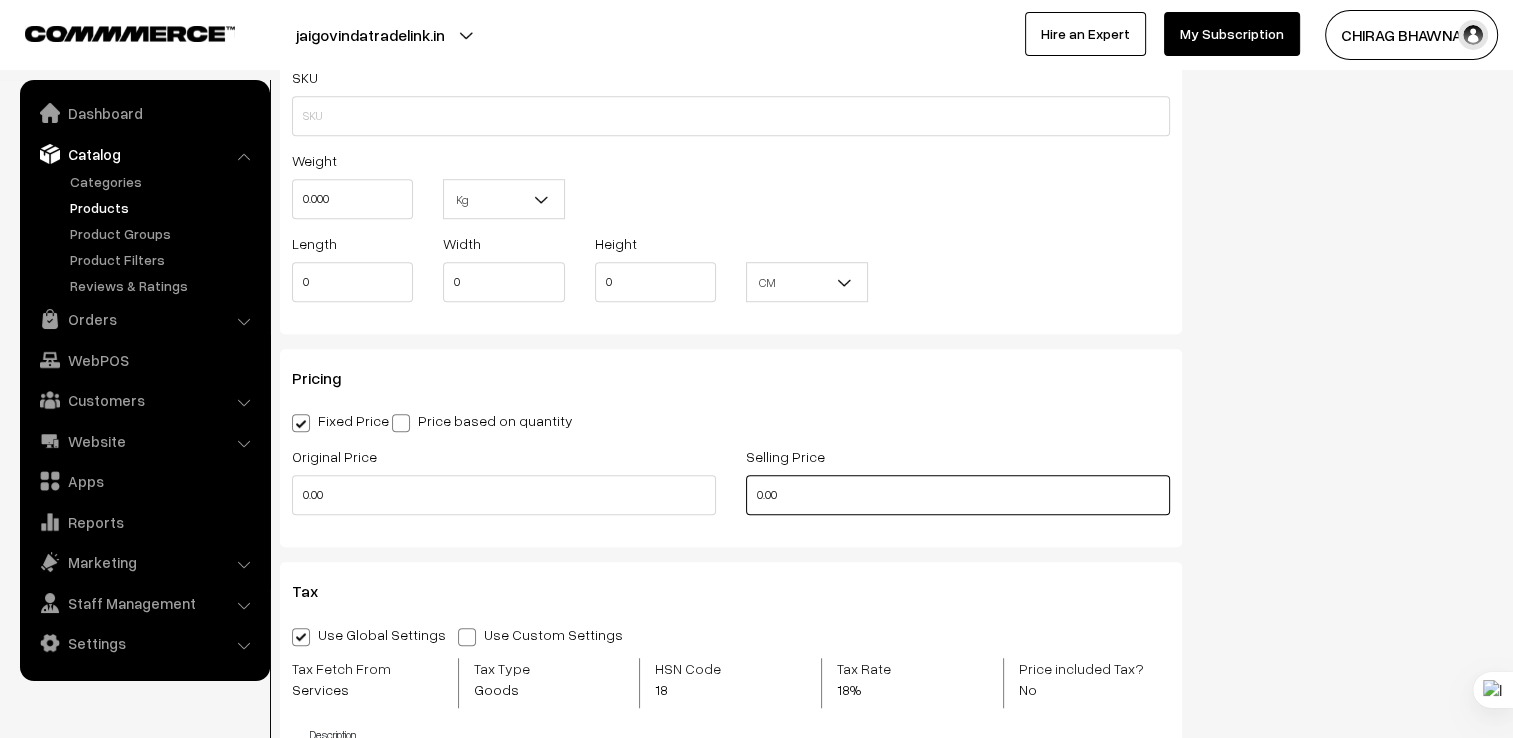 drag, startPoint x: 767, startPoint y: 498, endPoint x: 626, endPoint y: 497, distance: 141.00354 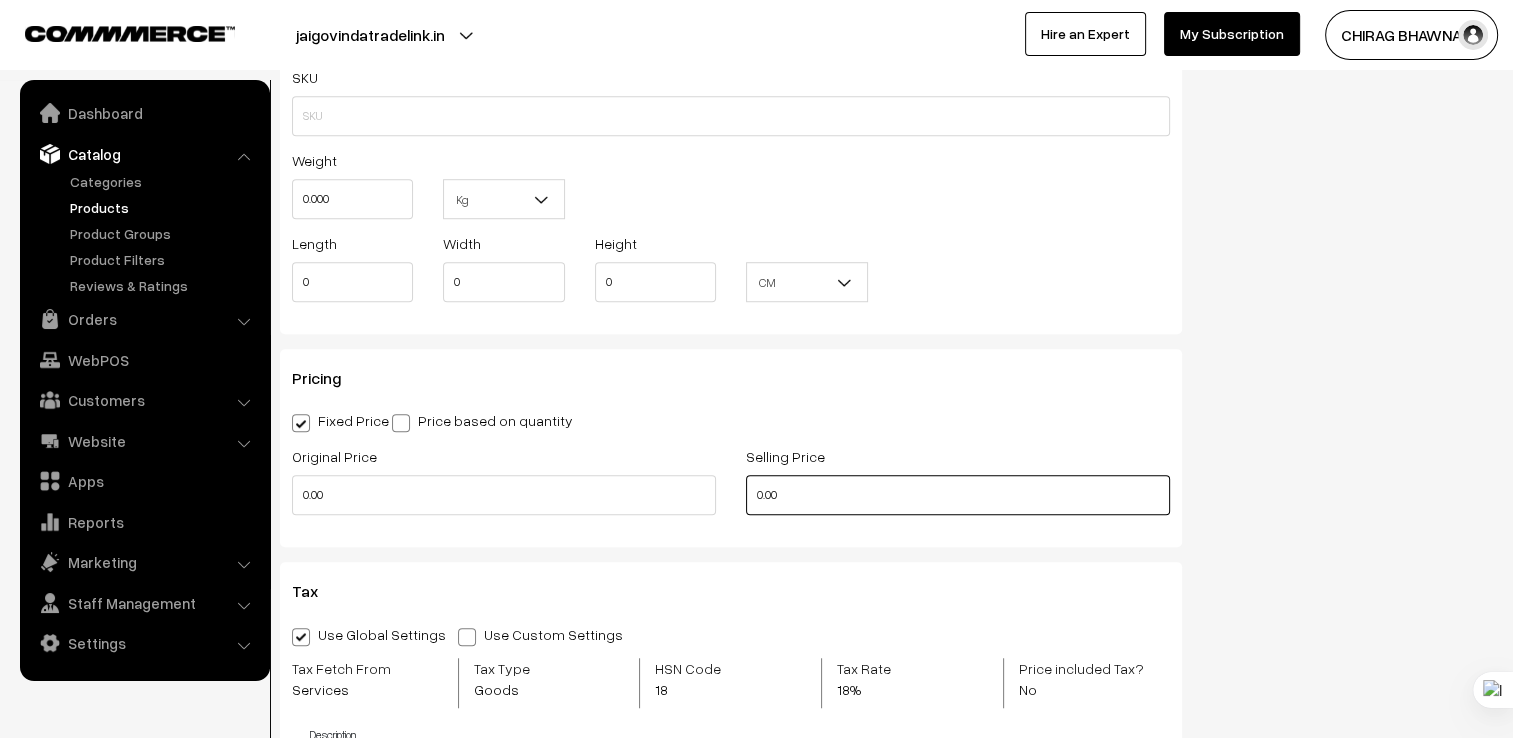 click on "Original Price
0.00
Selling Price
0.00" at bounding box center [731, 485] 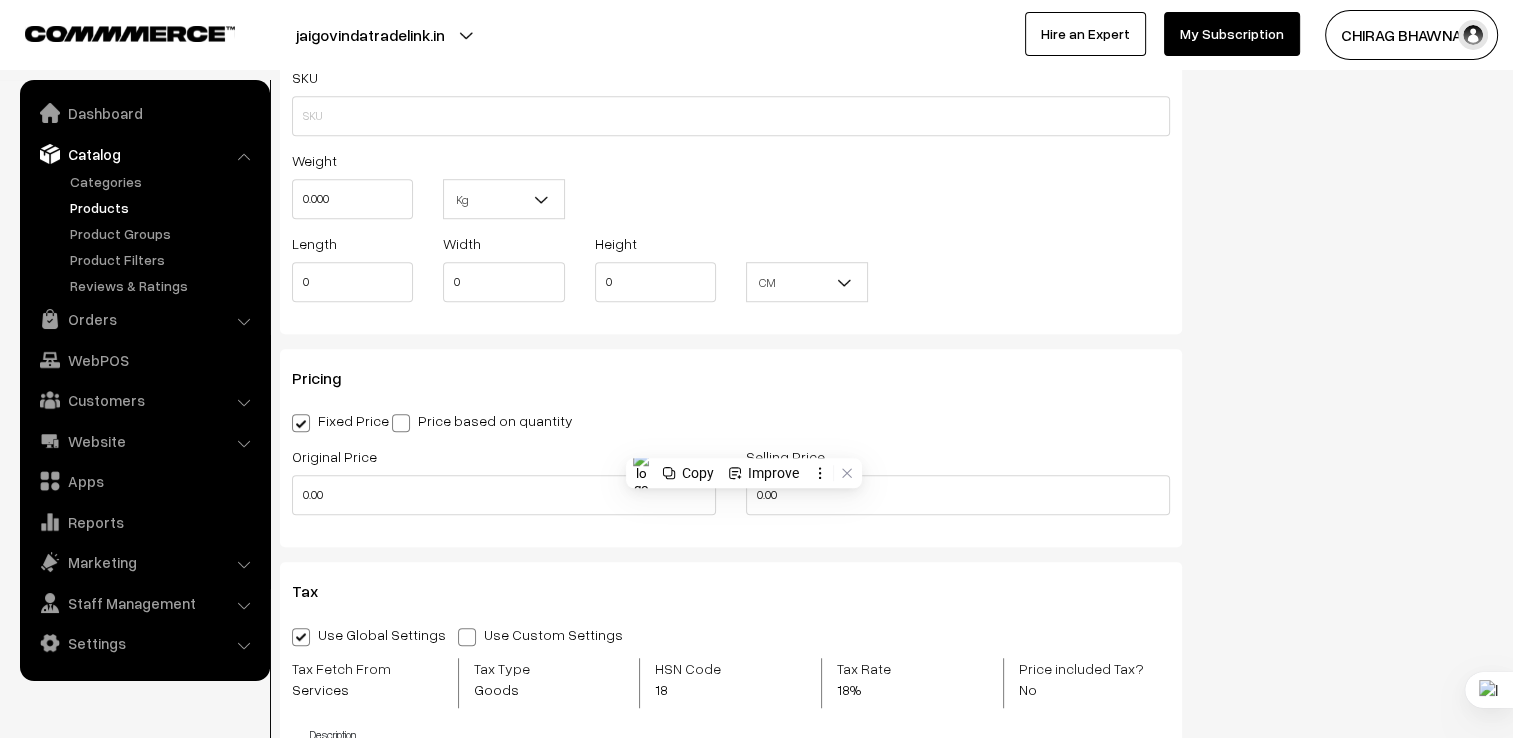 type on "0" 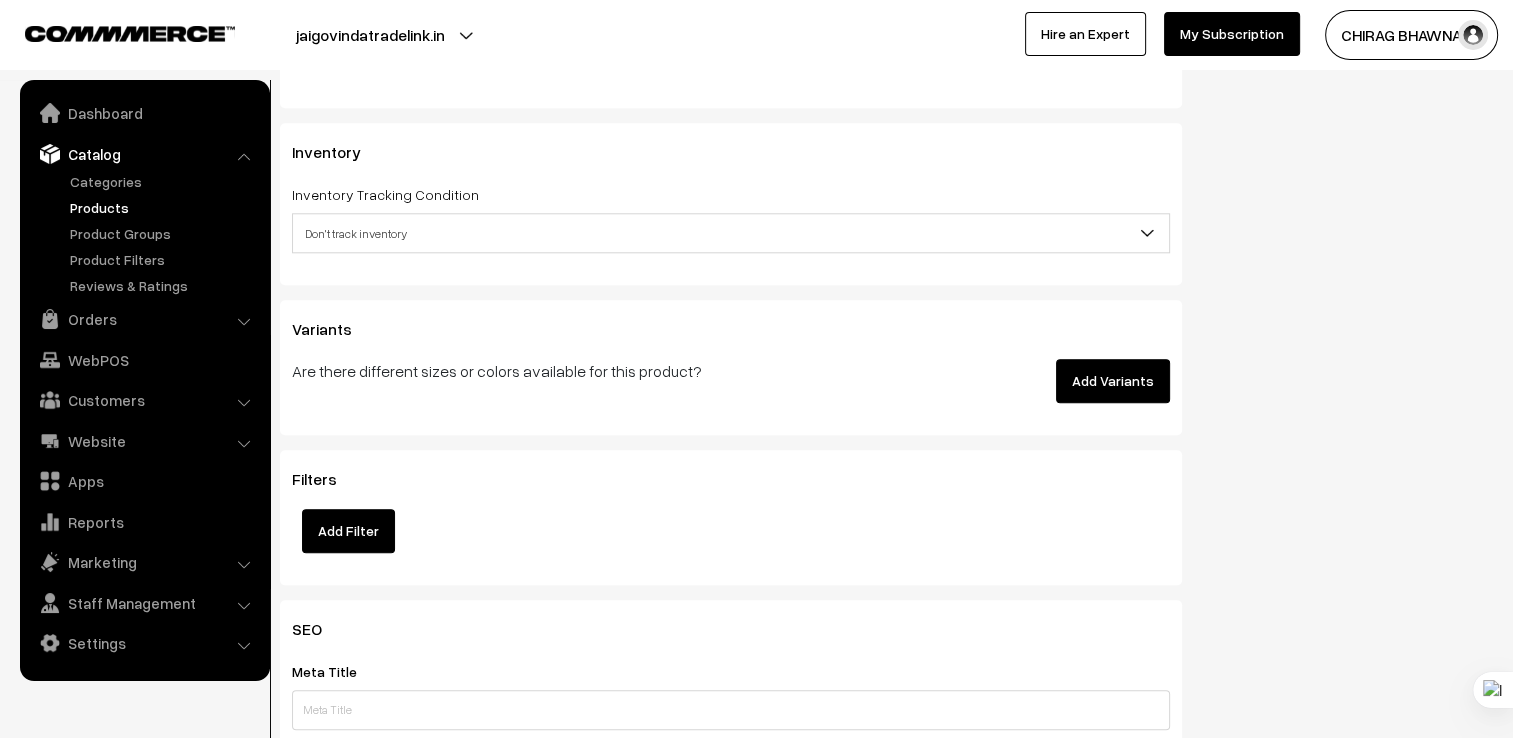 scroll, scrollTop: 2178, scrollLeft: 0, axis: vertical 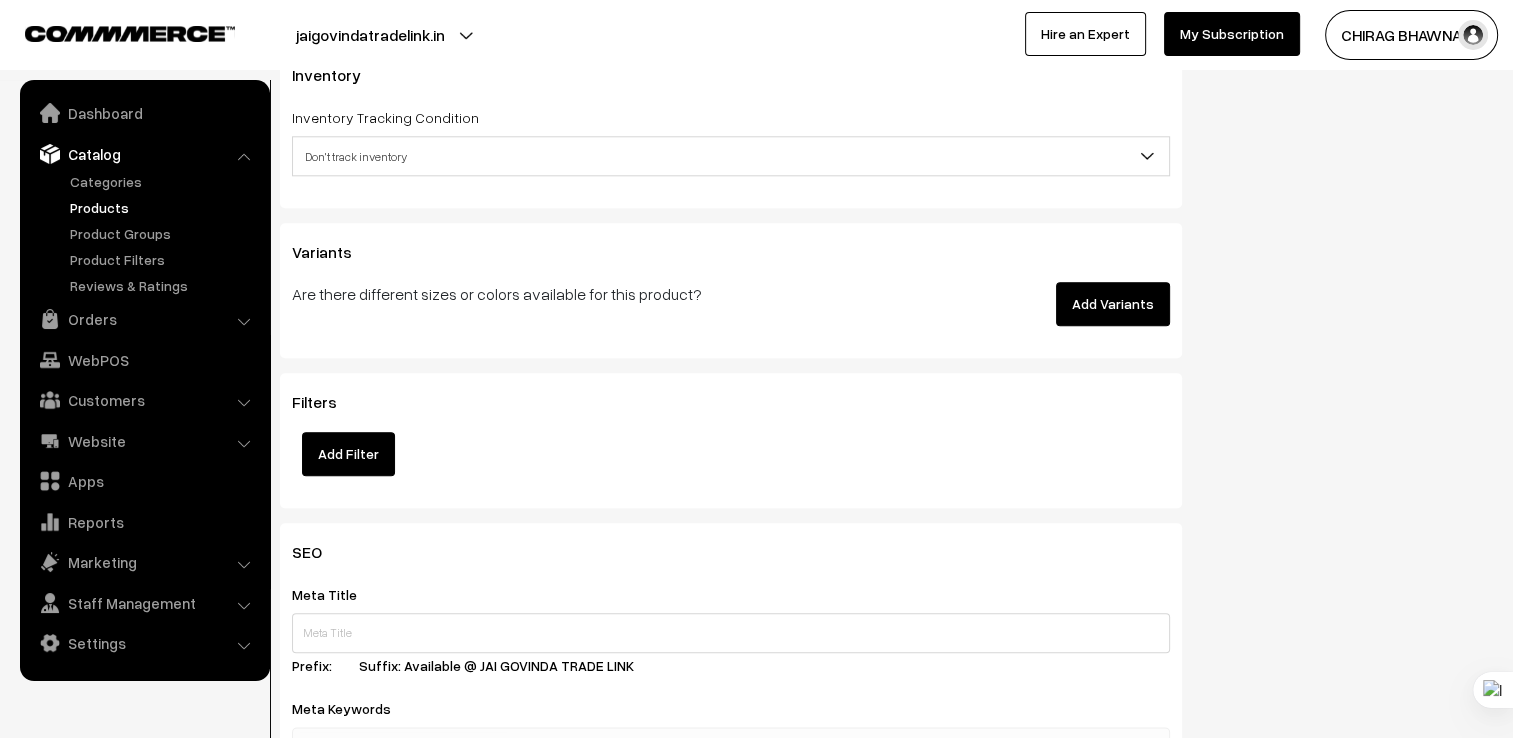 click on "Add Variants" at bounding box center [1113, 304] 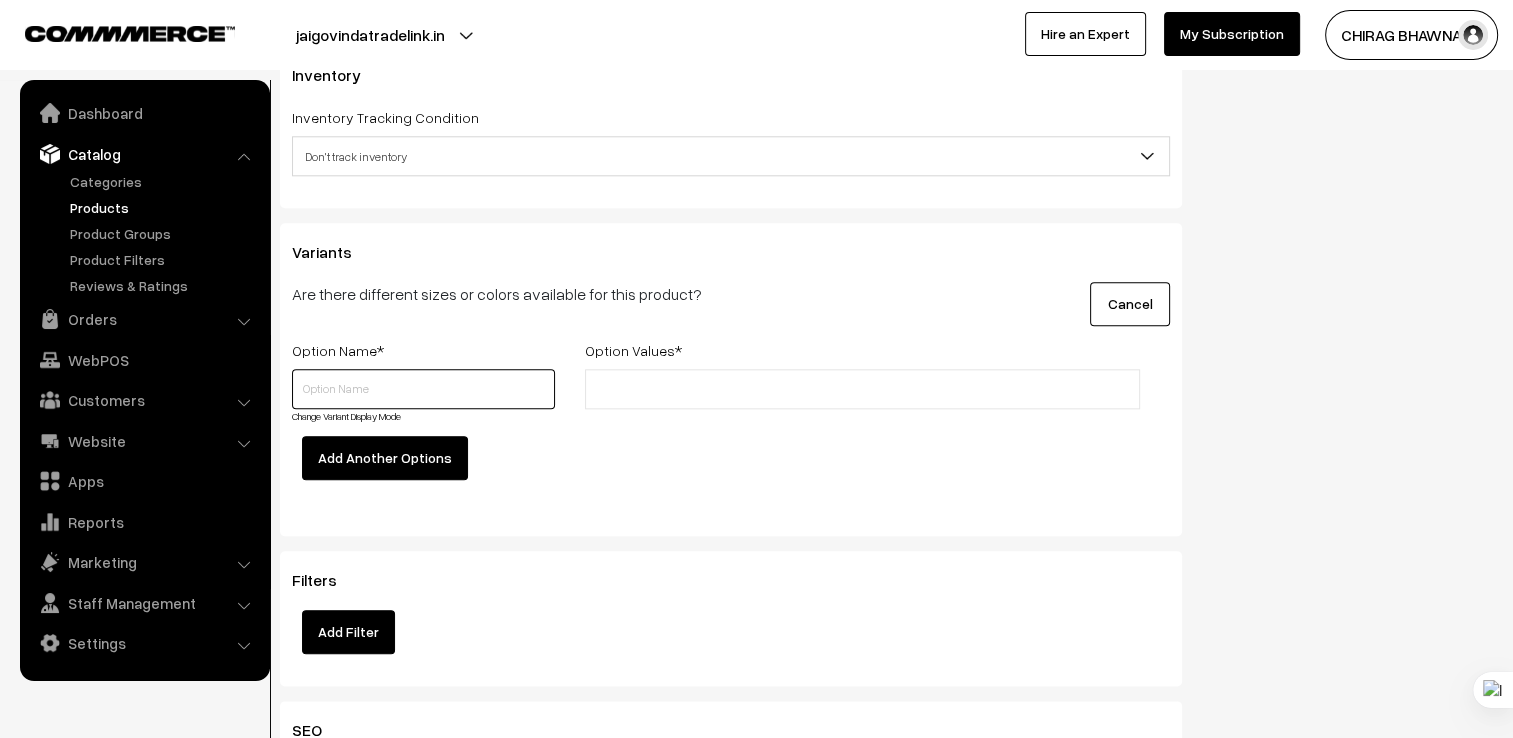 click at bounding box center [423, 389] 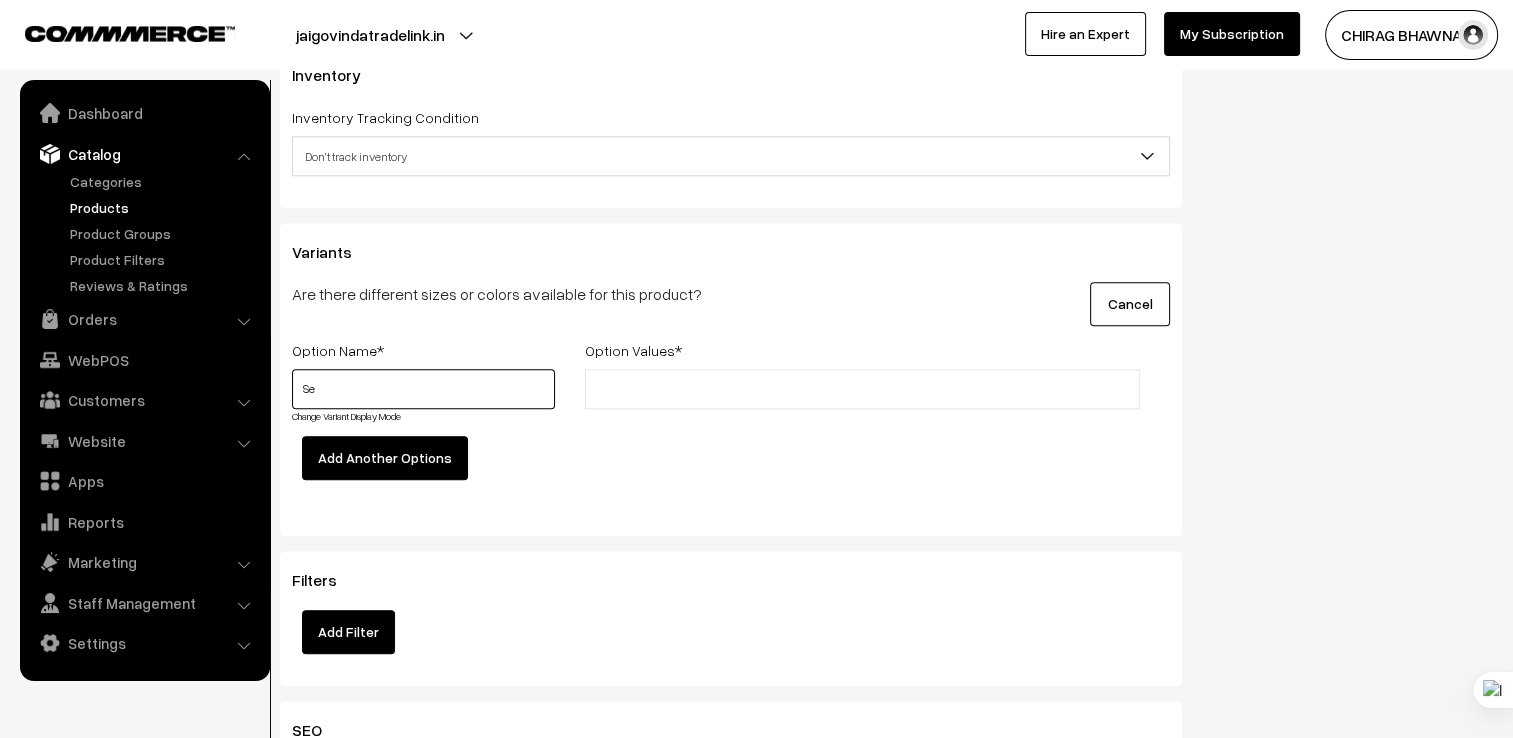 type on "S" 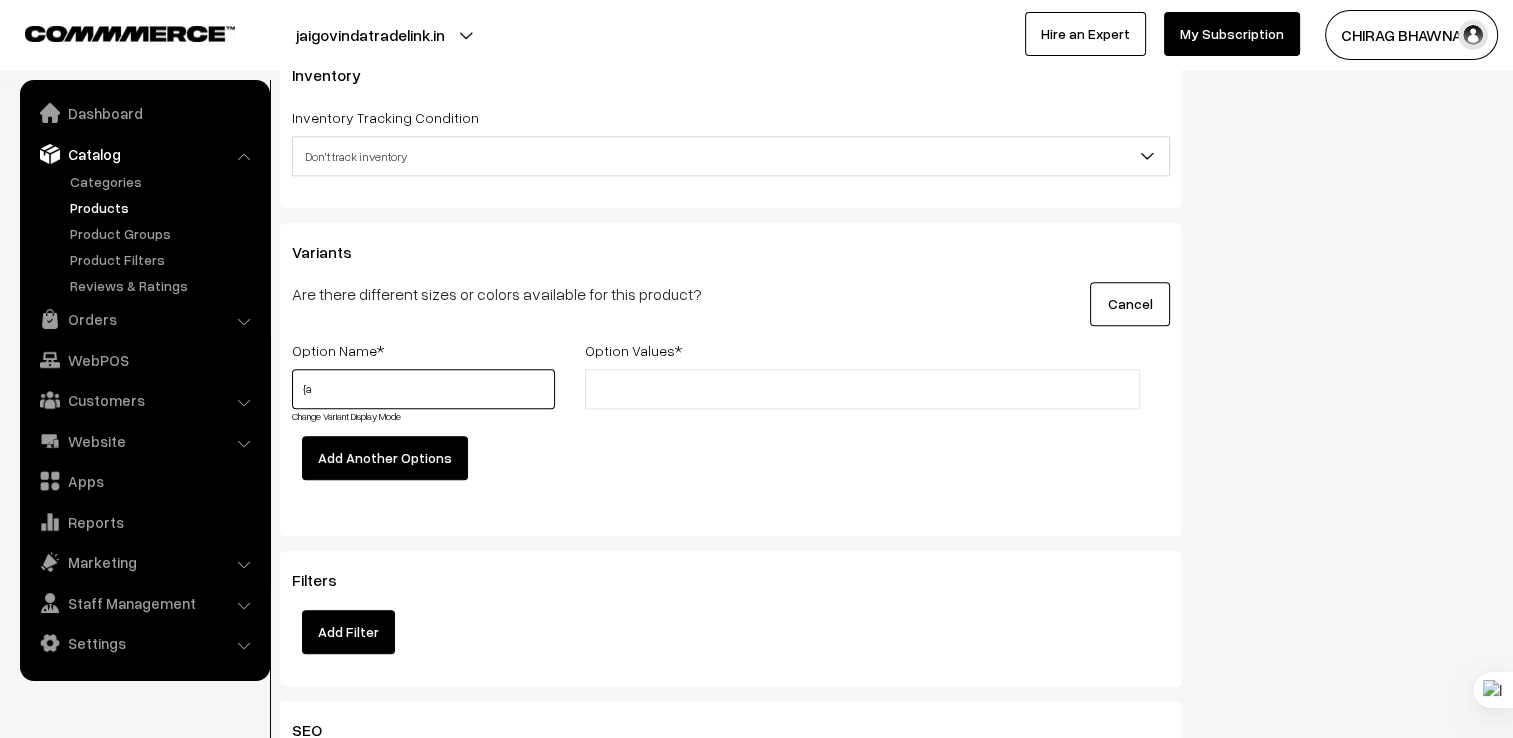type on "{" 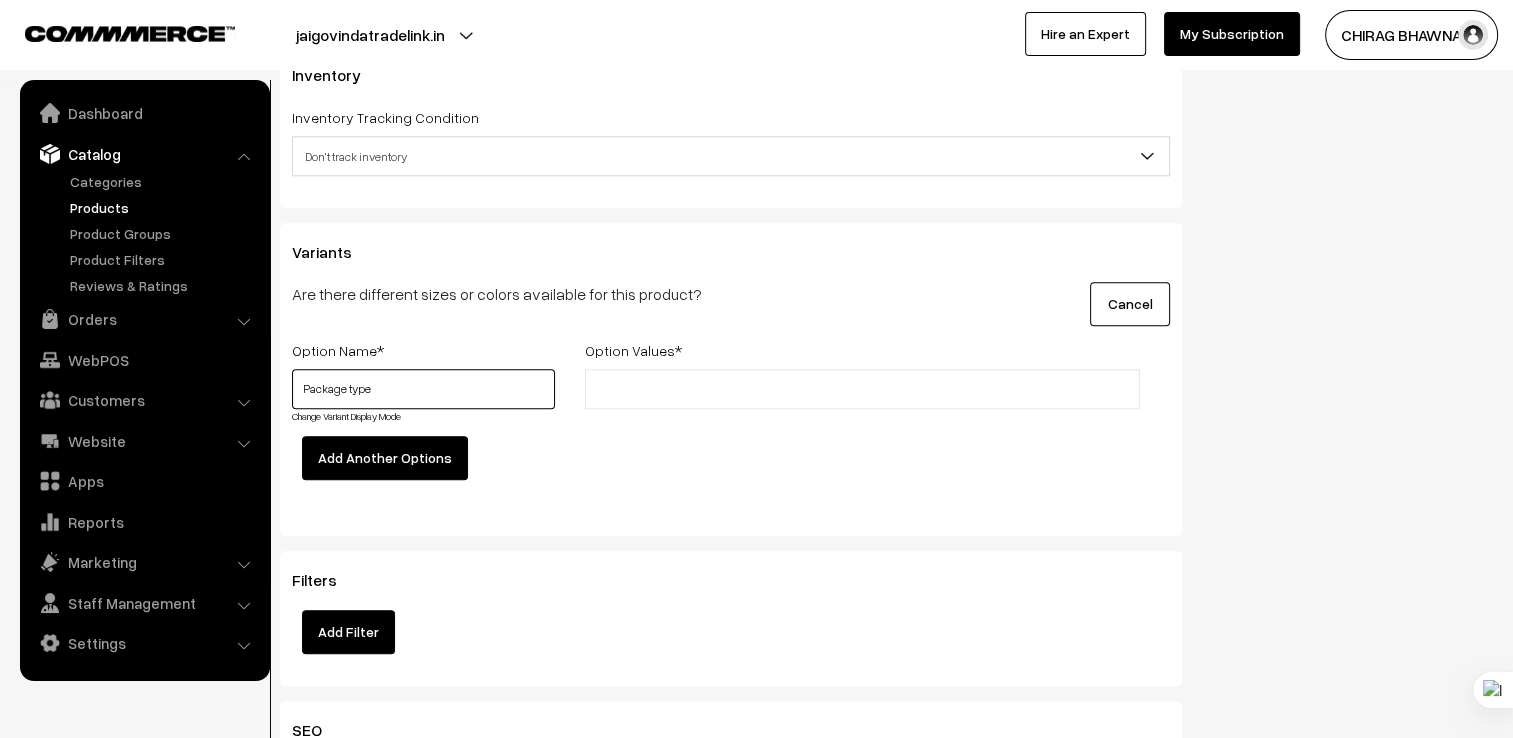type on "Package type" 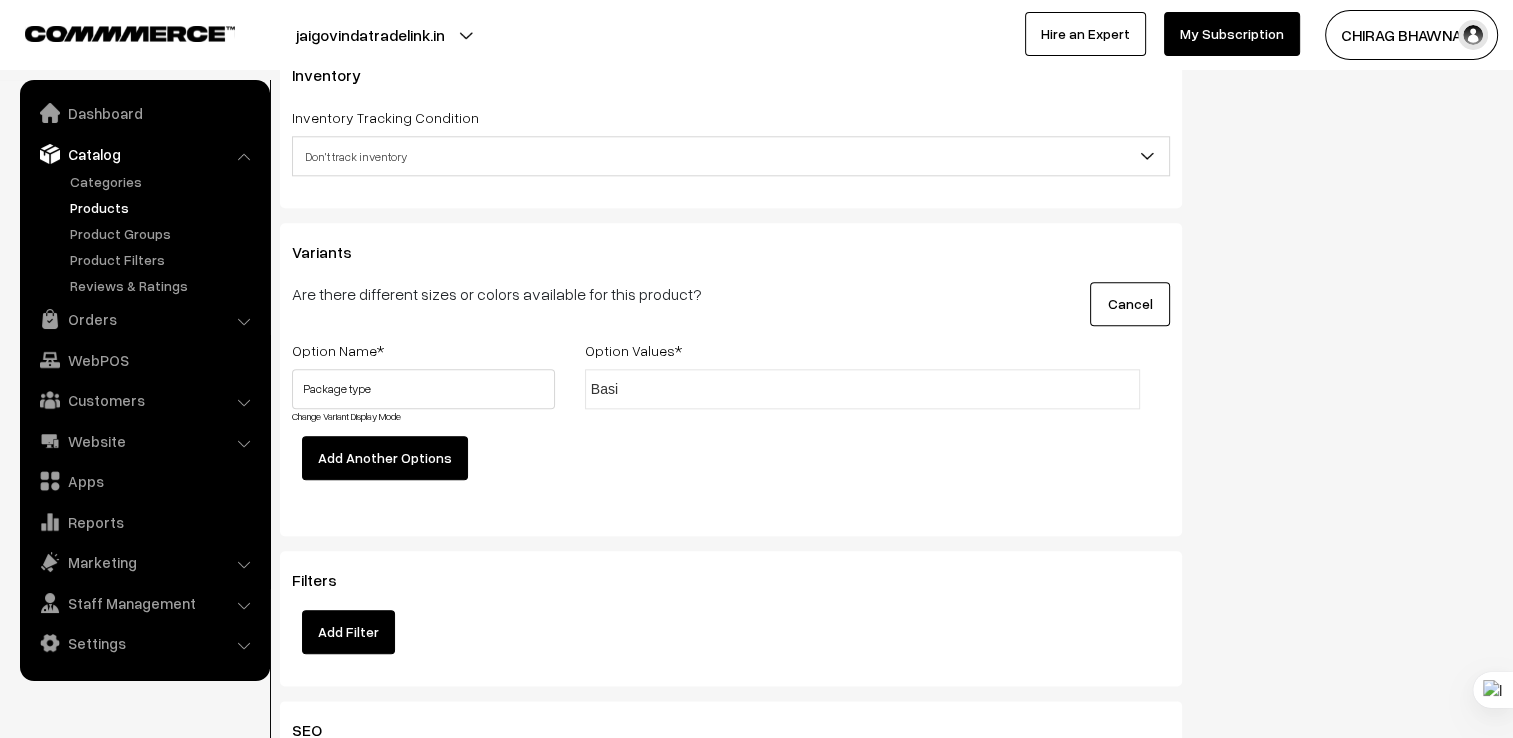 type on "Basic" 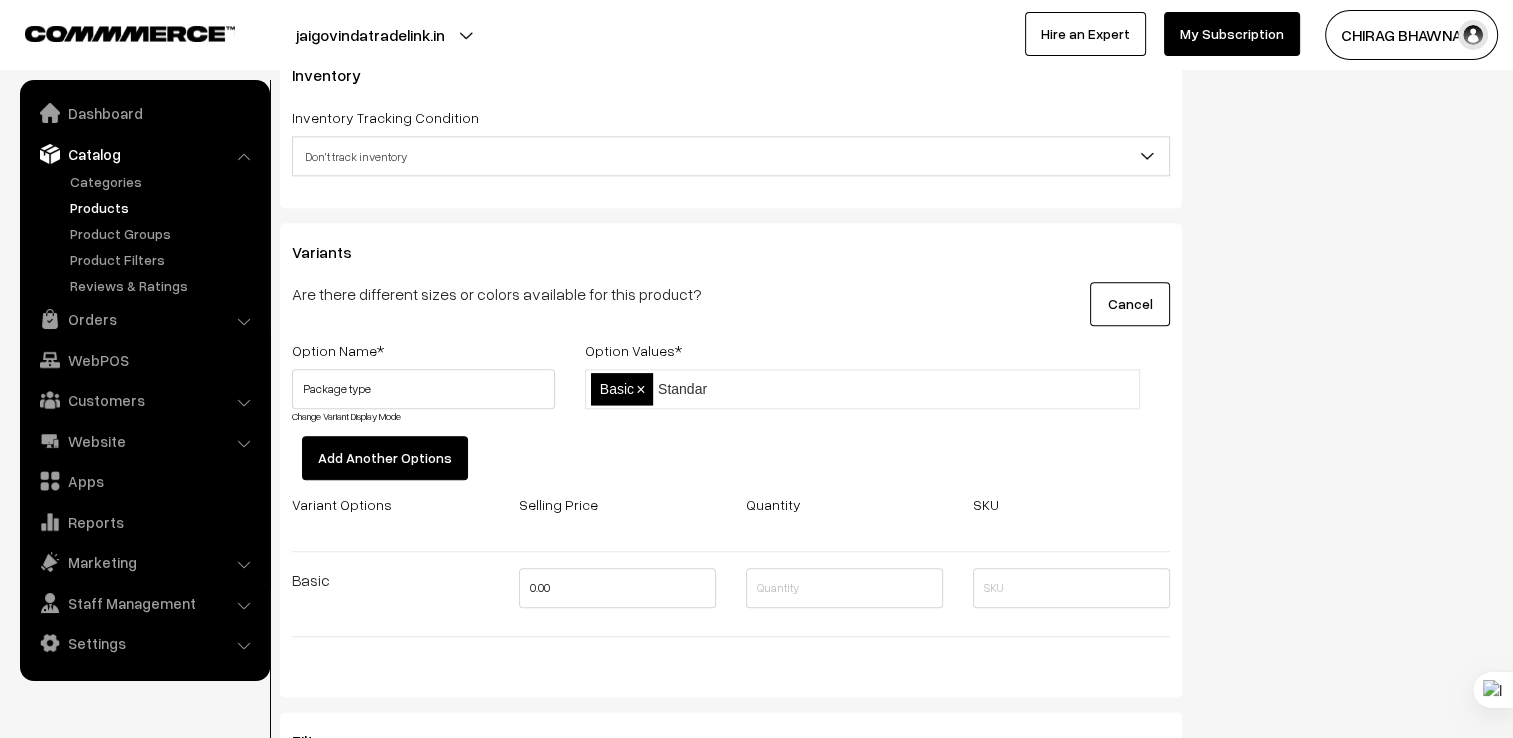 type on "Standard" 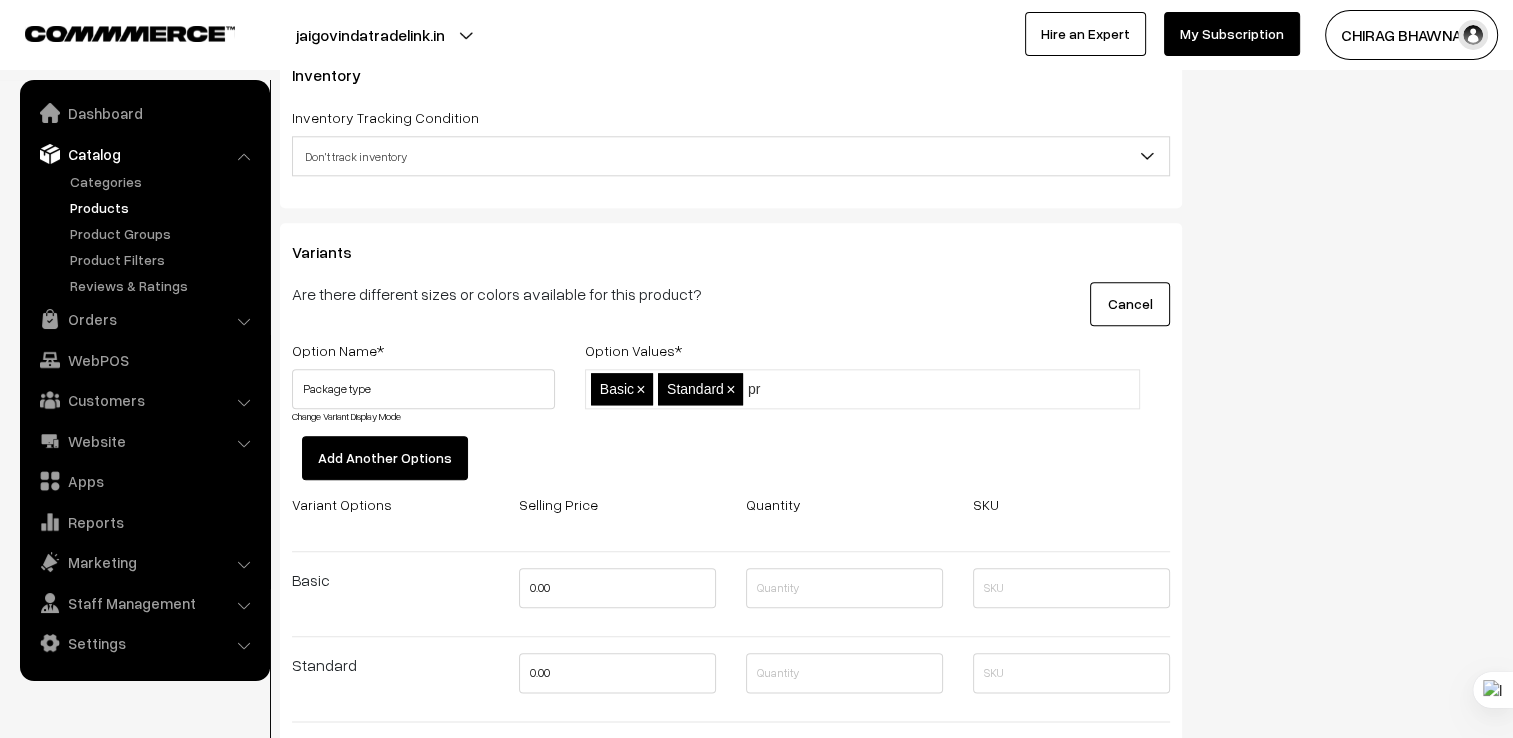 type on "p" 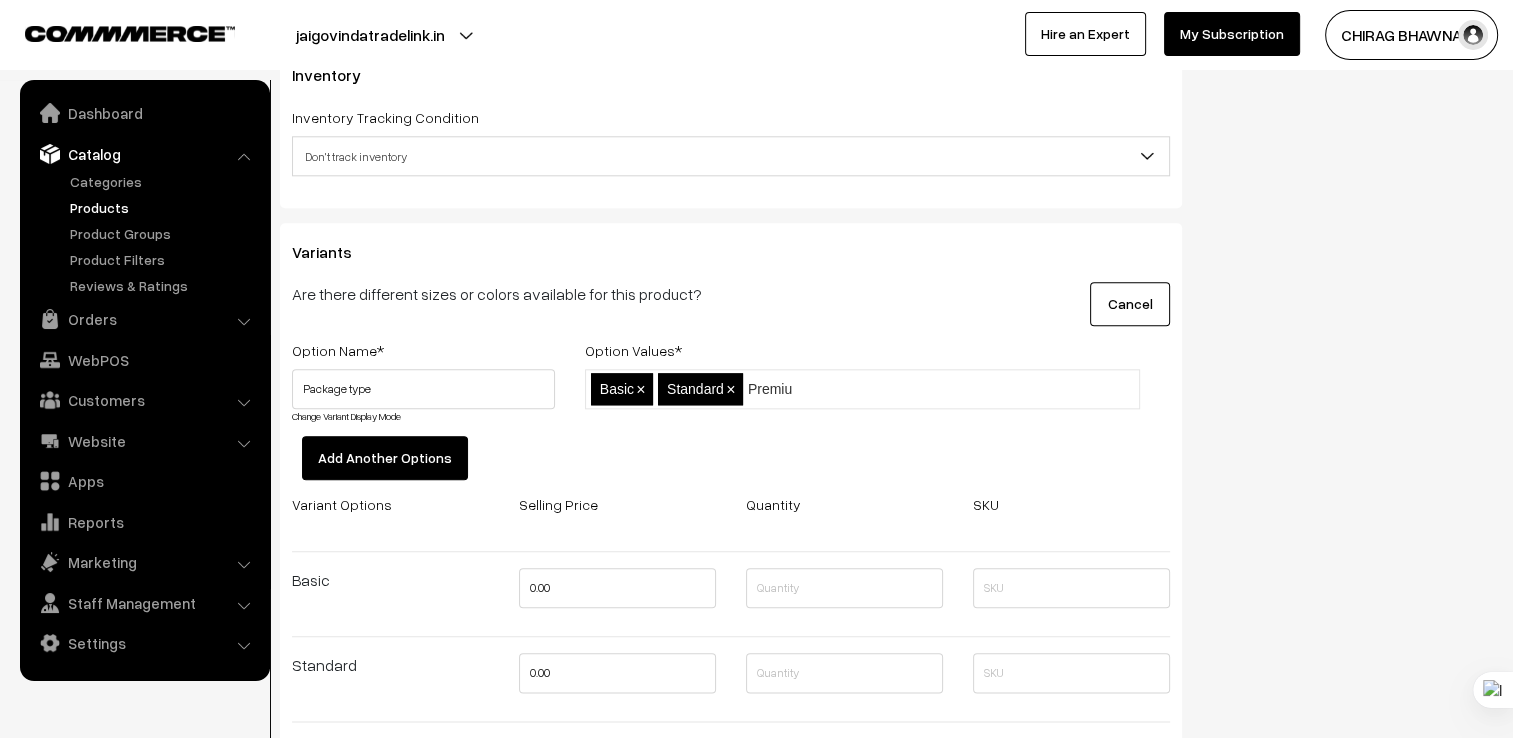 type on "Premium" 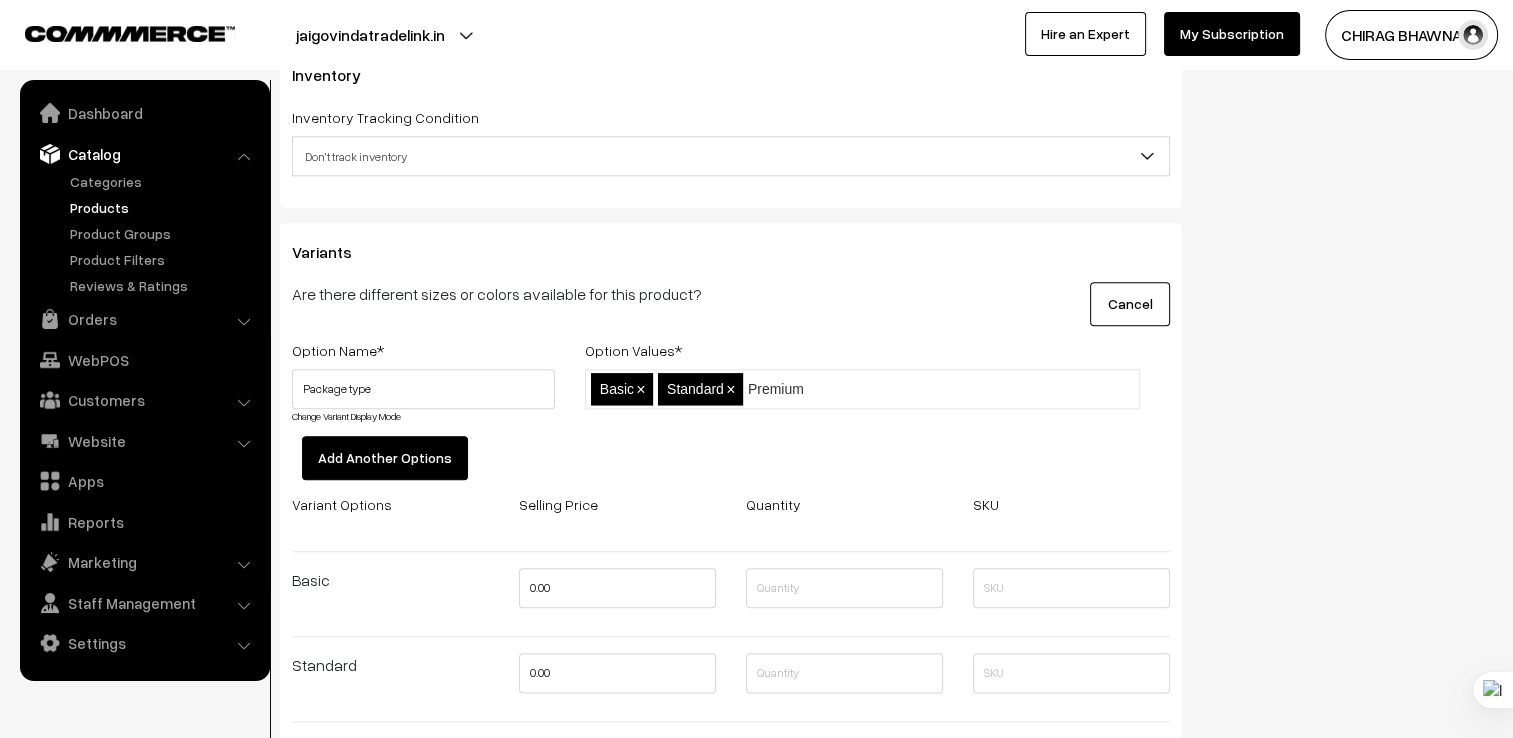type 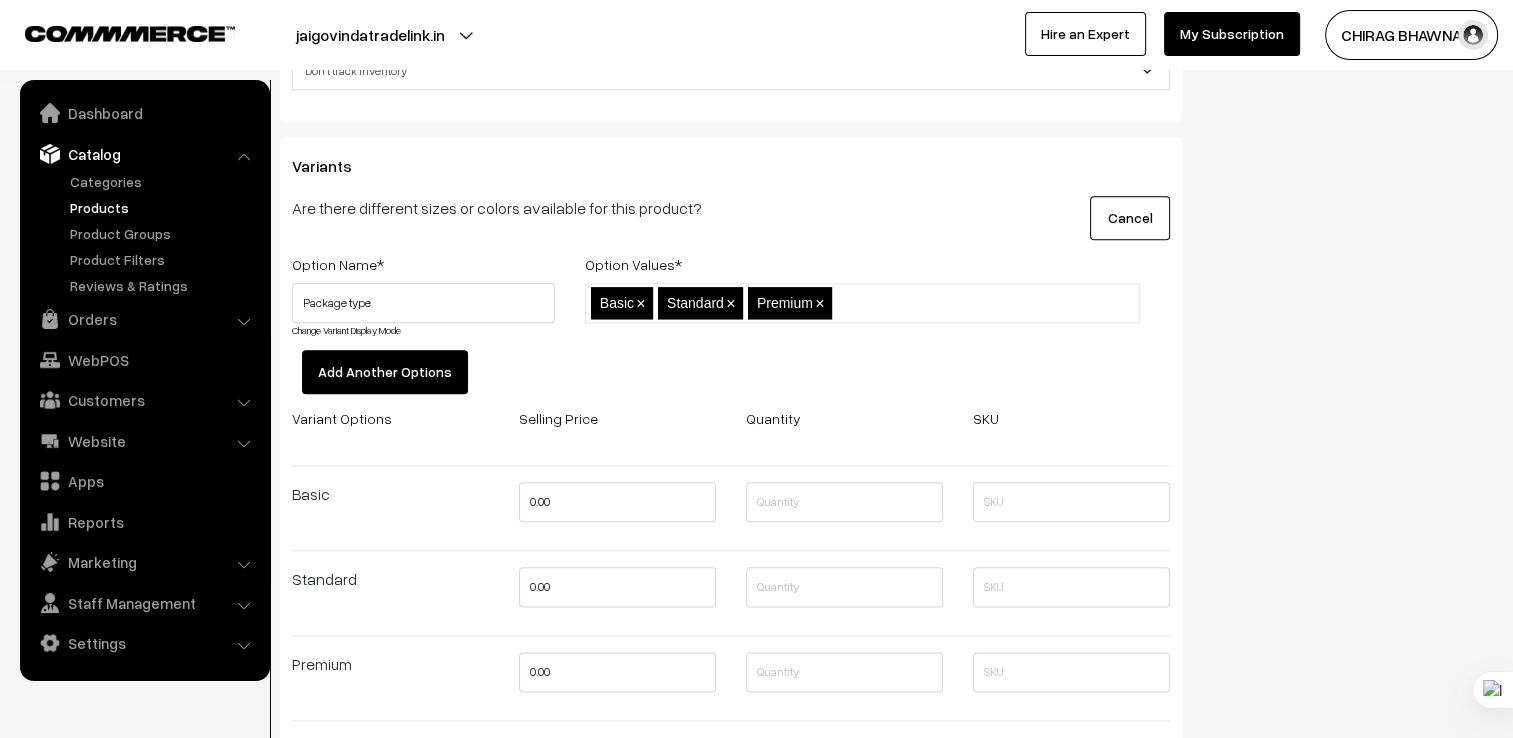 scroll, scrollTop: 2478, scrollLeft: 0, axis: vertical 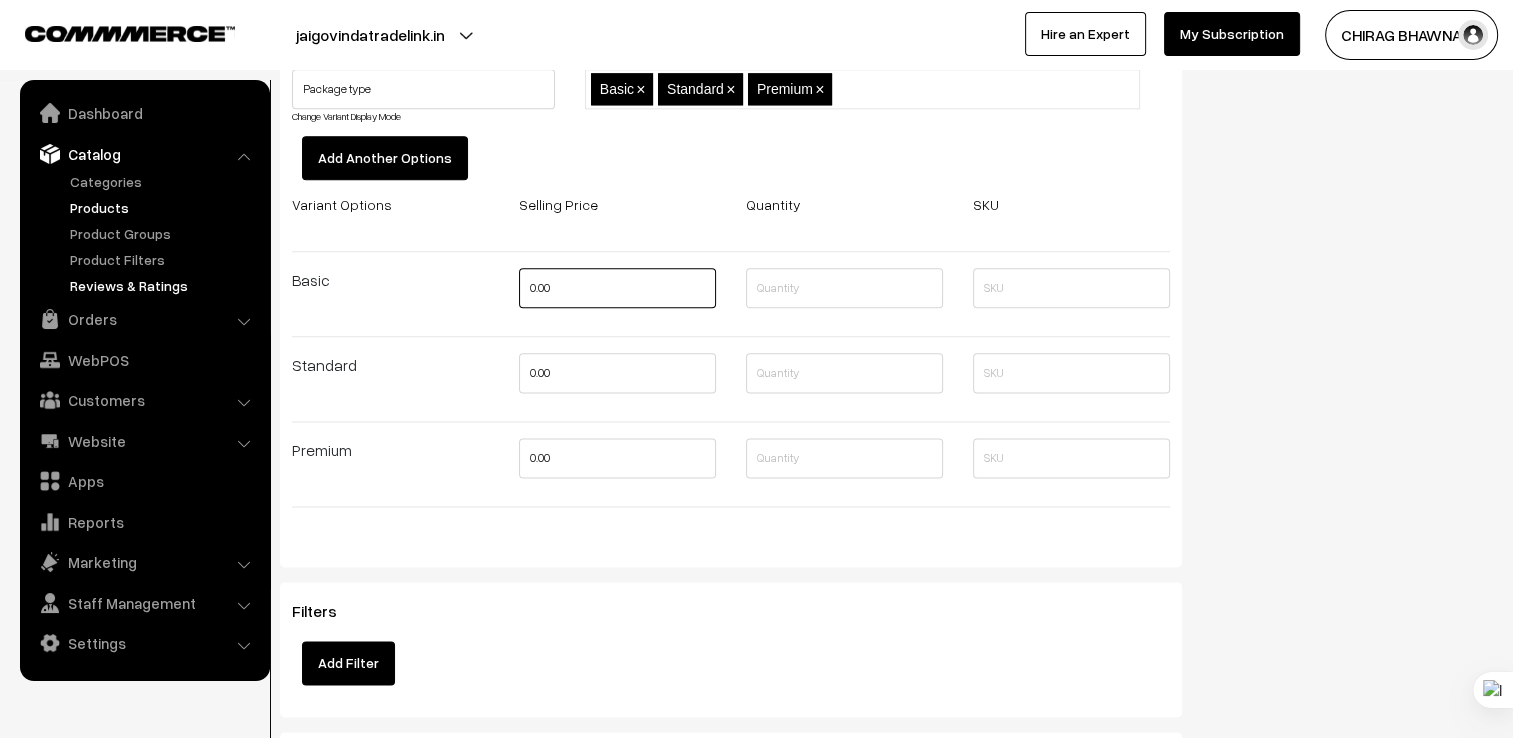 drag, startPoint x: 616, startPoint y: 282, endPoint x: 177, endPoint y: 292, distance: 439.1139 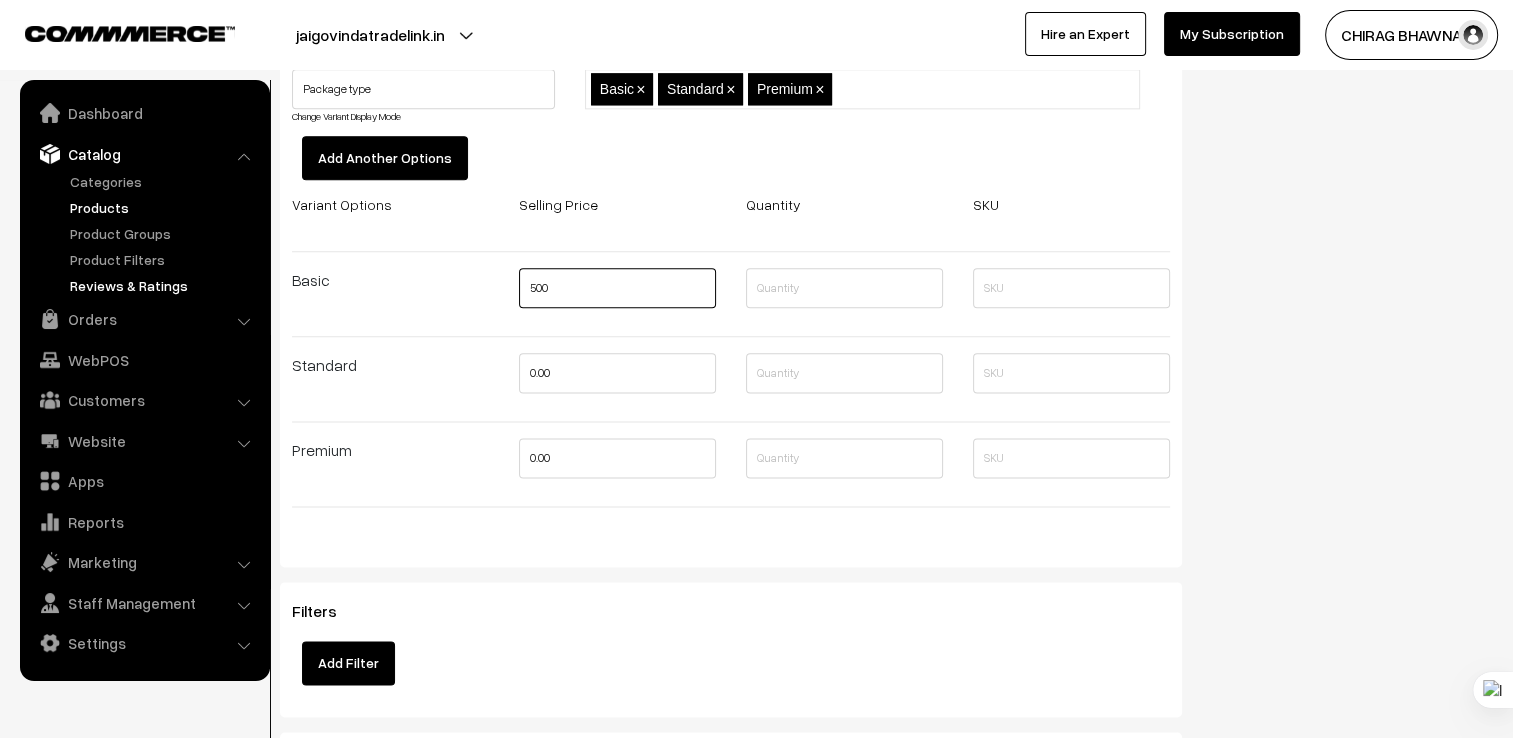 type on "500" 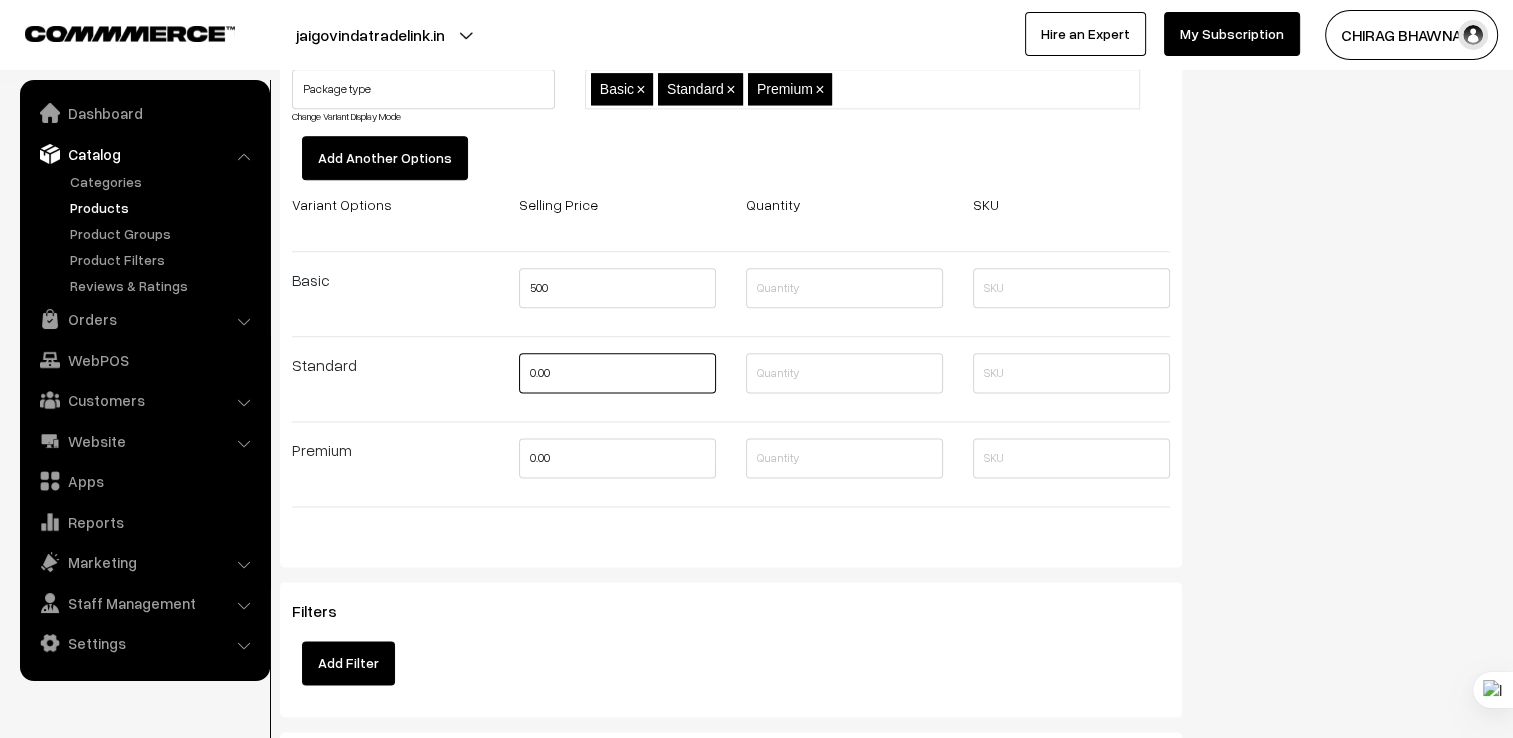 drag, startPoint x: 562, startPoint y: 376, endPoint x: 398, endPoint y: 371, distance: 164.0762 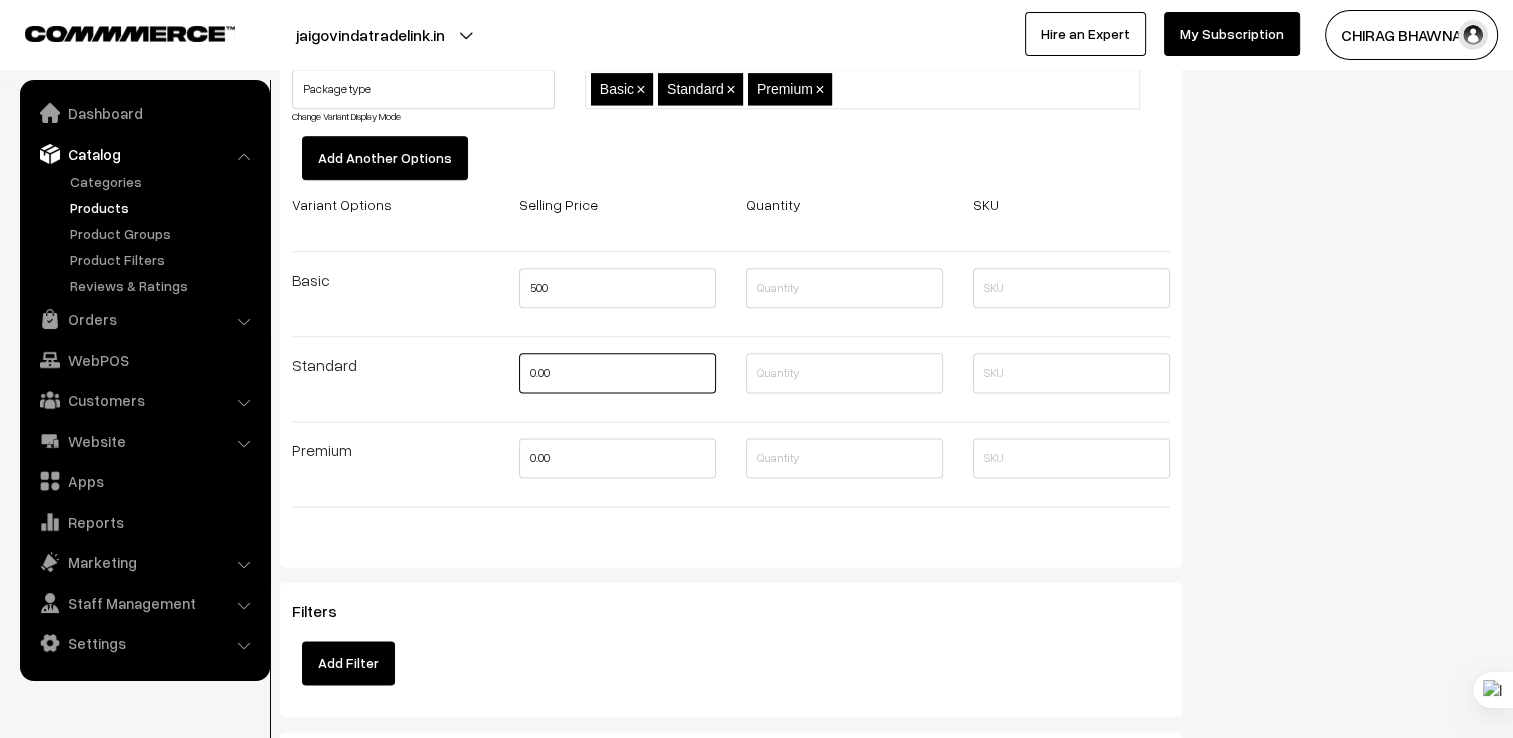 click on "Variant Options
Selling Price
Quantity
SKU
Basic
500
Standard
0.00
Premium
0.00" at bounding box center [731, 357] 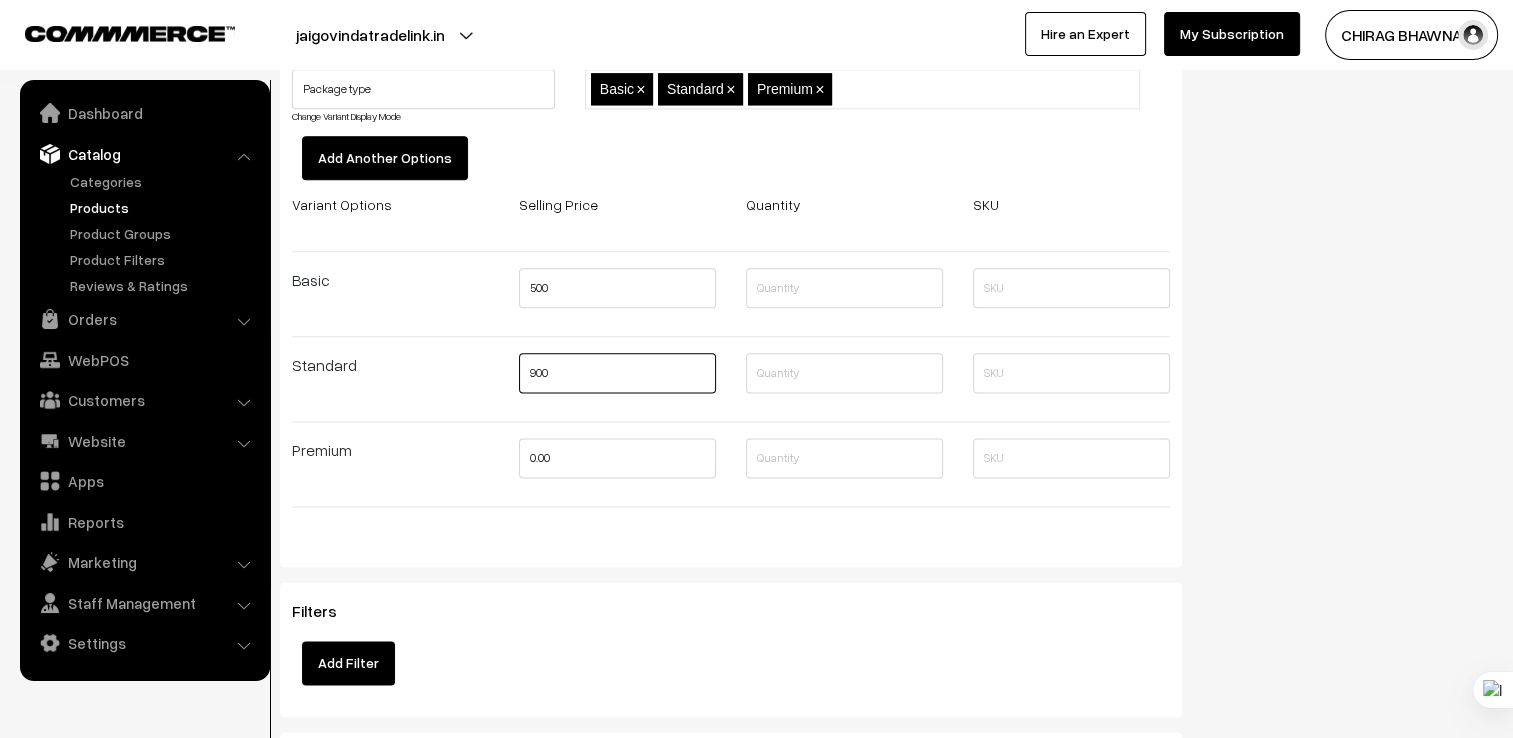 type on "900" 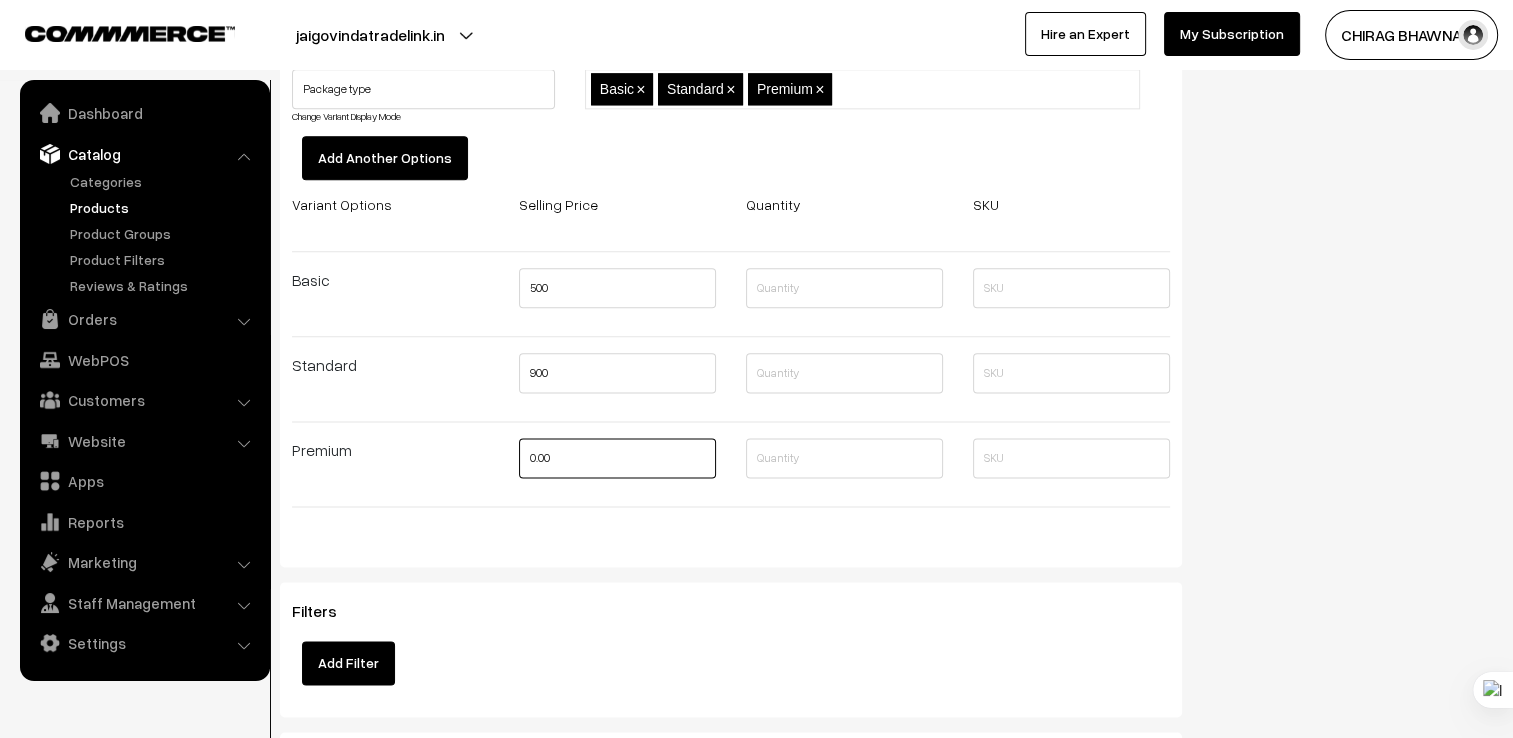drag, startPoint x: 609, startPoint y: 449, endPoint x: 366, endPoint y: 449, distance: 243 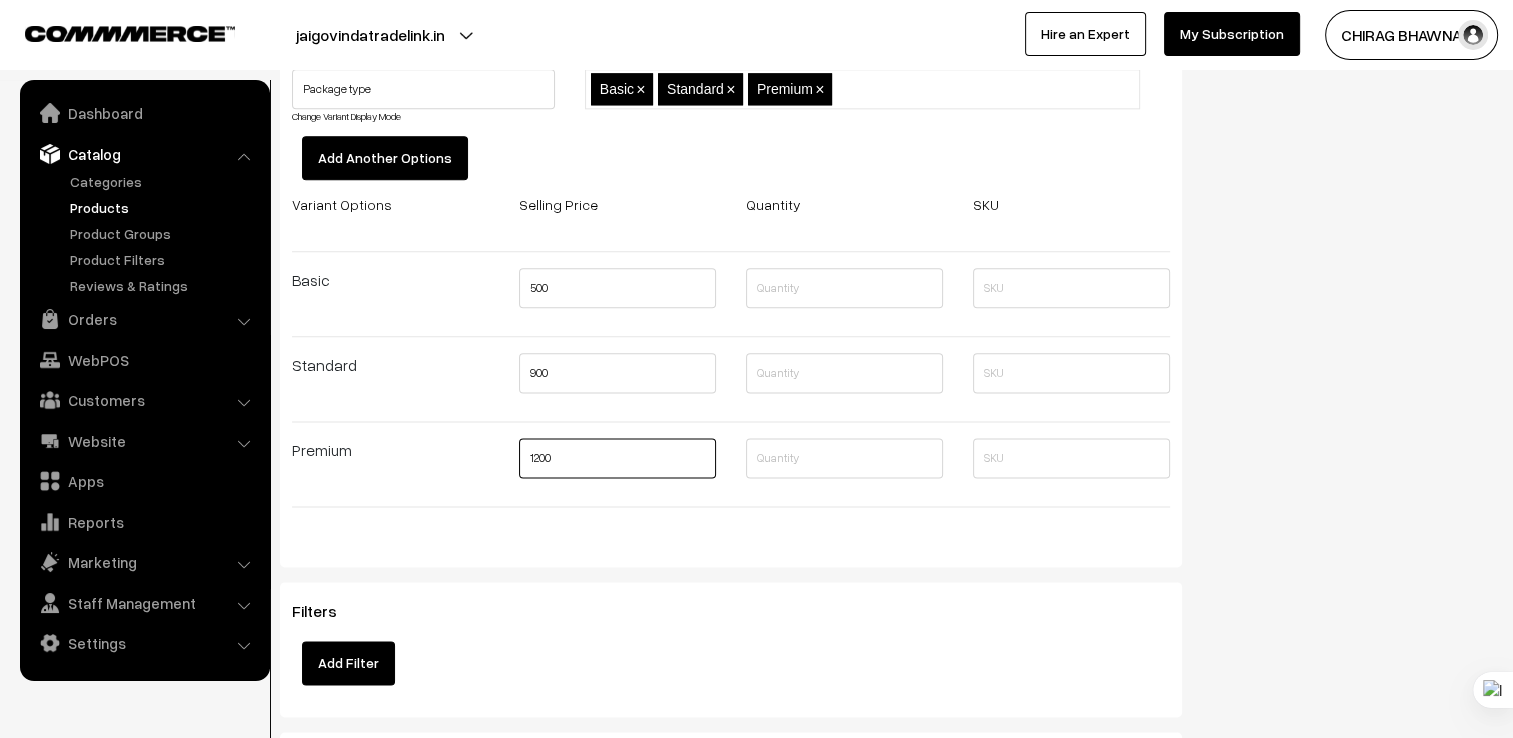 type on "1200" 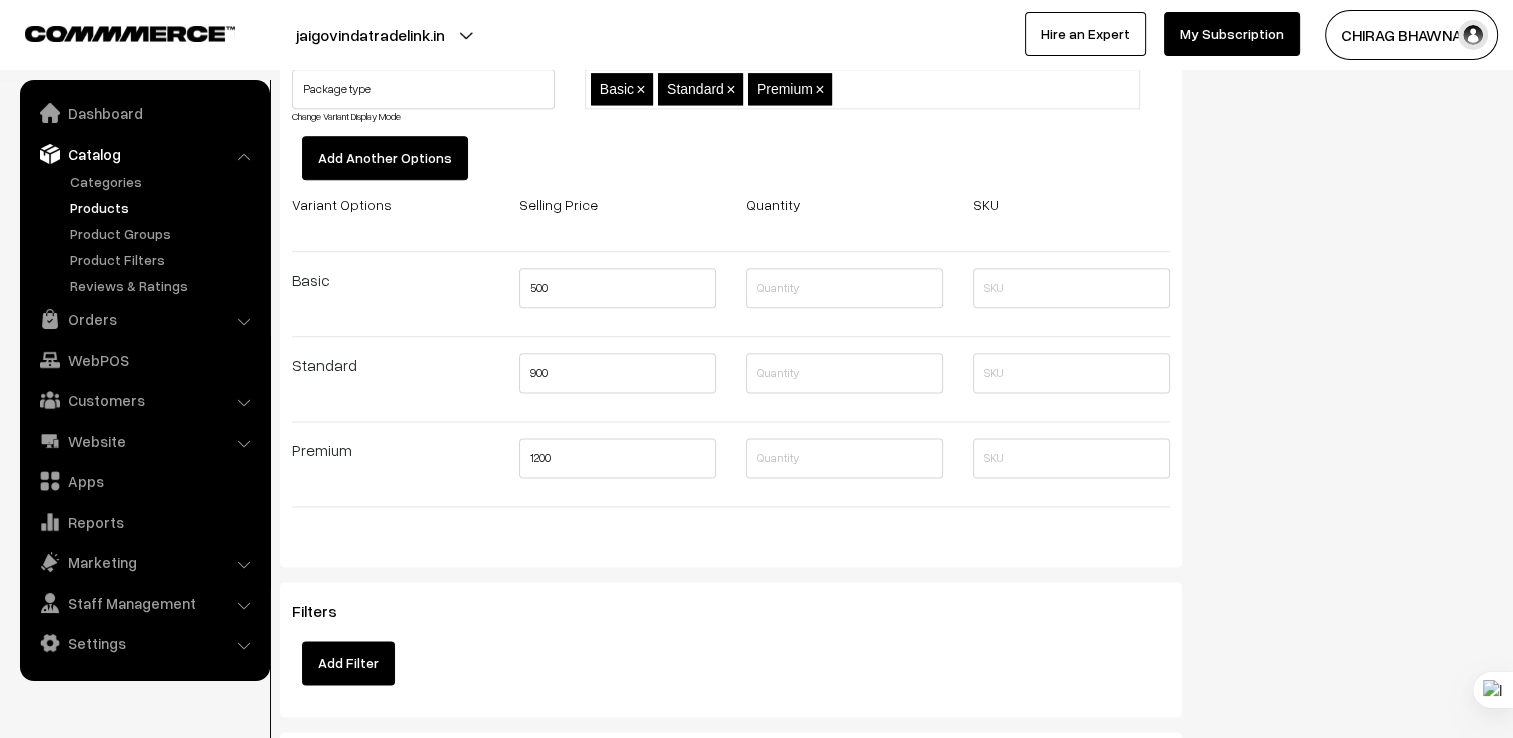 click on "Variant Options
Selling Price
Quantity
SKU
Basic
500
Standard
900
Premium
1200" at bounding box center [731, 363] 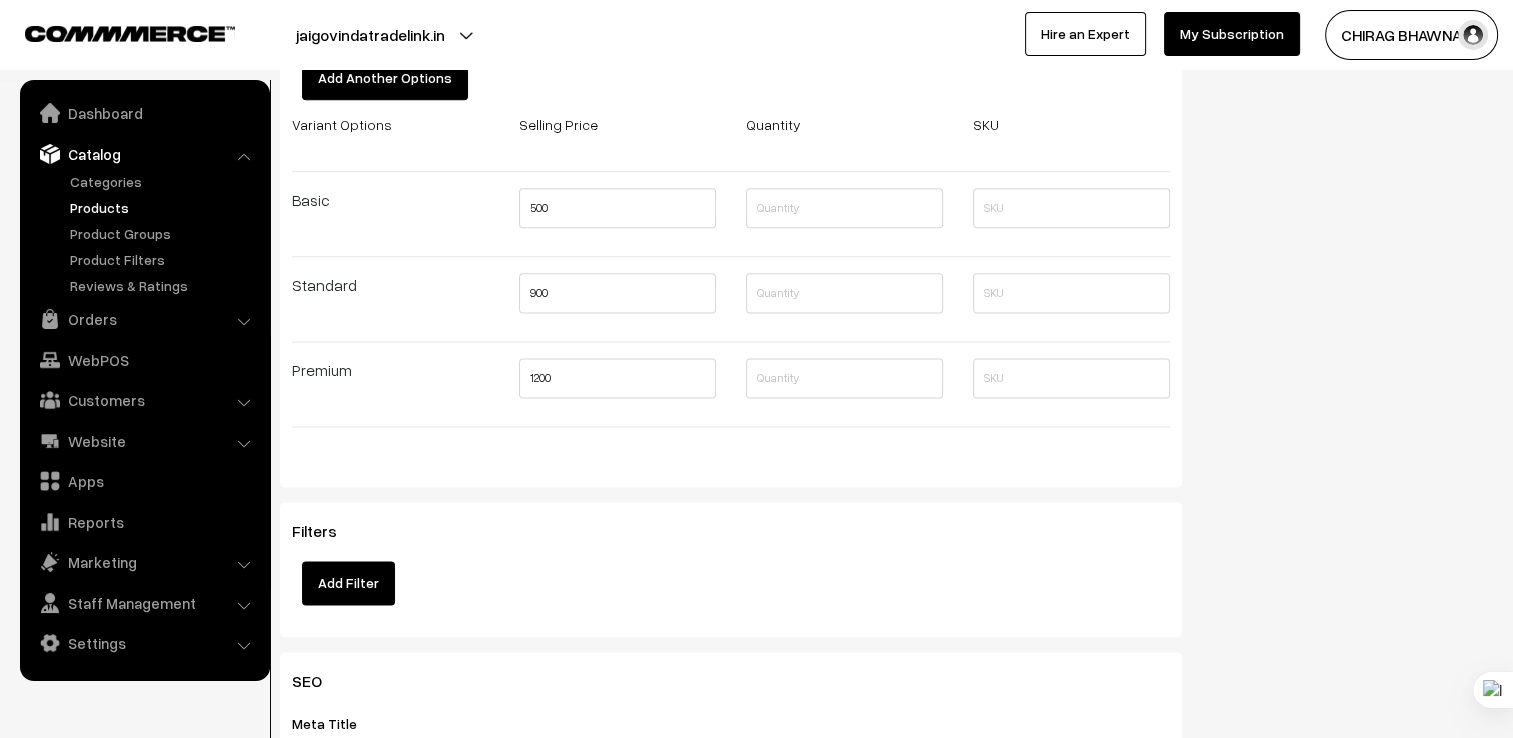 scroll, scrollTop: 2878, scrollLeft: 0, axis: vertical 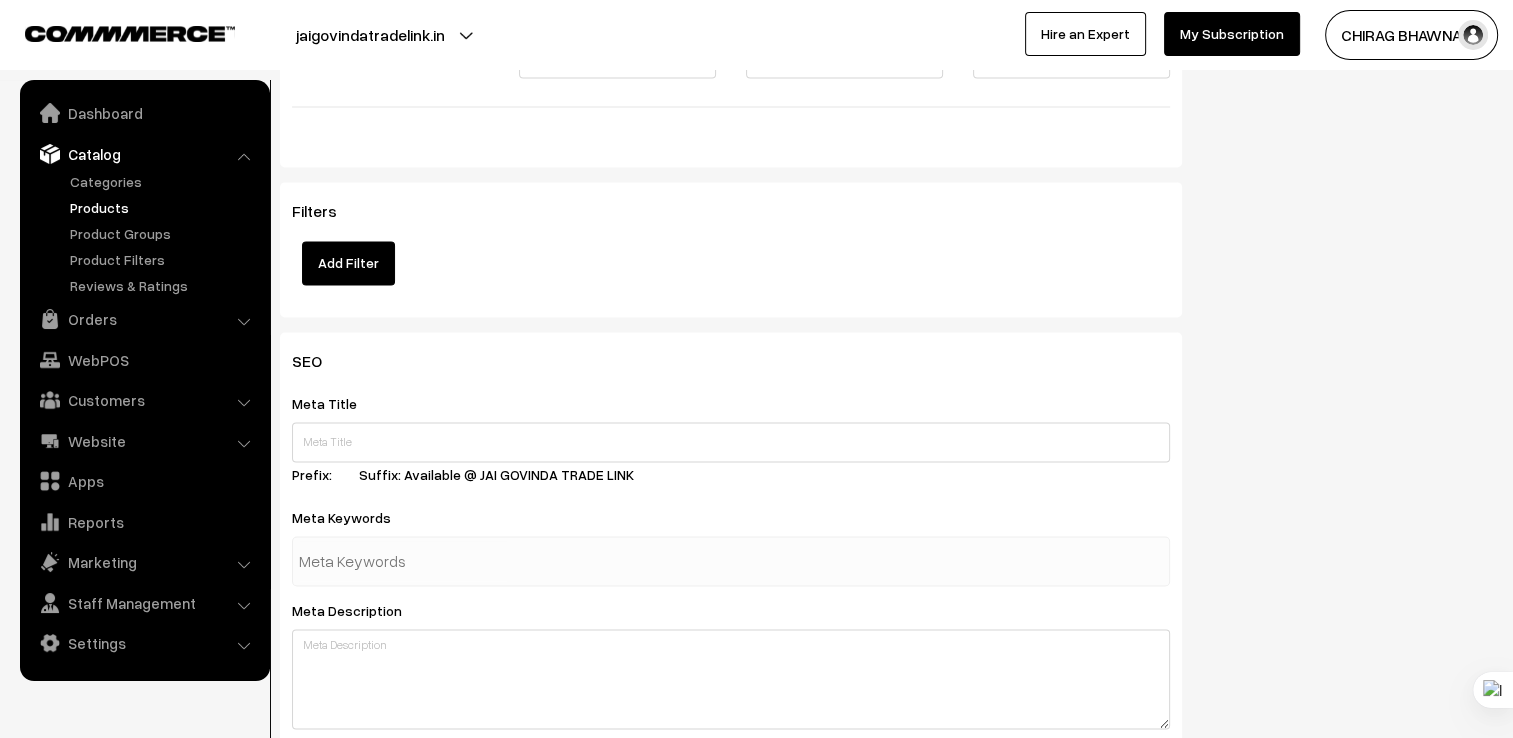click on "Add Filter" at bounding box center [348, 263] 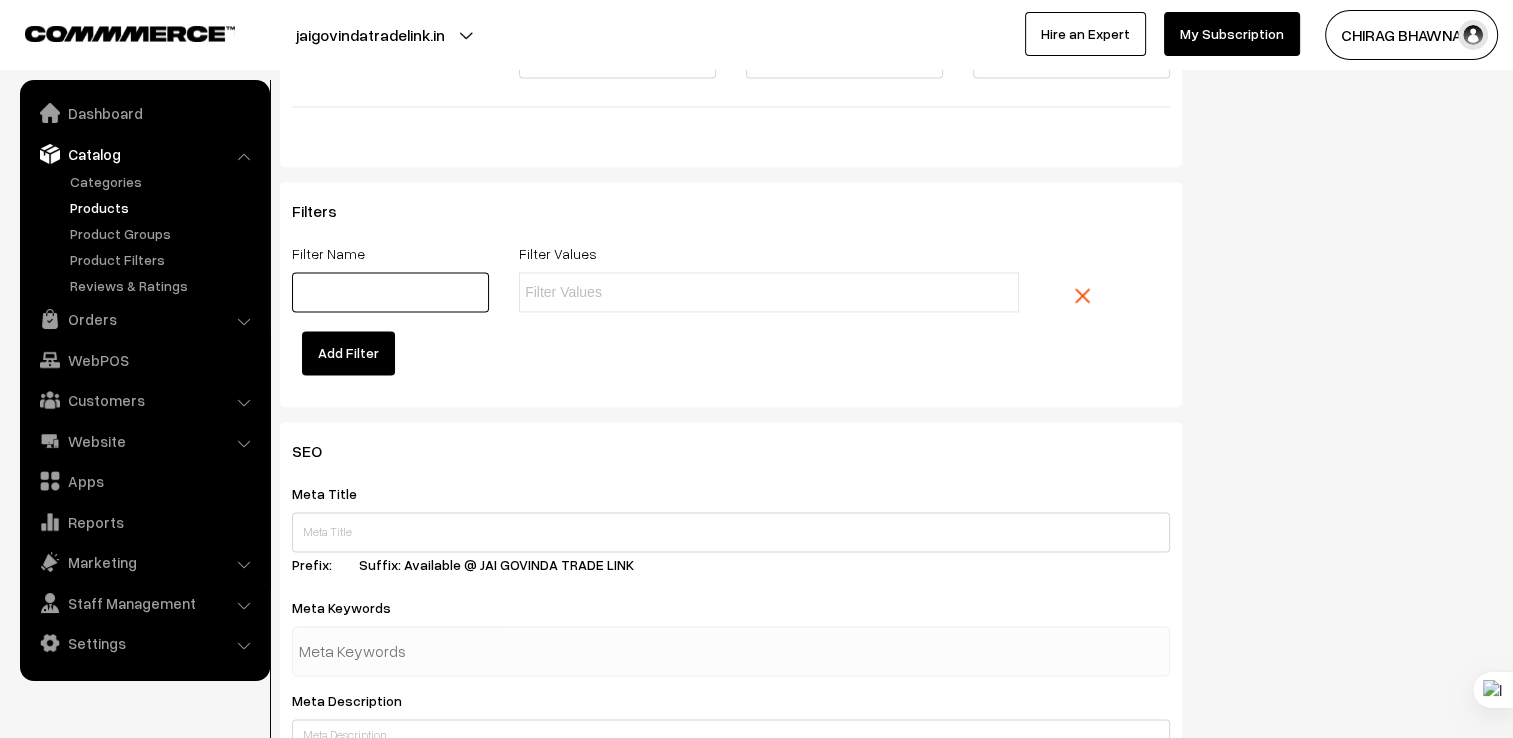 click at bounding box center [390, 292] 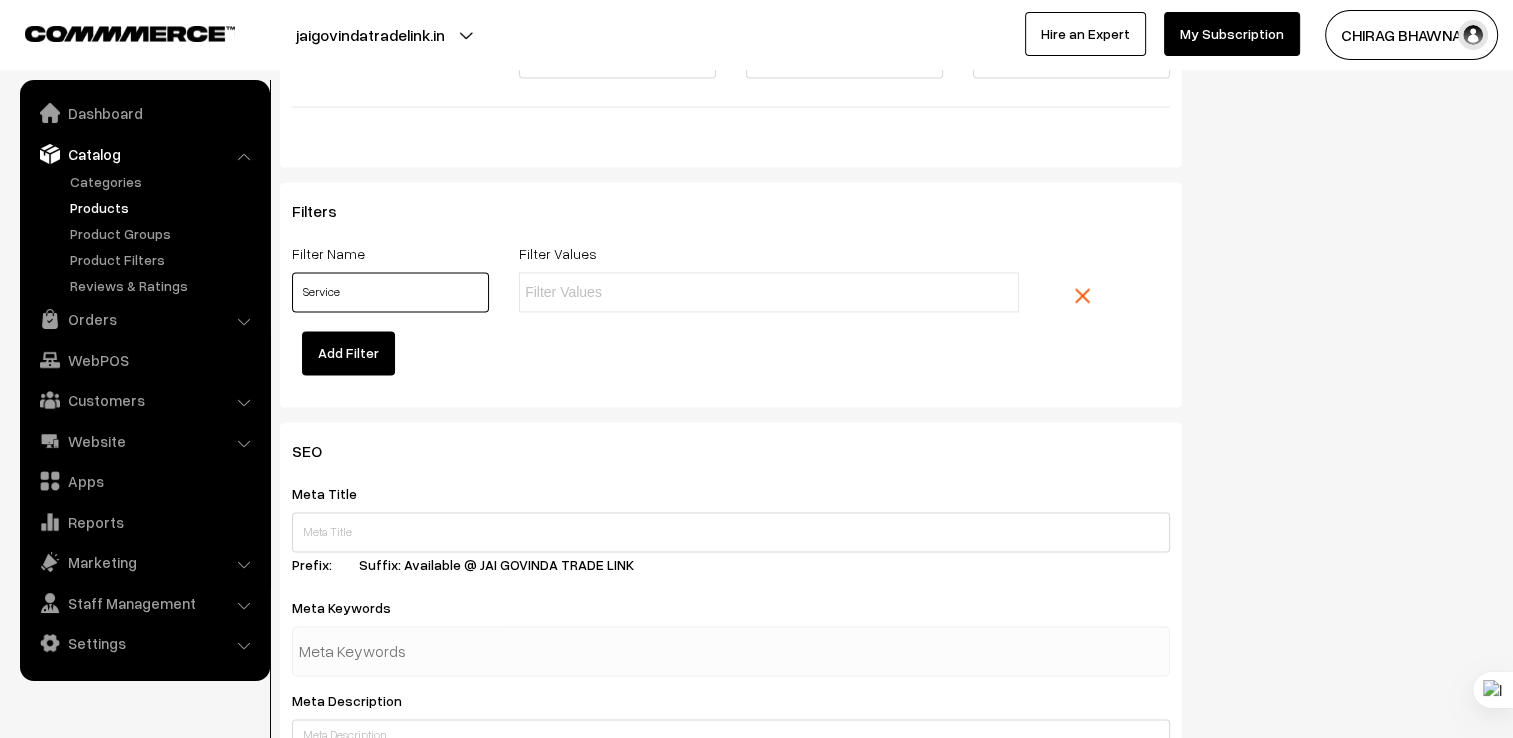 type on "Service" 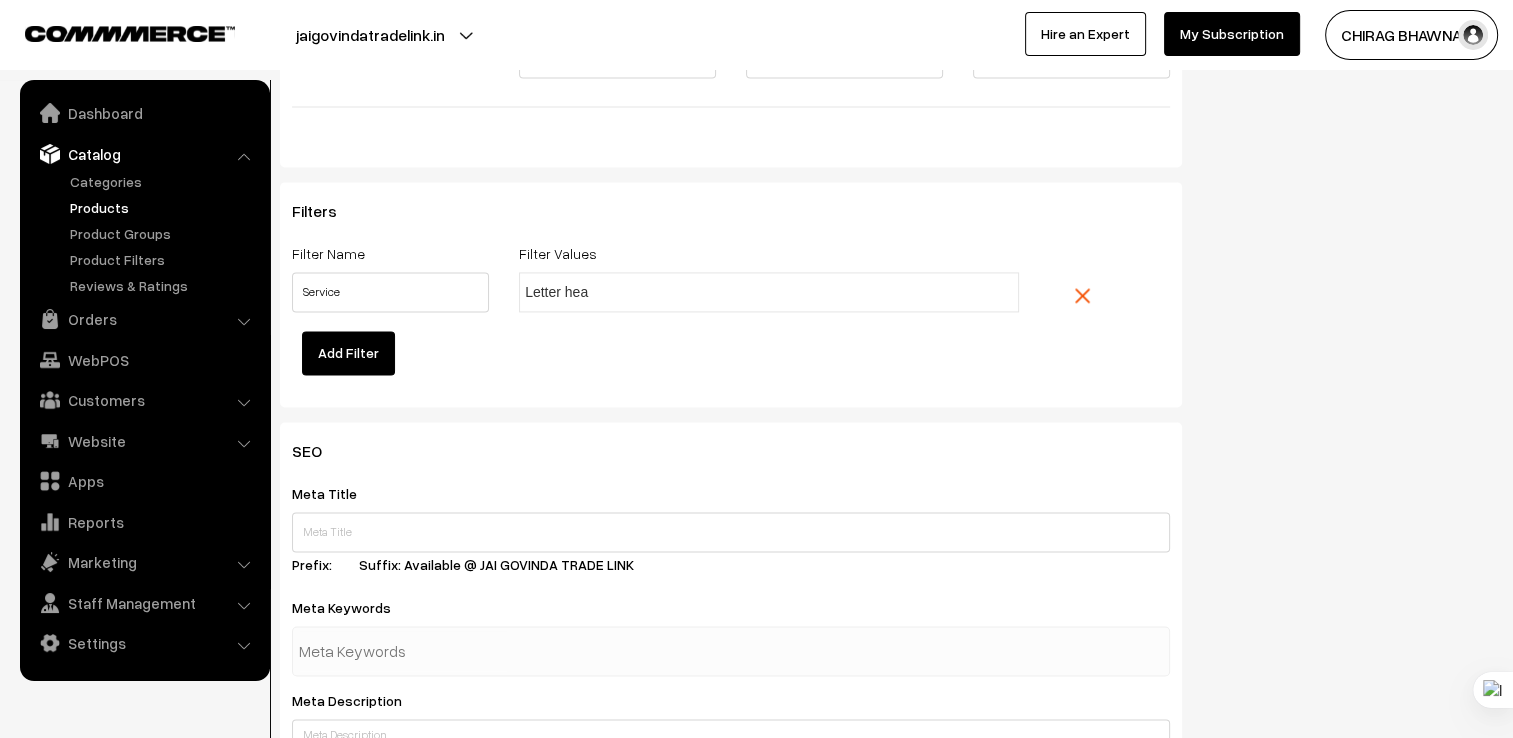 type on "Letter head" 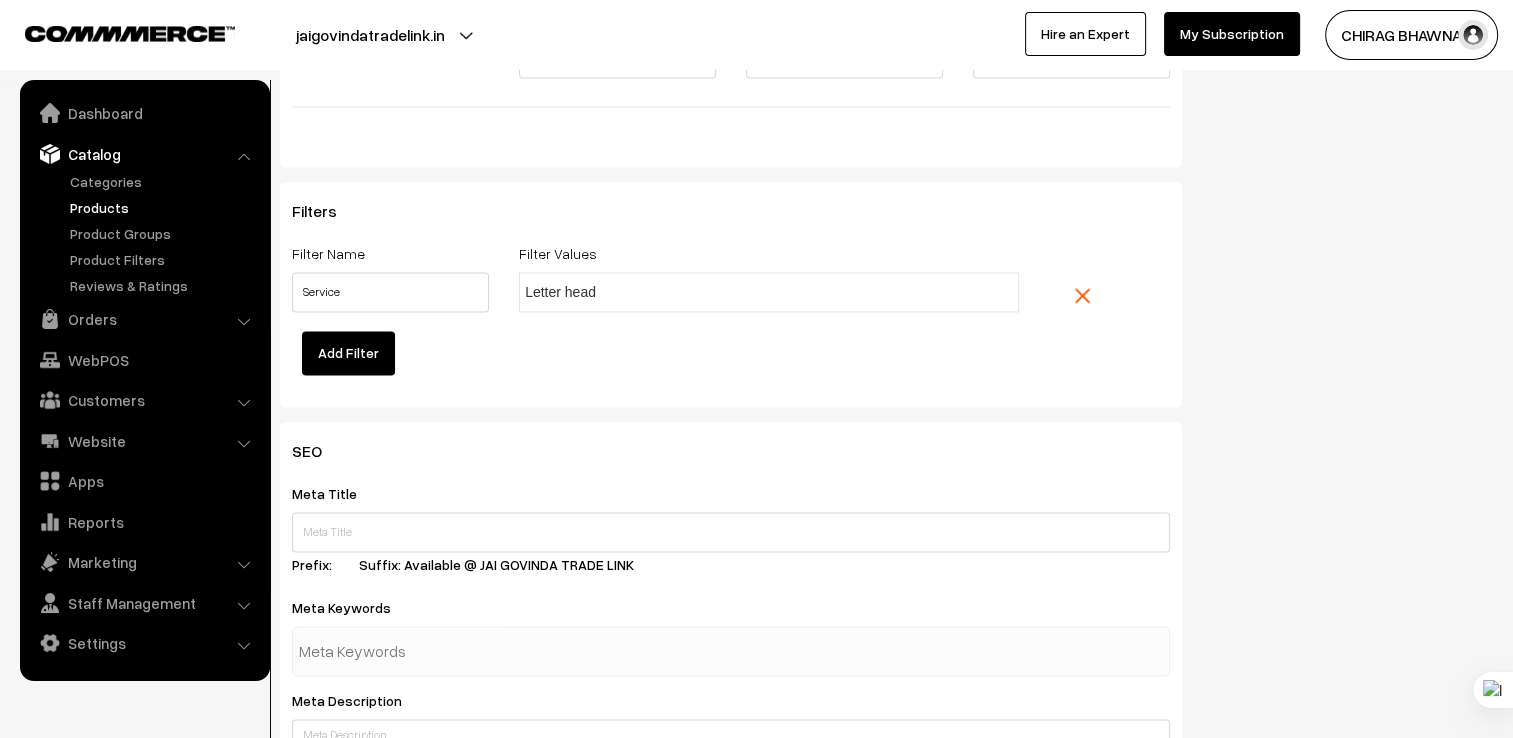 type 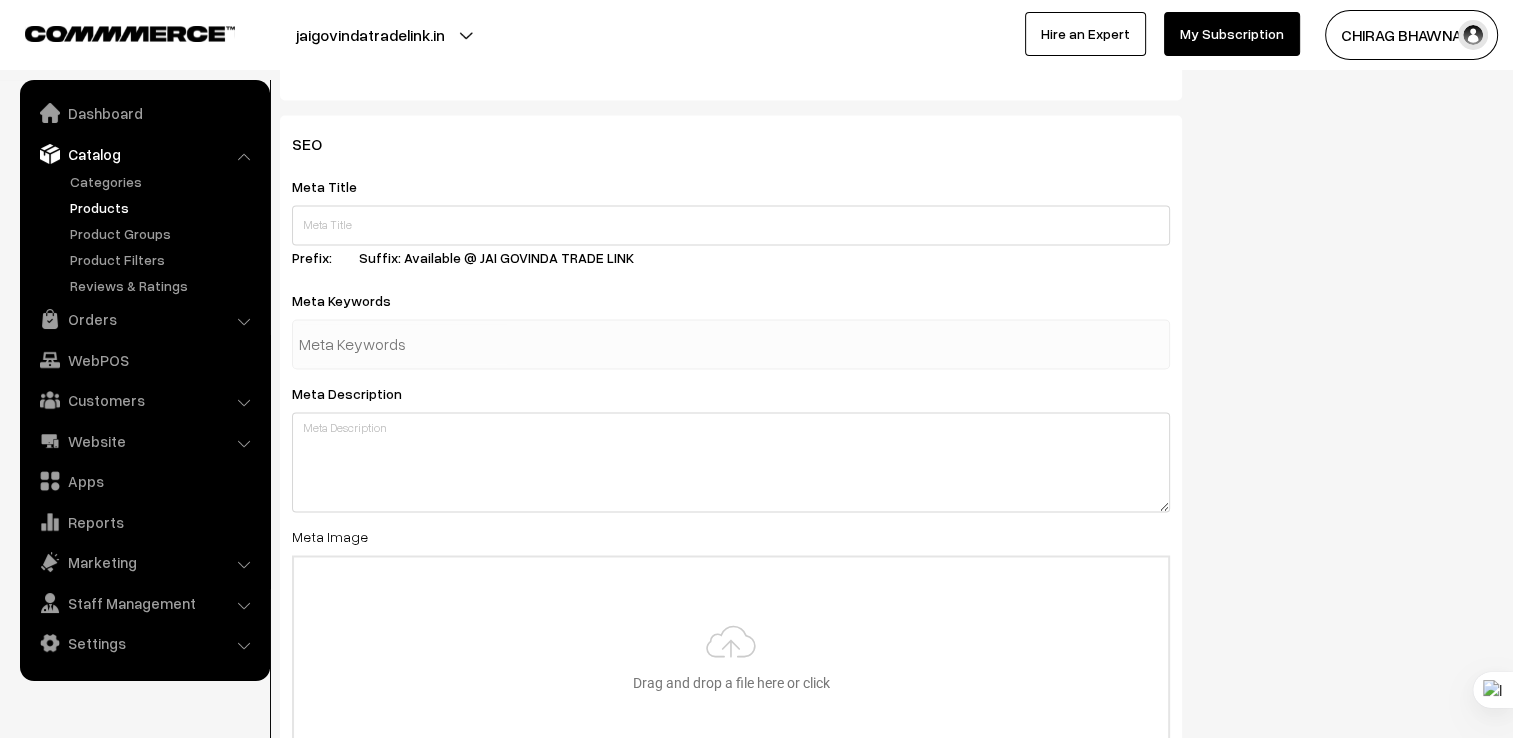 scroll, scrollTop: 3178, scrollLeft: 0, axis: vertical 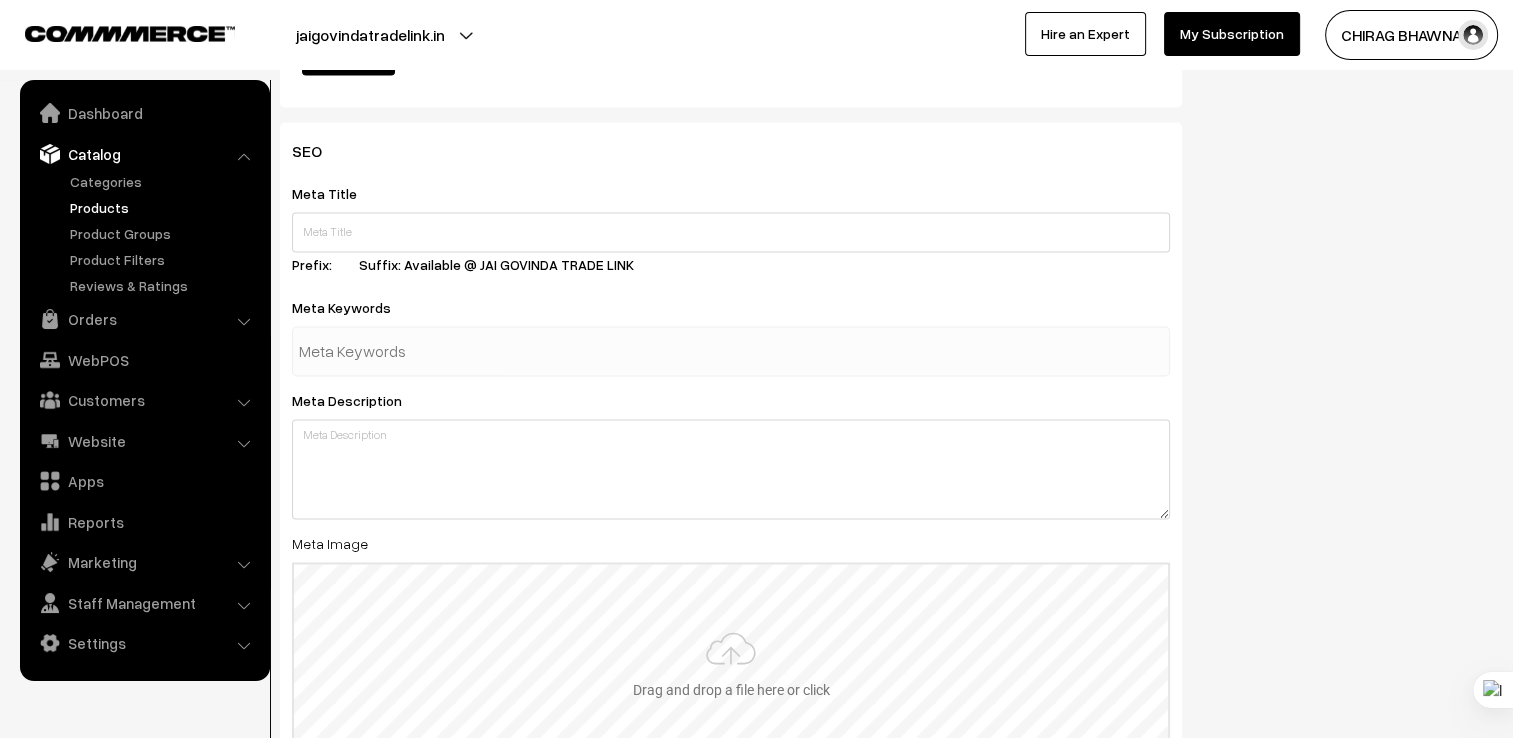 click at bounding box center [731, 662] 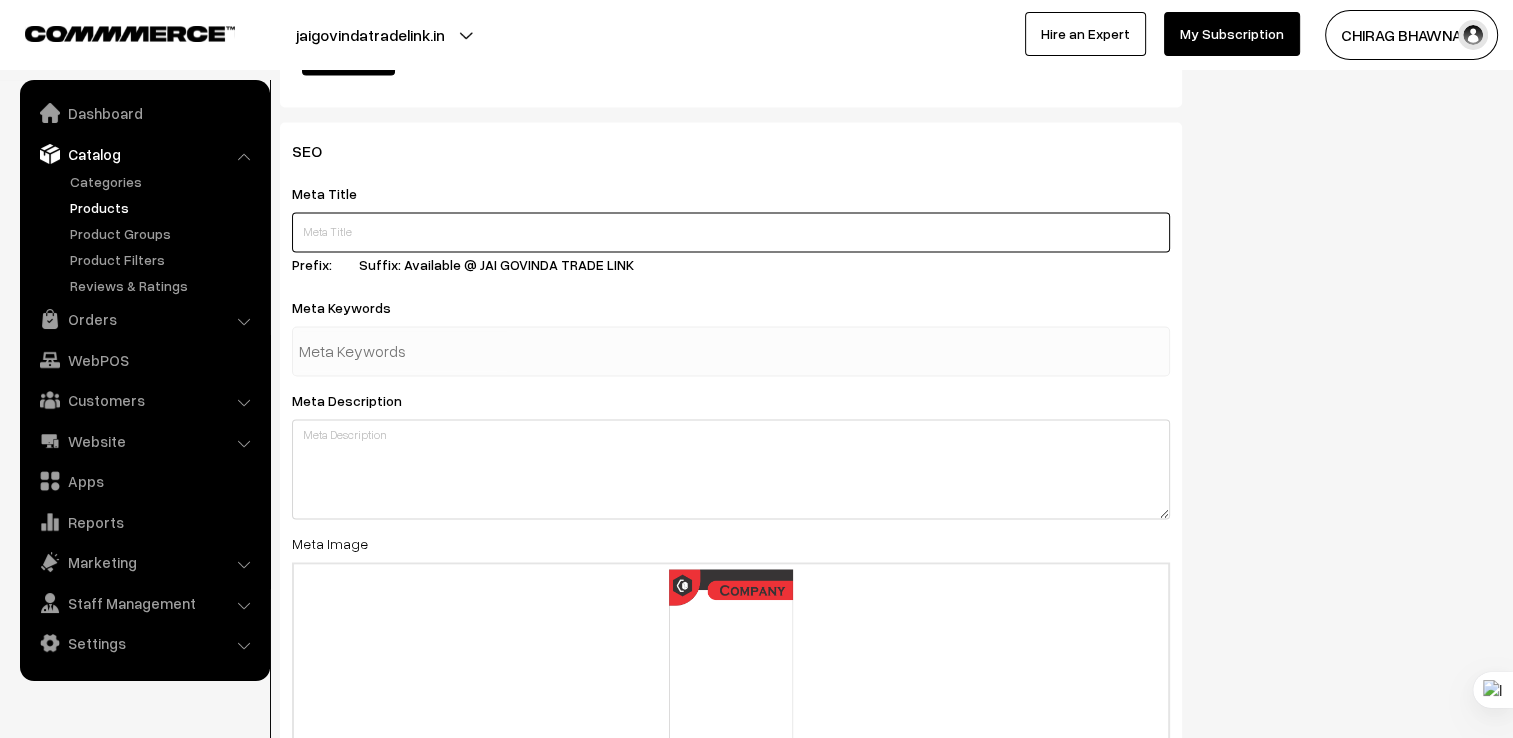 click at bounding box center (731, 232) 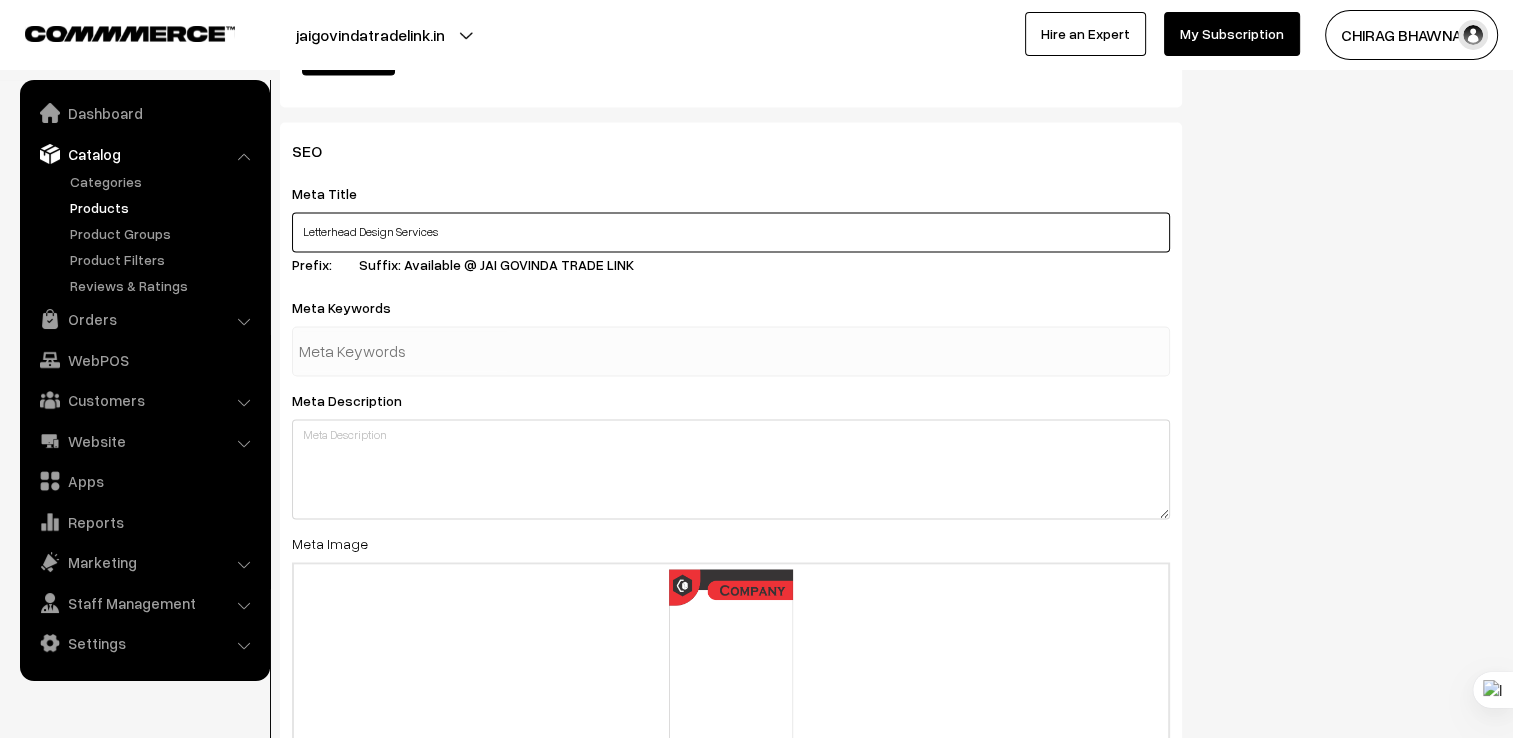 type on "Letterhead Design Services" 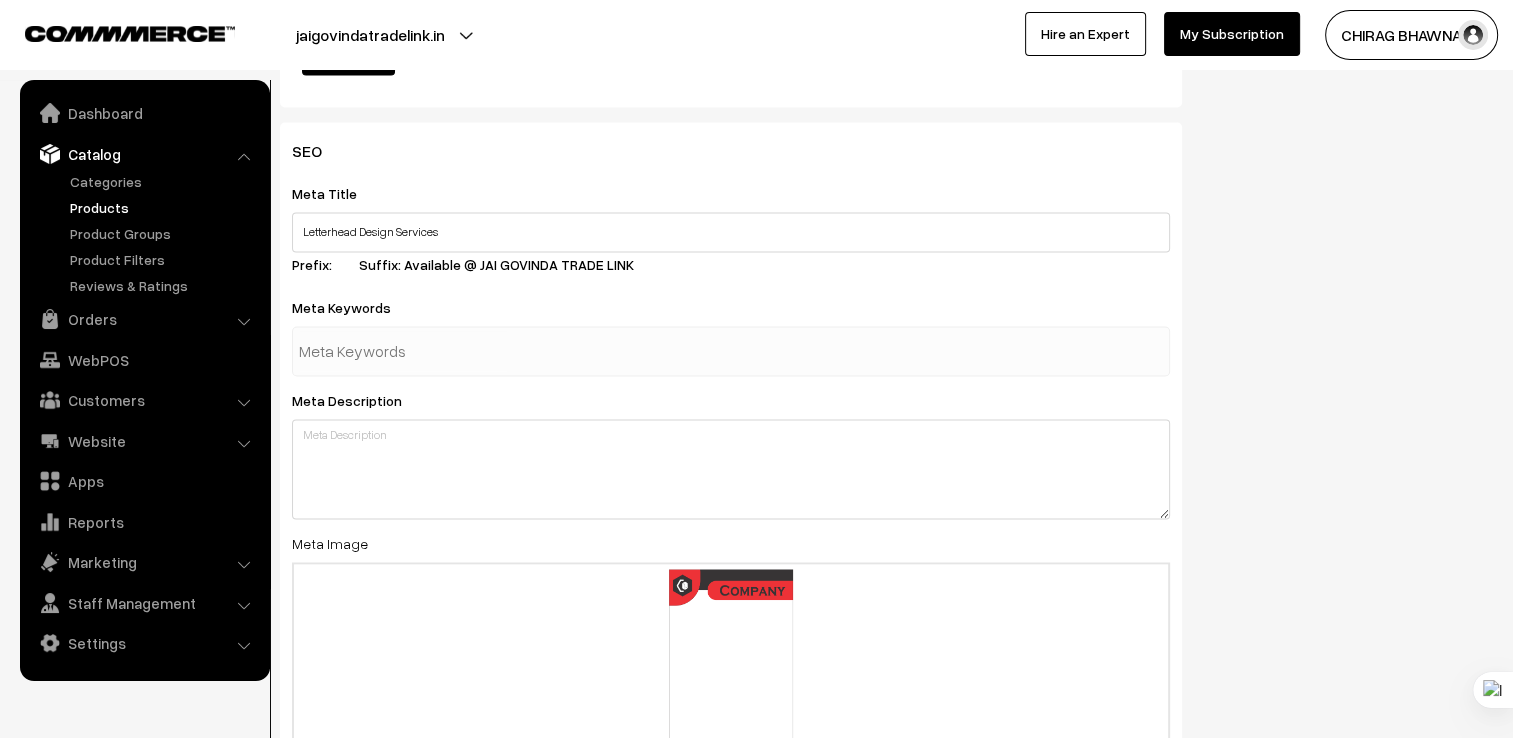 click at bounding box center [403, 351] 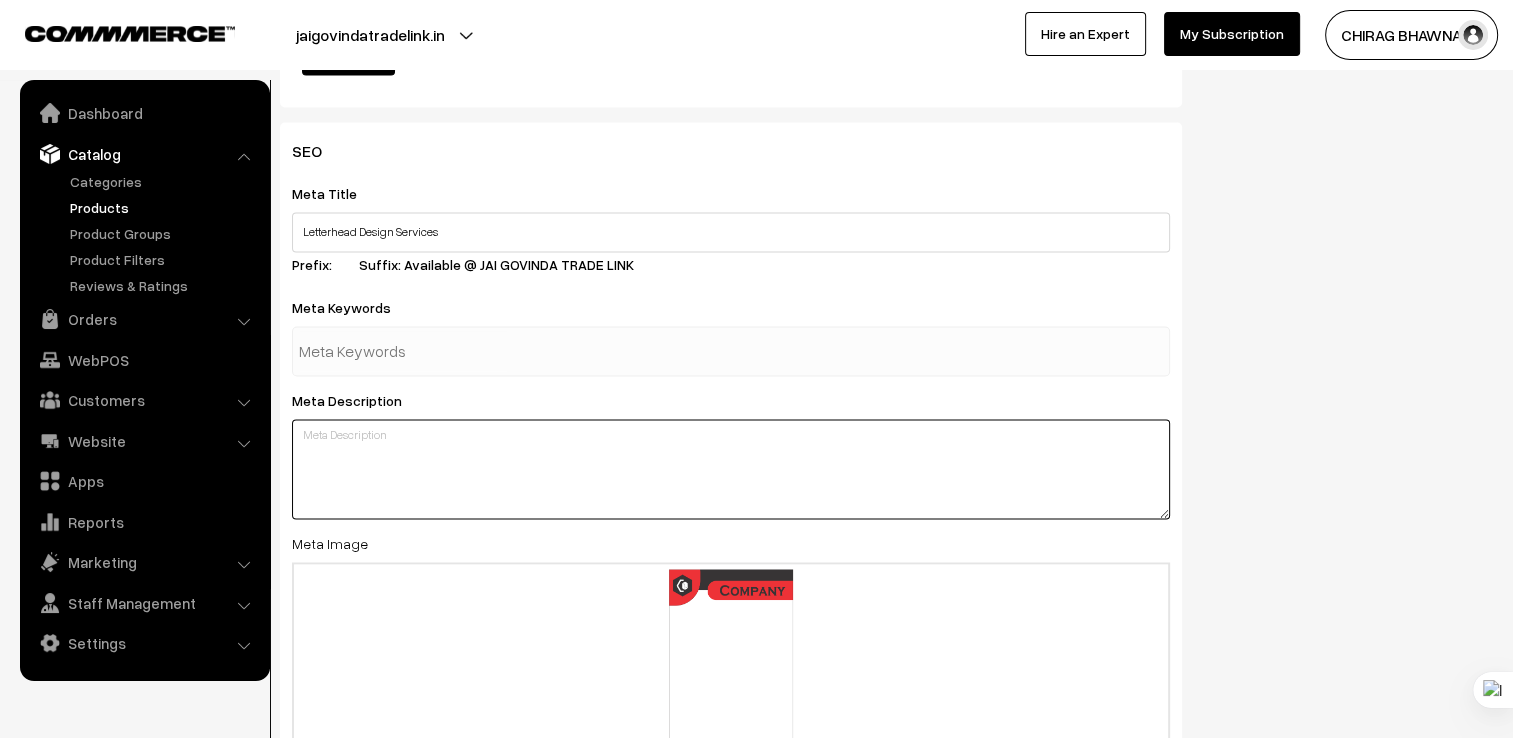 click at bounding box center (731, 469) 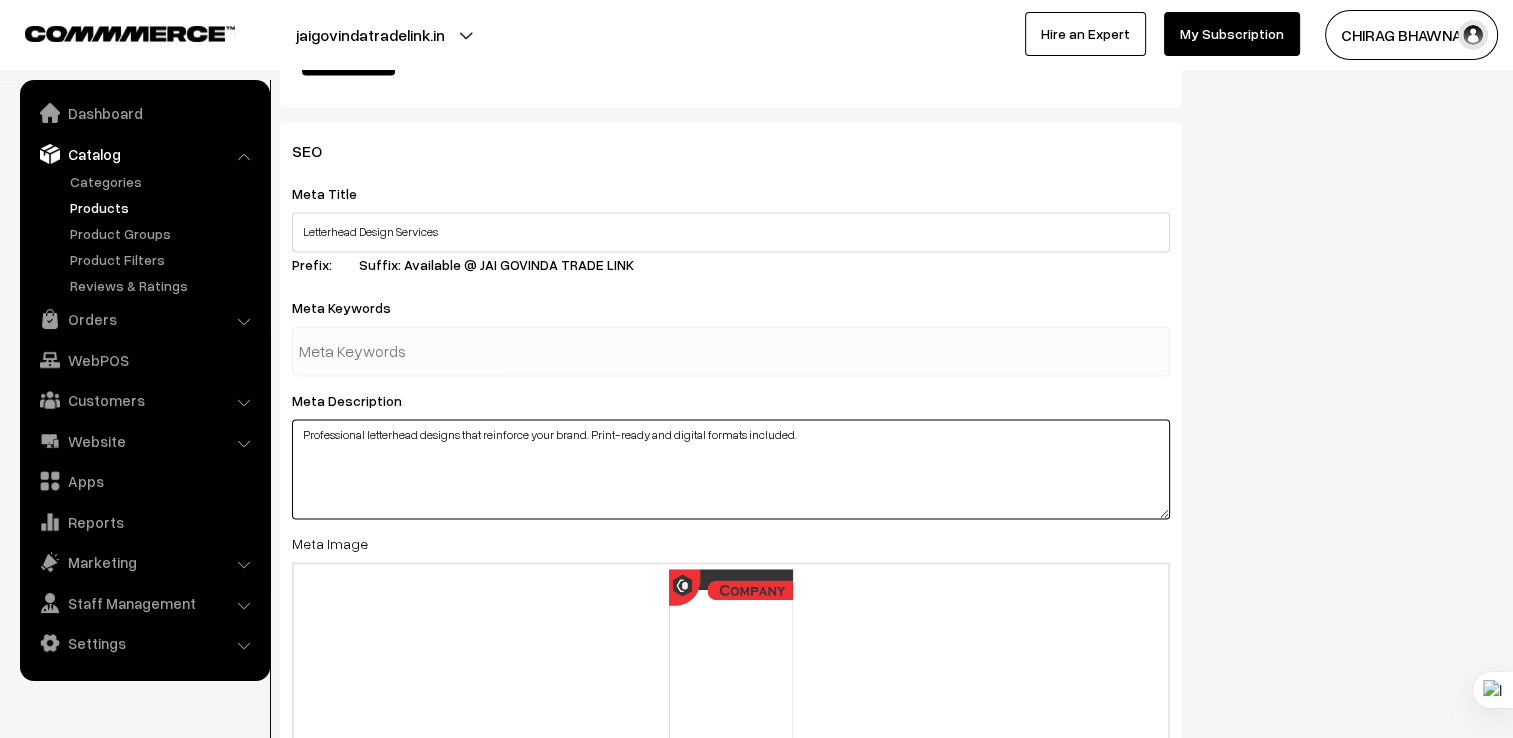 type on "Professional letterhead designs that reinforce your brand. Print-ready and digital formats included." 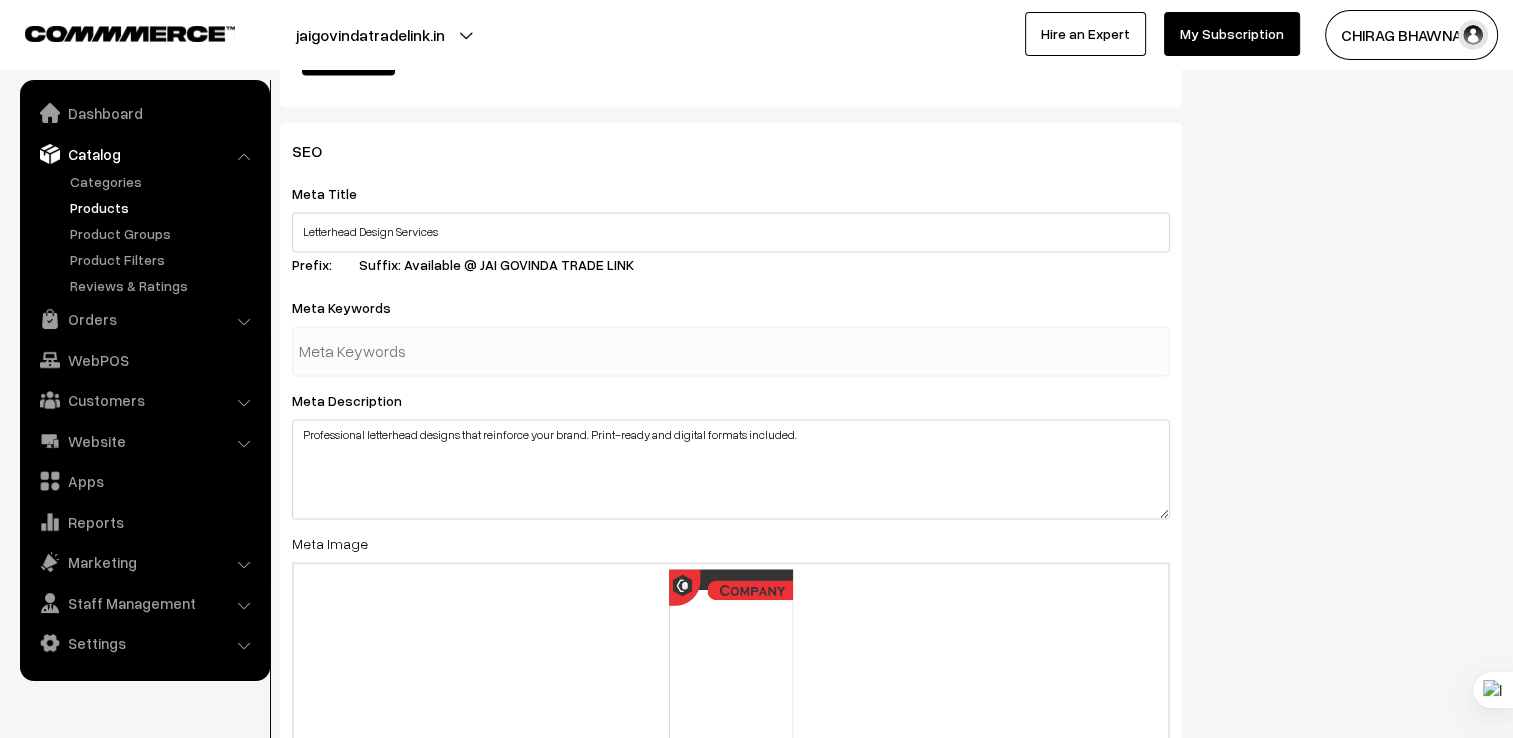 click at bounding box center [403, 351] 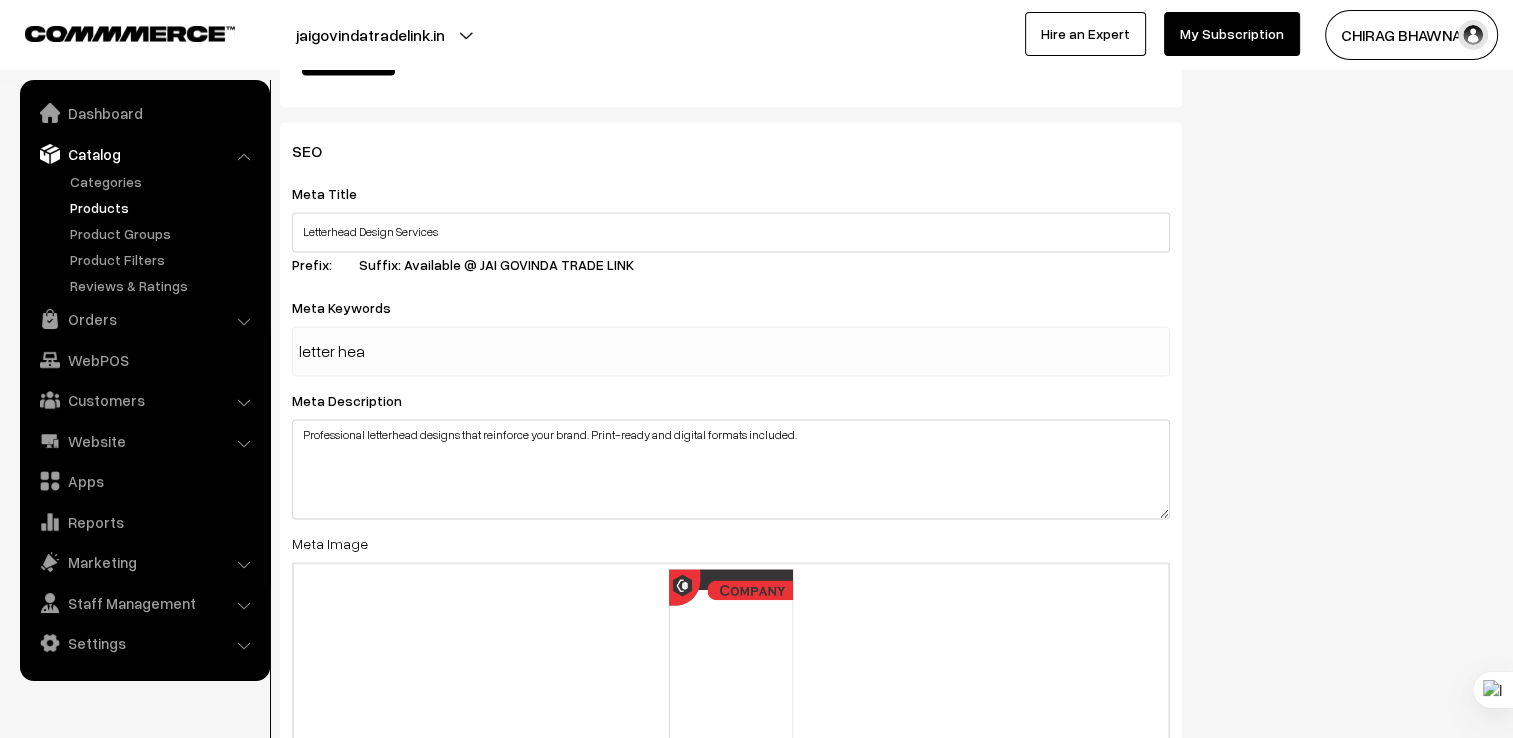 type on "letter head" 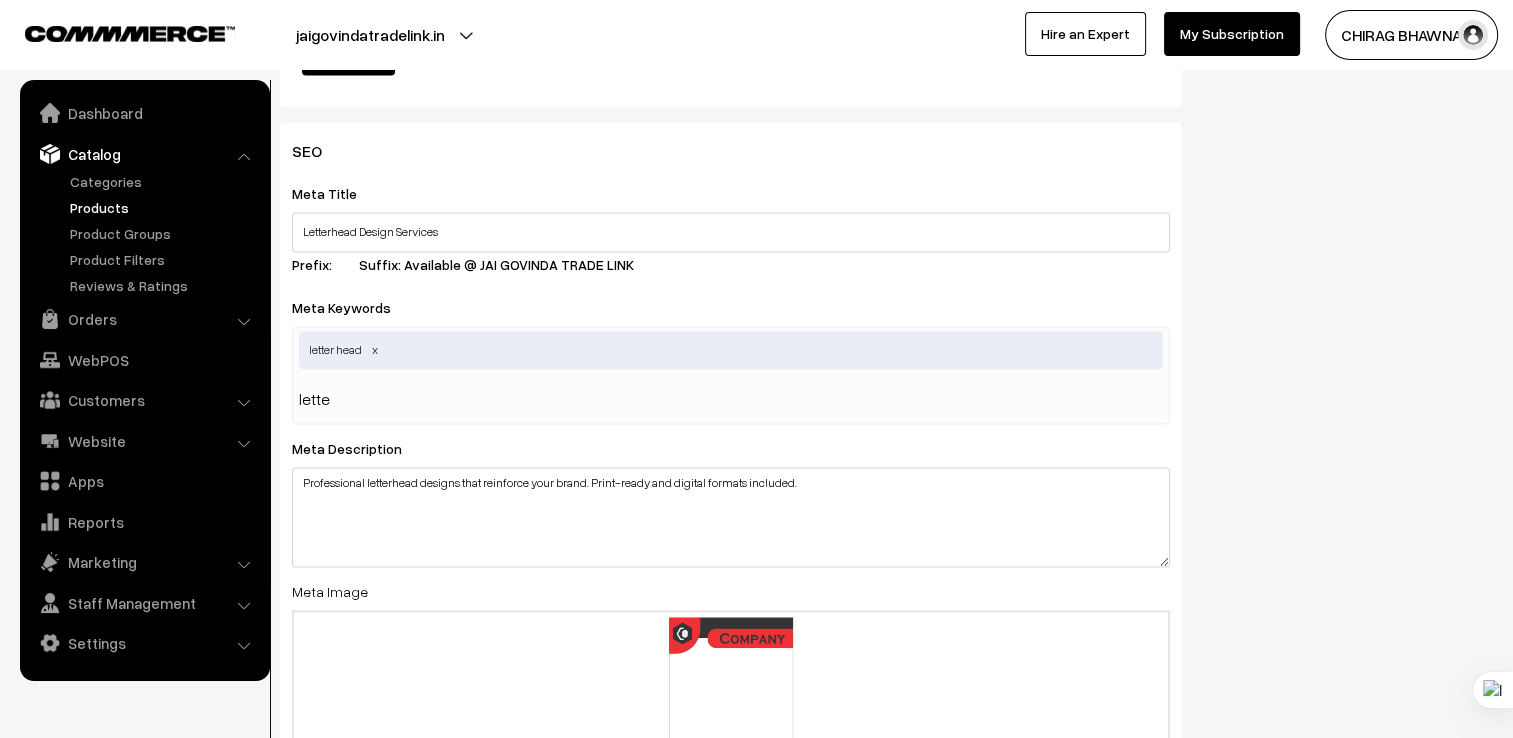 type on "letter" 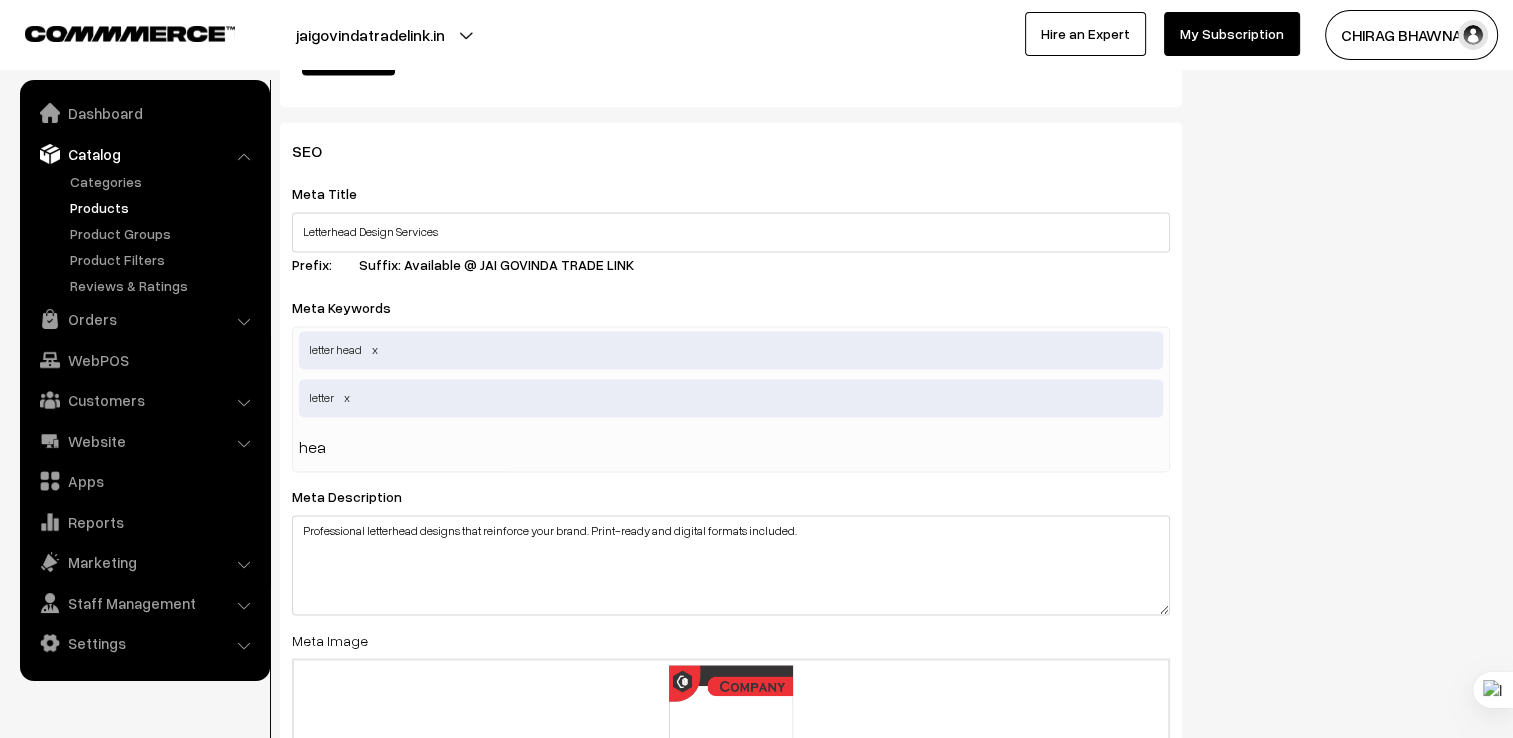 type on "head" 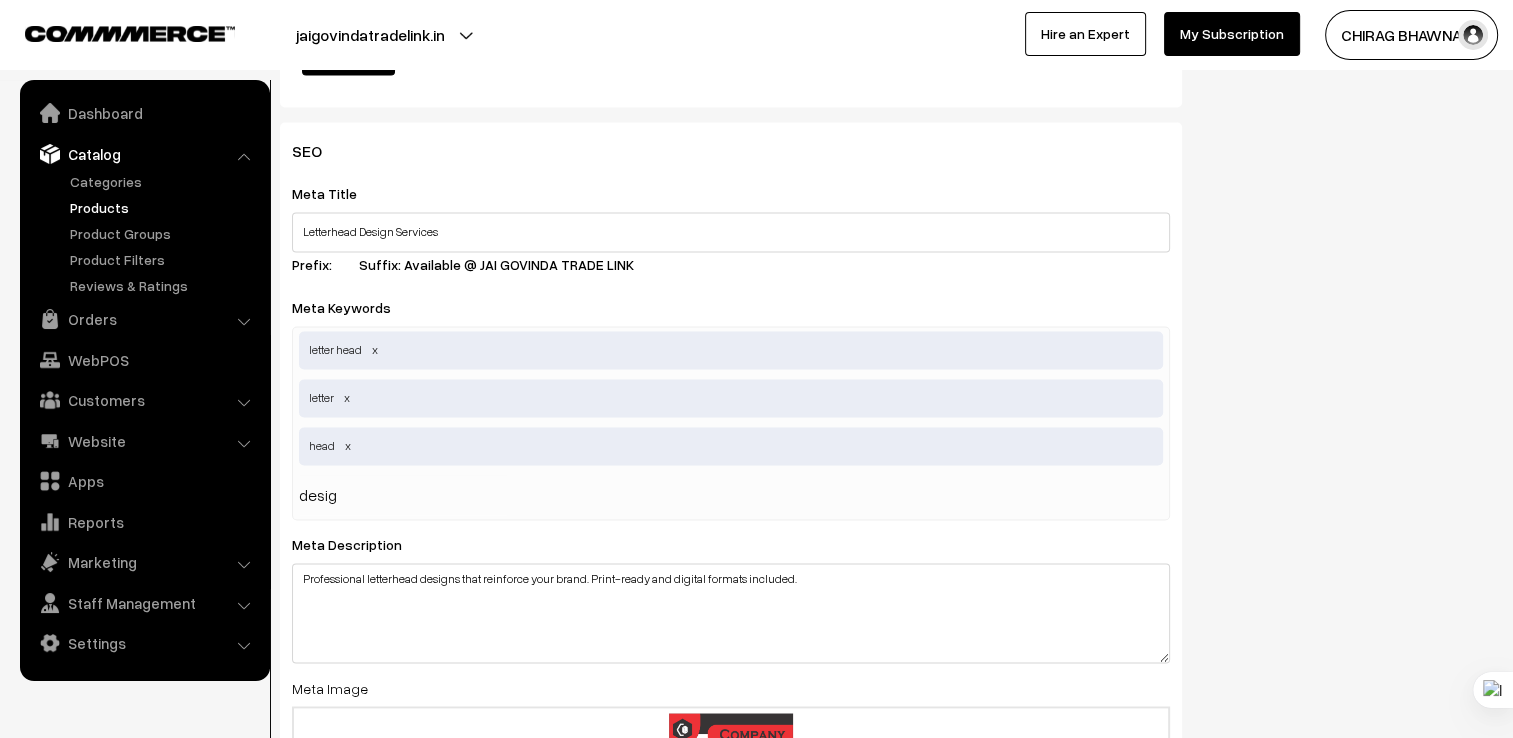 type on "design" 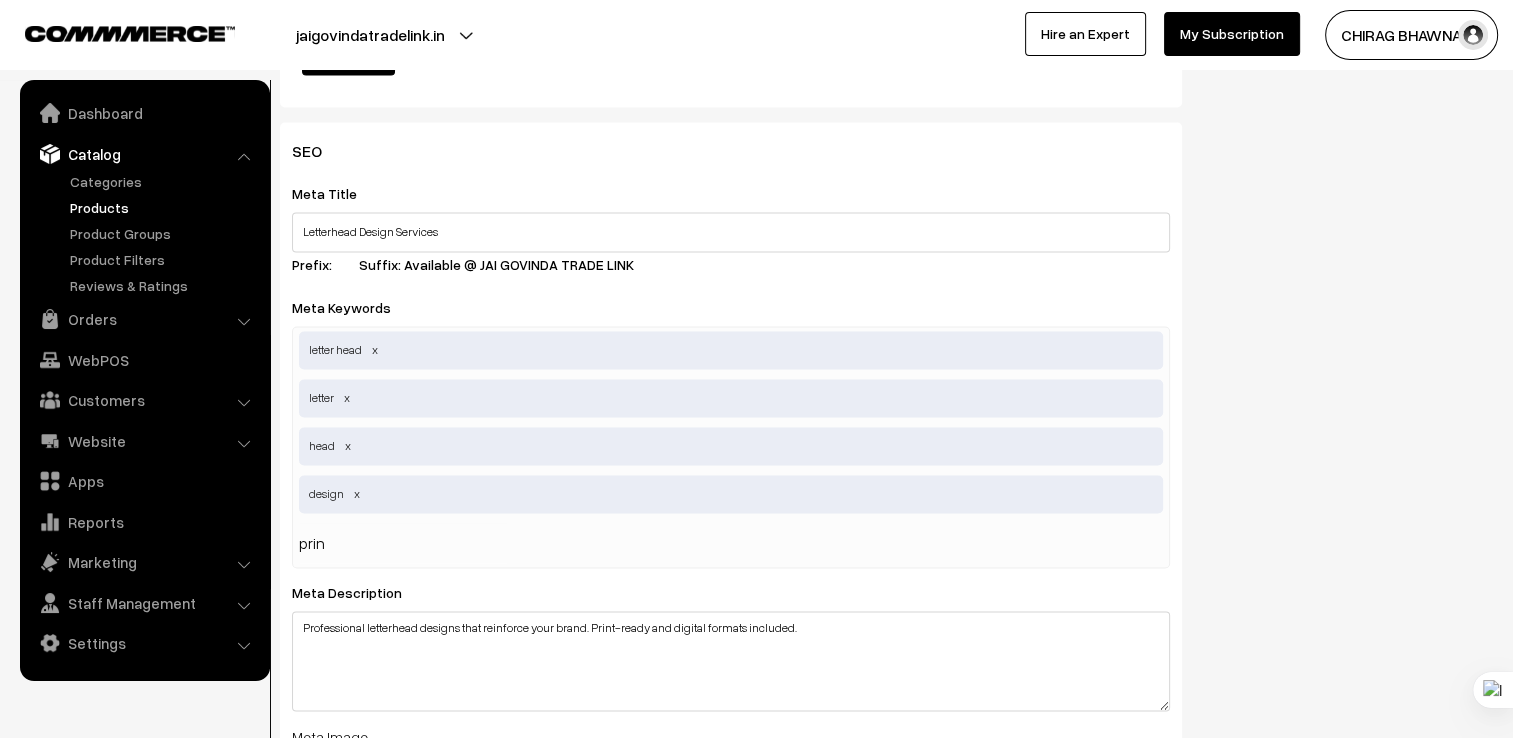 type on "print" 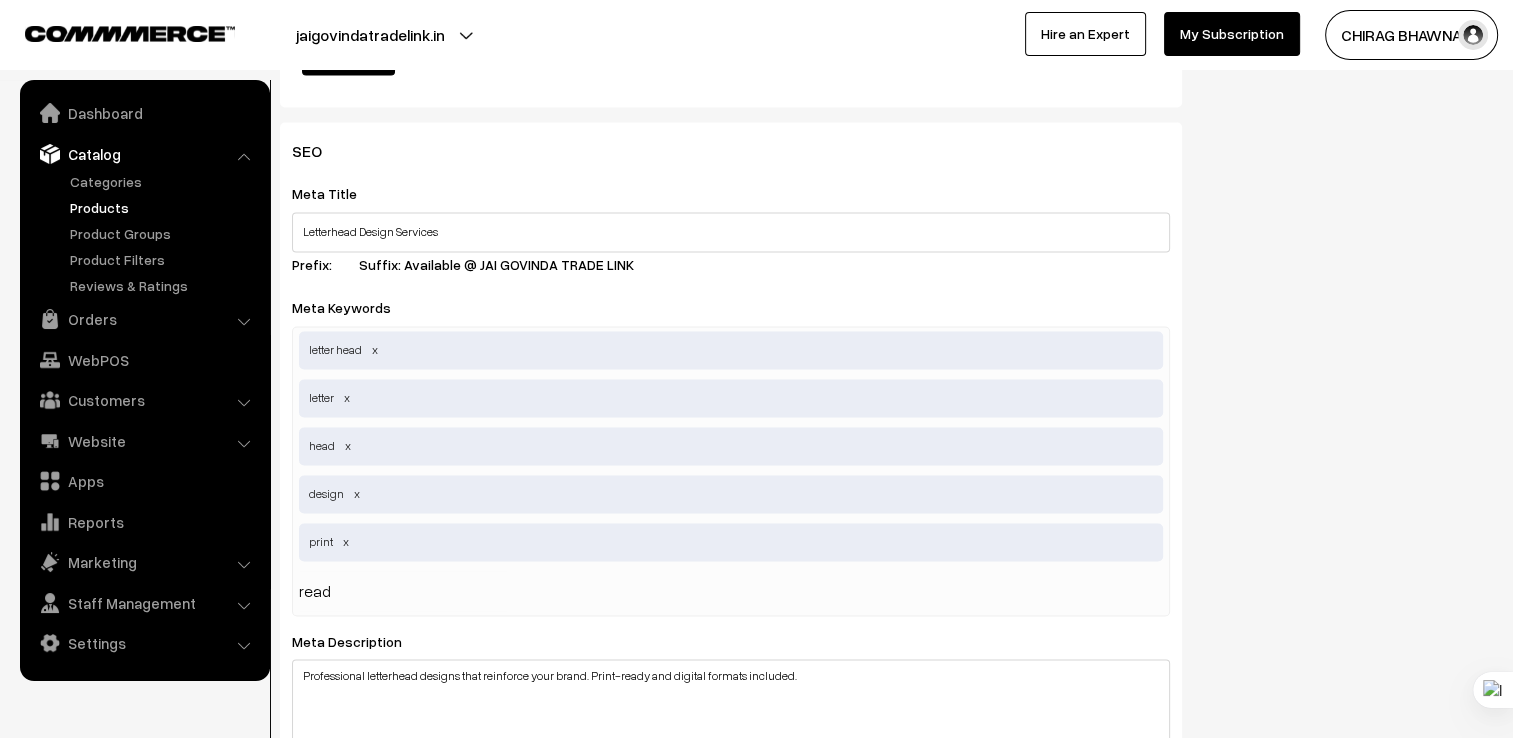 type on "ready" 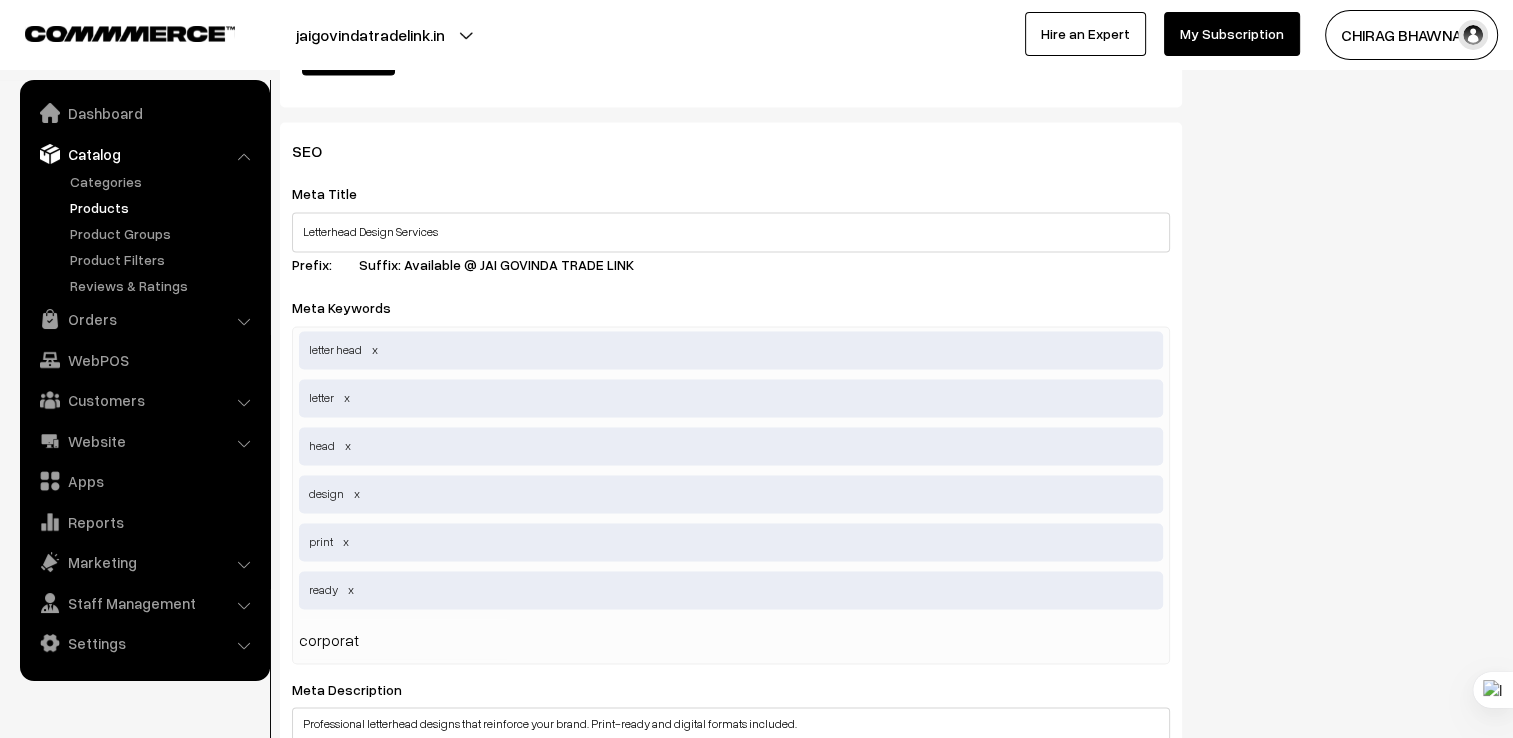 type on "corporate" 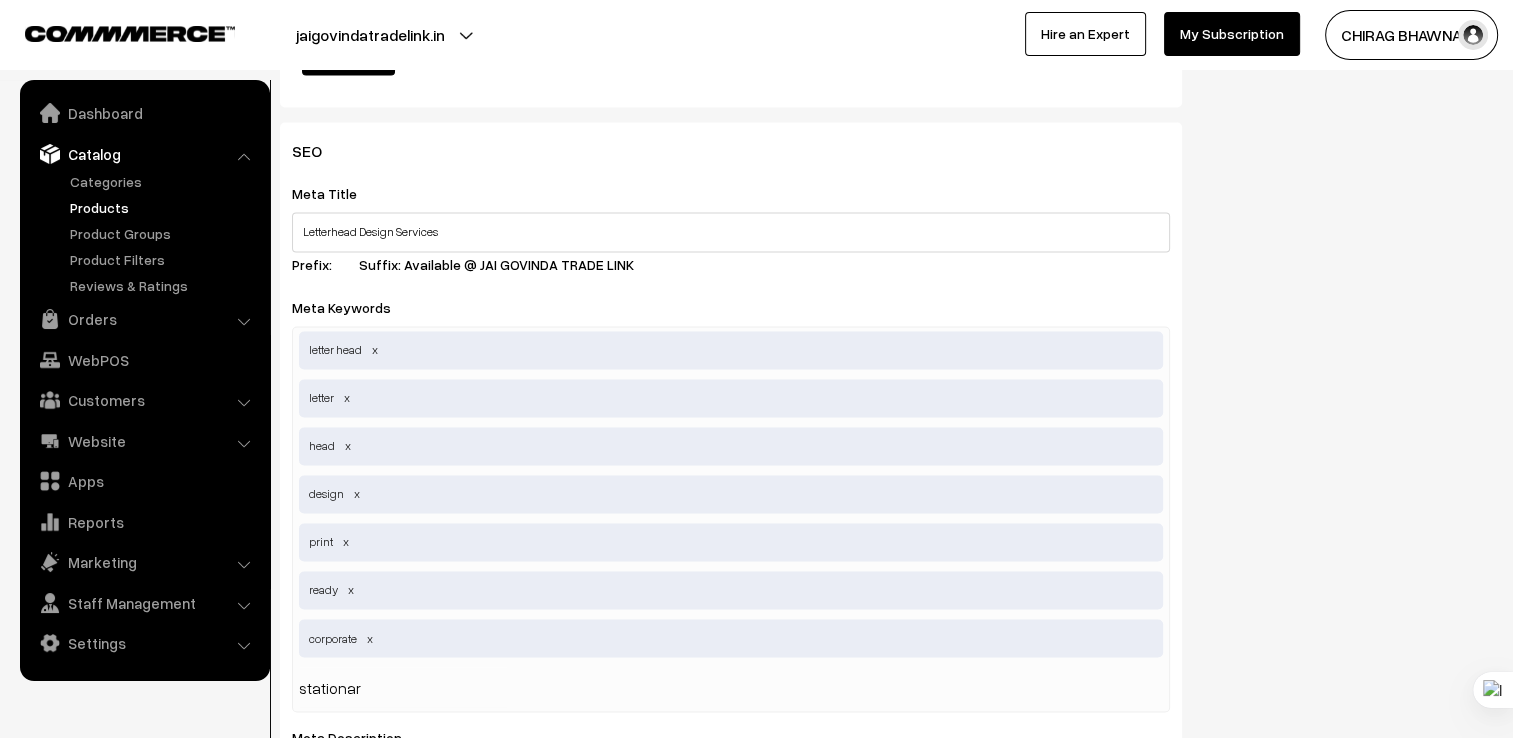 type on "stationary" 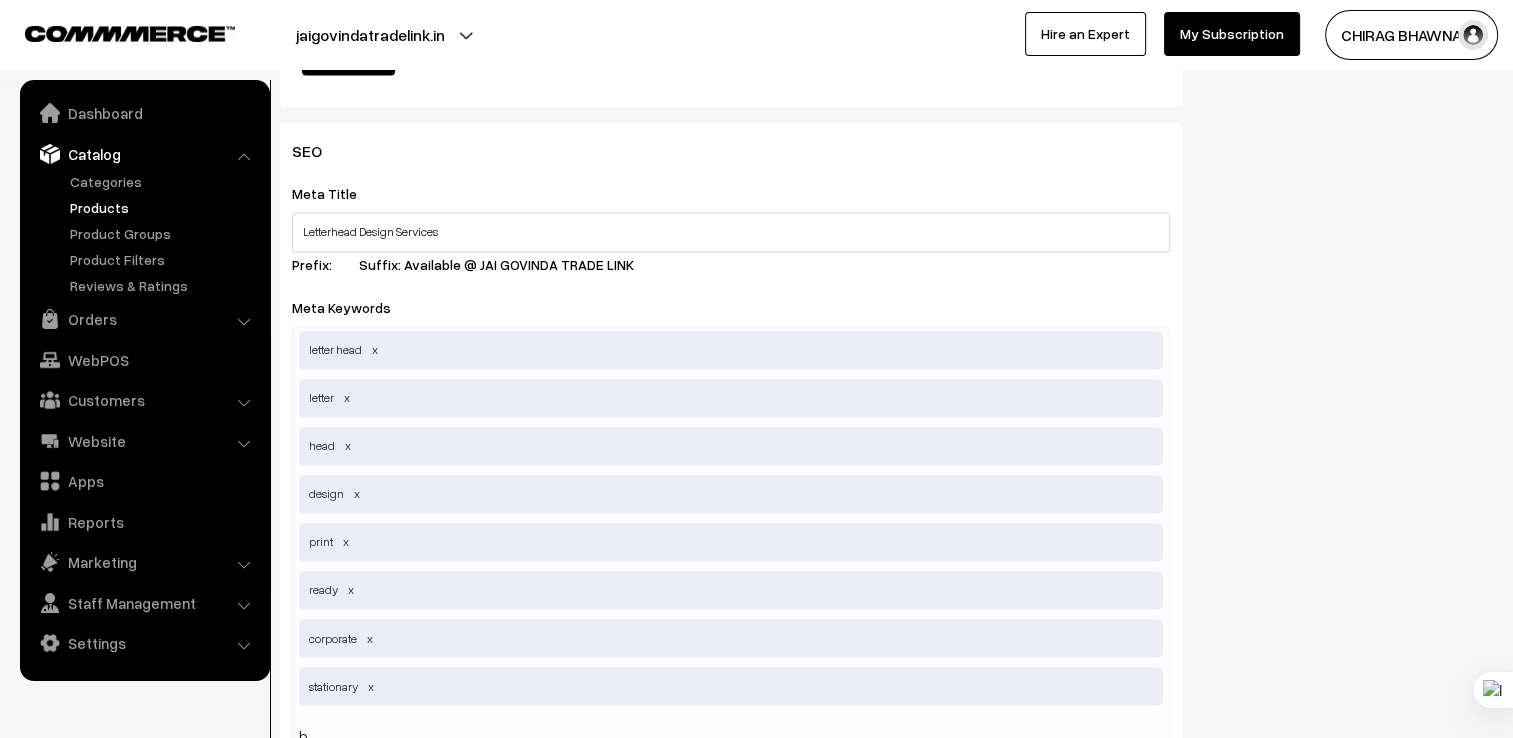 scroll, scrollTop: 3186, scrollLeft: 0, axis: vertical 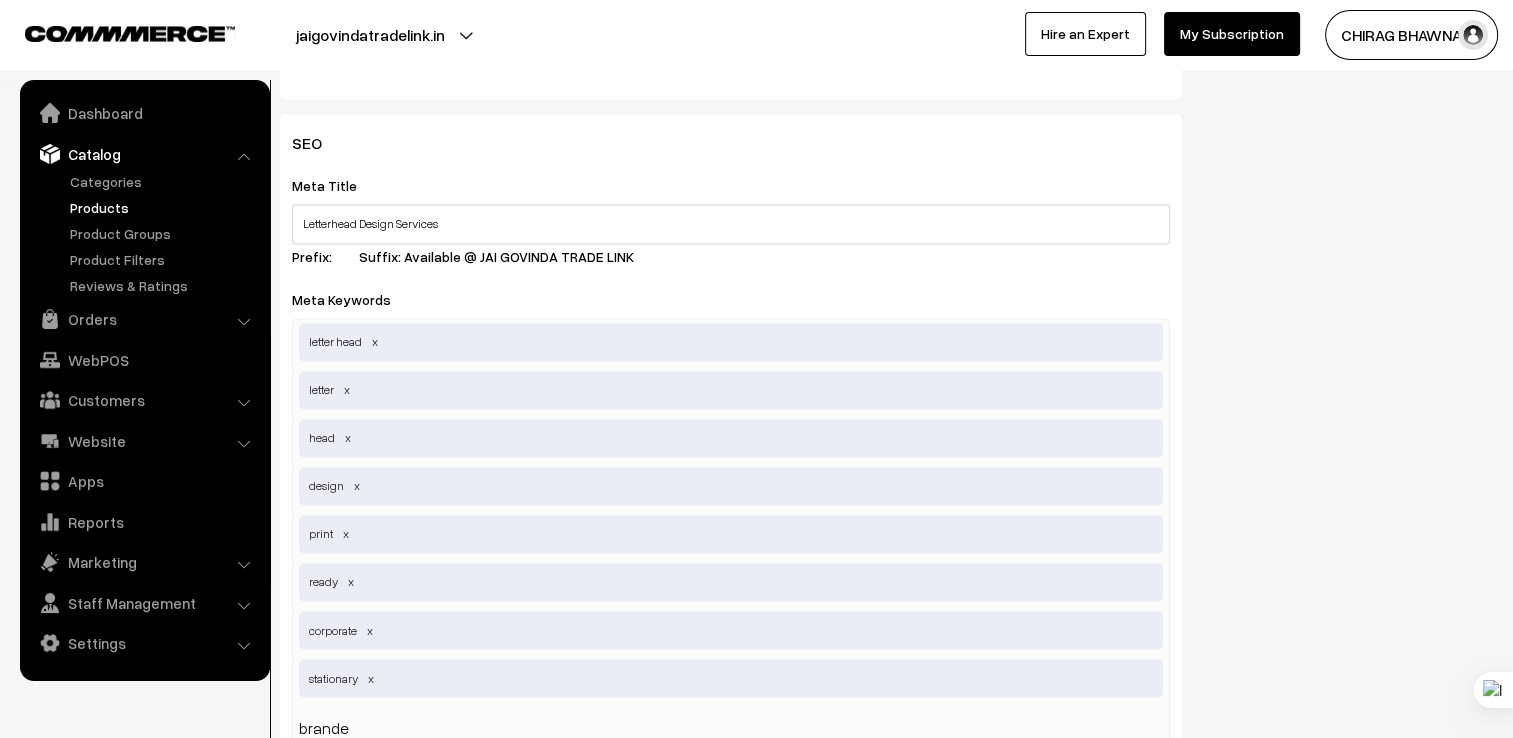 type on "branded" 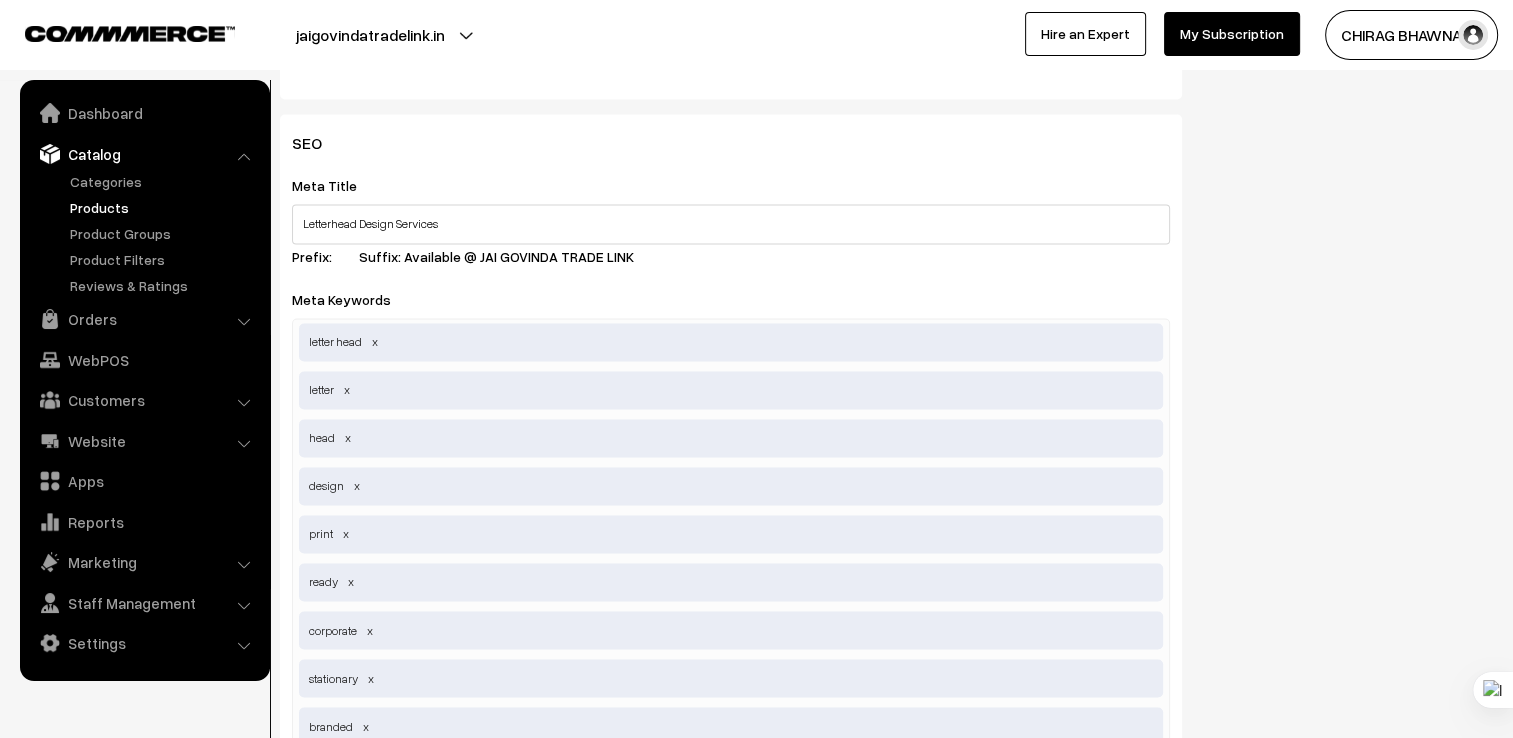 scroll, scrollTop: 3234, scrollLeft: 0, axis: vertical 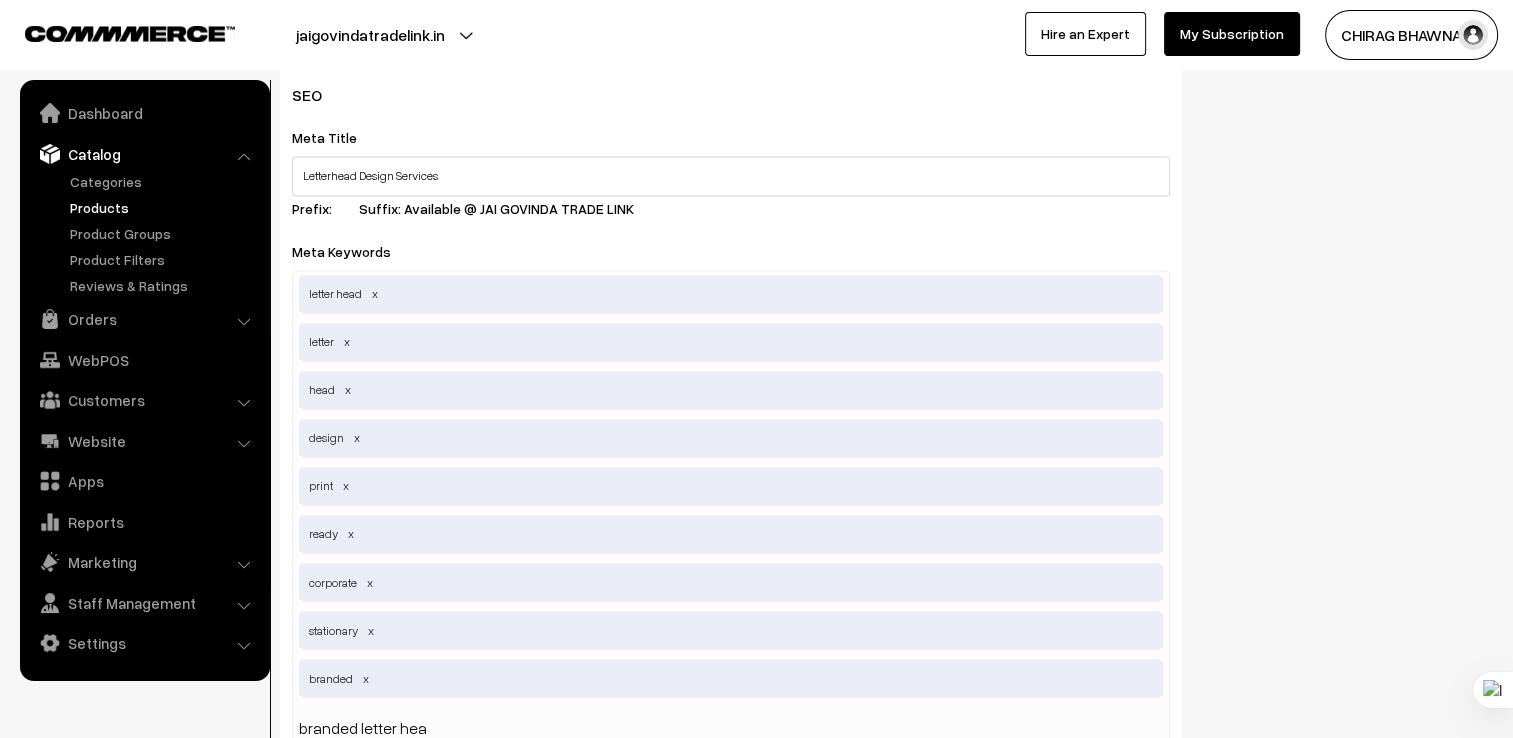 type on "branded letter head" 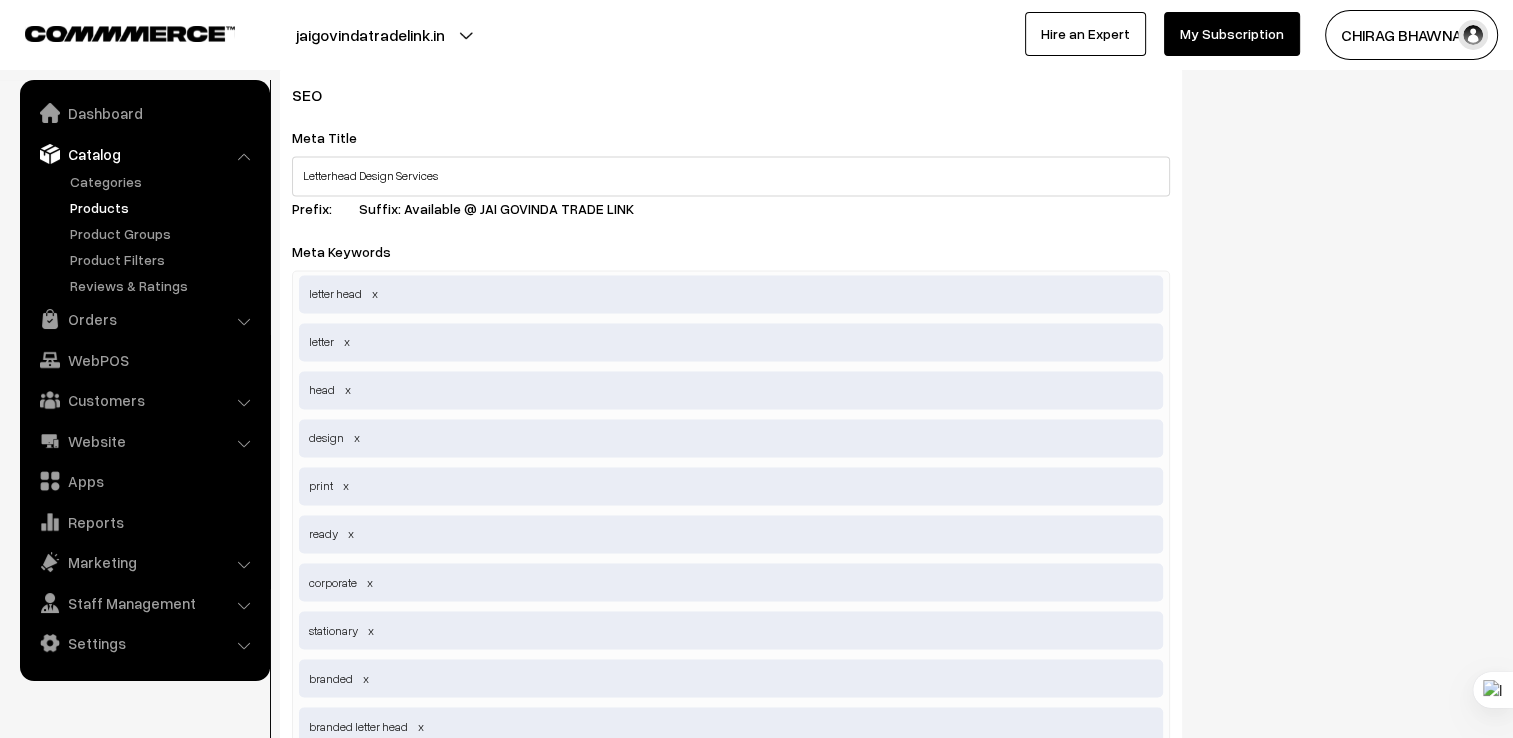 scroll, scrollTop: 3282, scrollLeft: 0, axis: vertical 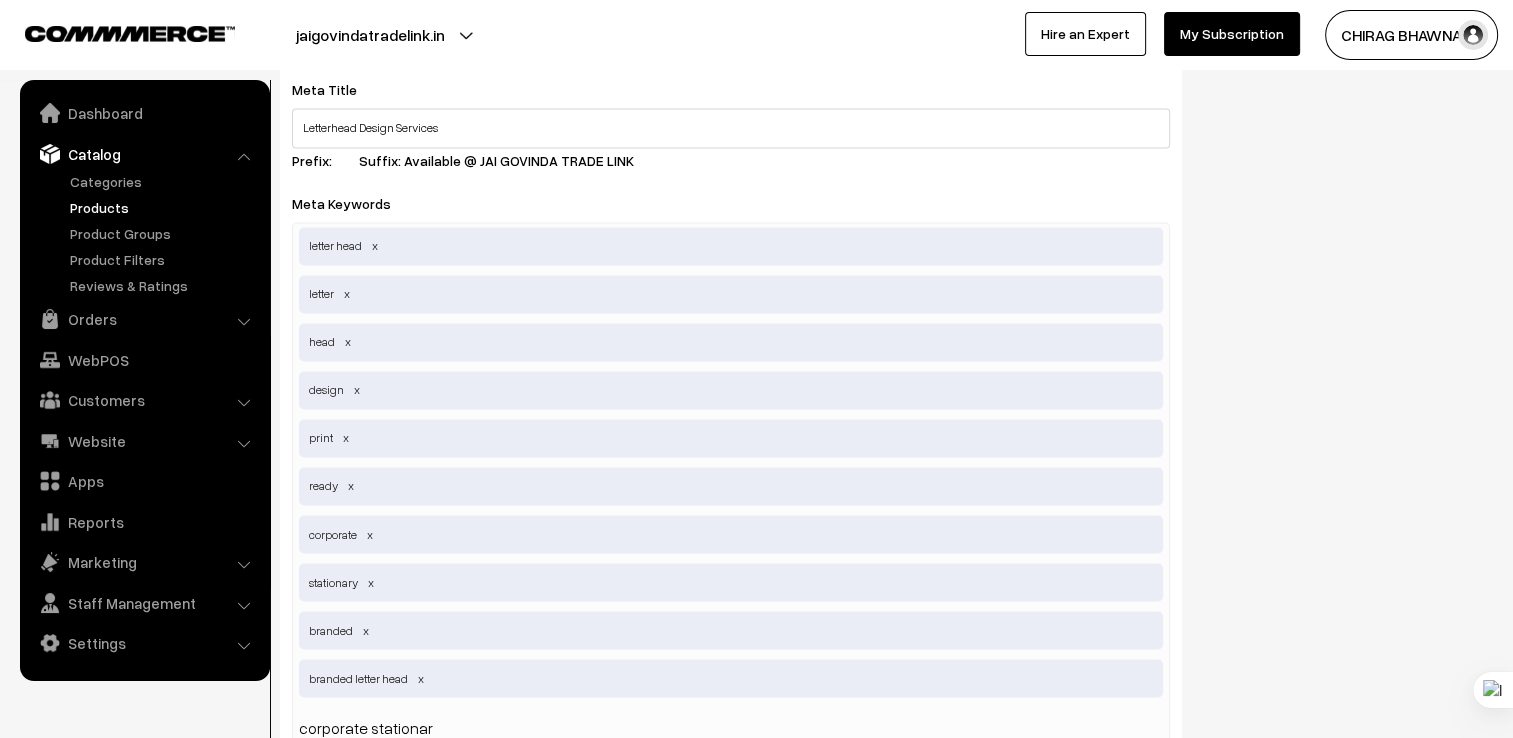 type on "corporate stationary" 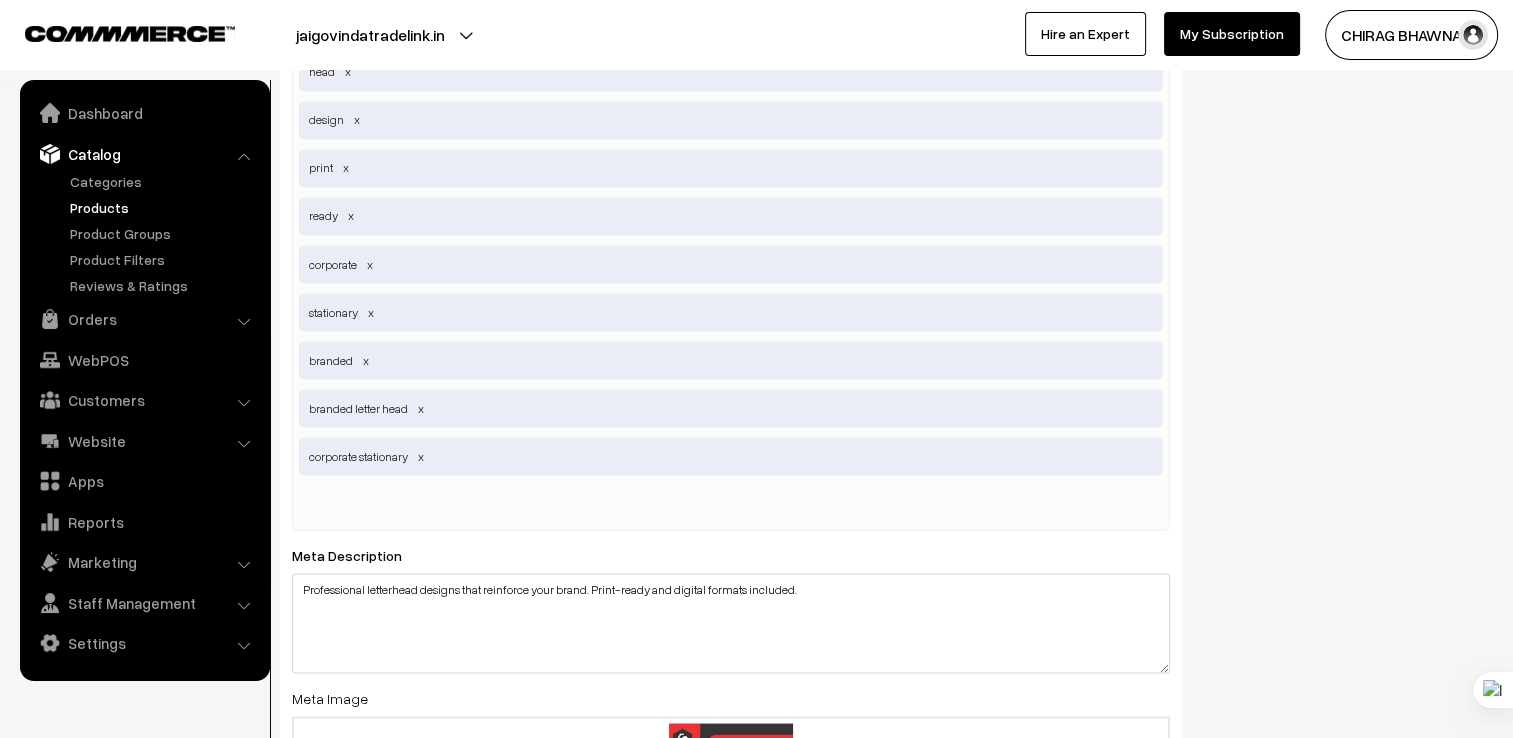scroll, scrollTop: 3582, scrollLeft: 0, axis: vertical 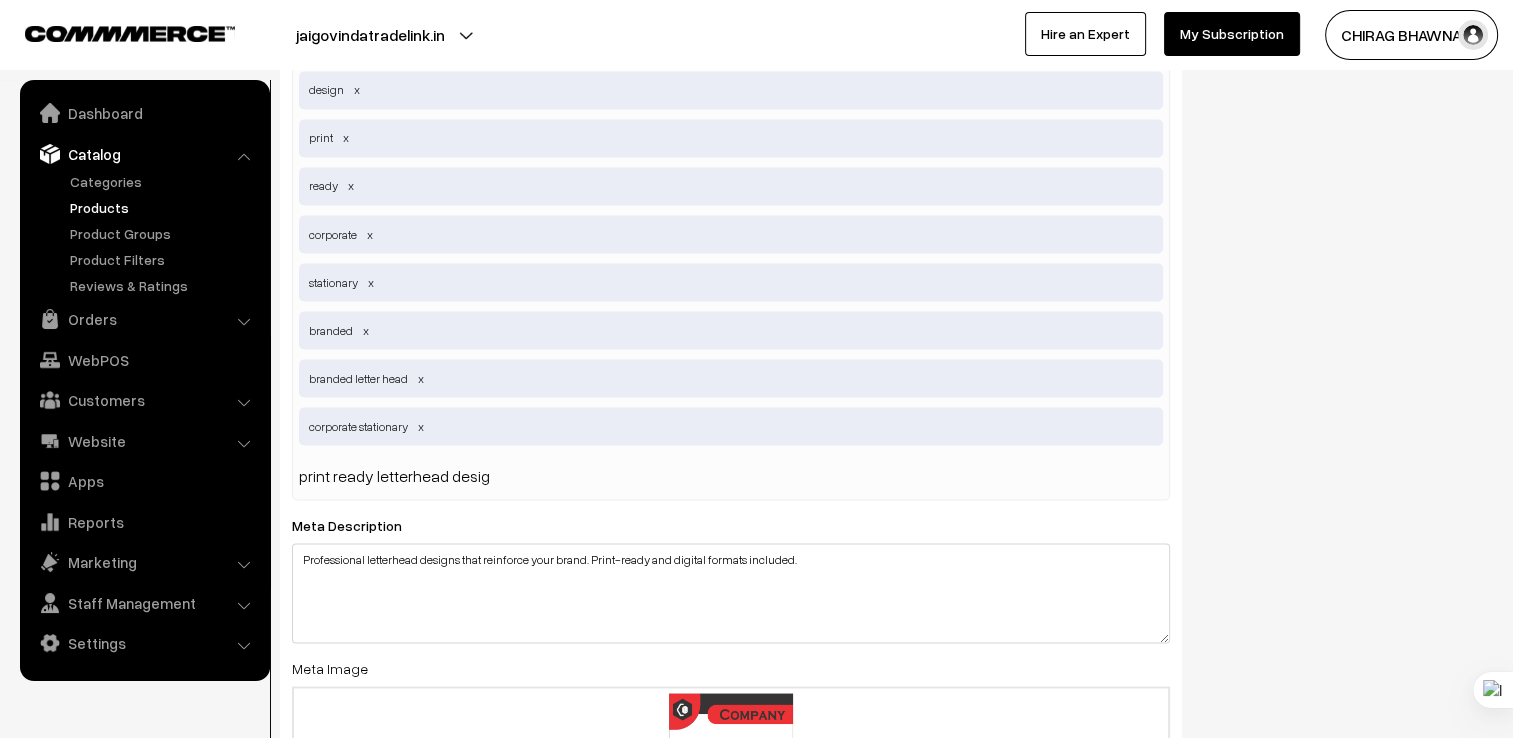 type on "print ready letterhead design" 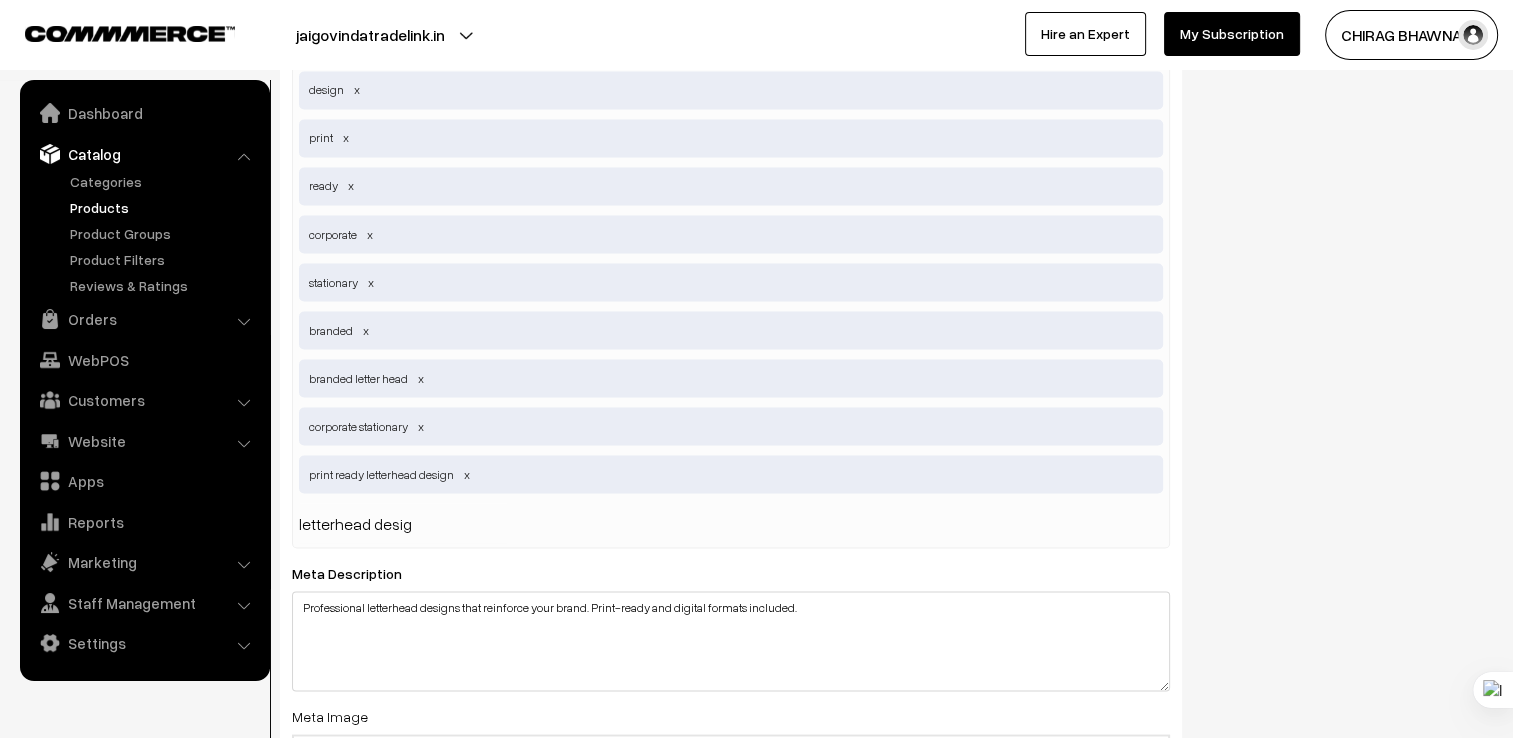 type on "letterhead design" 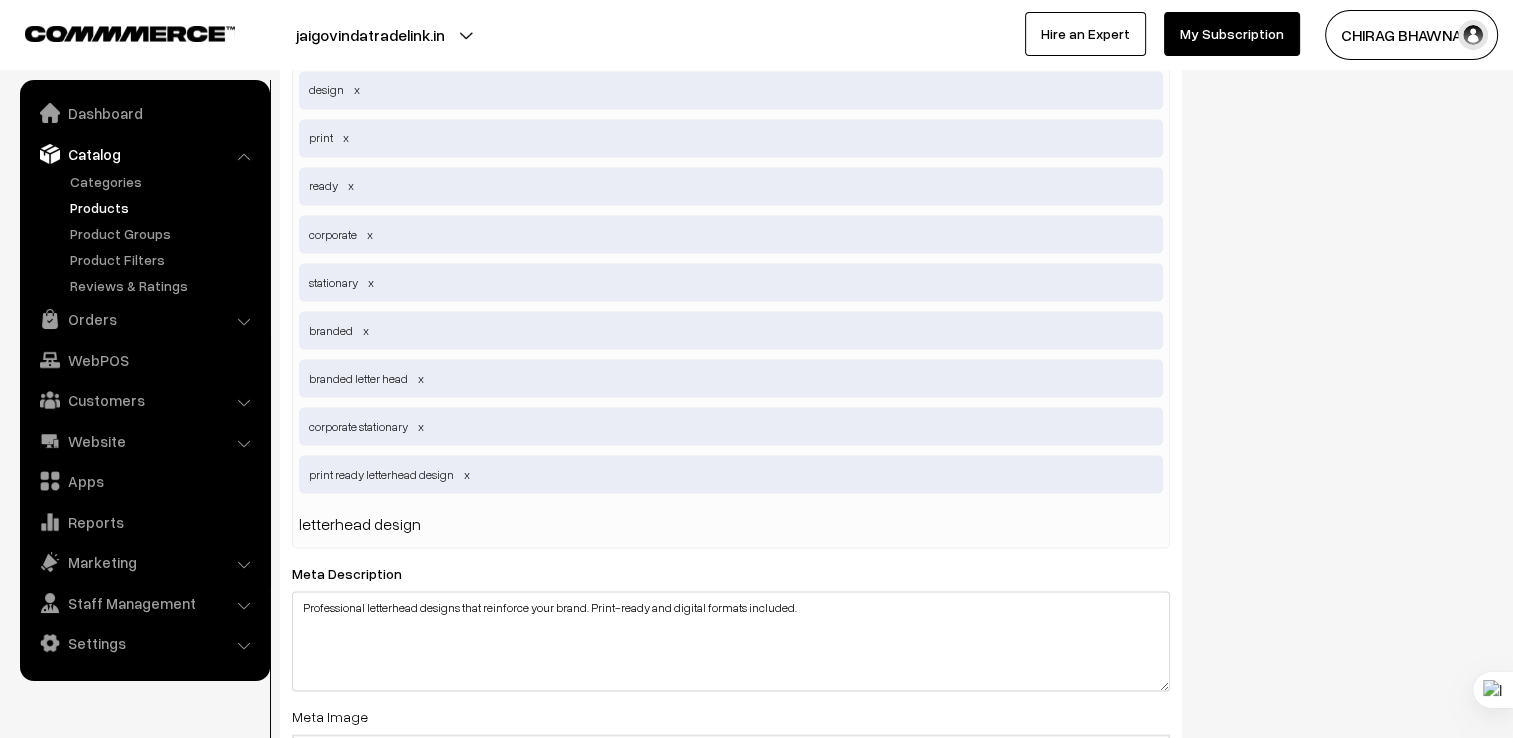 type 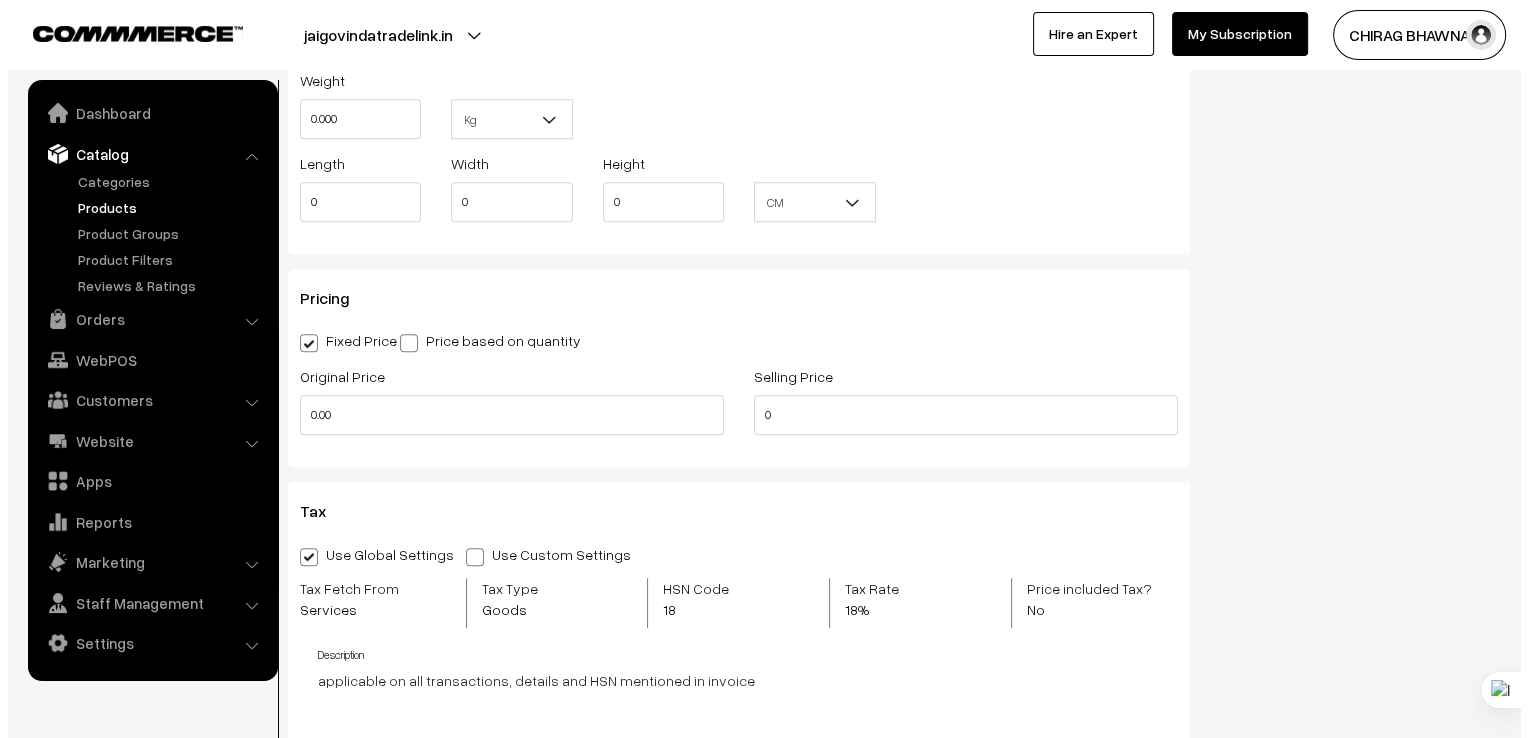 scroll, scrollTop: 1677, scrollLeft: 0, axis: vertical 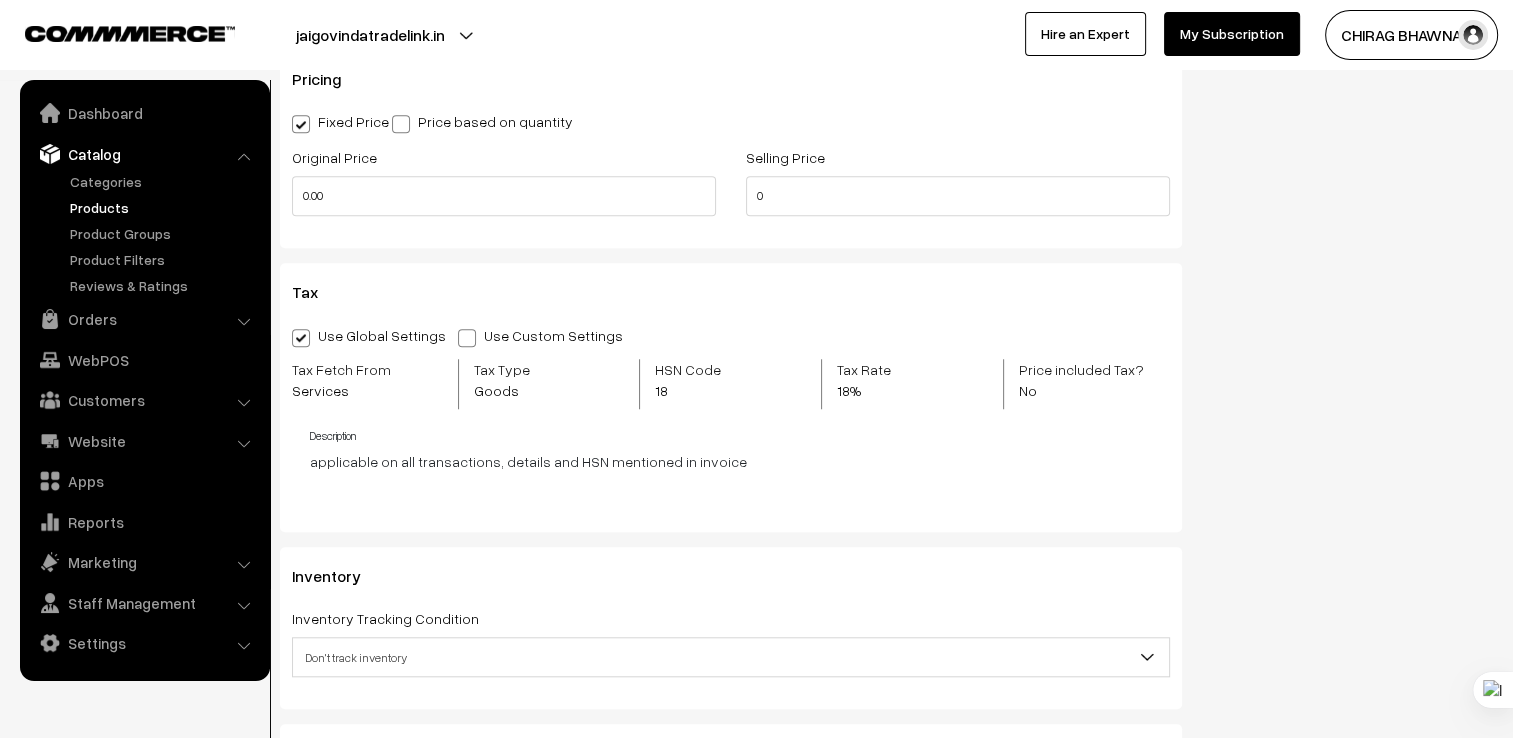 click at bounding box center (467, 338) 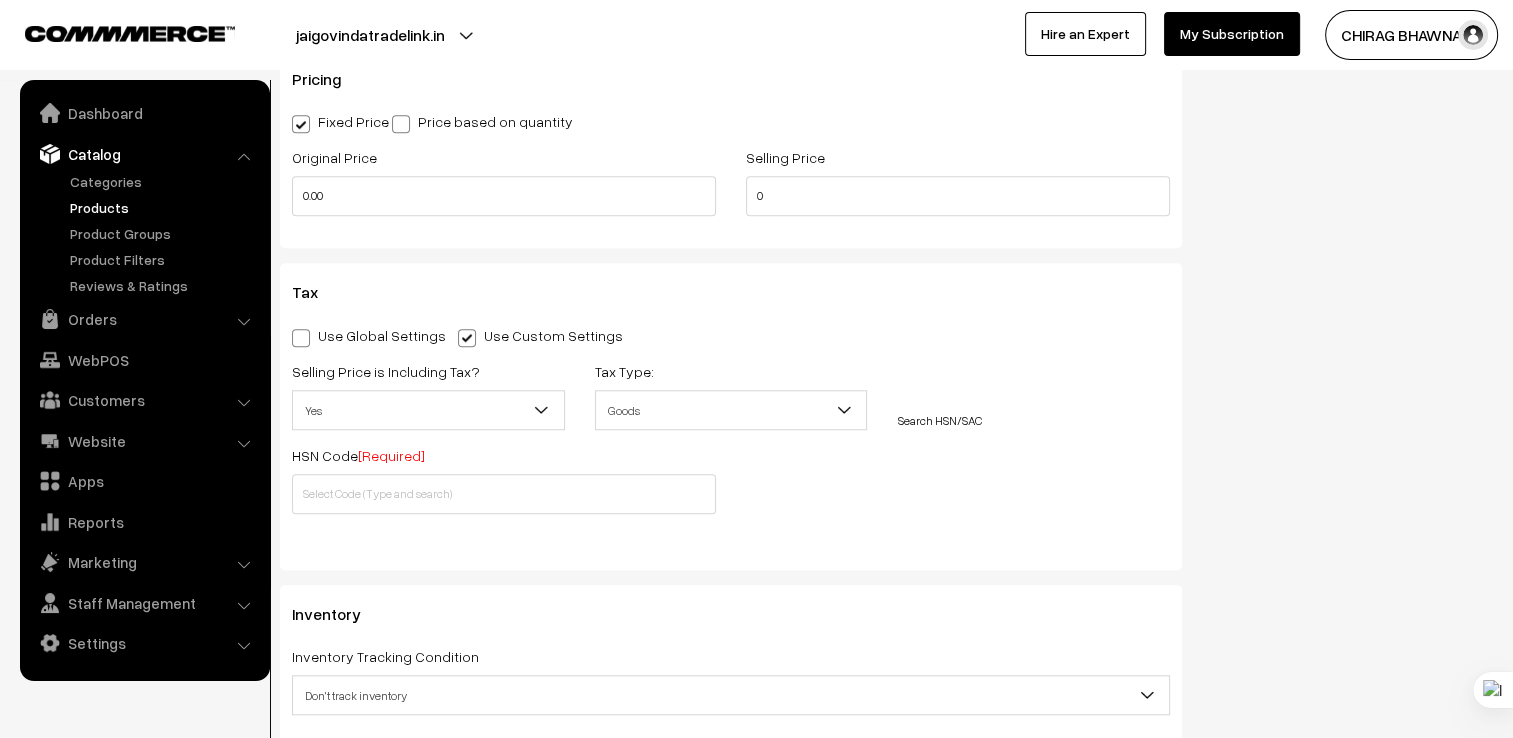 click on "Goods" at bounding box center (731, 410) 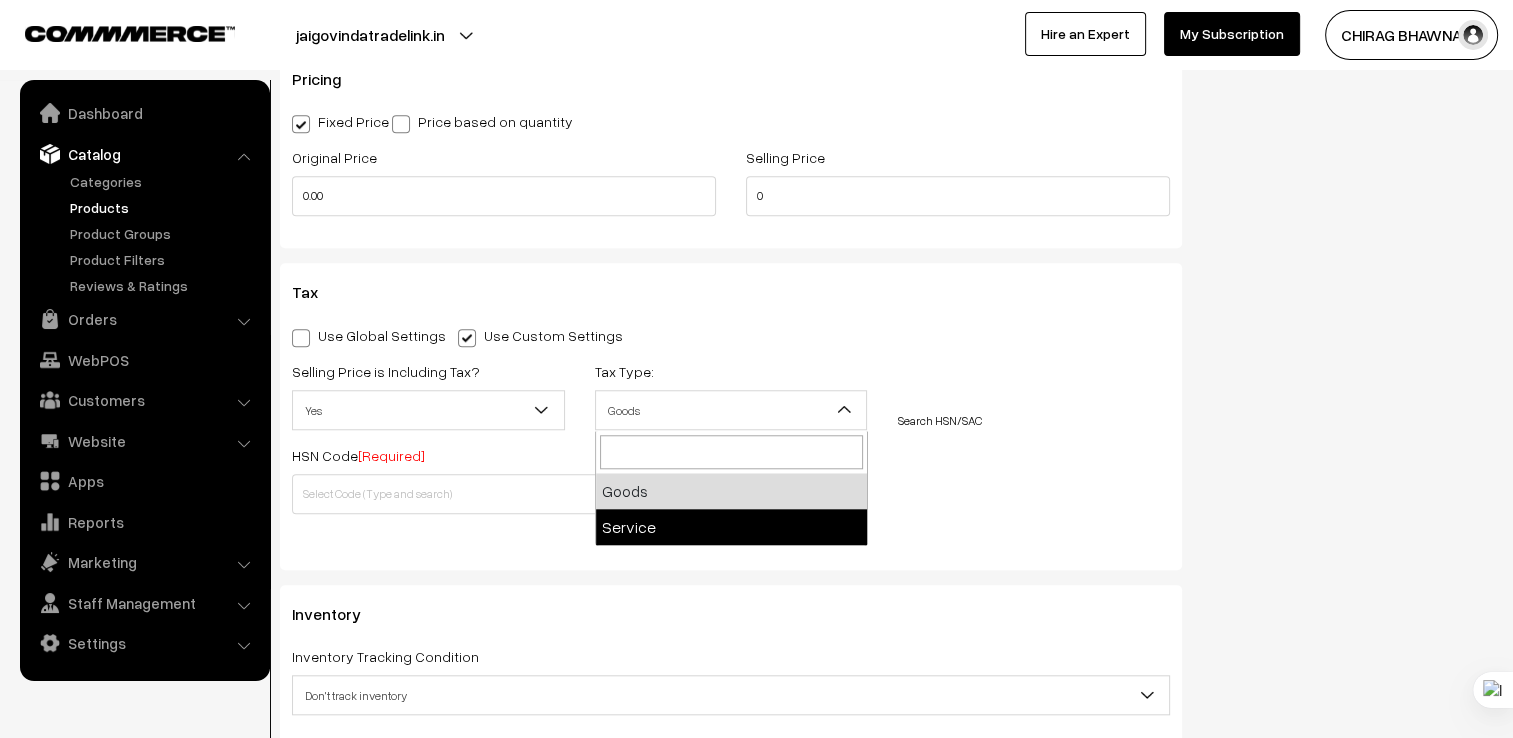 select on "2" 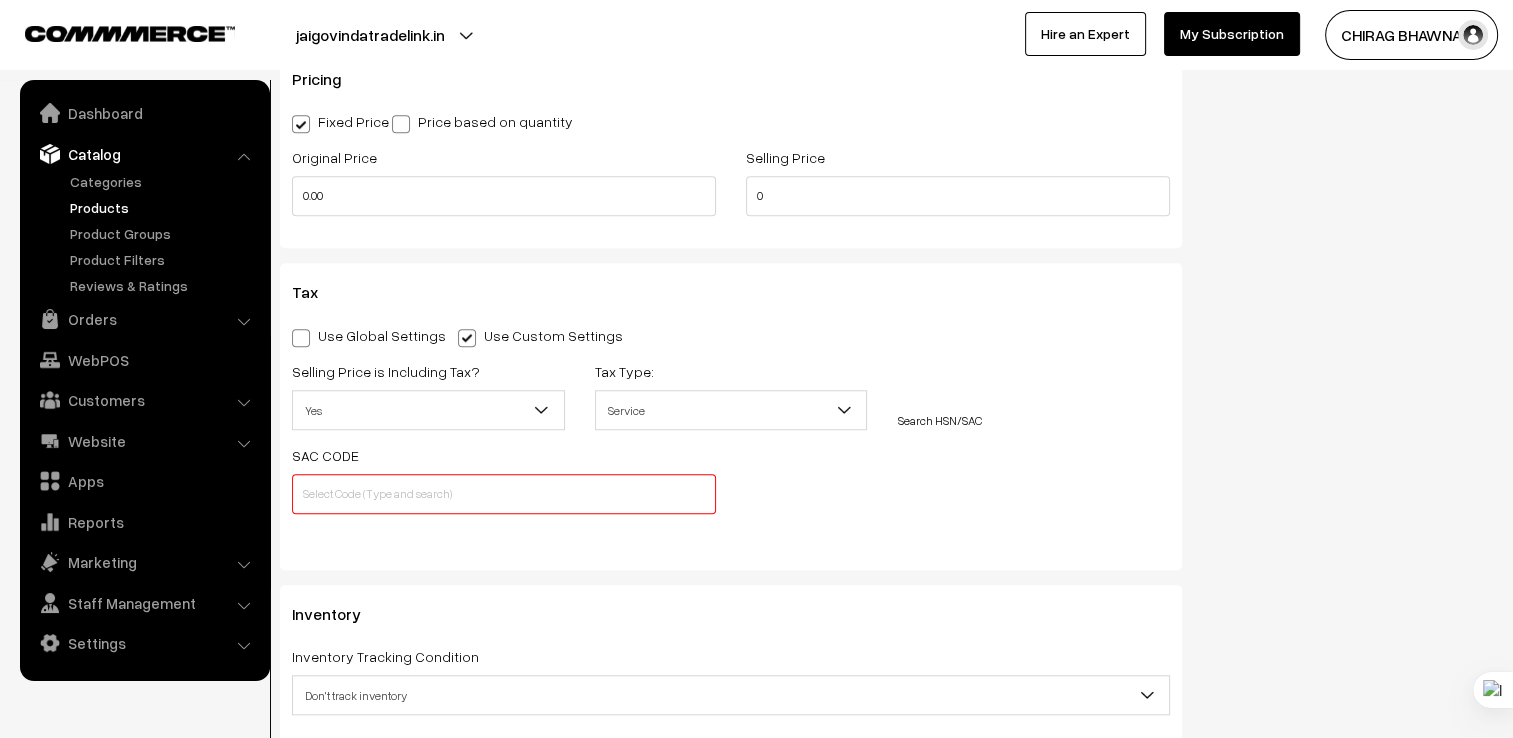 click on "Search HSN/SAC" at bounding box center (939, 420) 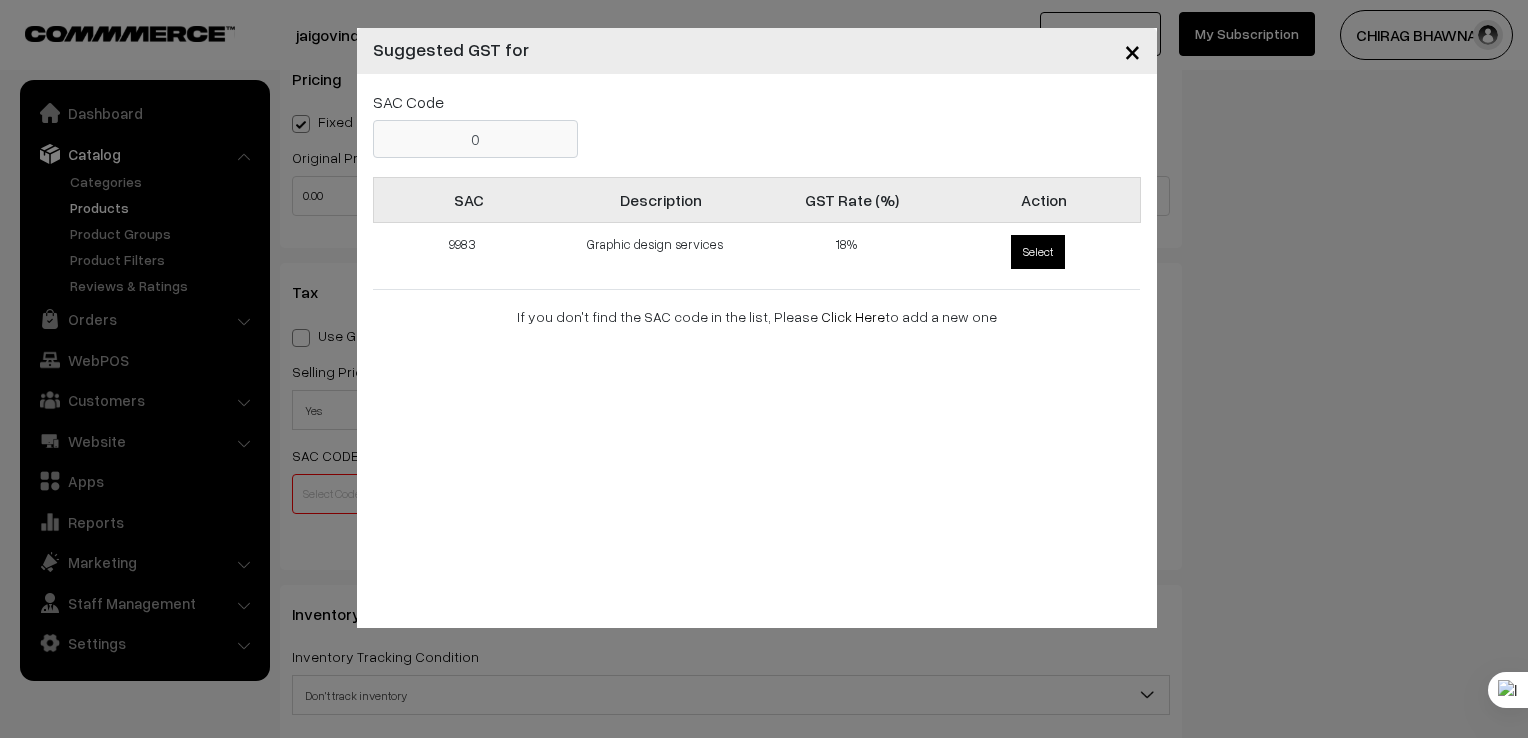 click on "Select" at bounding box center (1038, 252) 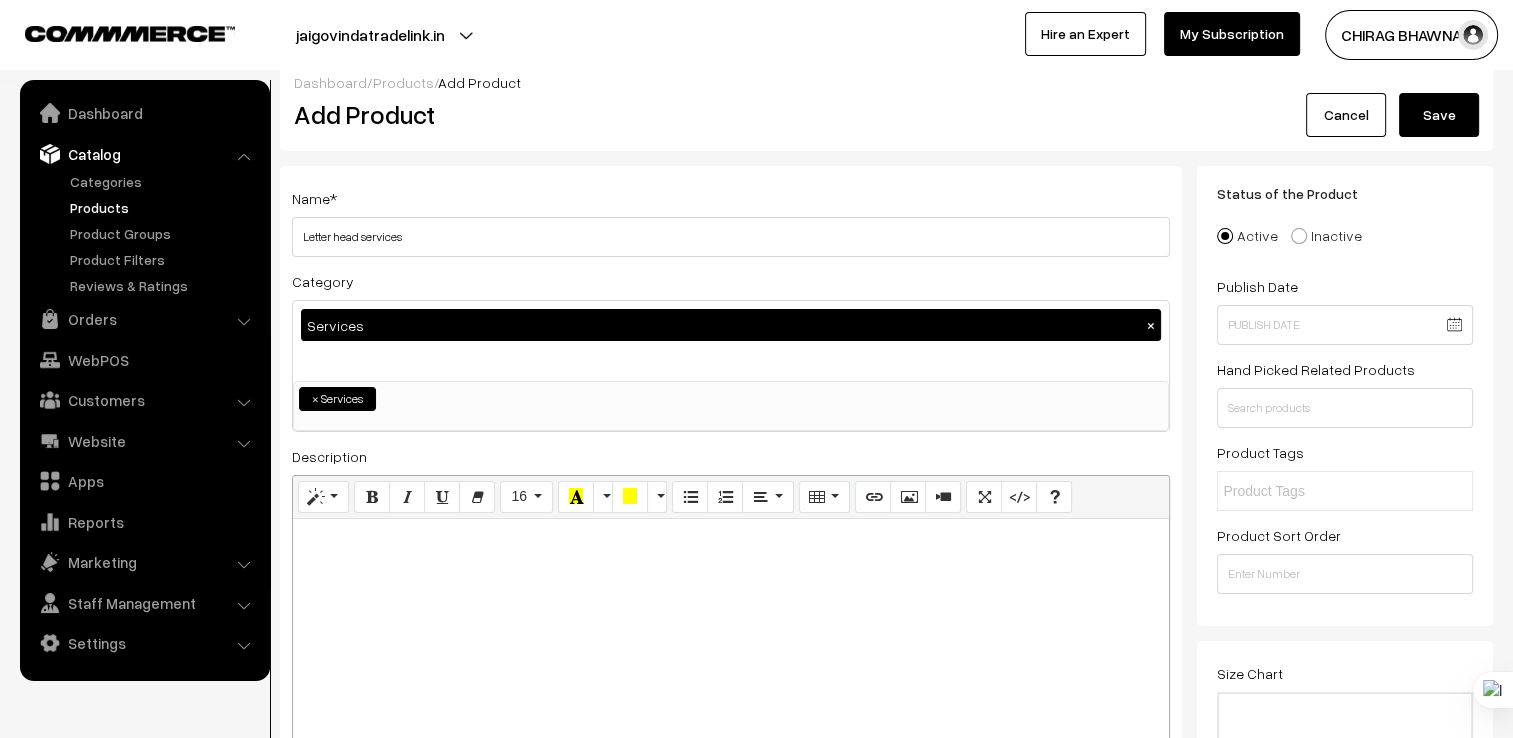 scroll, scrollTop: 0, scrollLeft: 0, axis: both 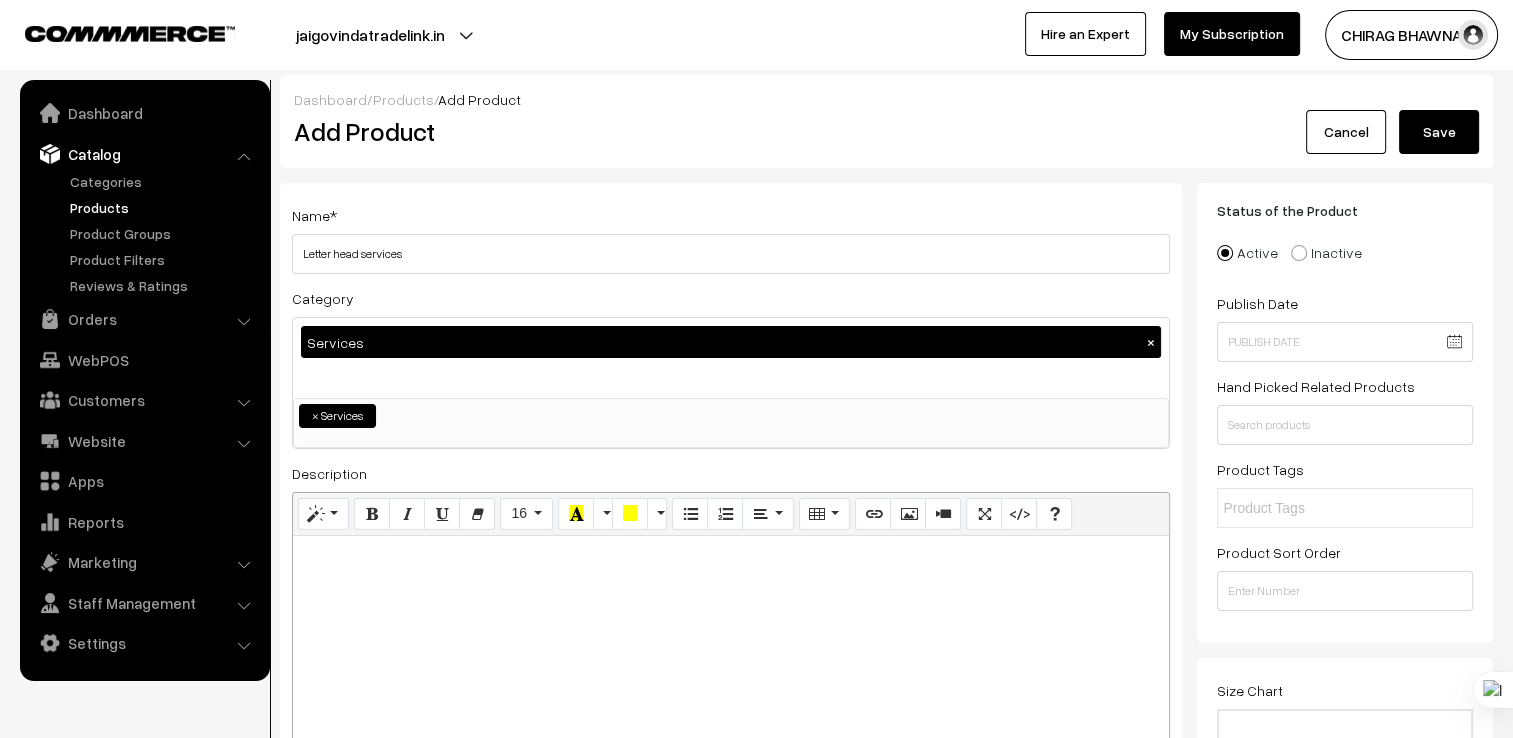 click at bounding box center [731, 661] 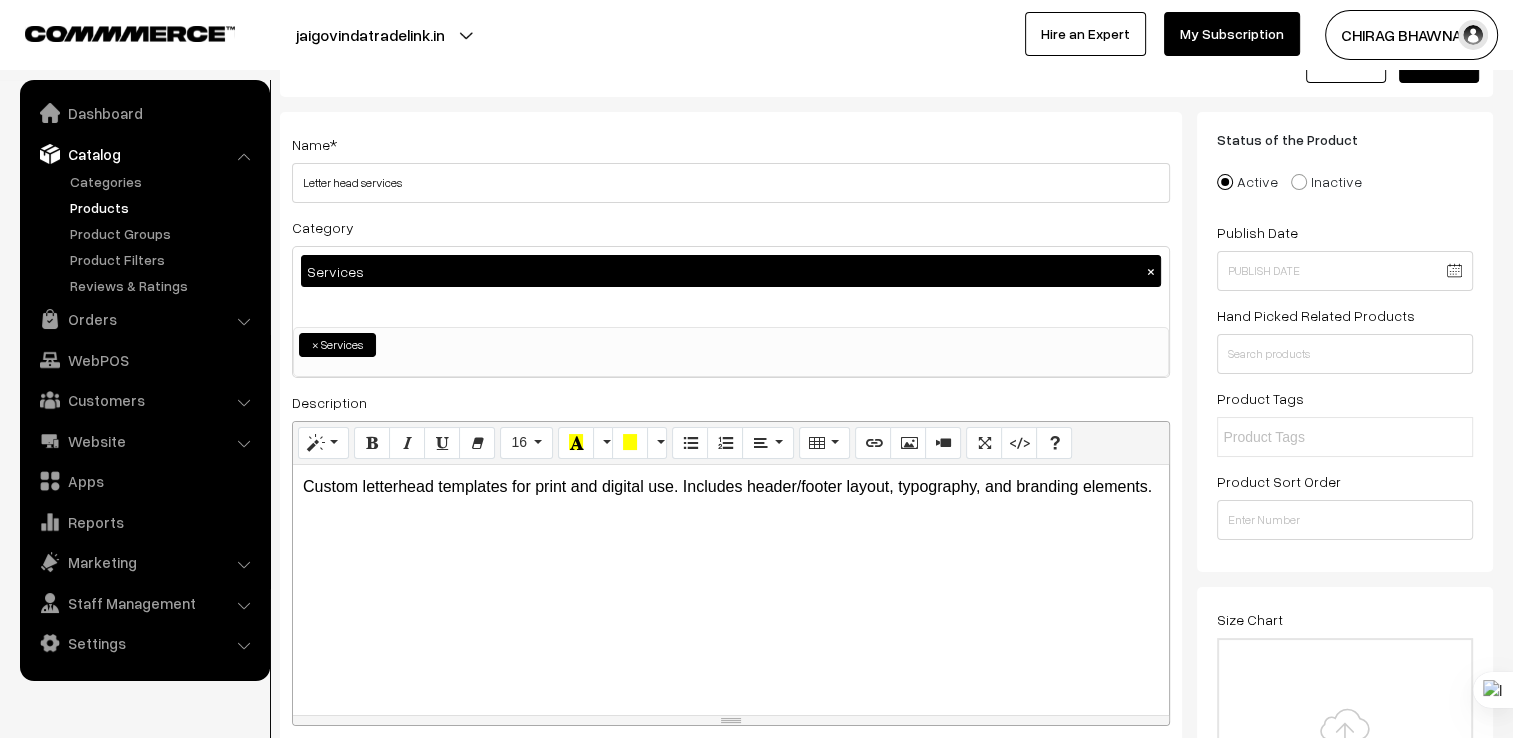 scroll, scrollTop: 0, scrollLeft: 0, axis: both 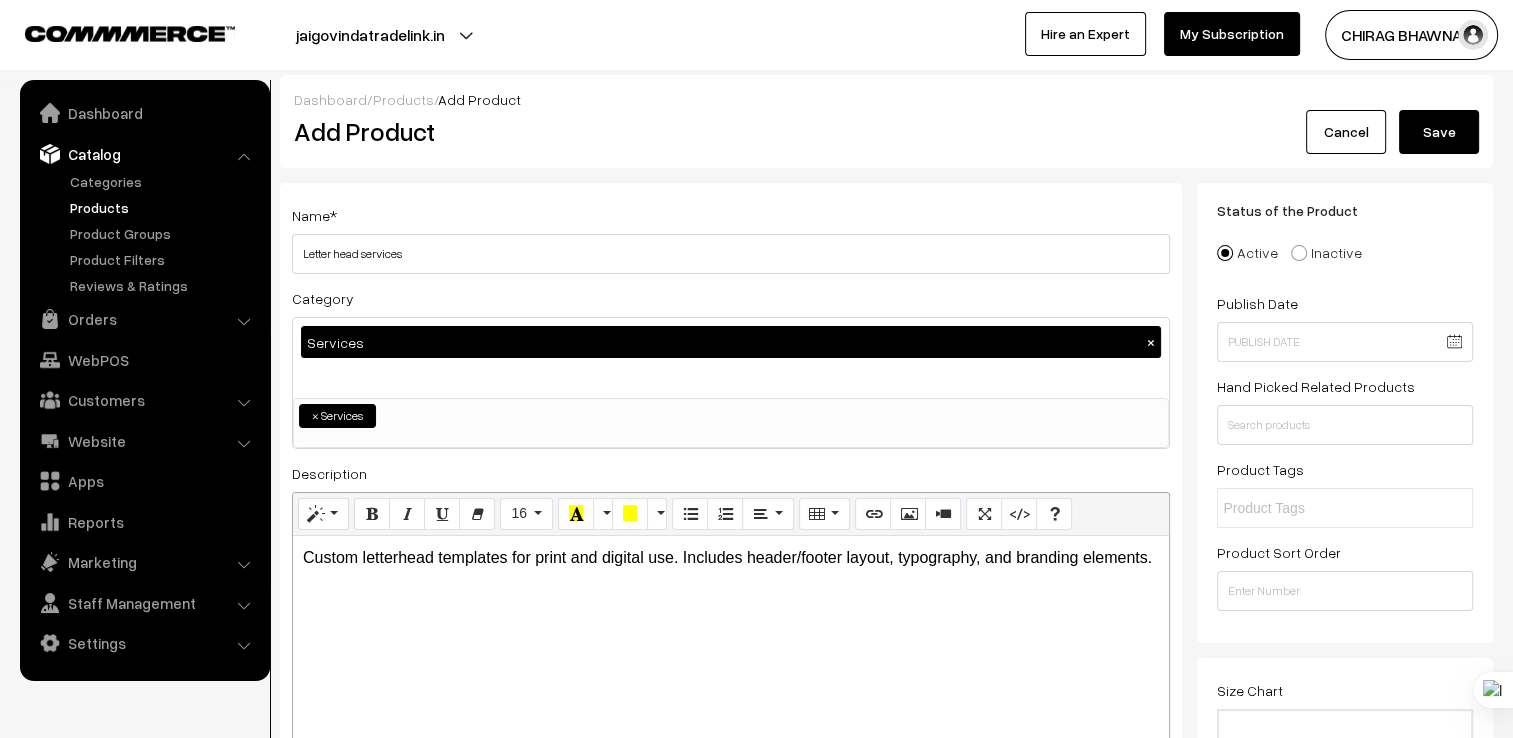 click on "Save" at bounding box center (1439, 132) 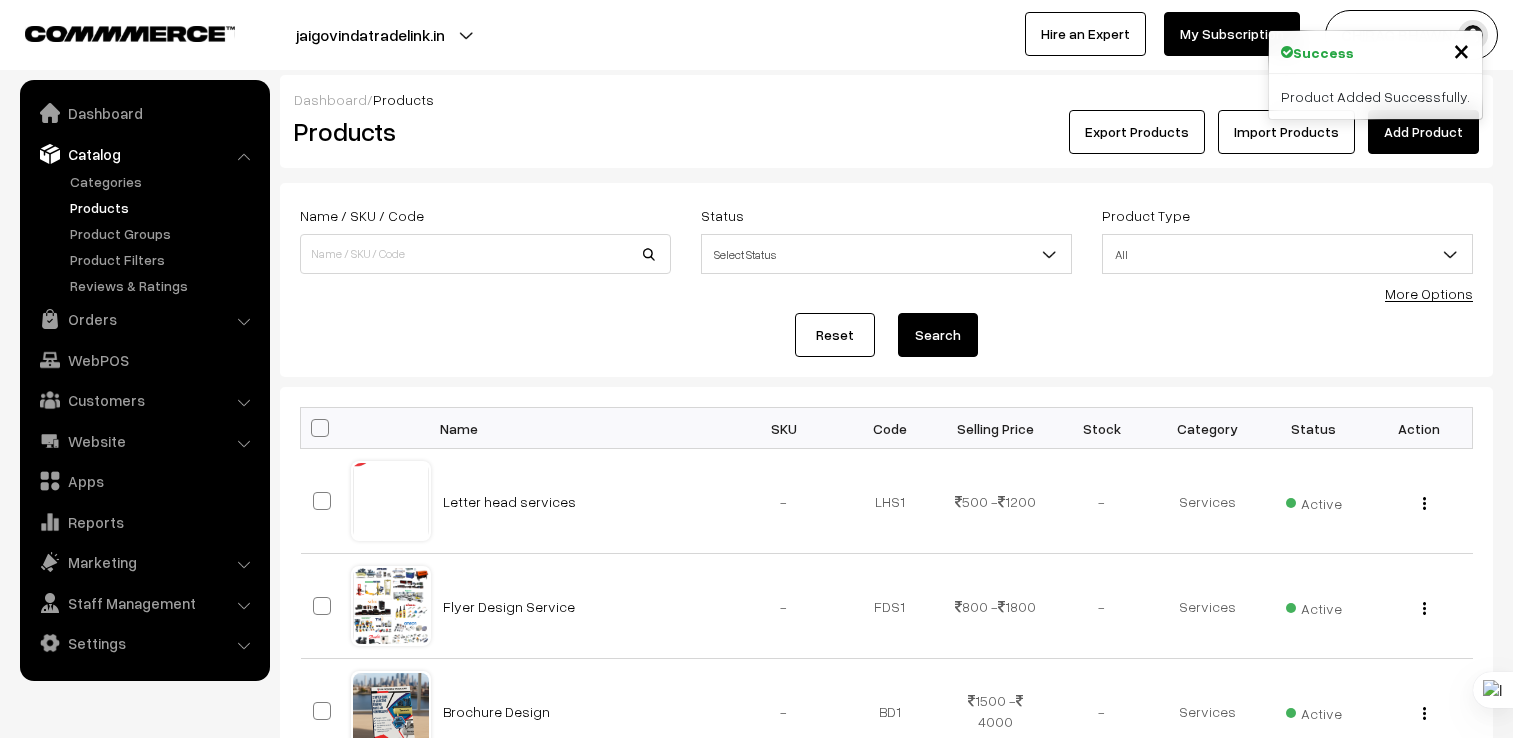 scroll, scrollTop: 0, scrollLeft: 0, axis: both 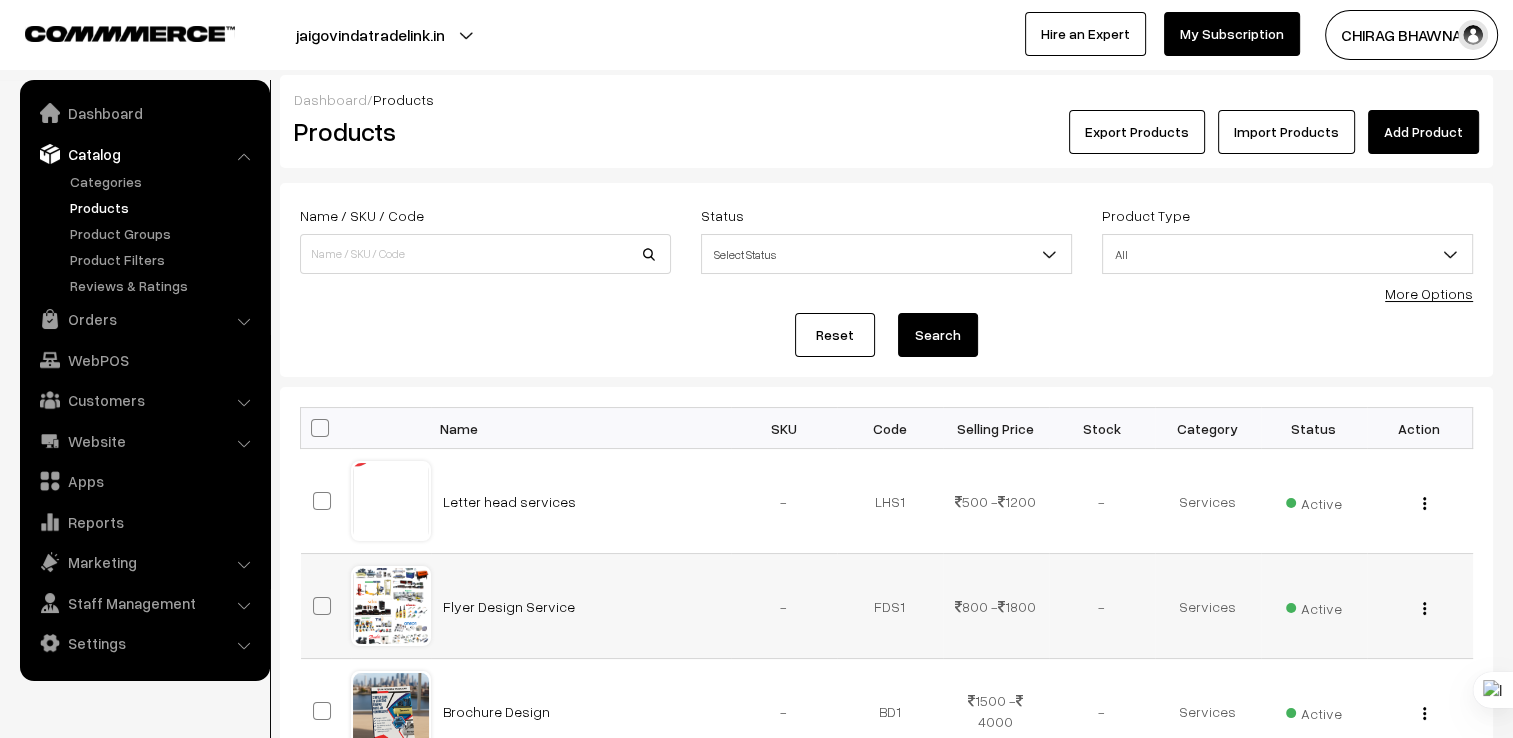 click at bounding box center [1424, 608] 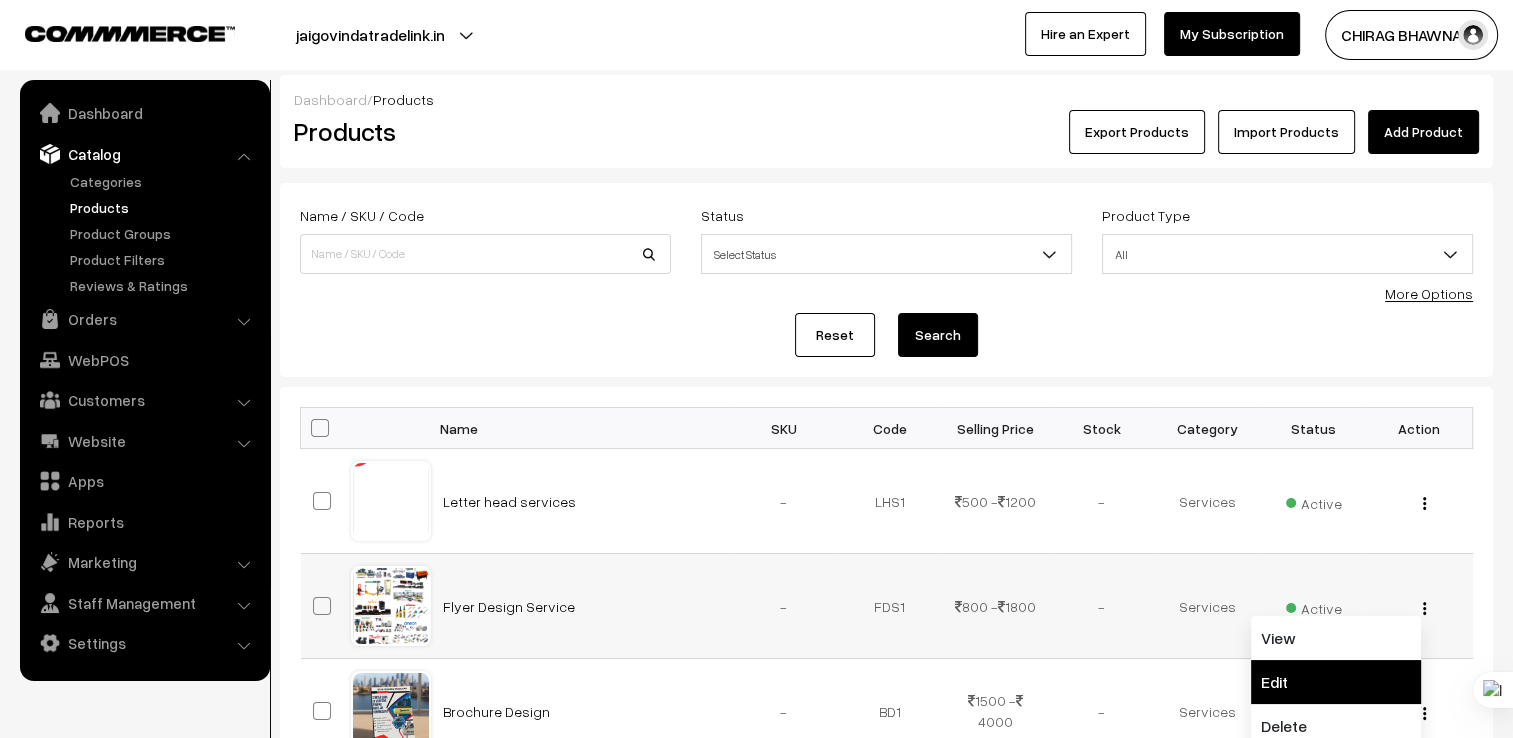 click on "Edit" at bounding box center [1336, 682] 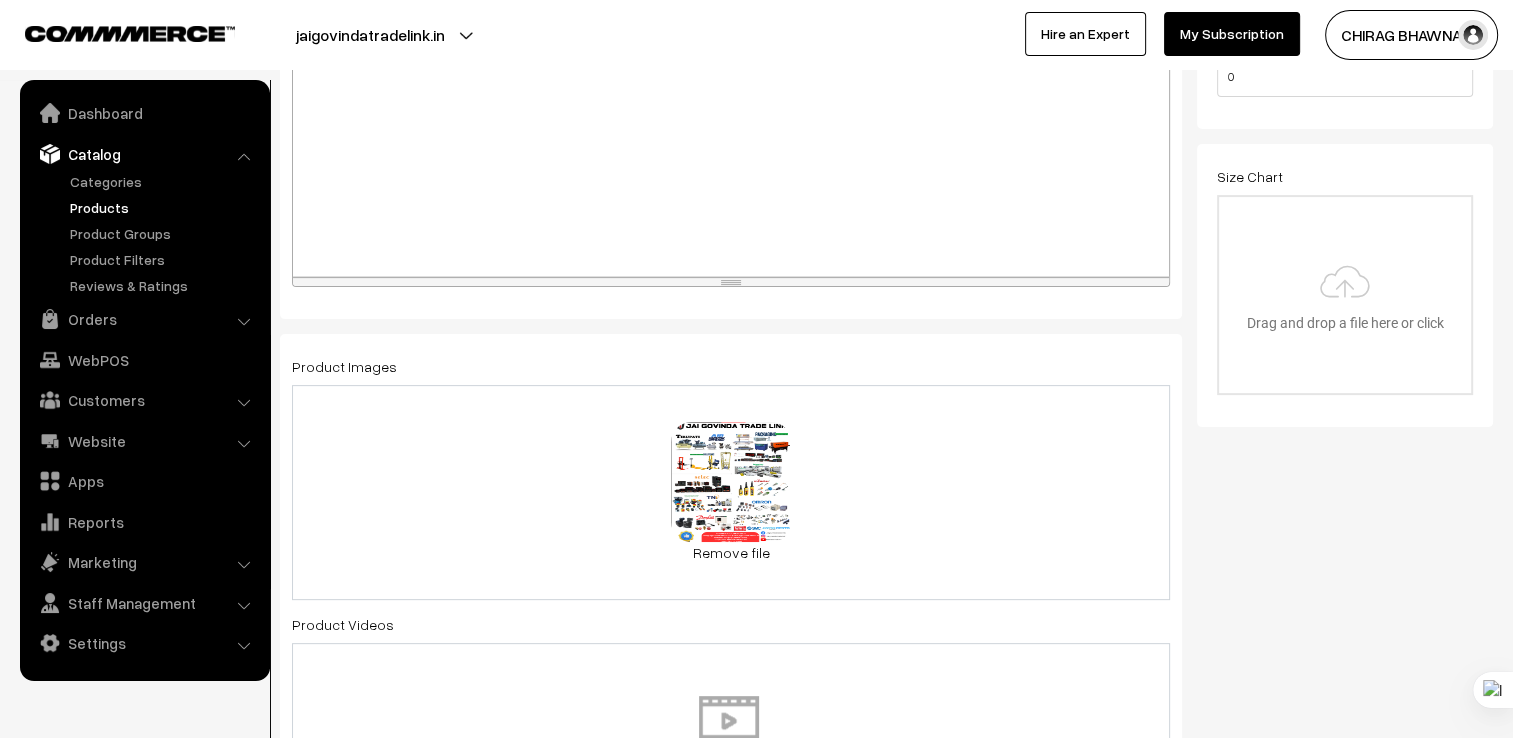scroll, scrollTop: 500, scrollLeft: 0, axis: vertical 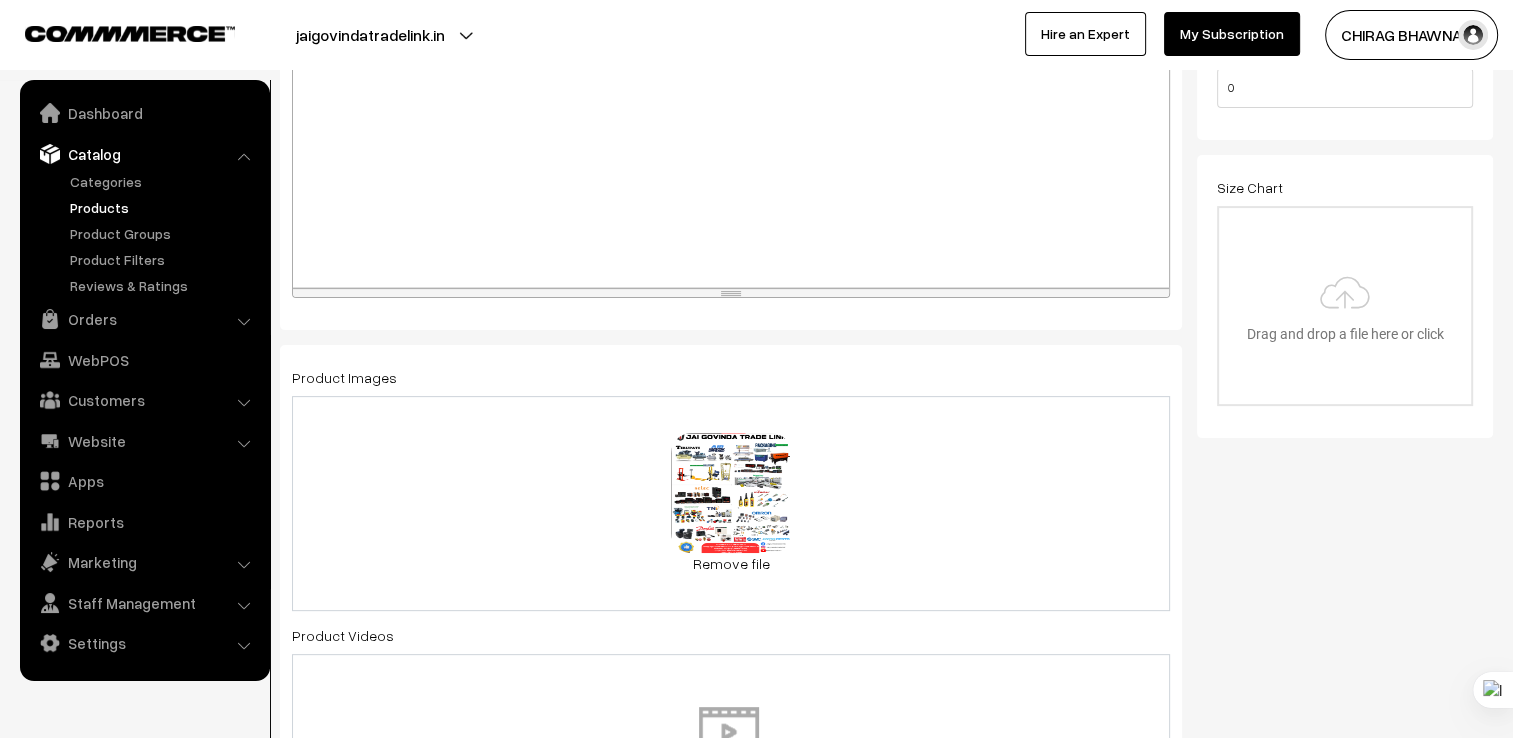 click on "0.7  MB      Screenshot 2025-08-07 170530.png                         Check                                                      Error                                                           Remove file" at bounding box center [731, 503] 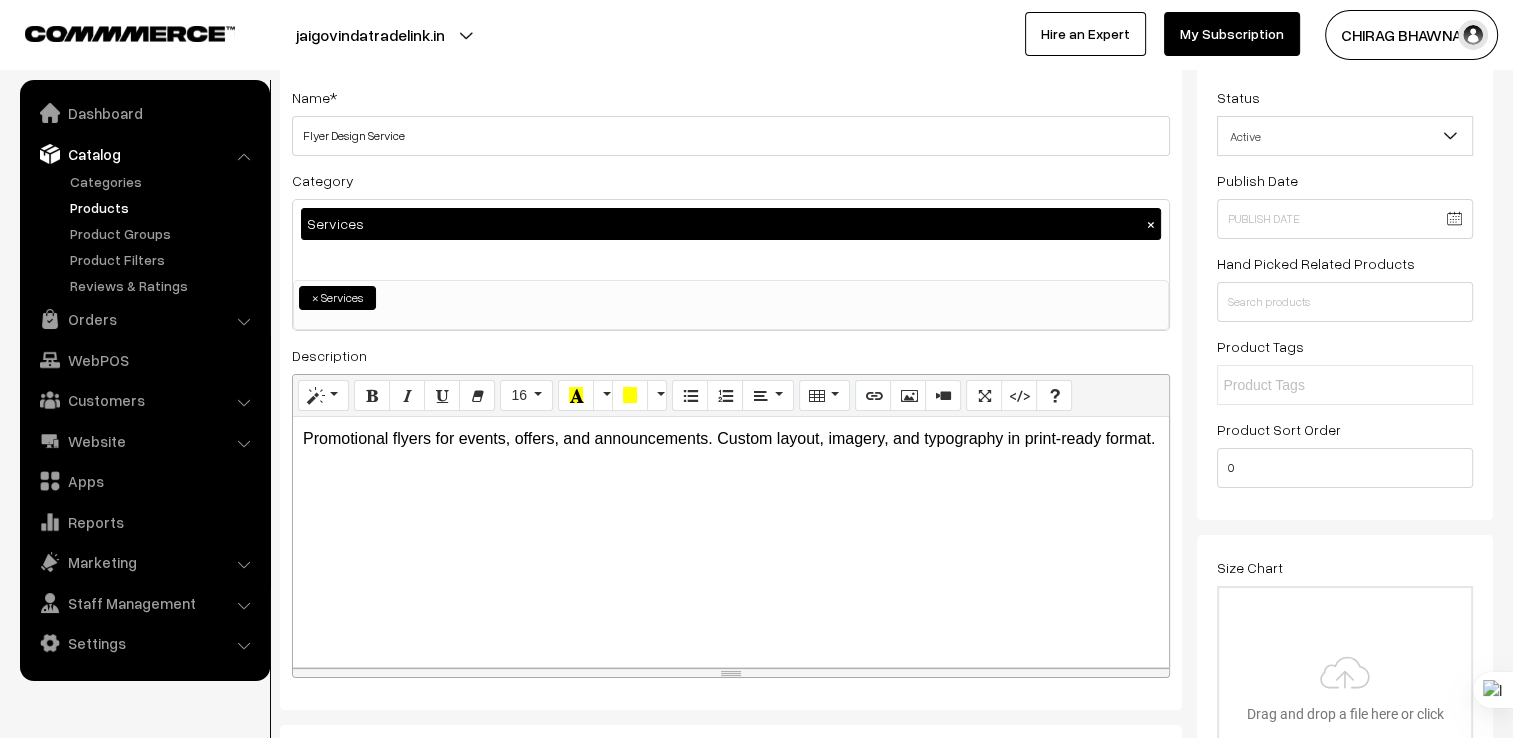 scroll, scrollTop: 500, scrollLeft: 0, axis: vertical 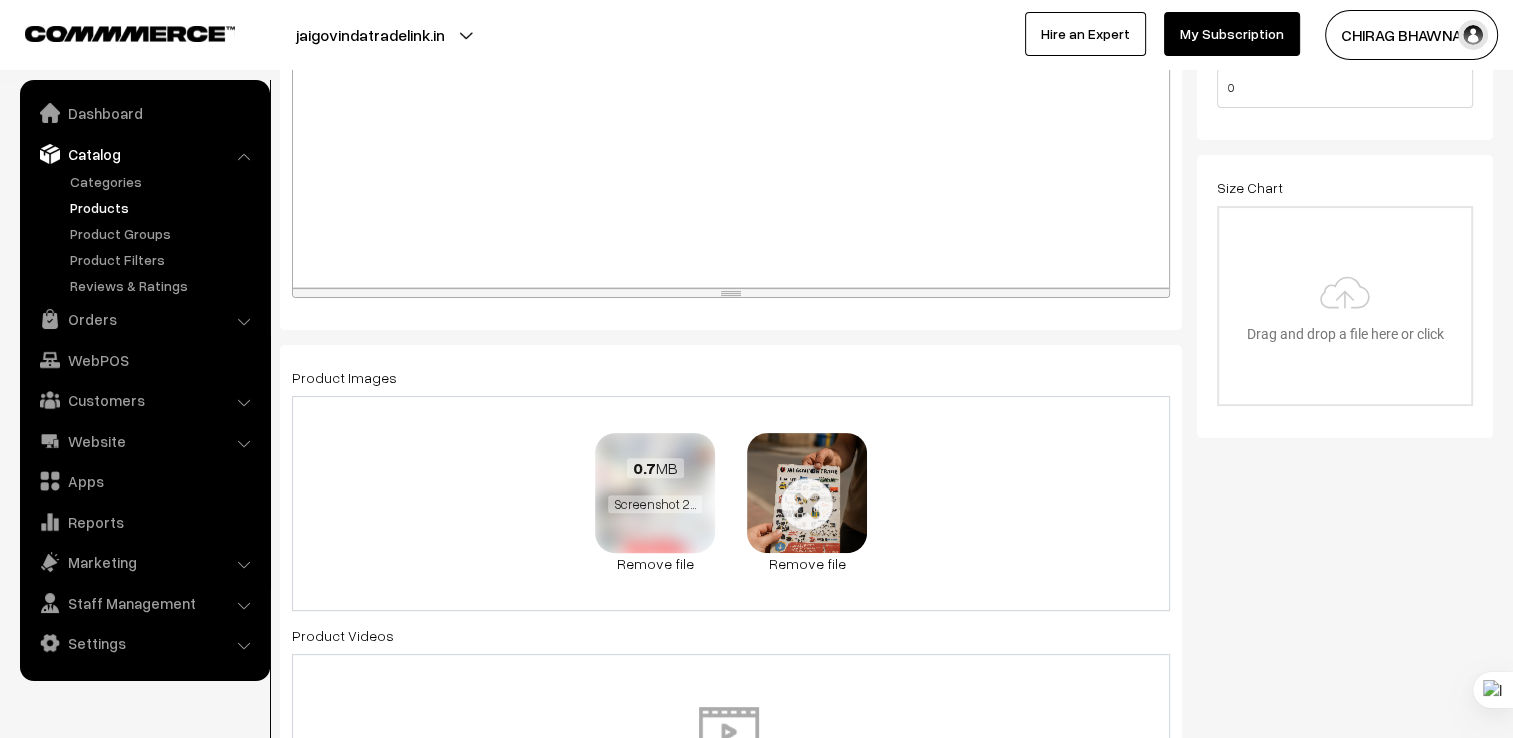 drag, startPoint x: 833, startPoint y: 454, endPoint x: 605, endPoint y: 437, distance: 228.63289 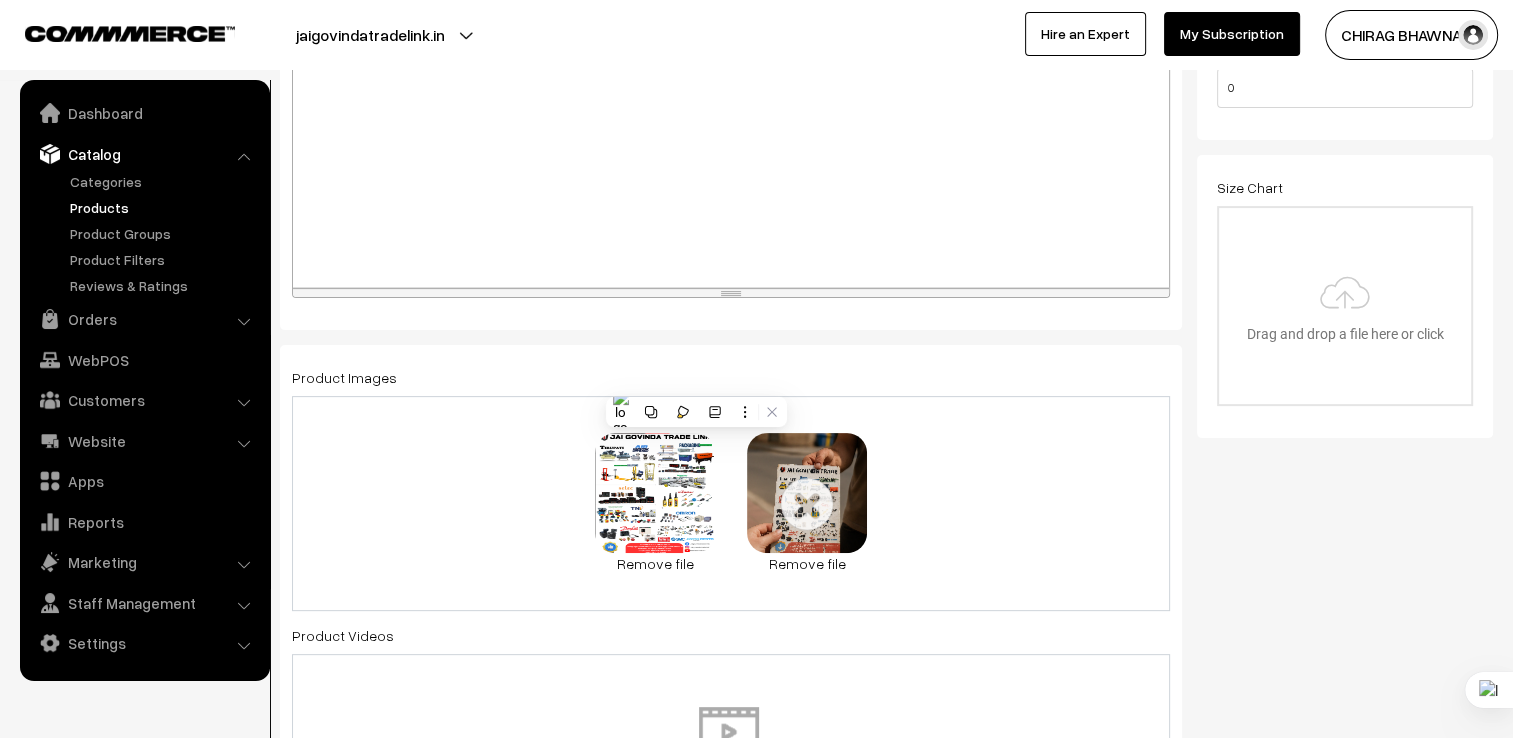 click on "0.7  MB      Screenshot 2025-08-07 170530.png                         Check                                                      Error                                                           Remove file            2.3  MB      Generate an image of.png          File is too big (2.21 MB). Max filesize: 2 MB                Check                                                      Error                                                           Remove file" at bounding box center (731, 503) 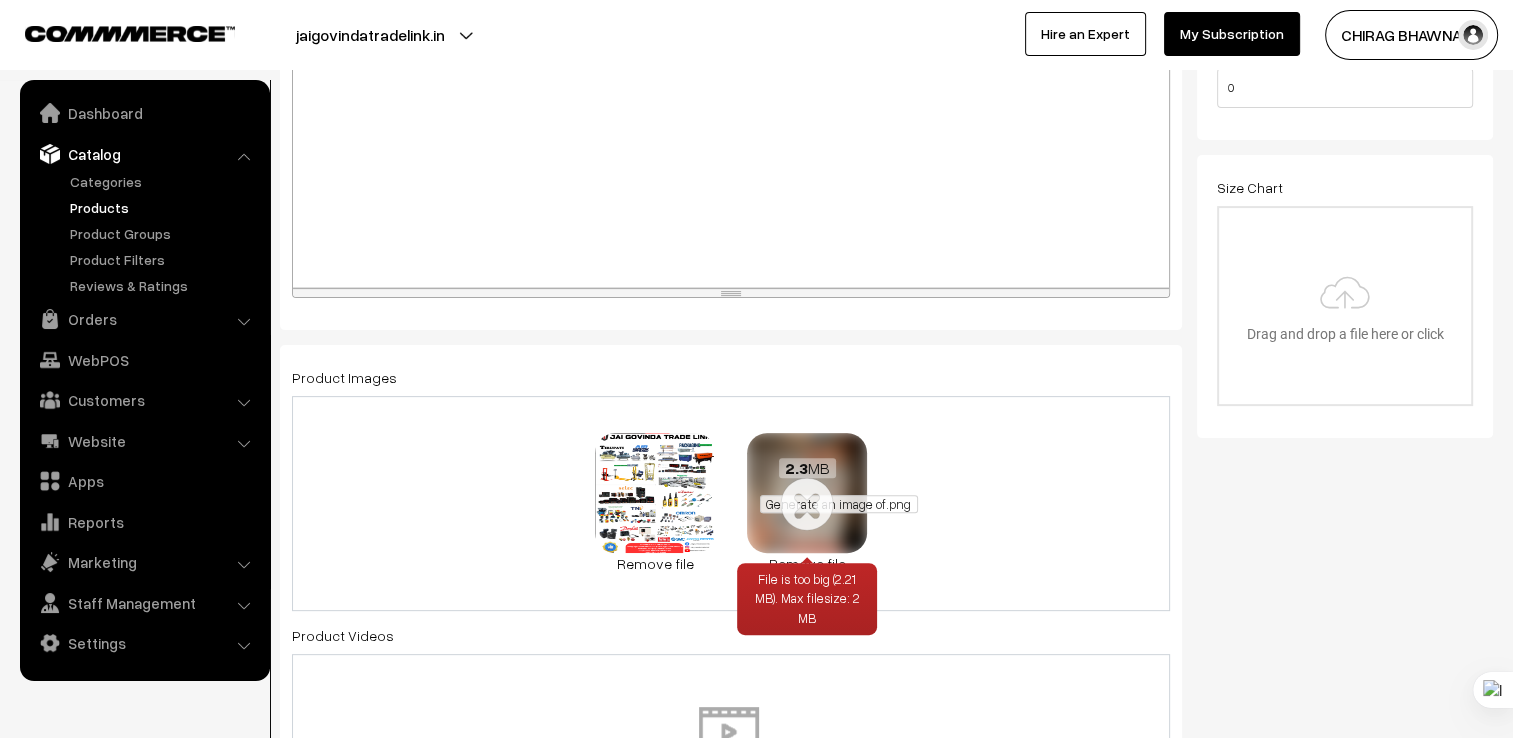 click on "Generate an image of.png" at bounding box center (838, 504) 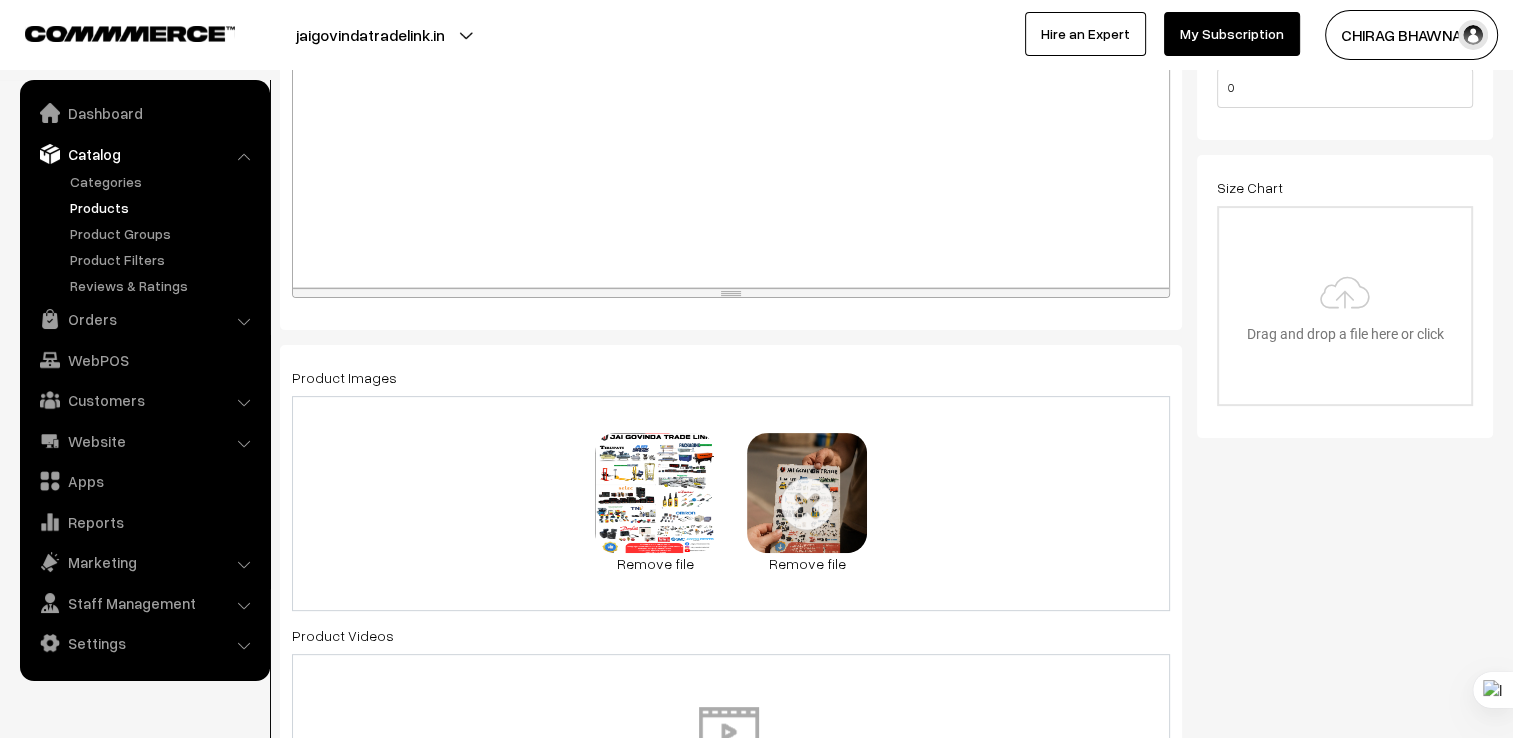 click on "0.7  MB      Screenshot 2025-08-07 170530.png                         Check                                                      Error                                                           Remove file            2.3  MB      Generate an image of.png          File is too big (2.21 MB). Max filesize: 2 MB                Check                                                      Error                                                           Remove file" at bounding box center (731, 503) 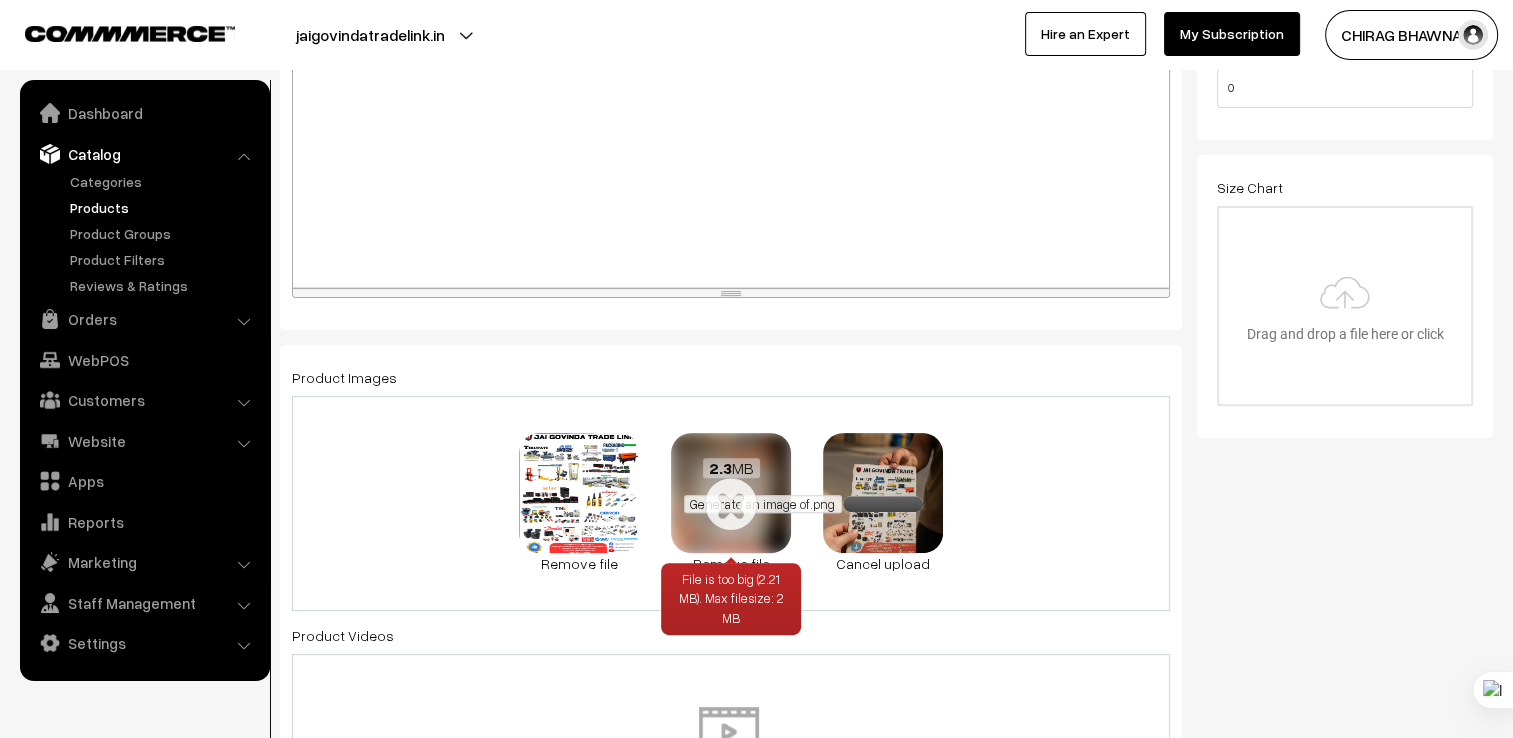 click on "Generate an image of.png" at bounding box center [762, 504] 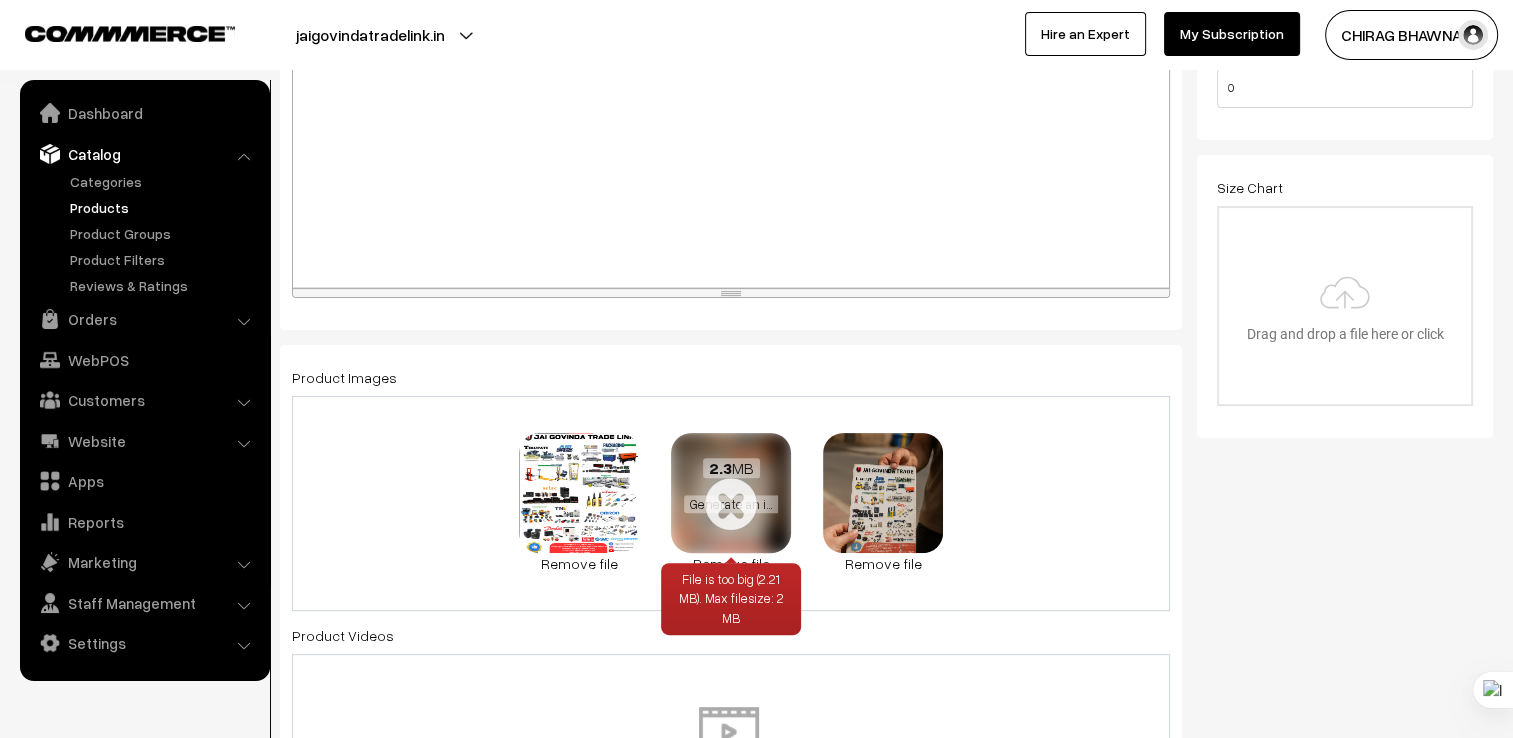 click on "2.3  MB      Generate an image of.png" at bounding box center [731, 486] 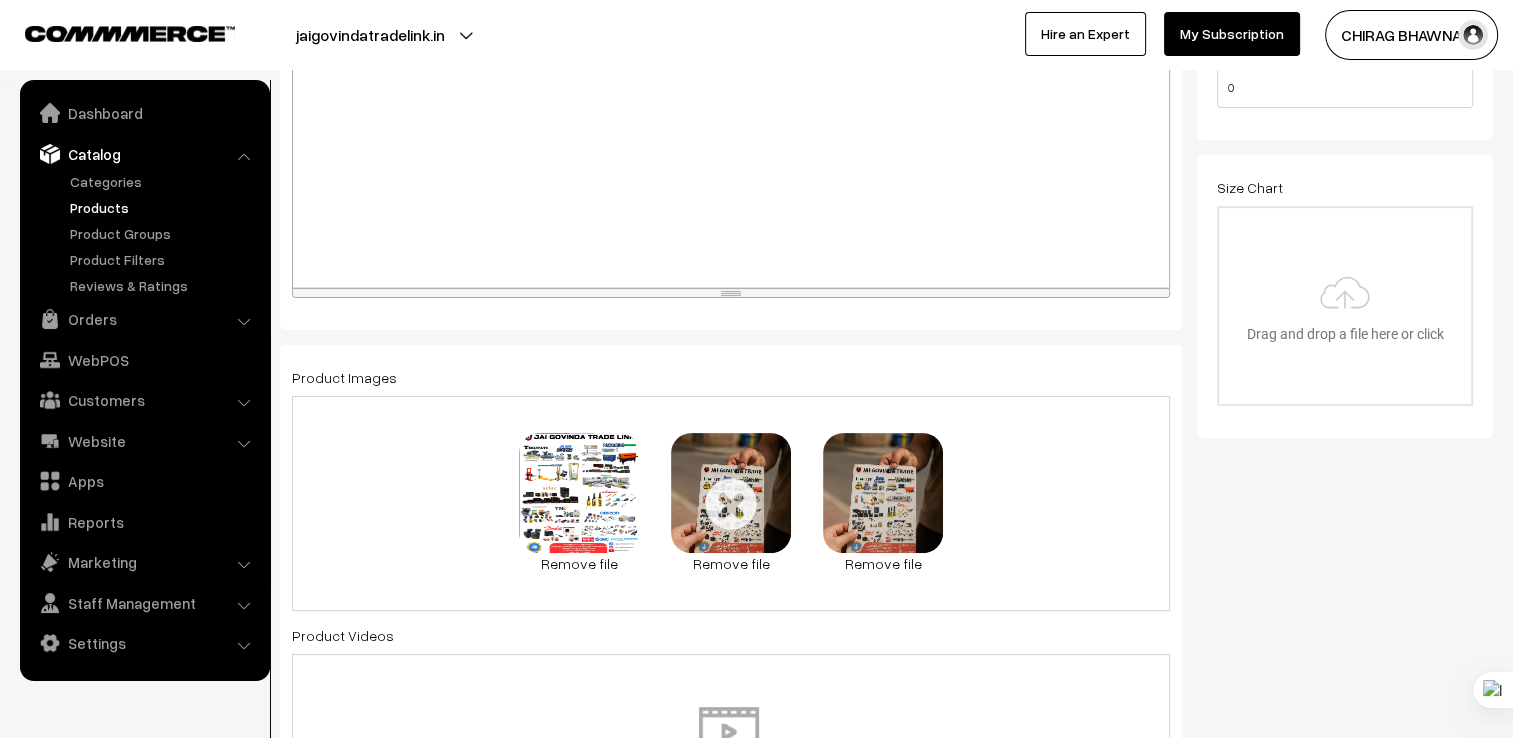click on "Product Videos" at bounding box center (731, 750) 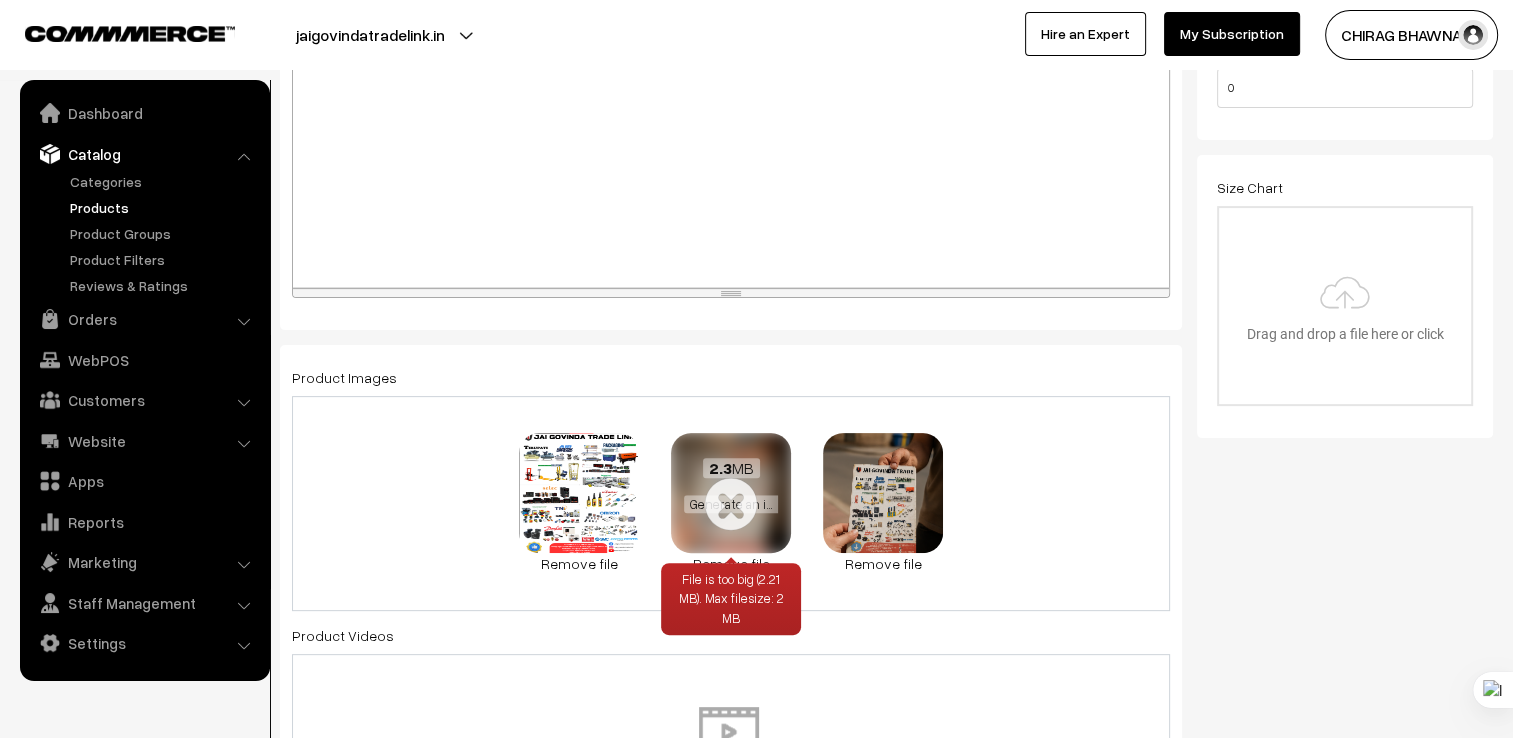 click on "File is too big (2.21 MB). Max filesize: 2 MB" at bounding box center [731, 599] 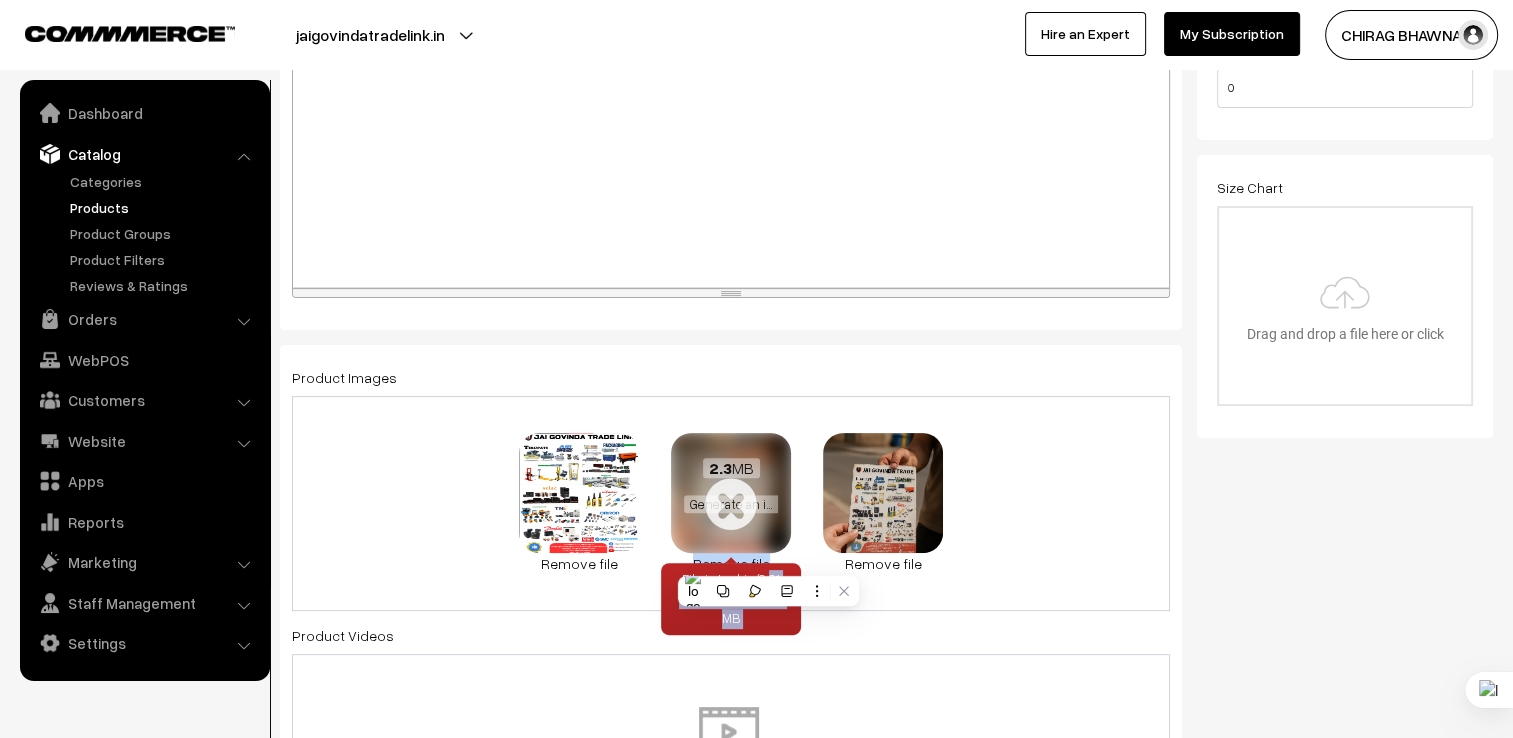 drag, startPoint x: 768, startPoint y: 561, endPoint x: 756, endPoint y: 560, distance: 12.0415945 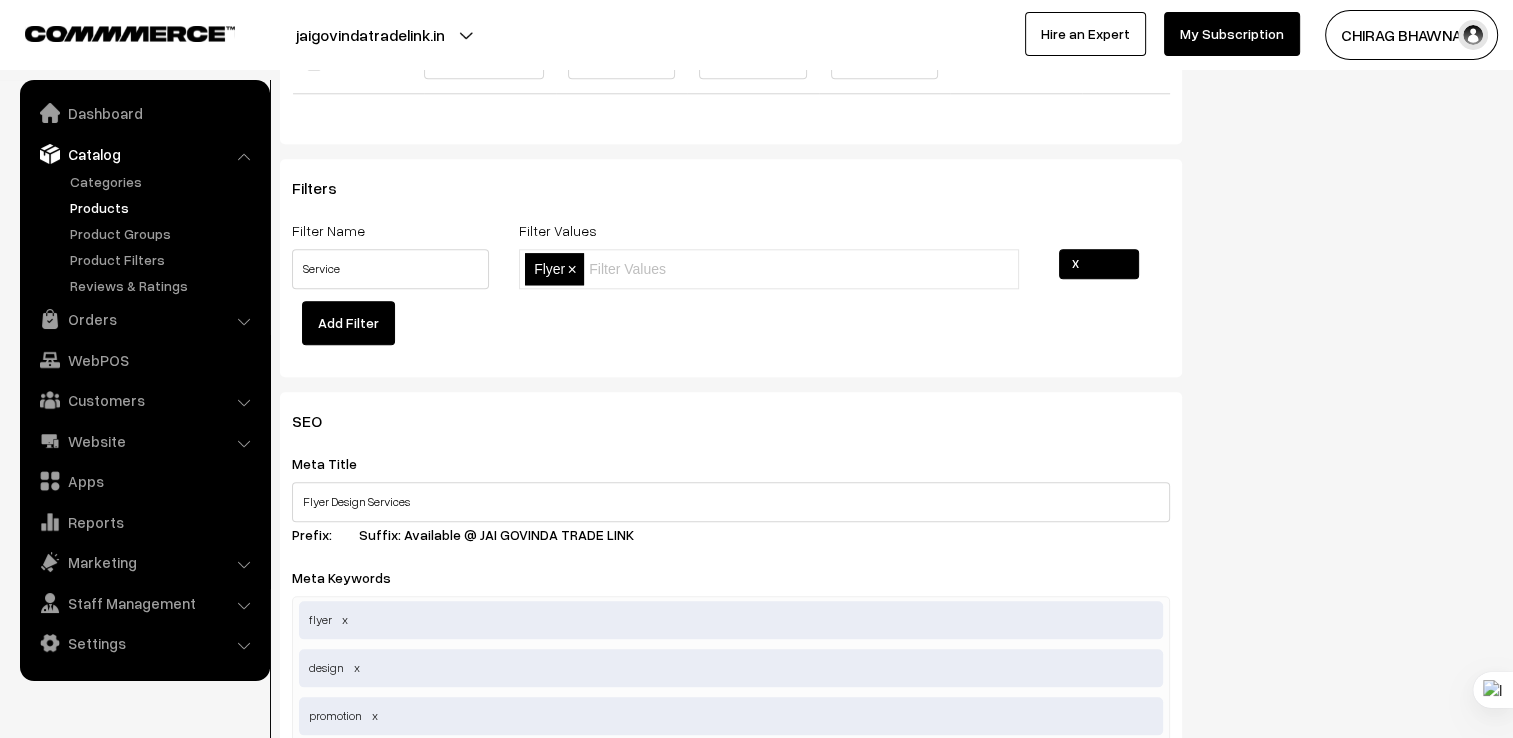 scroll, scrollTop: 1600, scrollLeft: 0, axis: vertical 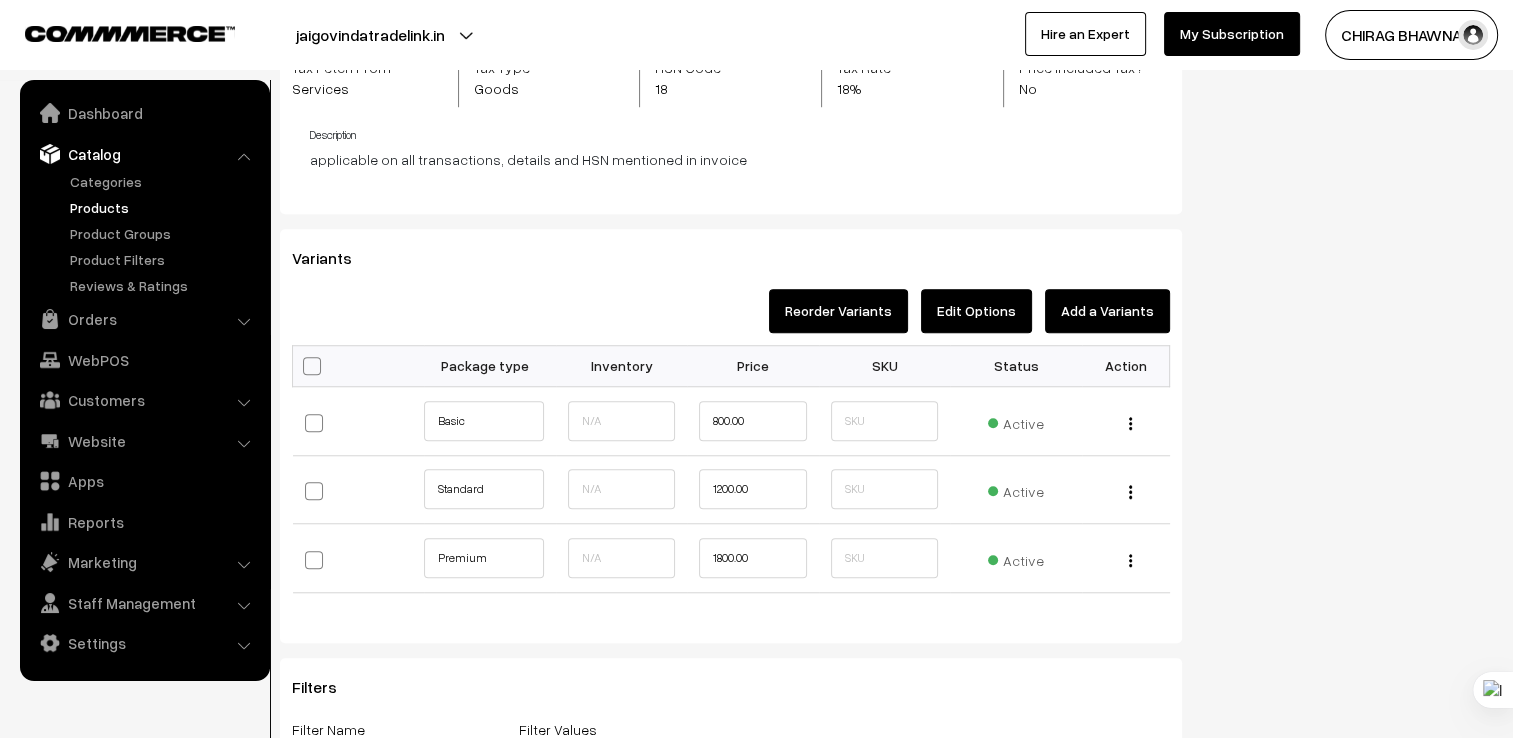 click on "Edit Options" at bounding box center [976, 311] 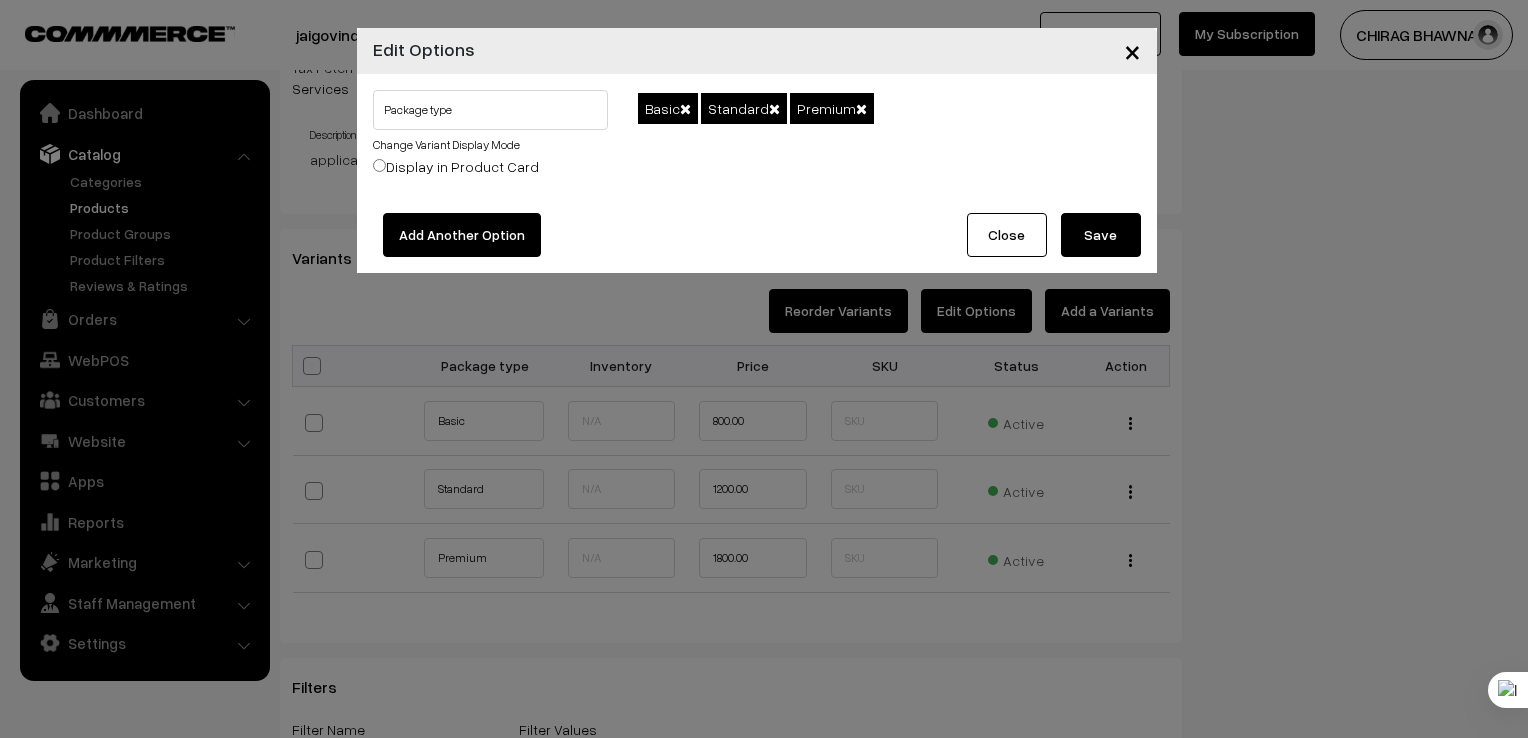 click on "Close" at bounding box center [1007, 235] 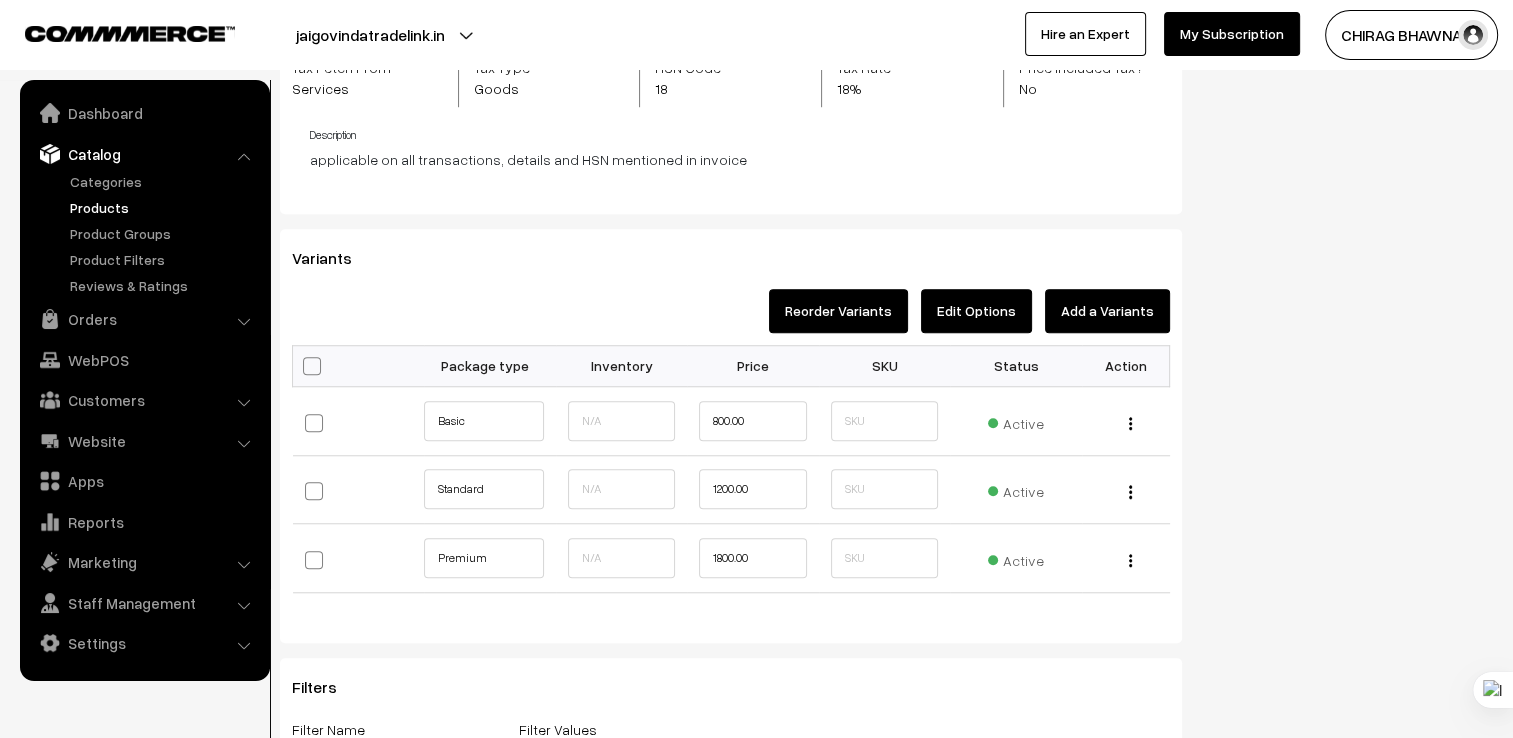 click on "Add a Variants" at bounding box center (1107, 311) 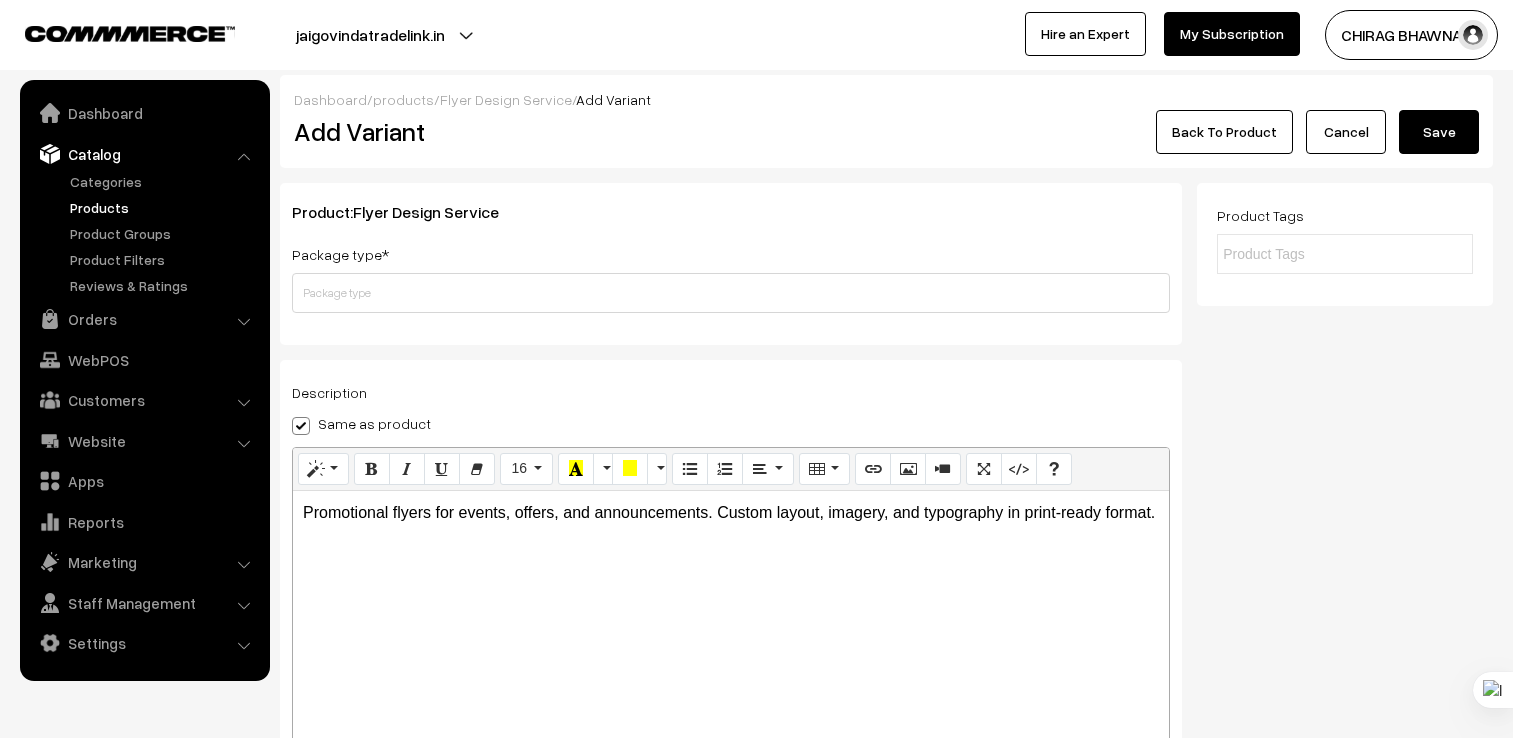 scroll, scrollTop: 0, scrollLeft: 0, axis: both 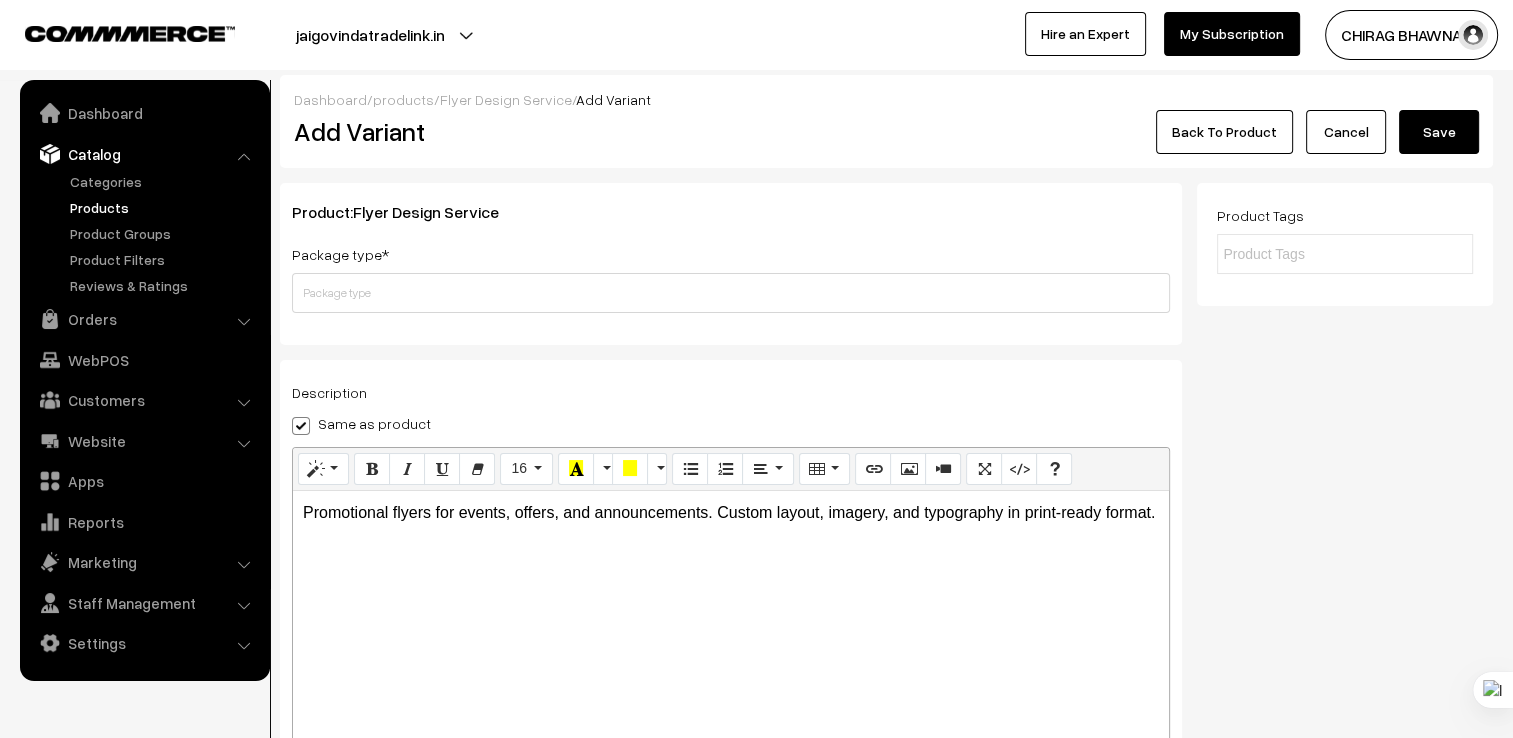 click on "Cancel" at bounding box center [1346, 132] 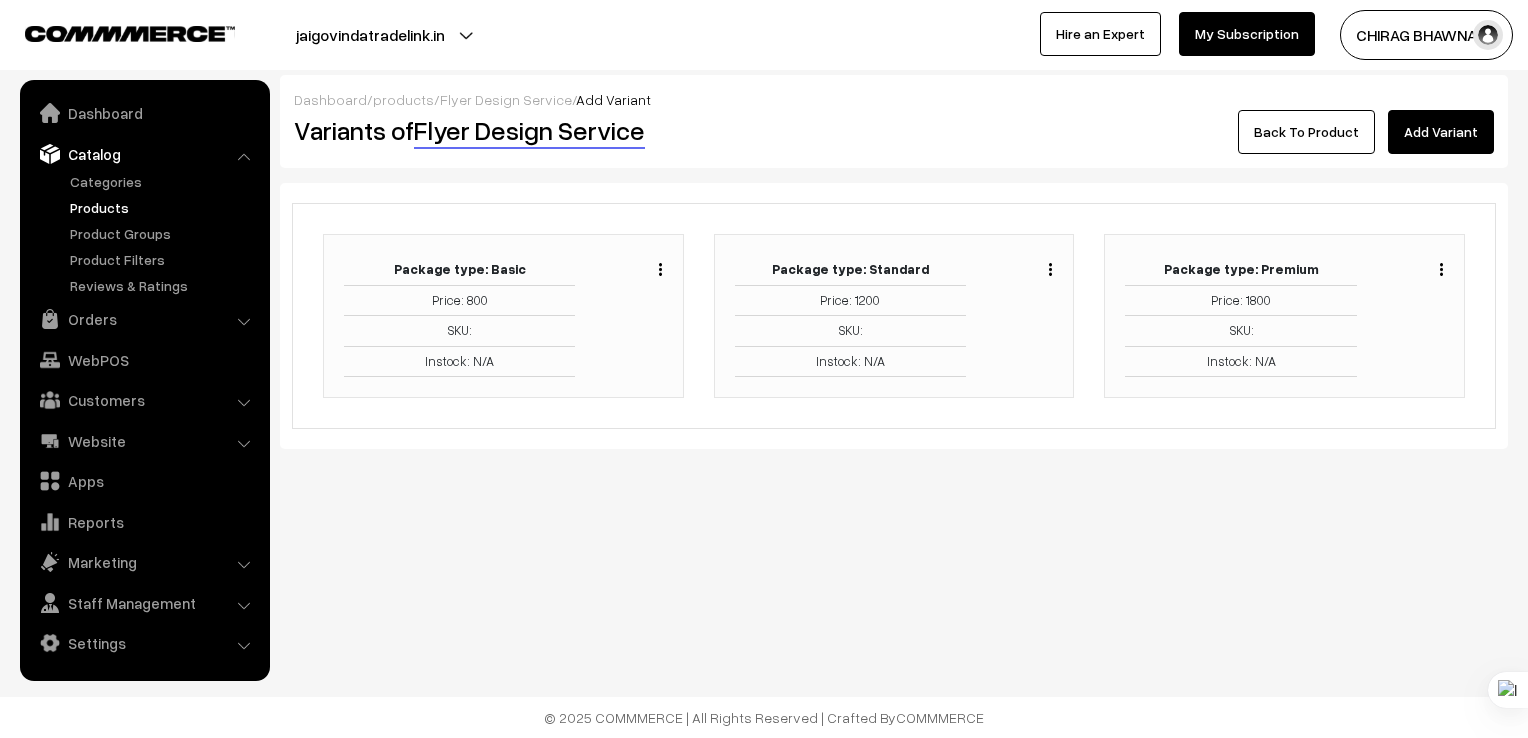 scroll, scrollTop: 0, scrollLeft: 0, axis: both 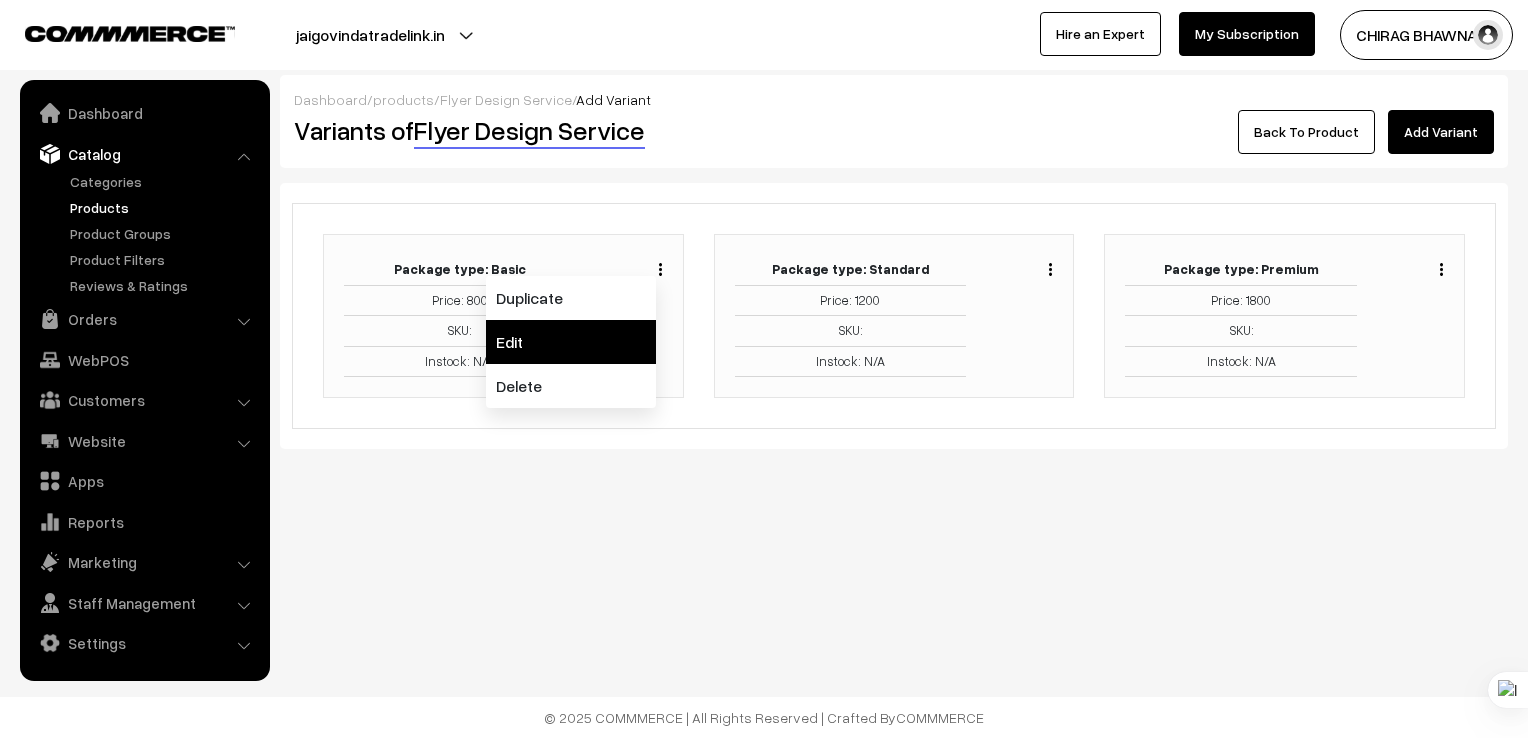 click on "Edit" at bounding box center [571, 342] 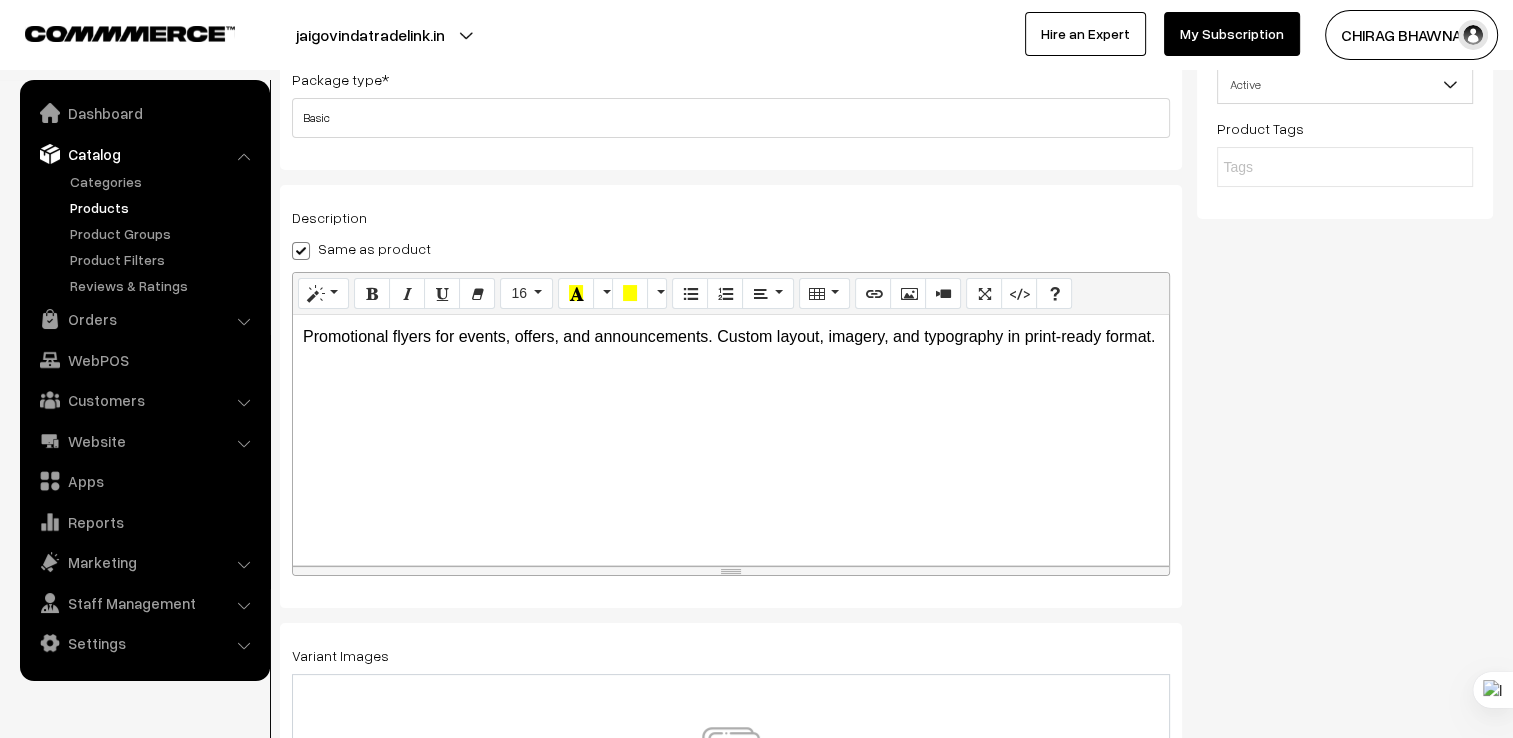 scroll, scrollTop: 150, scrollLeft: 0, axis: vertical 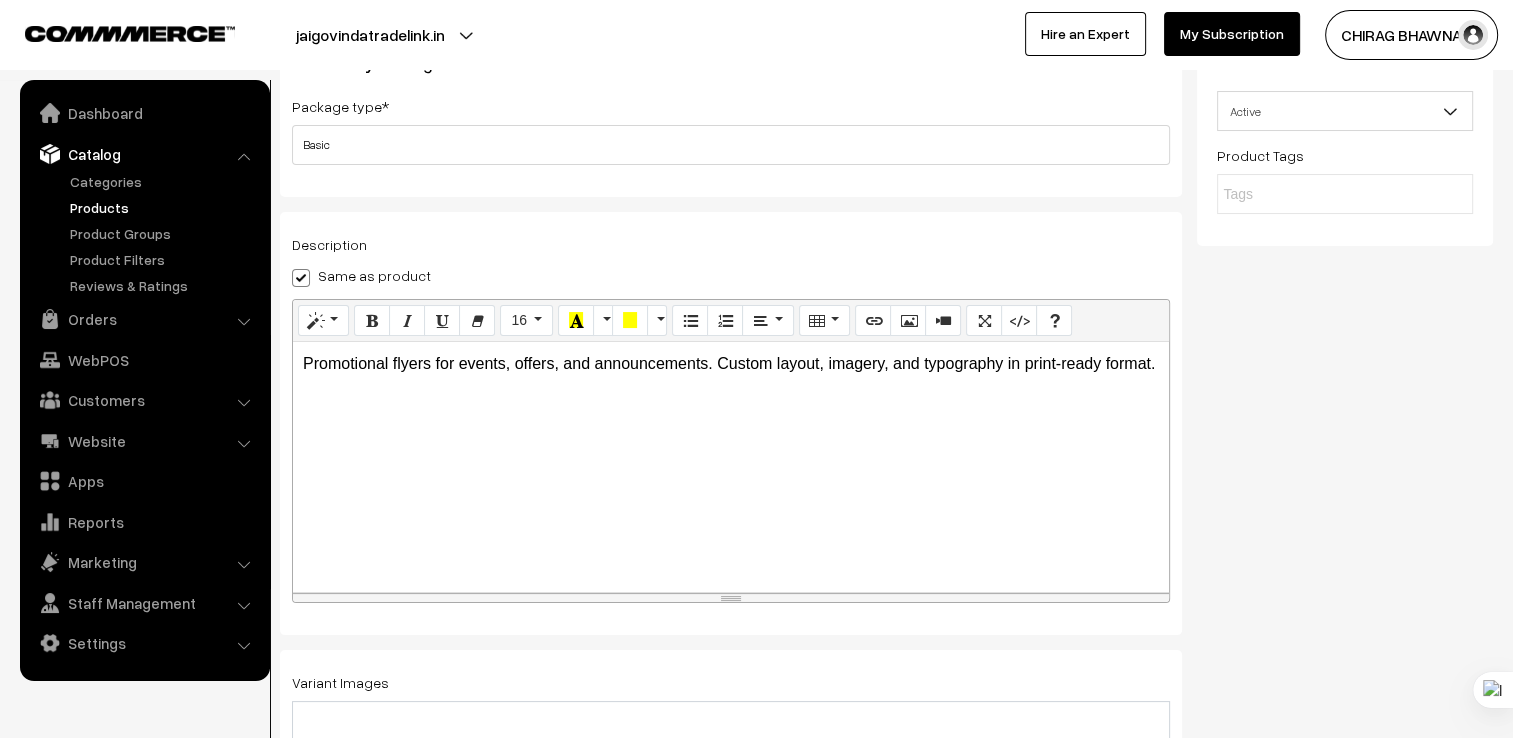 click on "Description
Same as product
<p>Promotional flyers for events, offers, and announcements. Custom layout, imagery, and typography in print-ready format.</p>   Normal Quote Code Header 1 Header 2 Header 3 Header 4 Header 5 Header 6 16     8   9   10   11   12   14   16   18   24   36   48   64   82   150   Background Color Transparent Select #ffff00 Text Color Reset to default Select #000000   Background Color Transparent Select #ffff00     1 x 1 Promotional flyers for events, offers, and announcements. Custom layout, imagery, and typography in print-ready format. Insert Link Text to display To what URL should this link go? http:// Open in new window Use default protocol Insert Link   Insert Image Select from files Image URL Insert Image 100% 50% 25% Insert Video Help" at bounding box center (731, 424) 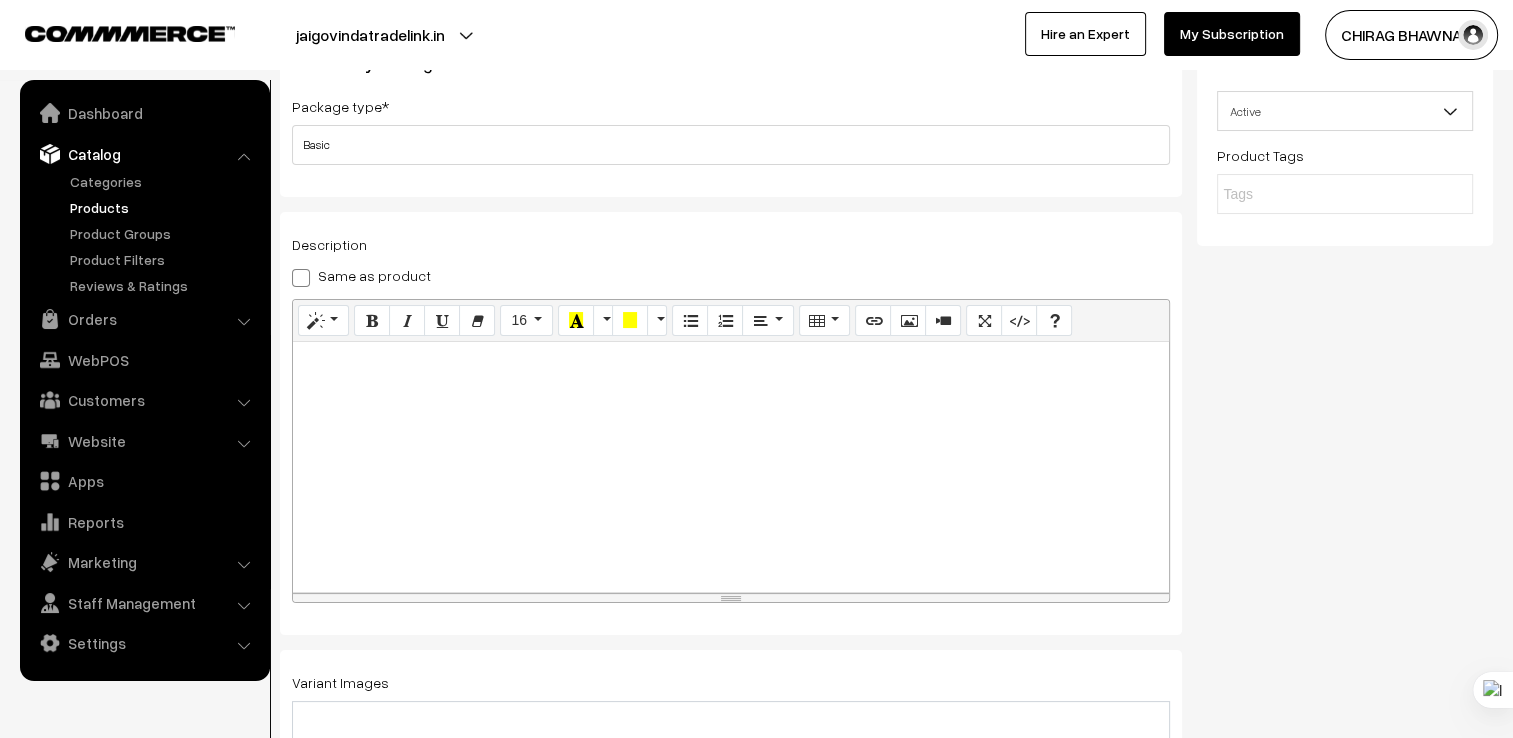 drag, startPoint x: 493, startPoint y: 655, endPoint x: 490, endPoint y: 638, distance: 17.262676 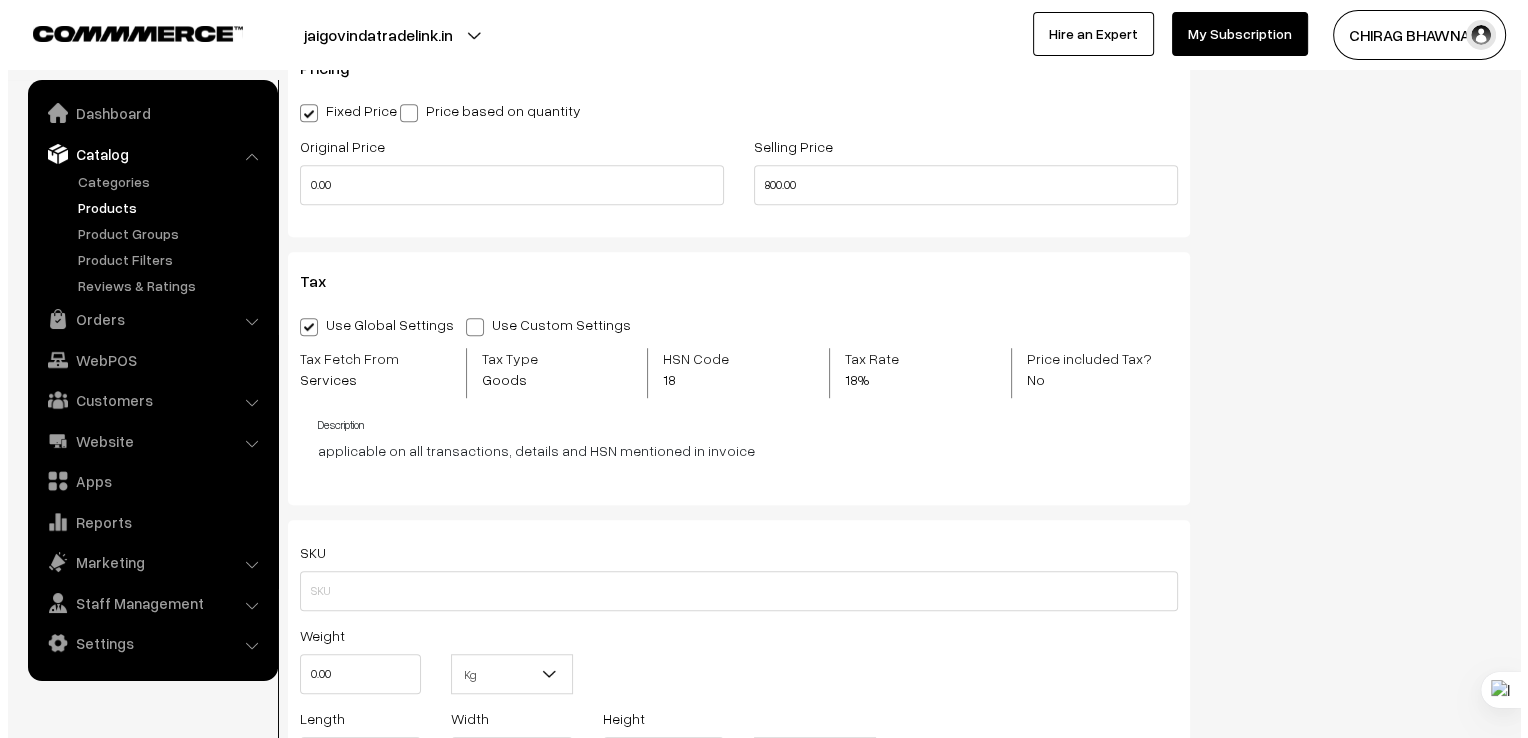 scroll, scrollTop: 1286, scrollLeft: 0, axis: vertical 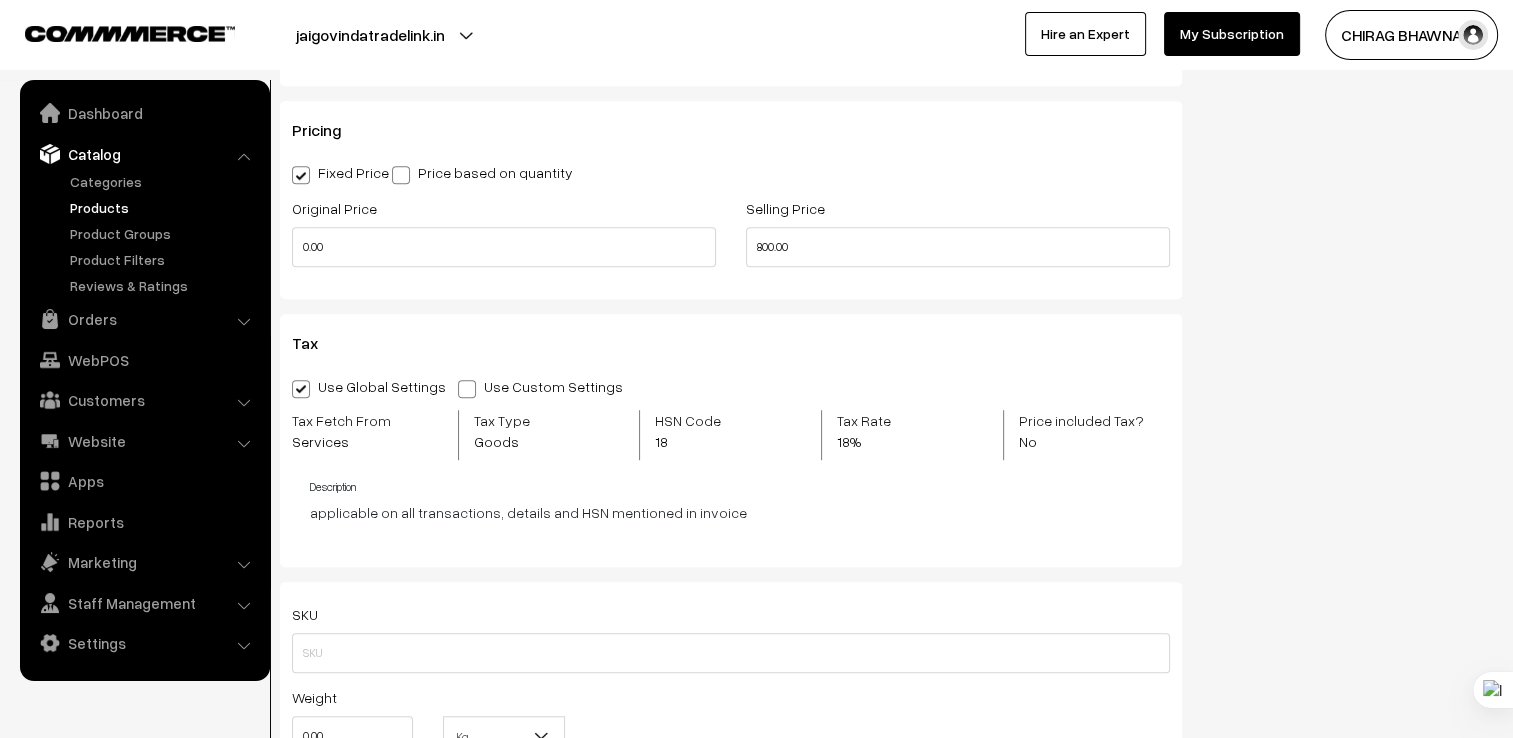 click at bounding box center (467, 389) 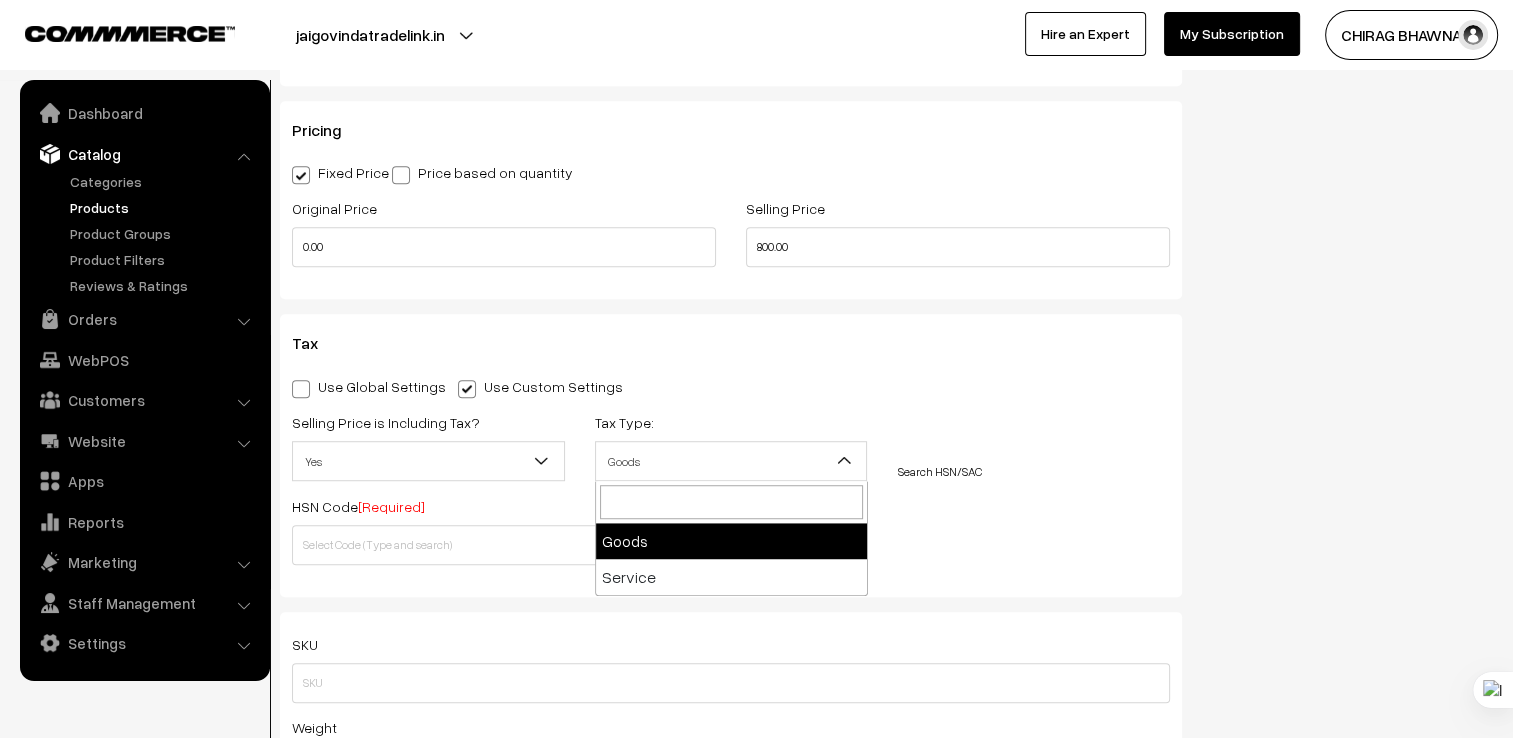 click on "Goods" at bounding box center (731, 461) 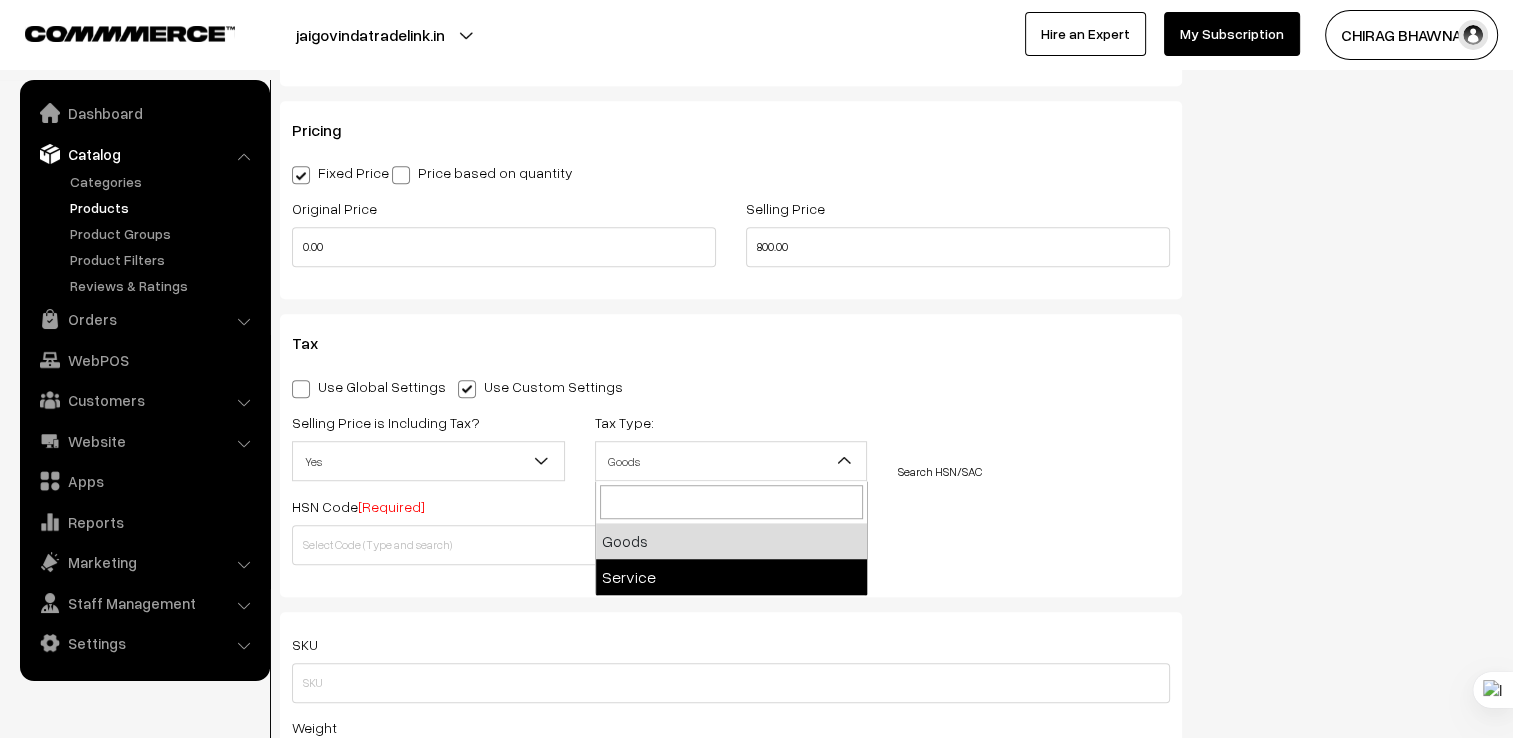 select on "2" 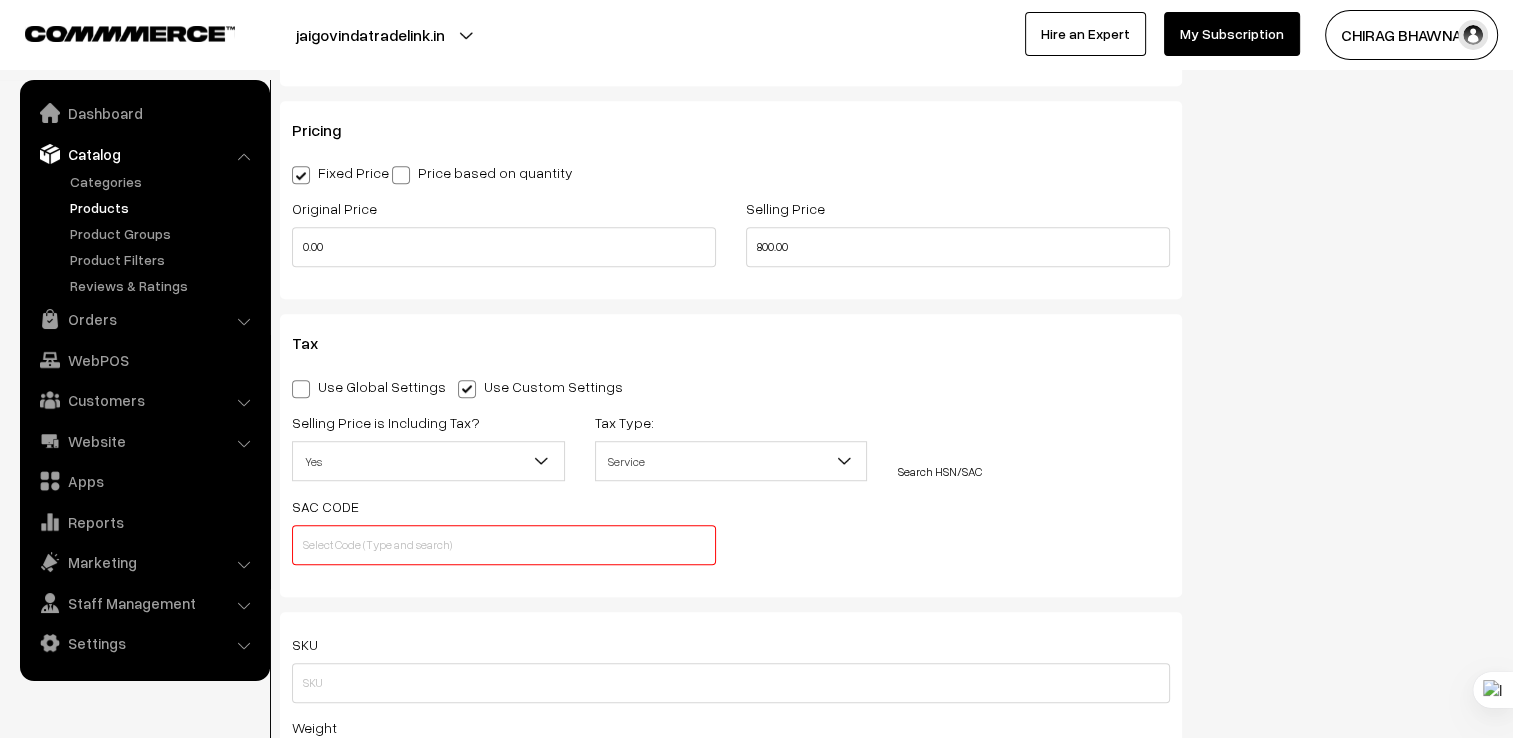 click on "Search HSN/SAC" at bounding box center (939, 471) 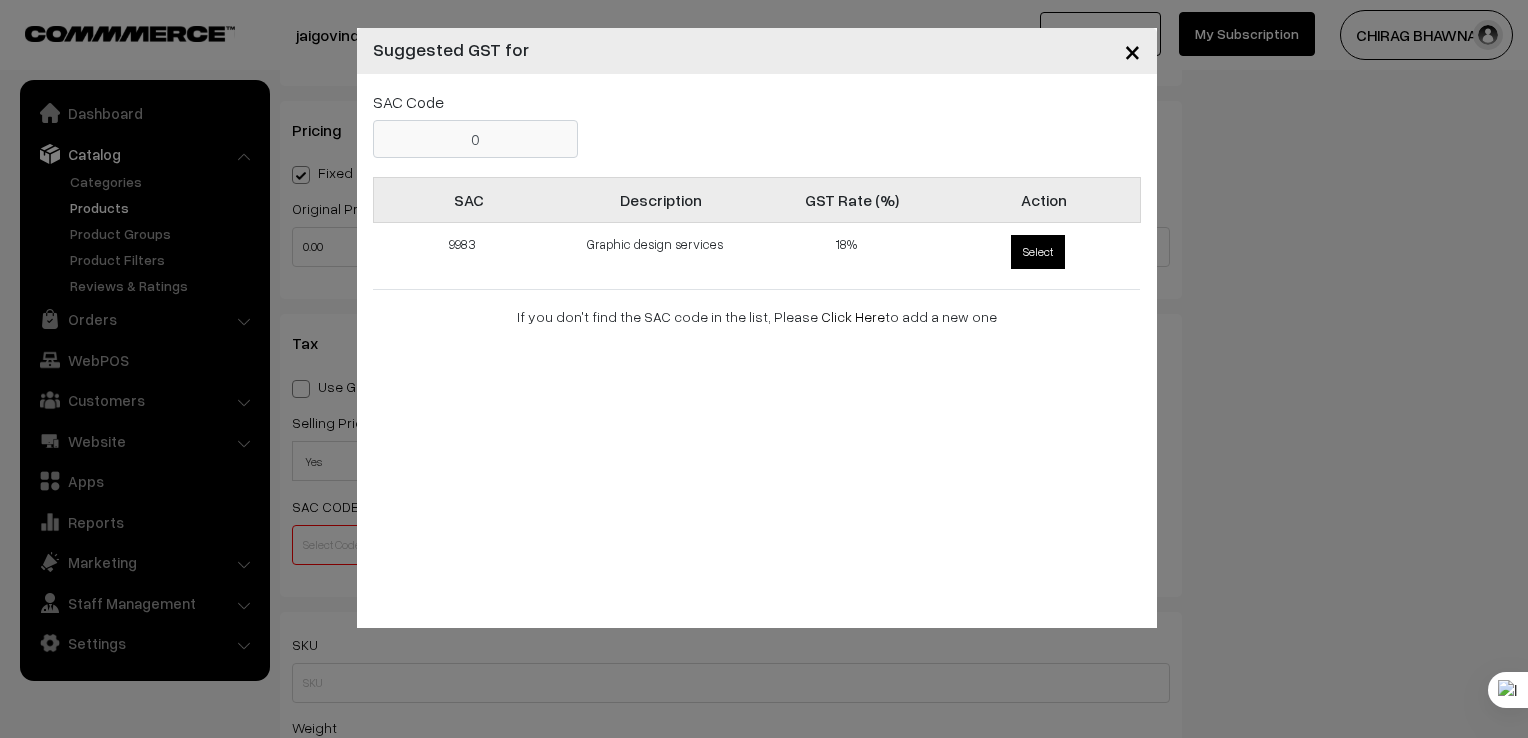 click on "Select" at bounding box center [1038, 252] 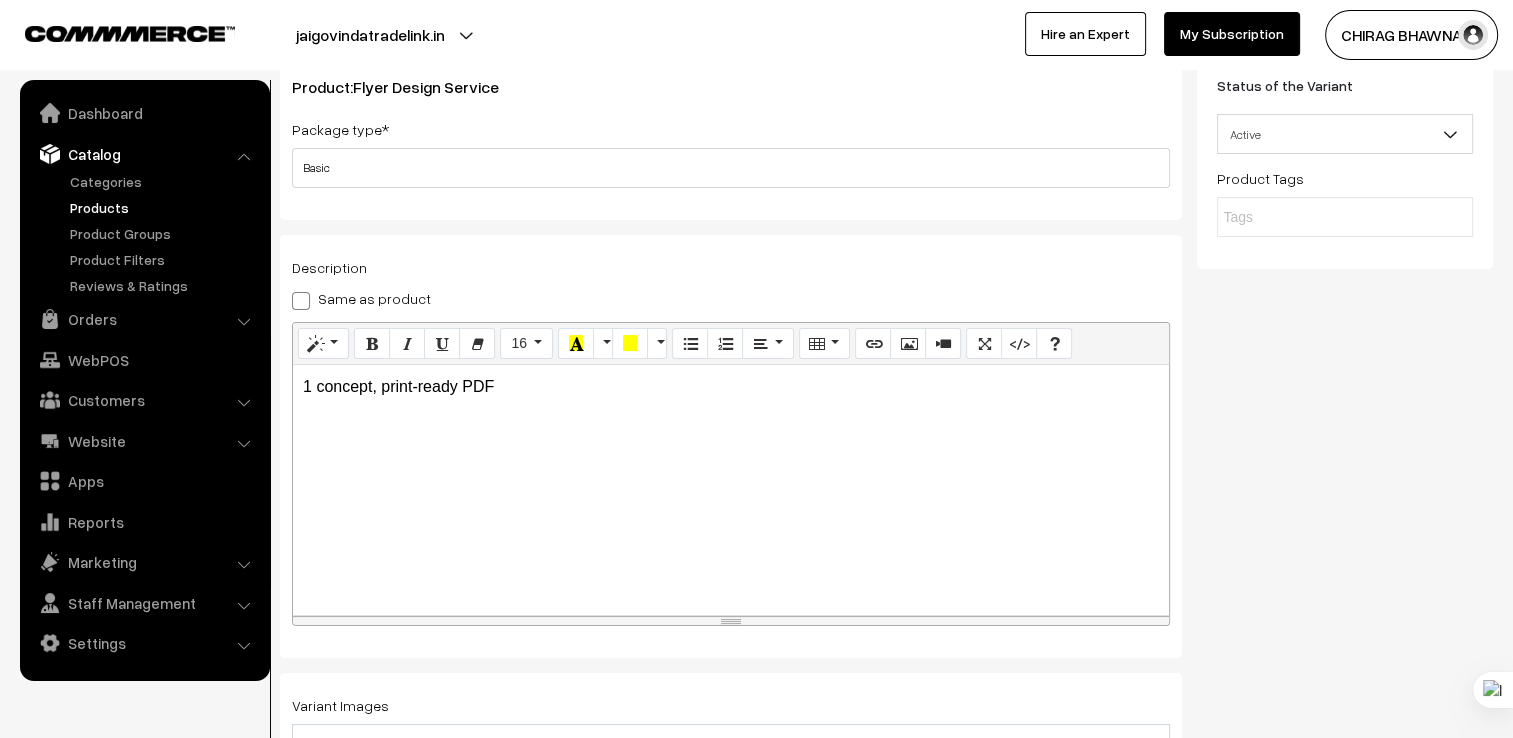 scroll, scrollTop: 0, scrollLeft: 0, axis: both 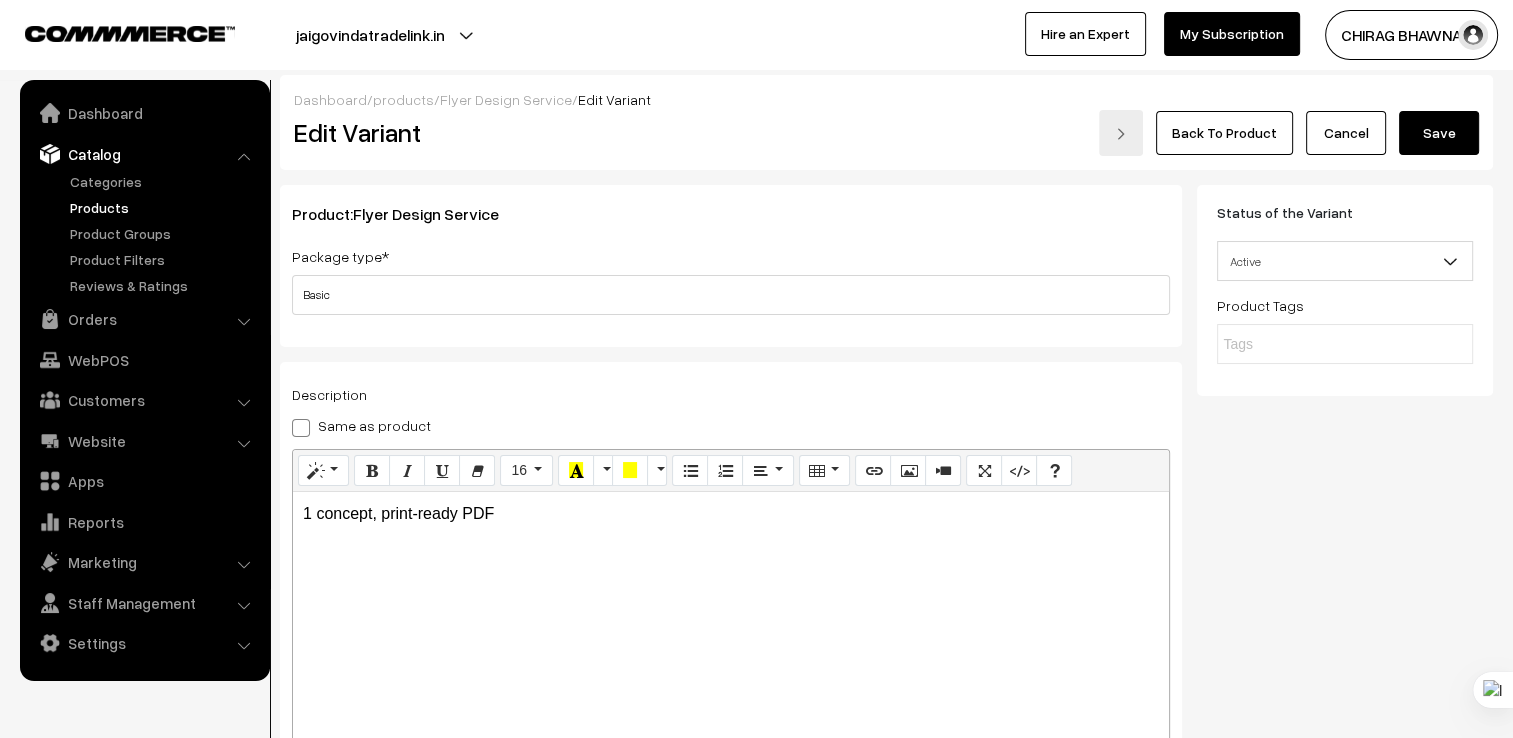click on "Save" at bounding box center [1439, 133] 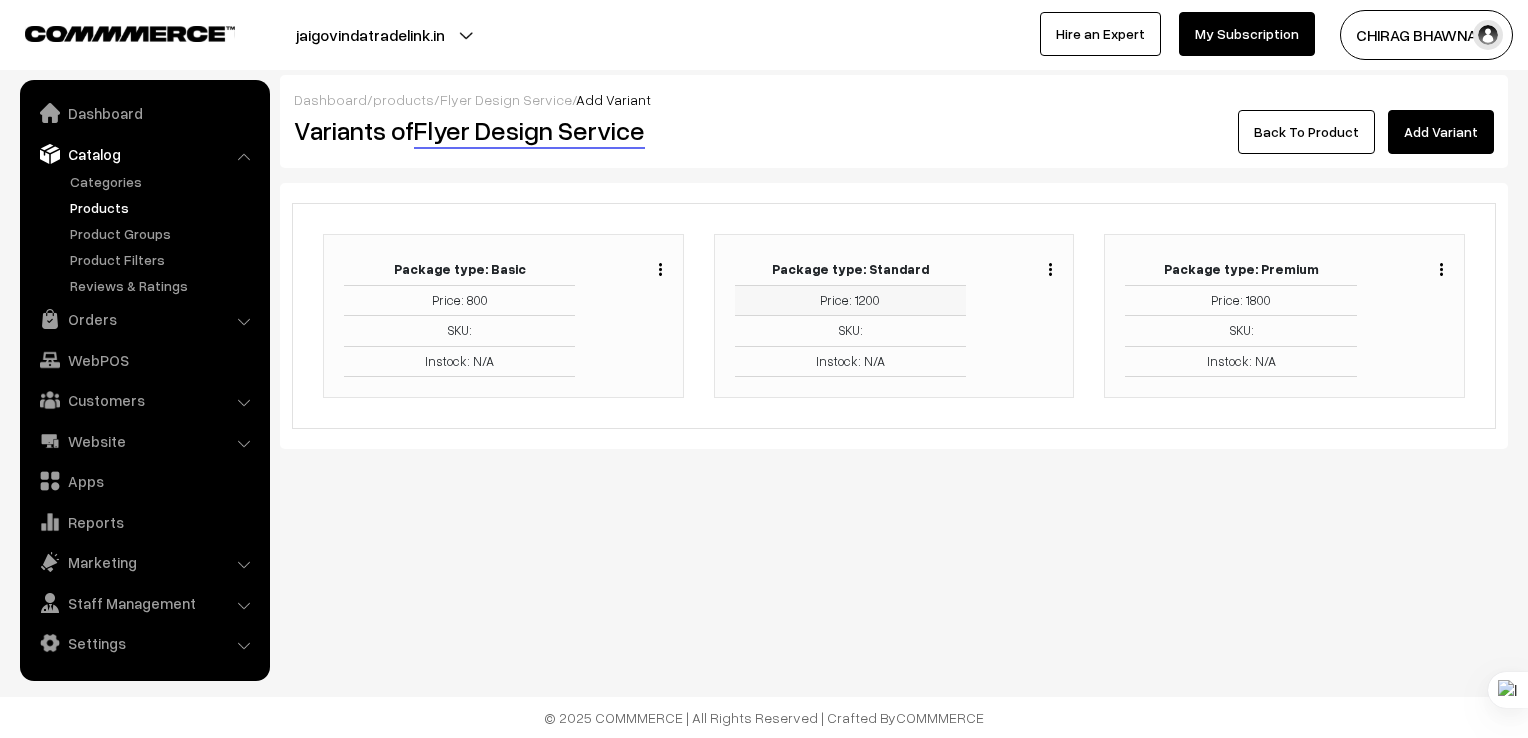 scroll, scrollTop: 0, scrollLeft: 0, axis: both 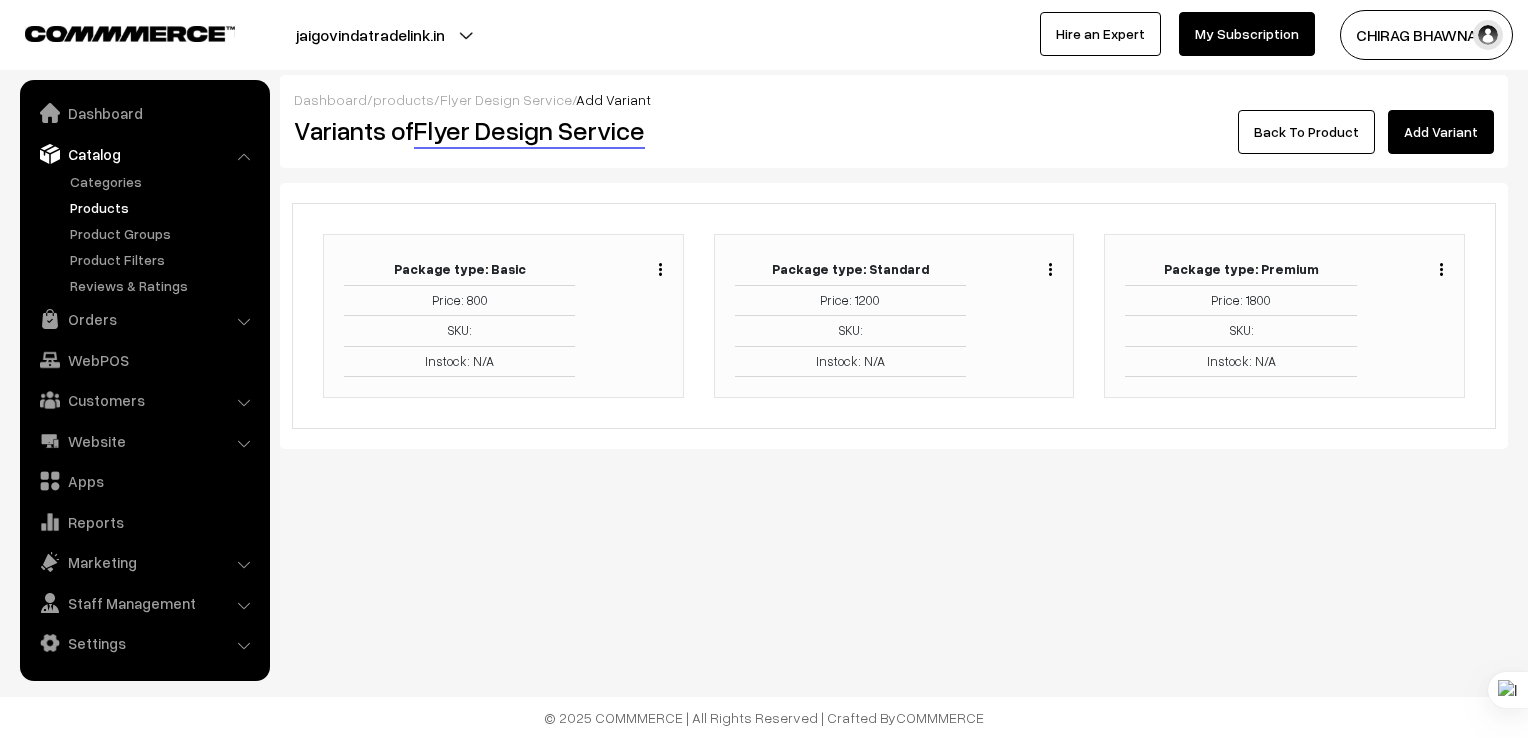 click on "Duplicate
Edit
Delete" at bounding box center [1024, 316] 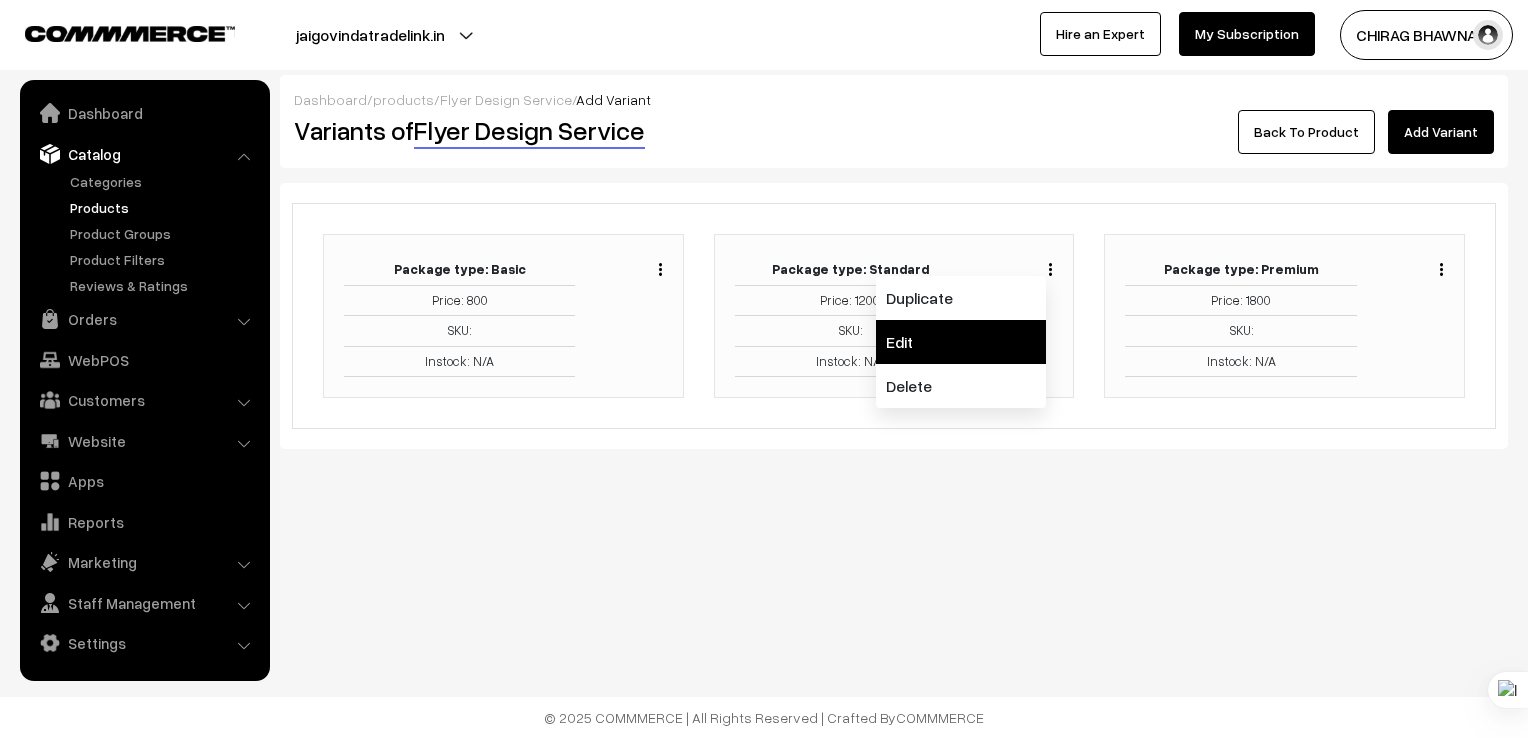 click on "Edit" at bounding box center [961, 342] 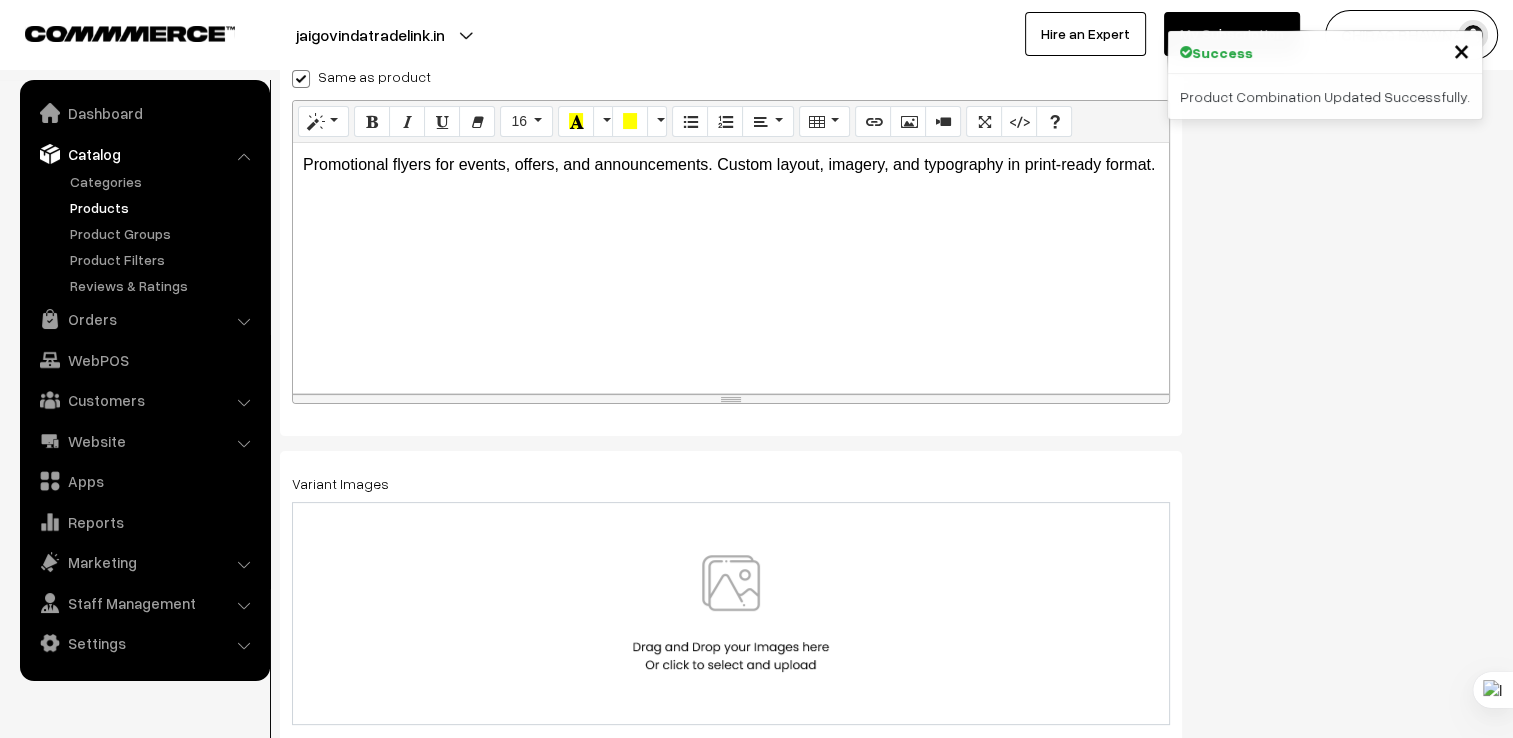 scroll, scrollTop: 350, scrollLeft: 0, axis: vertical 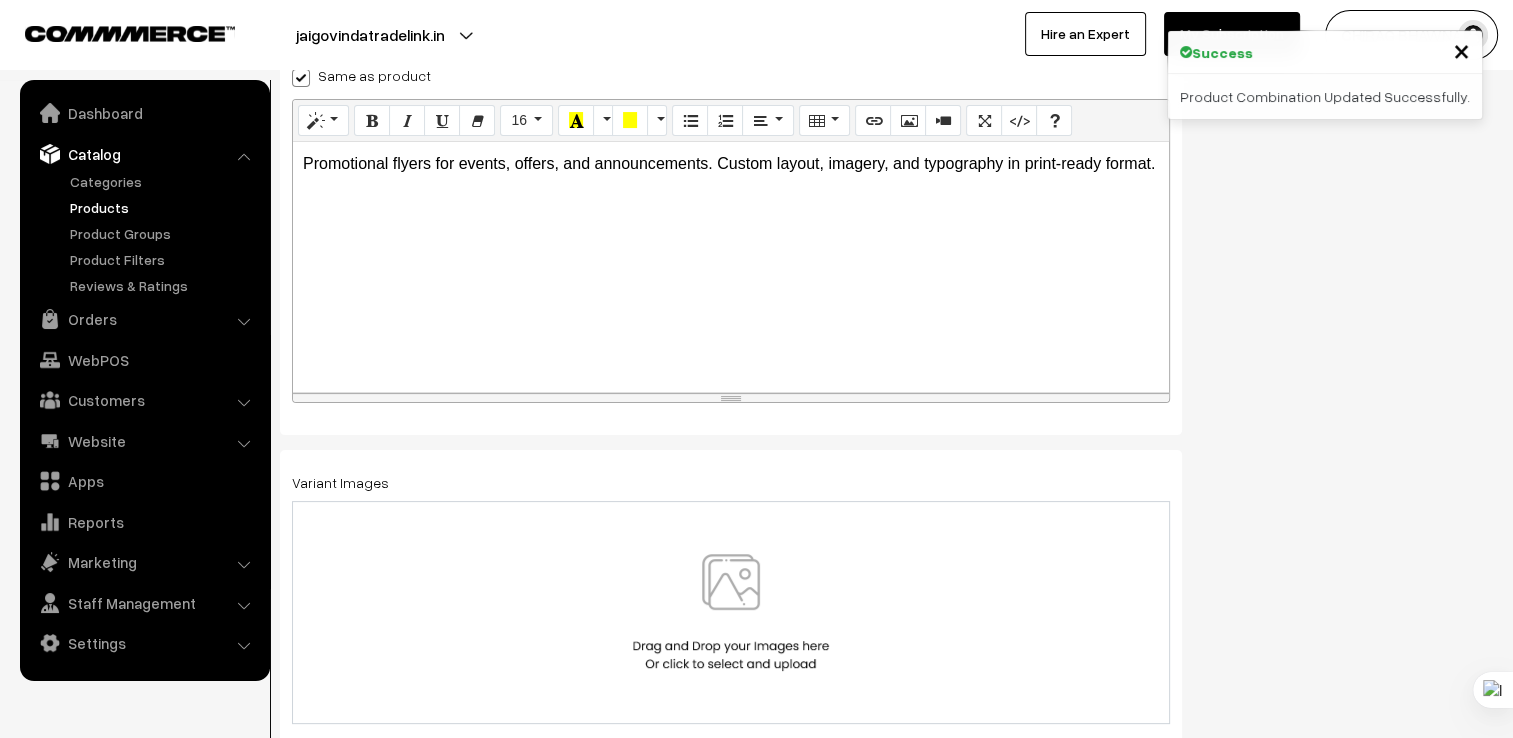 click at bounding box center [301, 78] 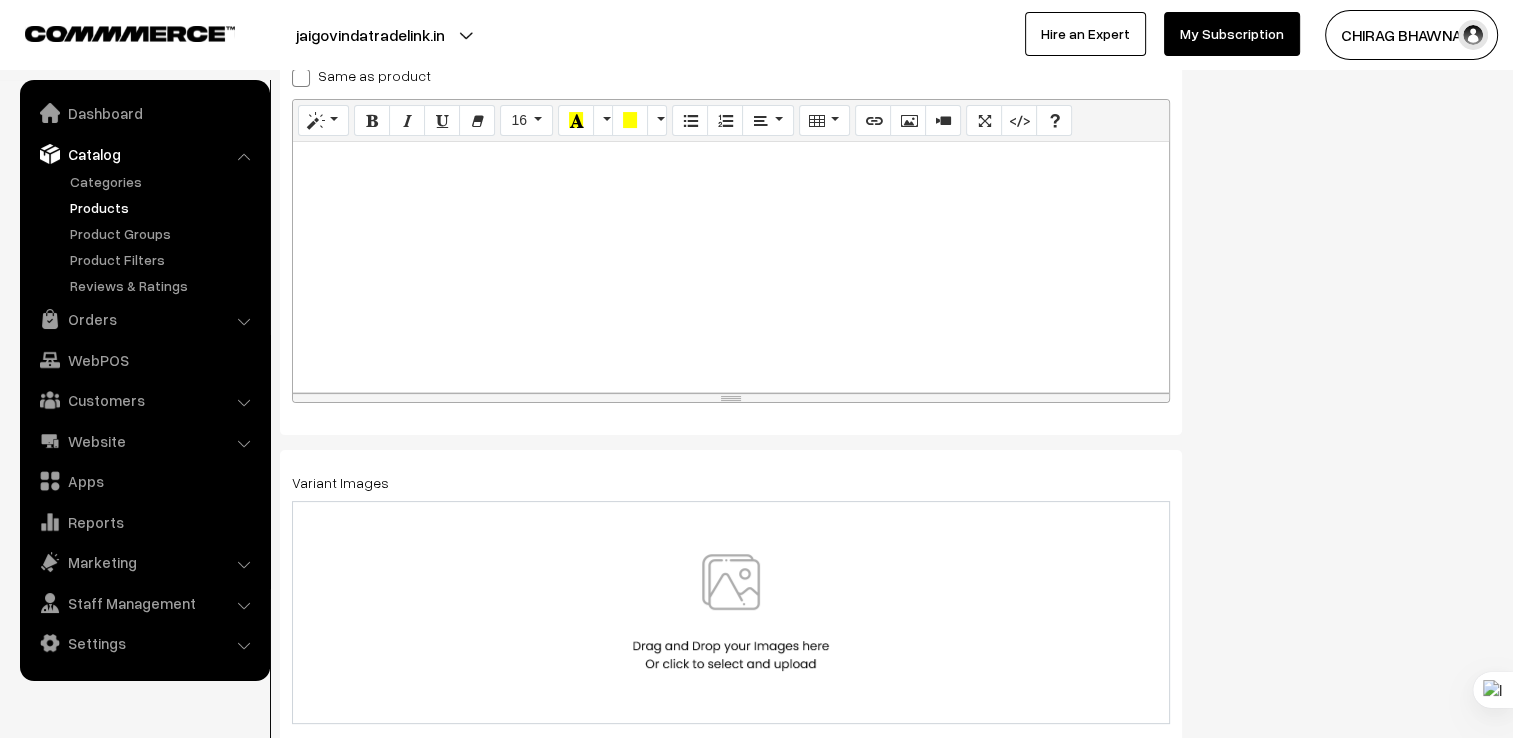 click on "Status of the Variant
Active
Inactive
Active
Product Tags" at bounding box center [1352, 939] 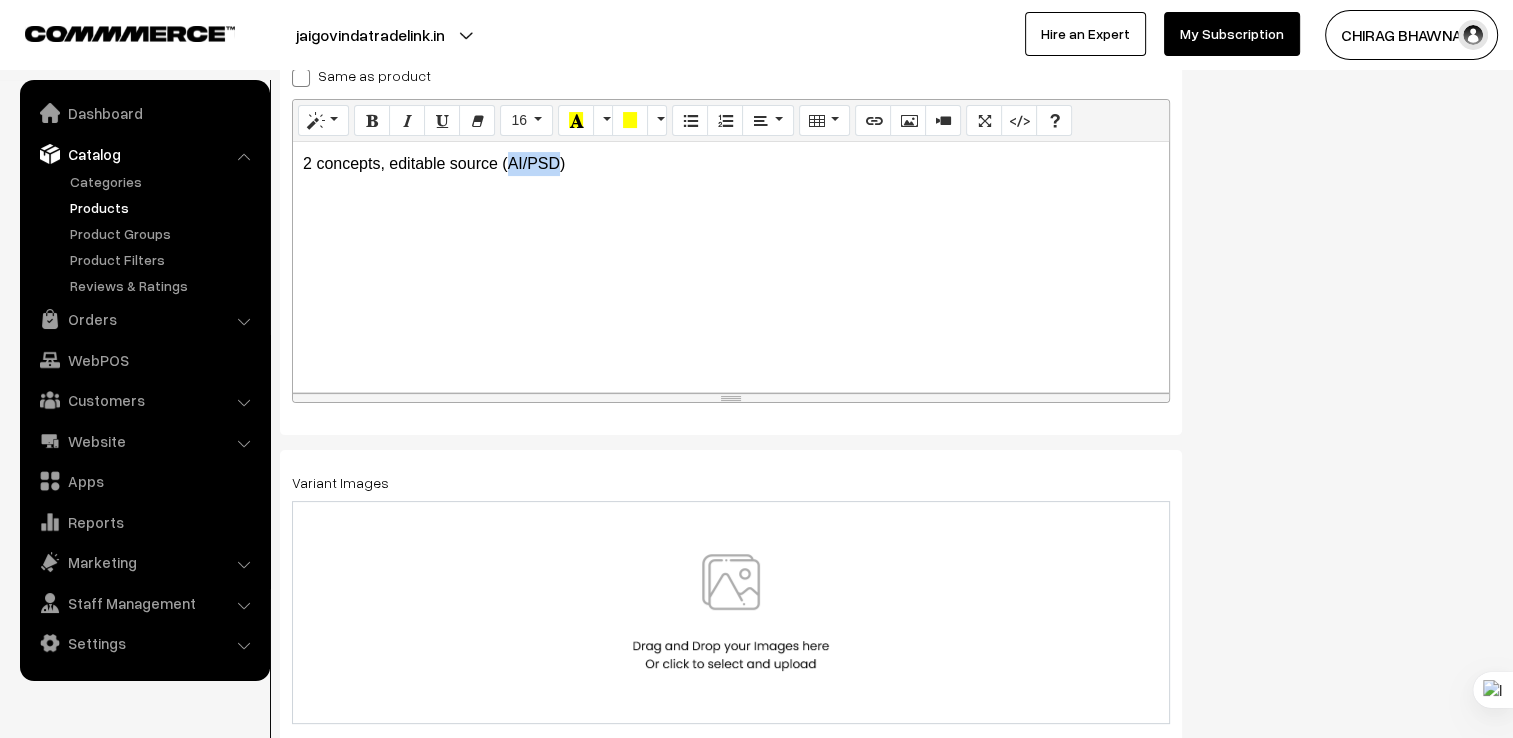 drag, startPoint x: 560, startPoint y: 167, endPoint x: 508, endPoint y: 170, distance: 52.086468 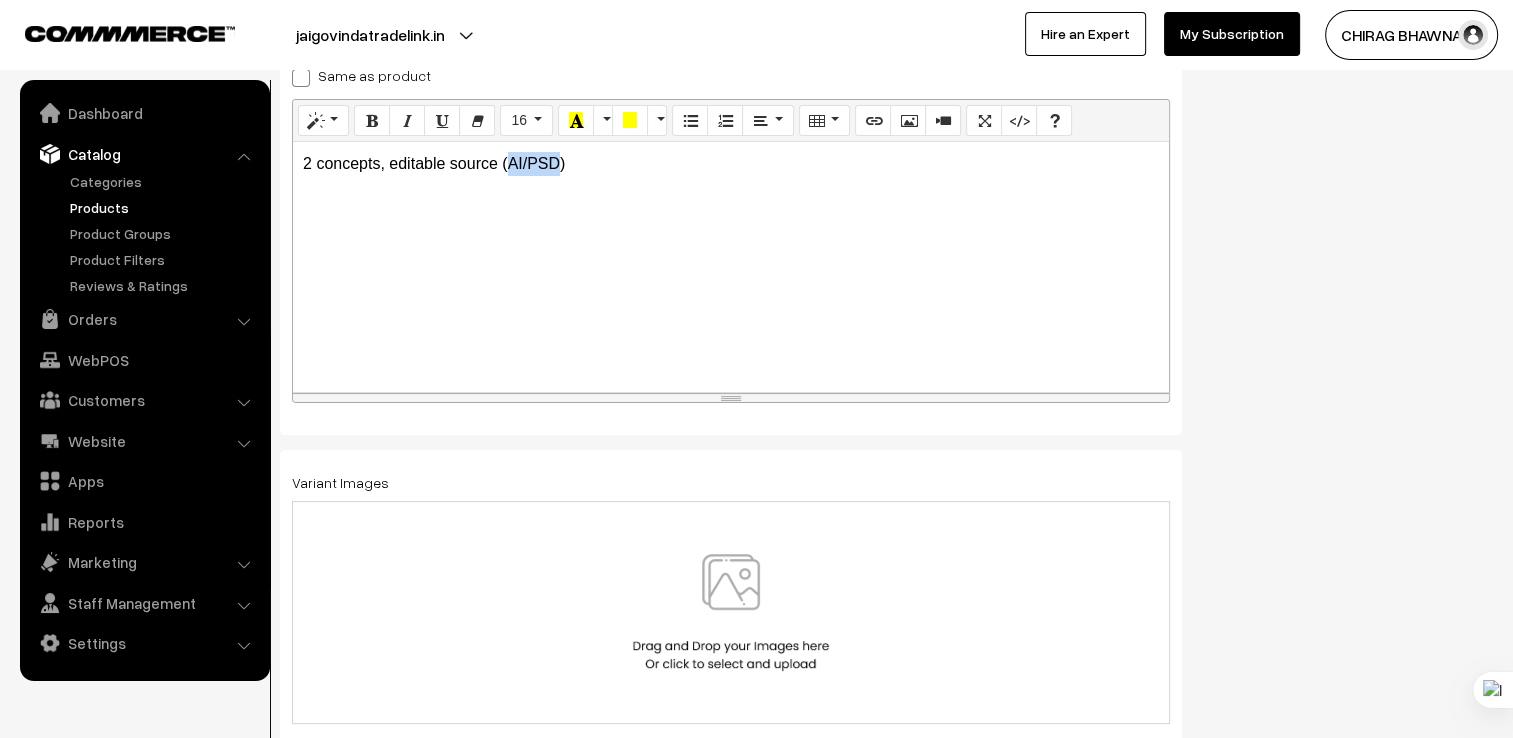 click on "2 concepts, editable source (AI/PSD)" at bounding box center [731, 267] 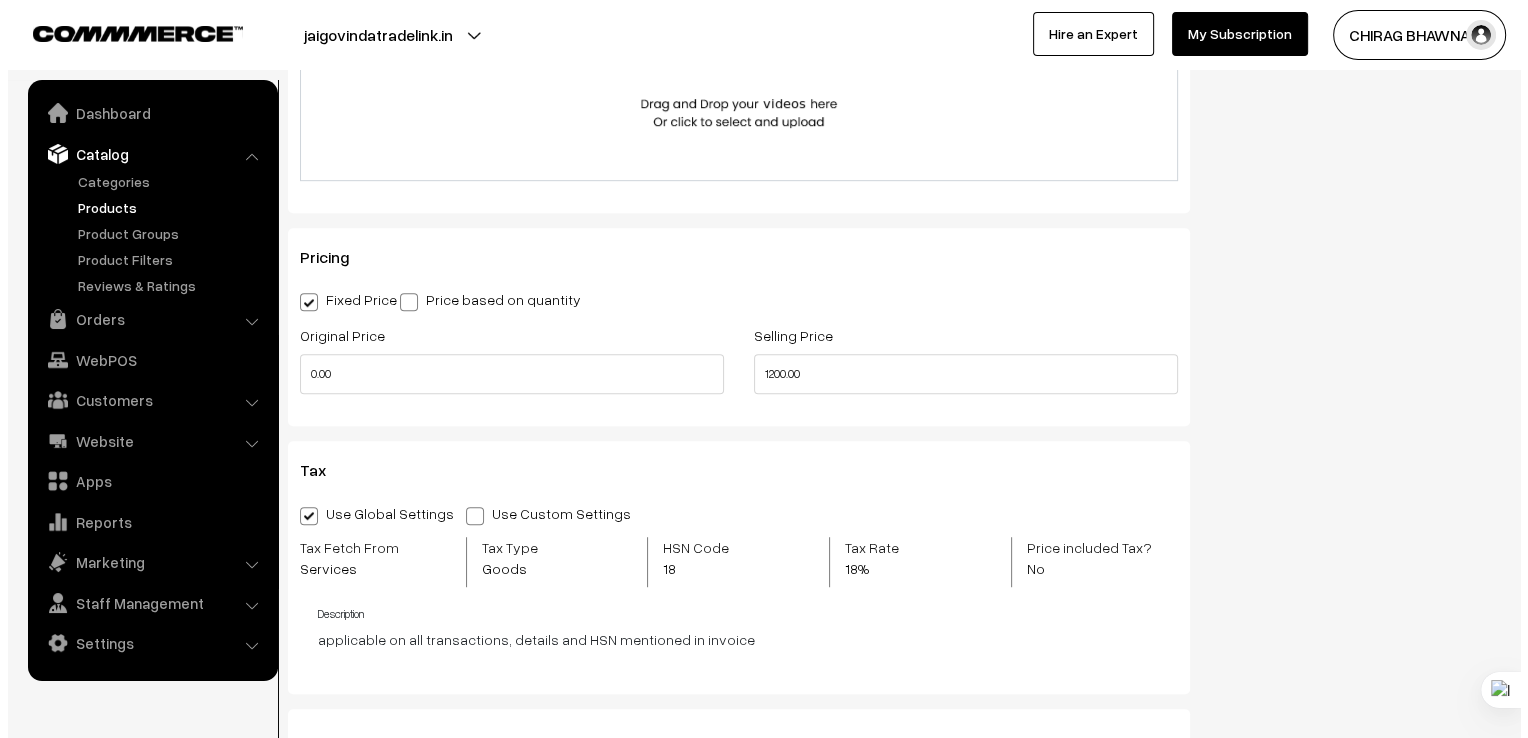 scroll, scrollTop: 1250, scrollLeft: 0, axis: vertical 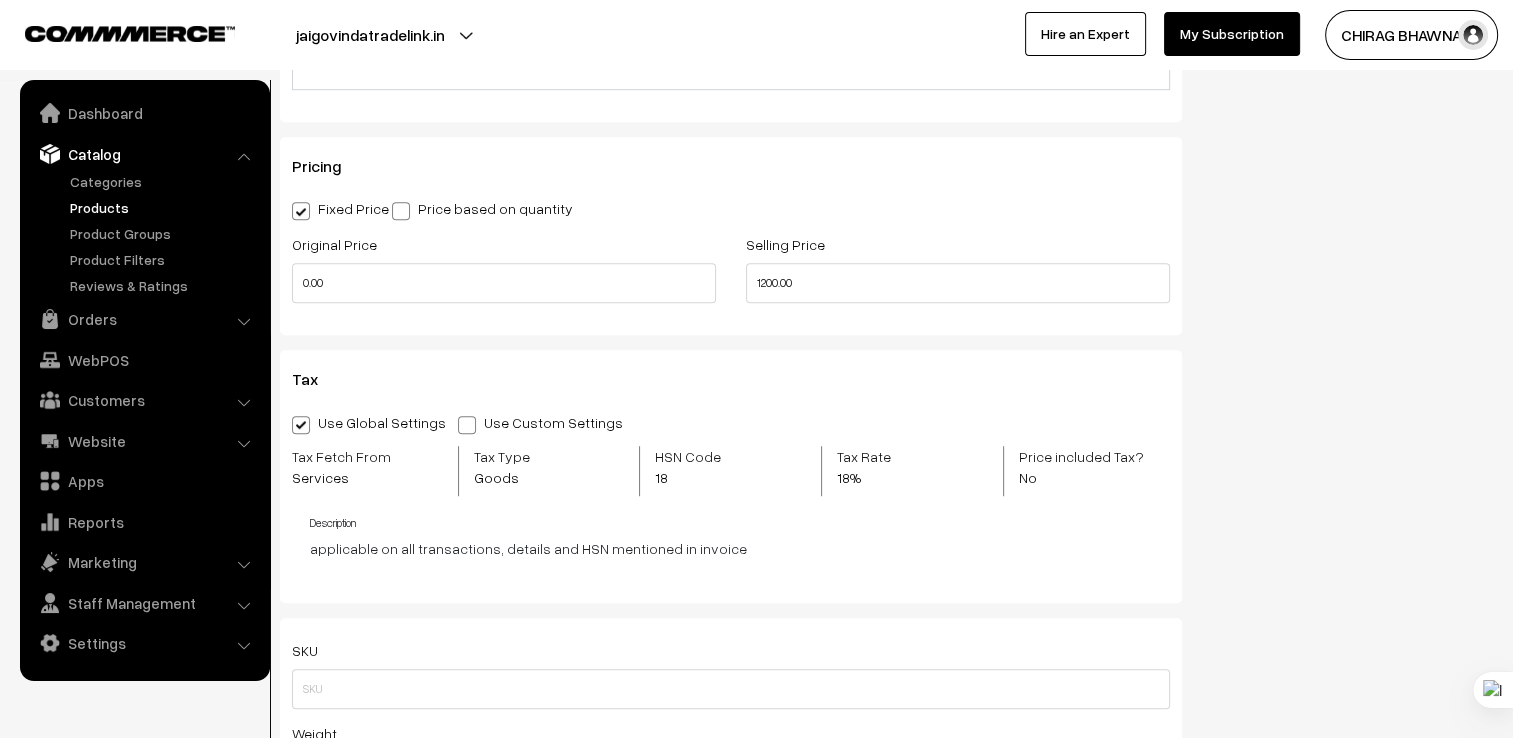 drag, startPoint x: 453, startPoint y: 427, endPoint x: 466, endPoint y: 432, distance: 13.928389 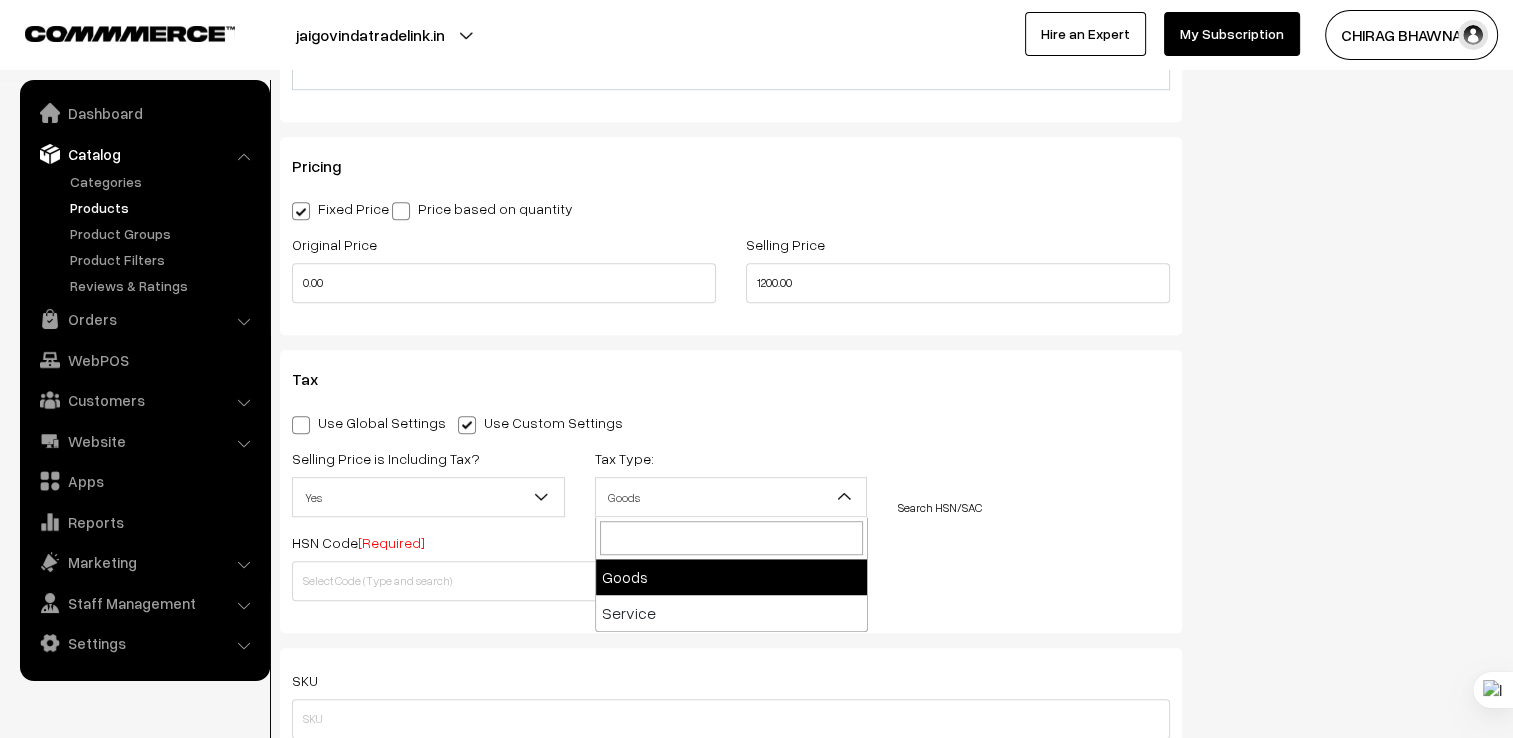 drag, startPoint x: 766, startPoint y: 500, endPoint x: 734, endPoint y: 562, distance: 69.77106 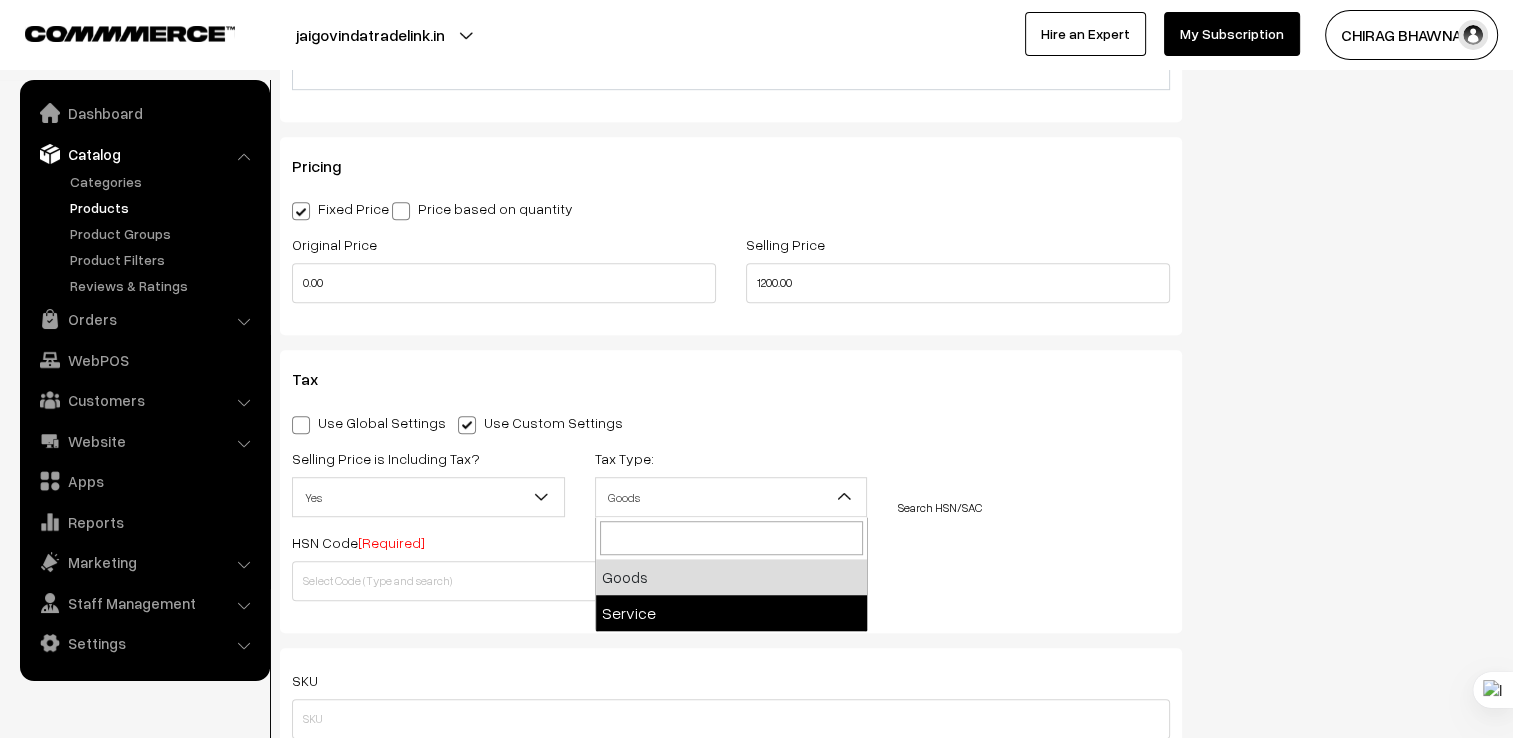 select on "2" 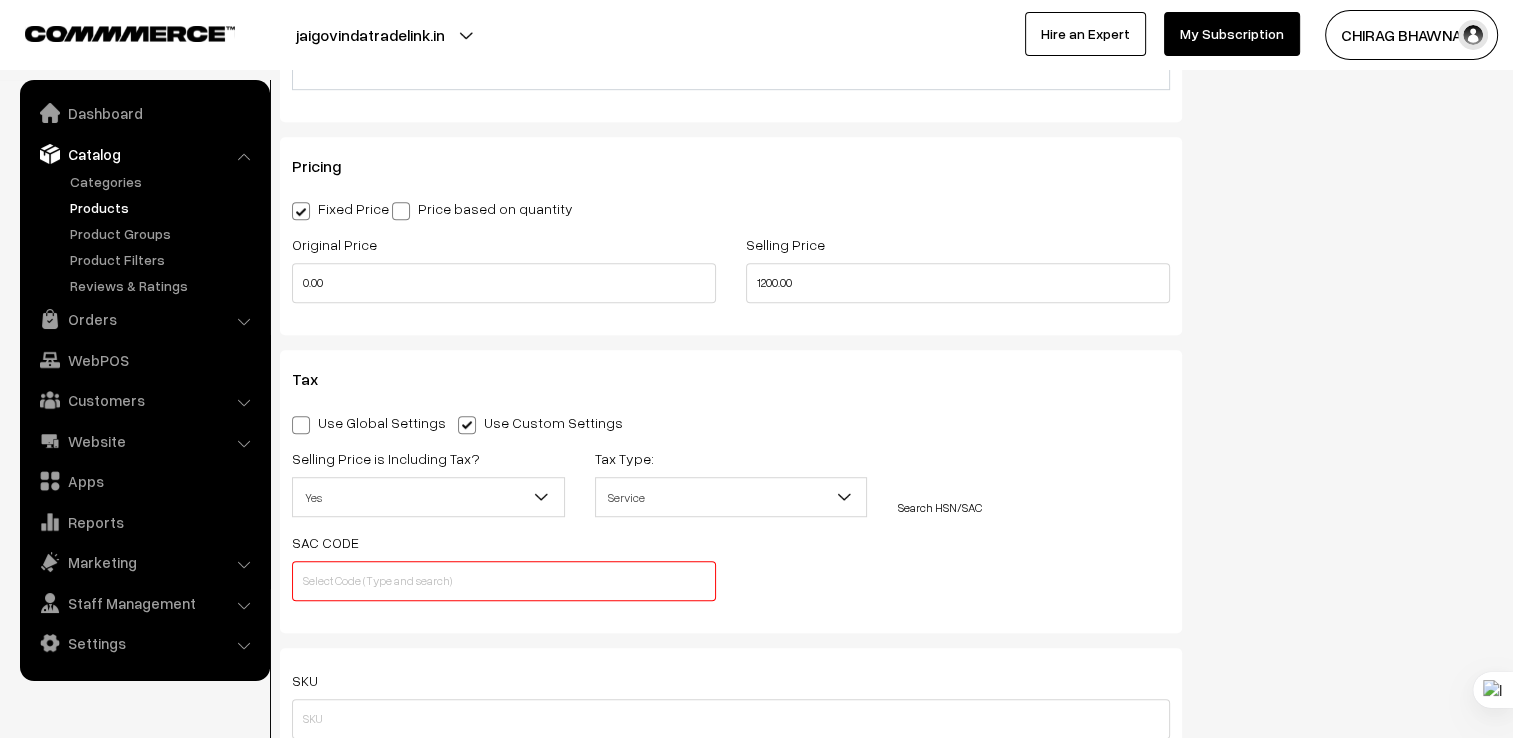 click on "Search HSN/SAC" at bounding box center [939, 507] 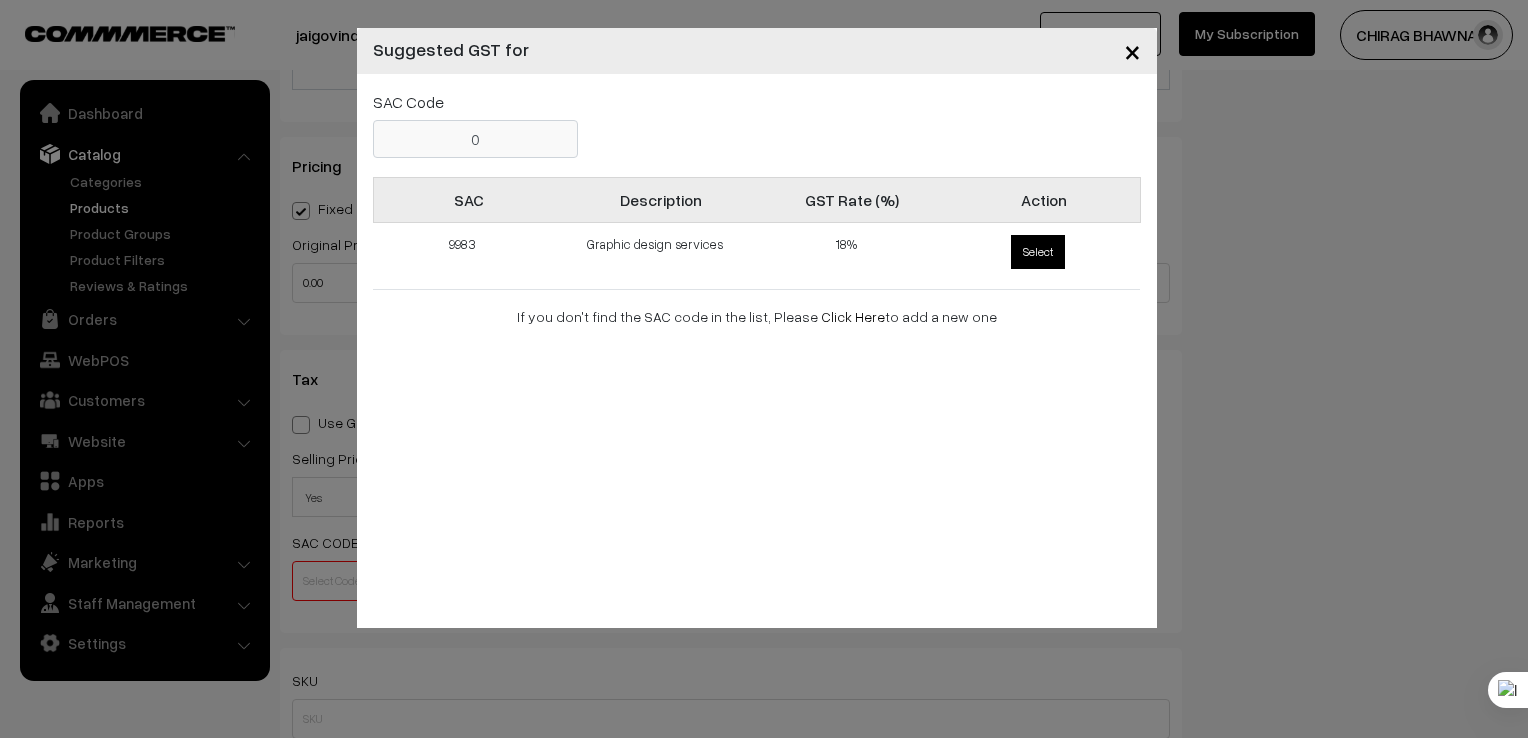 click on "Select" at bounding box center (1038, 252) 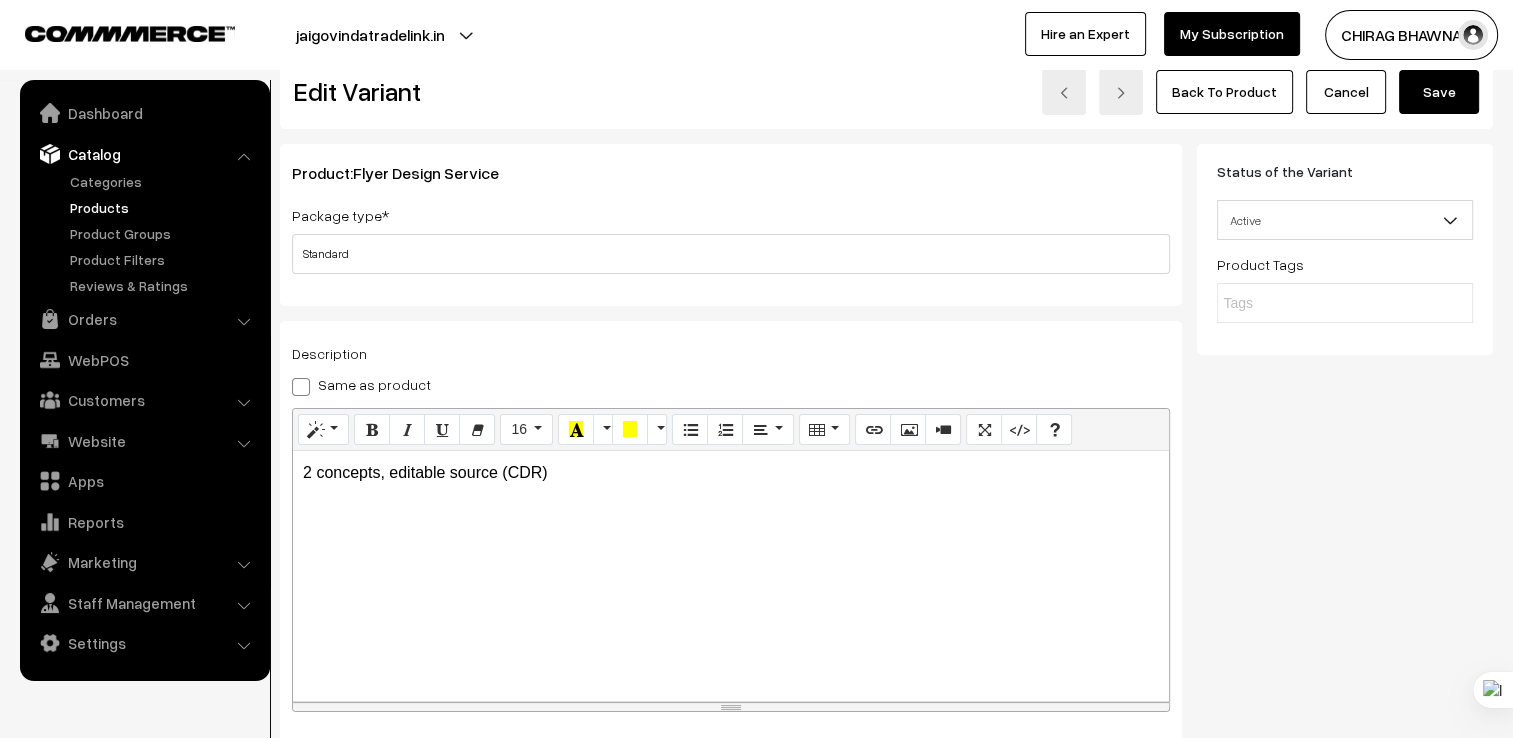 scroll, scrollTop: 0, scrollLeft: 0, axis: both 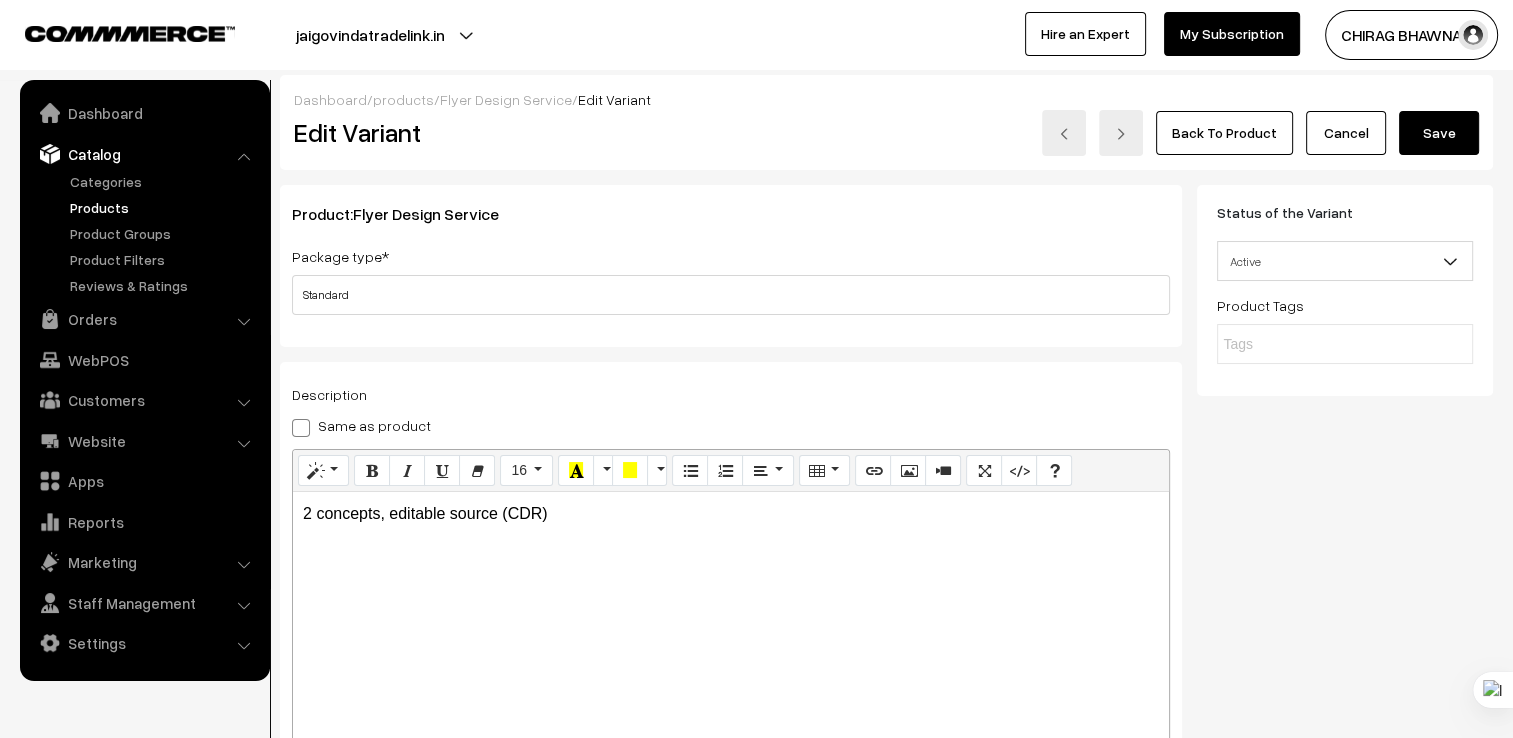 click on "Save" at bounding box center (1439, 133) 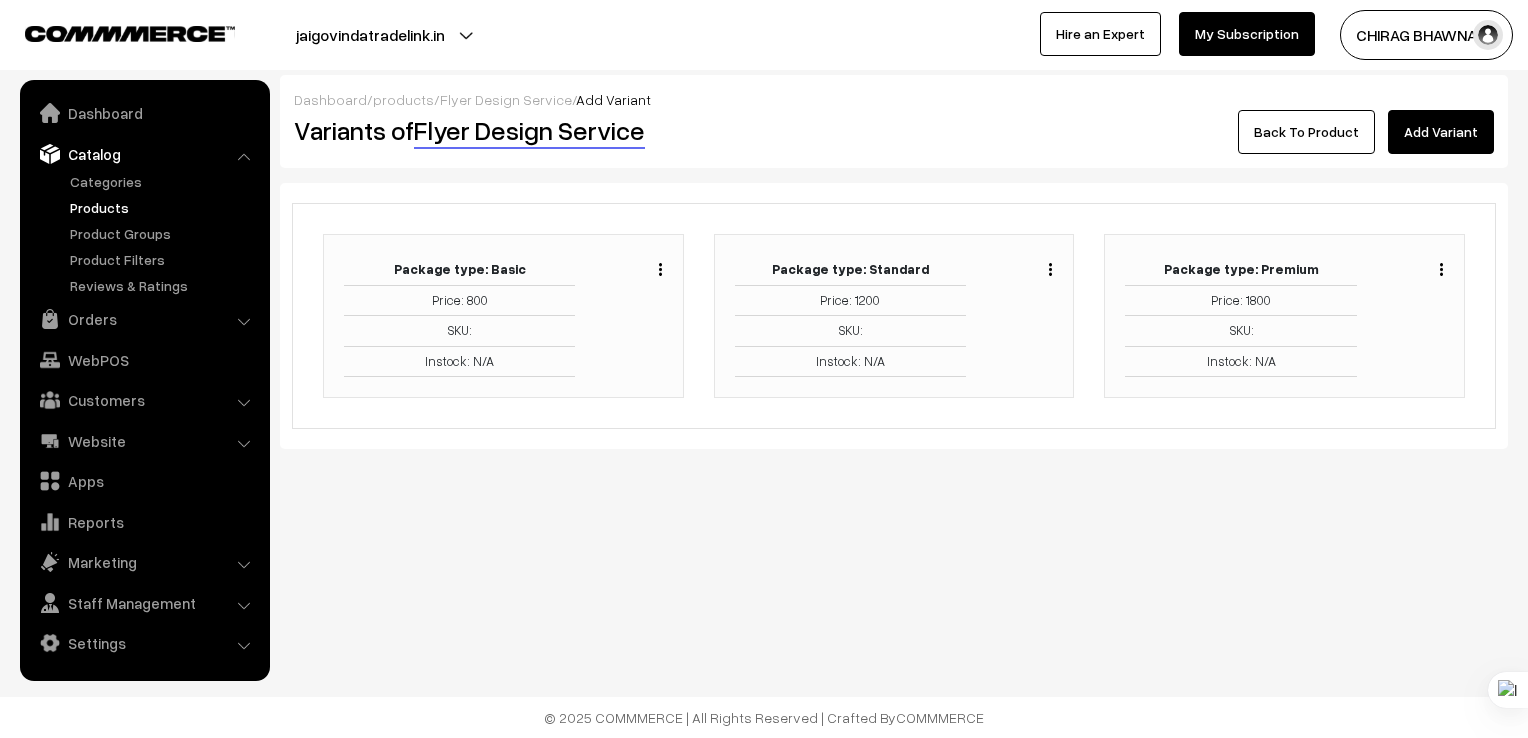 scroll, scrollTop: 0, scrollLeft: 0, axis: both 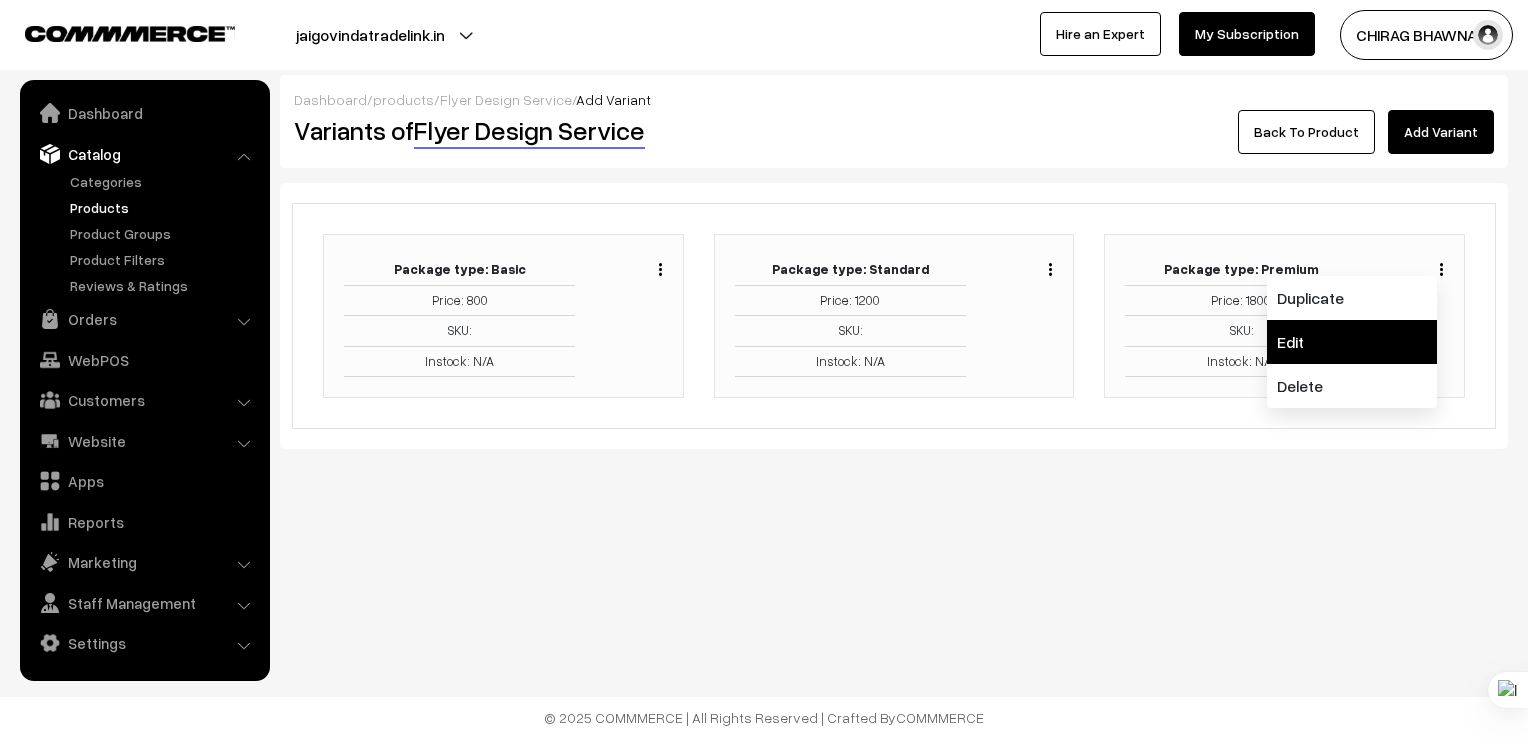 click on "Edit" at bounding box center [1352, 342] 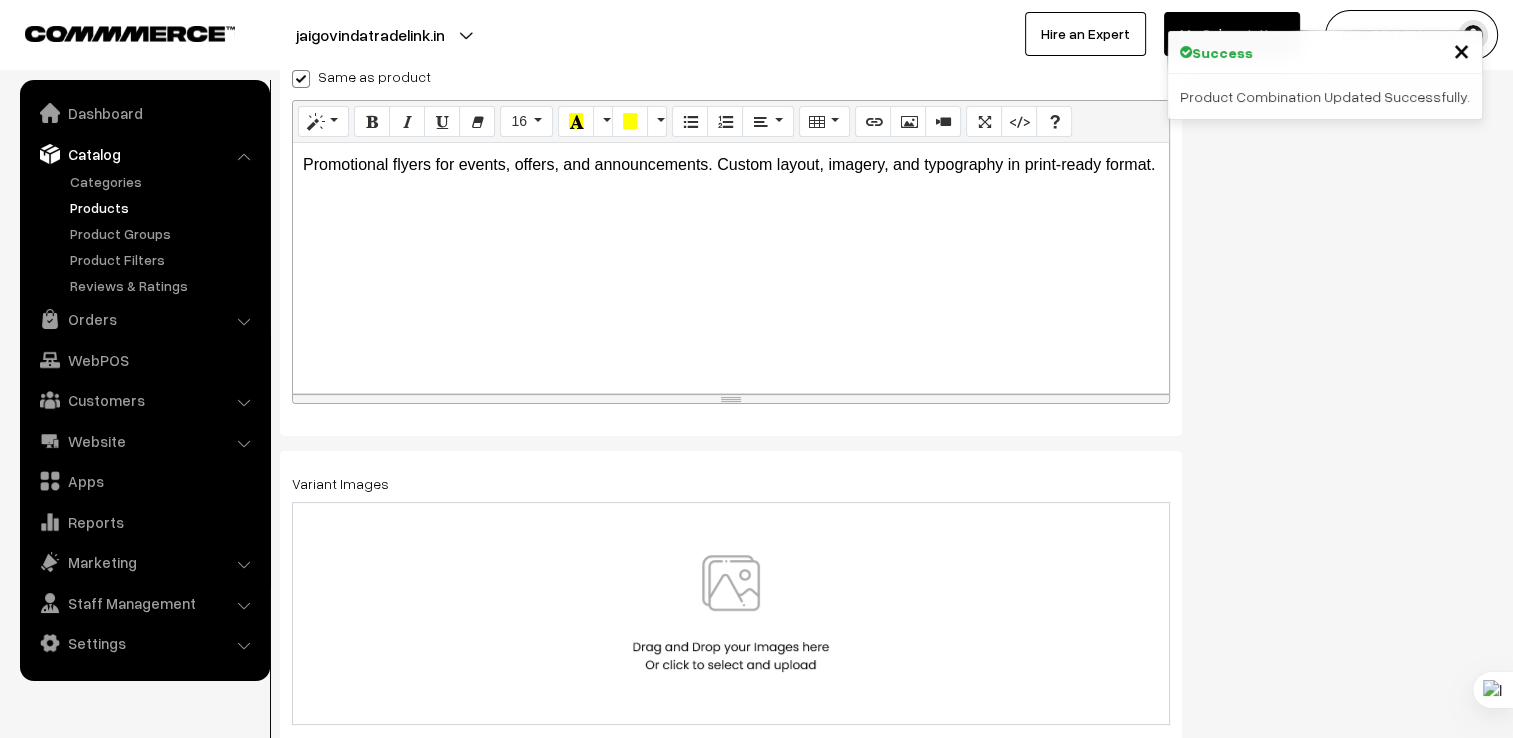 scroll, scrollTop: 350, scrollLeft: 0, axis: vertical 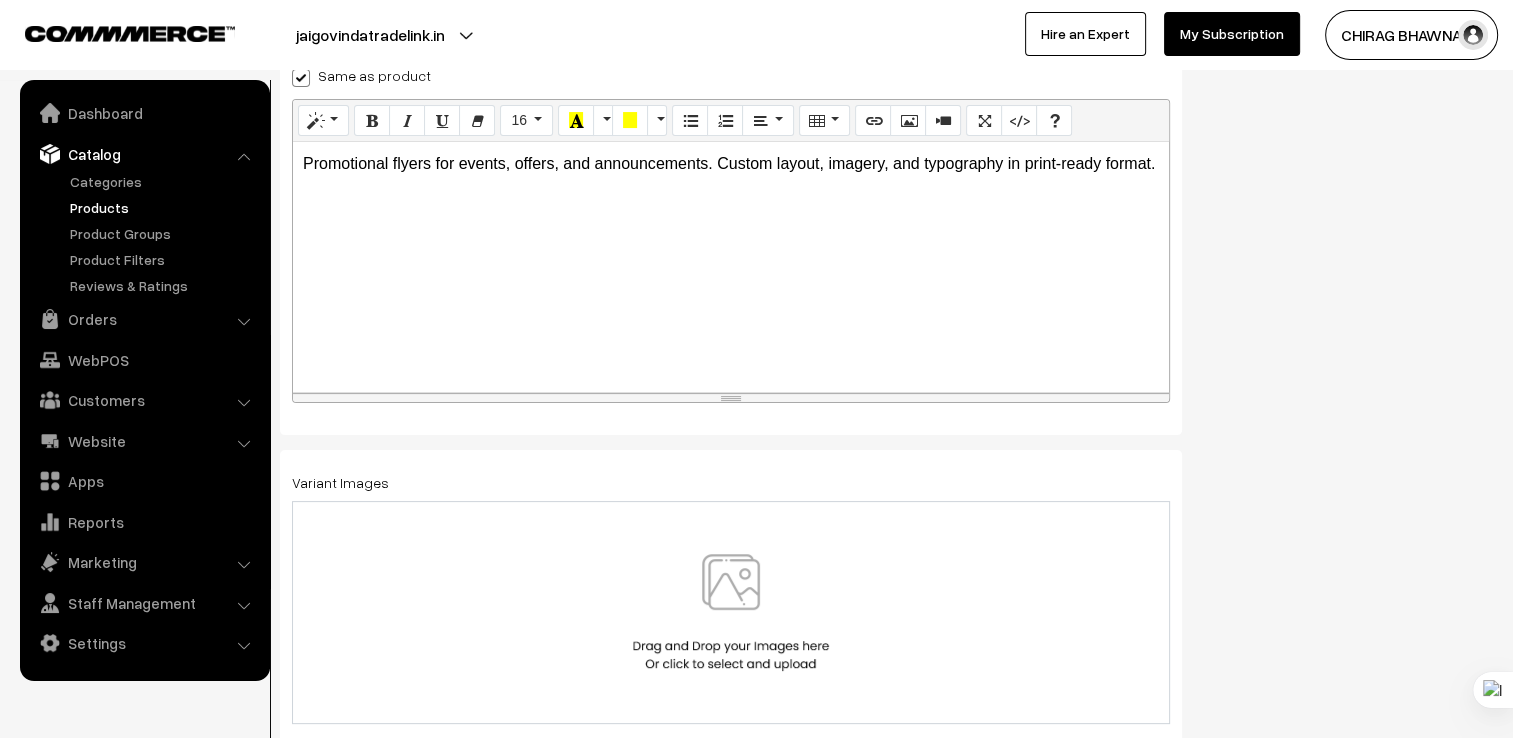 drag, startPoint x: 1288, startPoint y: 321, endPoint x: 1228, endPoint y: 324, distance: 60.074955 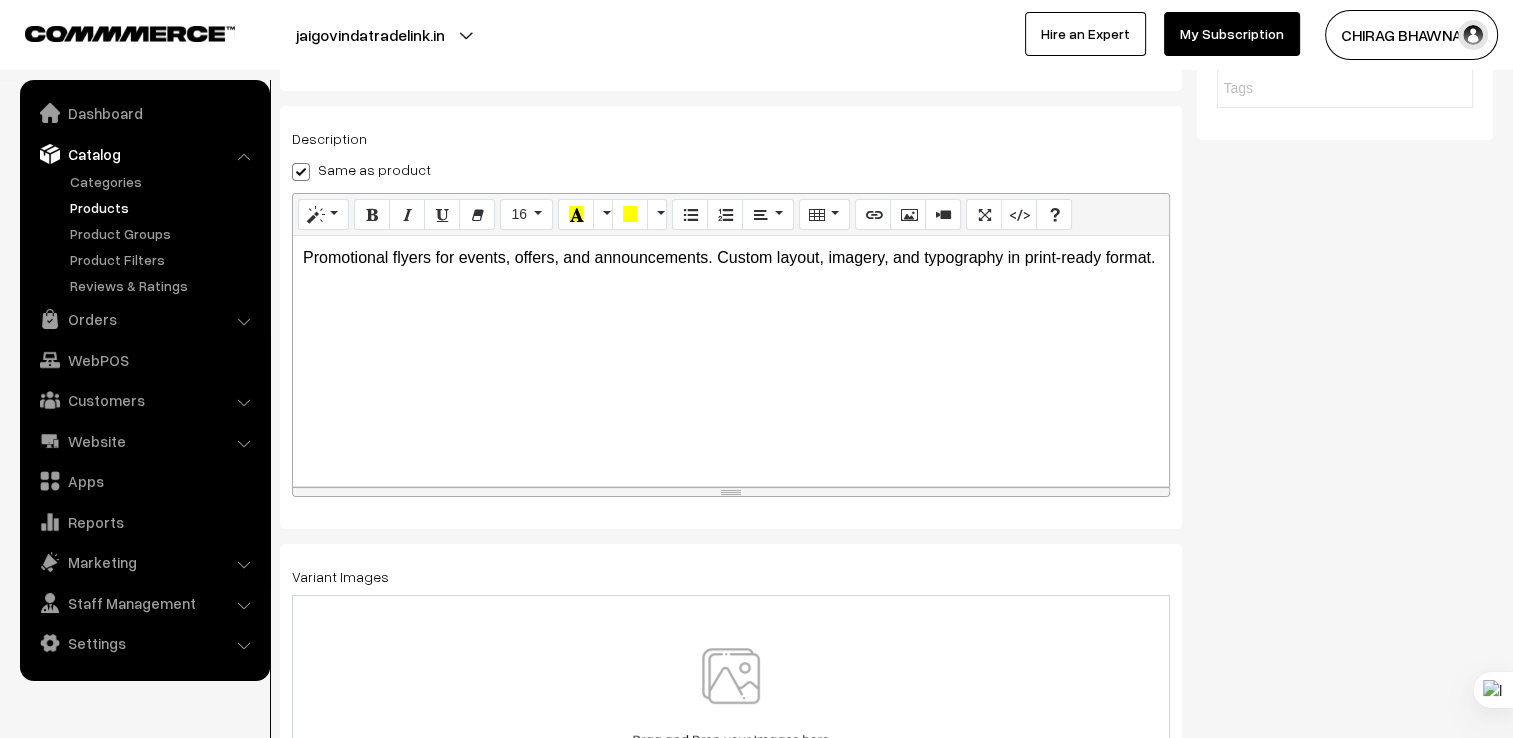 scroll, scrollTop: 250, scrollLeft: 0, axis: vertical 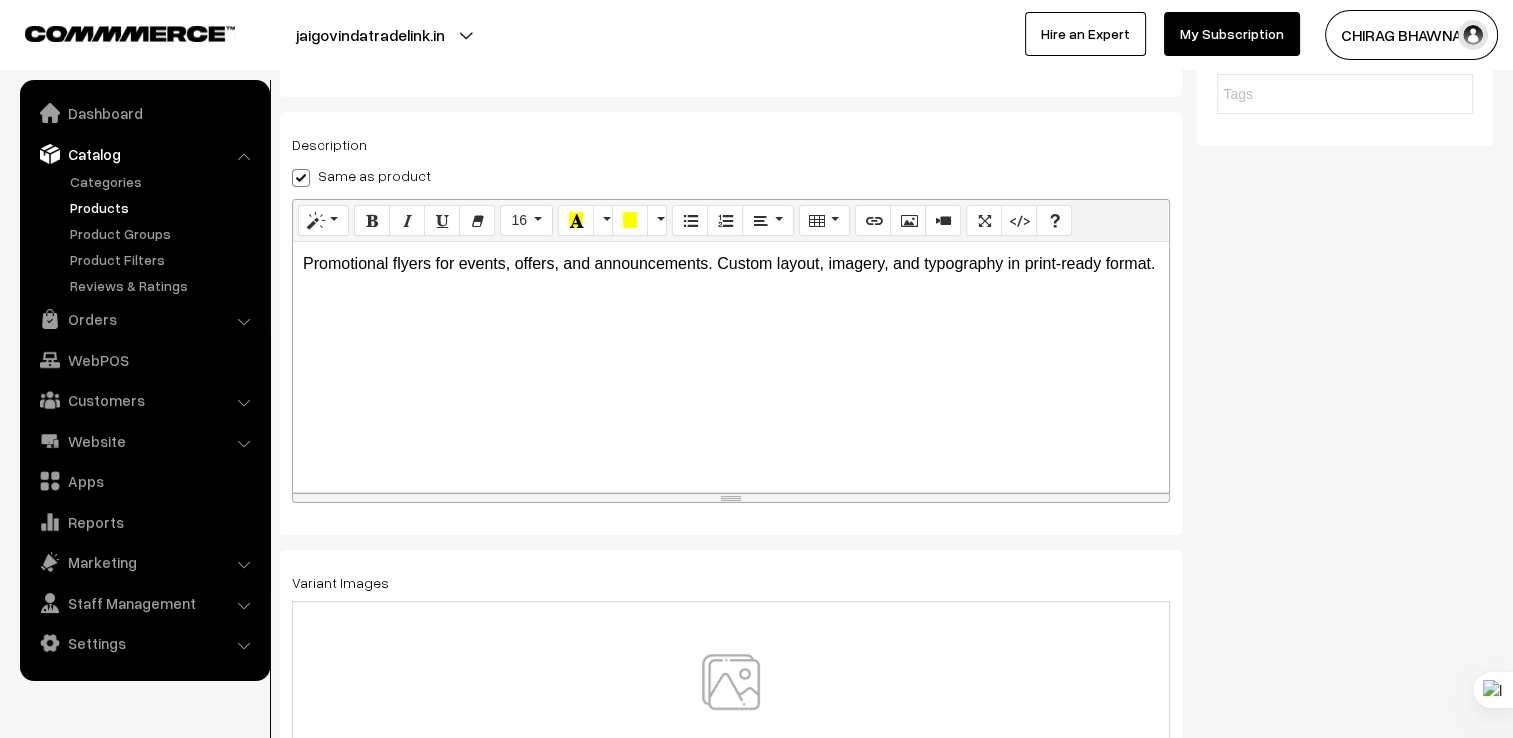 click at bounding box center (301, 178) 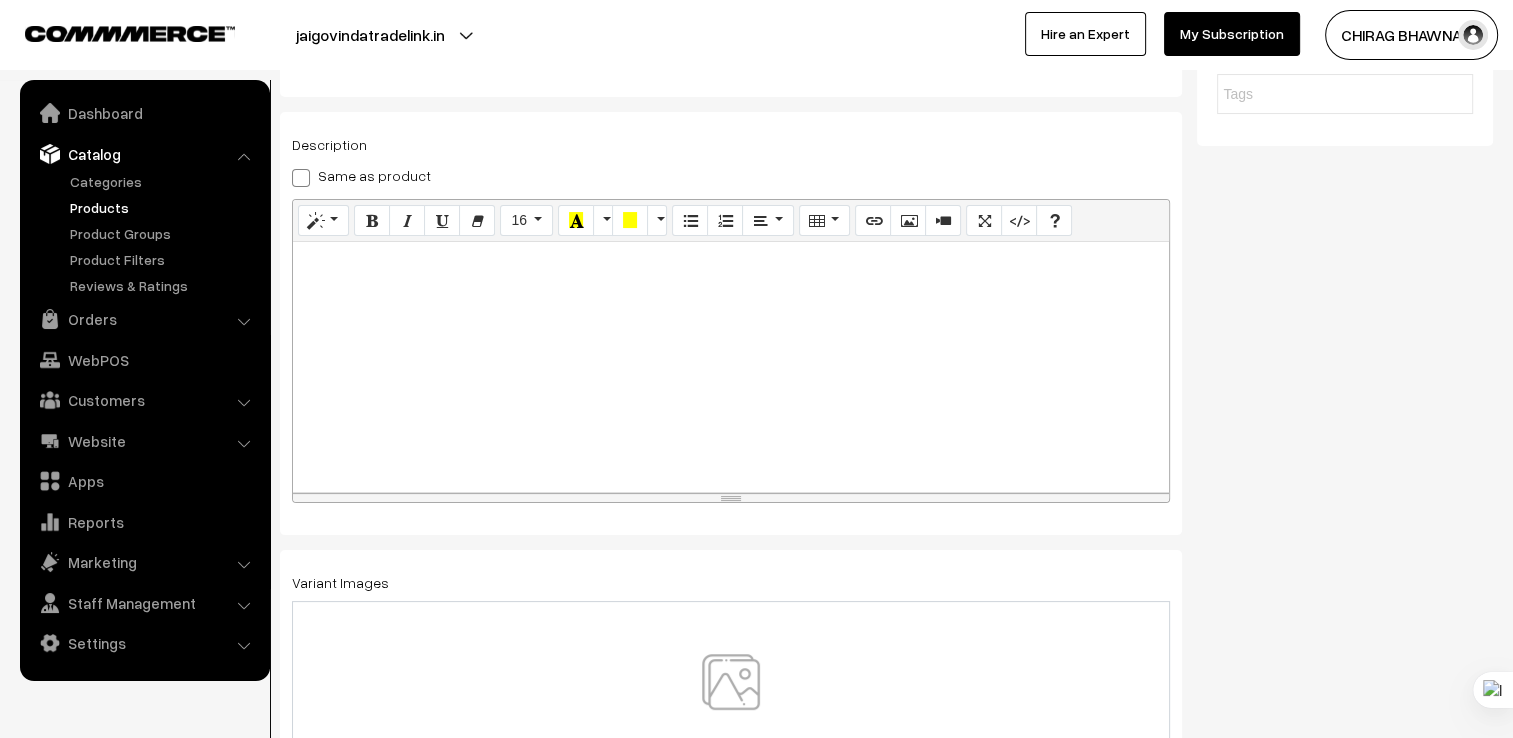 click at bounding box center (731, 367) 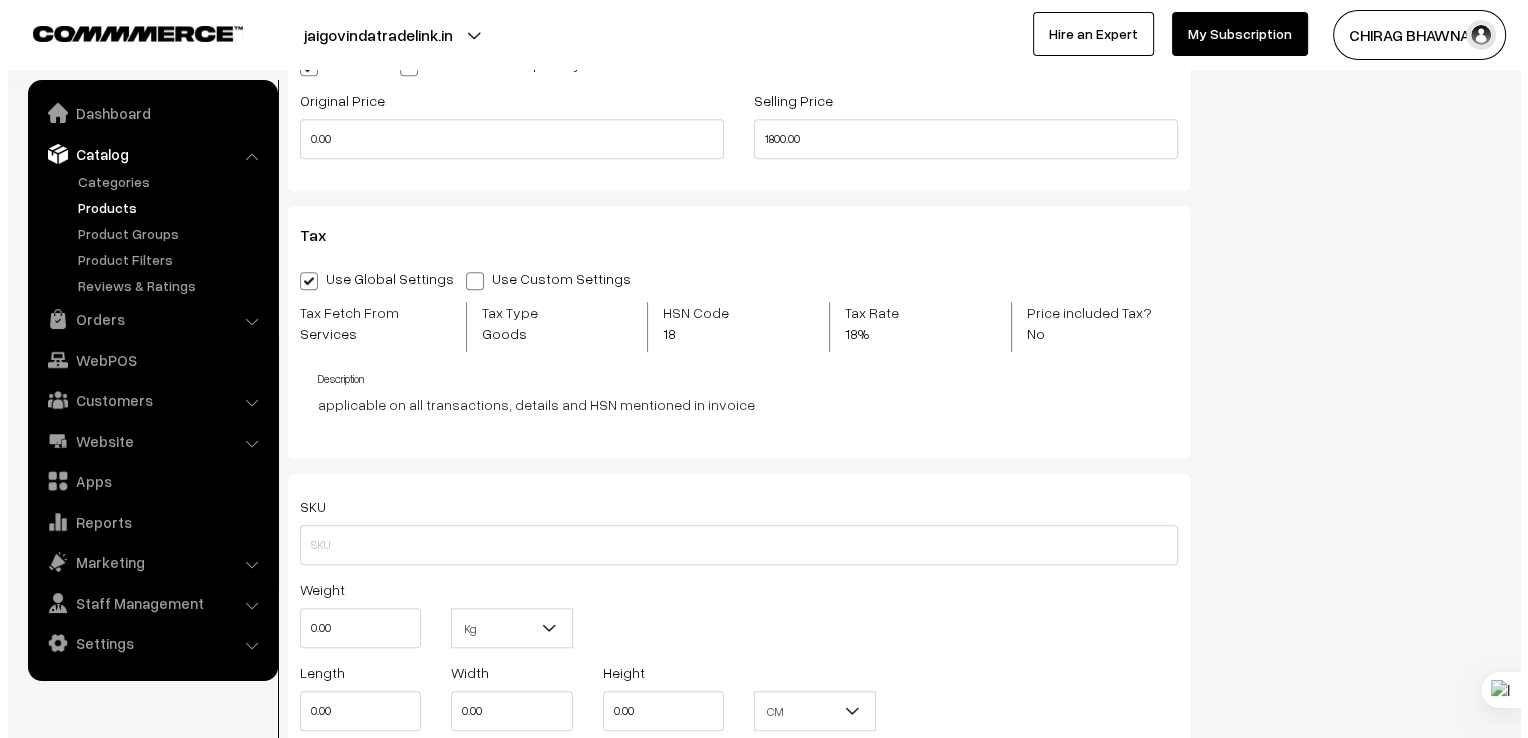 scroll, scrollTop: 1450, scrollLeft: 0, axis: vertical 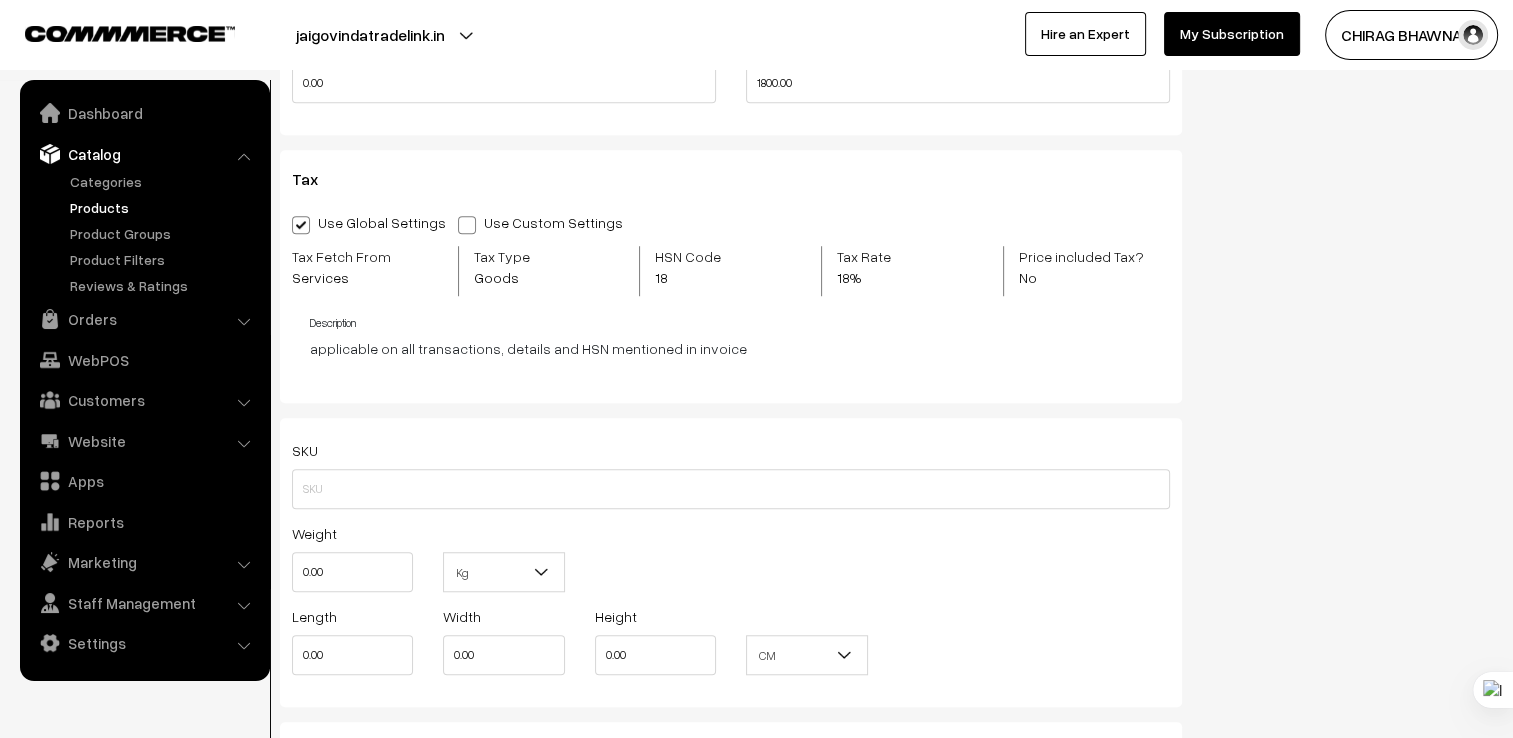 click at bounding box center (467, 225) 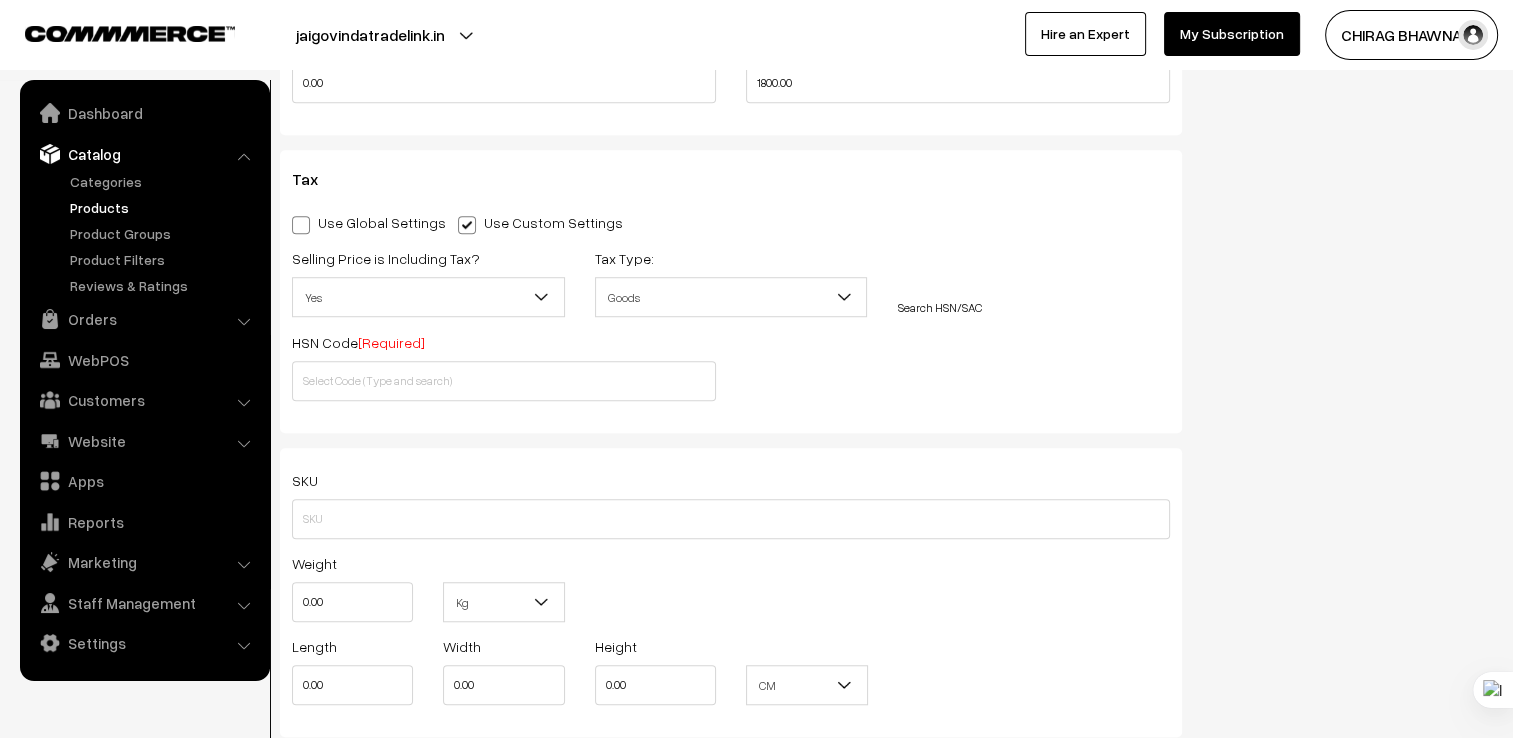 click on "Goods" at bounding box center (731, 297) 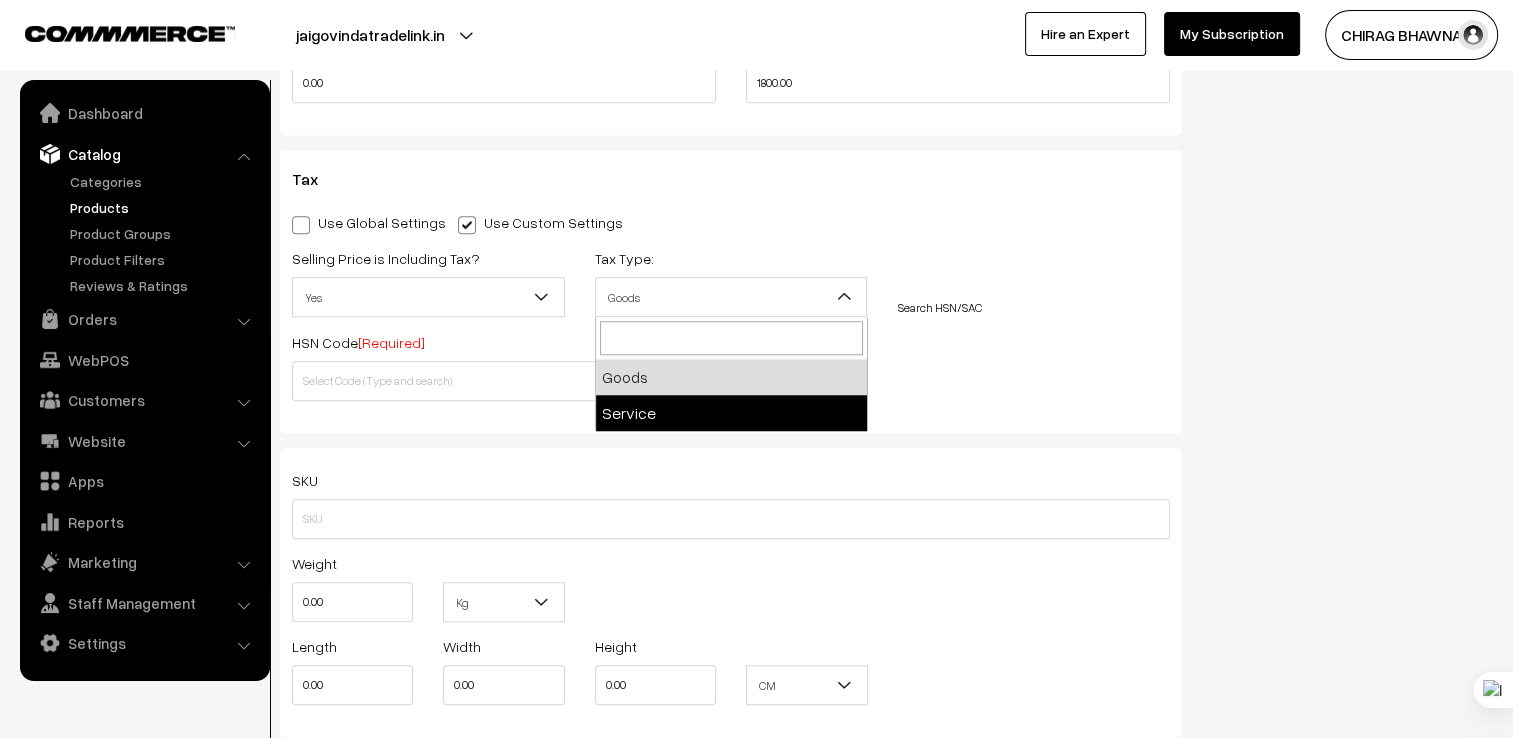 select on "2" 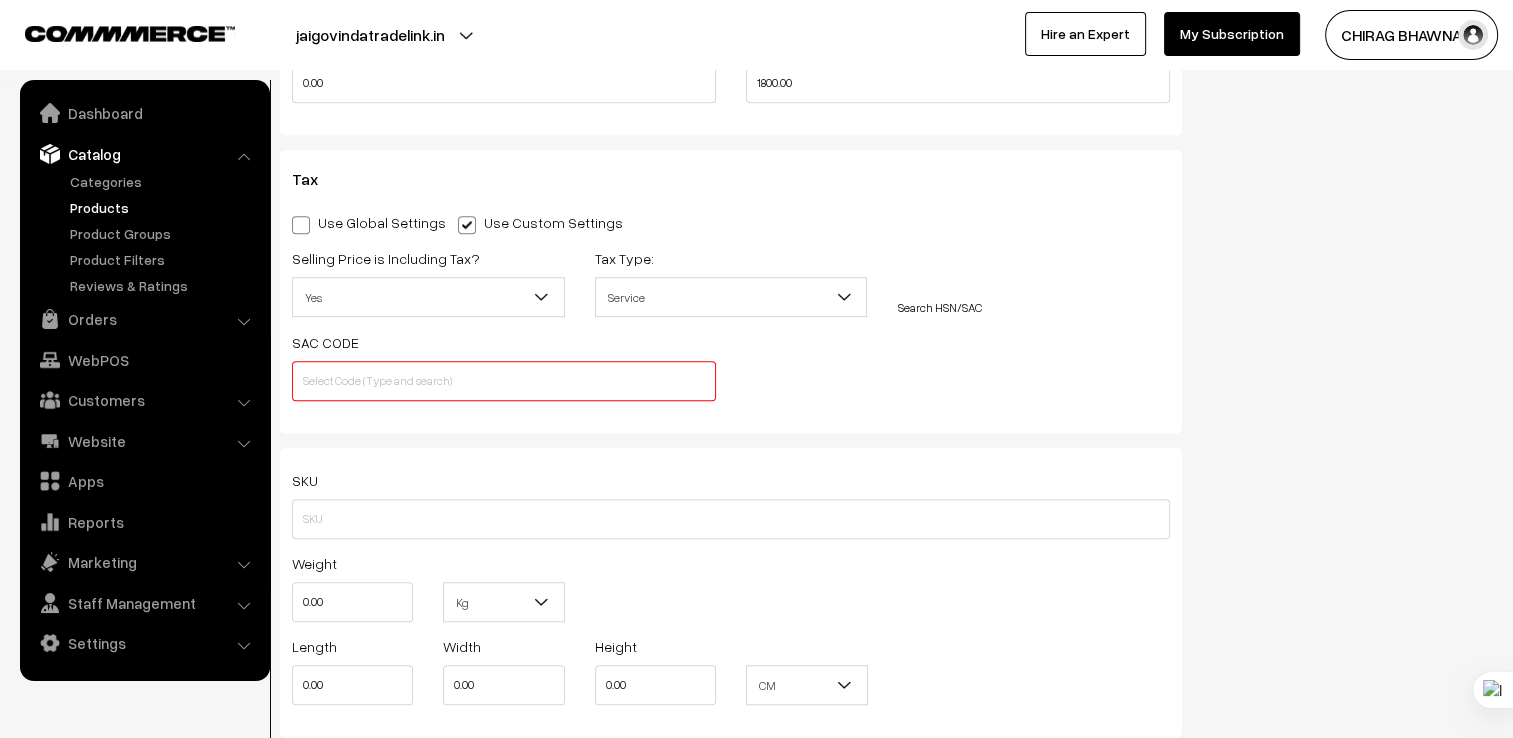 click on "Search HSN/SAC" at bounding box center [939, 307] 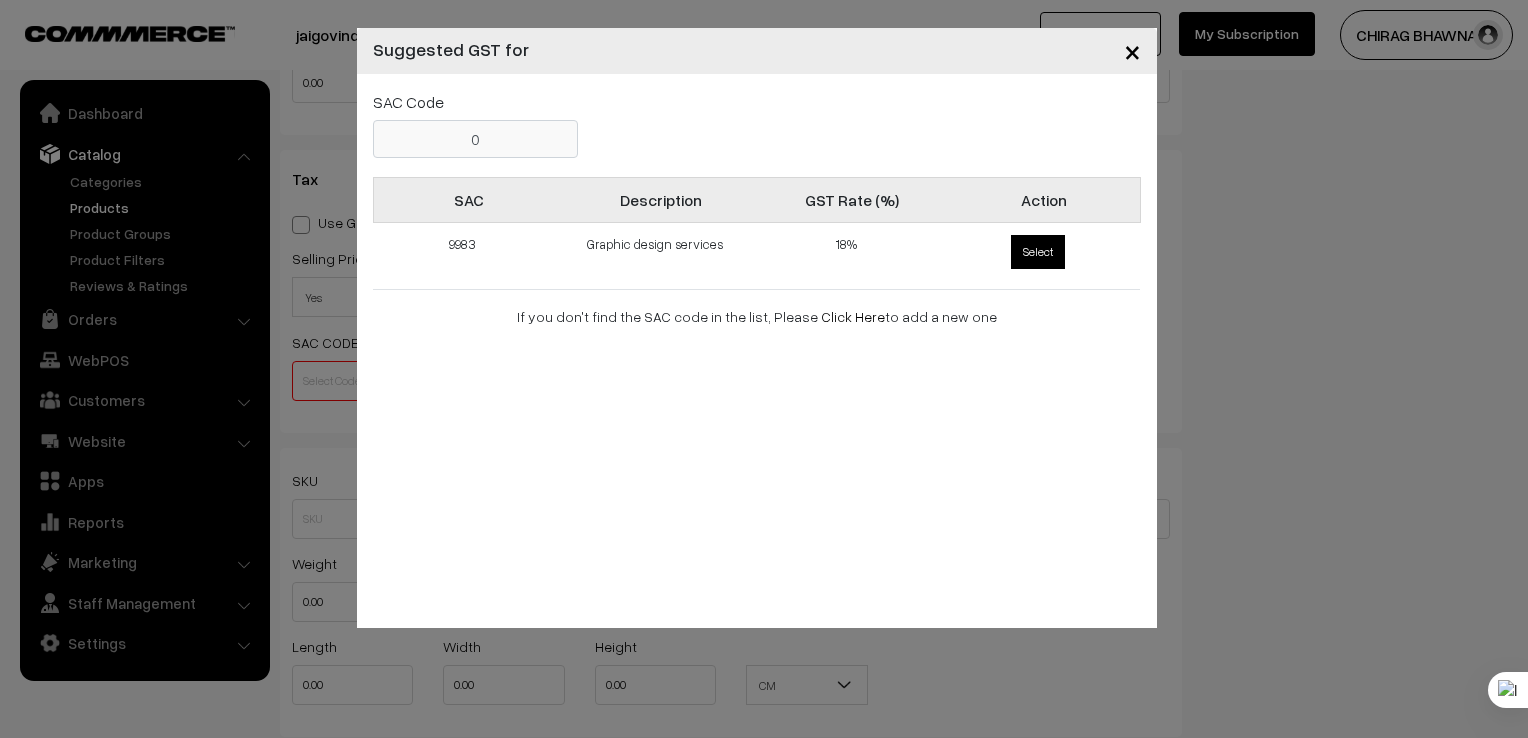 click on "Select" at bounding box center (1038, 252) 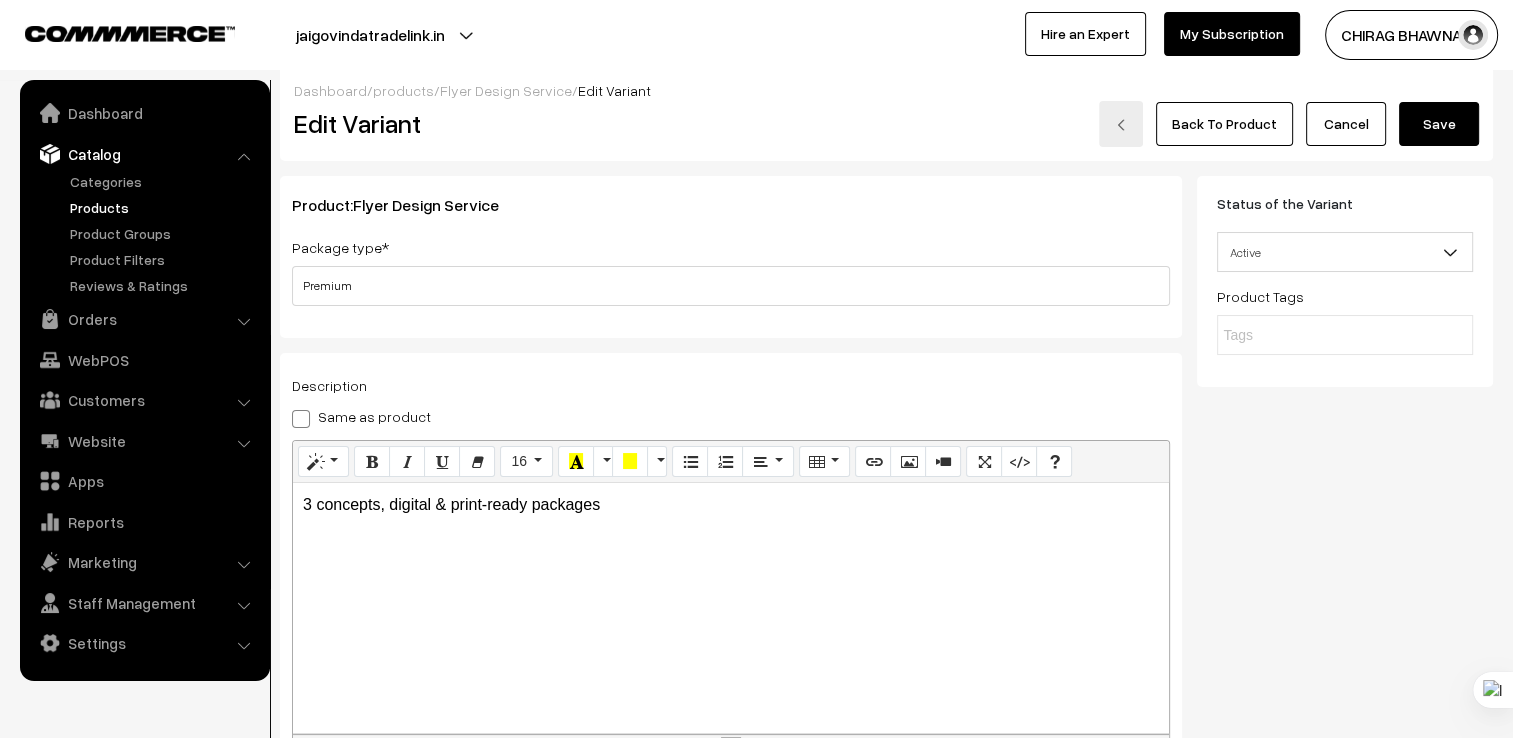 scroll, scrollTop: 0, scrollLeft: 0, axis: both 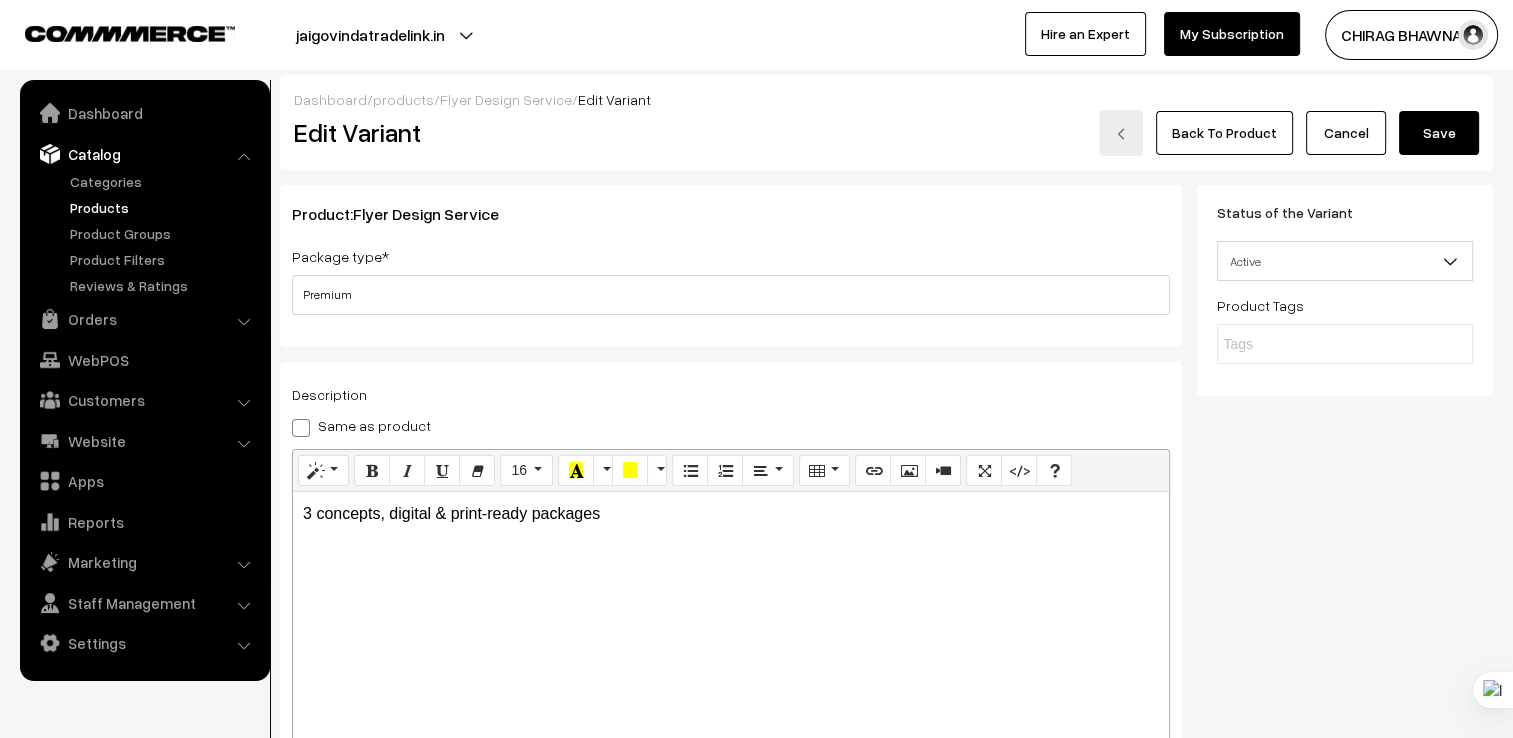 click on "Save" at bounding box center [1439, 133] 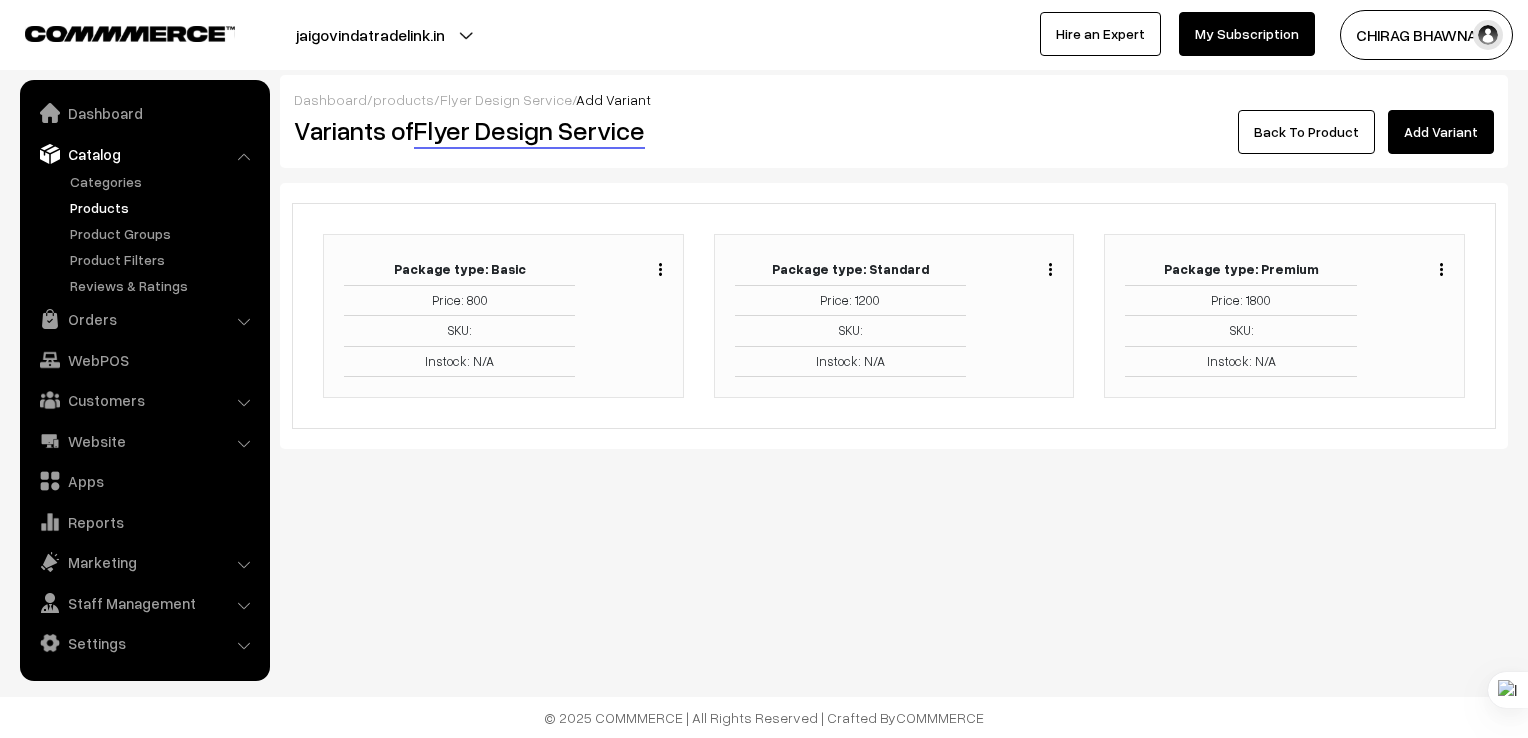scroll, scrollTop: 0, scrollLeft: 0, axis: both 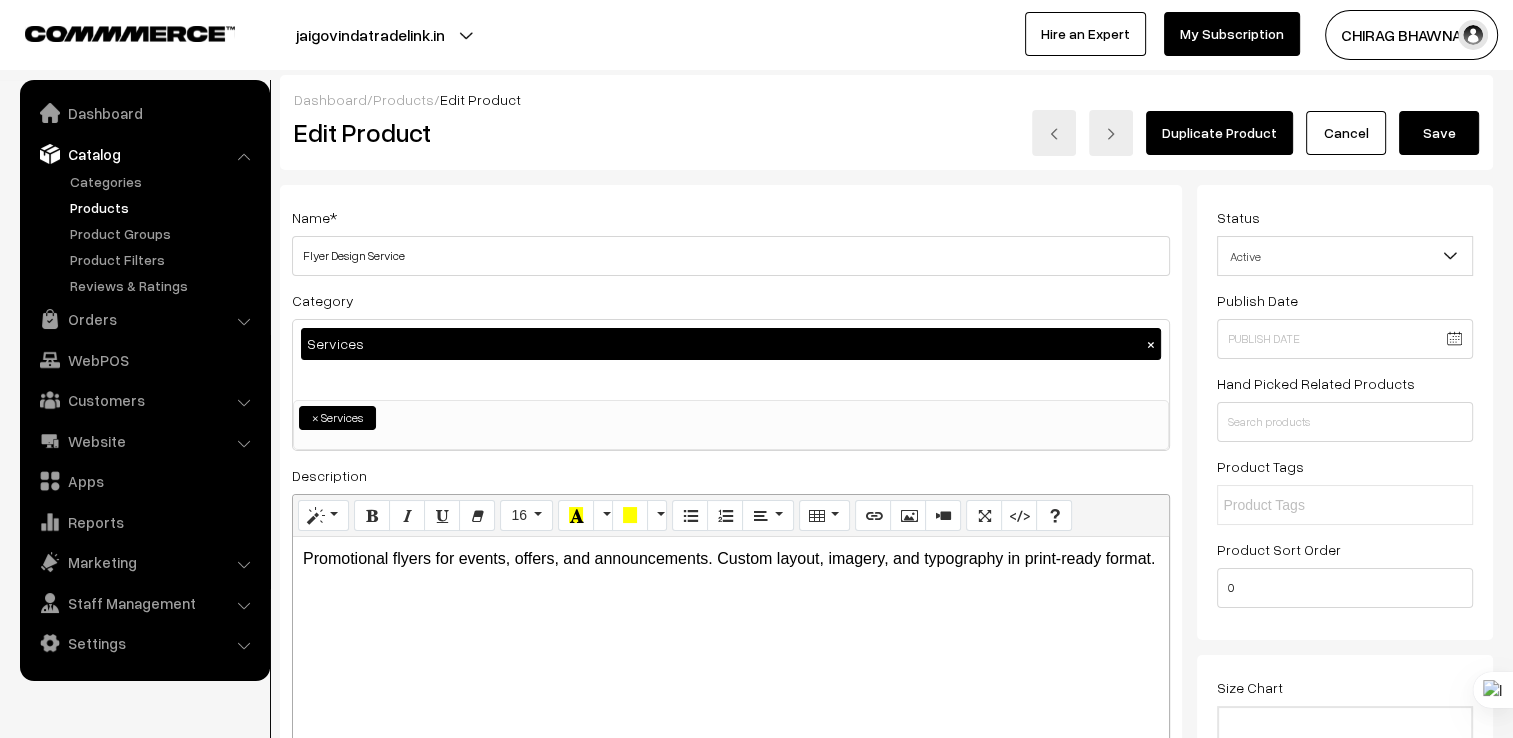 click on "Save" at bounding box center [1439, 133] 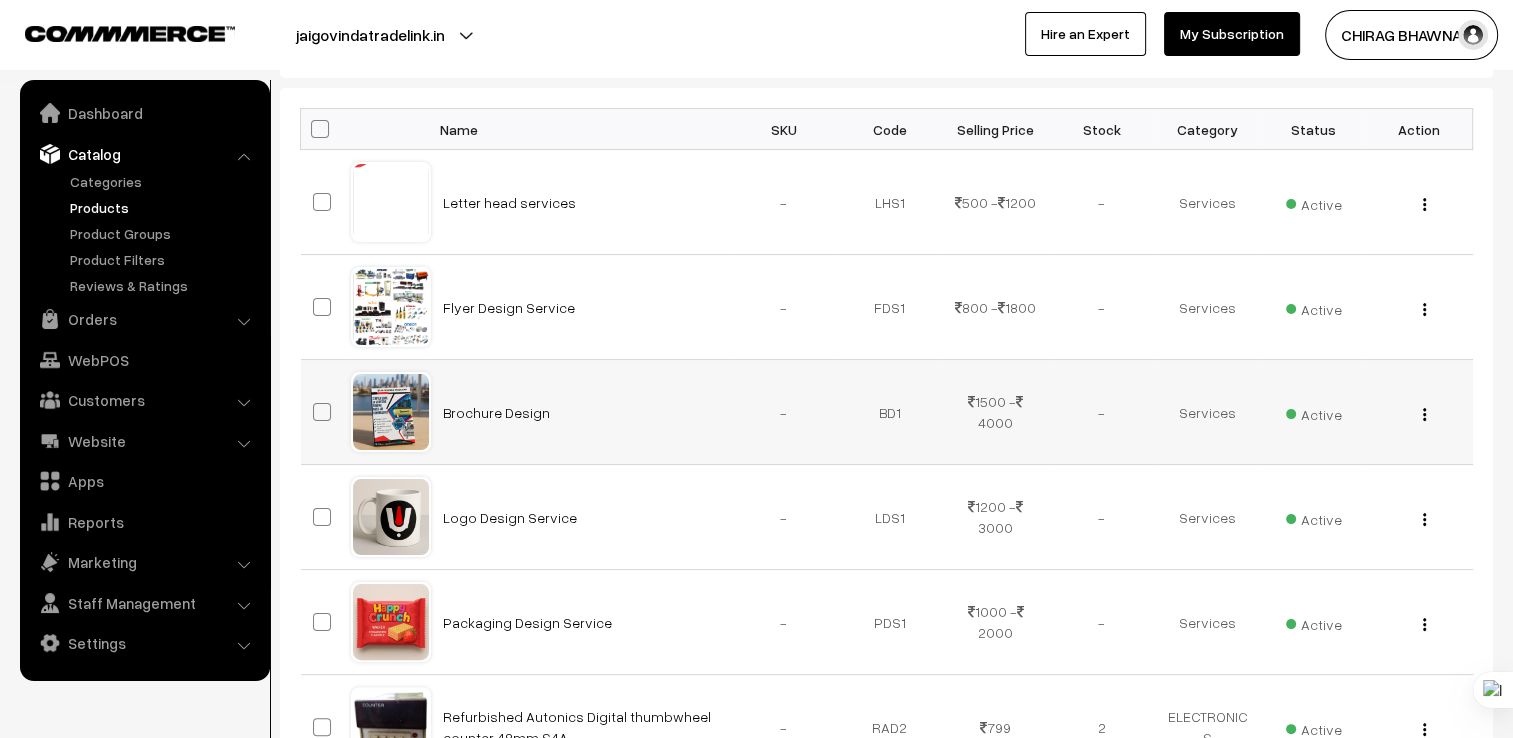 scroll, scrollTop: 300, scrollLeft: 0, axis: vertical 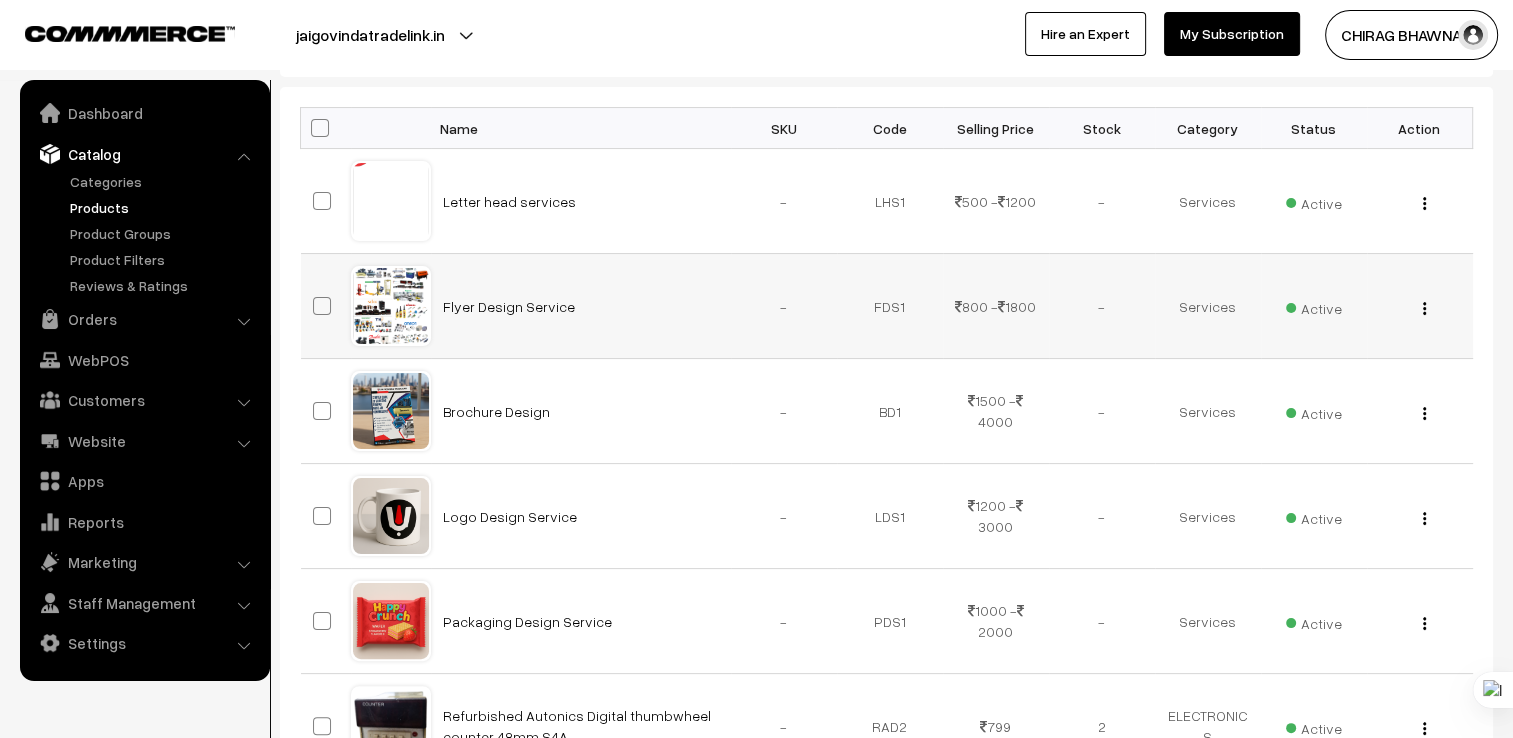 click on "View
Edit
Delete" at bounding box center [1420, 306] 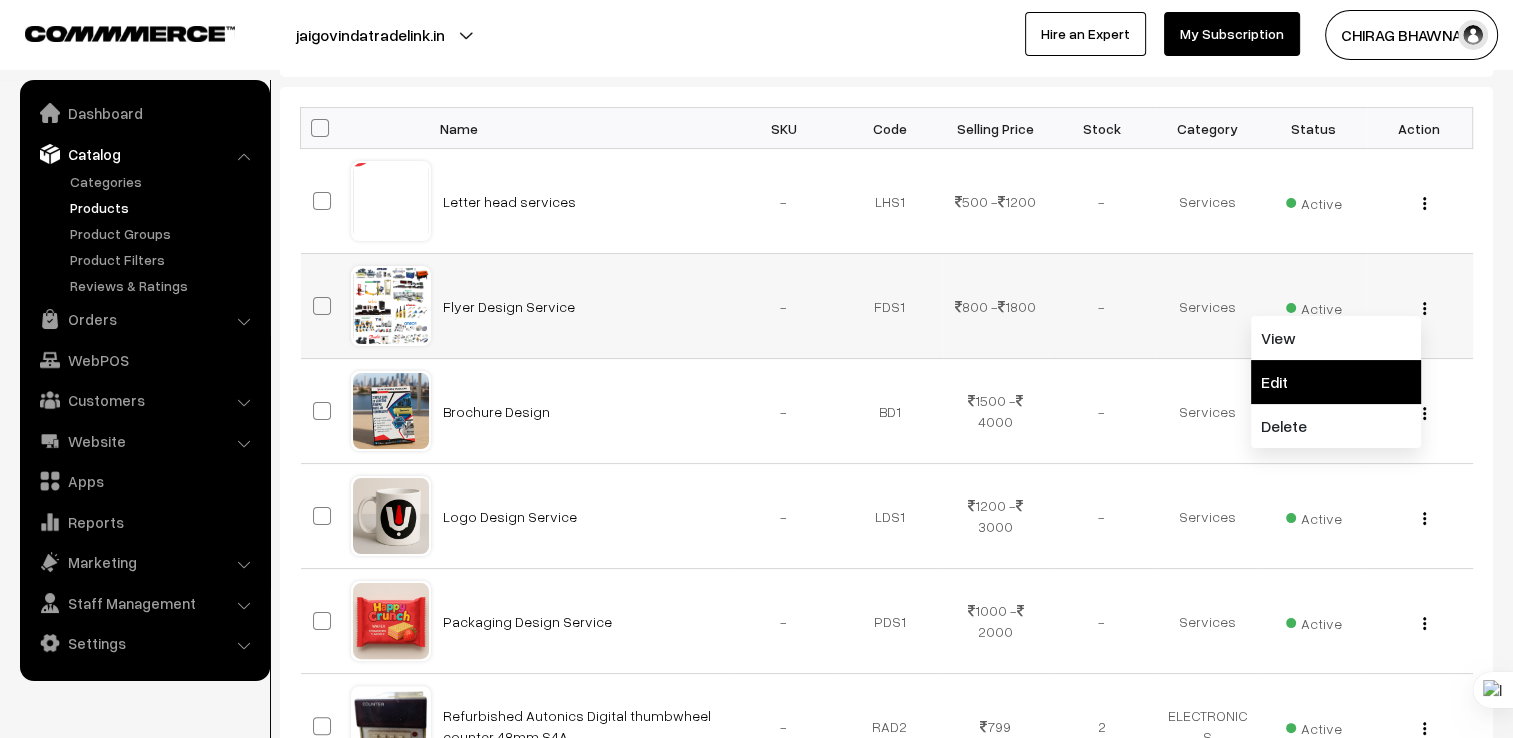 click on "Edit" at bounding box center [1336, 382] 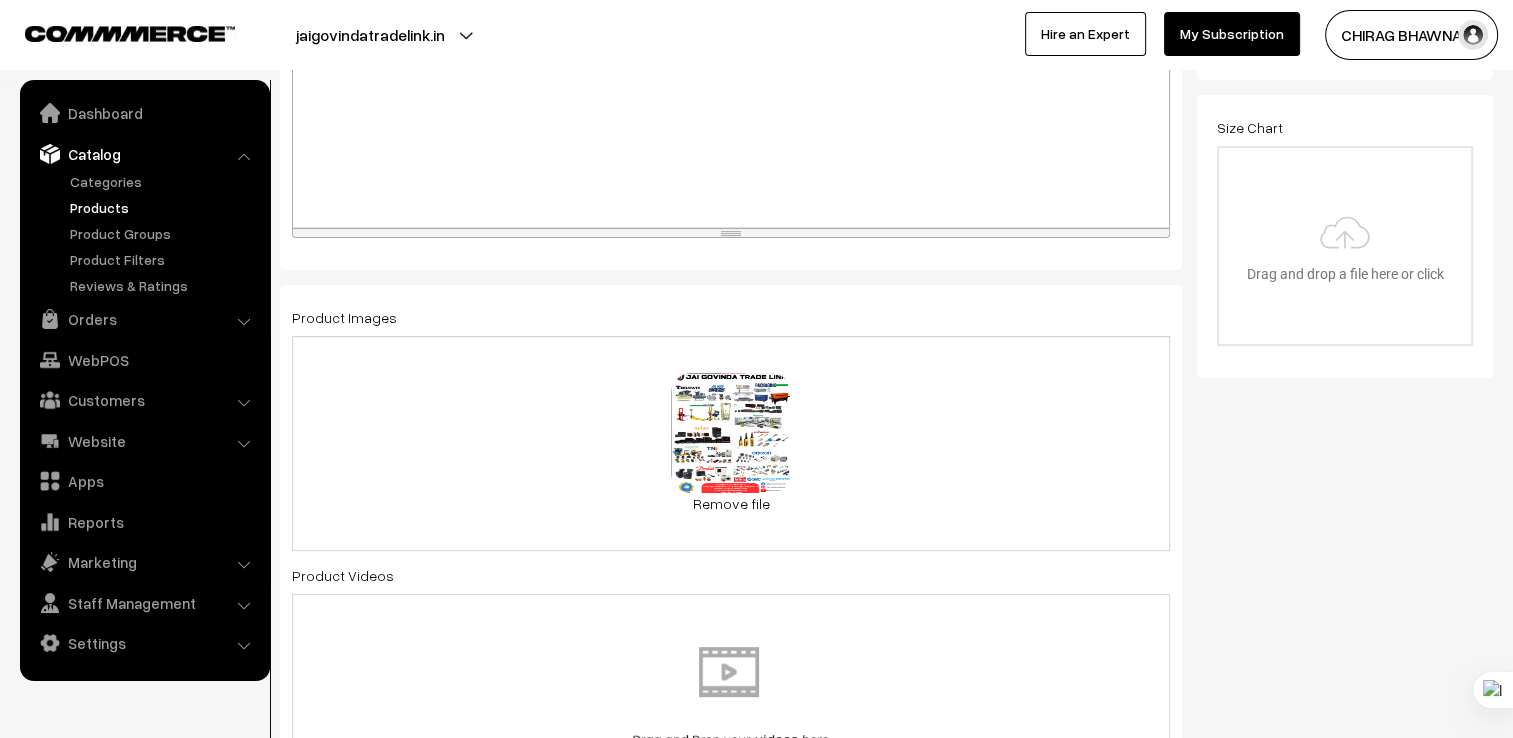 scroll, scrollTop: 600, scrollLeft: 0, axis: vertical 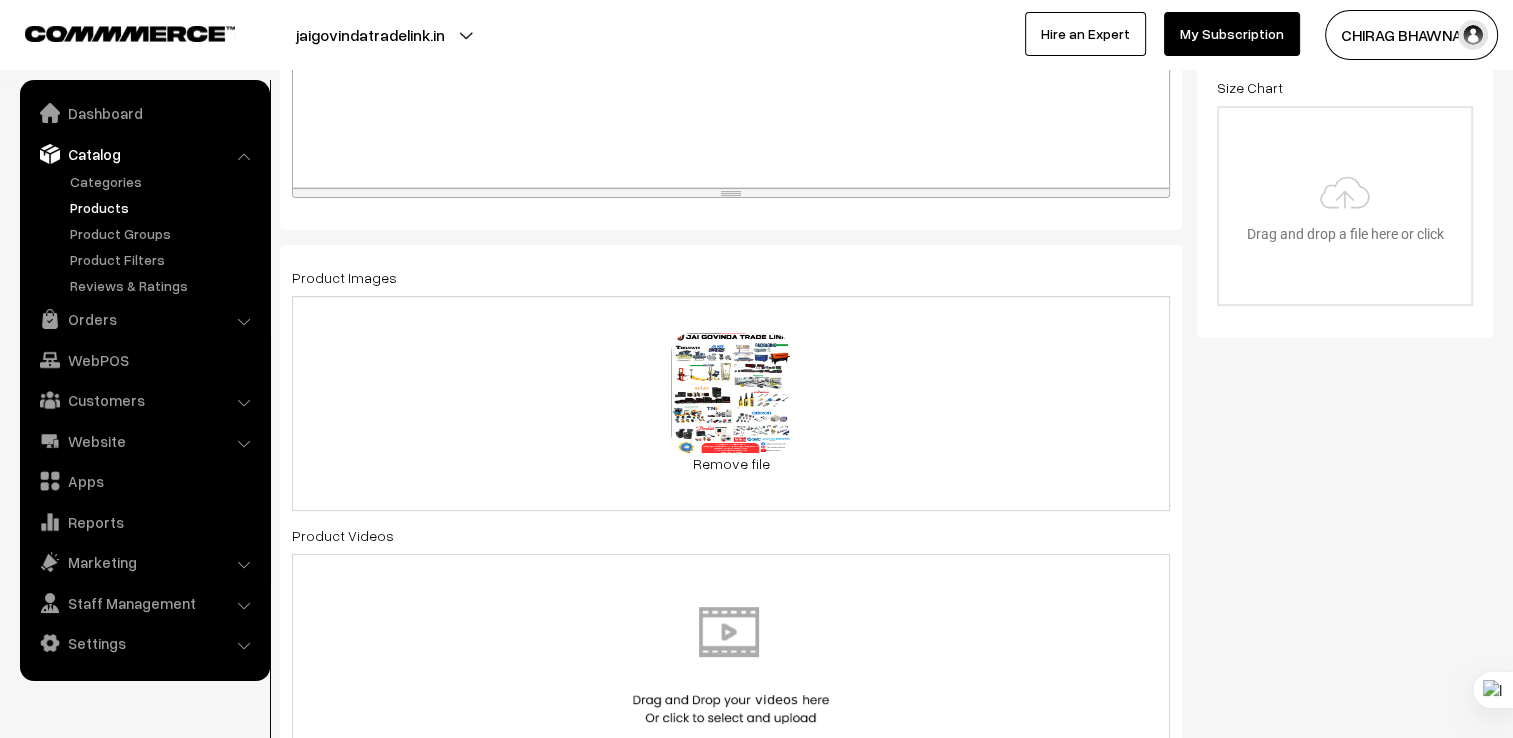 click on "0.7  MB      Screenshot 2025-08-07 170530.png                         Check                                                      Error                                                           Remove file" at bounding box center (731, 403) 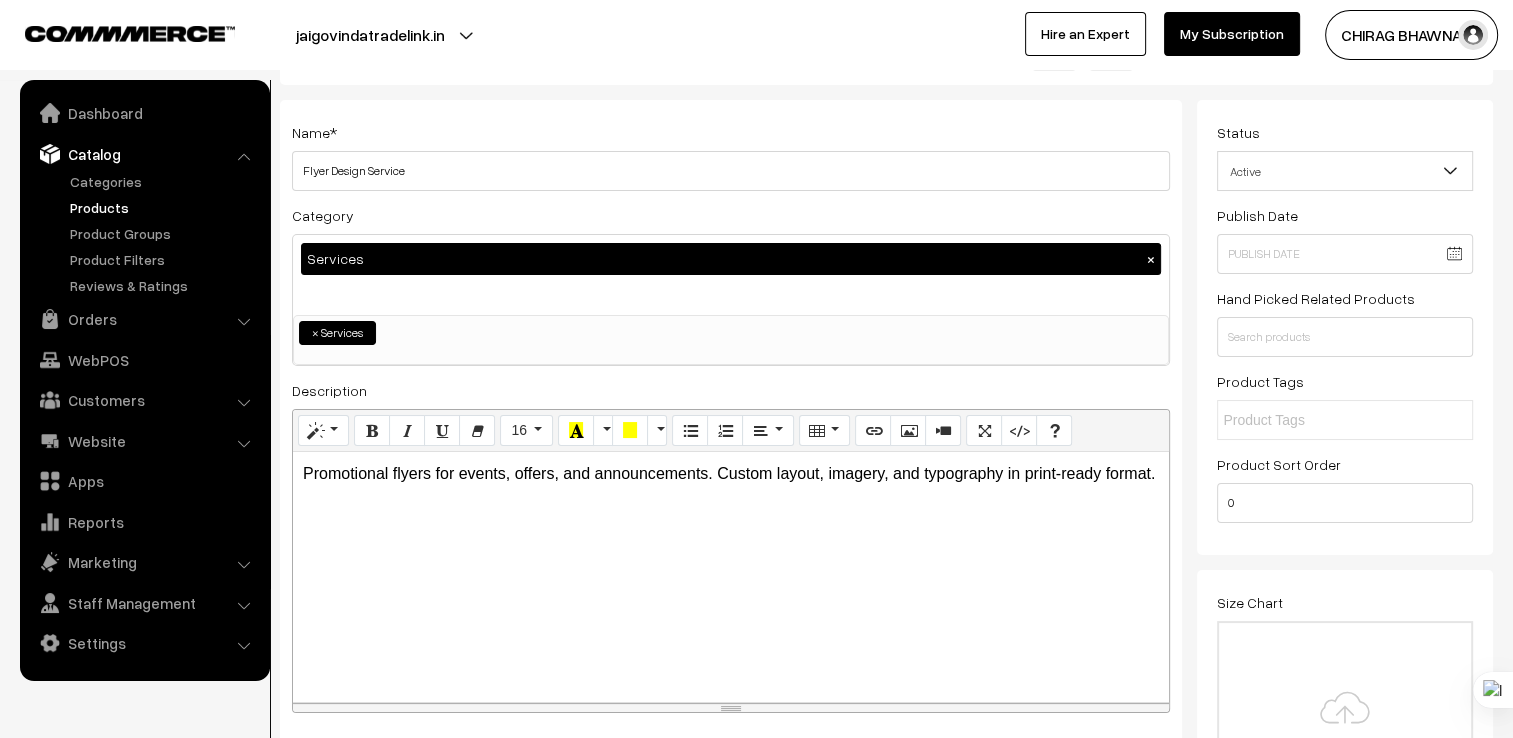 scroll, scrollTop: 0, scrollLeft: 0, axis: both 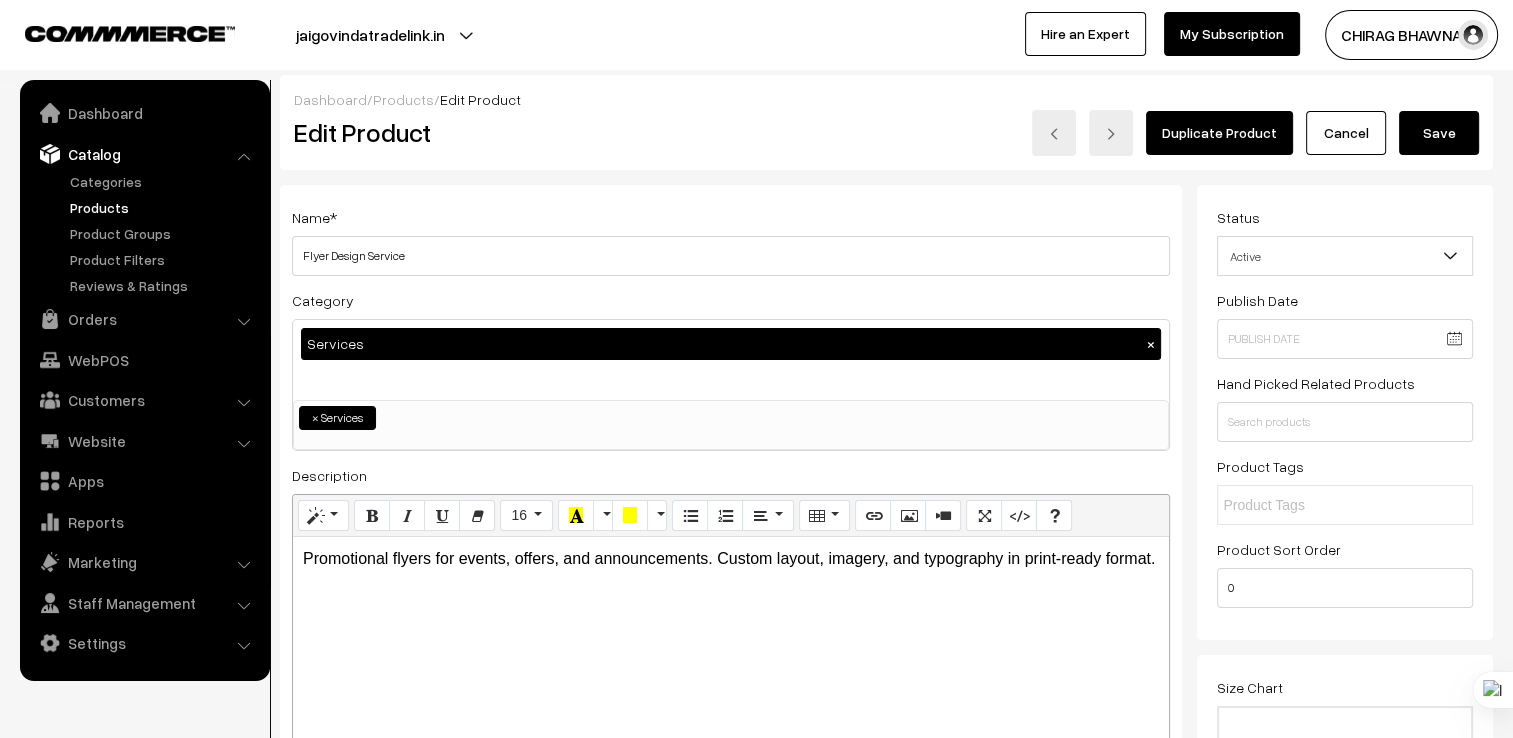 click on "Save" at bounding box center (1439, 133) 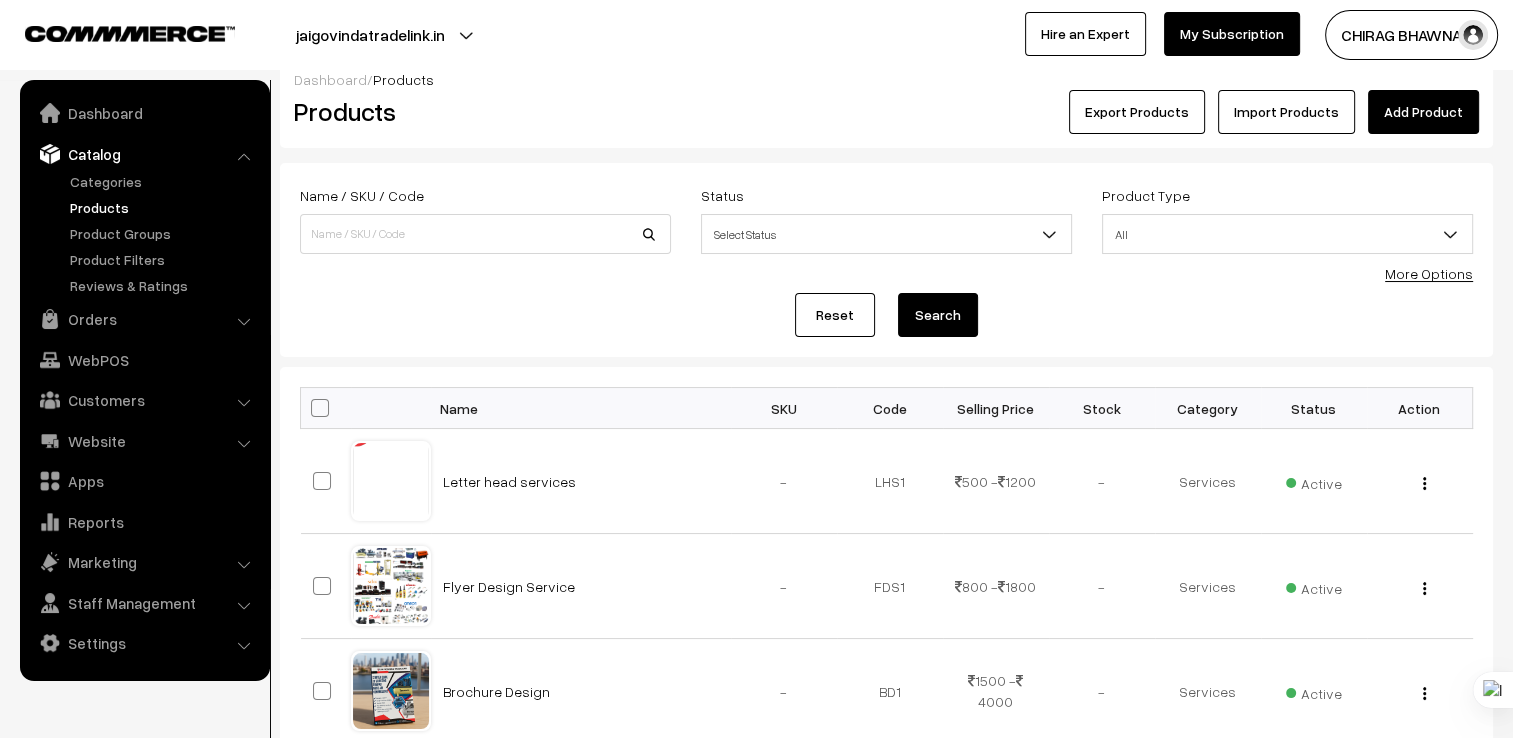 scroll, scrollTop: 0, scrollLeft: 0, axis: both 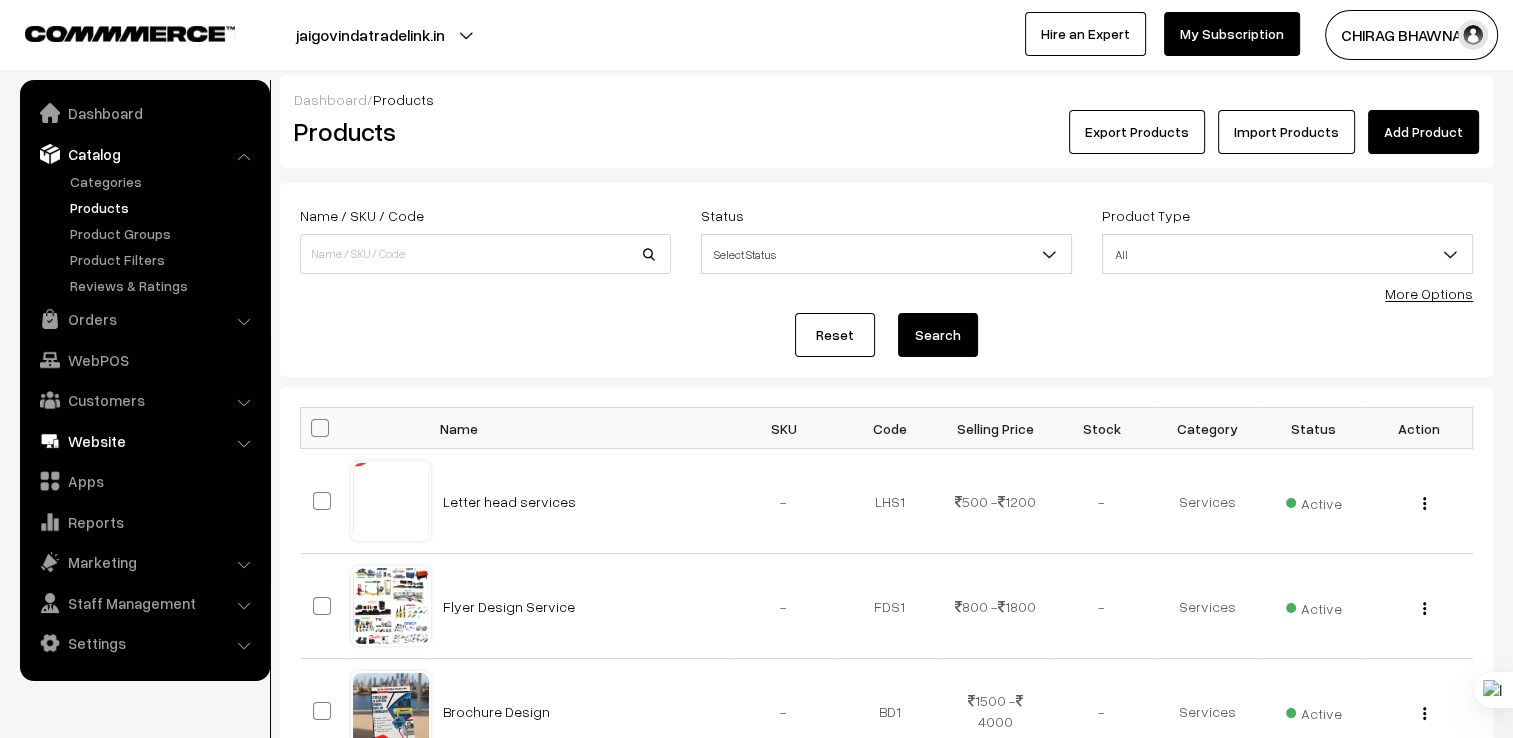 click on "Website" at bounding box center (144, 441) 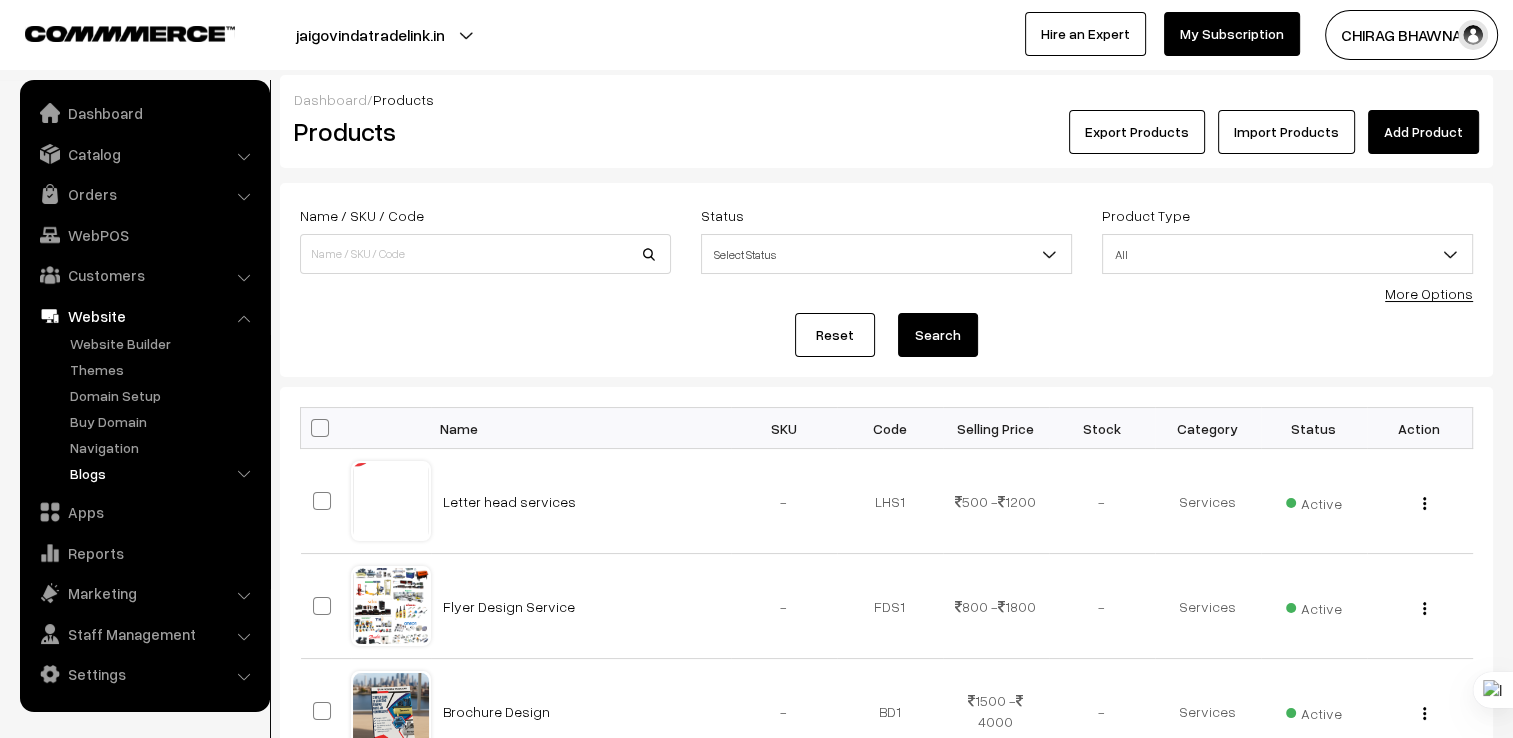 click on "Blogs" at bounding box center (164, 473) 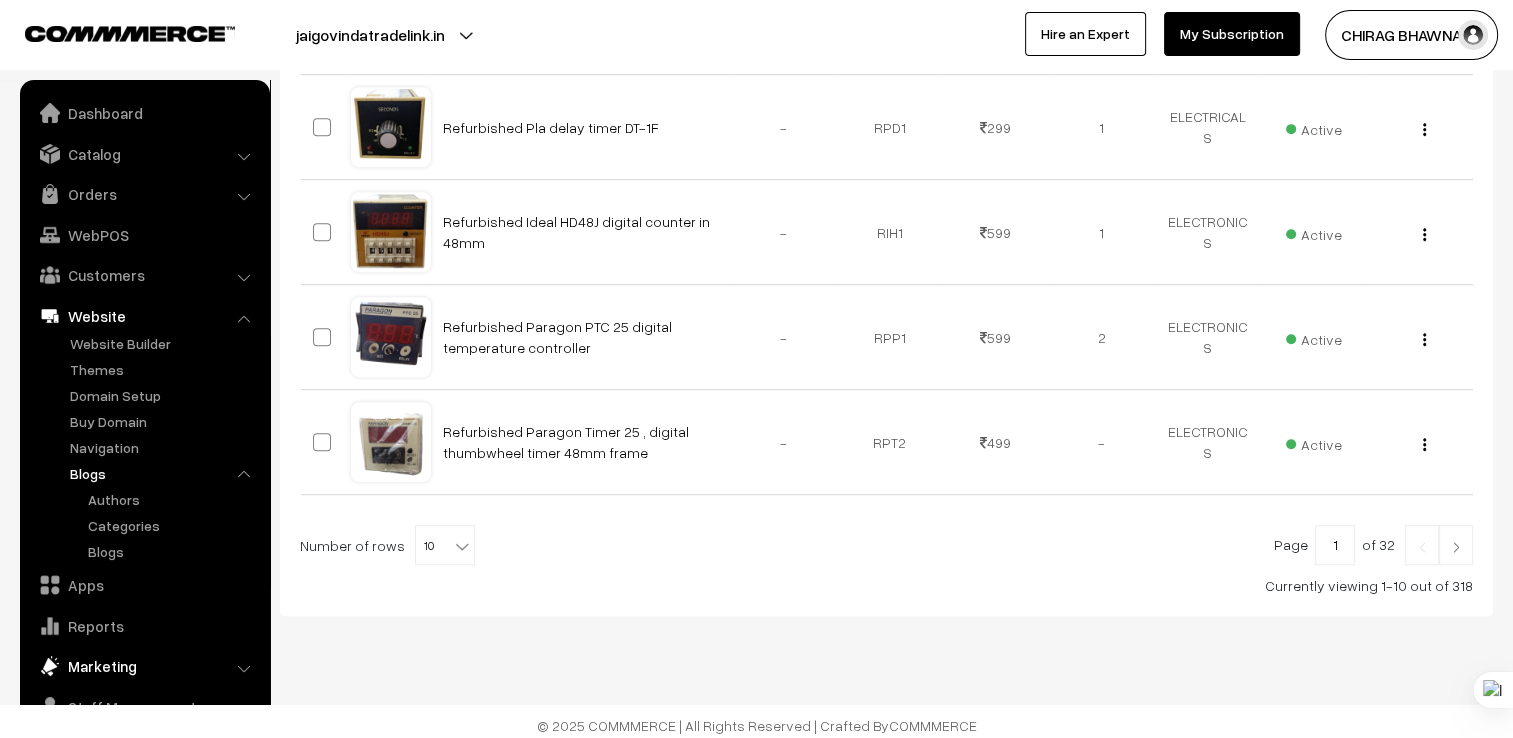 scroll, scrollTop: 1008, scrollLeft: 0, axis: vertical 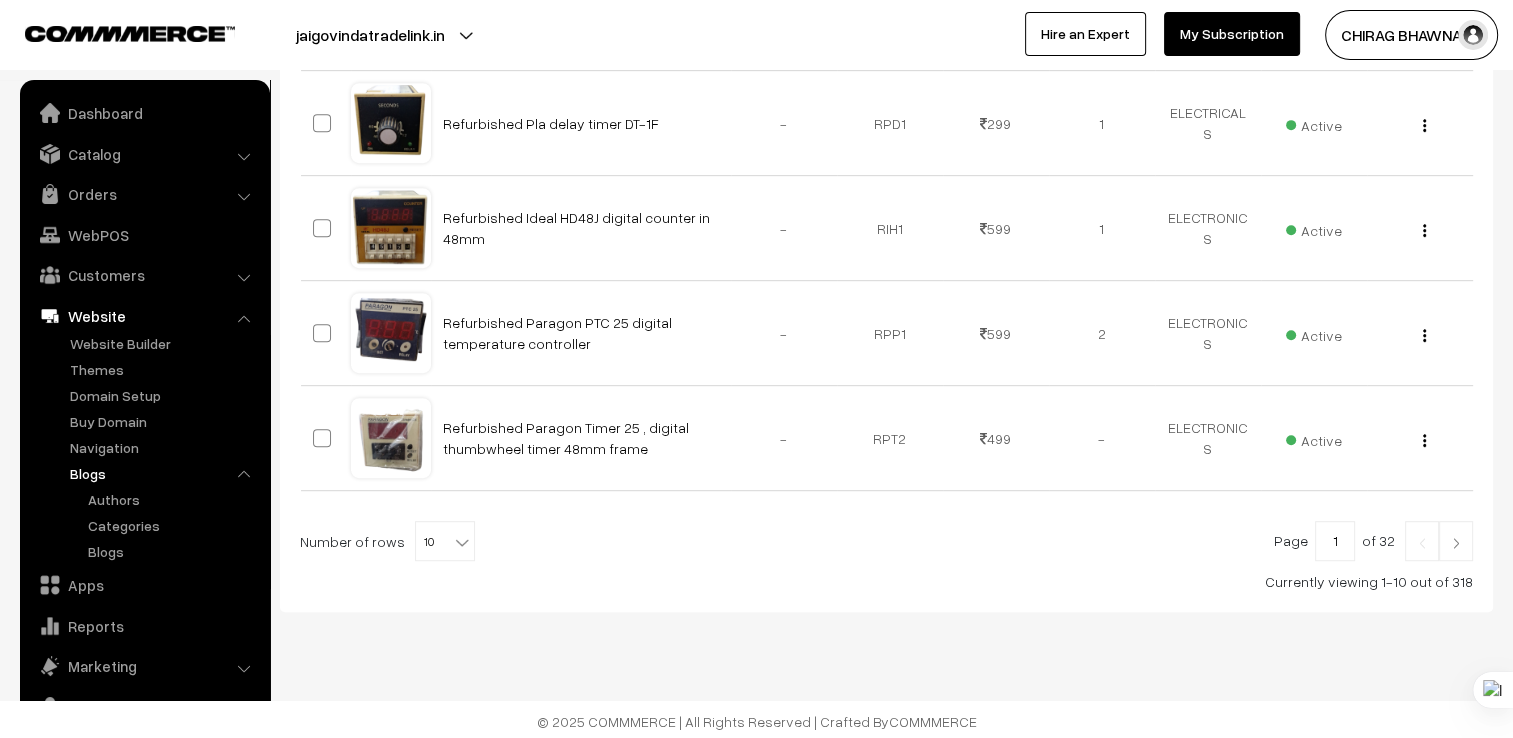 click on "Bulk Options
Edit Products
Update Inventory
Make all Active
Make all Inactive
Add tags
Add to product group
Add to category
Delete all
Bulk Options
Name SKU Code" at bounding box center [886, -5] 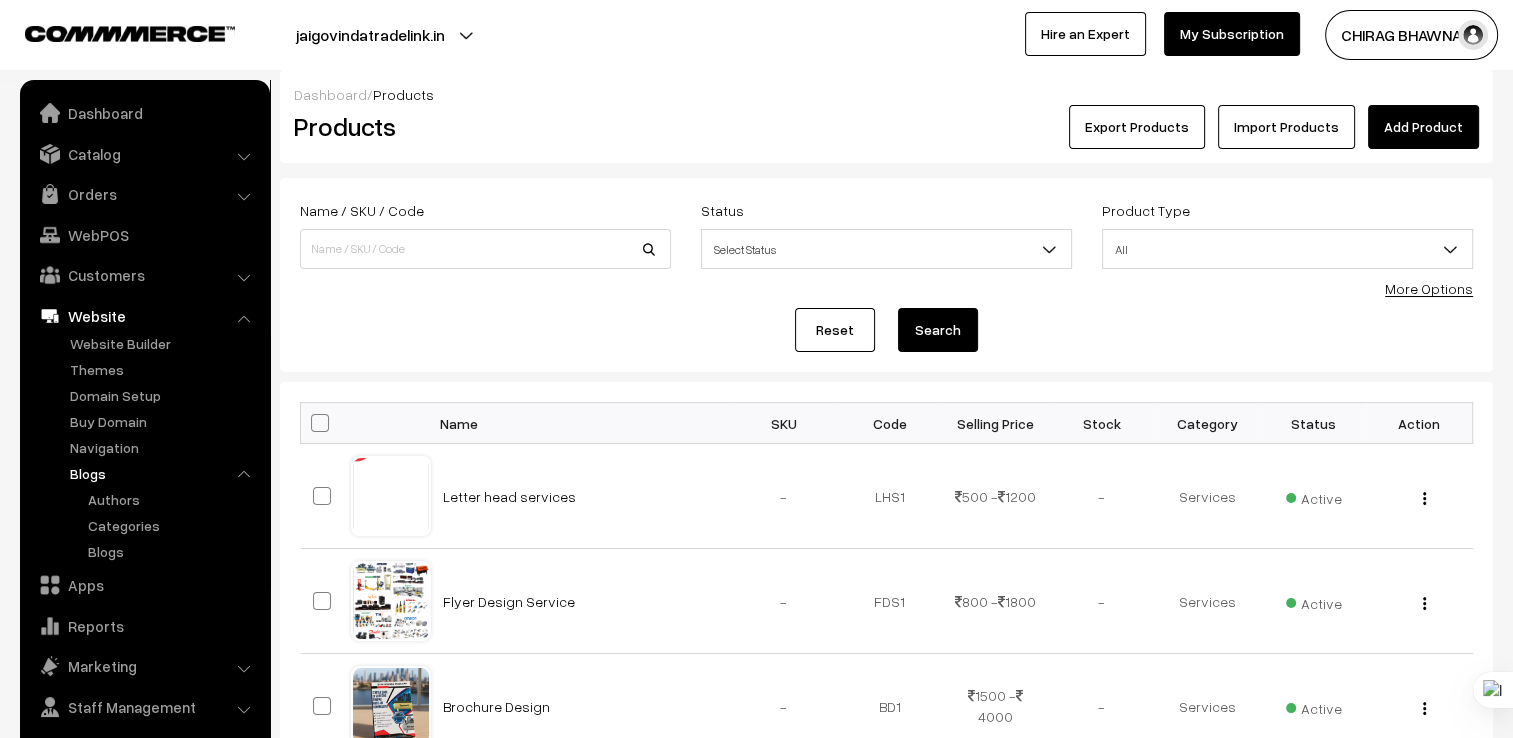 scroll, scrollTop: 0, scrollLeft: 0, axis: both 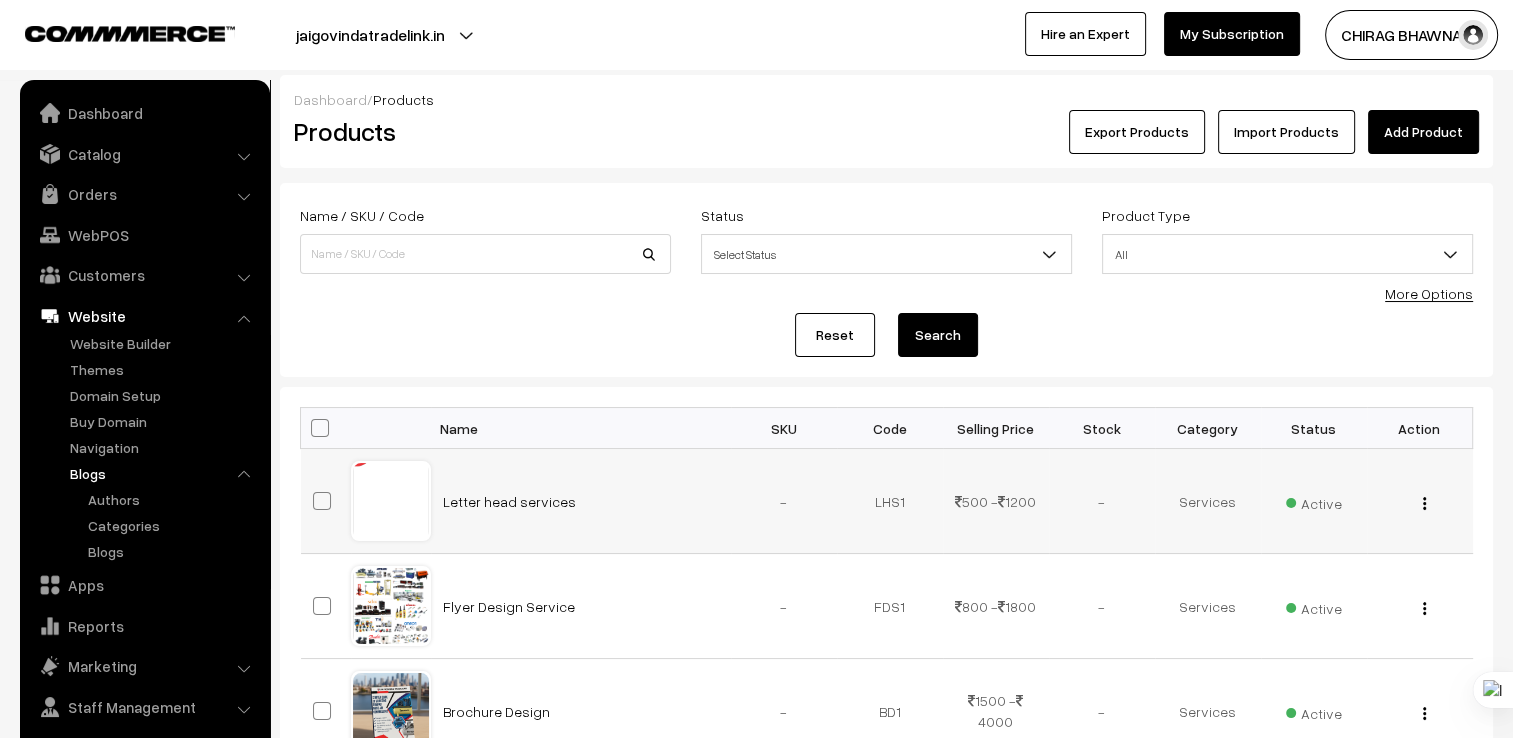 click on "View
Edit
Delete" at bounding box center [1420, 501] 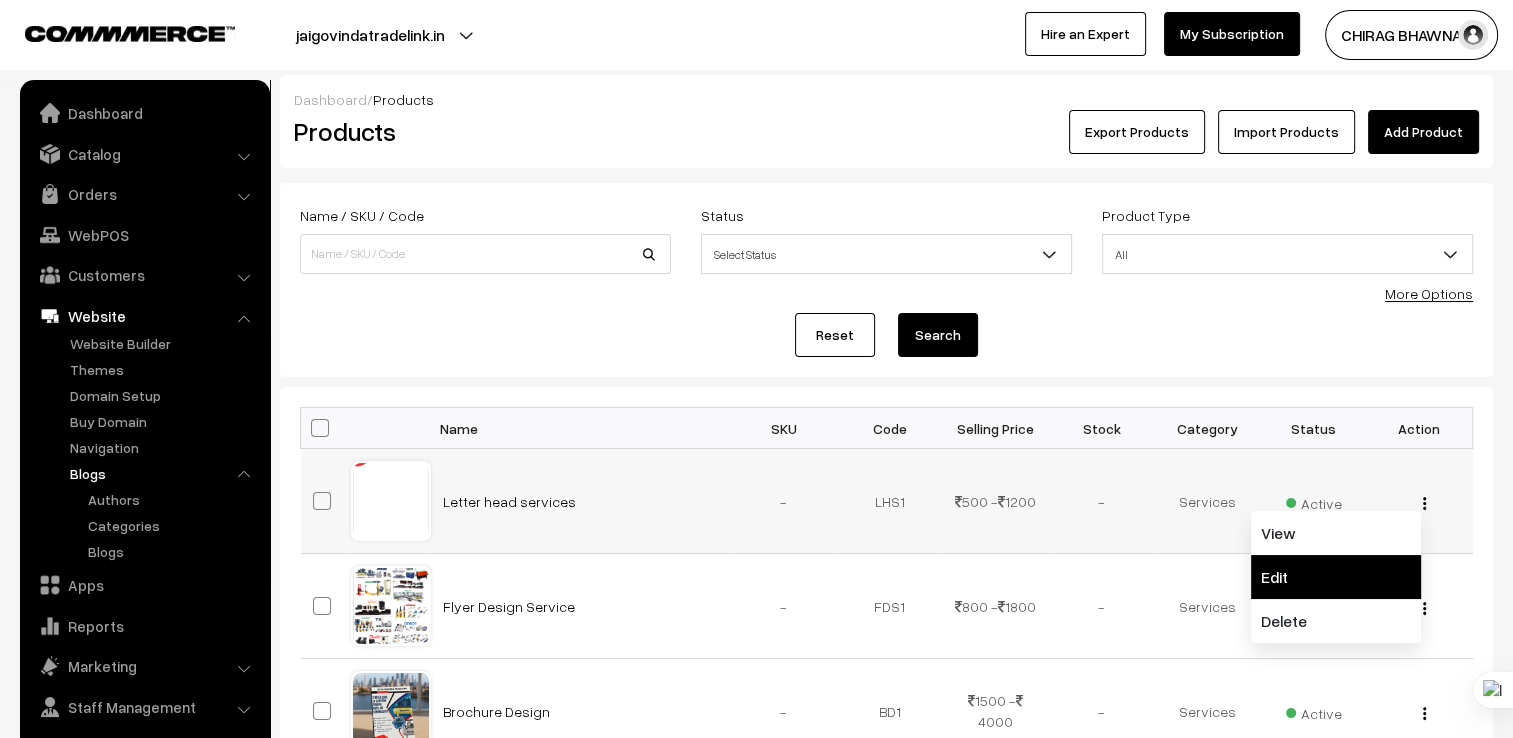 click on "Edit" at bounding box center (1336, 577) 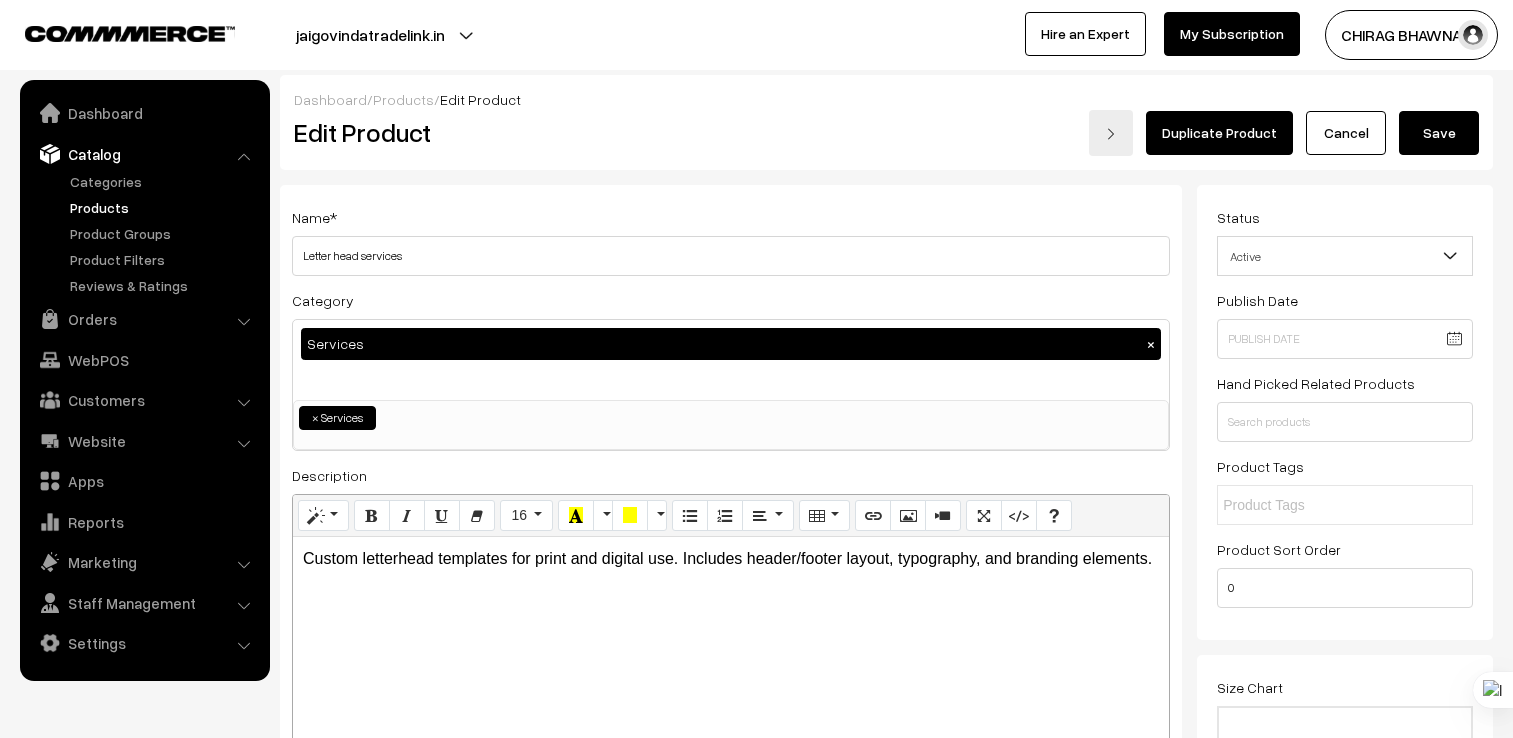 scroll, scrollTop: 400, scrollLeft: 0, axis: vertical 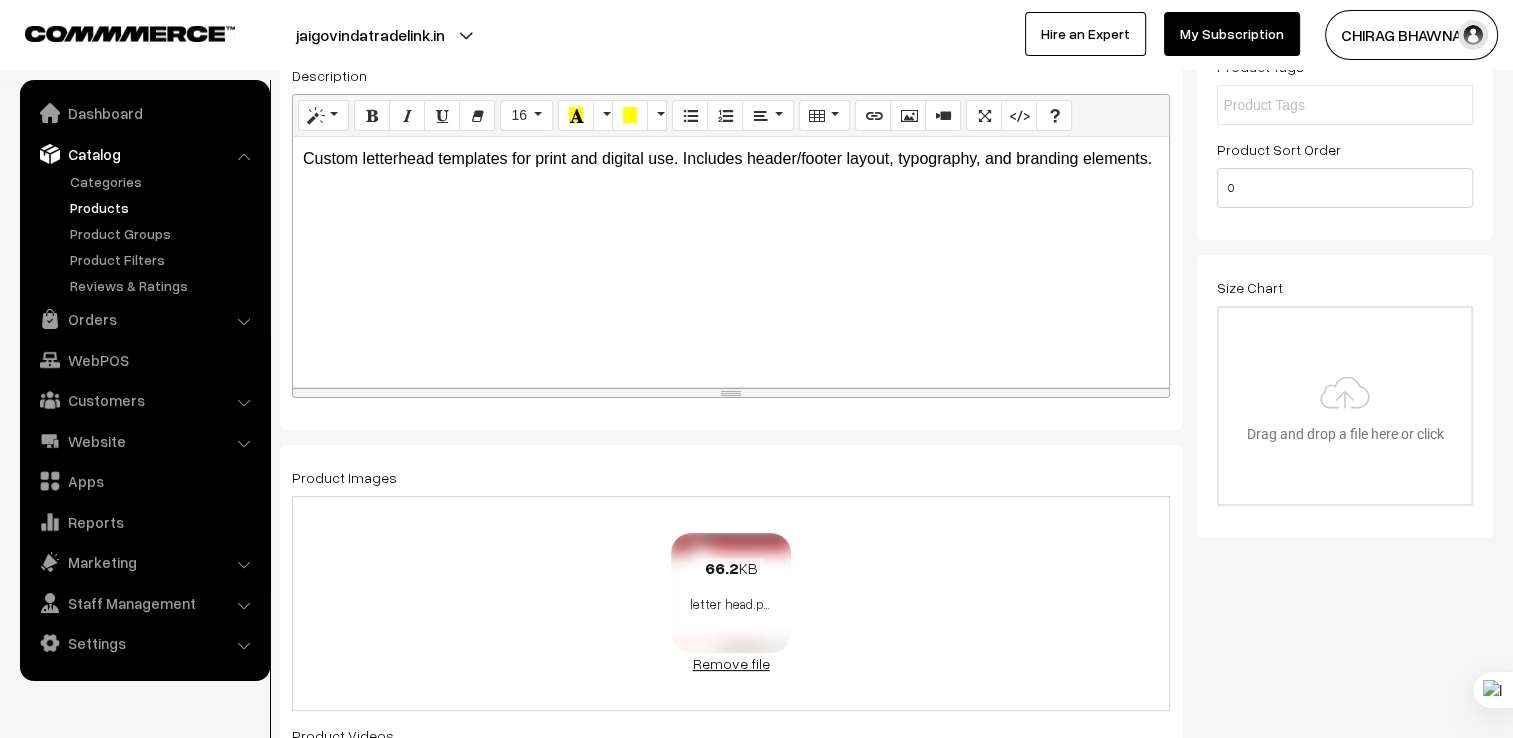 click on "Remove file" at bounding box center [731, 663] 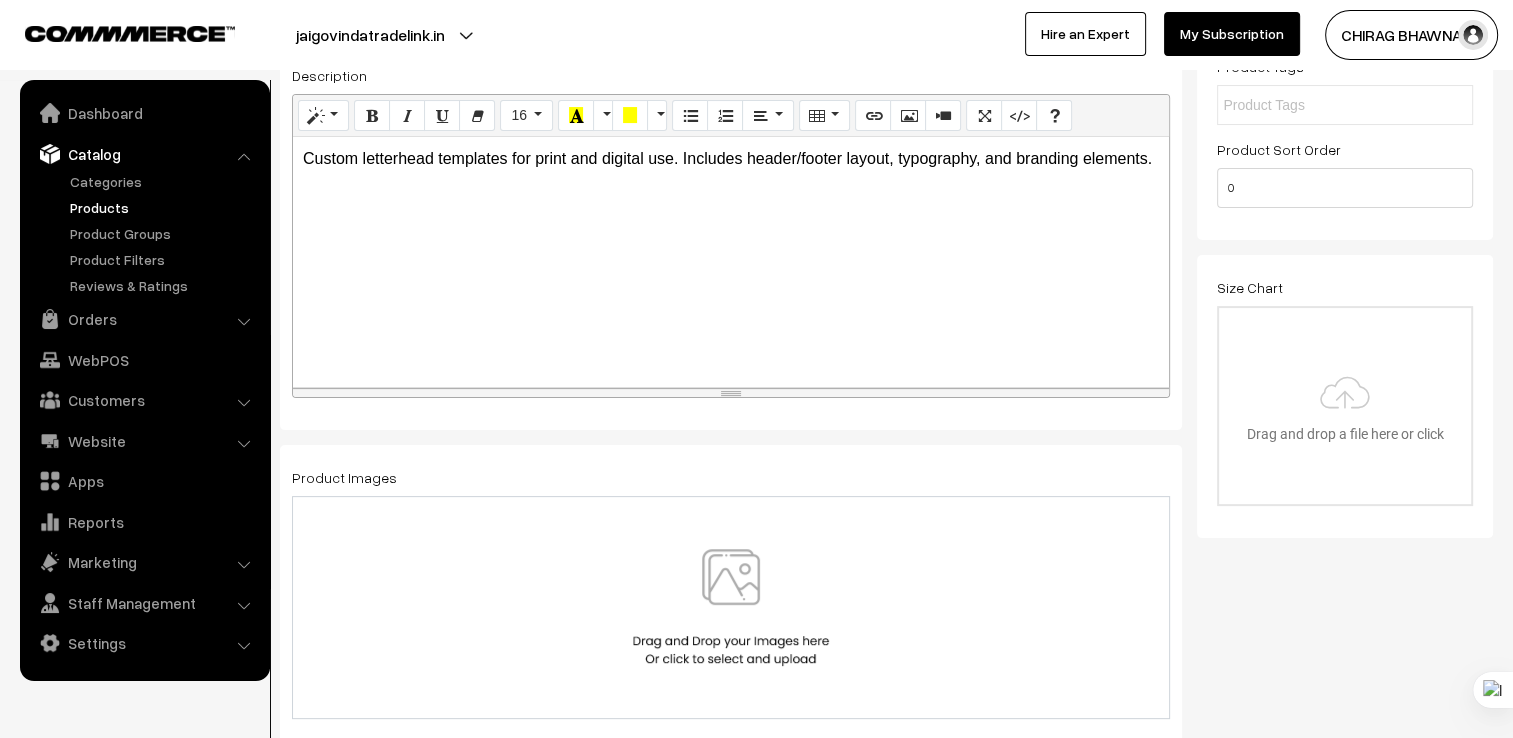 click at bounding box center [731, 607] 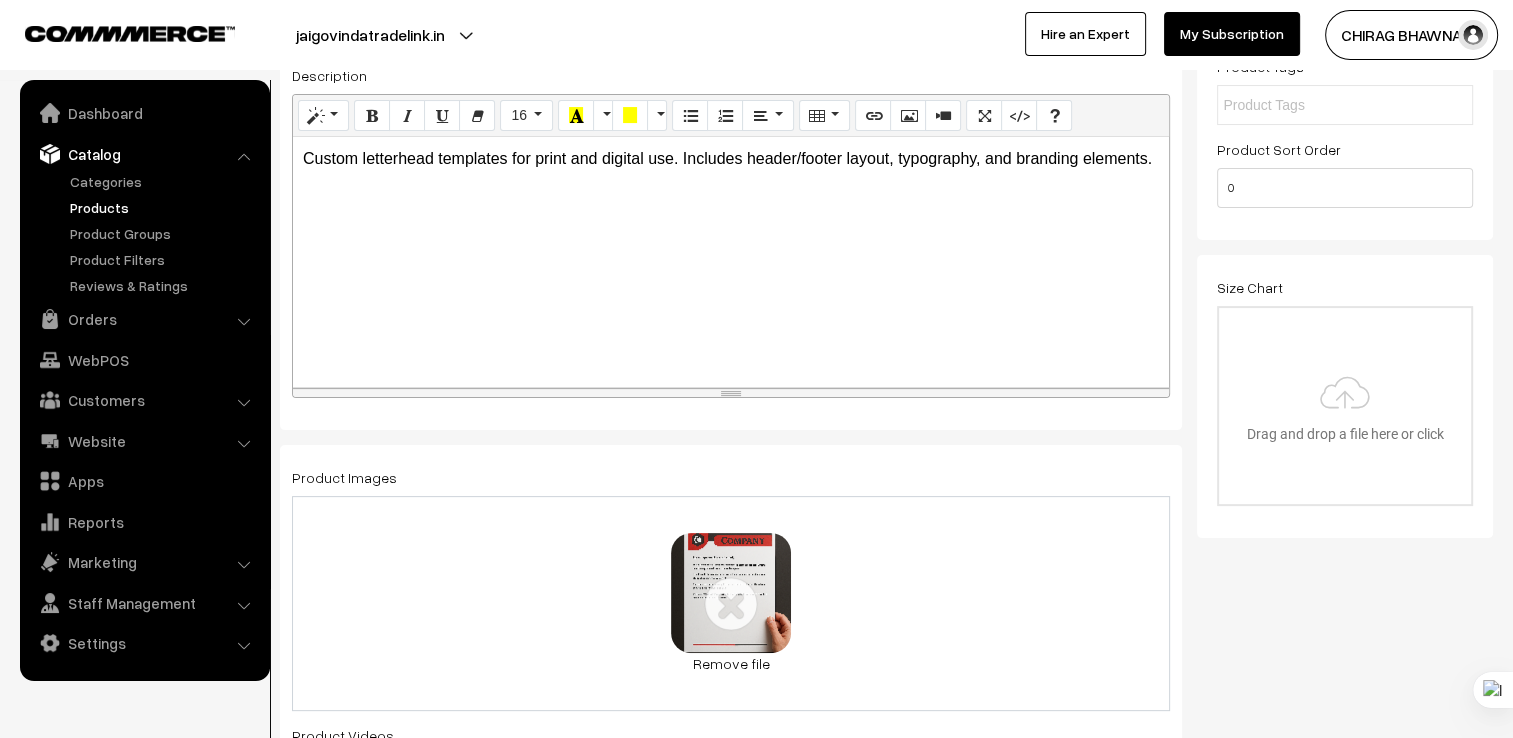 click on "2.2  MB      LETTER HEAD HANDS.png          File is too big (2.11 MB). Max filesize: 2 MB                Check                                                      Error                                                           Remove file" at bounding box center (731, 603) 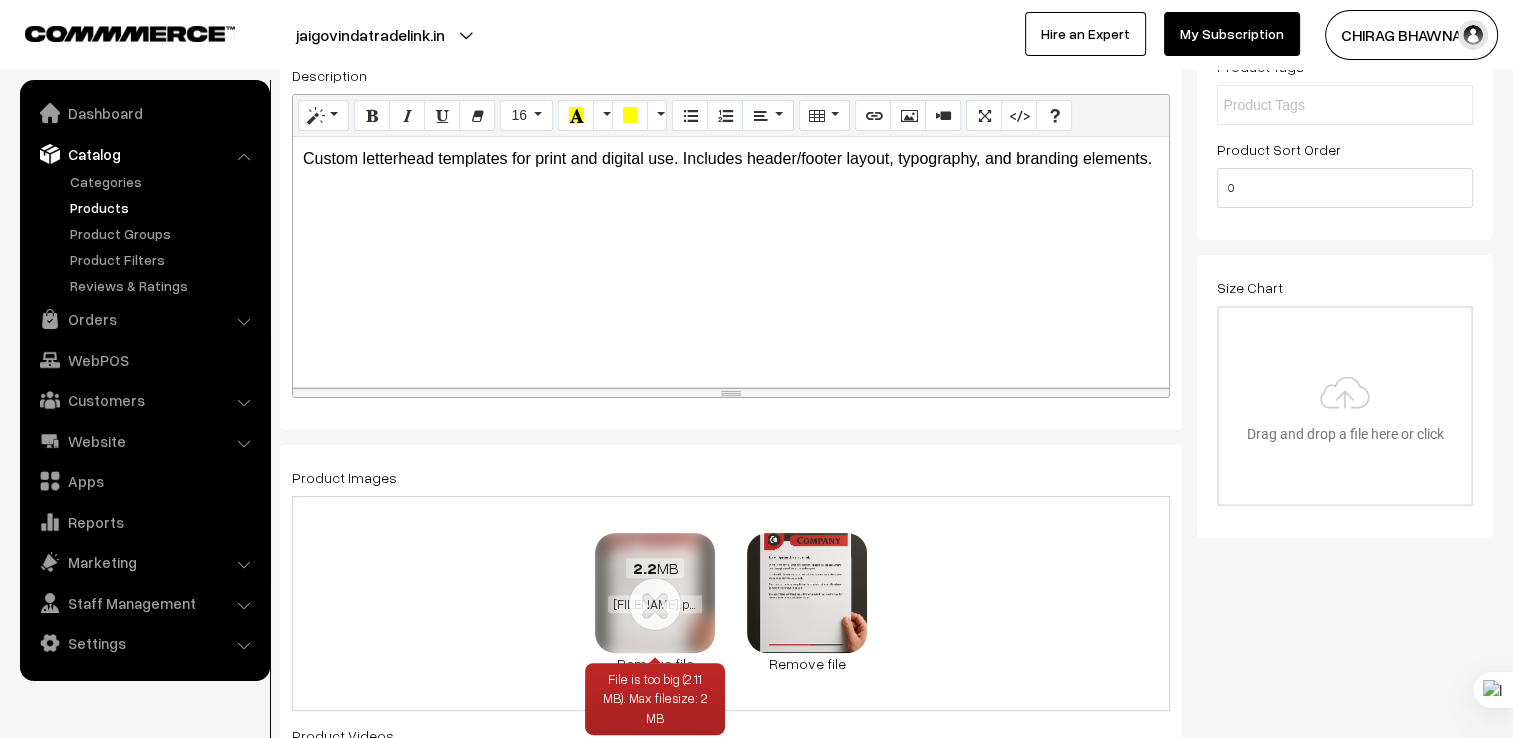 click on "Remove file" at bounding box center [655, 663] 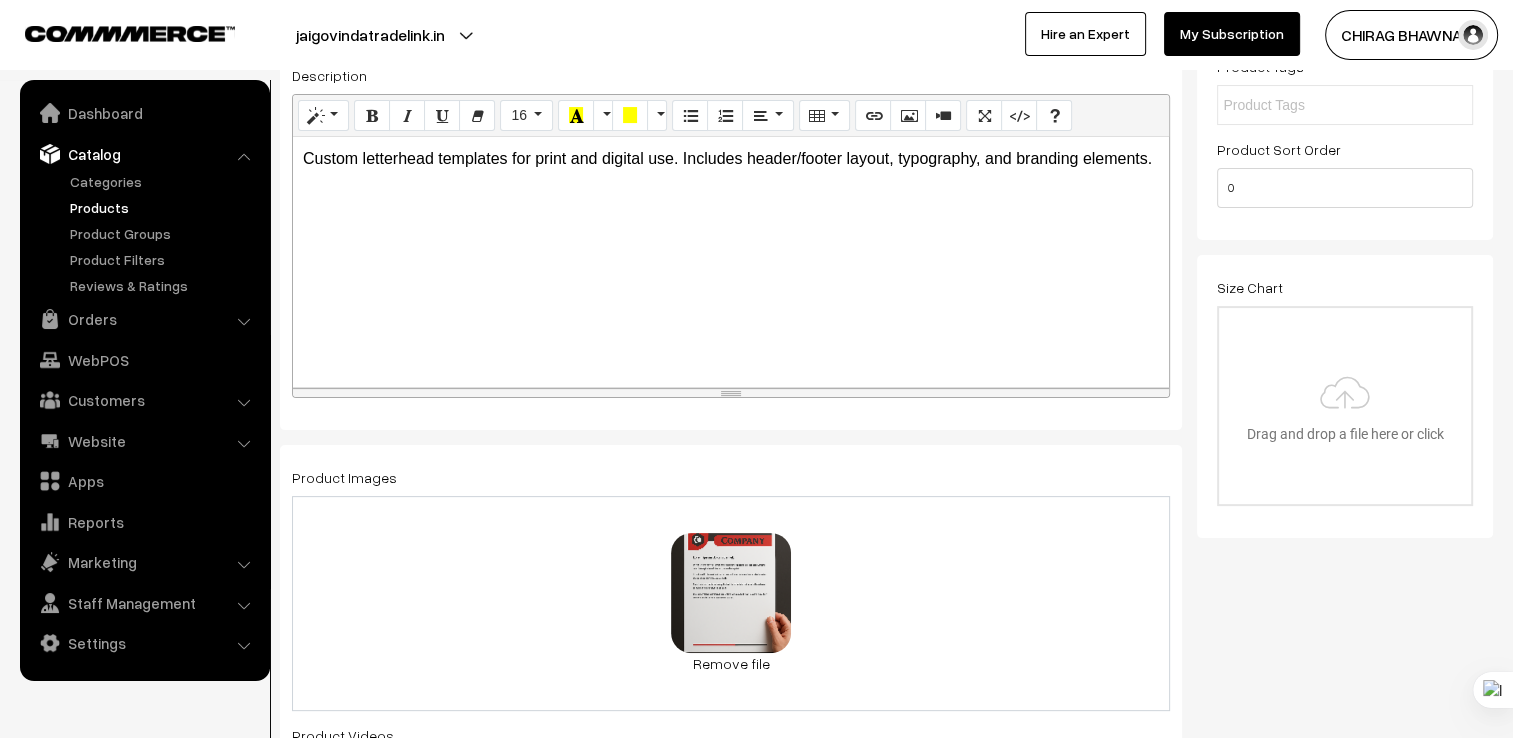 click on "0.6  MB      LETTER HEAD2.png                         Check                                                      Error                                                           Remove file" at bounding box center (731, 603) 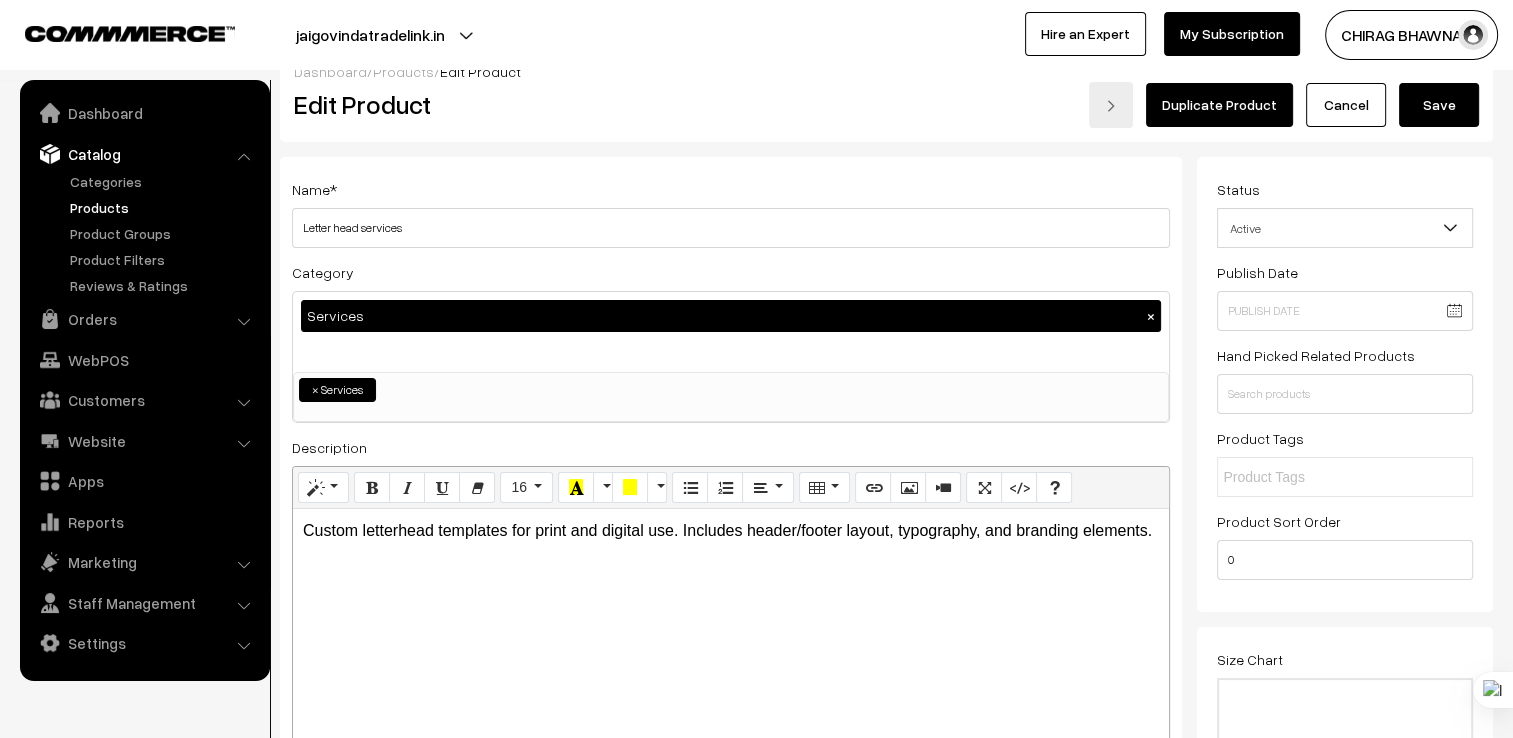 scroll, scrollTop: 0, scrollLeft: 0, axis: both 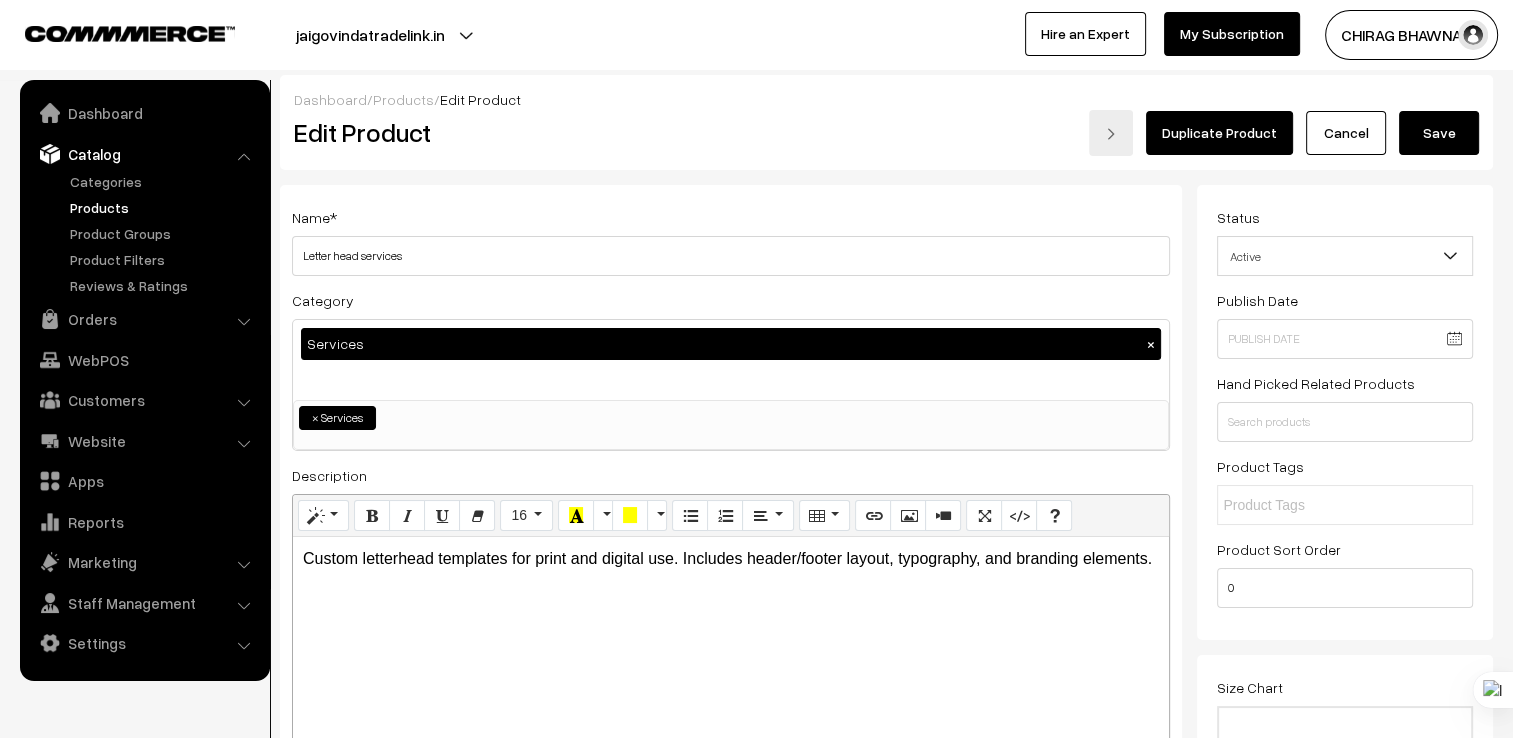 click on "Save" at bounding box center (1439, 133) 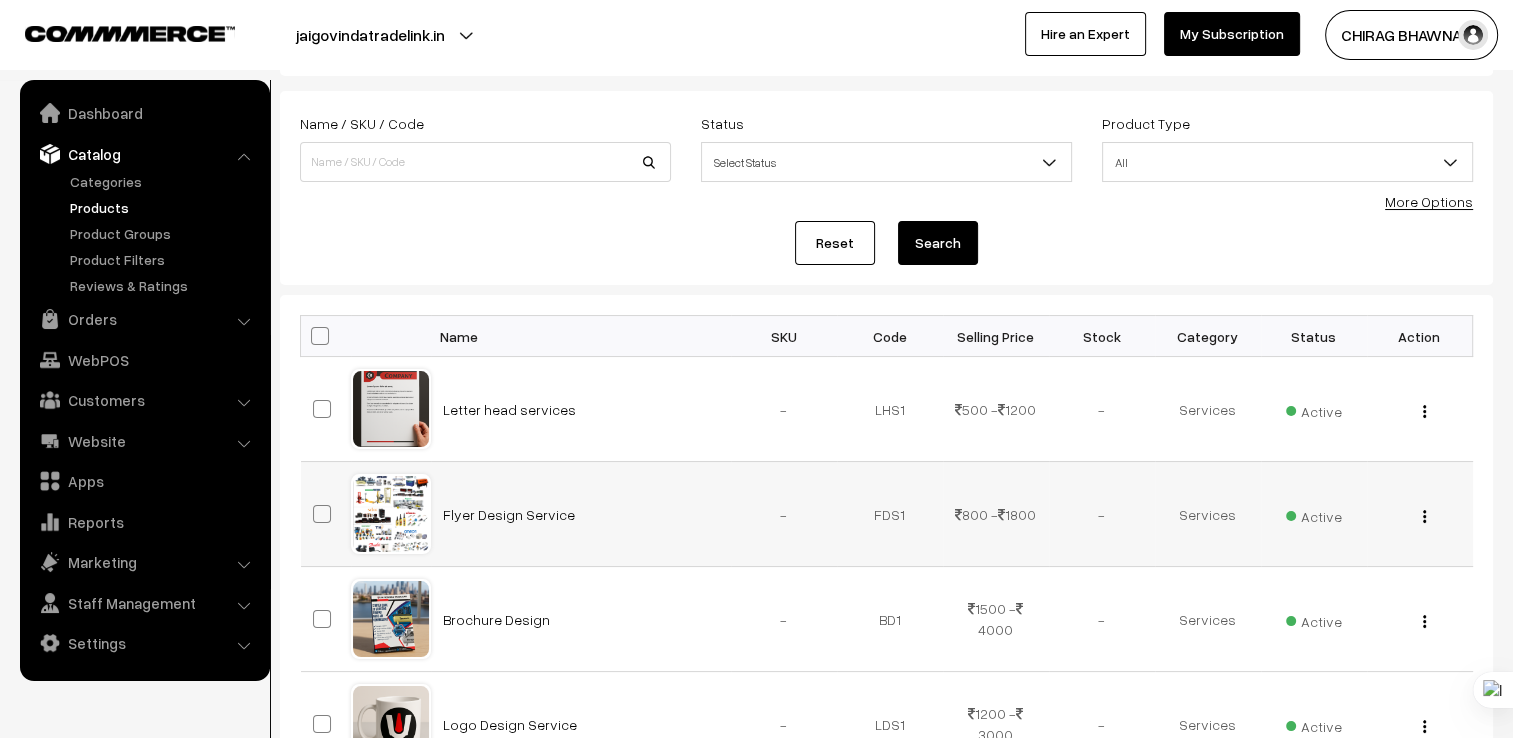 scroll, scrollTop: 8, scrollLeft: 0, axis: vertical 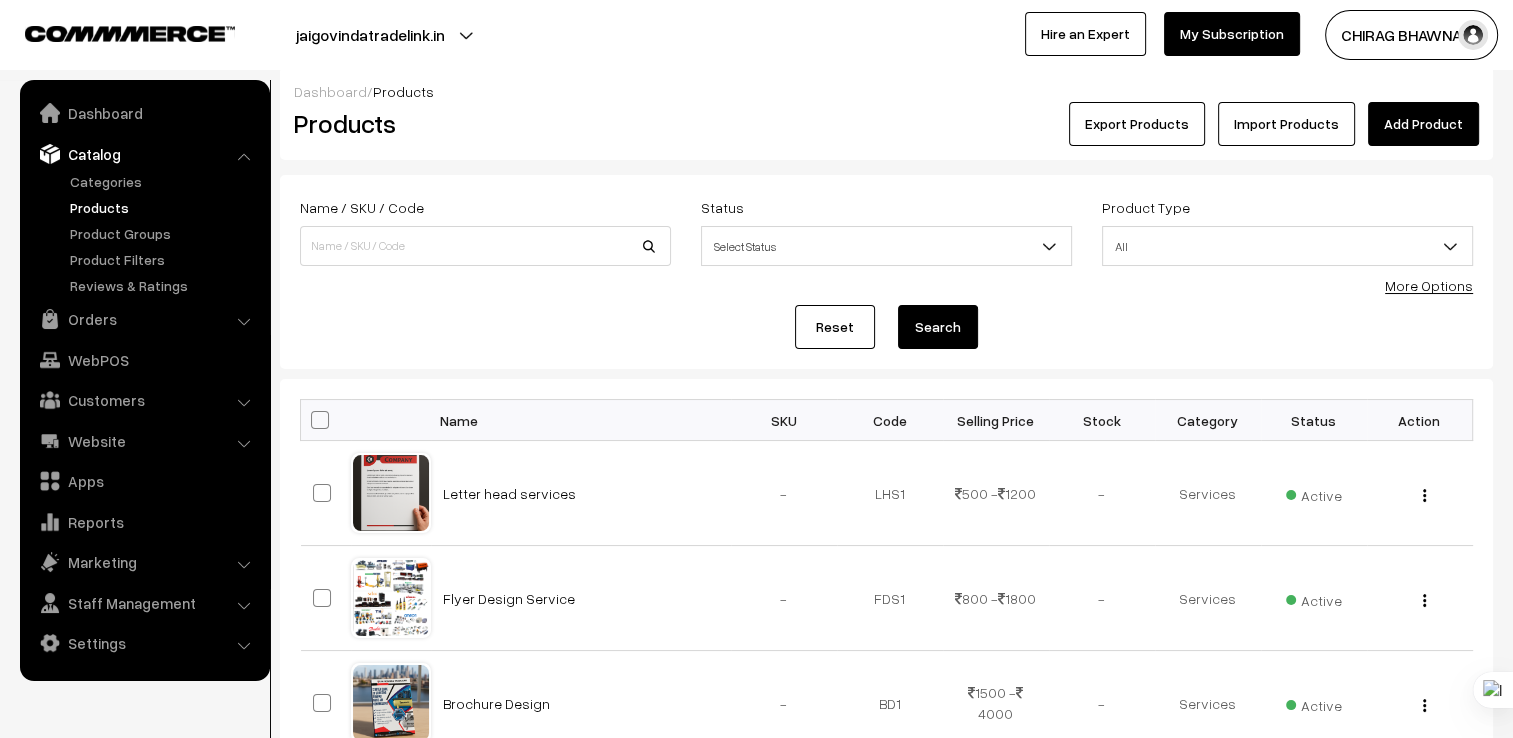 click on "Reset
Search" at bounding box center (886, 327) 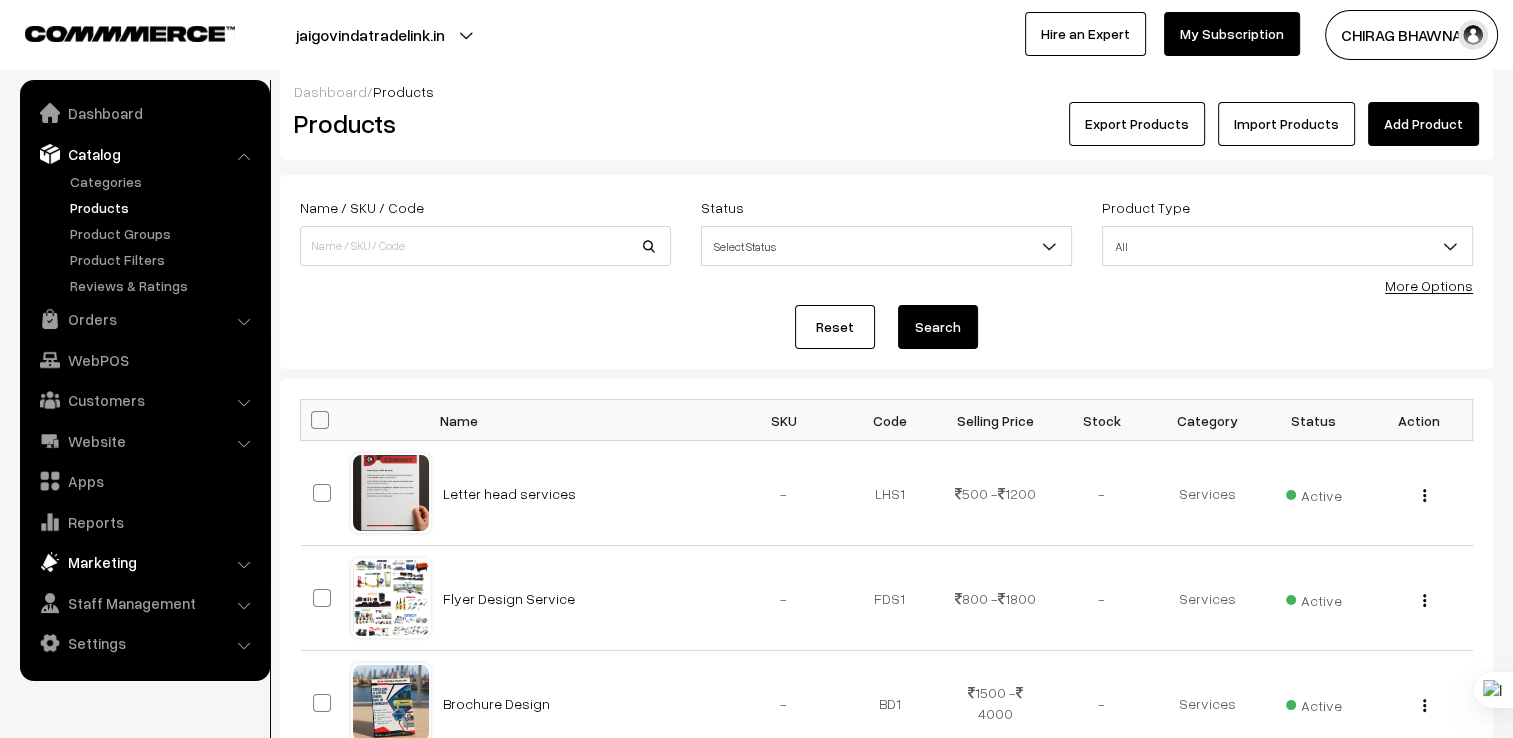 click on "Marketing" at bounding box center (144, 562) 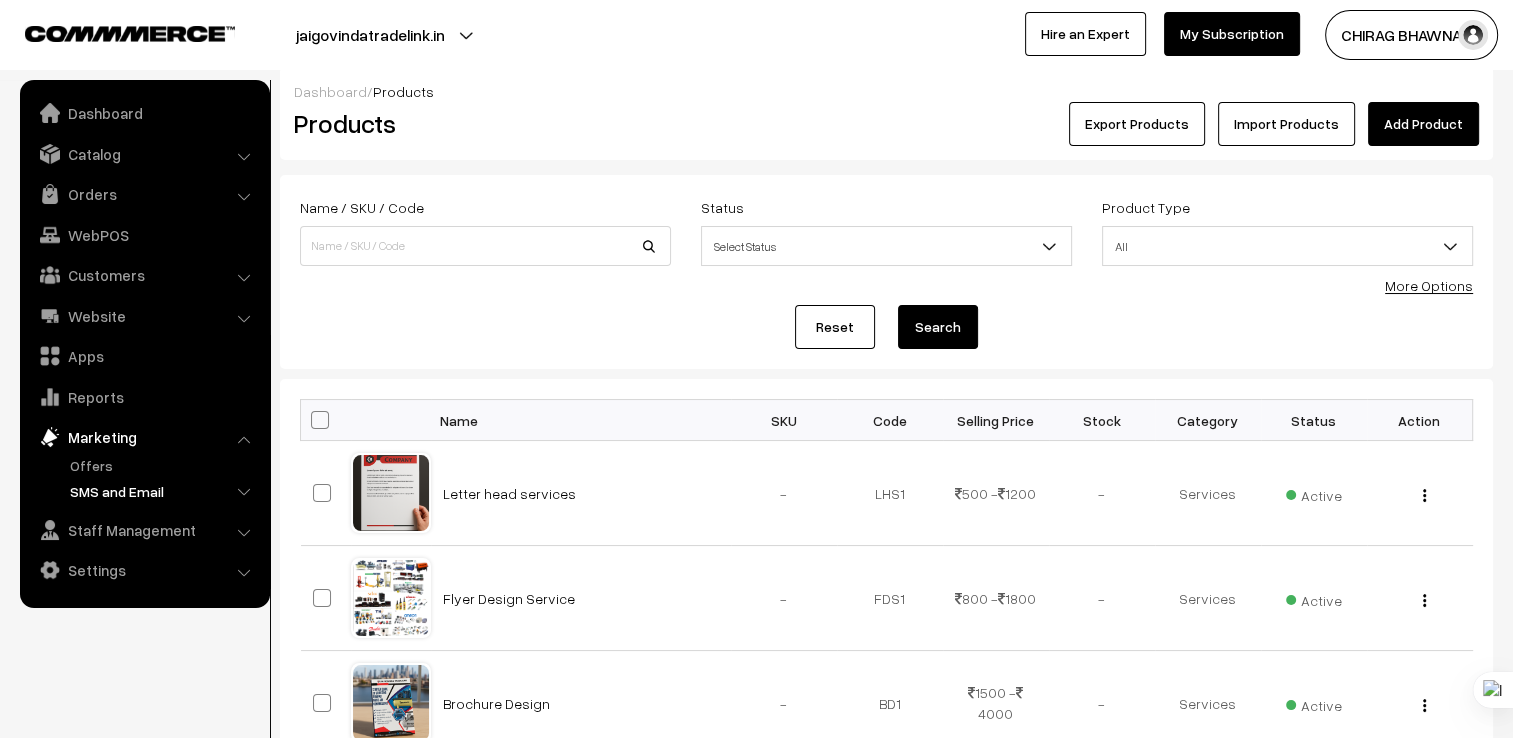 click on "SMS and Email" at bounding box center [164, 491] 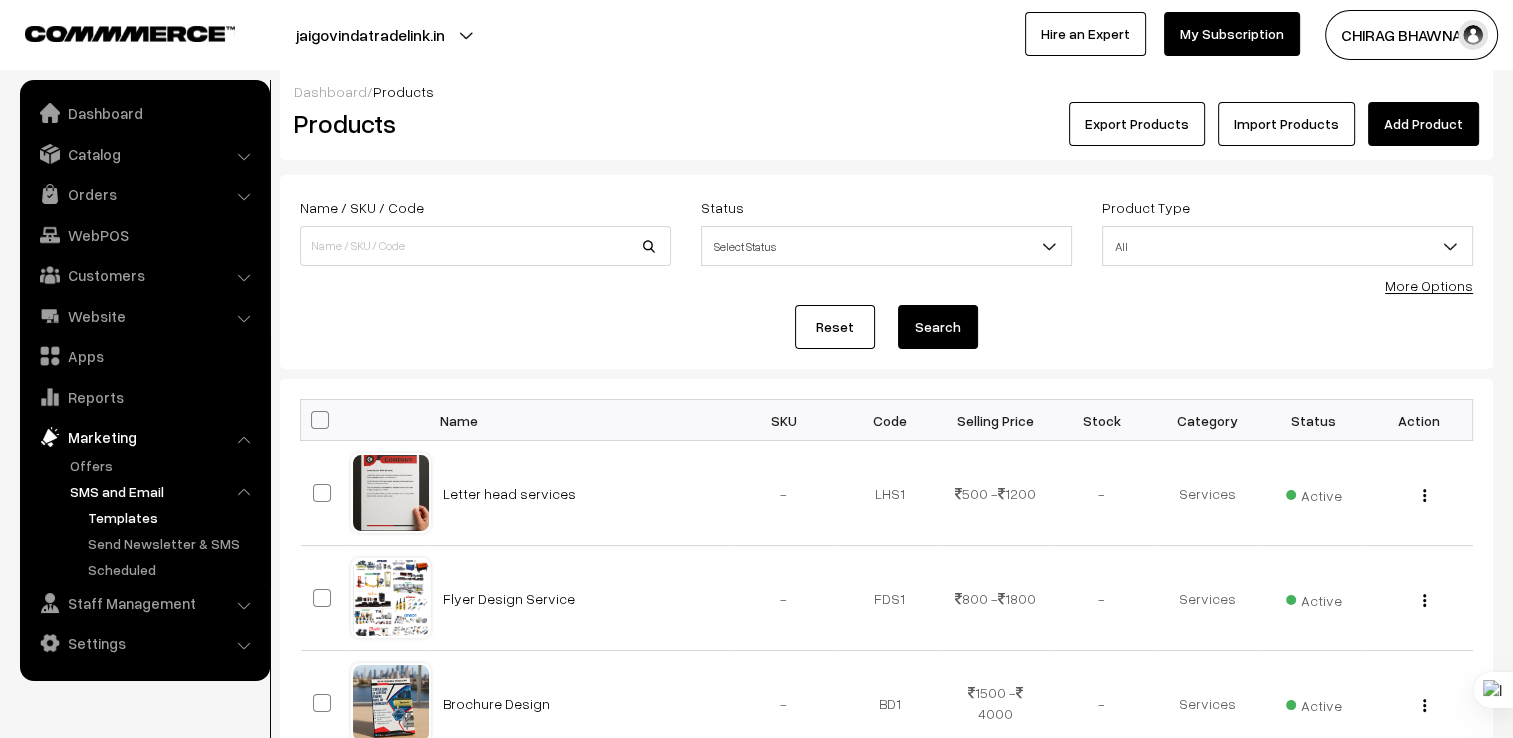 click on "Templates" at bounding box center [173, 517] 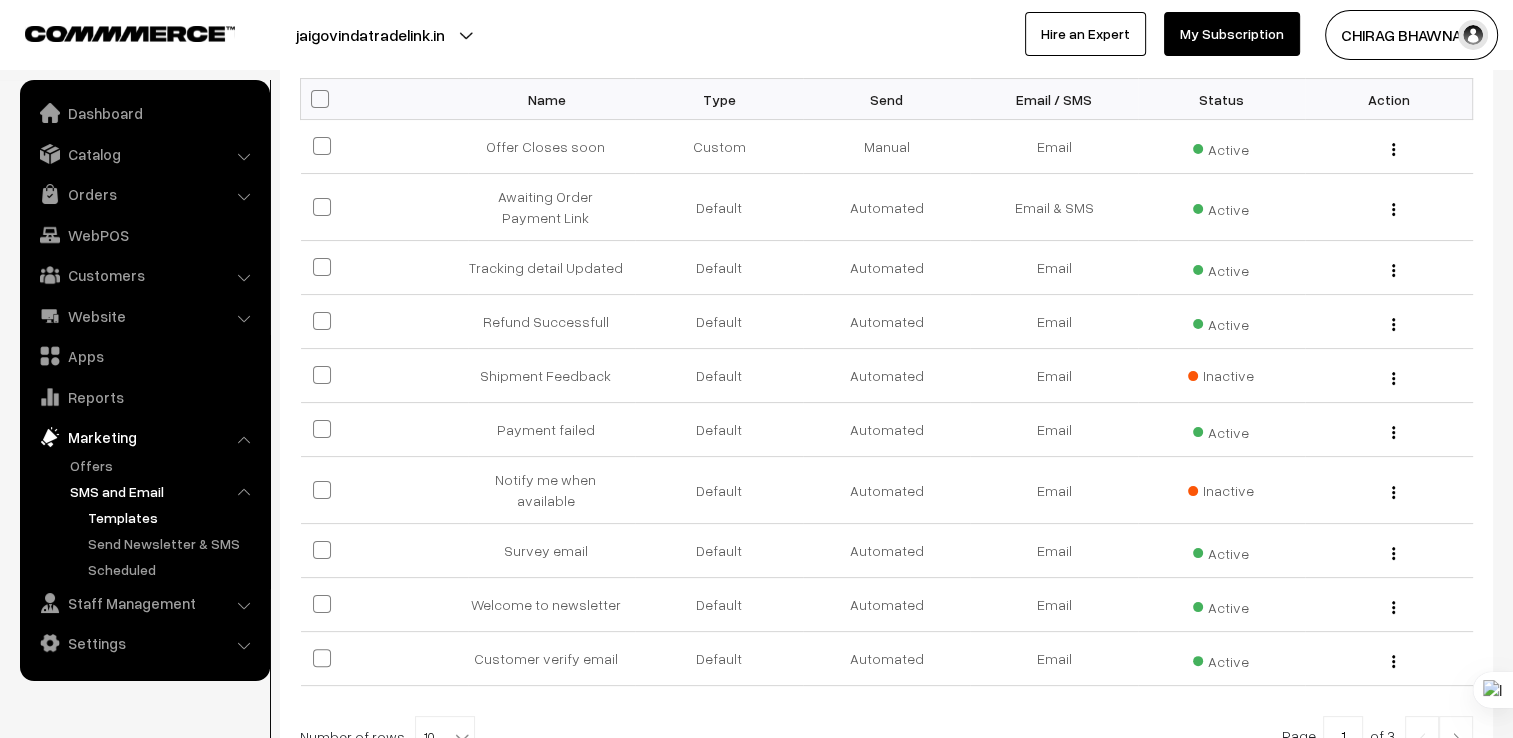 scroll, scrollTop: 400, scrollLeft: 0, axis: vertical 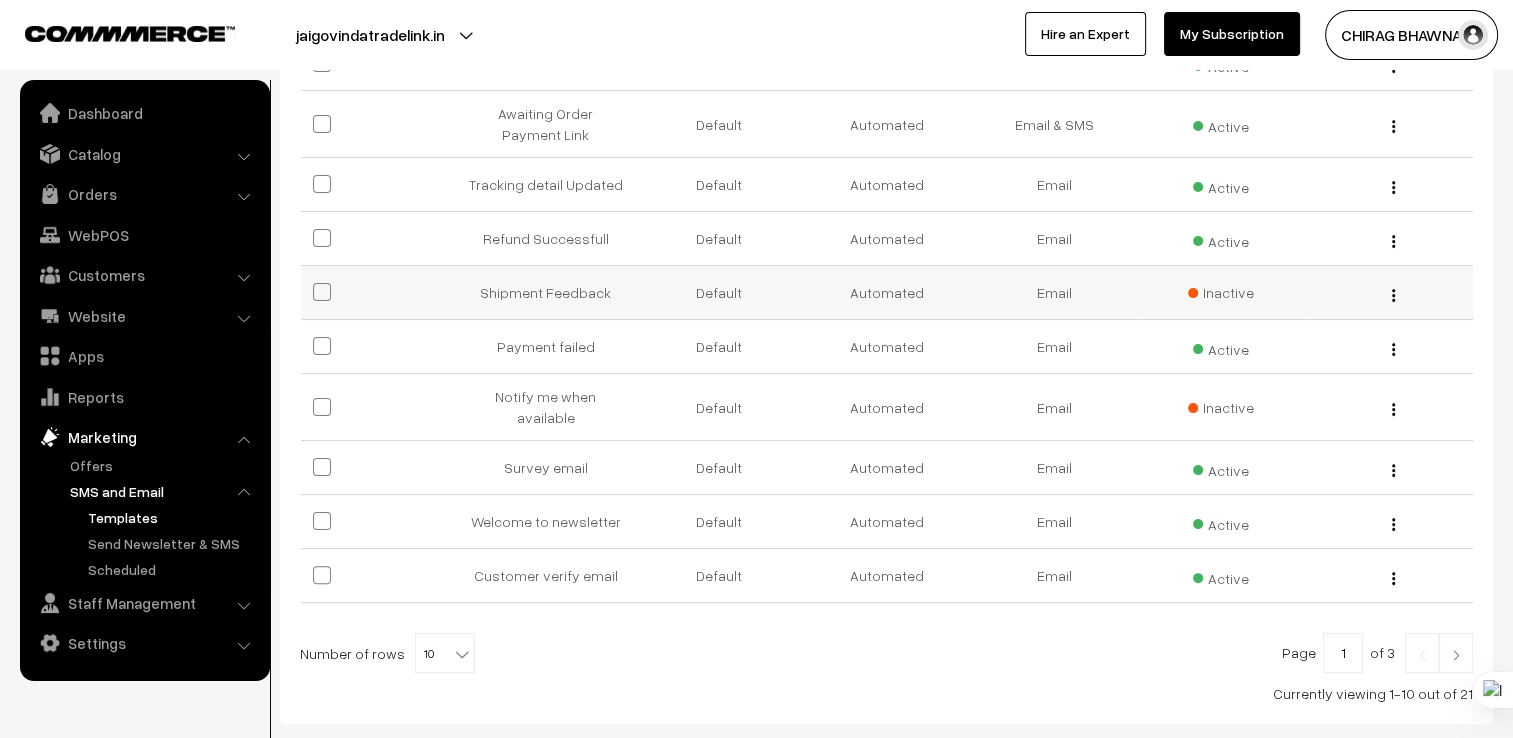 click at bounding box center [322, 292] 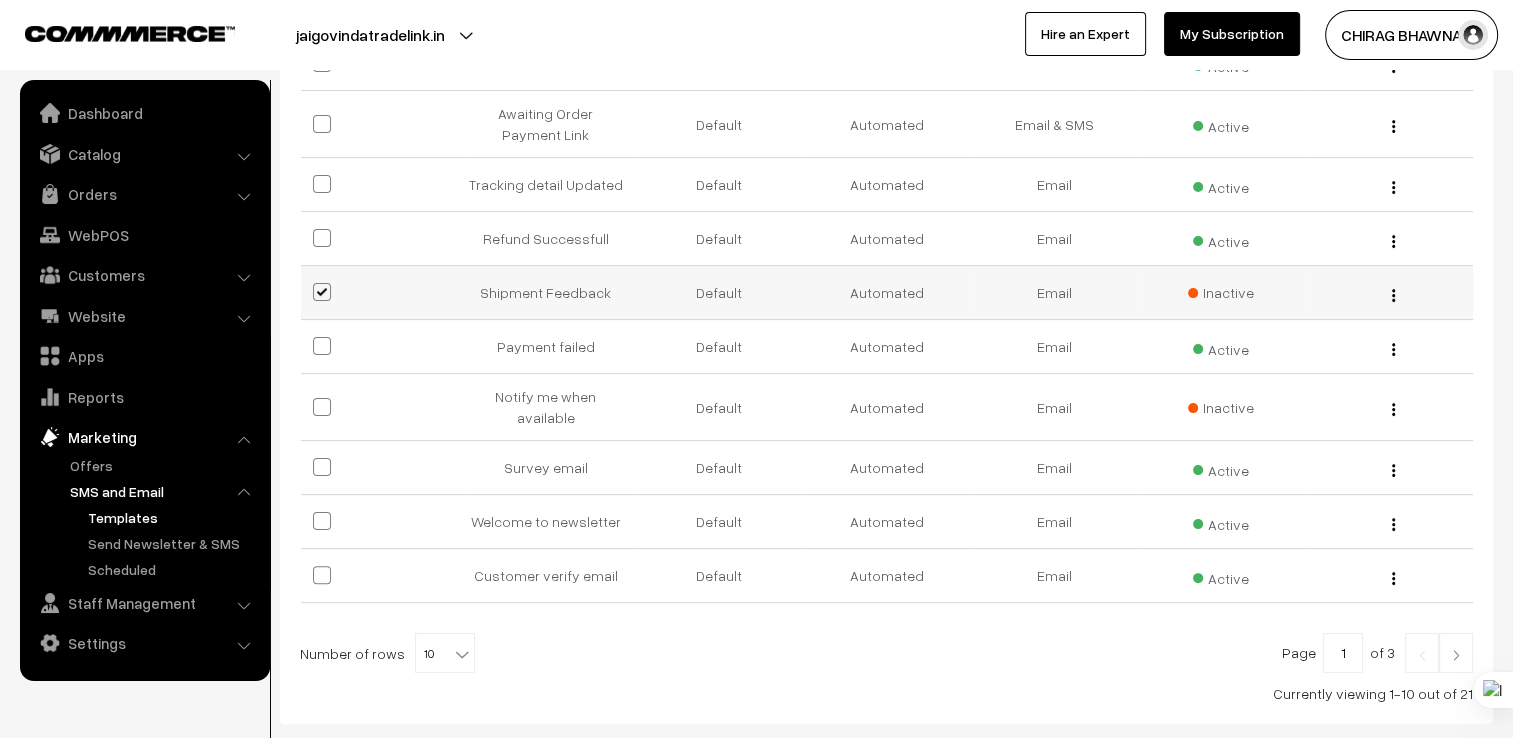 scroll, scrollTop: 452, scrollLeft: 0, axis: vertical 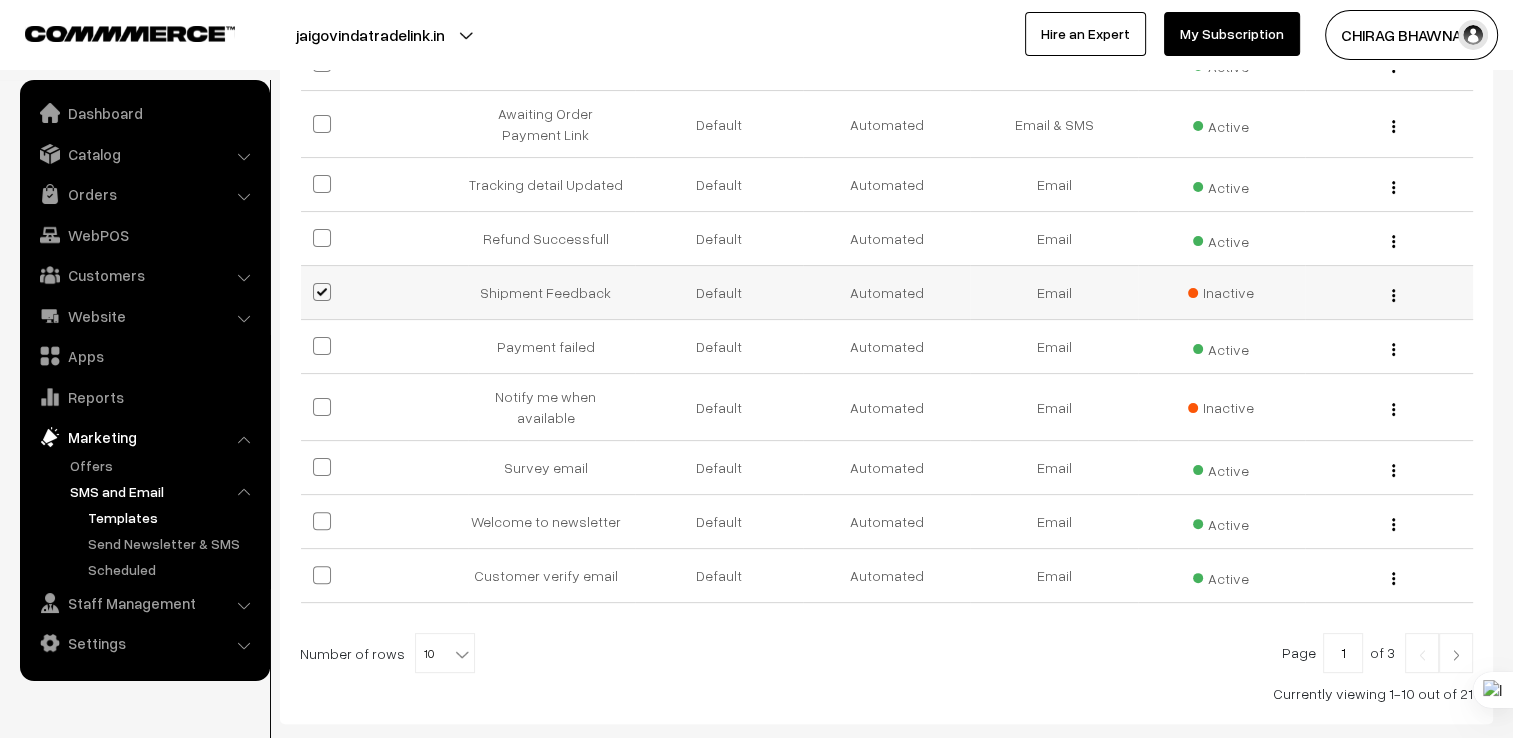 click on "Edit" at bounding box center (1388, 292) 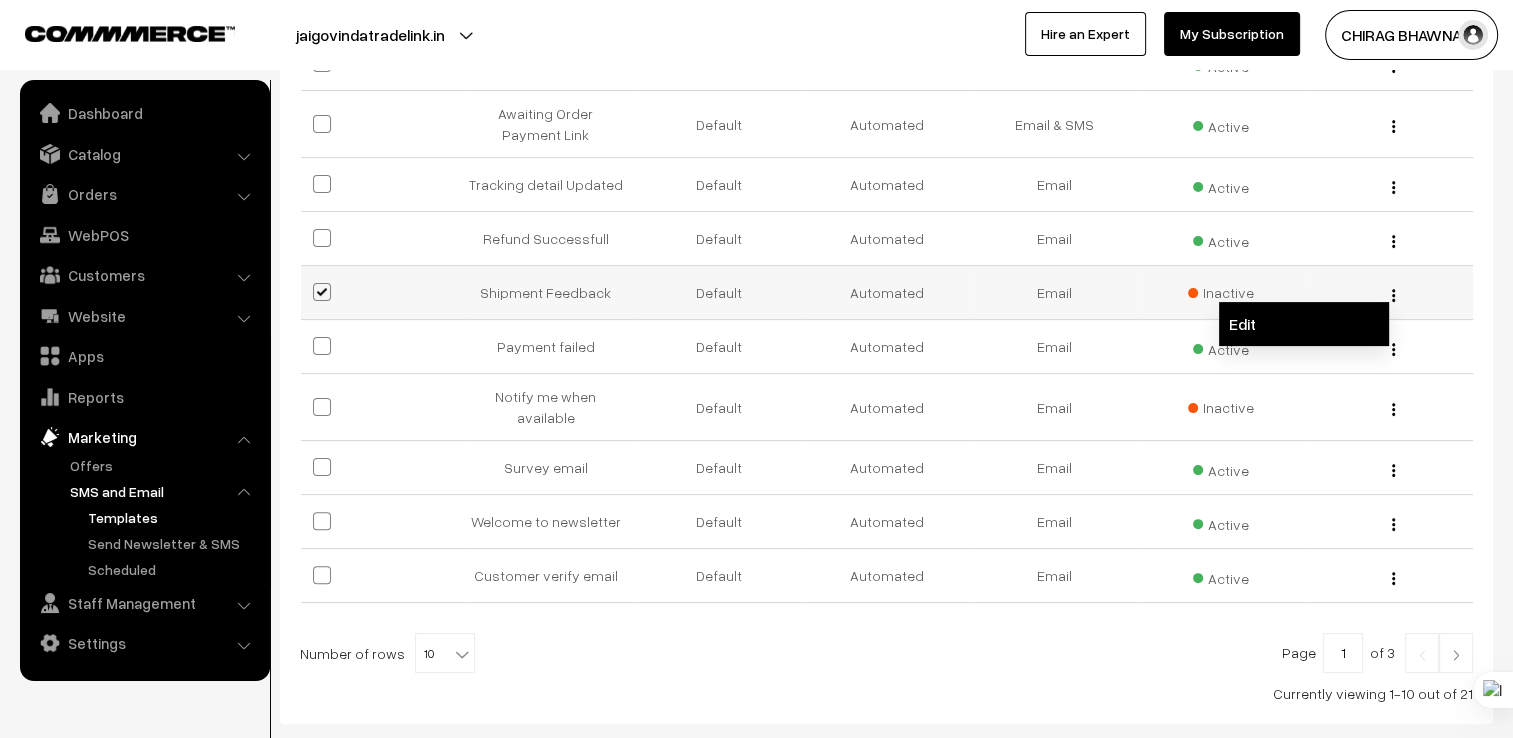 click on "Edit" at bounding box center [1304, 324] 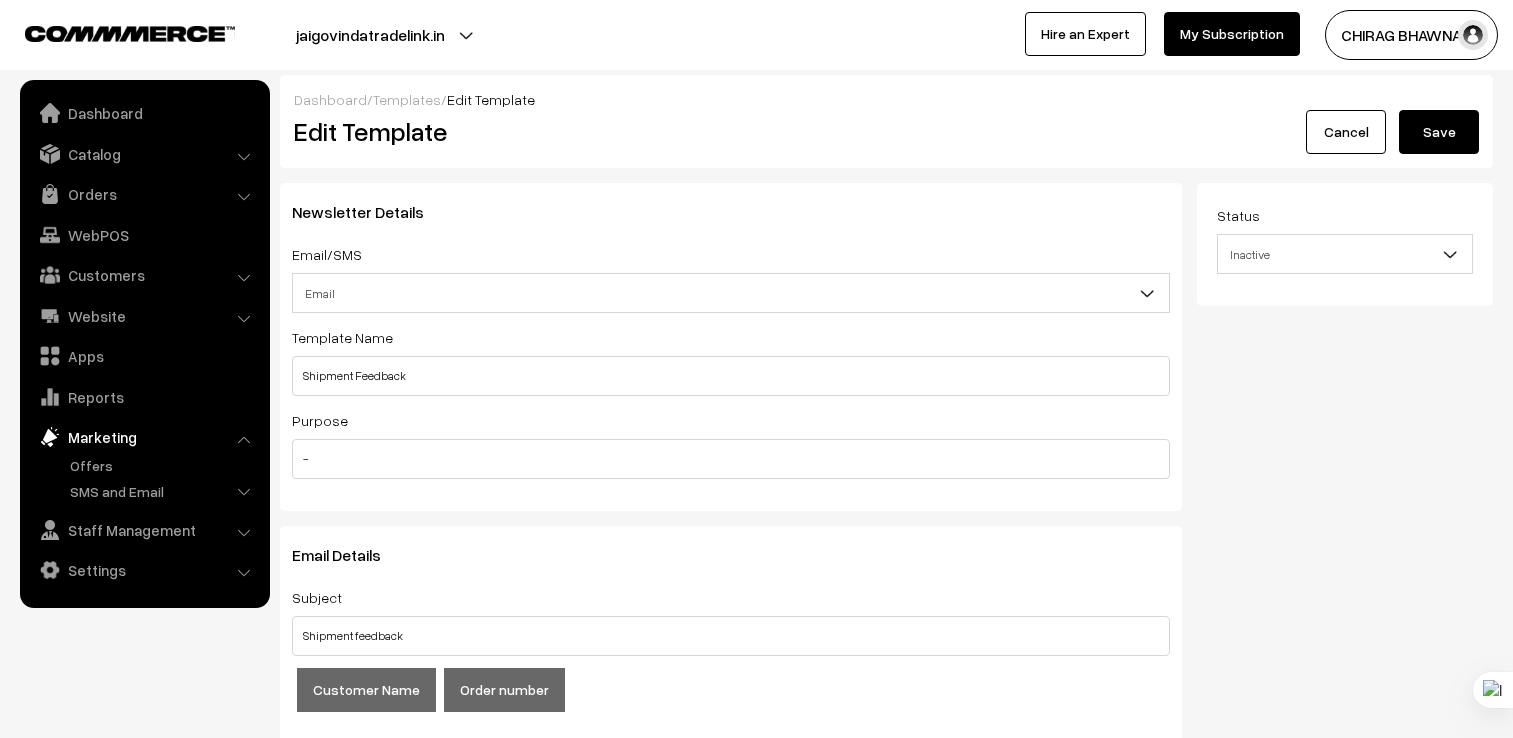scroll, scrollTop: 0, scrollLeft: 0, axis: both 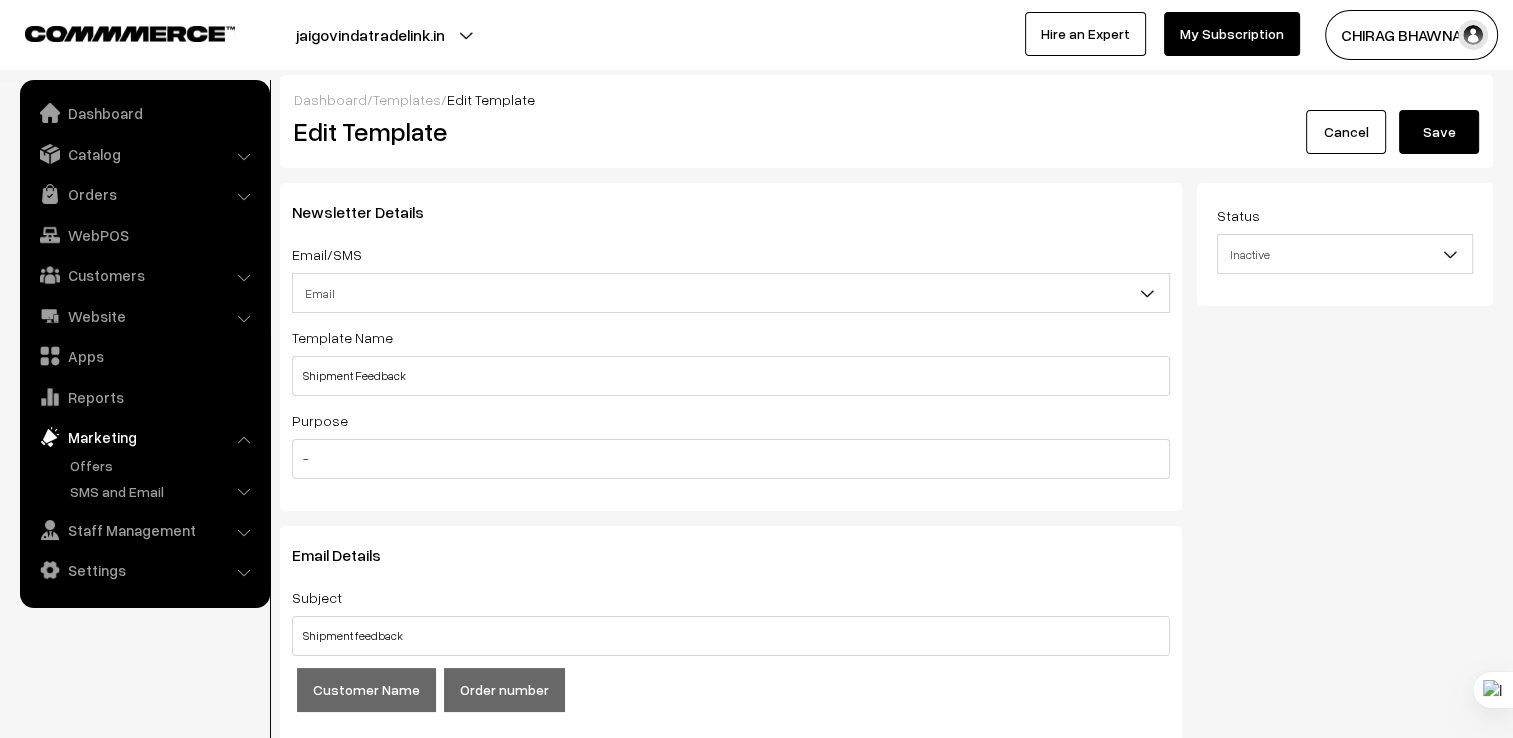 click on "Inactive" at bounding box center [1345, 254] 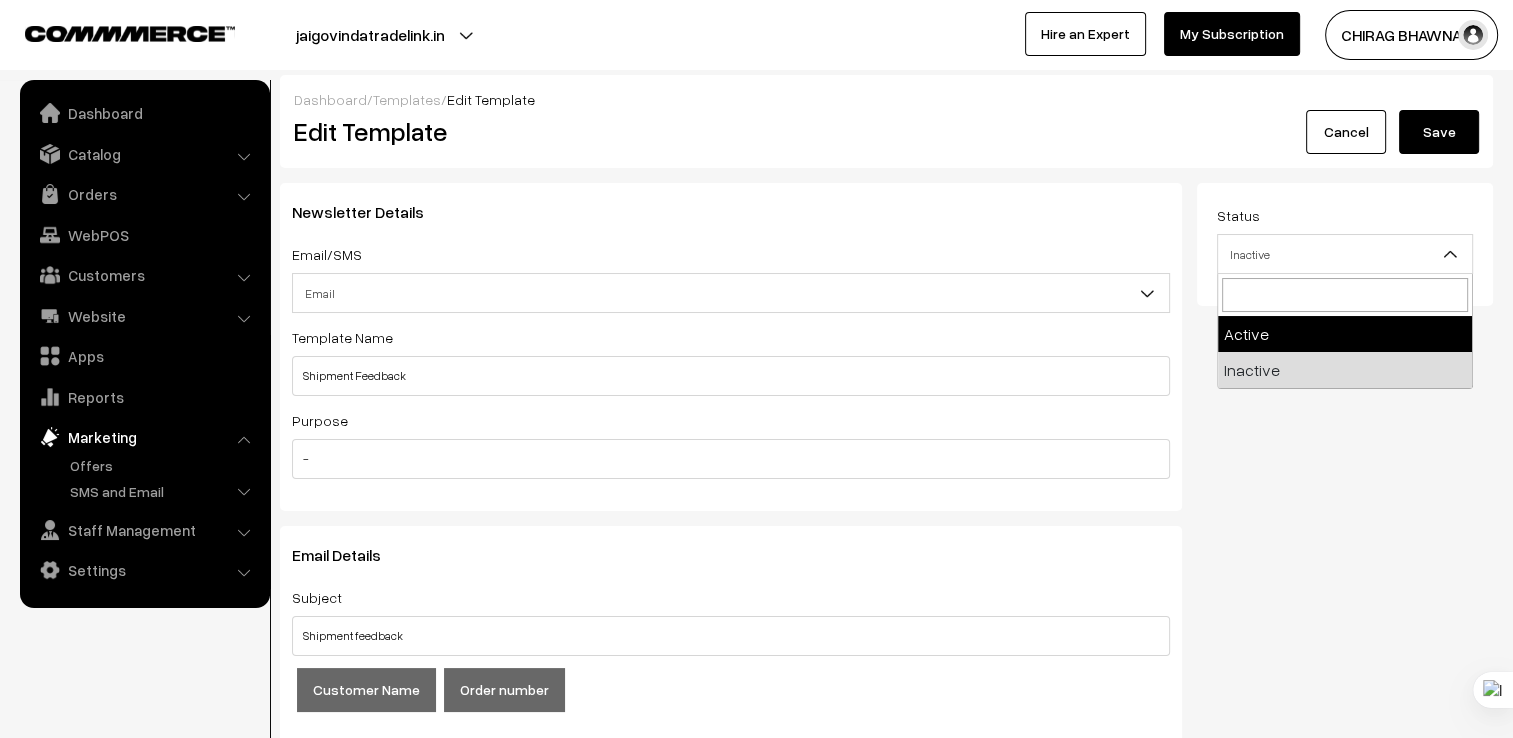 select on "1" 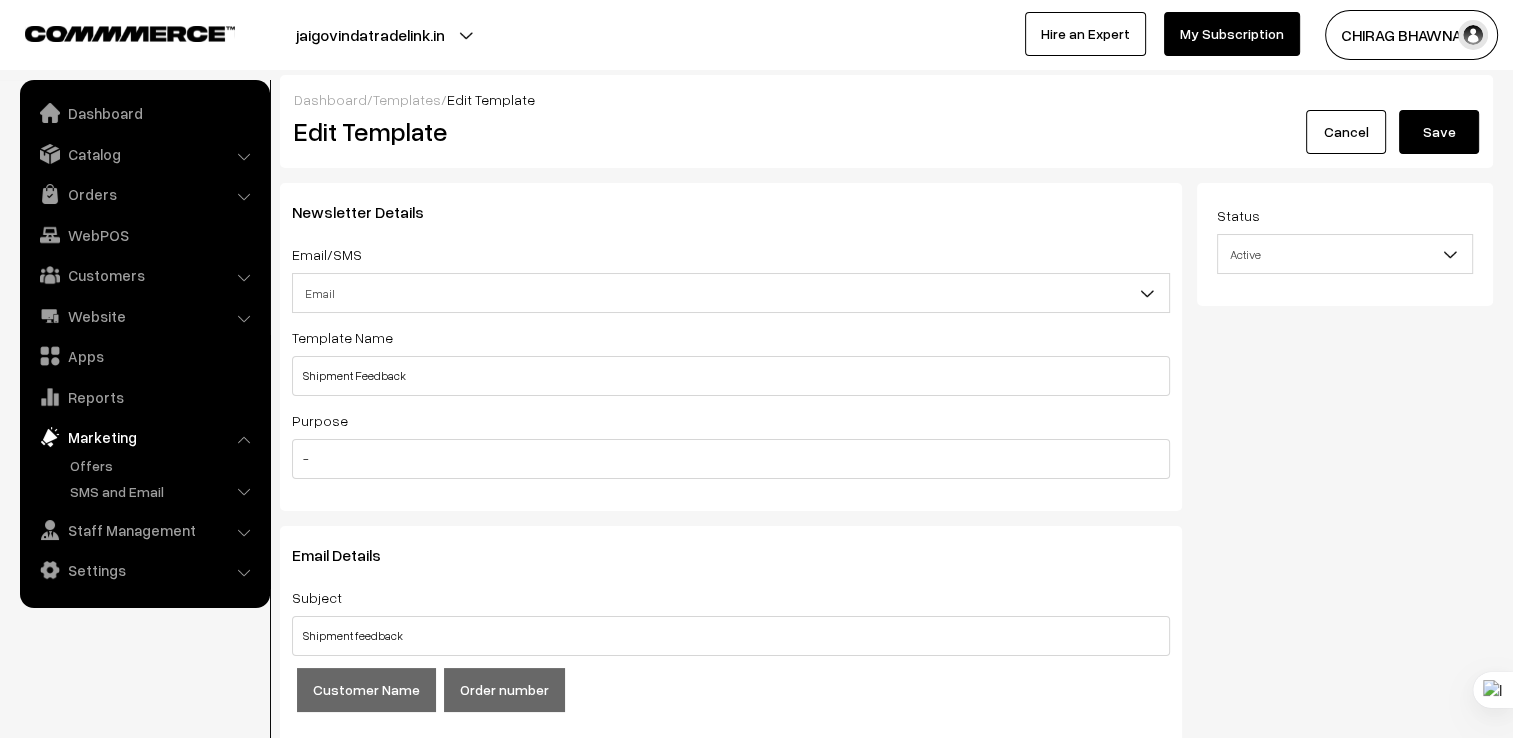 click on "Dashboard  /
Templates  /
Edit Template
Edit Template
Cancel
Save" at bounding box center (886, 121) 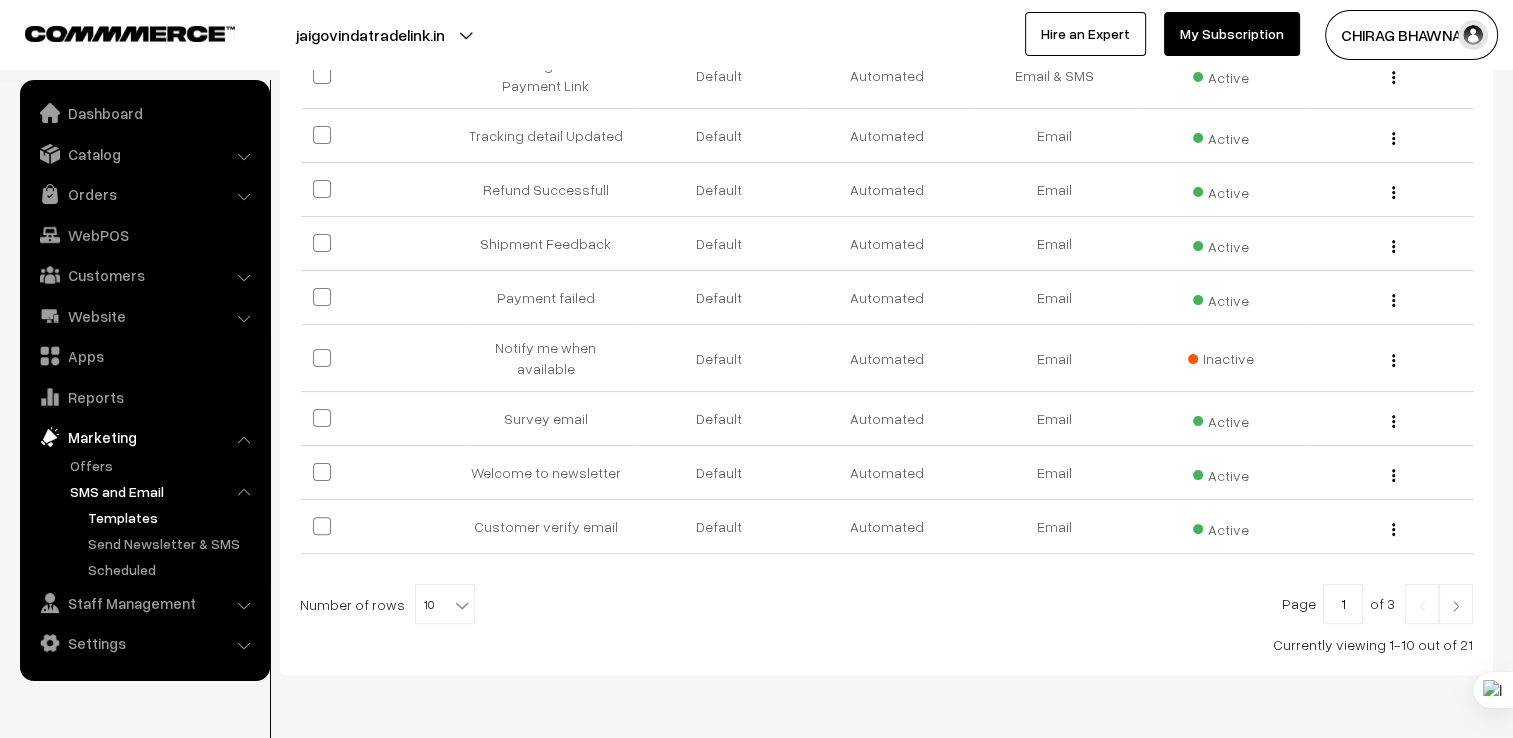 scroll, scrollTop: 500, scrollLeft: 0, axis: vertical 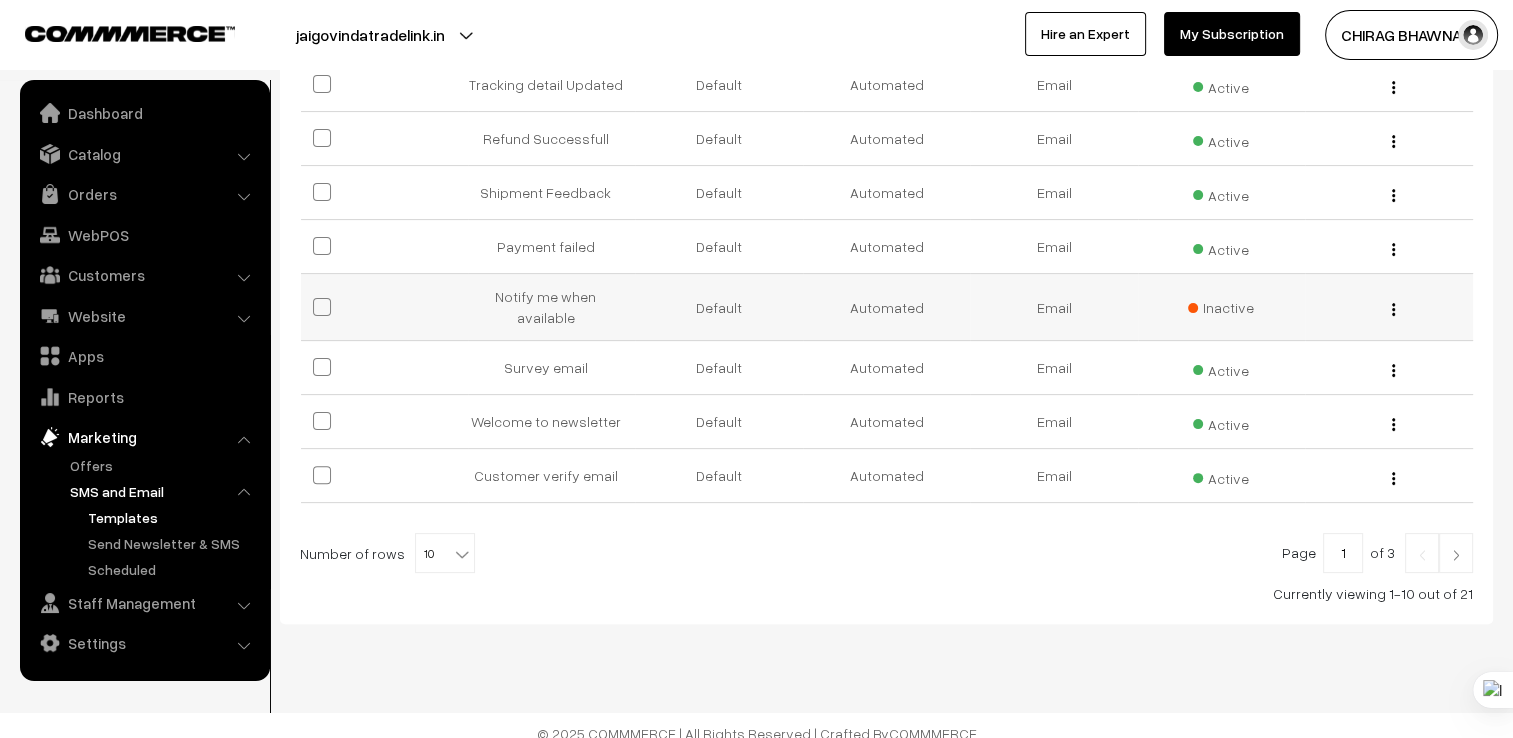 click on "Edit" at bounding box center [1388, 307] 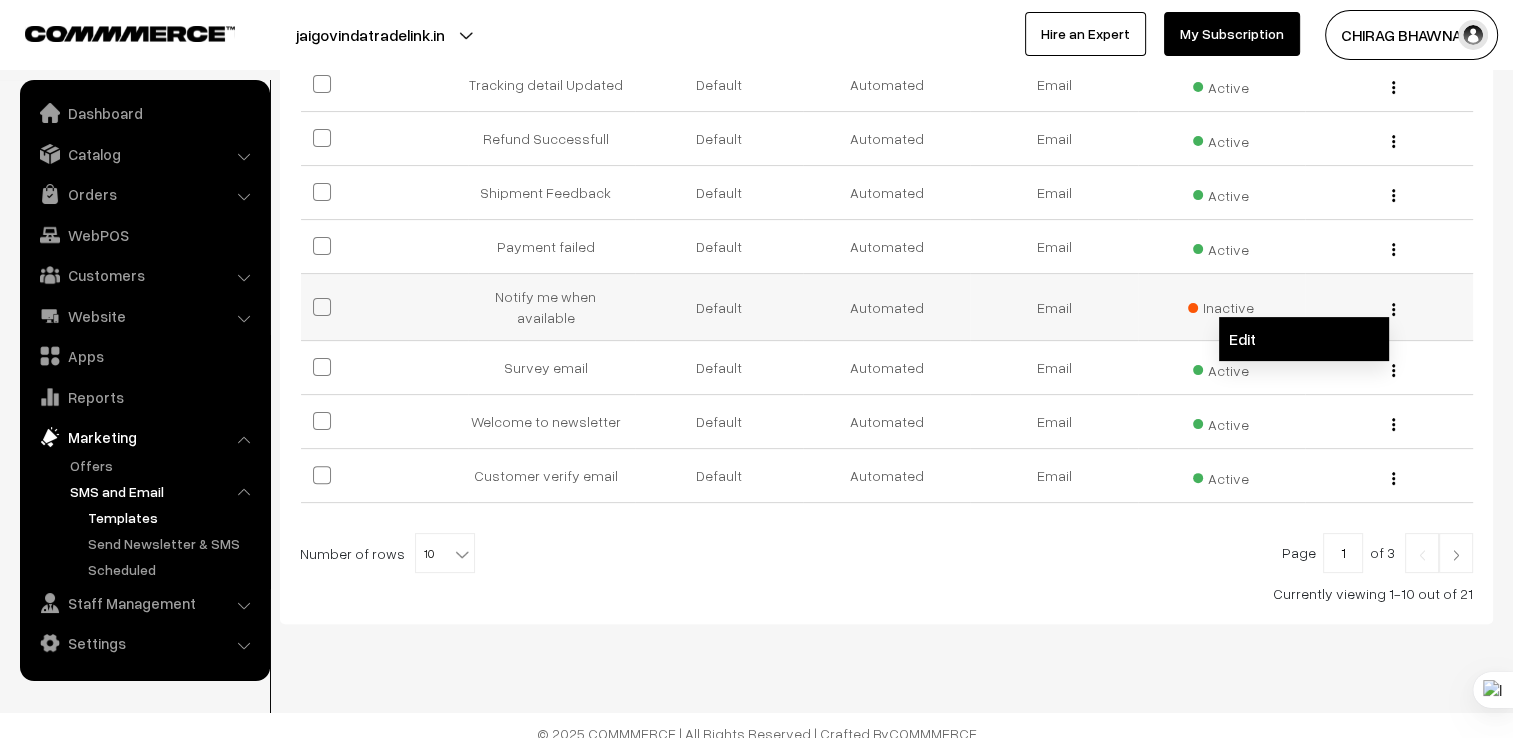 click on "Edit" at bounding box center (1304, 339) 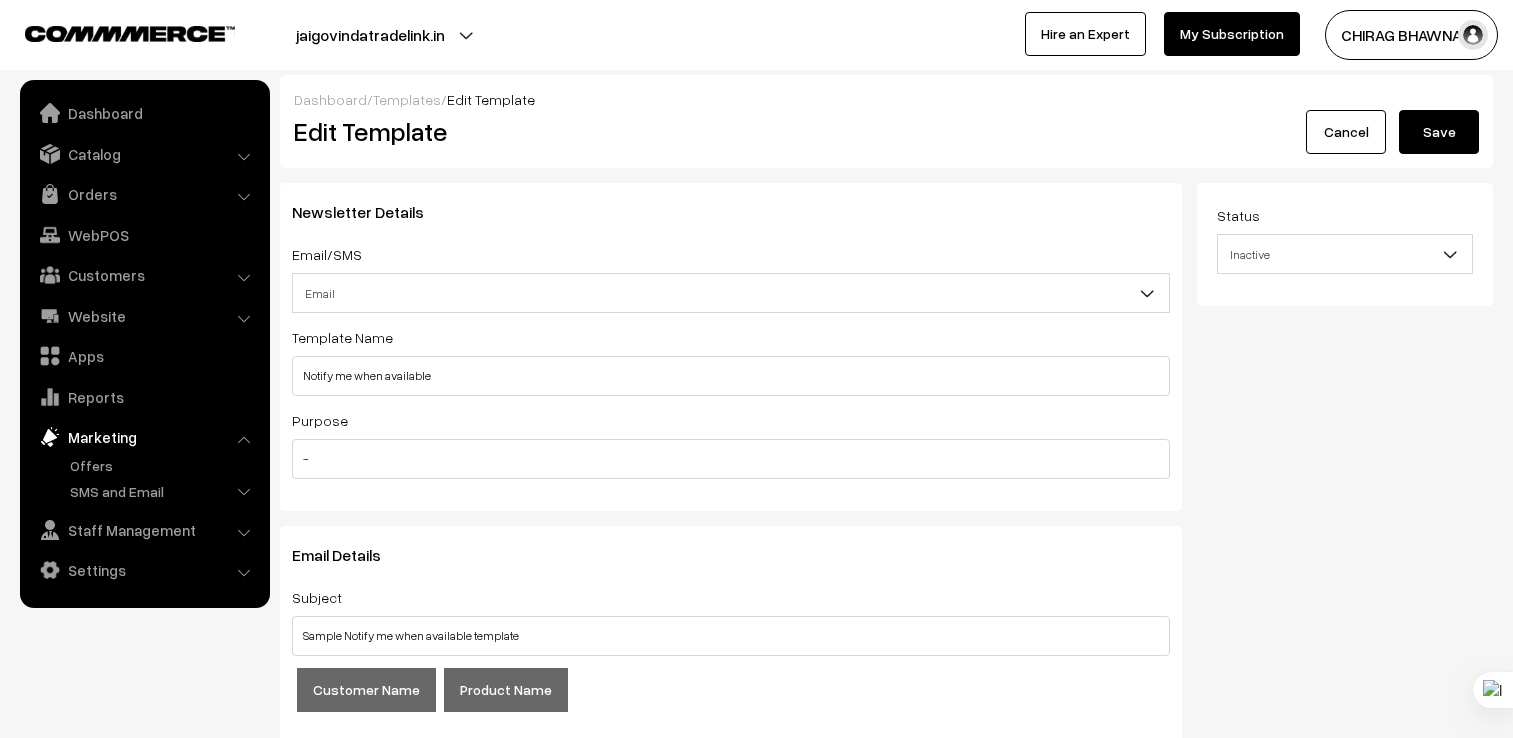 scroll, scrollTop: 0, scrollLeft: 0, axis: both 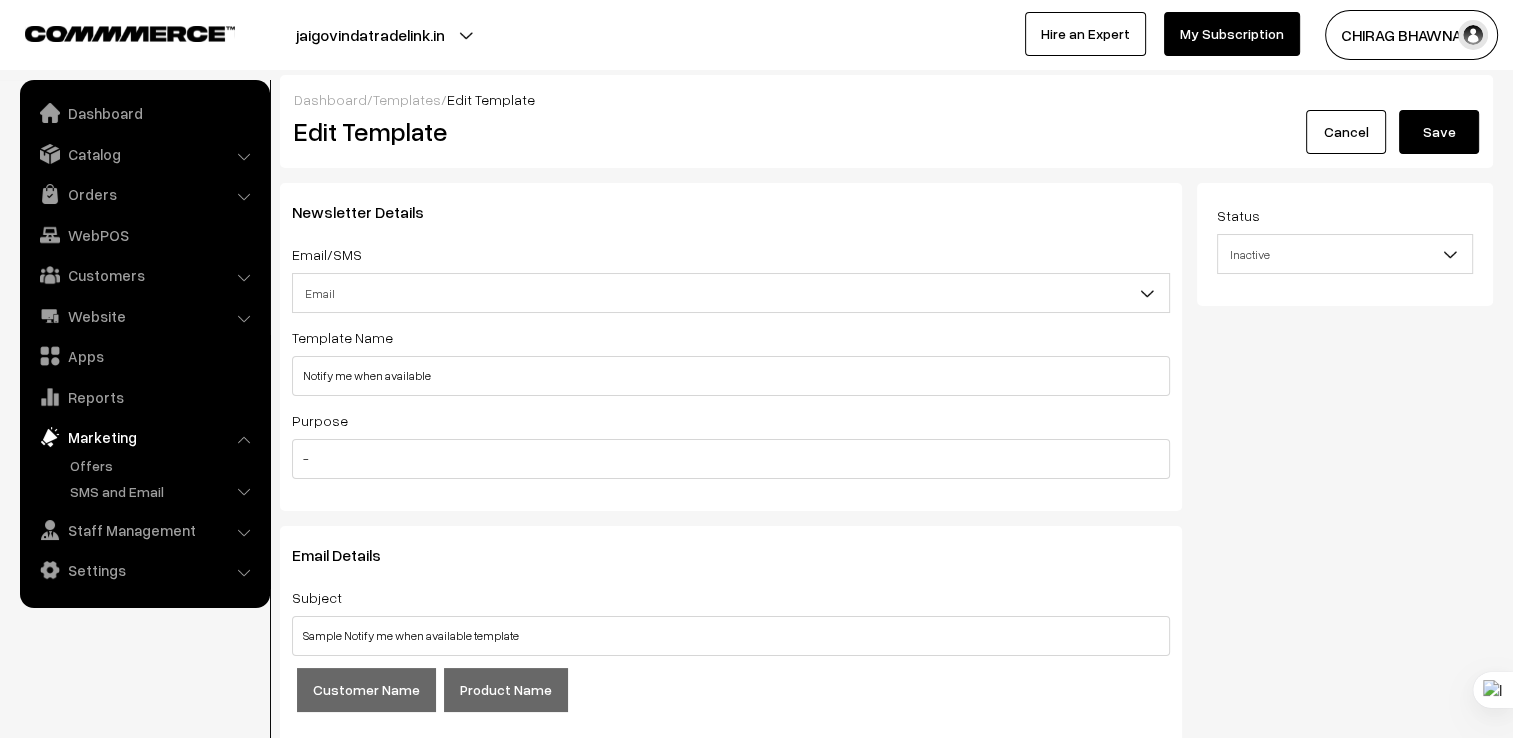 click on "Inactive" at bounding box center (1345, 254) 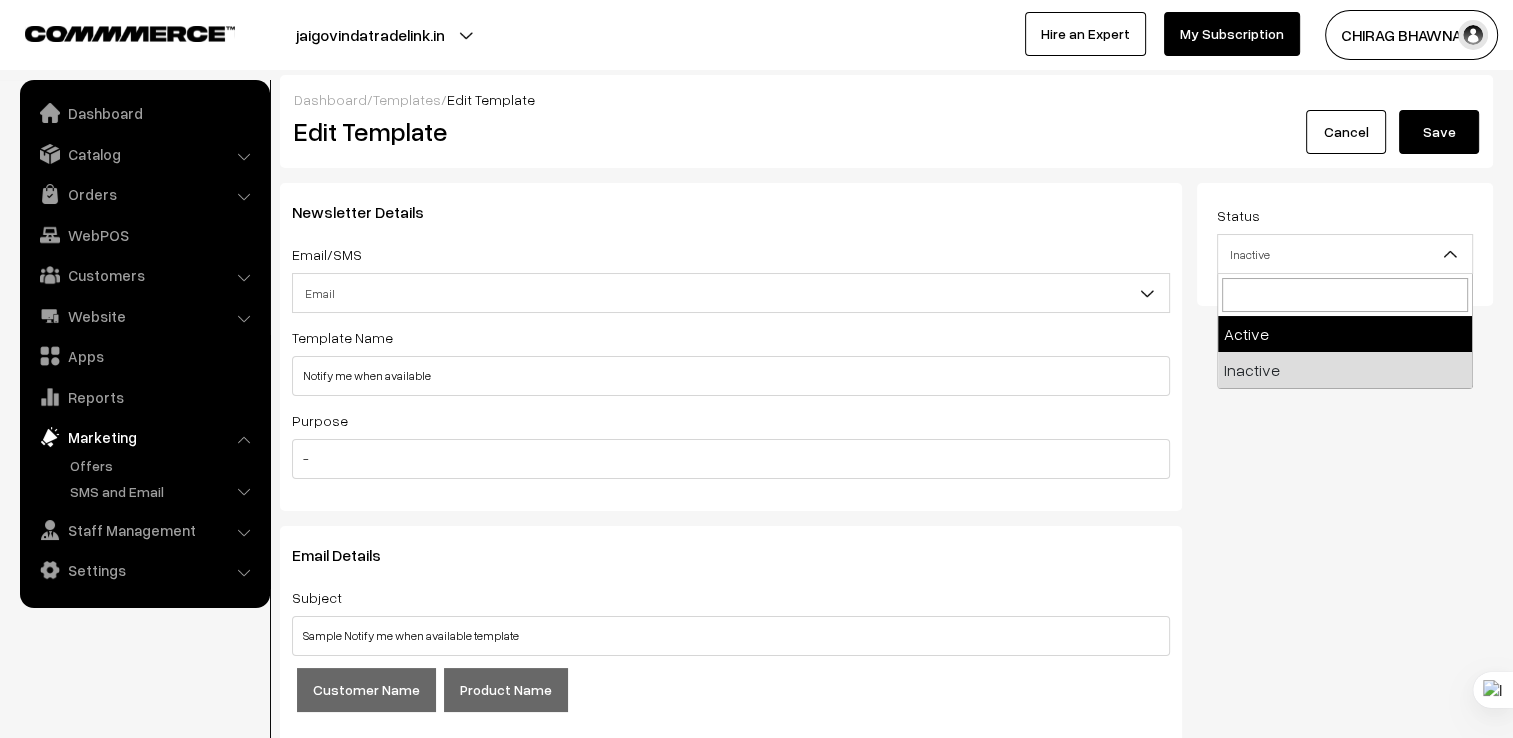 select on "1" 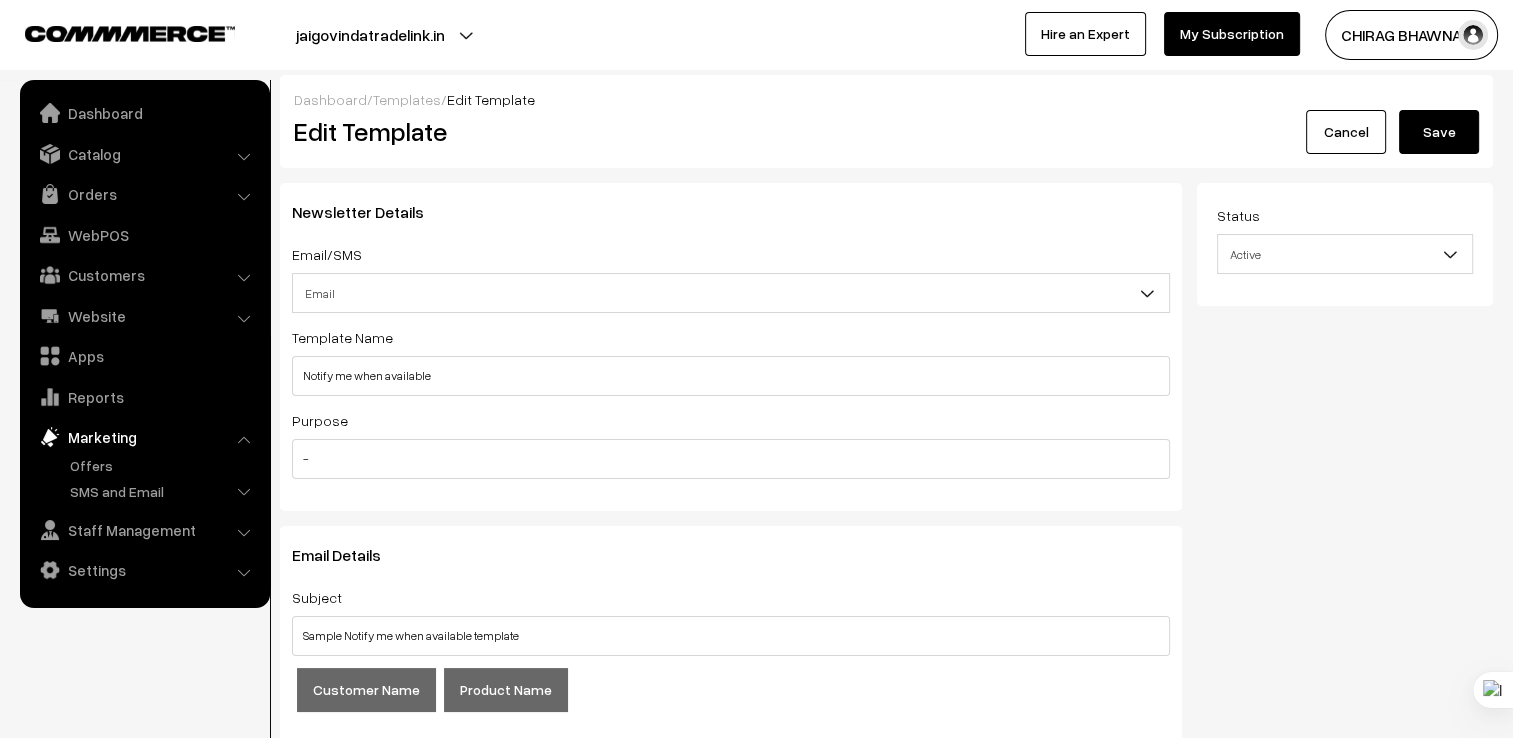 click on "Save" at bounding box center [1439, 132] 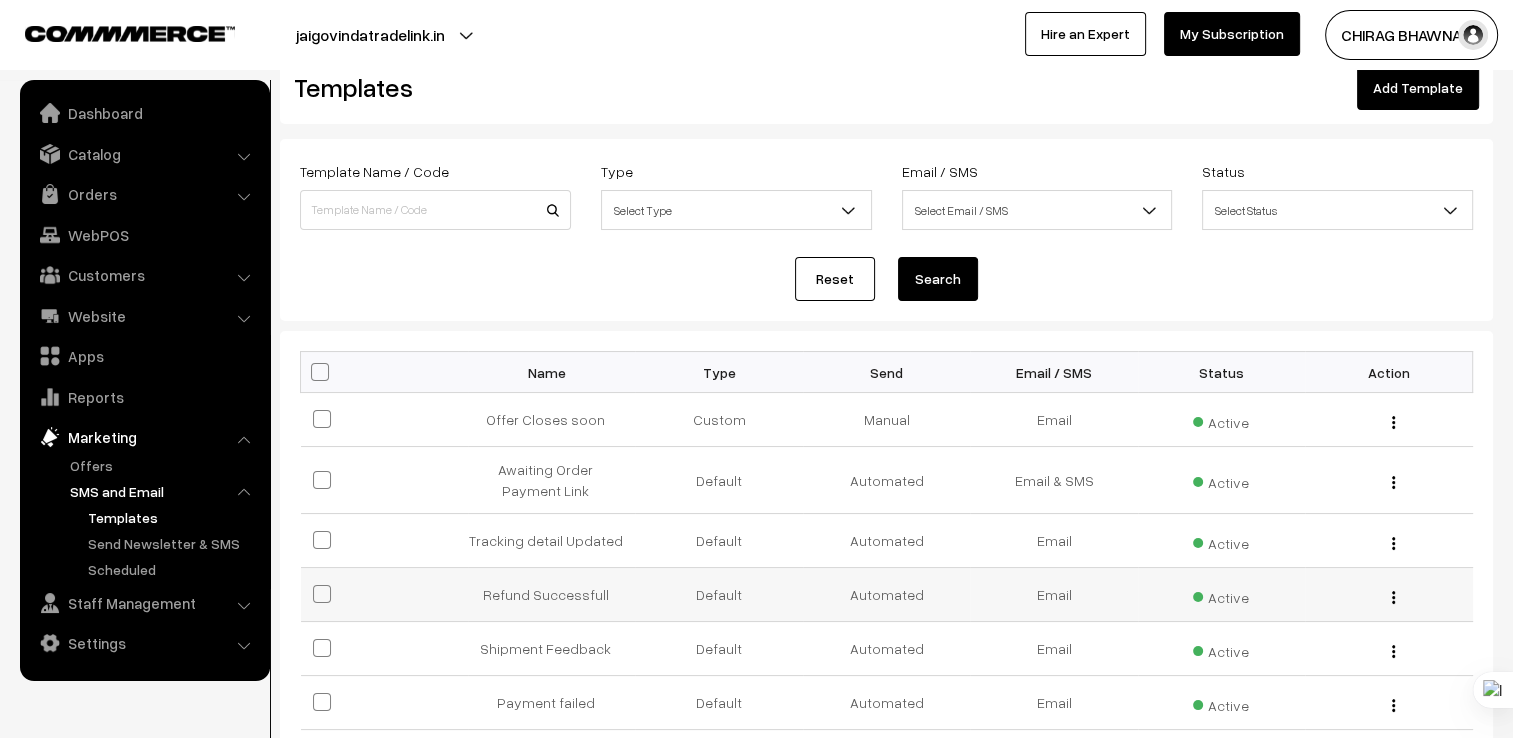scroll, scrollTop: 0, scrollLeft: 0, axis: both 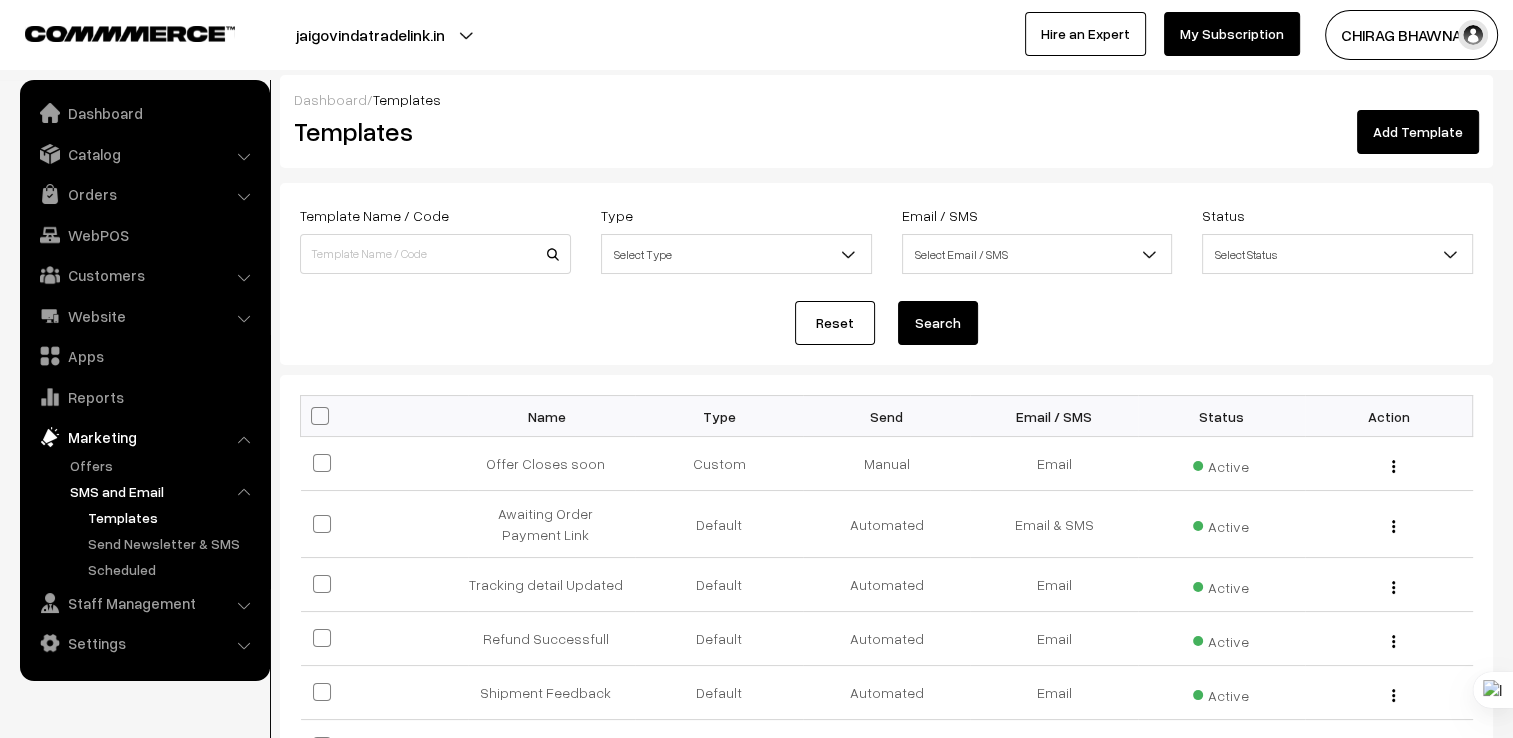 click on "Add Template" at bounding box center (1418, 132) 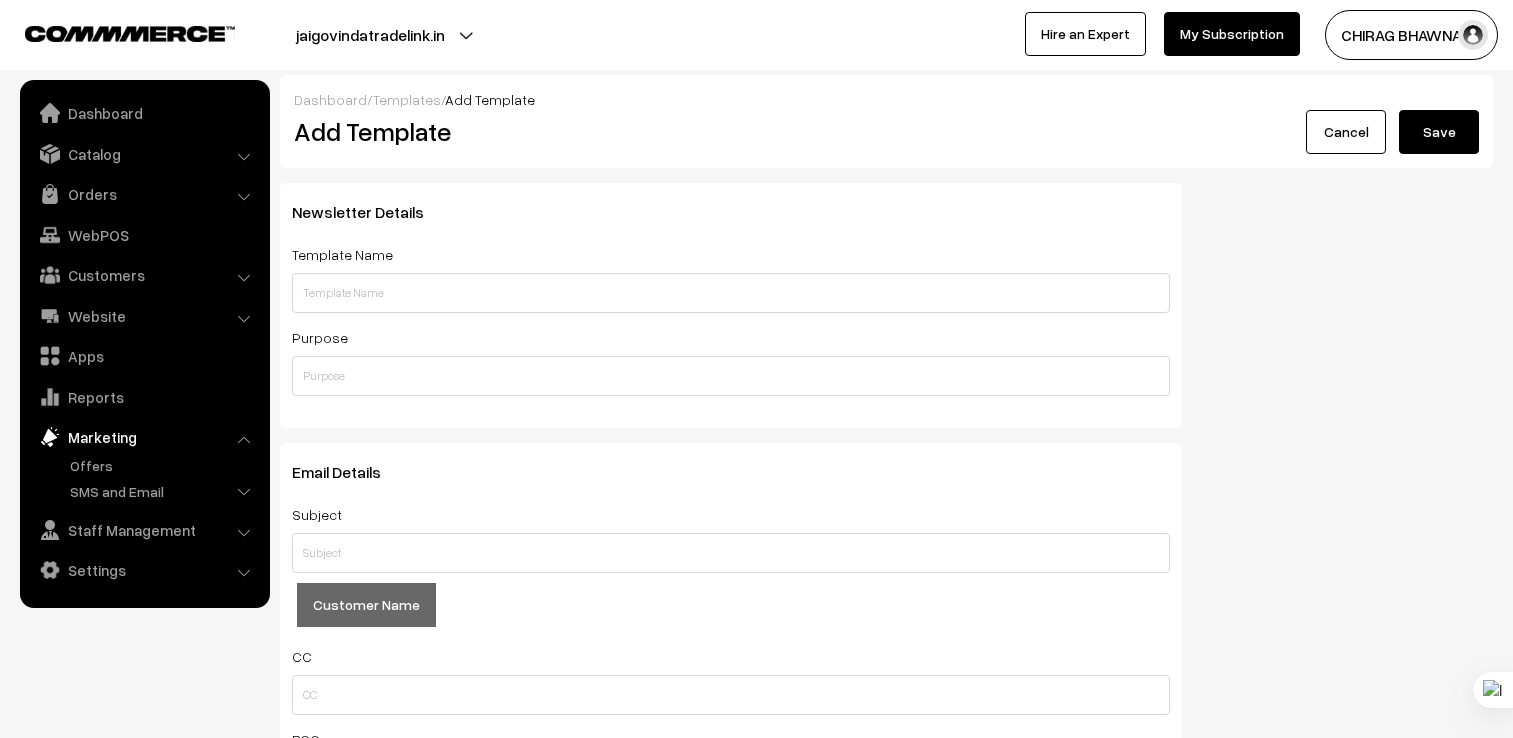 scroll, scrollTop: 0, scrollLeft: 0, axis: both 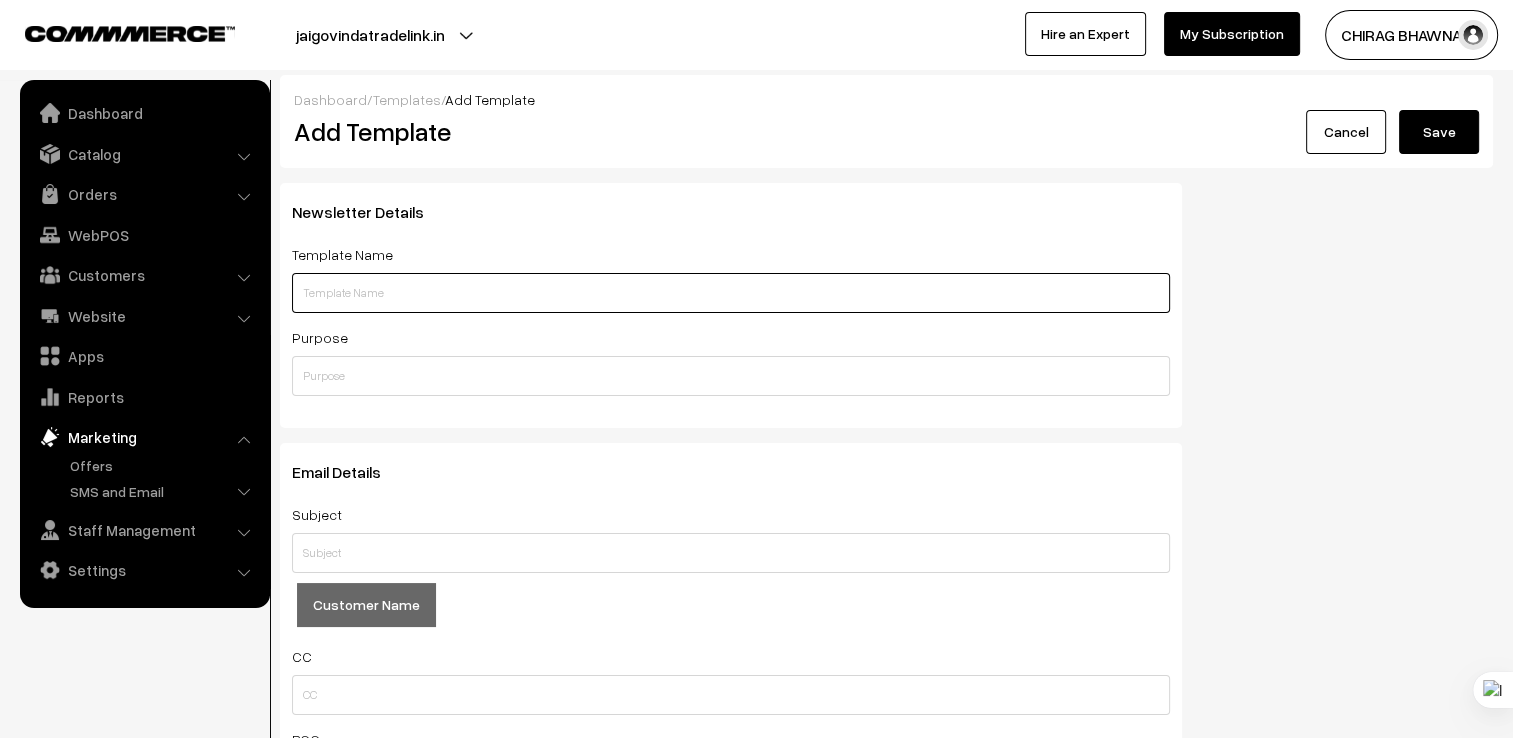 click at bounding box center (731, 293) 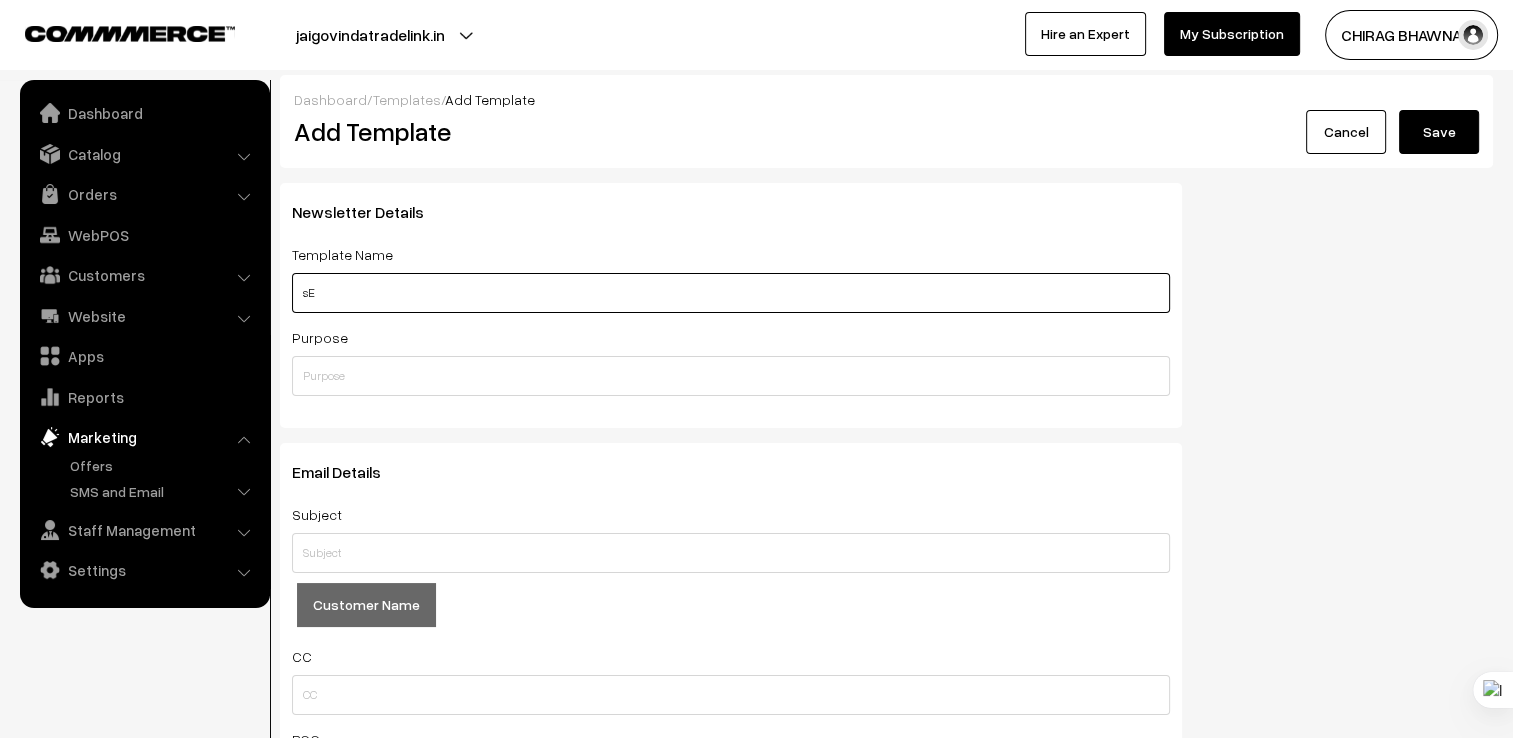type on "s" 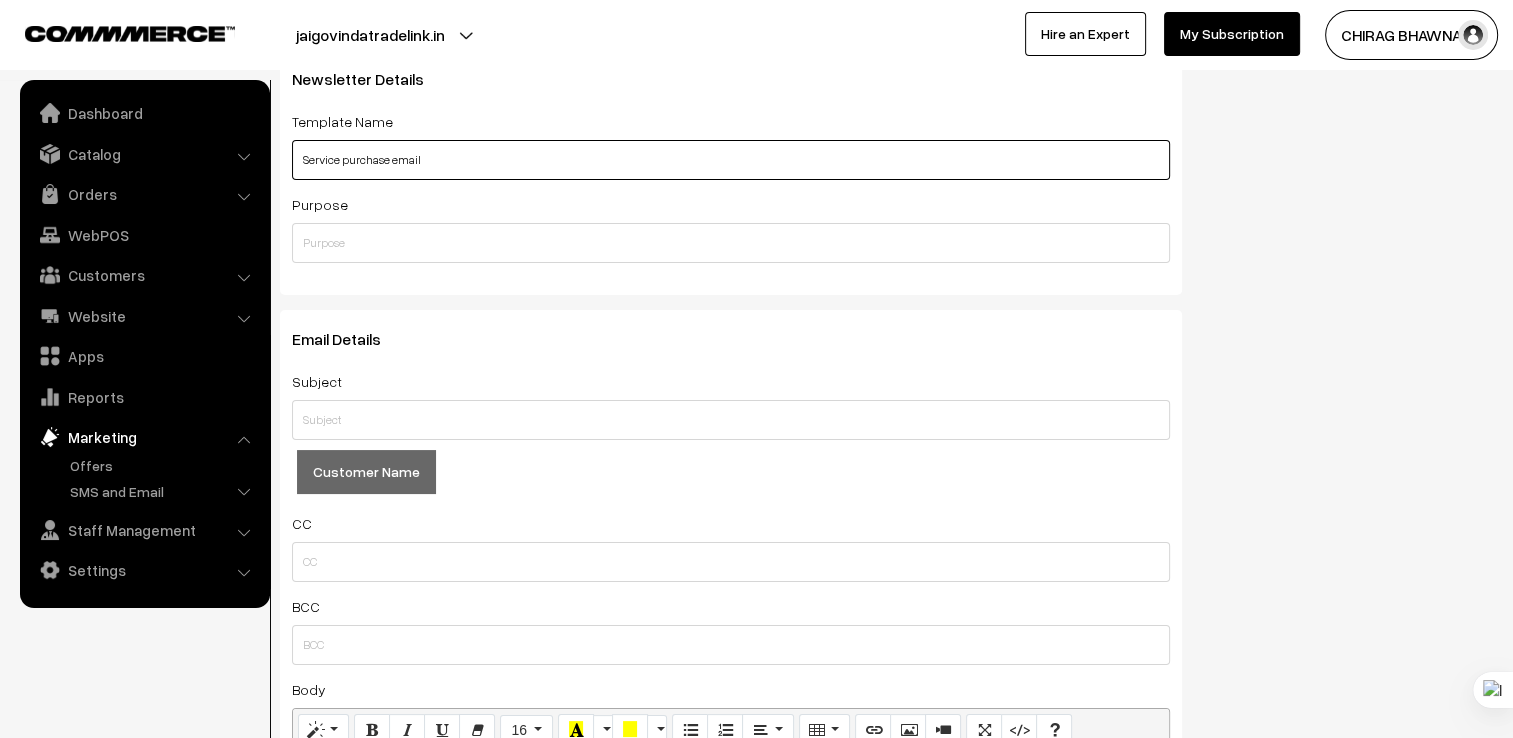 scroll, scrollTop: 130, scrollLeft: 0, axis: vertical 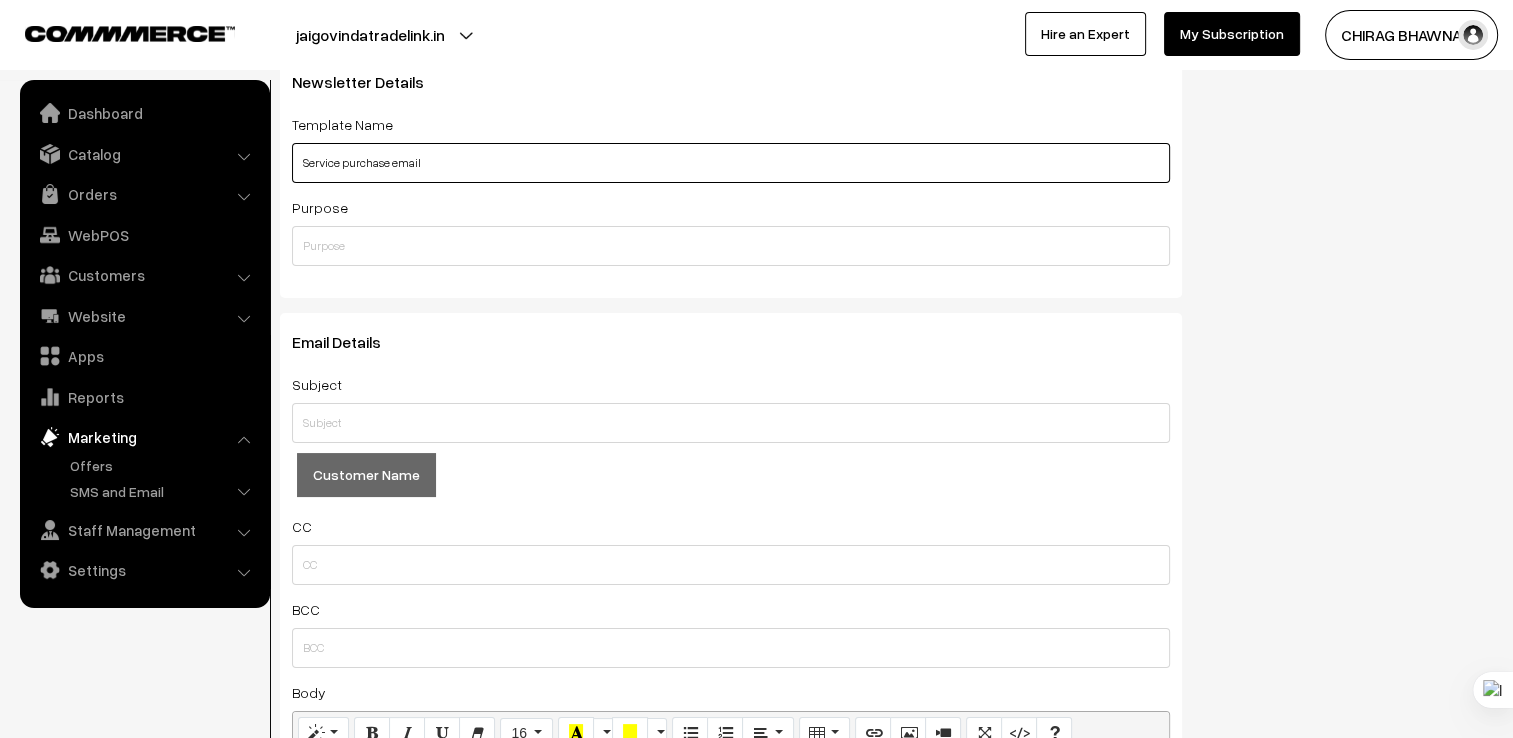type on "Service purchase email" 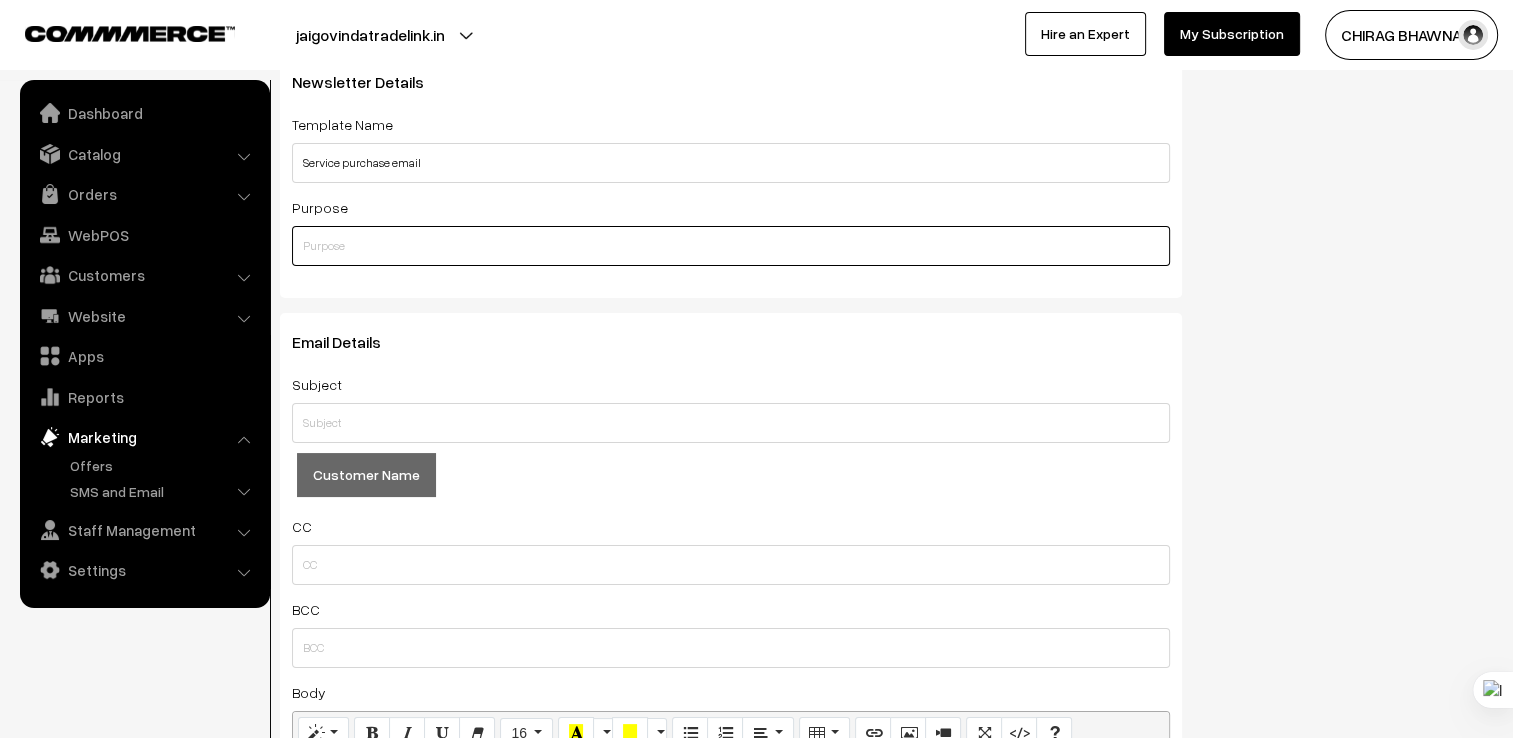 click at bounding box center [731, 246] 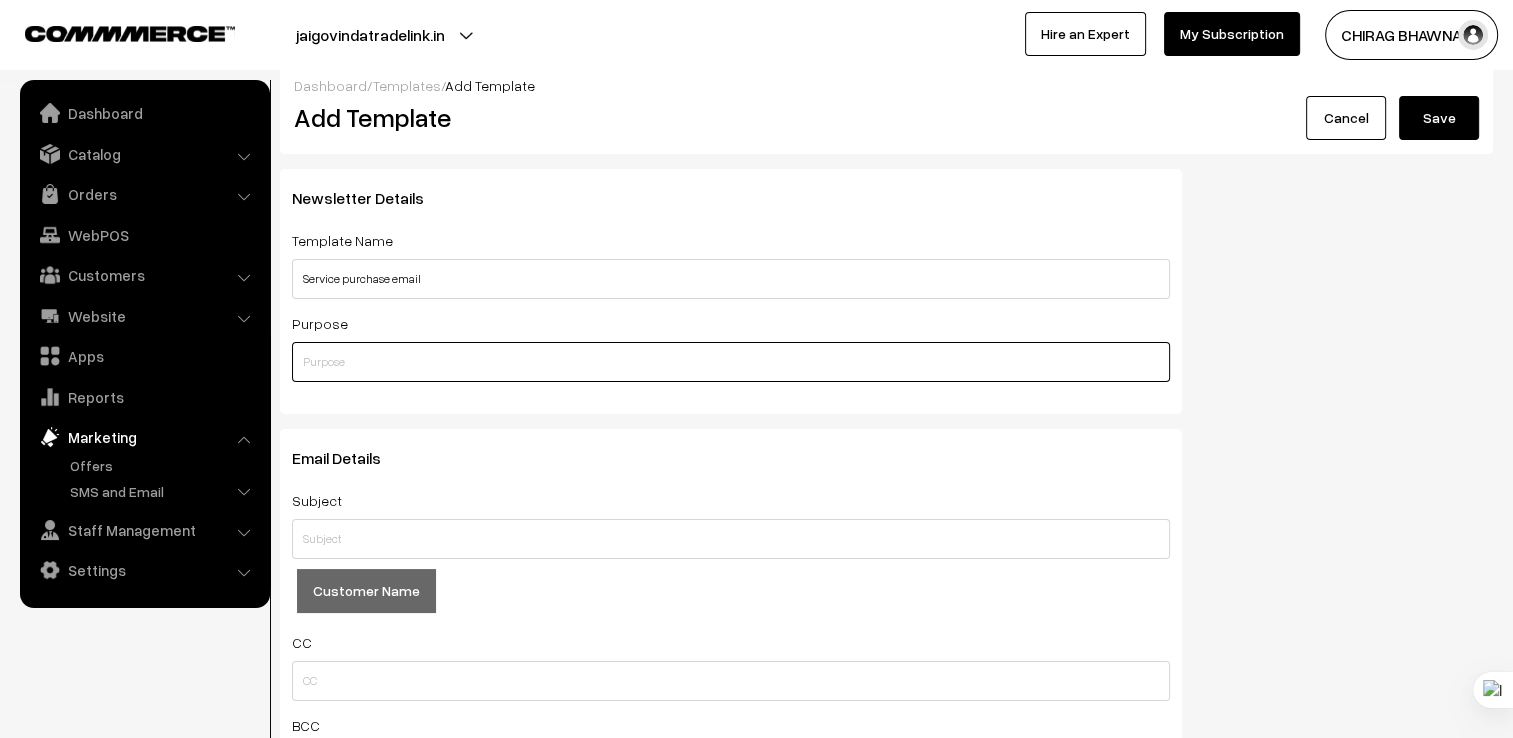 scroll, scrollTop: 0, scrollLeft: 0, axis: both 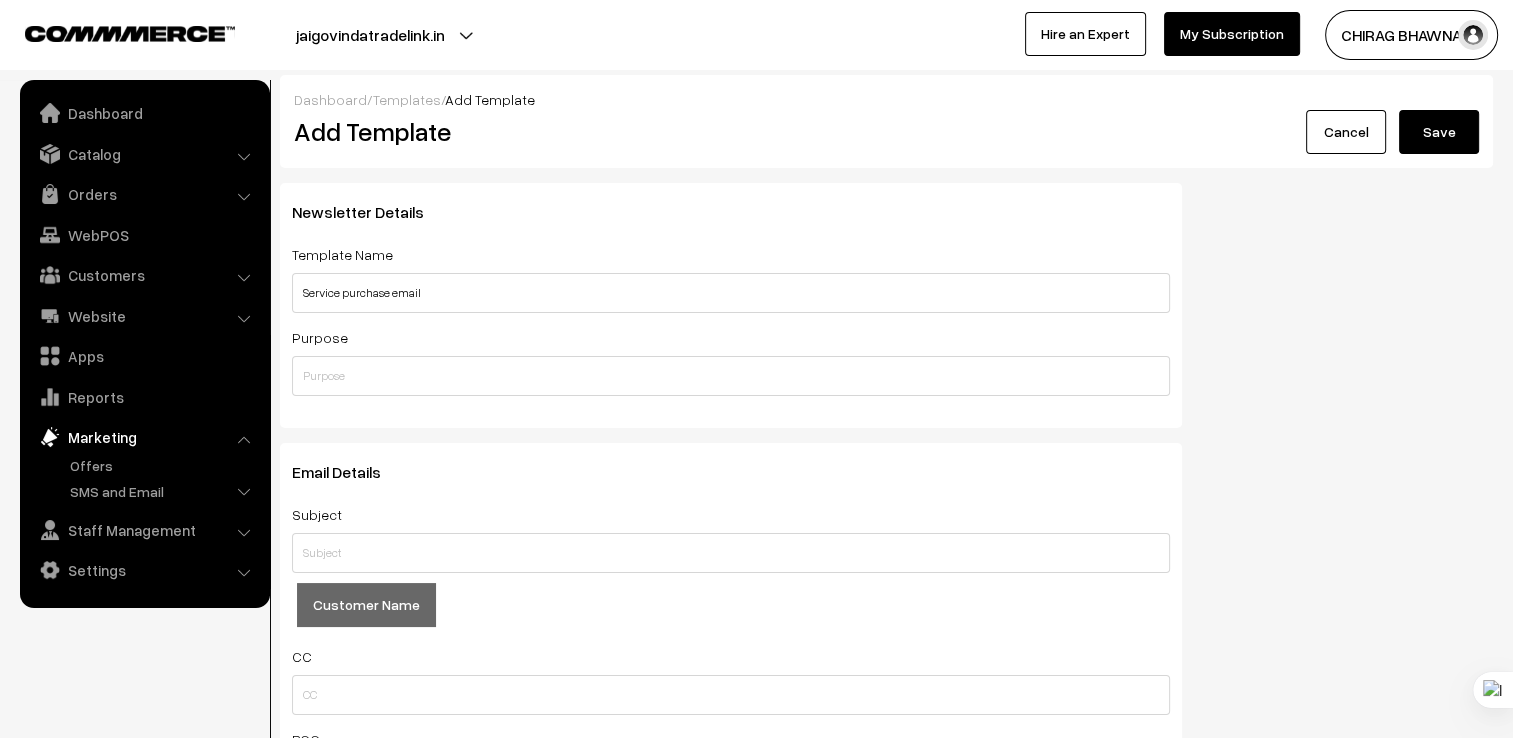 click on "Purpose" at bounding box center (731, 360) 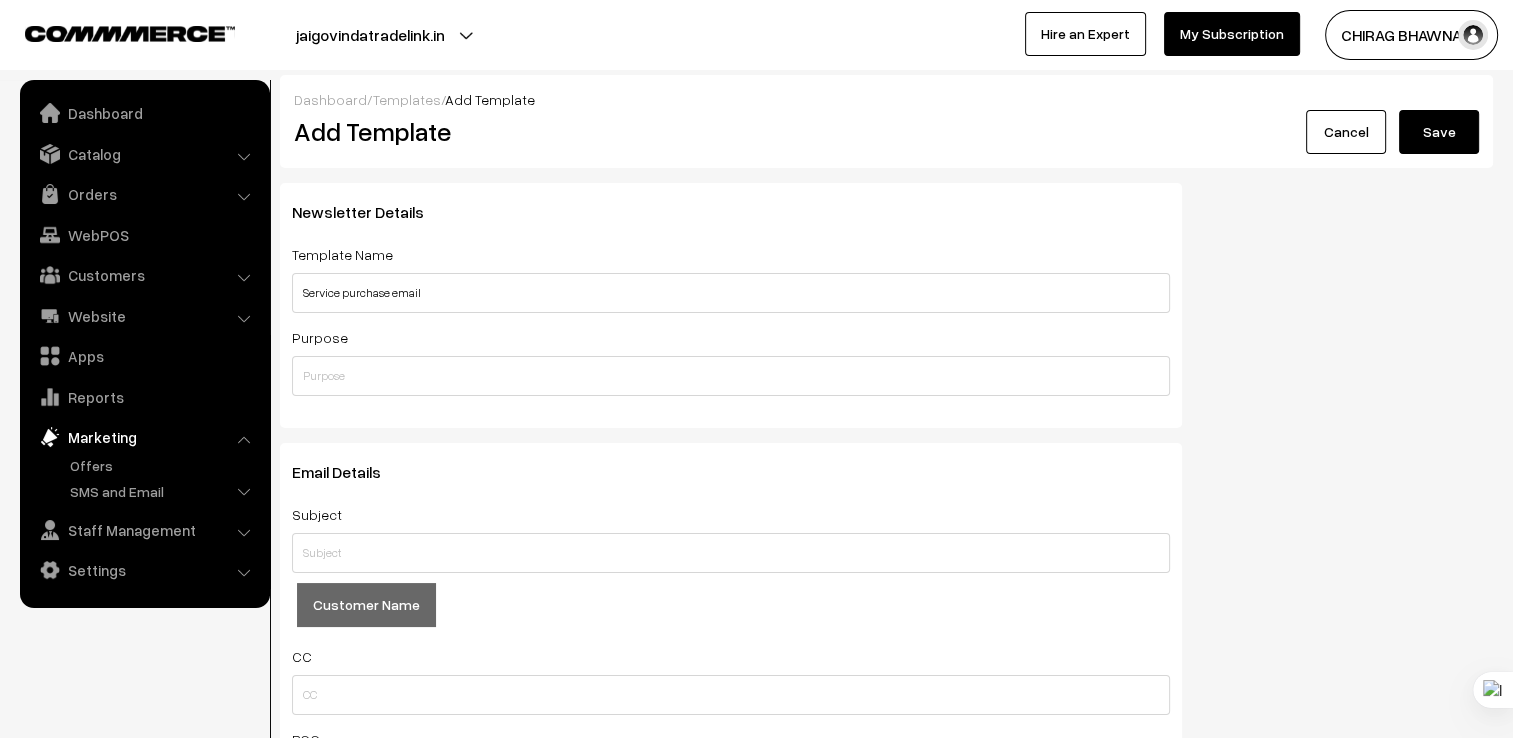 click on "Cancel" at bounding box center [1346, 132] 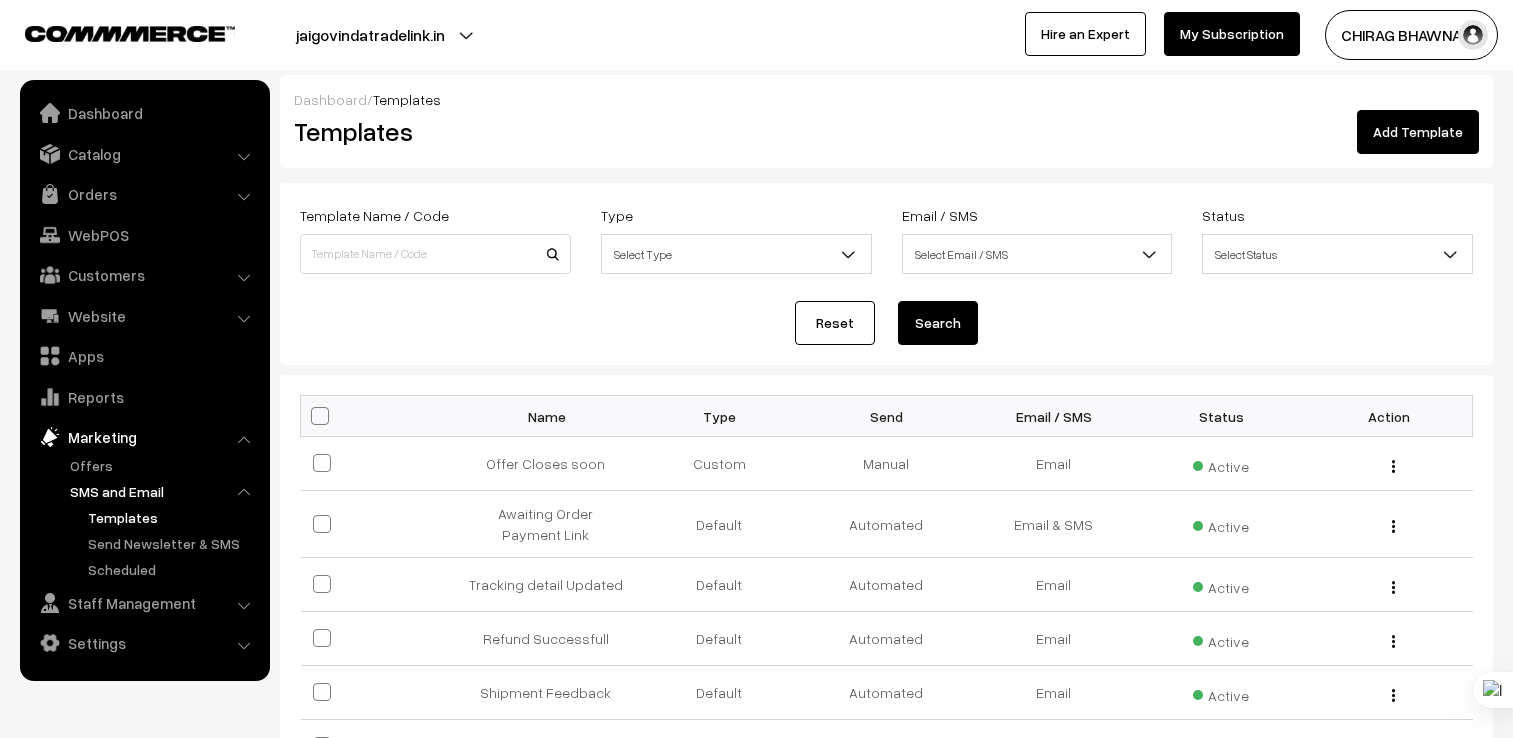 scroll, scrollTop: 0, scrollLeft: 0, axis: both 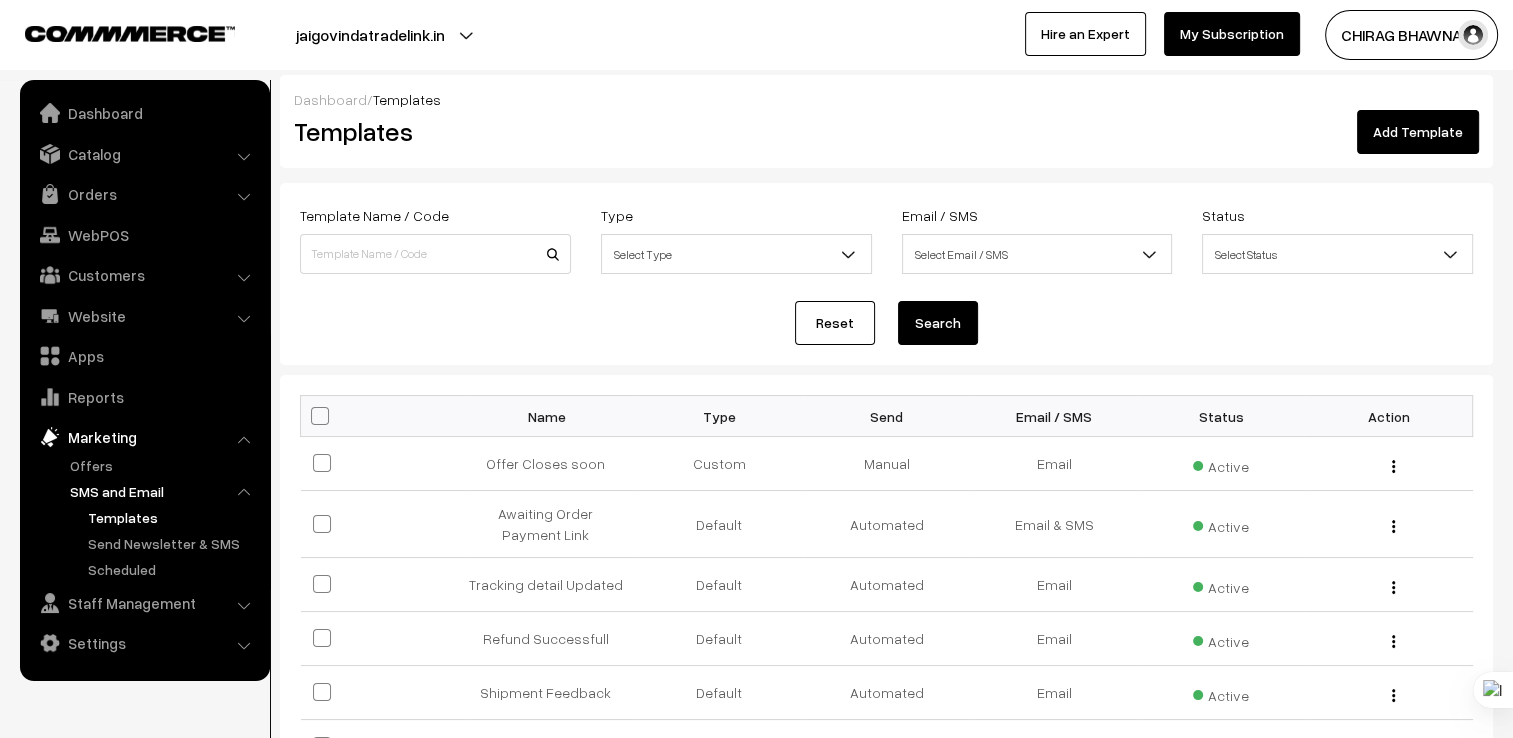 click on "Reset
Search" at bounding box center (886, 323) 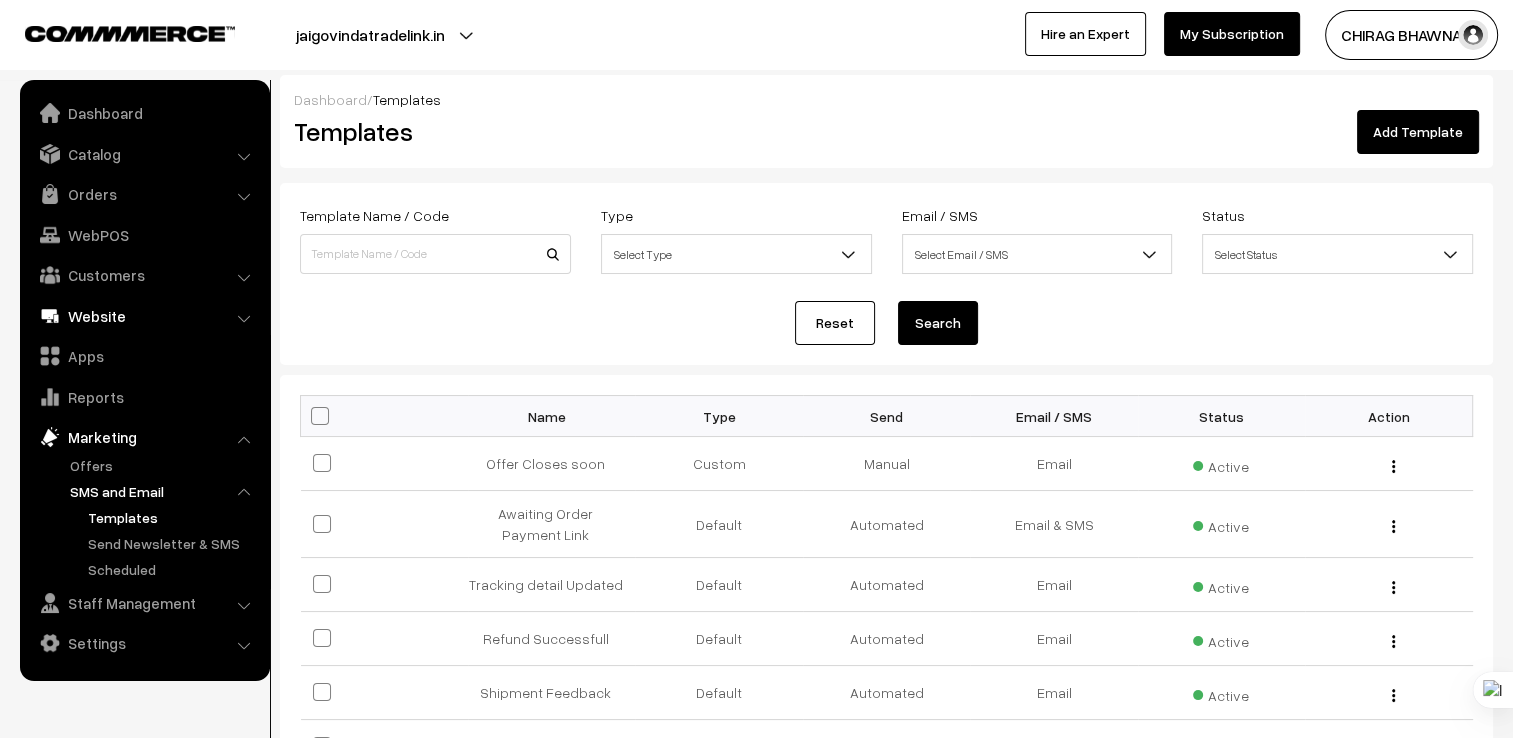 click on "Website" at bounding box center [144, 316] 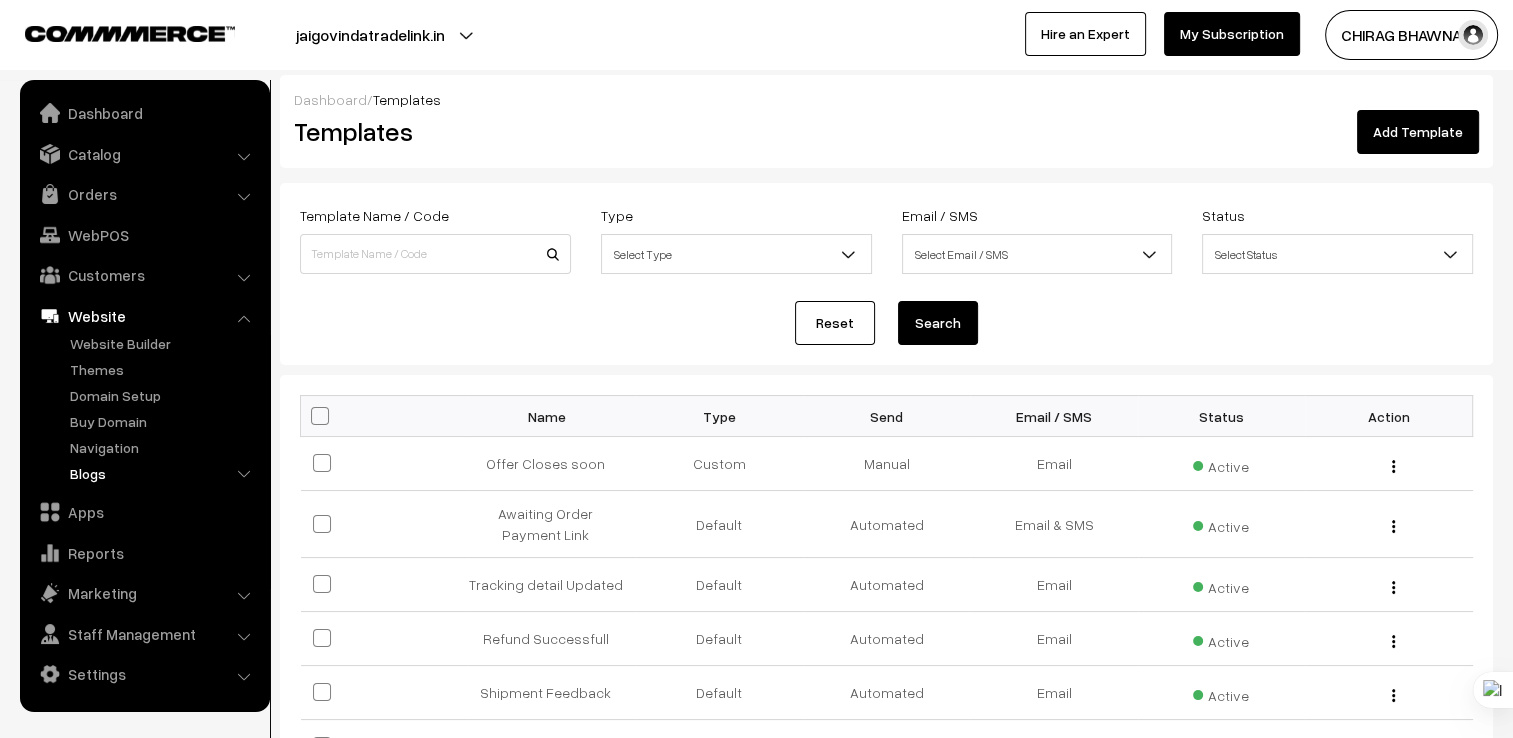click on "Blogs" at bounding box center [164, 473] 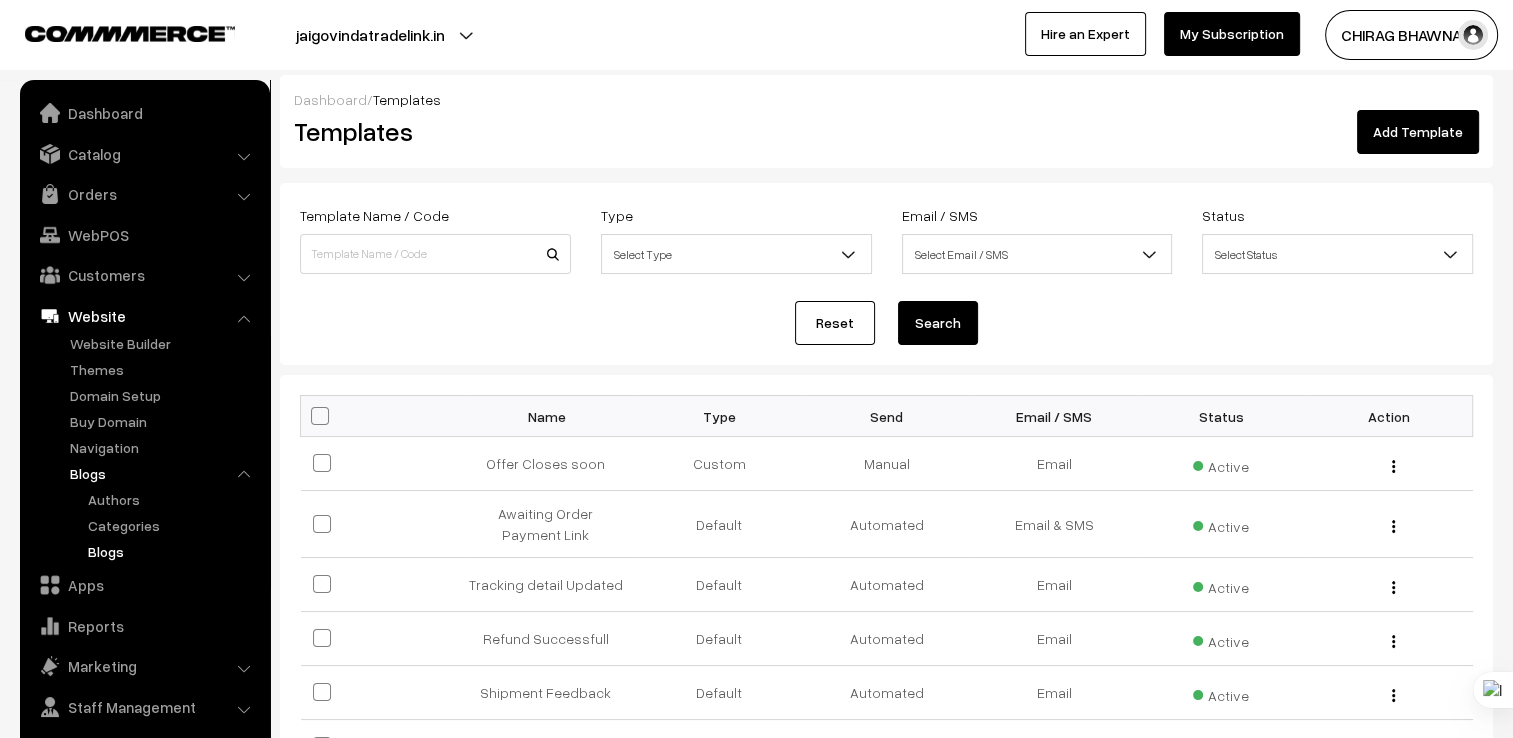 click on "Blogs" at bounding box center (173, 551) 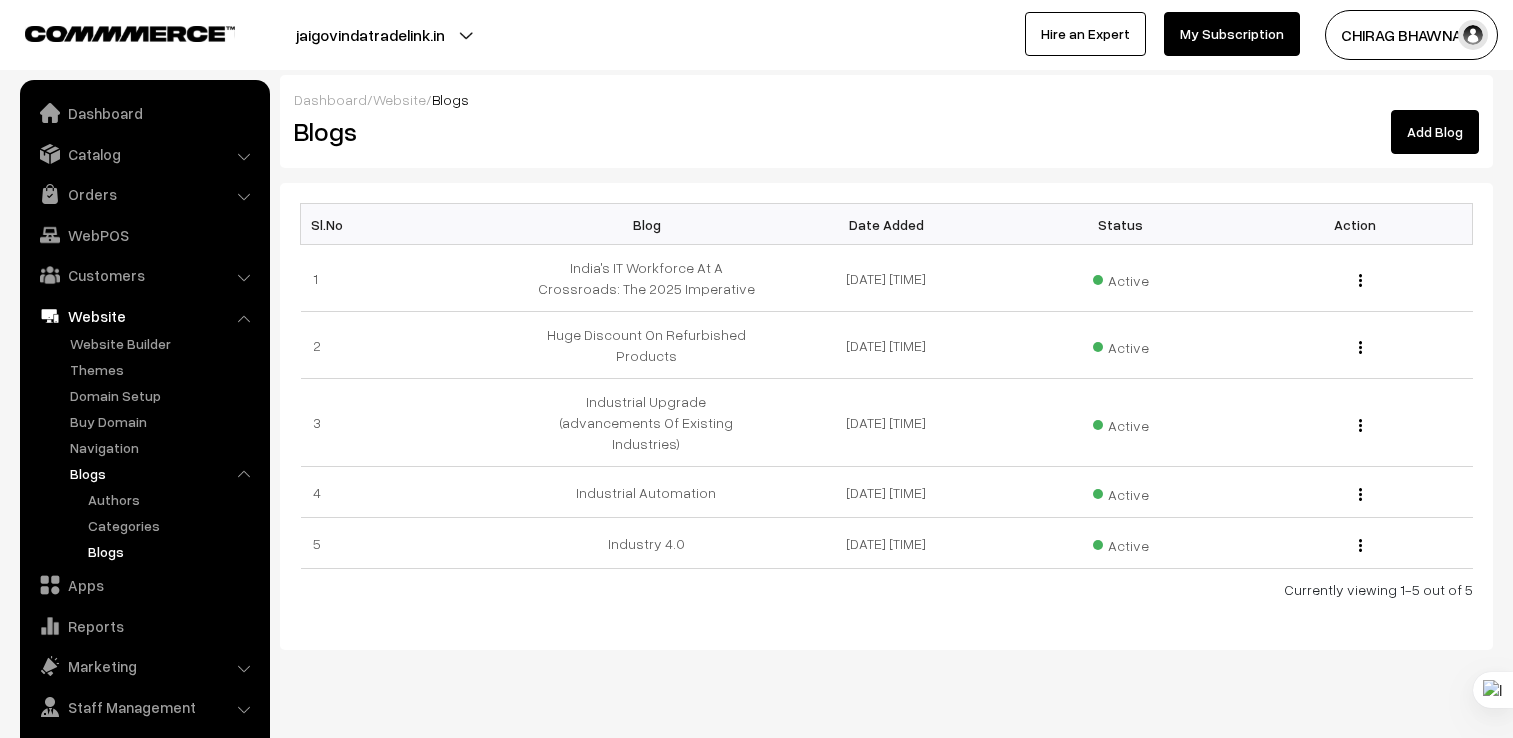 scroll, scrollTop: 0, scrollLeft: 0, axis: both 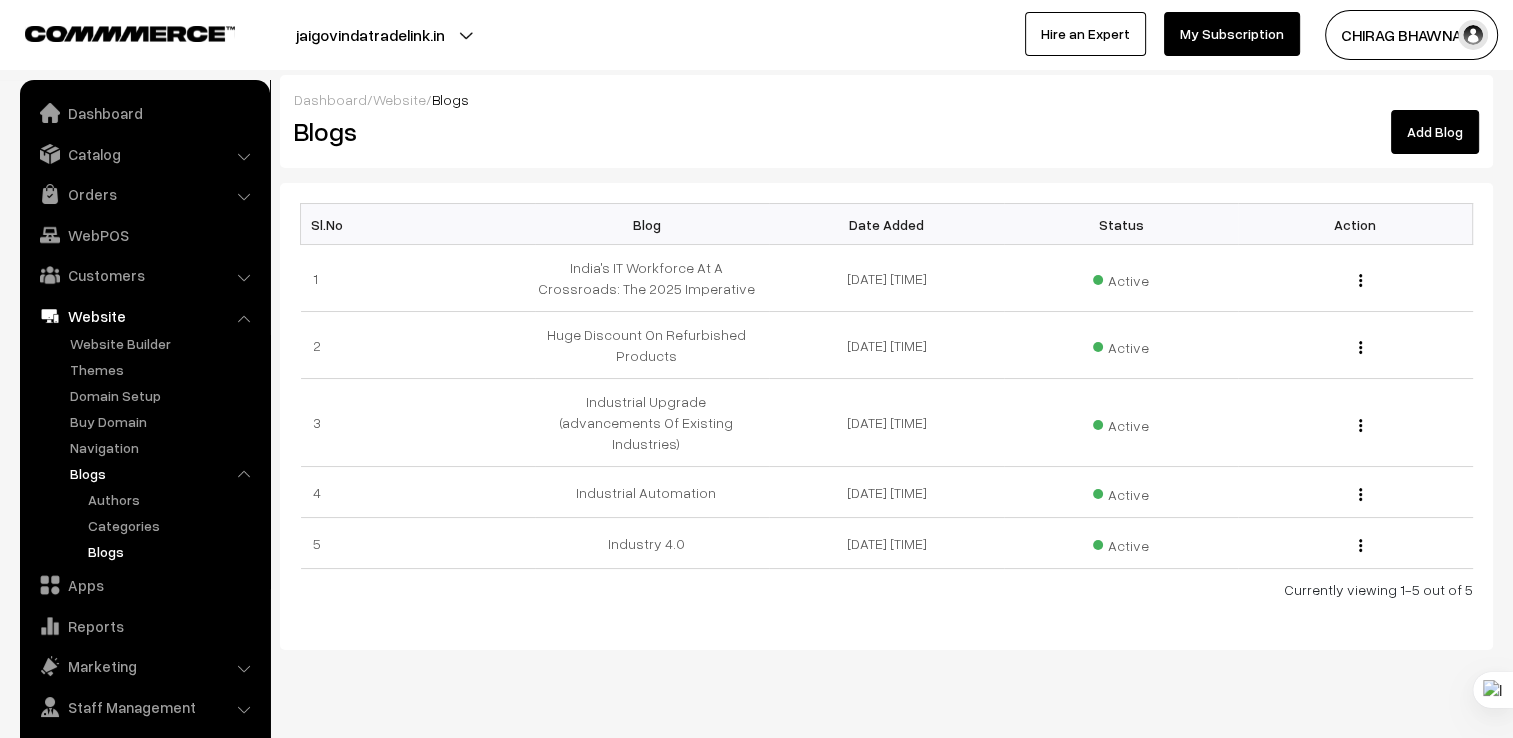 click on "Add Blog" at bounding box center (1435, 132) 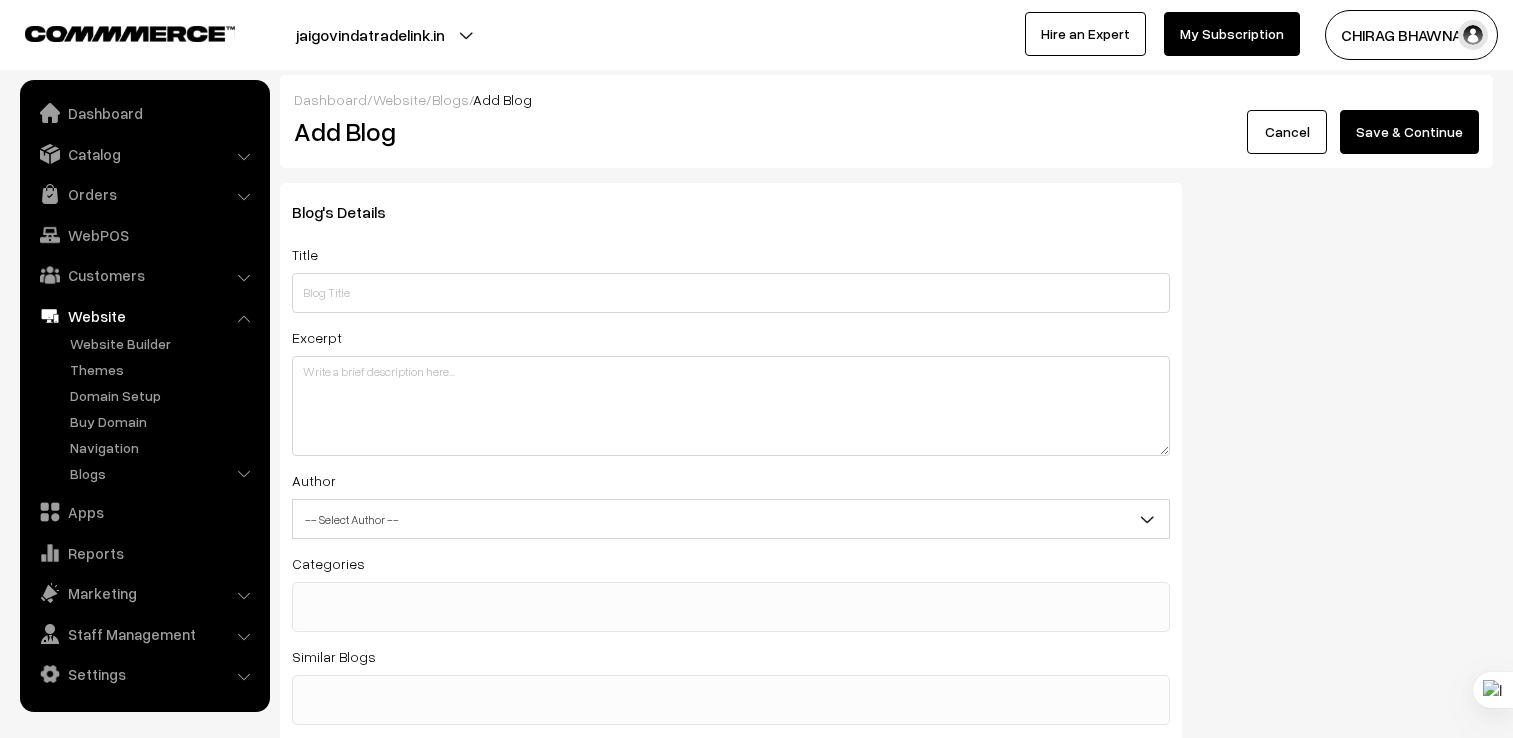 scroll, scrollTop: 0, scrollLeft: 0, axis: both 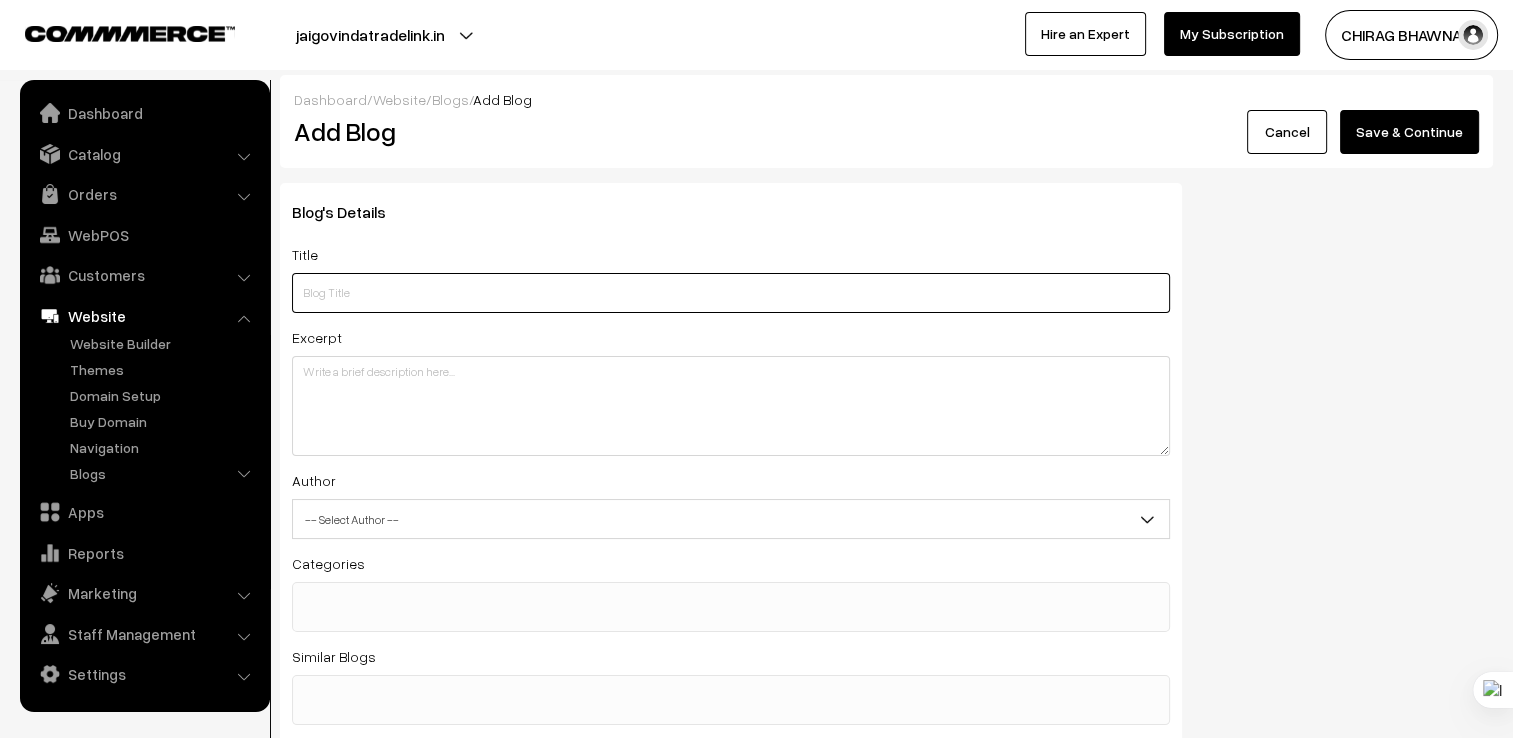 click at bounding box center [731, 293] 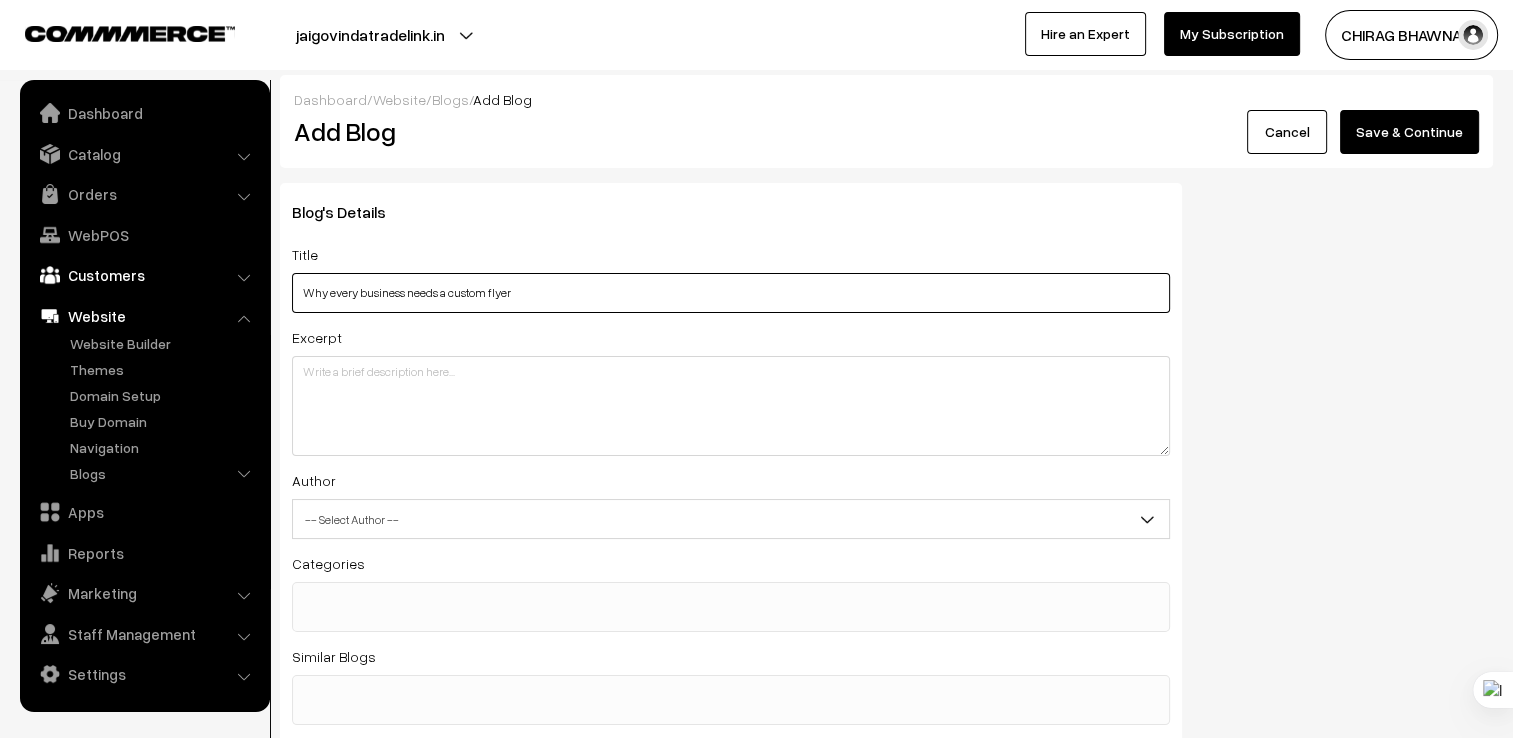 drag, startPoint x: 559, startPoint y: 290, endPoint x: 247, endPoint y: 292, distance: 312.0064 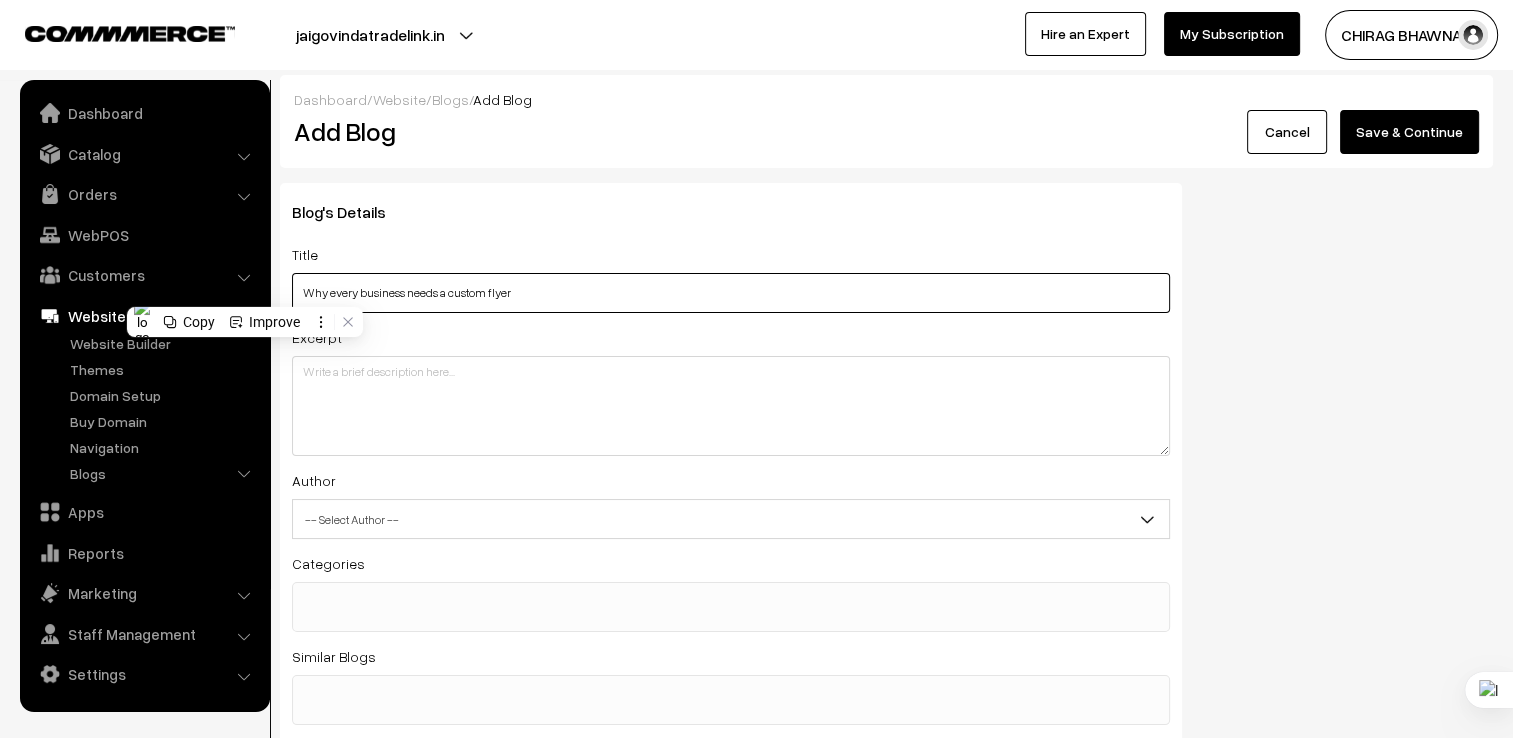 paste on "Custom Flyers for Business Growth  Jai Govinda Trade Link" 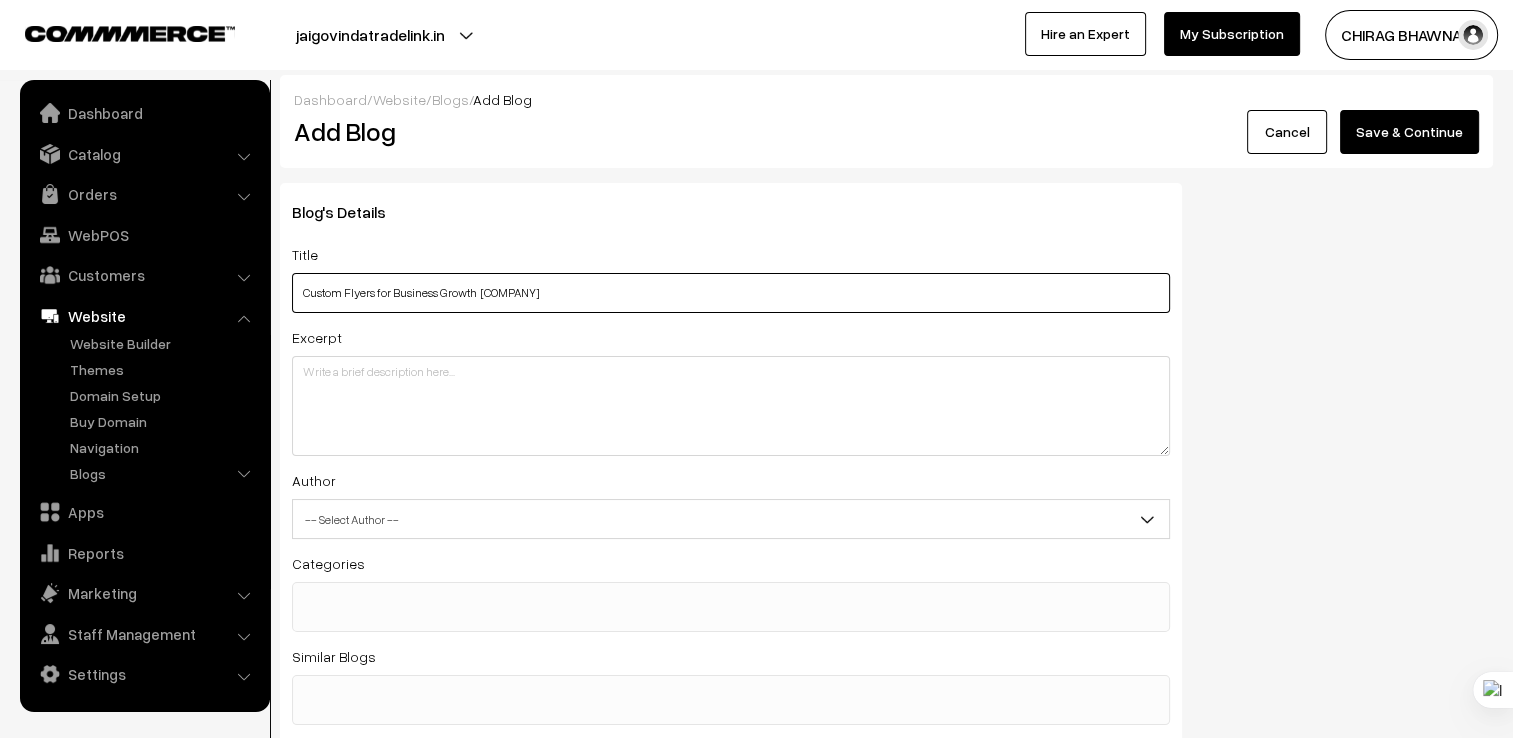 type on "Custom Flyers for Business Growth  Jai Govinda Trade Link" 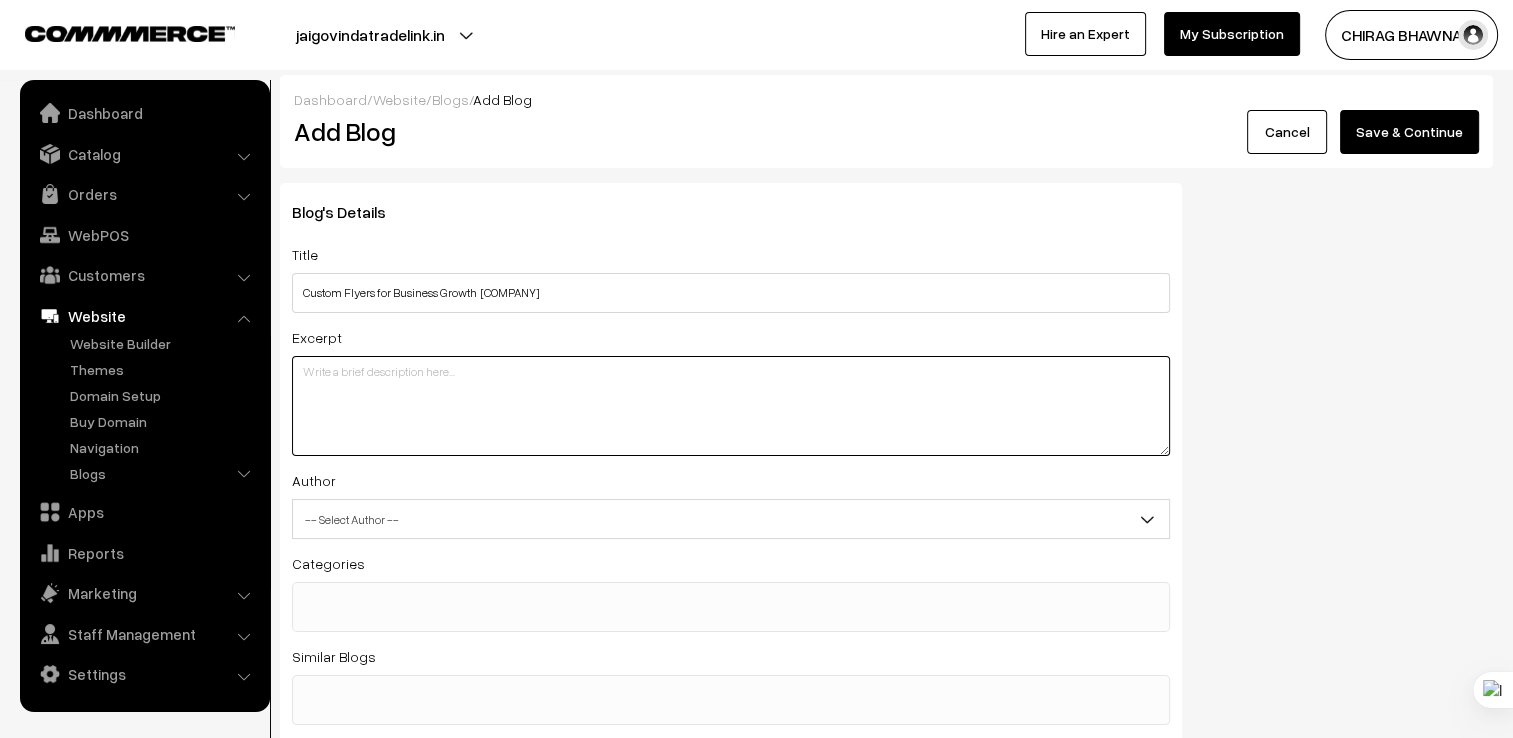 click at bounding box center [731, 406] 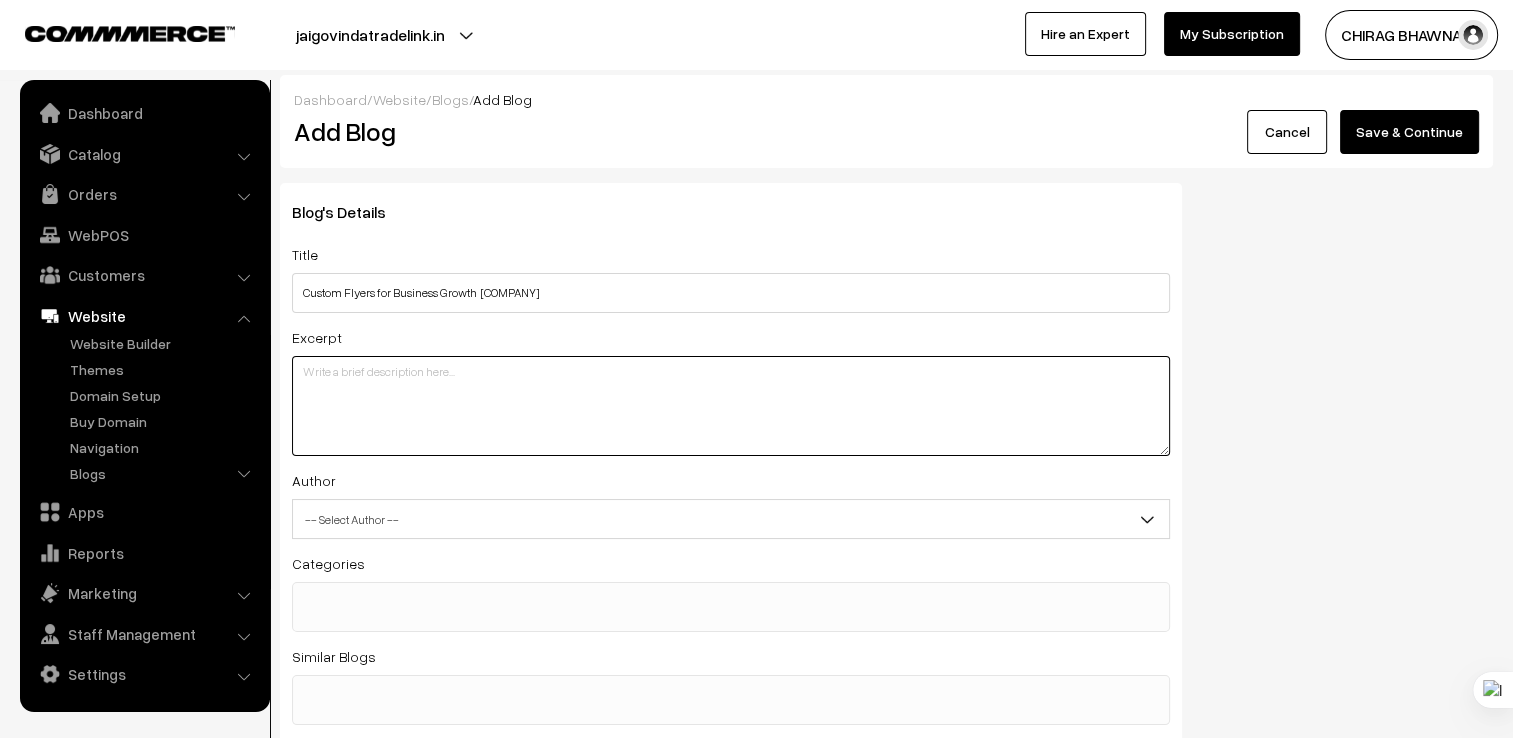 click at bounding box center [731, 406] 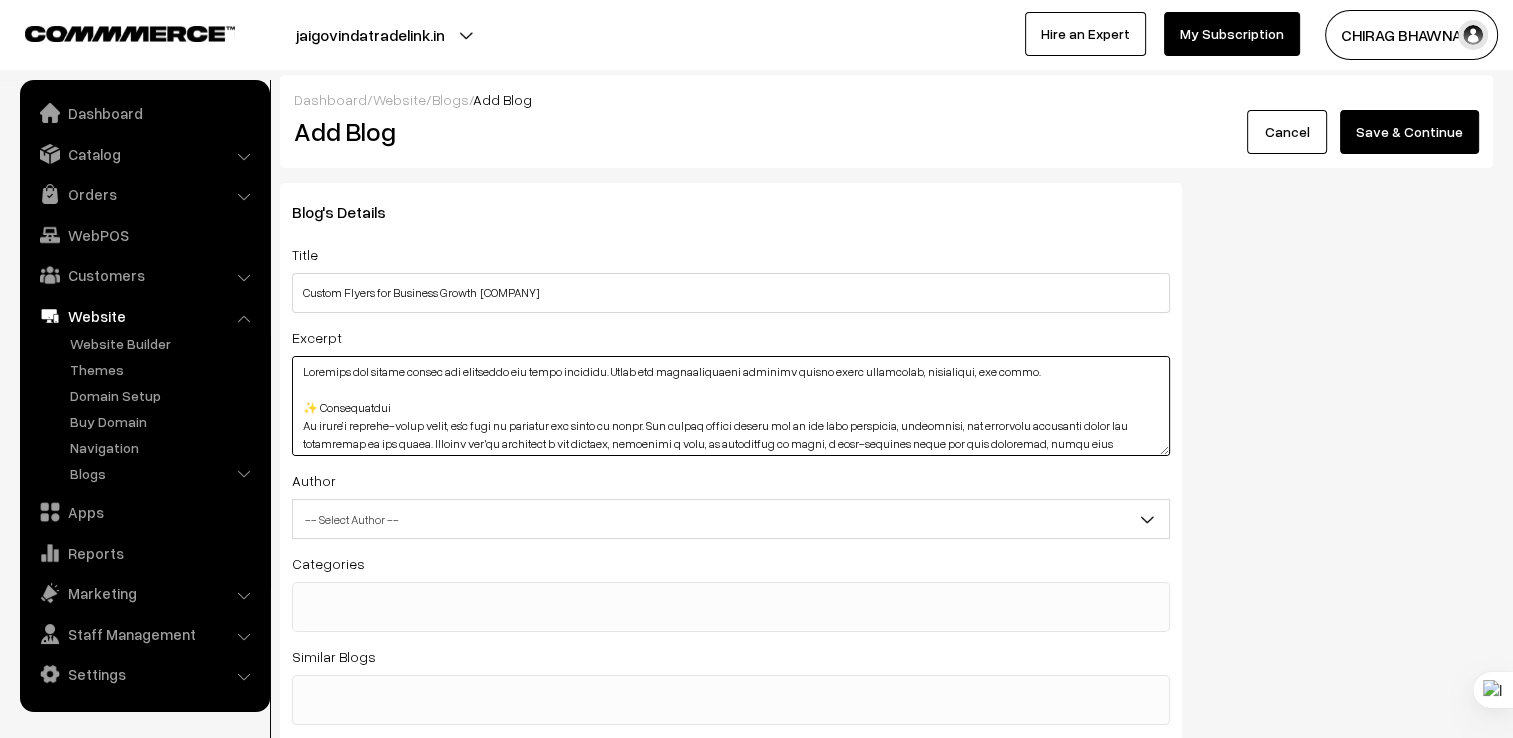 scroll, scrollTop: 1040, scrollLeft: 0, axis: vertical 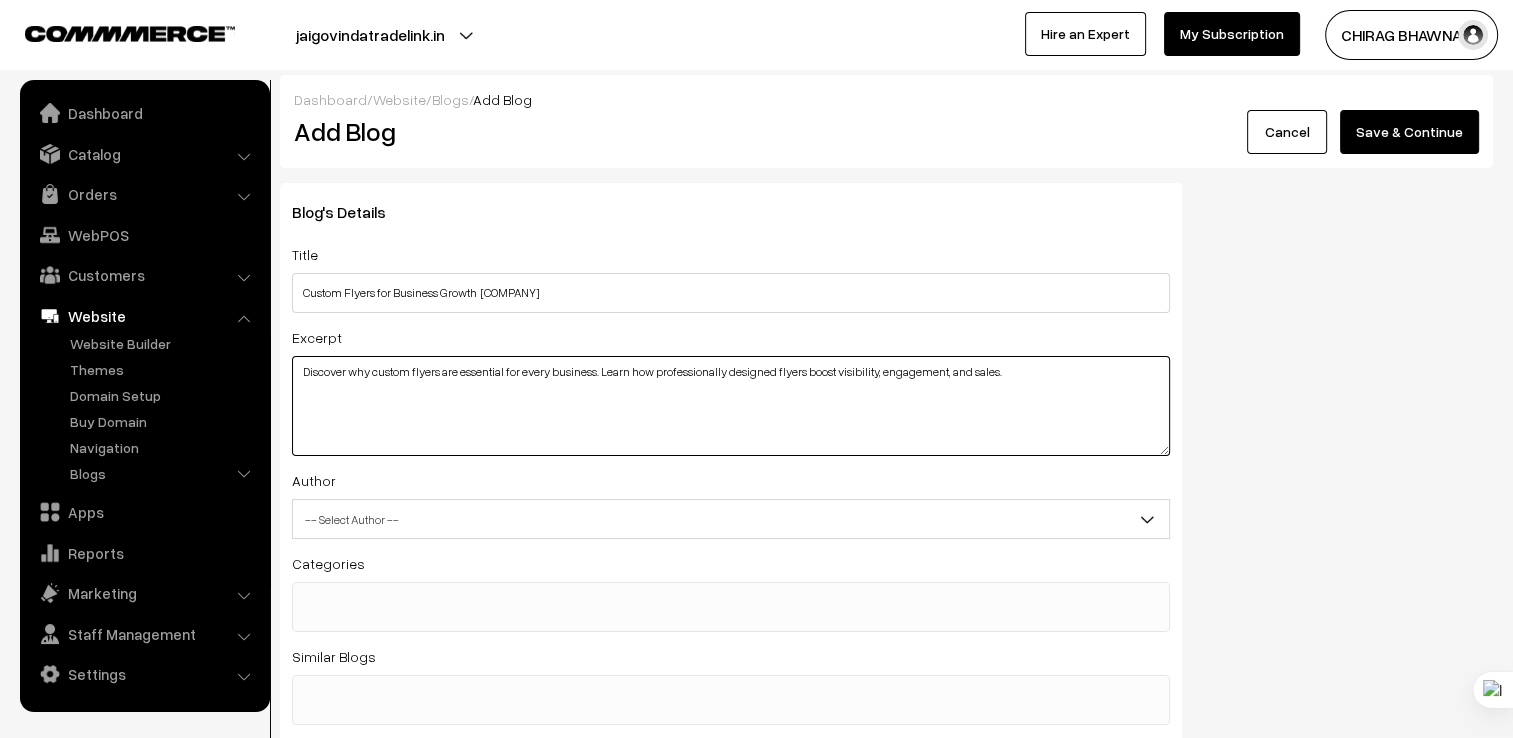 type on "Discover why custom flyers are essential for every business. Learn how professionally designed flyers boost visibility, engagement, and sales." 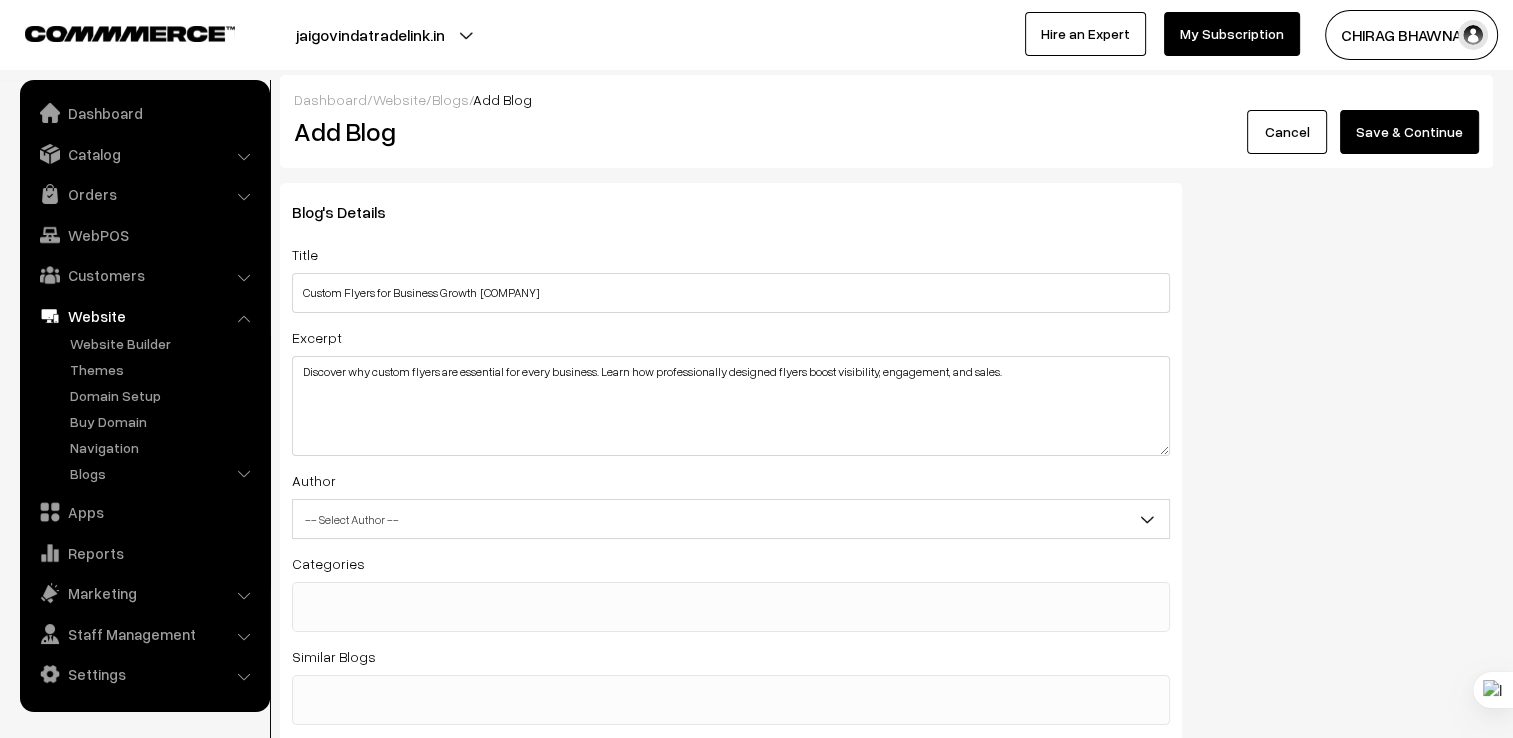 click on "-- Select Author --" at bounding box center [731, 519] 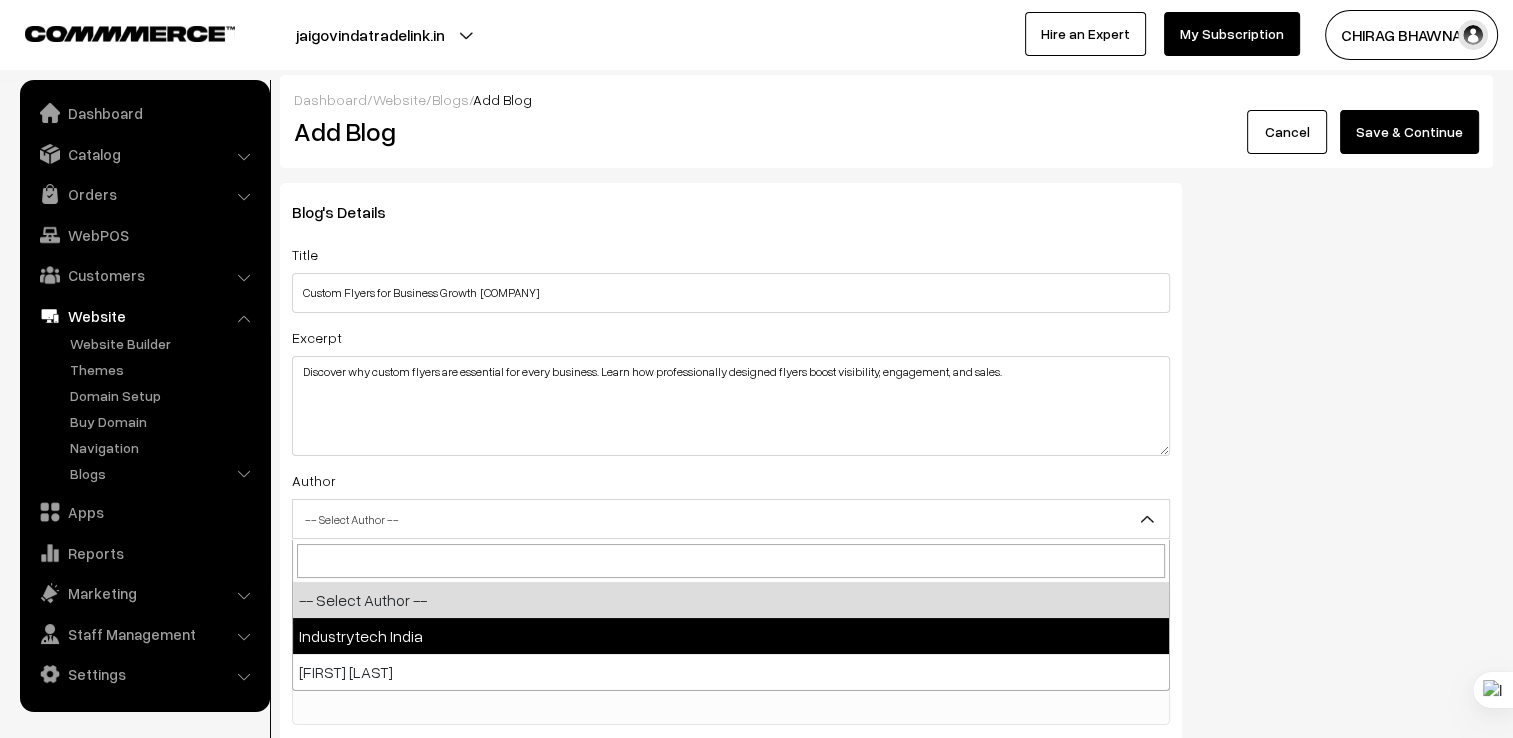 select on "1" 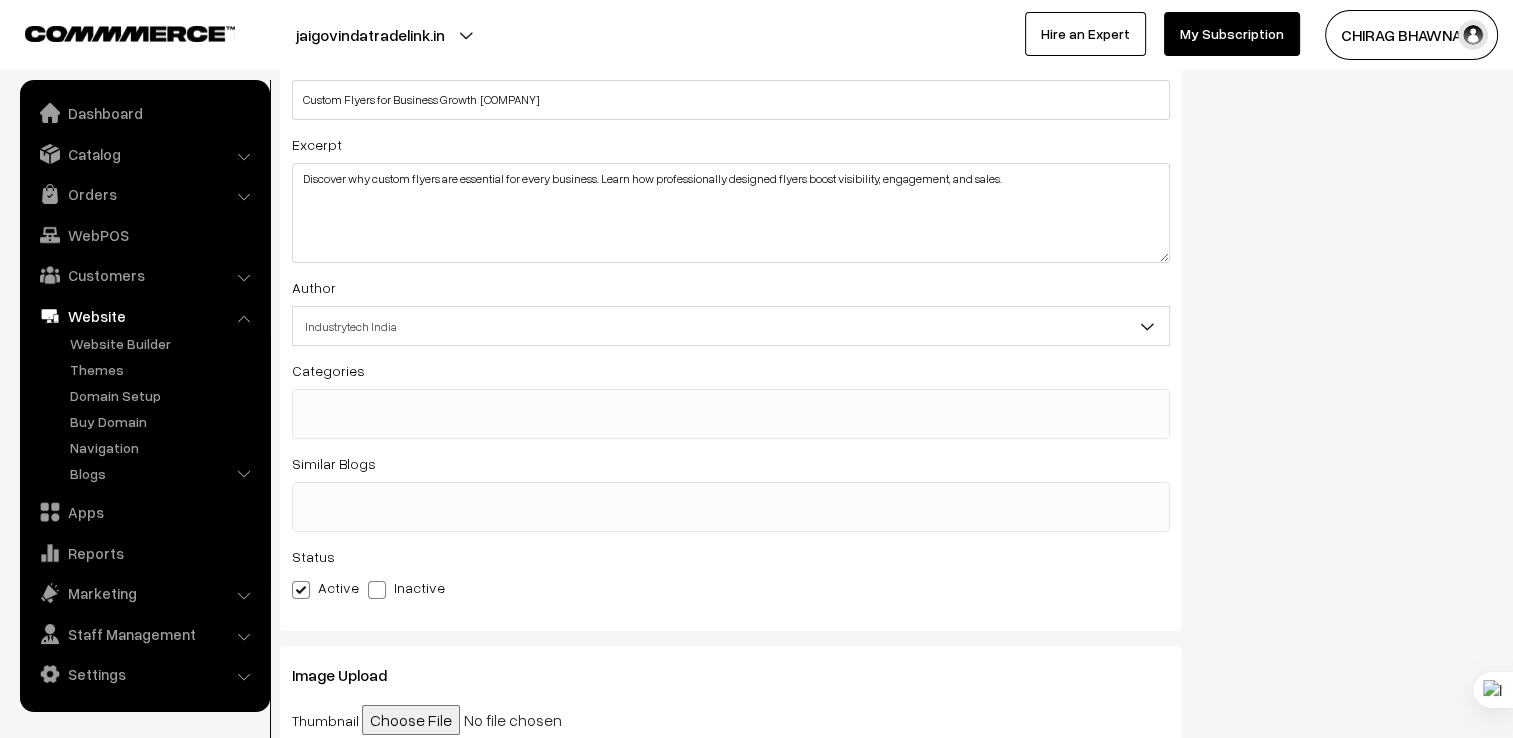 scroll, scrollTop: 200, scrollLeft: 0, axis: vertical 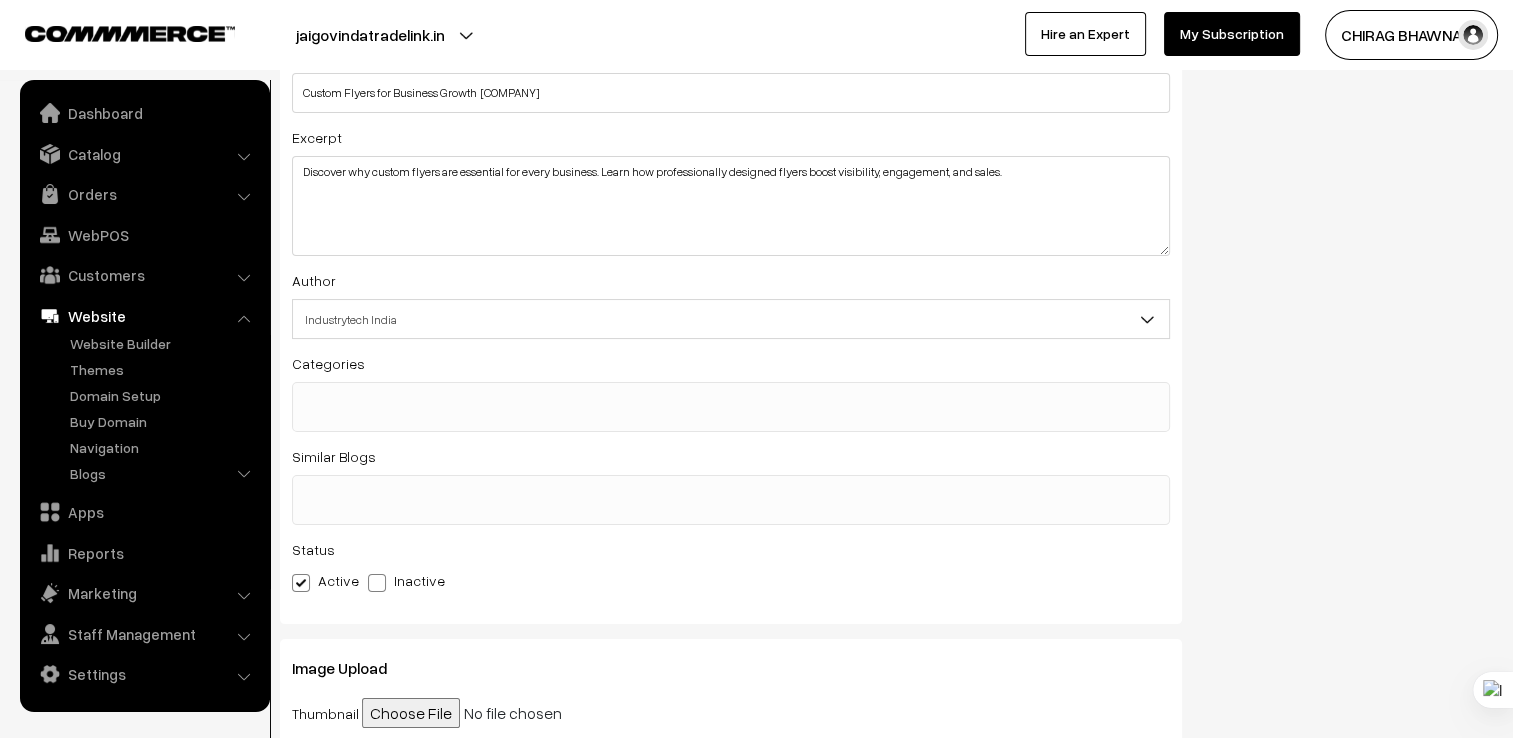 click at bounding box center [731, 395] 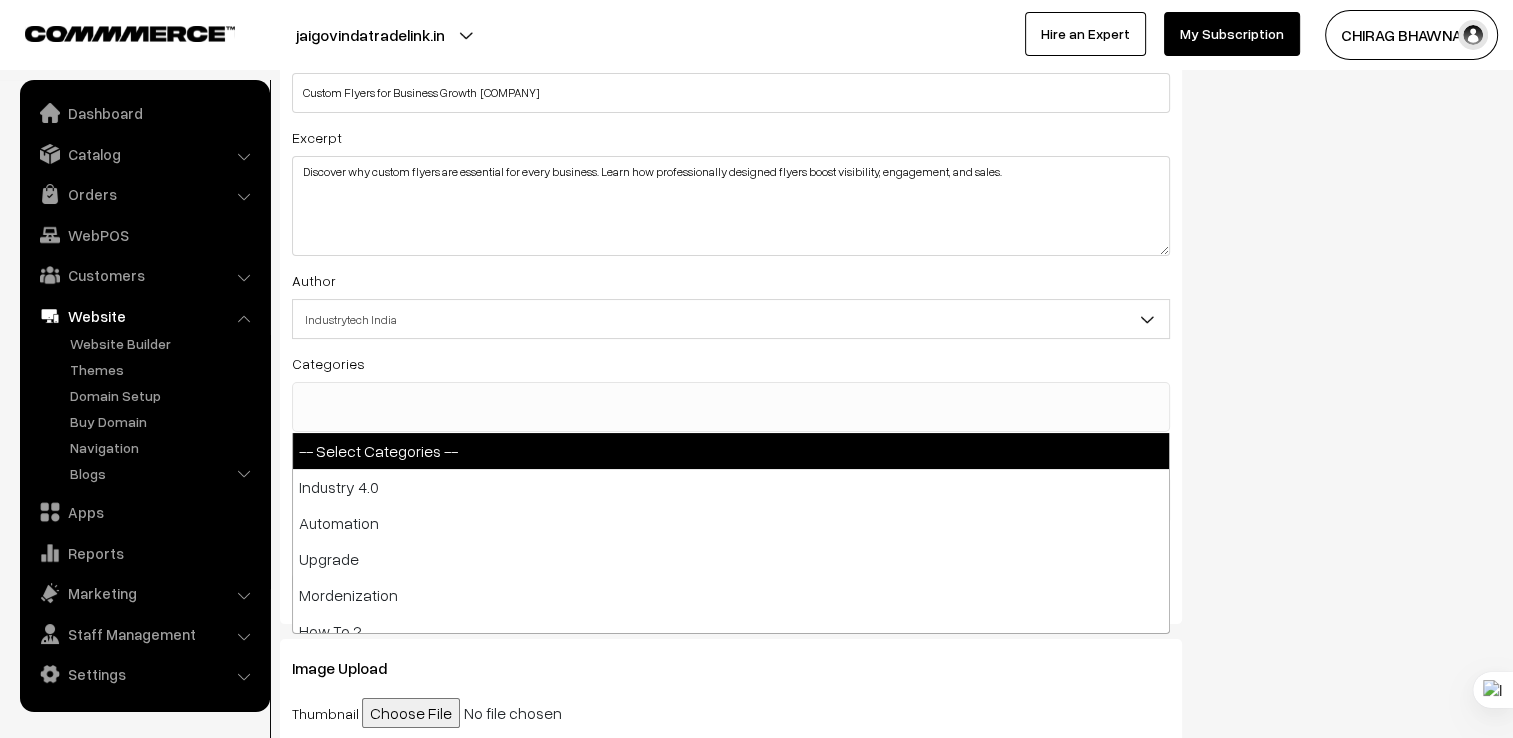 scroll, scrollTop: 0, scrollLeft: 0, axis: both 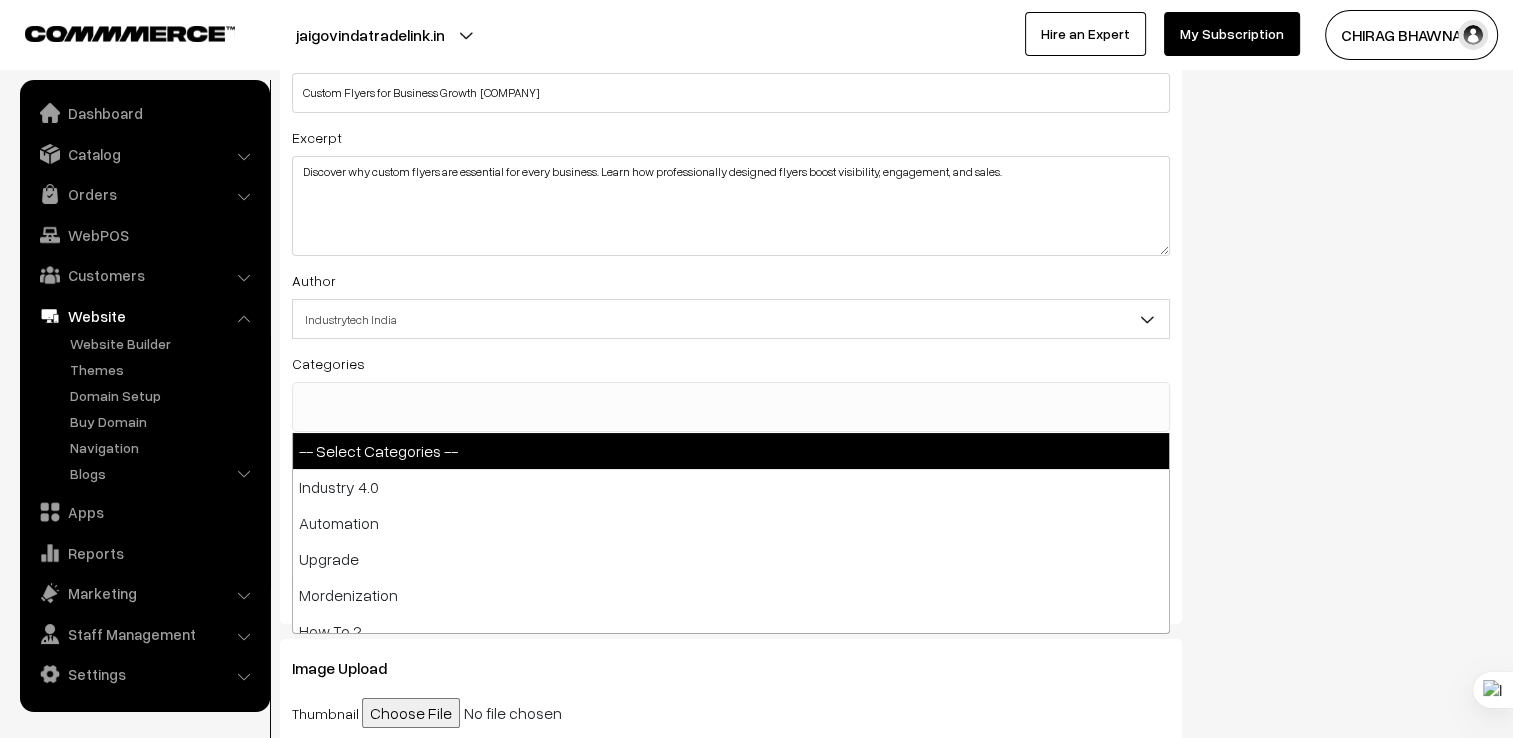 click on "Categories
-- Select Categories --
Industry 4.0
Automation
Upgrade
Mordenization
How To ?
This & That
Products
Offers" at bounding box center [731, 391] 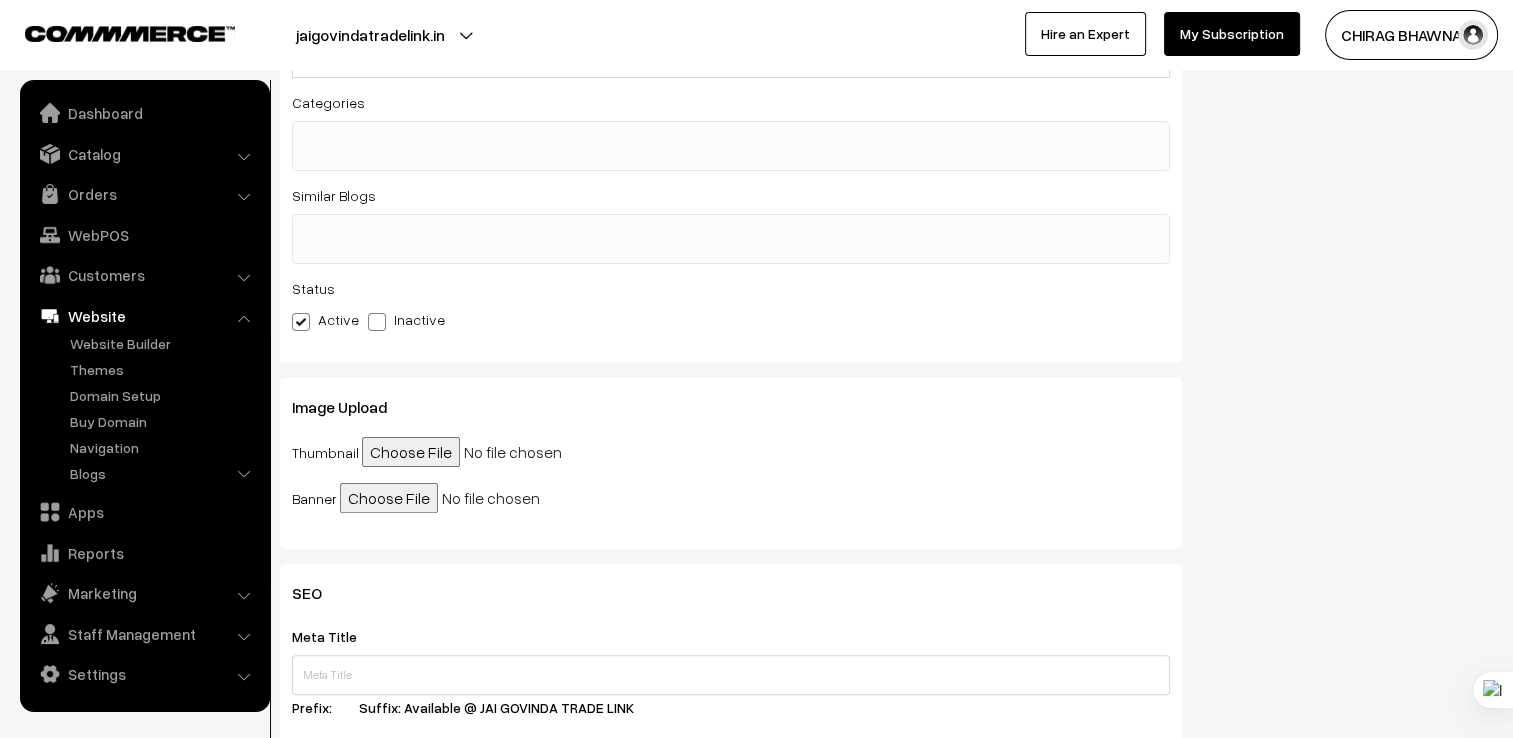 scroll, scrollTop: 500, scrollLeft: 0, axis: vertical 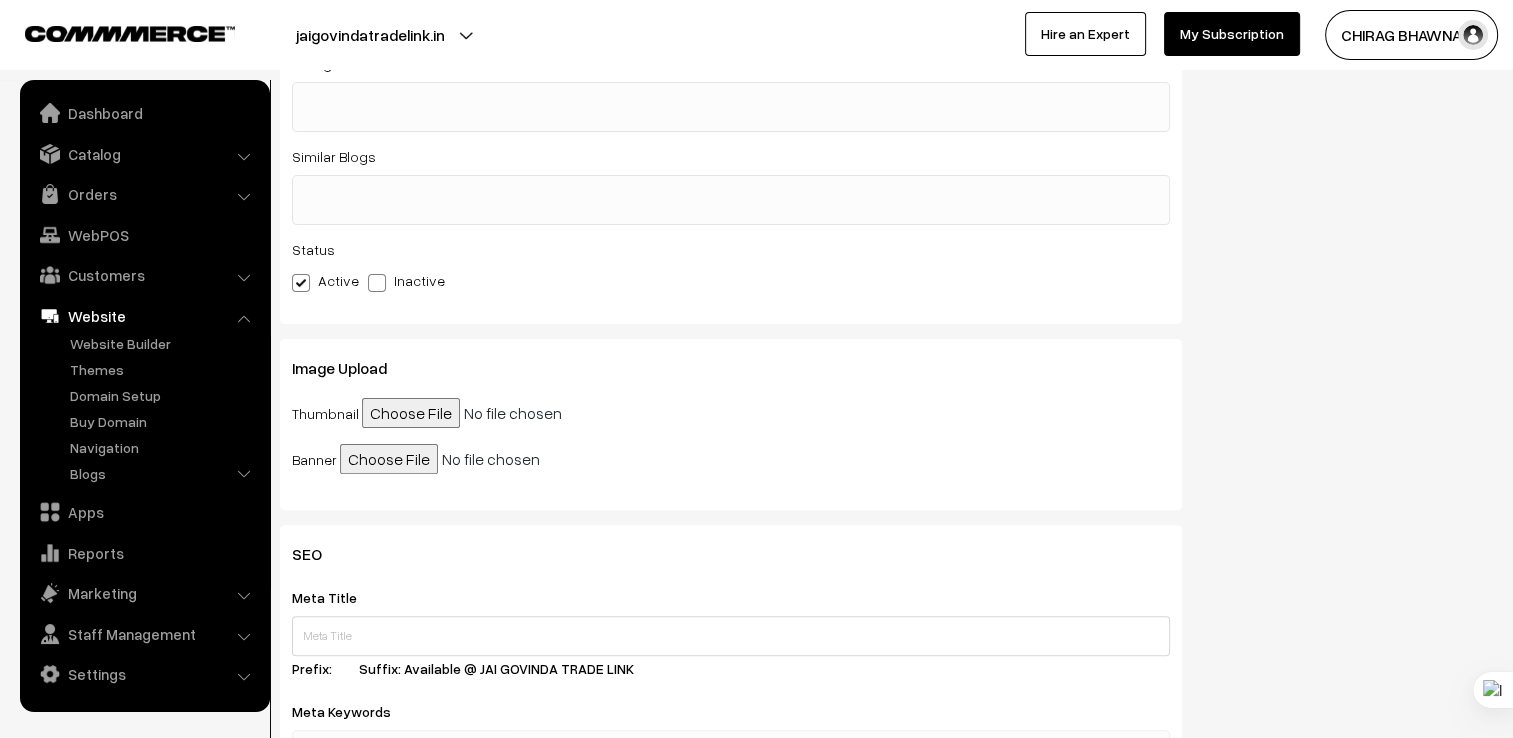 click at bounding box center [515, 413] 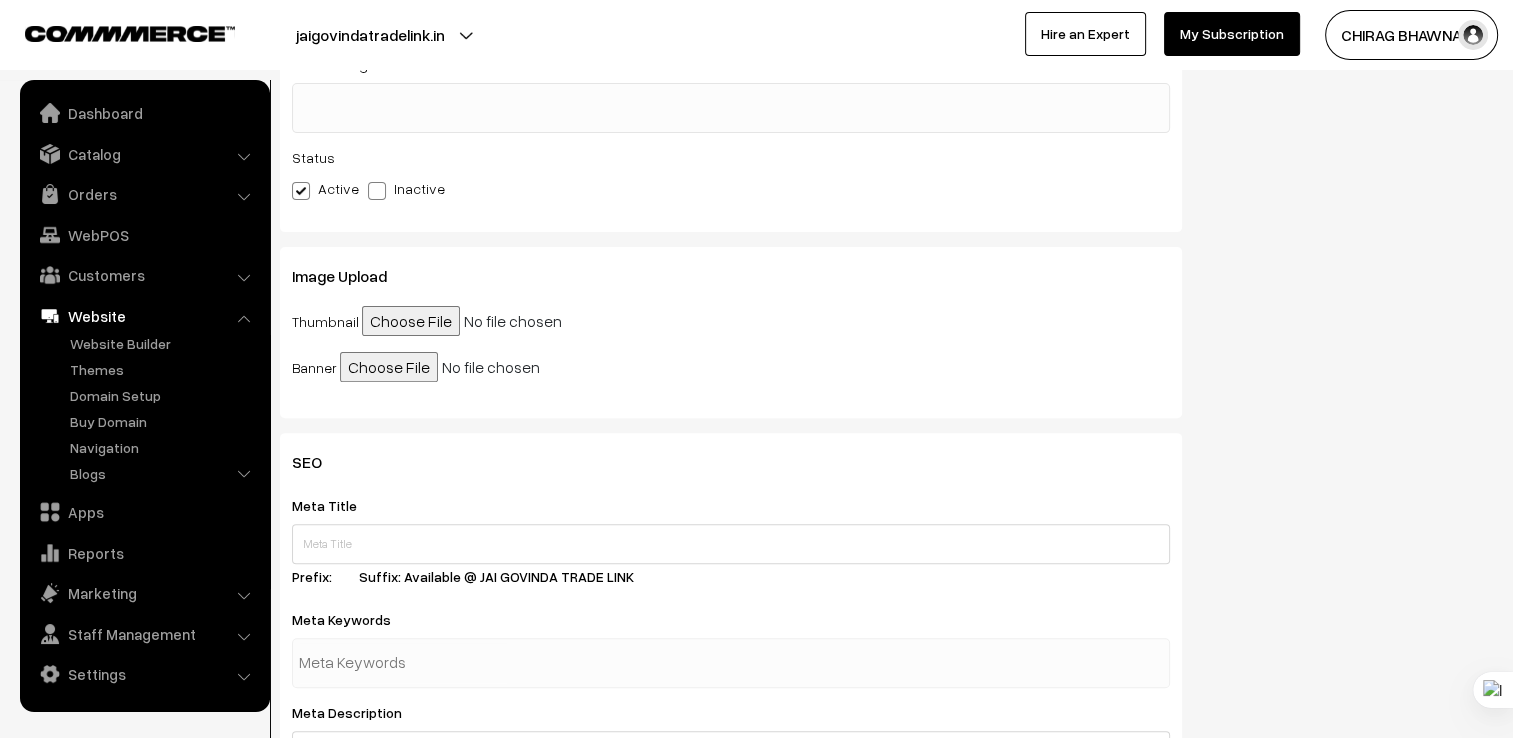 scroll, scrollTop: 600, scrollLeft: 0, axis: vertical 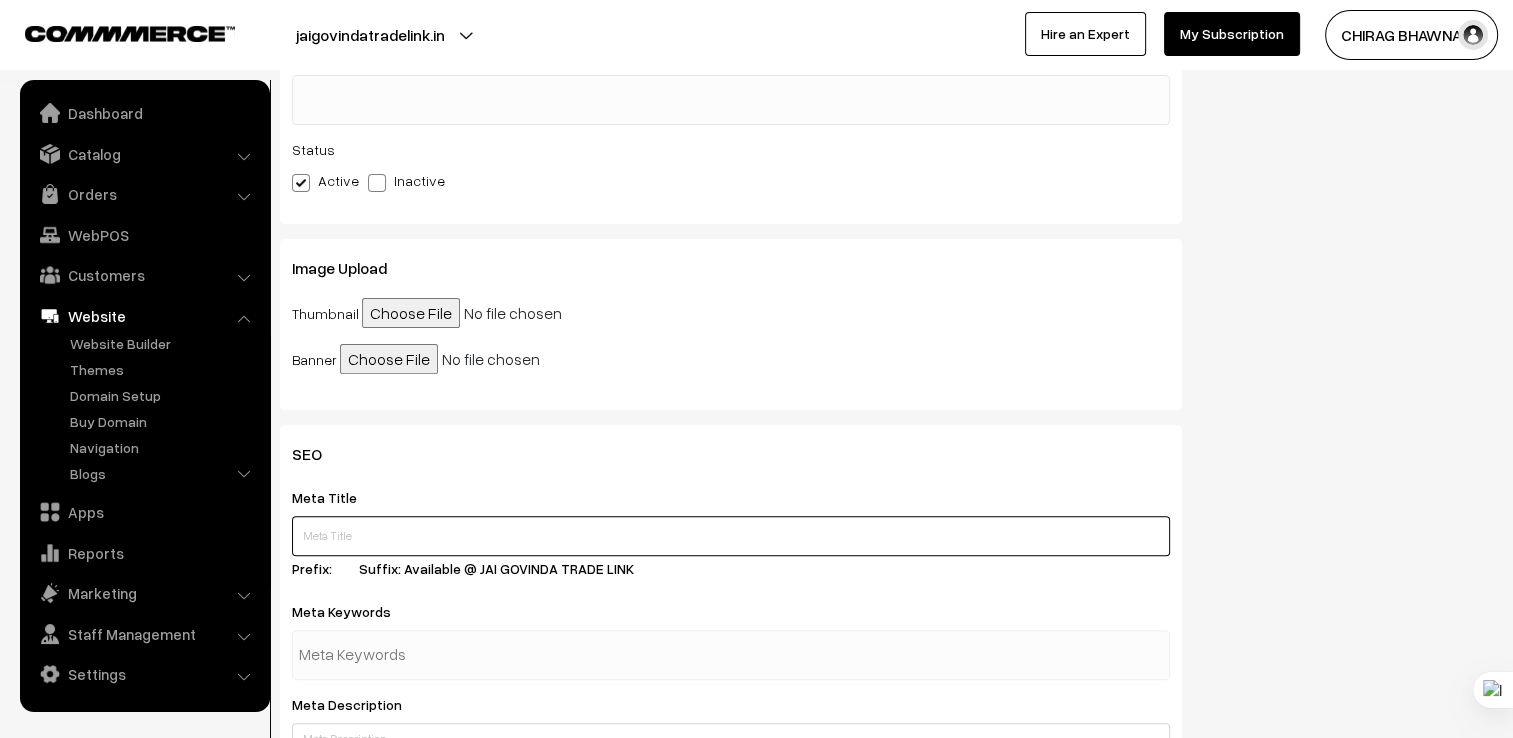 click at bounding box center (731, 536) 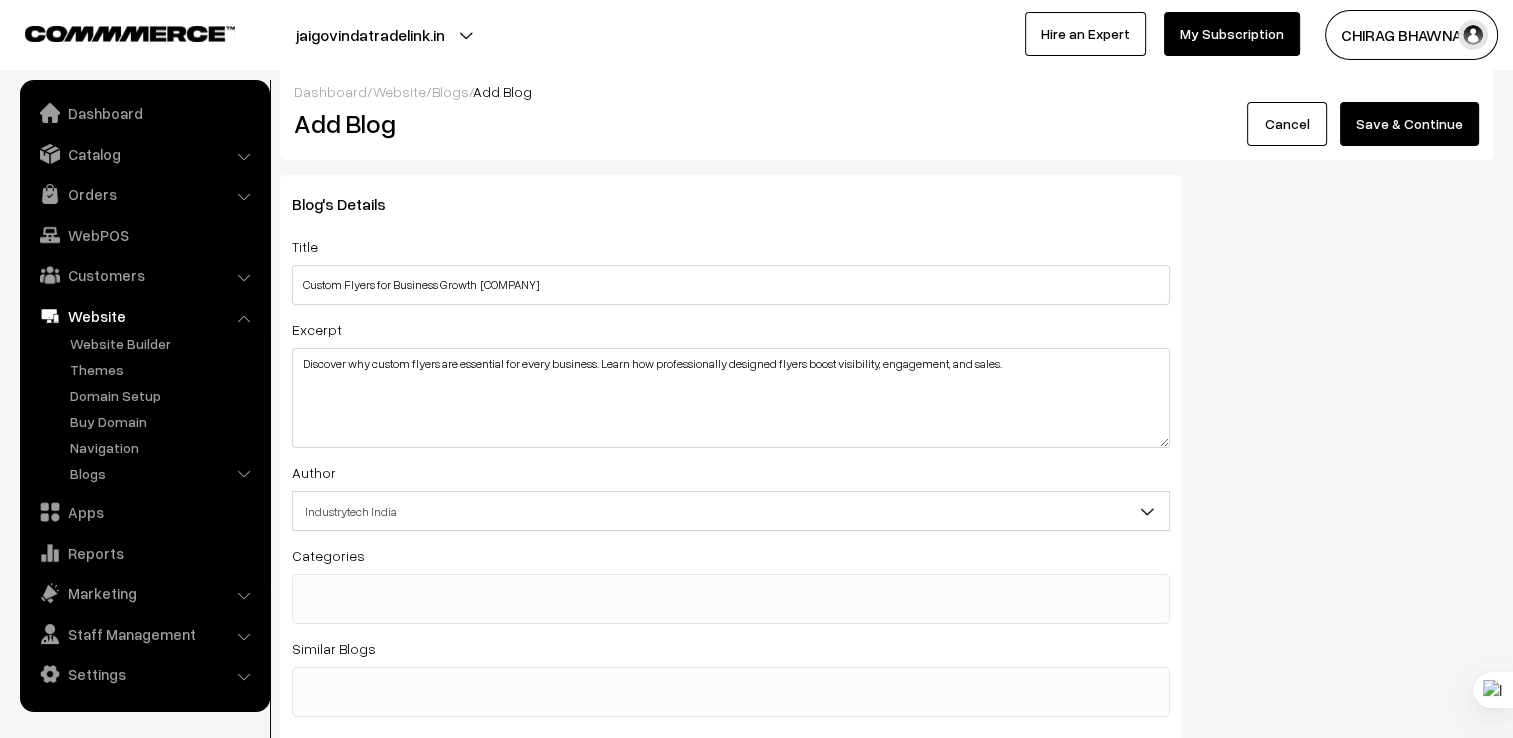 scroll, scrollTop: 0, scrollLeft: 0, axis: both 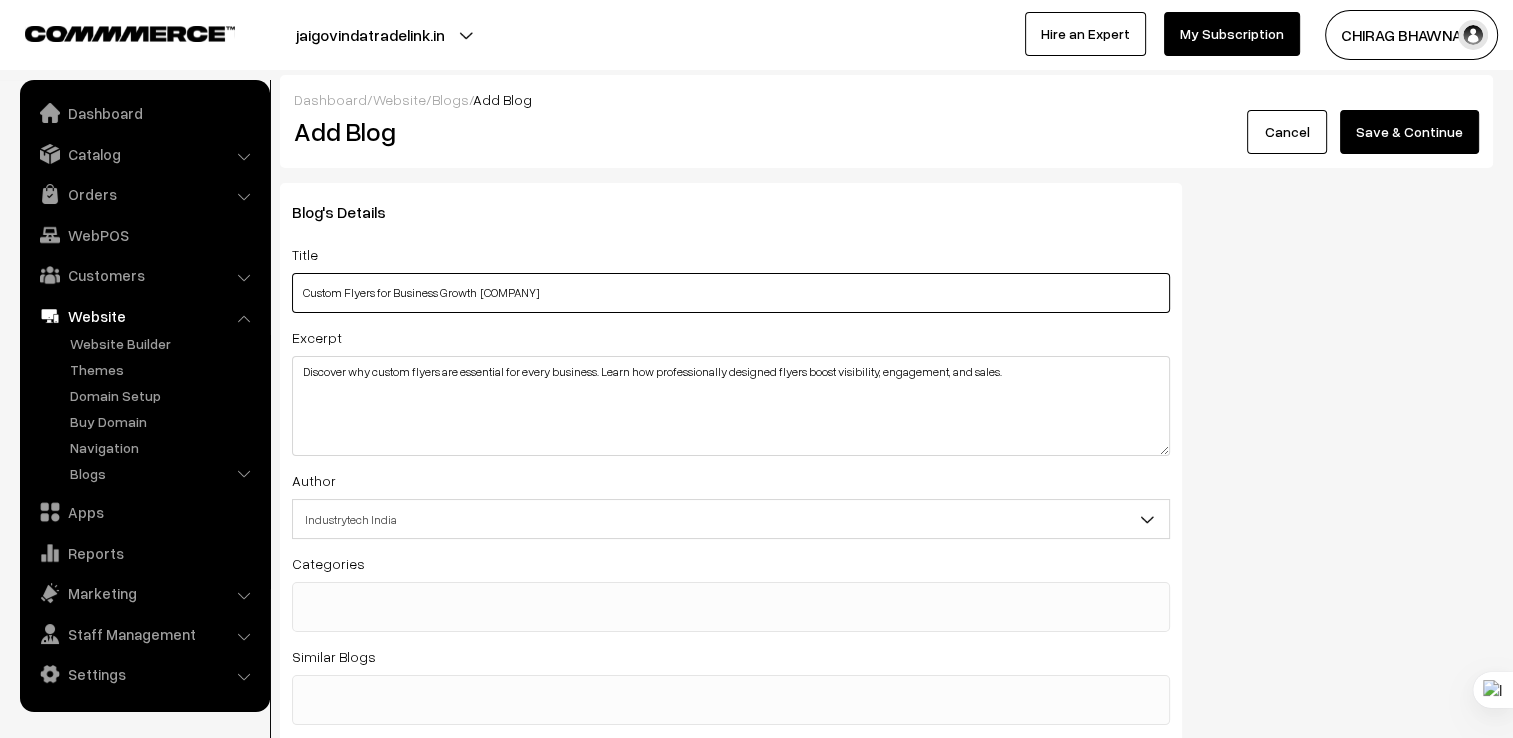 drag, startPoint x: 657, startPoint y: 288, endPoint x: 20, endPoint y: 314, distance: 637.5304 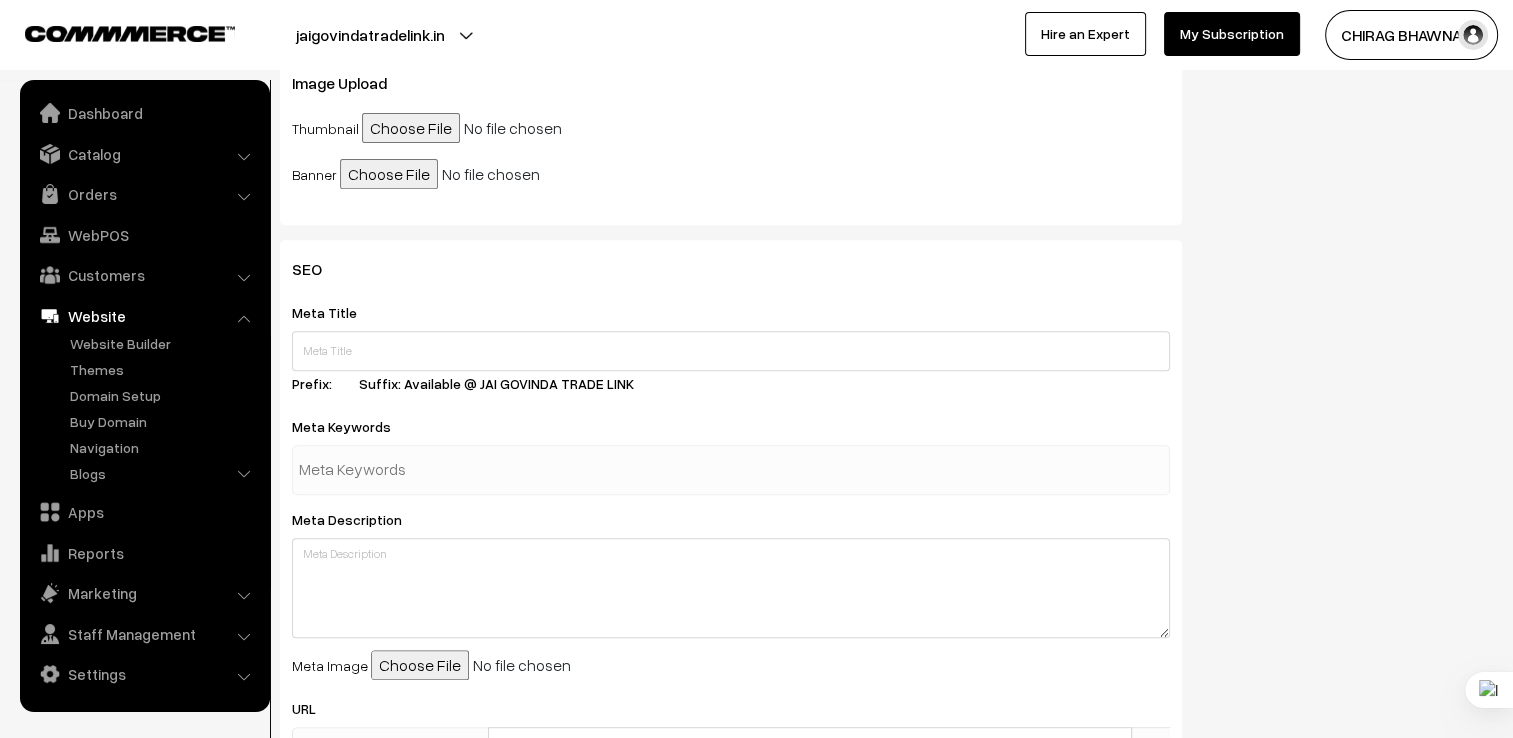 scroll, scrollTop: 800, scrollLeft: 0, axis: vertical 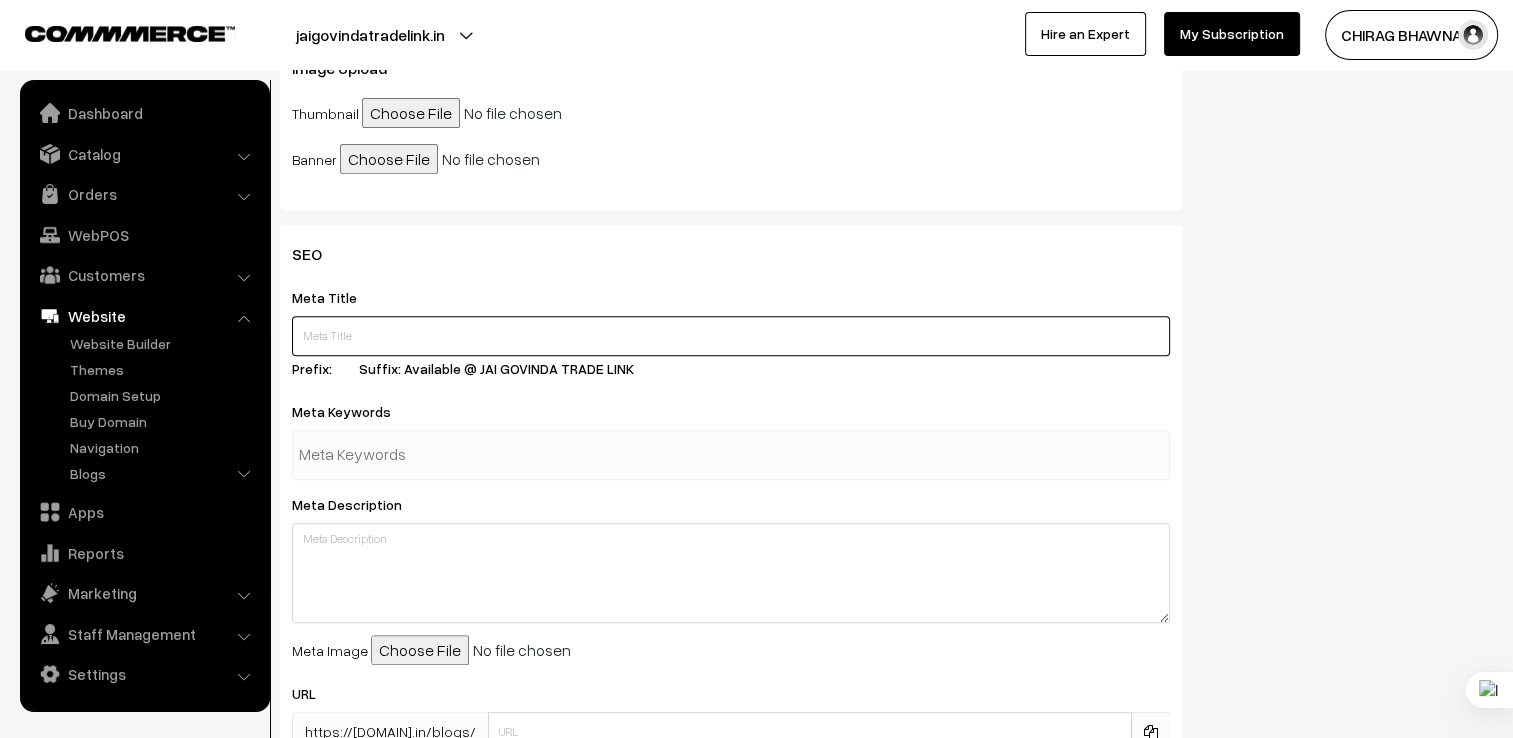 click at bounding box center (731, 336) 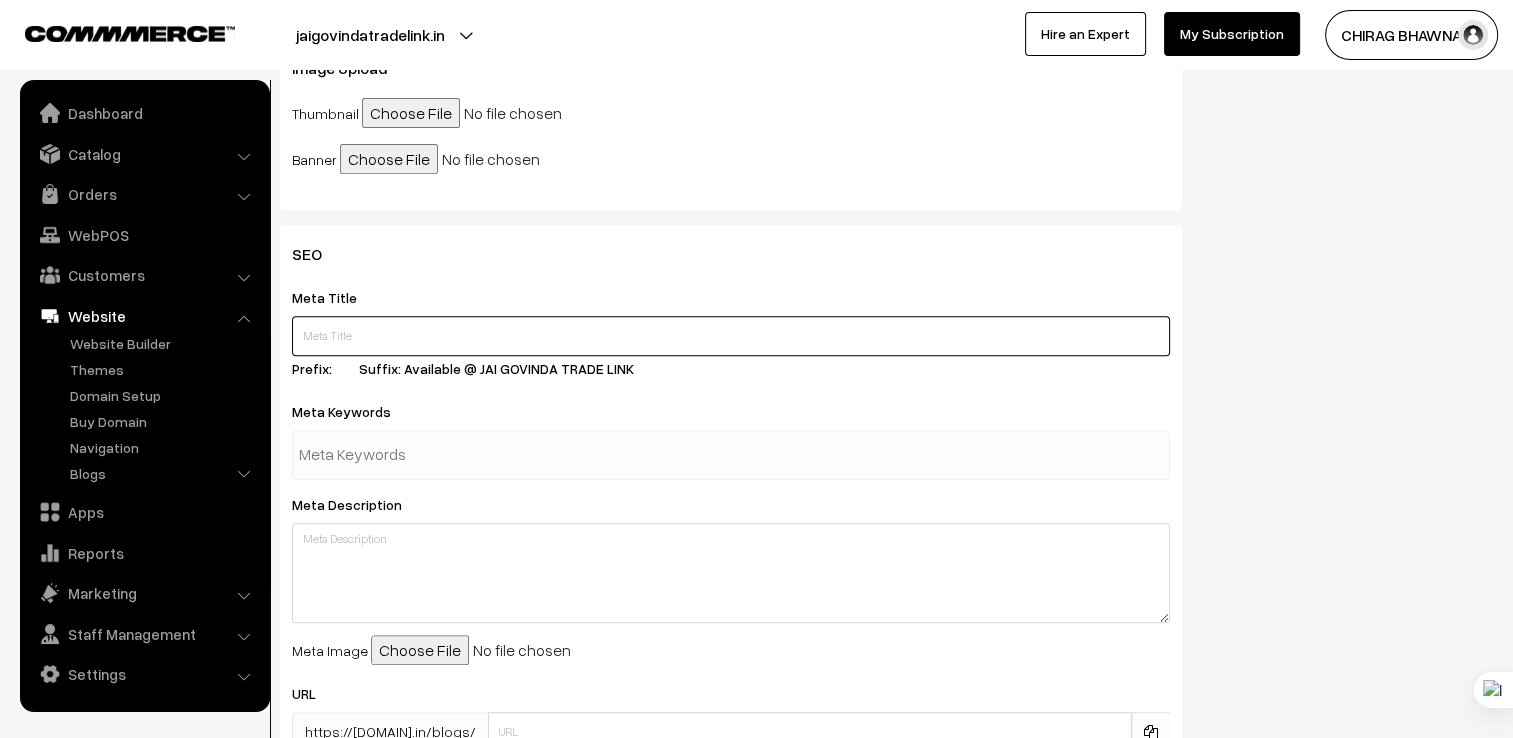 paste on "Custom Flyers for Business Growth  Jai Govinda Trade Link" 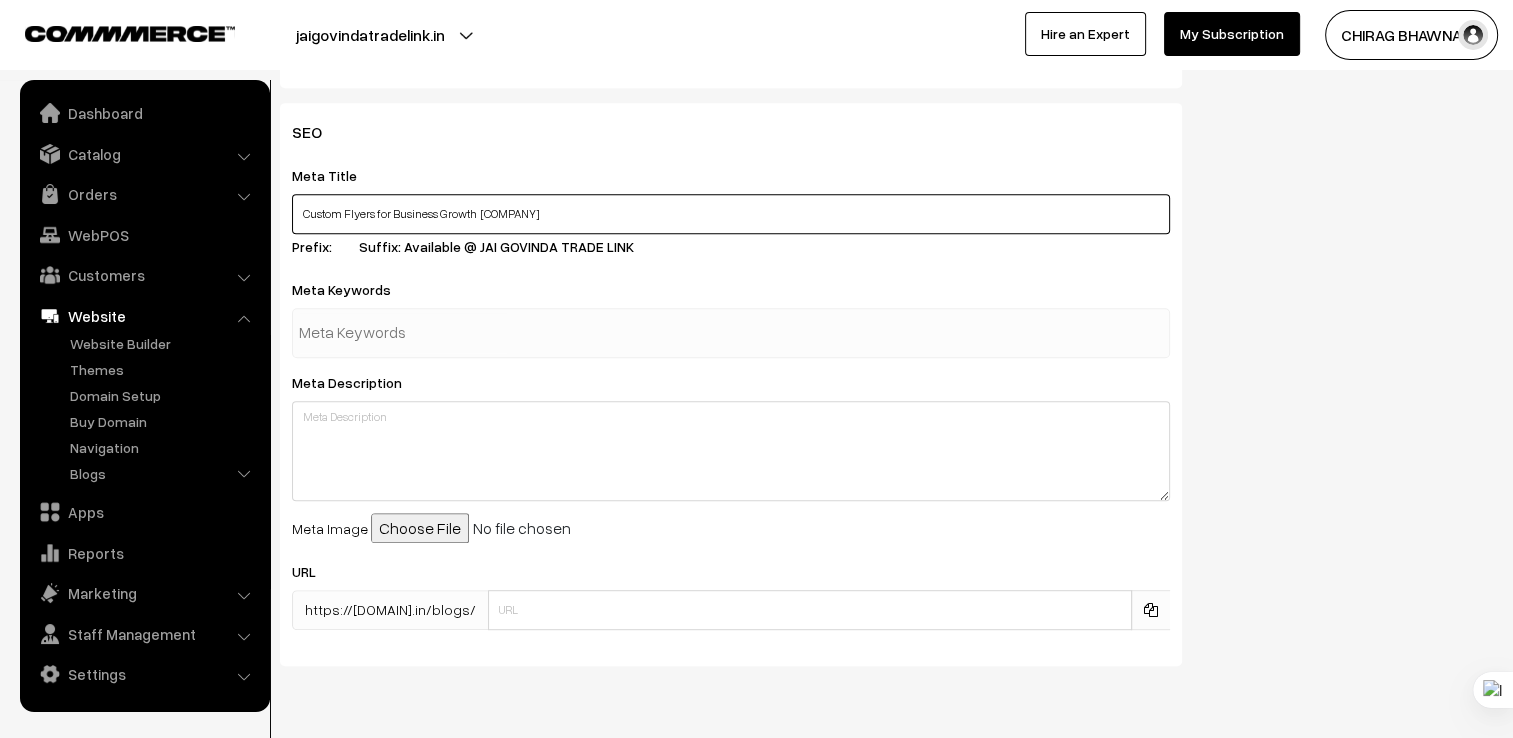 scroll, scrollTop: 983, scrollLeft: 0, axis: vertical 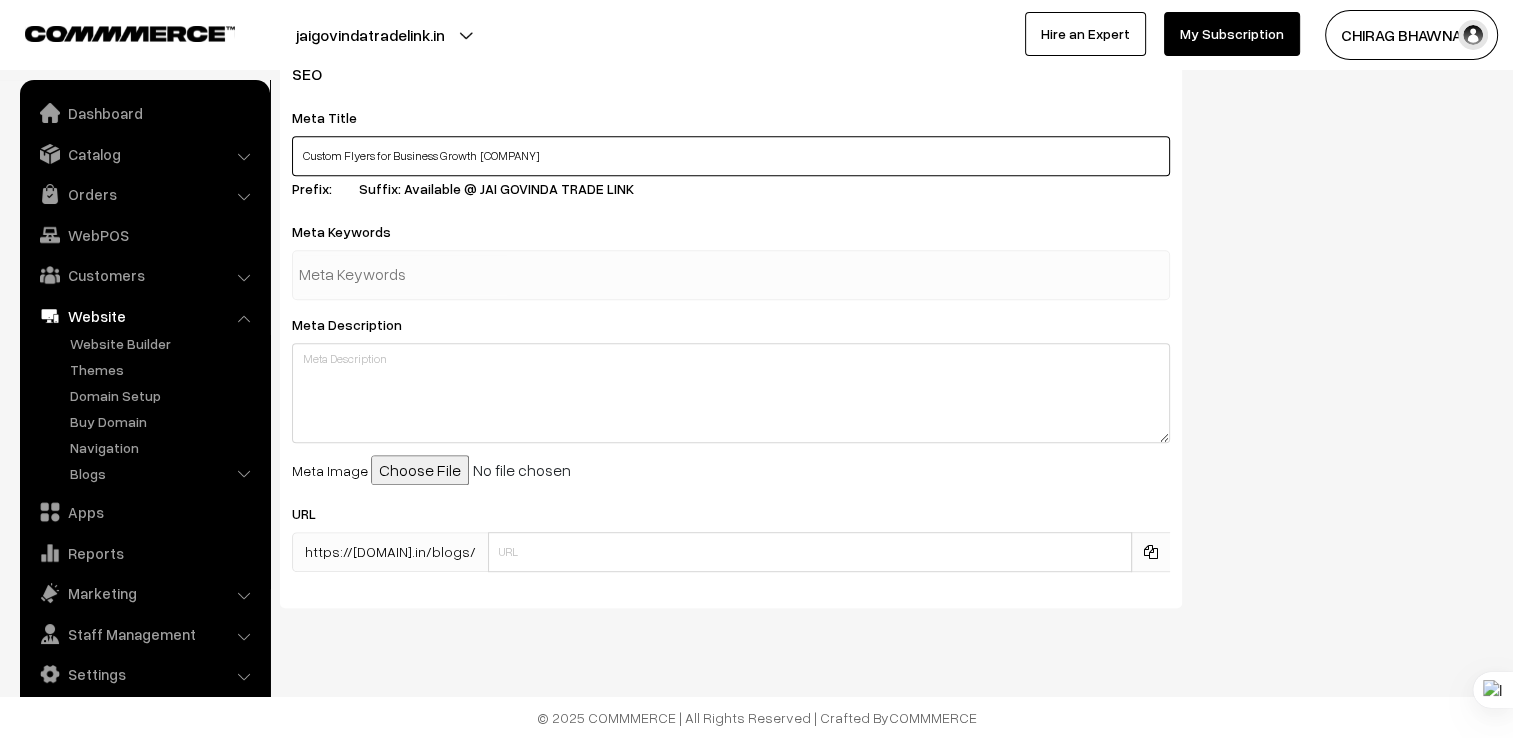 type on "Custom Flyers for Business Growth  Jai Govinda Trade Link" 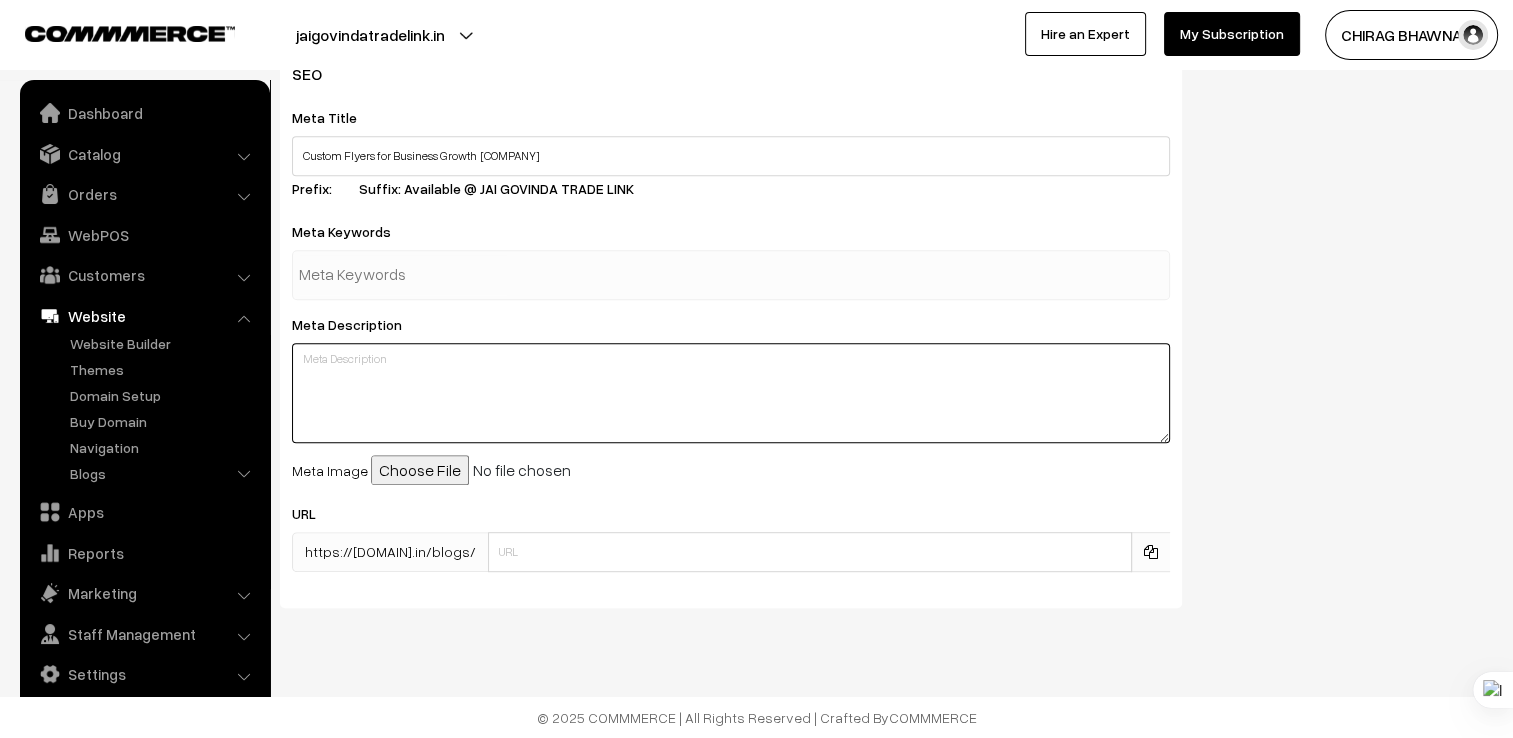click at bounding box center (731, 393) 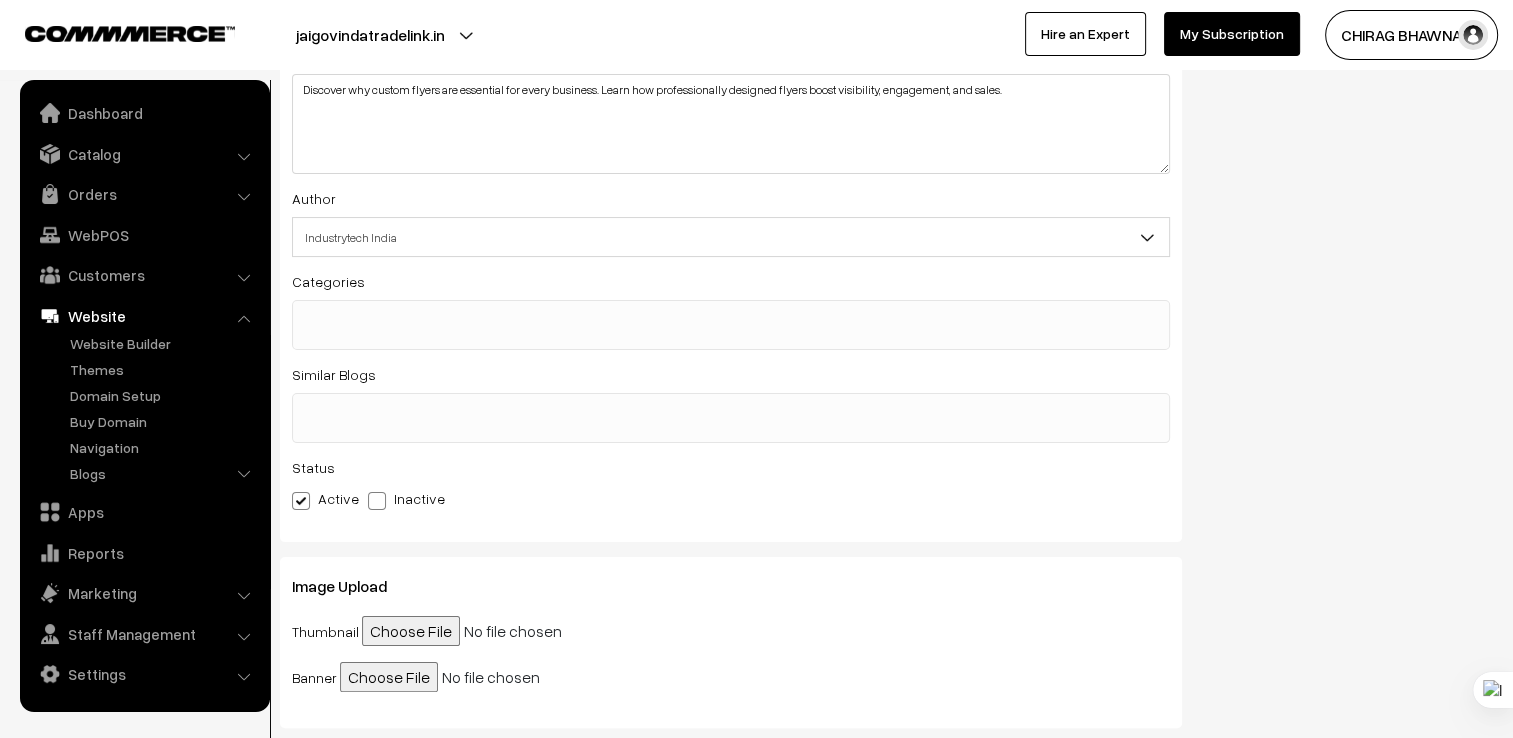 scroll, scrollTop: 183, scrollLeft: 0, axis: vertical 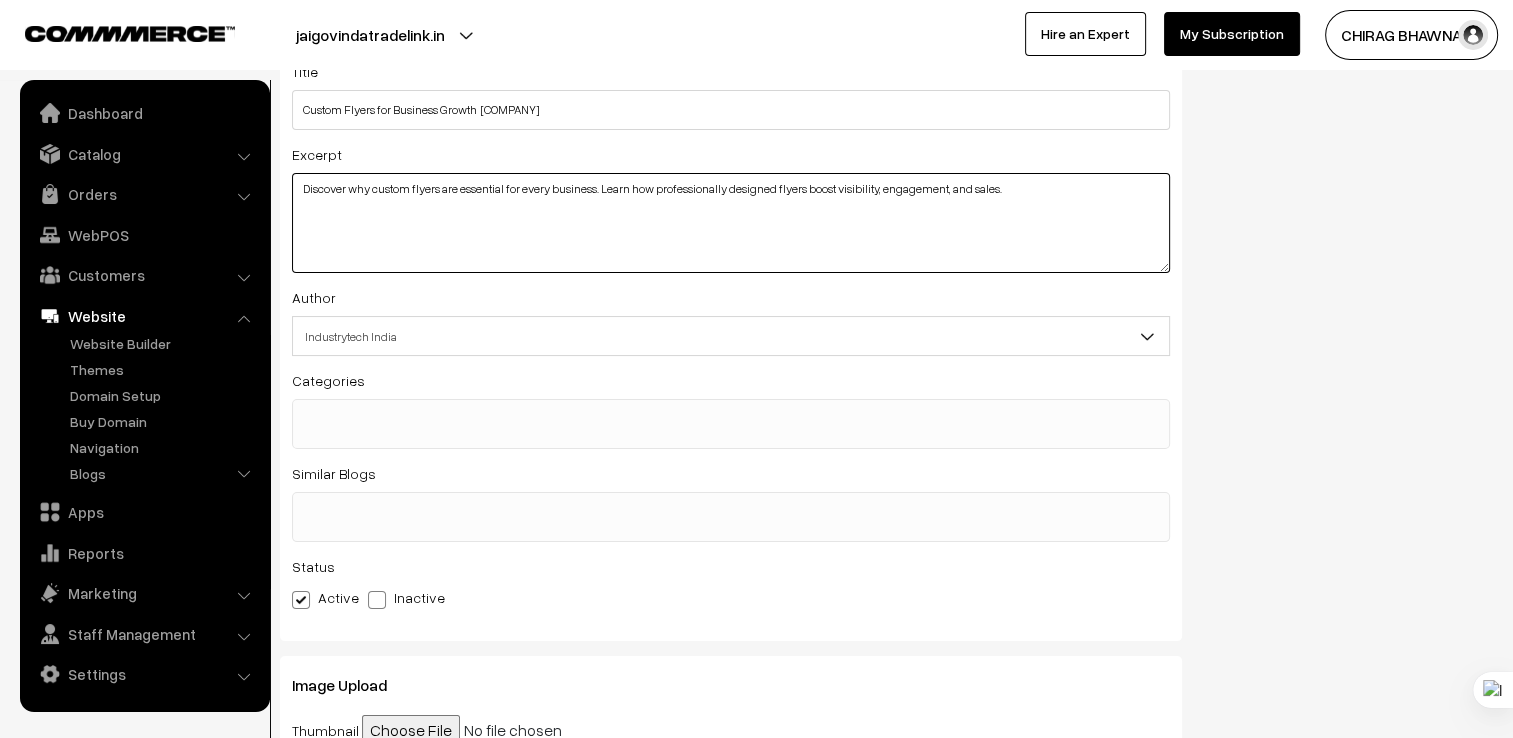 drag, startPoint x: 1020, startPoint y: 189, endPoint x: 297, endPoint y: 190, distance: 723.0007 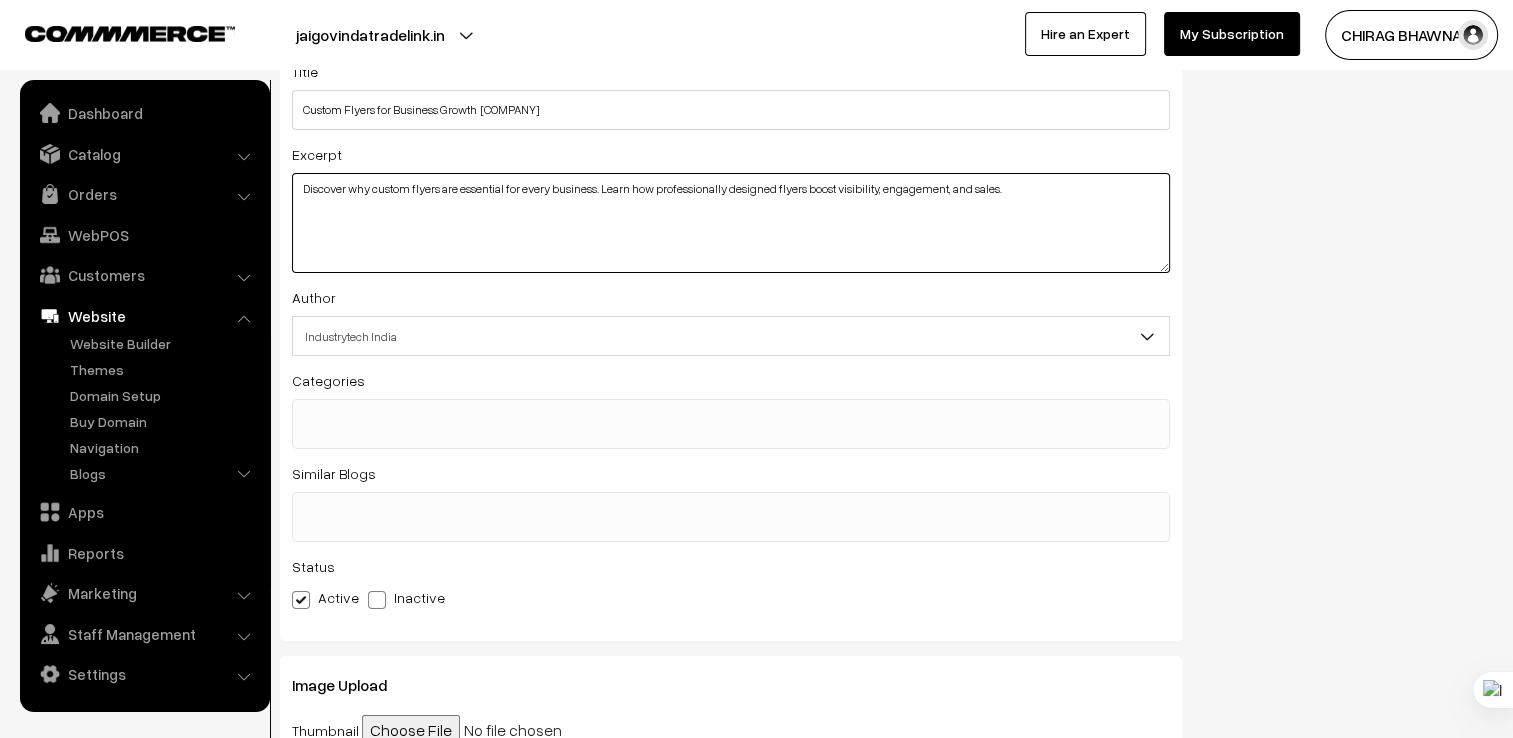 click on "Discover why custom flyers are essential for every business. Learn how professionally designed flyers boost visibility, engagement, and sales." at bounding box center [731, 223] 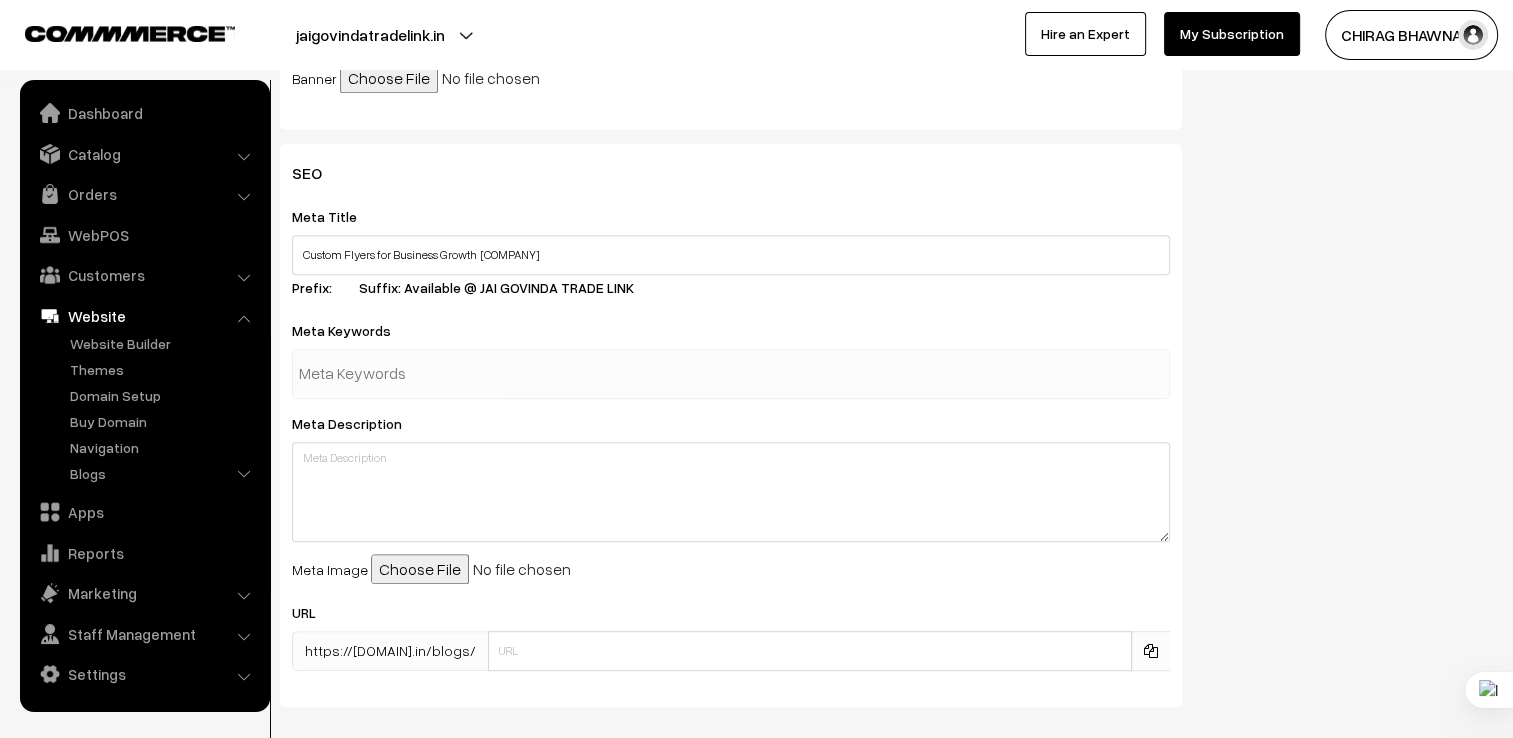 scroll, scrollTop: 883, scrollLeft: 0, axis: vertical 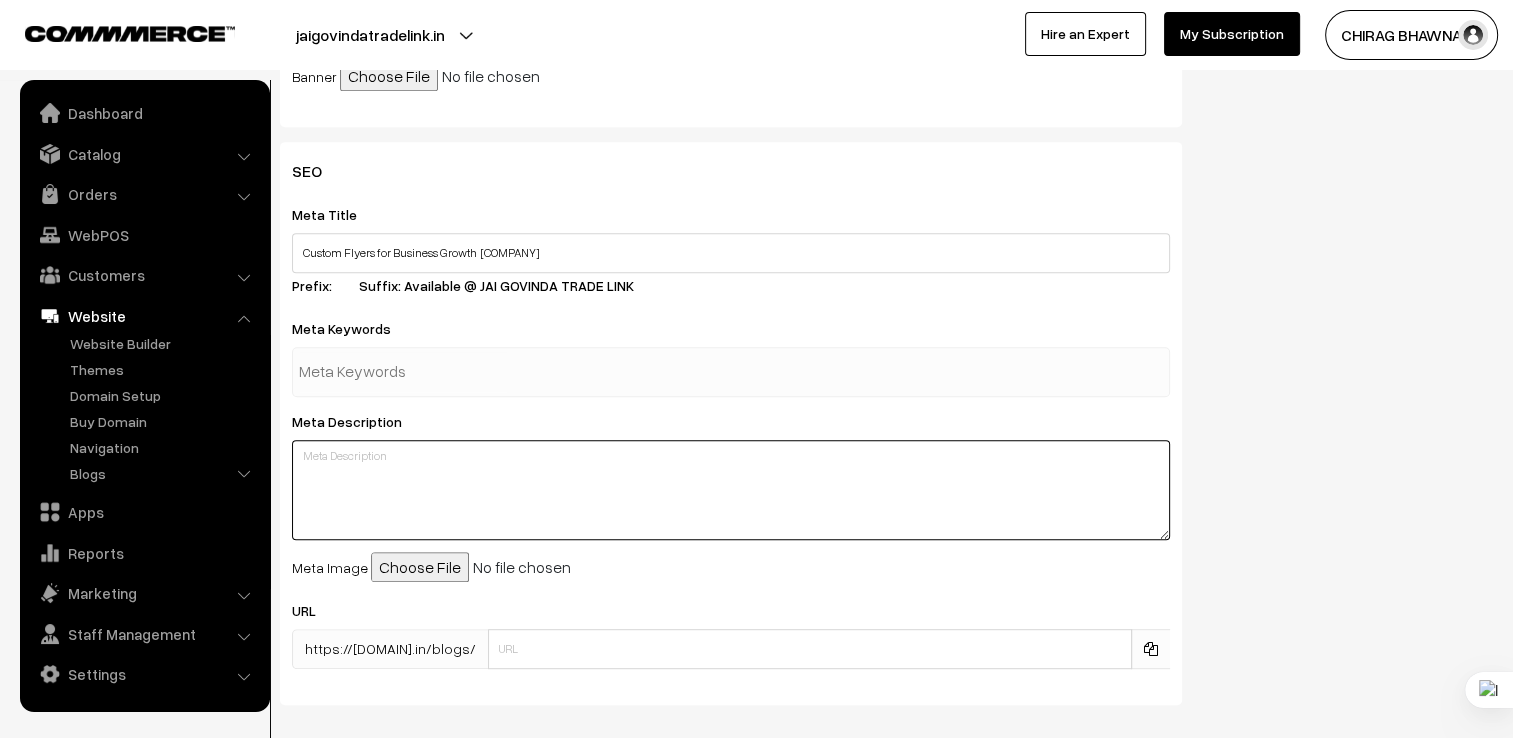click at bounding box center [731, 490] 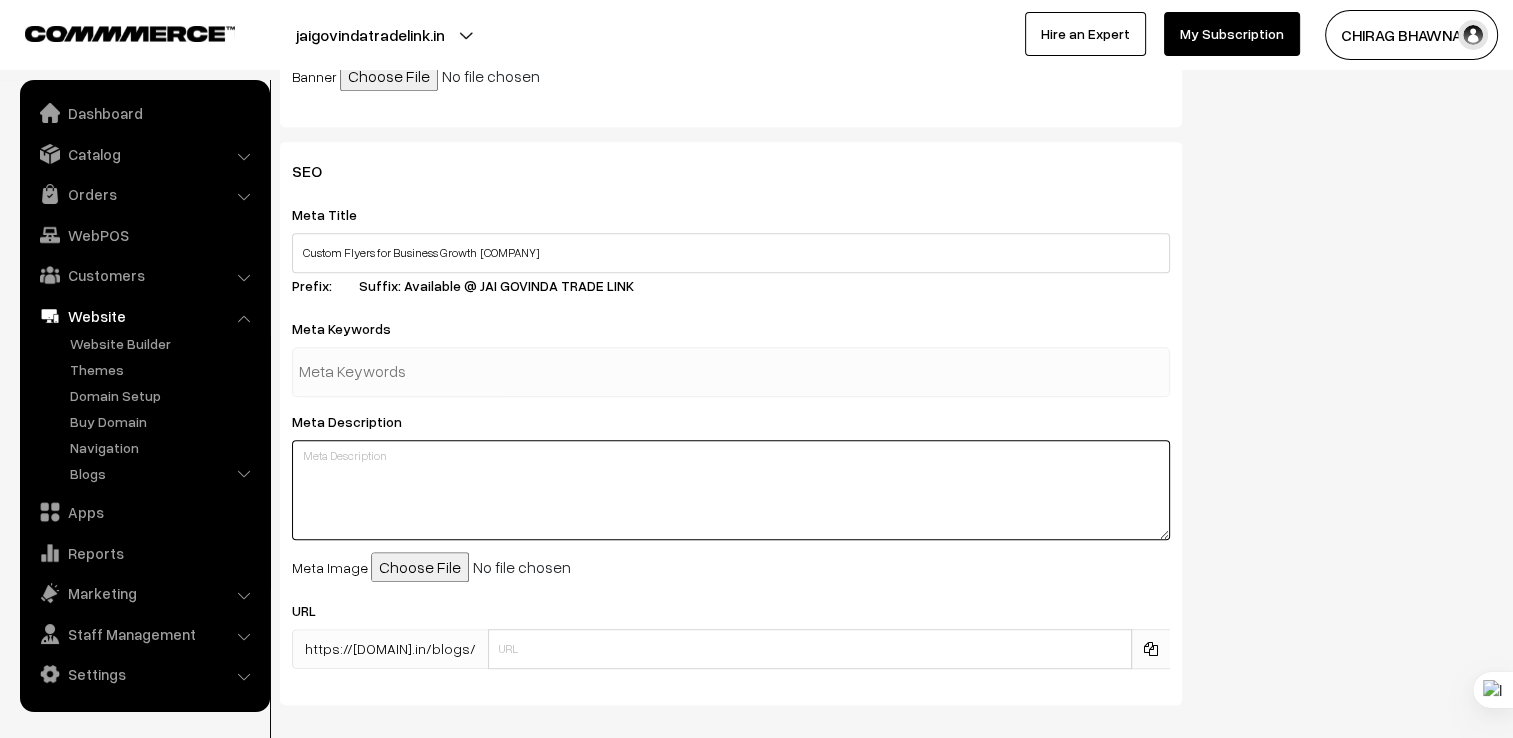 paste on "Discover why custom flyers are essential for every business. Learn how professionally designed flyers boost visibility, engagement, and sales." 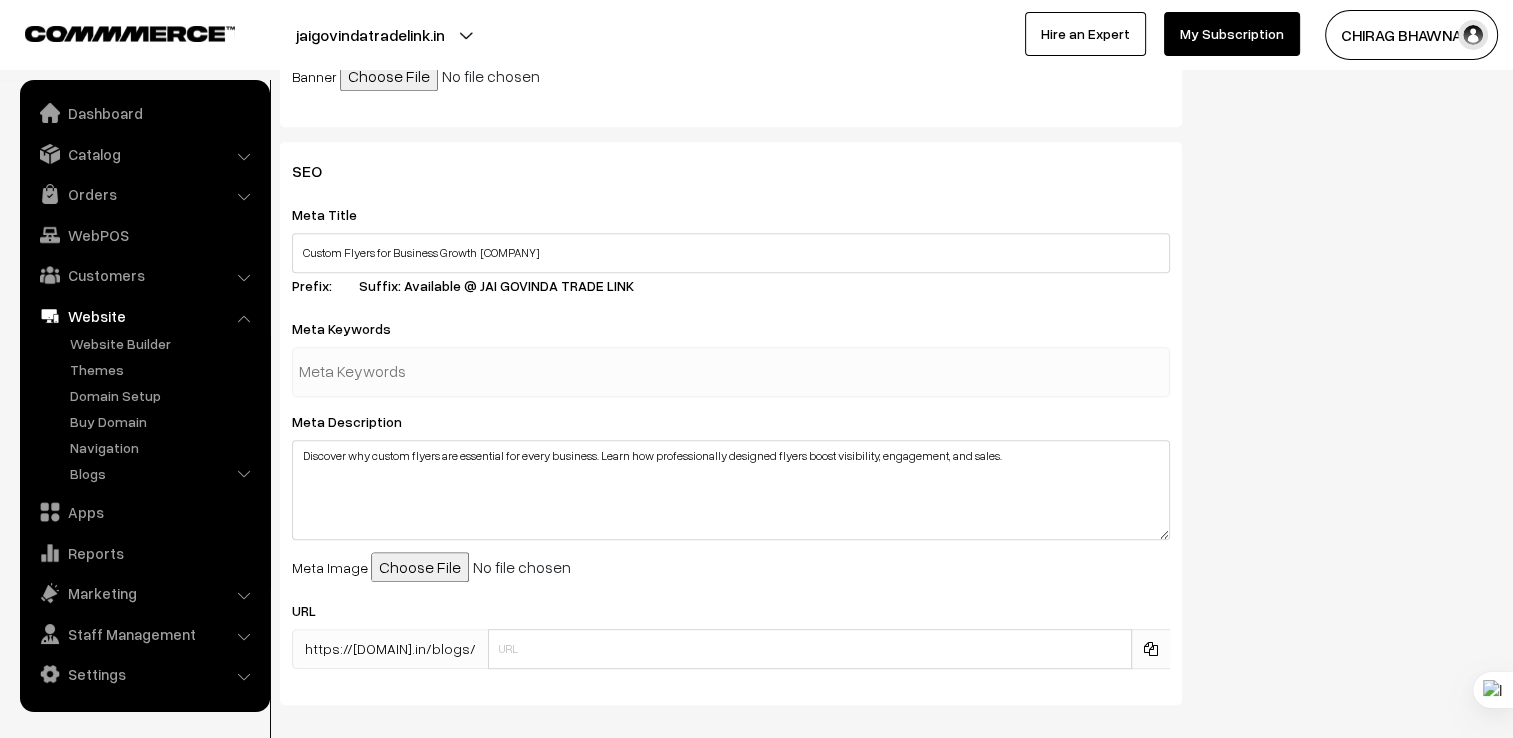 click on "SEO
Meta Title
Custom Flyers for Business Growth  Jai Govinda Trade Link
Prefix:
Suffix: Available @ JAI GOVINDA TRADE LINK
Meta Keywords
Meta Description
Discover why custom flyers are essential for every business. Learn how professionally designed flyers boost visibility, engagement, and sales.
Meta Image
URL
https://jaigovindatradelink.in/blogs/" at bounding box center (886, 430) 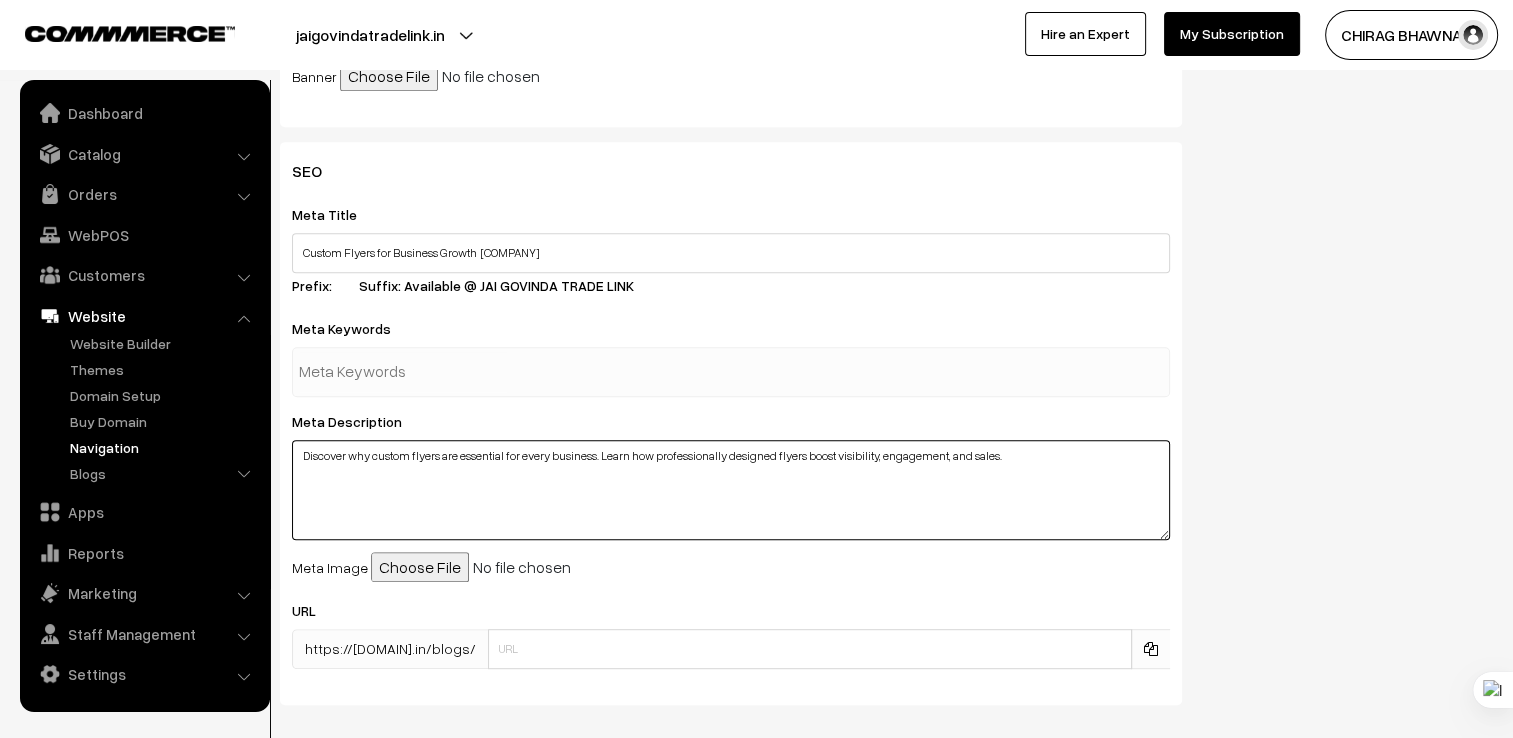 drag, startPoint x: 1055, startPoint y: 466, endPoint x: 184, endPoint y: 446, distance: 871.2296 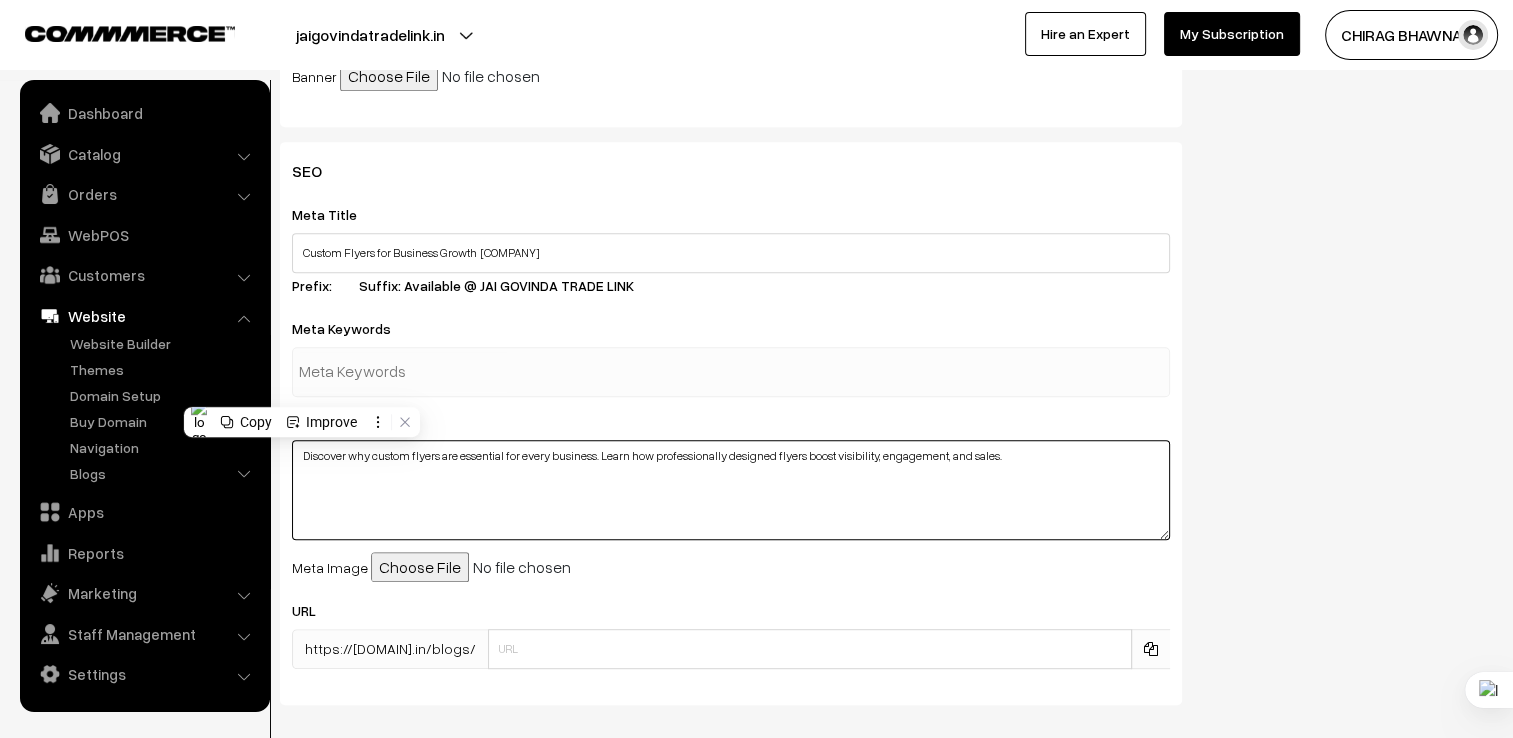 paste on "In a world dominated by digital ads and social media, custom flyers remain one of the most underrated yet powerful tools for business growth. Whether you're promoting a local event, launching a product, or simply trying to boost foot traffic, a professionally designed flyer delivers instant impact, builds brand identity, and connects with your audience in ways that digital alone can't. Discover why every business—big or small—needs a custom flyer in their marketing toolkit.
Would you like a shorter version for Instagram captions or a punchier one for email newsletters?" 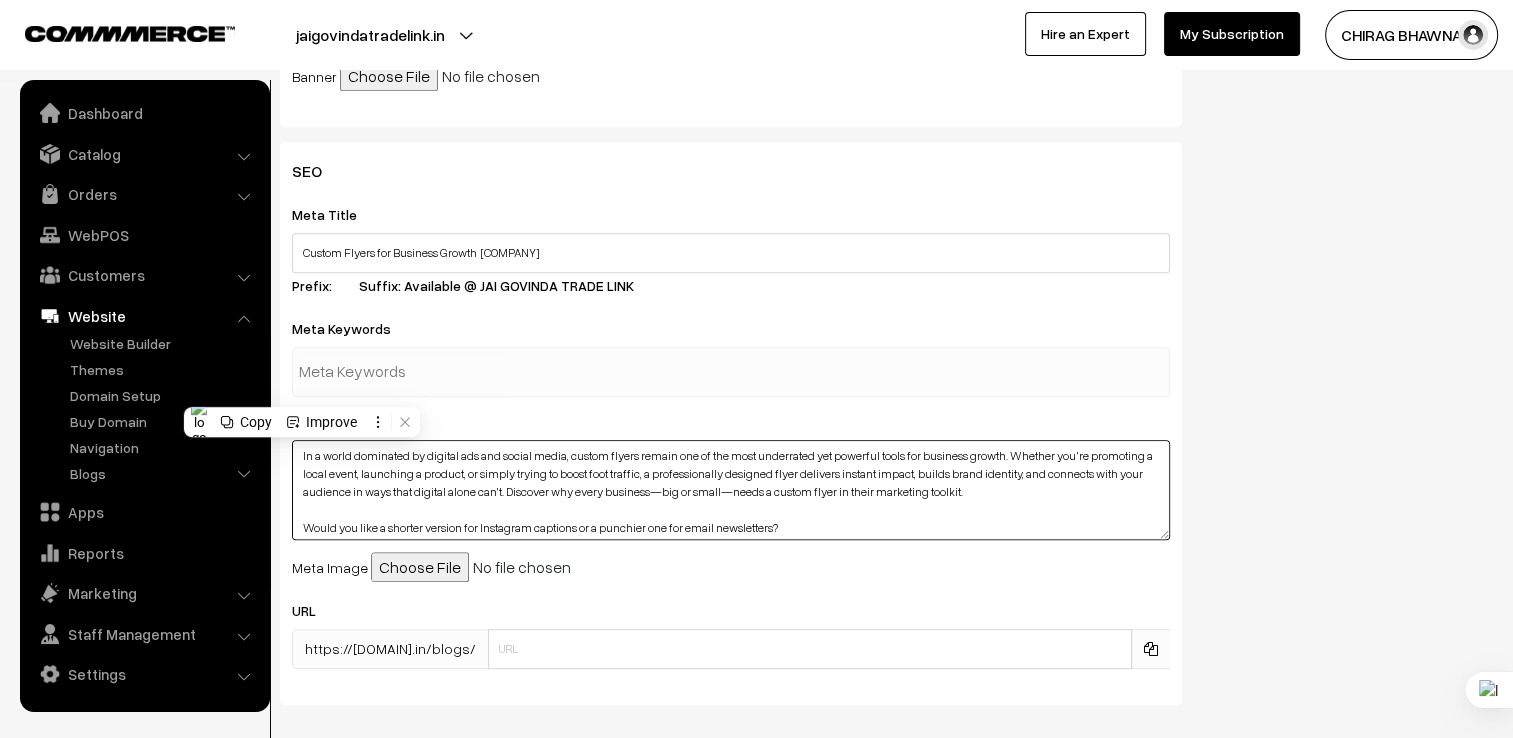 scroll, scrollTop: 13, scrollLeft: 0, axis: vertical 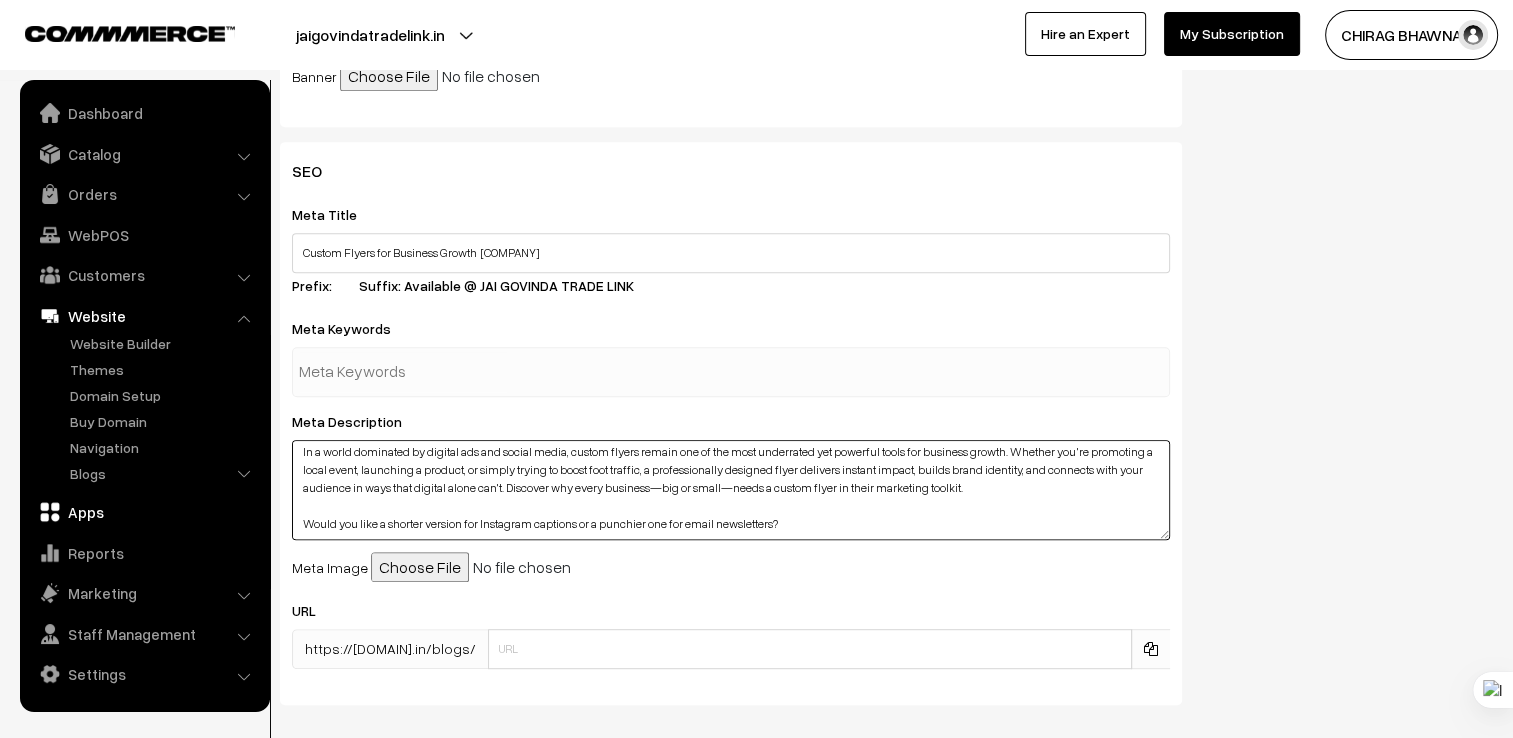 drag, startPoint x: 804, startPoint y: 515, endPoint x: 222, endPoint y: 523, distance: 582.055 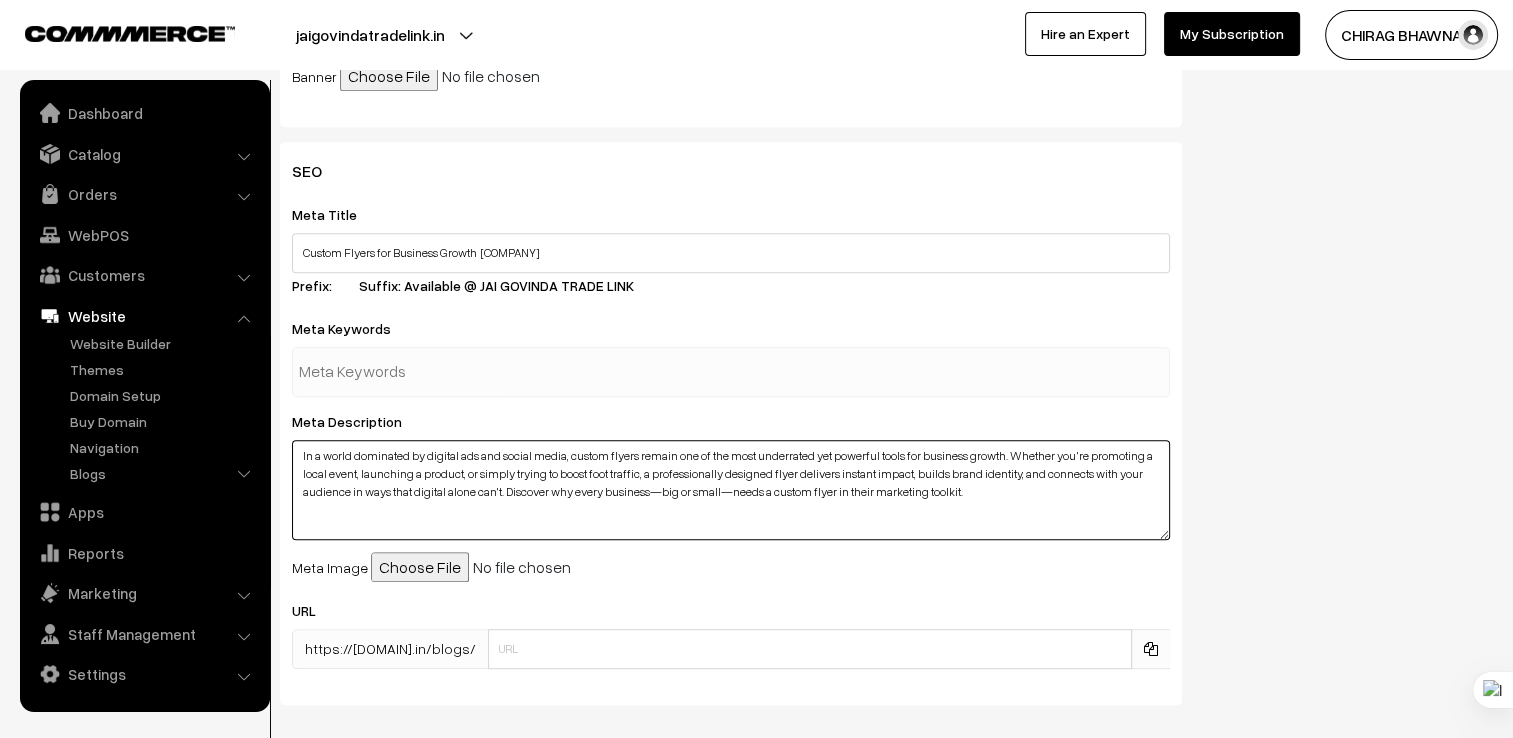 scroll, scrollTop: 0, scrollLeft: 0, axis: both 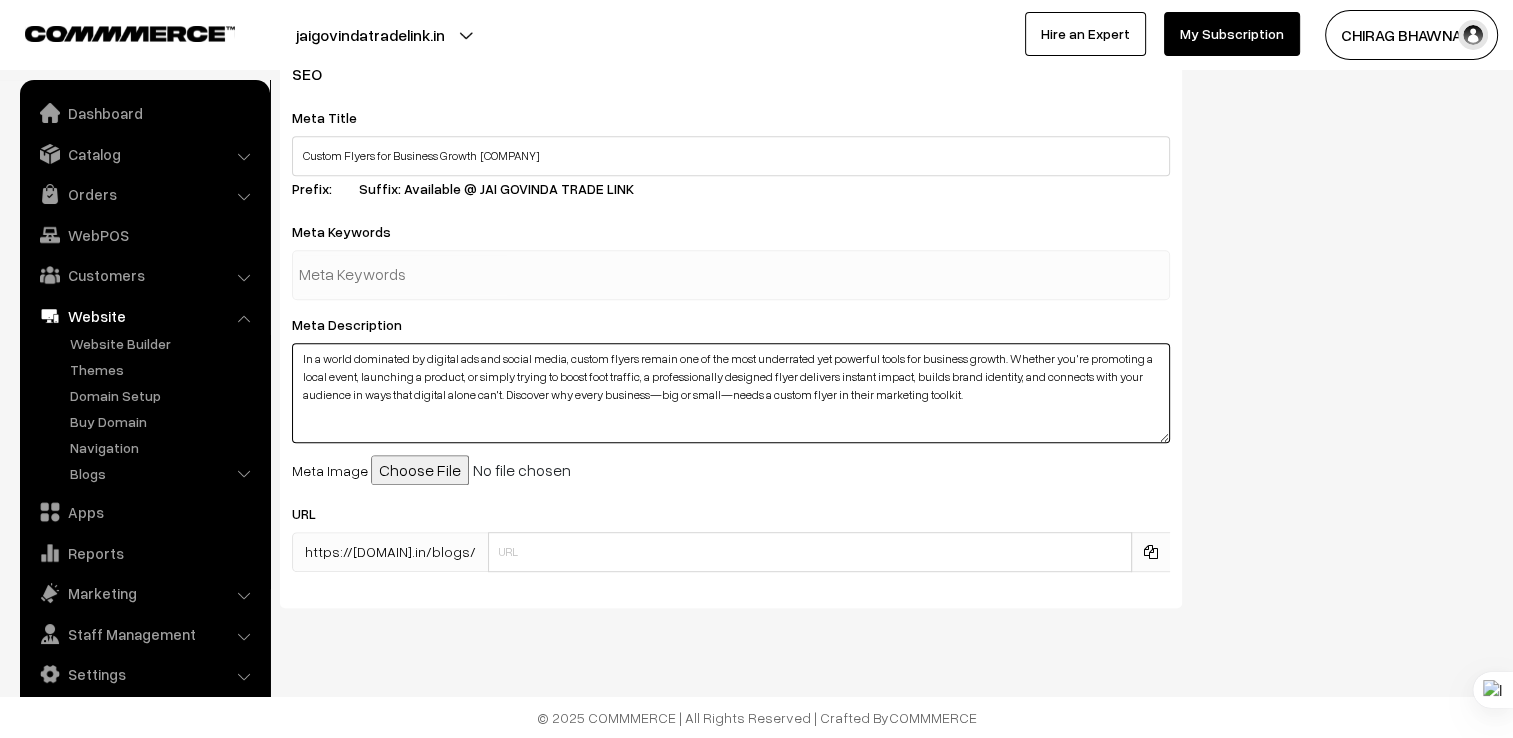 type on "In a world dominated by digital ads and social media, custom flyers remain one of the most underrated yet powerful tools for business growth. Whether you're promoting a local event, launching a product, or simply trying to boost foot traffic, a professionally designed flyer delivers instant impact, builds brand identity, and connects with your audience in ways that digital alone can't. Discover why every business—big or small—needs a custom flyer in their marketing toolkit." 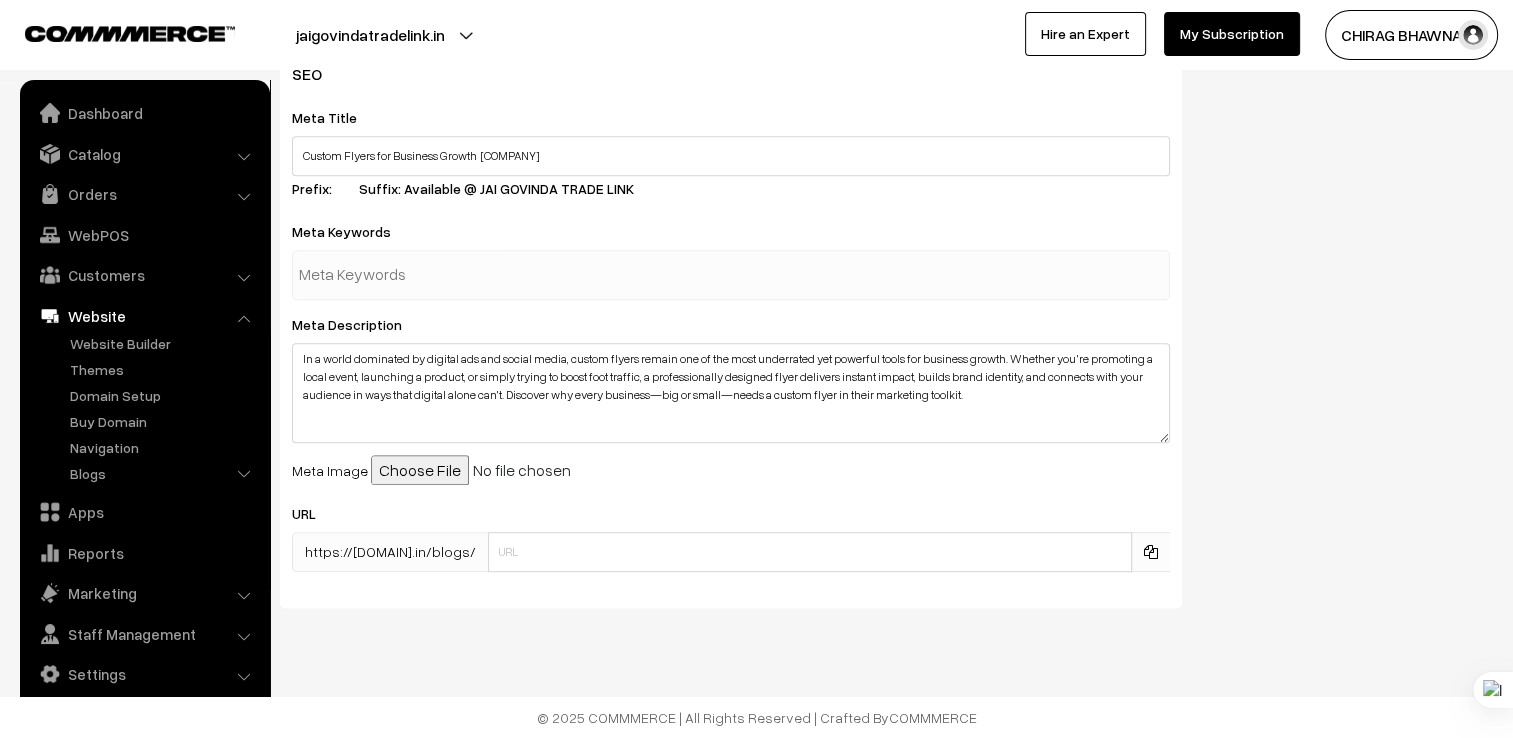 click at bounding box center [524, 470] 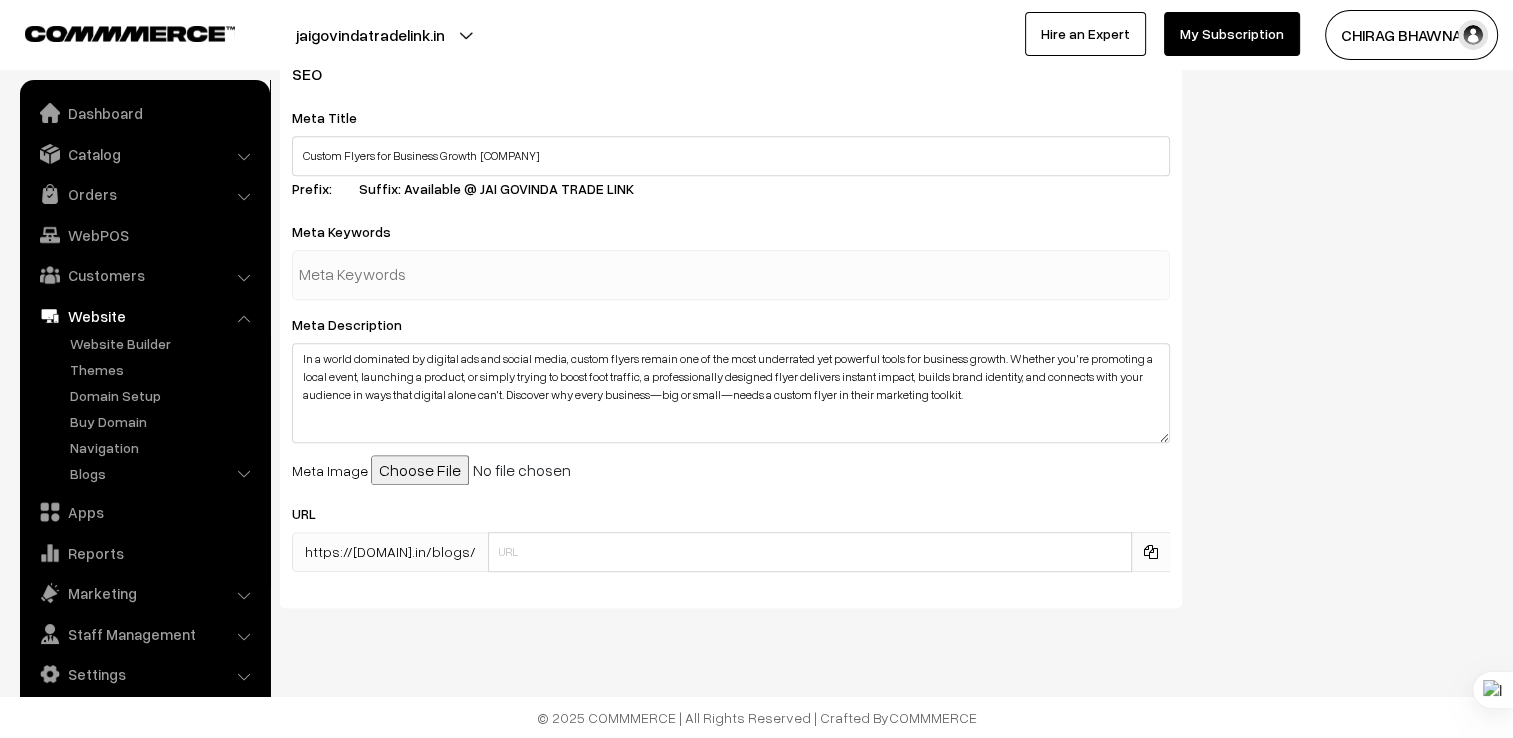 type on "C:\fakepath\Generate an image of.png" 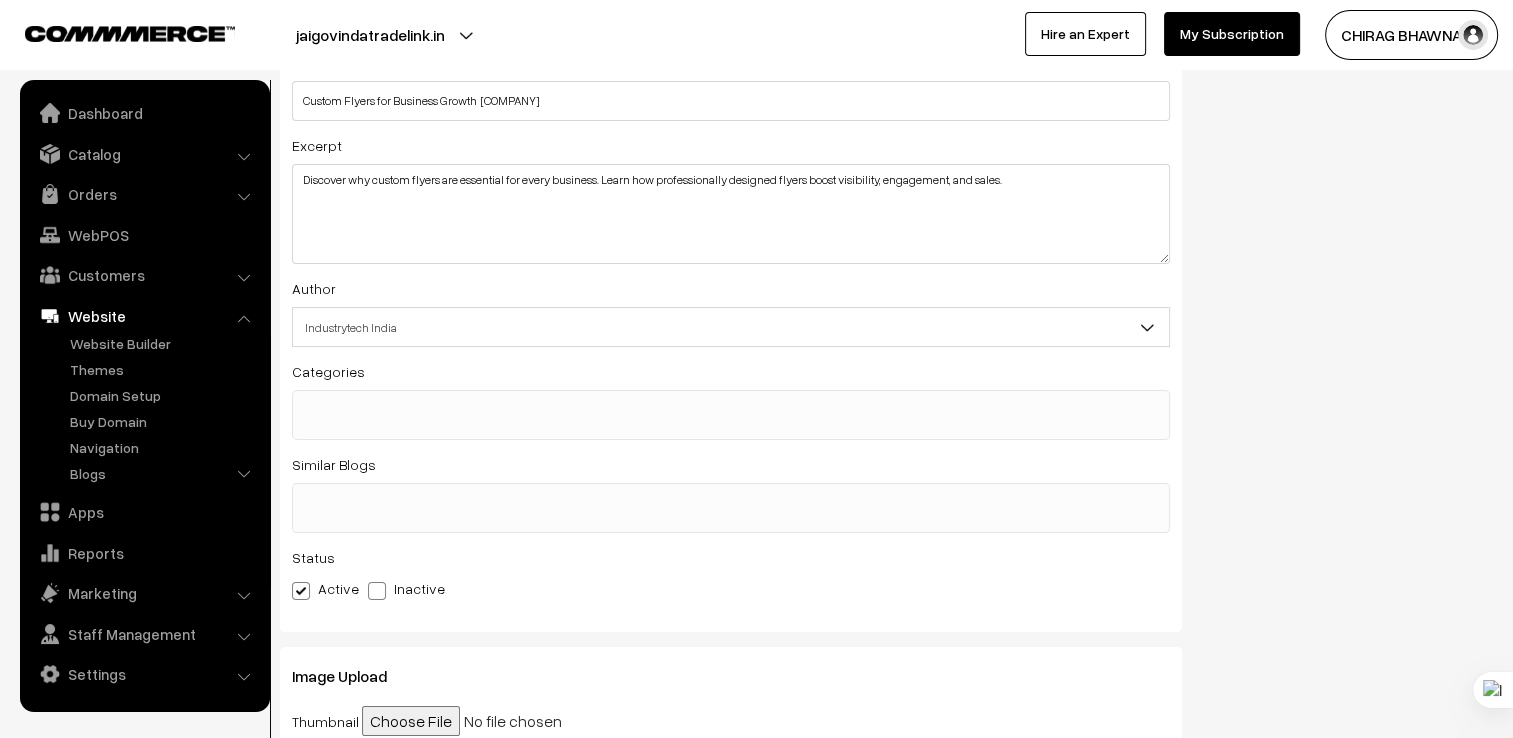 scroll, scrollTop: 183, scrollLeft: 0, axis: vertical 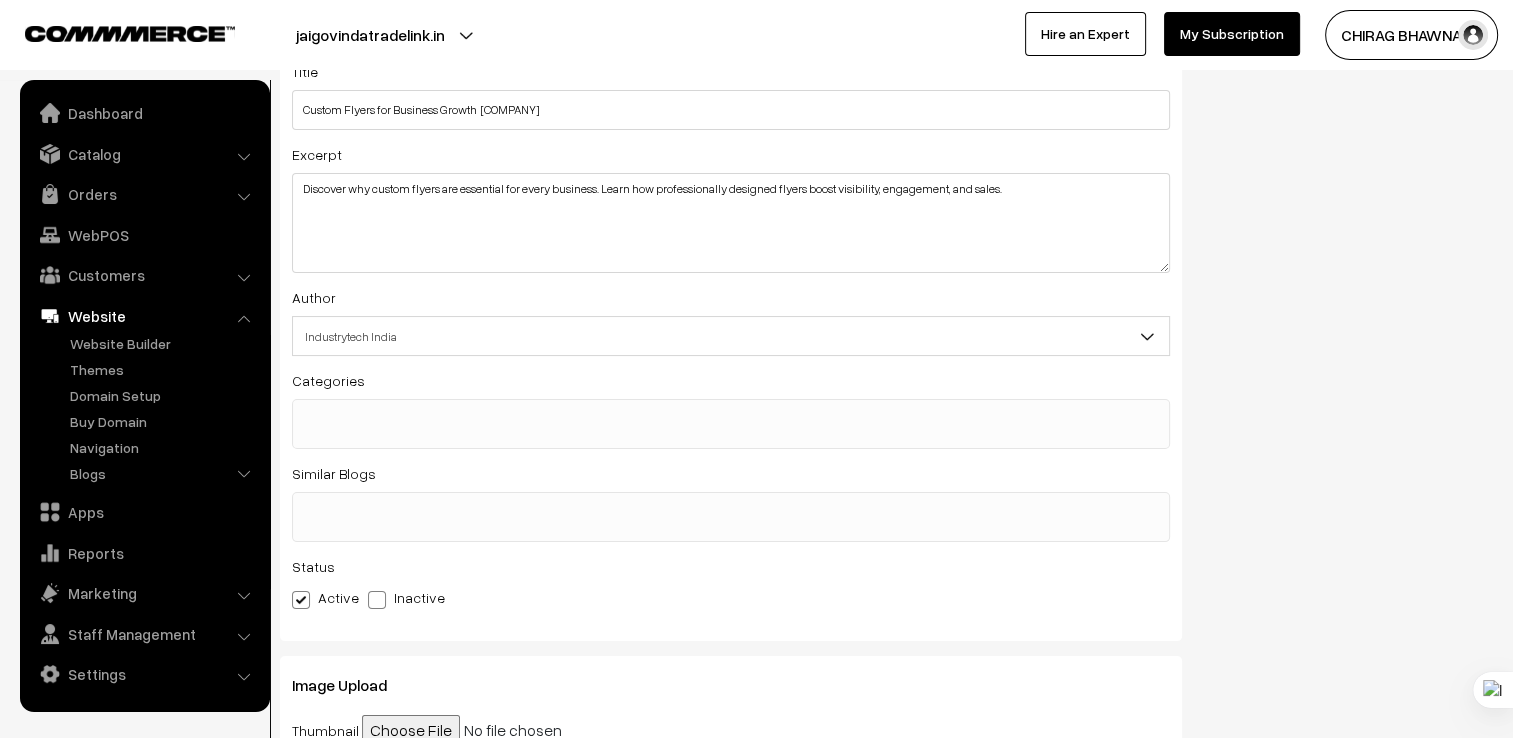 click on "Categories
-- Select Categories --
Industry 4.0
Automation
Upgrade
Mordenization
How To ?
This & That
Products
Offers" at bounding box center [731, 408] 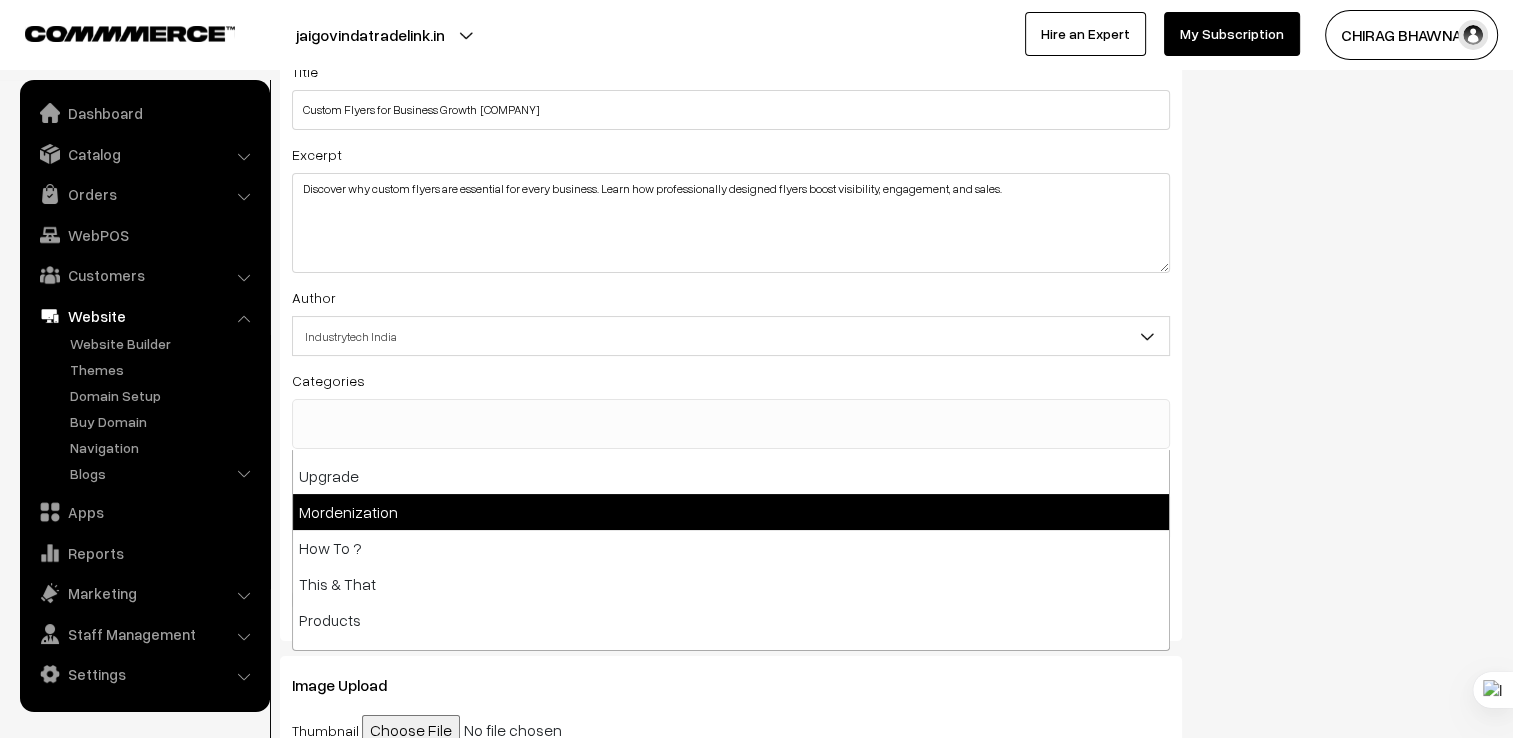 scroll, scrollTop: 124, scrollLeft: 0, axis: vertical 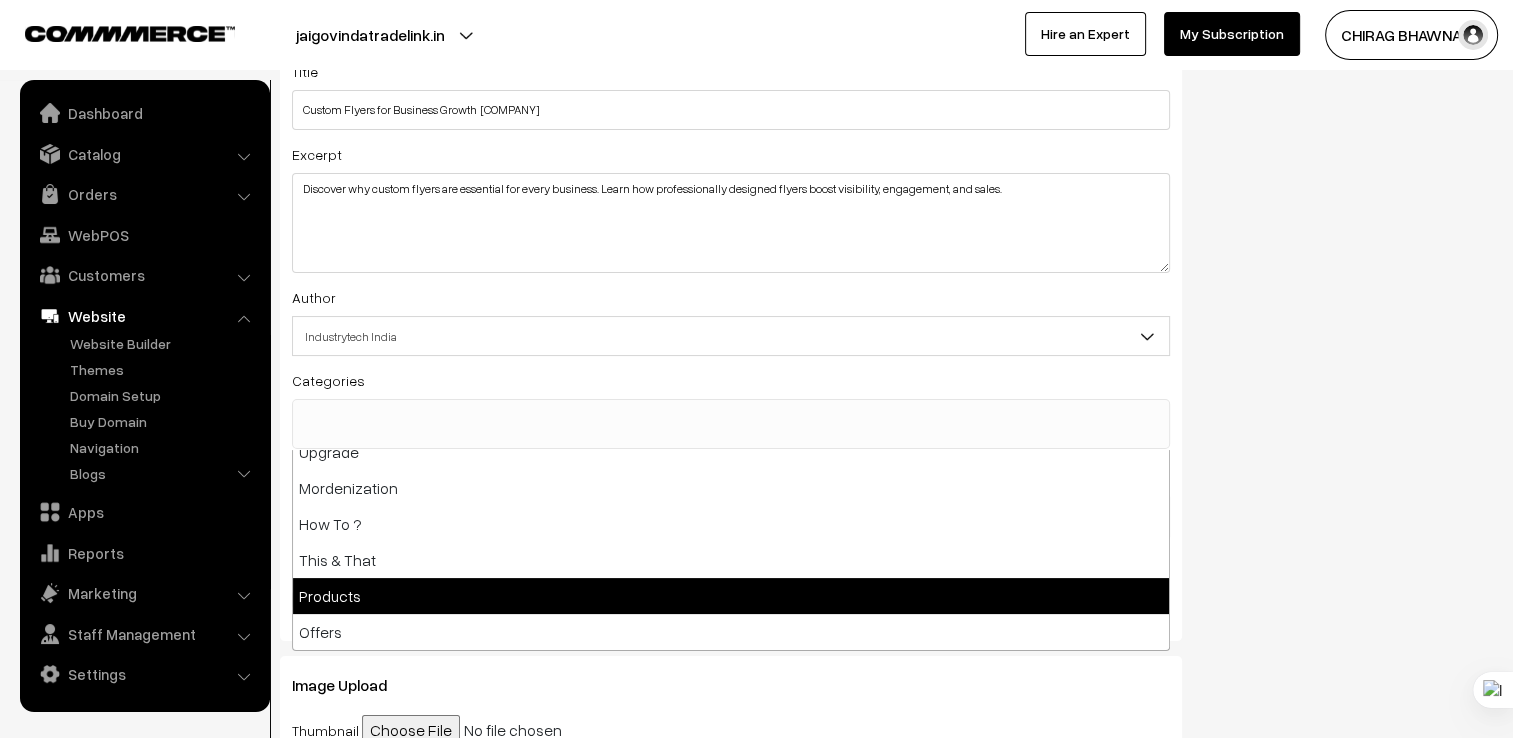 select on "7" 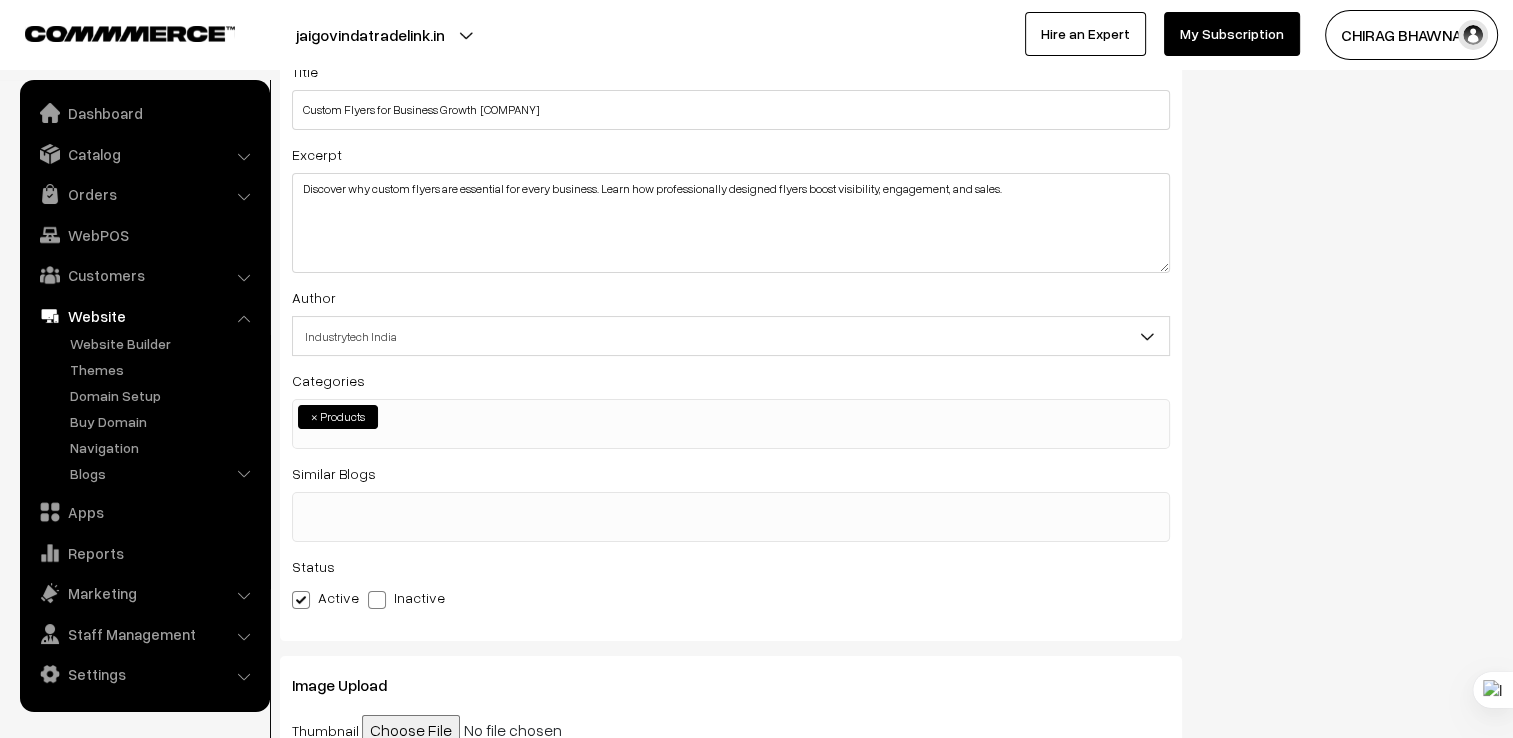 scroll, scrollTop: 113, scrollLeft: 0, axis: vertical 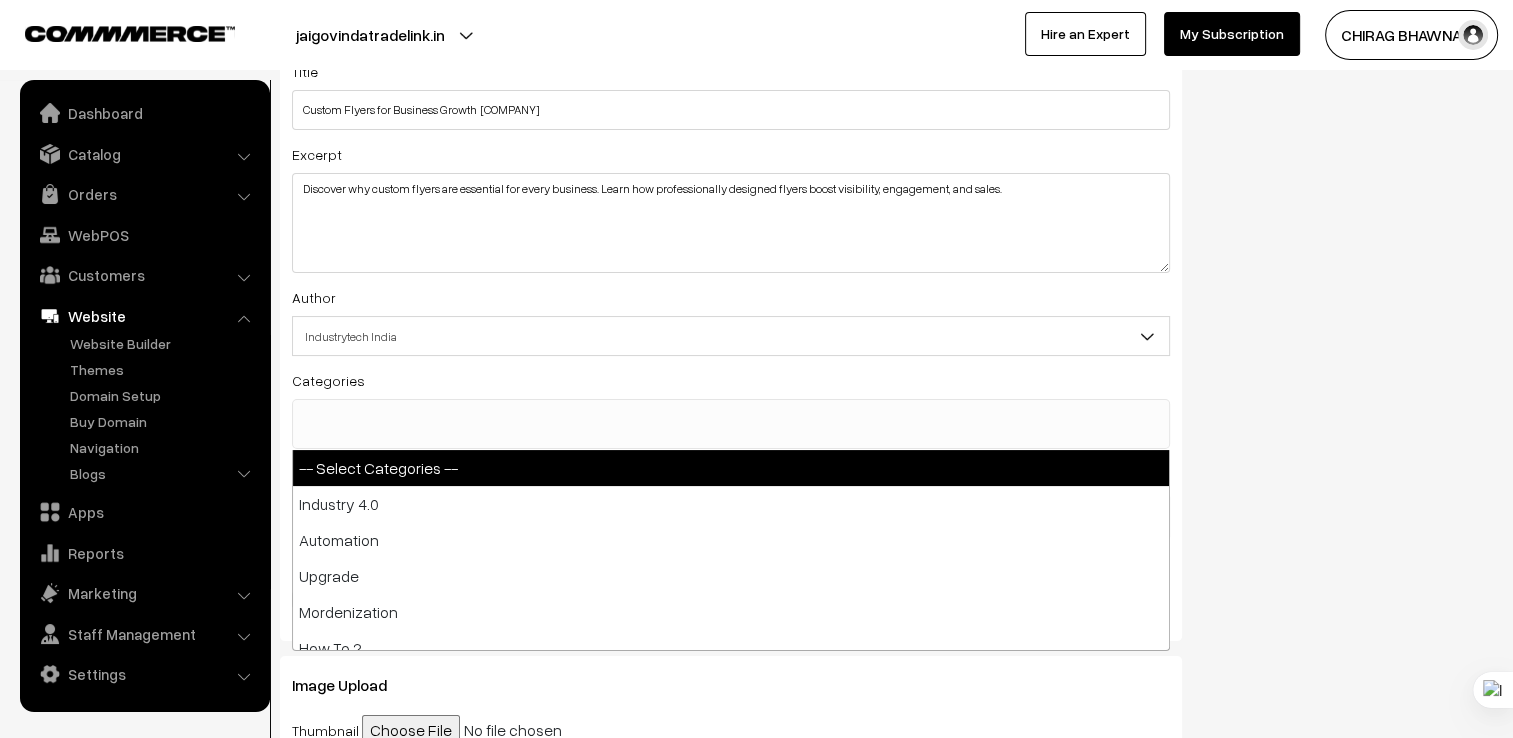 click at bounding box center (731, 412) 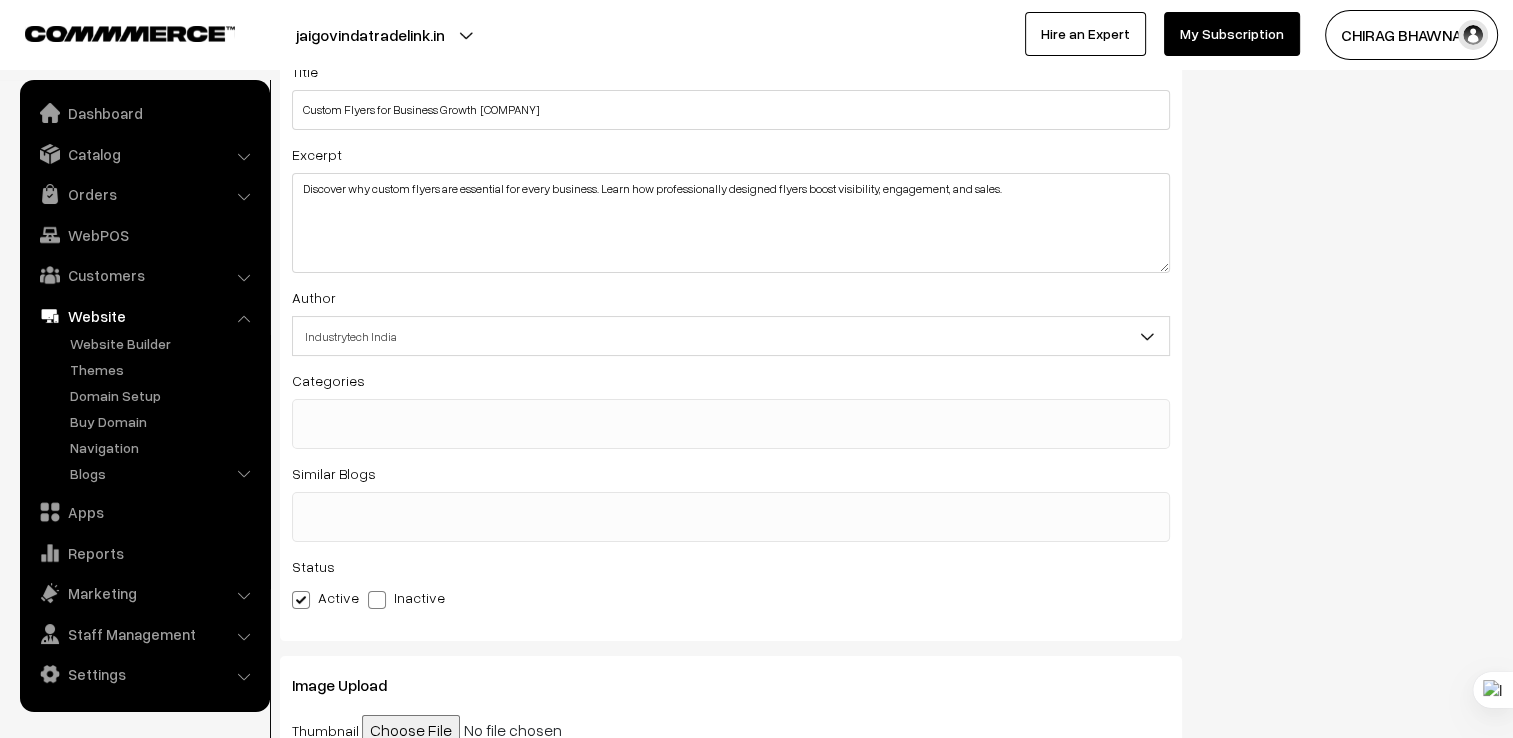 click at bounding box center (731, 412) 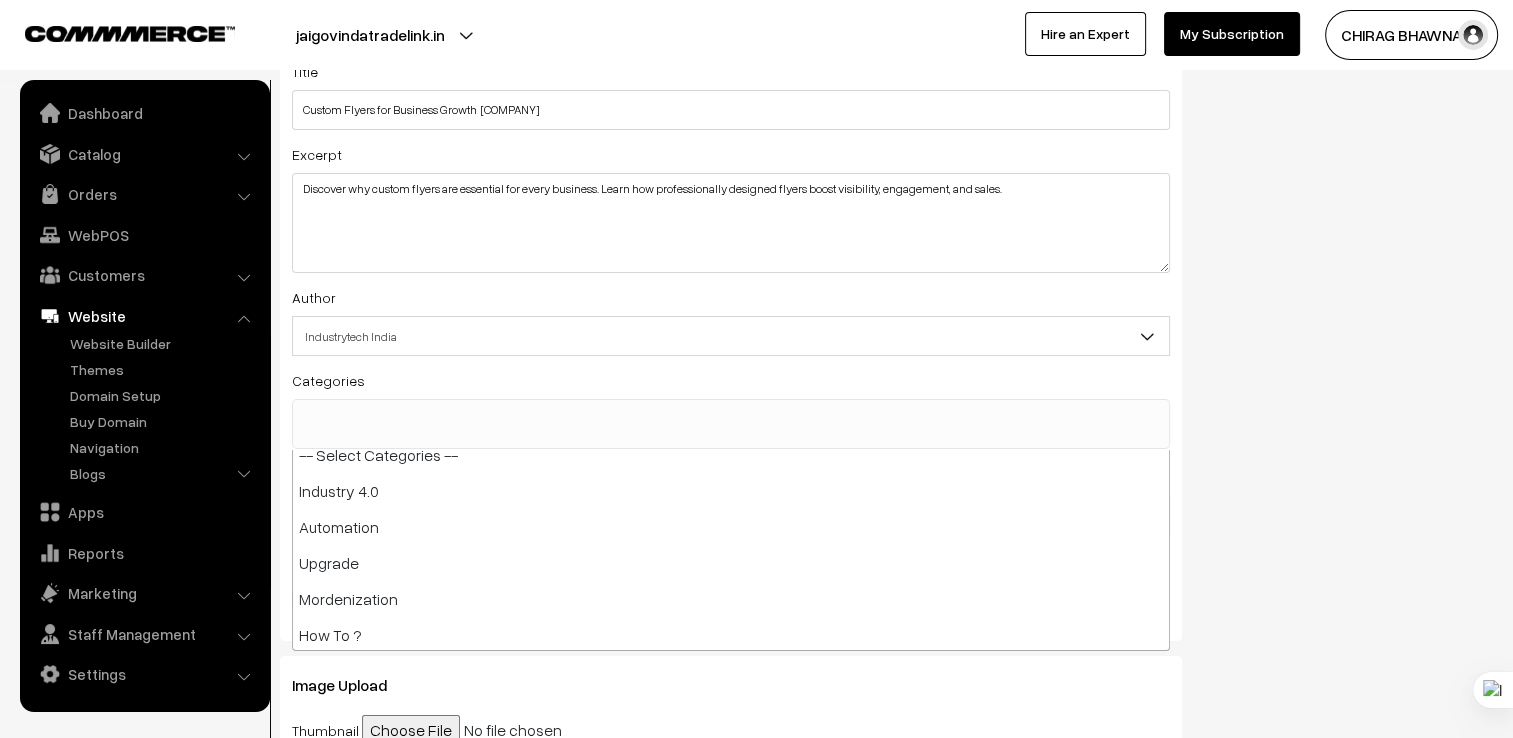 scroll, scrollTop: 0, scrollLeft: 0, axis: both 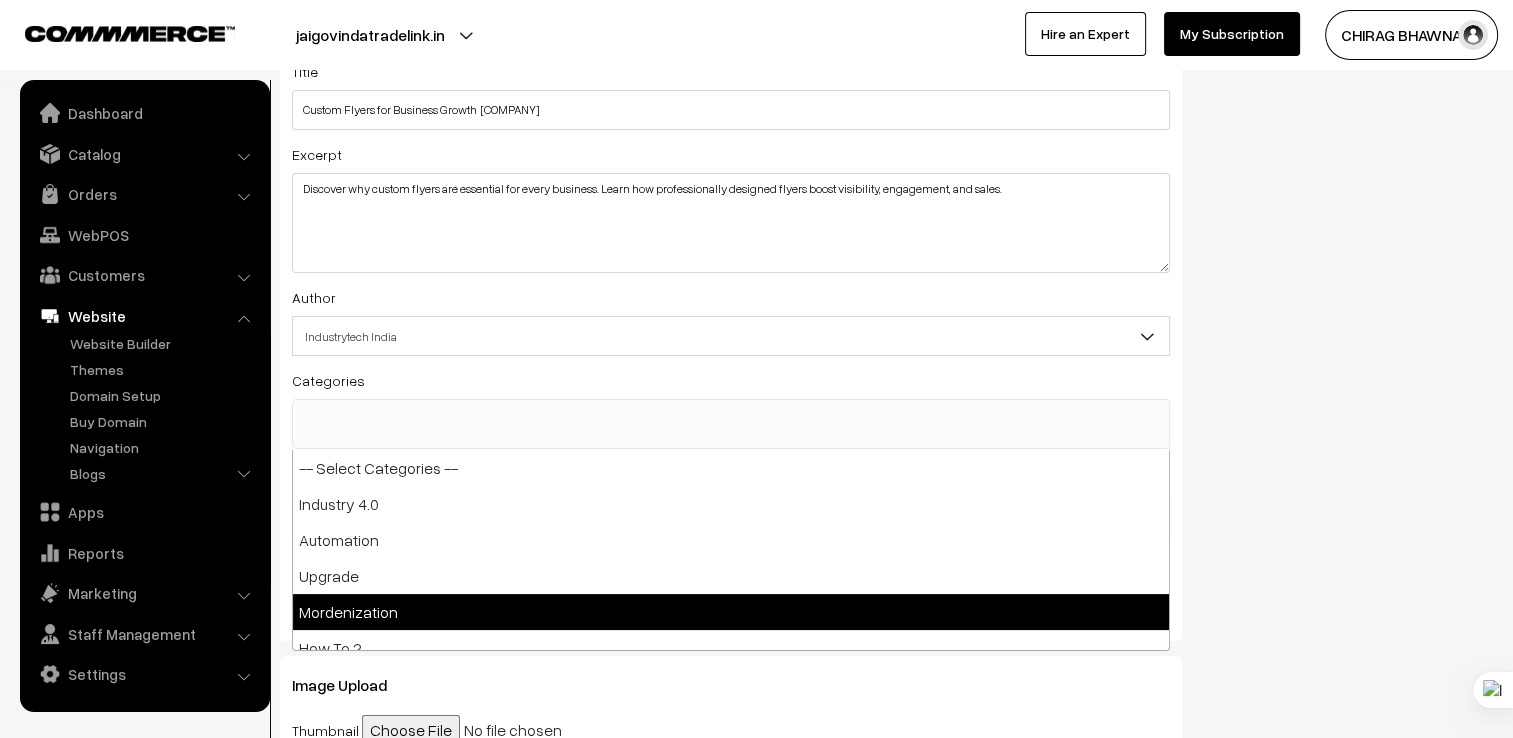 select on "4" 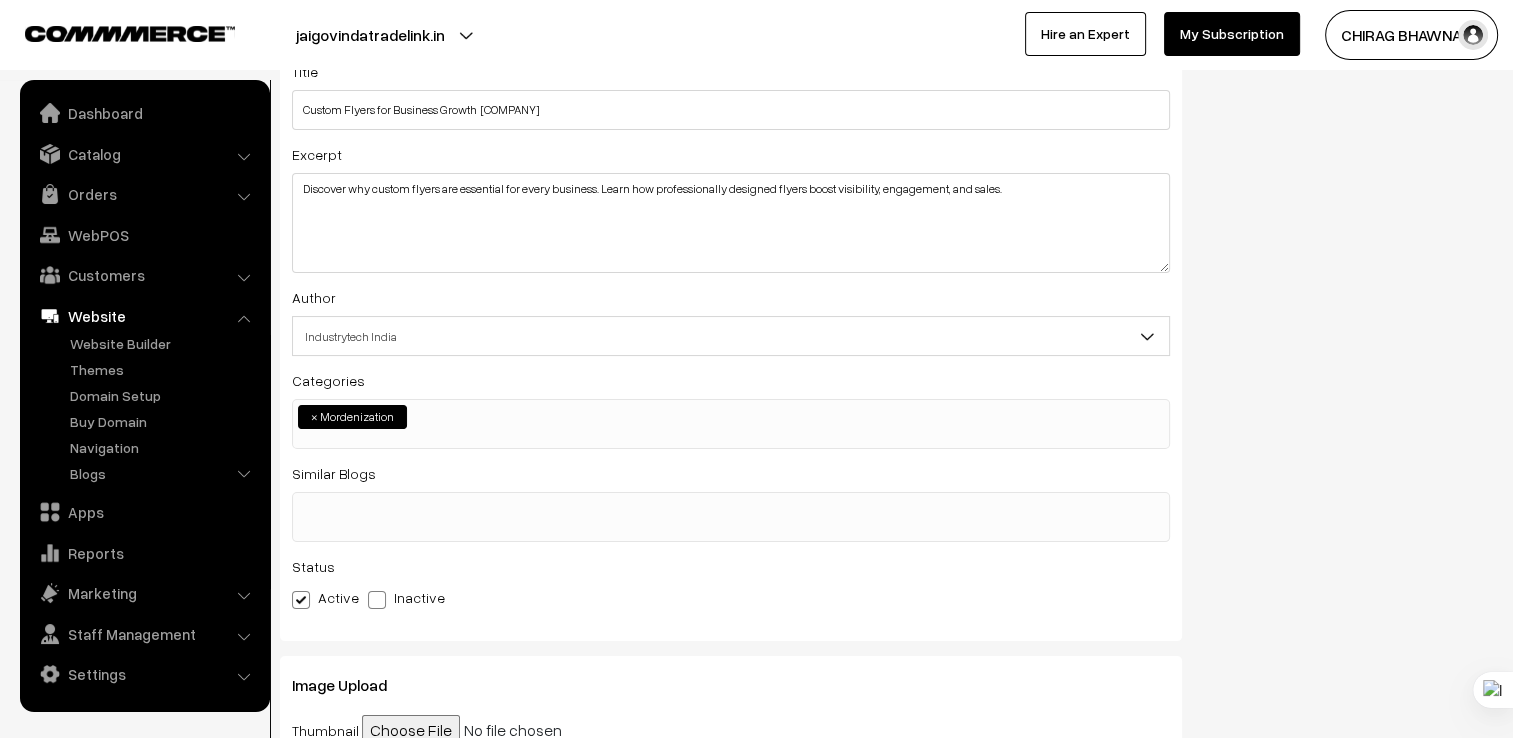 click at bounding box center (731, 505) 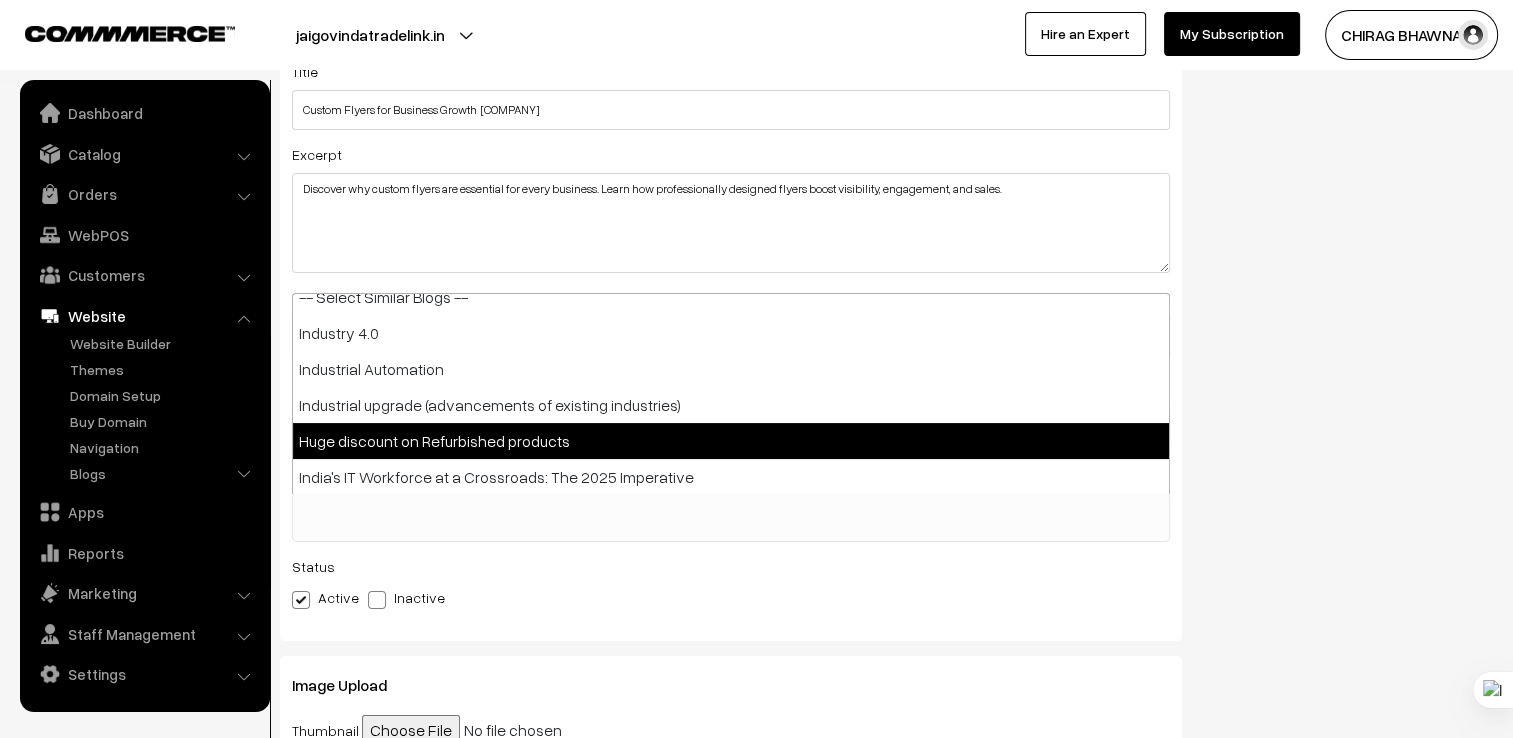 scroll, scrollTop: 16, scrollLeft: 0, axis: vertical 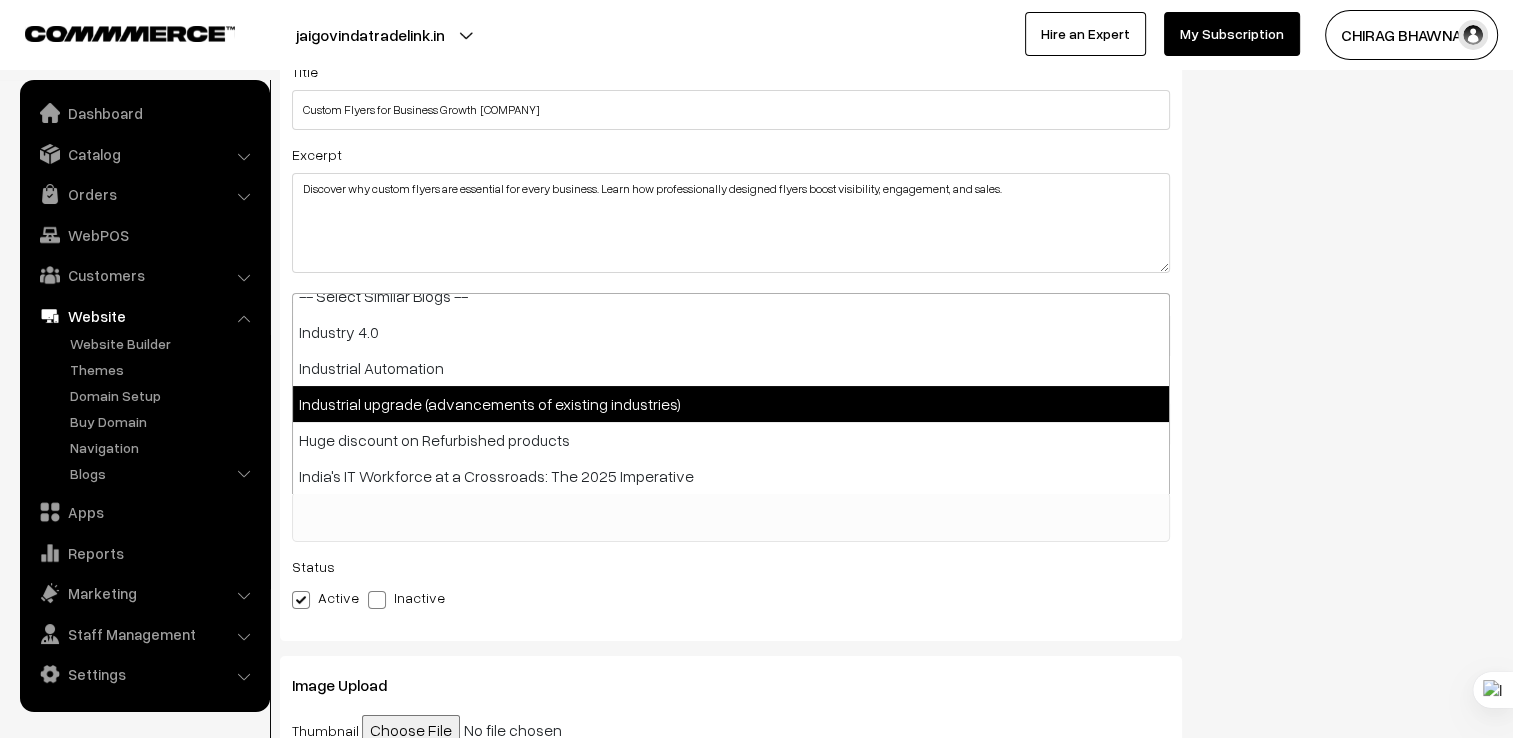 select on "3" 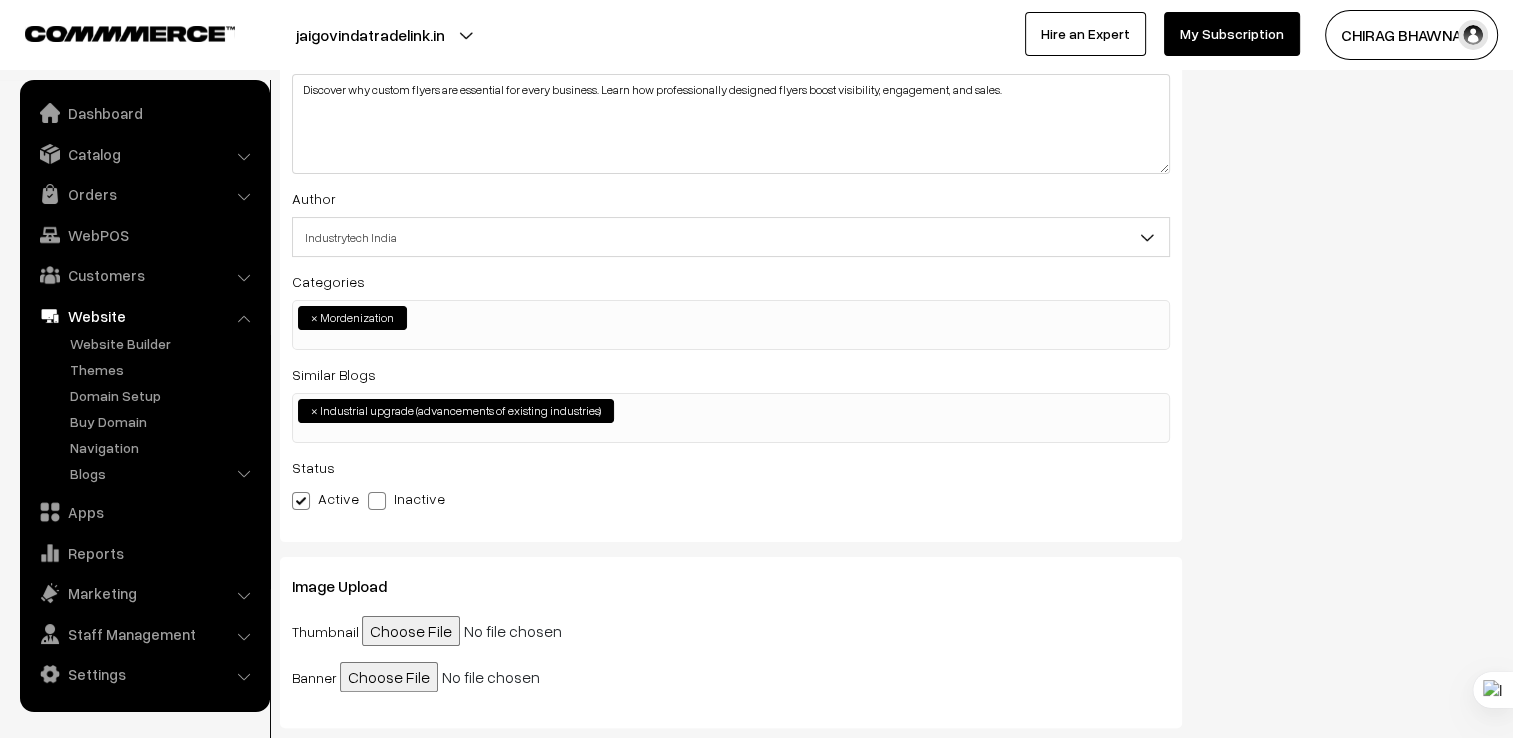 scroll, scrollTop: 700, scrollLeft: 0, axis: vertical 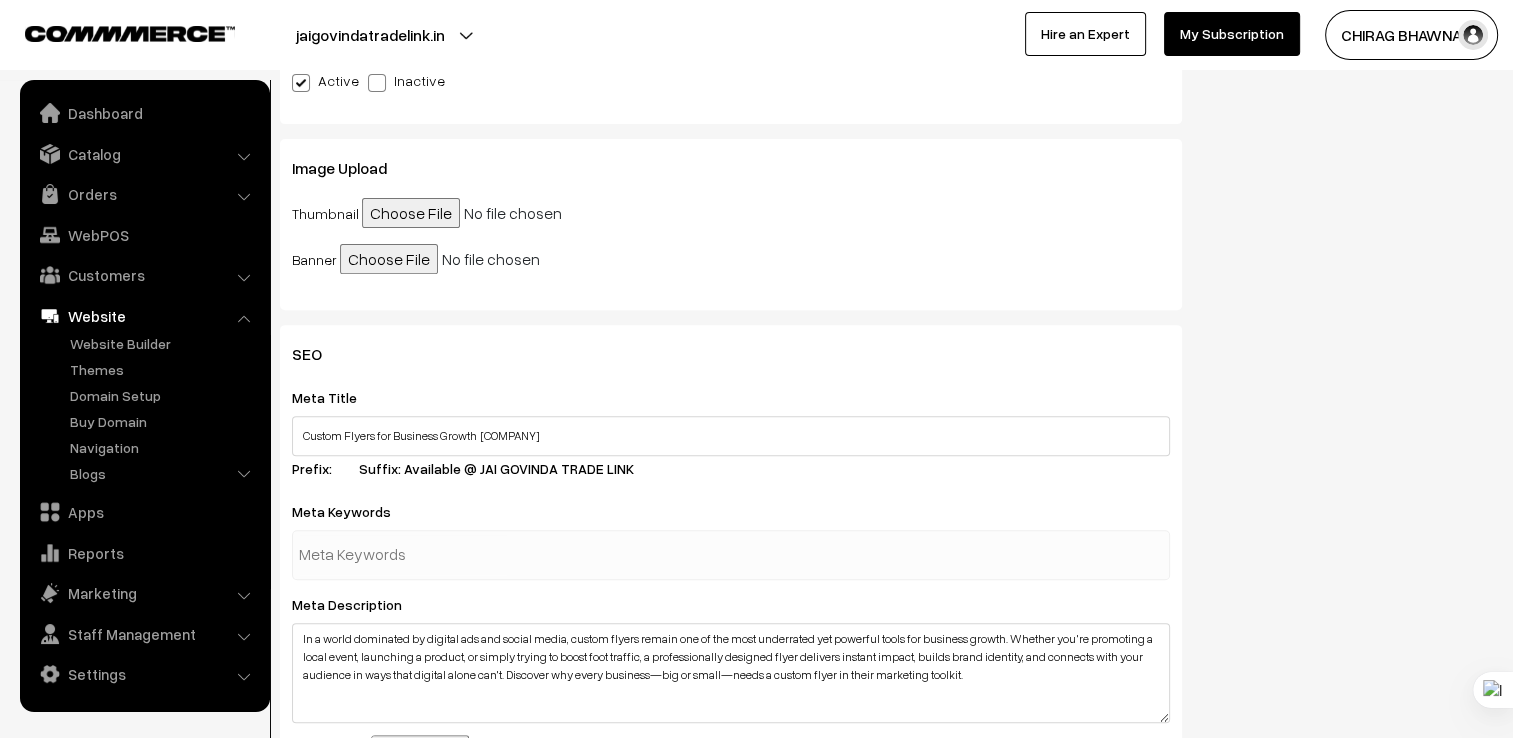 click at bounding box center [731, 555] 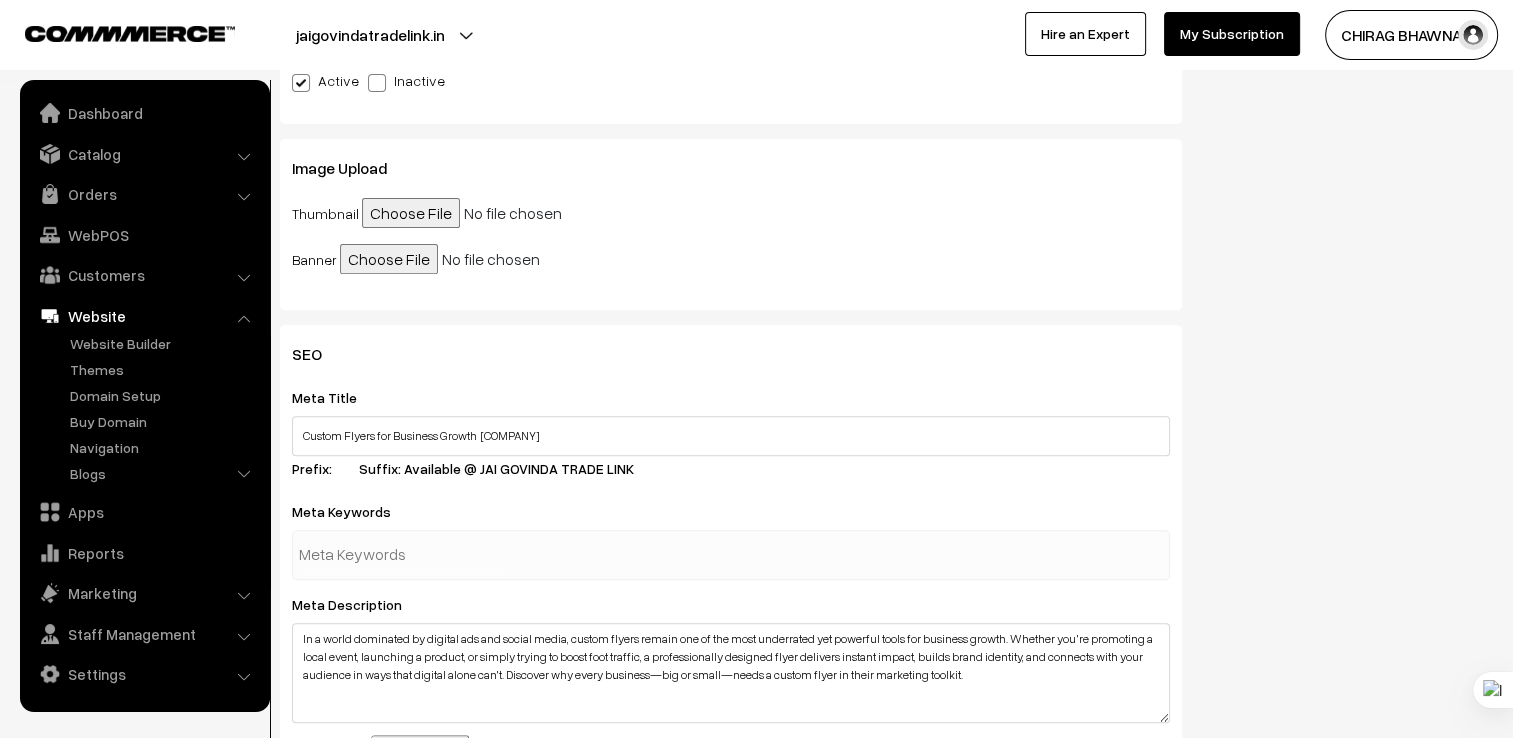 paste on "- custom flyer design - flyer for business - print marketing tools - local business promotion - flyer design services India - affordable flyer design - Jai Govinda Trade Link flyer  Would you like this blog formatted for your website or turned into a carousel post for Instagram? I can help with that next!" 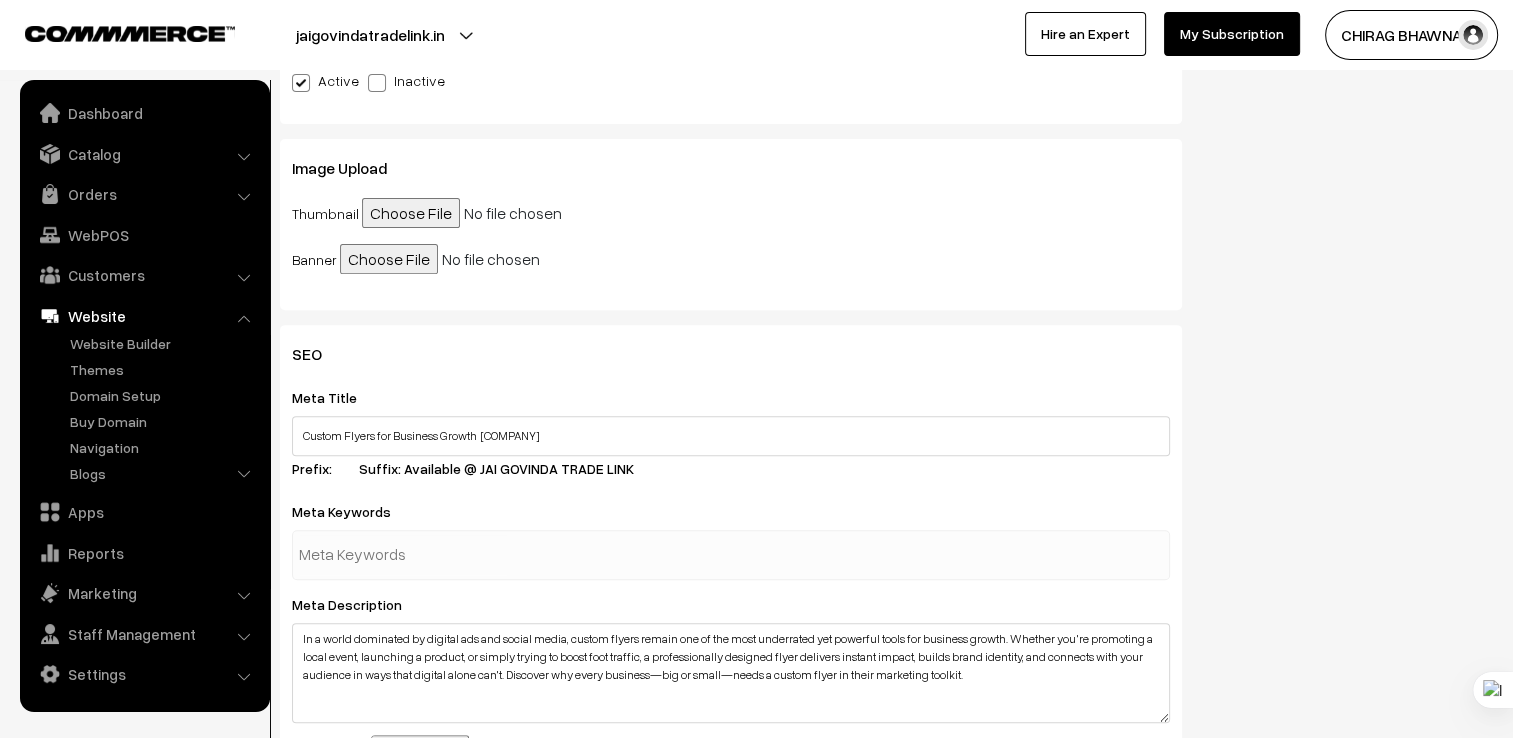 type on "- custom flyer design - flyer for business - print marketing tools - local business promotion - flyer design services India - affordable flyer design - Jai Govinda Trade Link flyer  Would you like this blog formatted for your website or turned into a carousel post for Instagram? I can help with that next!" 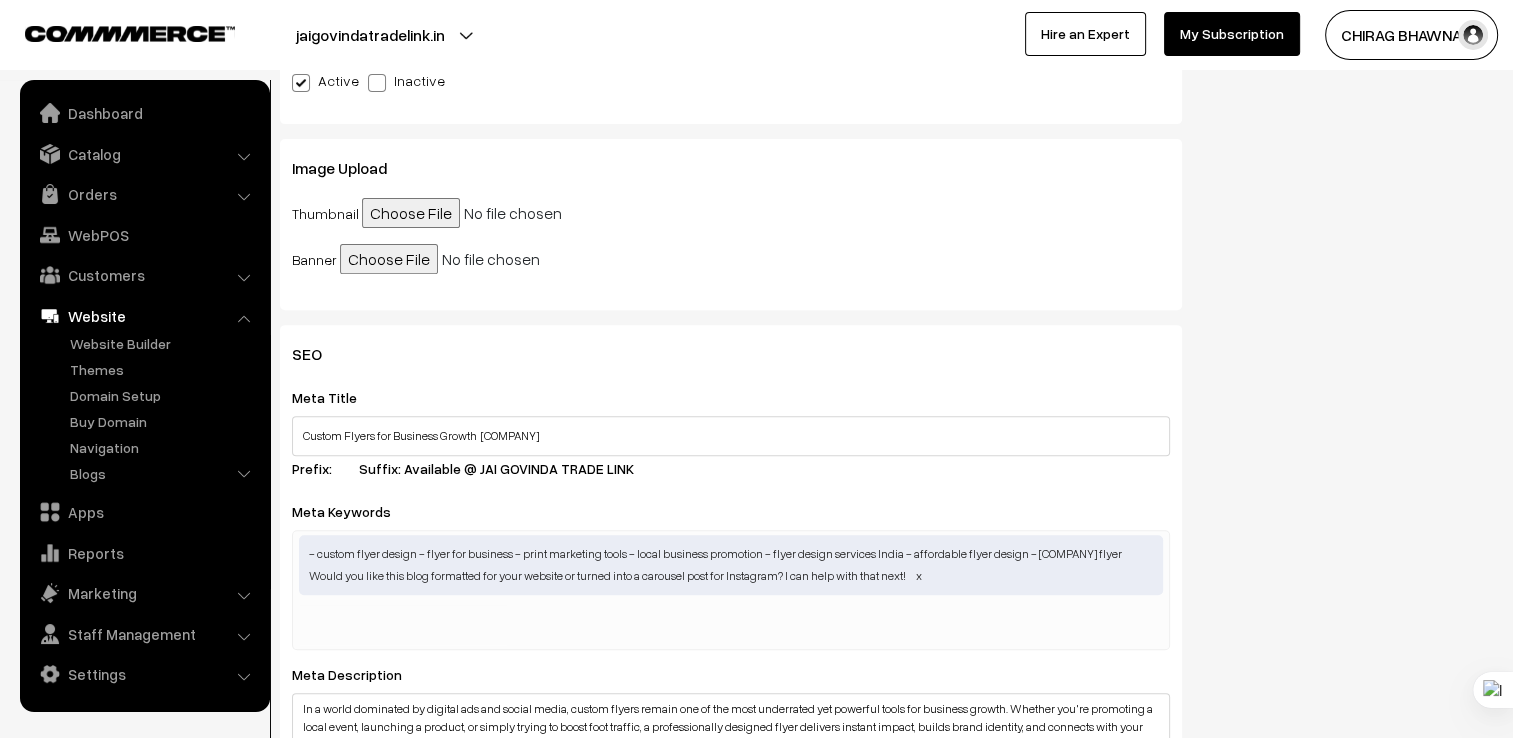click on "- custom flyer design - flyer for business - print marketing tools - local business promotion - flyer design services India - affordable flyer design - Jai Govinda Trade Link flyer  Would you like this blog formatted for your website or turned into a carousel post for Instagram? I can help with that next!" at bounding box center [731, 565] 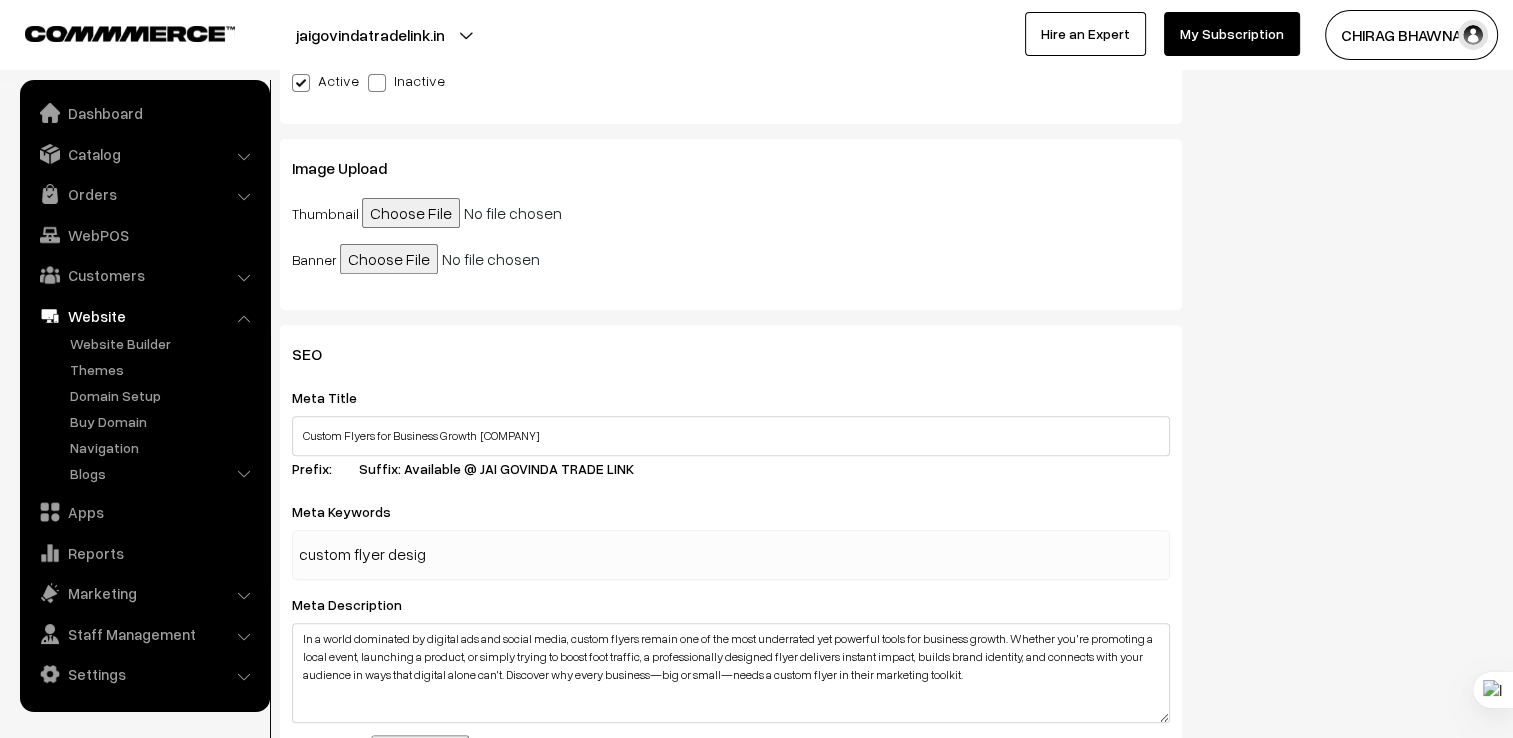 type on "custom flyer design" 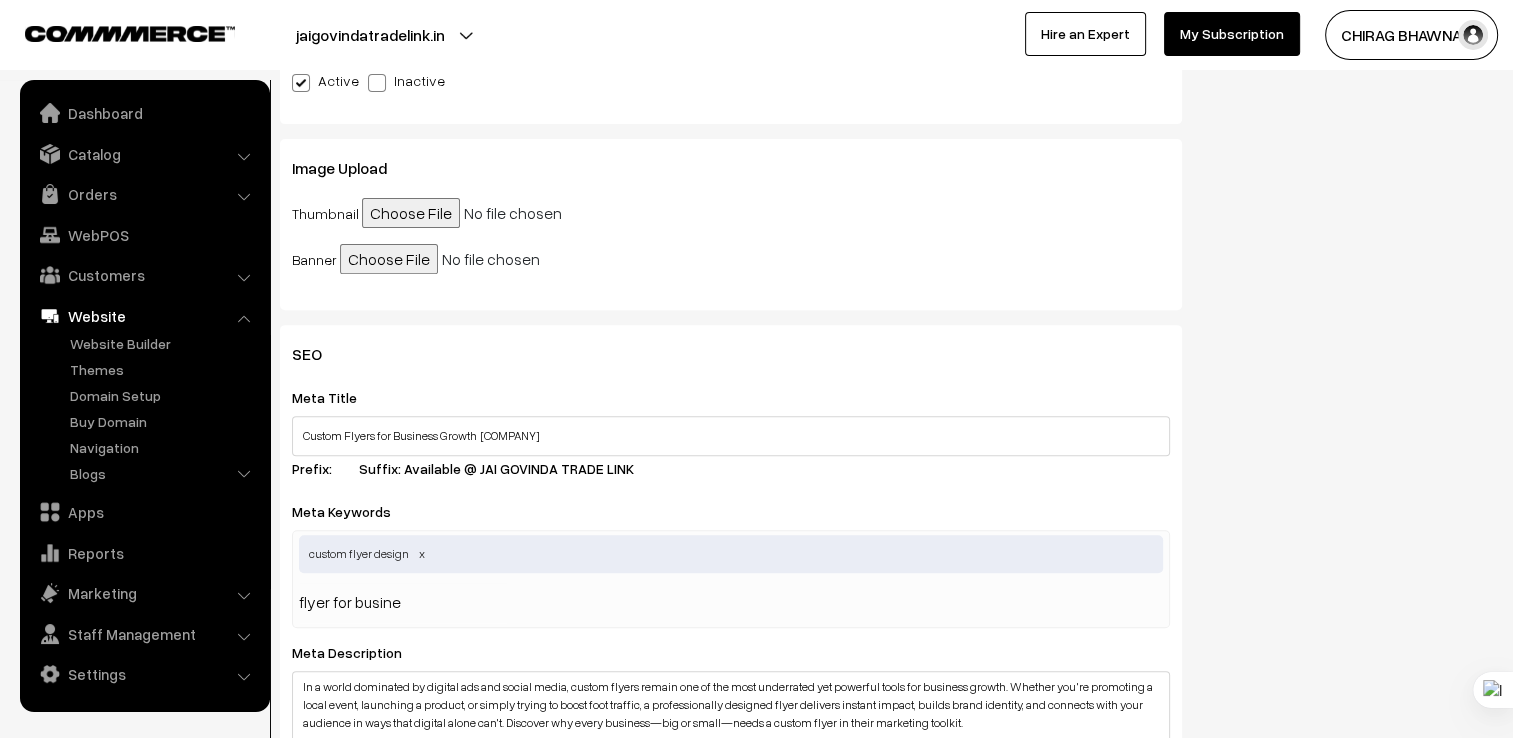 type on "flyer for busines" 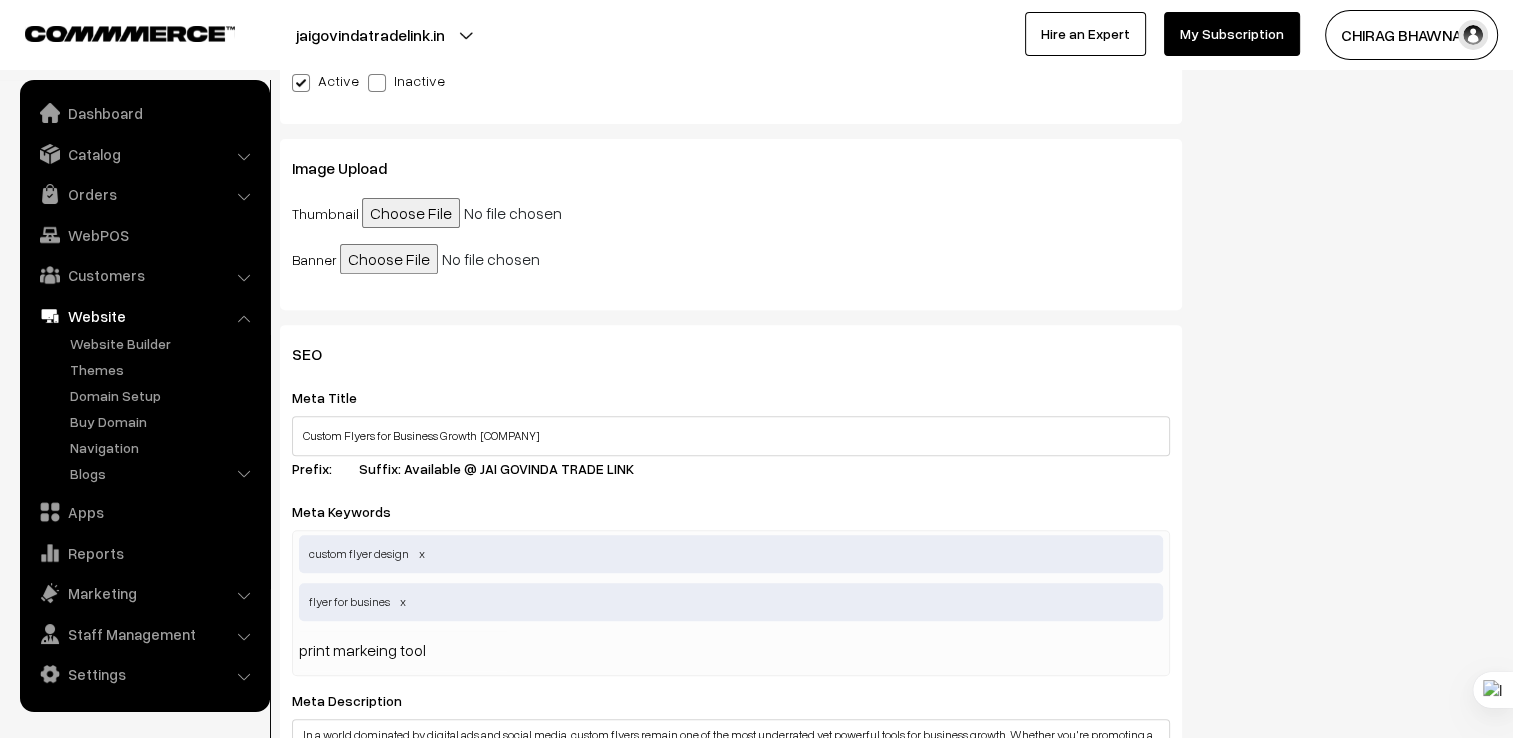type on "print markeing tools" 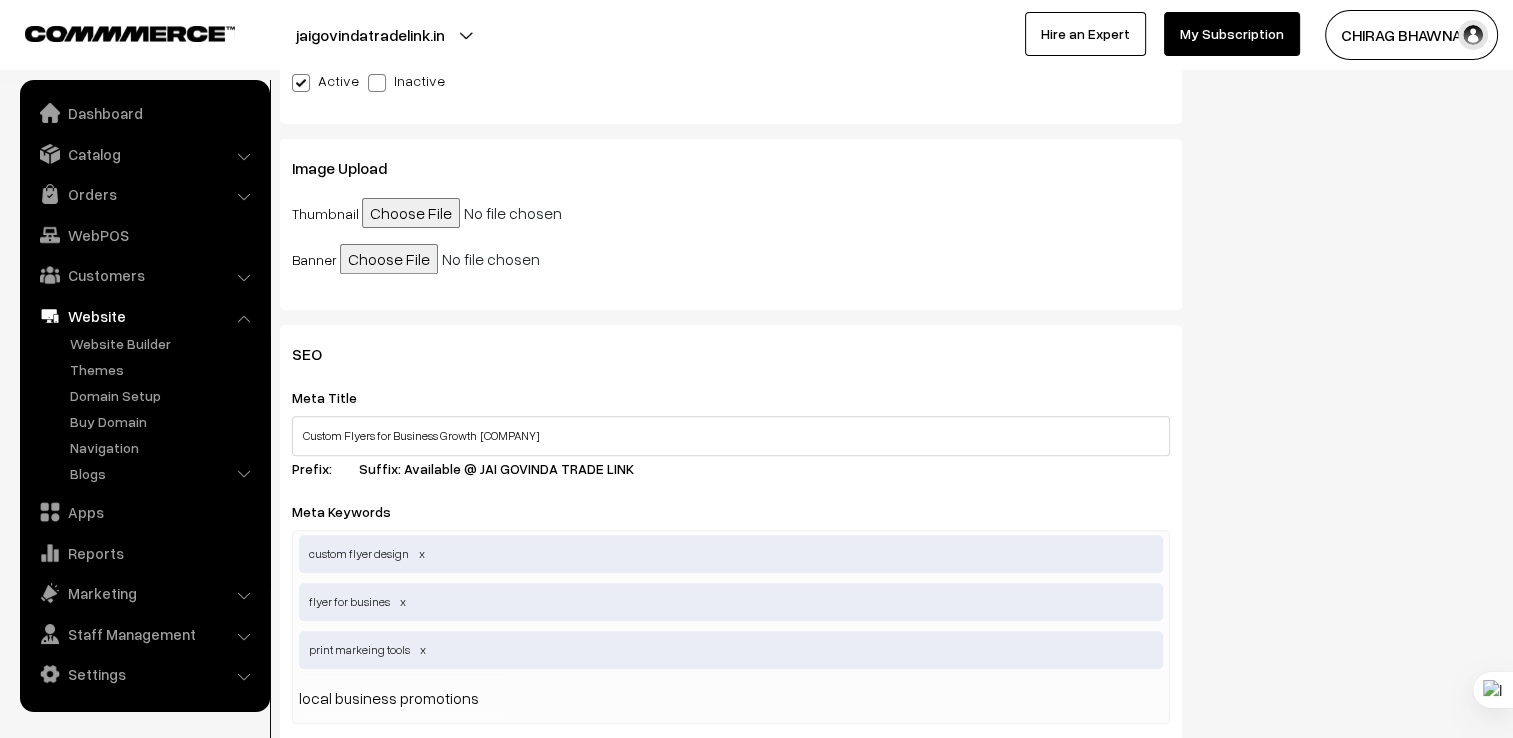 type on "local business promotion" 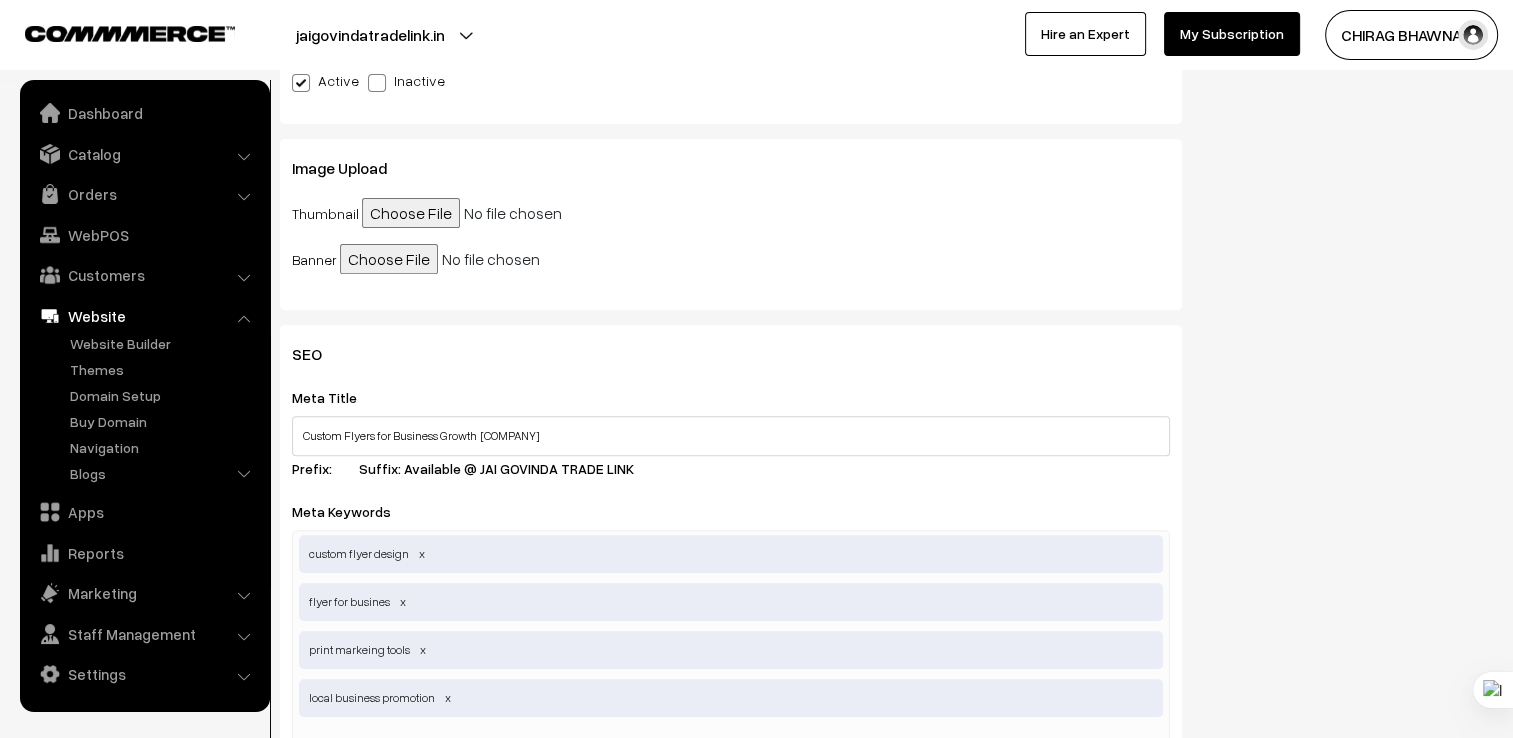 scroll, scrollTop: 720, scrollLeft: 0, axis: vertical 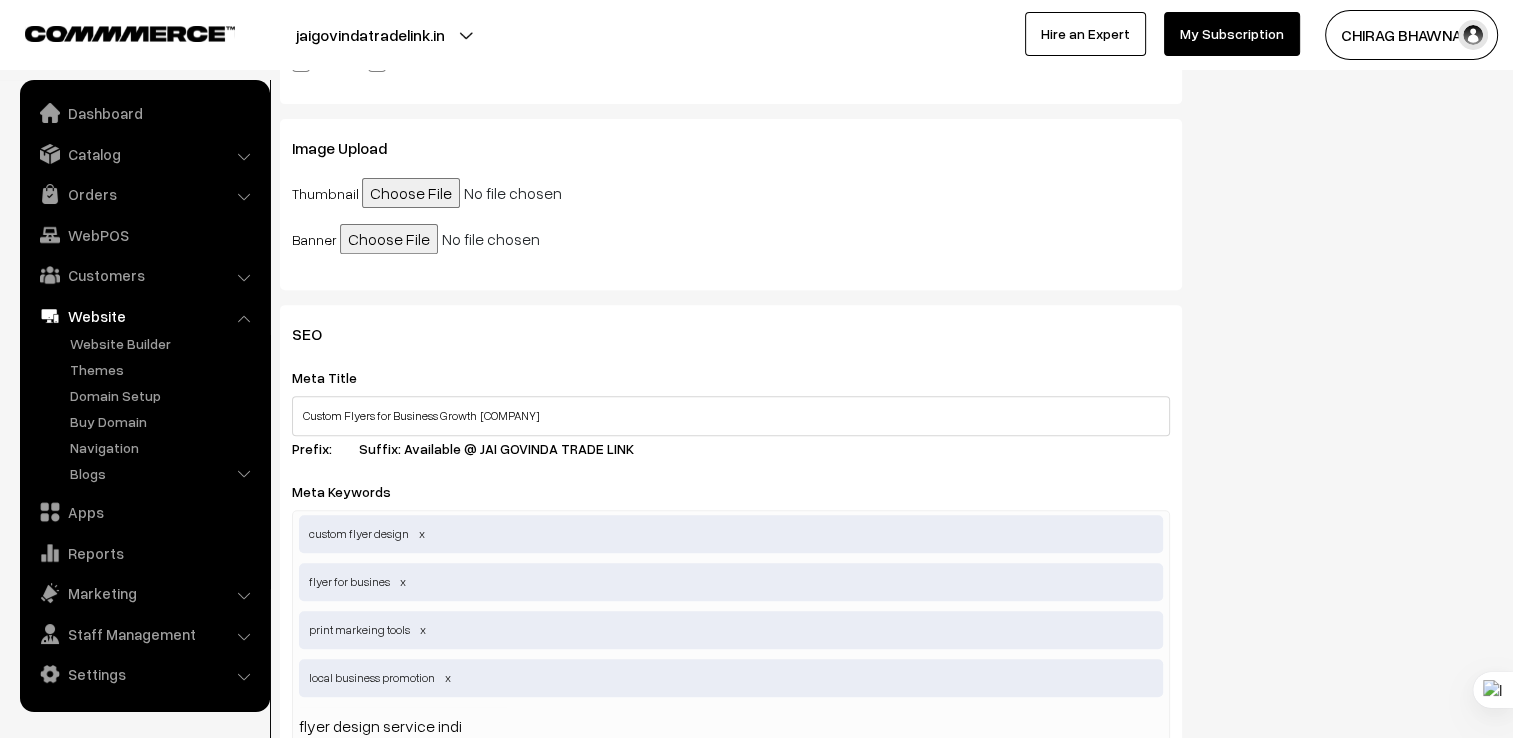 type on "flyer design service india" 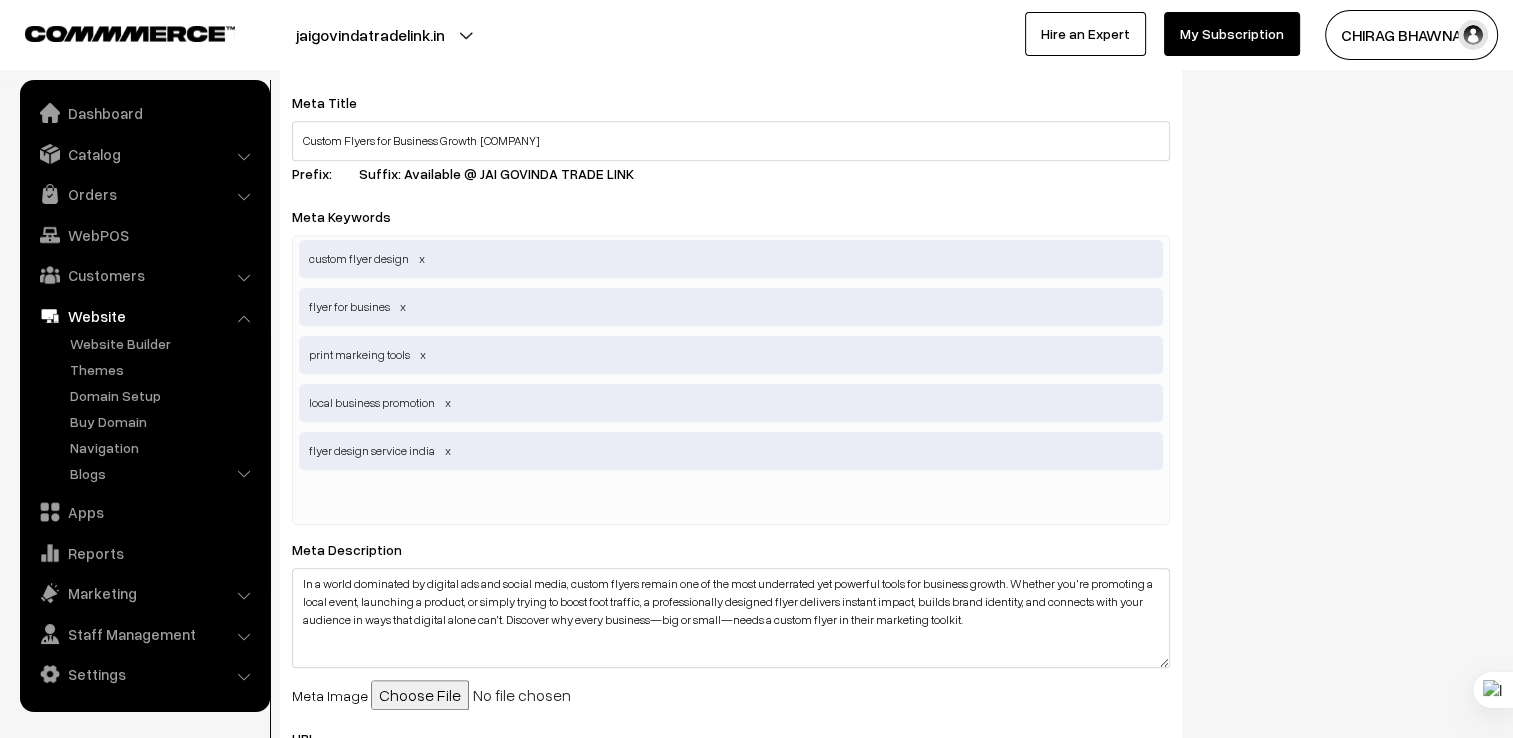 scroll, scrollTop: 1020, scrollLeft: 0, axis: vertical 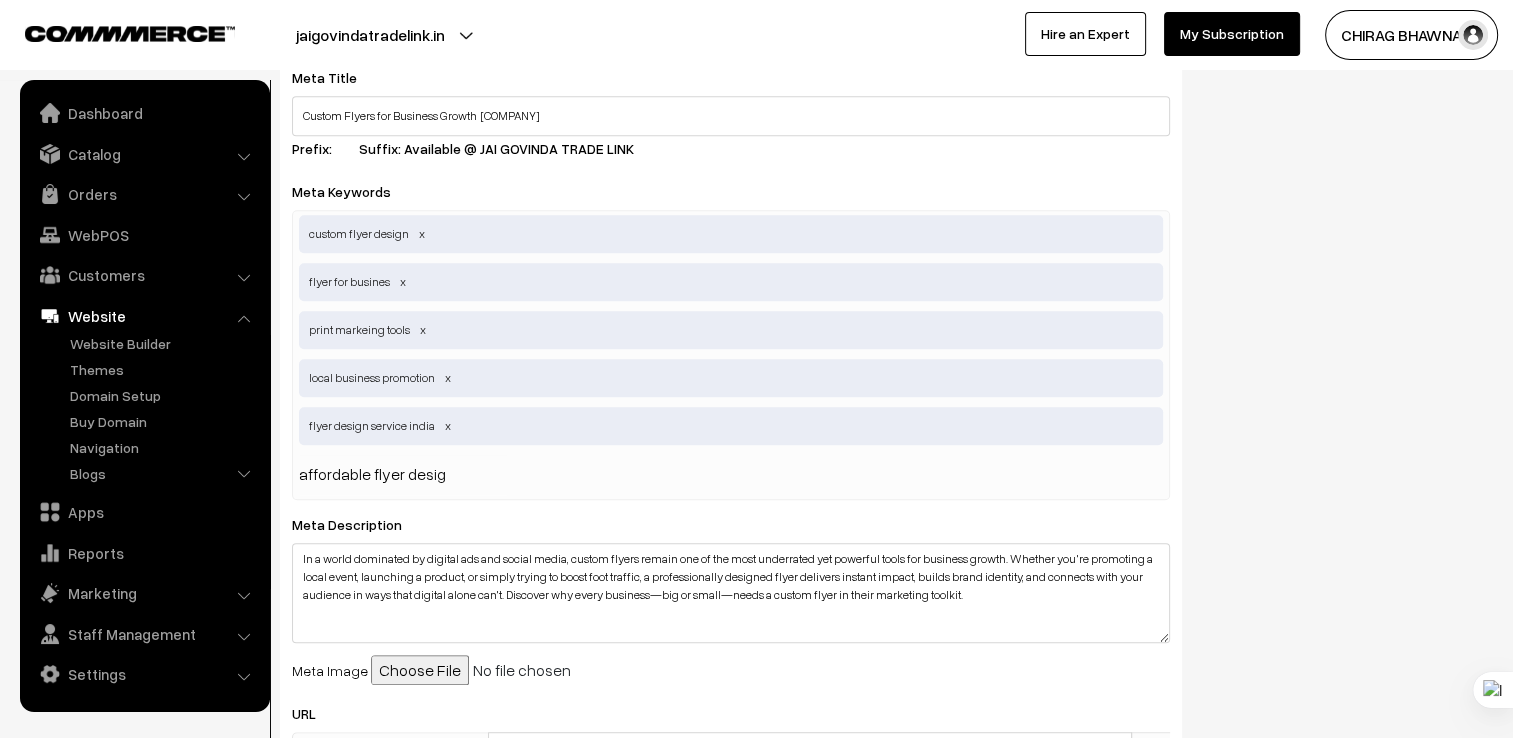 type on "affordable flyer design" 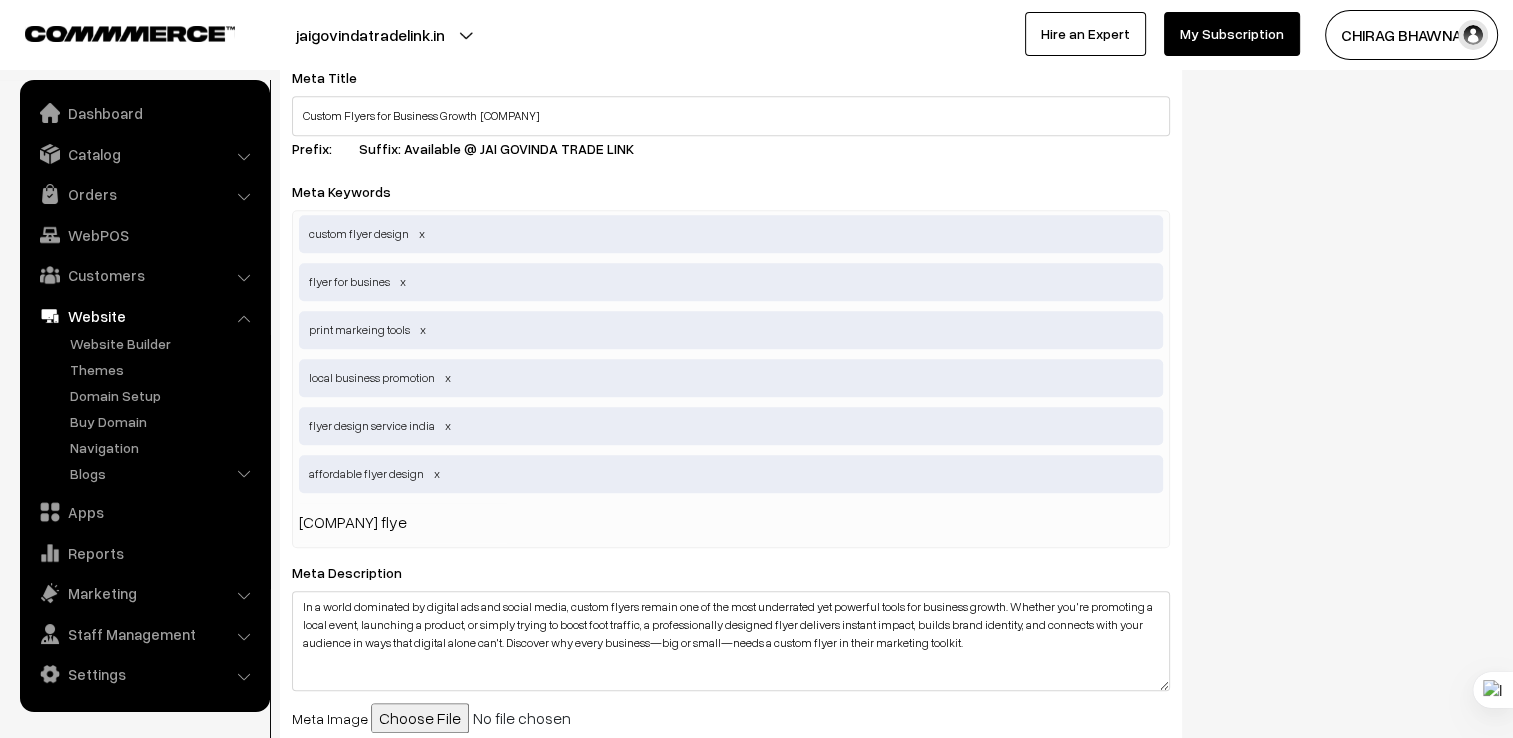 type on "jai govinda trade link flyer" 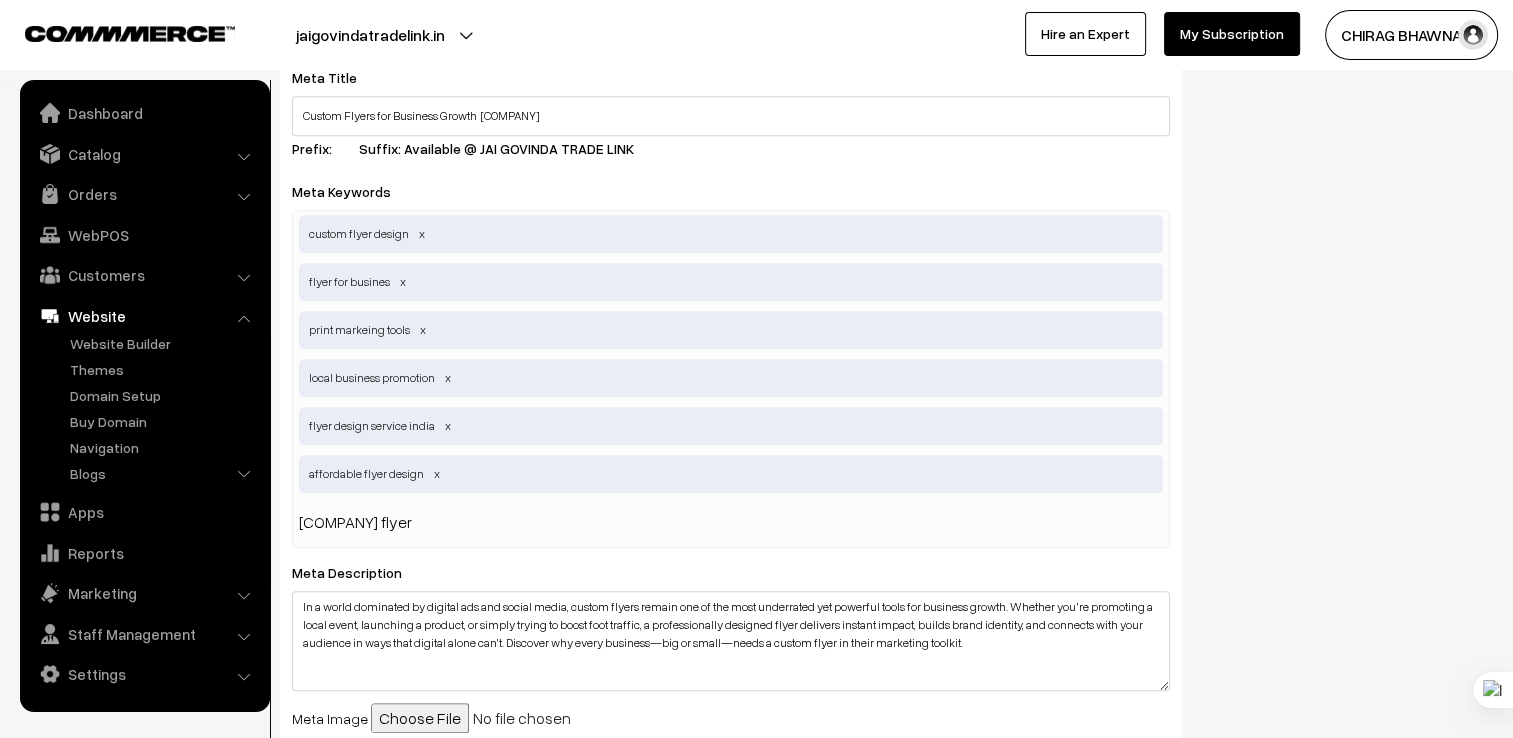 type 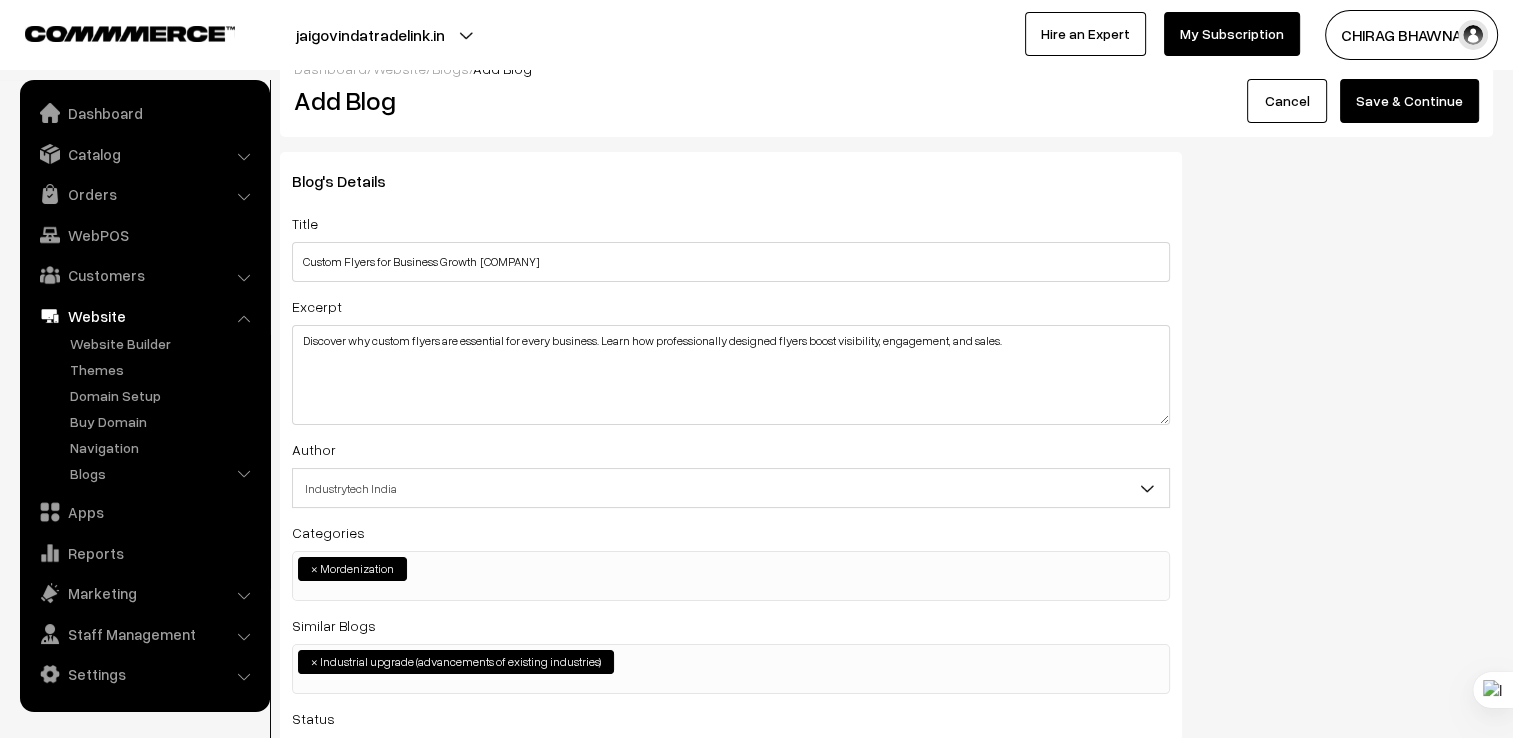 scroll, scrollTop: 0, scrollLeft: 0, axis: both 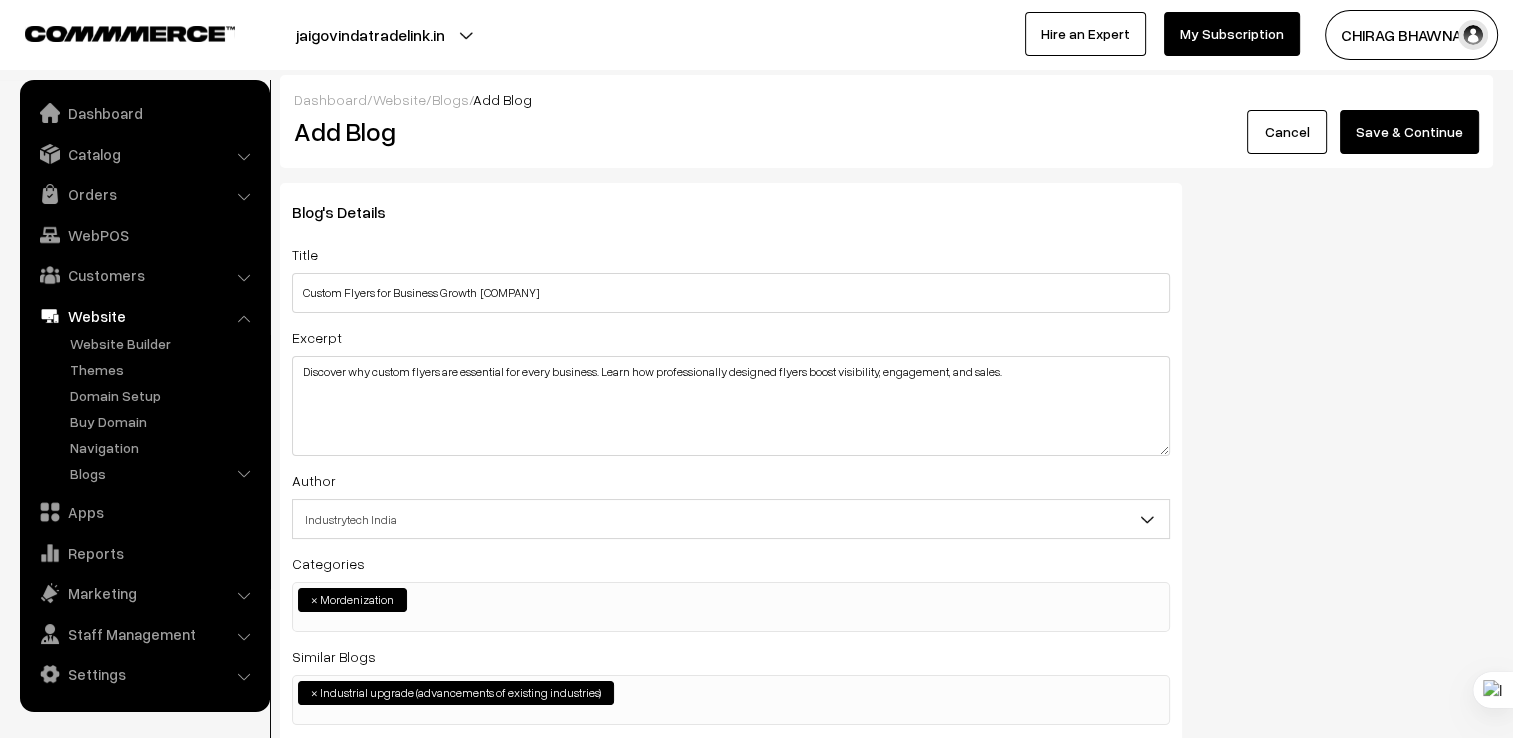 click on "Save & Continue" at bounding box center [1409, 132] 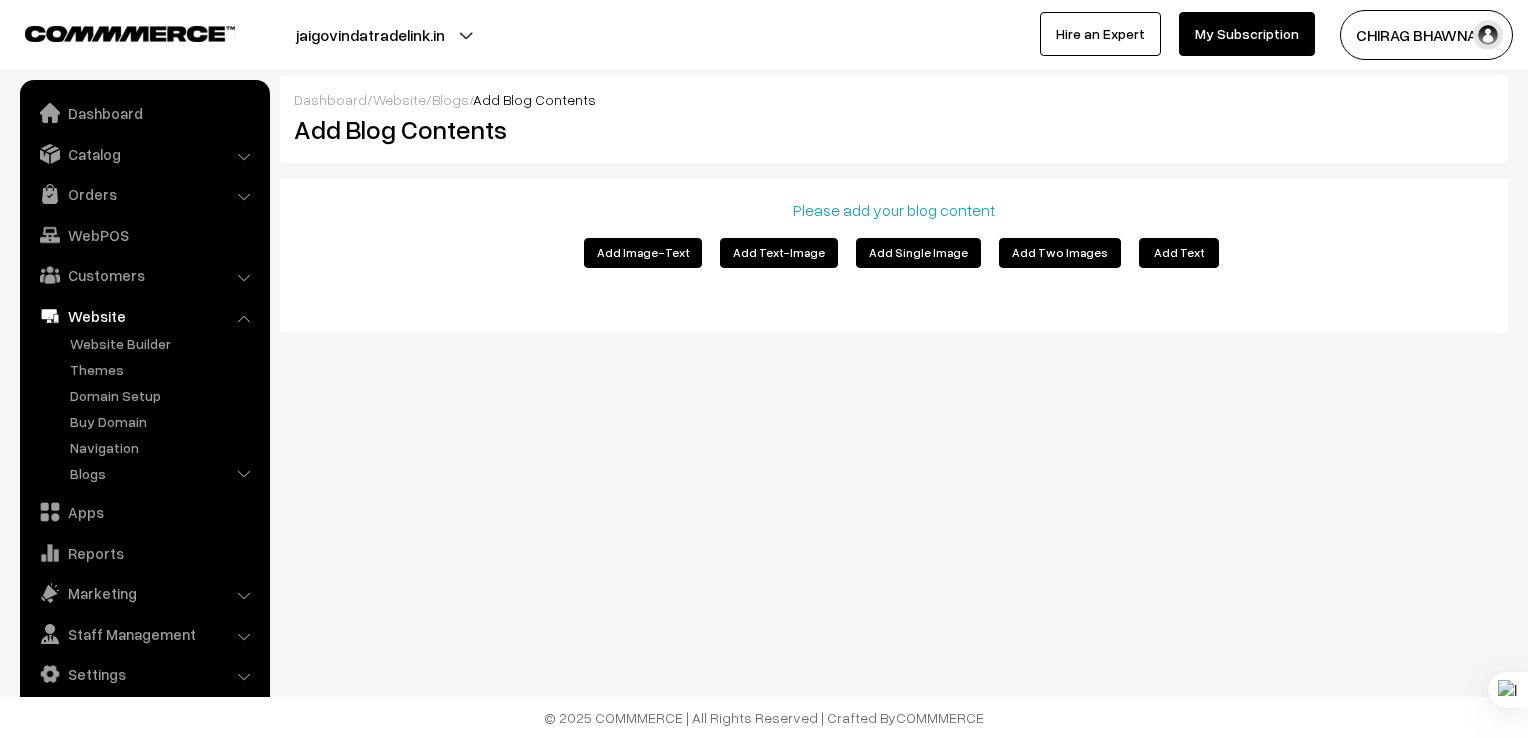 scroll, scrollTop: 0, scrollLeft: 0, axis: both 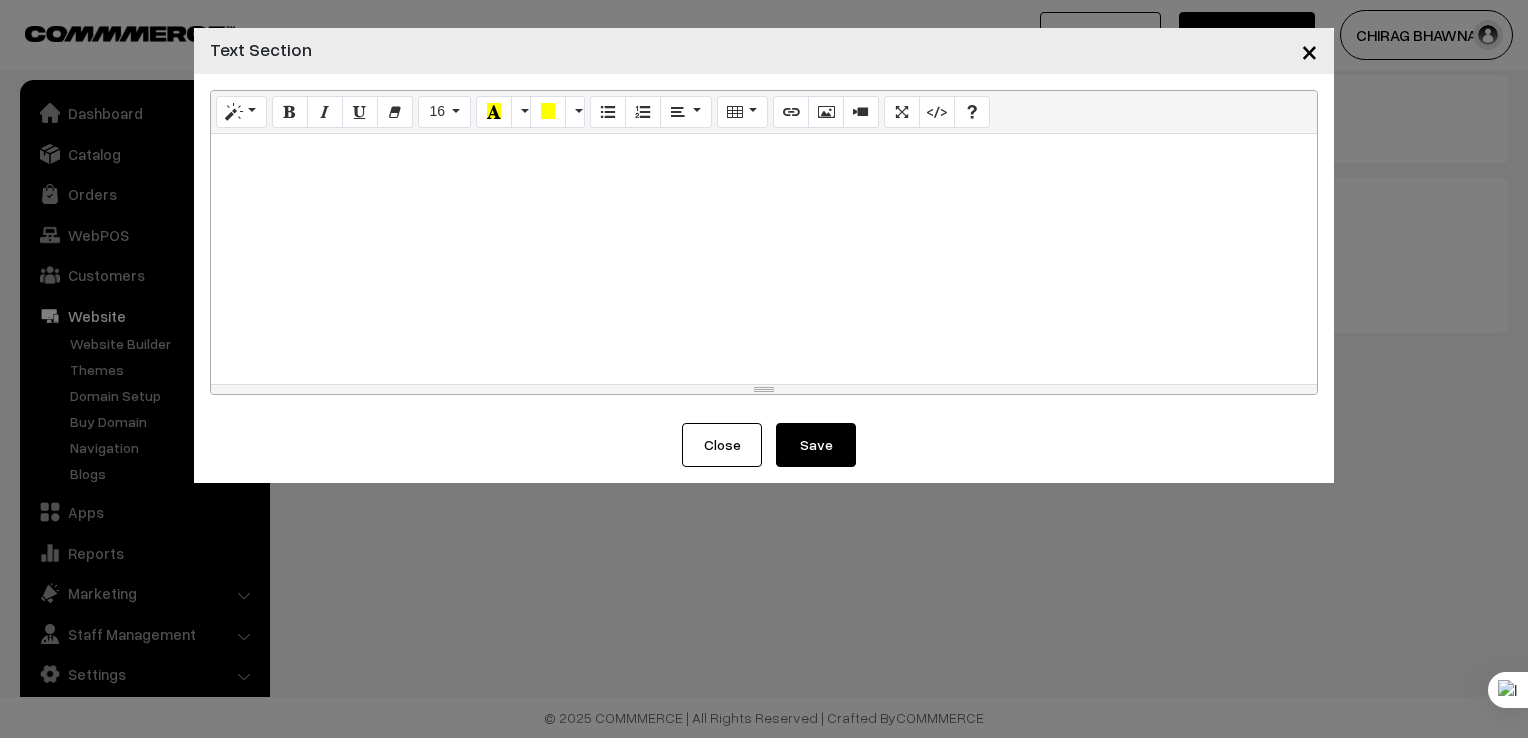 paste 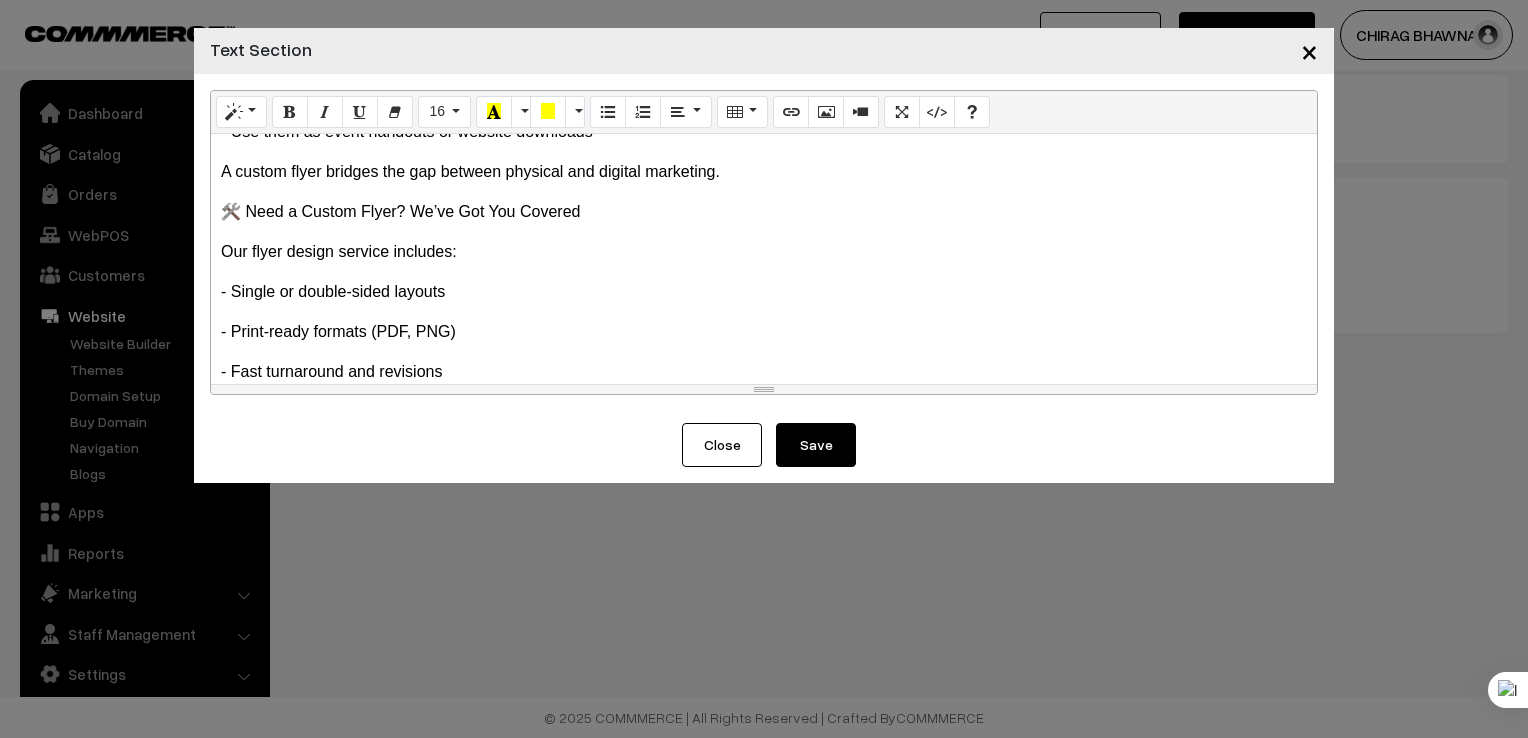 scroll, scrollTop: 2065, scrollLeft: 0, axis: vertical 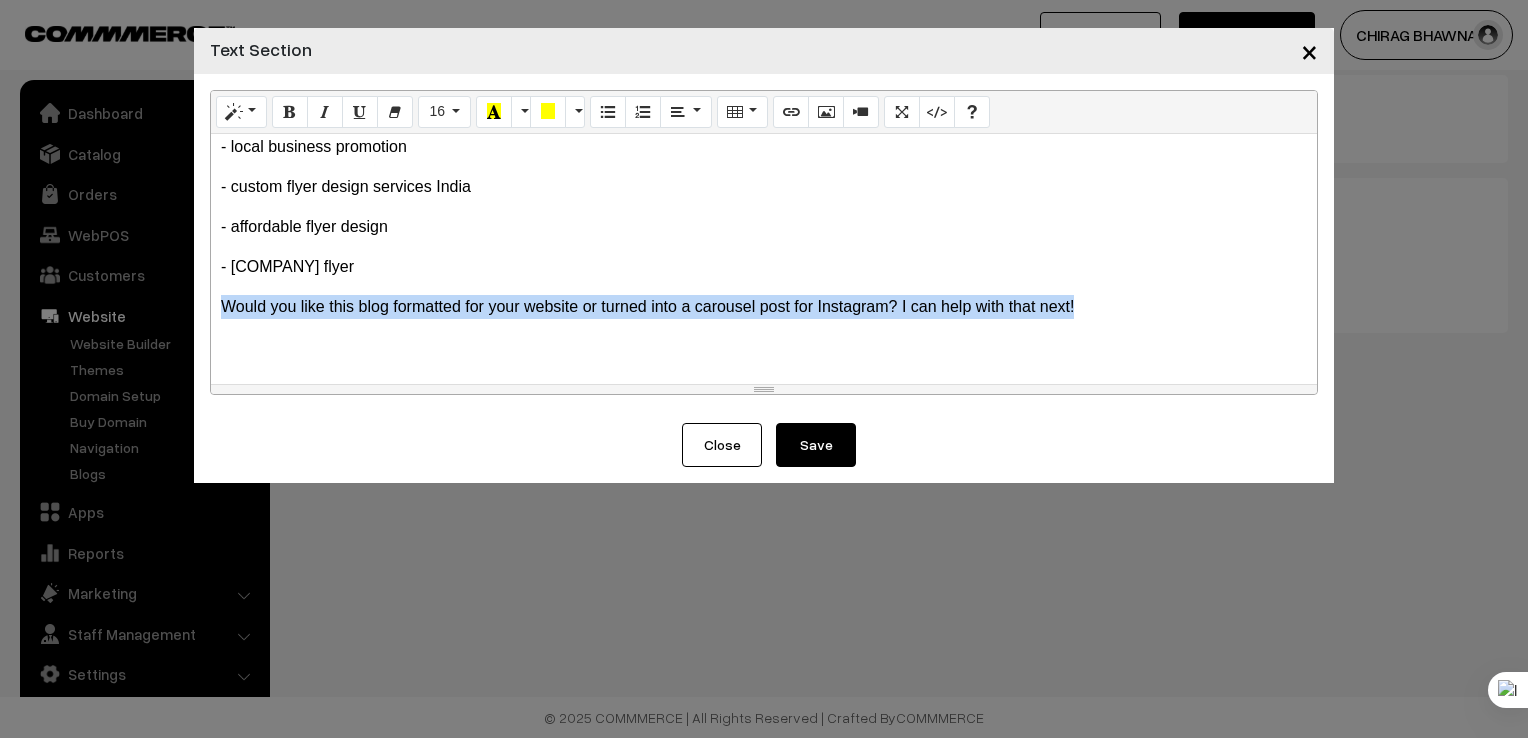 drag, startPoint x: 1131, startPoint y: 302, endPoint x: 220, endPoint y: 307, distance: 911.01373 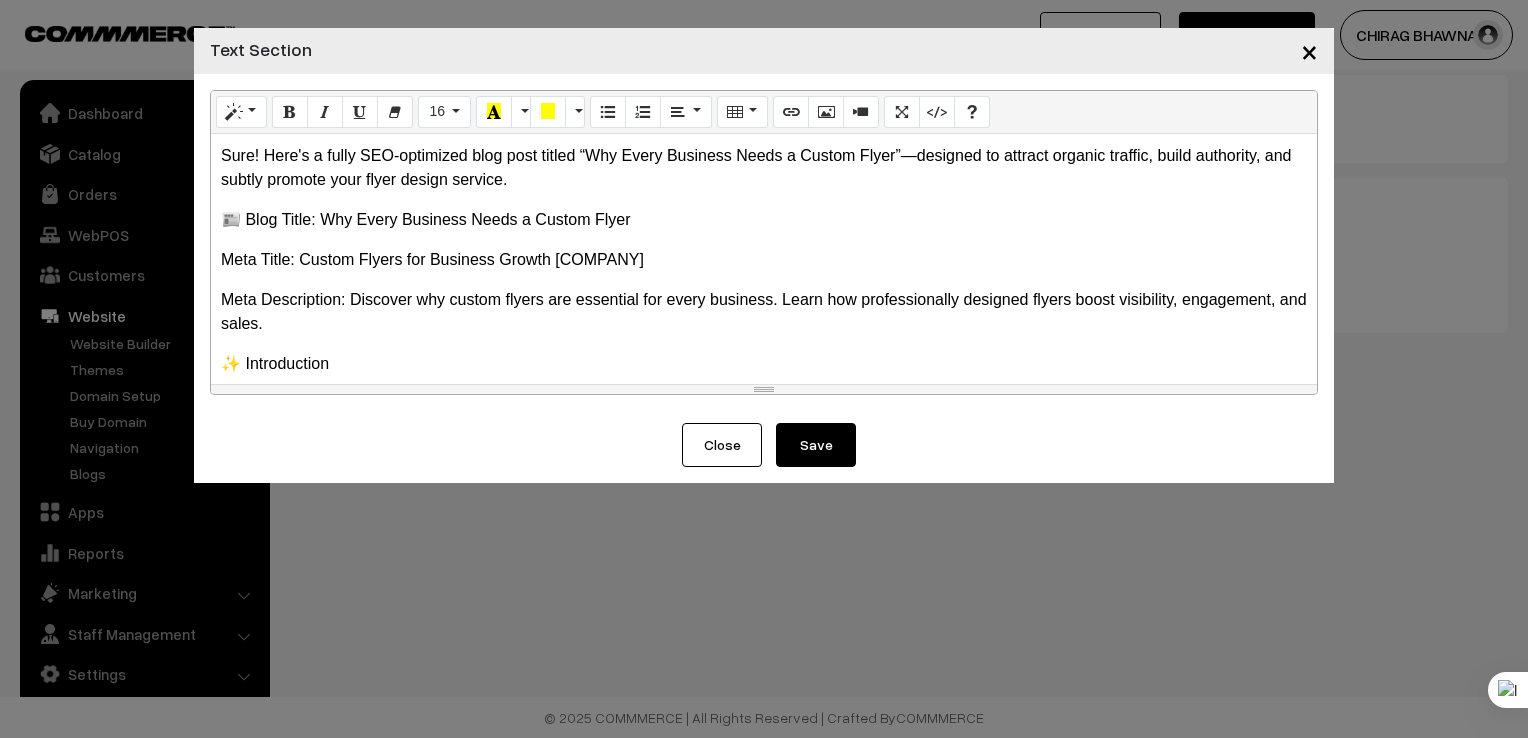 scroll, scrollTop: 0, scrollLeft: 0, axis: both 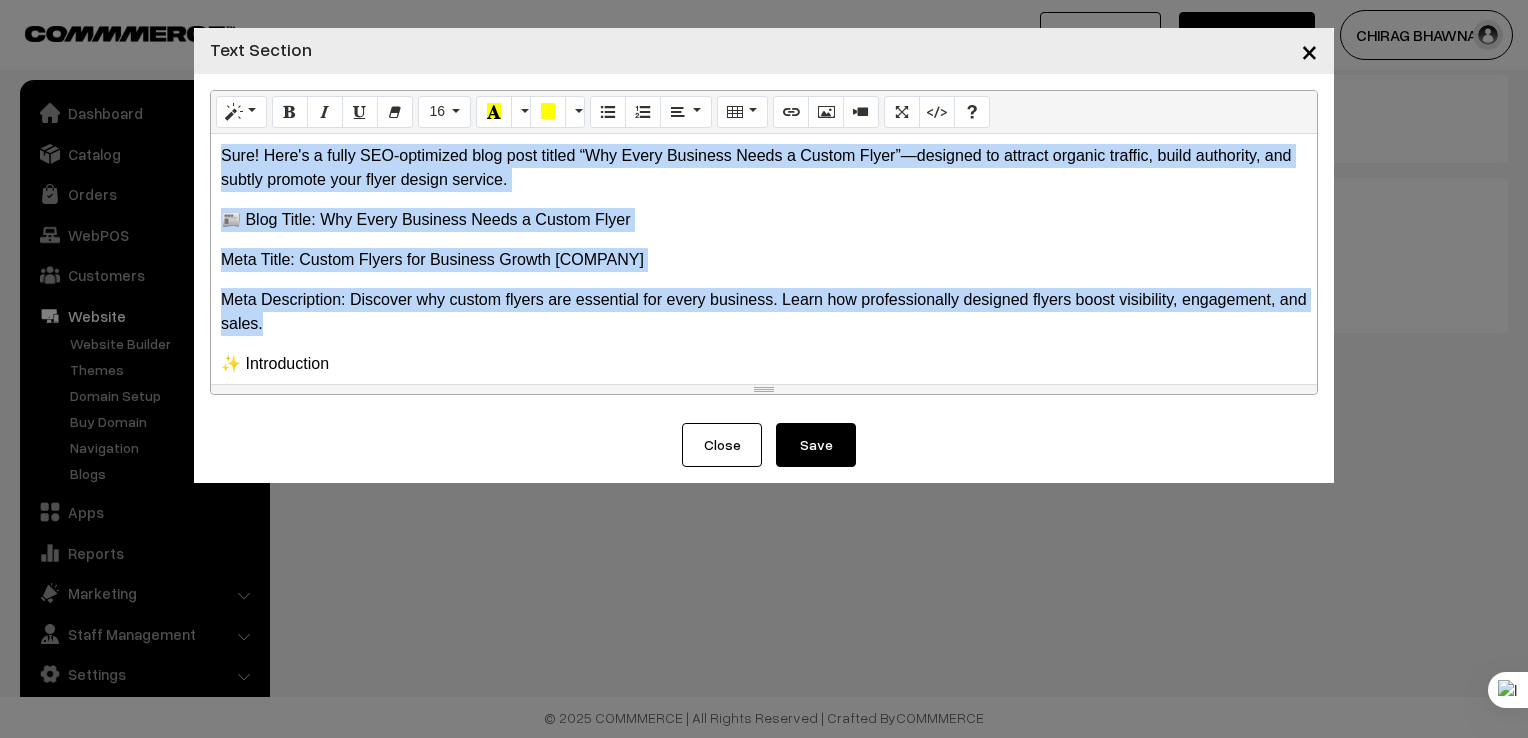 drag, startPoint x: 331, startPoint y: 331, endPoint x: 217, endPoint y: 142, distance: 220.71928 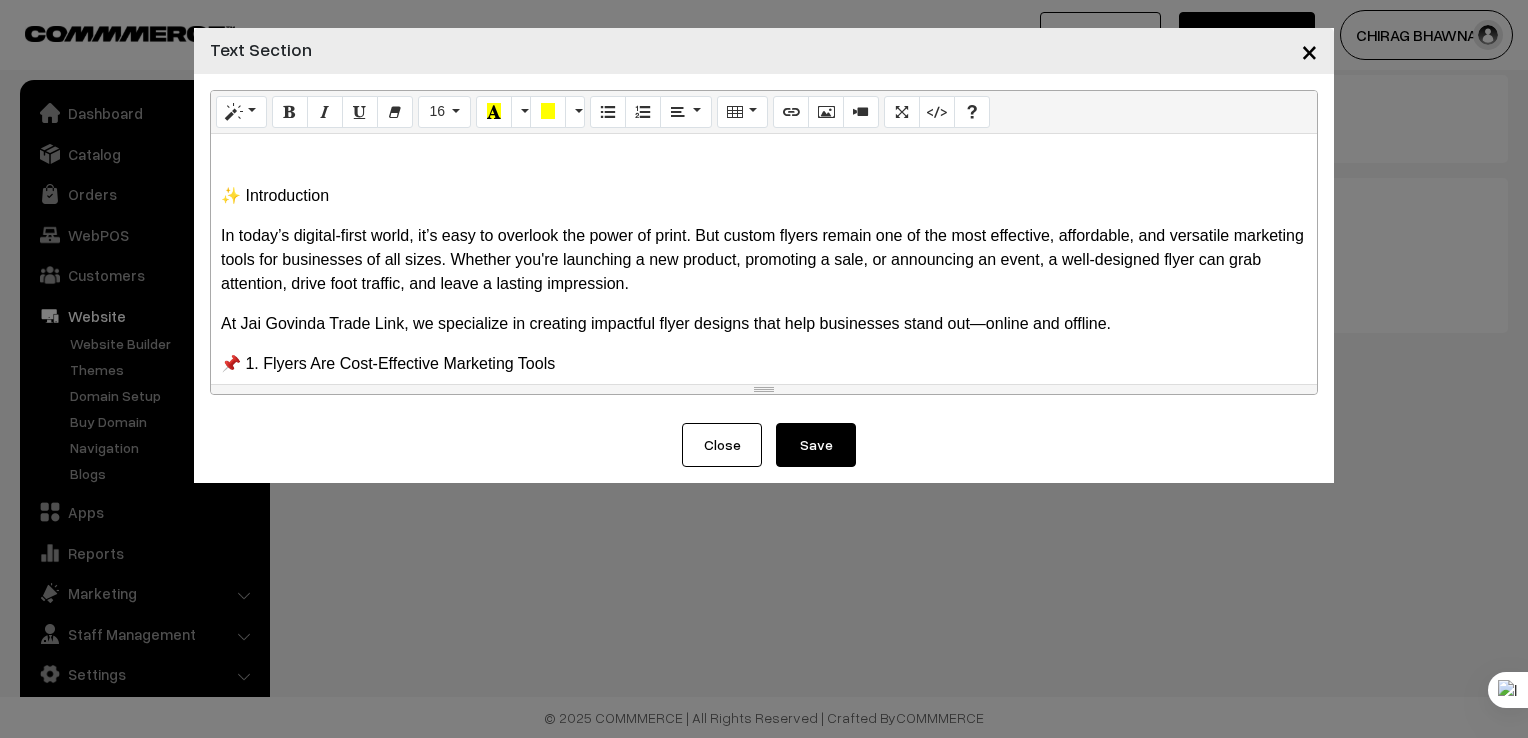 click on "✨ Introduction In today’s digital-first world, it’s easy to overlook the power of print. But custom flyers remain one of the most effective, affordable, and versatile marketing tools for businesses of all sizes. Whether you're launching a new product, promoting a sale, or announcing an event, a well-designed flyer can grab attention, drive foot traffic, and leave a lasting impression. At Jai Govinda Trade Link, we specialize in creating impactful flyer designs that help businesses stand out—online and offline. 📌 1. Flyers Are Cost-Effective Marketing Tools Compared to digital ads or billboards, flyers offer a high return on investment. - Low production cost: Print hundreds for a fraction of your ad budget. - No recurring fees: Unlike online ads, flyers are a one-time expense. - Local targeting: Distribute in specific neighborhoods, events, or stores. For small businesses and startups, flyers are a budget-friendly way to get noticed. 🎯 2. Flyers Deliver Instant Impact" at bounding box center (764, 259) 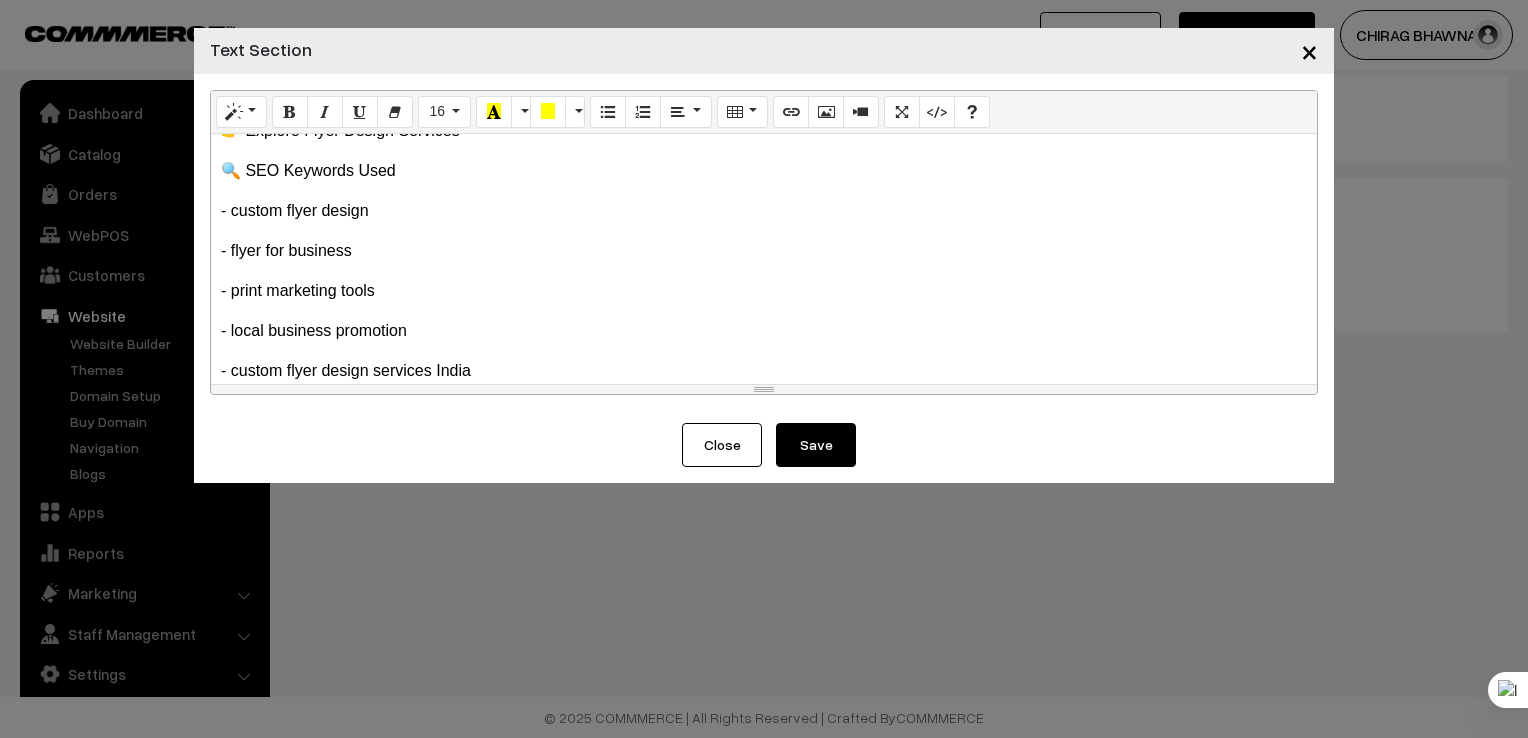 scroll, scrollTop: 1817, scrollLeft: 0, axis: vertical 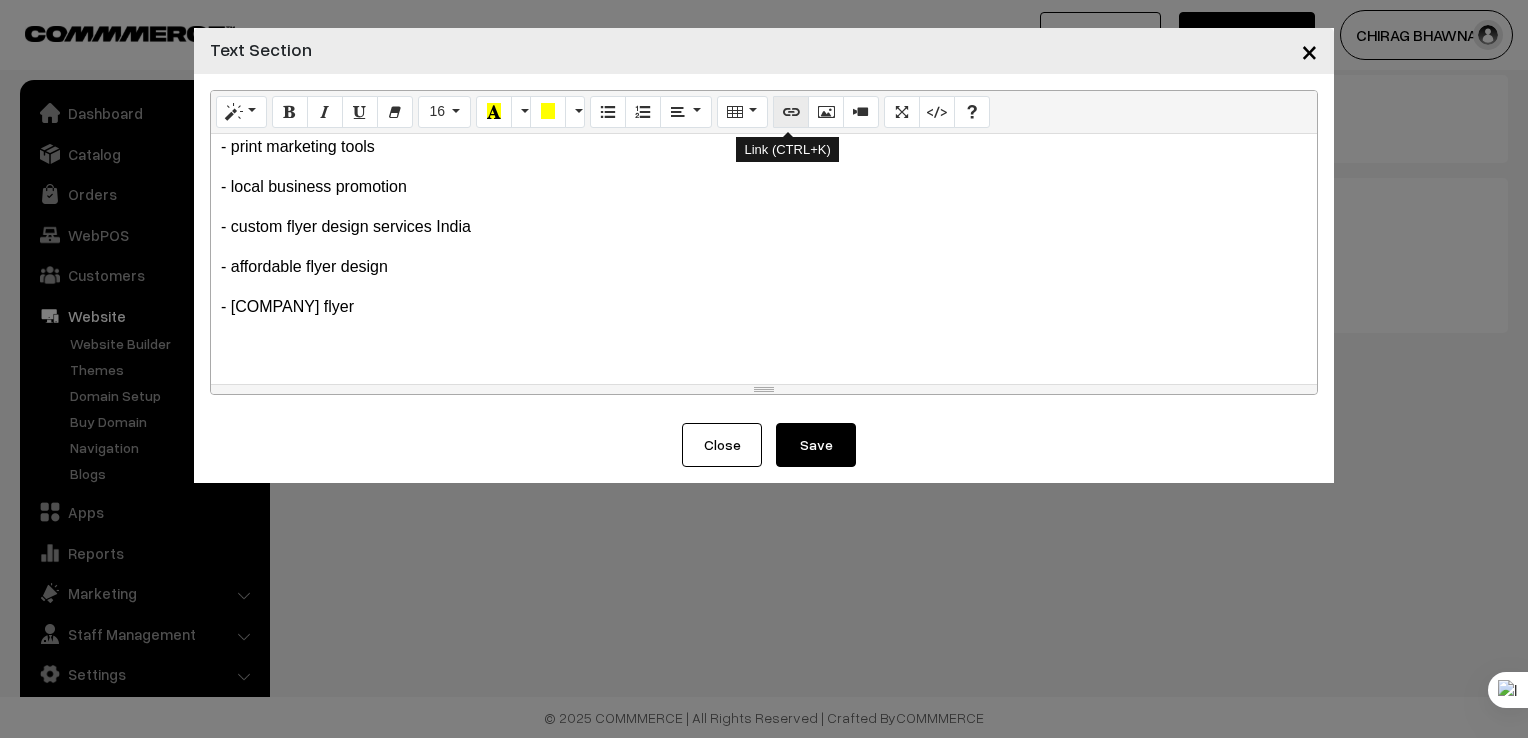click at bounding box center (791, 112) 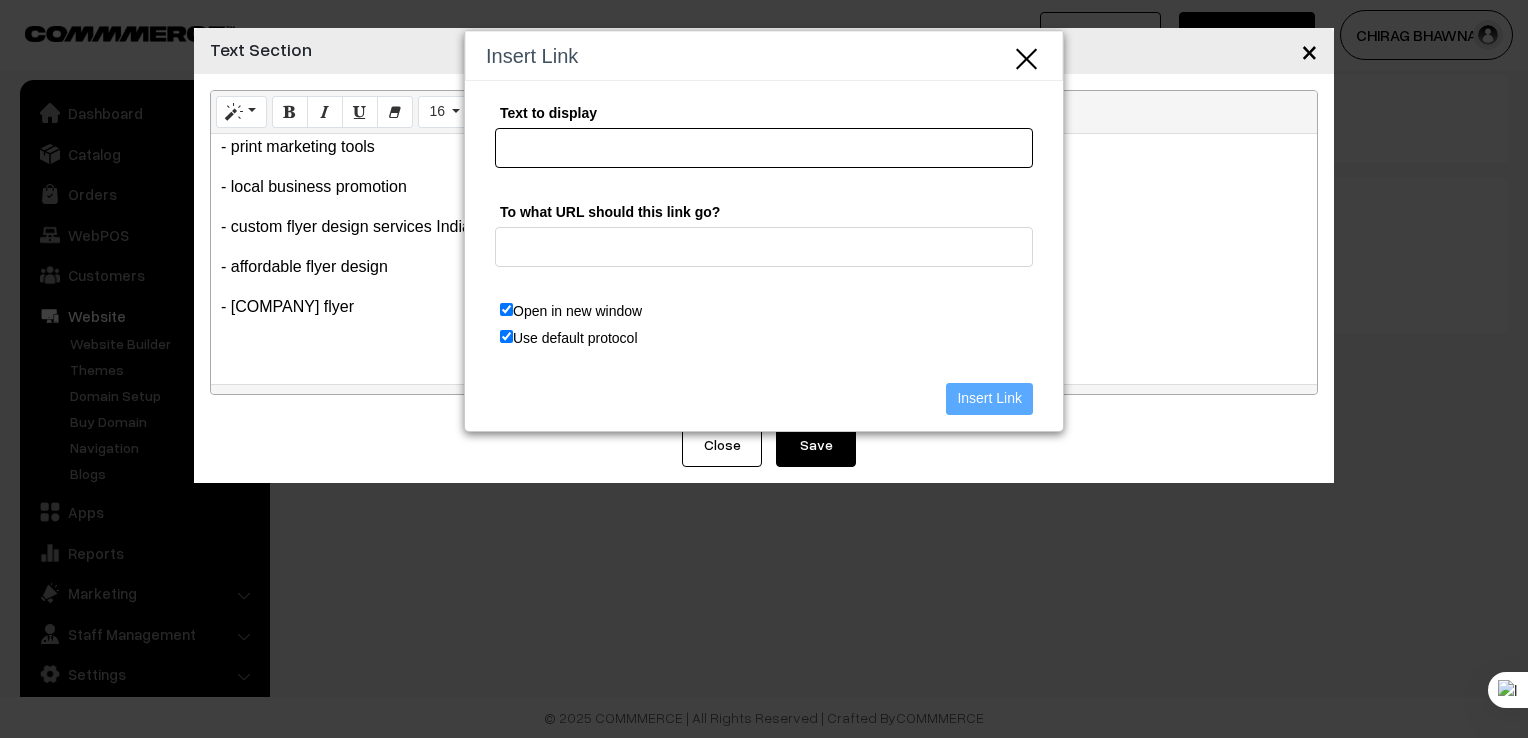 click on "Text to display" at bounding box center [764, 148] 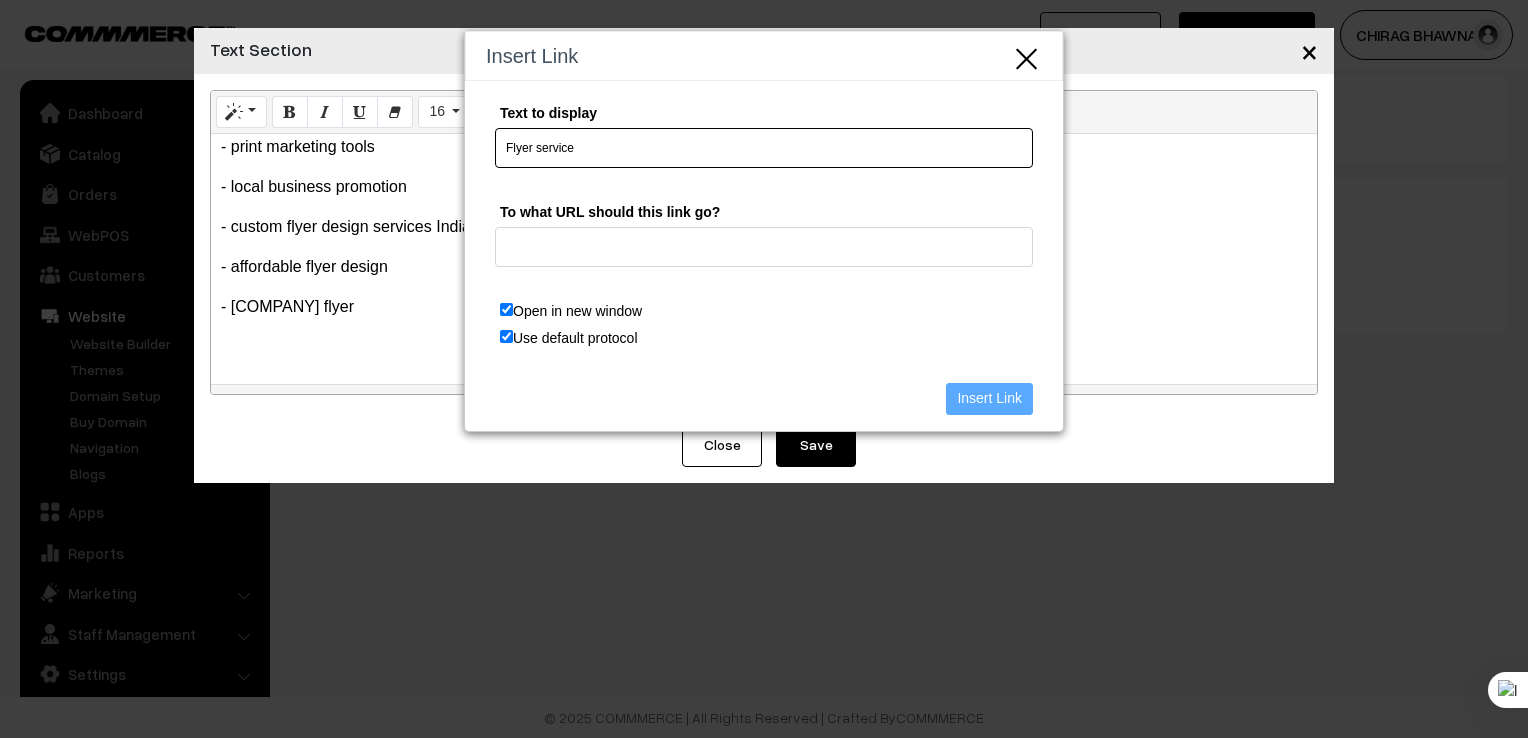 type on "Flyer service" 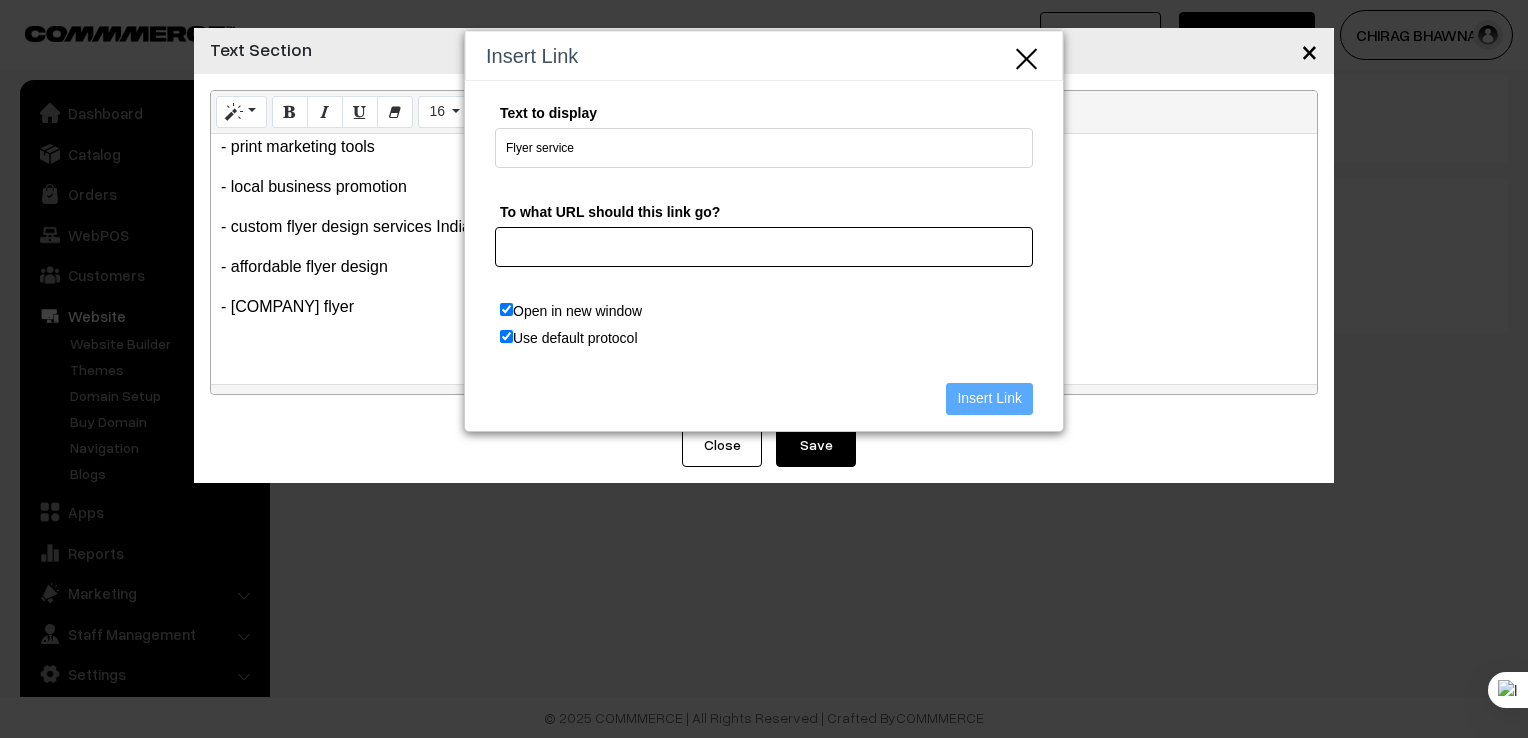 click on "To what URL should this link go?" at bounding box center (764, 247) 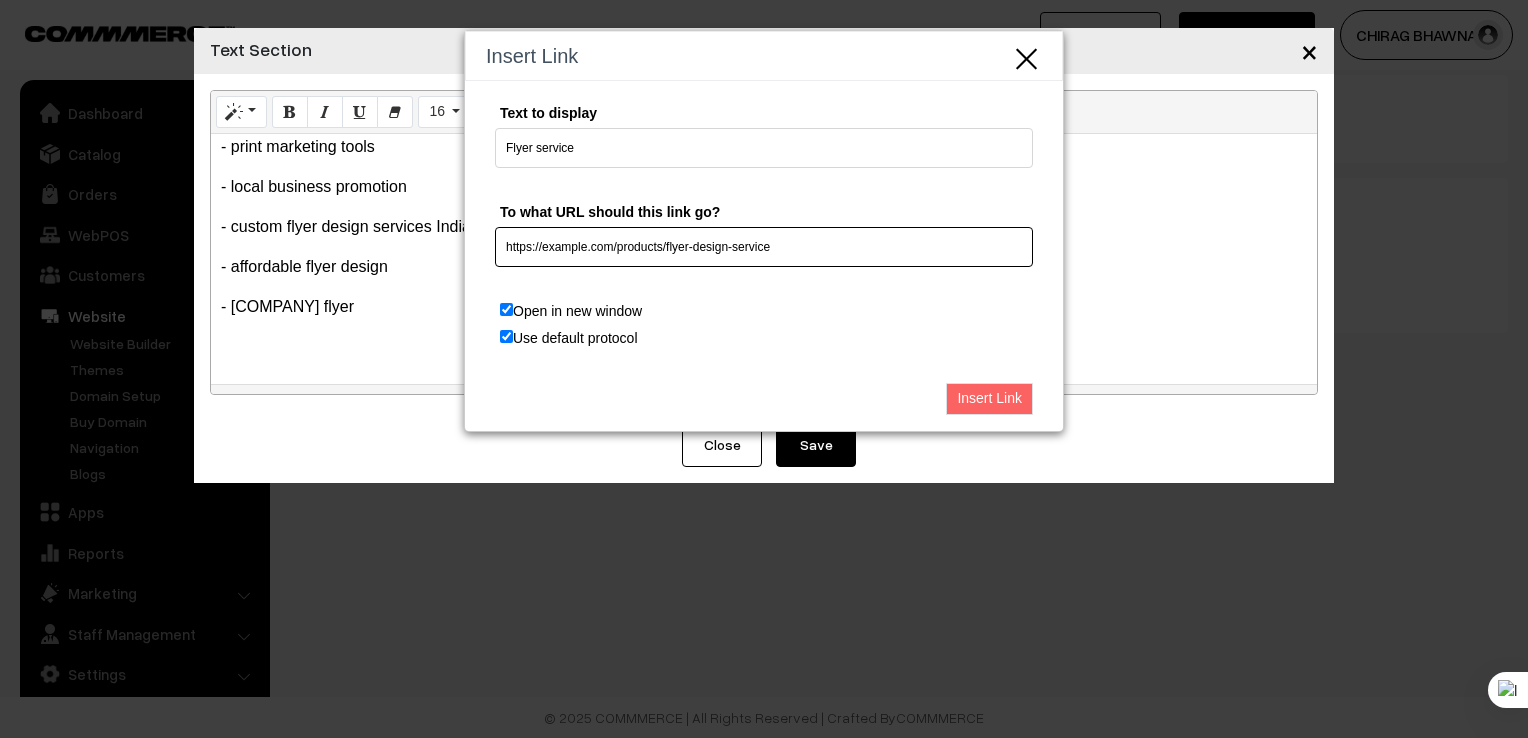 type on "https://jaigovindatradelink.in/products/flyer-design-service" 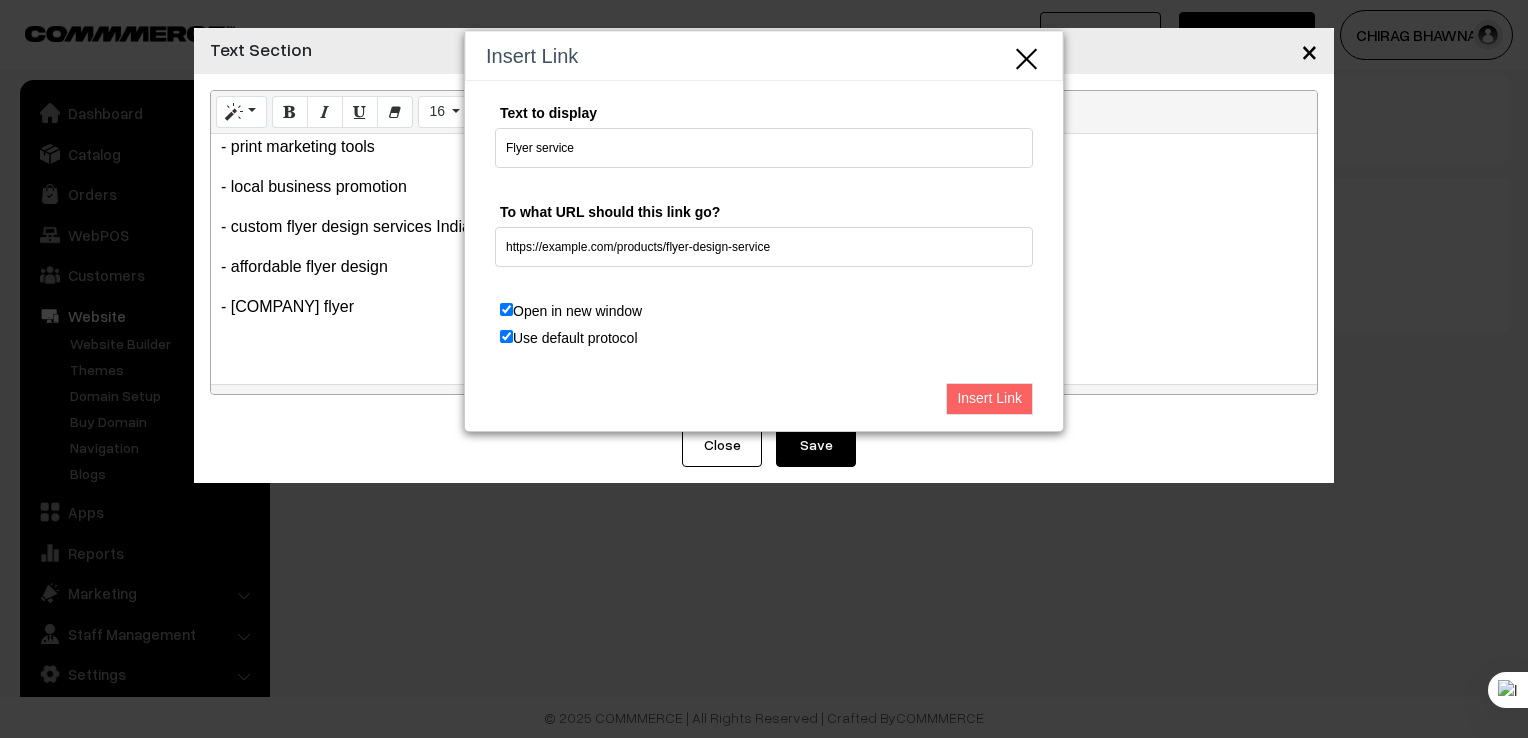 click on "Insert Link" at bounding box center (989, 399) 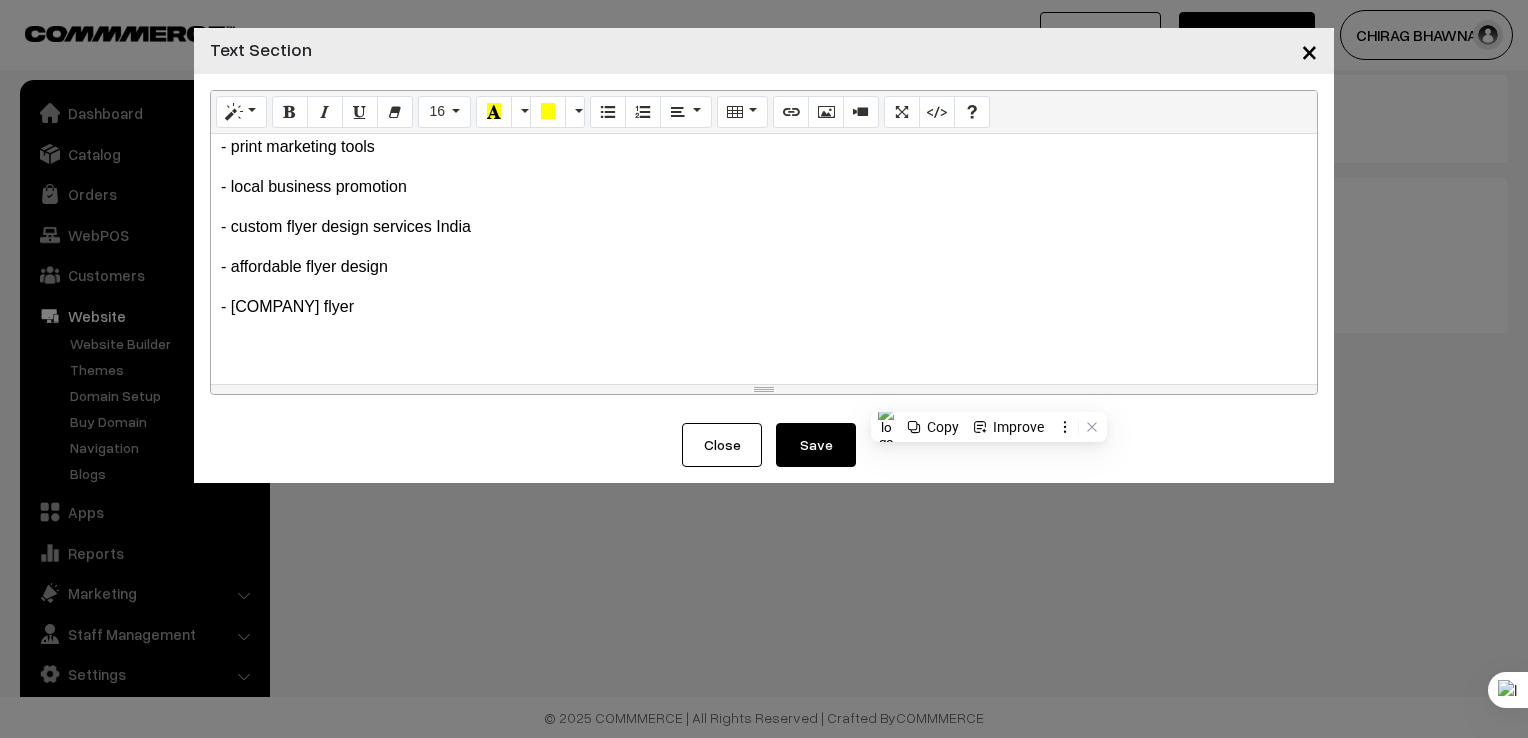 click on "Save" at bounding box center [816, 445] 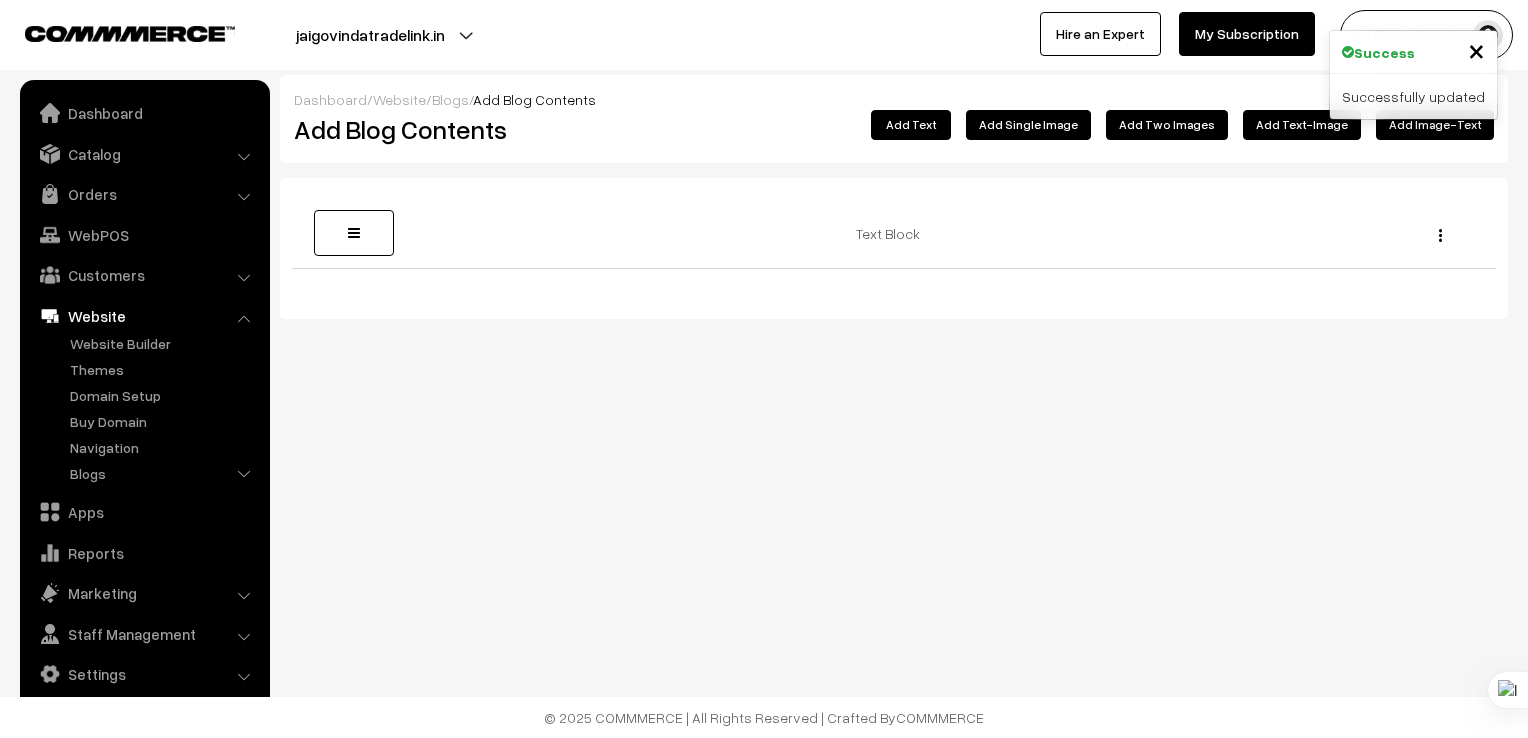 scroll, scrollTop: 0, scrollLeft: 0, axis: both 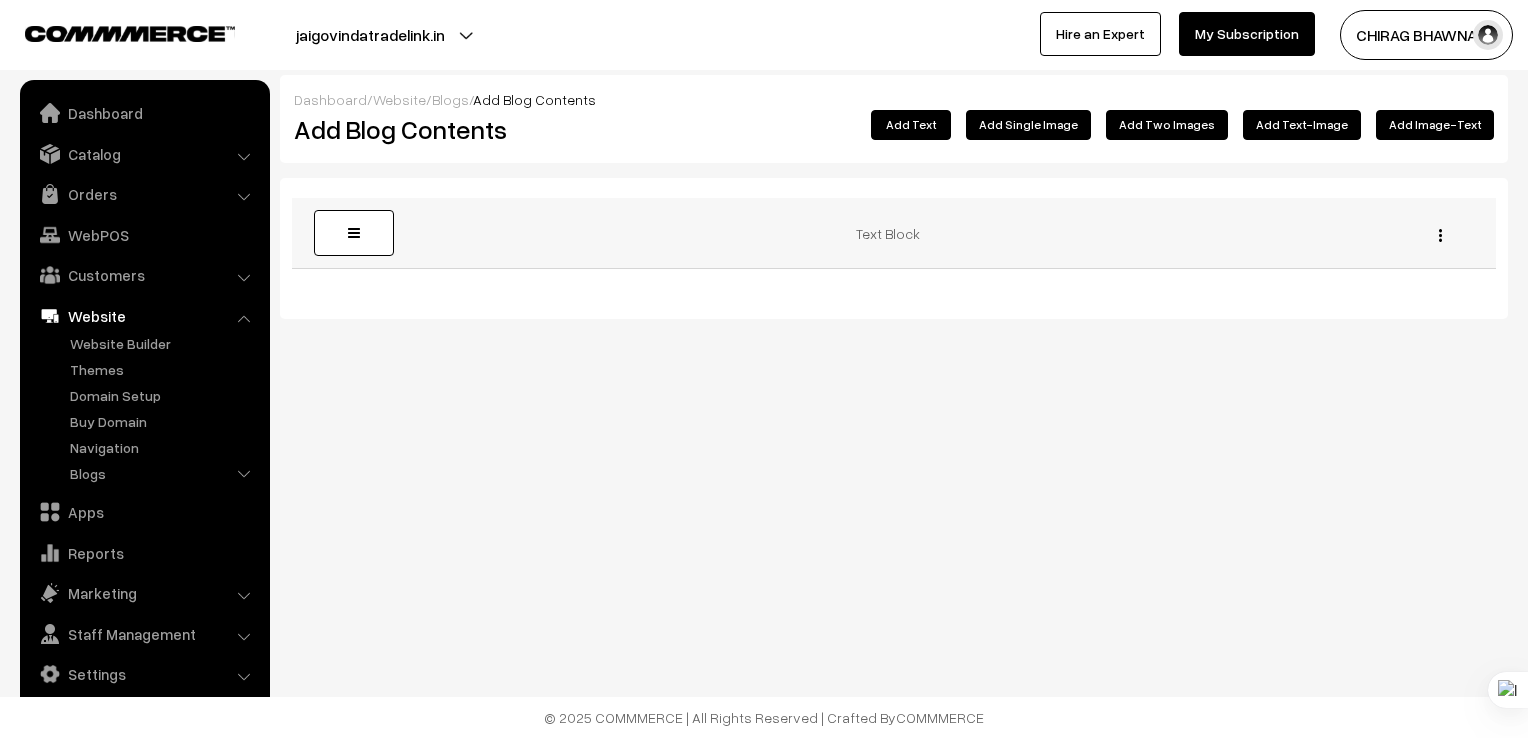 click at bounding box center (1440, 235) 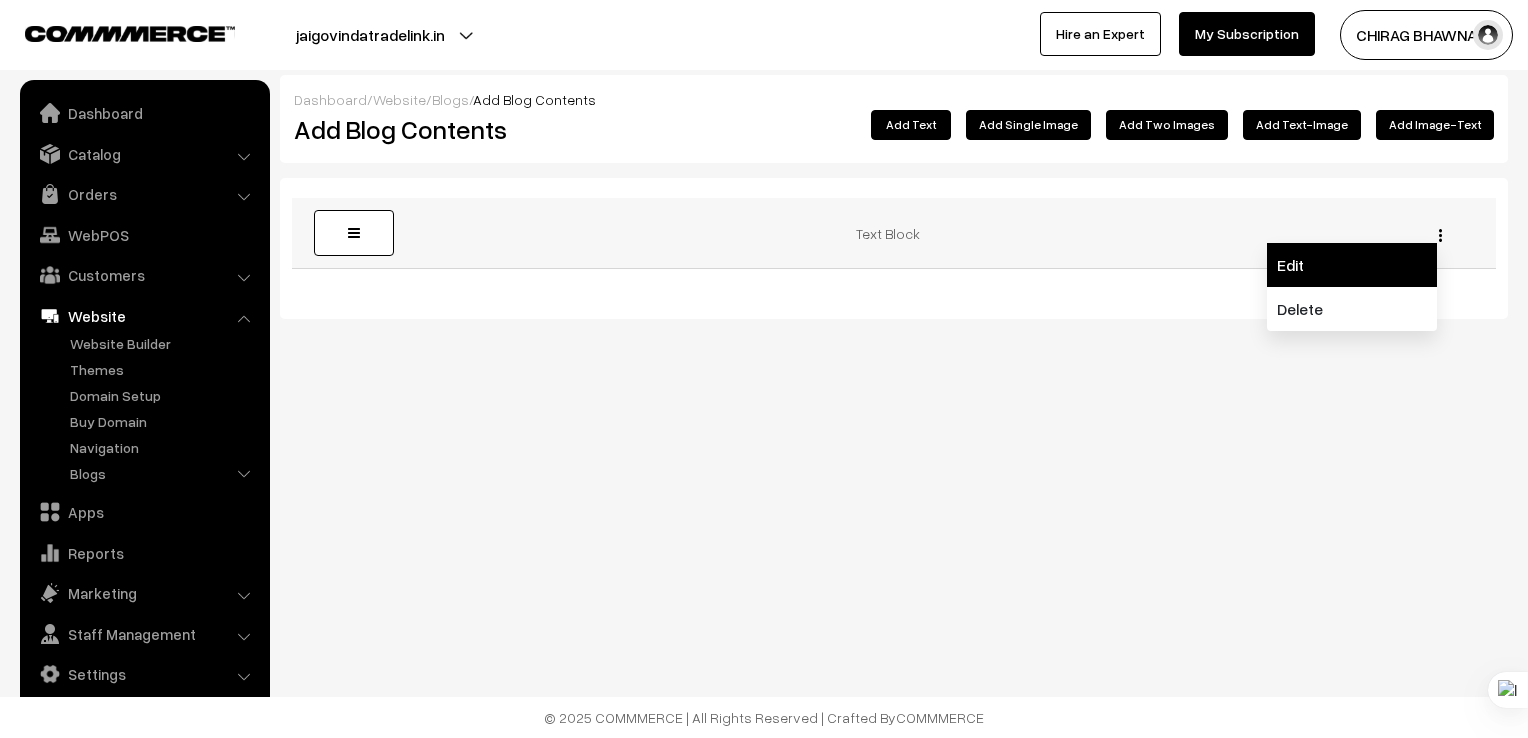 click on "Edit" at bounding box center [1352, 265] 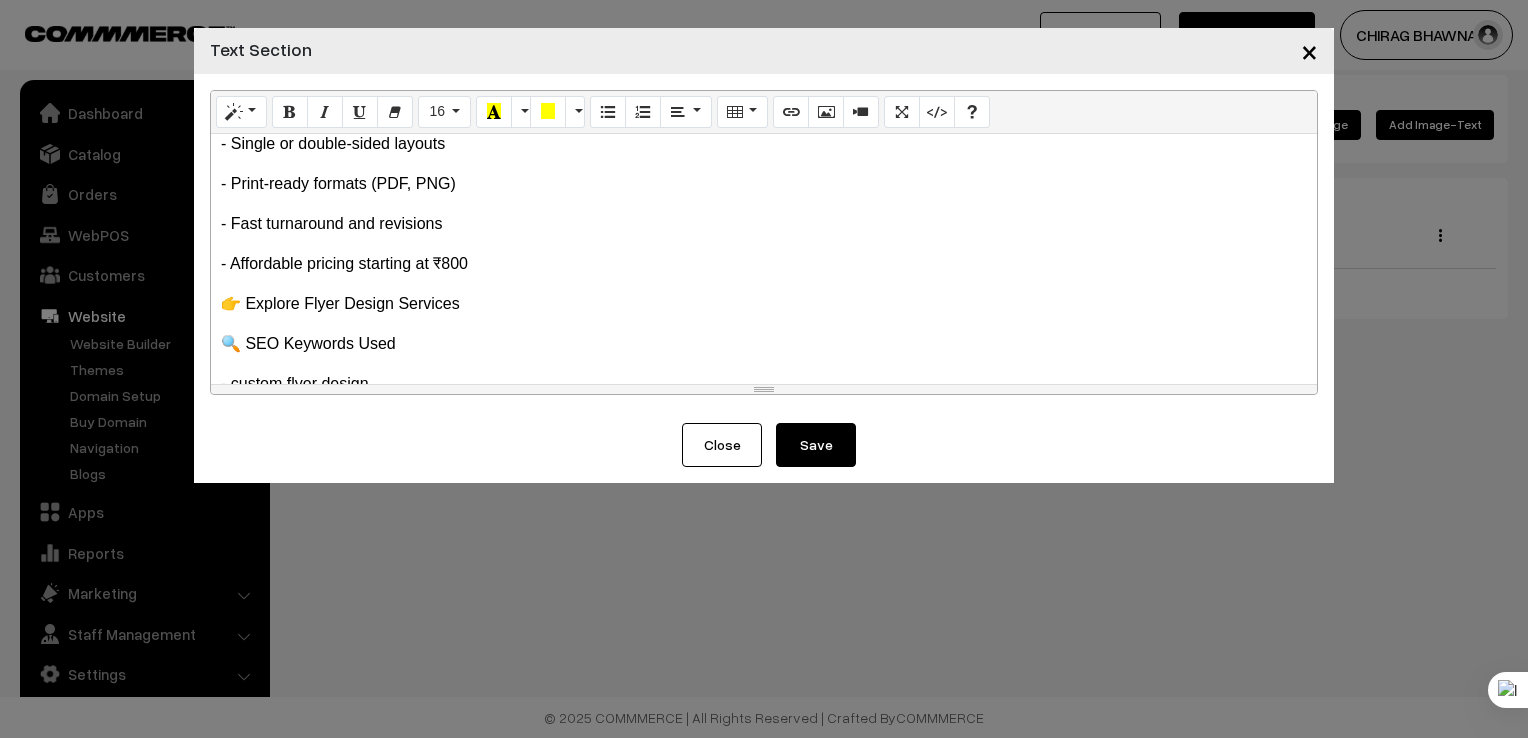 scroll, scrollTop: 1817, scrollLeft: 0, axis: vertical 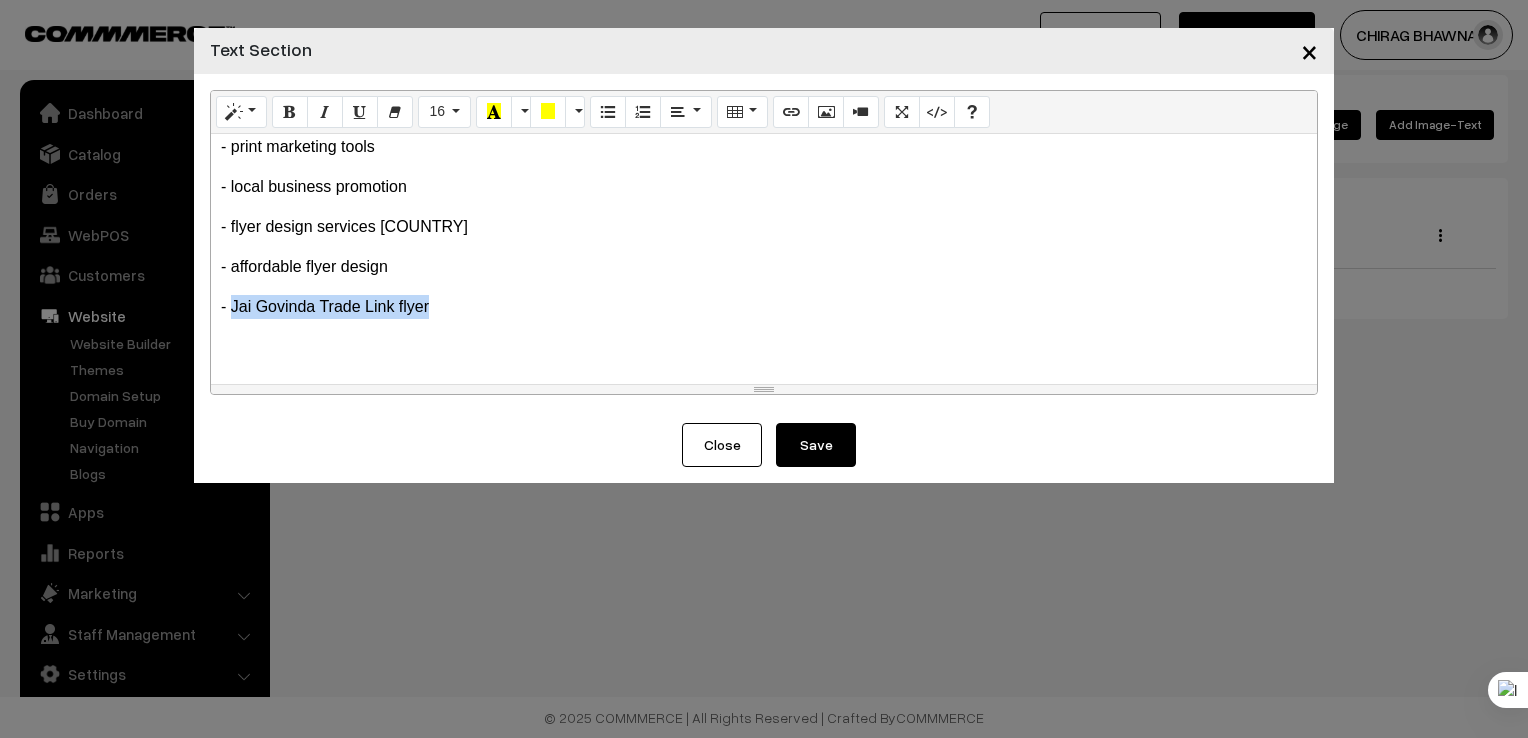 drag, startPoint x: 232, startPoint y: 309, endPoint x: 429, endPoint y: 303, distance: 197.09135 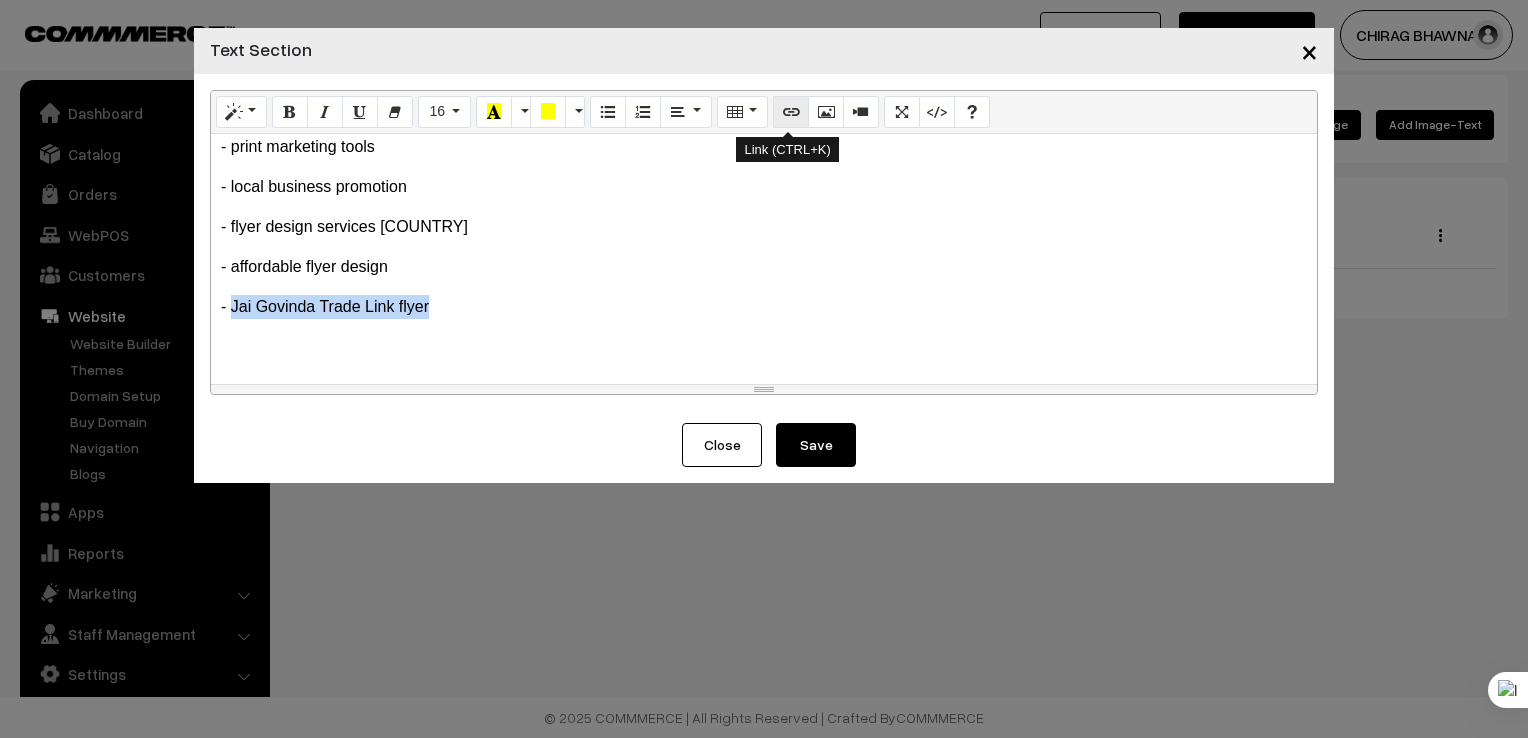 drag, startPoint x: 412, startPoint y: 310, endPoint x: 789, endPoint y: 110, distance: 426.76575 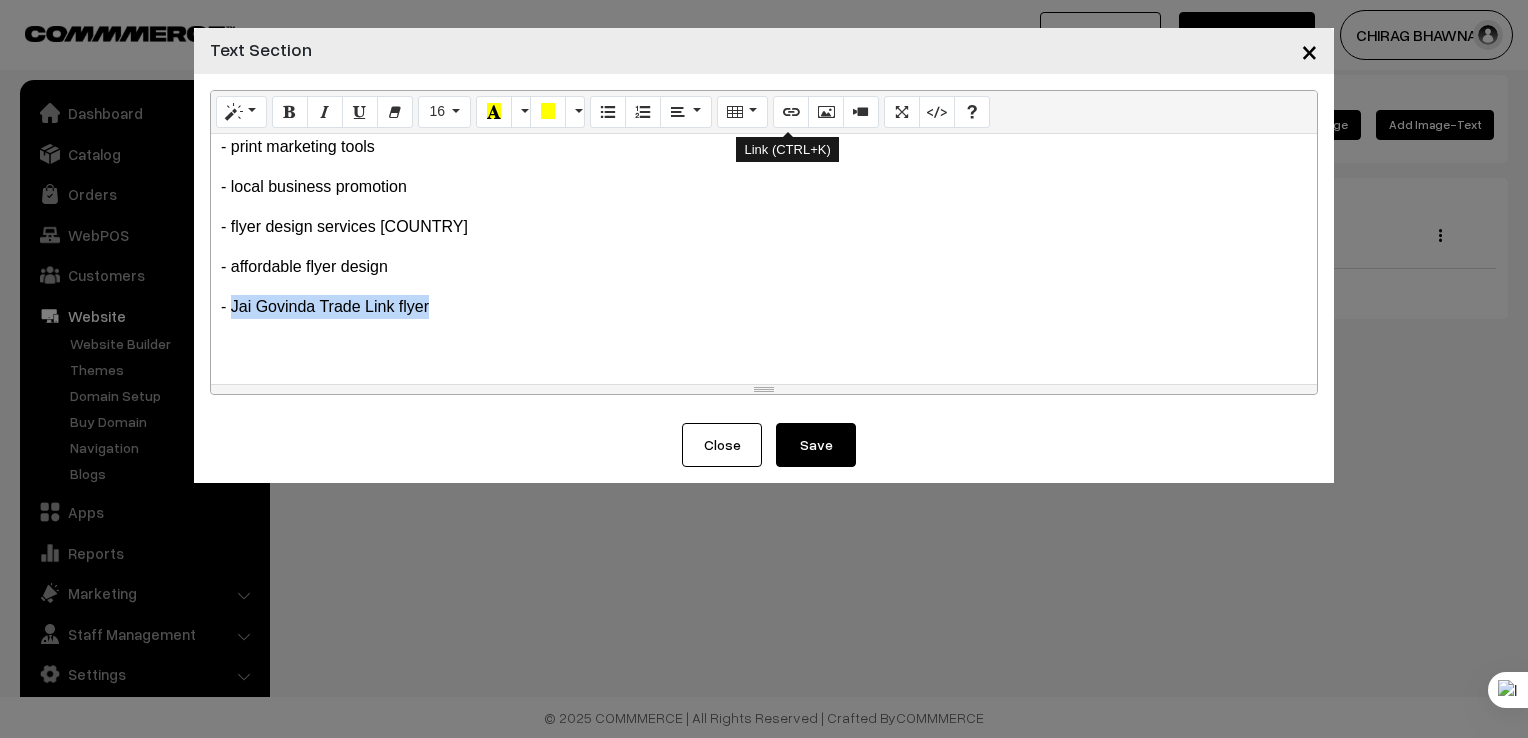type on "Jai Govinda Trade Link flyer" 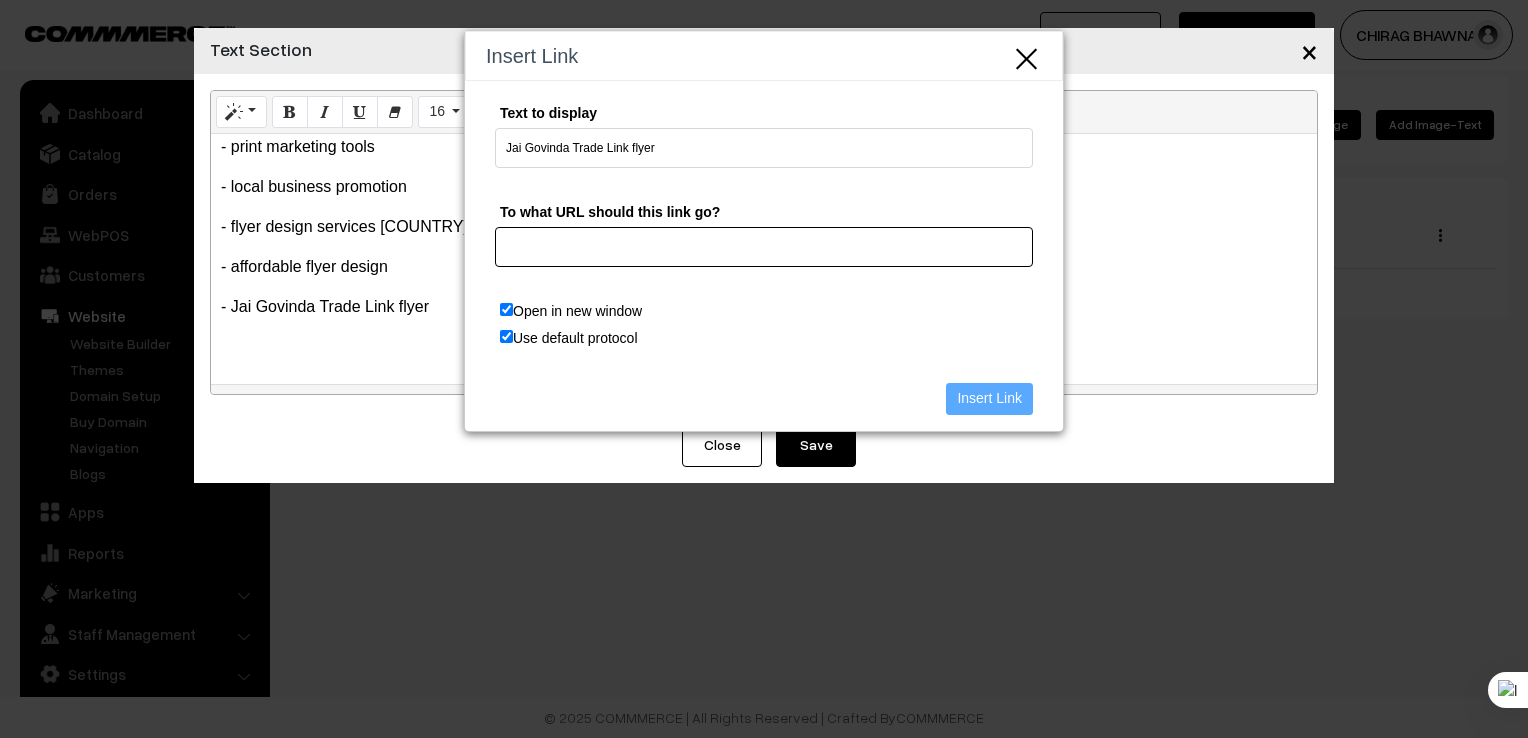 paste on "https://jaigovindatradelink.in/products/flyer-design-service" 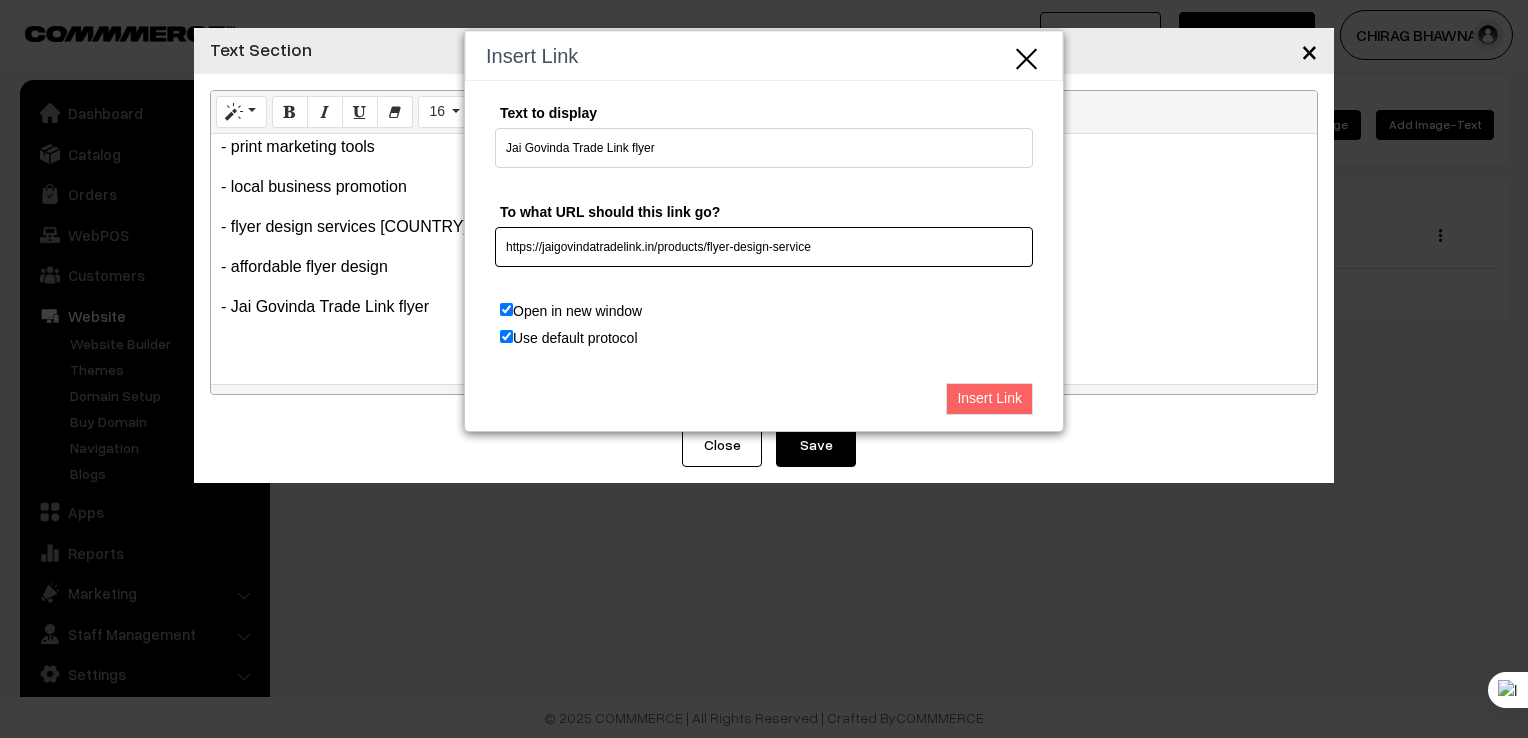 type on "https://jaigovindatradelink.in/products/flyer-design-service" 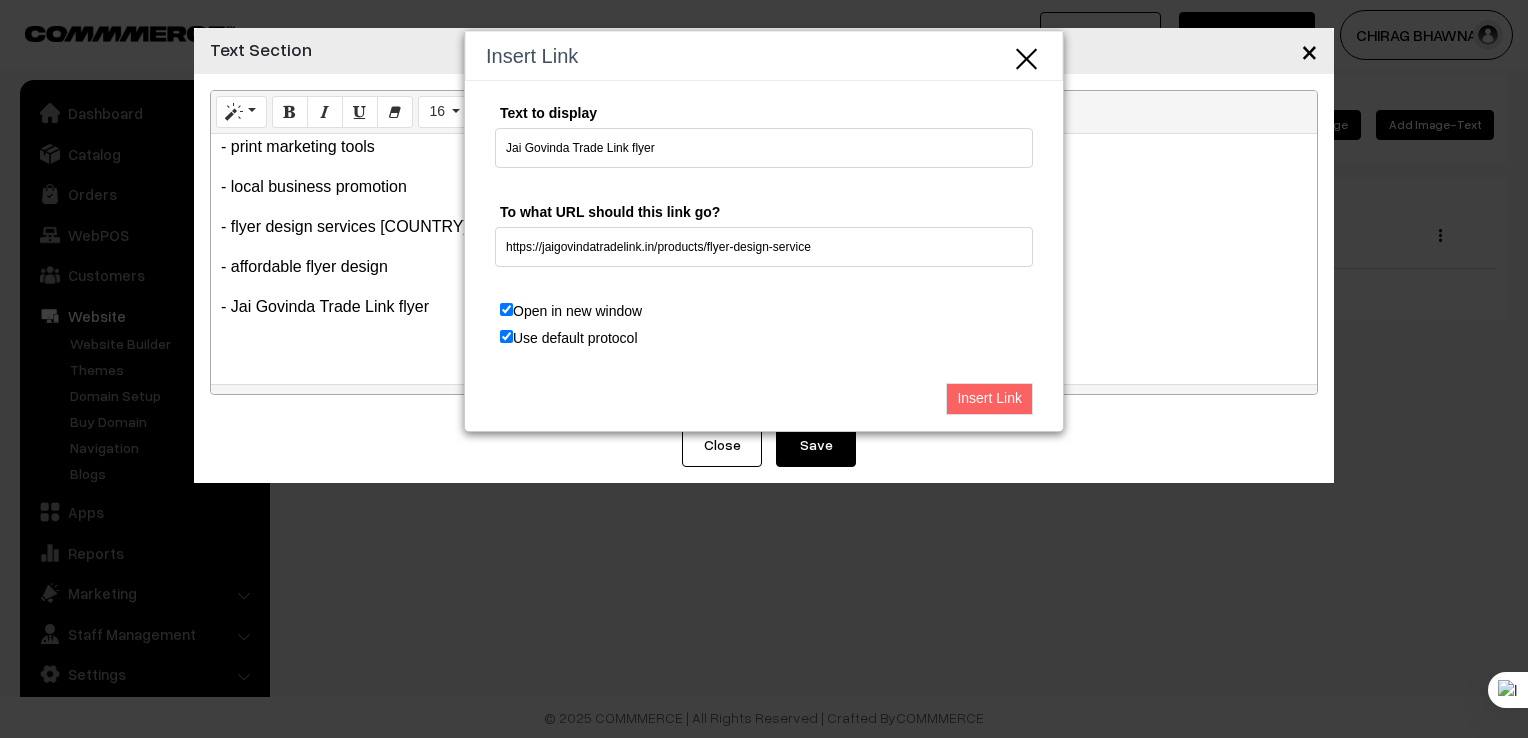 click on "Insert Link" at bounding box center (989, 399) 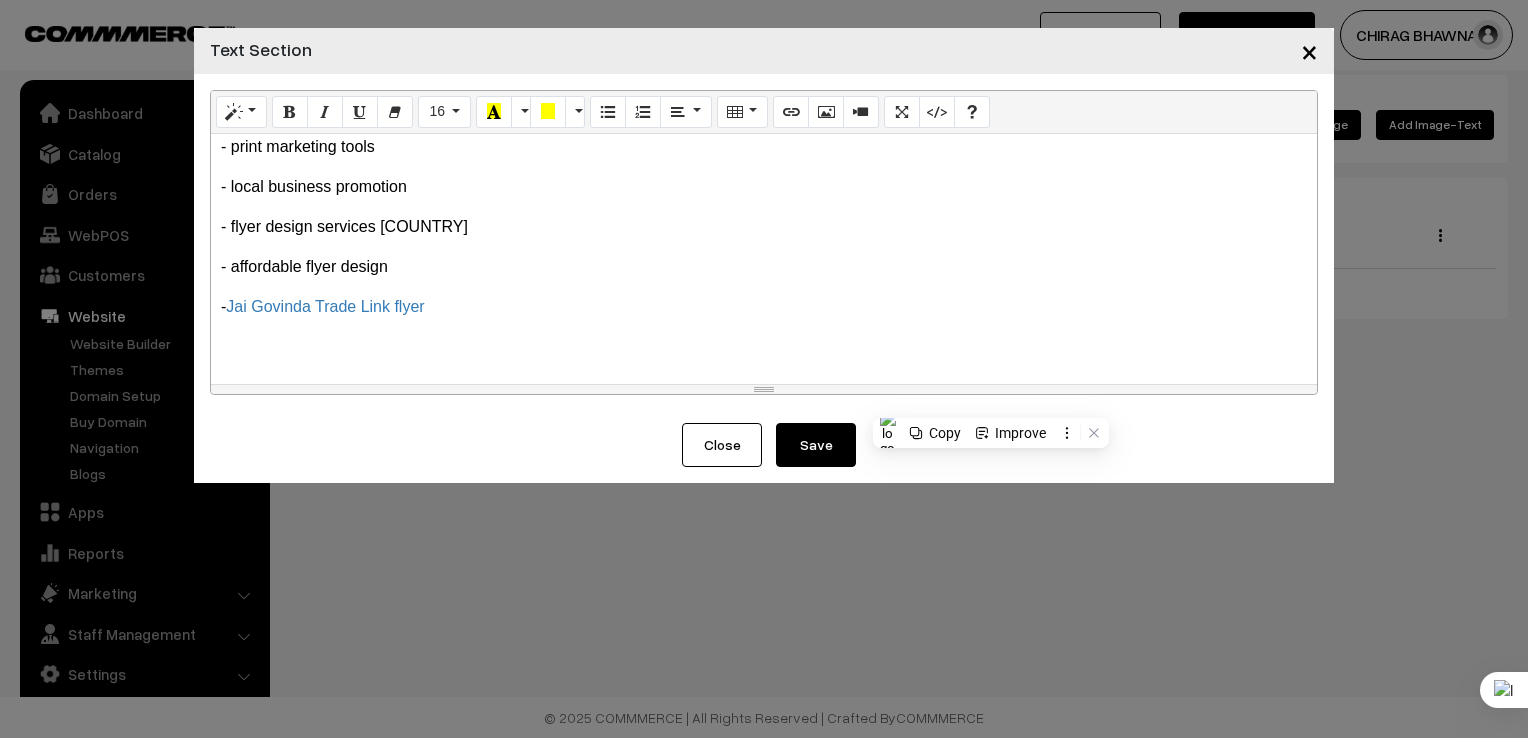 click on "Save" at bounding box center [816, 445] 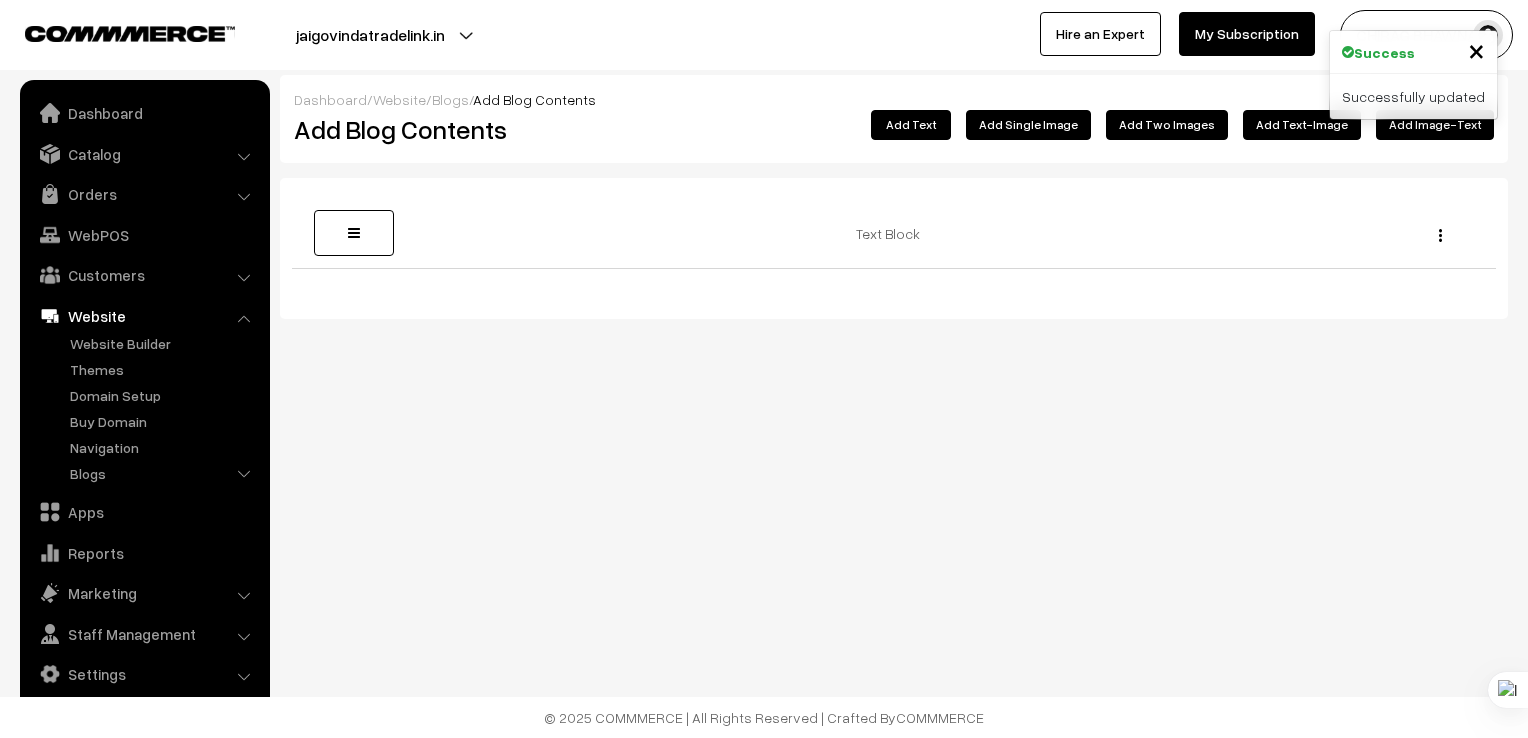 scroll, scrollTop: 0, scrollLeft: 0, axis: both 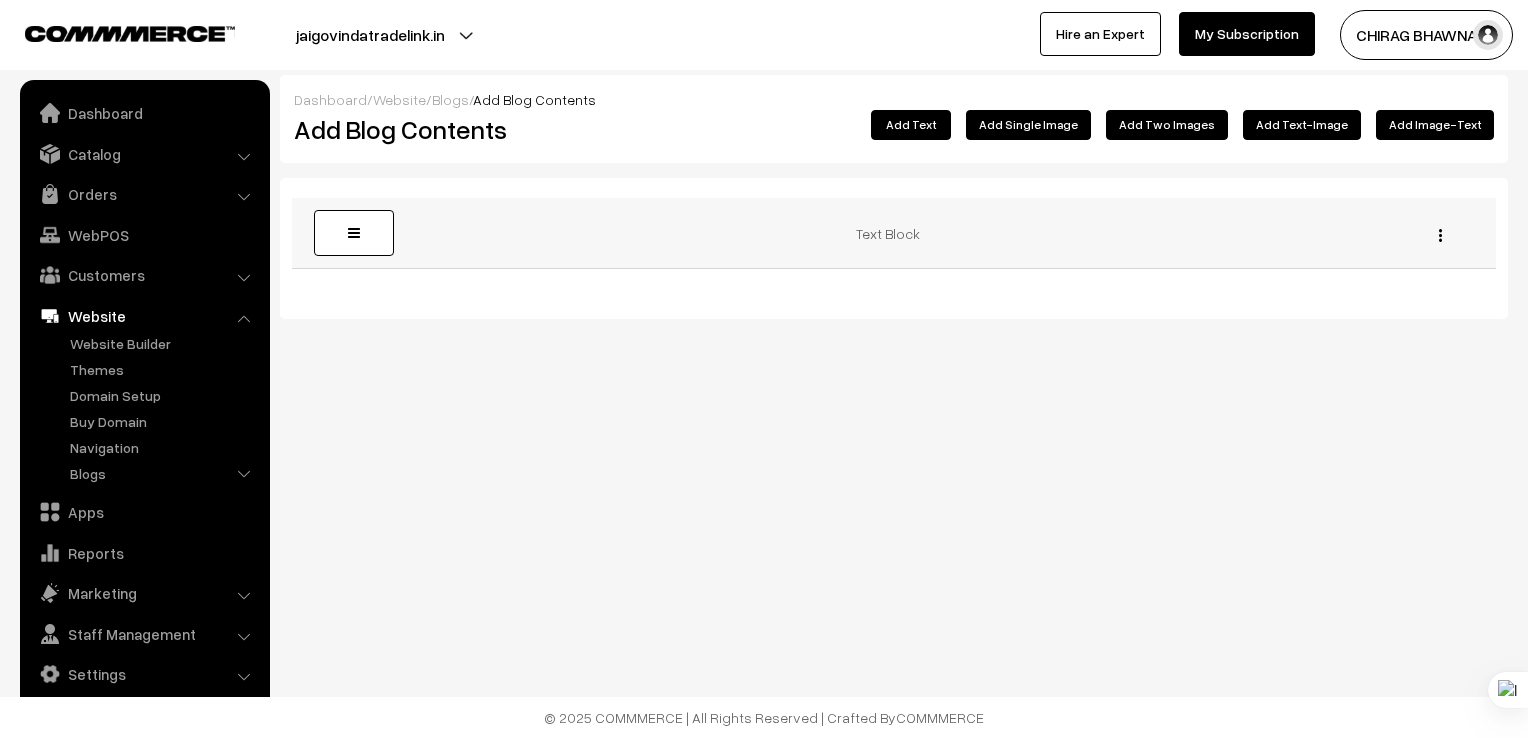 click on "Edit
Delete" at bounding box center (1436, 233) 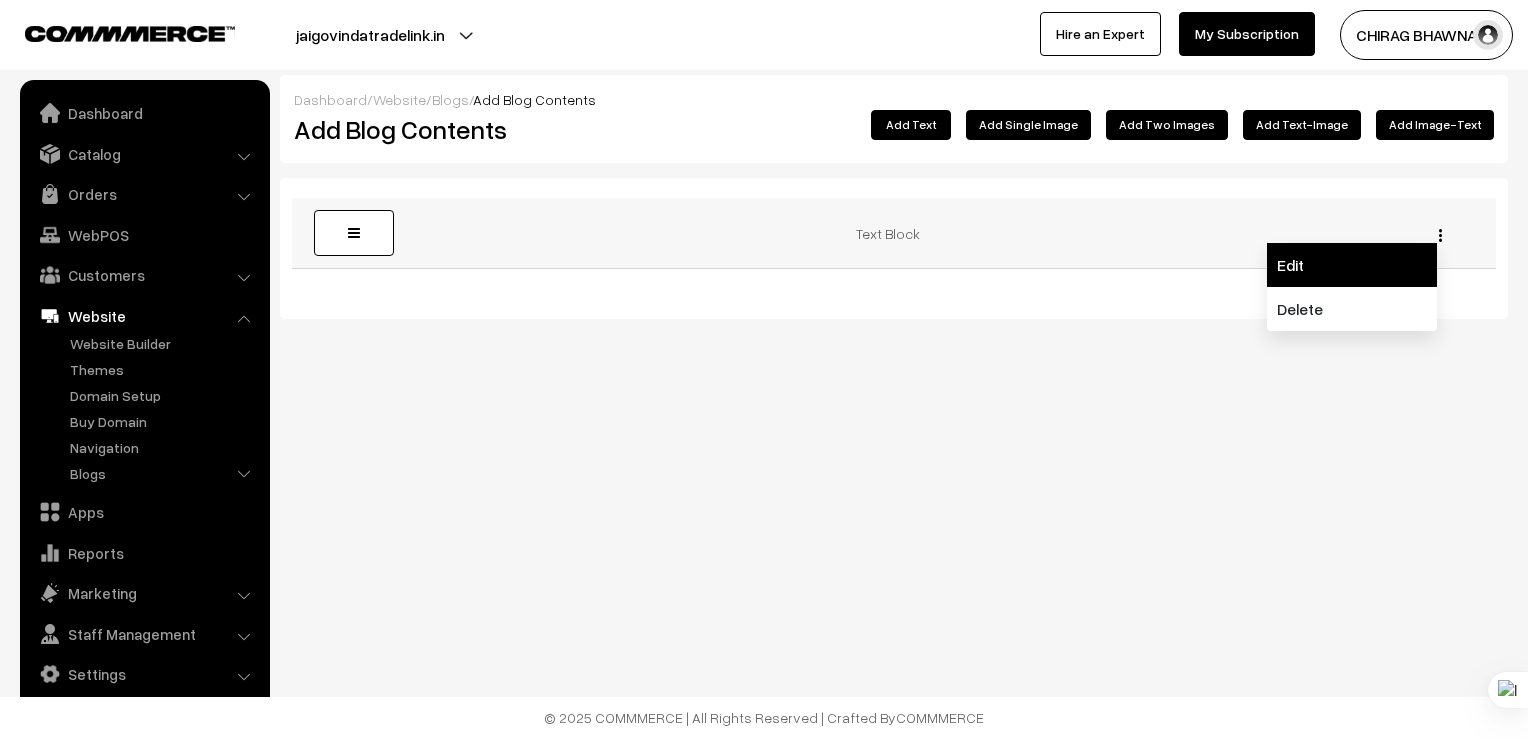 click on "Edit" at bounding box center (1352, 265) 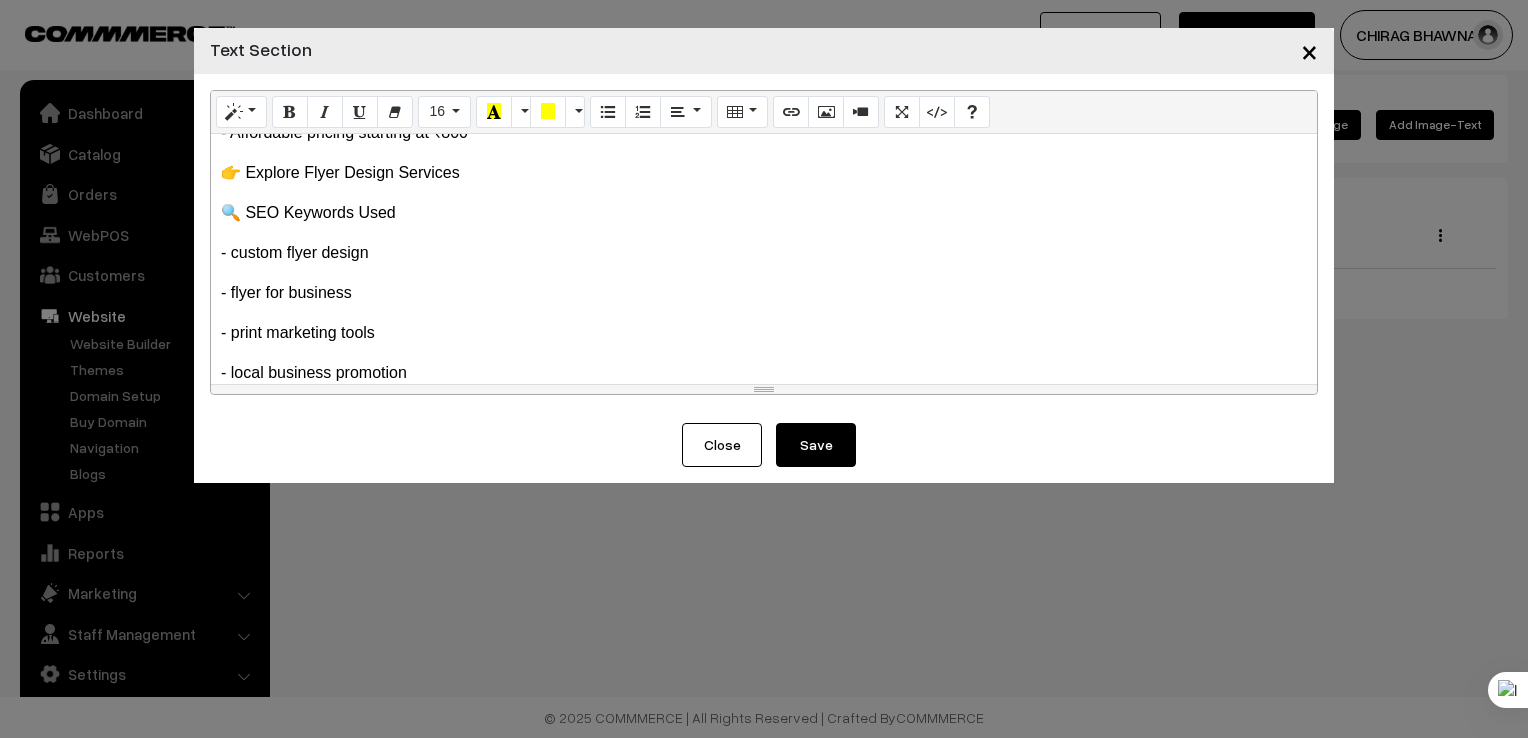 scroll, scrollTop: 1817, scrollLeft: 0, axis: vertical 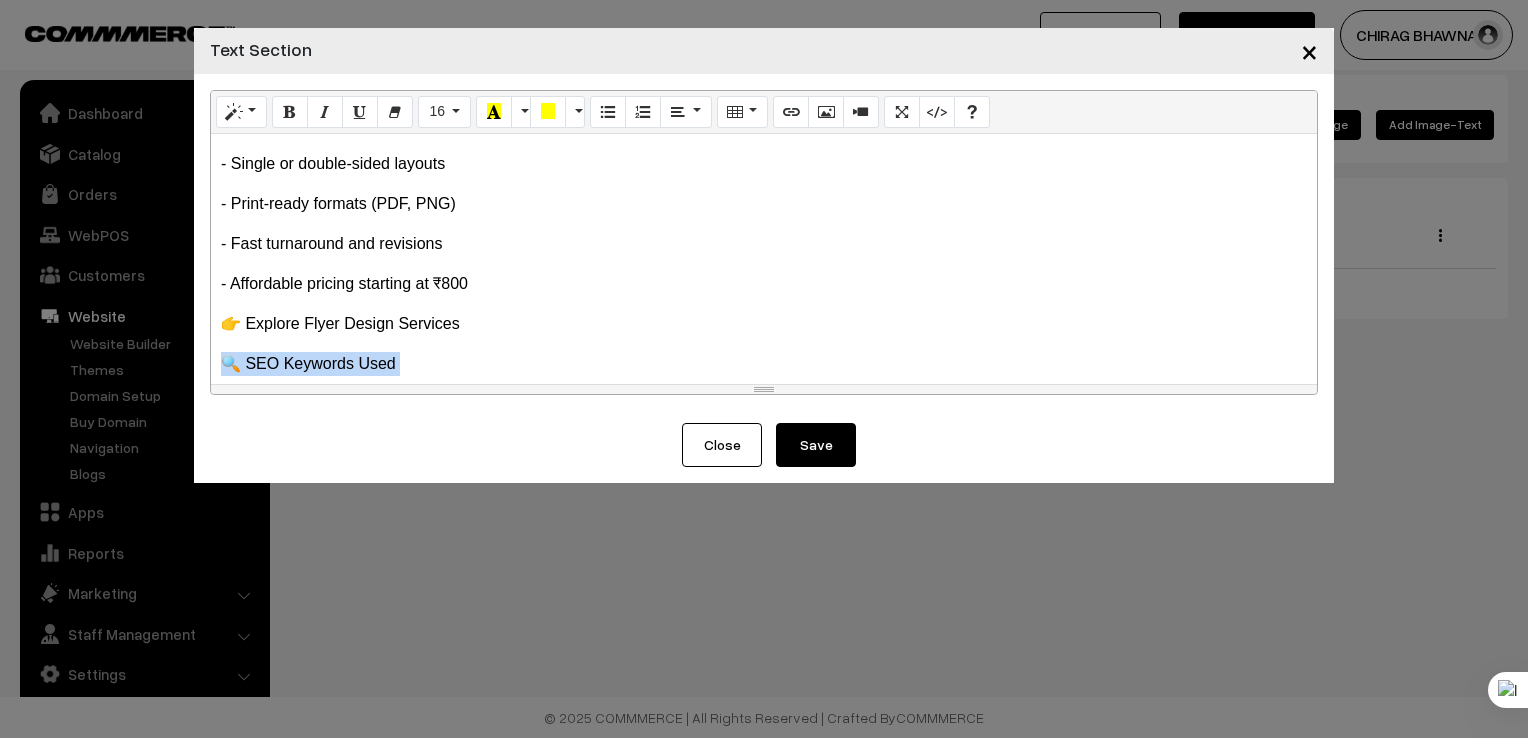drag, startPoint x: 398, startPoint y: 266, endPoint x: 220, endPoint y: 347, distance: 195.5633 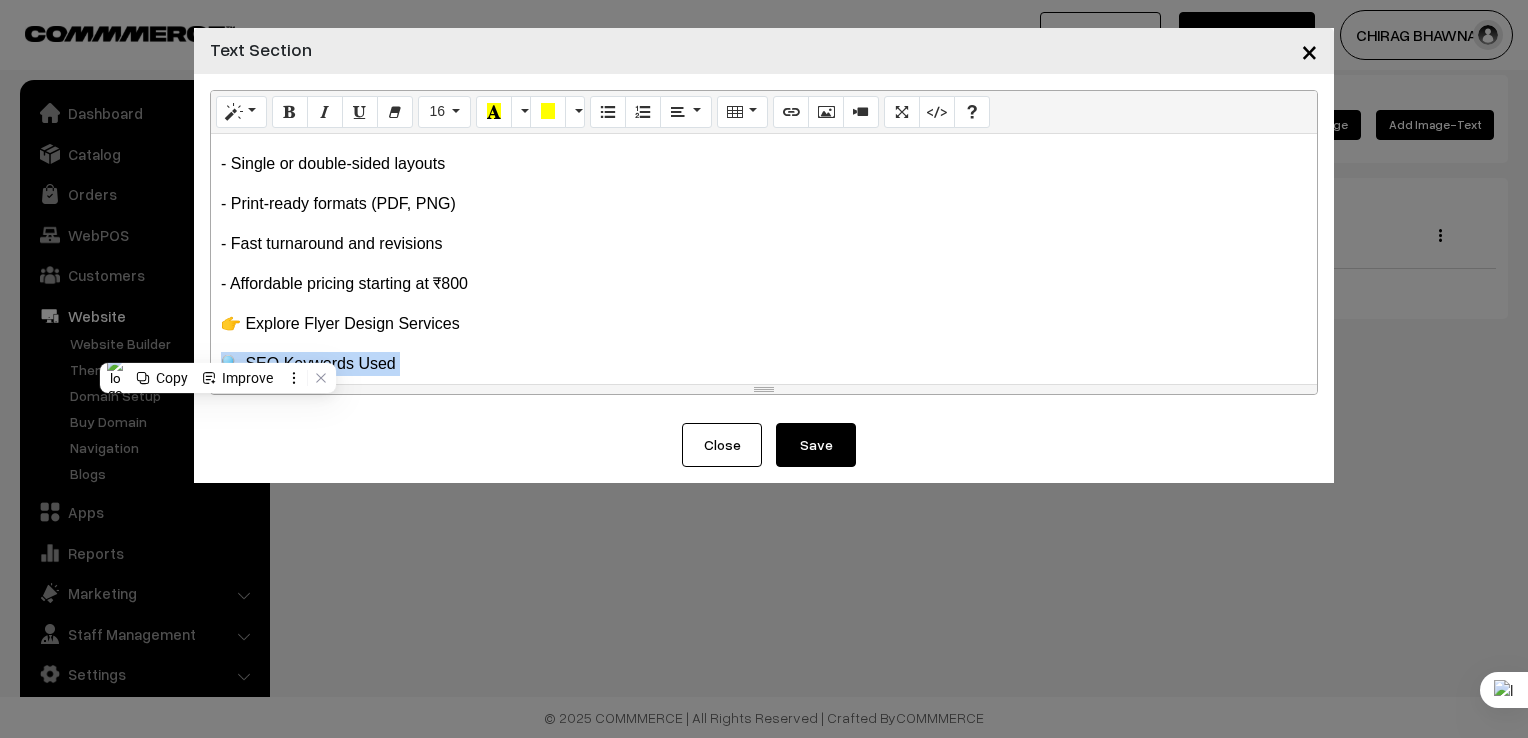 type 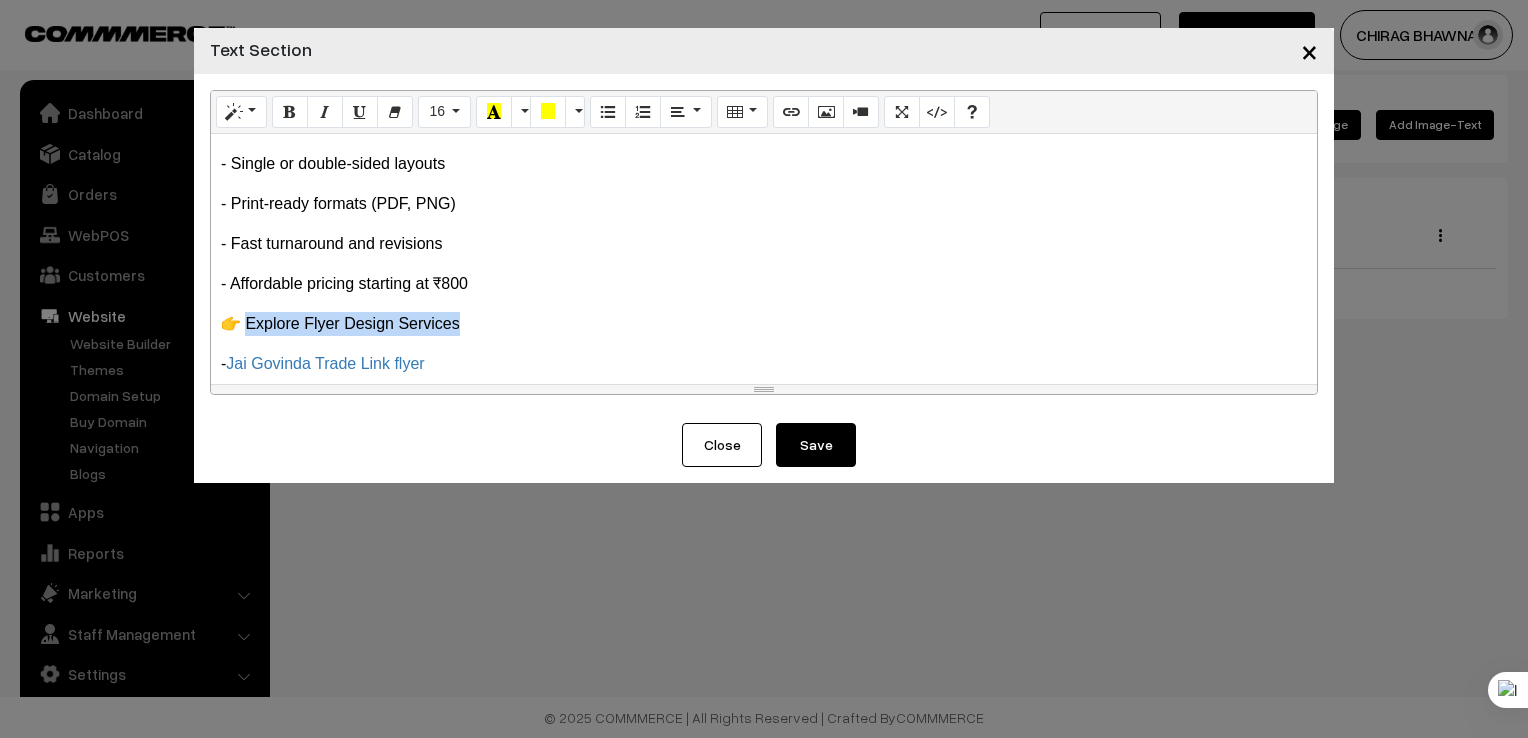 drag, startPoint x: 246, startPoint y: 323, endPoint x: 515, endPoint y: 315, distance: 269.11893 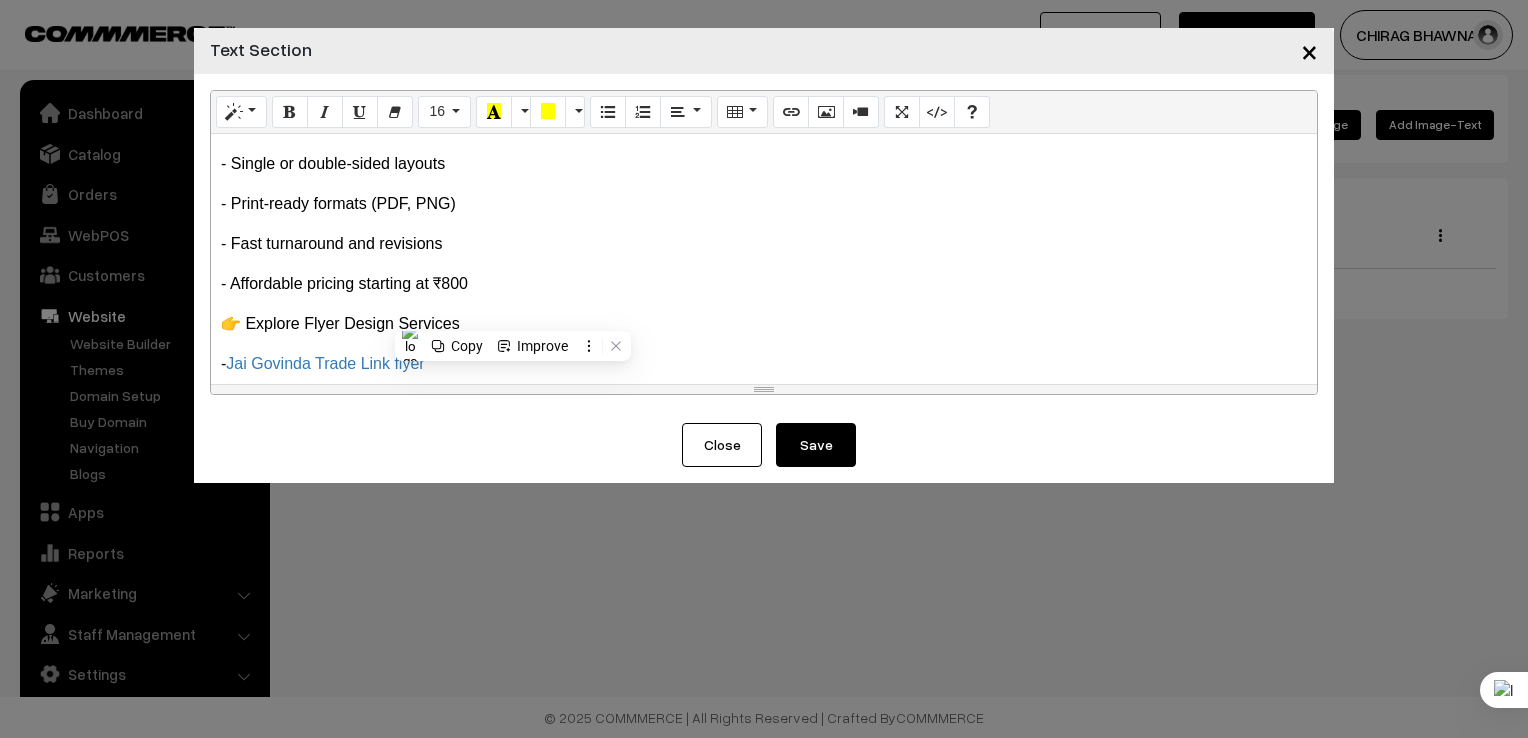 scroll, scrollTop: 1537, scrollLeft: 0, axis: vertical 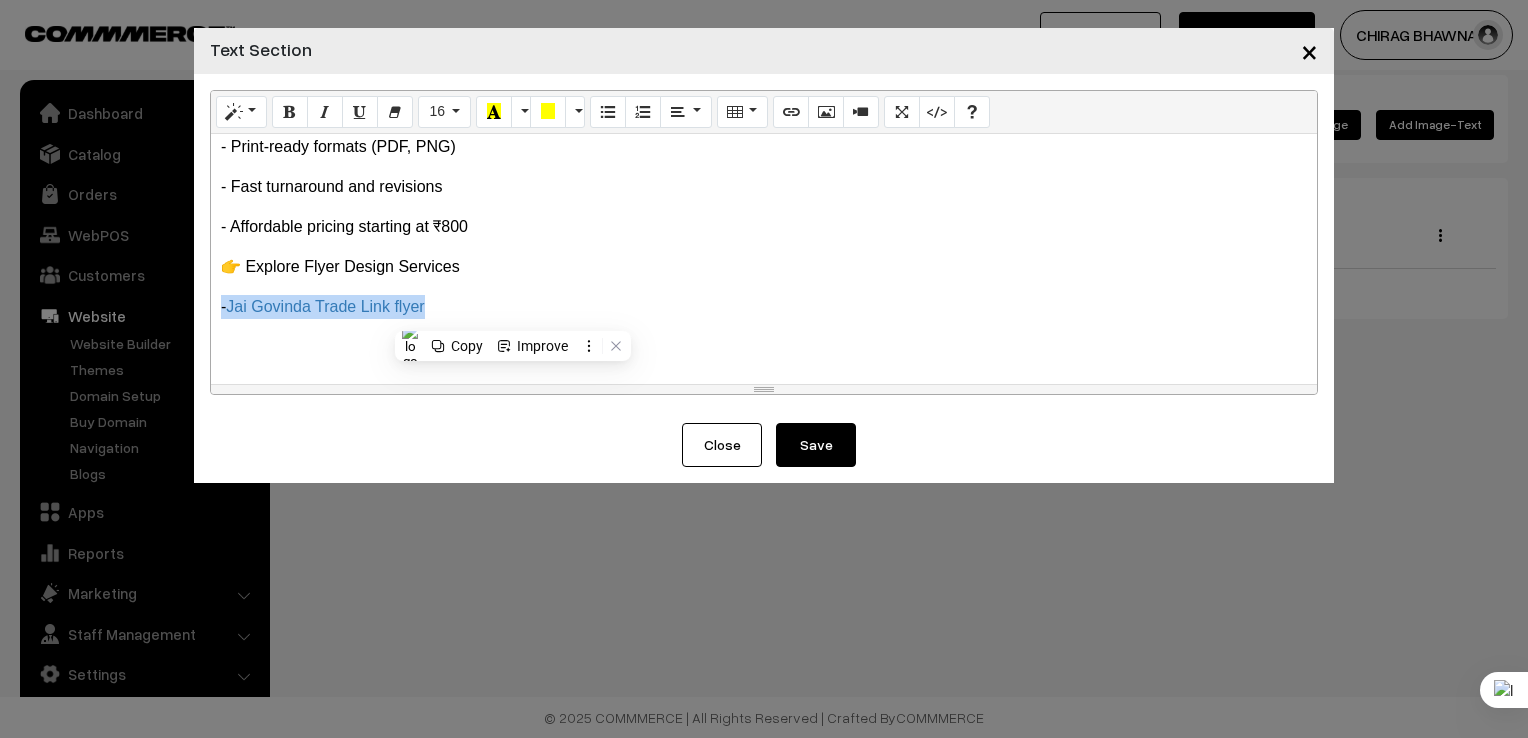 drag, startPoint x: 443, startPoint y: 371, endPoint x: 212, endPoint y: 304, distance: 240.52026 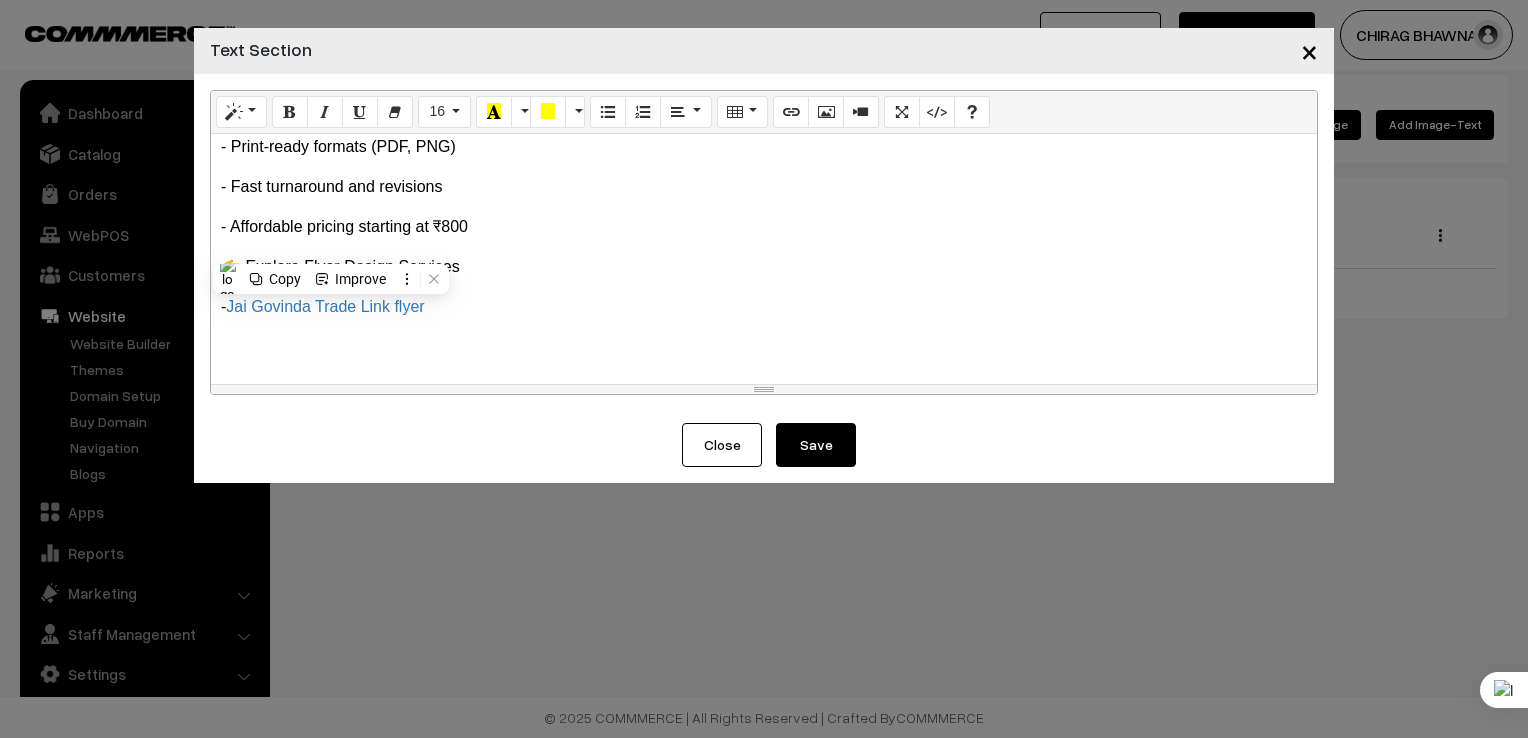 scroll, scrollTop: 1521, scrollLeft: 0, axis: vertical 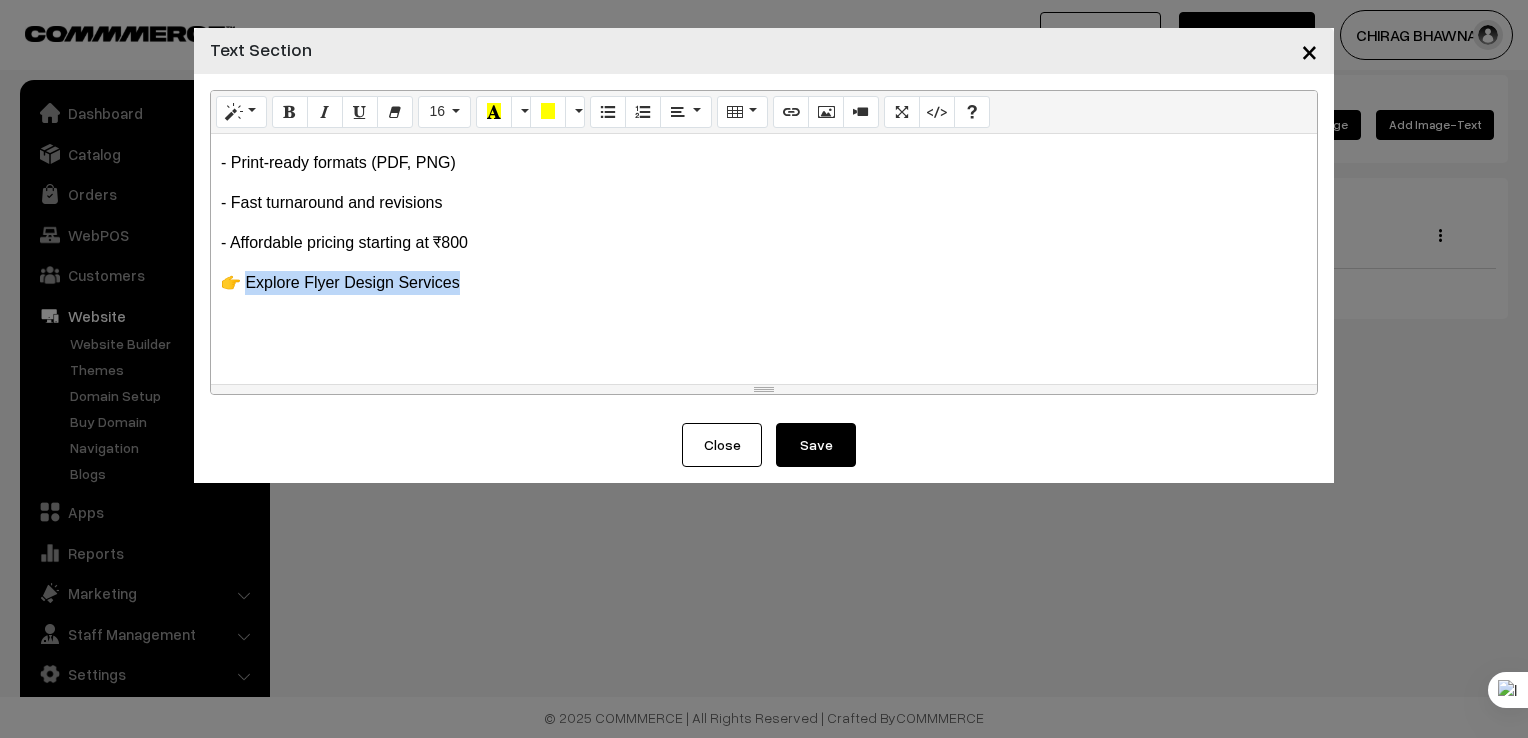 drag, startPoint x: 468, startPoint y: 282, endPoint x: 247, endPoint y: 286, distance: 221.0362 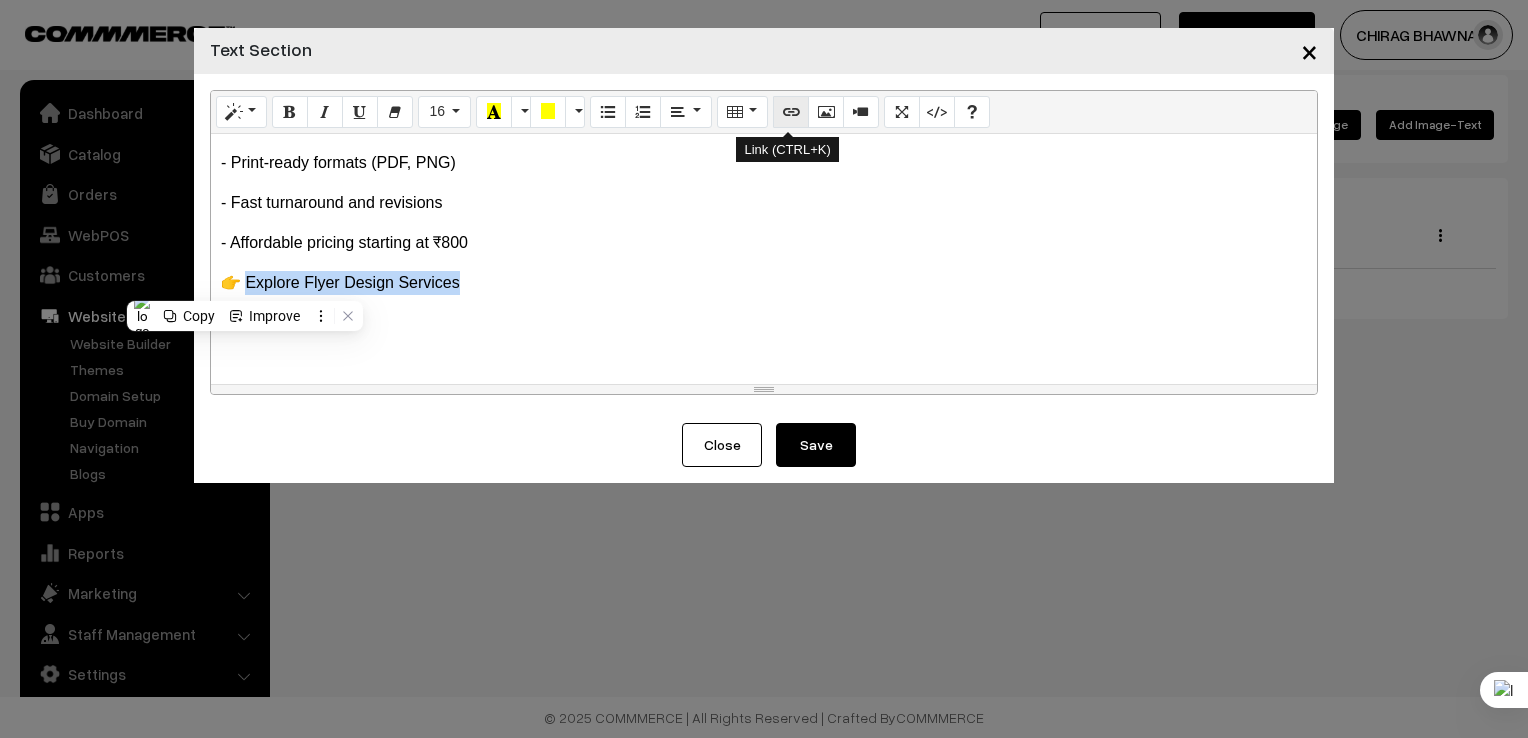 click at bounding box center [791, 112] 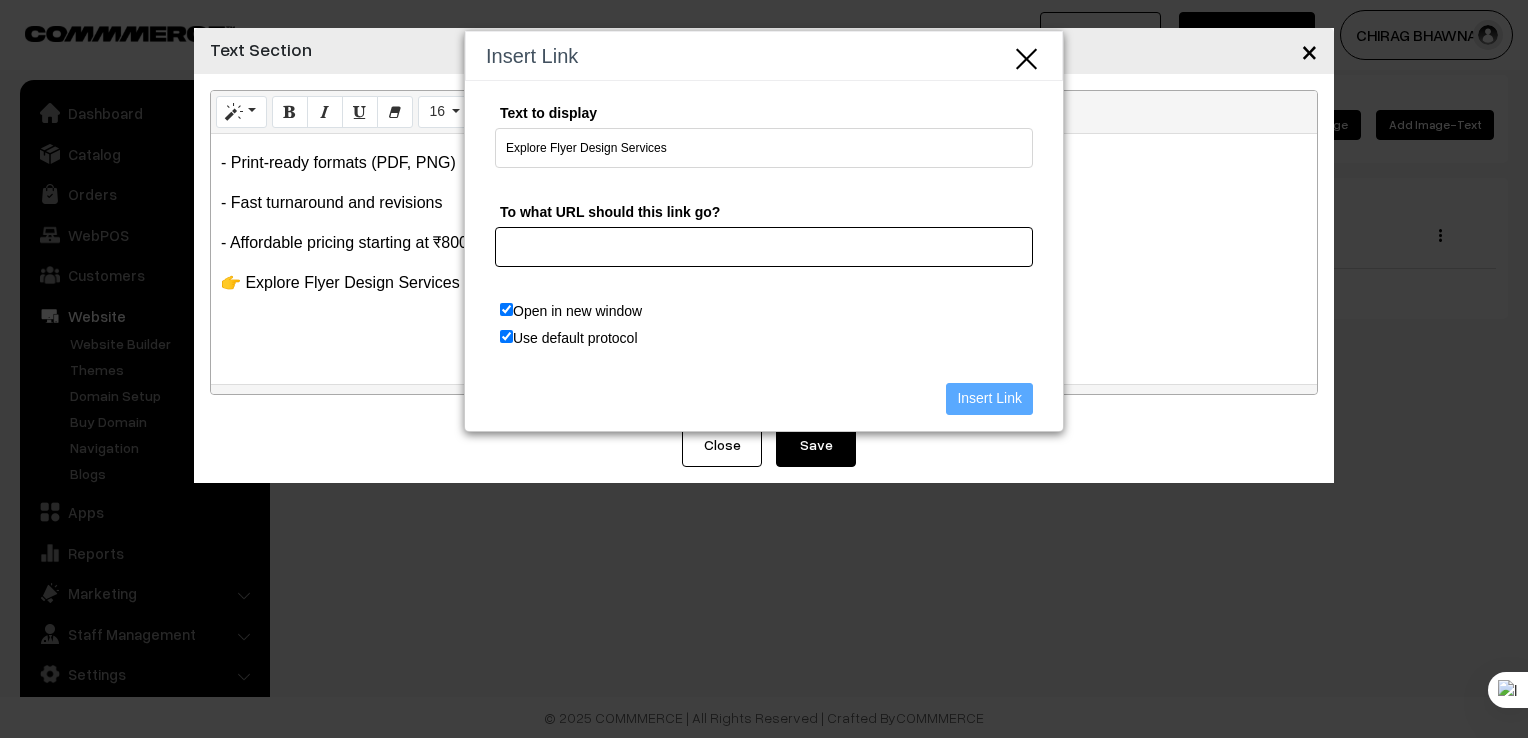 paste on "https://jaigovindatradelink.in/products/flyer-design-service" 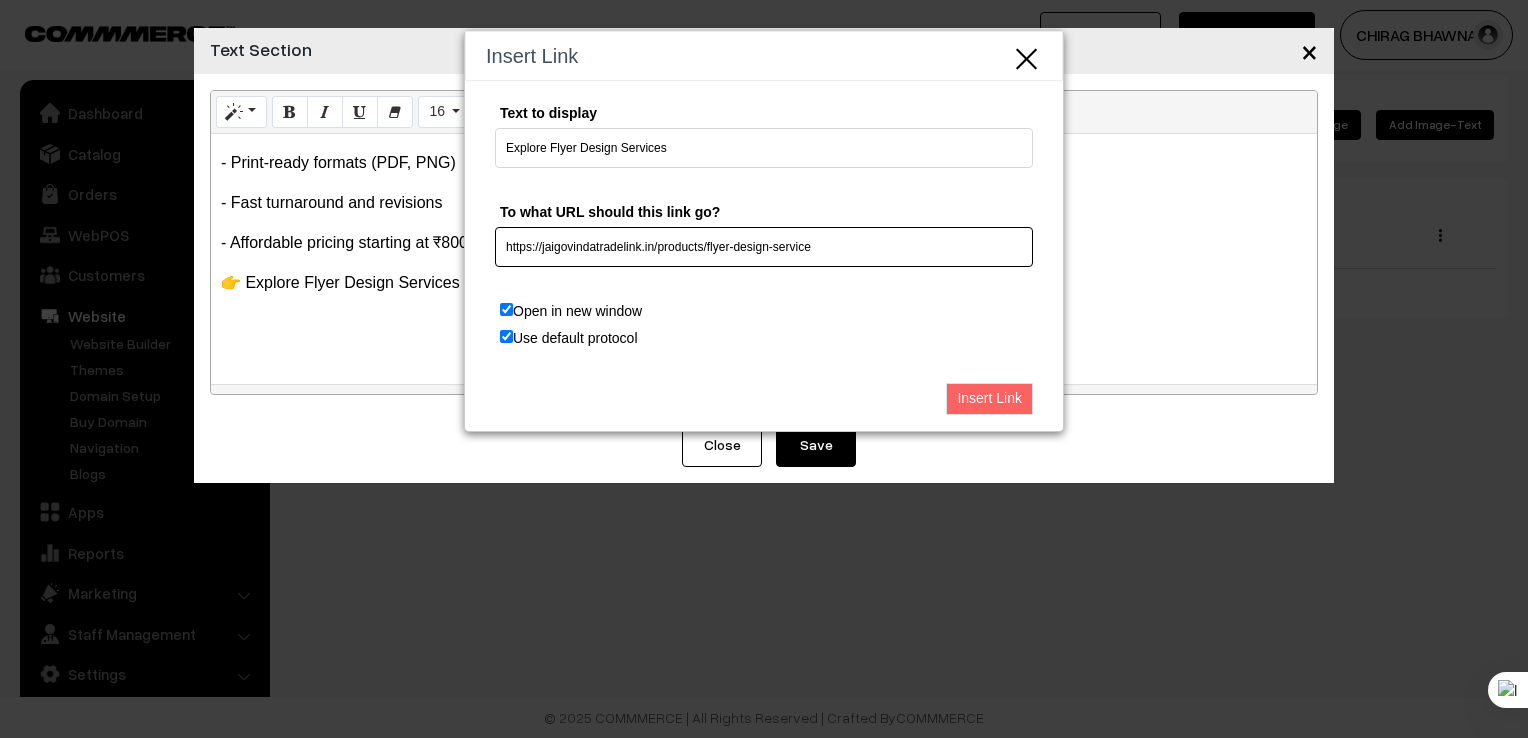 type on "https://jaigovindatradelink.in/products/flyer-design-service" 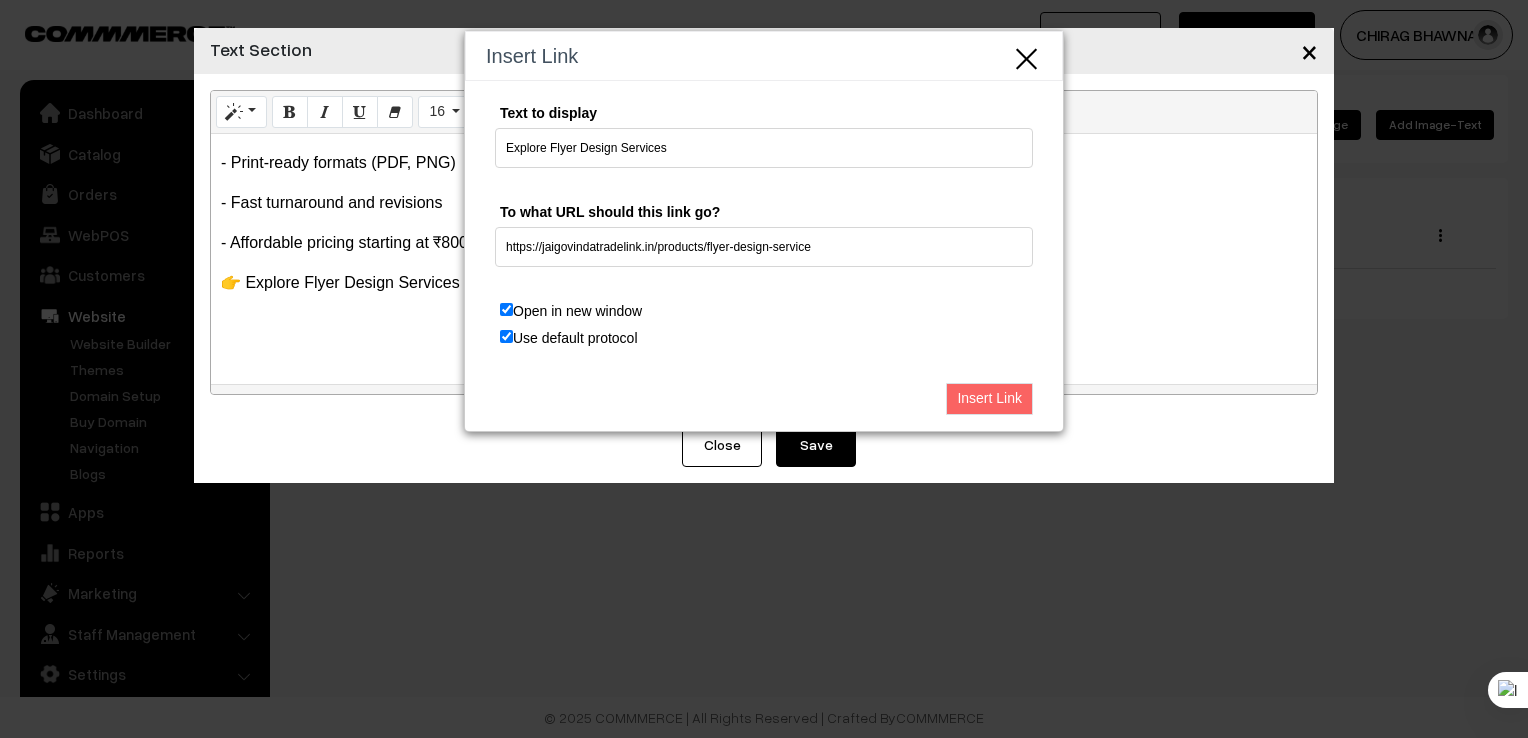 click on "Insert Link" at bounding box center (989, 399) 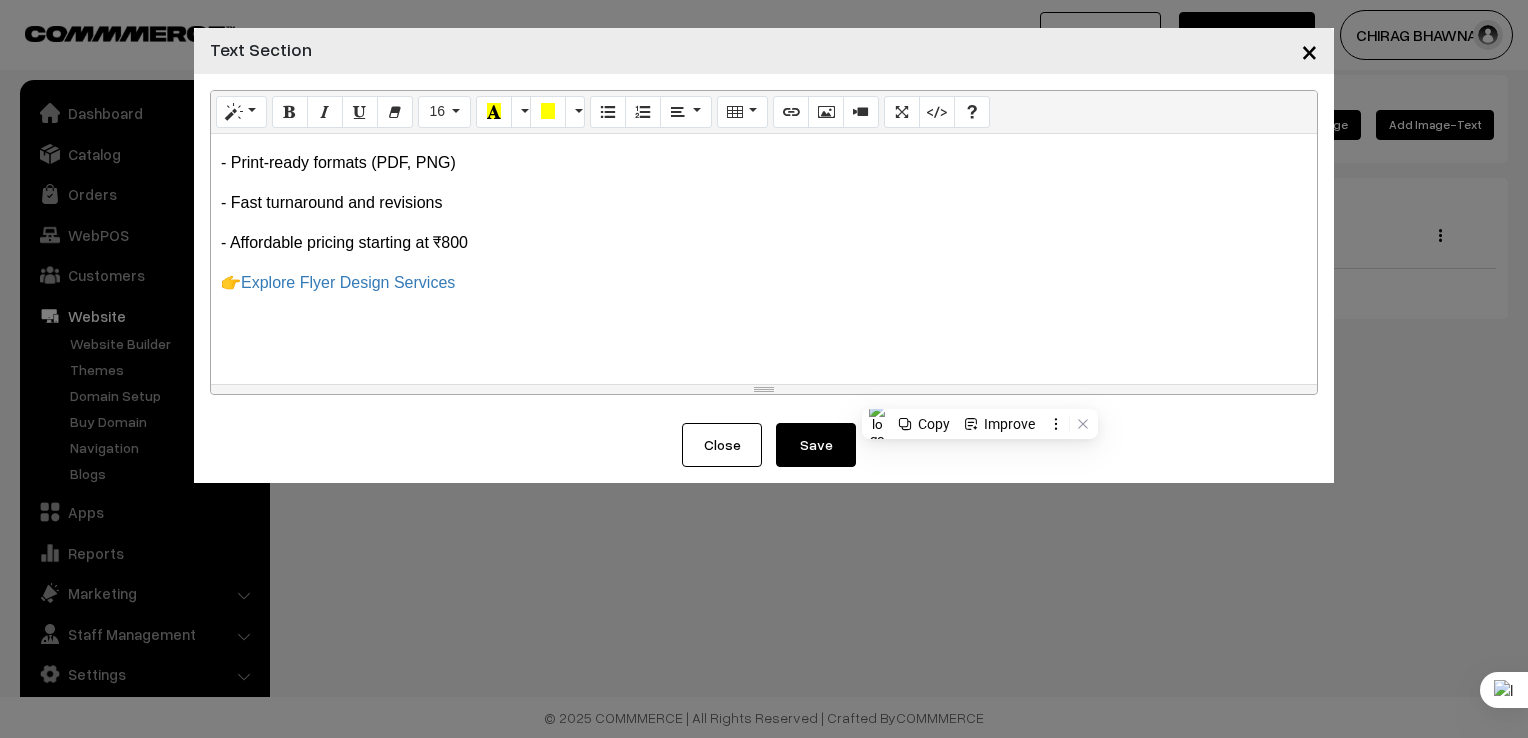 click on "Save" at bounding box center (816, 445) 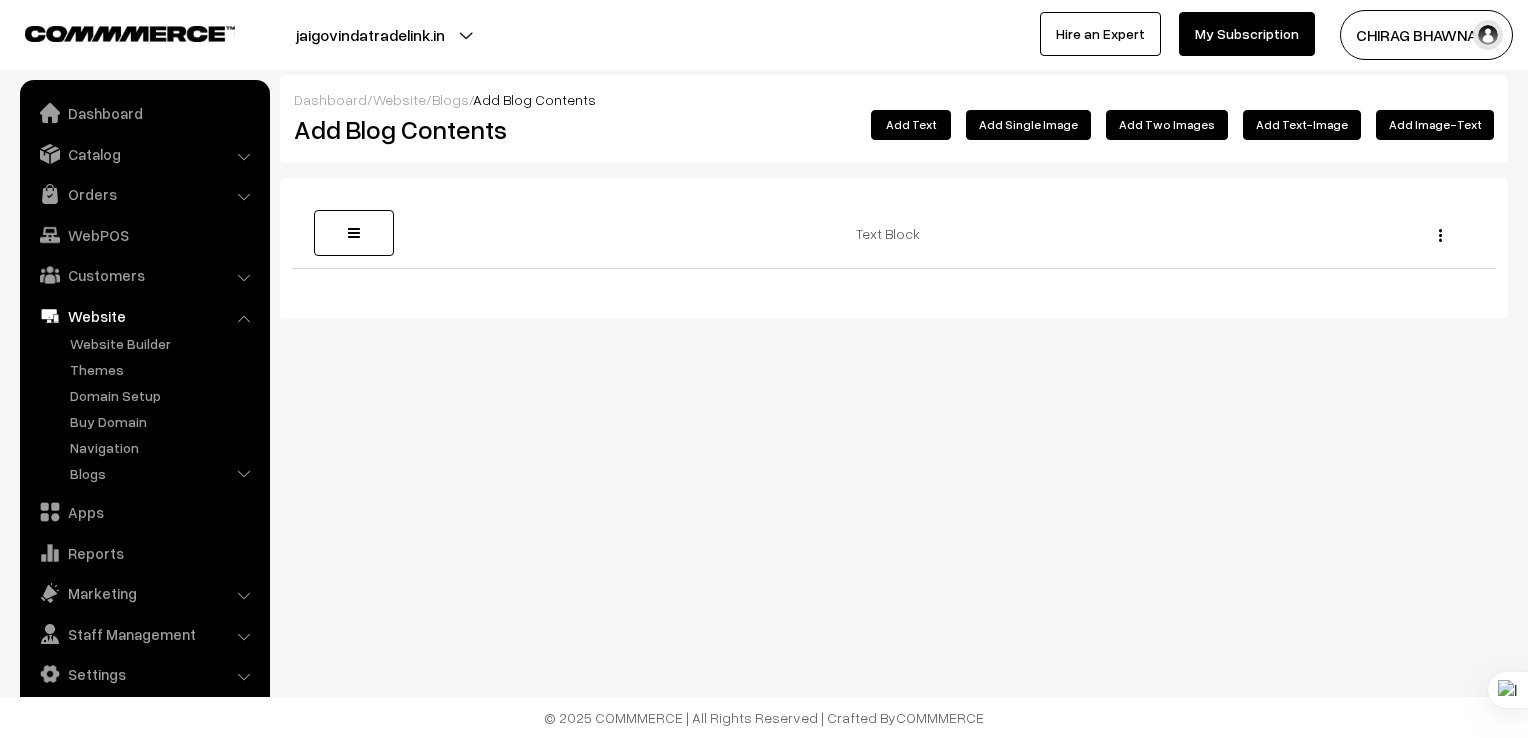 scroll, scrollTop: 0, scrollLeft: 0, axis: both 